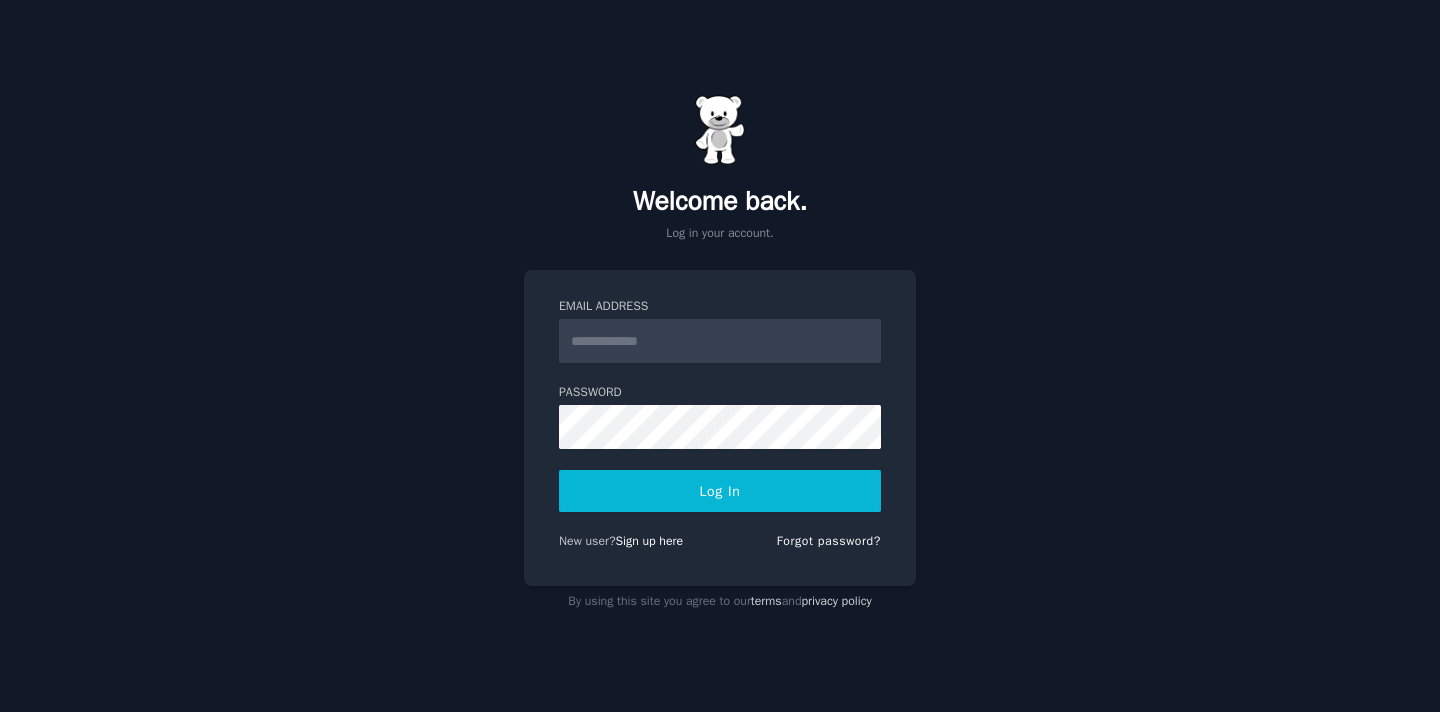 scroll, scrollTop: 0, scrollLeft: 0, axis: both 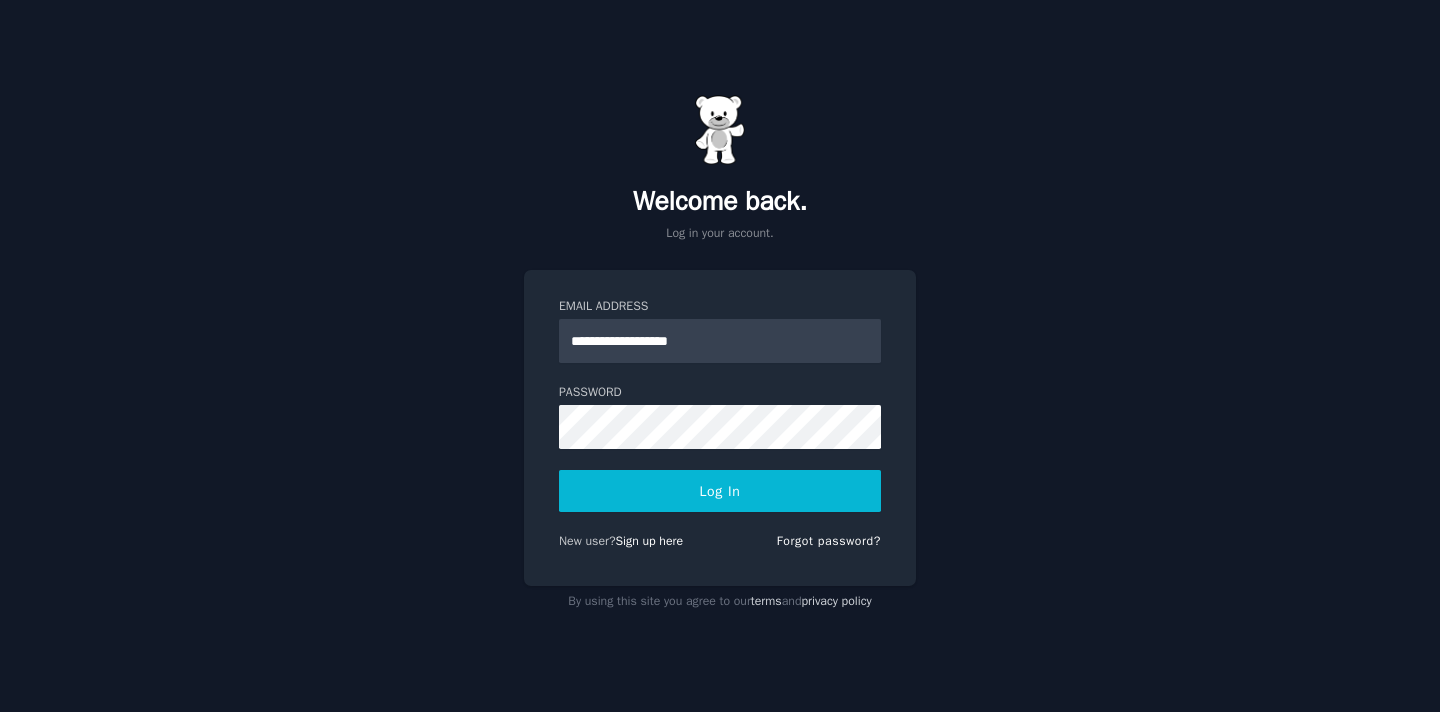 type on "**********" 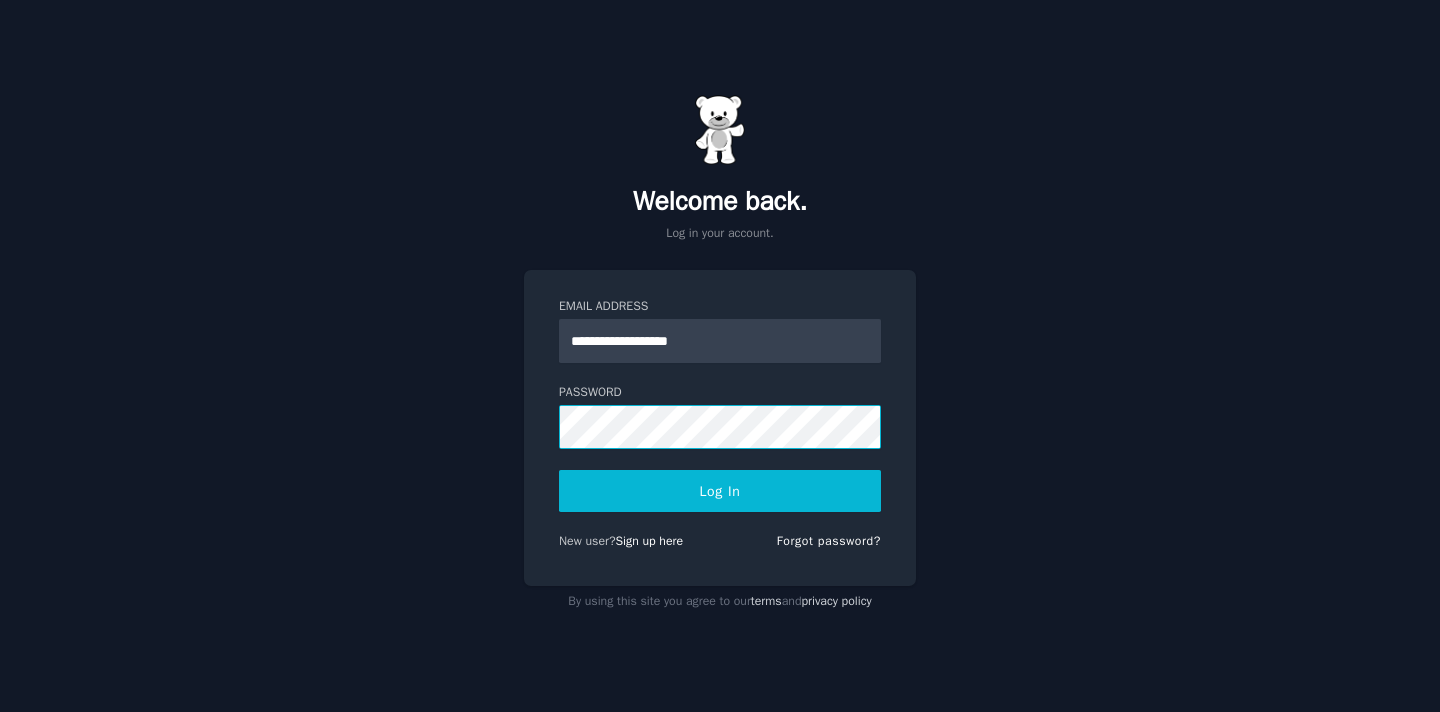 click on "Log In" at bounding box center (720, 491) 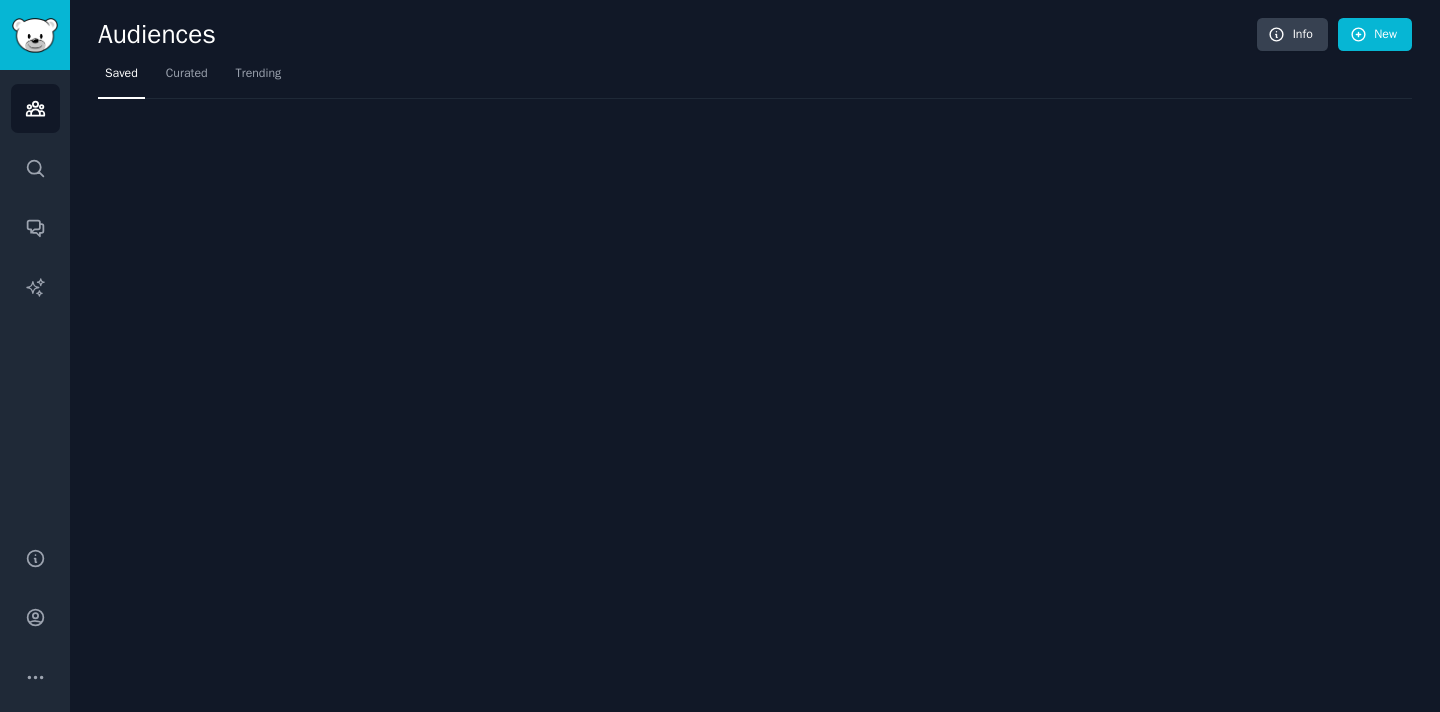 scroll, scrollTop: 0, scrollLeft: 0, axis: both 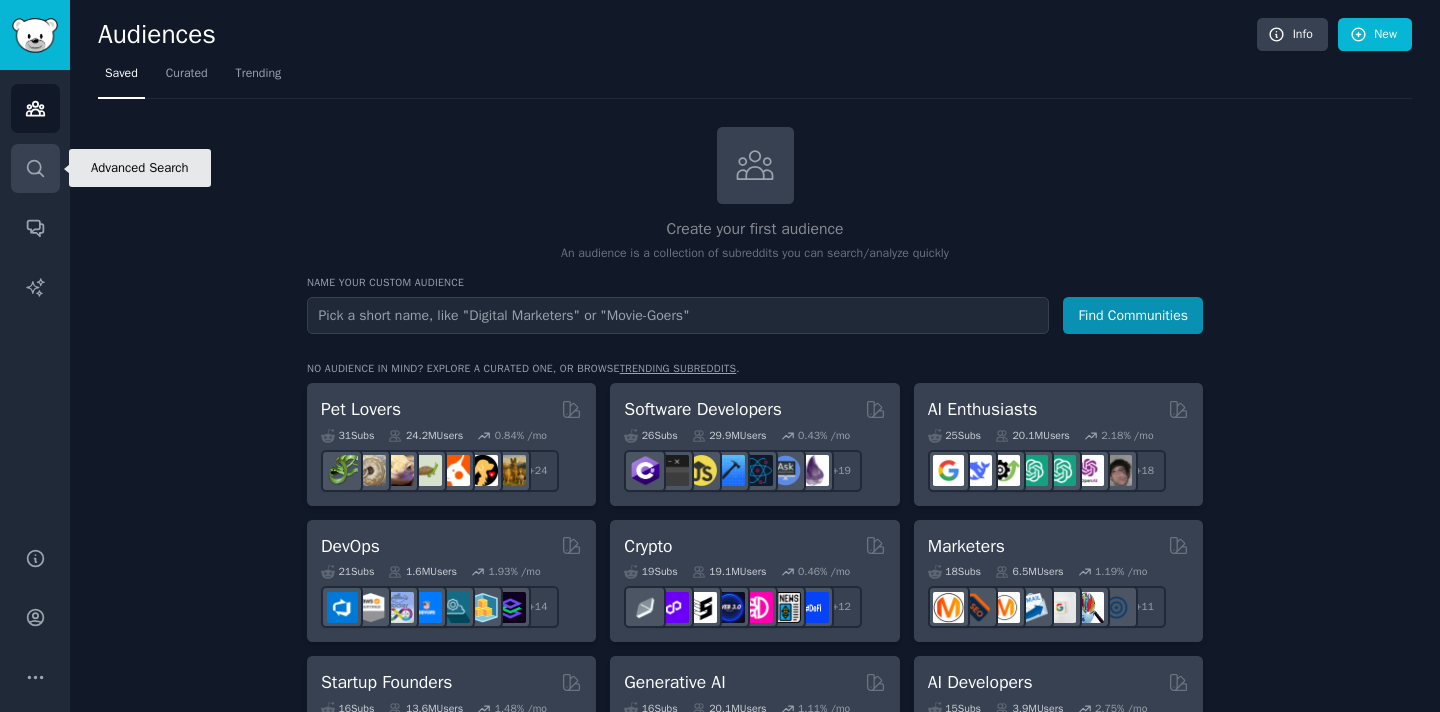 click 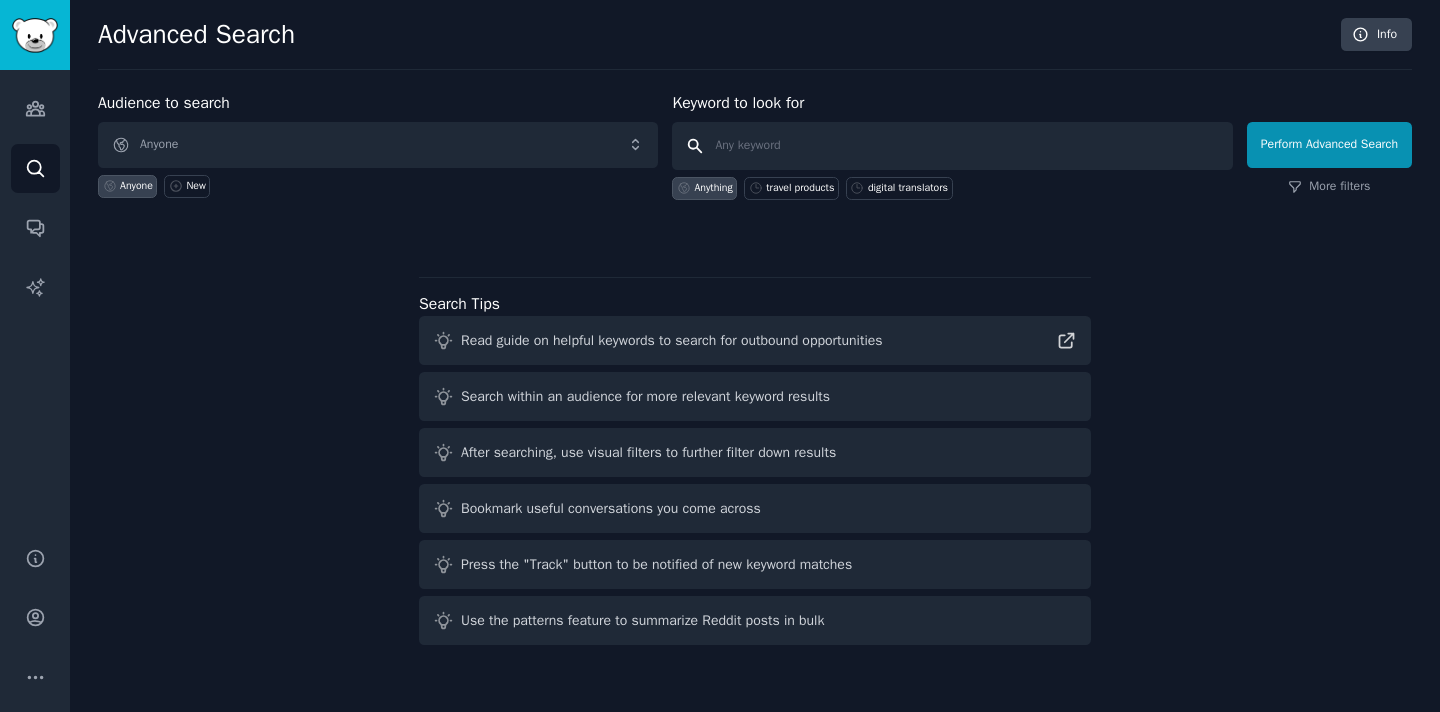 click at bounding box center (952, 146) 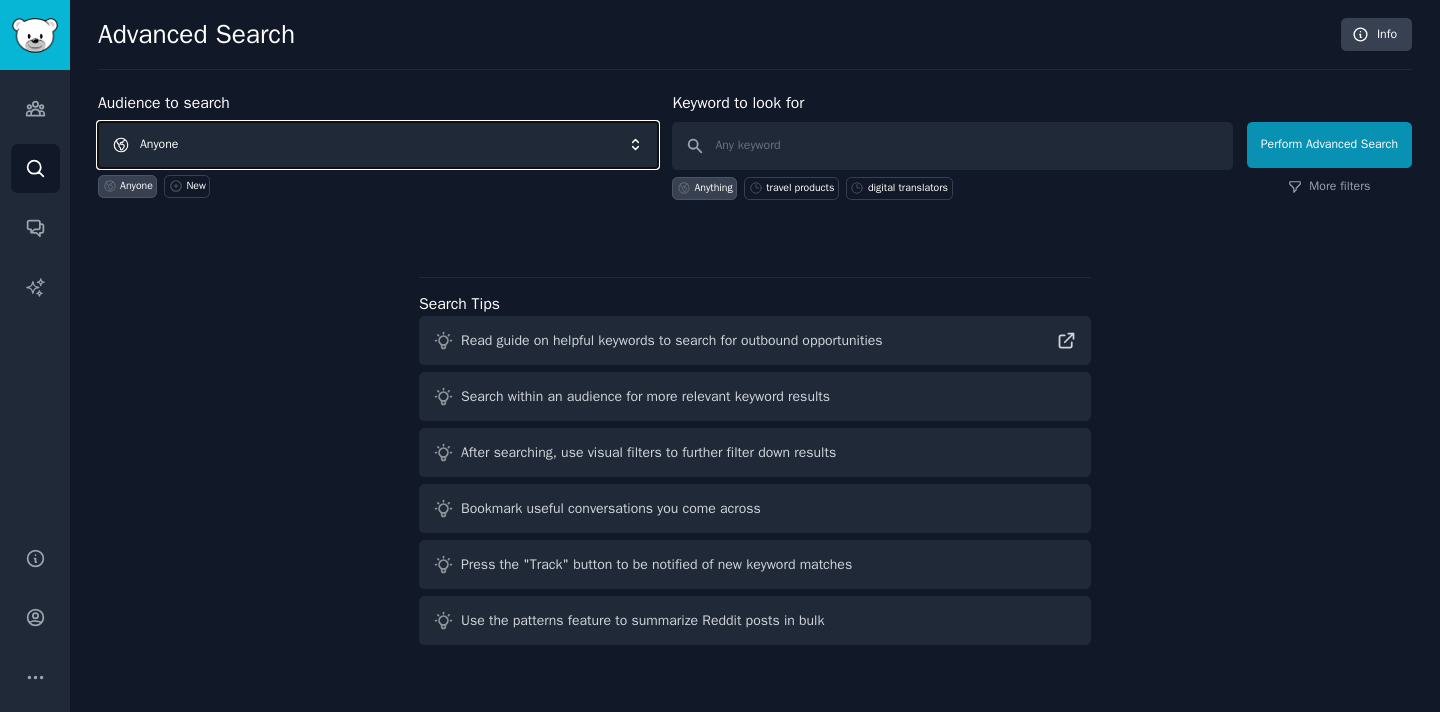 click on "Anyone" at bounding box center (378, 145) 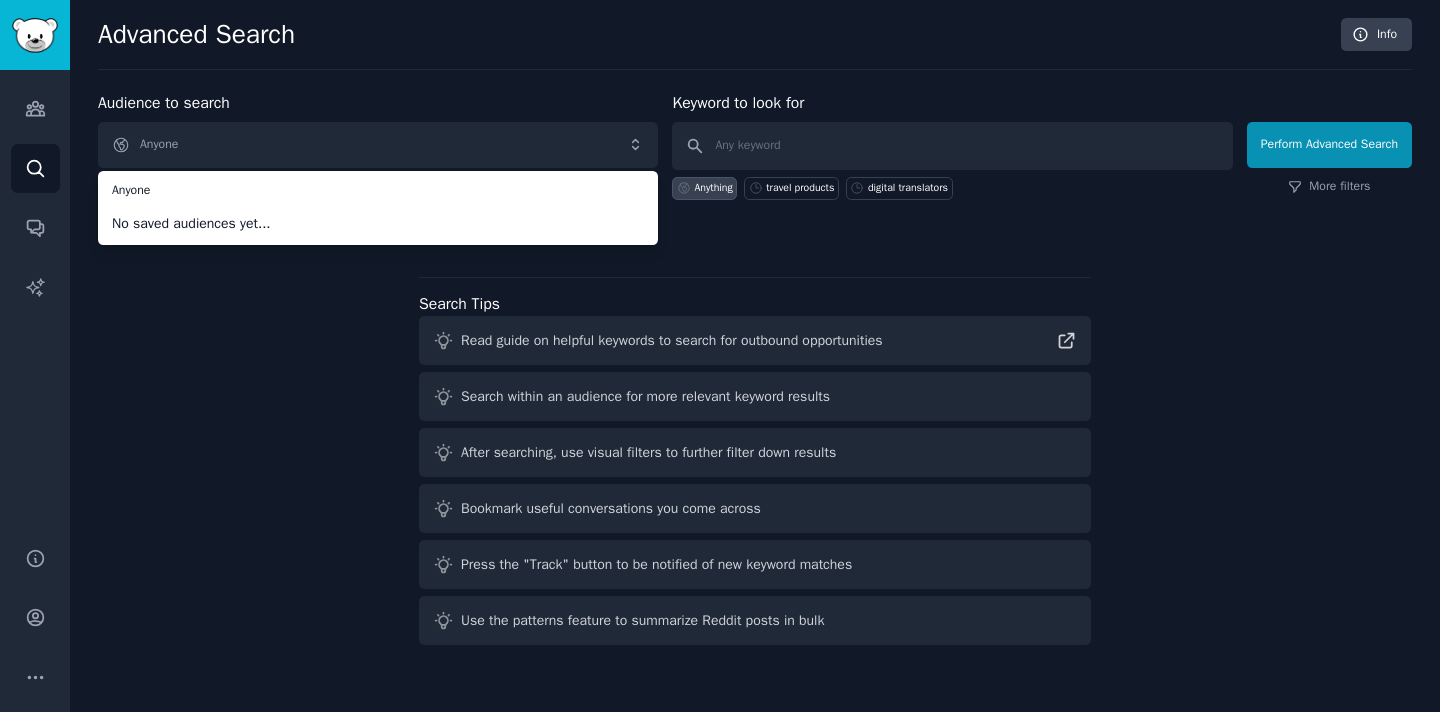 click on "Audience to search Anyone Anyone No saved audiences yet... Anyone New Keyword to look for Anything travel products digital translators   Perform Advanced Search More filters Search Tips Read guide on helpful keywords to search for outbound opportunities Search within an audience for more relevant keyword results After searching, use visual filters to further filter down results Bookmark useful conversations you come across Press the "Track" button to be notified of new keyword matches Use the patterns feature to summarize Reddit posts in bulk" at bounding box center [755, 372] 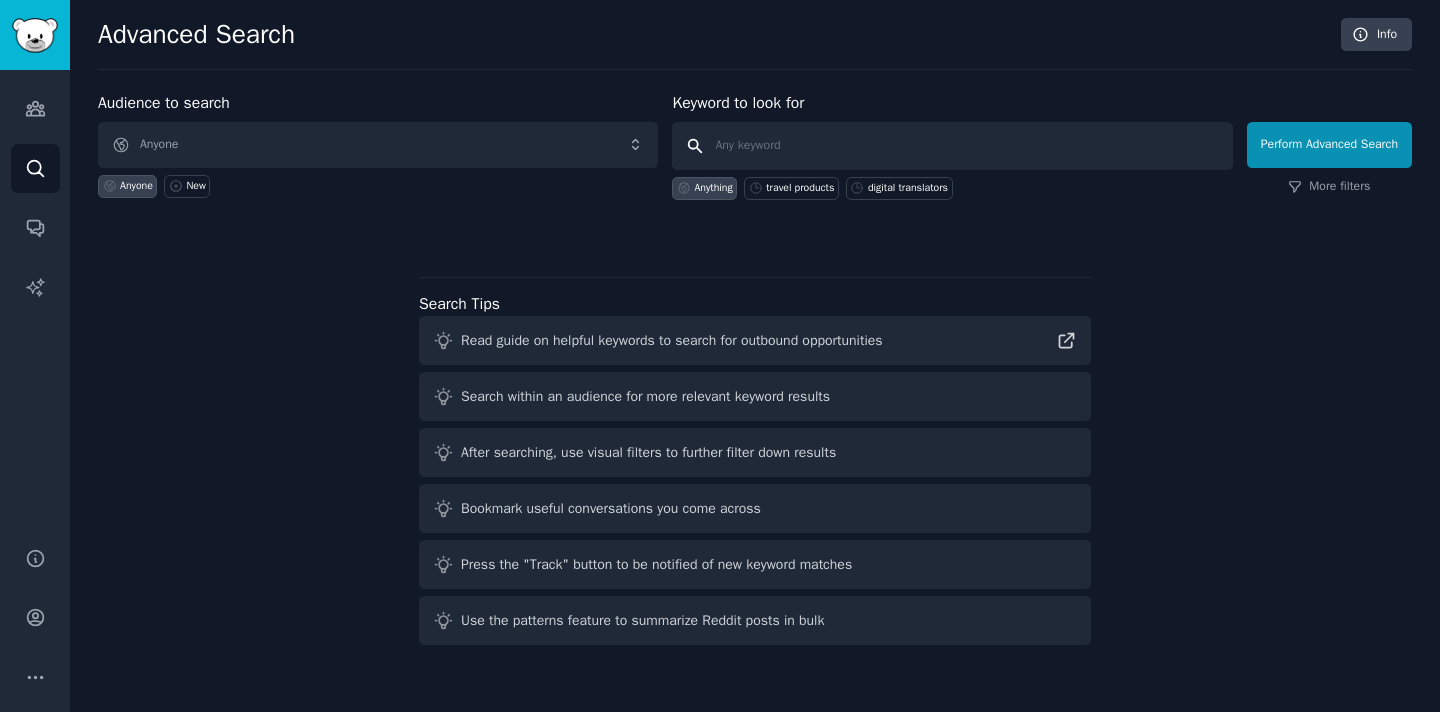 click at bounding box center (952, 146) 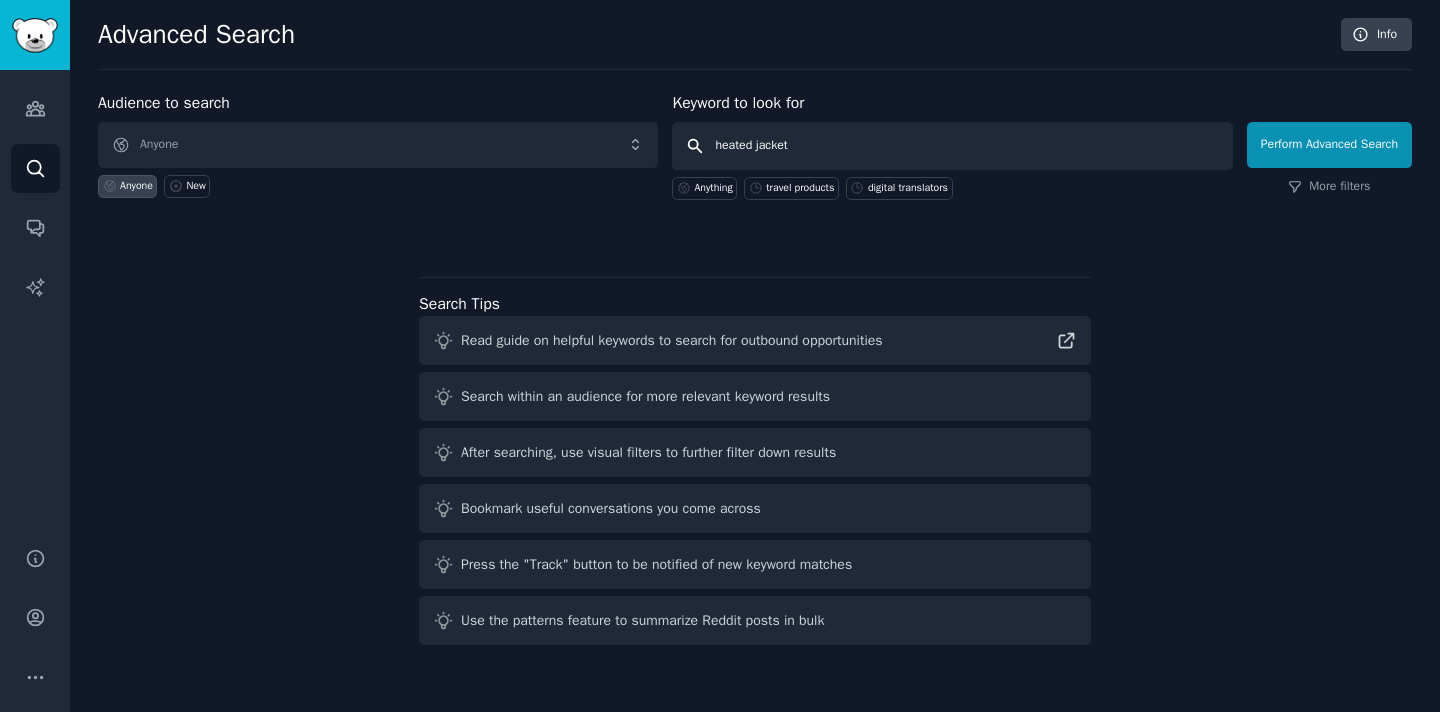 type on "heated jackets" 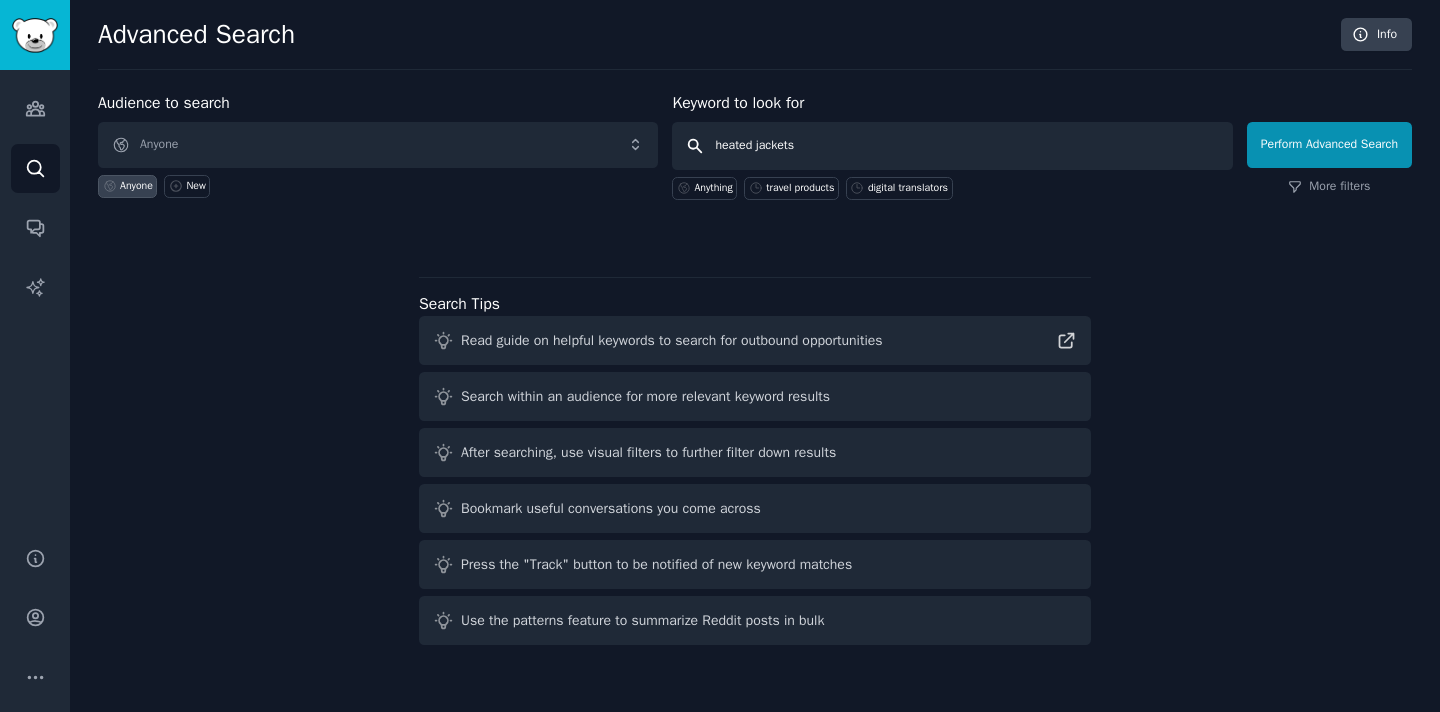 click on "Perform Advanced Search" at bounding box center [1329, 145] 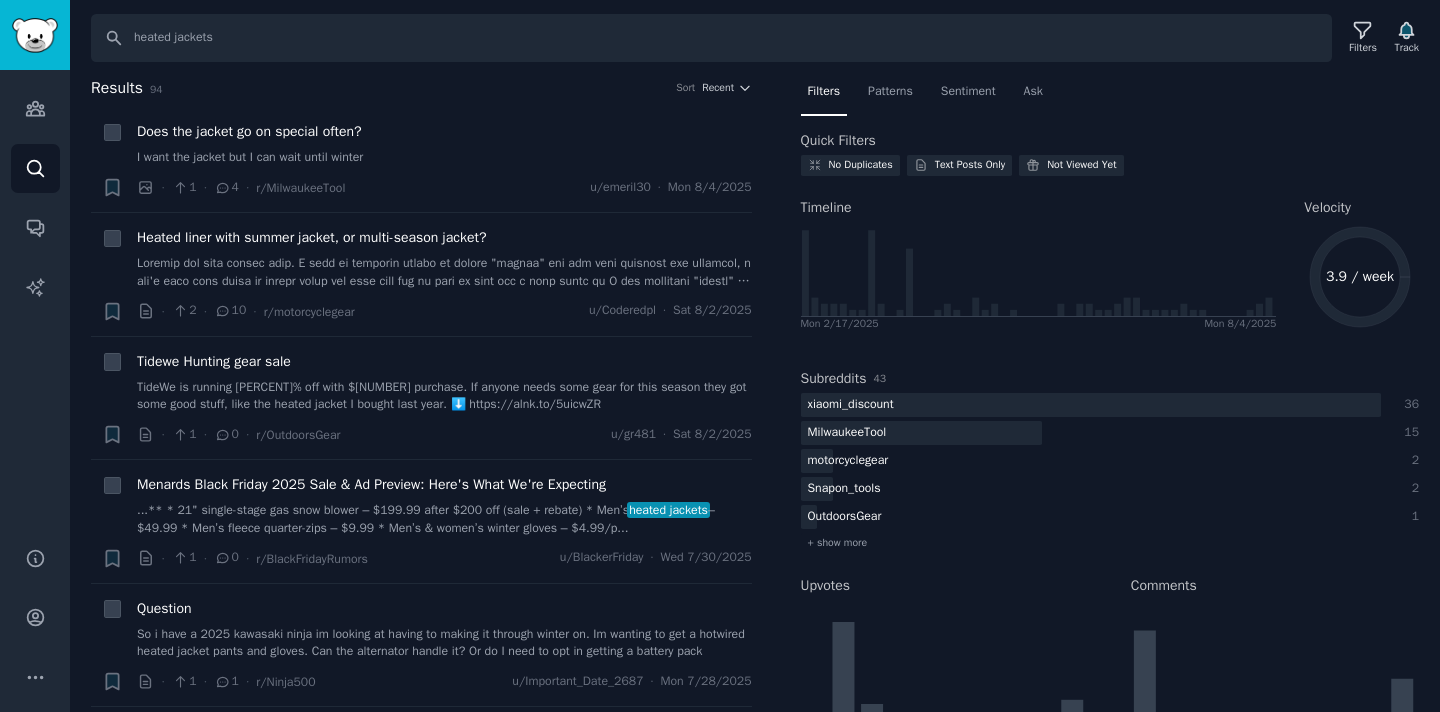 click on "Results 94 Sort Recent" at bounding box center [421, 92] 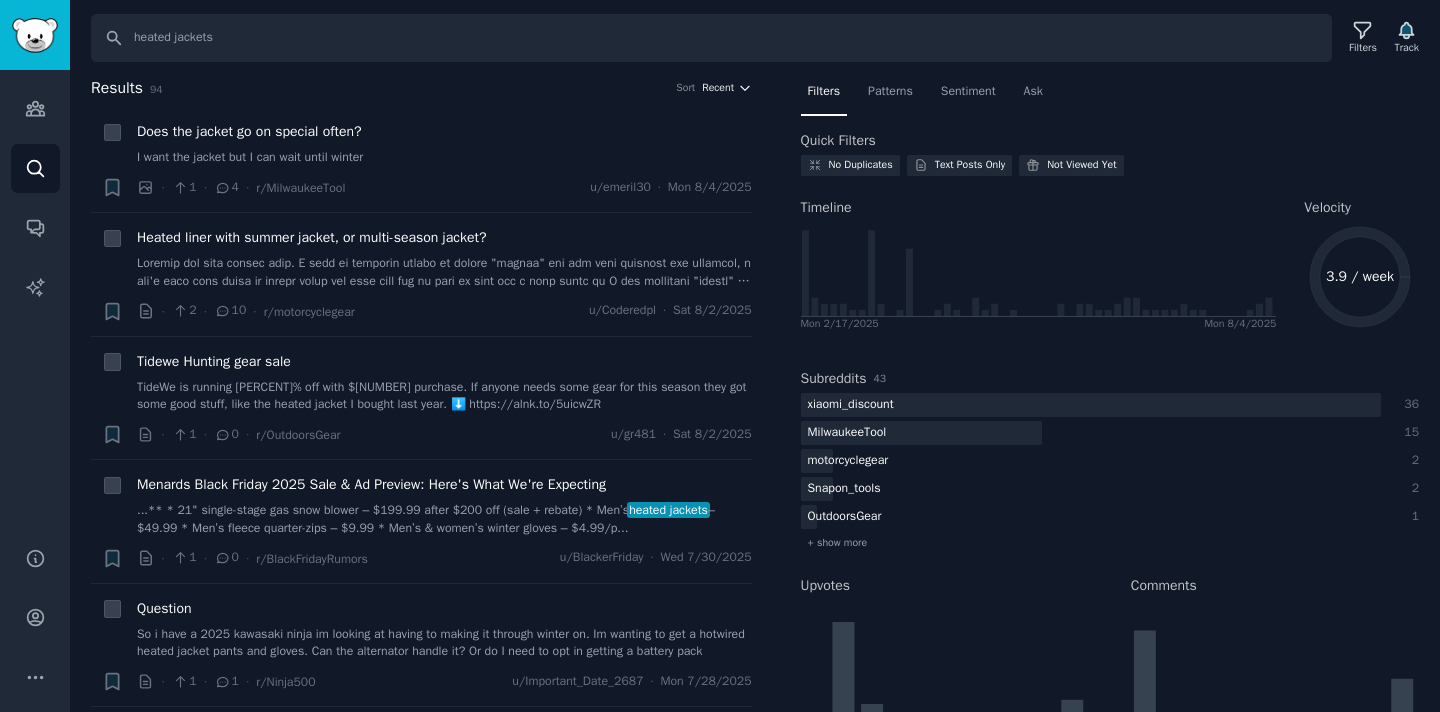 click on "Recent" at bounding box center [718, 88] 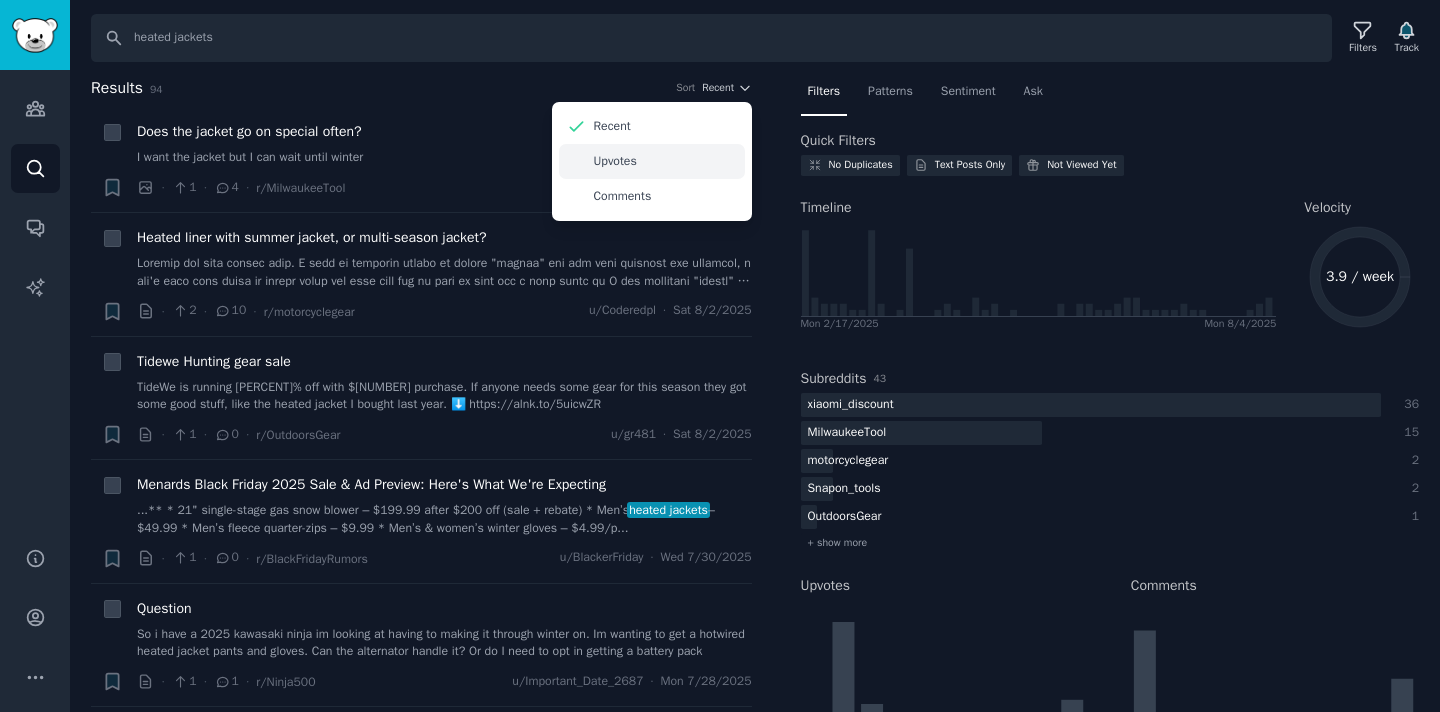 click on "Upvotes" at bounding box center [615, 162] 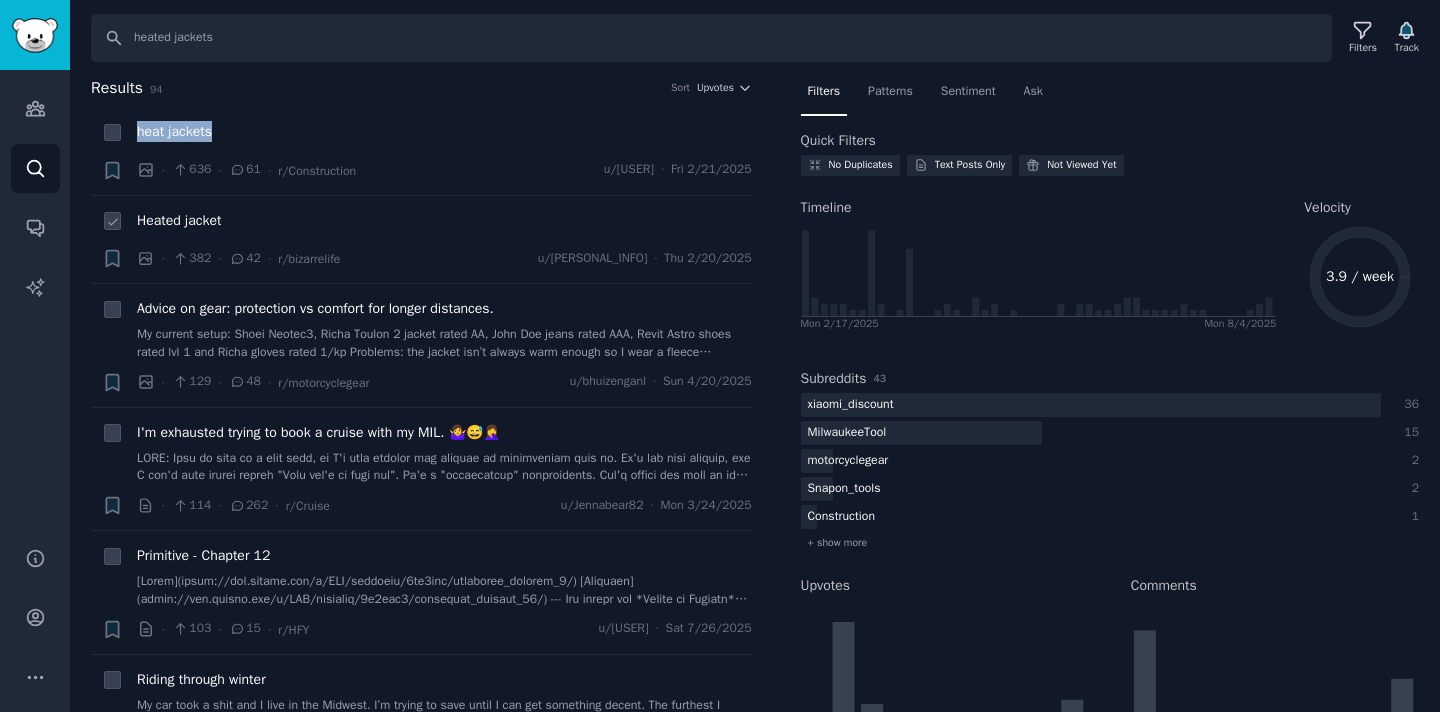 click on "Heated jacket" at bounding box center [179, 220] 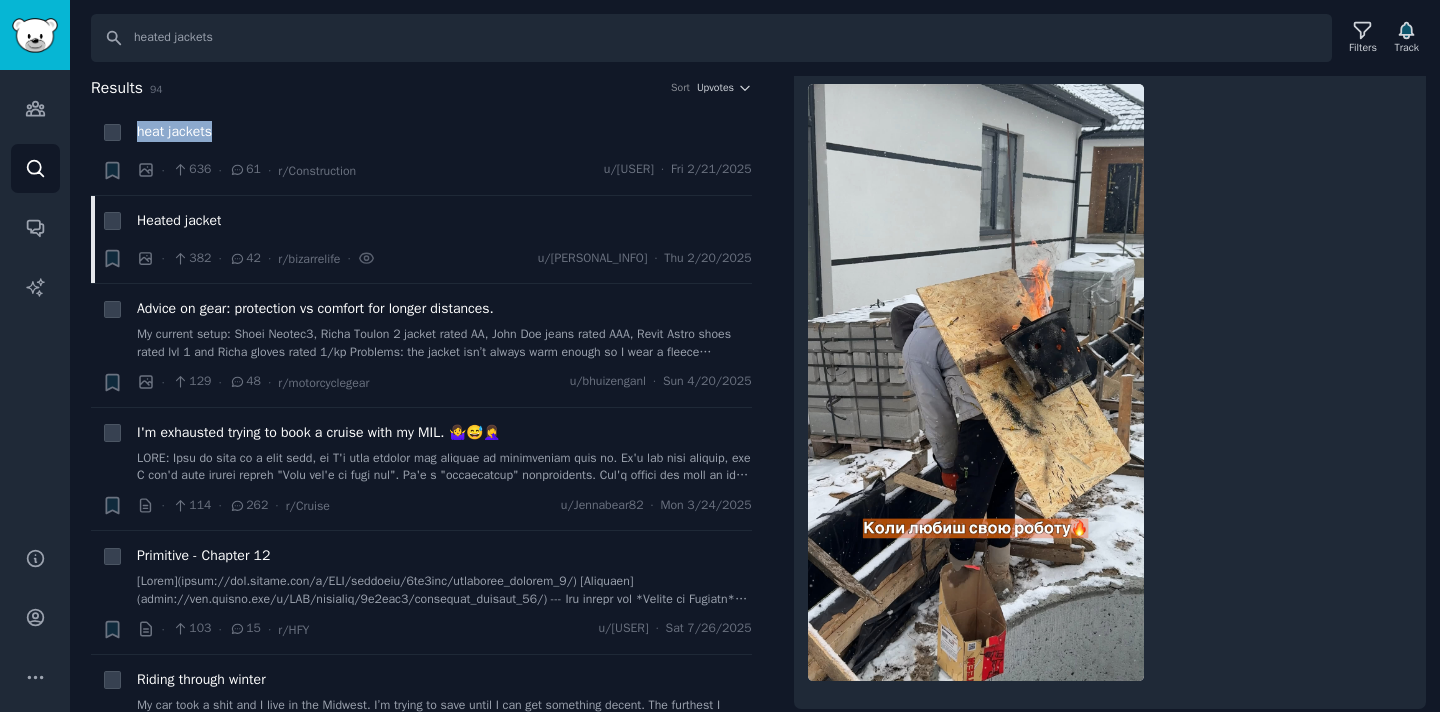 scroll, scrollTop: 0, scrollLeft: 0, axis: both 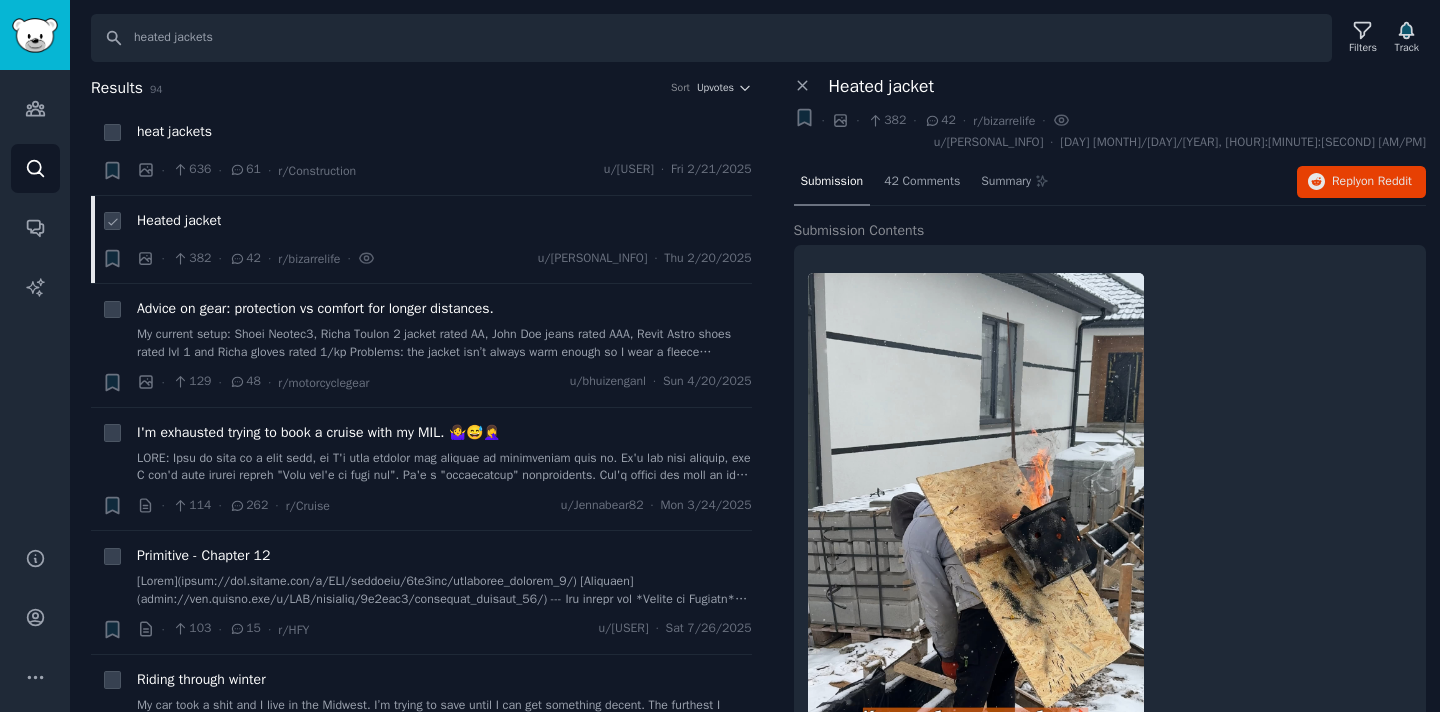 click on "Heated jacket" at bounding box center (444, 220) 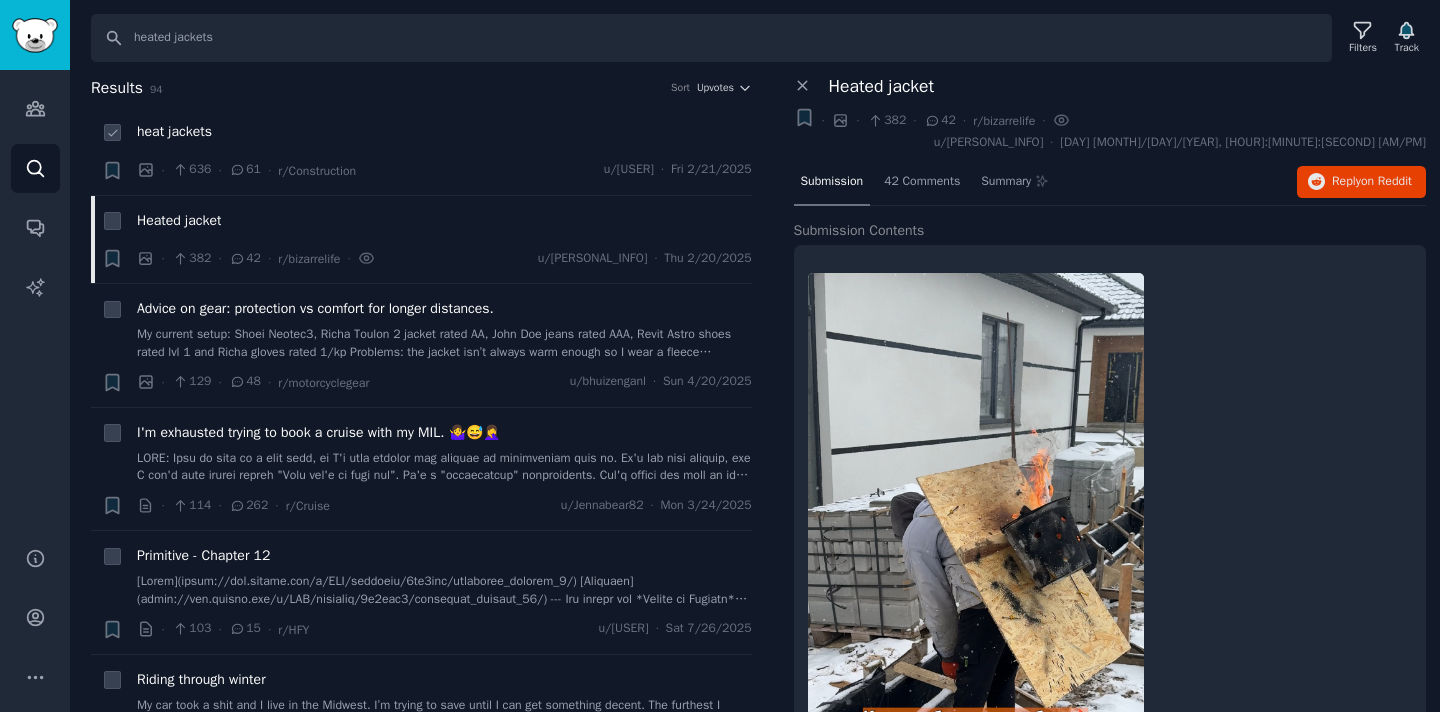 click on "heat jackets" at bounding box center [444, 131] 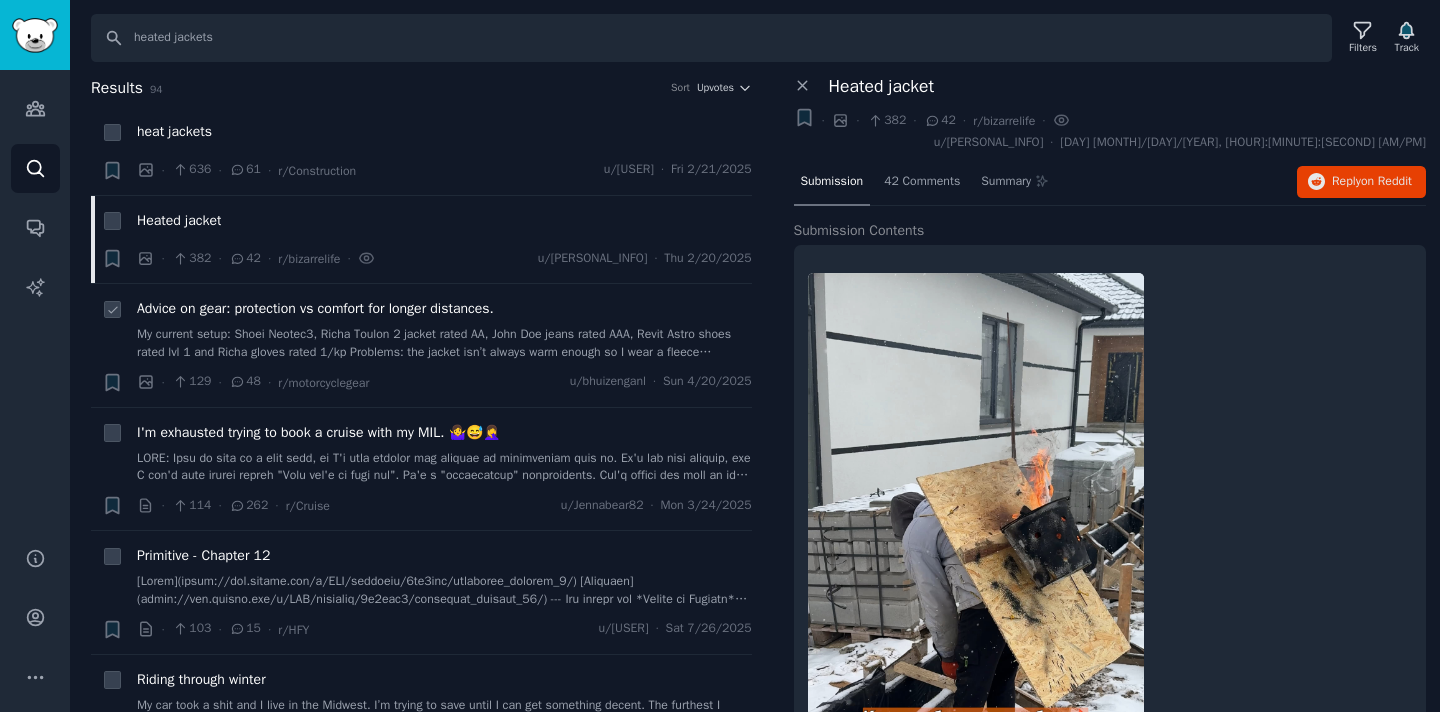 click on "Advice on gear: protection vs comfort for longer distances." at bounding box center (315, 308) 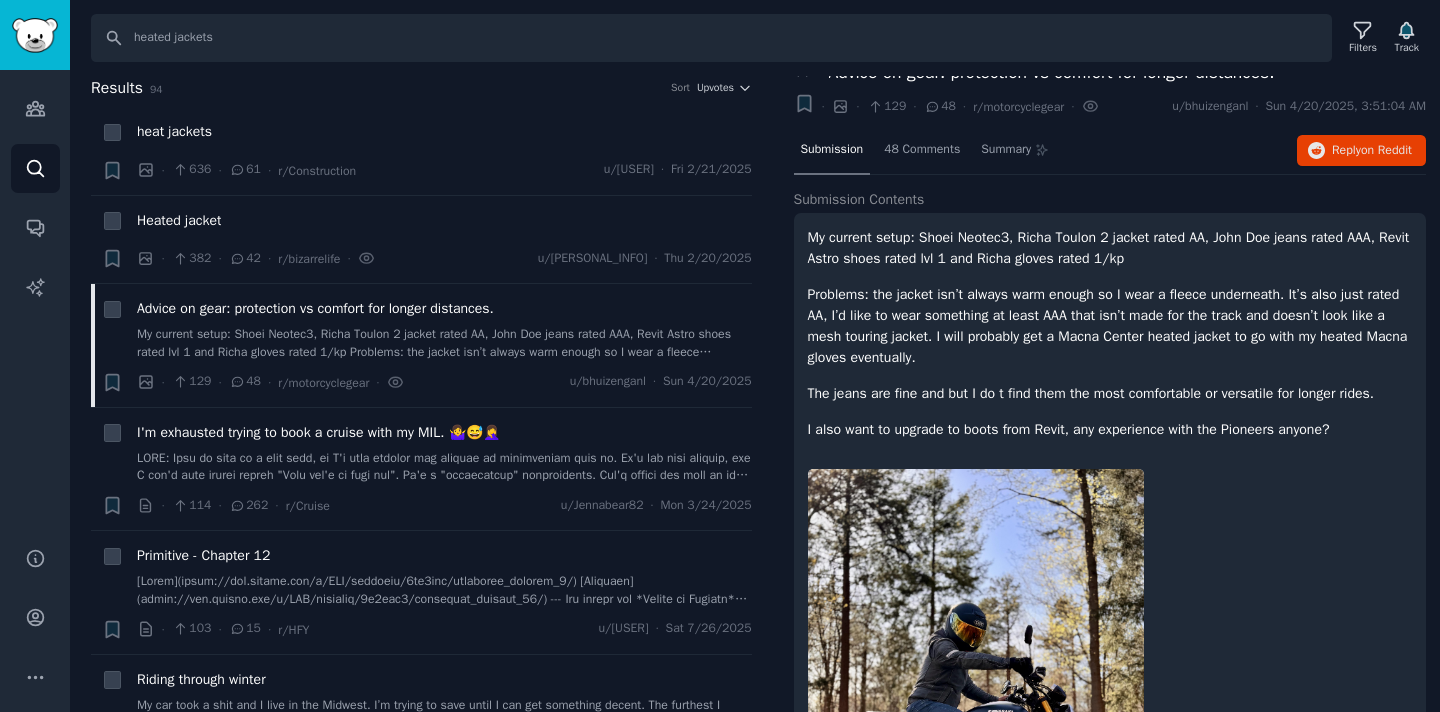 scroll, scrollTop: 16, scrollLeft: 0, axis: vertical 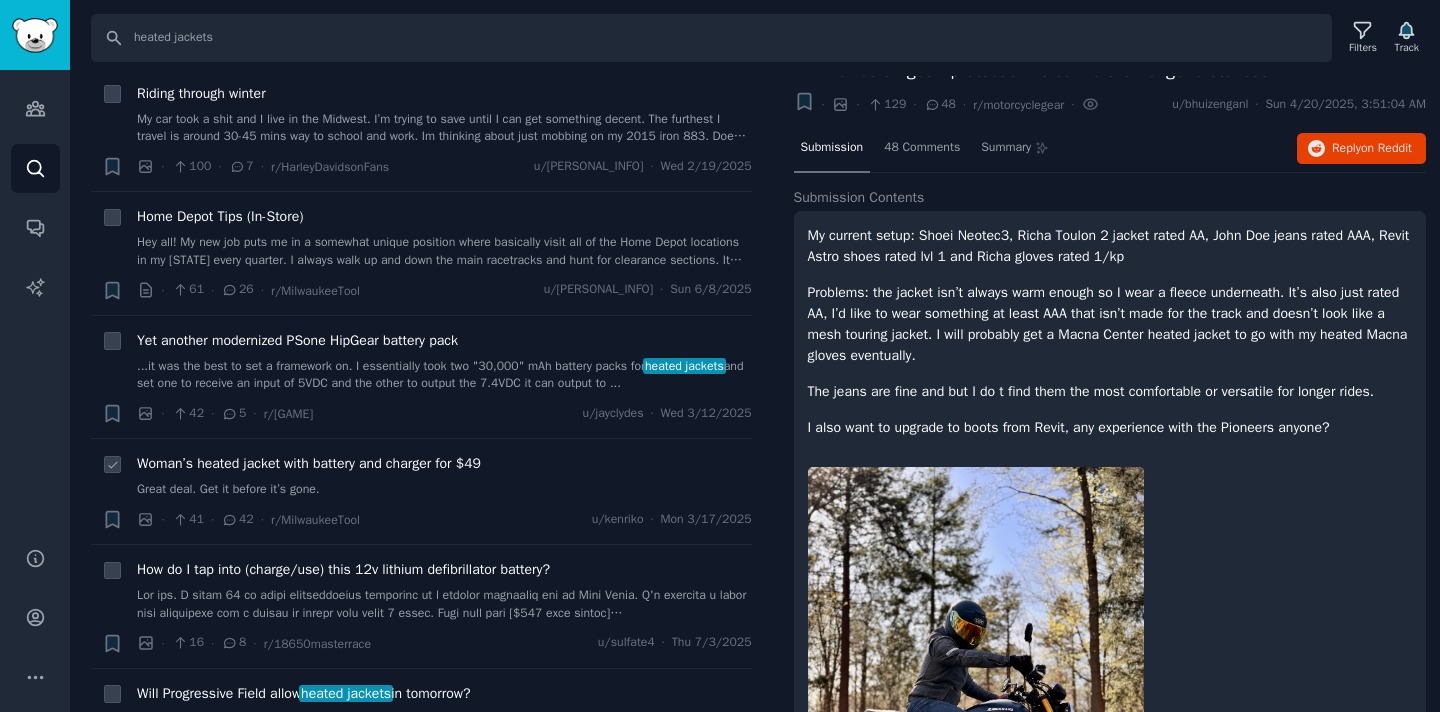 click on "Great deal. Get it before it’s gone." at bounding box center (444, 490) 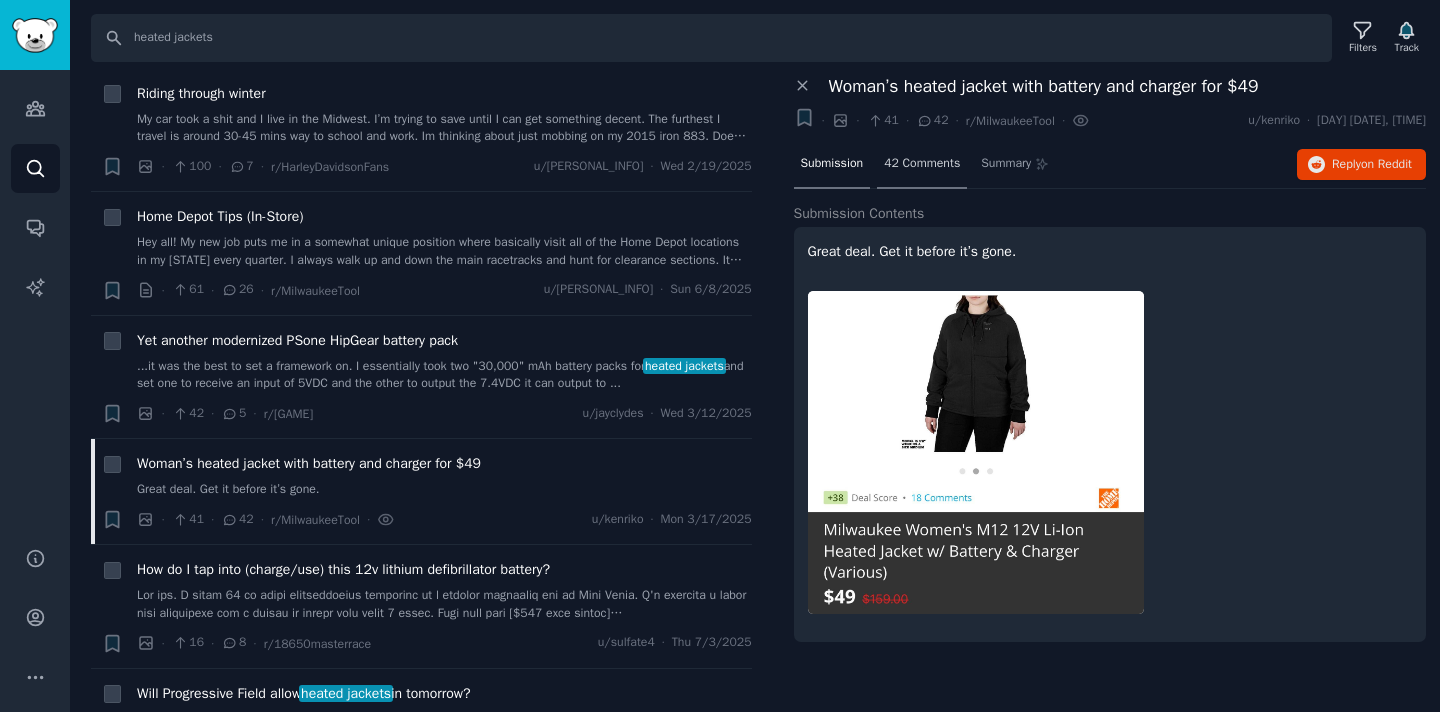 click on "42 Comments" at bounding box center (922, 164) 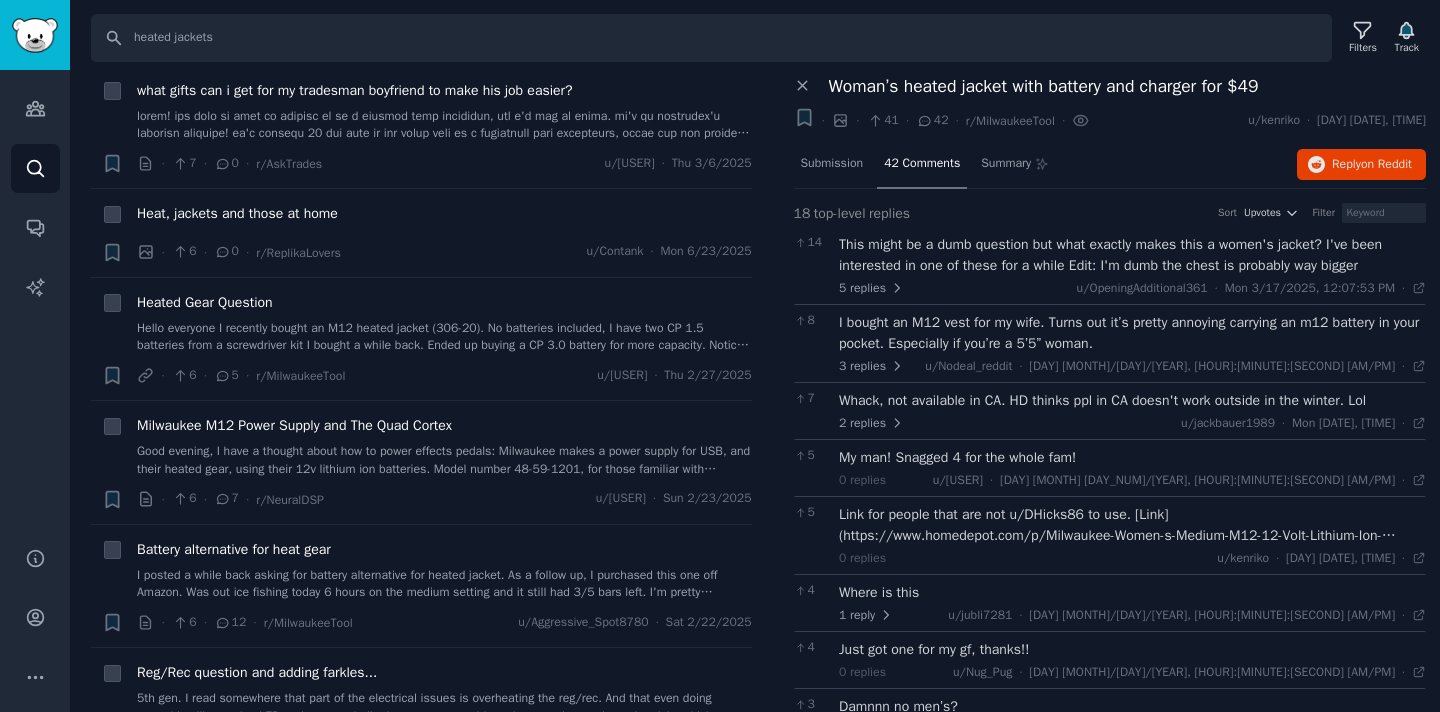 scroll, scrollTop: 1705, scrollLeft: 0, axis: vertical 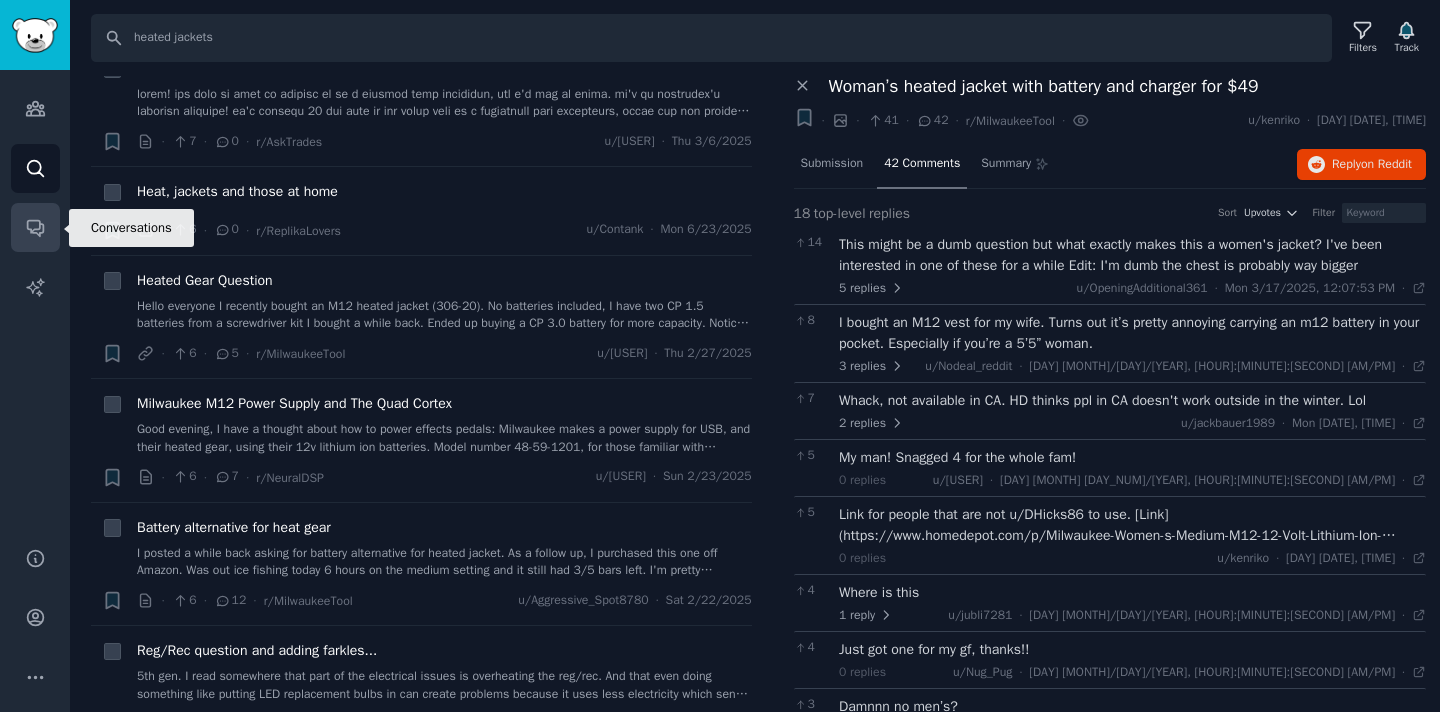 click on "Conversations" at bounding box center (35, 227) 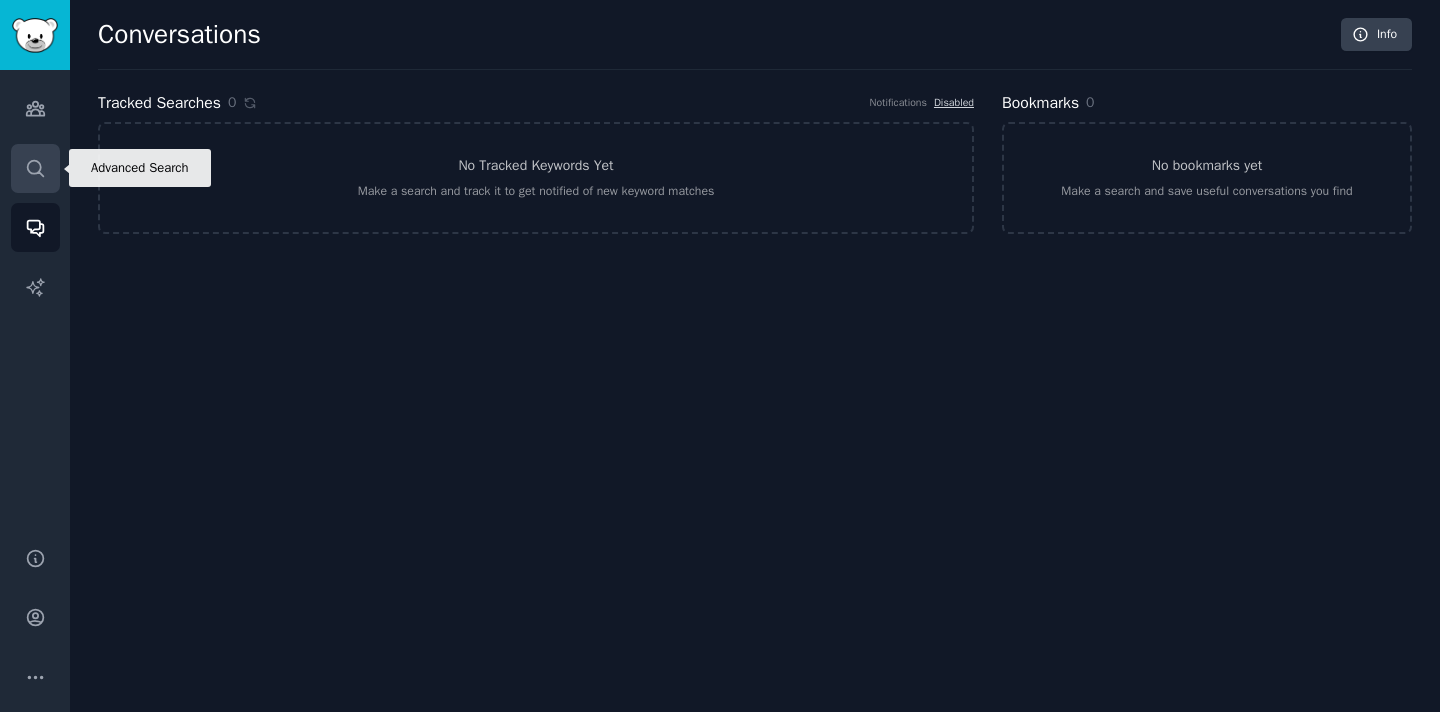 click 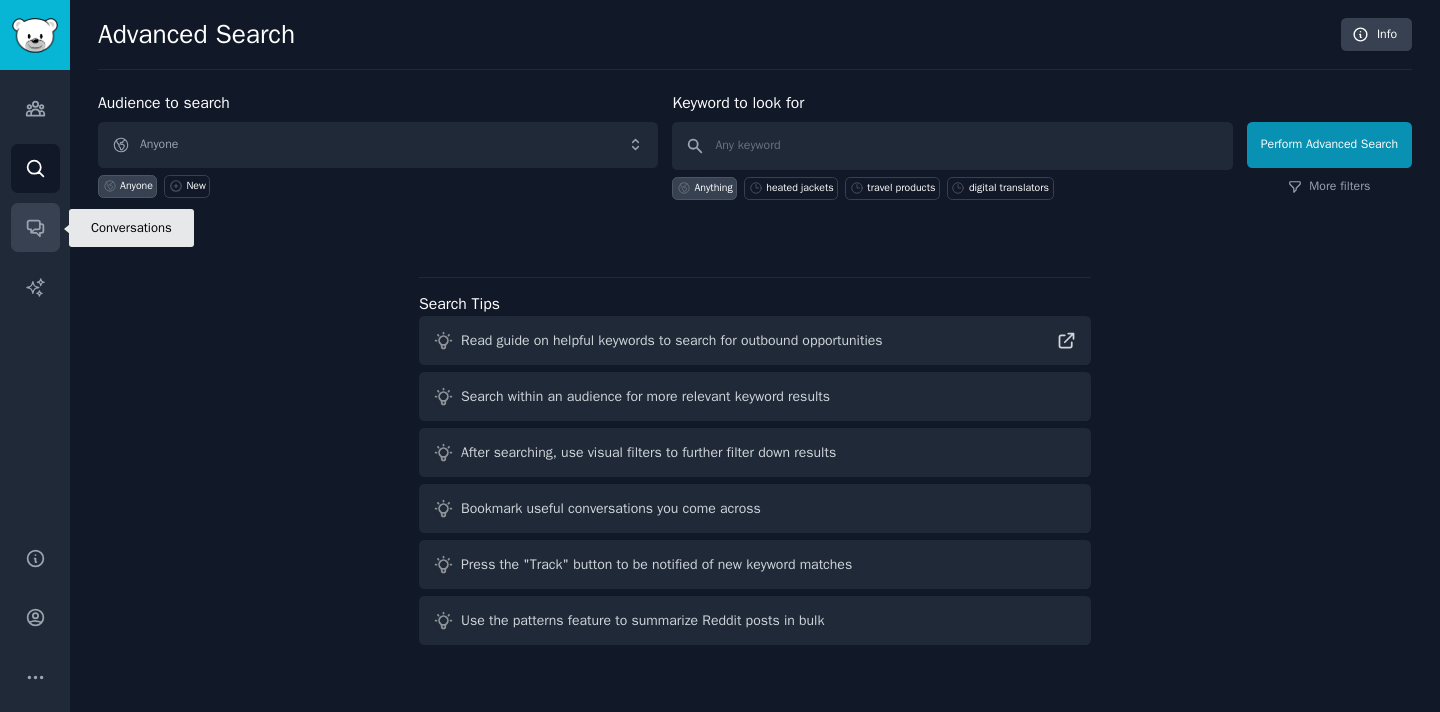 click 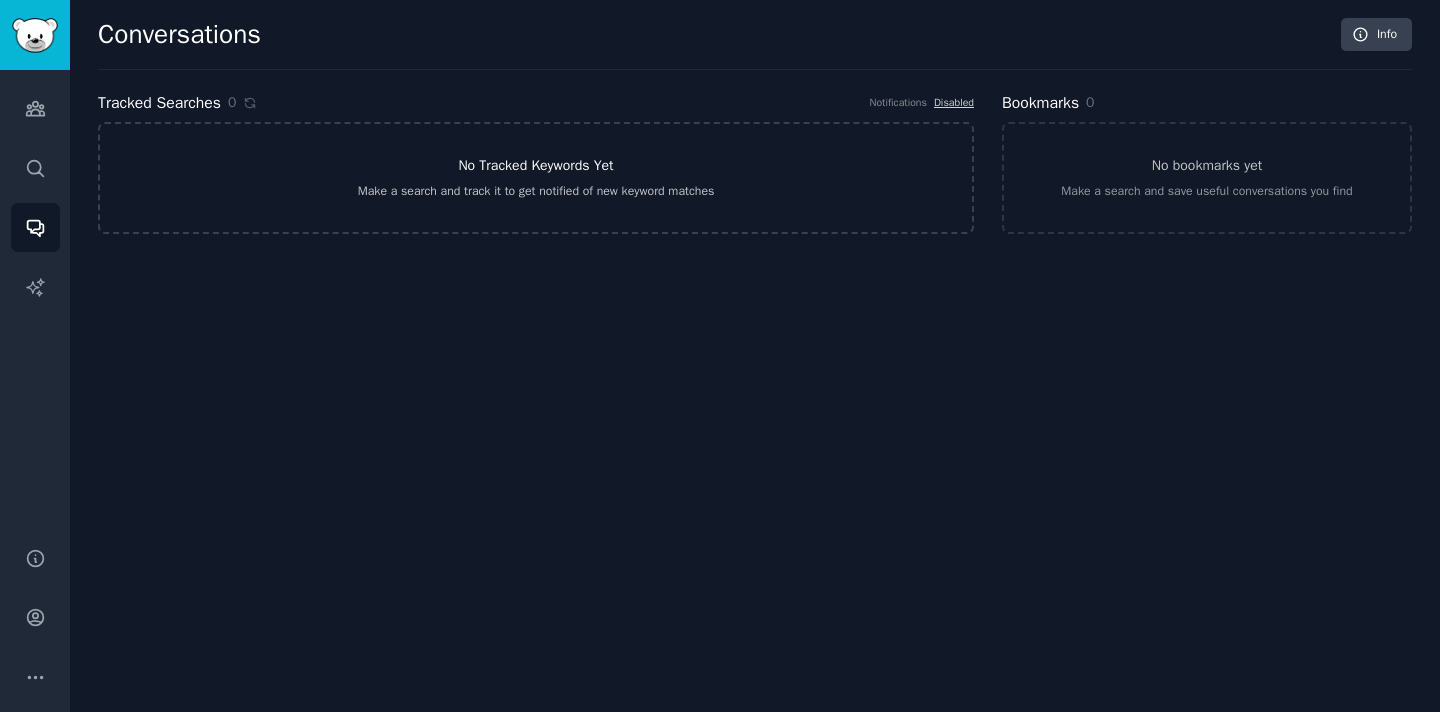click on "No Tracked Keywords Yet Make a search and track it to get notified of new keyword matches" at bounding box center [536, 178] 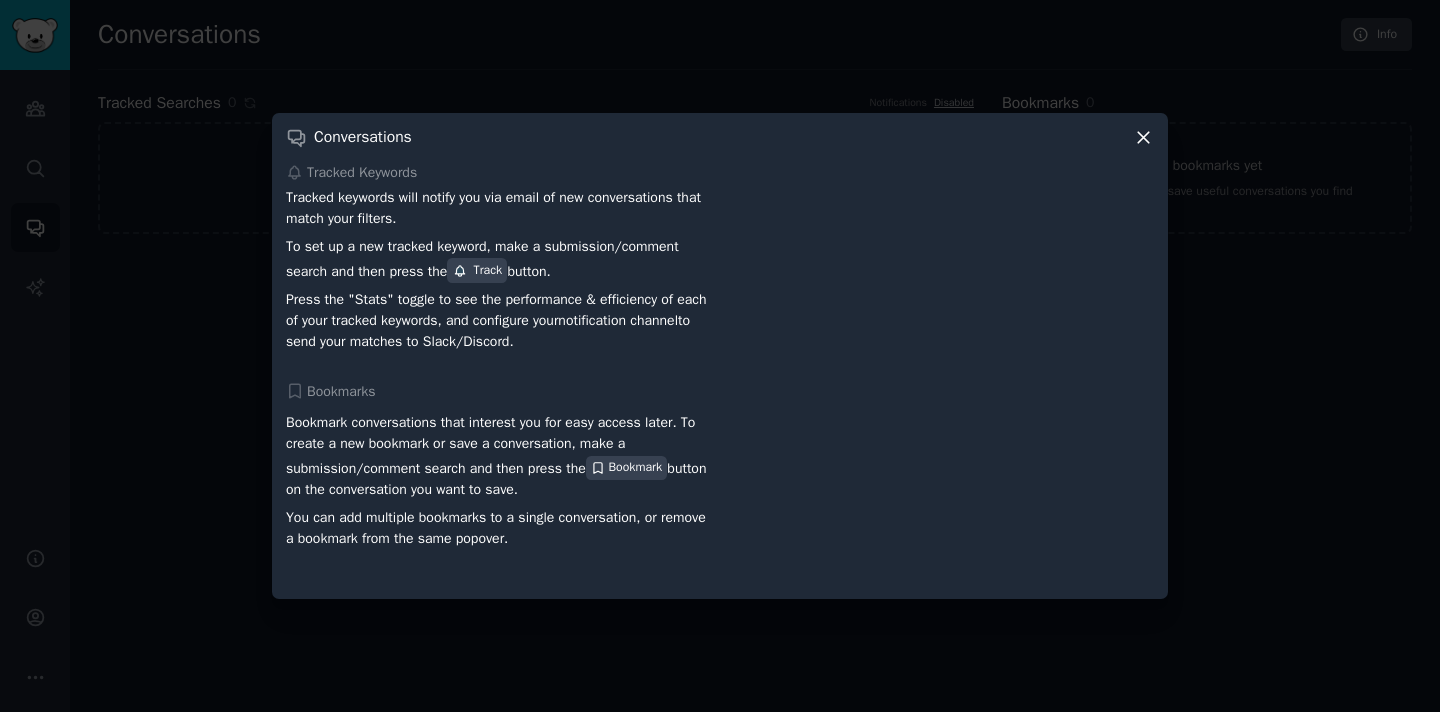 click 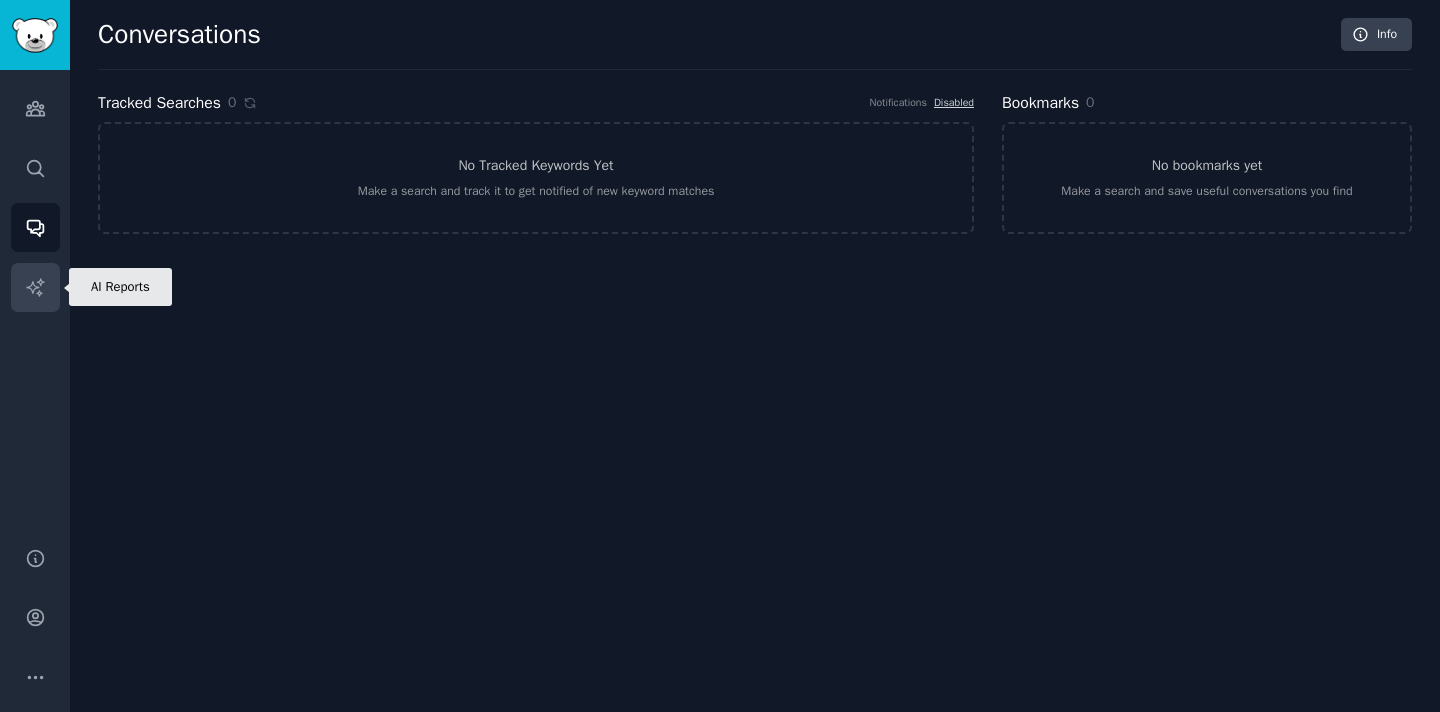 click on "AI Reports" at bounding box center [35, 287] 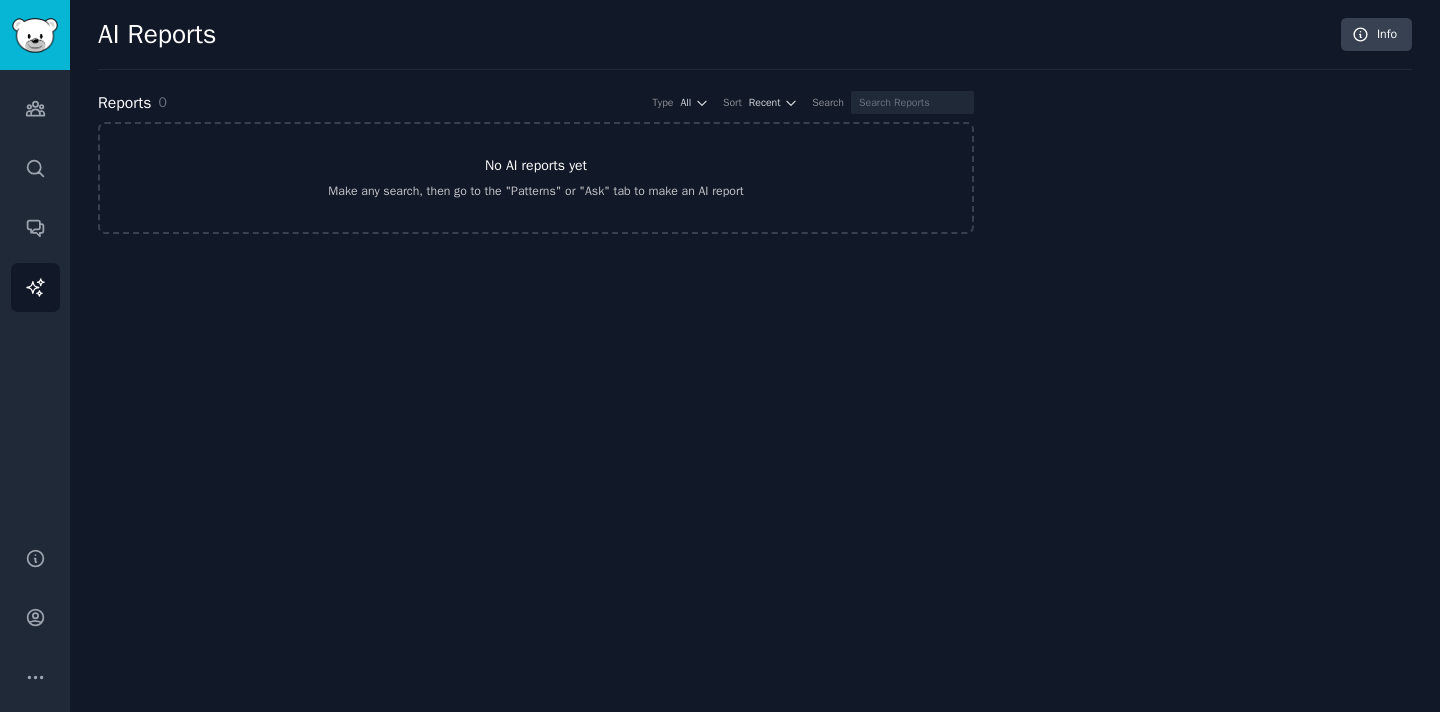 click on "Make any search, then go to the "Patterns" or "Ask" tab to make an AI report" at bounding box center [535, 192] 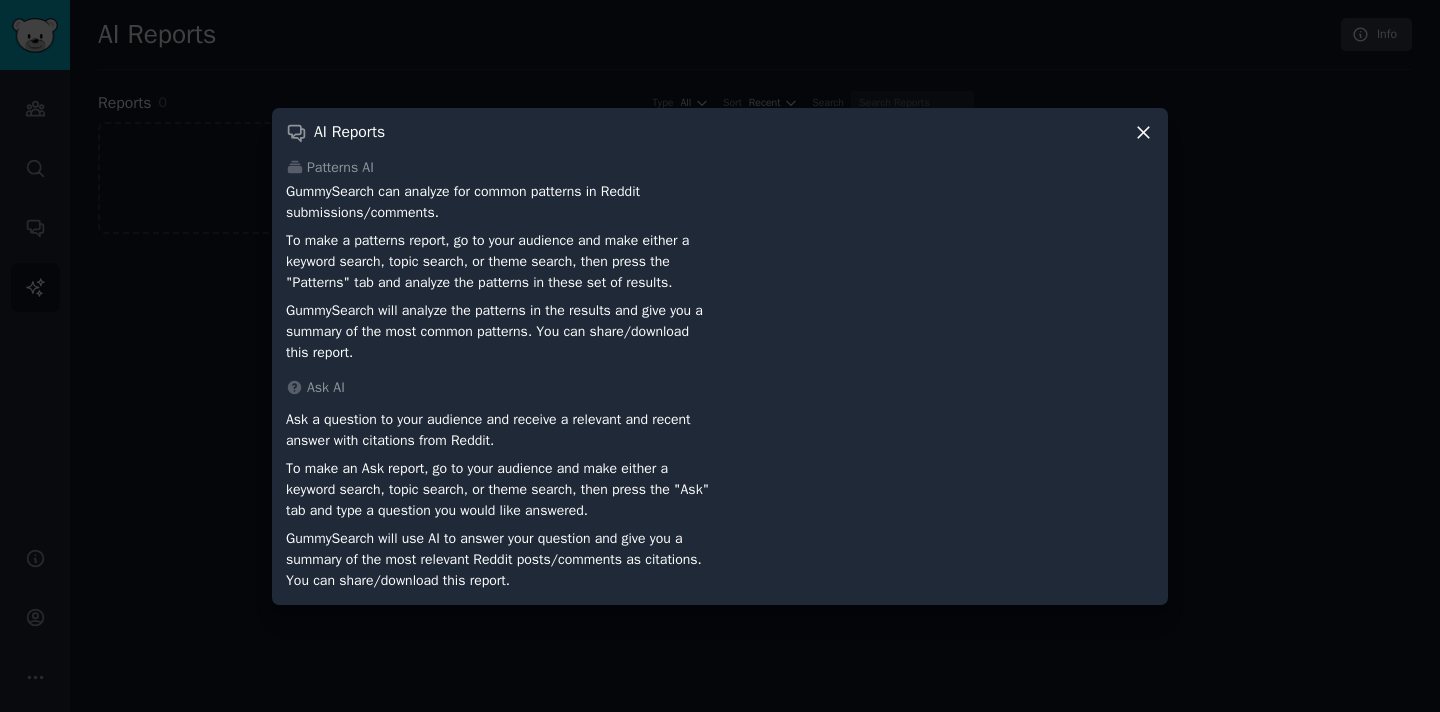 click 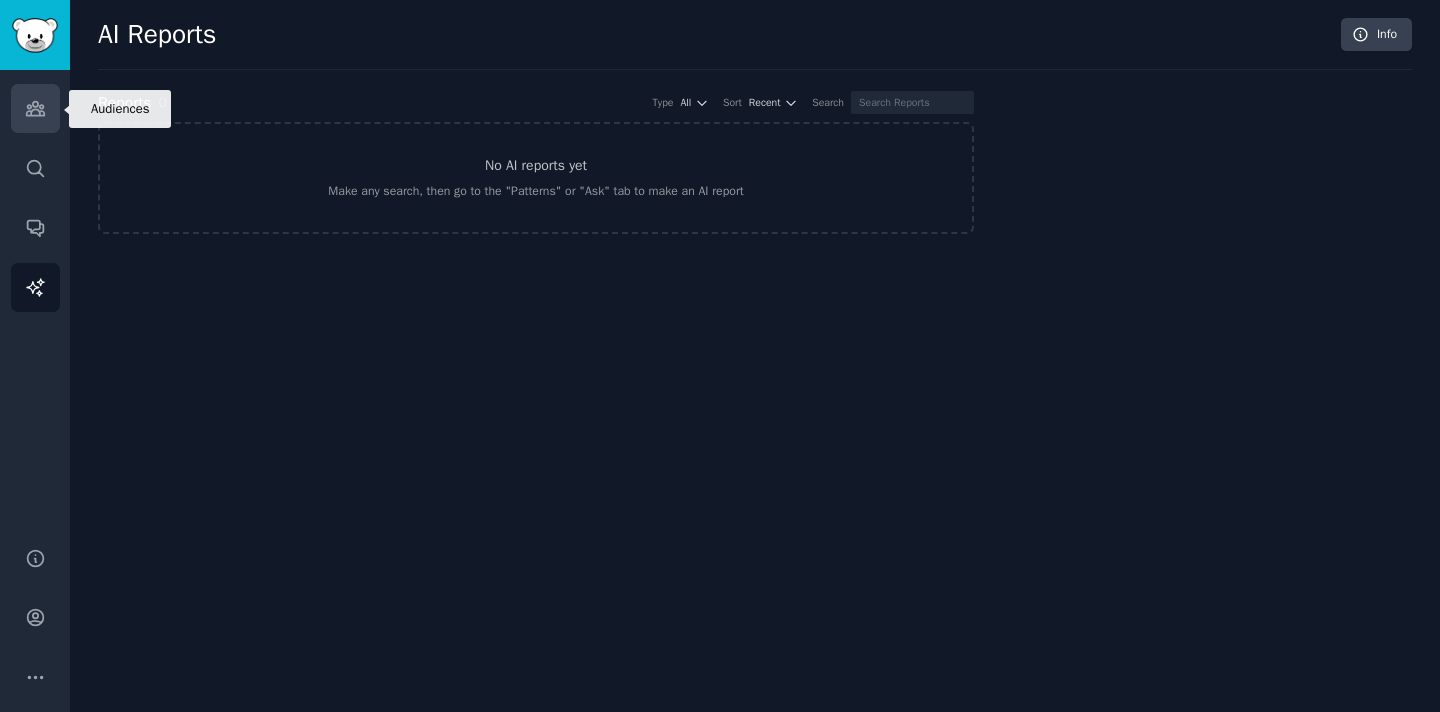 click 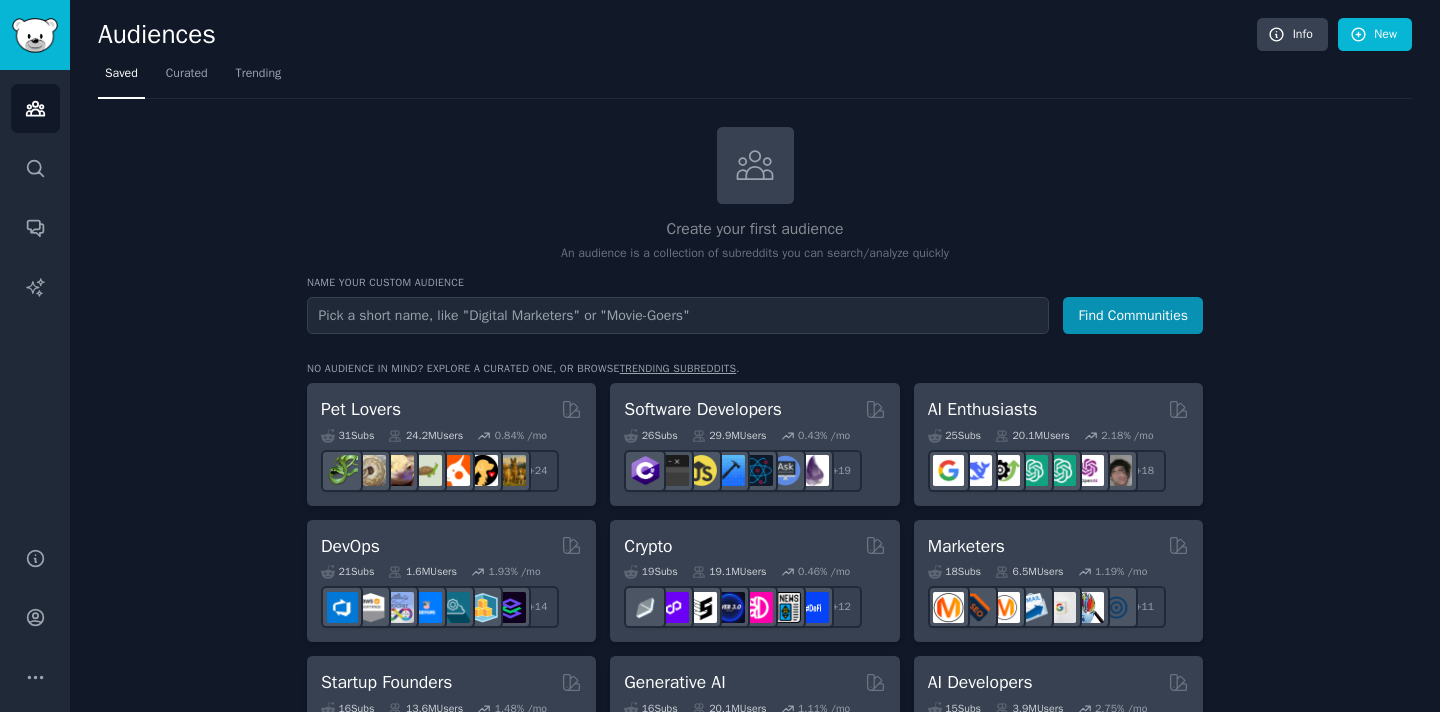 click at bounding box center [678, 315] 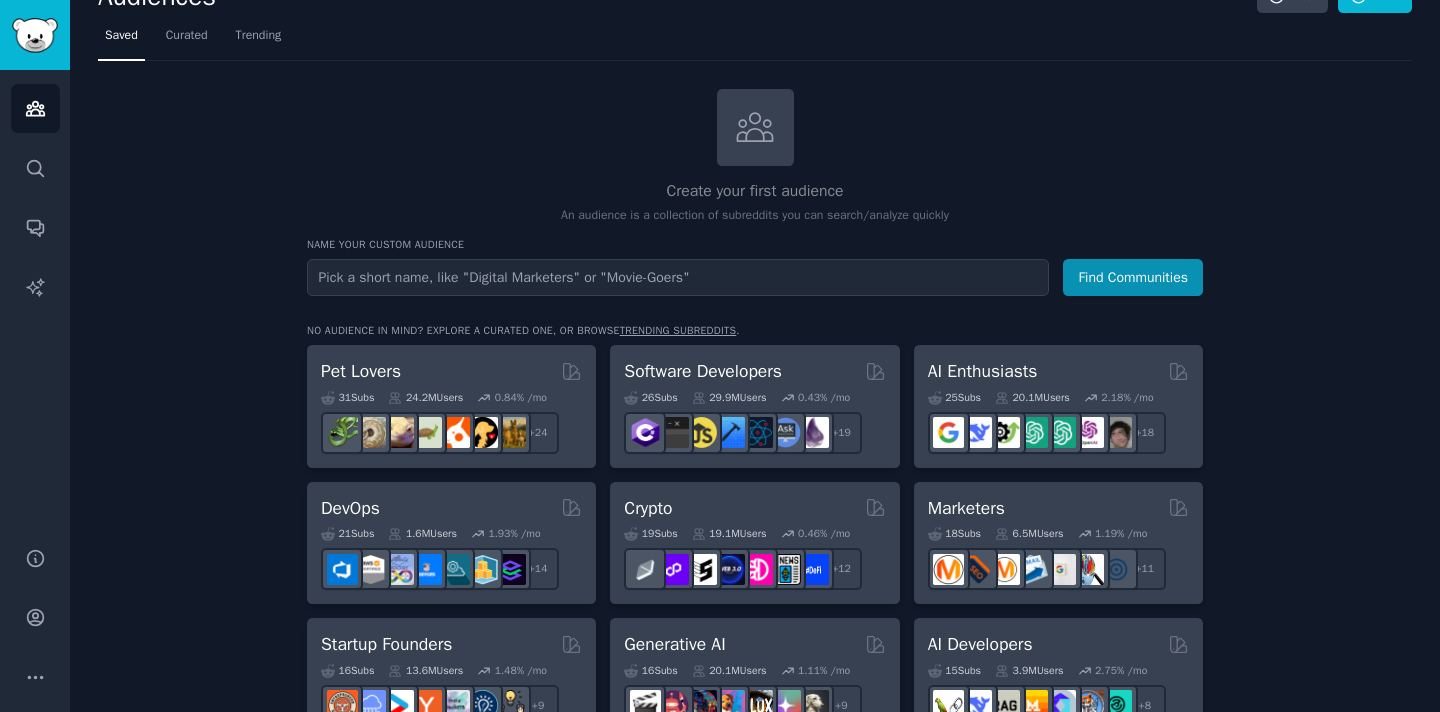 scroll, scrollTop: 48, scrollLeft: 0, axis: vertical 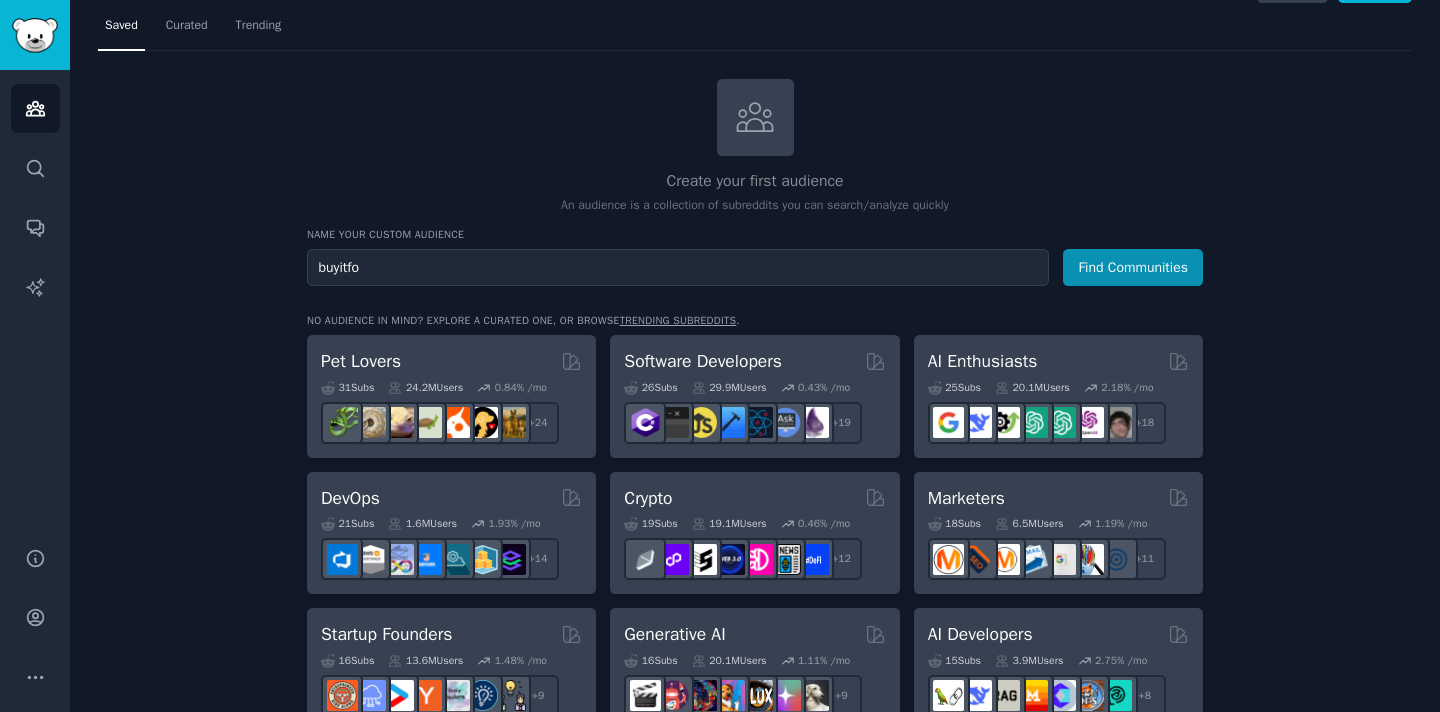 type on "buyitfor" 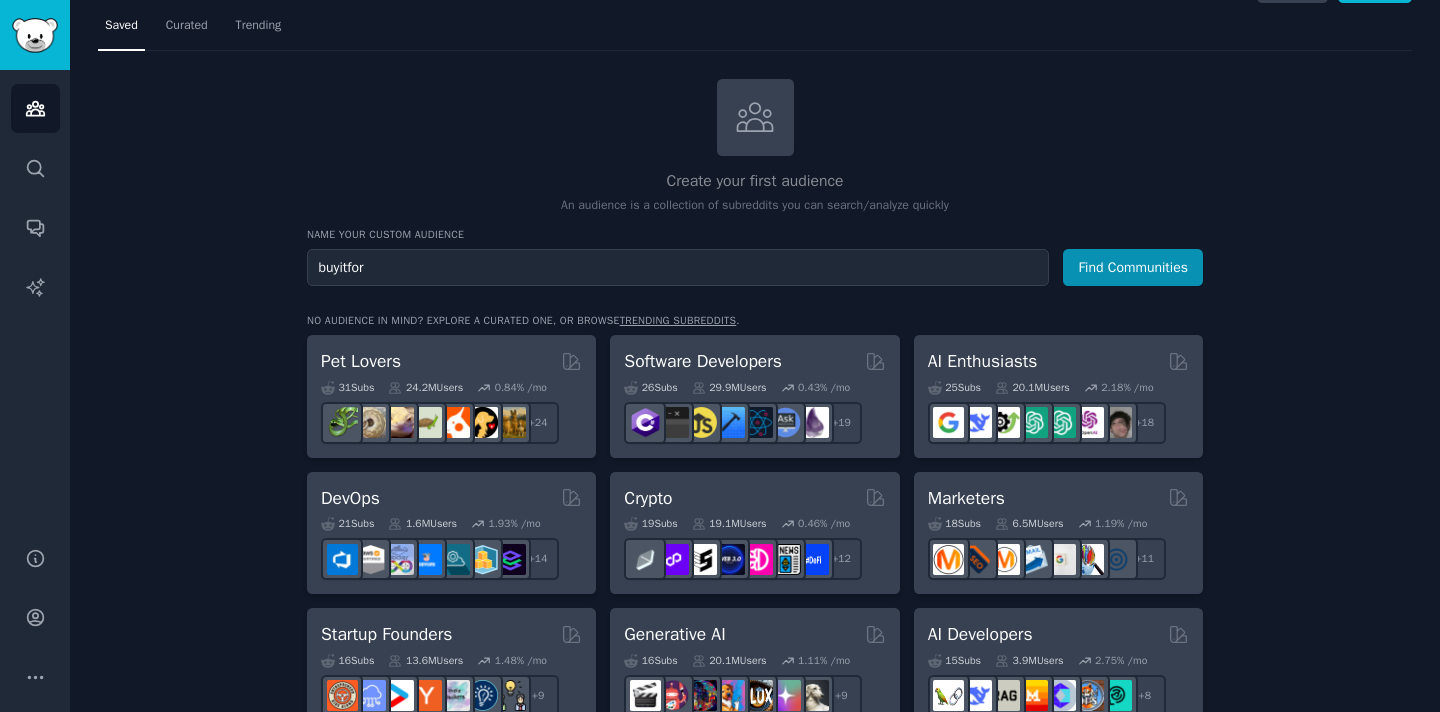 click on "buyitfor" at bounding box center (678, 267) 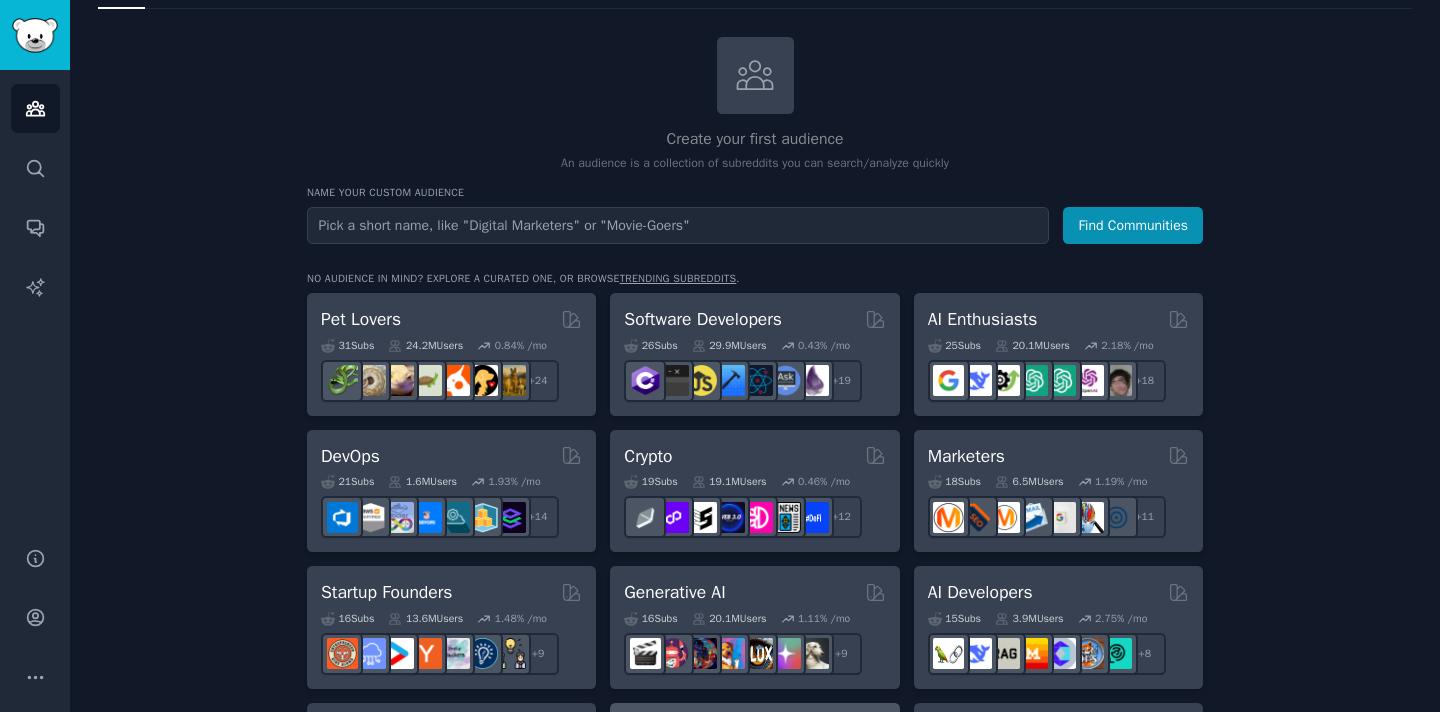 scroll, scrollTop: 0, scrollLeft: 0, axis: both 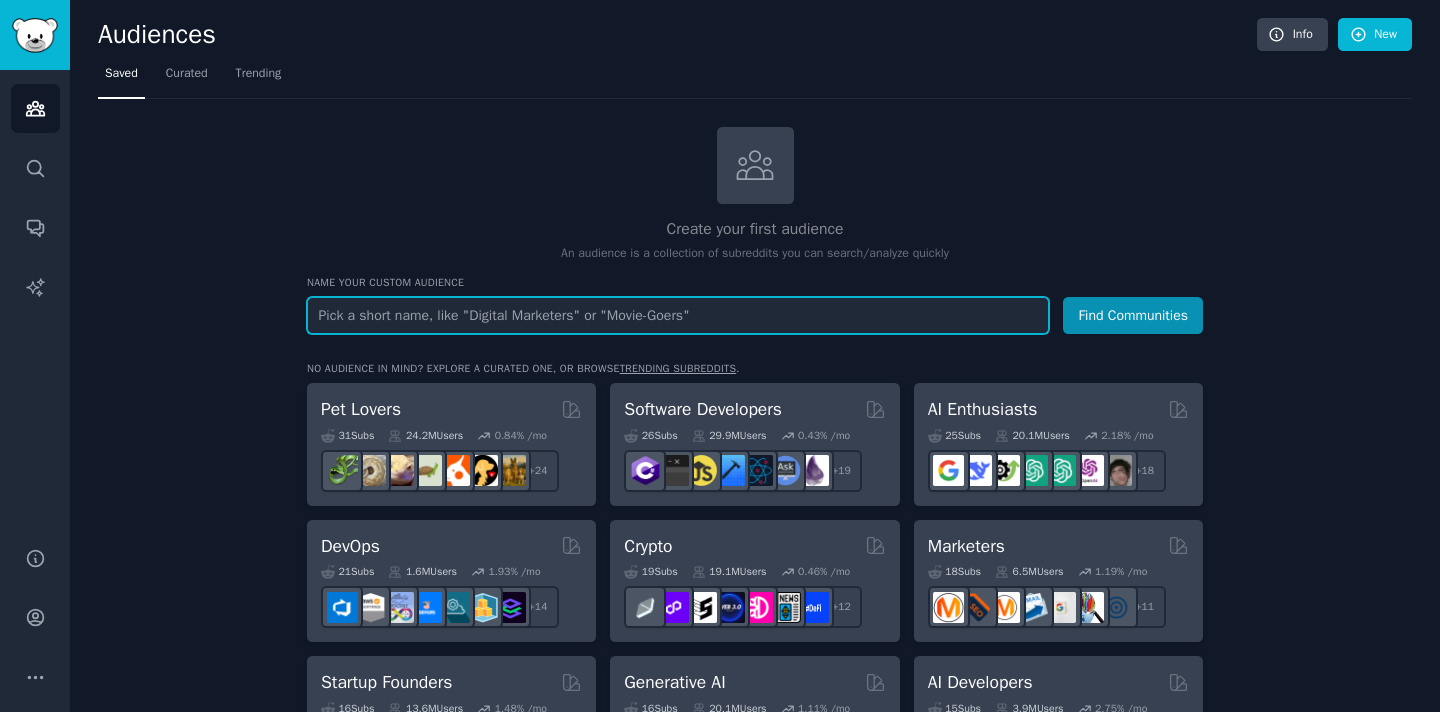 click at bounding box center (678, 315) 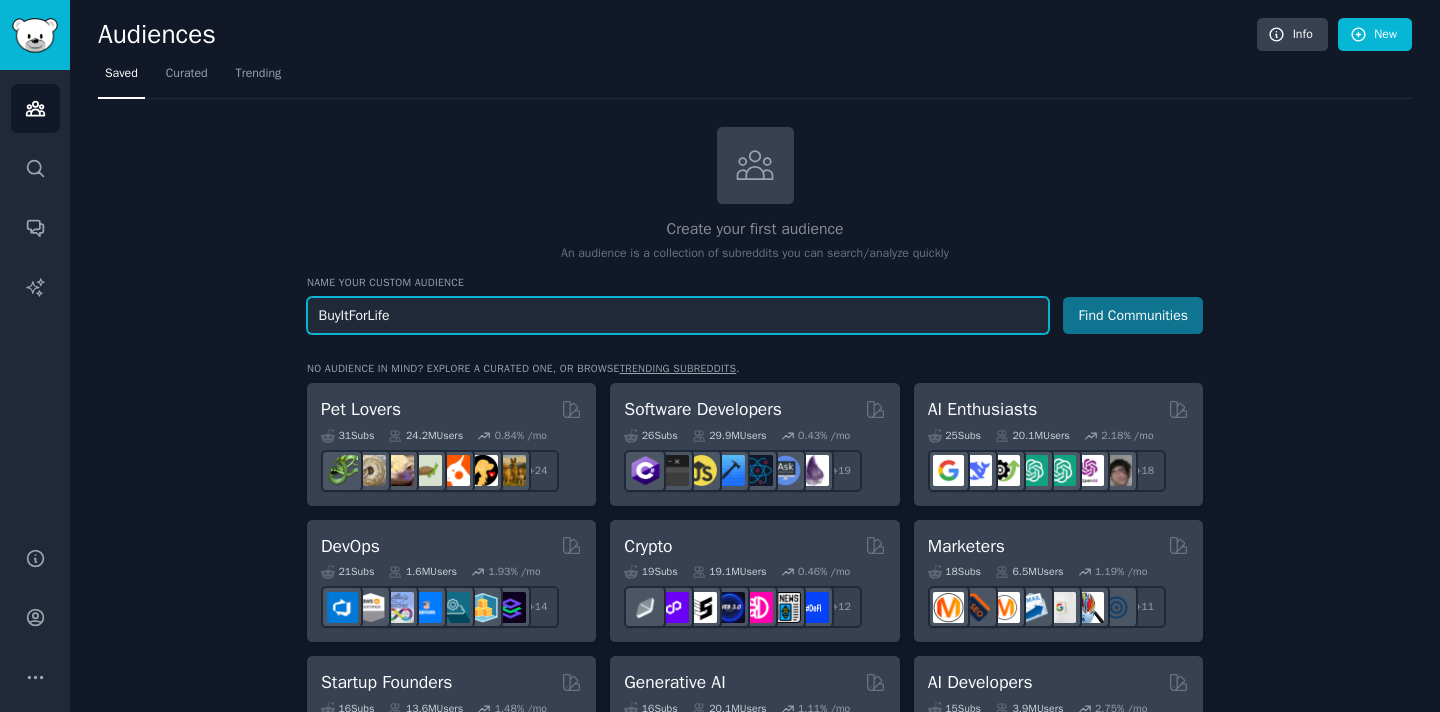 type on "BuyItForLife" 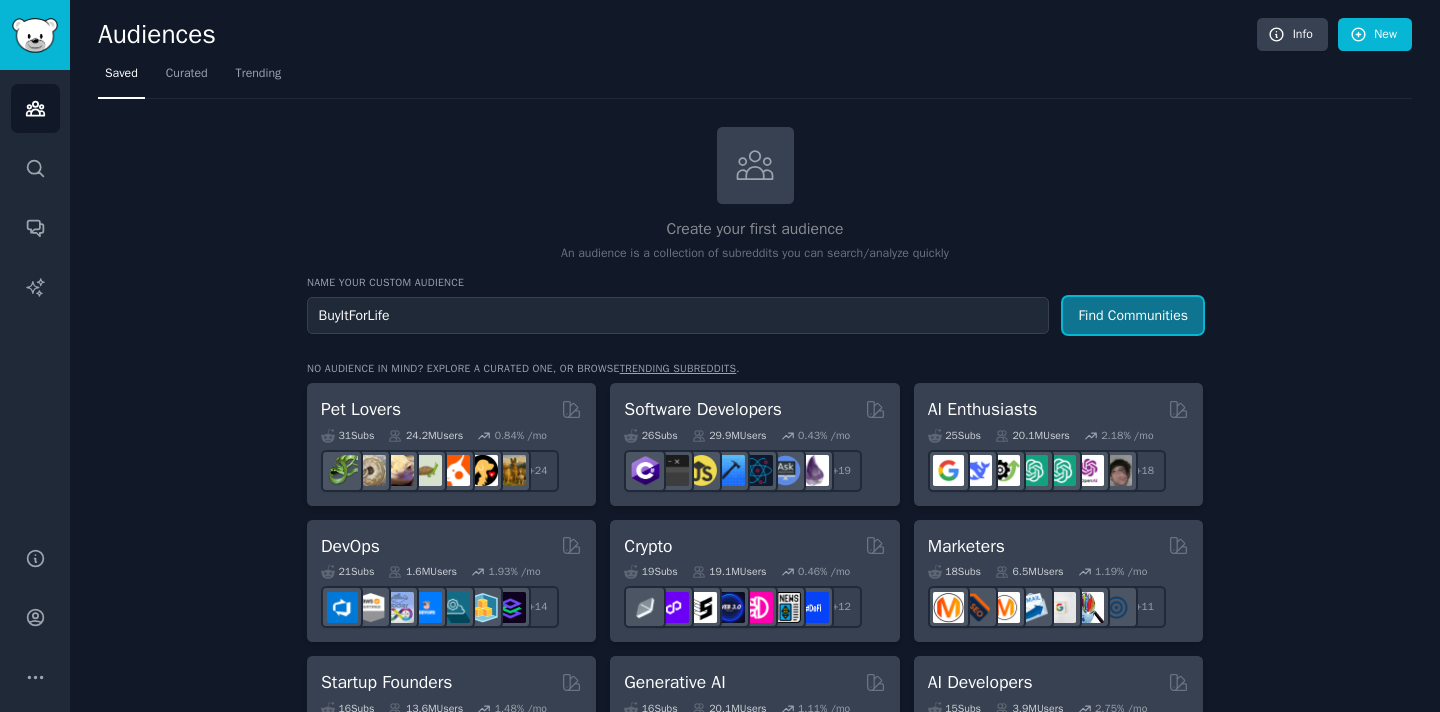 click on "Find Communities" at bounding box center [1133, 315] 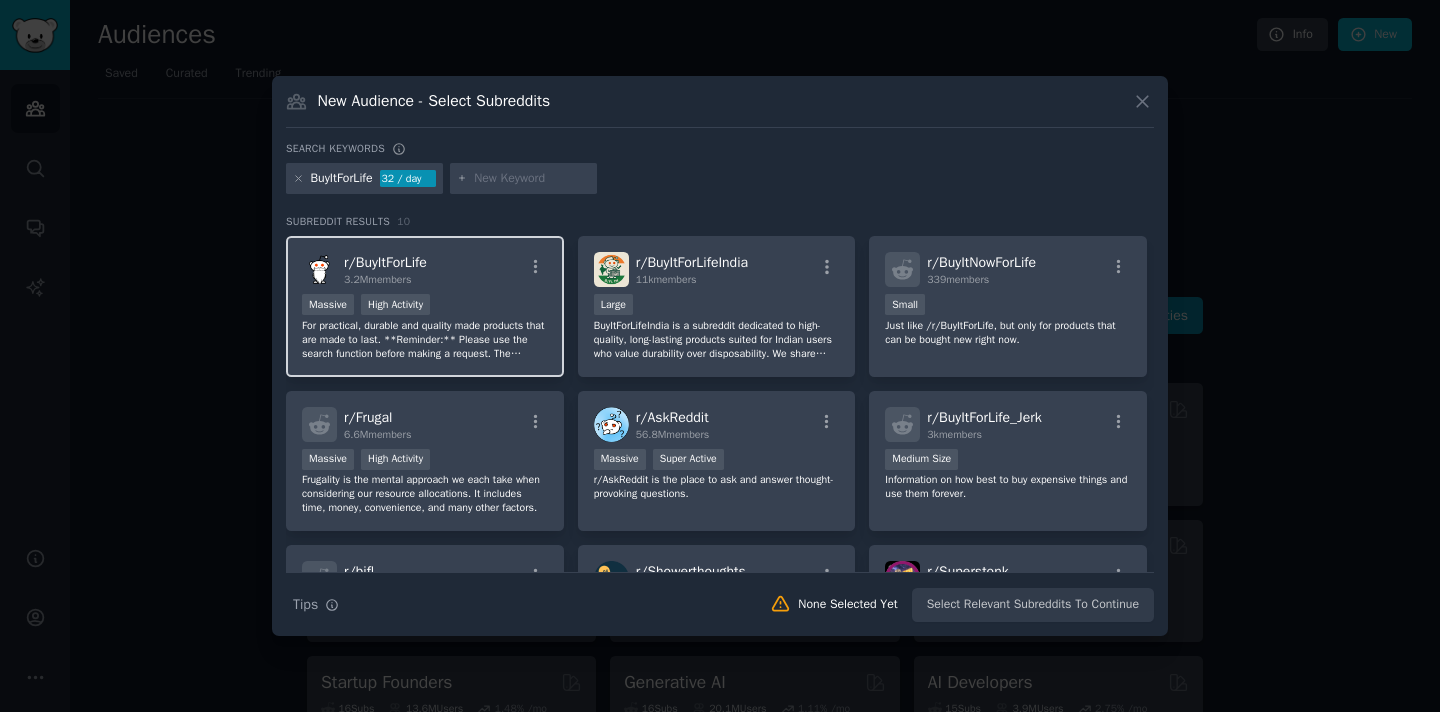 click on "For practical, durable and quality made products that are made to last.
**Reminder:** Please use the search function before making a request.
The Mission Statement: http://www.reddit.com/r/BuyItForLife/comments/jtjuz/bi4l_mission_statement_rules_etc/" at bounding box center [425, 340] 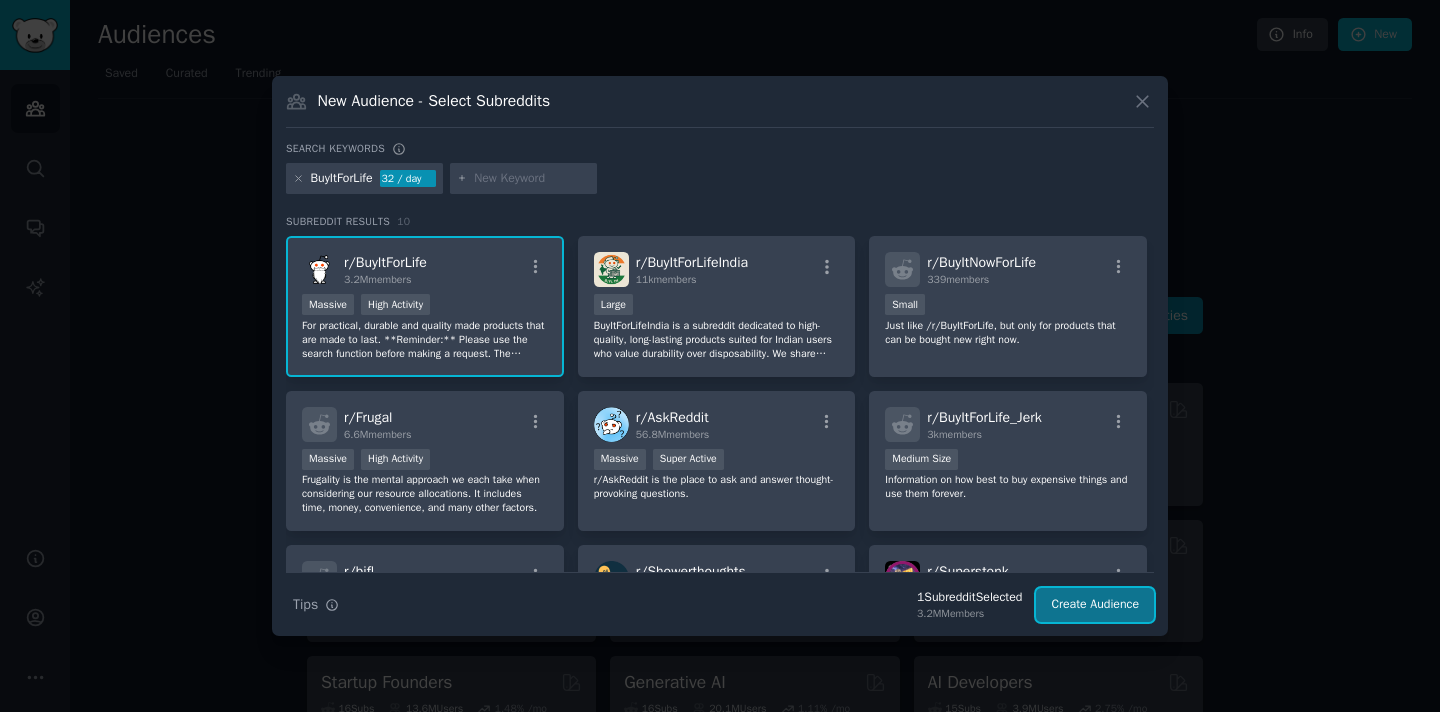 click on "Create Audience" at bounding box center [1095, 605] 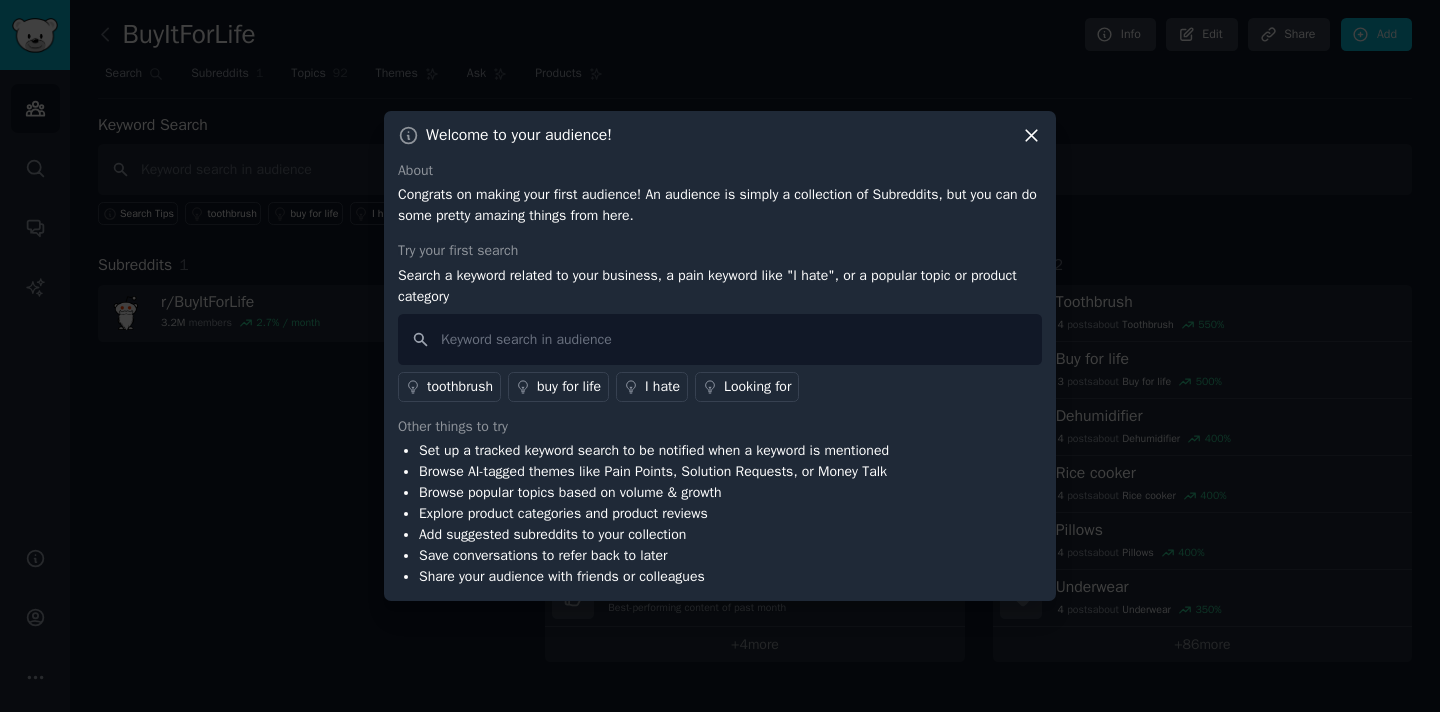 click 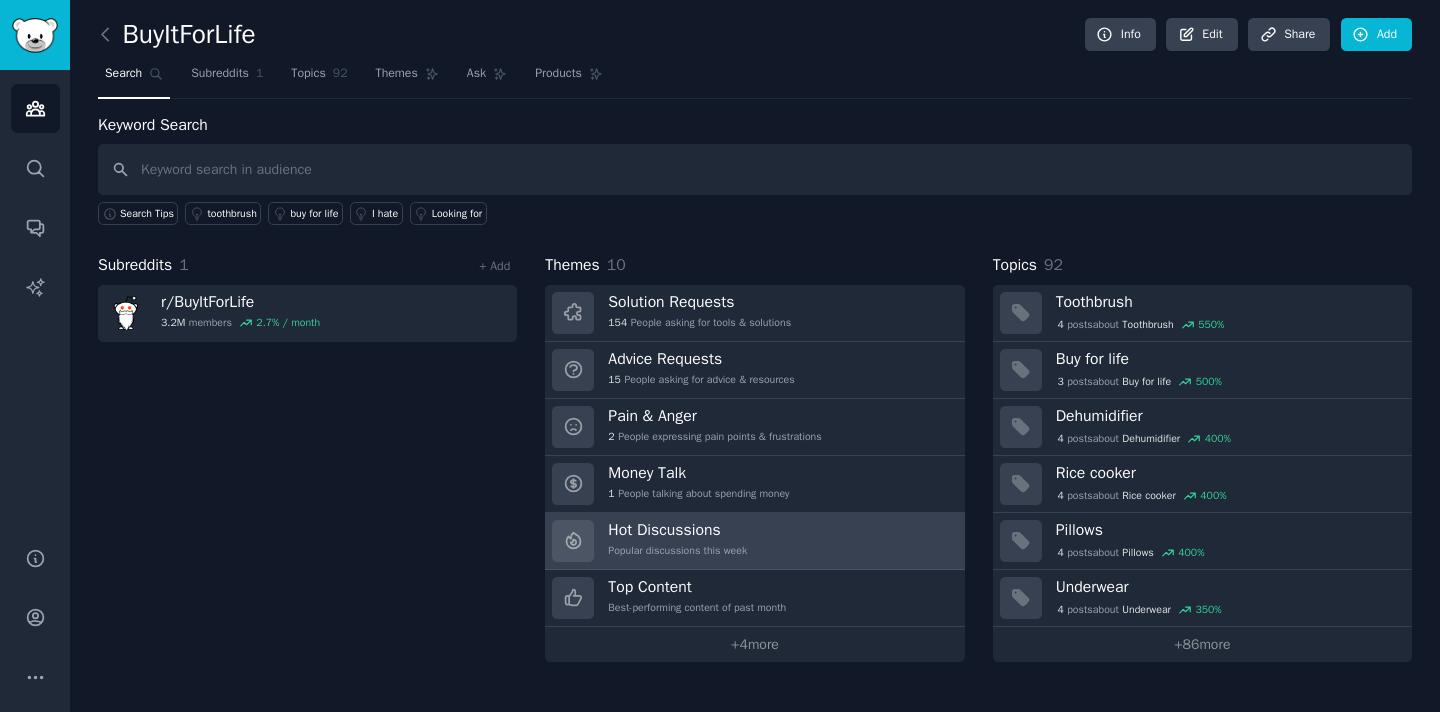 click on "Popular discussions this week" at bounding box center (677, 551) 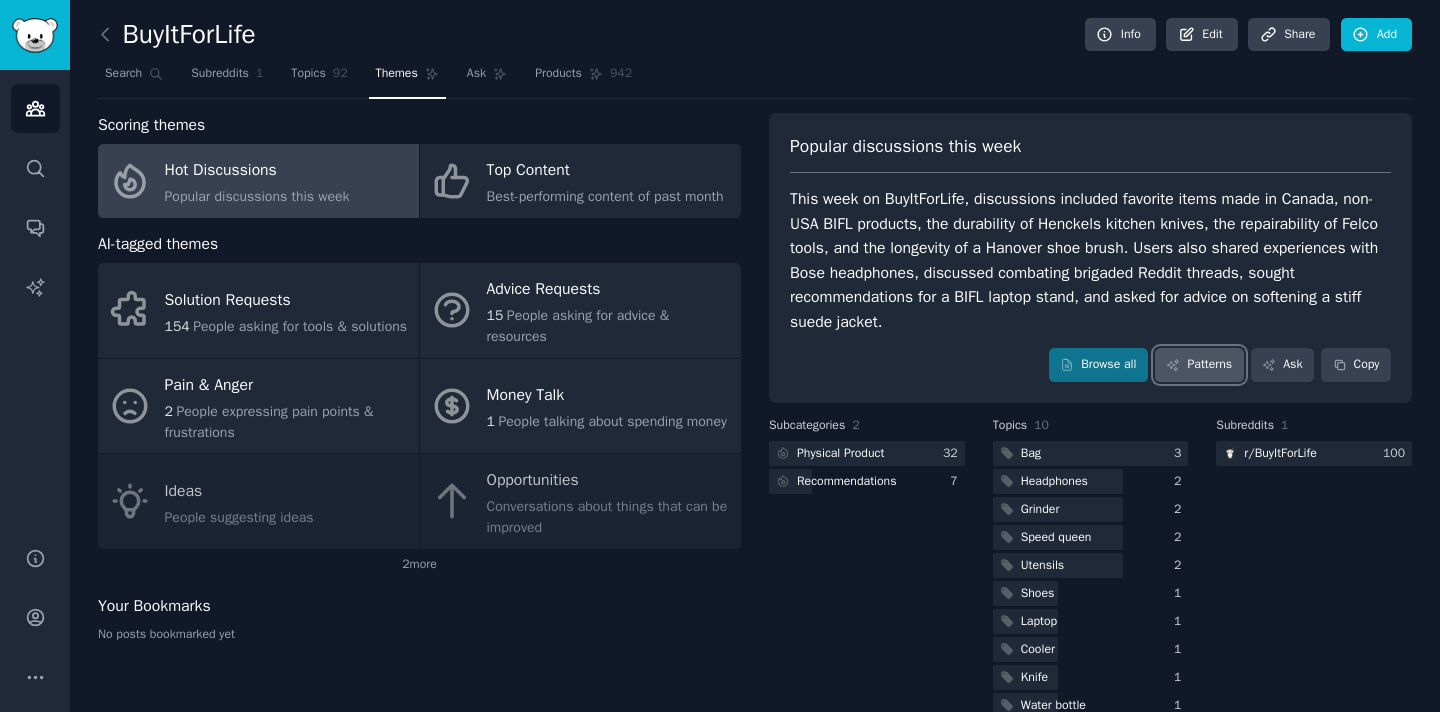 click on "Patterns" at bounding box center (1199, 365) 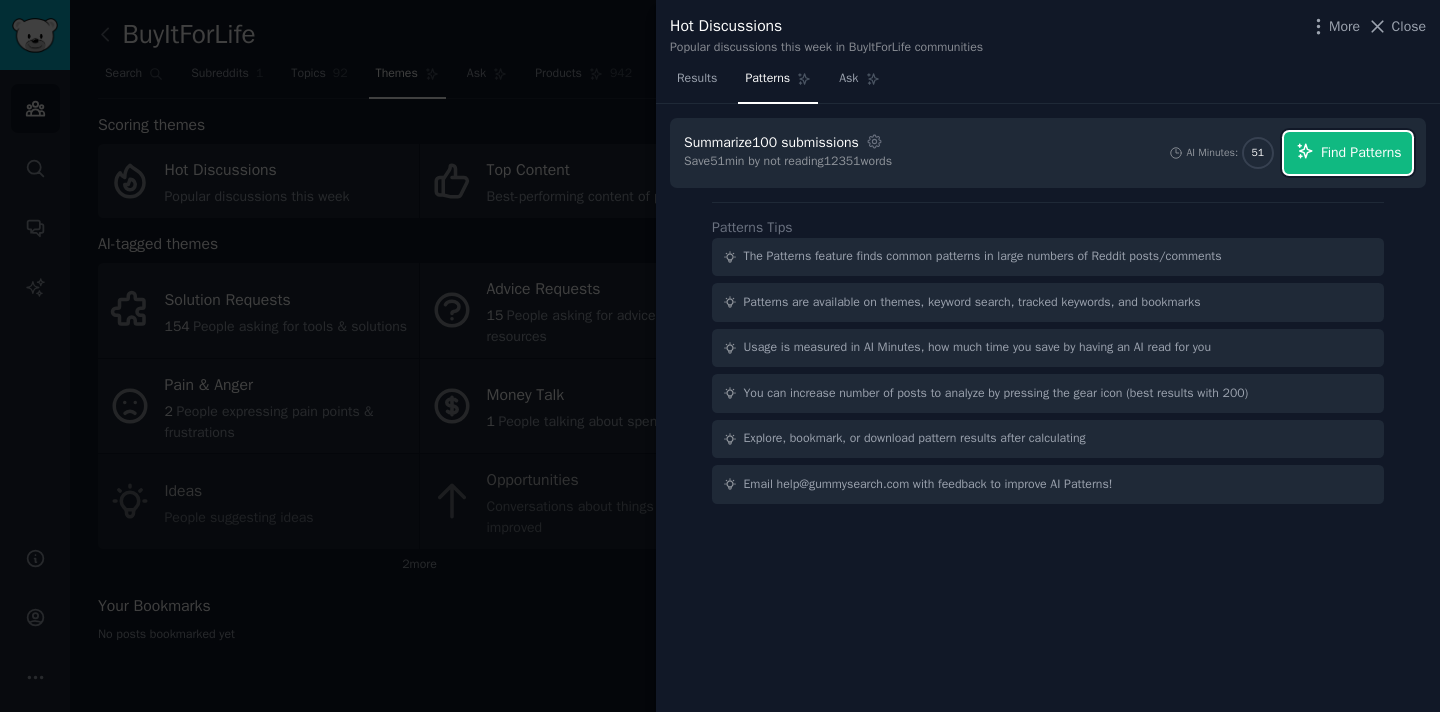 click on "Find Patterns" at bounding box center [1348, 153] 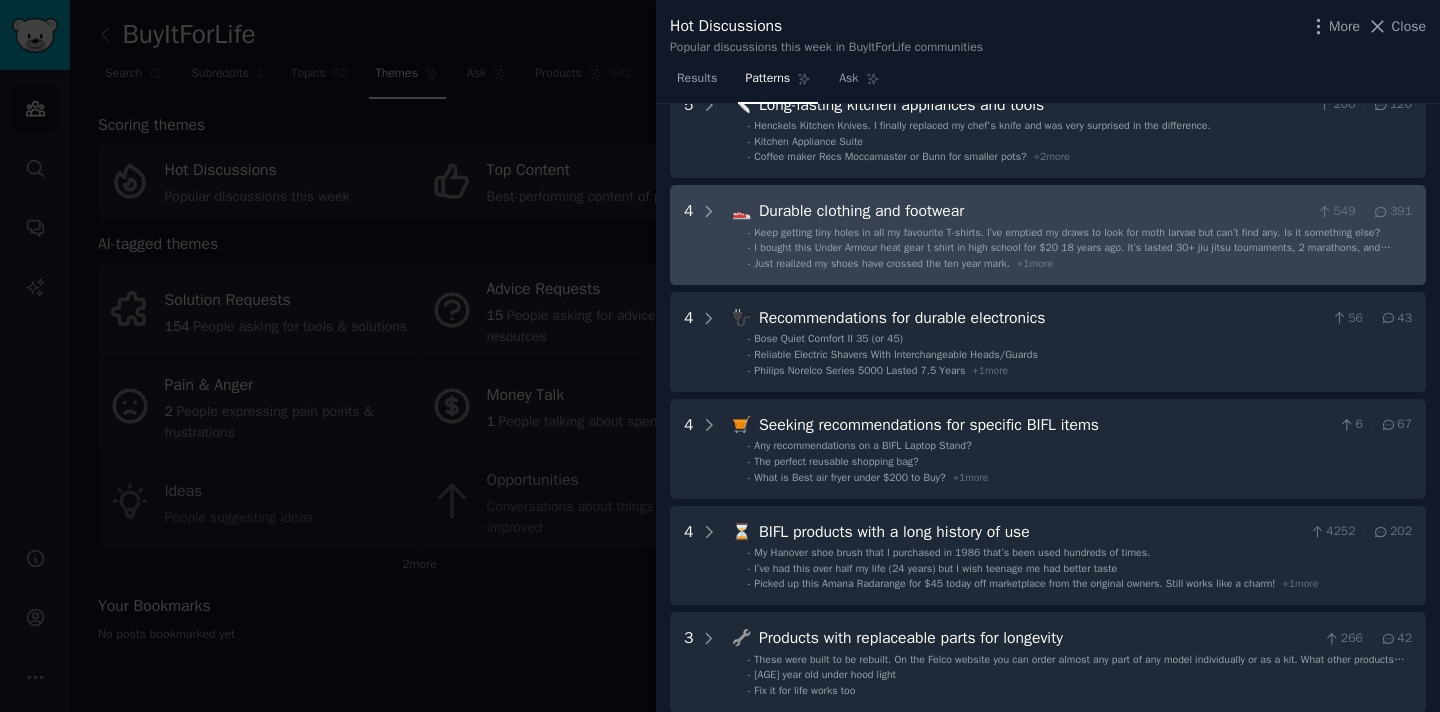 scroll, scrollTop: 120, scrollLeft: 0, axis: vertical 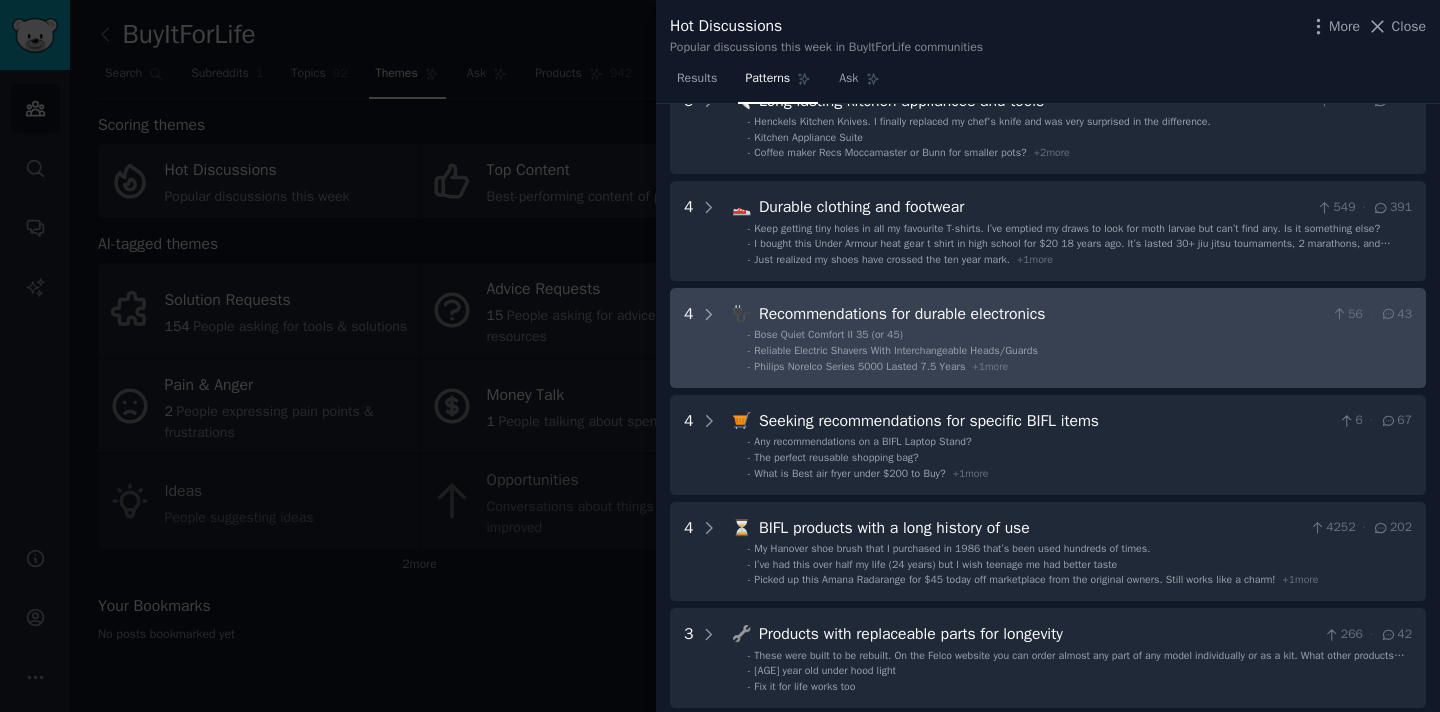 click on "Bose Quiet Comfort II 35 (or 45)" at bounding box center (828, 335) 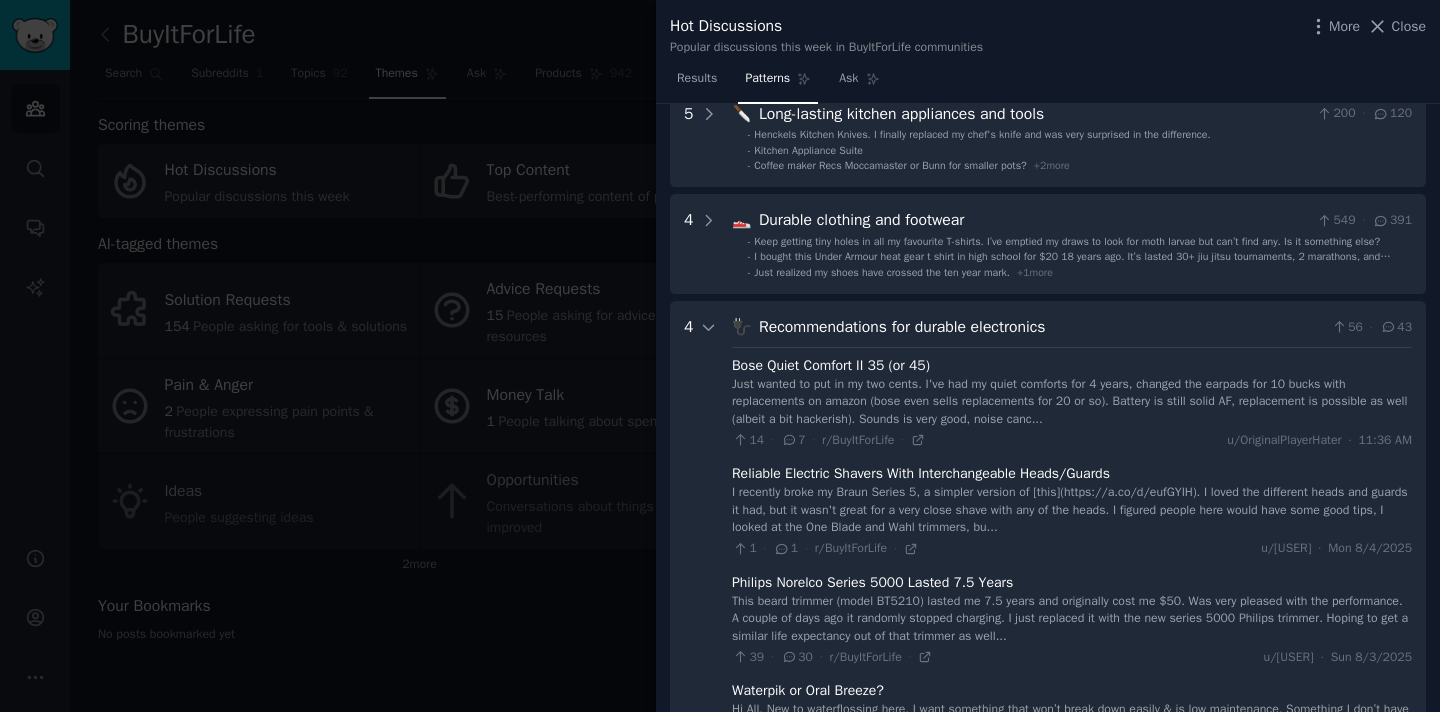 scroll, scrollTop: 0, scrollLeft: 0, axis: both 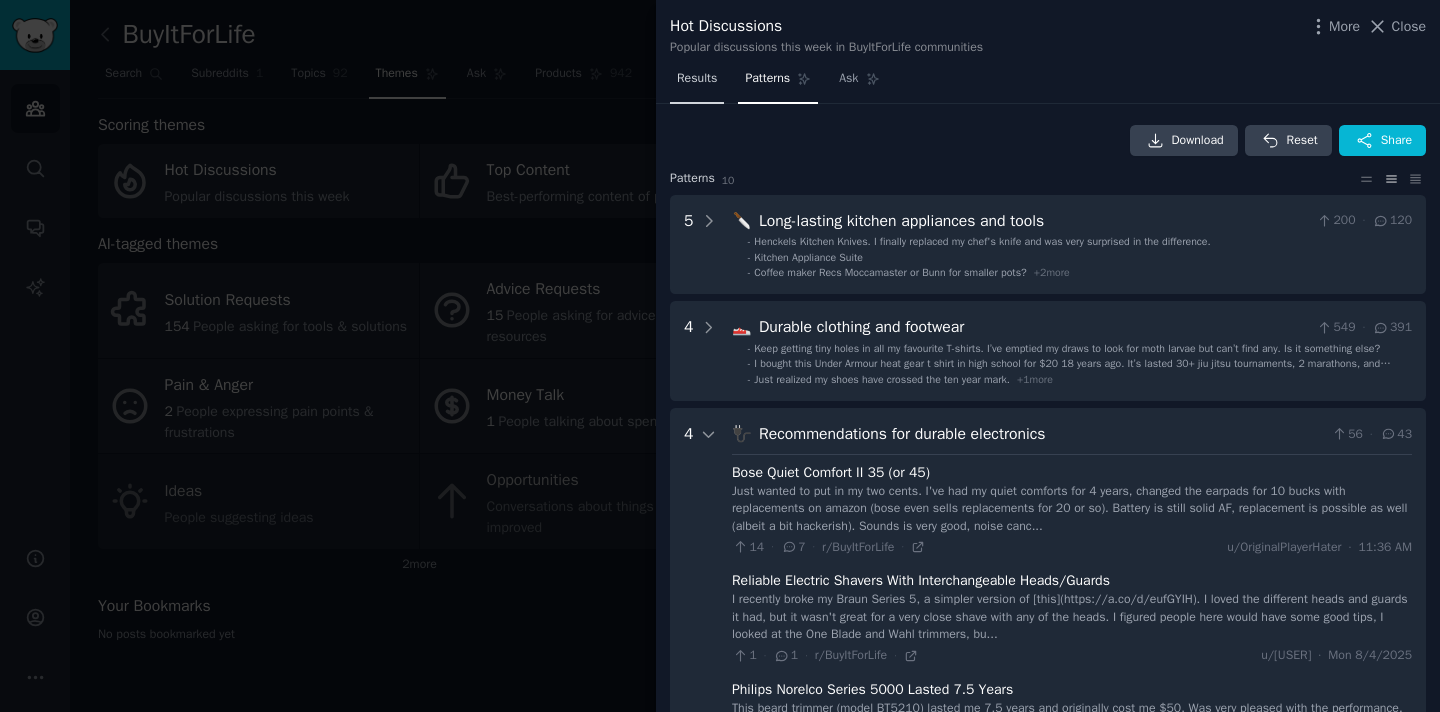 click on "Results" at bounding box center [697, 79] 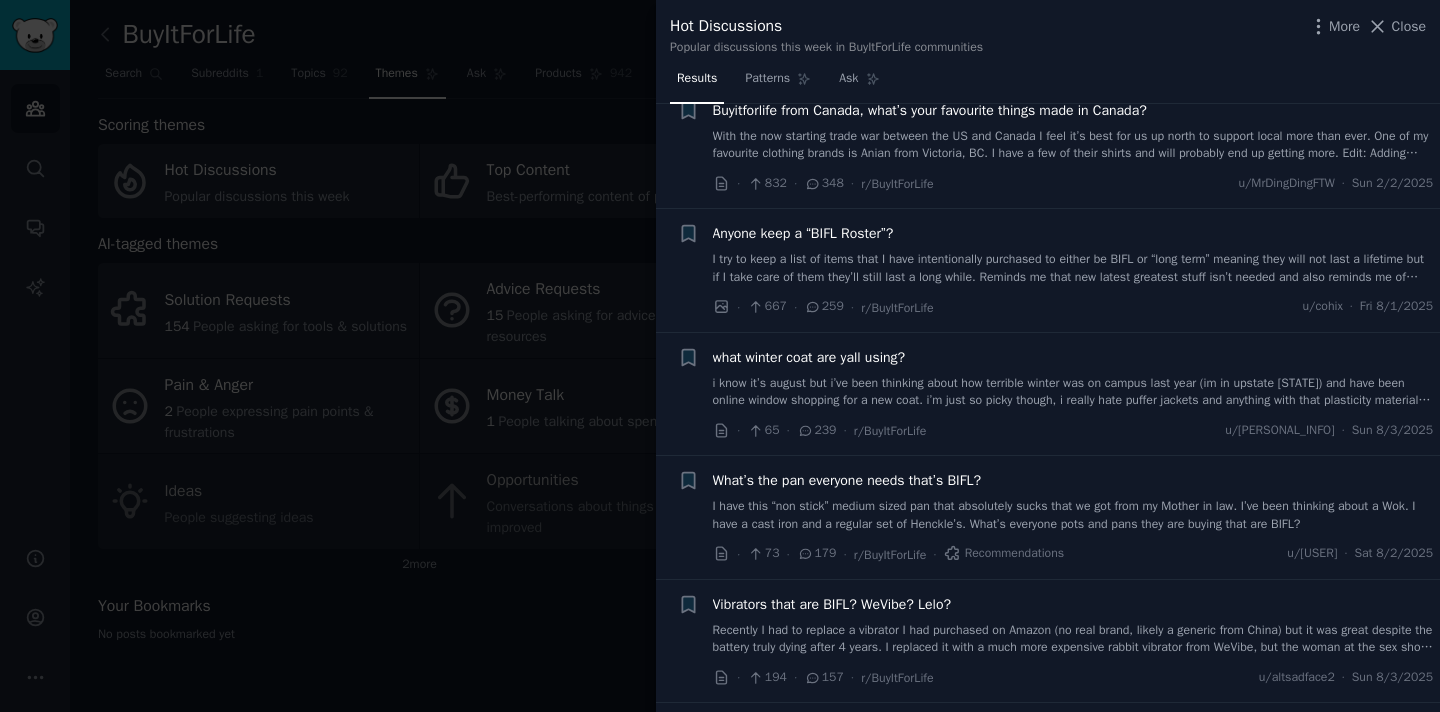 scroll, scrollTop: 445, scrollLeft: 0, axis: vertical 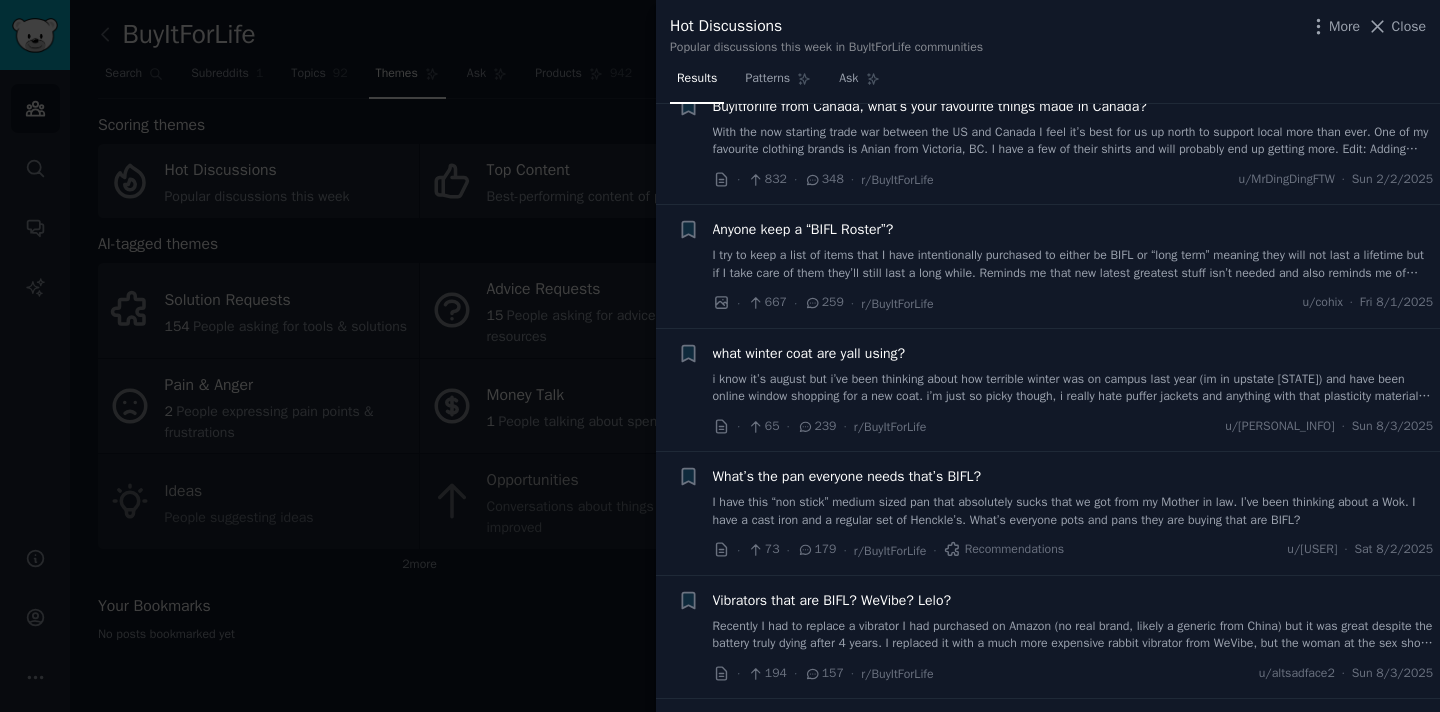 click on "what winter coat are yall using? i know it’s august but i’ve been thinking about how terrible winter was on campus last year (im in upstate new york) and have been online window shopping for a new coat.
i’m just so picky though, i really hate puffer jackets and anything with that plasticity material and ideally would want something with no sherpa or fur. which seemingly rules out all coats.
so any new coat recommendations to have a look at would be appreciated ◡̈" at bounding box center (1073, 374) 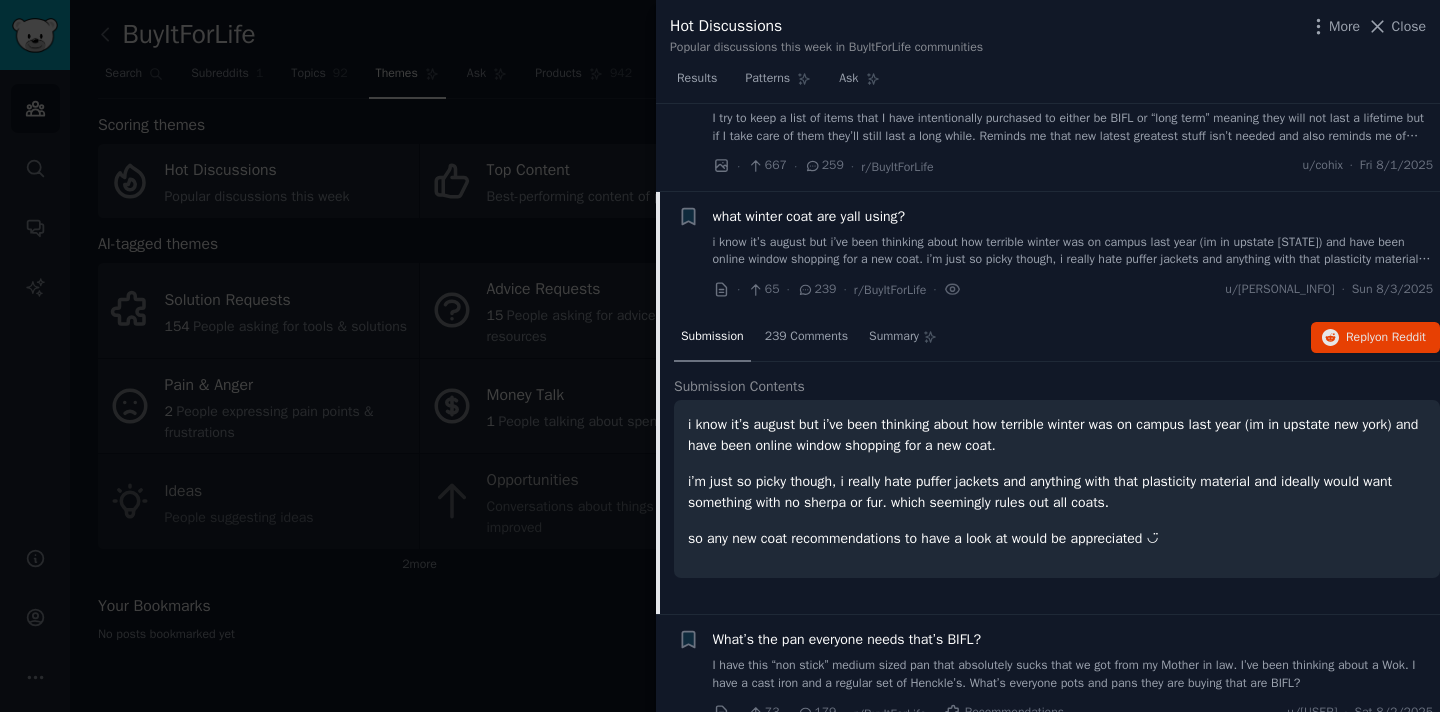 scroll, scrollTop: 670, scrollLeft: 0, axis: vertical 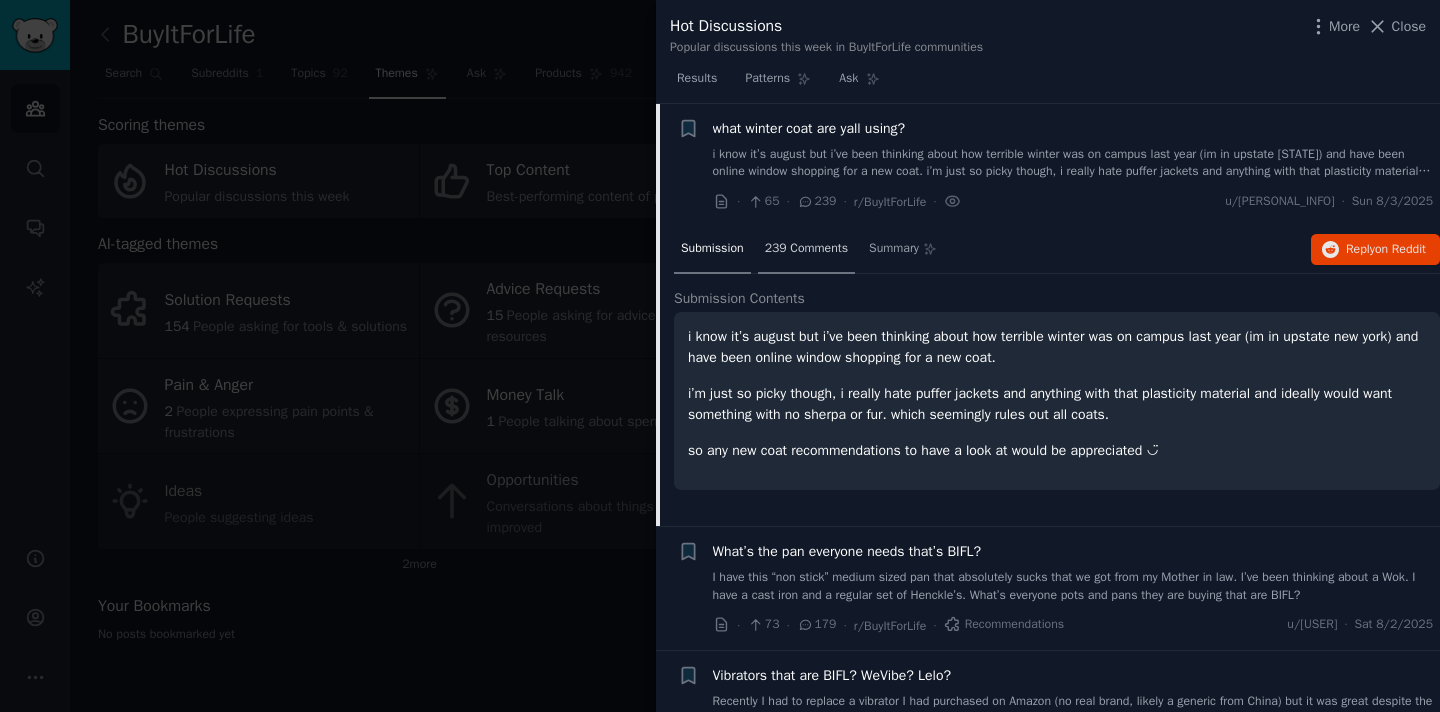 click on "239 Comments" at bounding box center (806, 249) 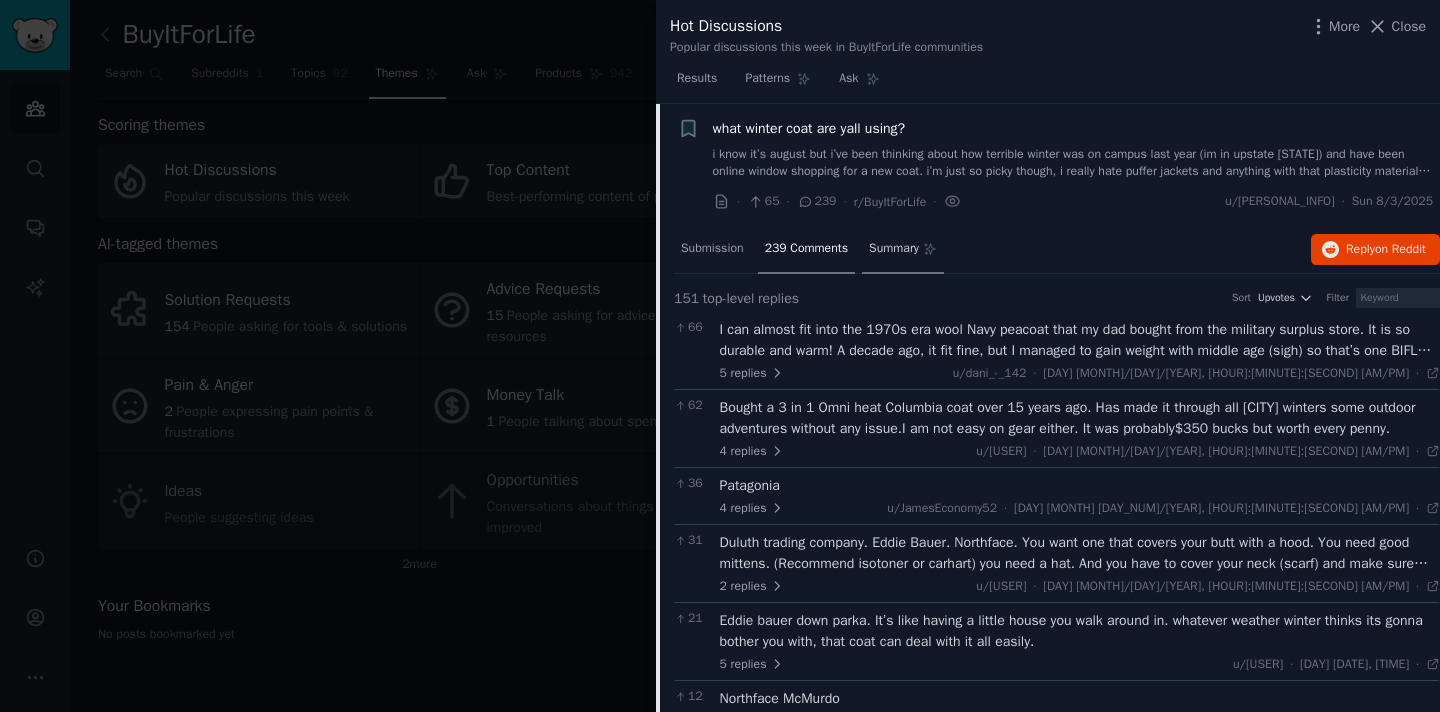 click on "Summary" at bounding box center (902, 250) 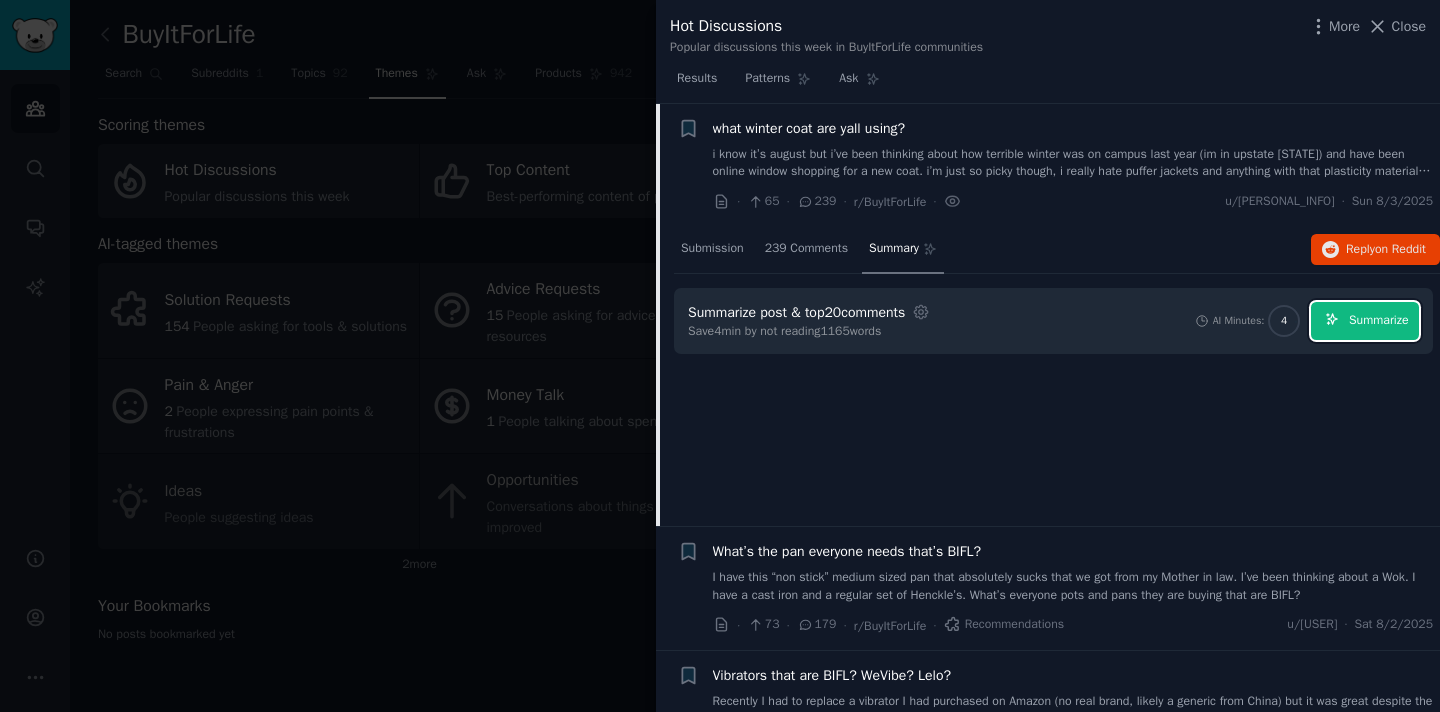 click on "Summarize" at bounding box center (1378, 321) 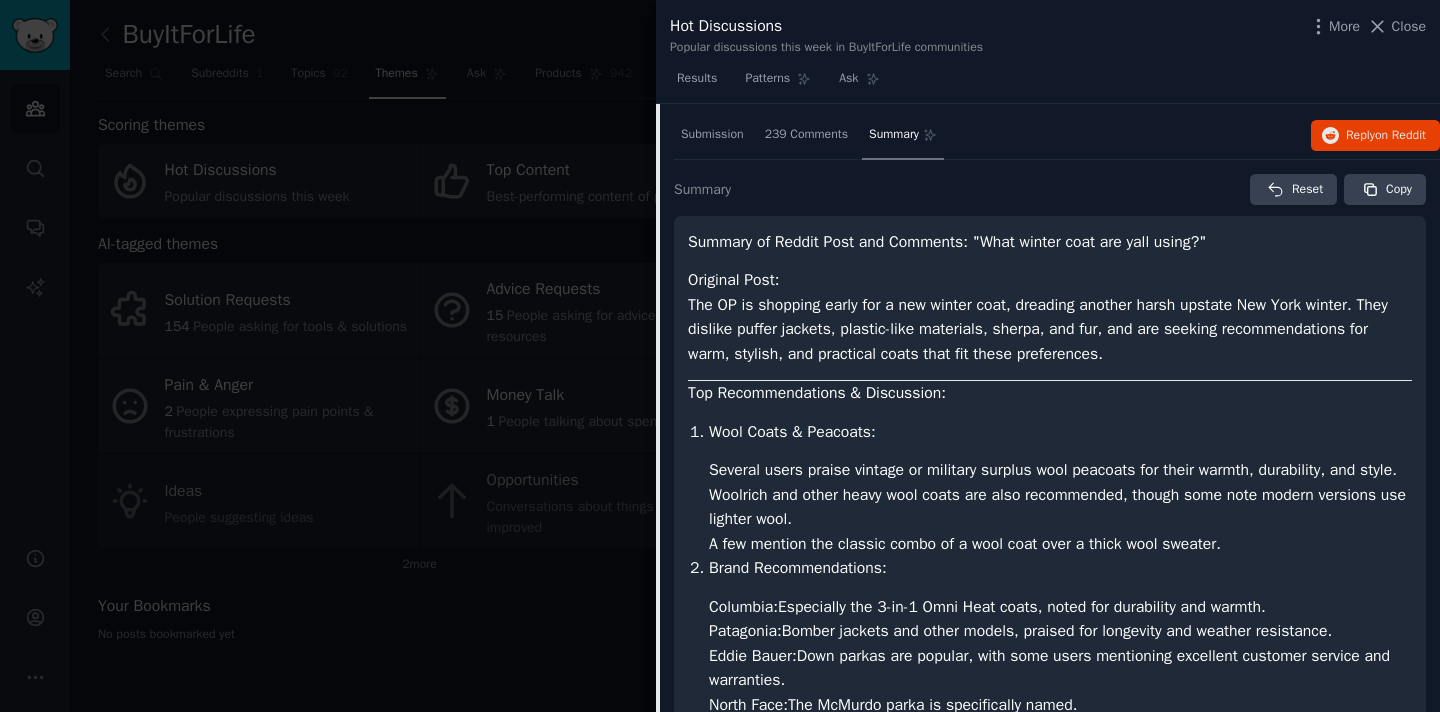 scroll, scrollTop: 798, scrollLeft: 0, axis: vertical 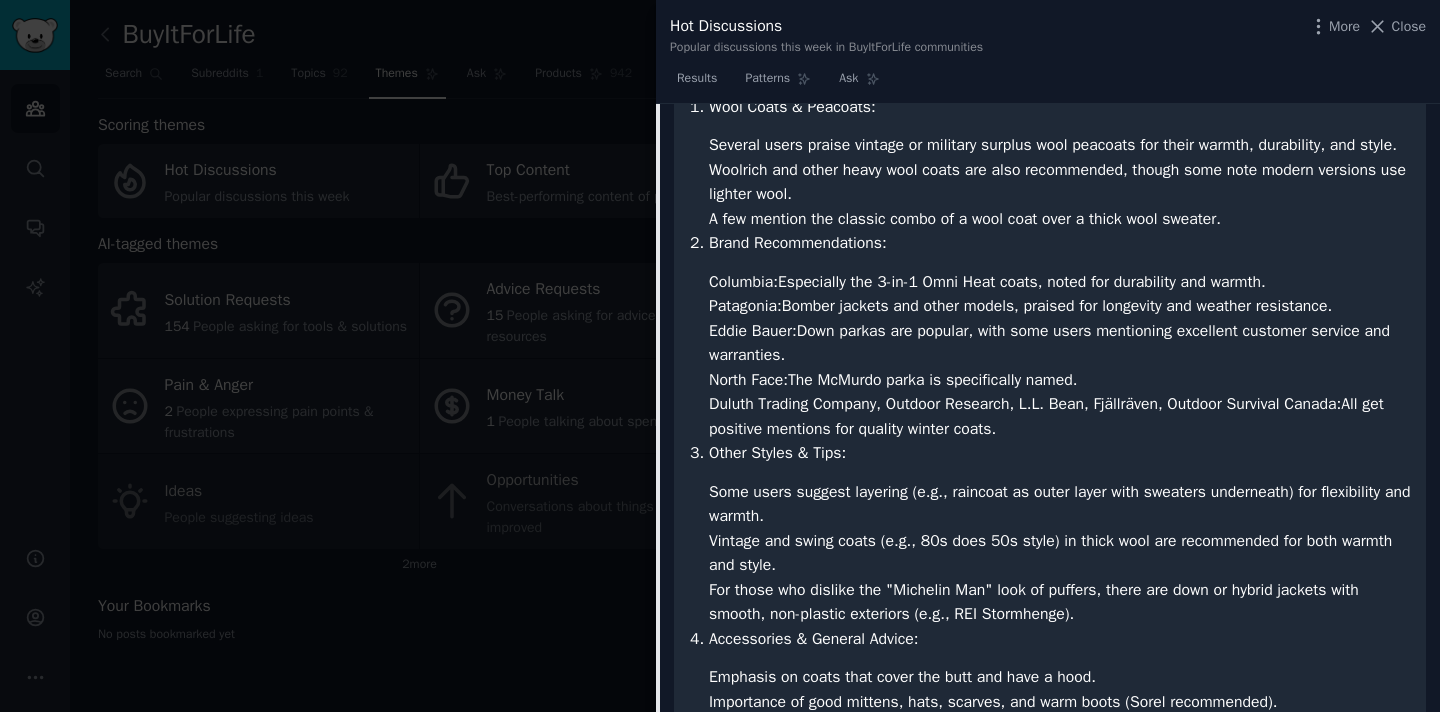 drag, startPoint x: 712, startPoint y: 309, endPoint x: 1195, endPoint y: 455, distance: 504.58398 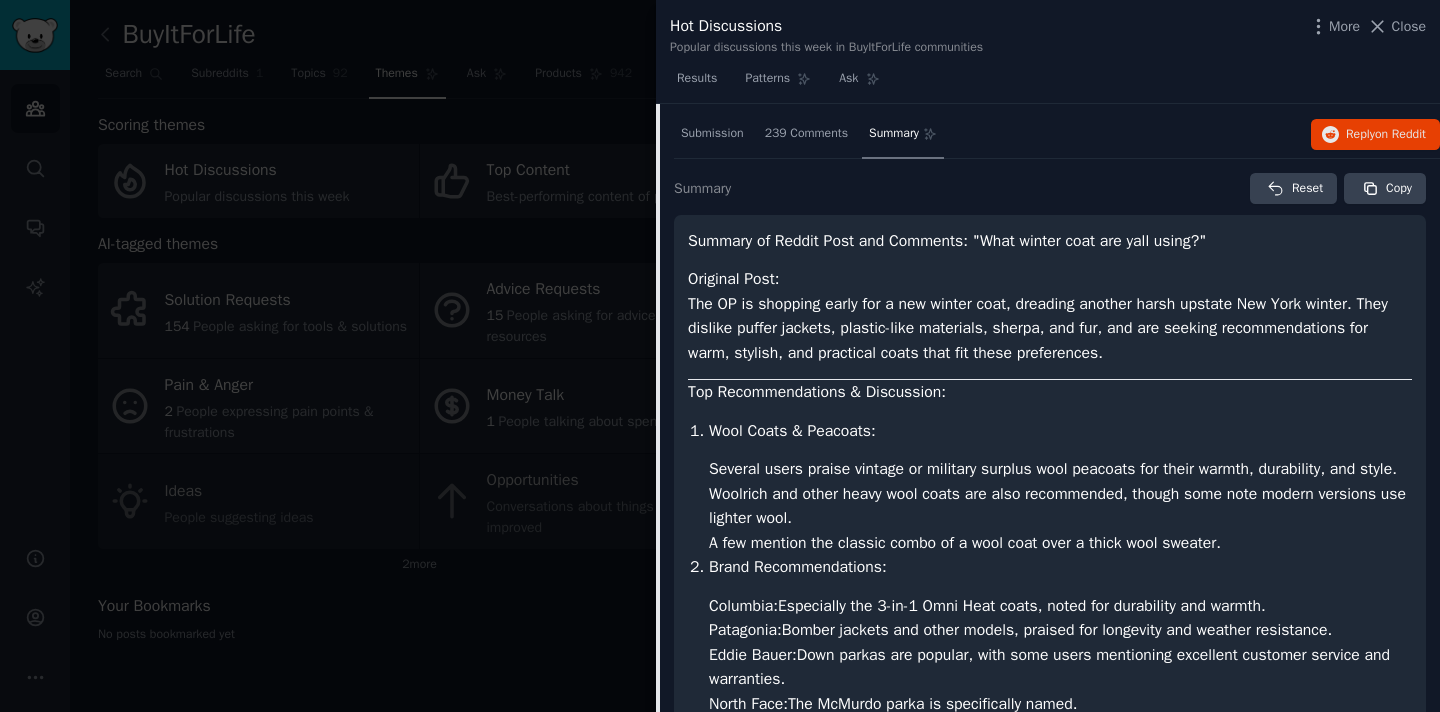 scroll, scrollTop: 784, scrollLeft: 0, axis: vertical 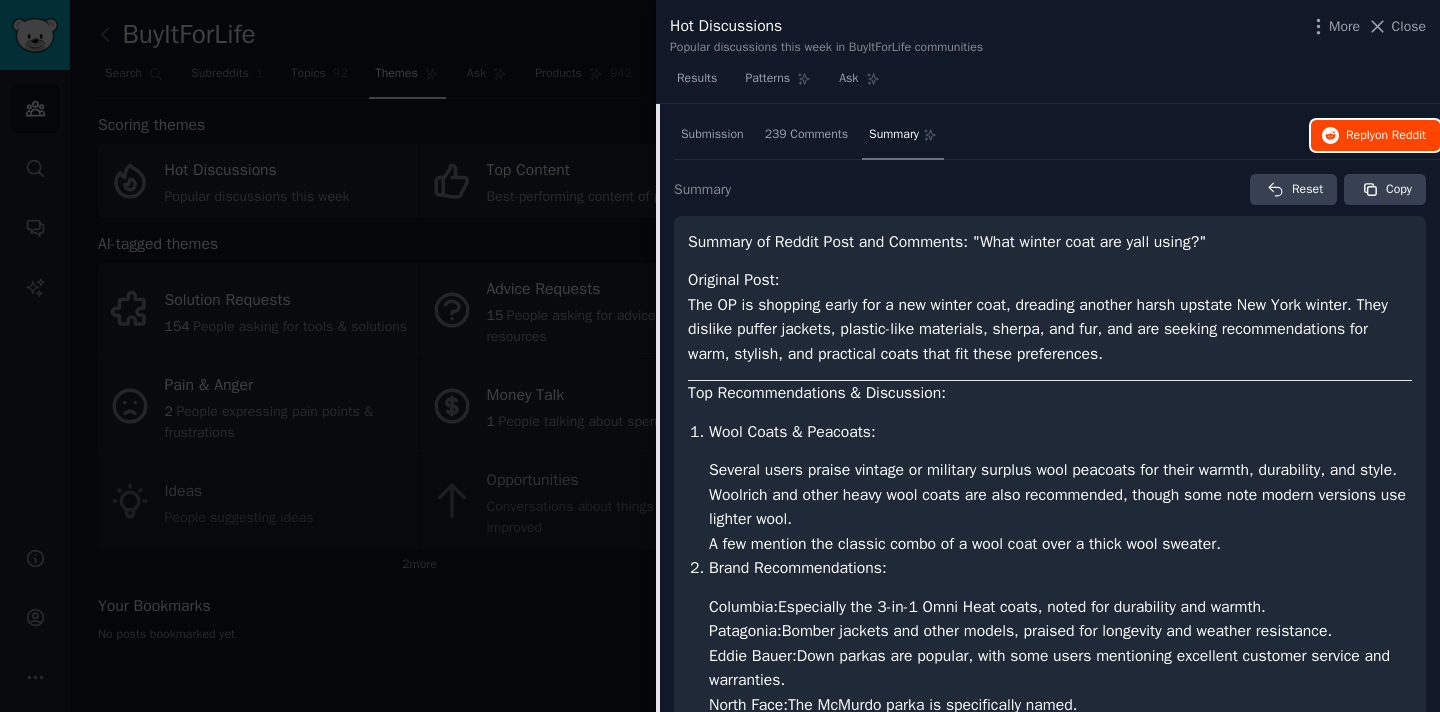 click on "Reply  on Reddit" at bounding box center [1386, 136] 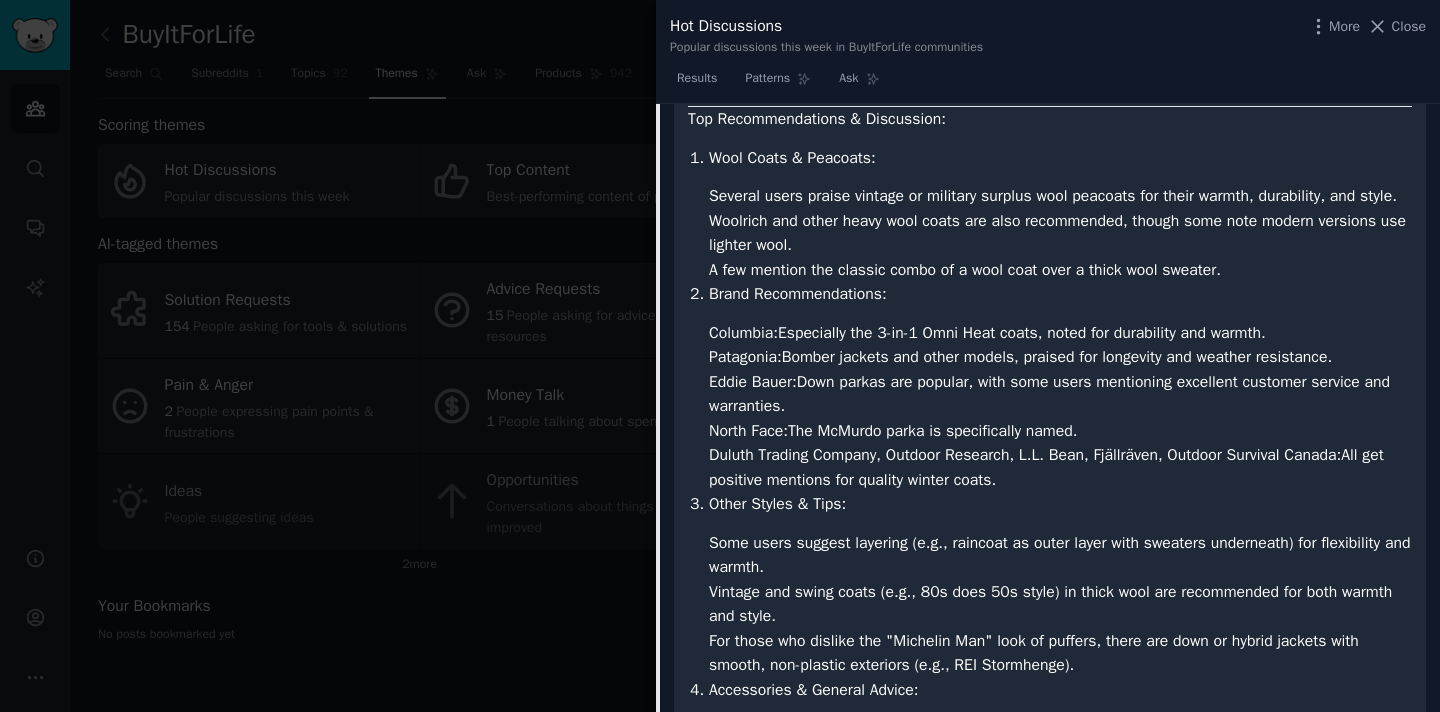 scroll, scrollTop: 1061, scrollLeft: 0, axis: vertical 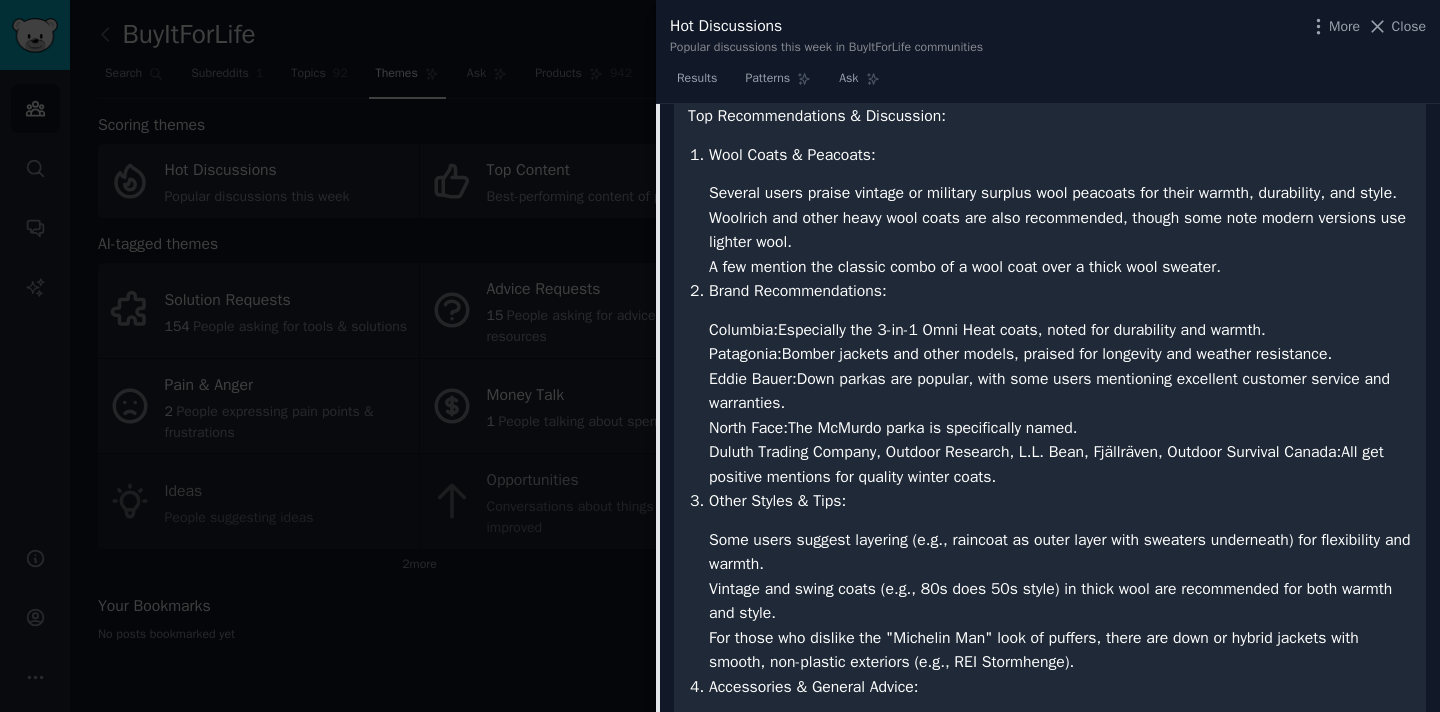 click on "Eddie Bauer:  Down parkas are popular, with some users mentioning excellent customer service and warranties." at bounding box center (1060, 391) 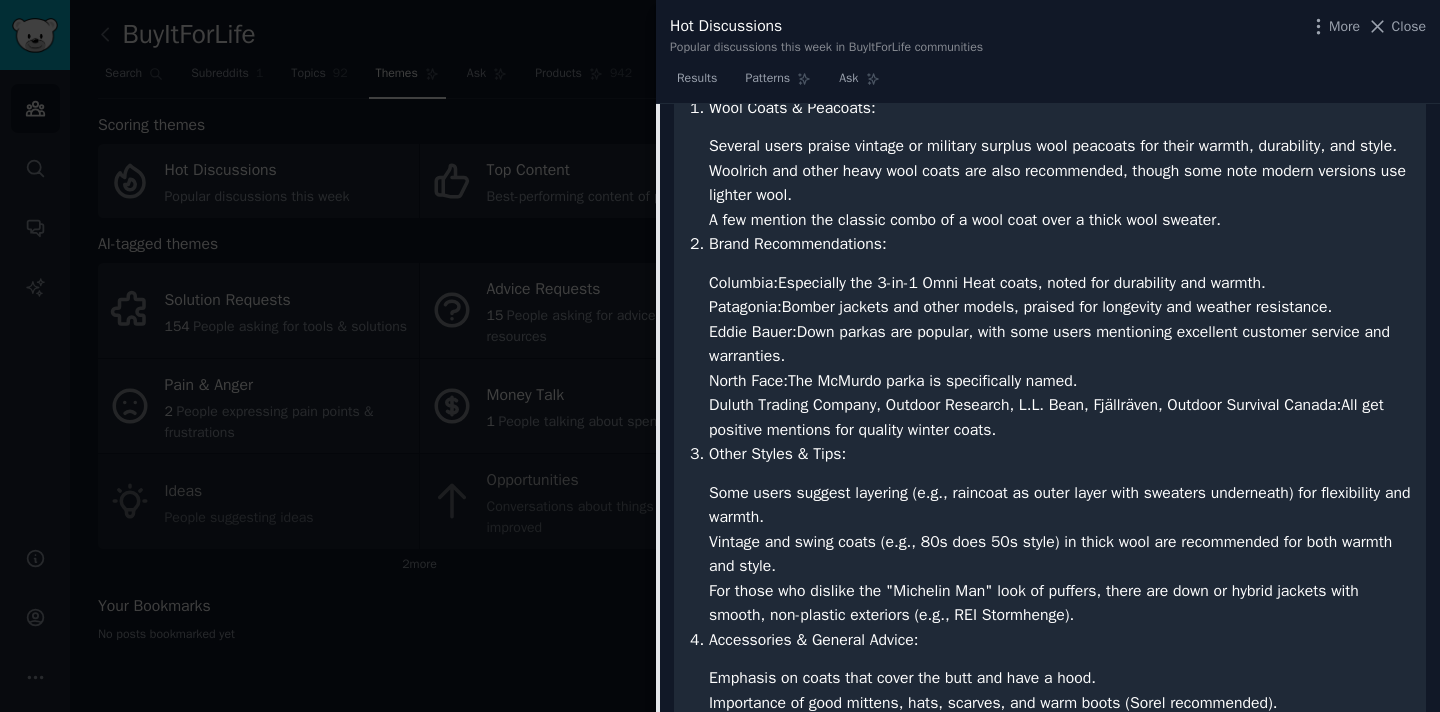 scroll, scrollTop: 1113, scrollLeft: 0, axis: vertical 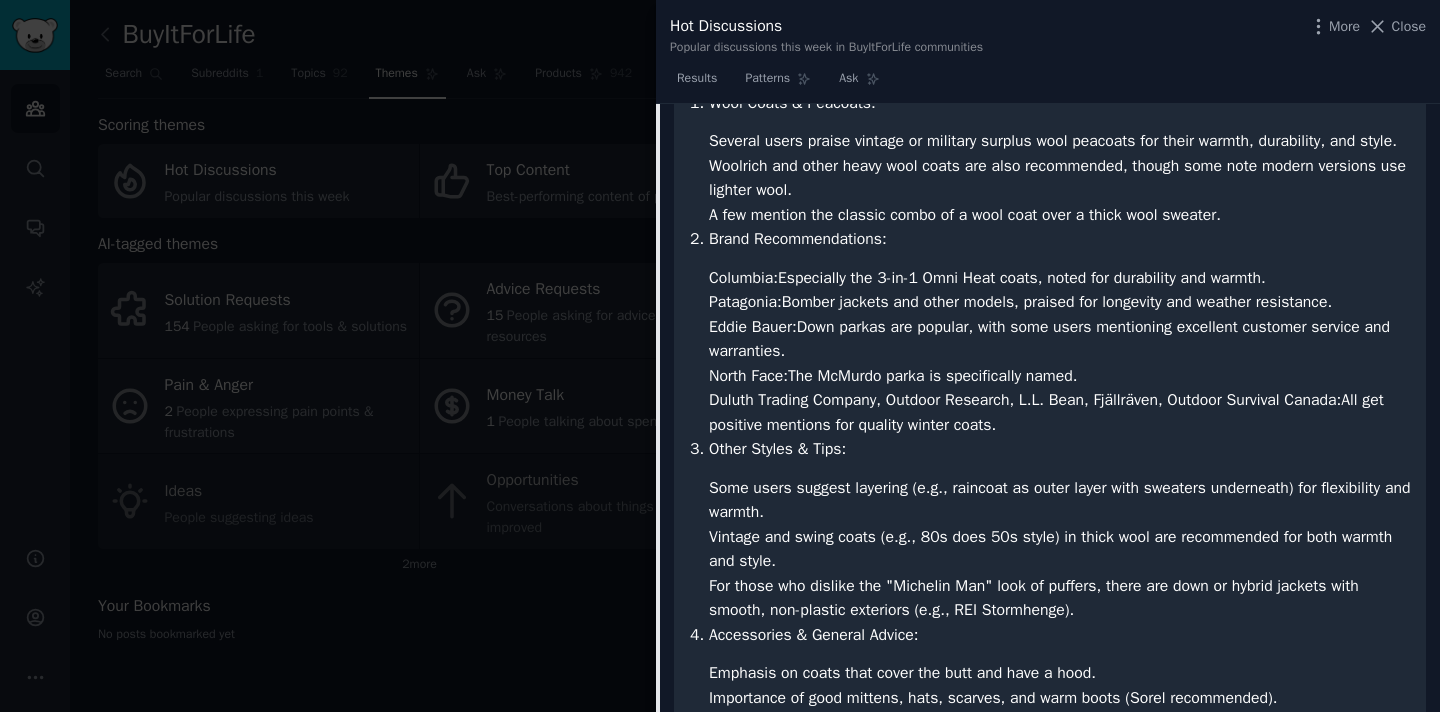drag, startPoint x: 1142, startPoint y: 404, endPoint x: 696, endPoint y: 286, distance: 461.34586 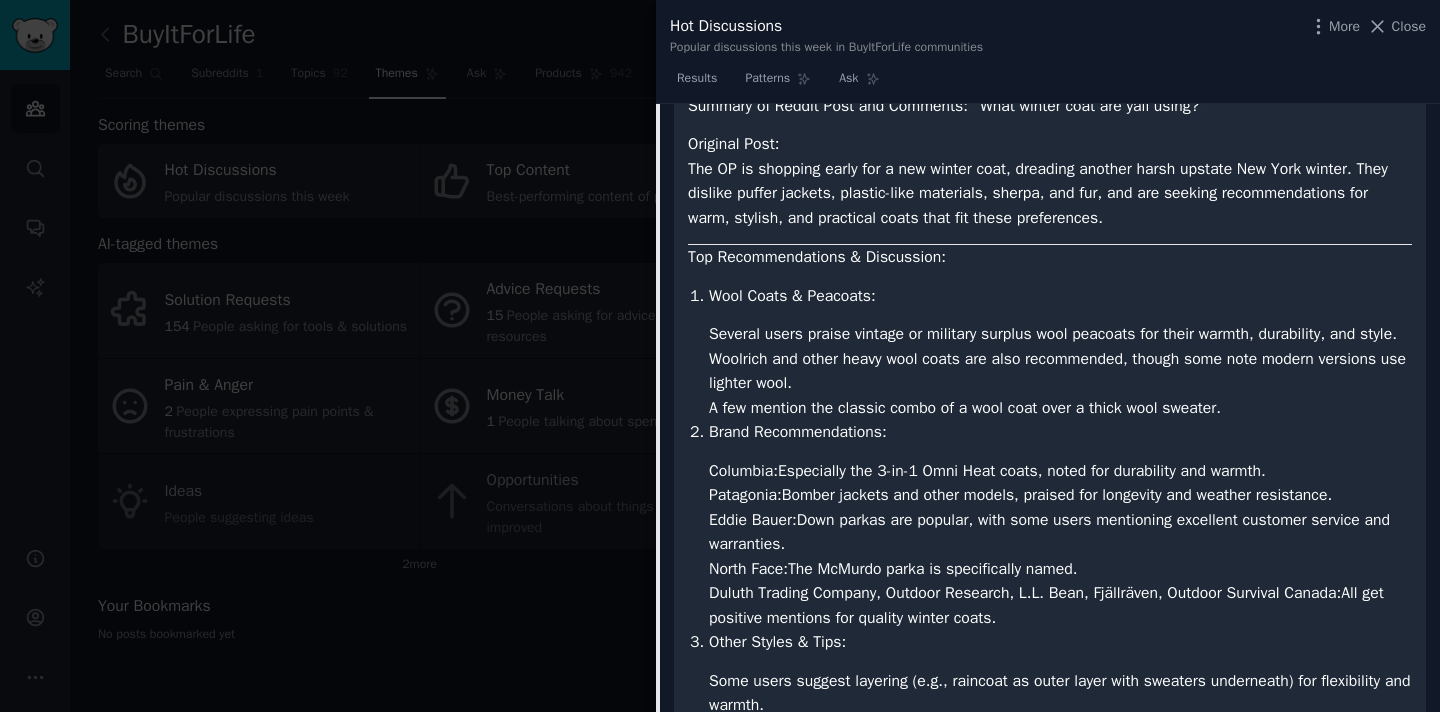 scroll, scrollTop: 794, scrollLeft: 0, axis: vertical 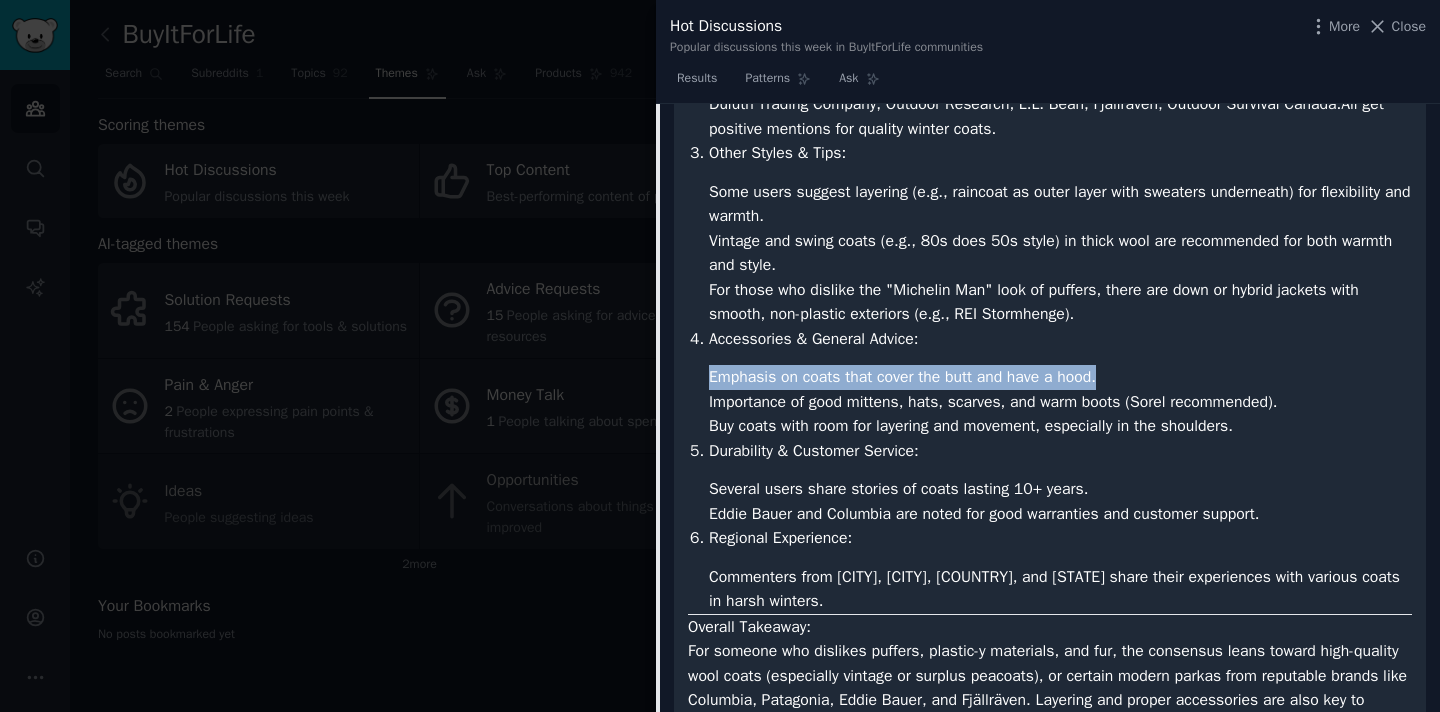 drag, startPoint x: 1139, startPoint y: 410, endPoint x: 703, endPoint y: 412, distance: 436.00458 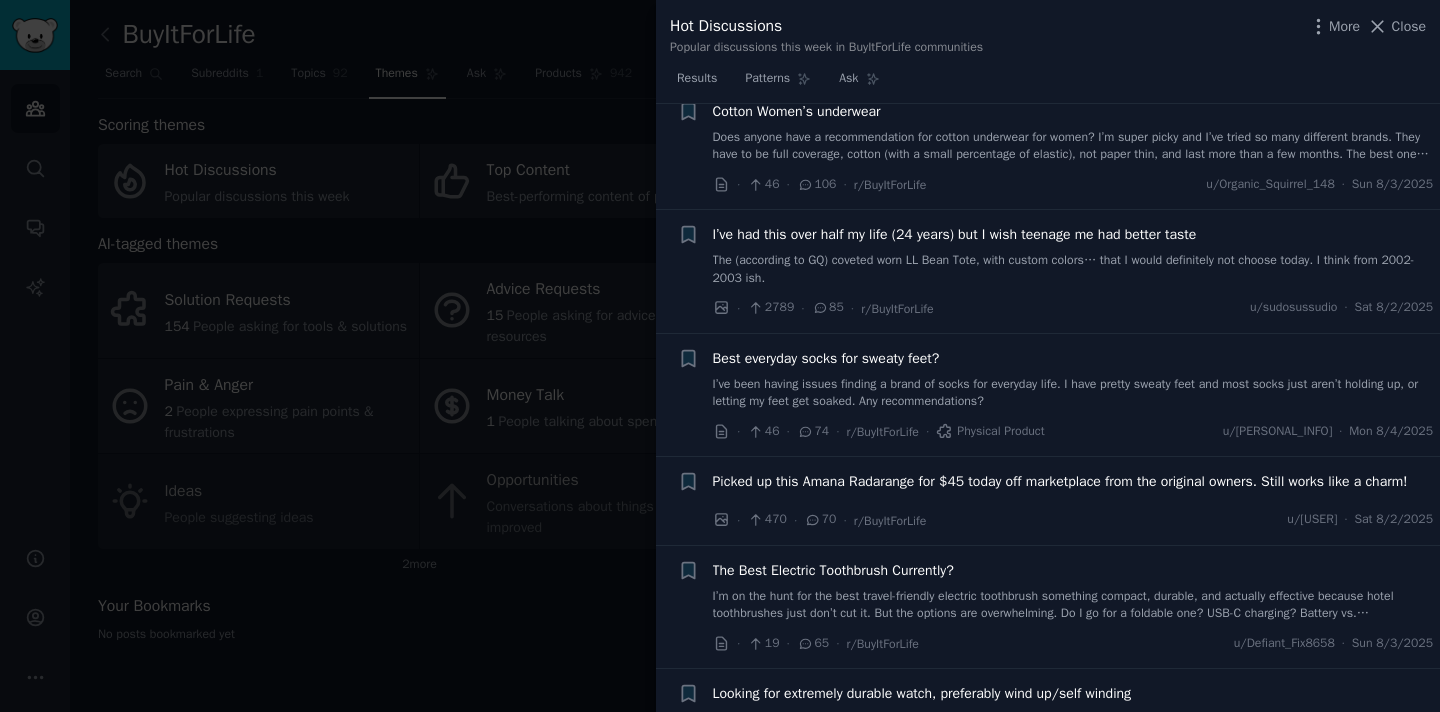 scroll, scrollTop: 2729, scrollLeft: 0, axis: vertical 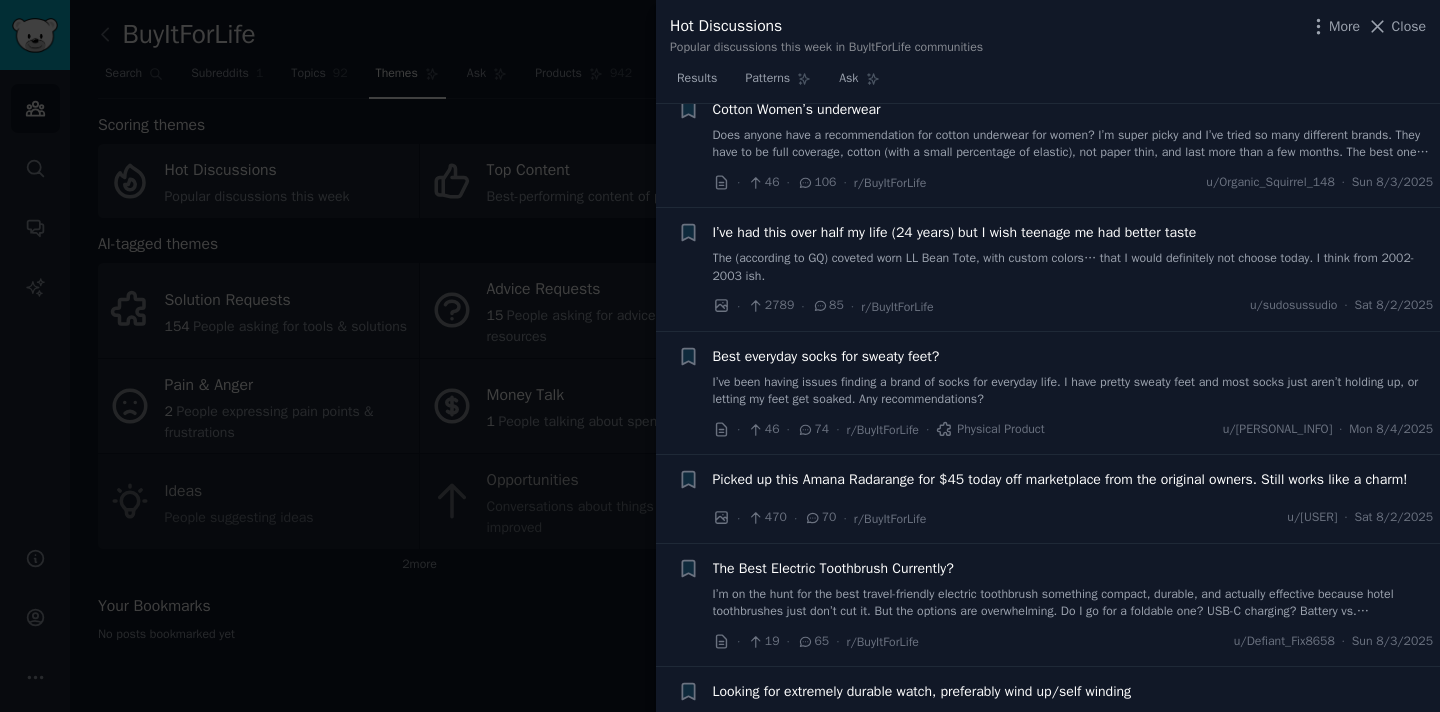 click on "Best everyday socks for sweaty feet?" at bounding box center (826, 356) 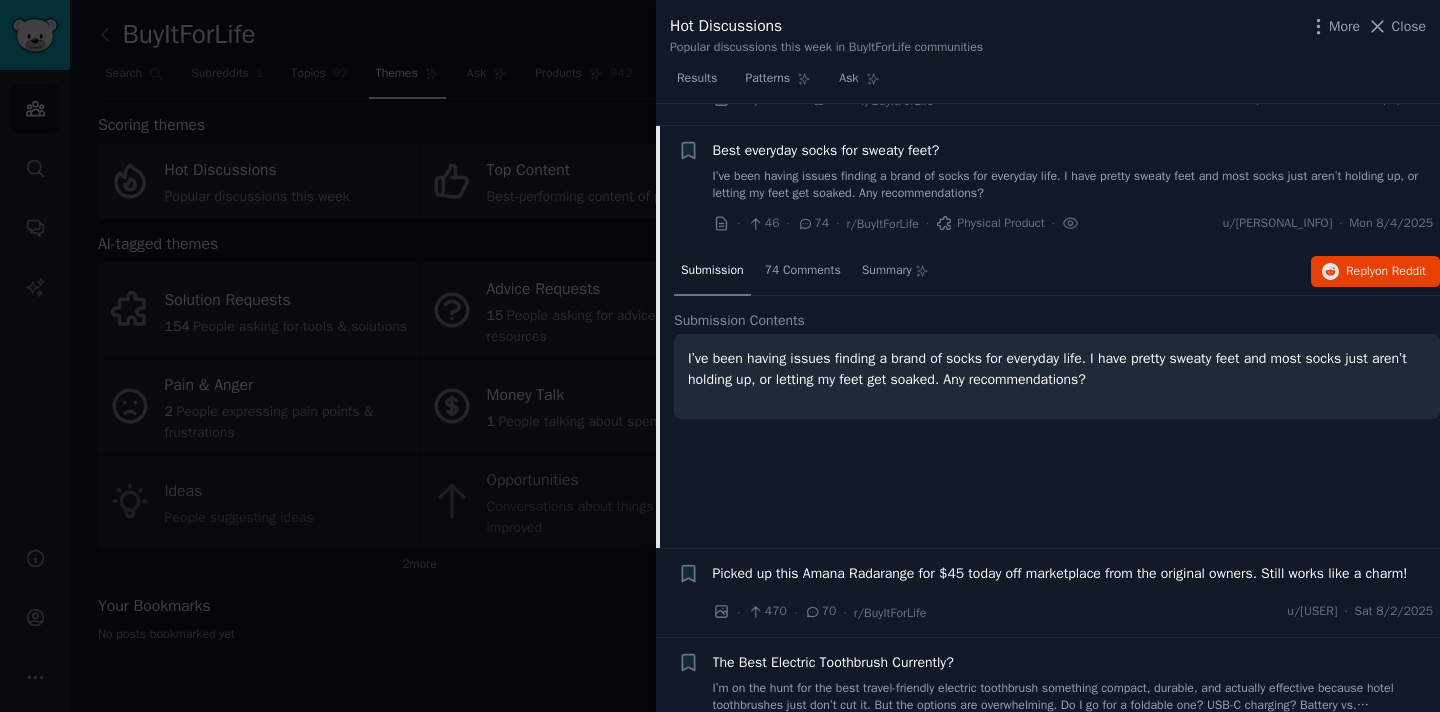scroll, scrollTop: 1679, scrollLeft: 0, axis: vertical 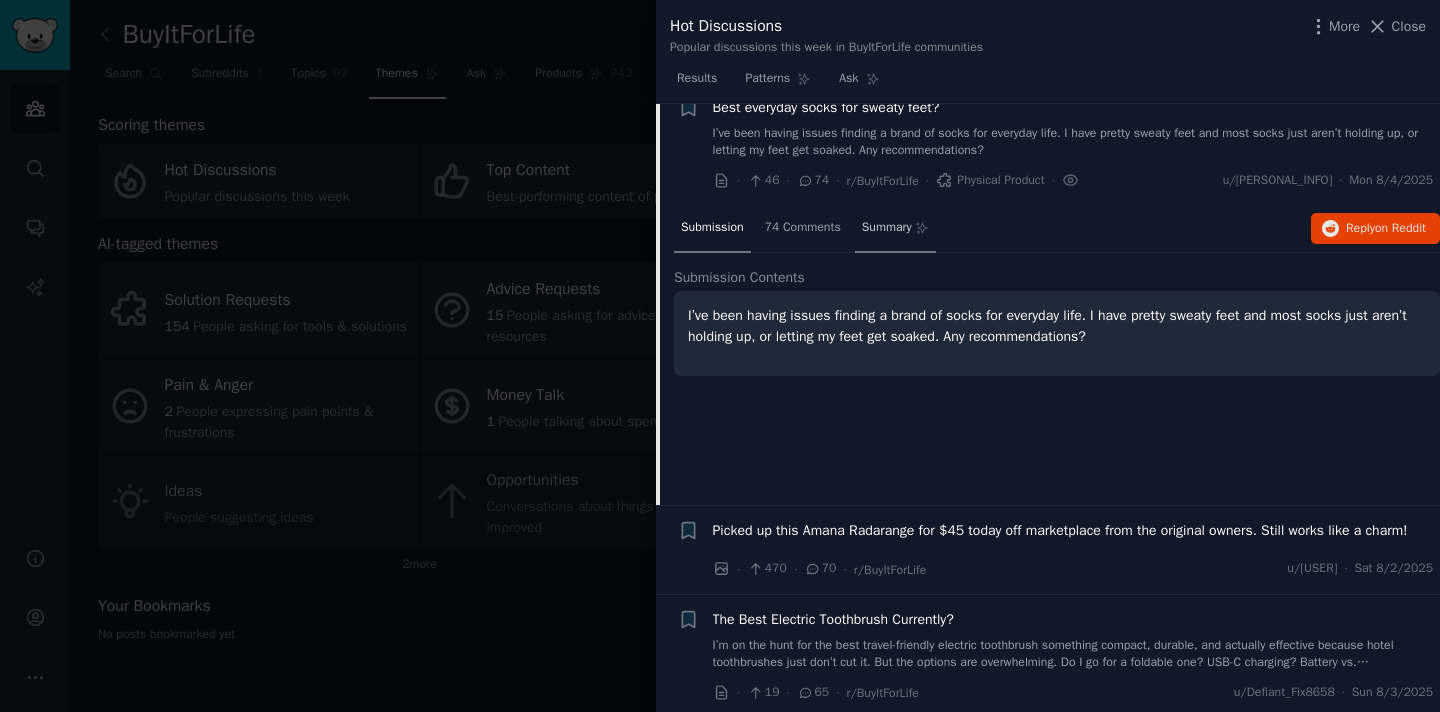 click on "Summary" at bounding box center (887, 228) 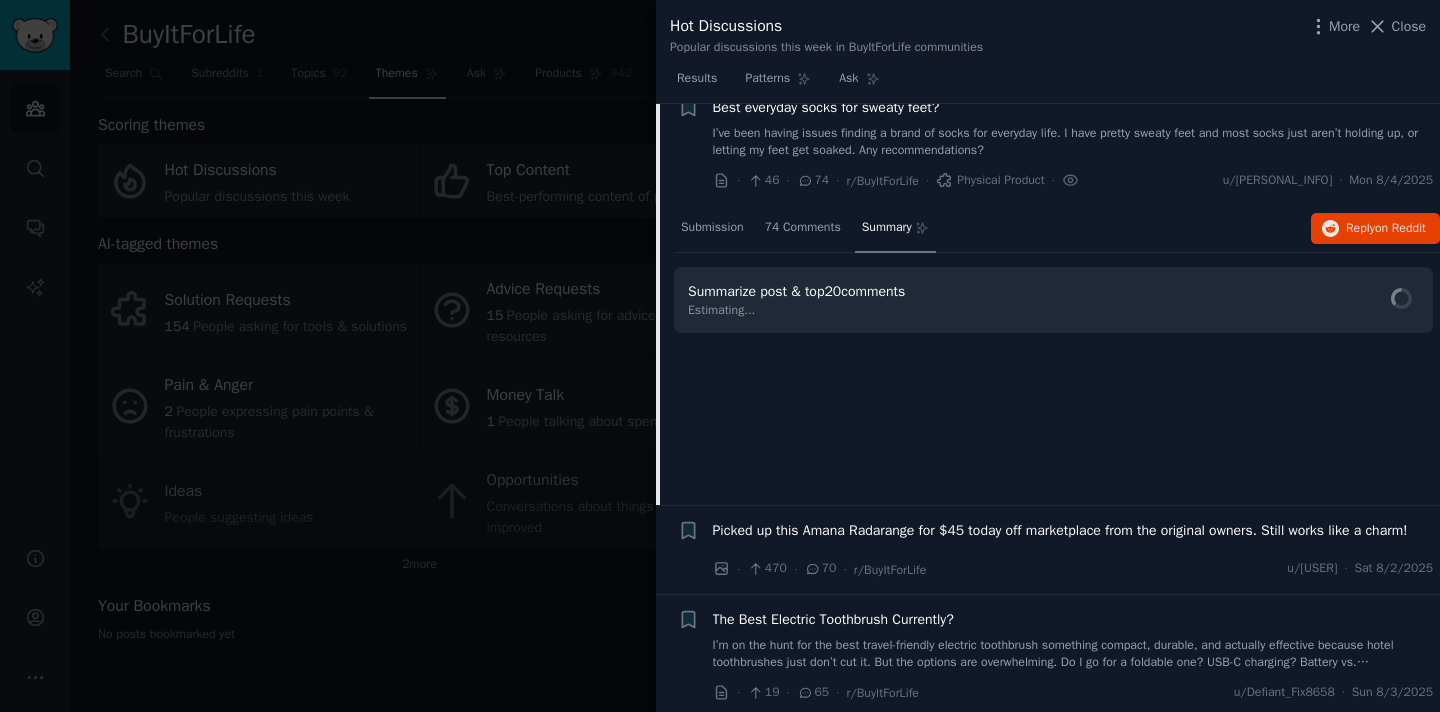 scroll, scrollTop: 1707, scrollLeft: 0, axis: vertical 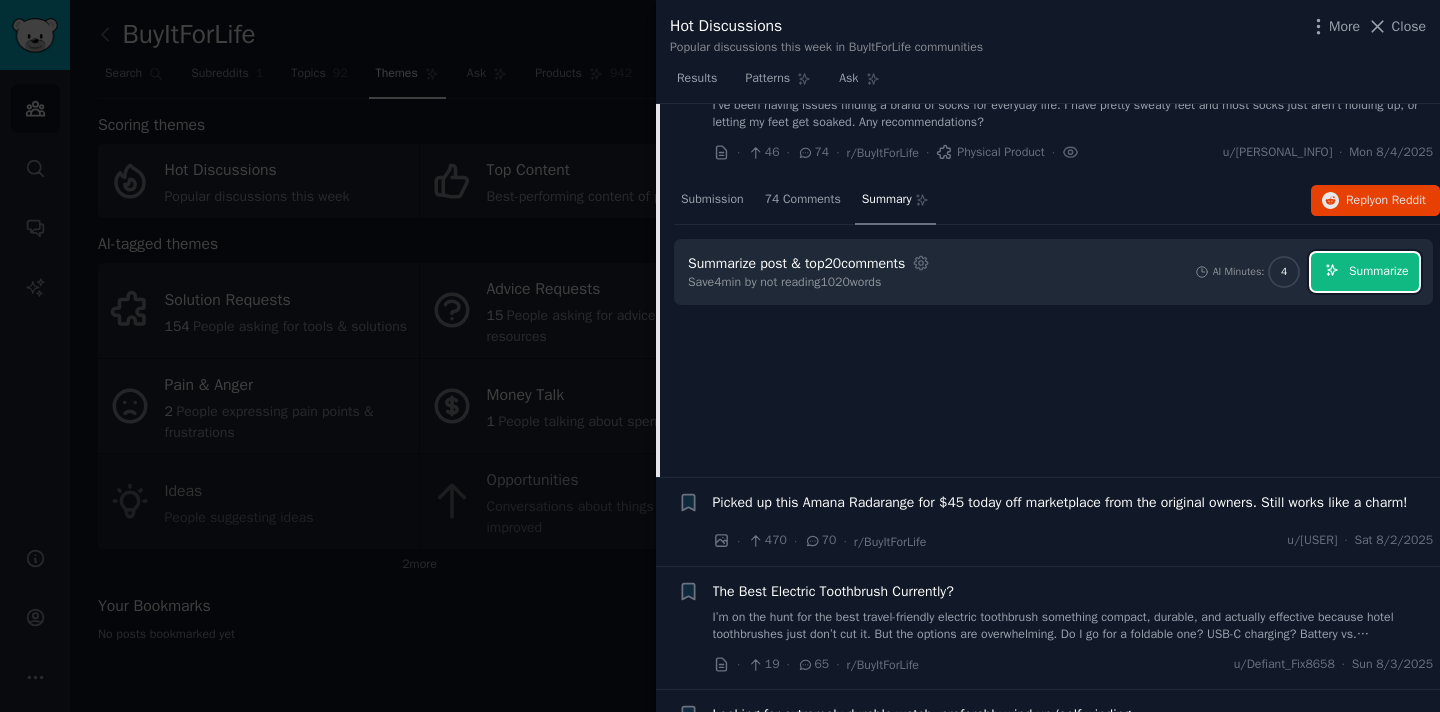 click on "Summarize" at bounding box center (1365, 272) 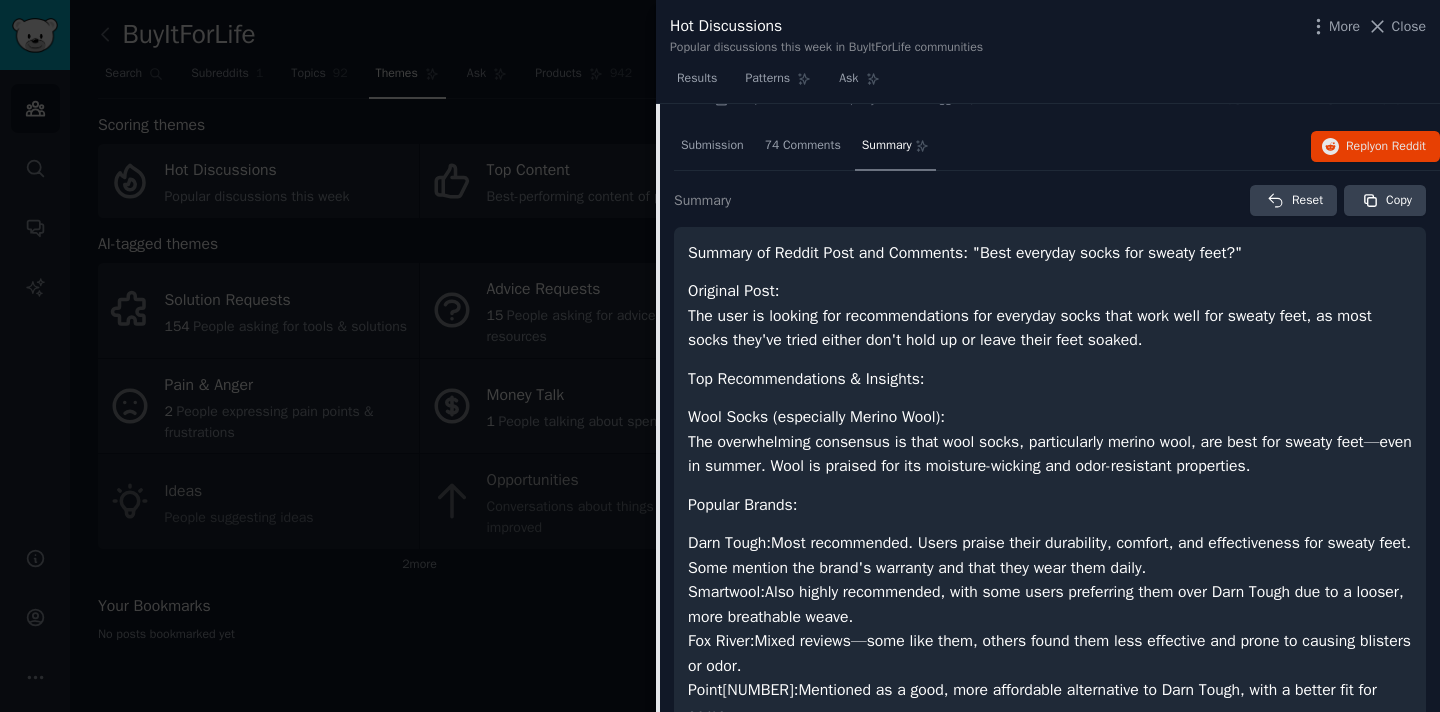 scroll, scrollTop: 1781, scrollLeft: 0, axis: vertical 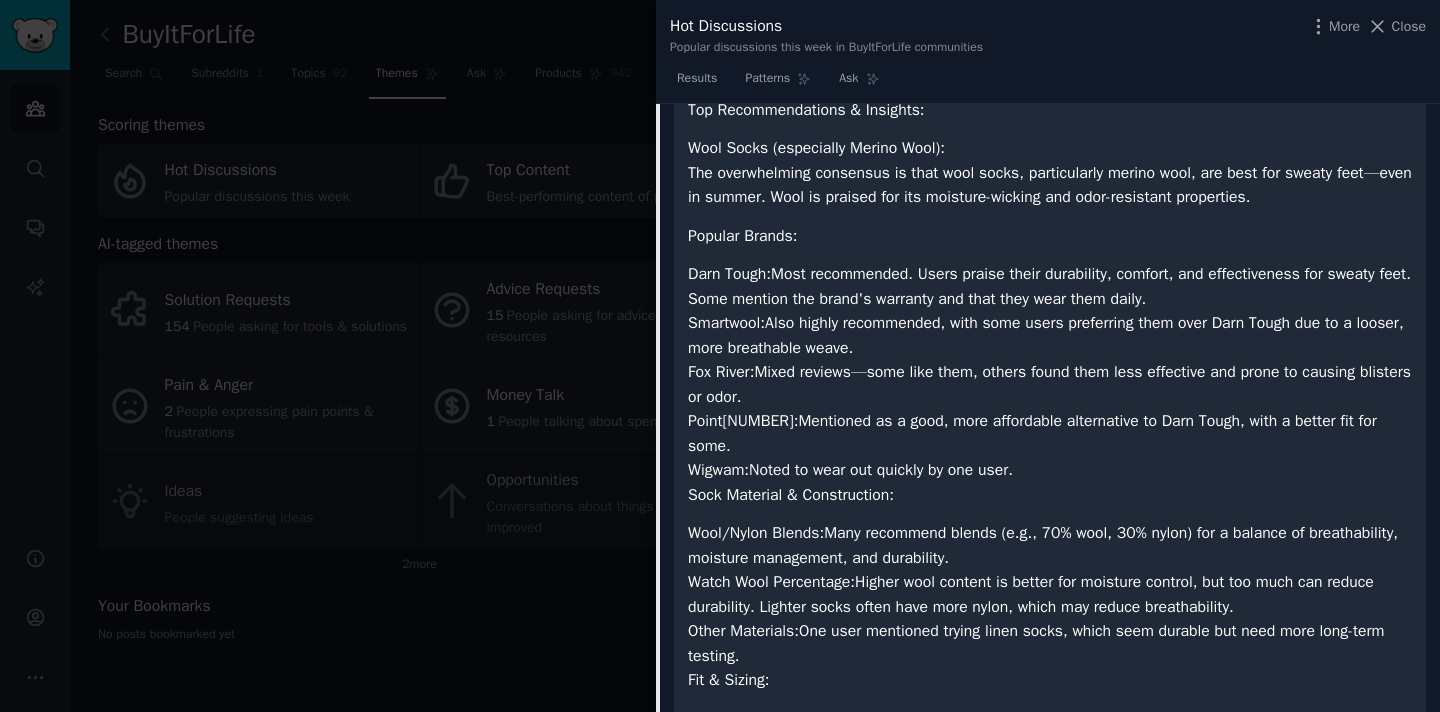 type 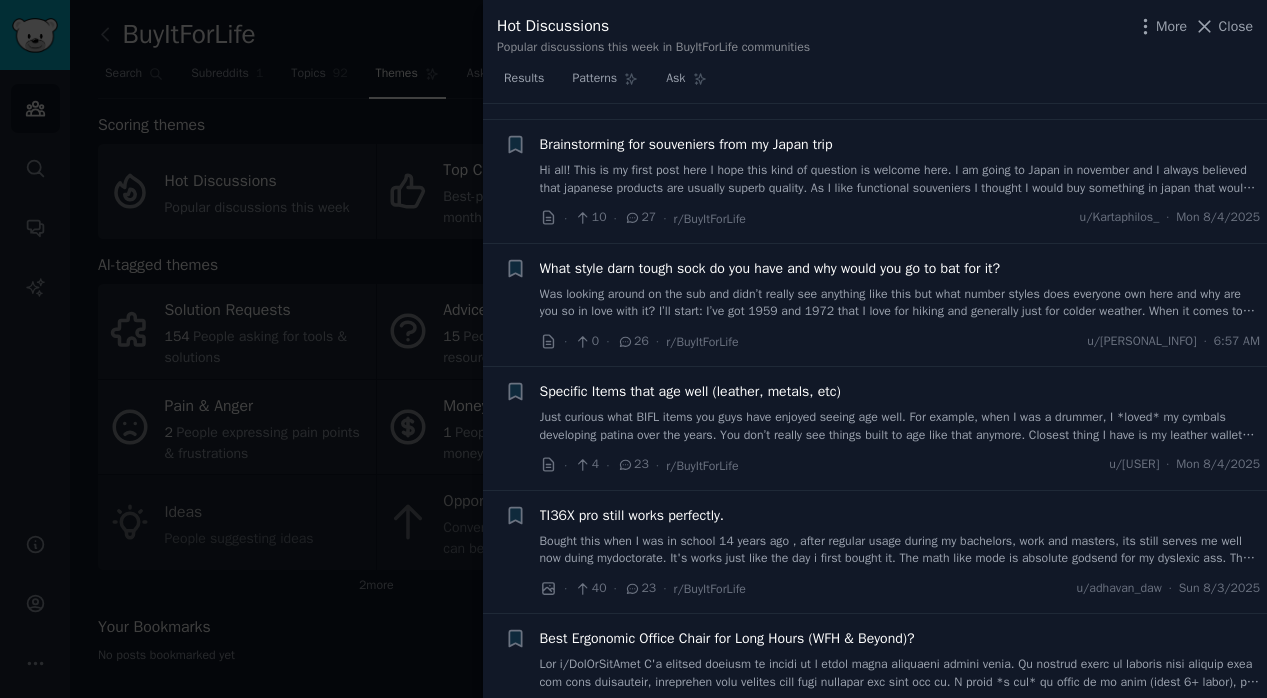 scroll, scrollTop: 5042, scrollLeft: 0, axis: vertical 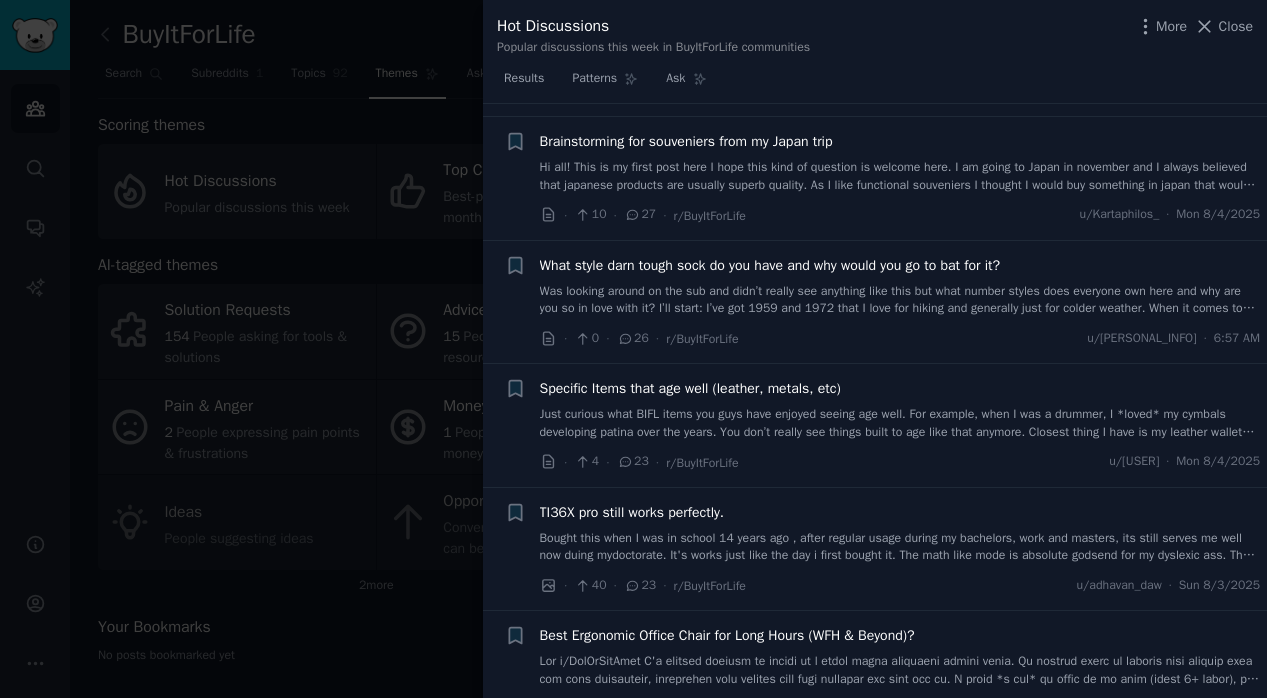 click on "What style darn tough sock do you have and why would you go to bat for it?" at bounding box center (770, 265) 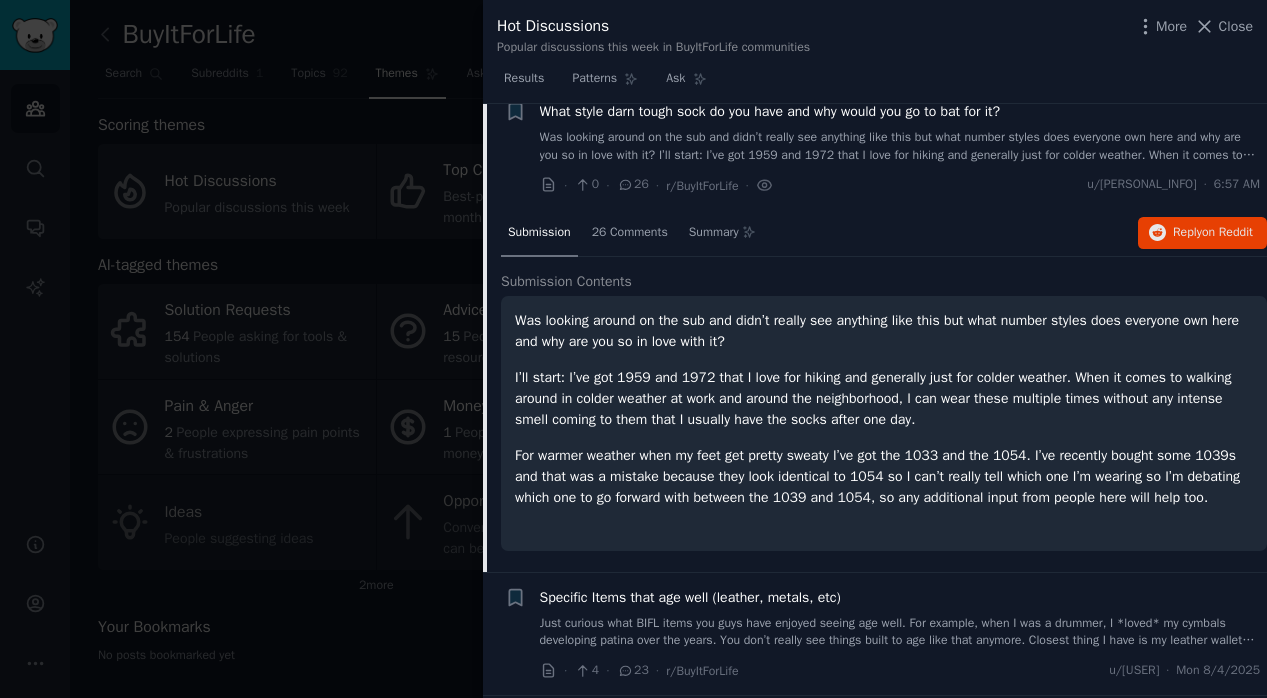 scroll, scrollTop: 3948, scrollLeft: 0, axis: vertical 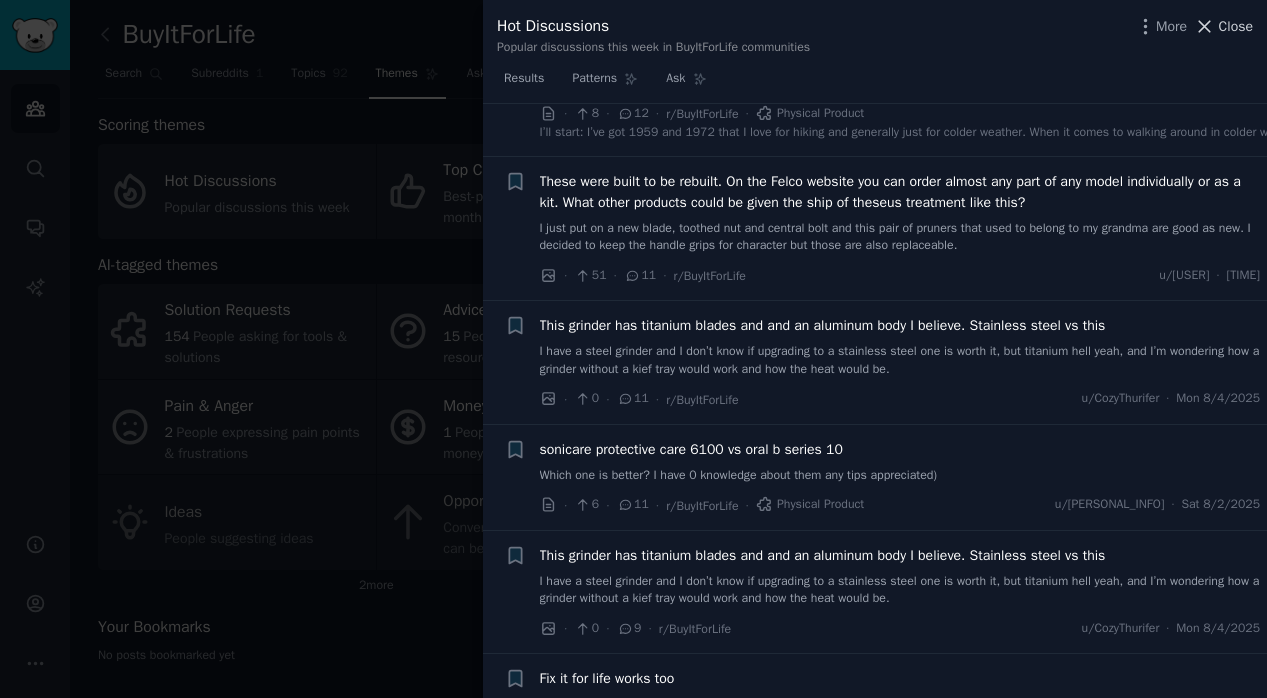 click 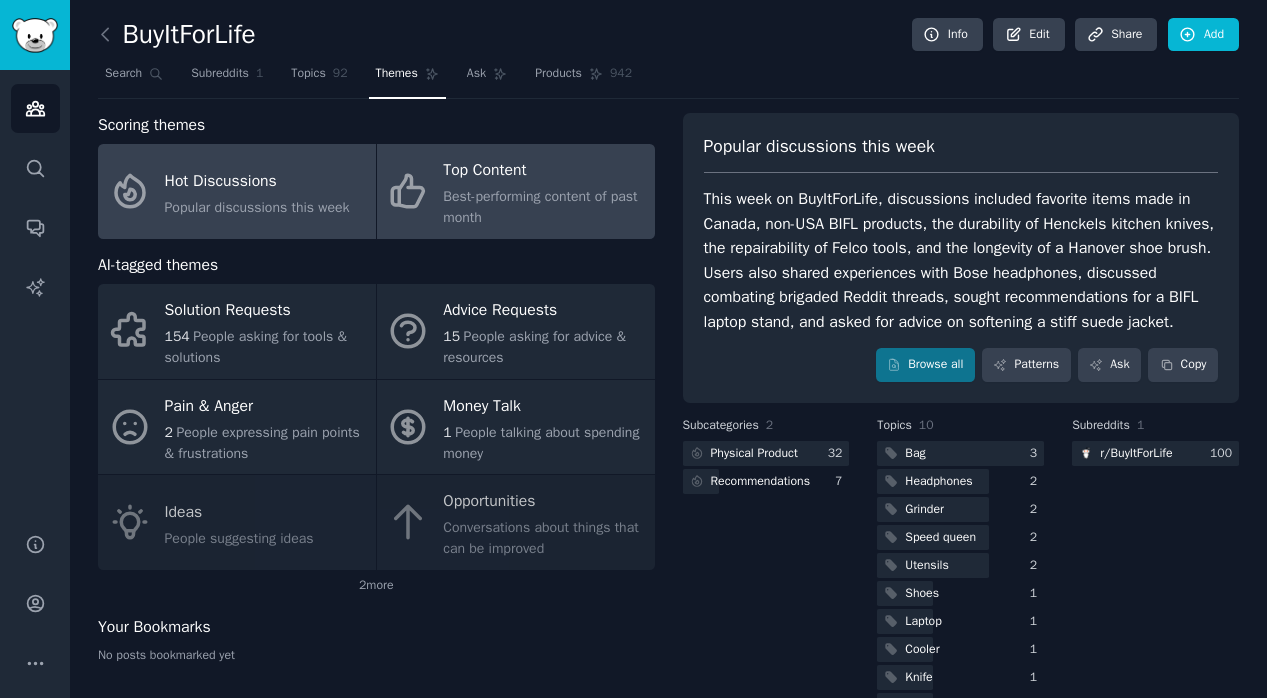 click on "Top Content" at bounding box center [543, 171] 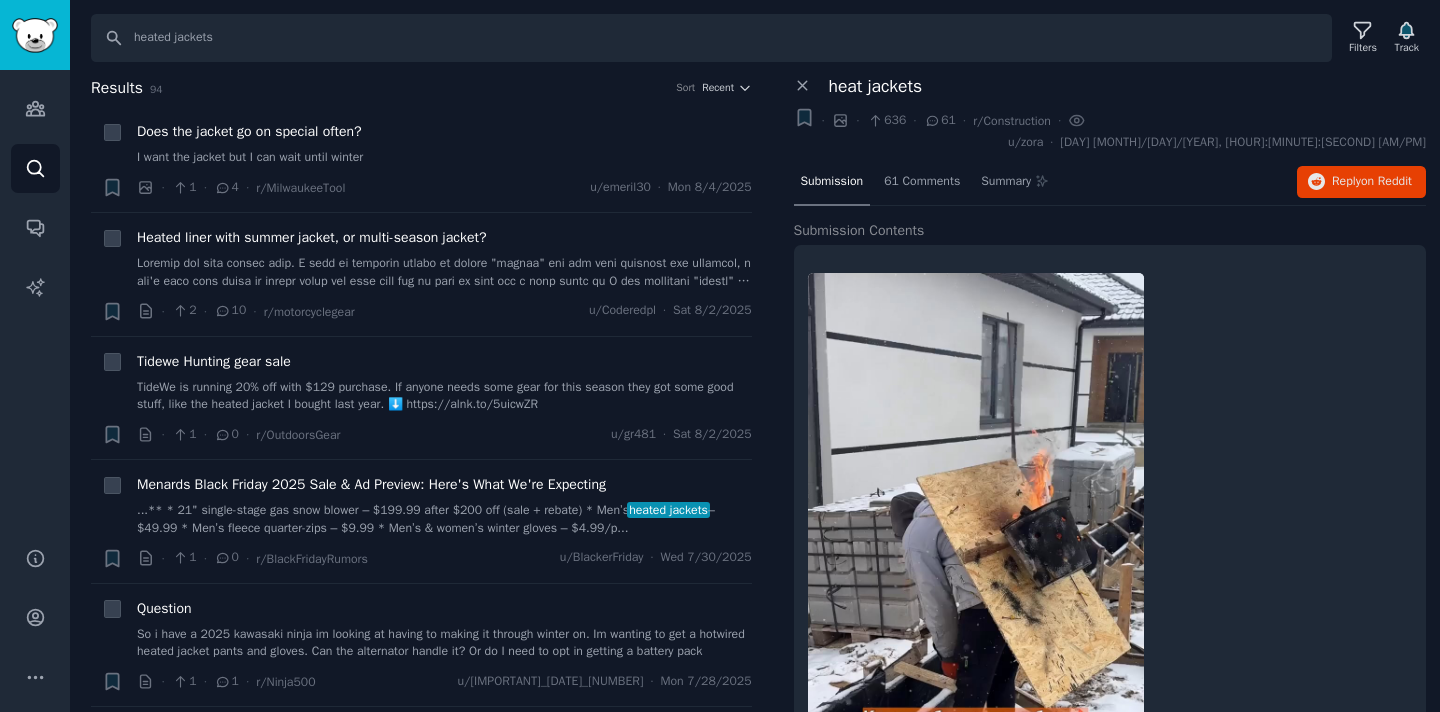 scroll, scrollTop: 0, scrollLeft: 0, axis: both 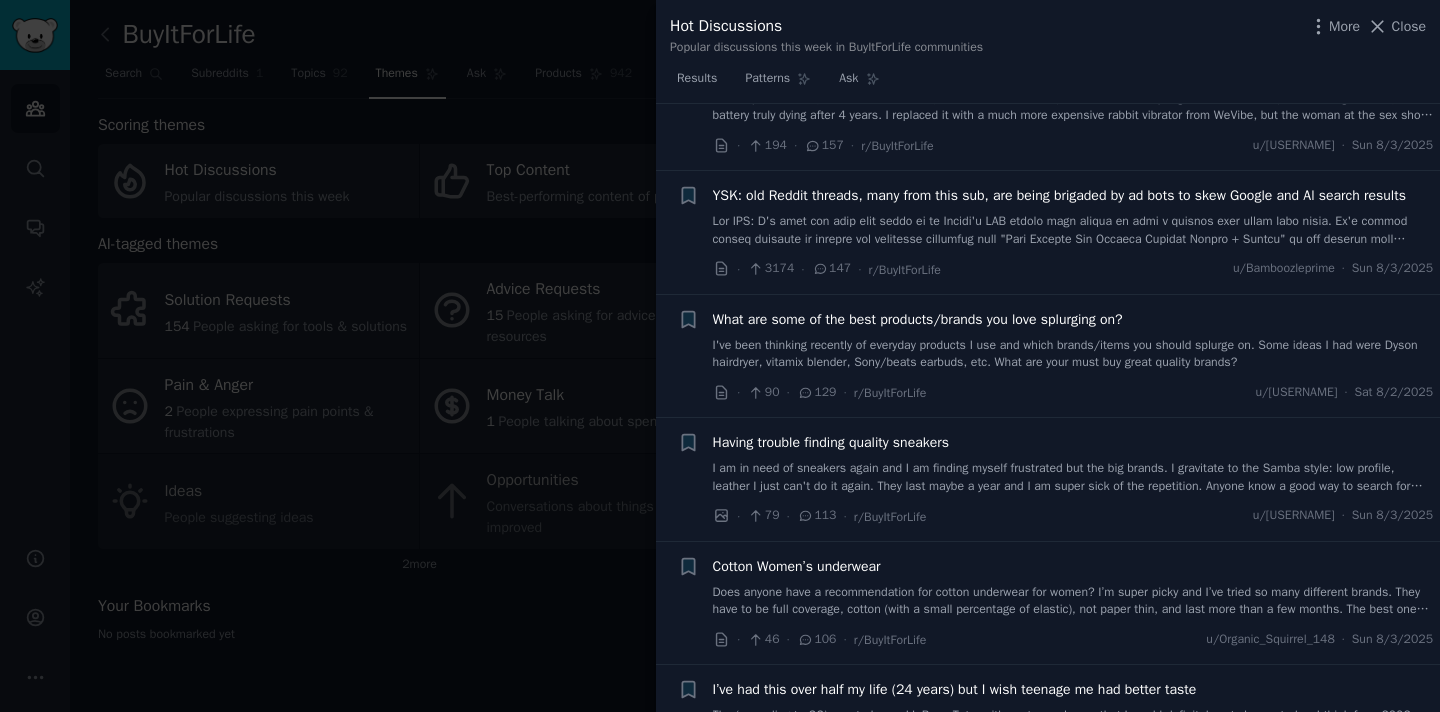 click on "I've been thinking recently of everyday products I use and which brands/items you should splurge on. Some ideas I had were Dyson hairdryer, vitamix blender, Sony/beats earbuds, etc.
What are your must buy great quality brands?" at bounding box center (1073, 354) 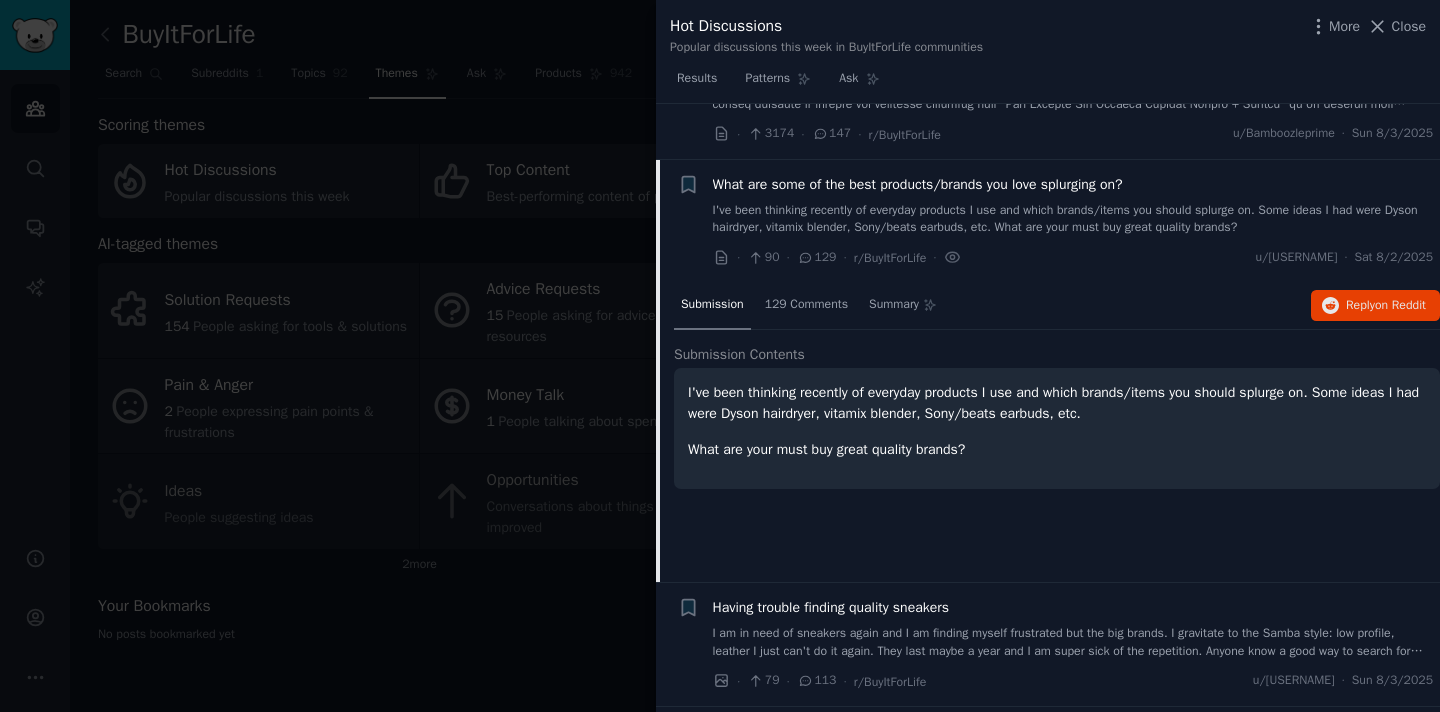 scroll, scrollTop: 1185, scrollLeft: 0, axis: vertical 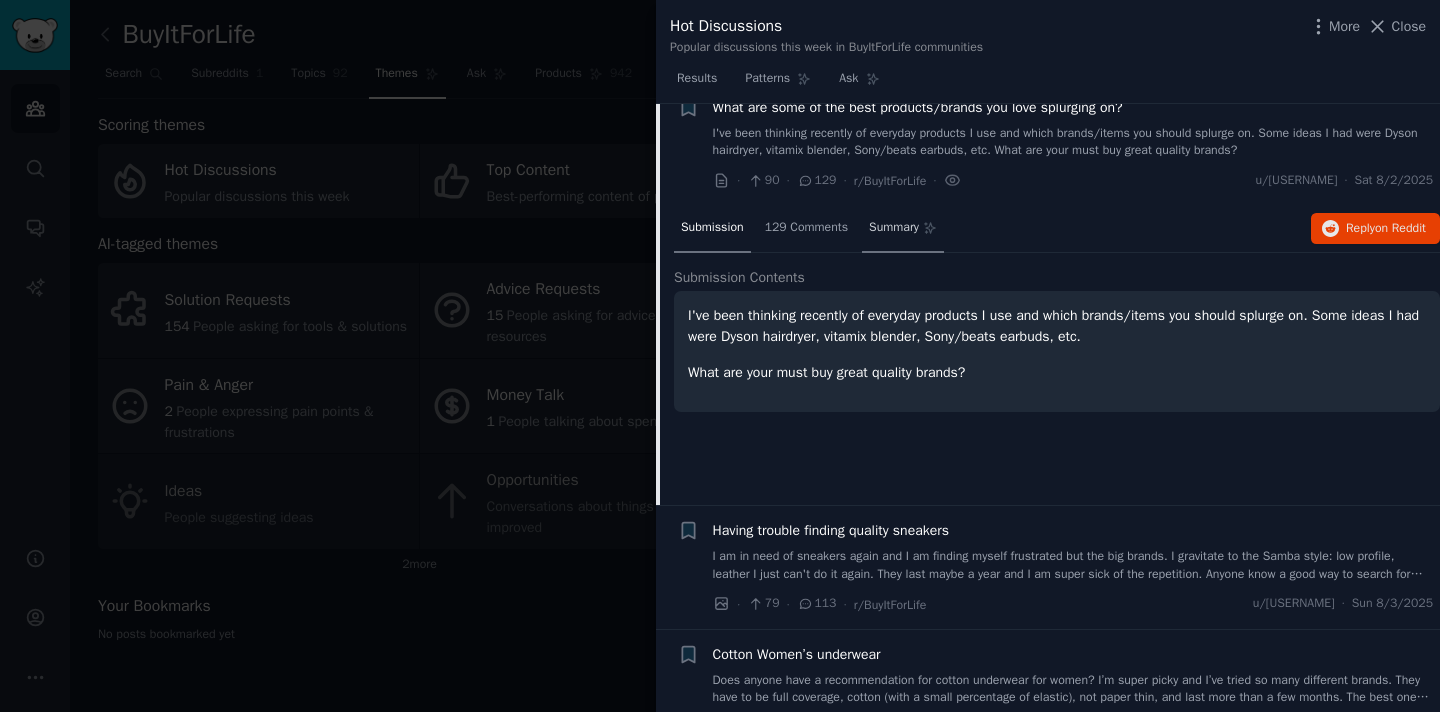 click on "Summary" at bounding box center [894, 228] 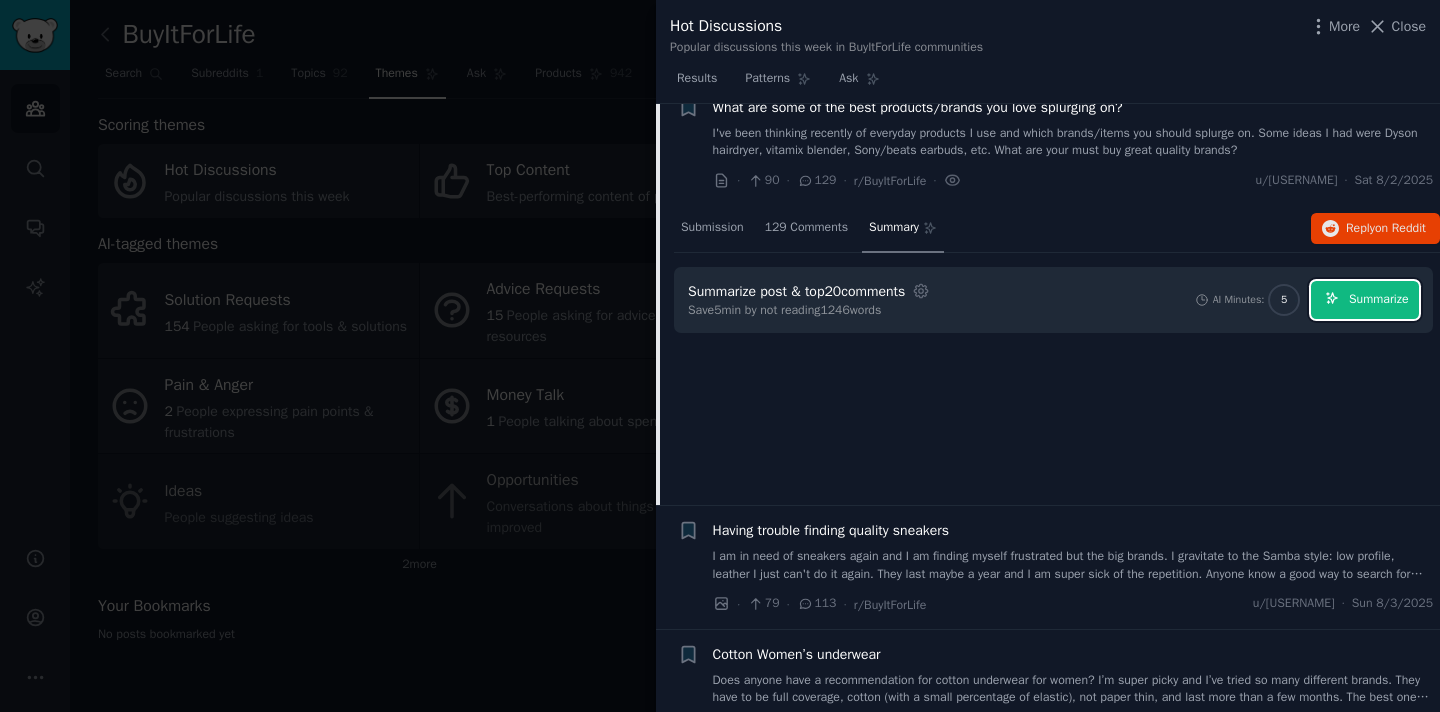 click on "Summarize" at bounding box center (1378, 300) 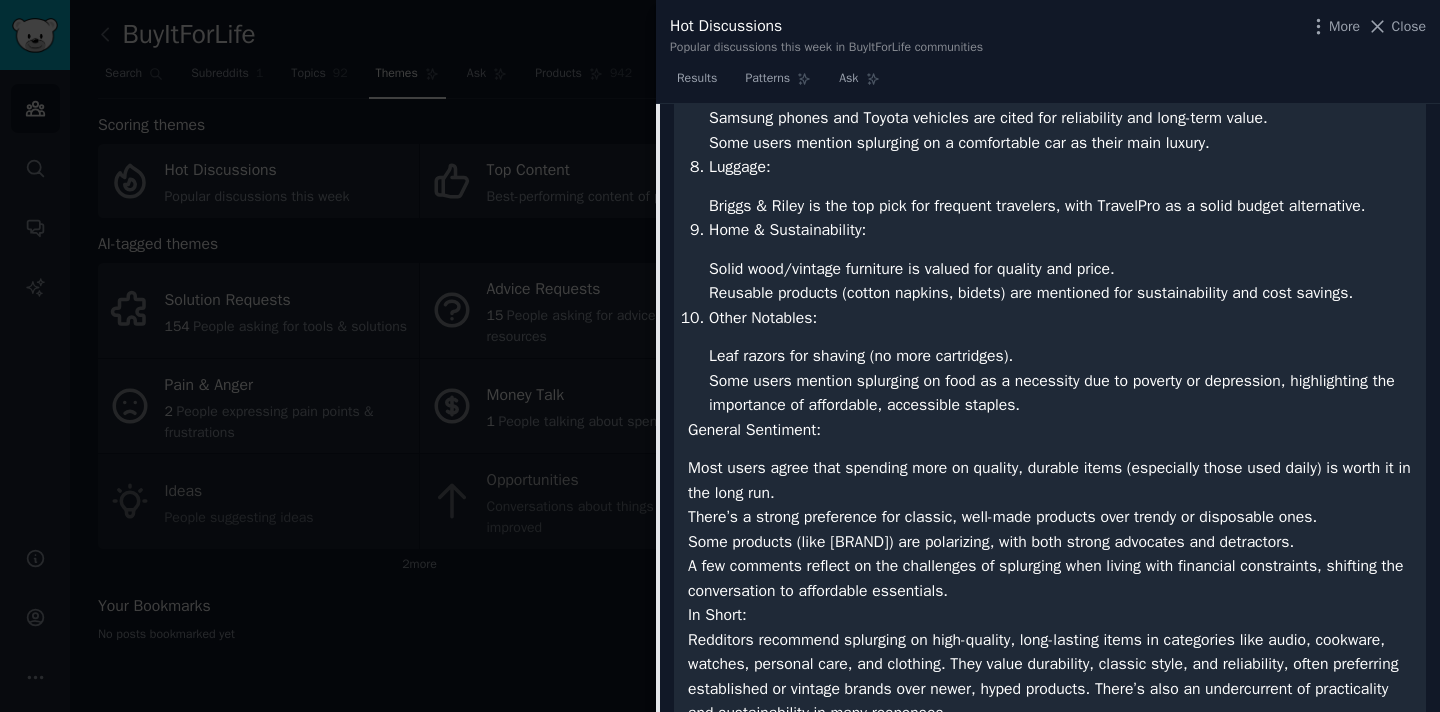 scroll, scrollTop: 2253, scrollLeft: 0, axis: vertical 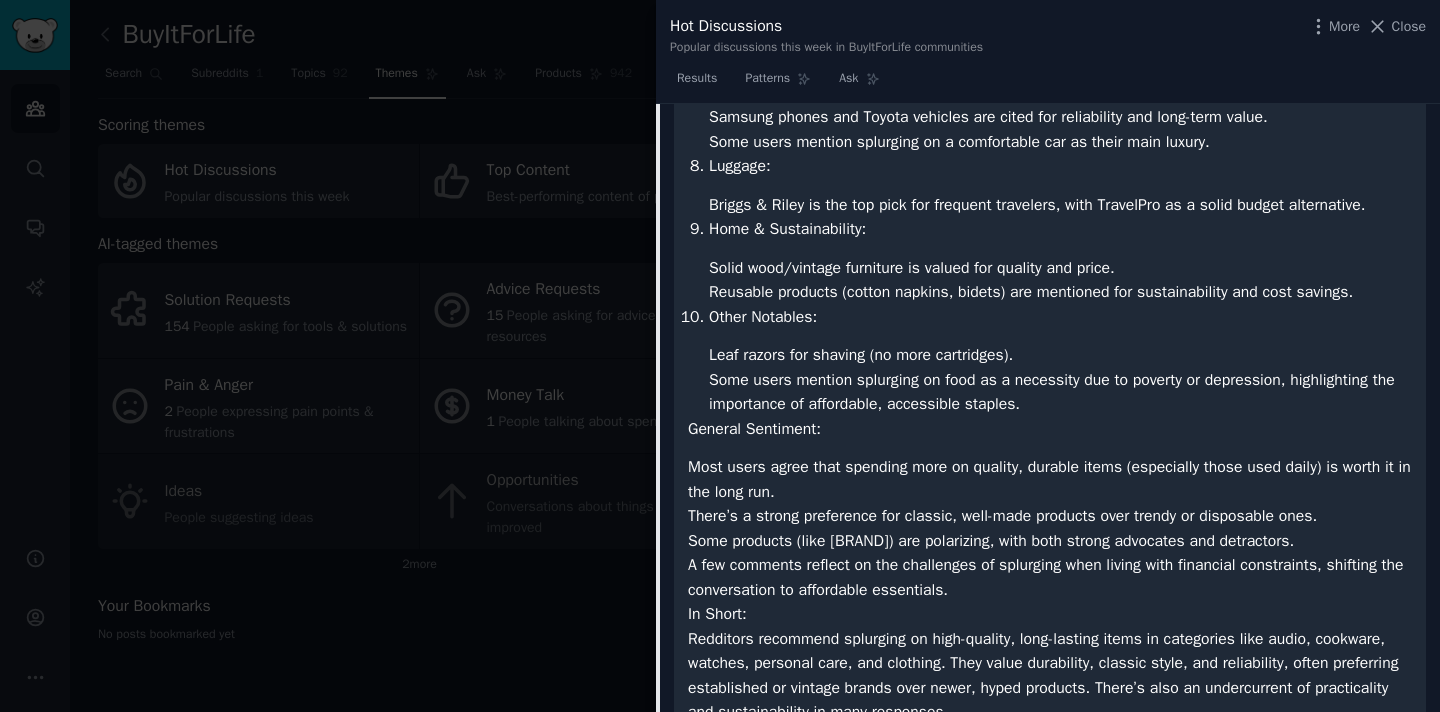 click on "Briggs & Riley is the top pick for frequent travelers, with TravelPro as a solid budget alternative." at bounding box center (1060, 205) 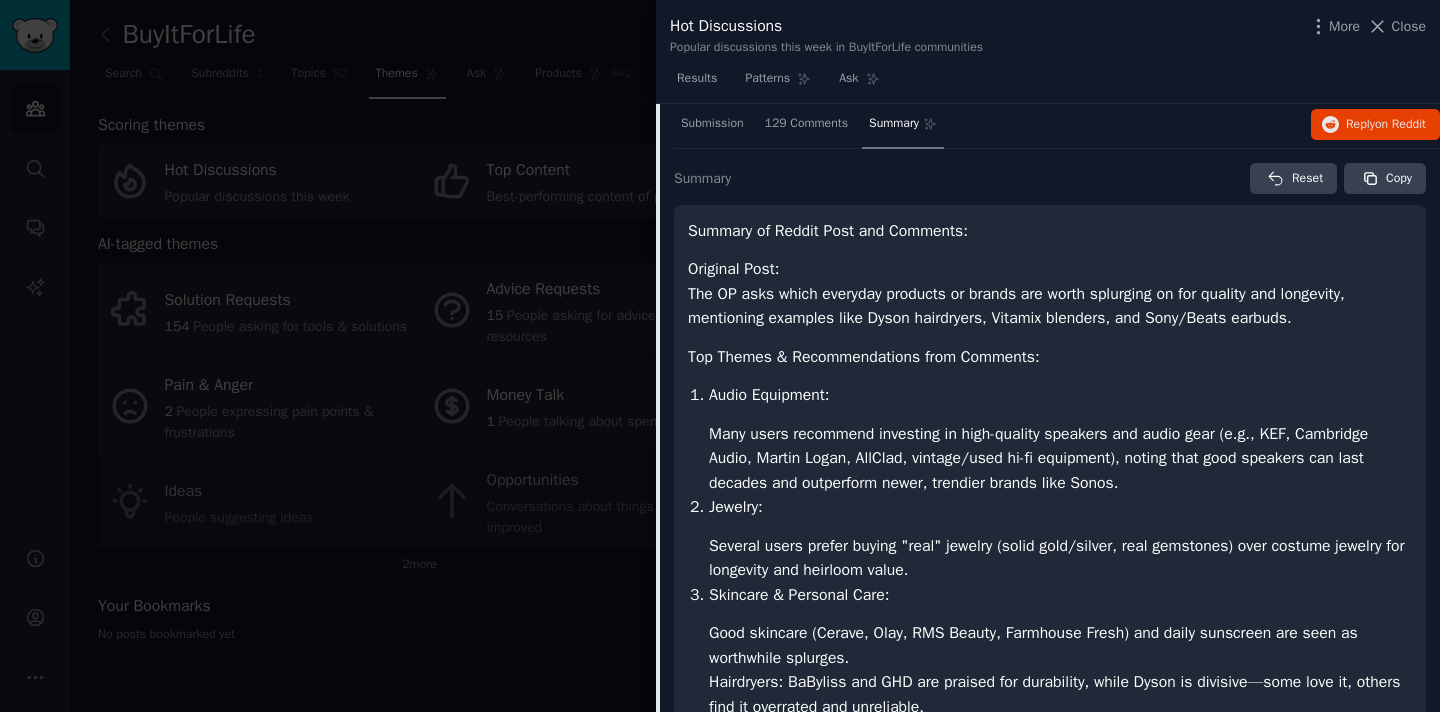 scroll, scrollTop: 1282, scrollLeft: 0, axis: vertical 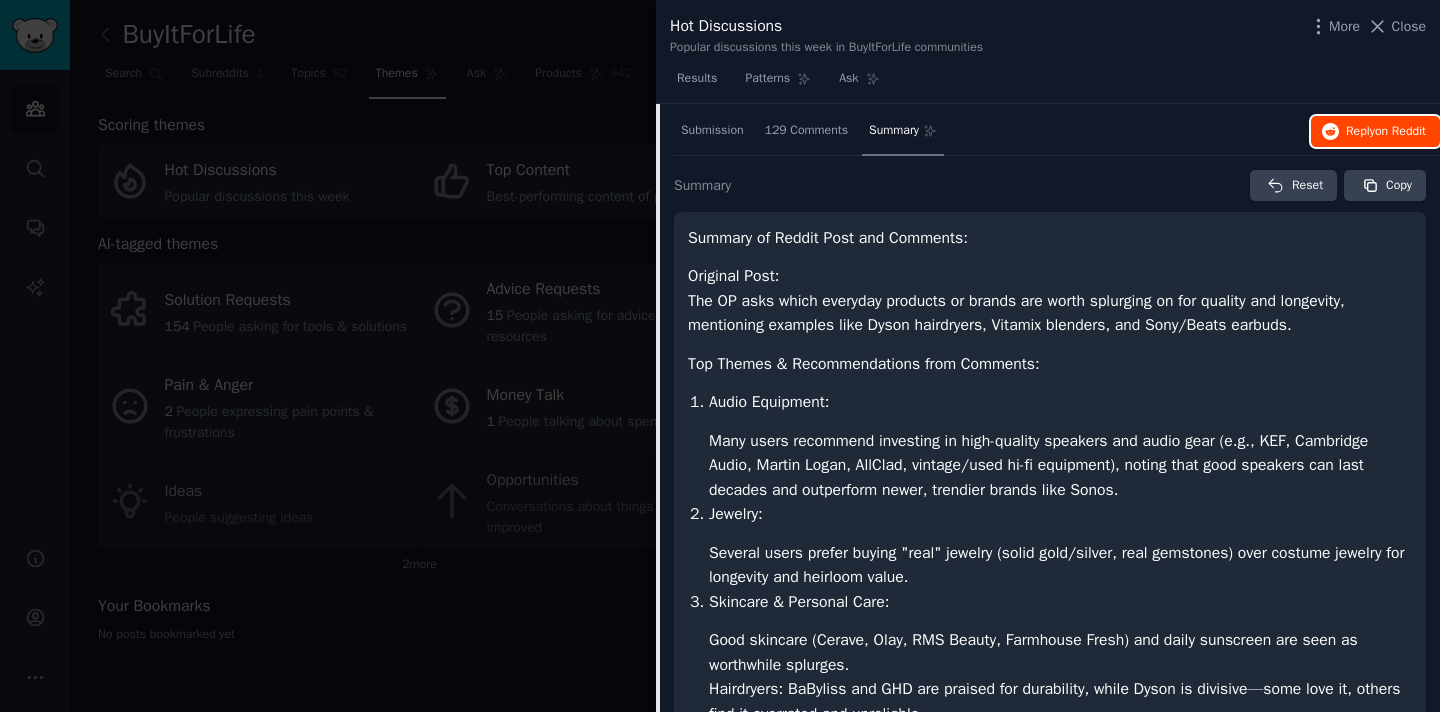 click on "Reply  on Reddit" at bounding box center (1375, 132) 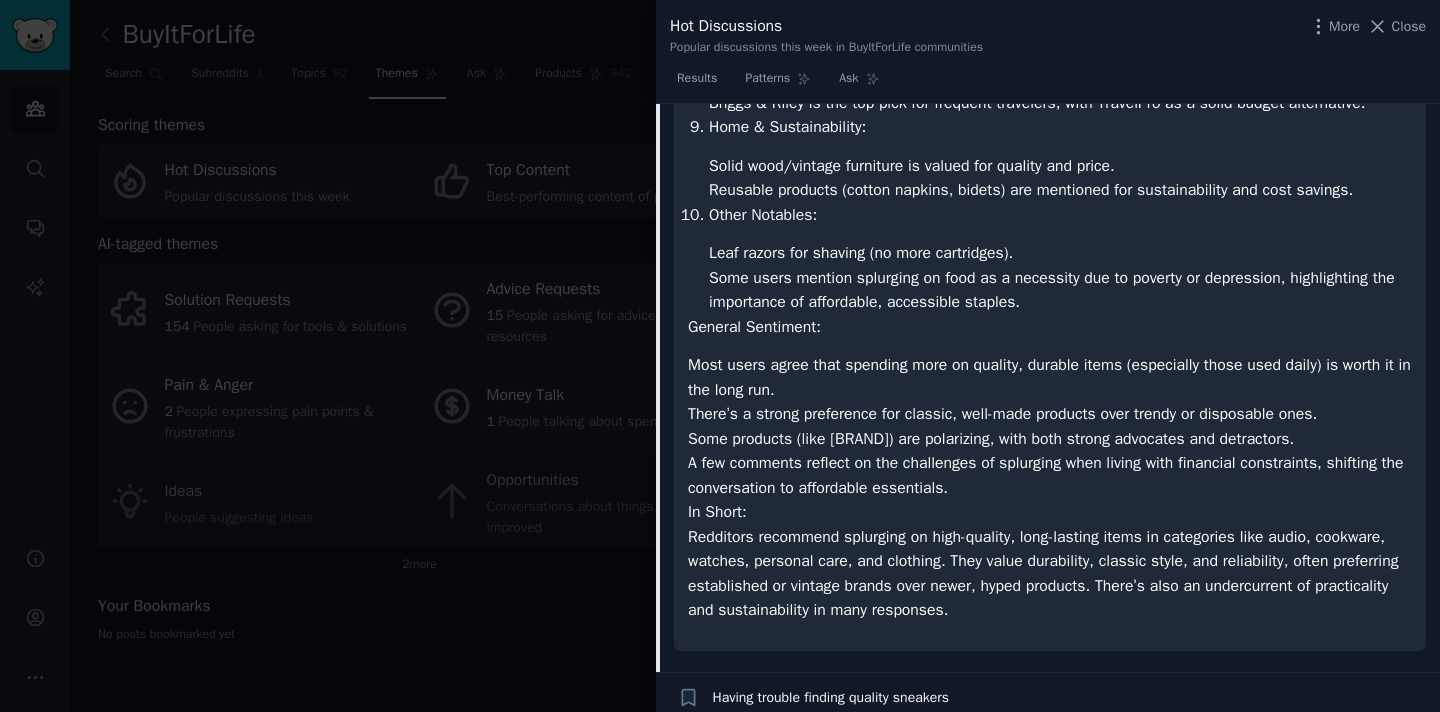 scroll, scrollTop: 2356, scrollLeft: 0, axis: vertical 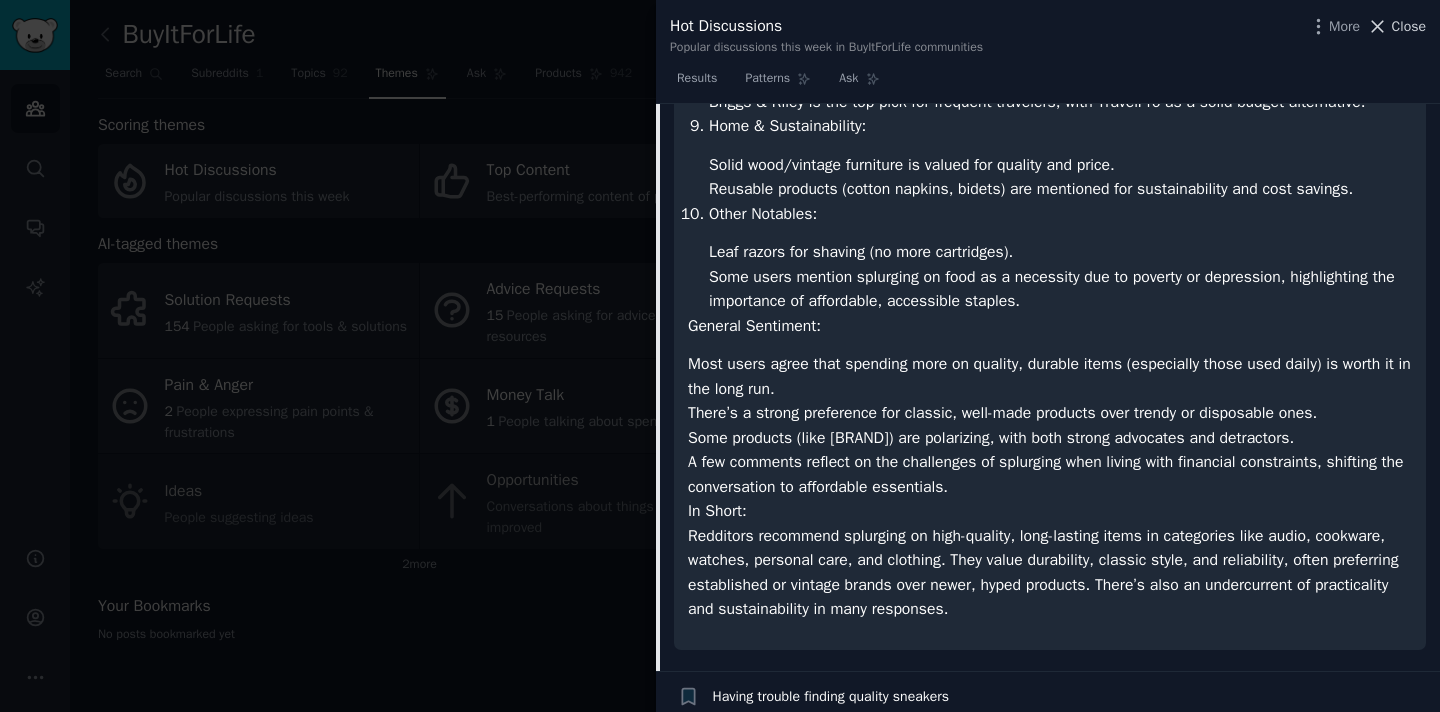 click 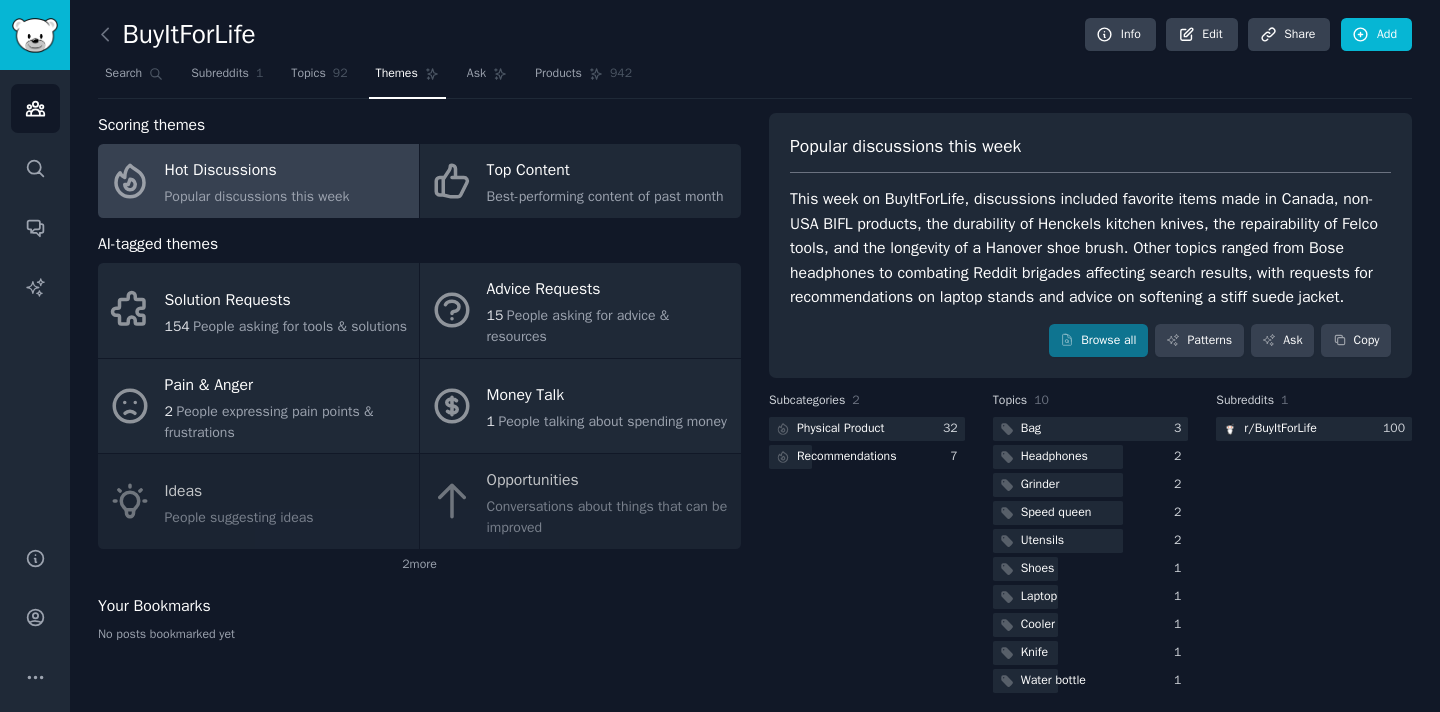 scroll, scrollTop: 37, scrollLeft: 0, axis: vertical 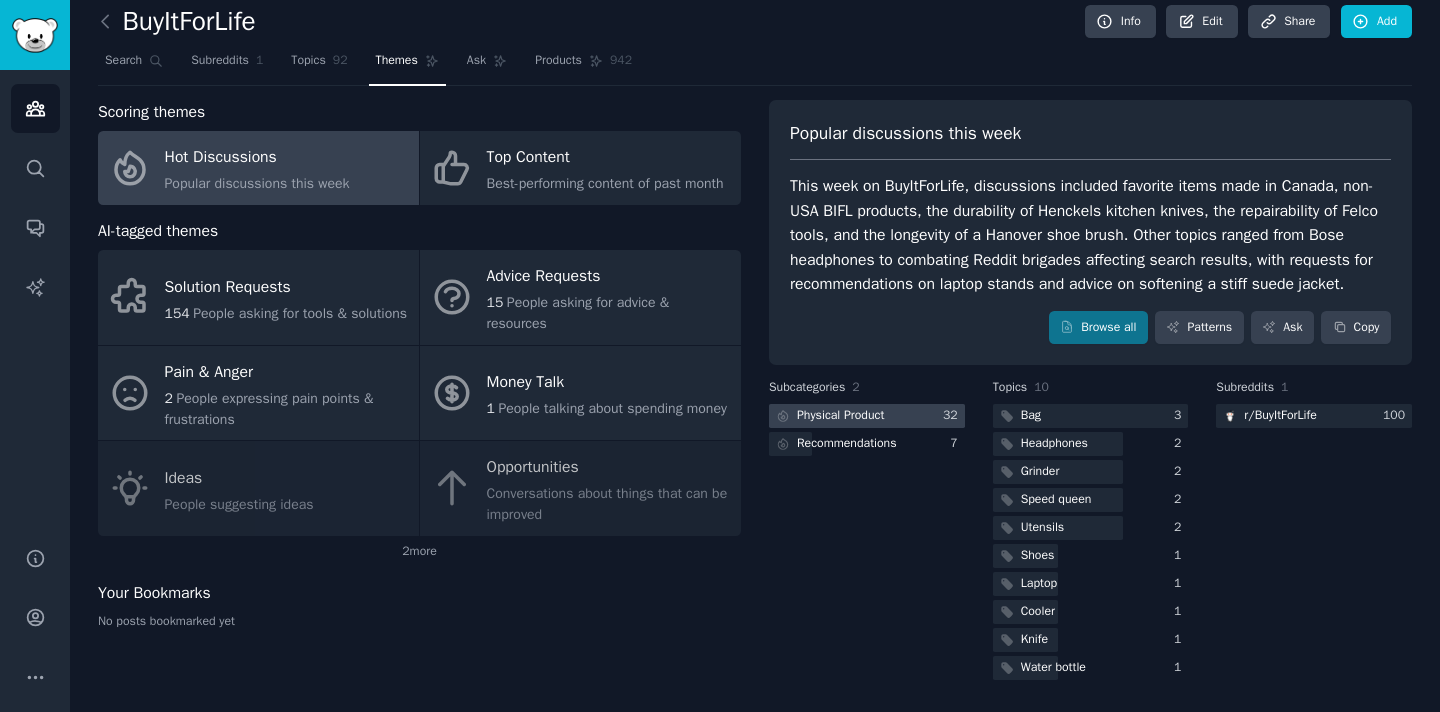 click on "Physical Product" at bounding box center (840, 416) 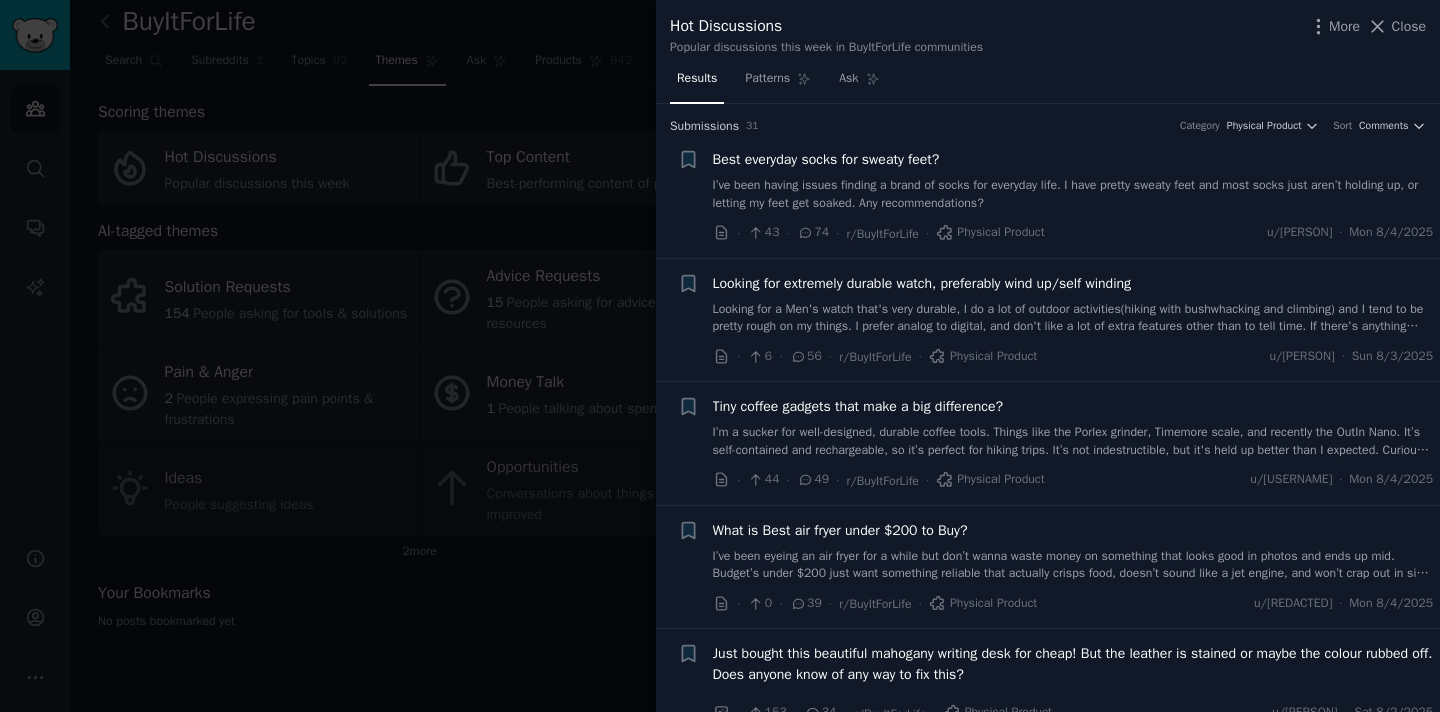 click on "I’ve been having issues finding a brand of socks for everyday life. I have pretty sweaty feet and most socks just aren’t holding up, or letting my feet get soaked. Any recommendations?" at bounding box center [1073, 194] 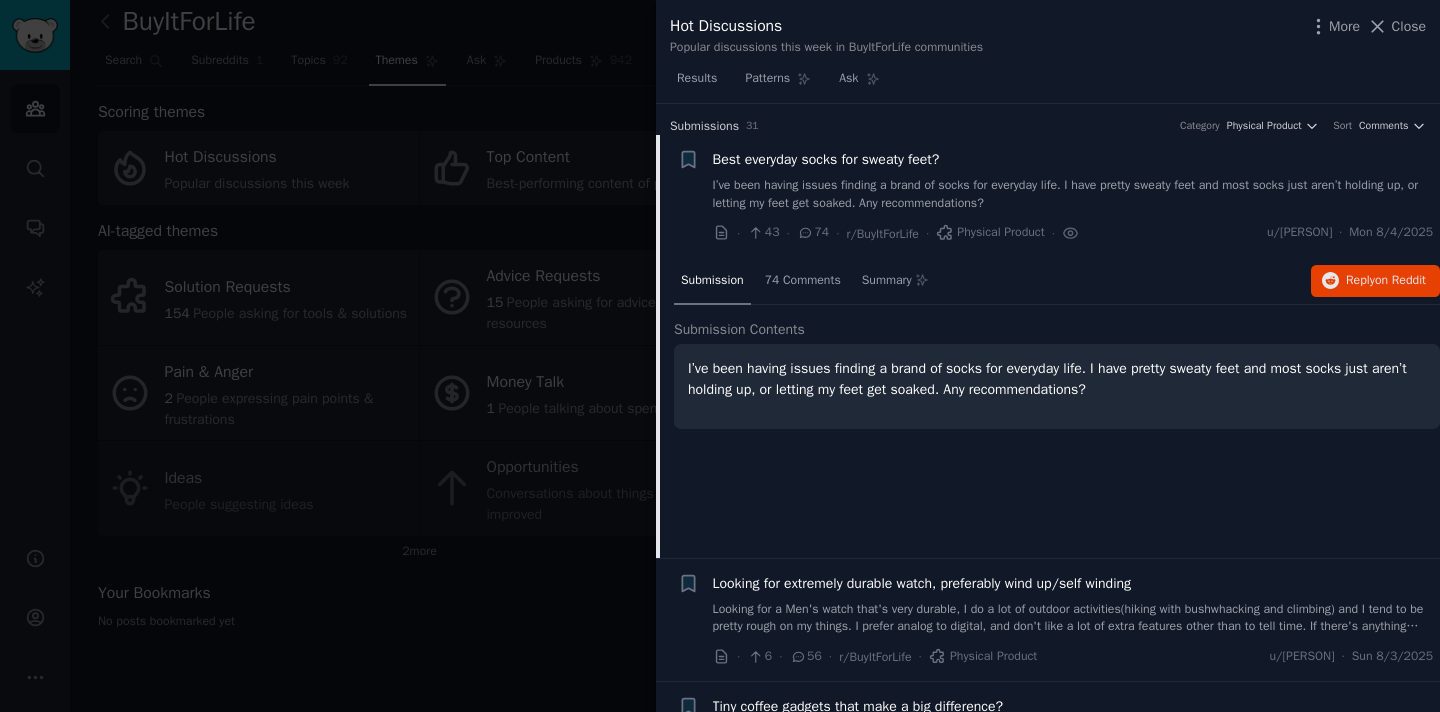 scroll, scrollTop: 31, scrollLeft: 0, axis: vertical 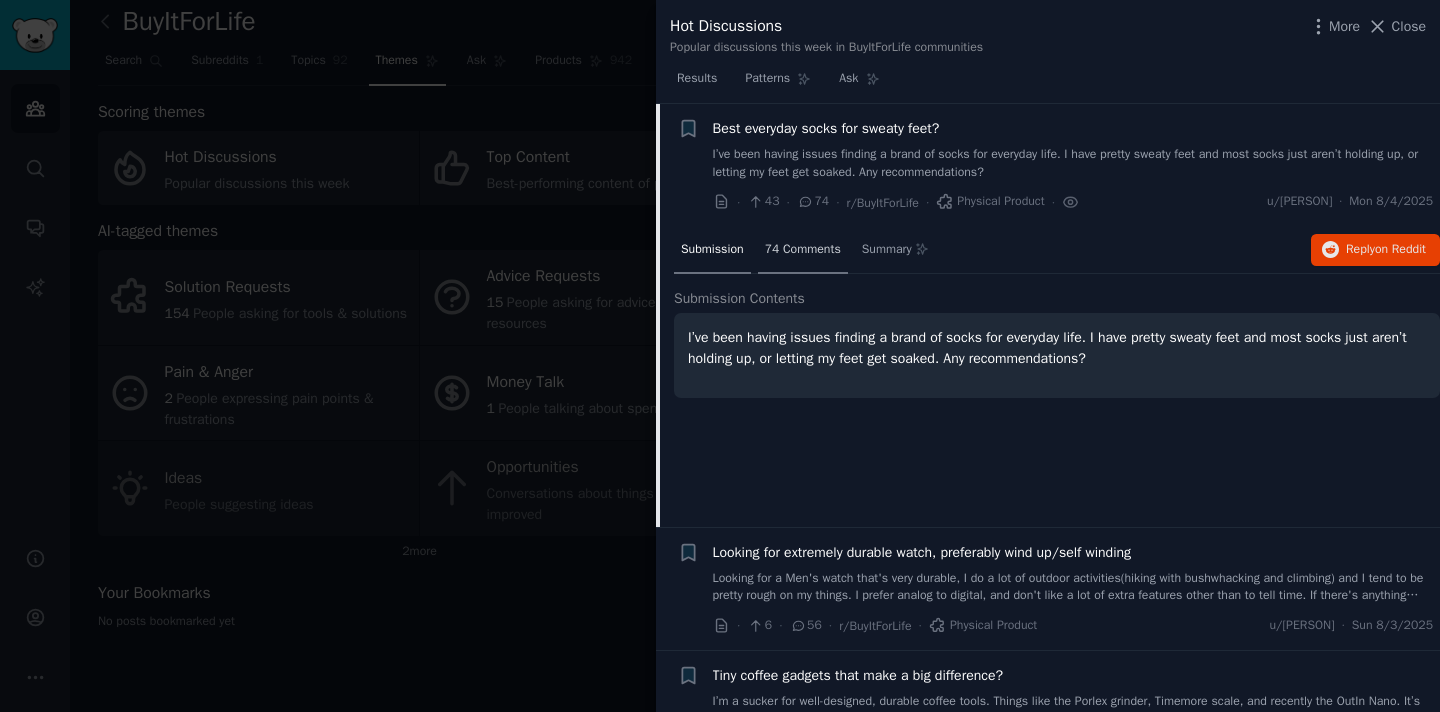 click on "74 Comments" at bounding box center [803, 250] 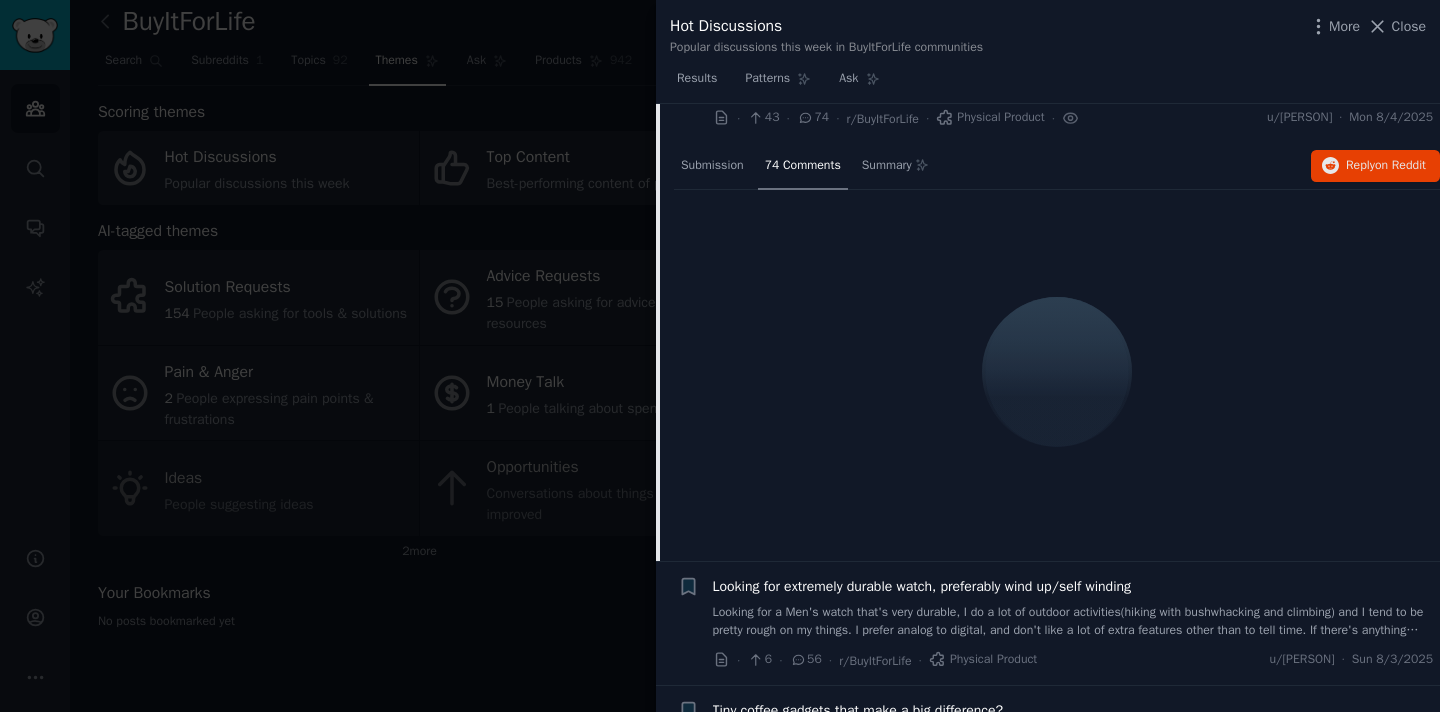scroll, scrollTop: 134, scrollLeft: 0, axis: vertical 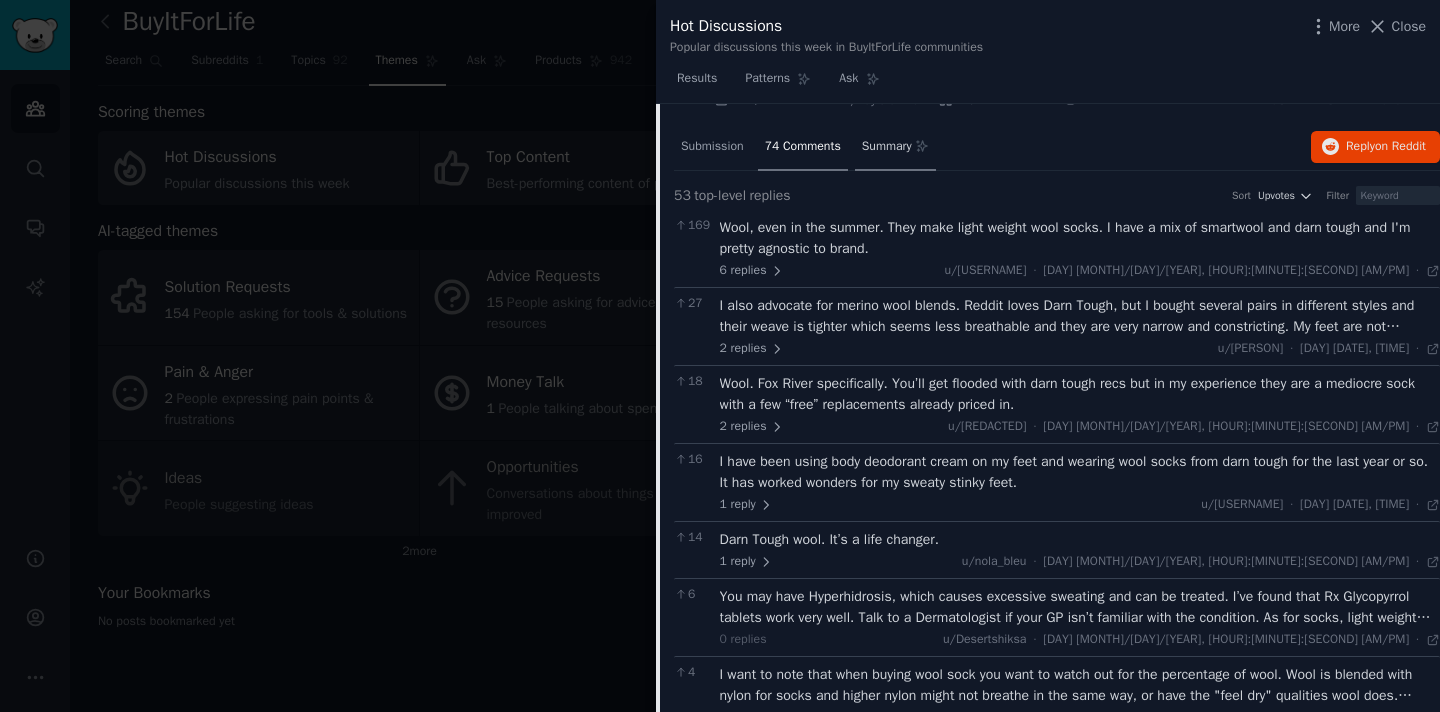 click on "Summary" at bounding box center (887, 147) 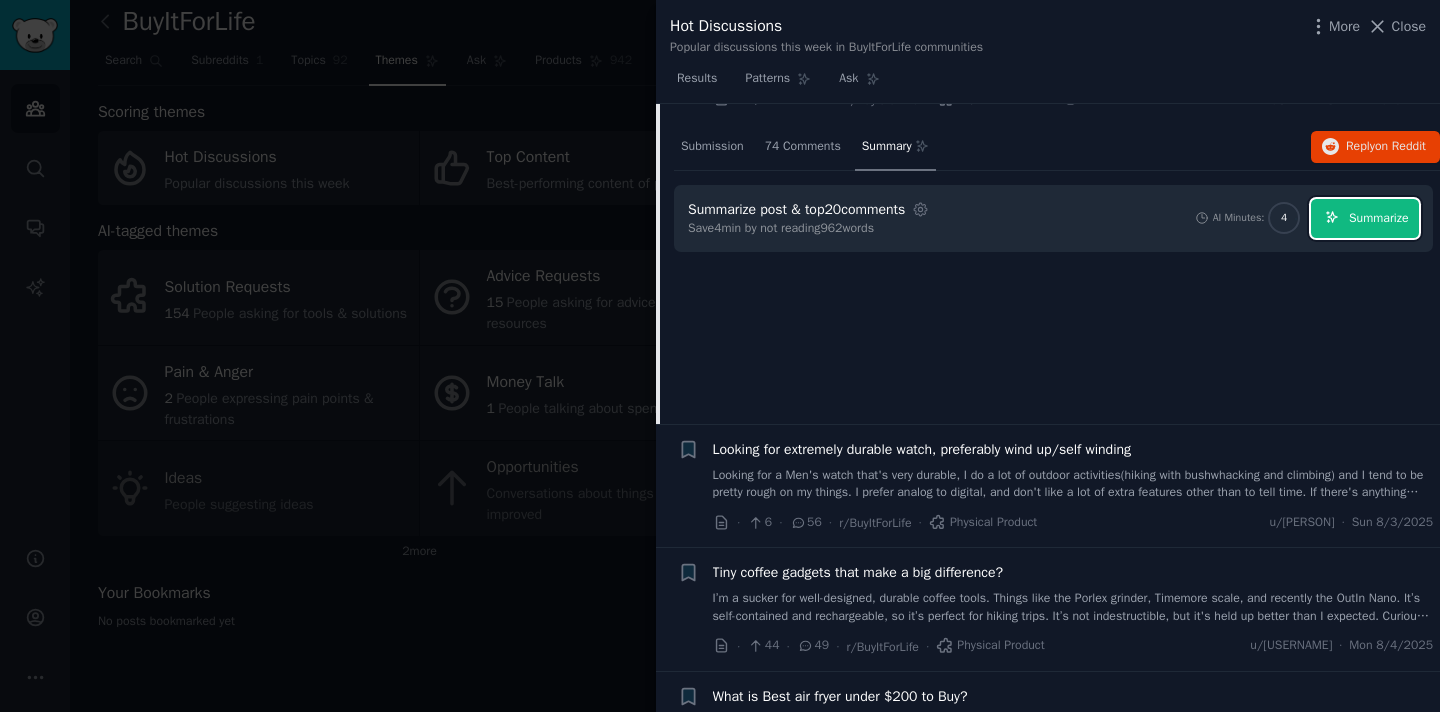 click on "Summarize" at bounding box center (1365, 218) 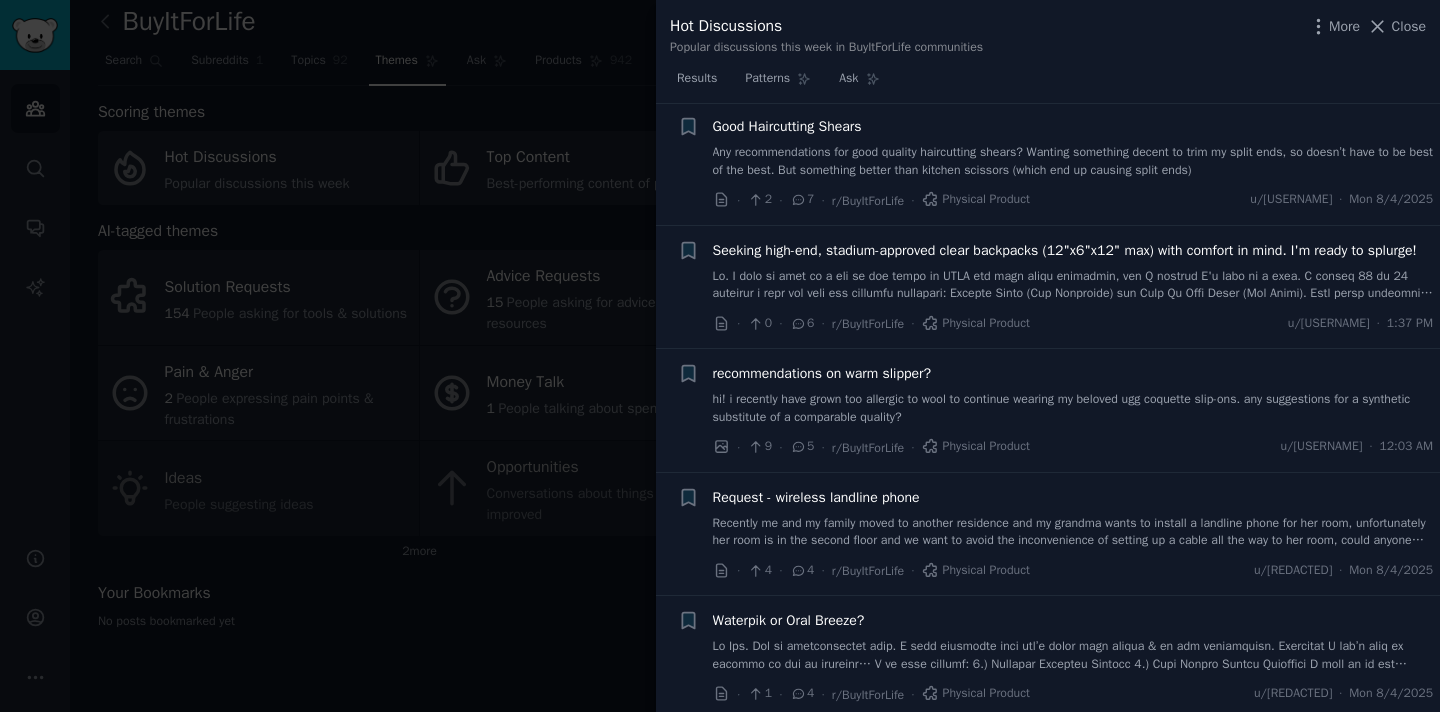 scroll, scrollTop: 3141, scrollLeft: 0, axis: vertical 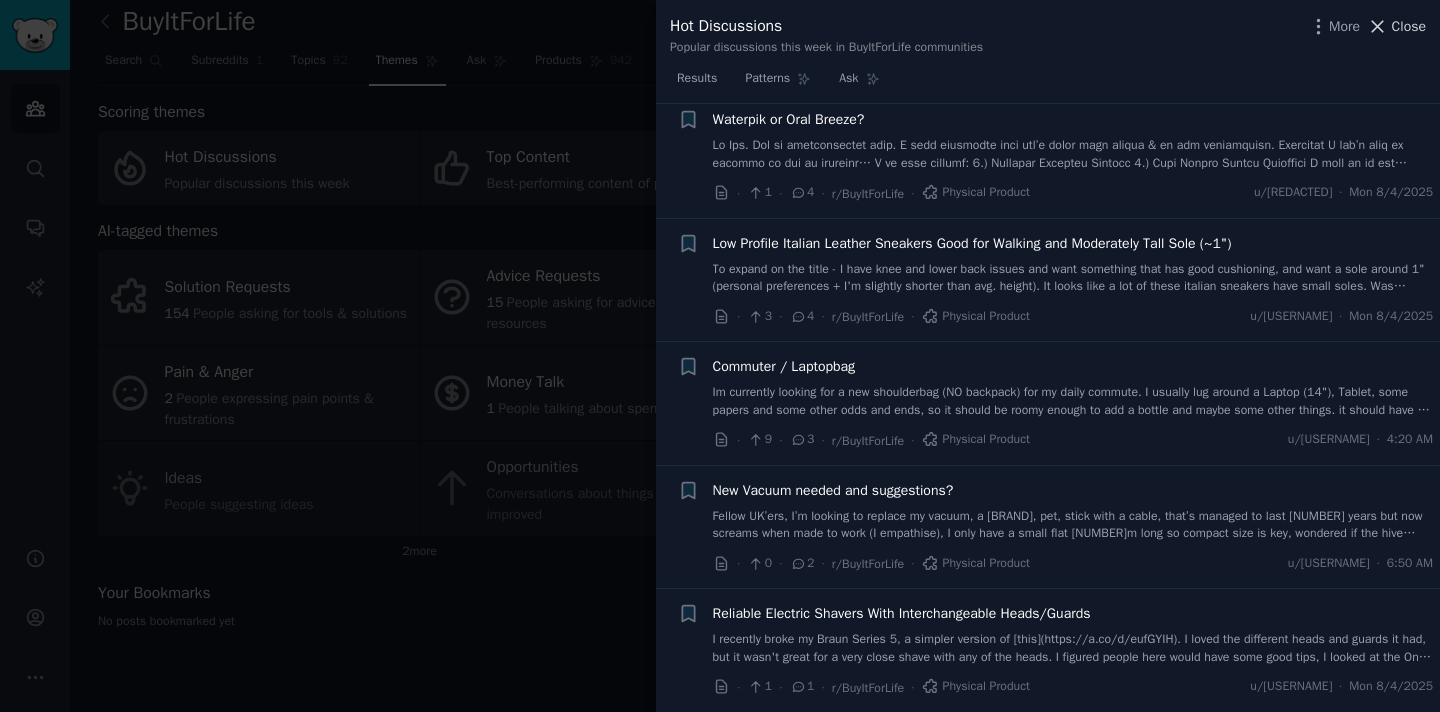 click 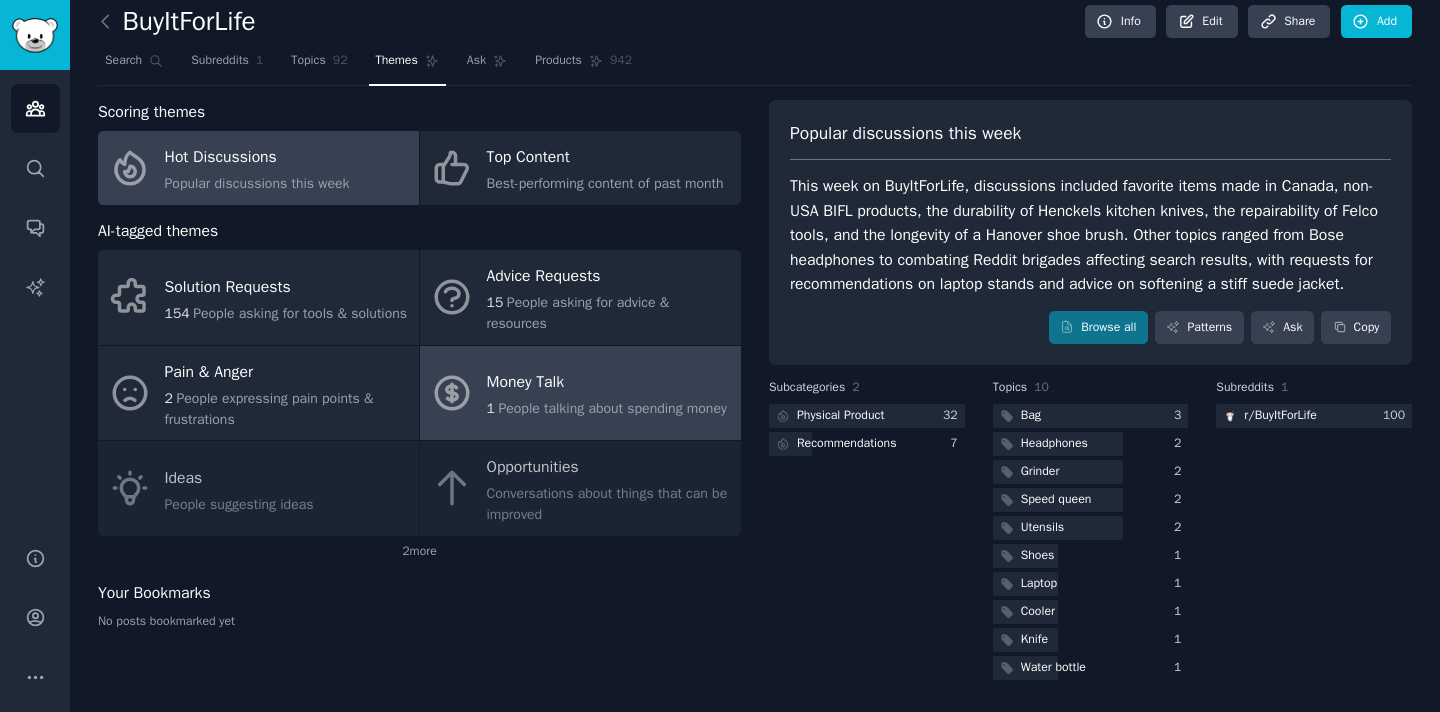 scroll, scrollTop: 0, scrollLeft: 0, axis: both 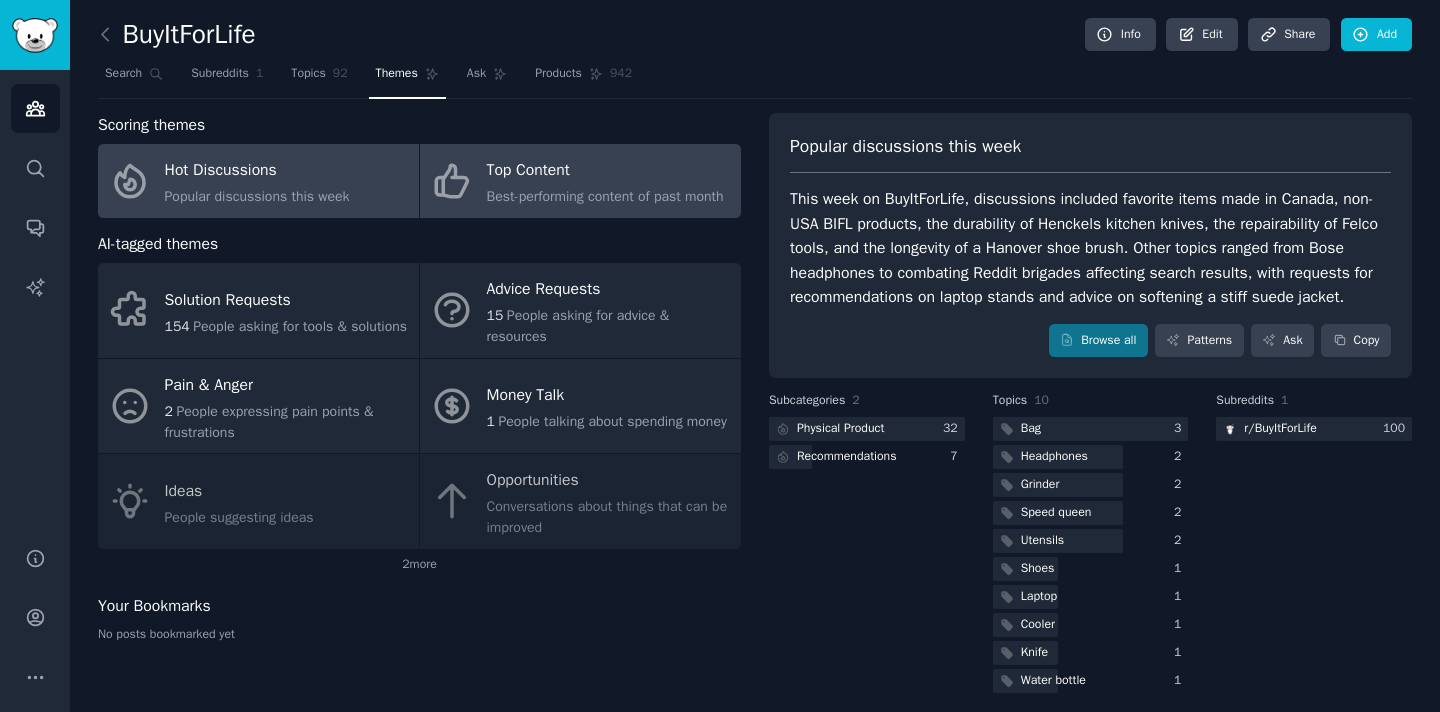 click on "Top Content Best-performing content of past month" at bounding box center (580, 181) 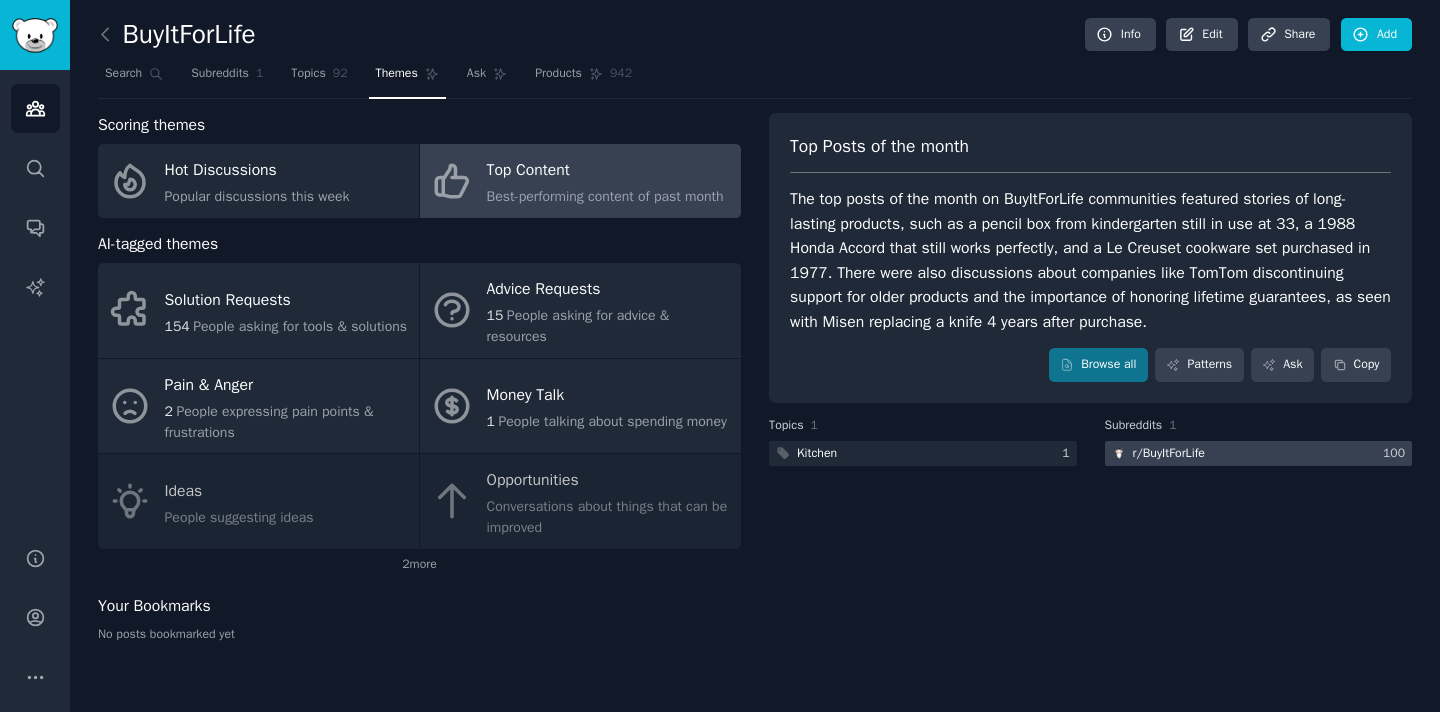 click on "r/ BuyItForLife" at bounding box center [1169, 454] 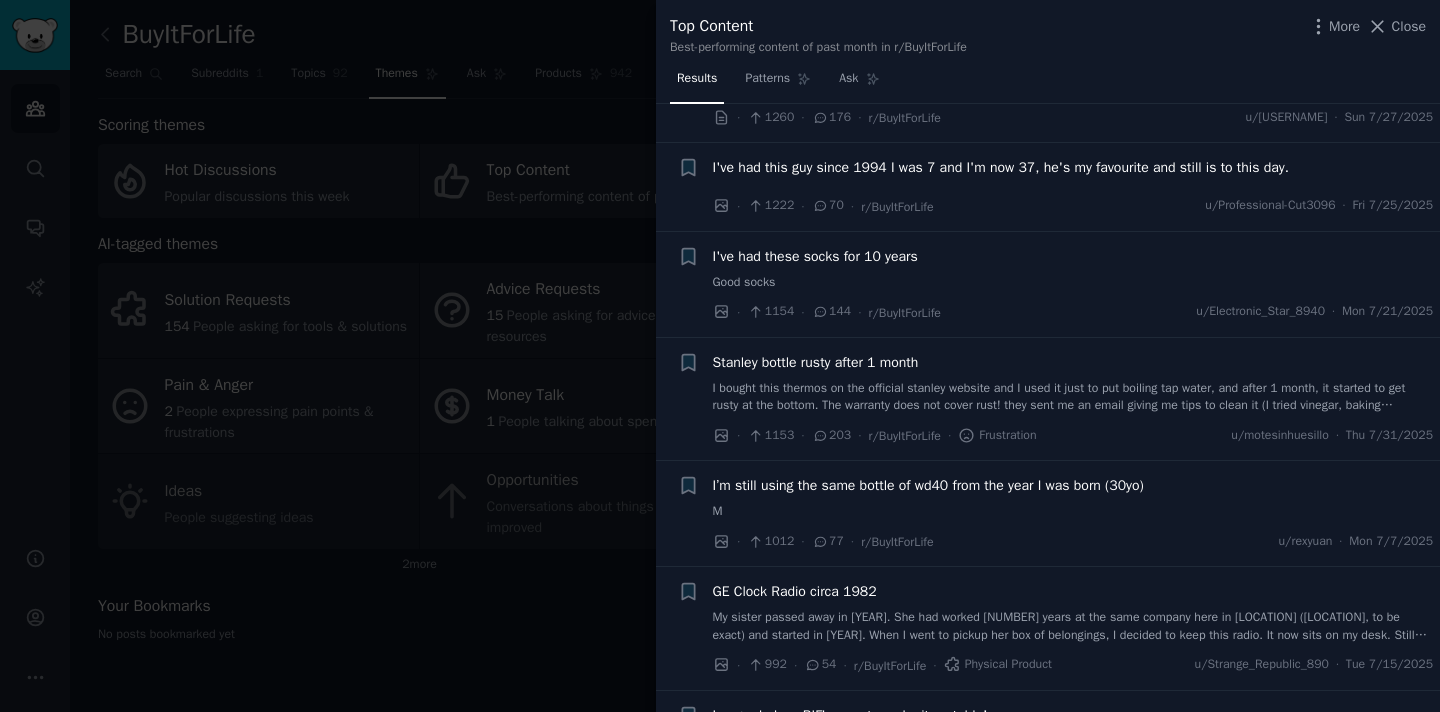 scroll, scrollTop: 1744, scrollLeft: 0, axis: vertical 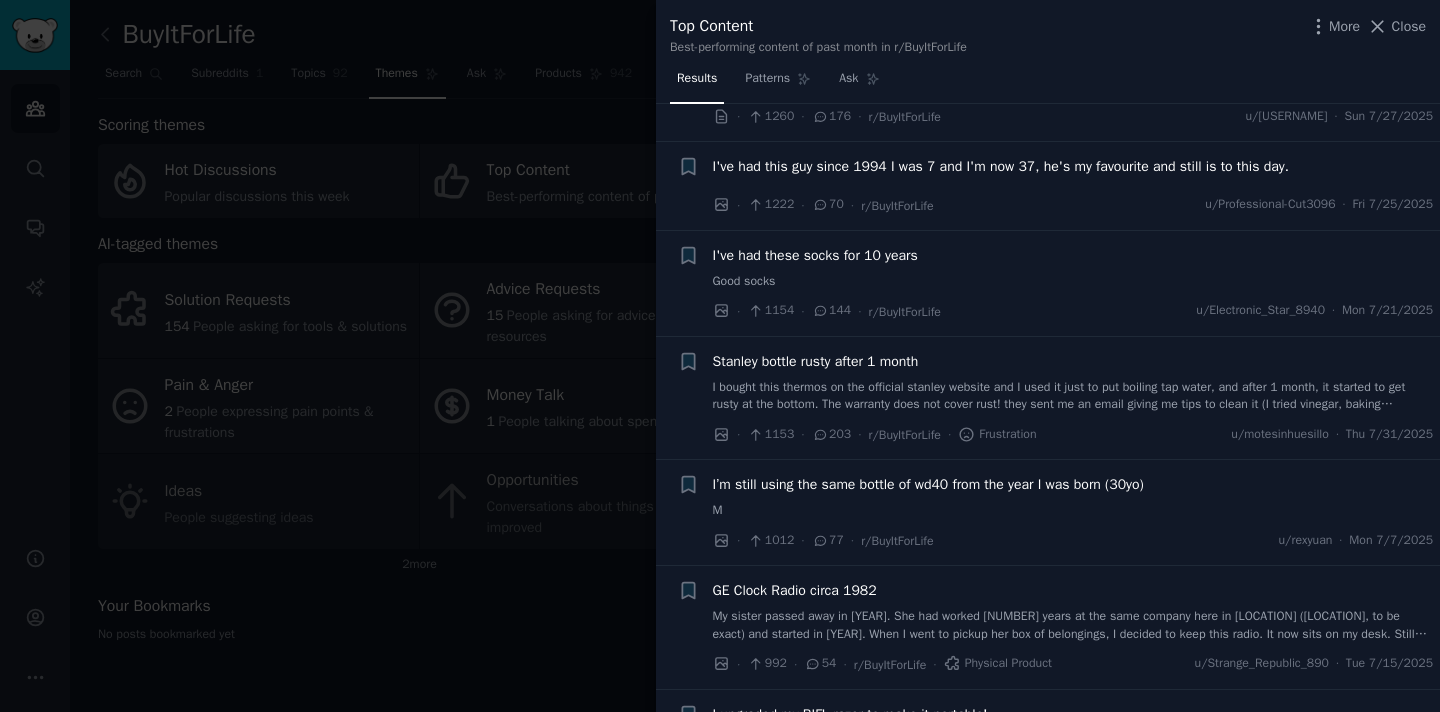 click on "Good socks" at bounding box center (1073, 282) 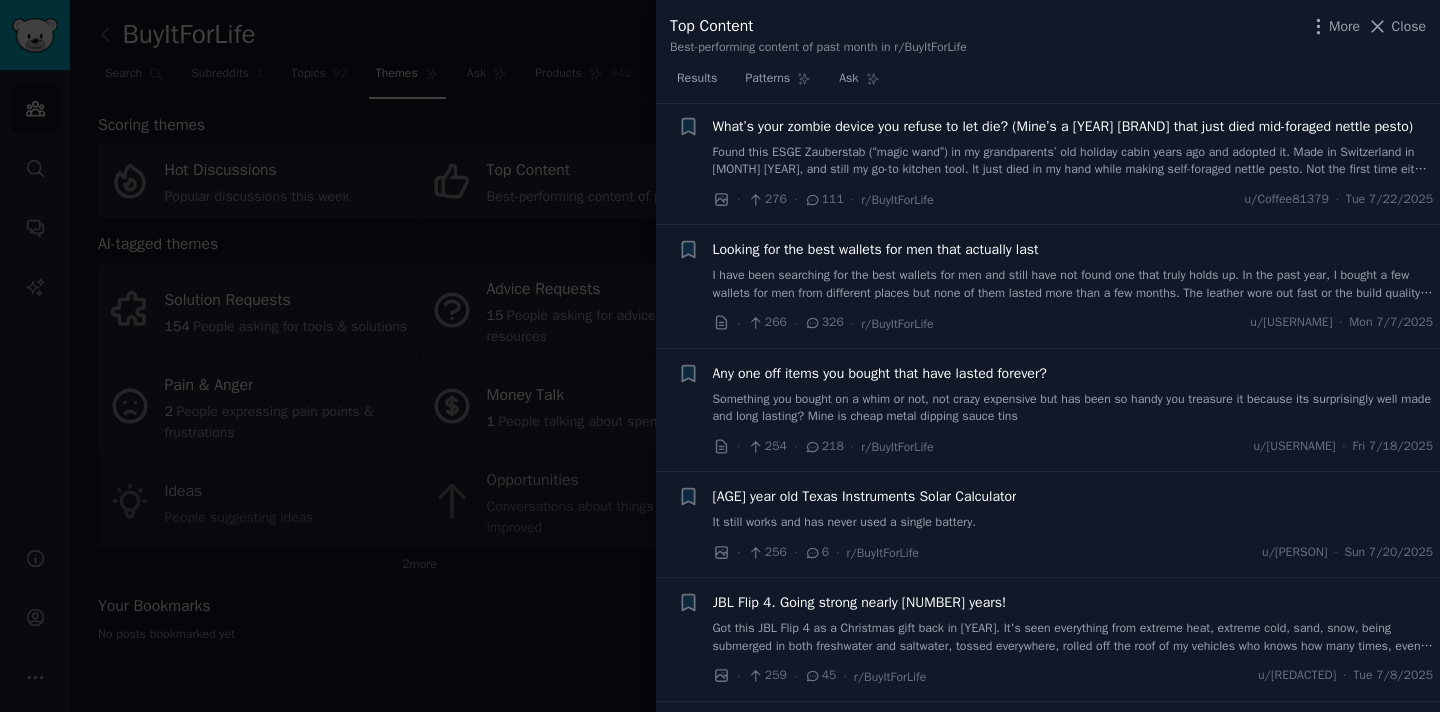 scroll, scrollTop: 7914, scrollLeft: 0, axis: vertical 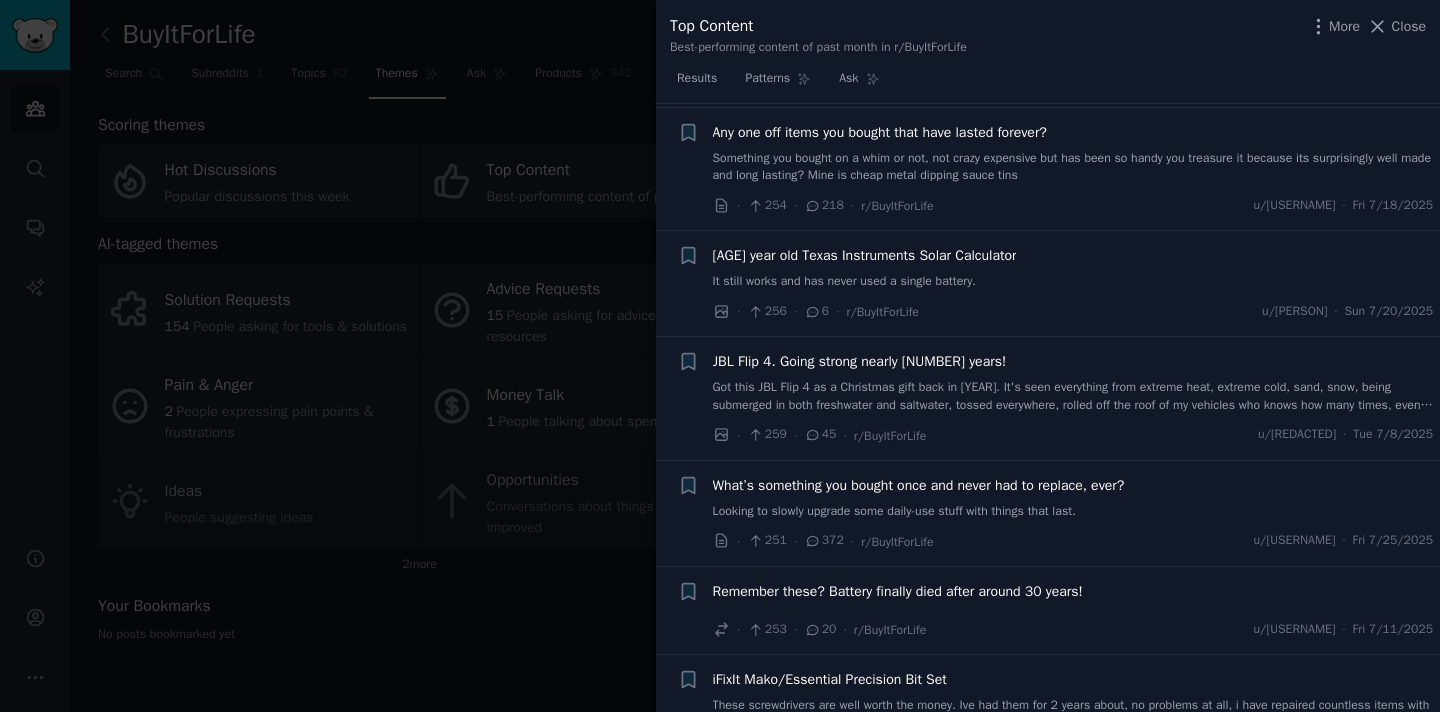 click on "Something you bought on a whim or not, not crazy expensive but has been so handy you treasure it because its surprisingly well made and long lasting?
Mine is cheap metal dipping sauce tins" at bounding box center [1073, 167] 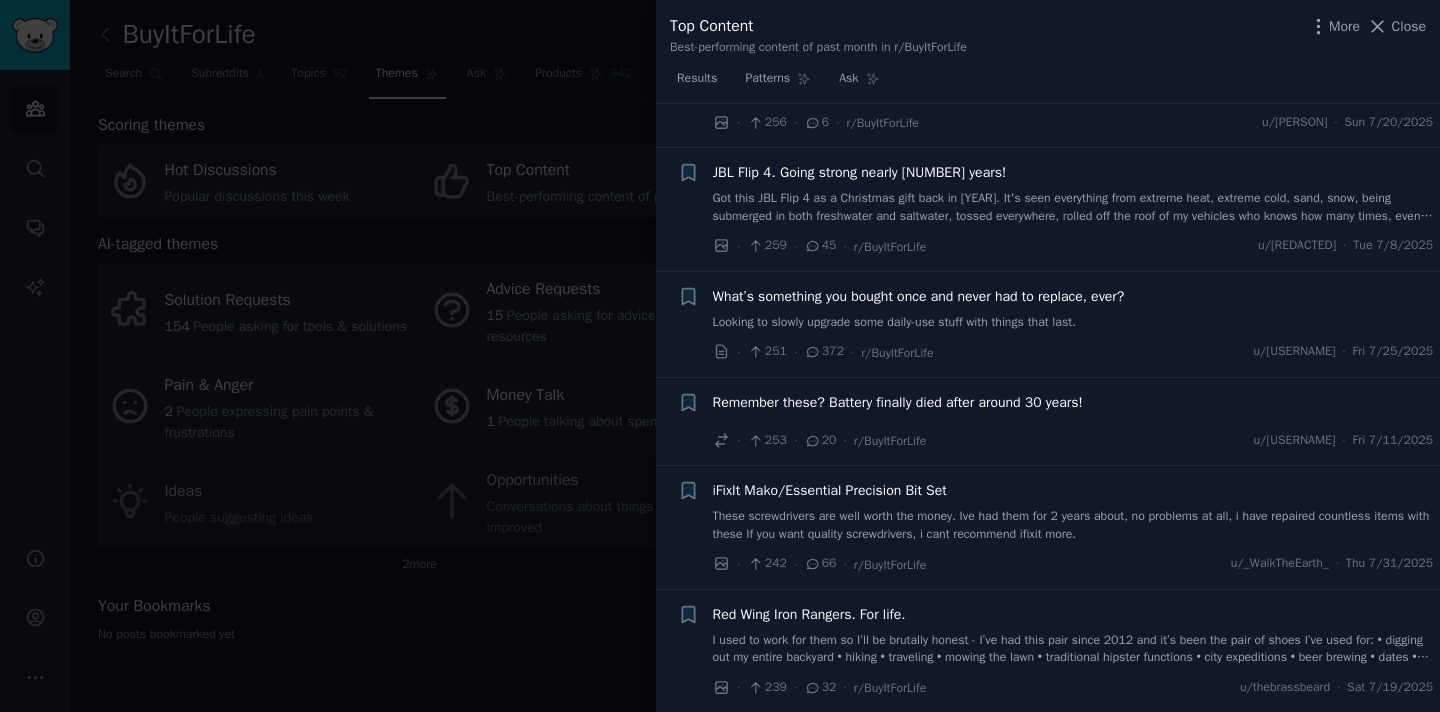 scroll, scrollTop: 8448, scrollLeft: 0, axis: vertical 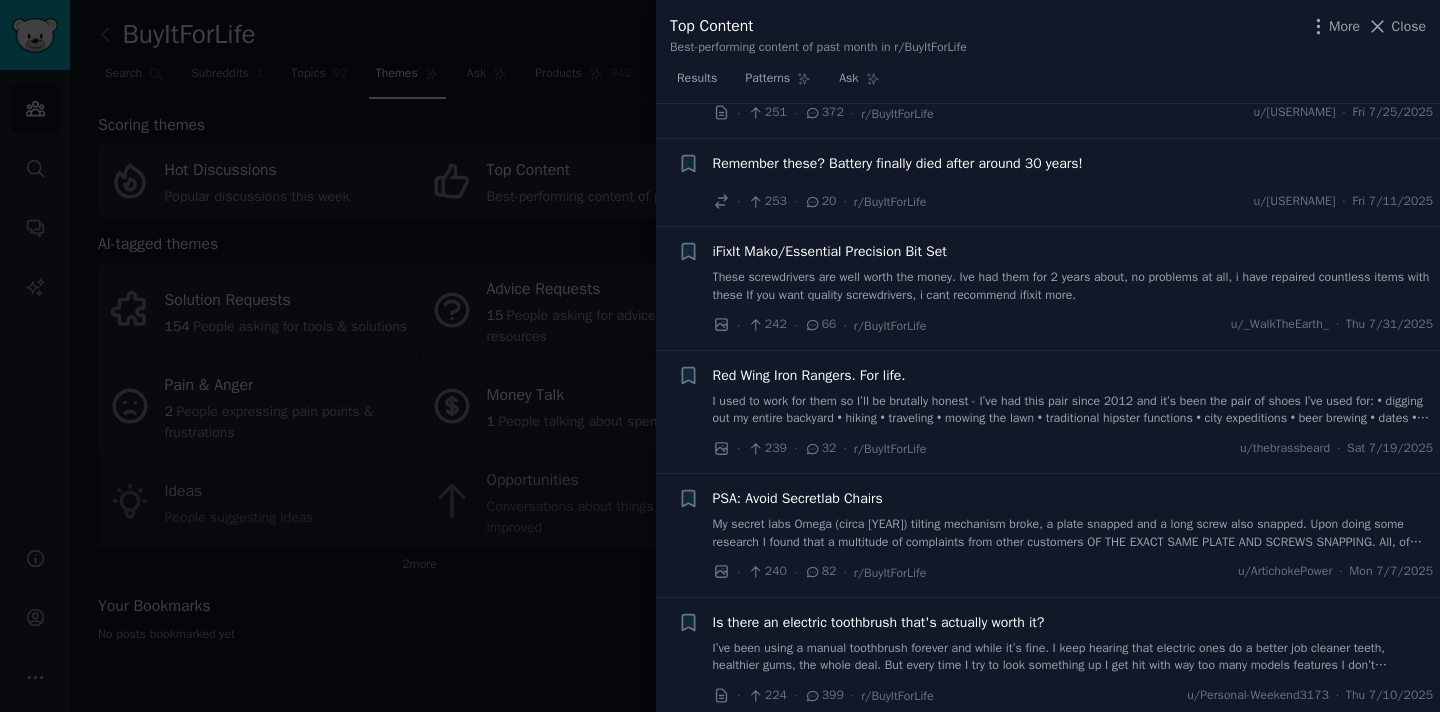 click on "Looking to slowly upgrade some daily-use stuff with things that last." at bounding box center (1073, 84) 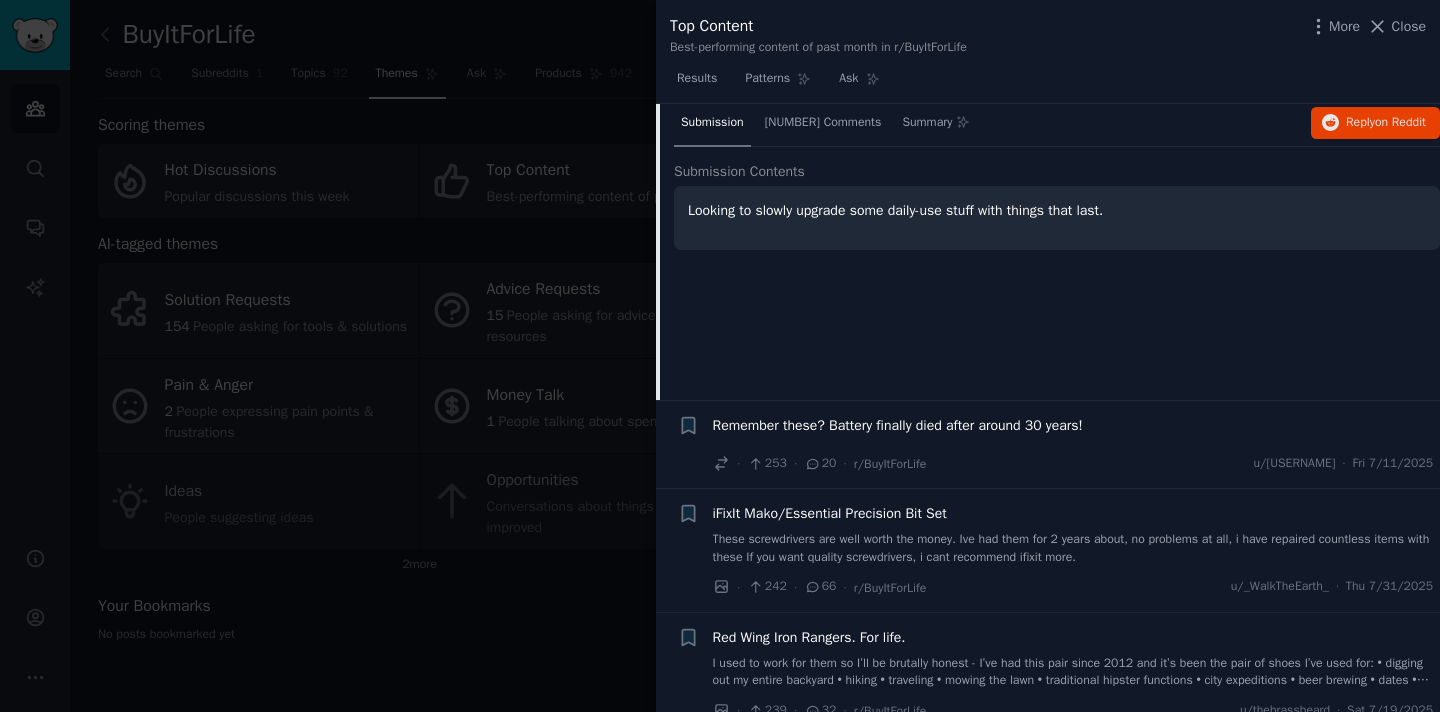 scroll, scrollTop: 8192, scrollLeft: 0, axis: vertical 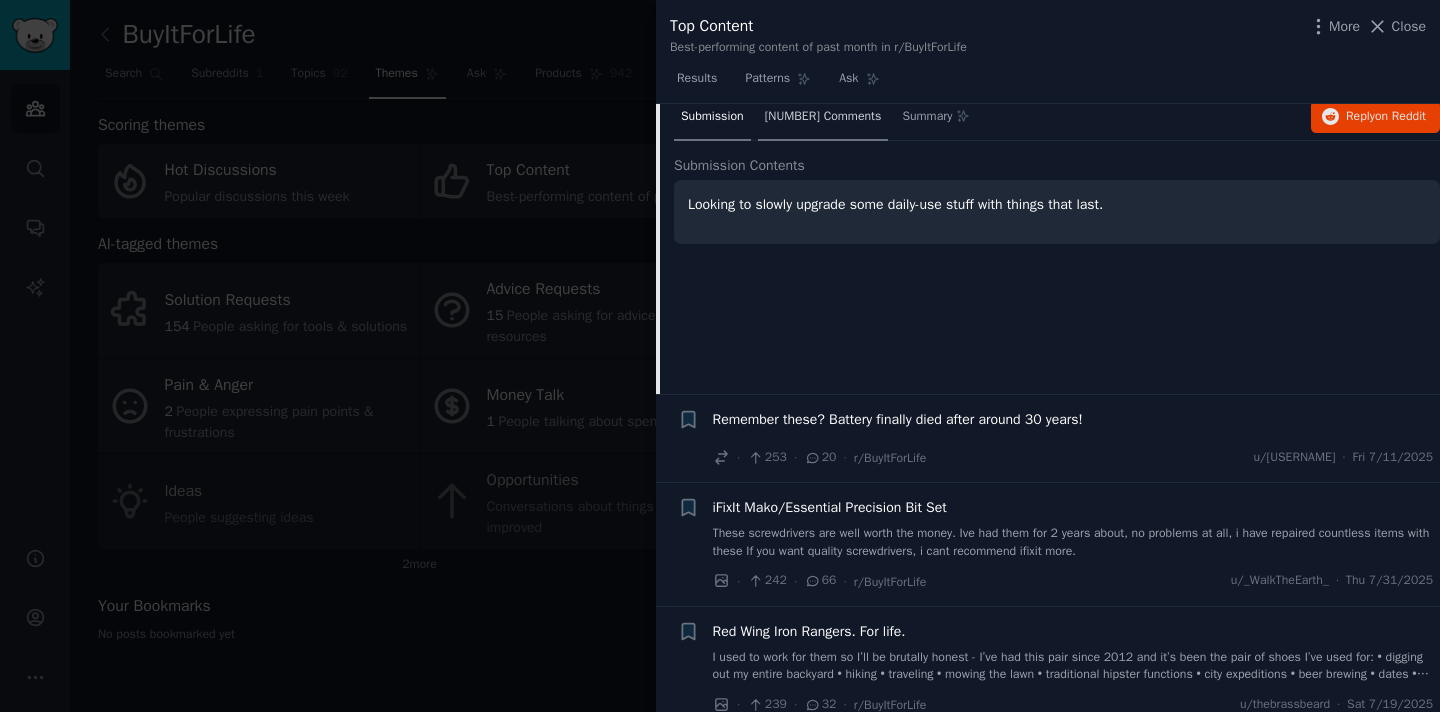 click on "372 Comments" at bounding box center (823, 117) 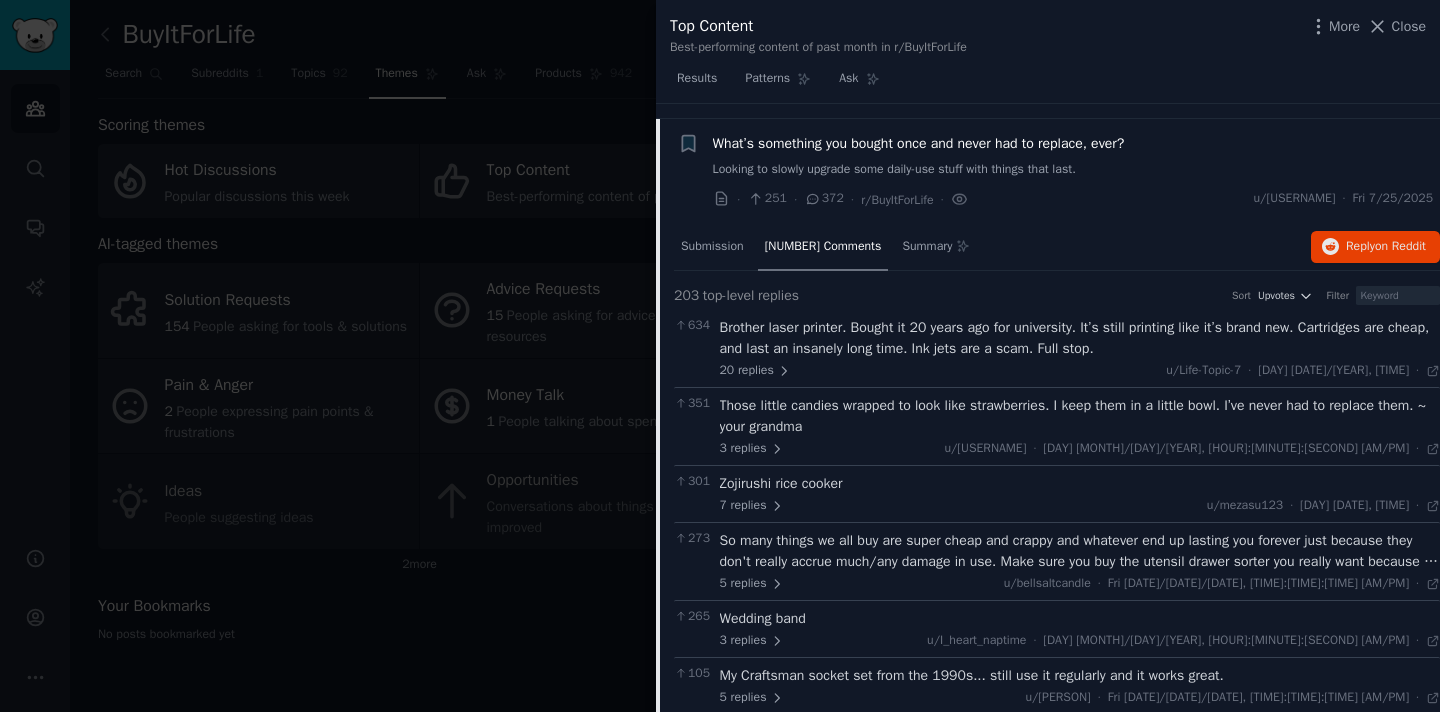 scroll, scrollTop: 8063, scrollLeft: 0, axis: vertical 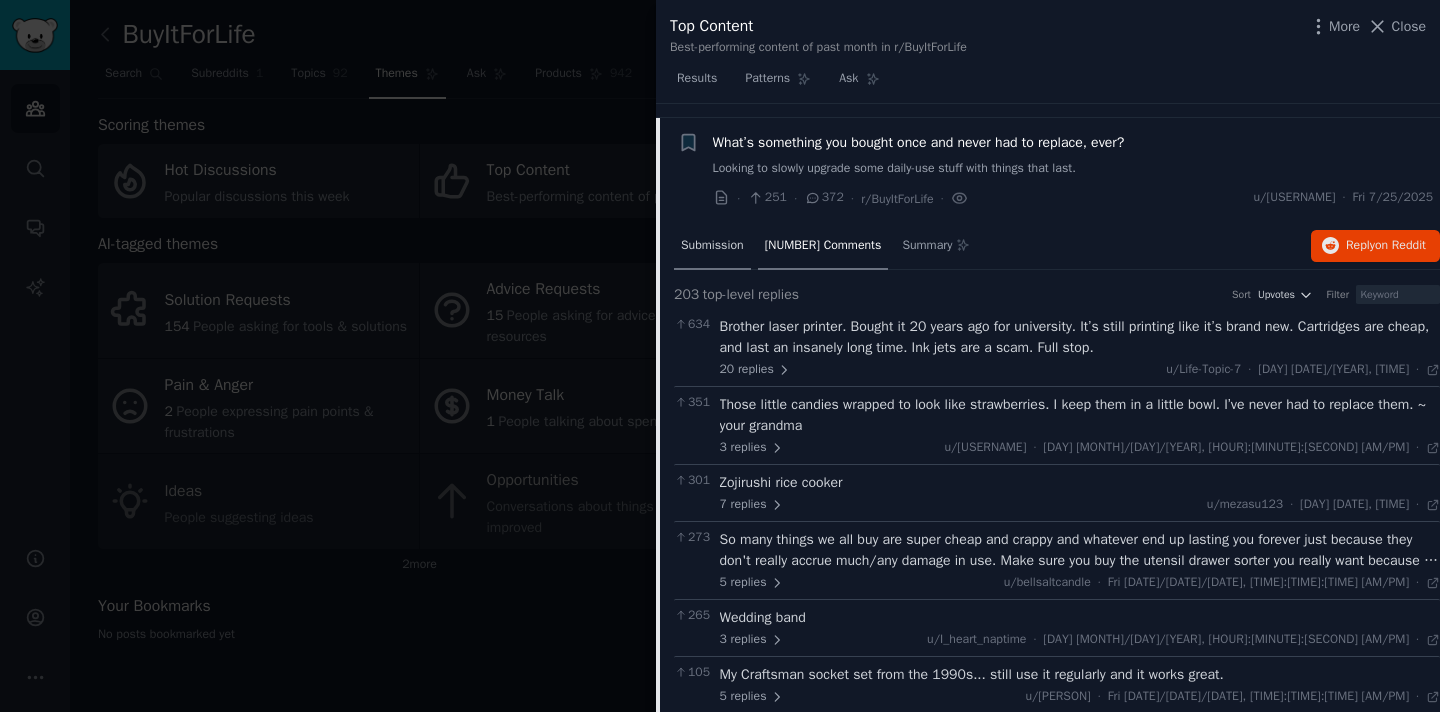 click on "Submission" at bounding box center [712, 246] 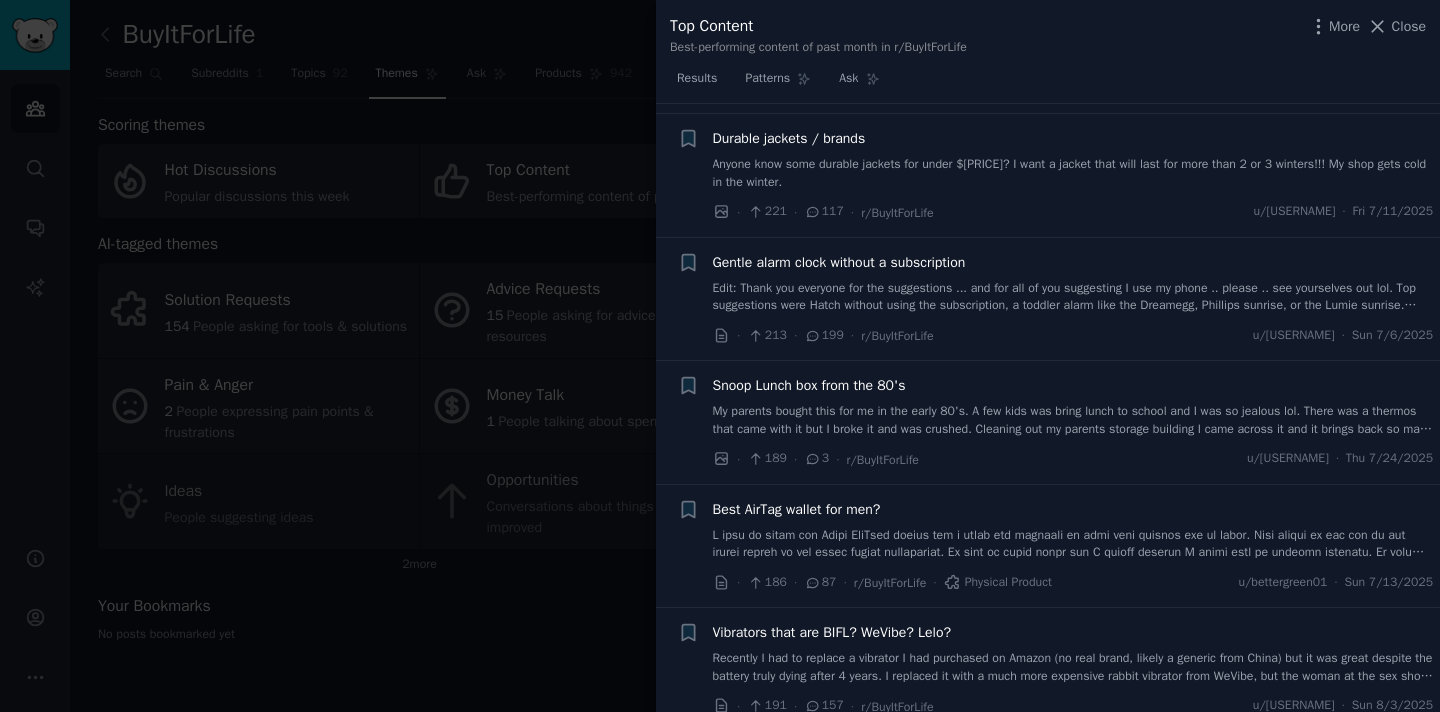 scroll, scrollTop: 9056, scrollLeft: 0, axis: vertical 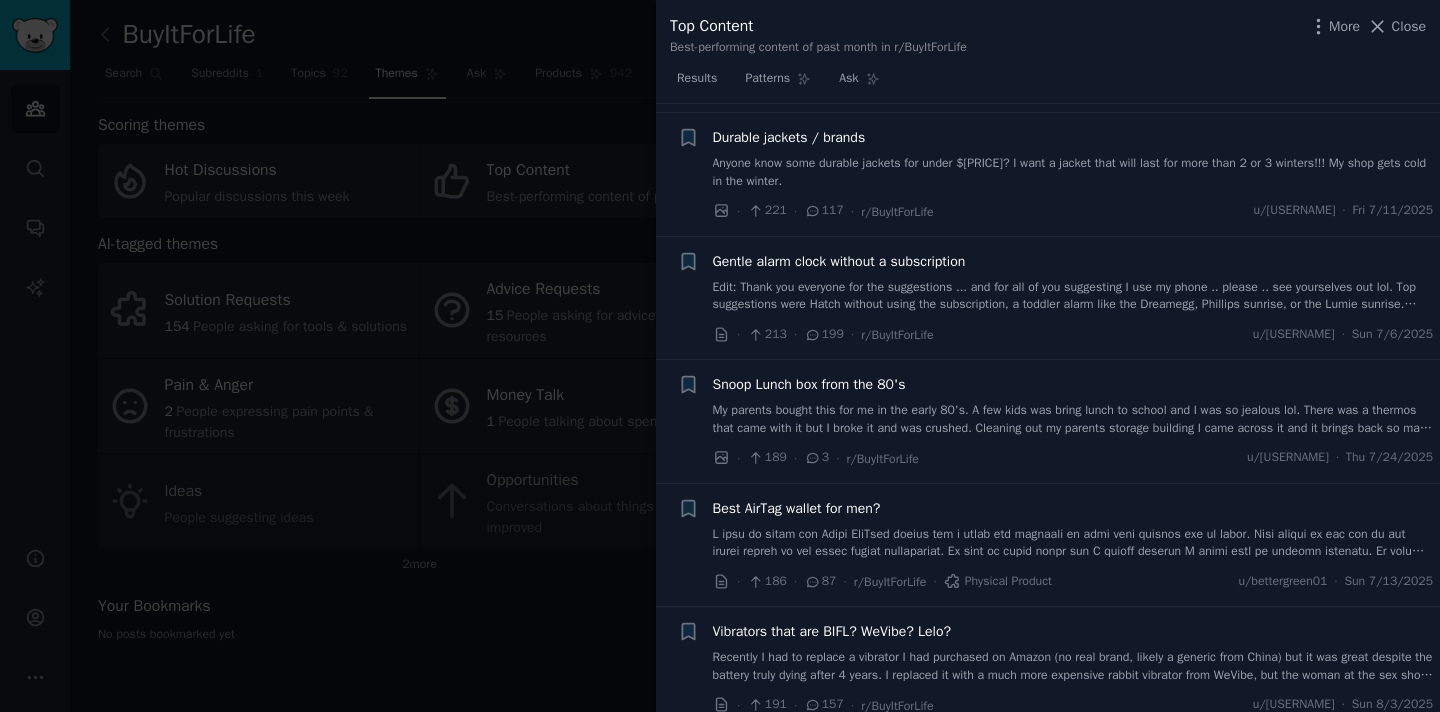 click on "Anyone know some durable jackets for under $300? I want a jacket that will last for more than 2 or 3 winters!!! My shop gets cold in the winter." at bounding box center [1073, 172] 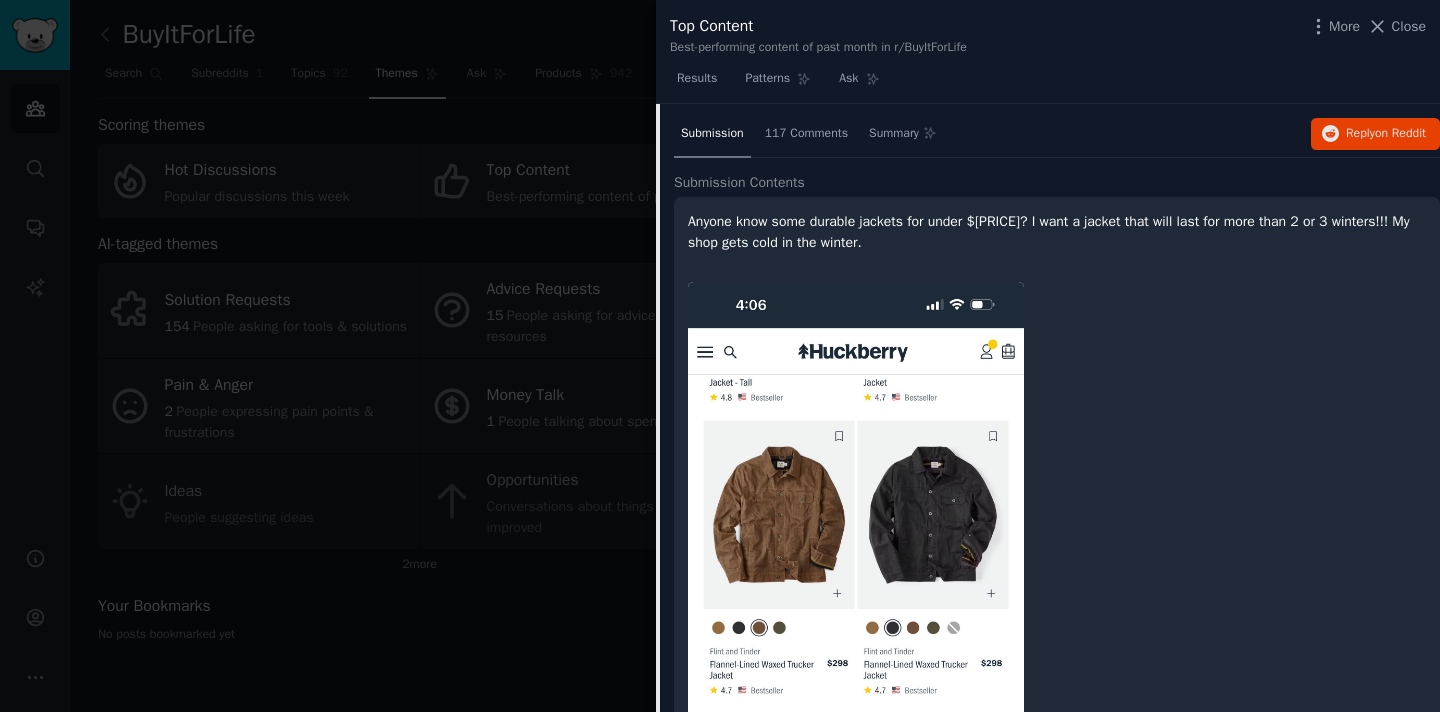 scroll, scrollTop: 8888, scrollLeft: 0, axis: vertical 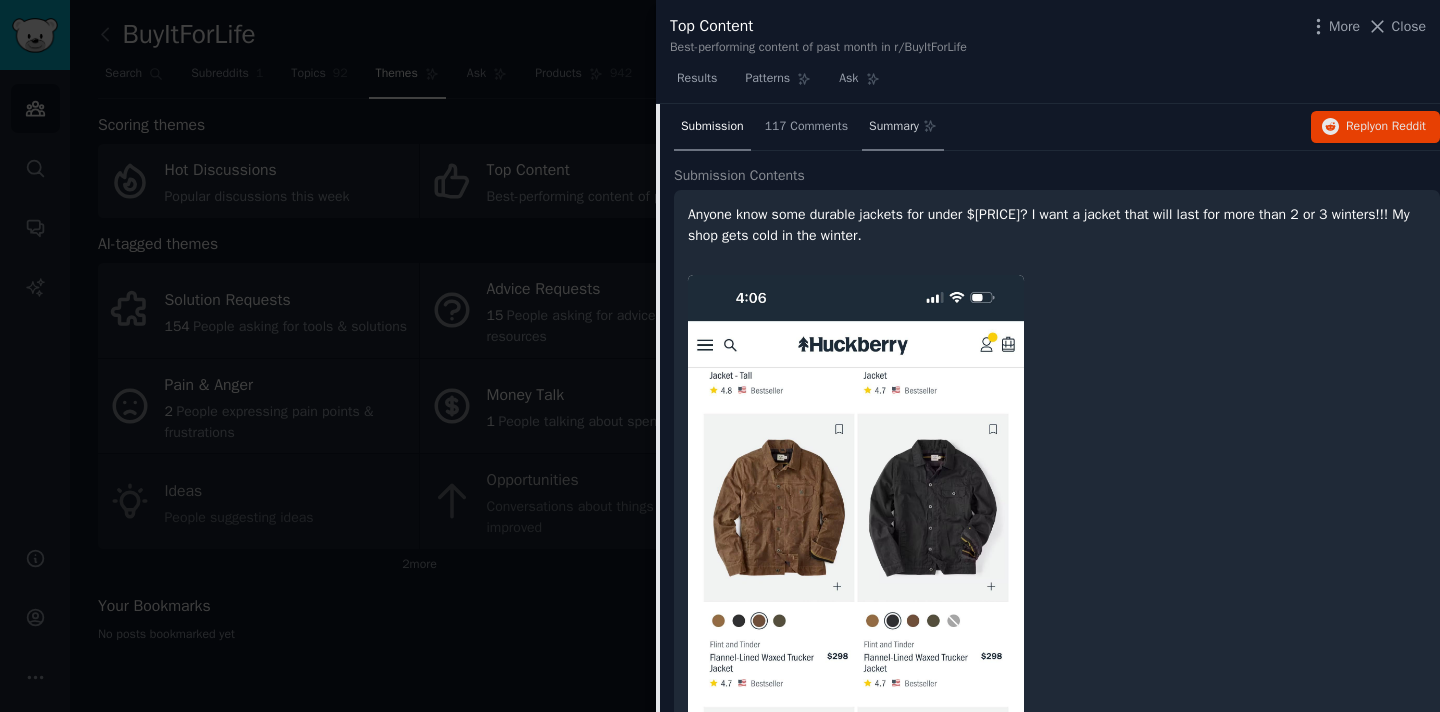 click on "Summary" at bounding box center (902, 128) 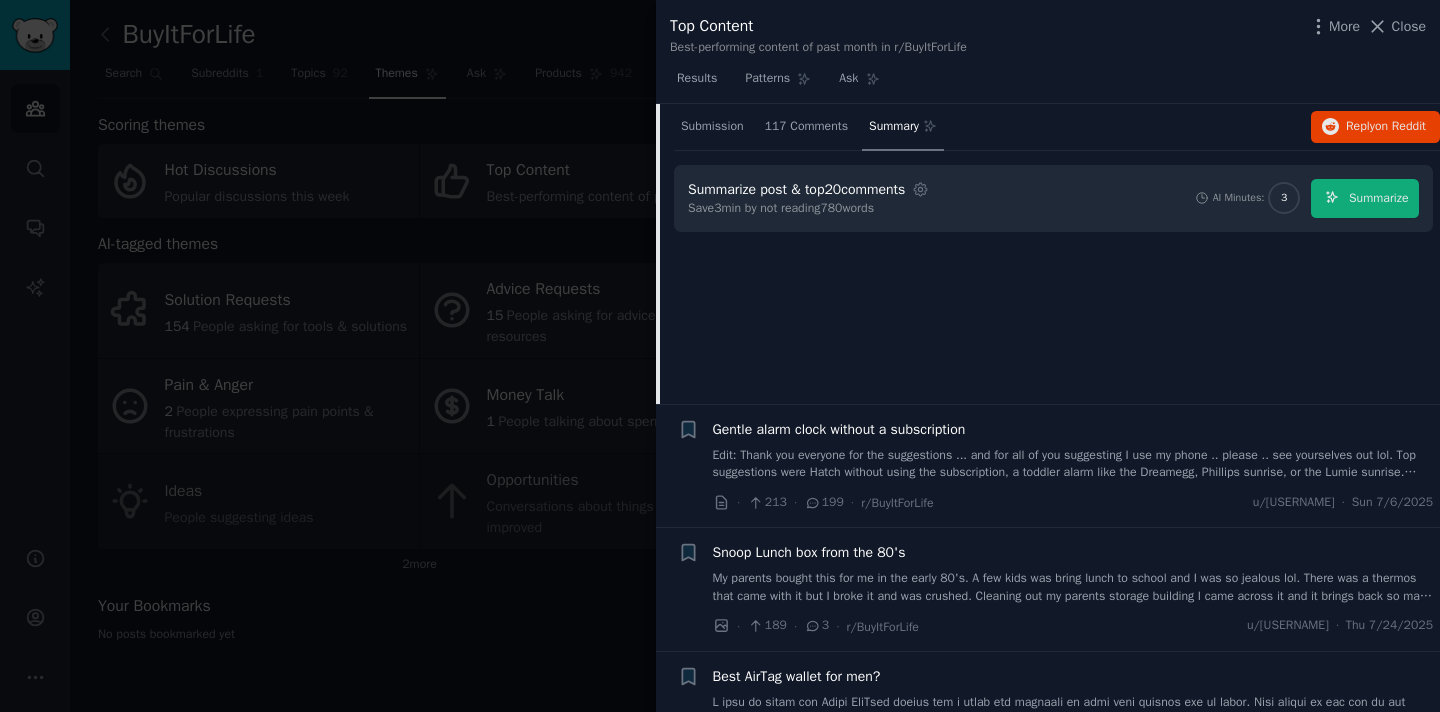 scroll, scrollTop: 8972, scrollLeft: 0, axis: vertical 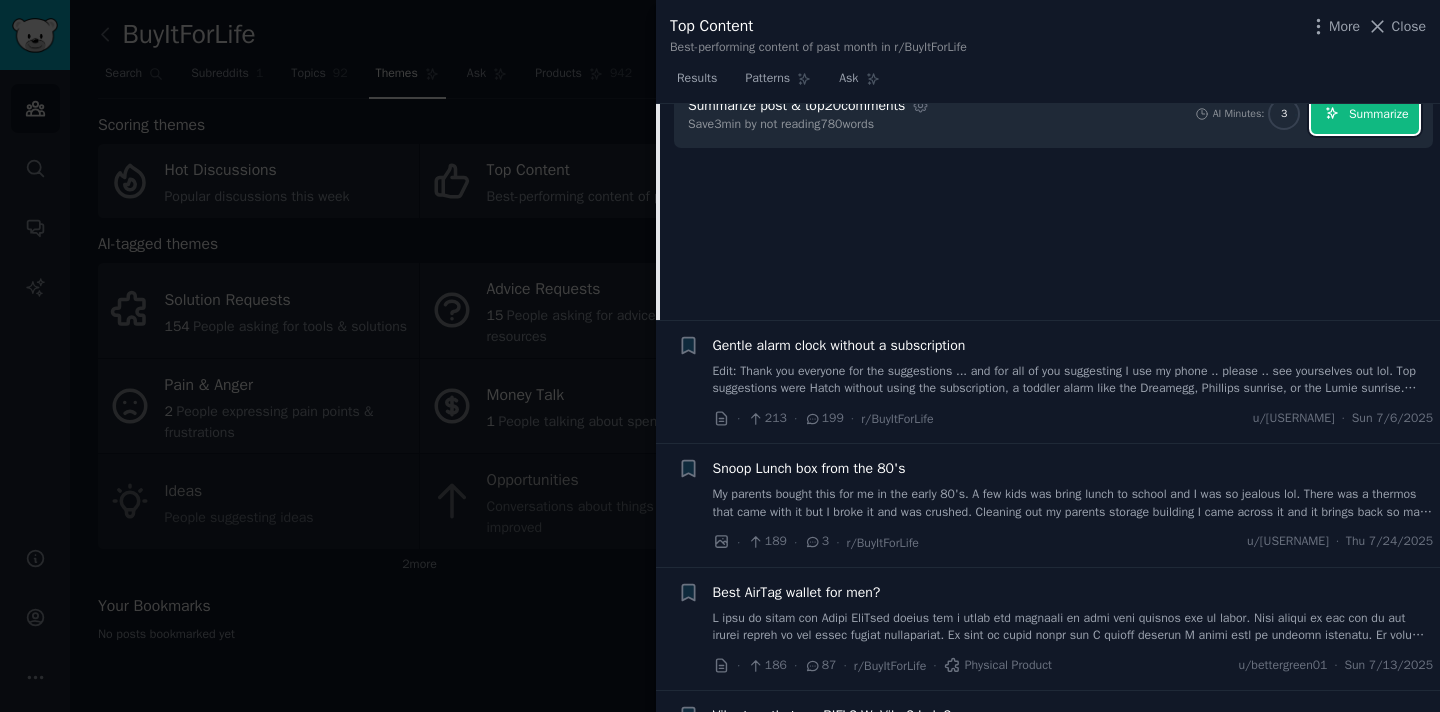 click on "Summarize" at bounding box center (1378, 115) 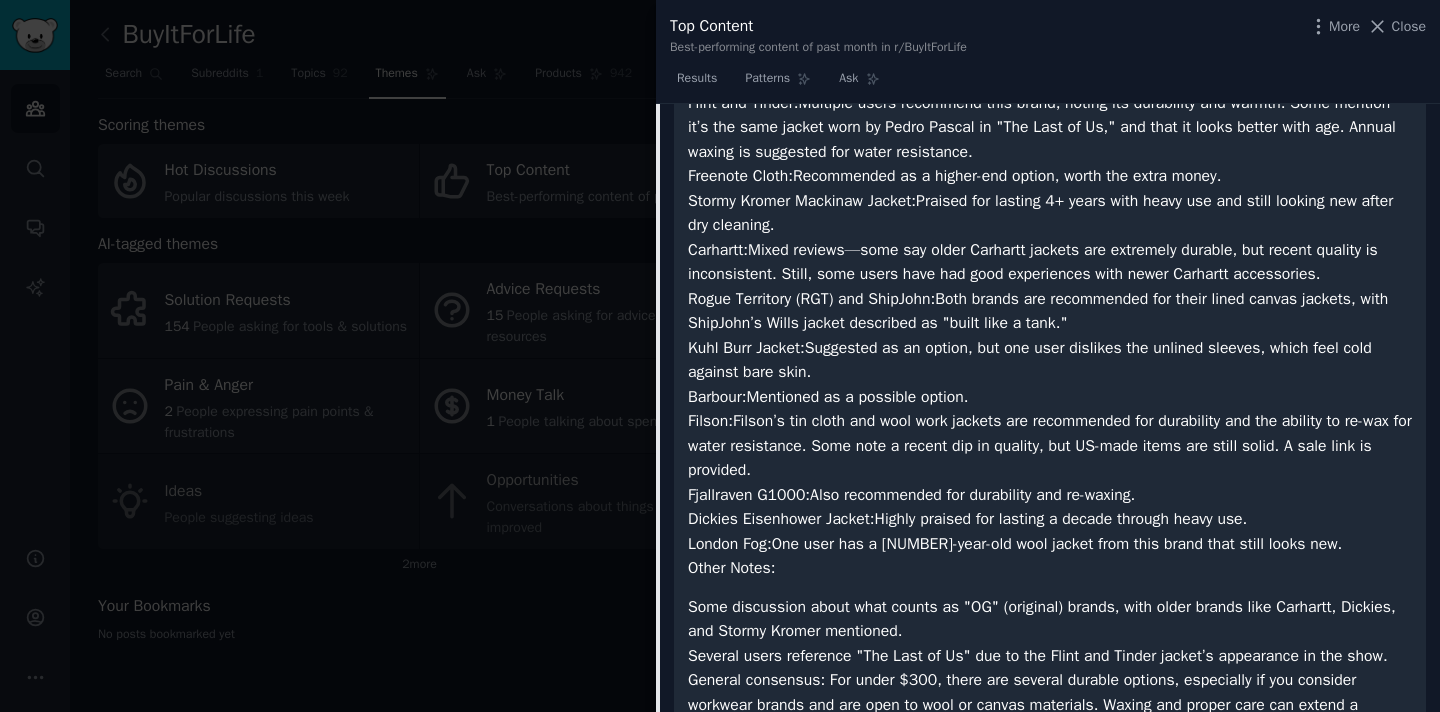 scroll, scrollTop: 9184, scrollLeft: 0, axis: vertical 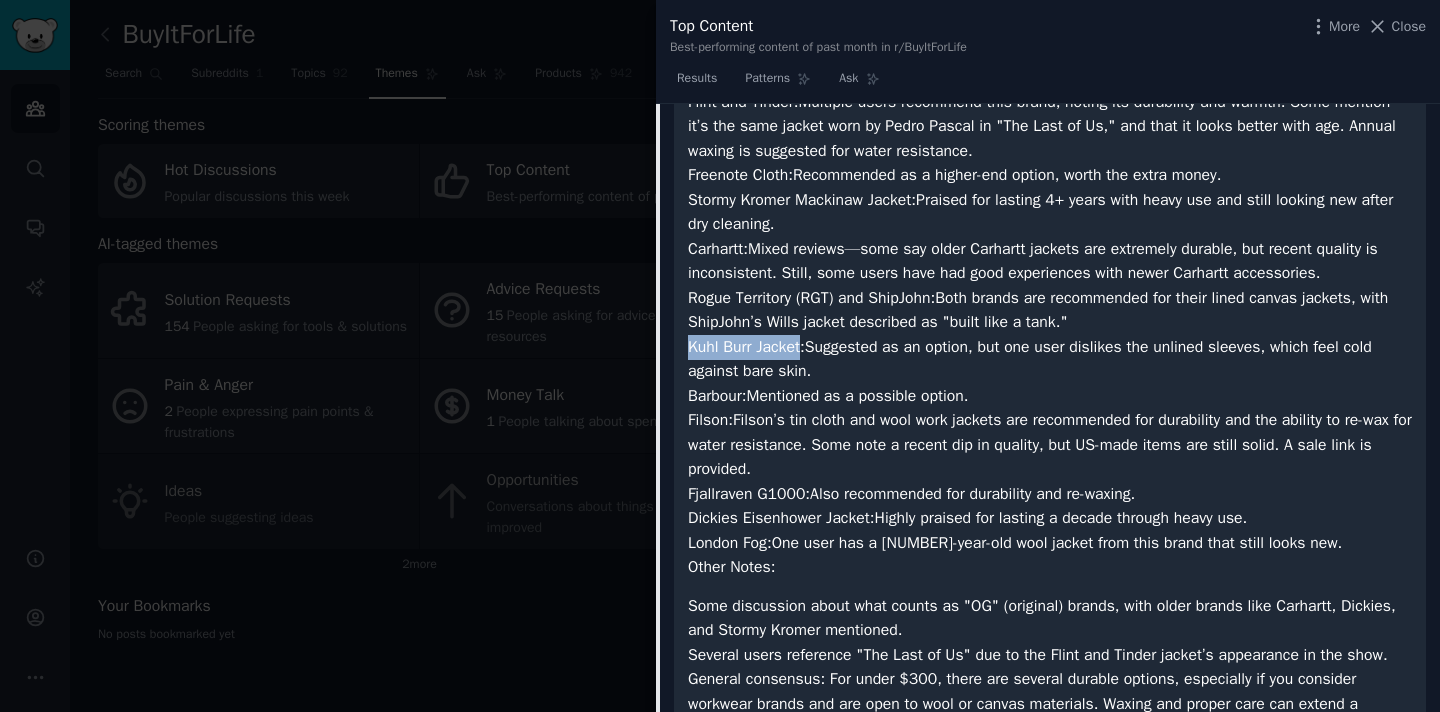 drag, startPoint x: 813, startPoint y: 465, endPoint x: 667, endPoint y: 464, distance: 146.00342 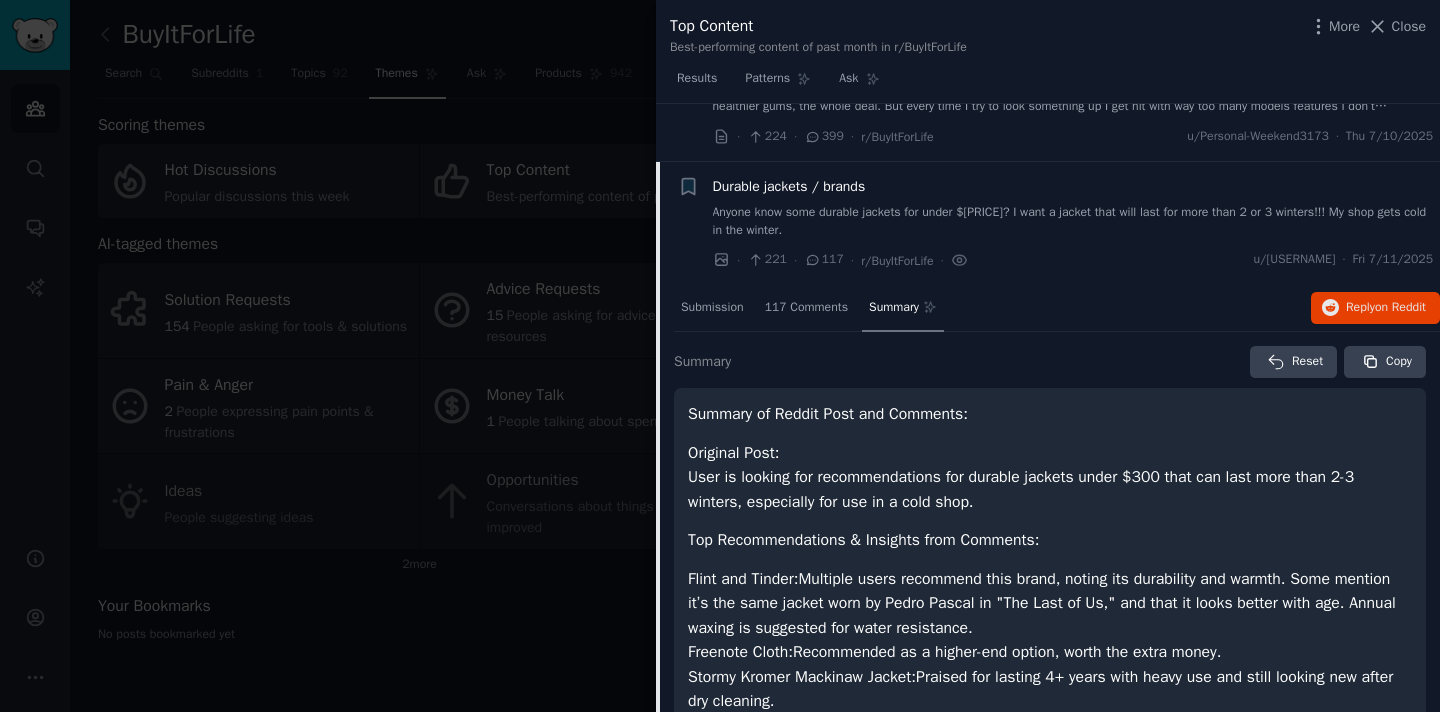 scroll, scrollTop: 8708, scrollLeft: 0, axis: vertical 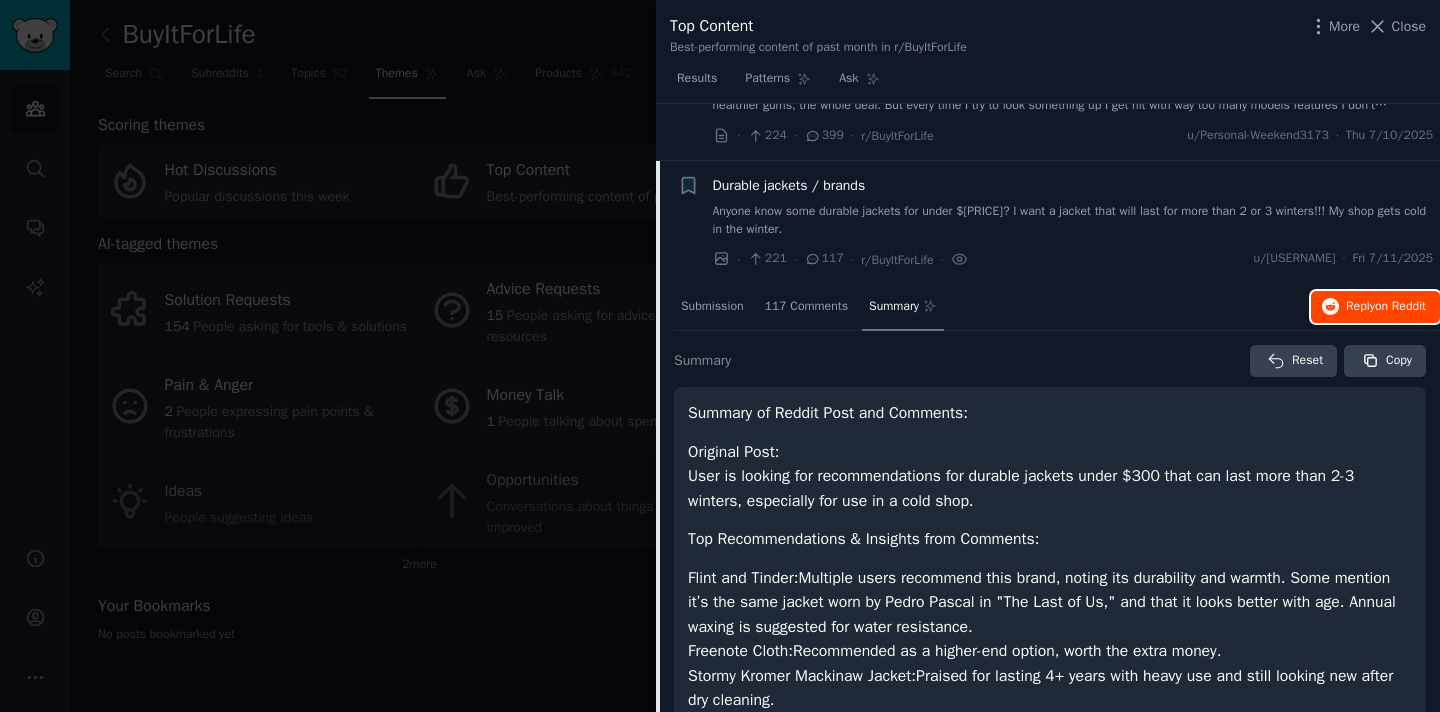 click on "Reply  on Reddit" at bounding box center [1386, 307] 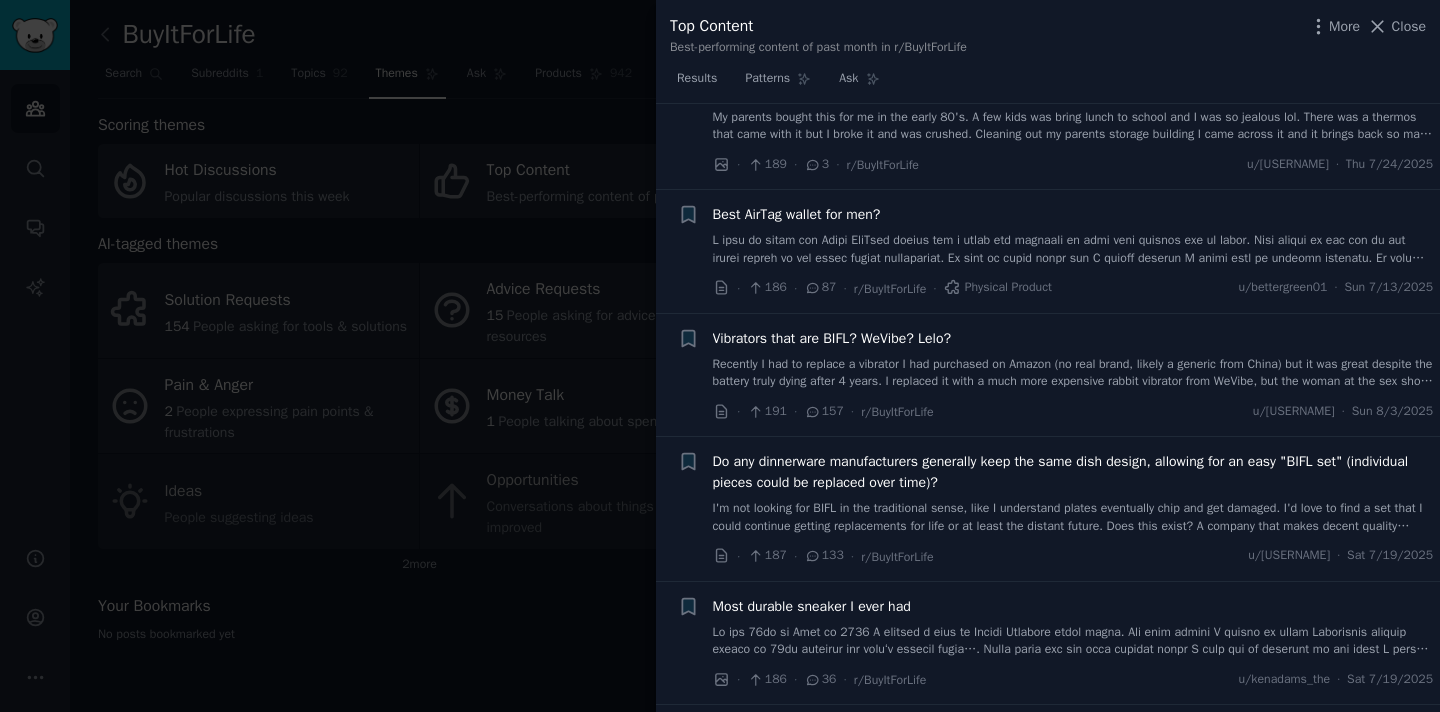 scroll, scrollTop: 10436, scrollLeft: 0, axis: vertical 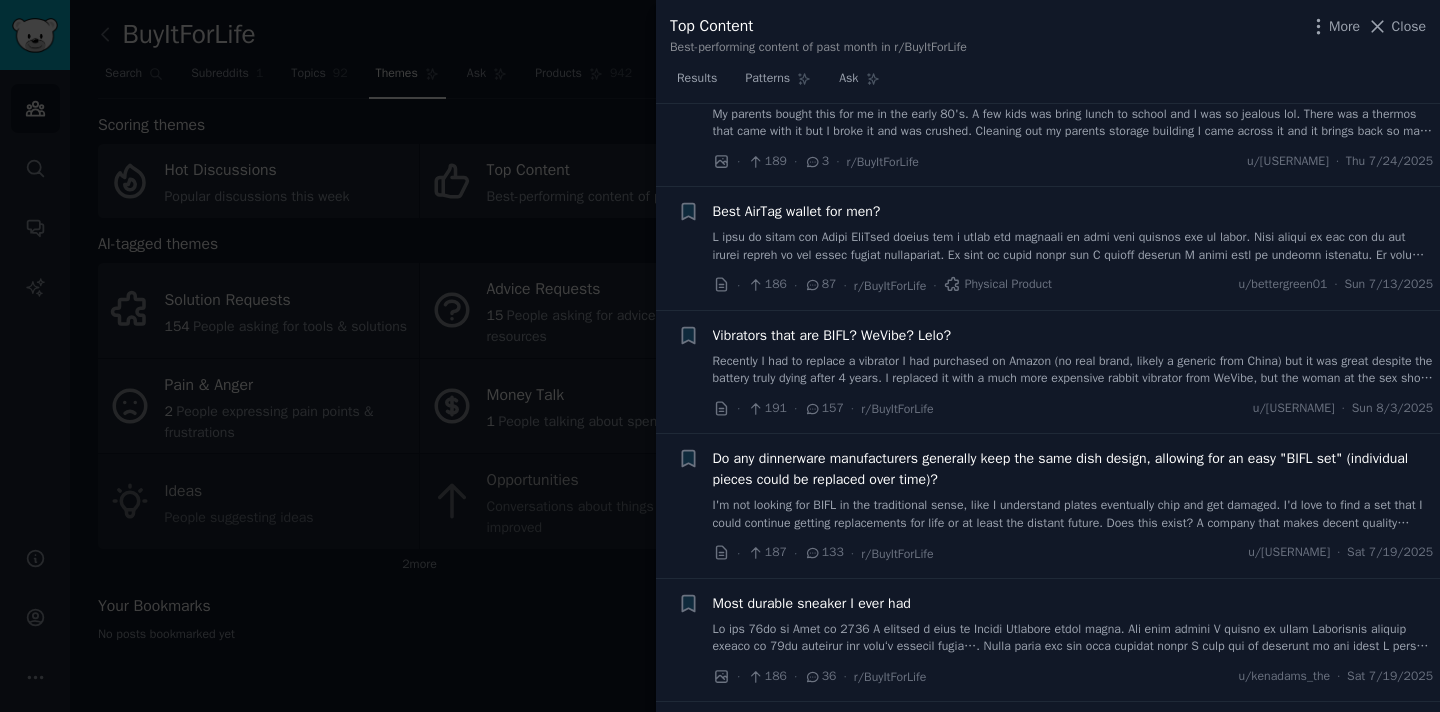 click on "Best AirTag wallet for men?" at bounding box center [1073, 211] 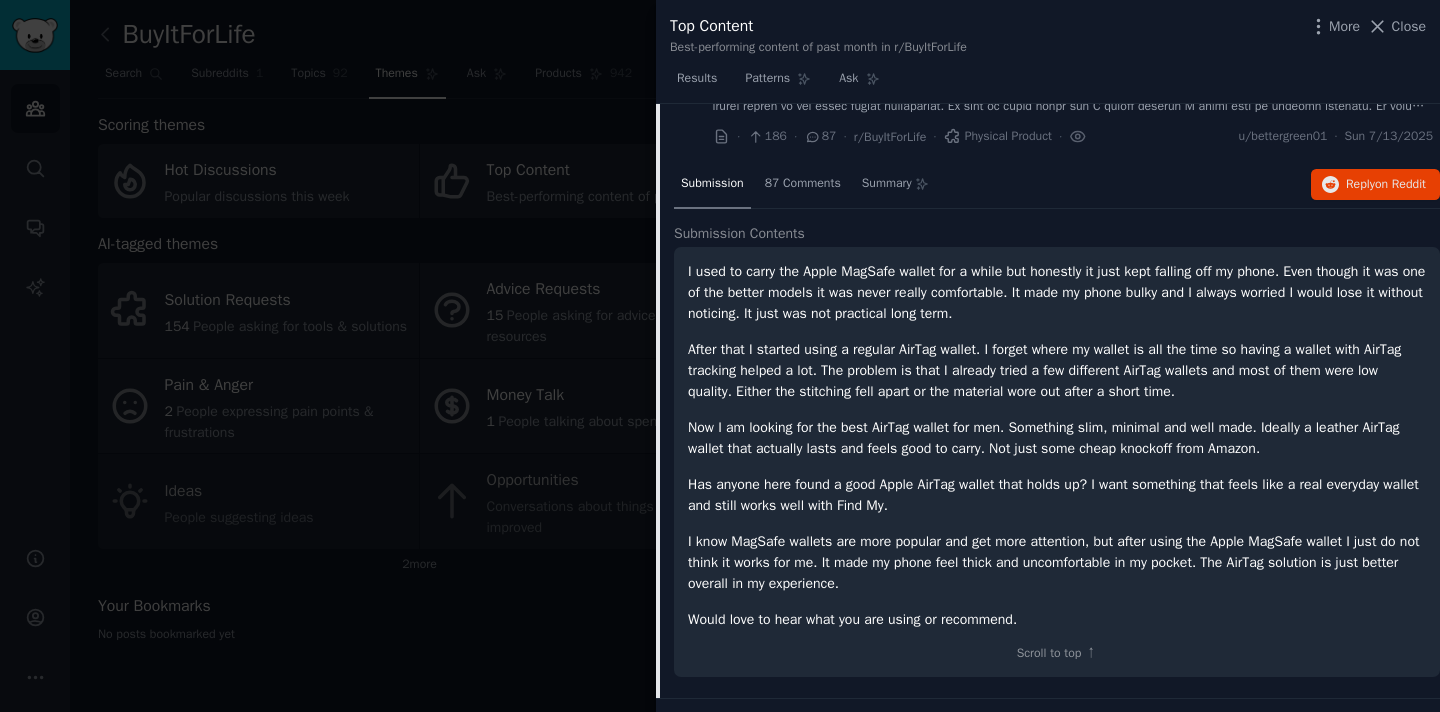 scroll, scrollTop: 9251, scrollLeft: 0, axis: vertical 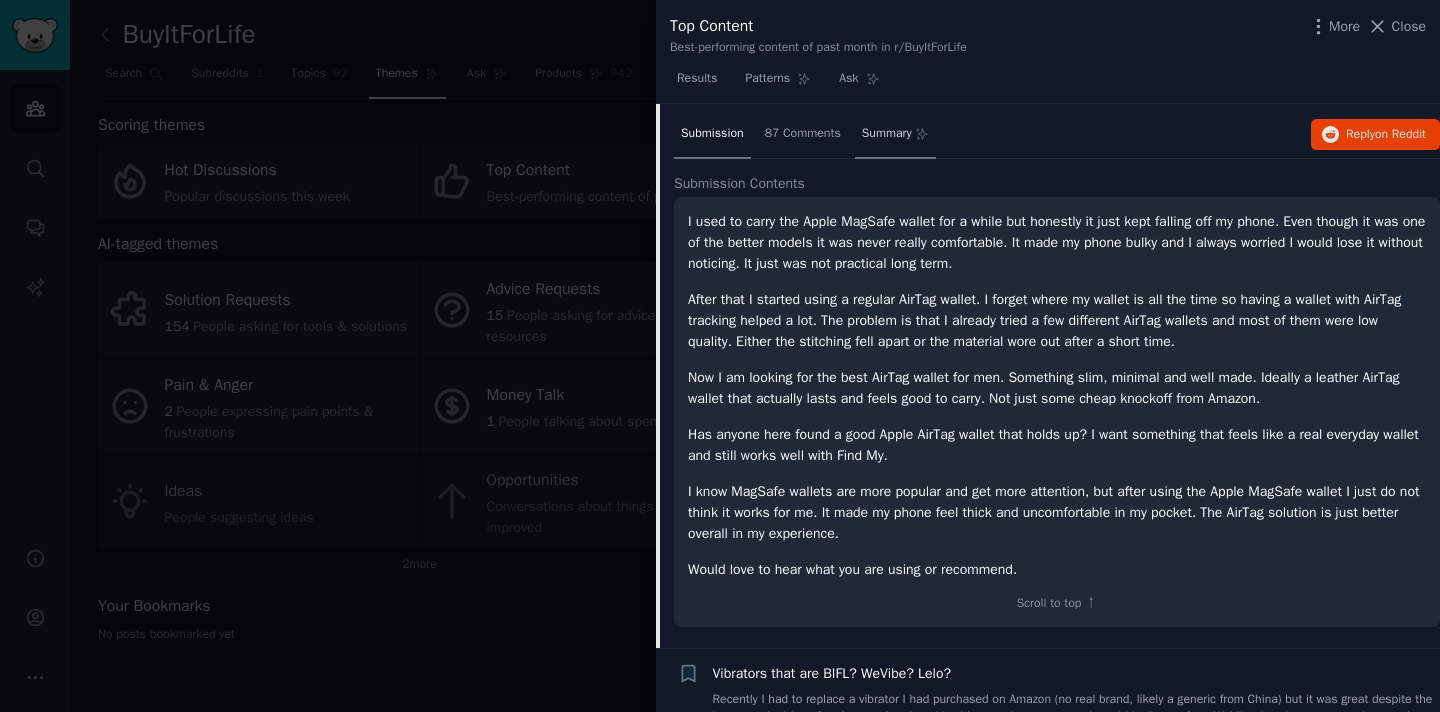 click on "Summary" at bounding box center (887, 134) 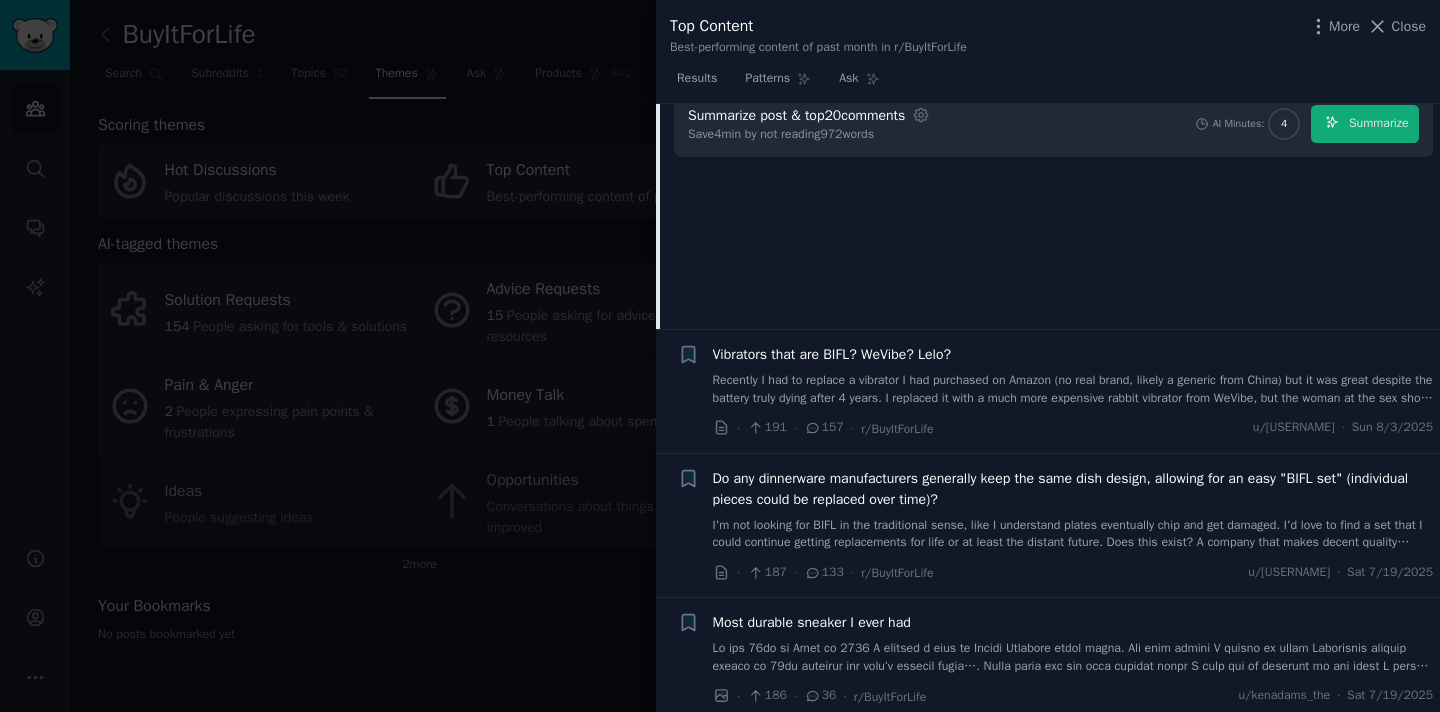 scroll, scrollTop: 9332, scrollLeft: 0, axis: vertical 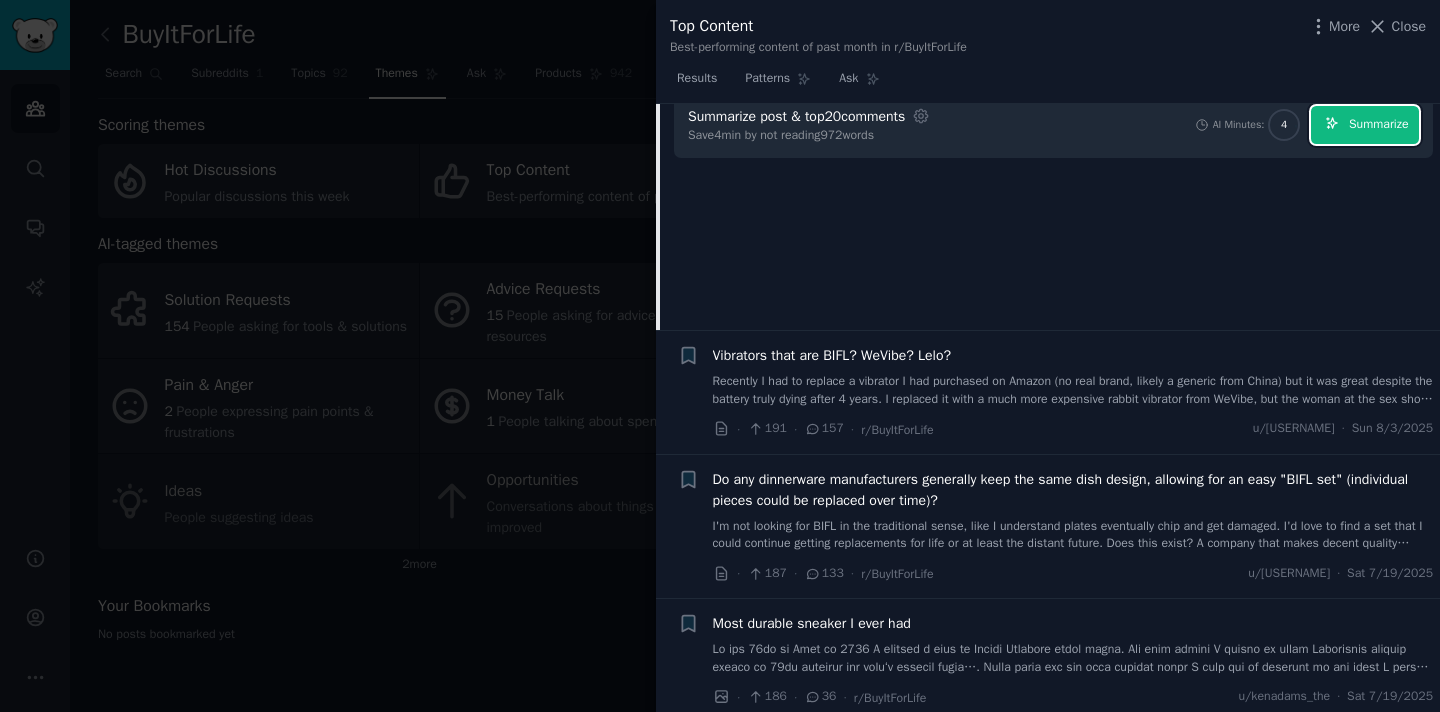 click on "Summarize" at bounding box center [1365, 125] 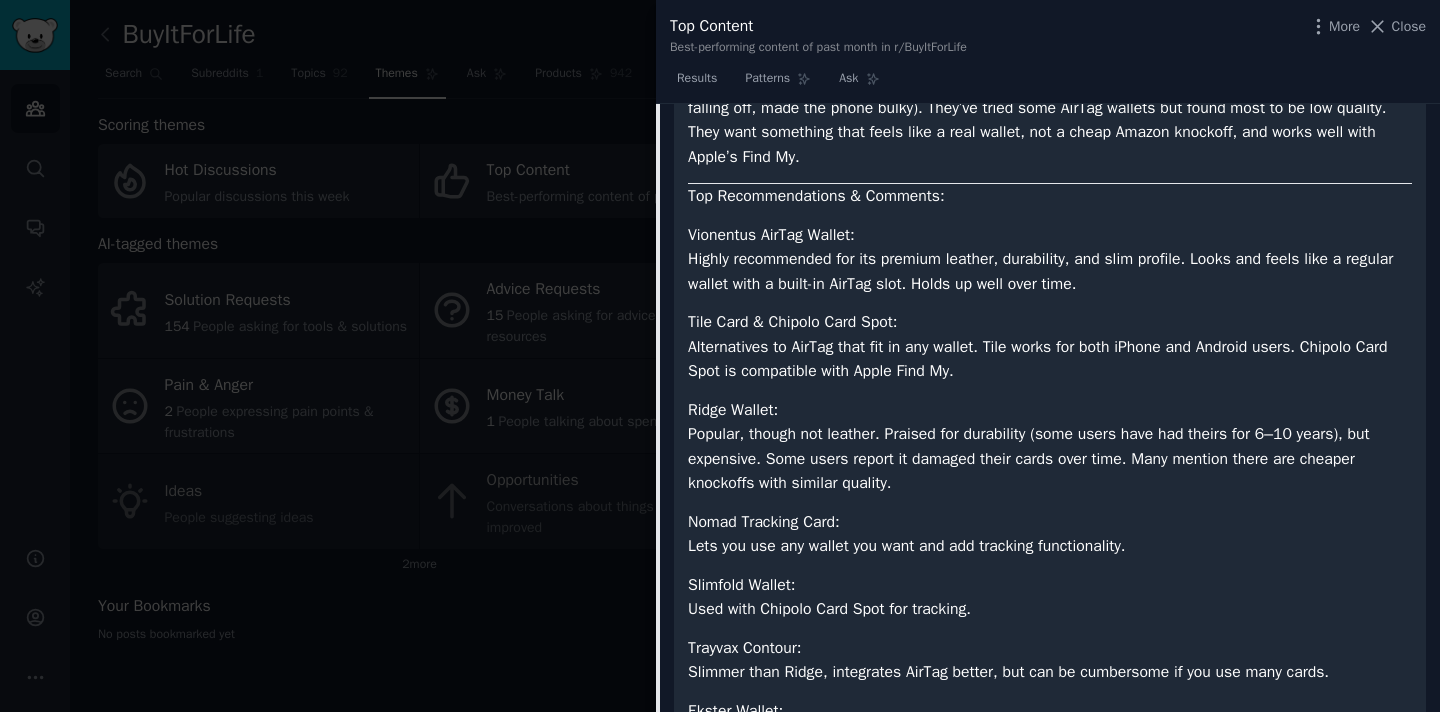 scroll, scrollTop: 9568, scrollLeft: 0, axis: vertical 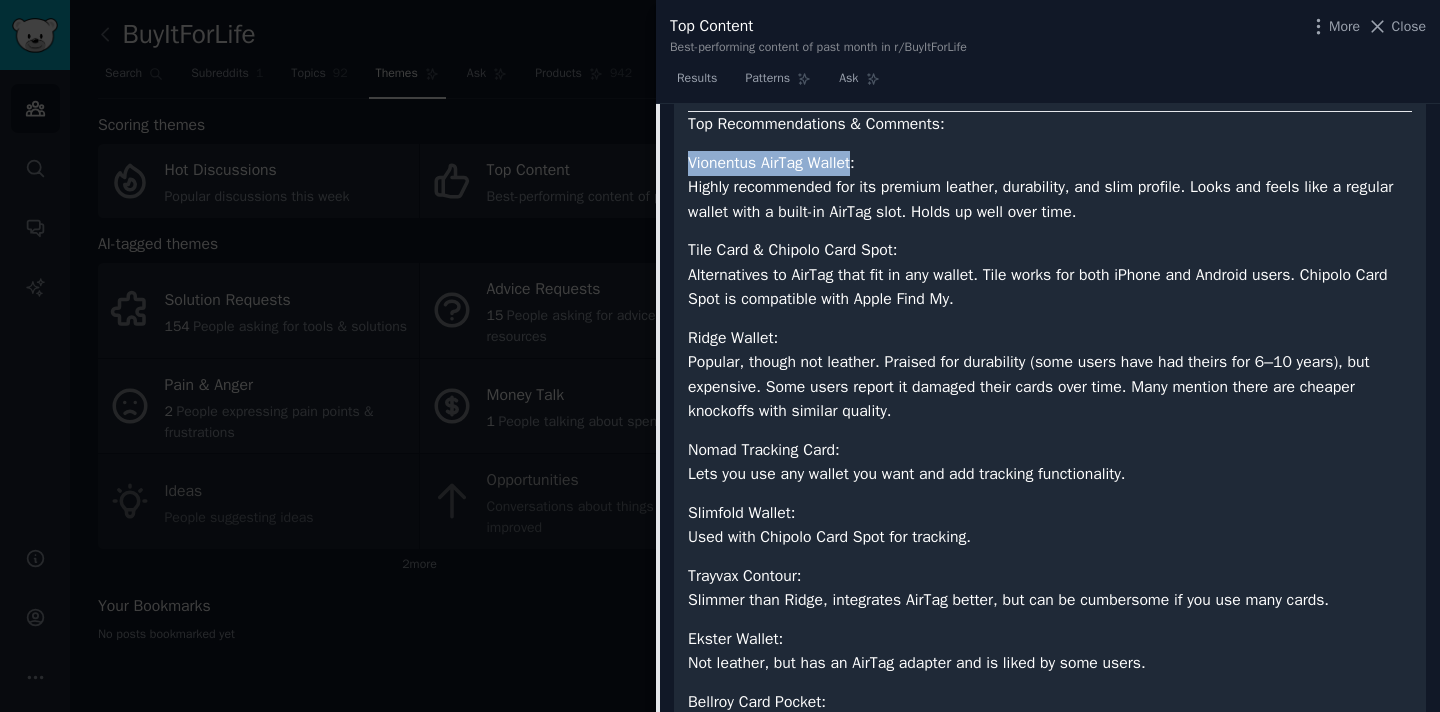 drag, startPoint x: 869, startPoint y: 279, endPoint x: 688, endPoint y: 280, distance: 181.00276 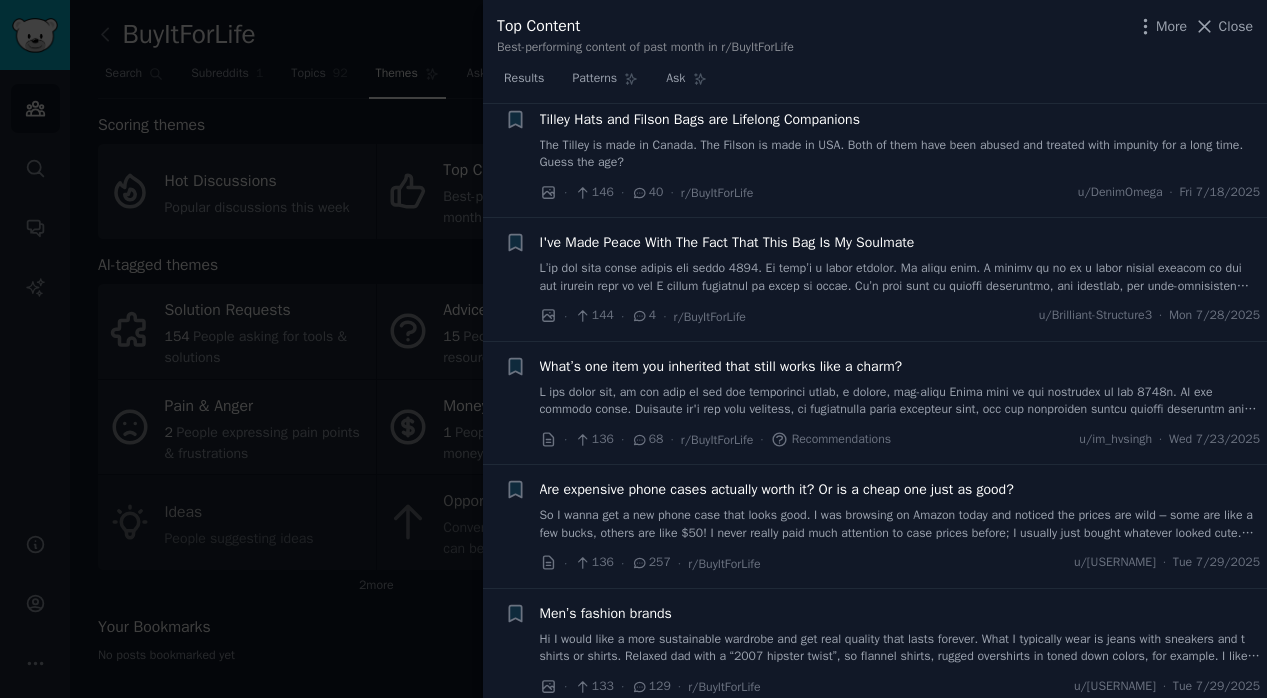 scroll, scrollTop: 12571, scrollLeft: 0, axis: vertical 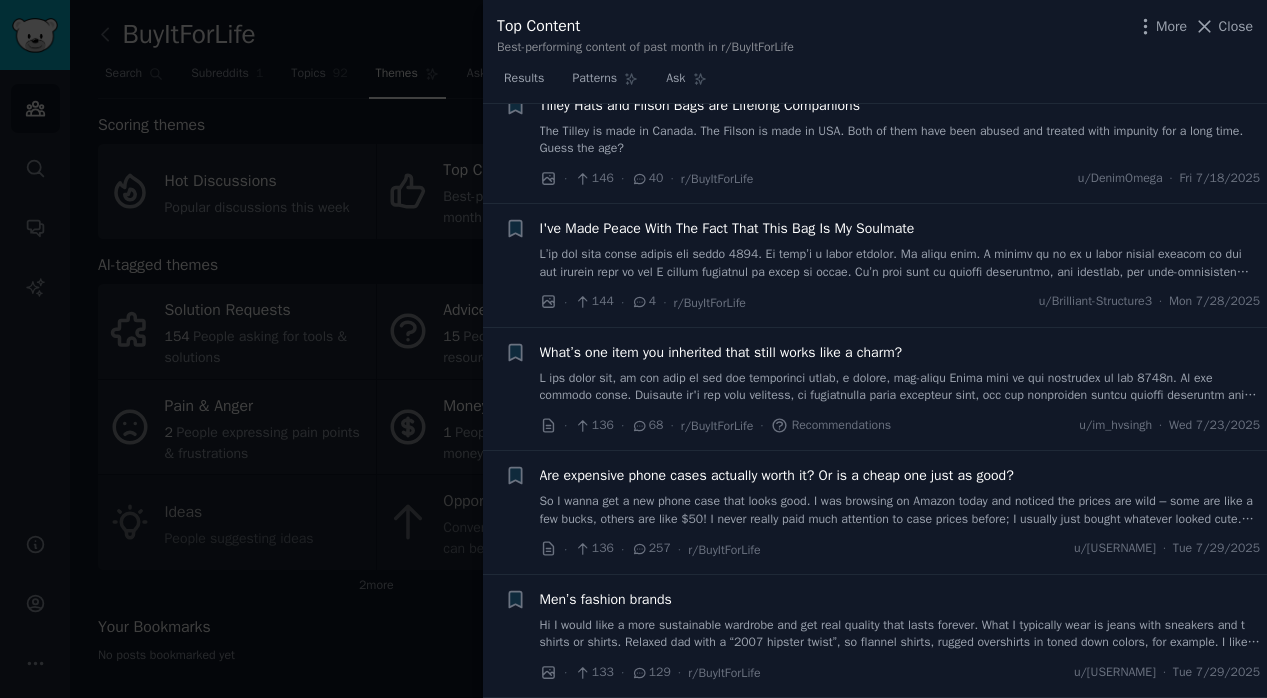 click on "Hi
I would like a more sustainable wardrobe and get real quality that lasts forever. What I typically wear is jeans with sneakers and t shirts or shirts. Relaxed dad with a “2007 hipster twist”, so flannel shirts, rugged overshirts in toned down colors, for example. I like the look of being well dressed without posh. Brands I could wear would be Patagonia, Levi’s, Lee, Carhartt , Clark’s, new balance.
Any recommendations for brands that are lasting long time and would likely fit my style ?
The picture could be an example of my style.
Thanks !!" at bounding box center (900, 634) 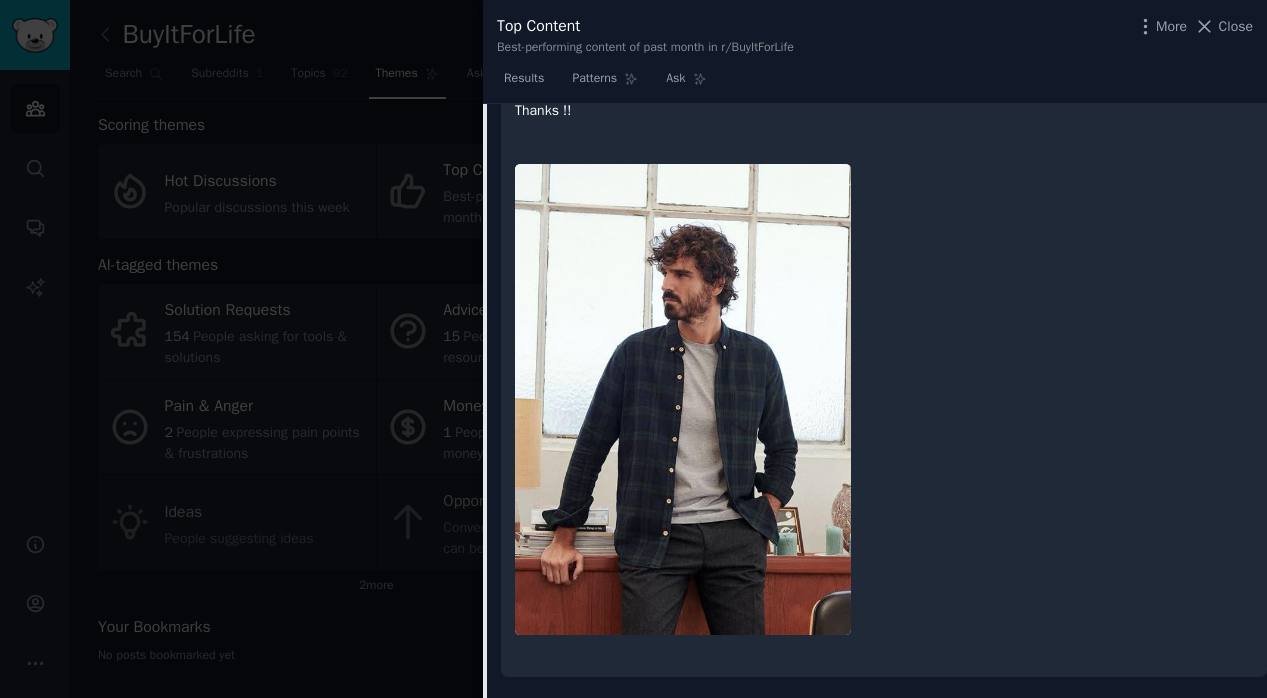 scroll, scrollTop: 11623, scrollLeft: 0, axis: vertical 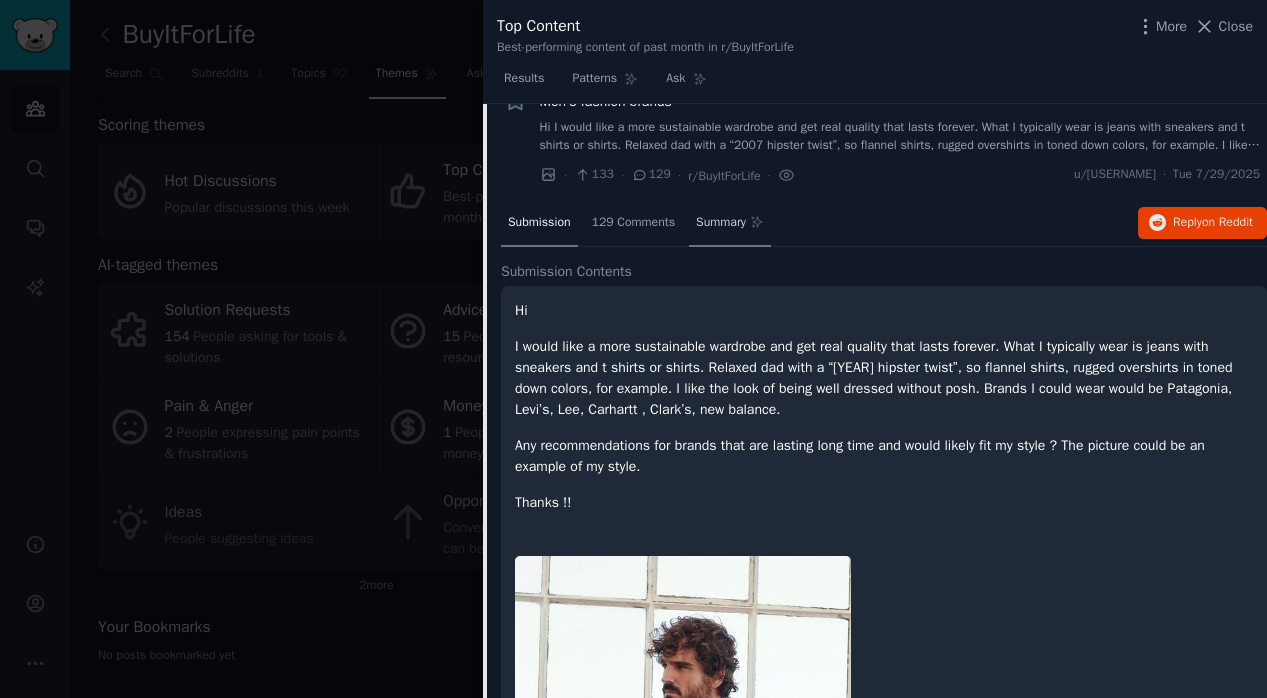 click on "Summary" at bounding box center (721, 223) 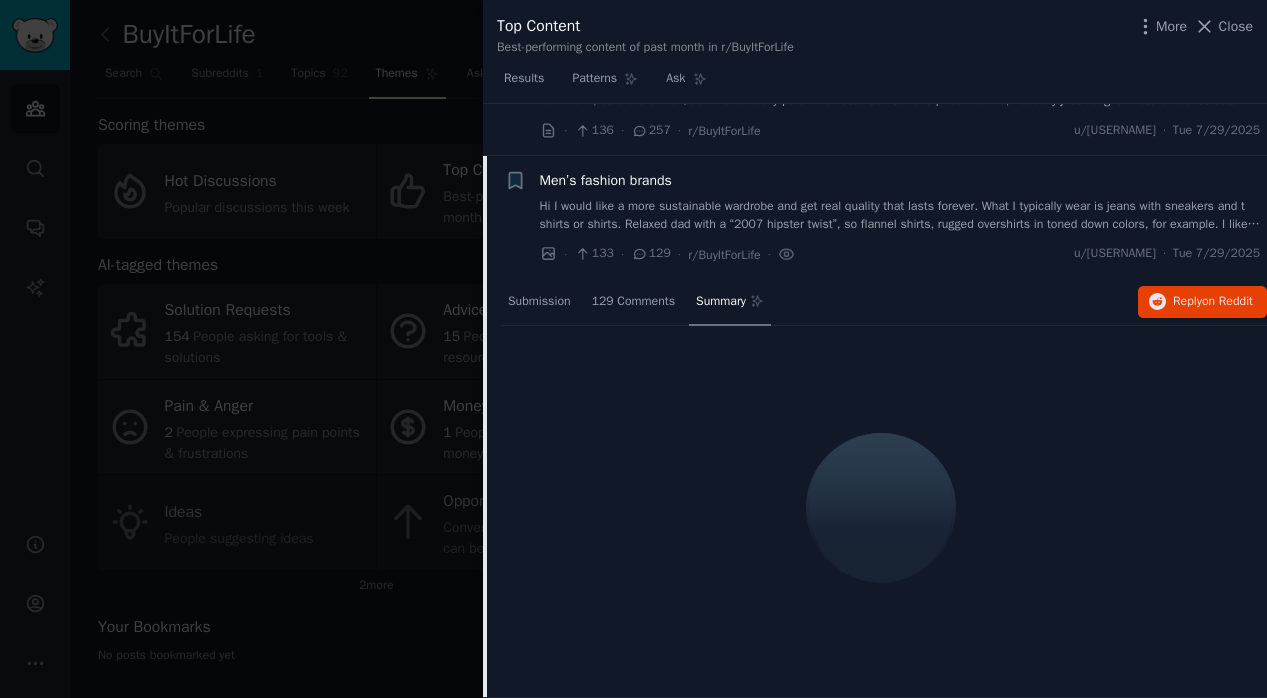 scroll, scrollTop: 11541, scrollLeft: 0, axis: vertical 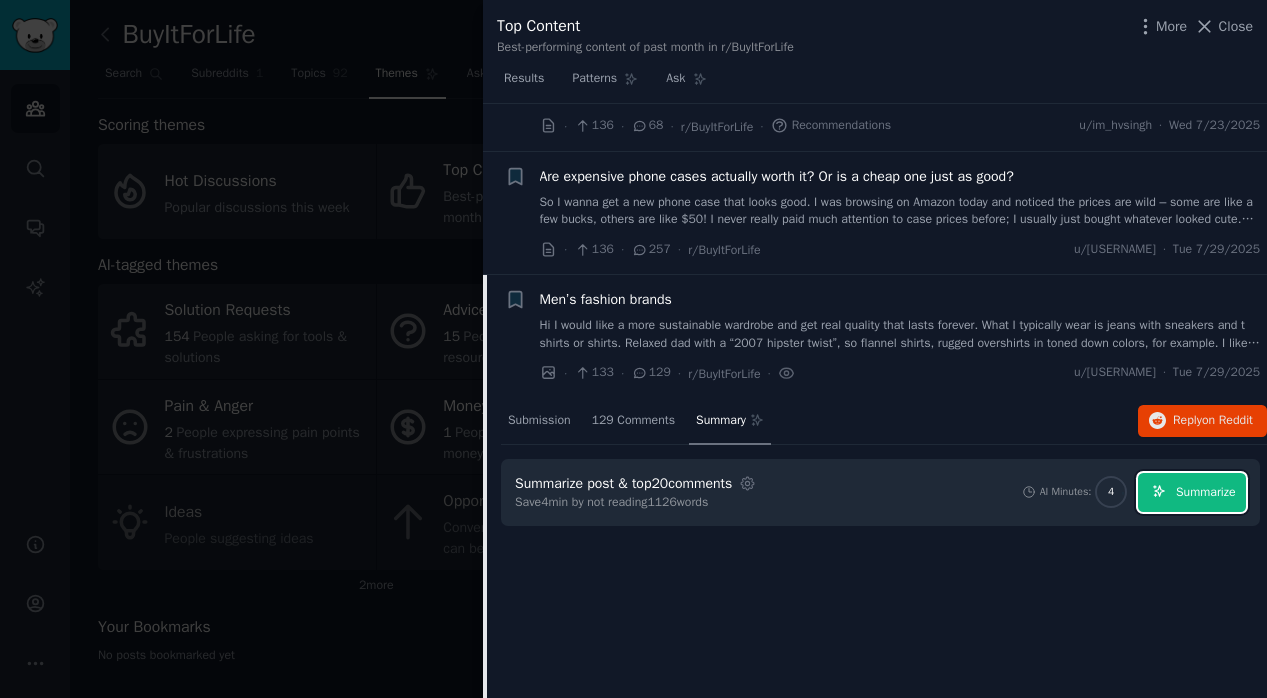 click on "Summarize" at bounding box center [1205, 493] 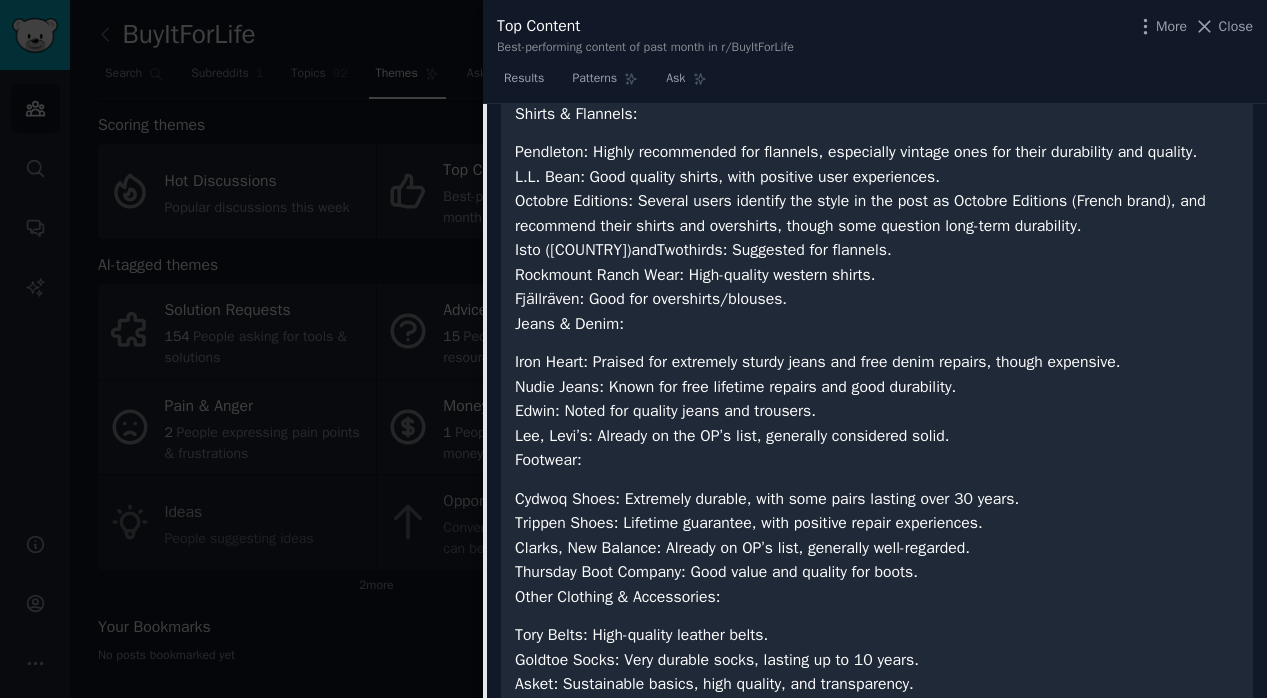 scroll, scrollTop: 12549, scrollLeft: 0, axis: vertical 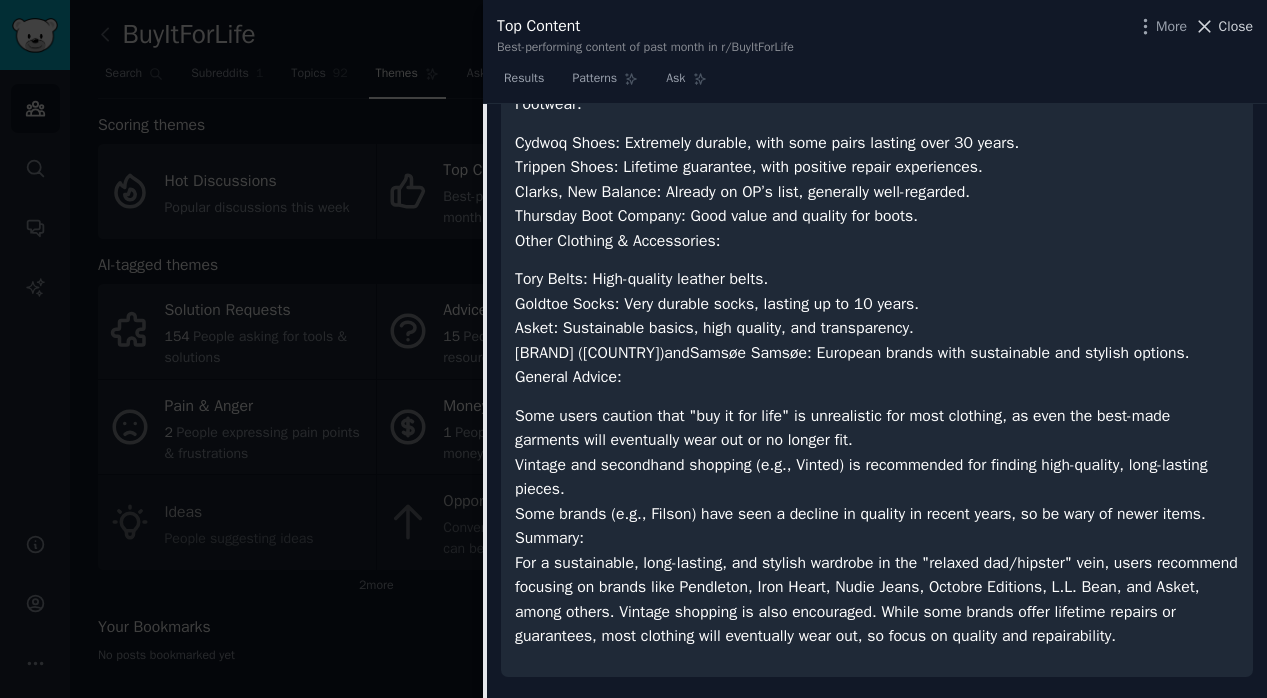 click 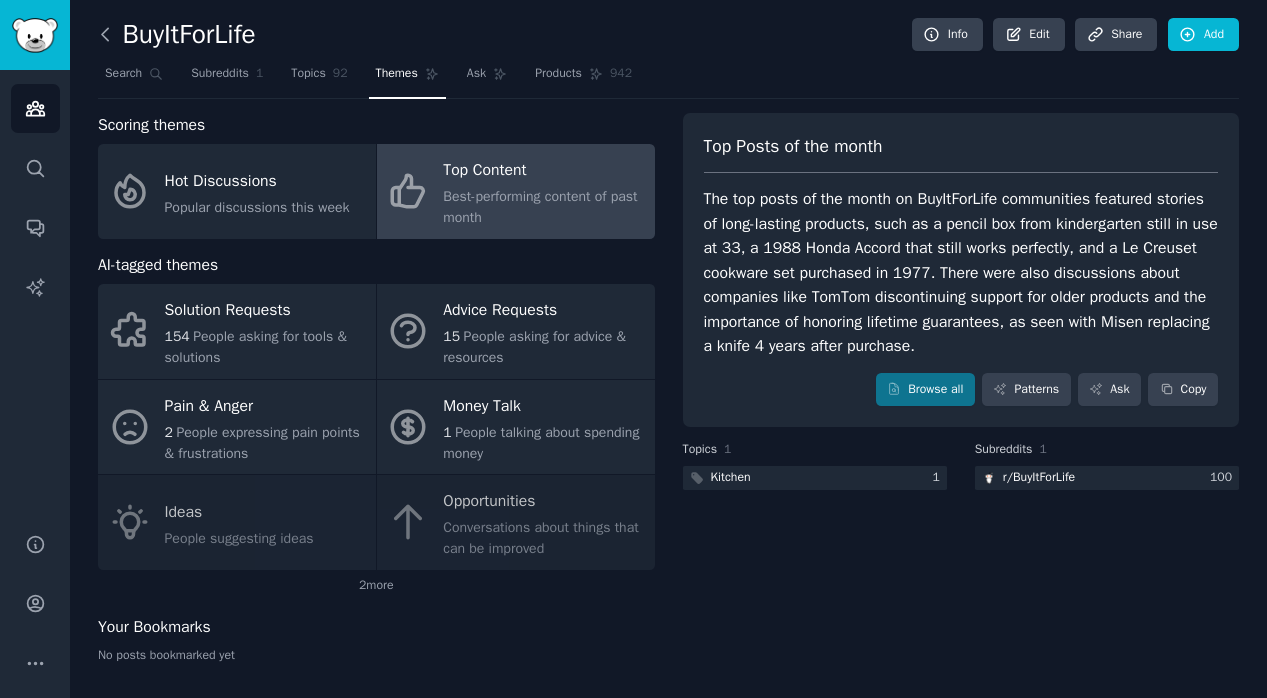 click 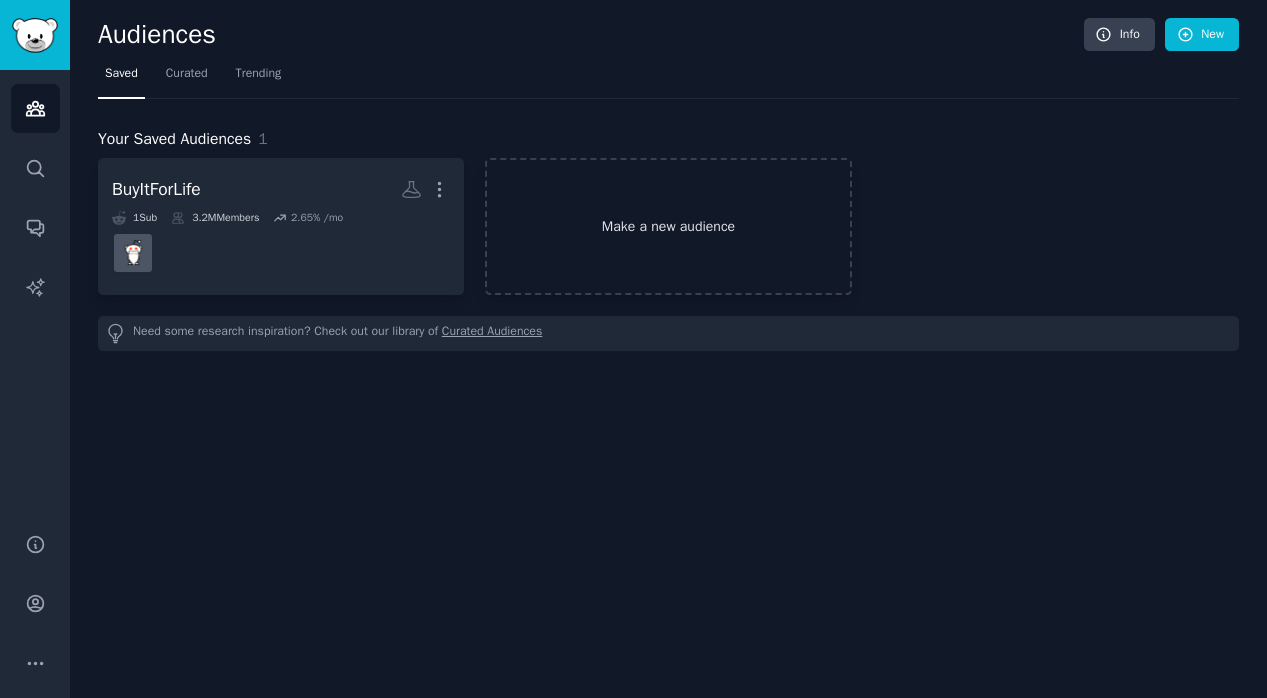click on "Make a new audience" at bounding box center [668, 226] 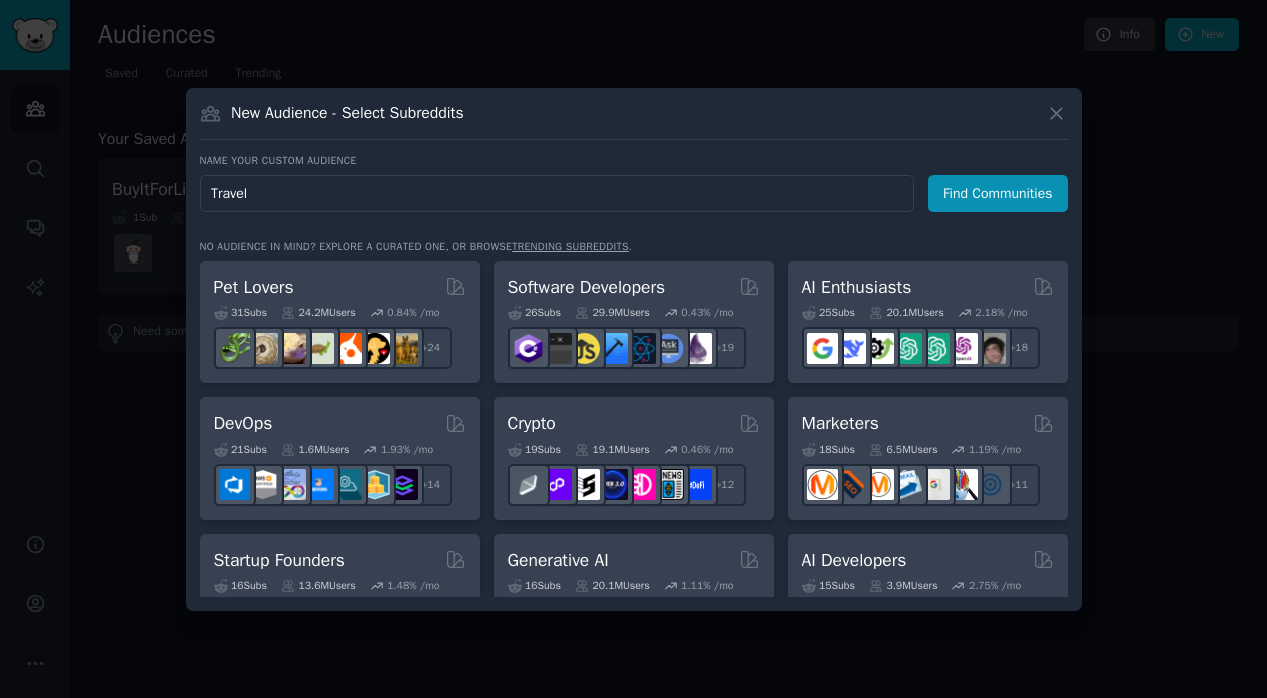 type on "Travel" 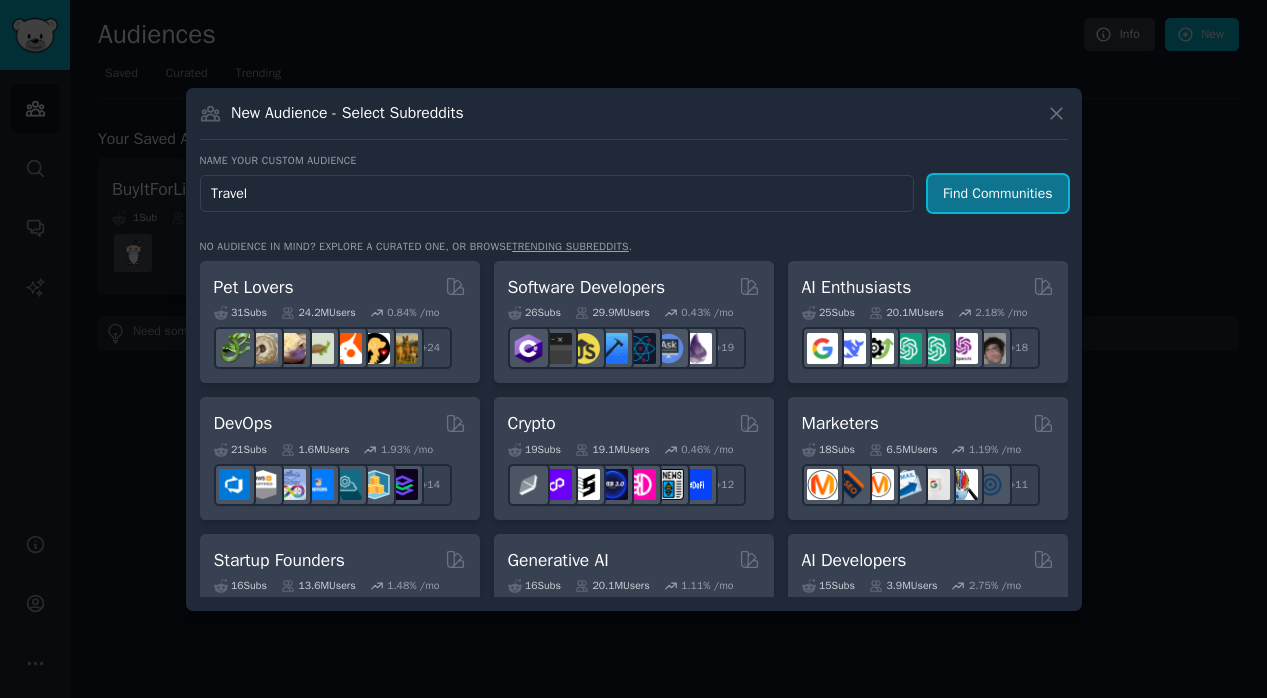 click on "Find Communities" at bounding box center [998, 193] 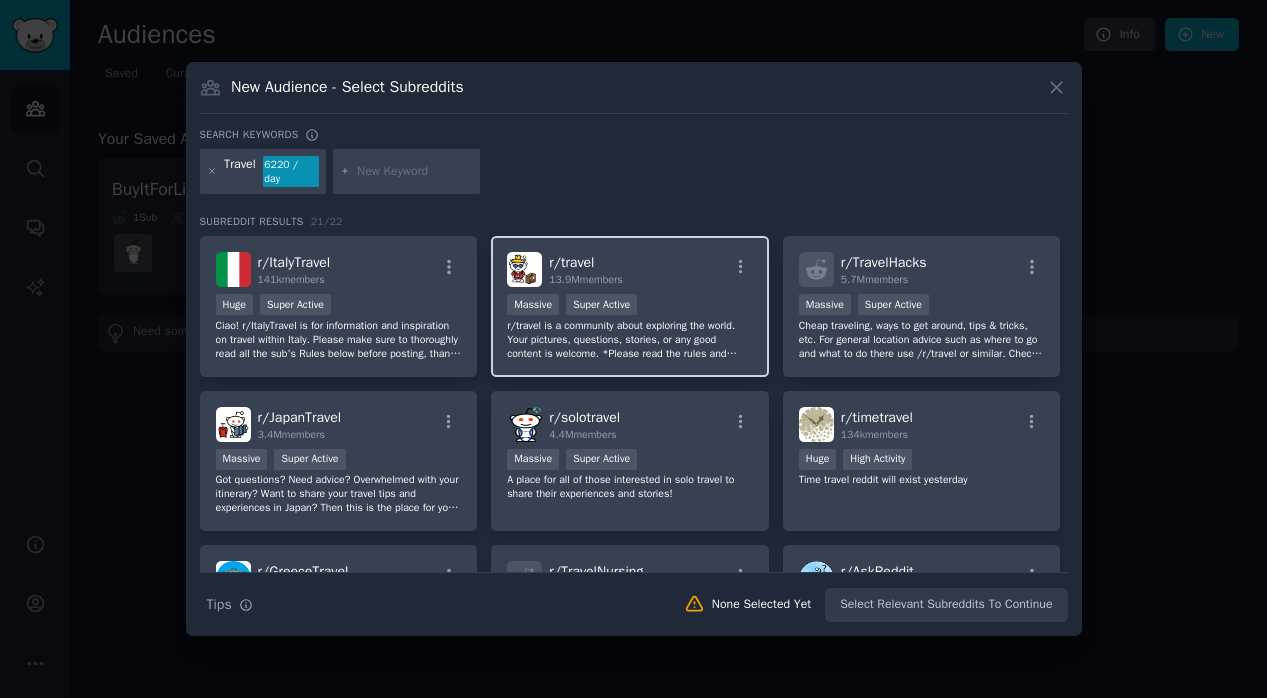 click on "r/travel is a community about exploring the world. Your pictures, questions, stories, or any good content is welcome.
*Please read the rules and pinned announcements before posting. Failure to do so may result in a permanent ban.*
Clickbait, spam, memes, ads/selling/buying, brochures, referrals, classifieds, surveys or self-promotion will be removed." at bounding box center (630, 340) 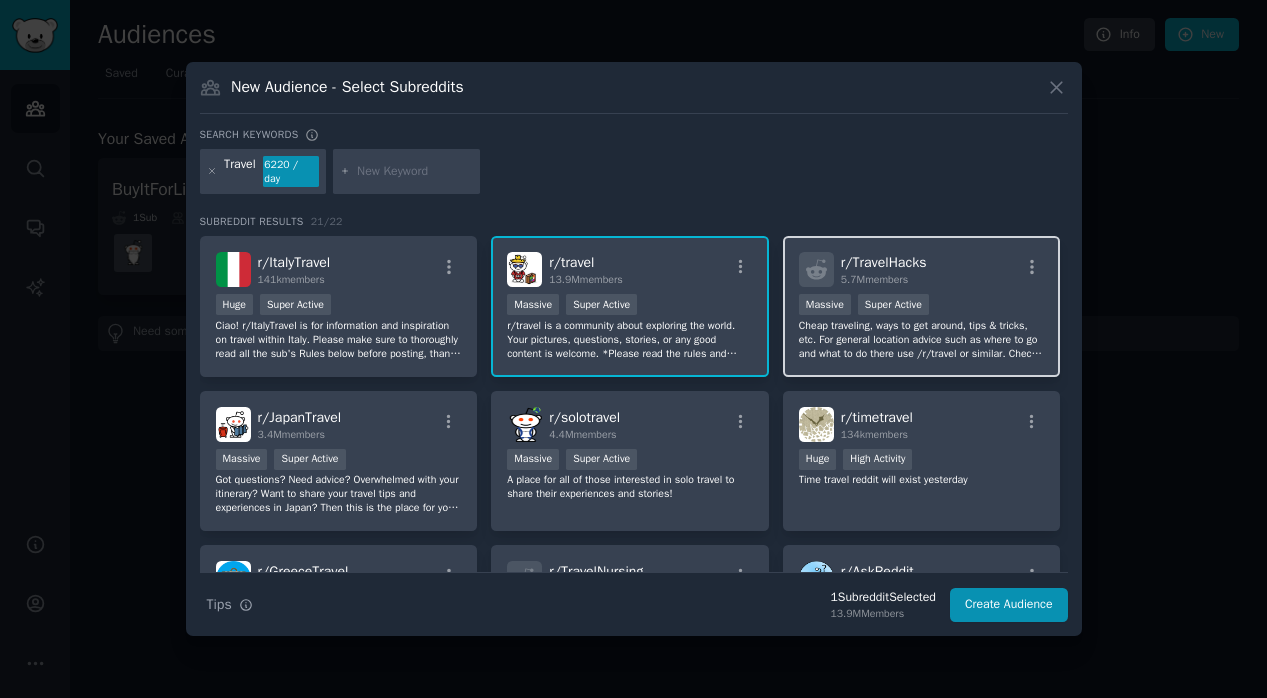 click on "Cheap traveling, ways to get around, tips & tricks, etc.
For general location advice such as where to go and what to do there use /r/travel or similar. Check sidebars for helpful links first." at bounding box center (922, 340) 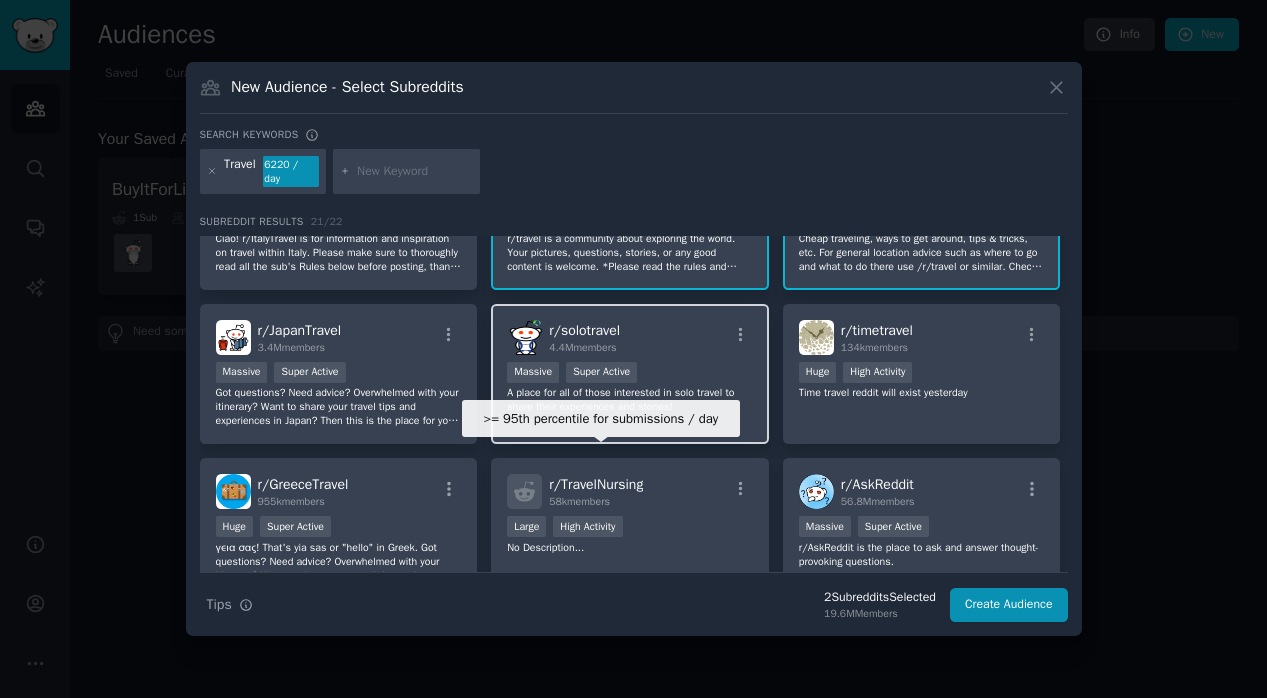 scroll, scrollTop: 101, scrollLeft: 0, axis: vertical 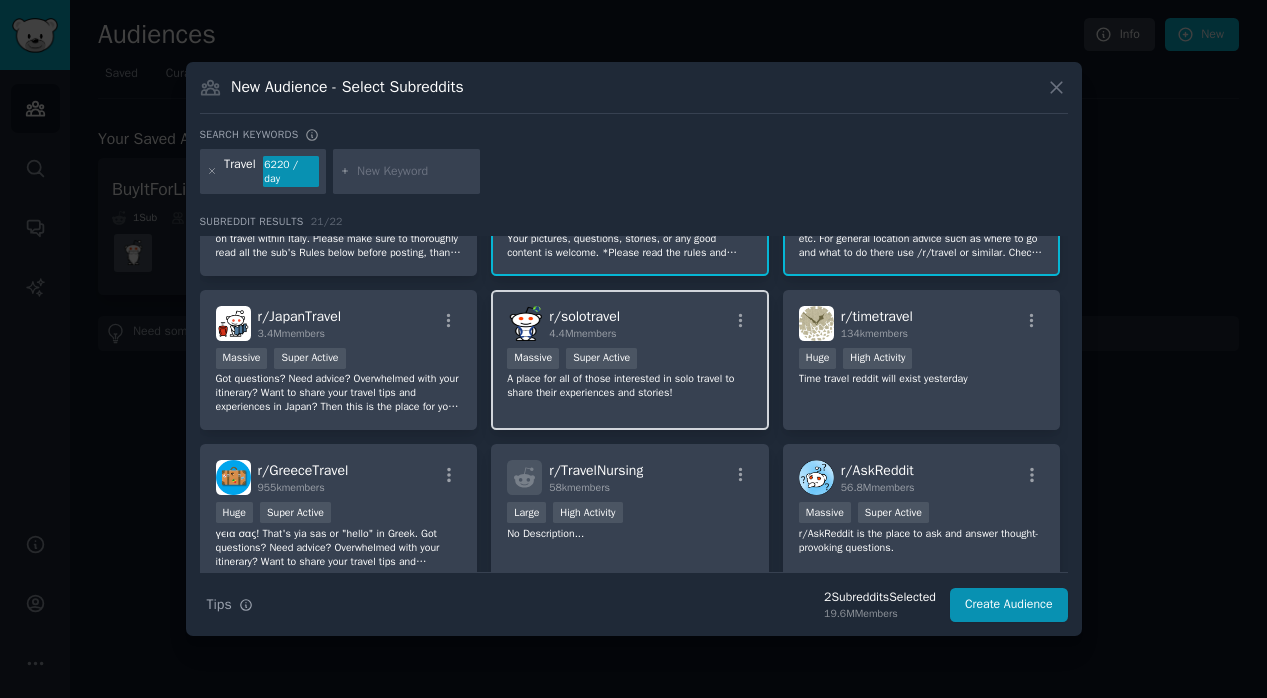 click on "A place for all of those interested in solo travel to share their experiences and stories!" at bounding box center (630, 386) 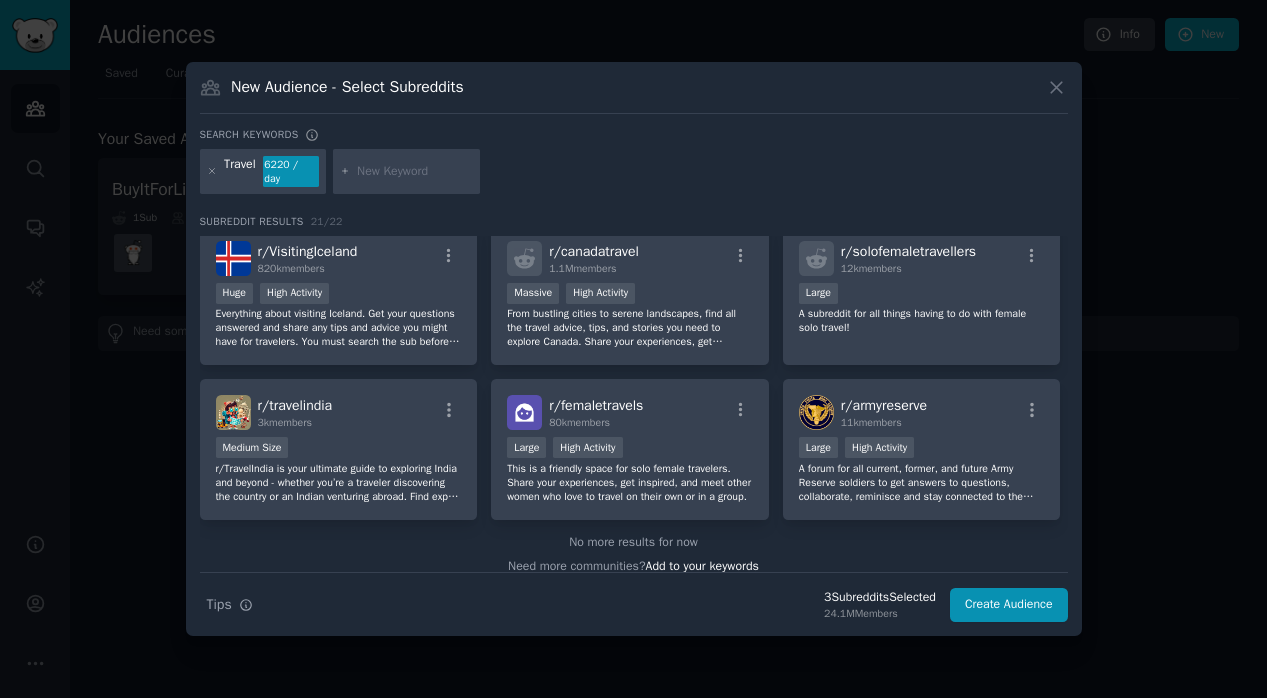 scroll, scrollTop: 801, scrollLeft: 0, axis: vertical 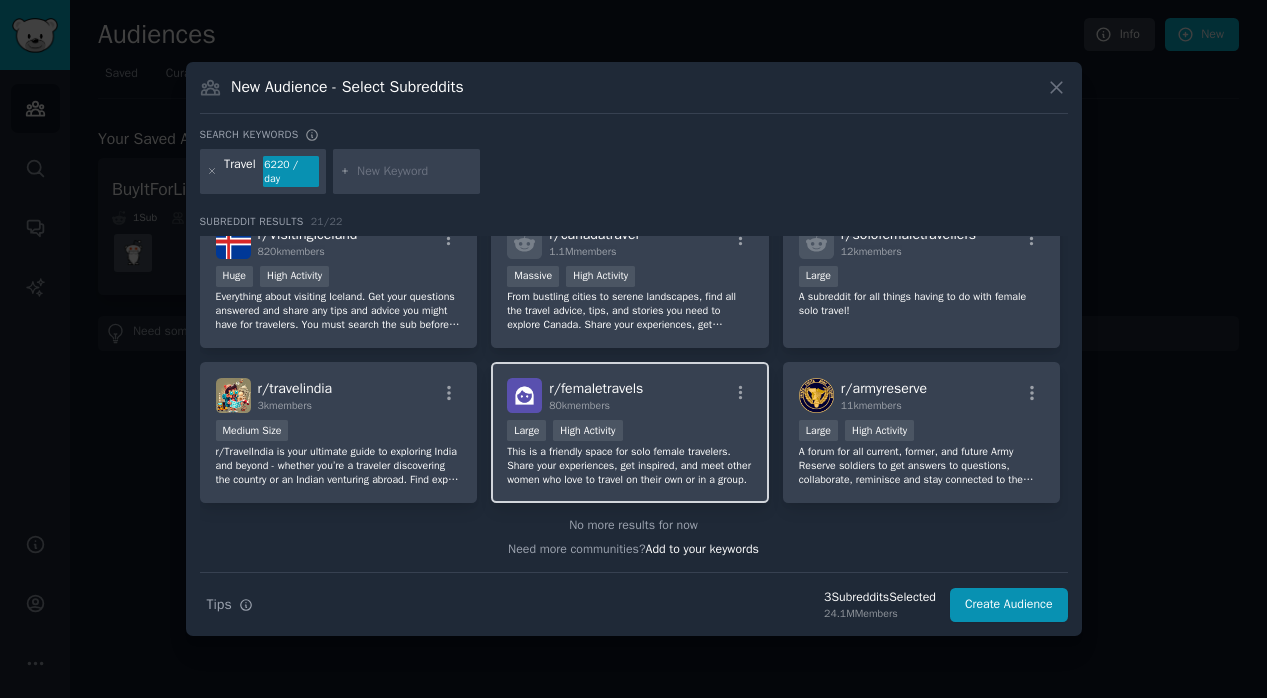 click on "This is a friendly space for solo female travelers. Share your experiences, get inspired, and meet other women who love to travel on their own or in a group." at bounding box center (630, 466) 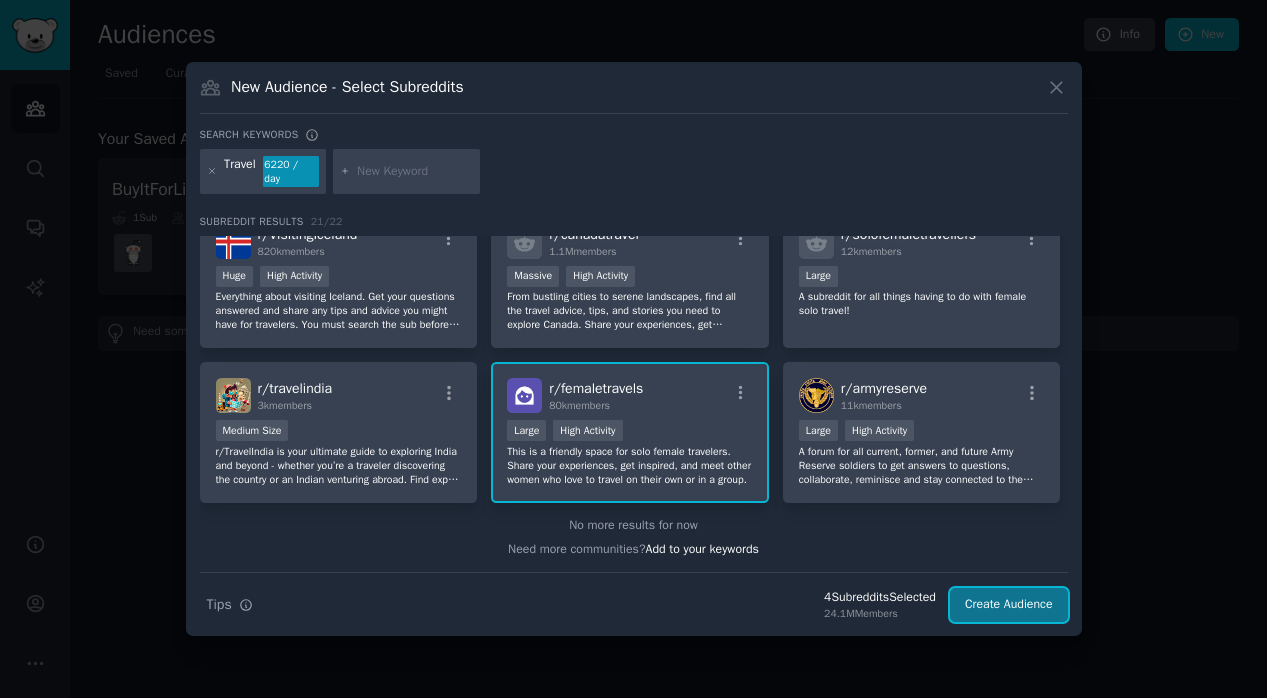 click on "Create Audience" at bounding box center (1009, 605) 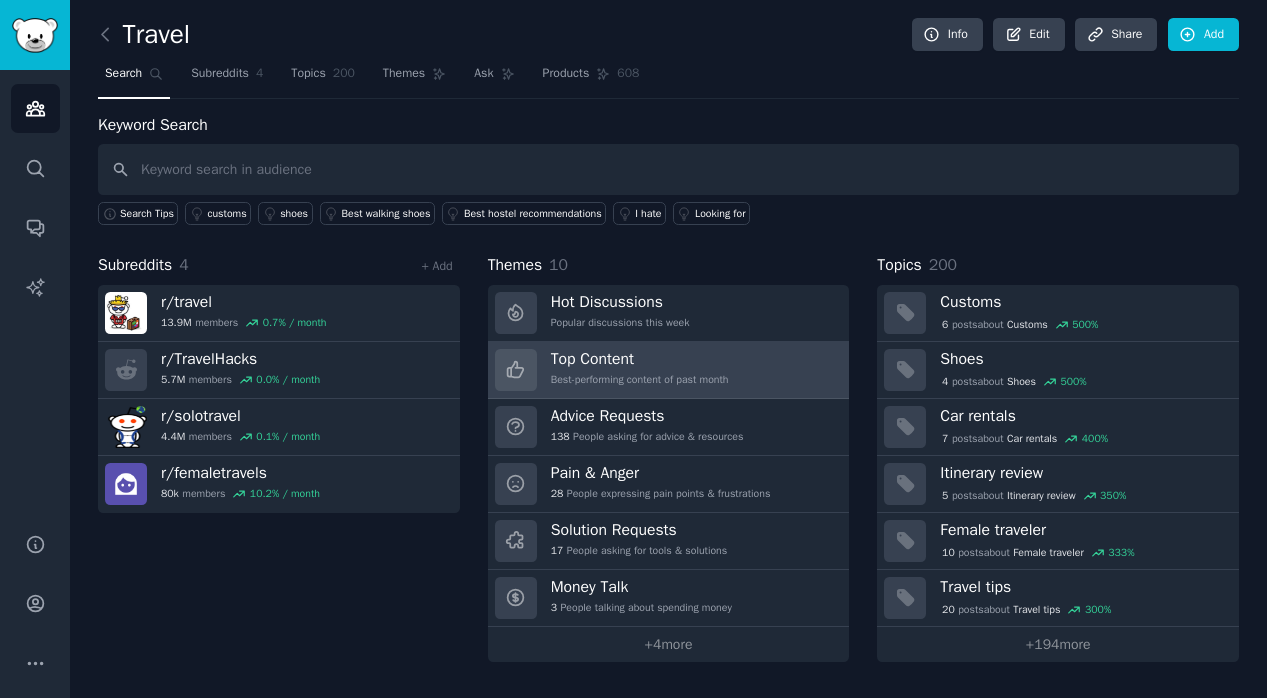 click on "Best-performing content of past month" at bounding box center (640, 380) 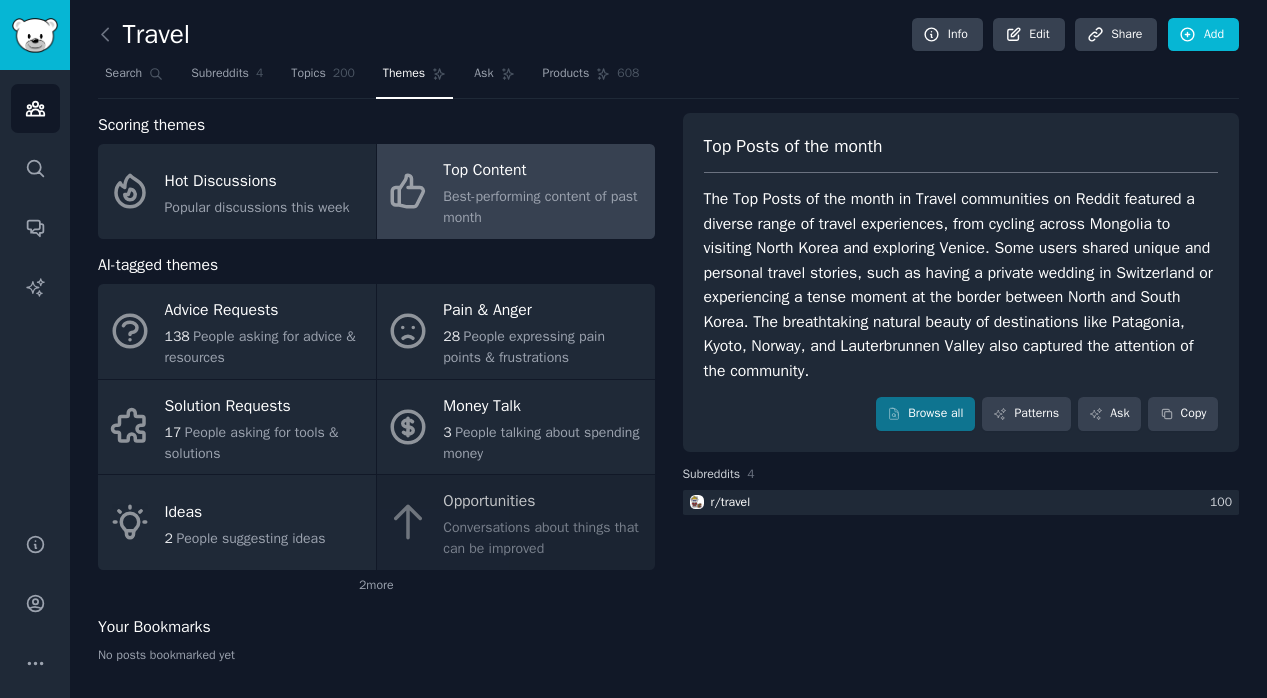 scroll, scrollTop: 8, scrollLeft: 0, axis: vertical 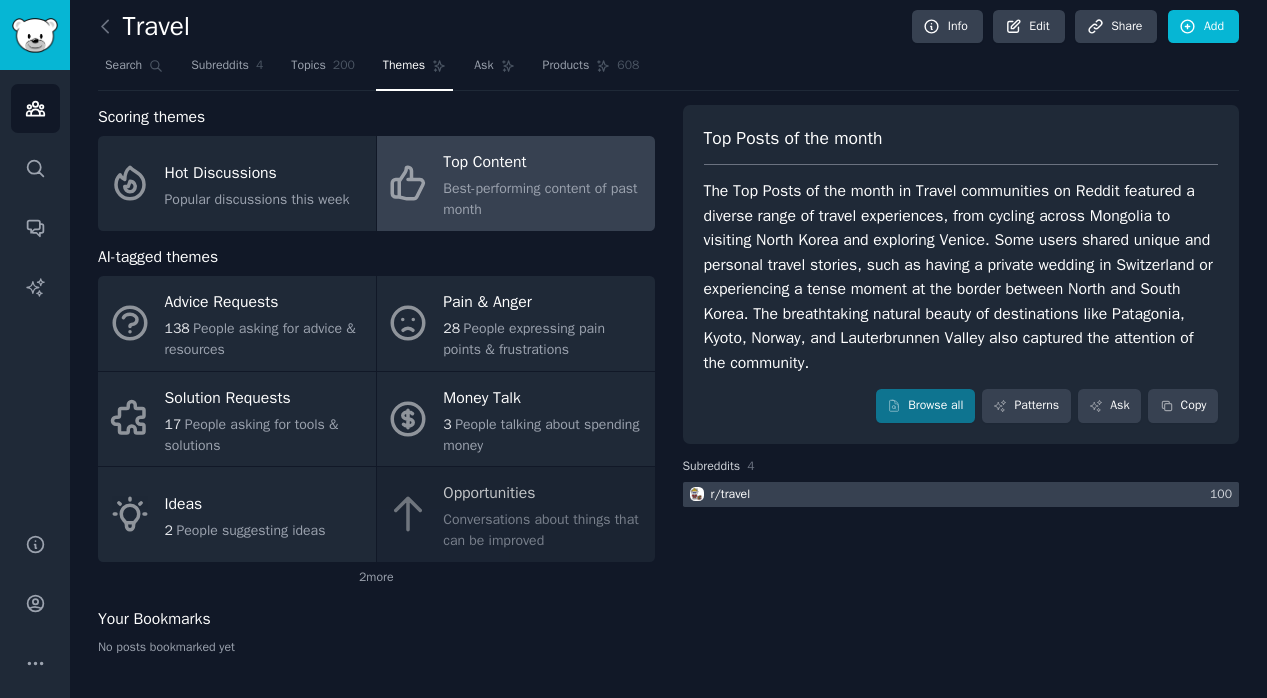 click at bounding box center (961, 494) 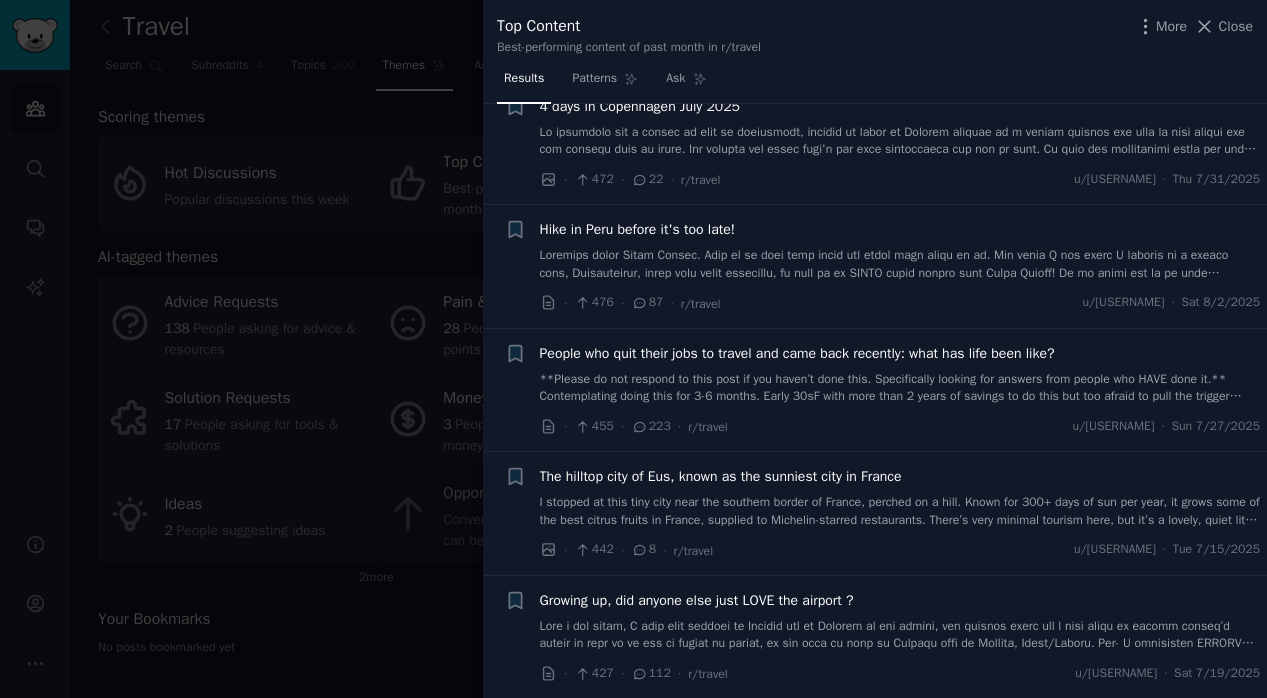 scroll, scrollTop: 11352, scrollLeft: 0, axis: vertical 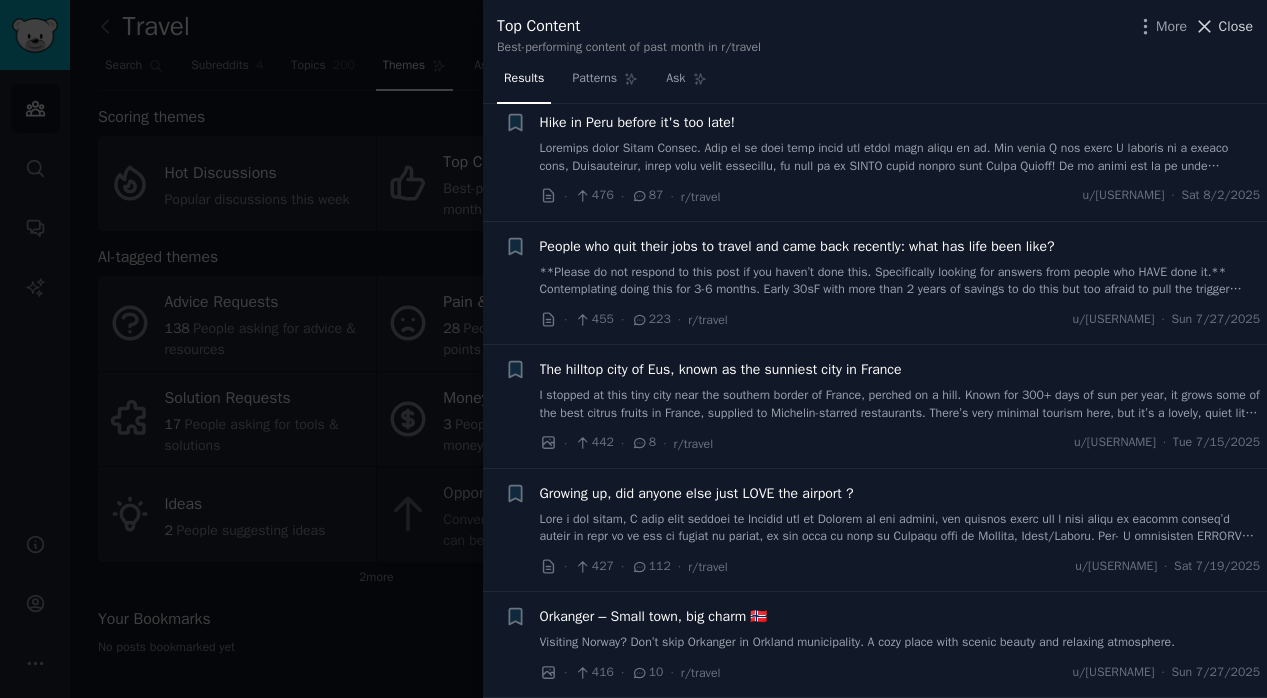 click 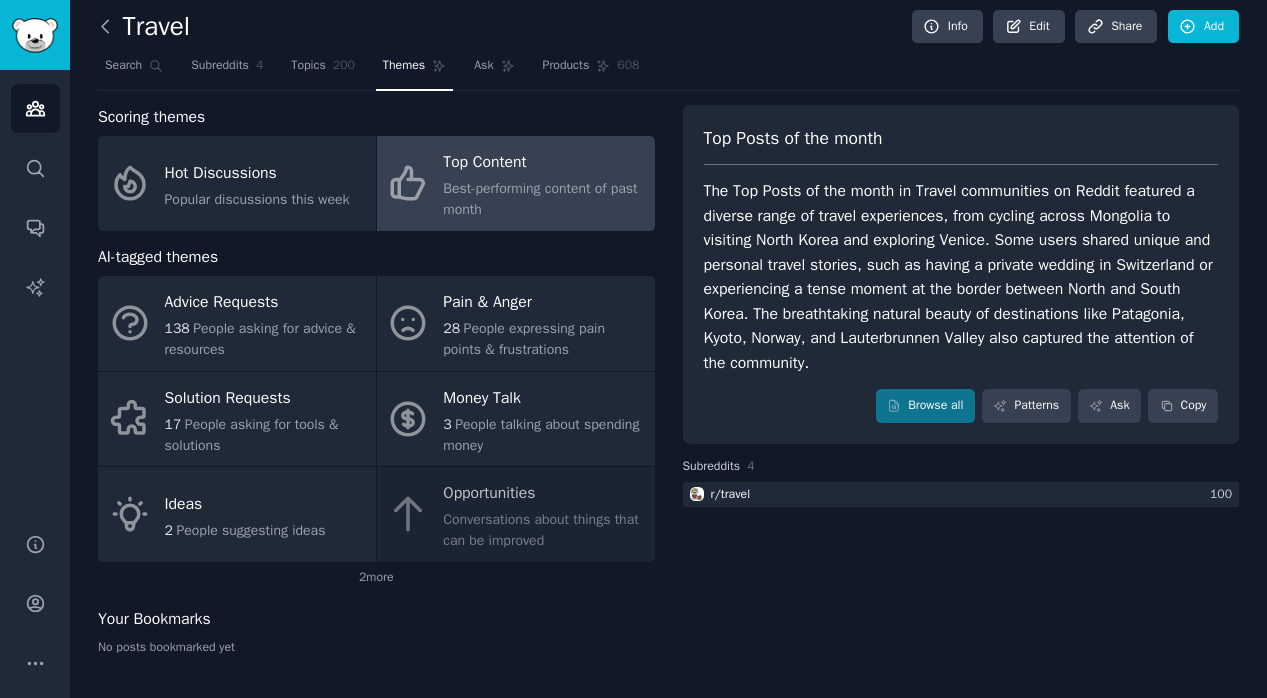click 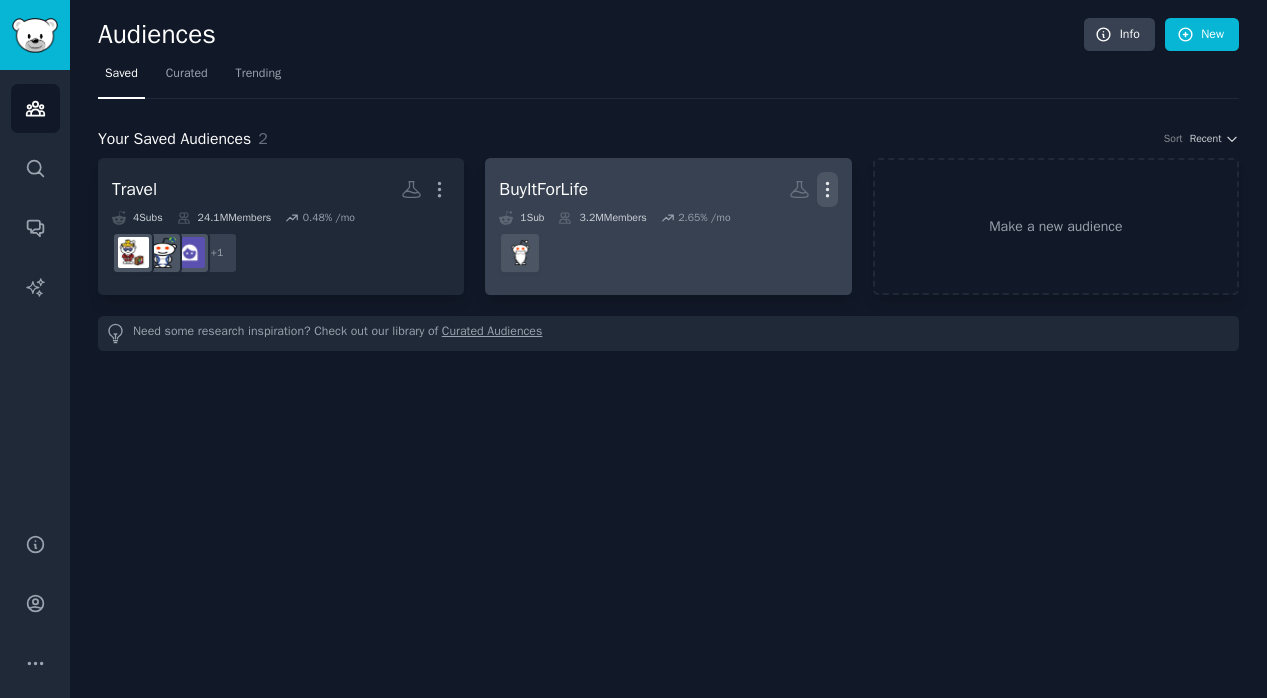click 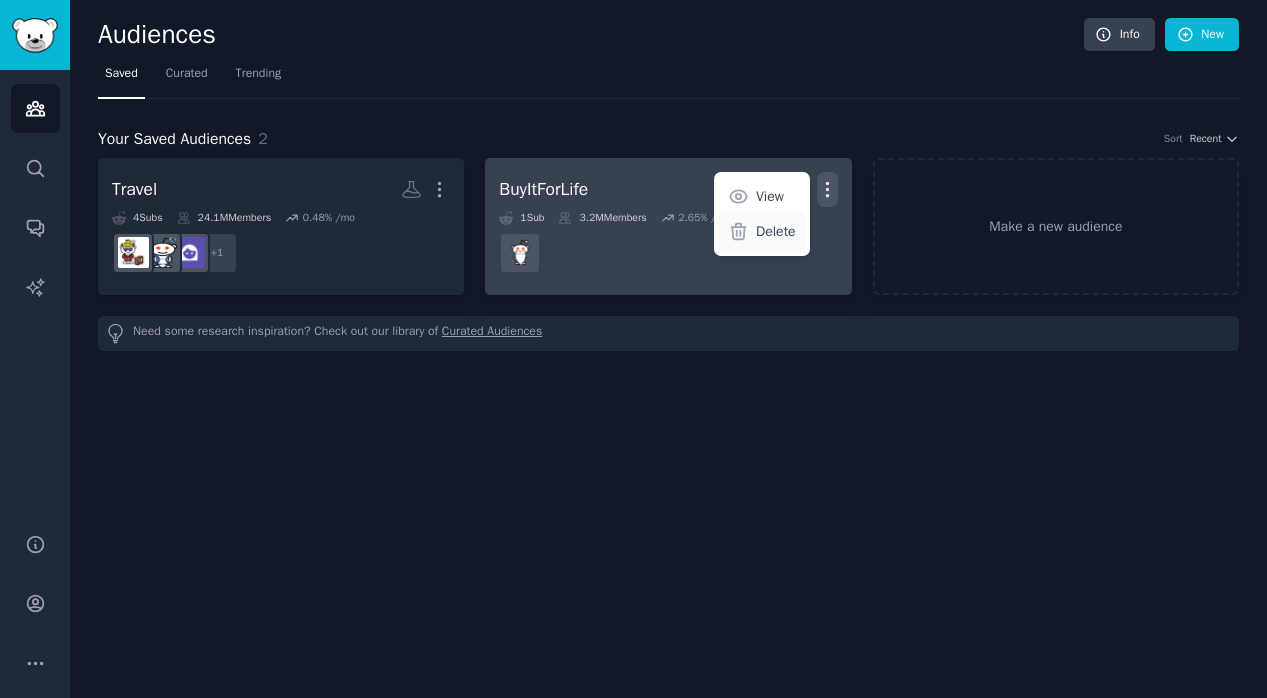 click on "Delete" at bounding box center (776, 231) 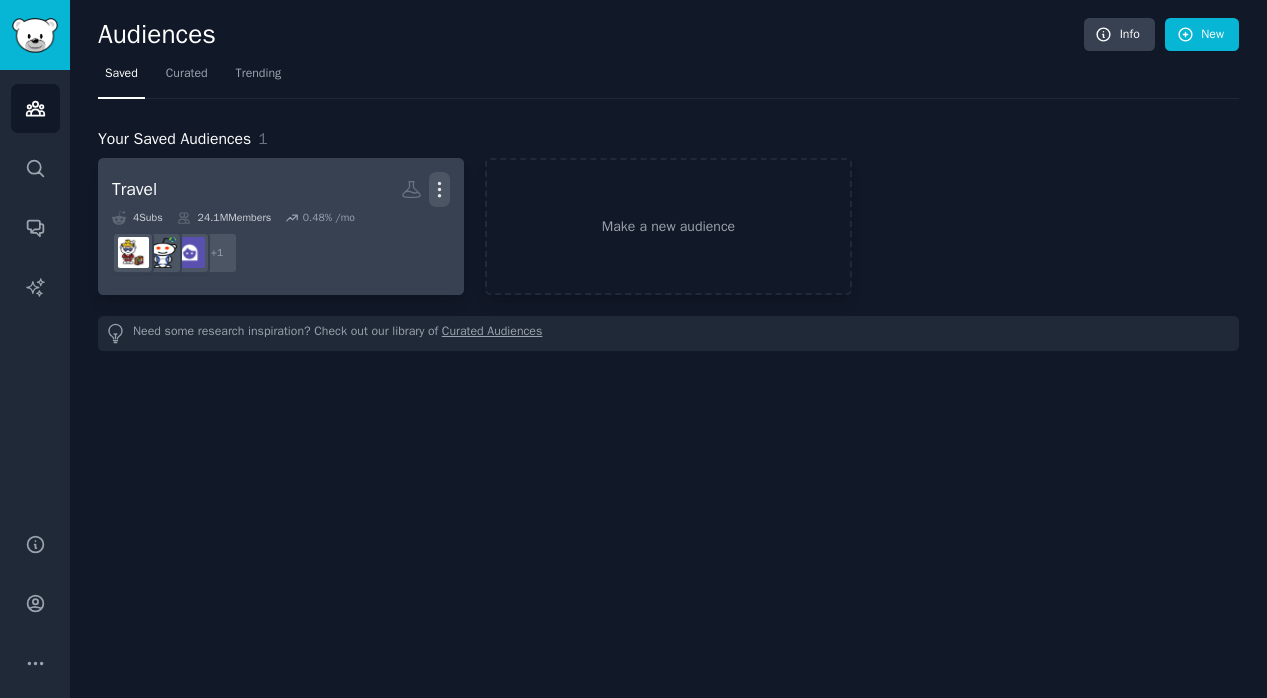 click 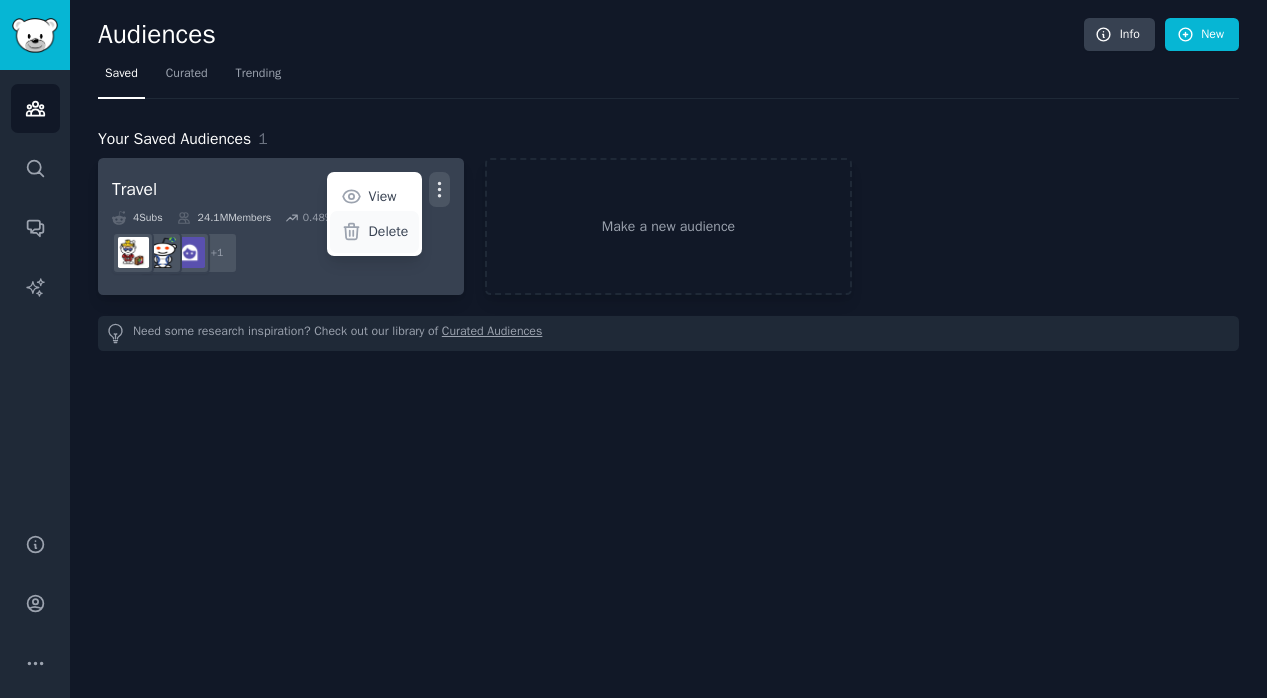 click on "Delete" at bounding box center (389, 231) 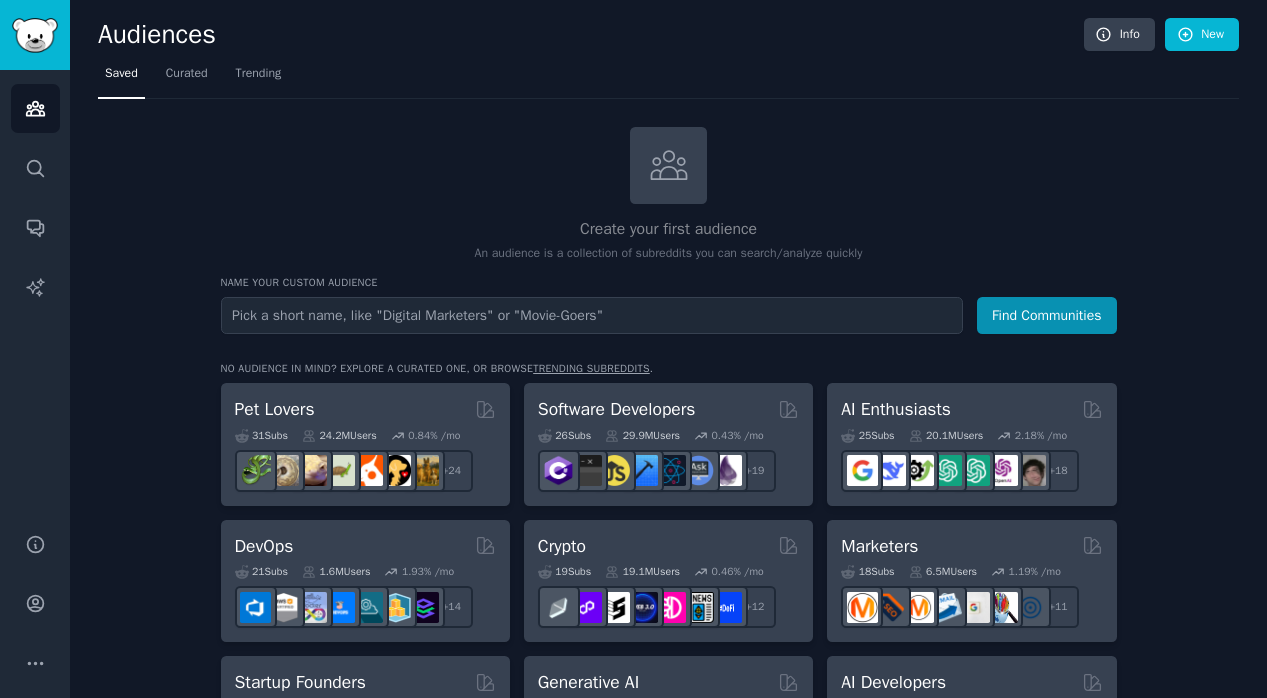 click at bounding box center [592, 315] 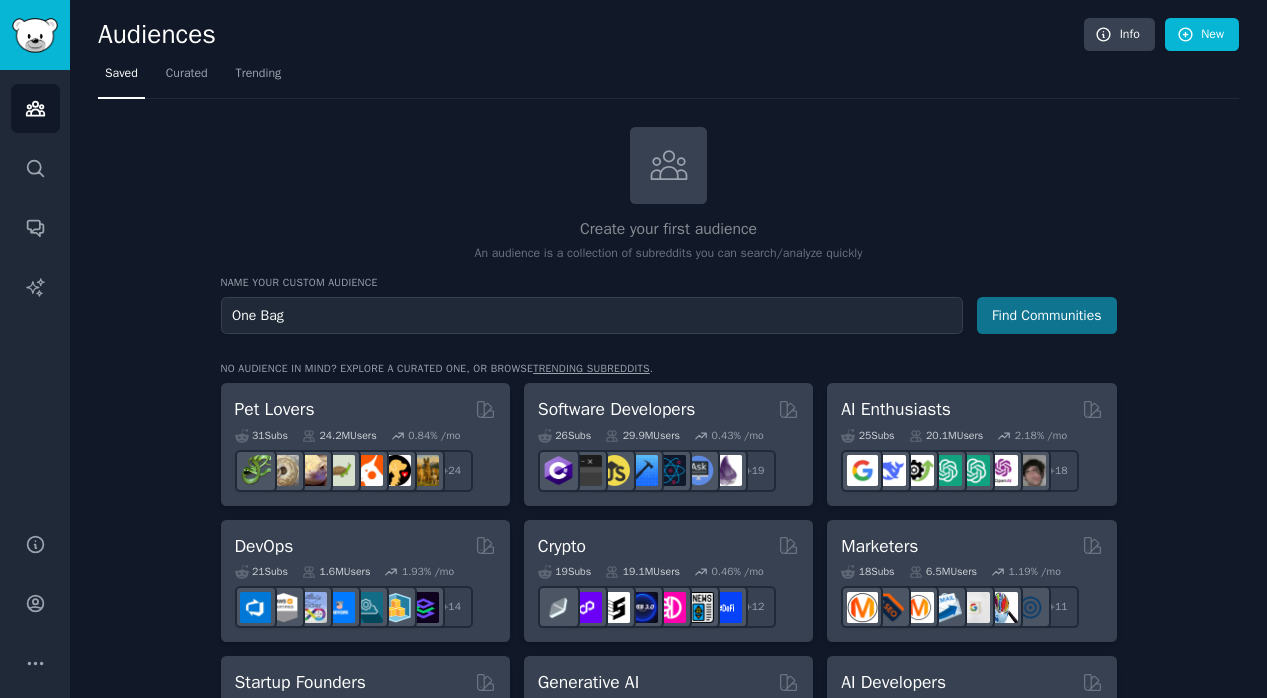 type on "One Bag" 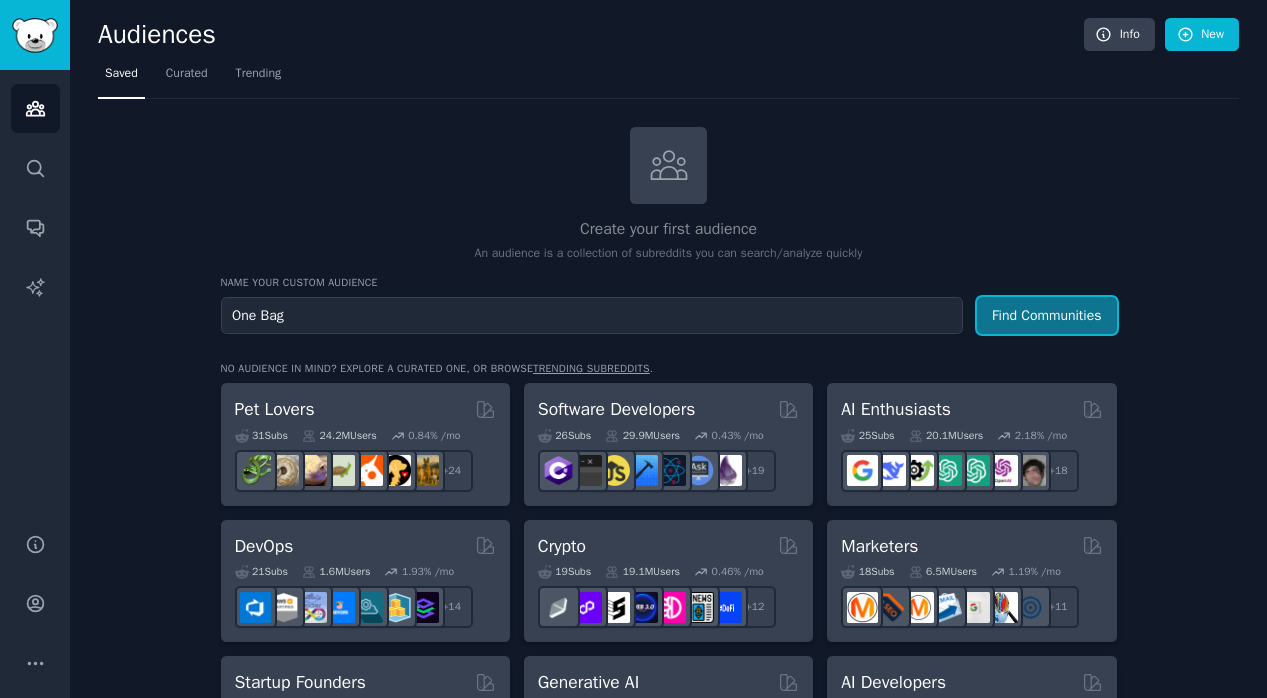 click on "Find Communities" at bounding box center [1047, 315] 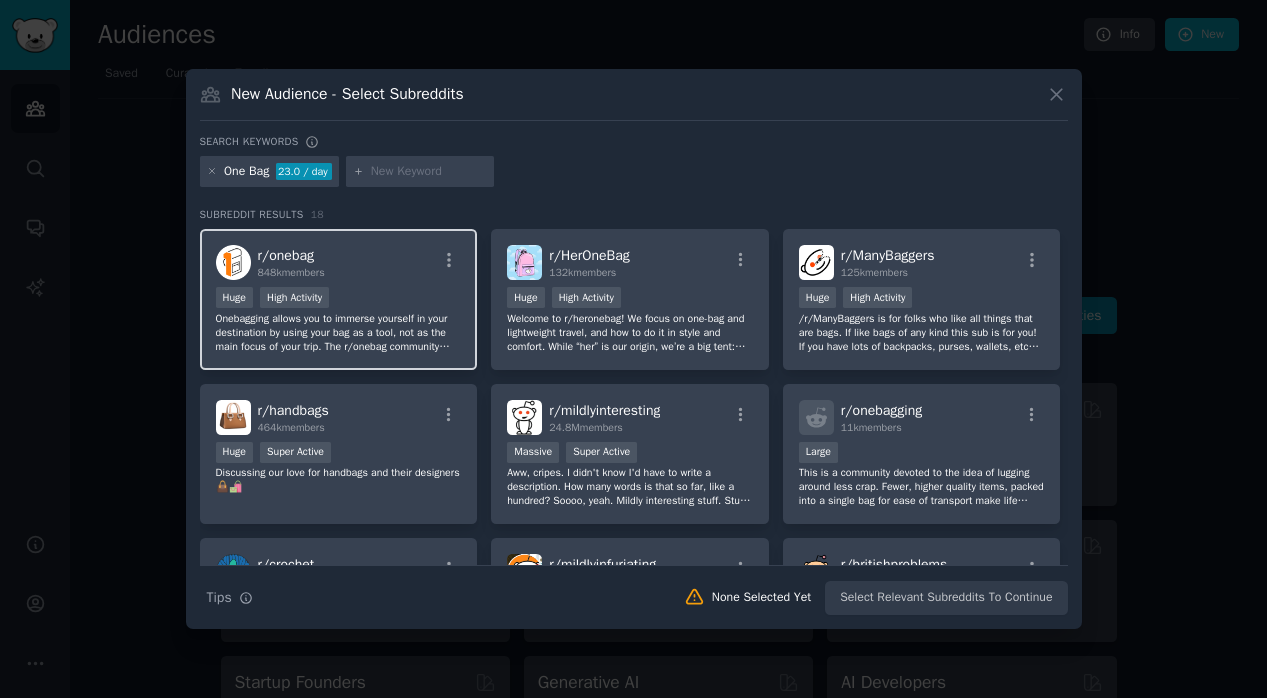 click on "Onebagging allows you to immerse yourself in your destination by using your bag as a tool, not as the main focus of your trip. The r/onebag community promotes urban travel with the philosophy of carrying less. By packing fewer items into a single bag, you simplify your travel experience and prioritize exploration over logistics." at bounding box center (339, 333) 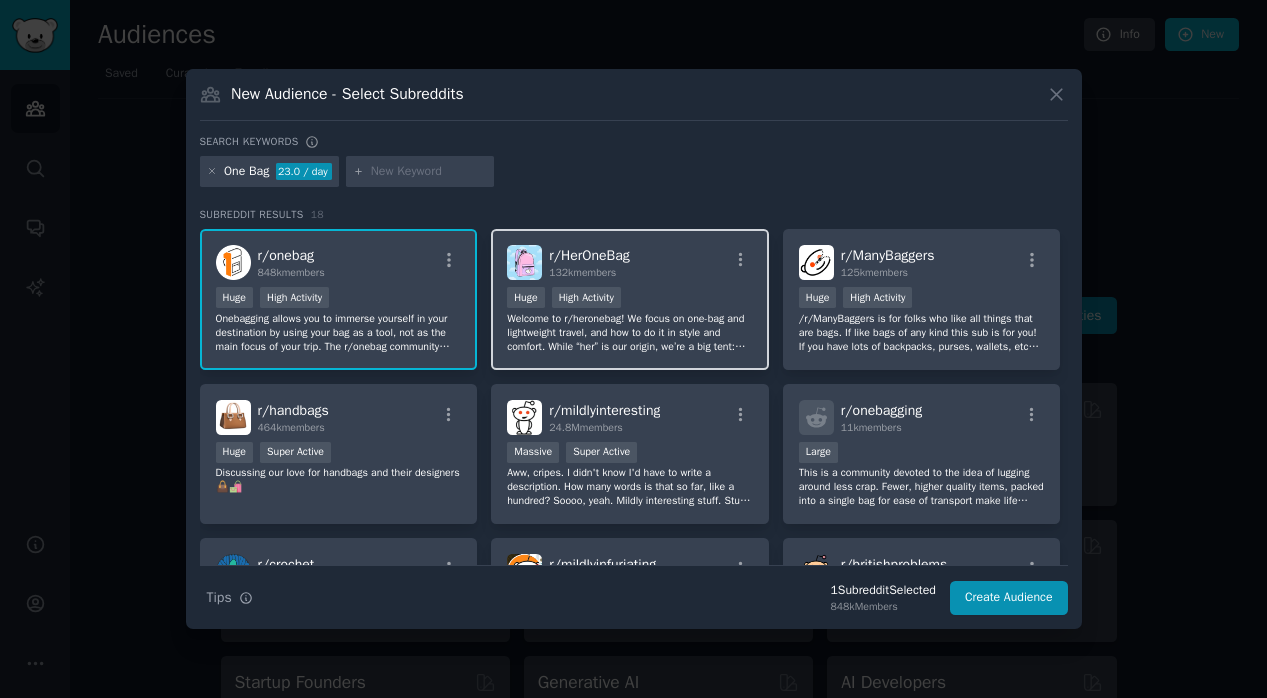 click on "Welcome to r/heronebag! We focus on one-bag and lightweight travel, and how to do it in style and comfort. While “her” is our origin, we’re a big tent: women, LGBTQ+ people, disabled people, and parents are central to our community. We value overlooked needs, like bringing skincare or extra comforts without judgment. Share your packing lists, gear reviews, and advice – let’s help each other travel lighter and smarter!" at bounding box center [630, 333] 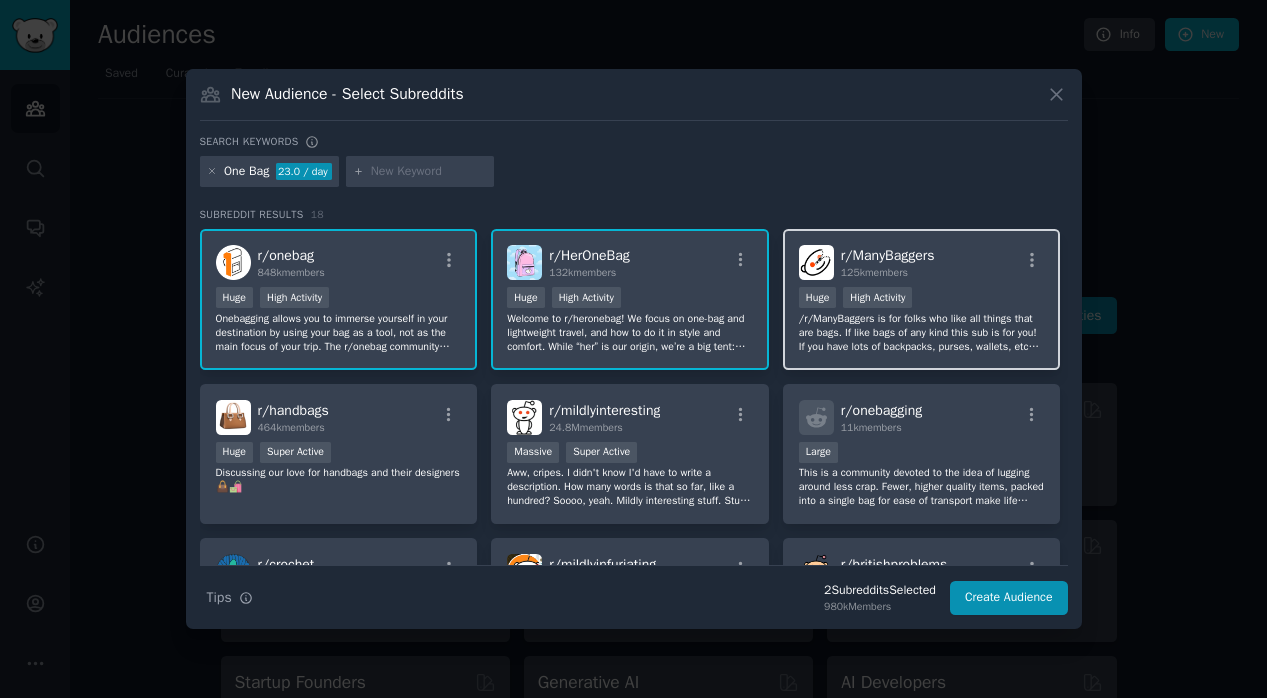 click on "/r/ManyBaggers is for folks who like all things that are bags. If like bags of any kind this sub is for you! If you have lots of backpacks, purses, wallets, etc and are ashamed to admit it this sub is for you! If like you to constantly talk about bag designs then this sub is for you!" at bounding box center [922, 333] 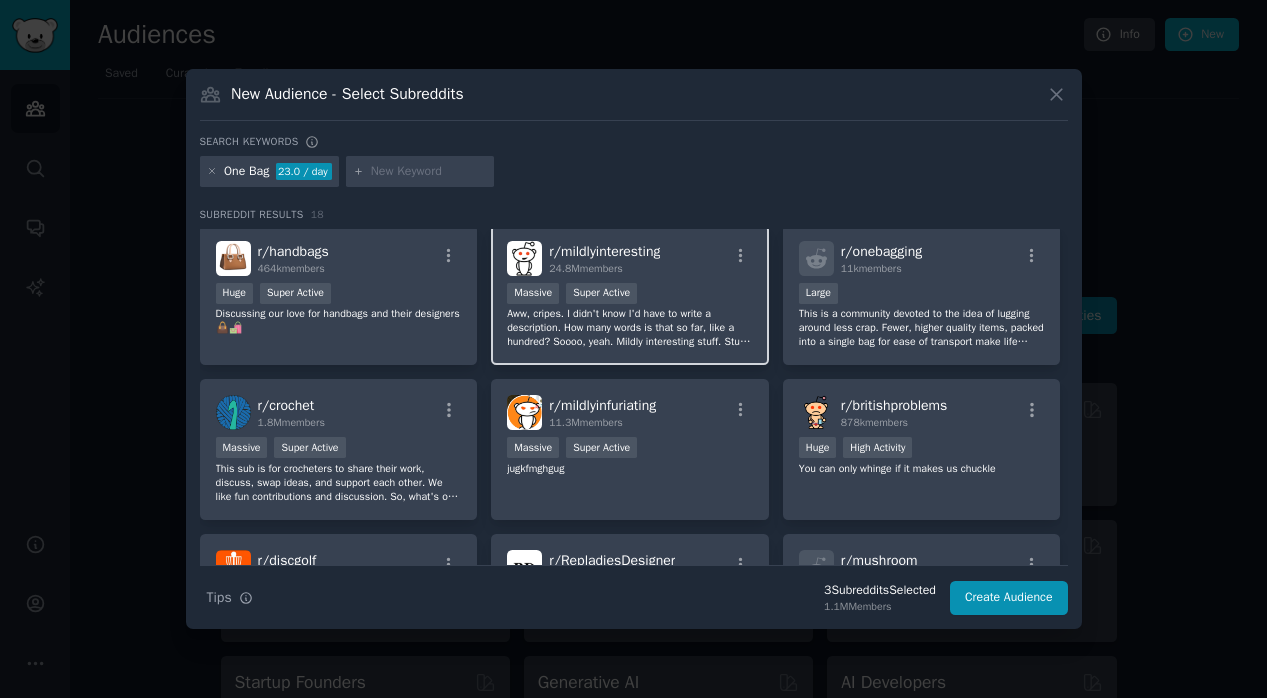 scroll, scrollTop: 245, scrollLeft: 0, axis: vertical 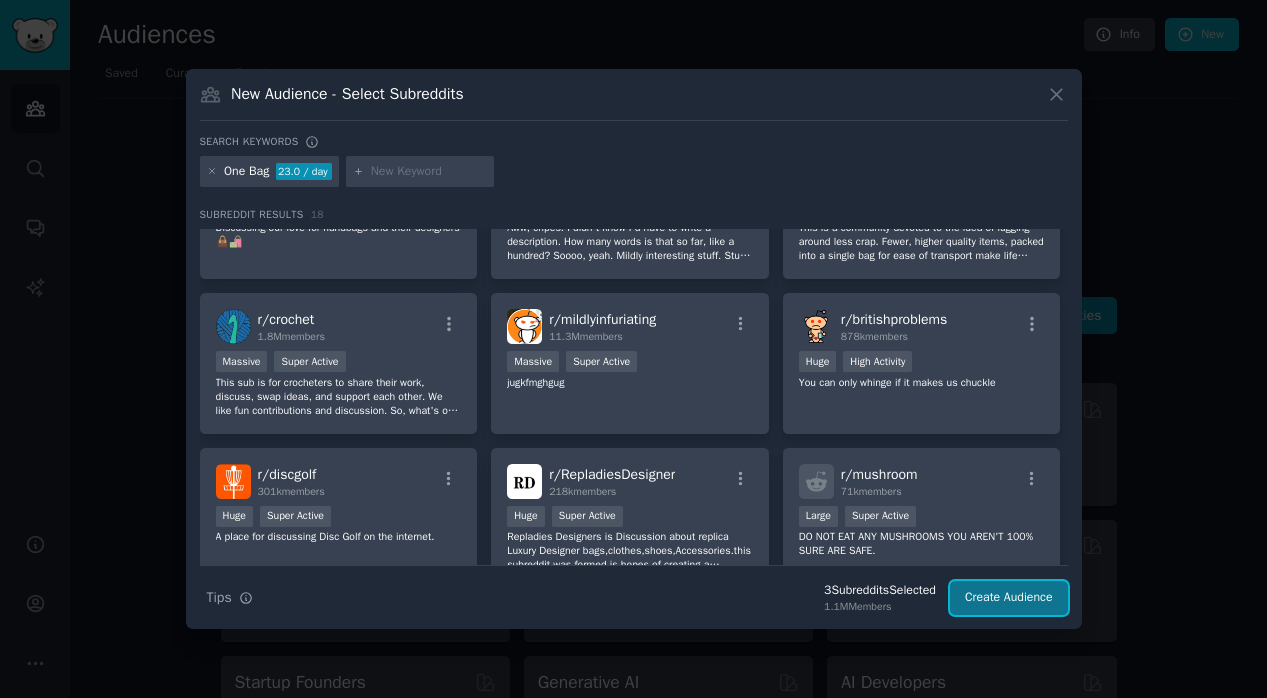 click on "Create Audience" at bounding box center (1009, 598) 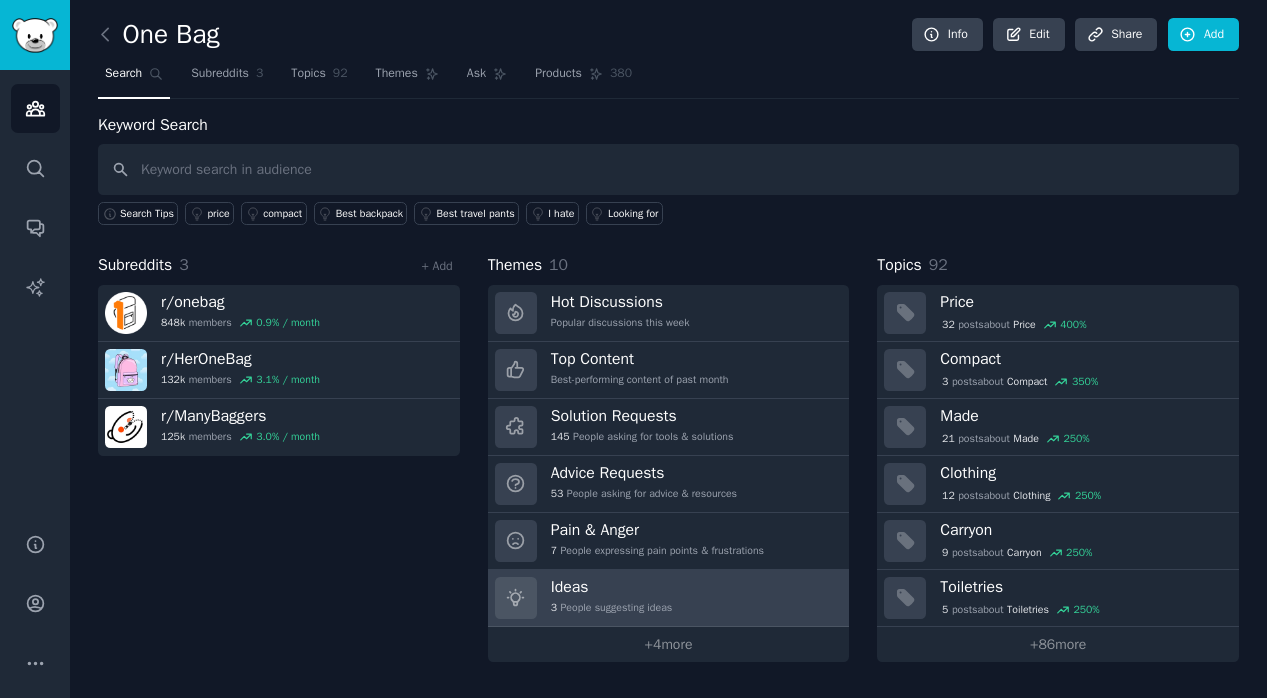 click on "Ideas 3 People suggesting ideas" at bounding box center (612, 598) 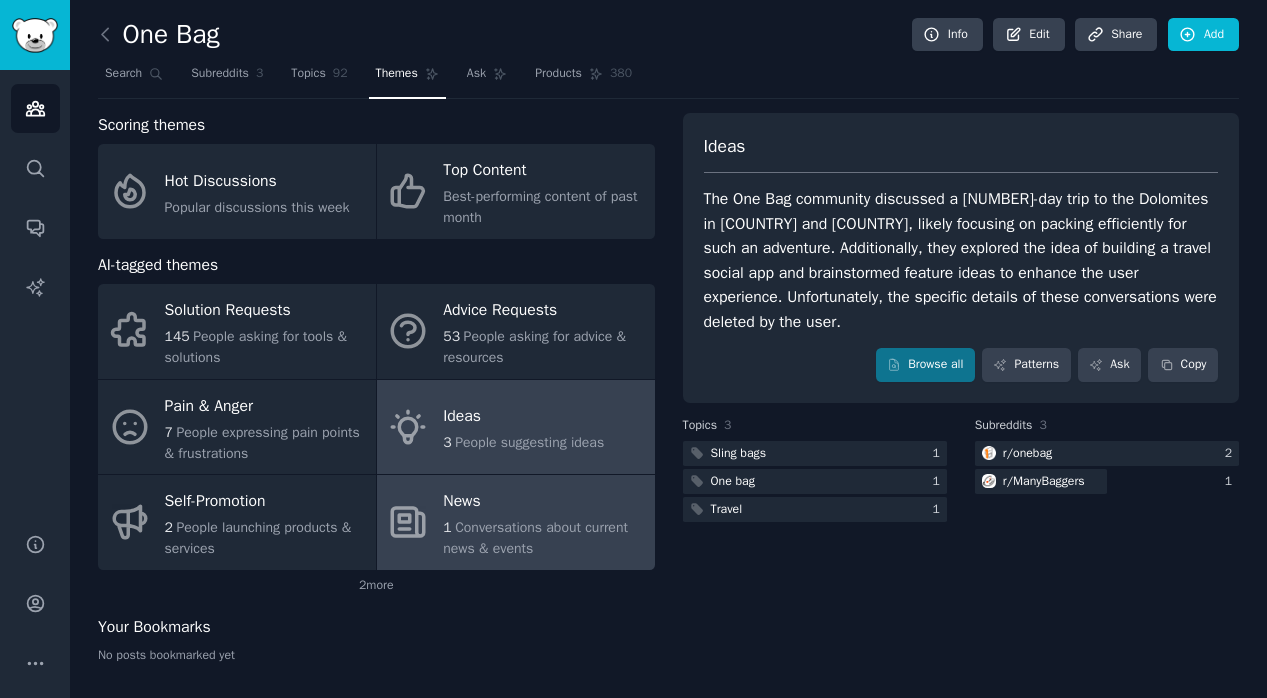 click on "News" at bounding box center (543, 502) 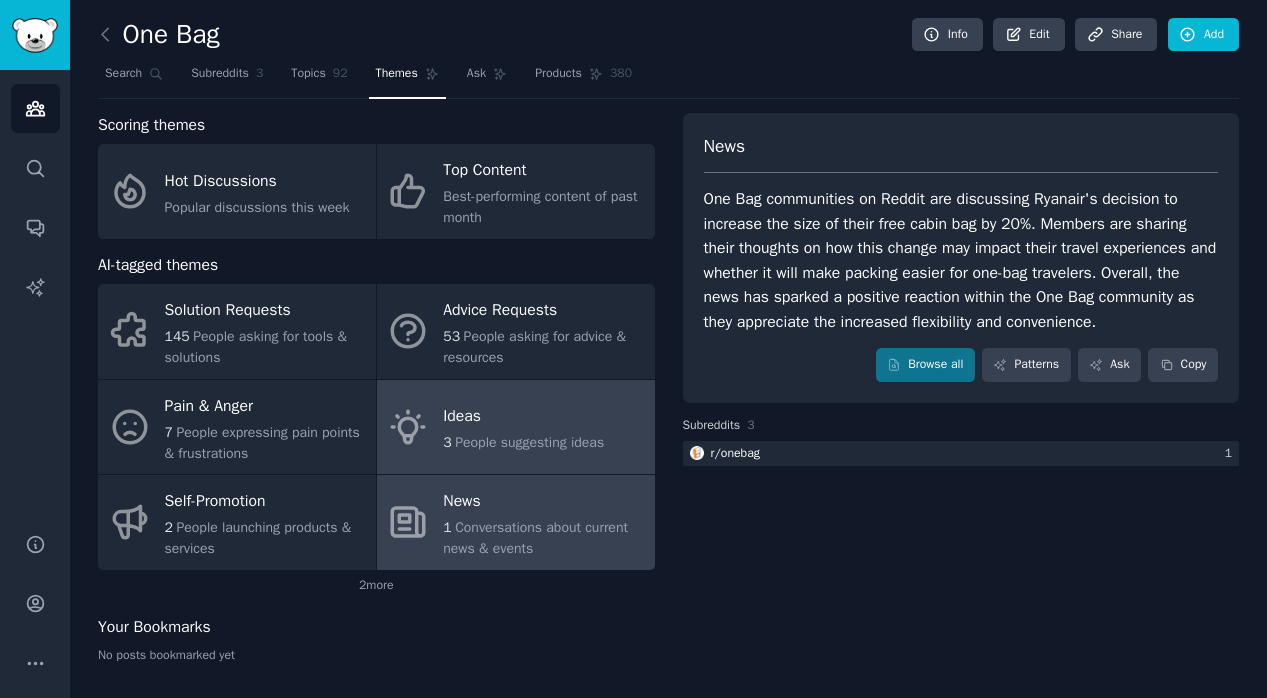 click on "Ideas" at bounding box center (523, 417) 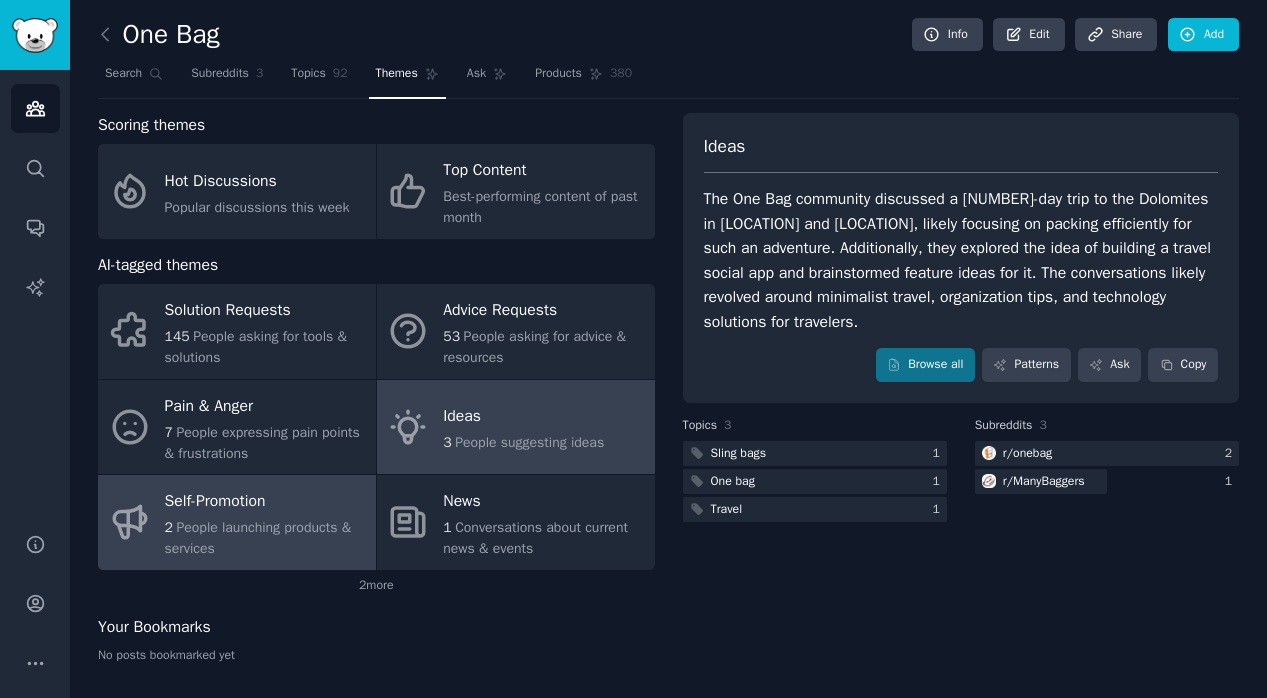 click on "Self-Promotion" at bounding box center (265, 502) 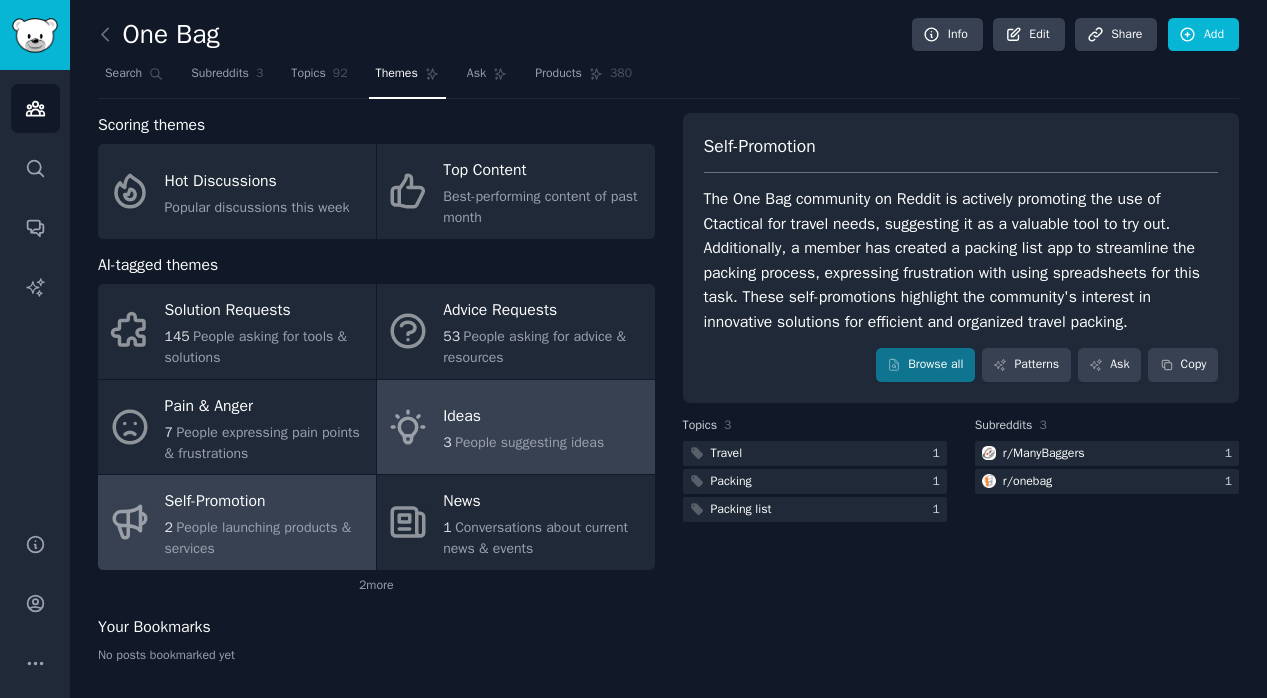click on "Ideas" at bounding box center [523, 417] 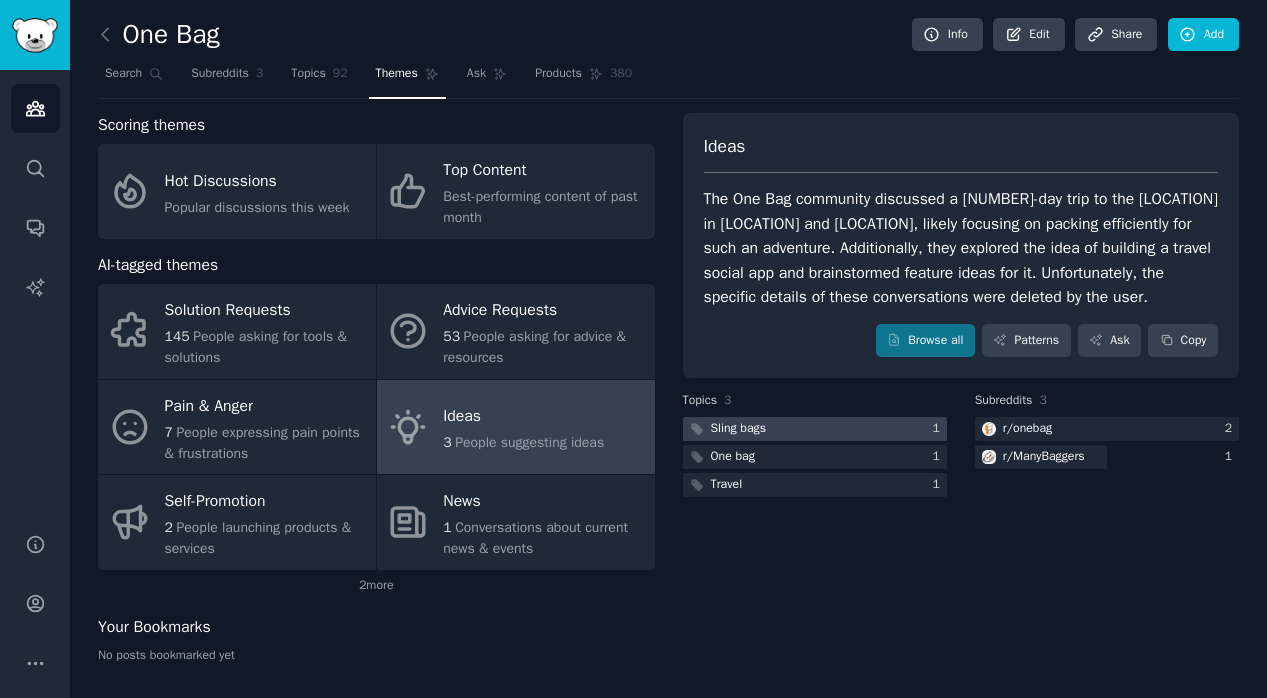 click on "Sling bags" at bounding box center [726, 429] 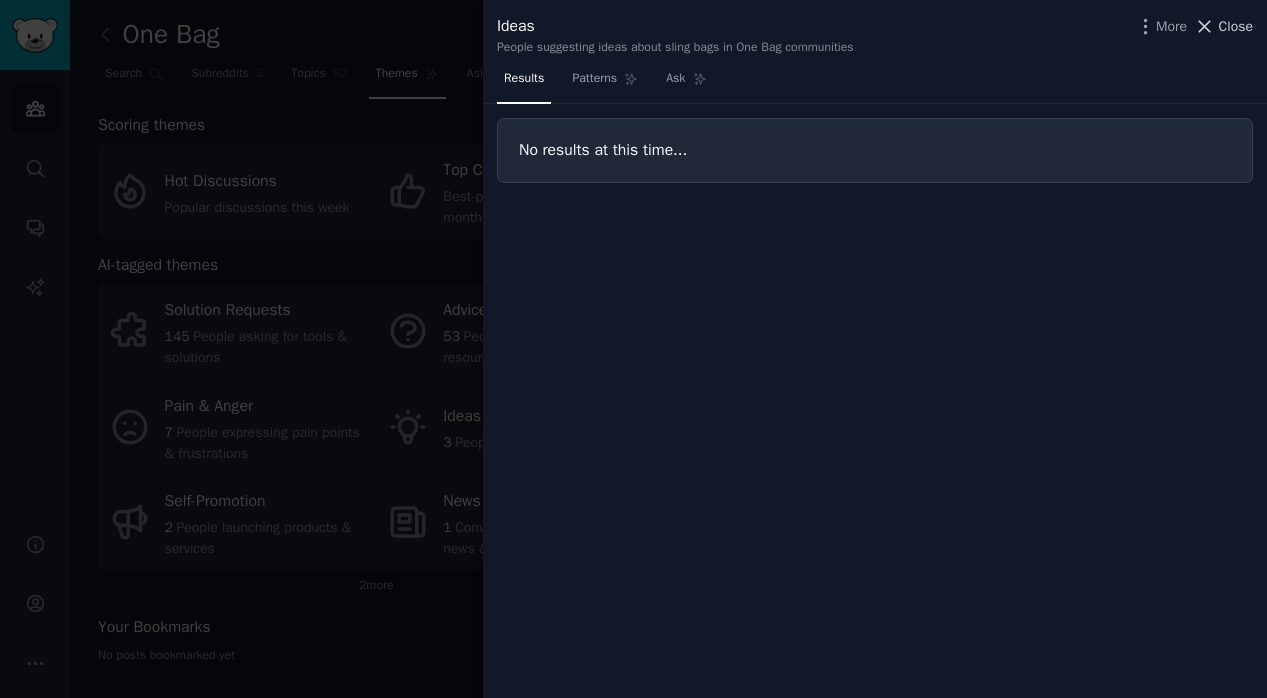 click on "Close" at bounding box center (1236, 26) 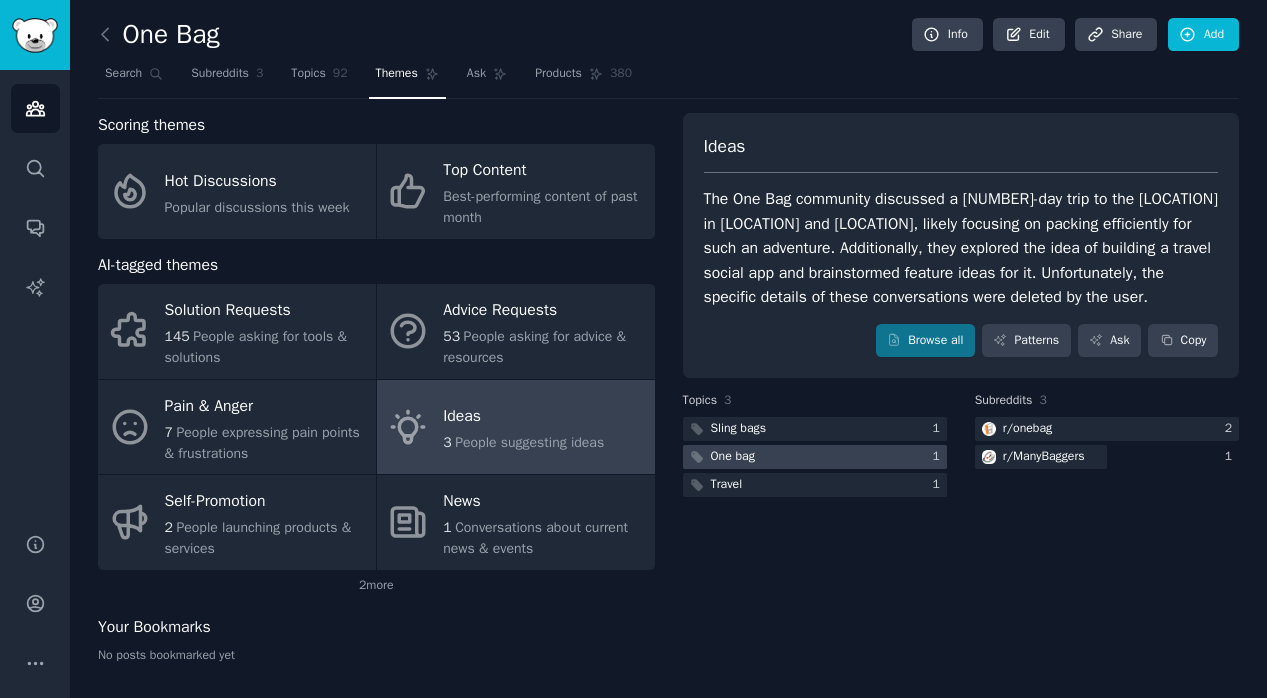 click on "One bag" at bounding box center (733, 457) 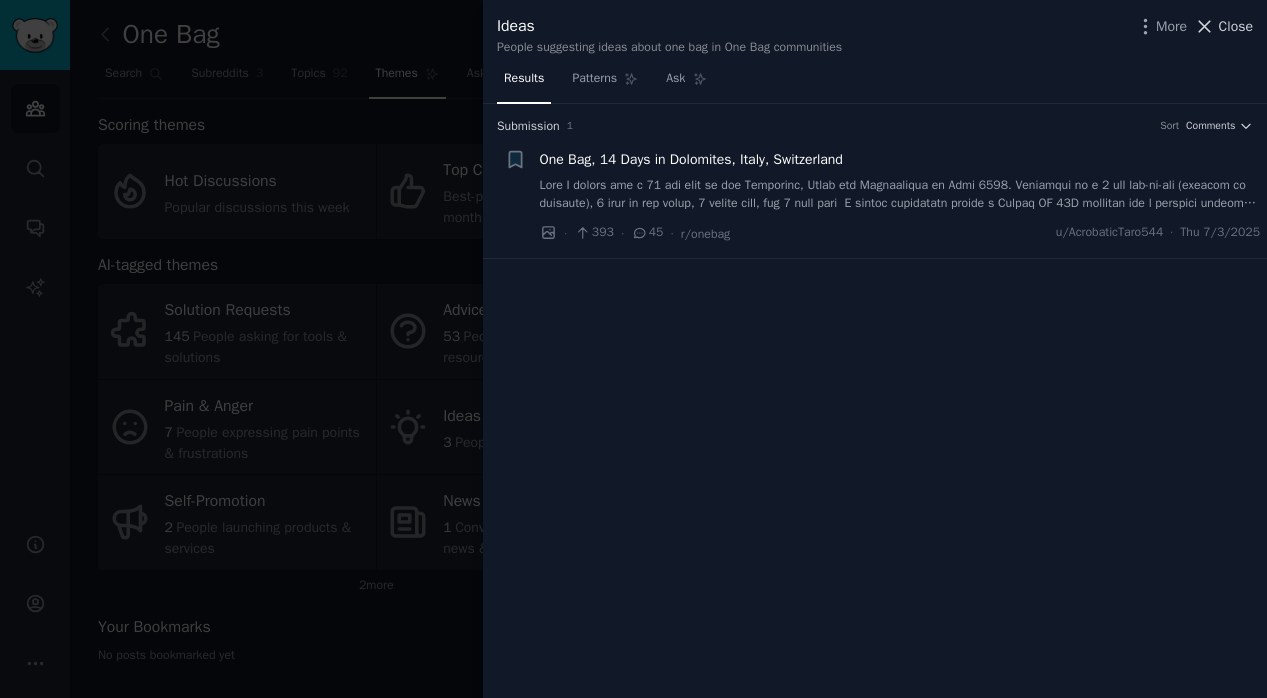 click 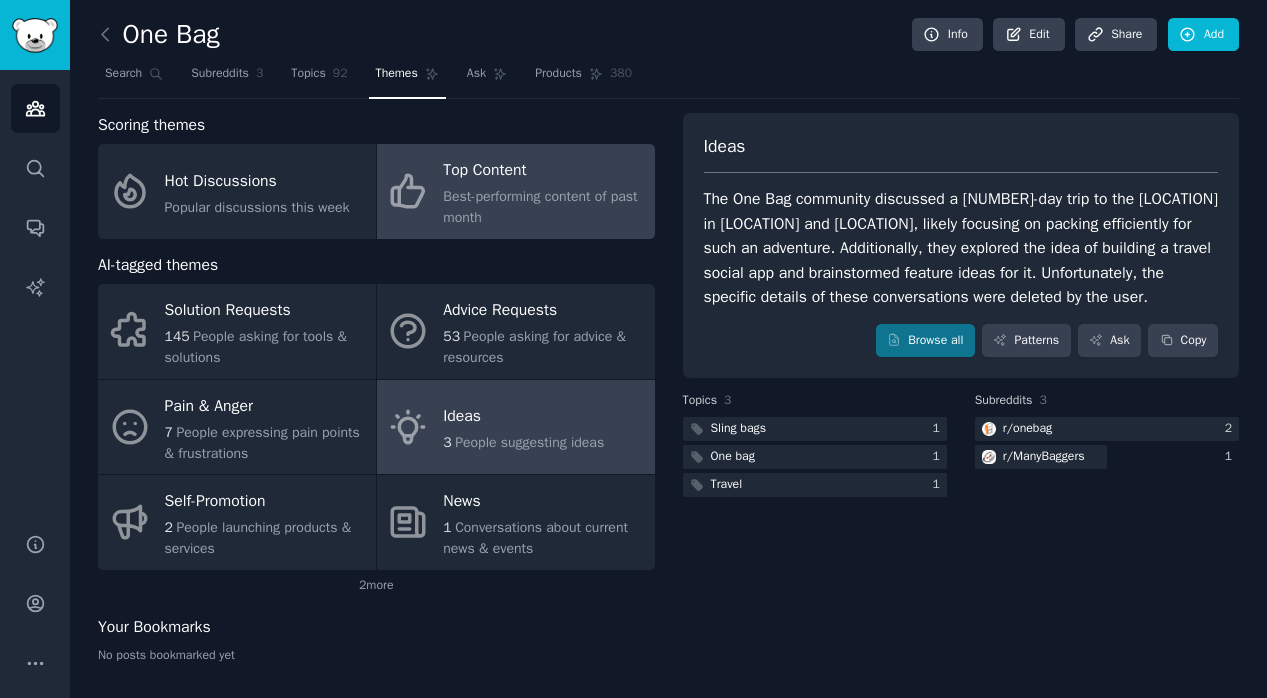 click on "Best-performing content of past month" 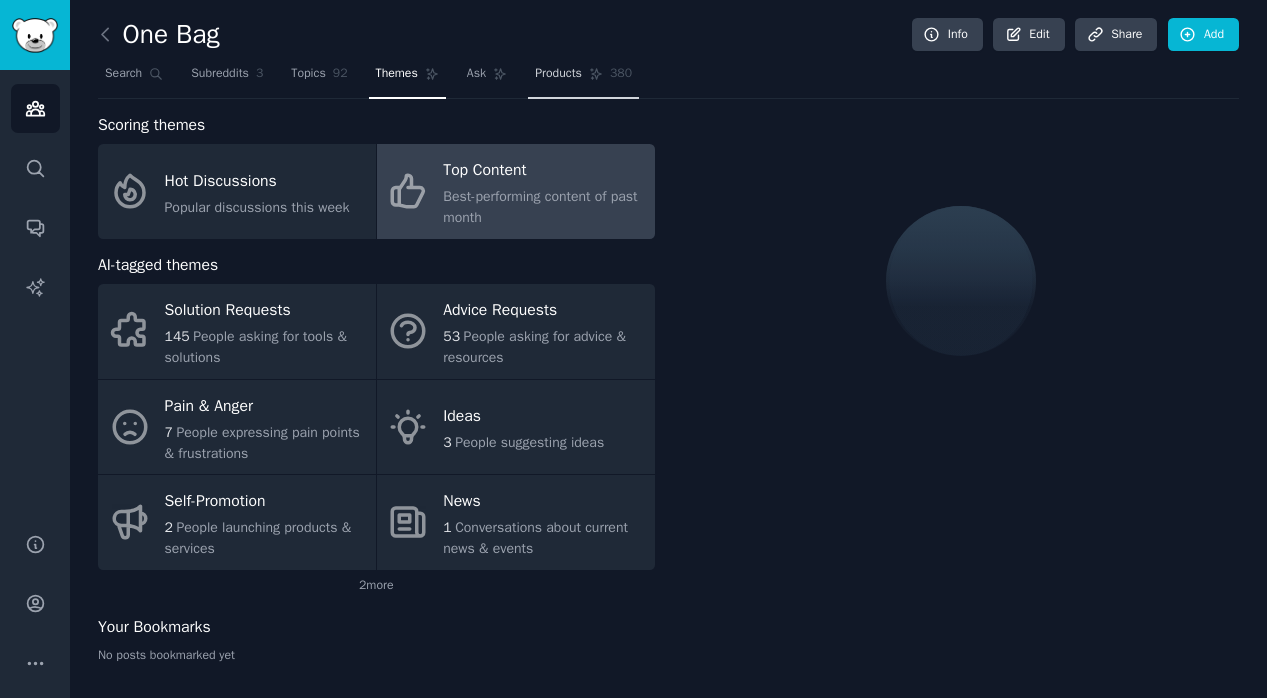 click on "Products 380" at bounding box center [583, 78] 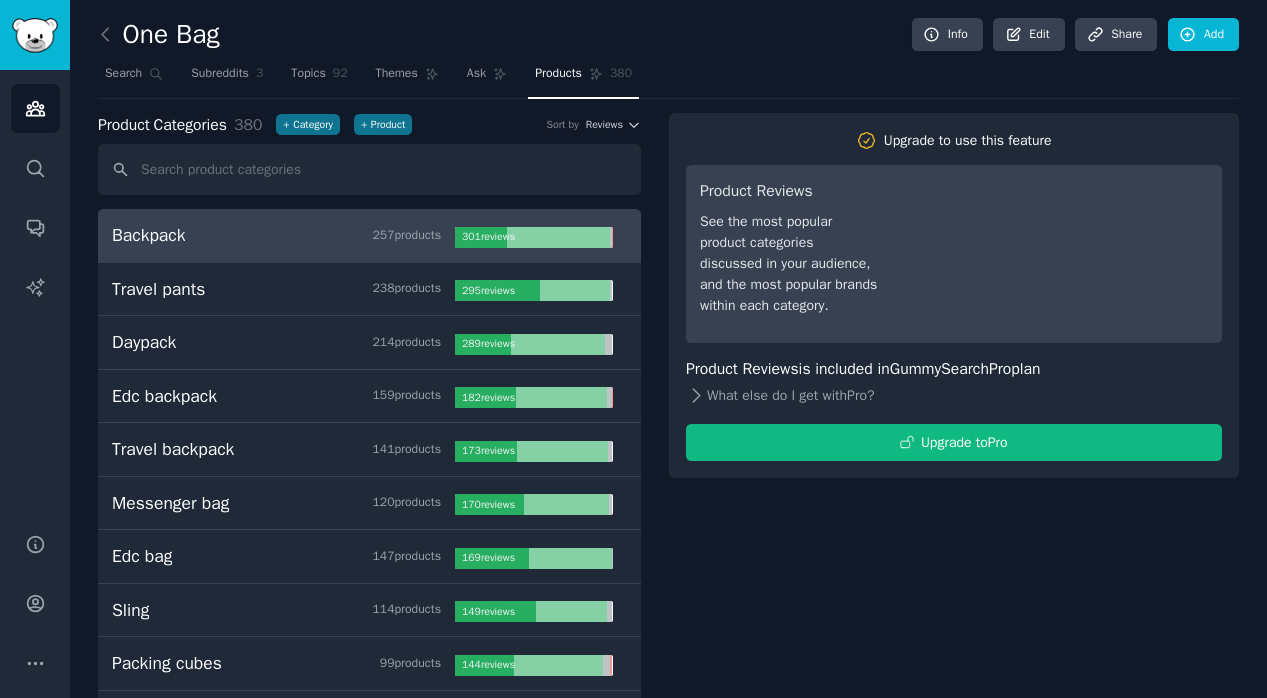 click 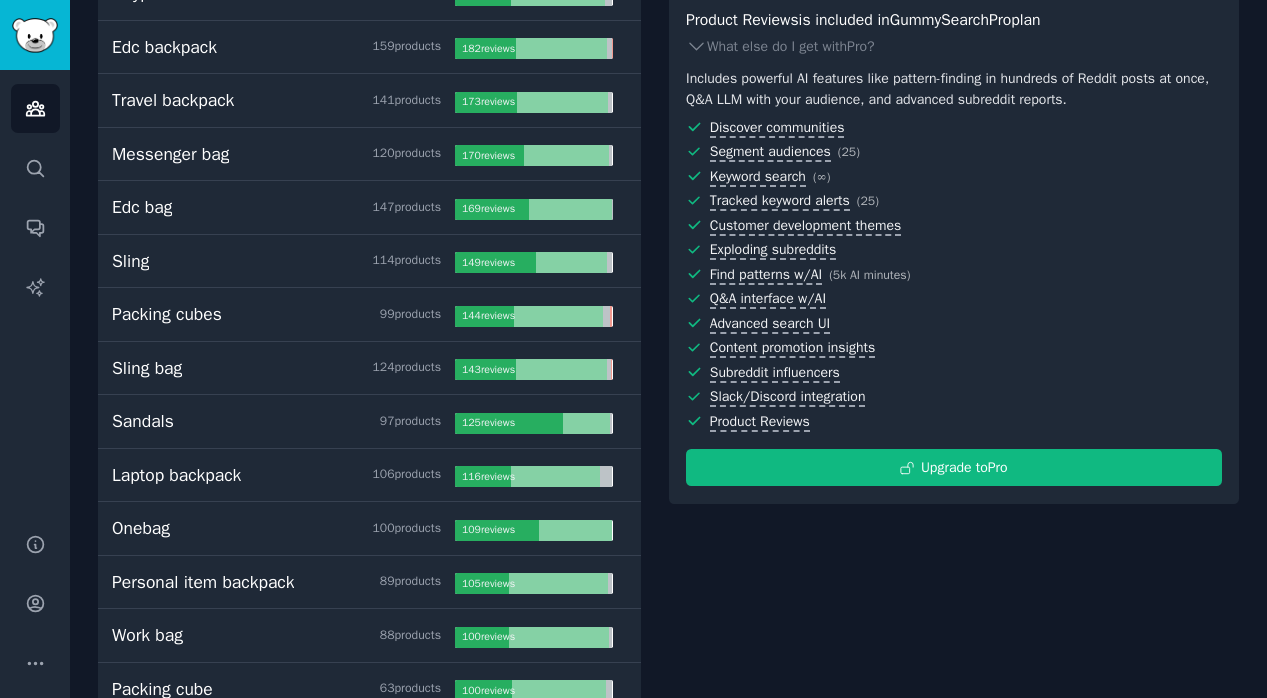 scroll, scrollTop: 512, scrollLeft: 0, axis: vertical 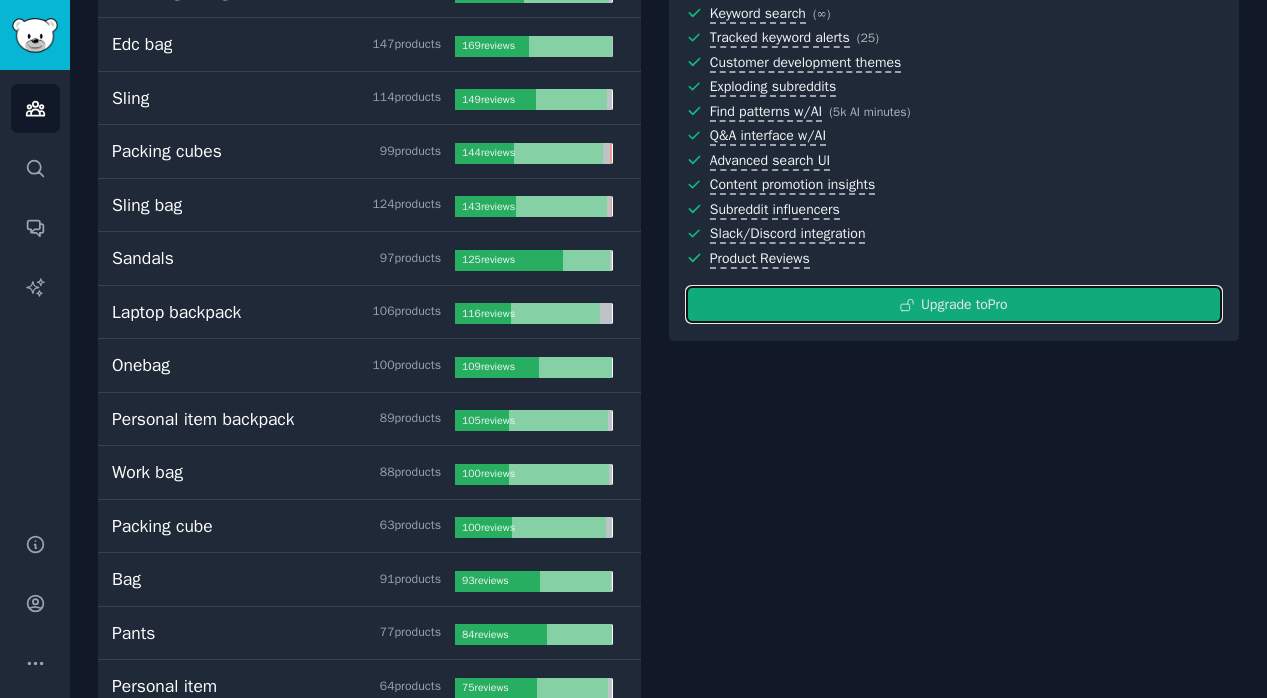 click on "Upgrade to  Pro" at bounding box center [964, 304] 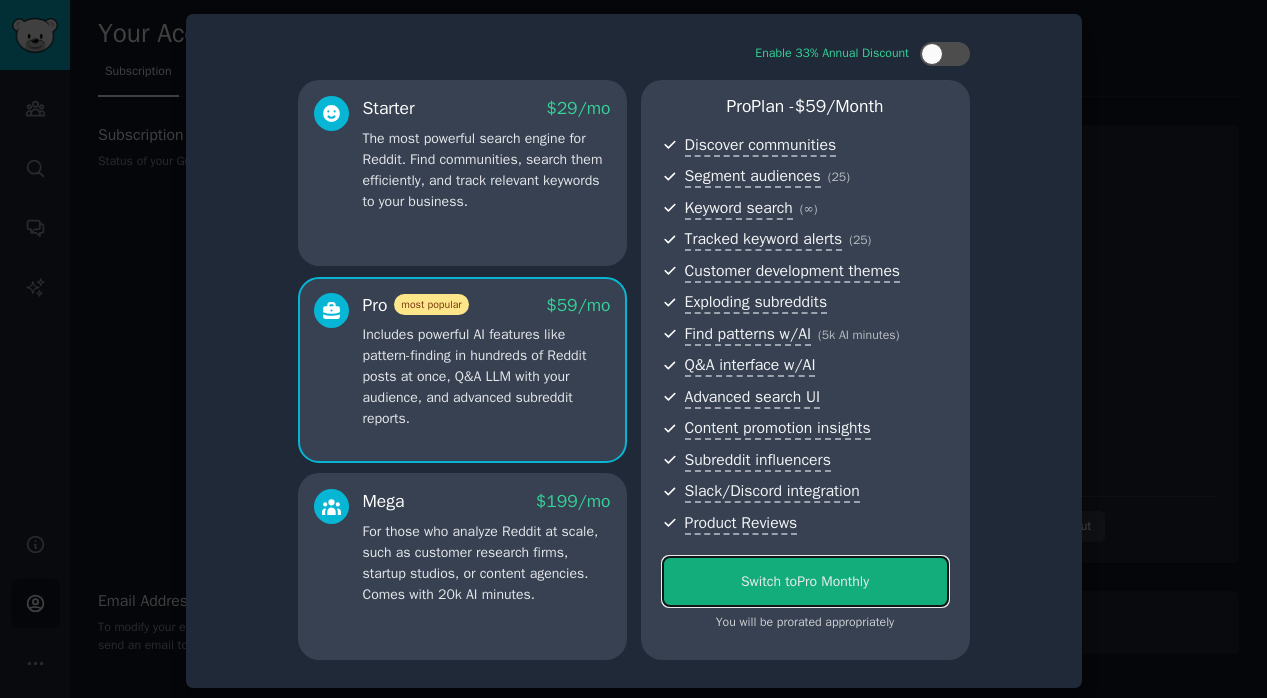 click on "Switch to  Pro   Monthly" at bounding box center [805, 581] 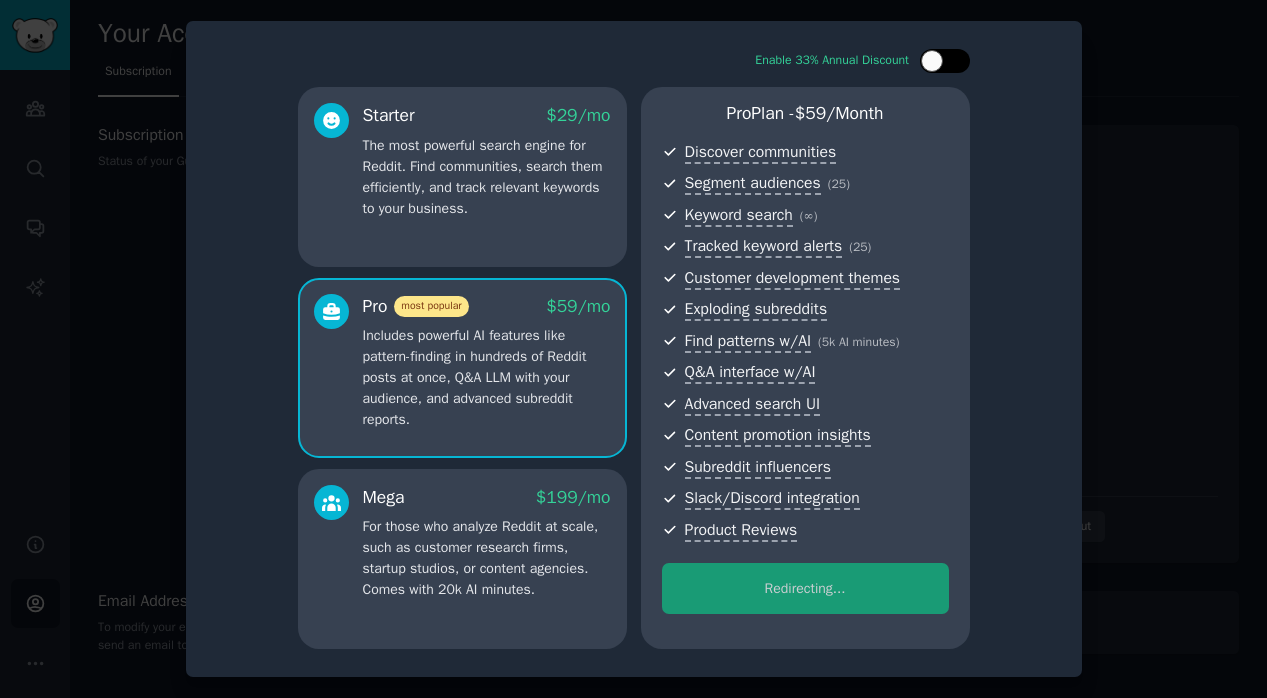 click at bounding box center [945, 61] 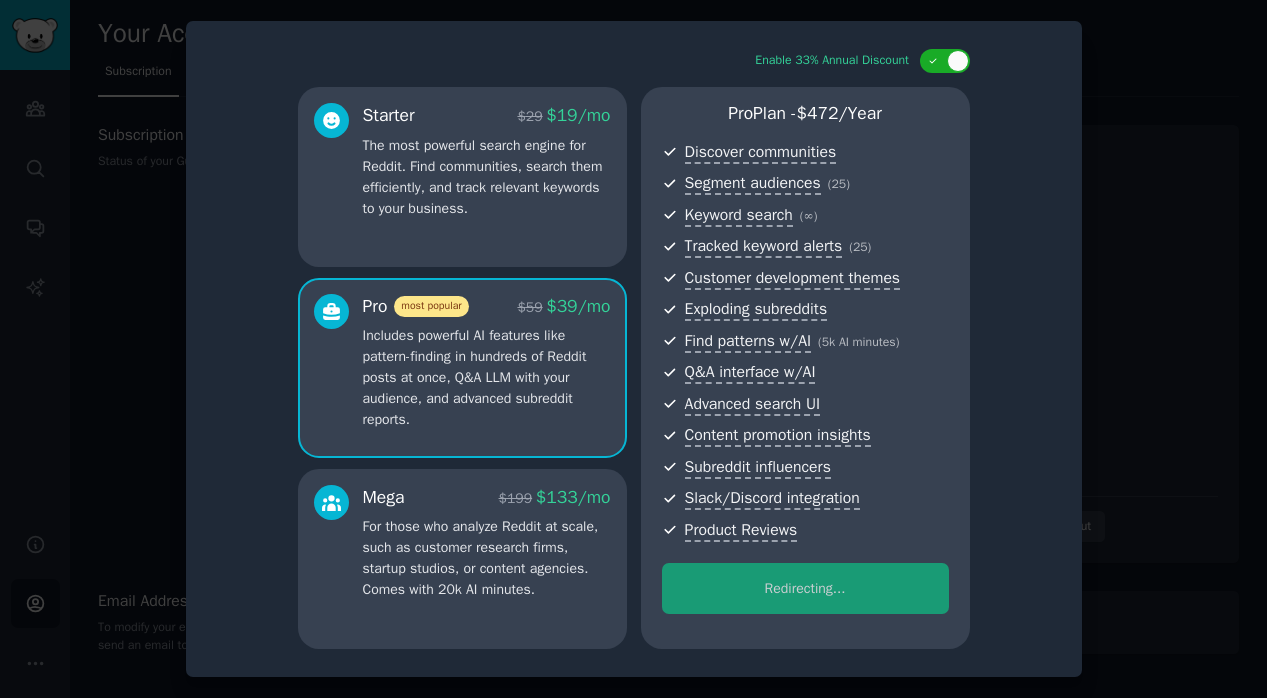 click on "Includes powerful AI features like pattern-finding in hundreds of Reddit posts at once, Q&A LLM with your audience, and advanced subreddit reports." at bounding box center [487, 377] 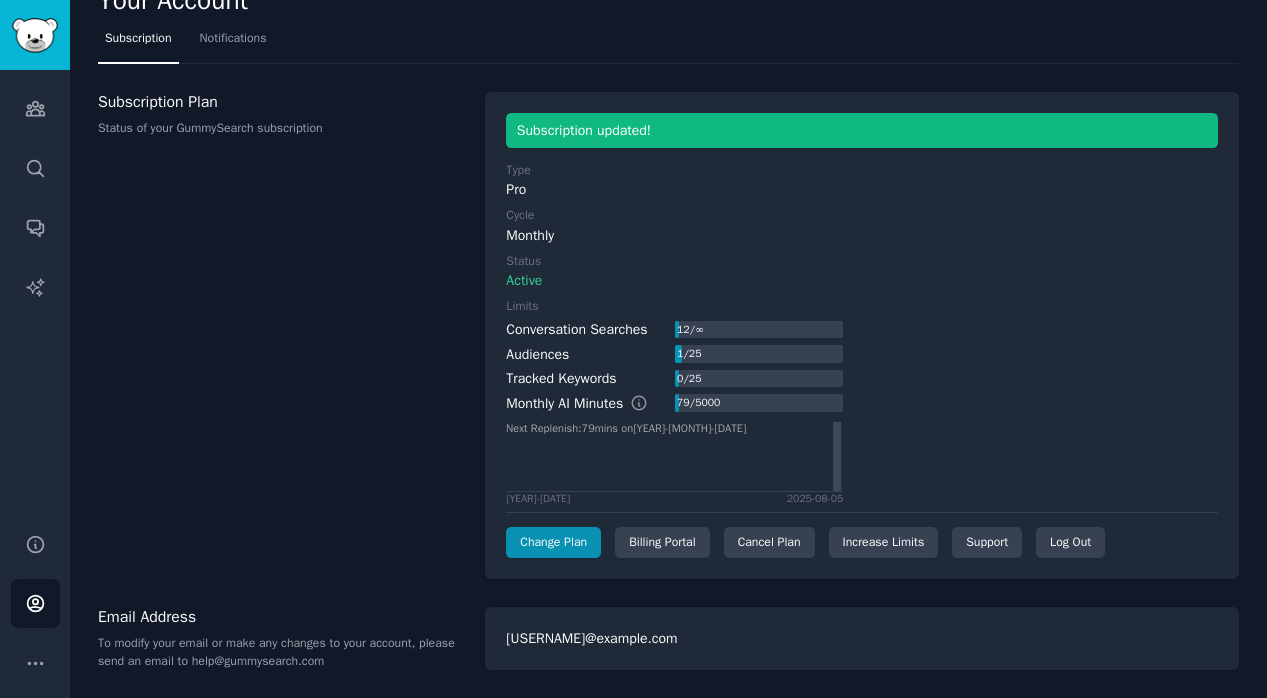 scroll, scrollTop: 0, scrollLeft: 0, axis: both 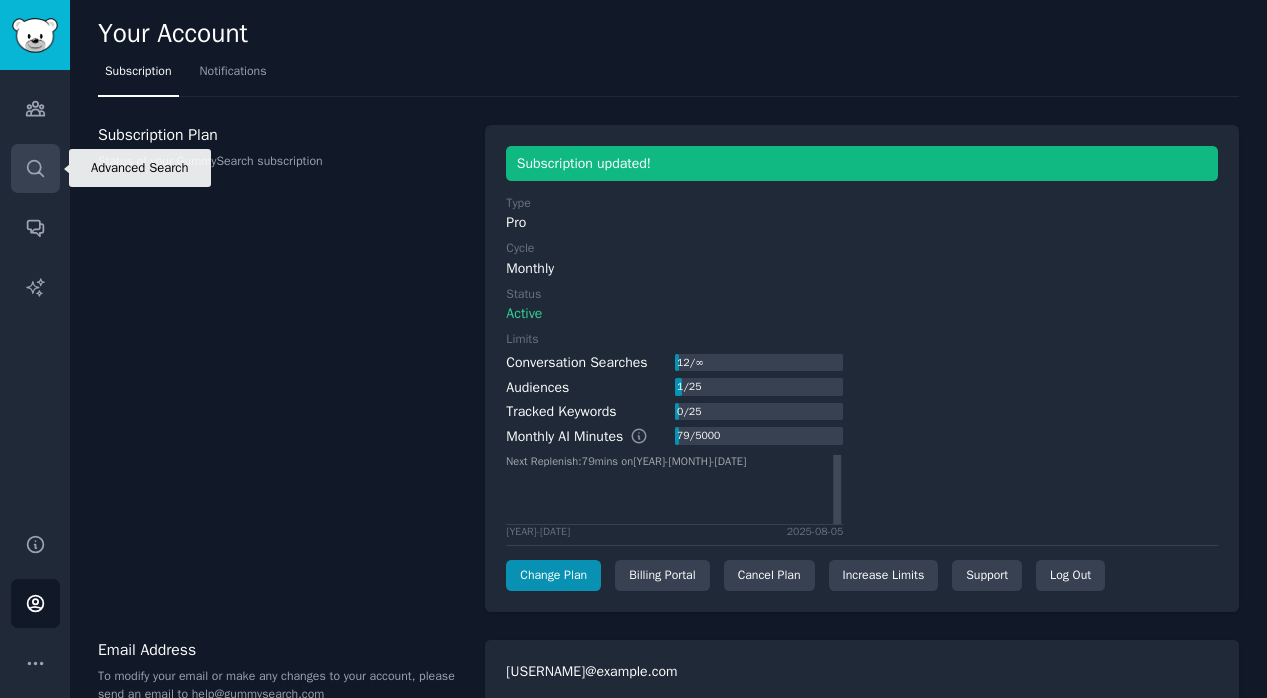 click 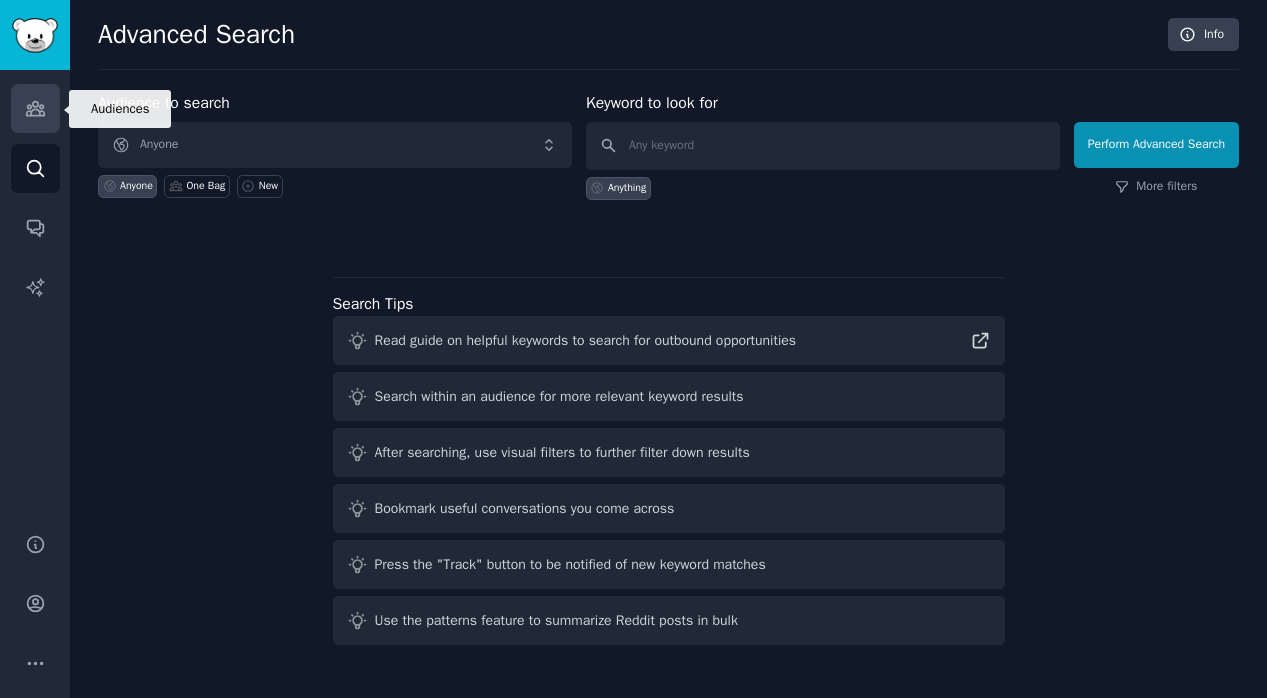 click 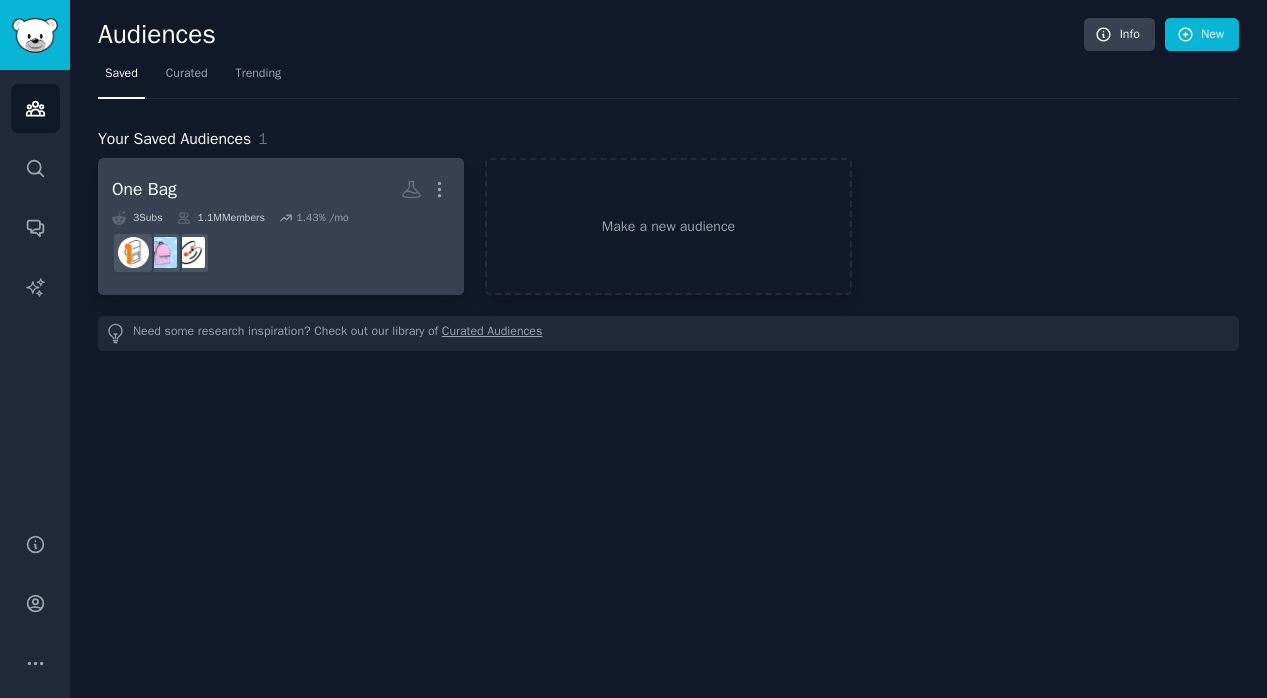 click on "One Bag More" at bounding box center (281, 189) 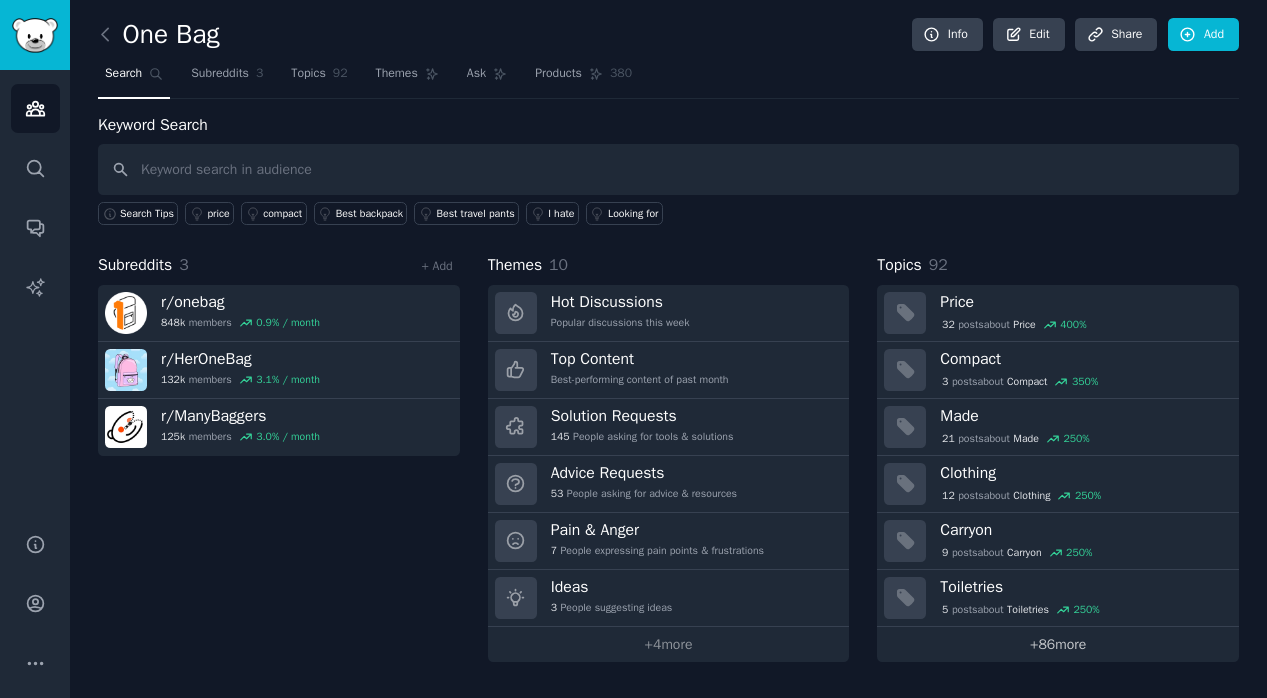click on "+  86  more" at bounding box center [1058, 644] 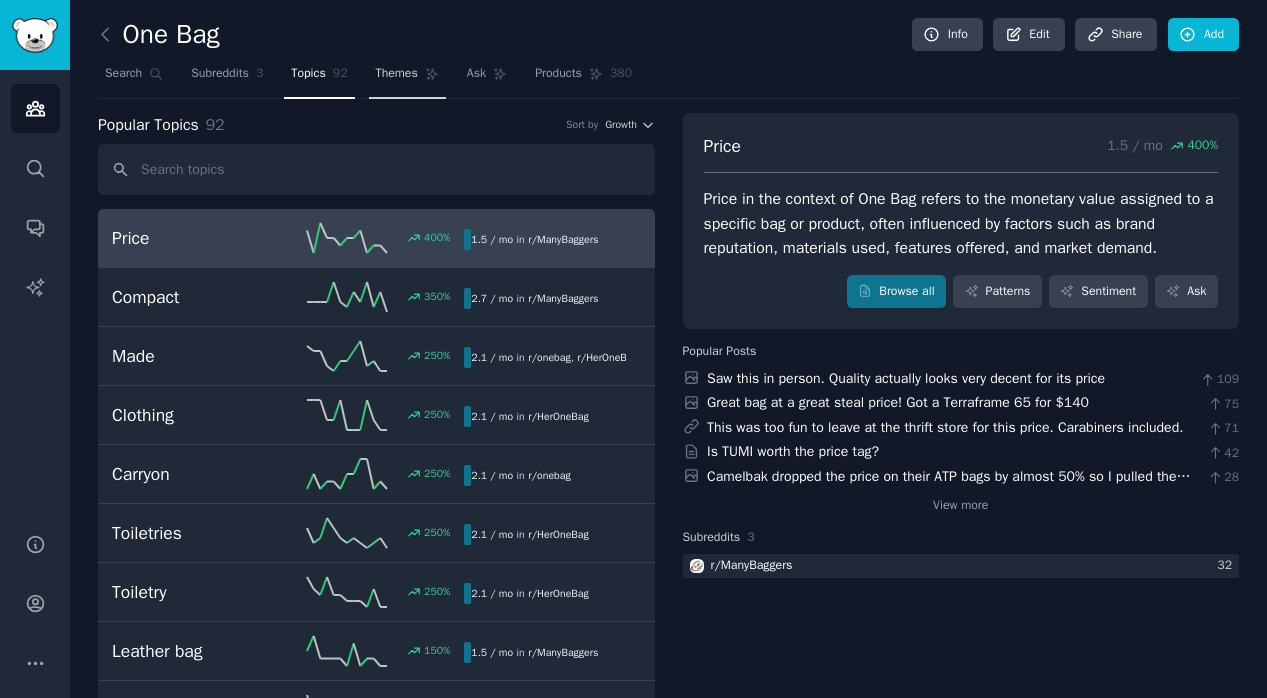 click on "Themes" at bounding box center (397, 74) 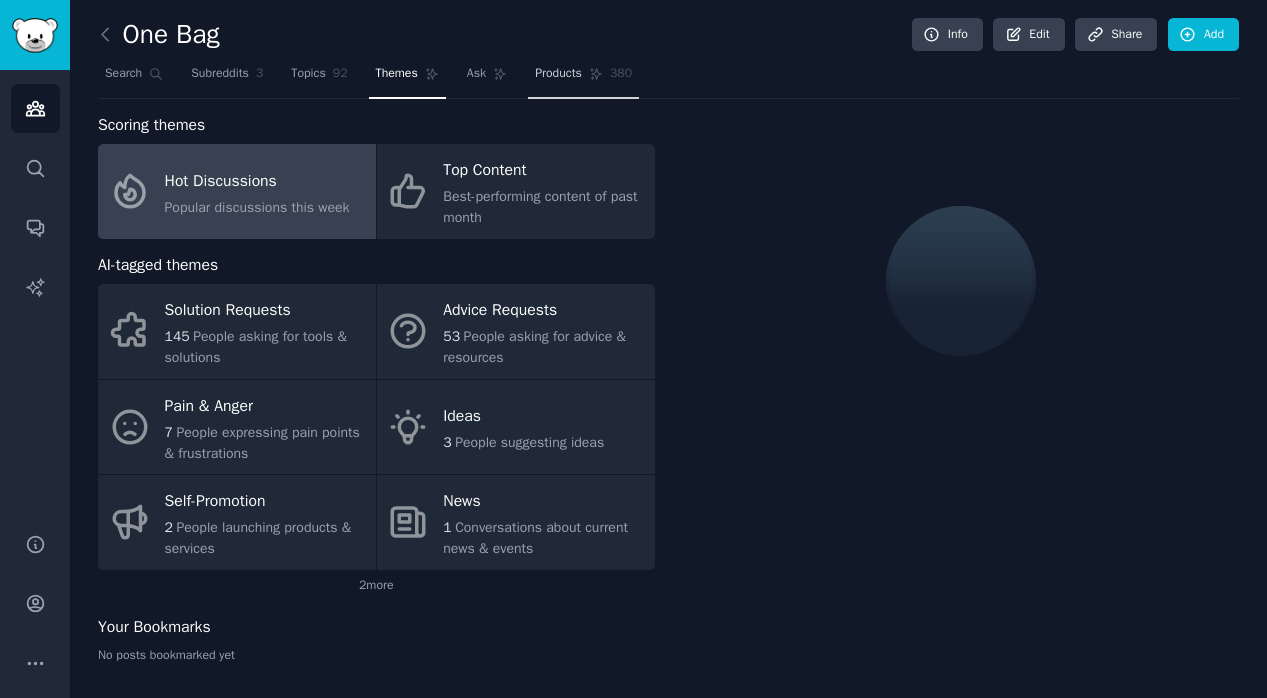 click on "Products 380" at bounding box center (583, 78) 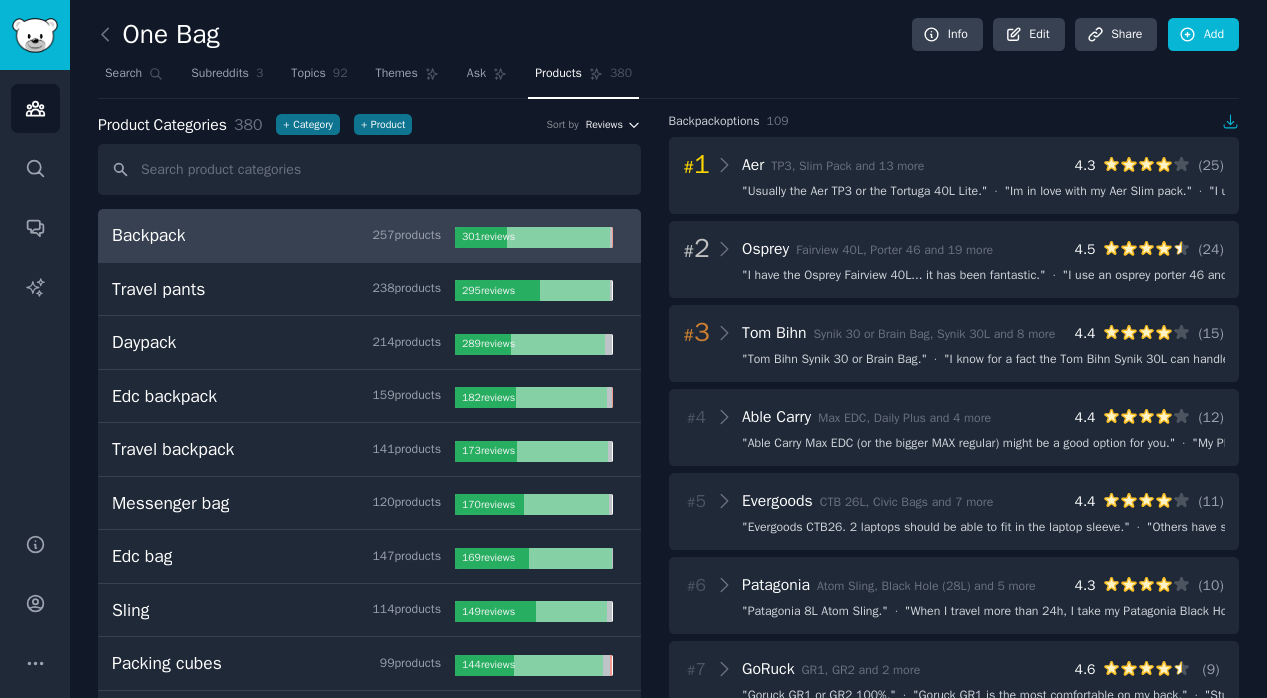 click on "Reviews" at bounding box center (604, 125) 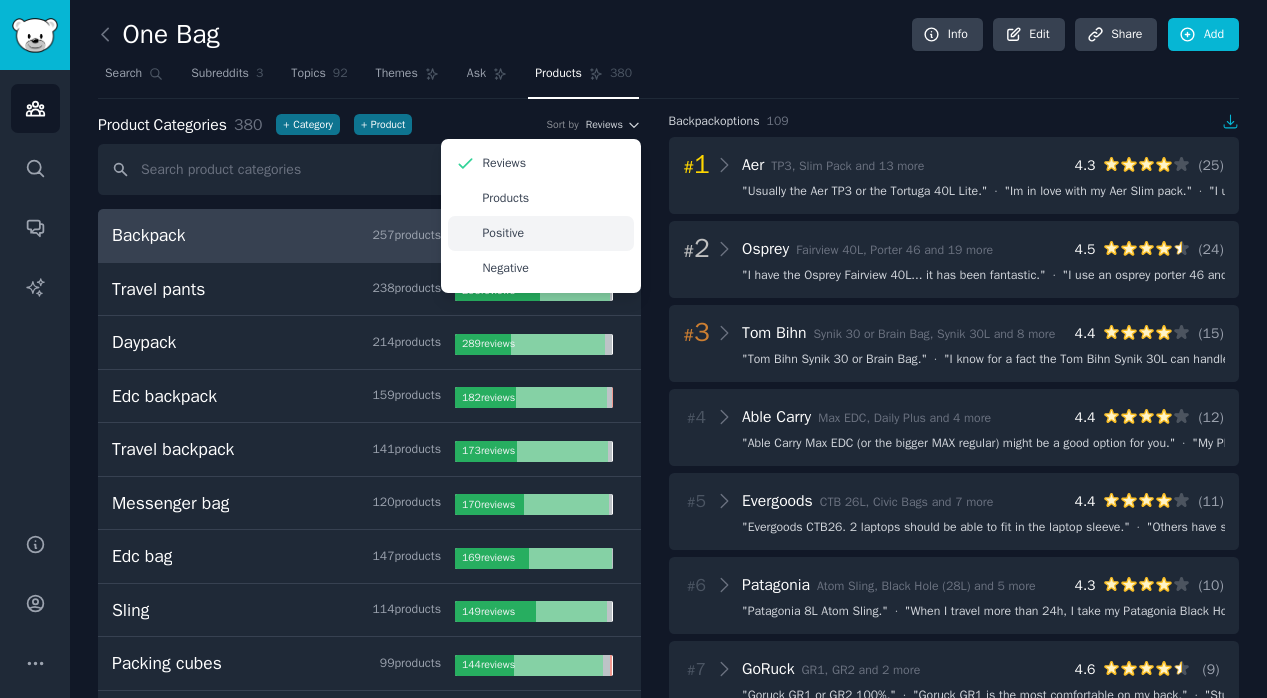 click on "Positive" at bounding box center [541, 233] 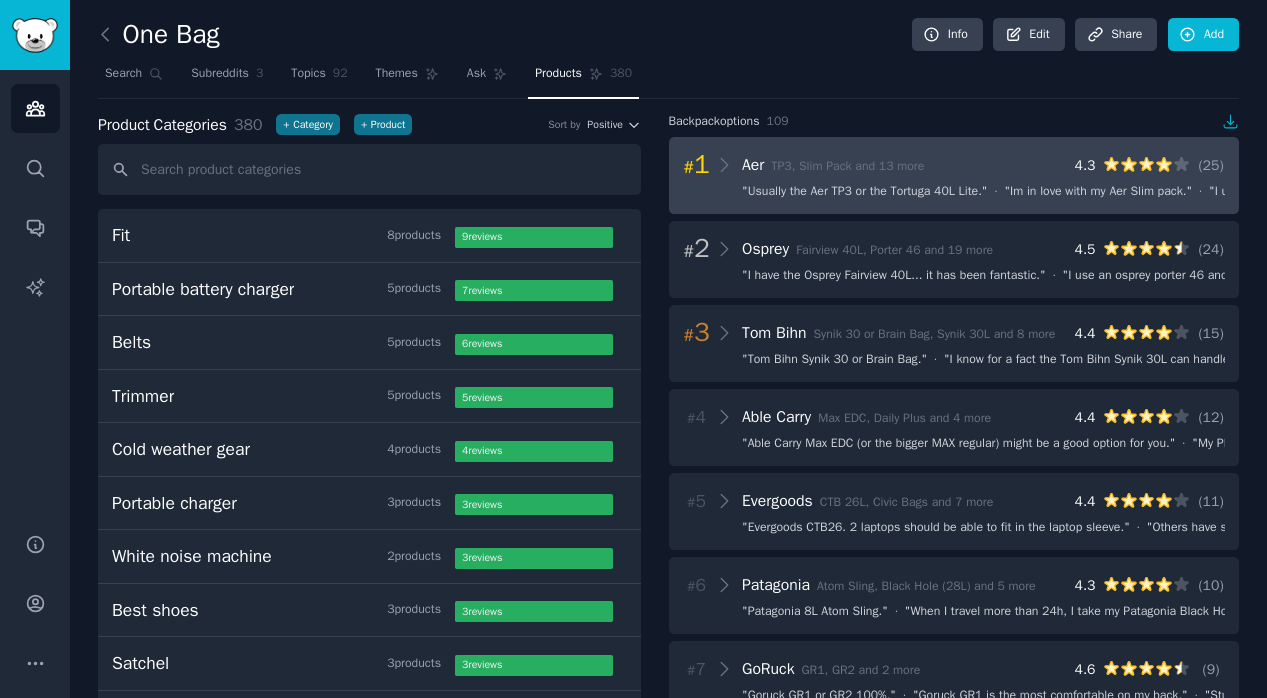 click on "# 1 Aer TP3, Slim Pack and 13 more 4.3 ( 25 ) " Usually the Aer TP3 or the Tortuga 40L Lite. " · " Im in love with my Aer Slim pack. " · " I use Aer TP3S with hip belt to carry any heavy loads. " · " My default packable backpack is the Aer Go Pack 2. " · " I would recommend to look at these - aer go pack 2. " · " I just bought an Aer Go Pack 2, I ended up loving it so much. " · " As my everyday backpack I got Aer Go Pack 2. " · " The Aer City Pack is probably your best bet for the specifications and loadout you listed. " · " Aer city pack (non pro)? Though you need the xpac version for all the zippers to be PU coated. " · " It’s on sale for 140 US. " ·" at bounding box center (954, 175) 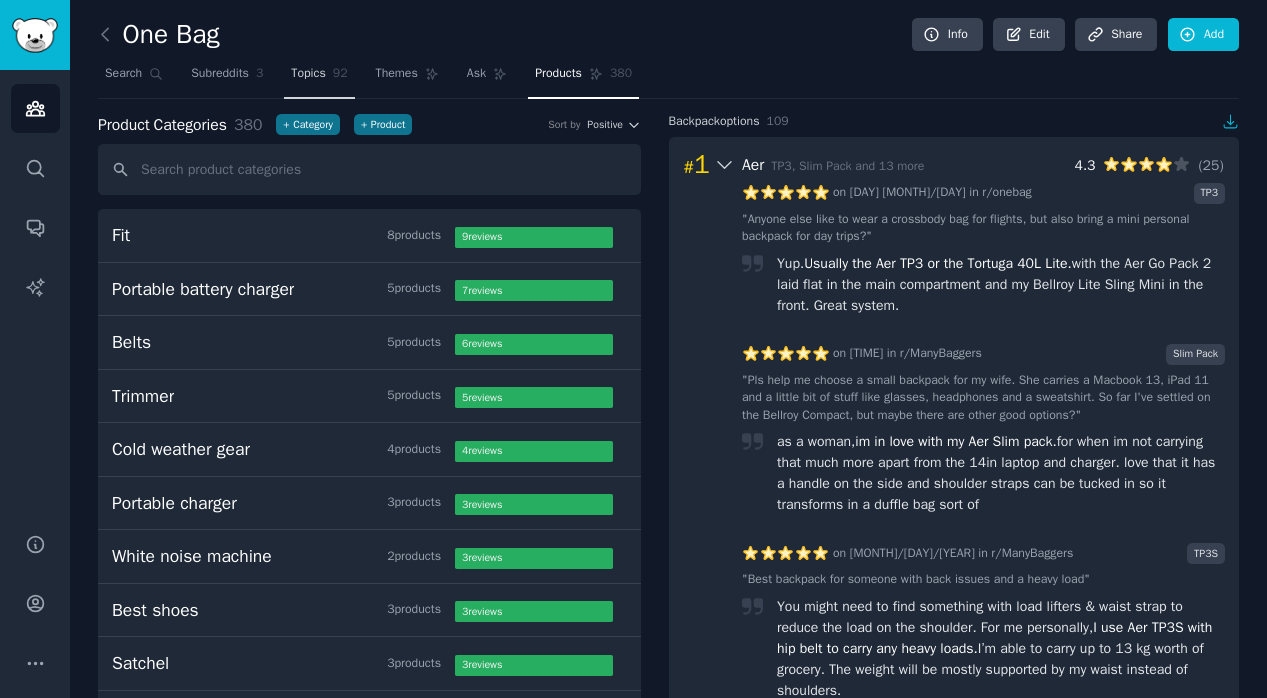 click on "Topics 92" at bounding box center (319, 78) 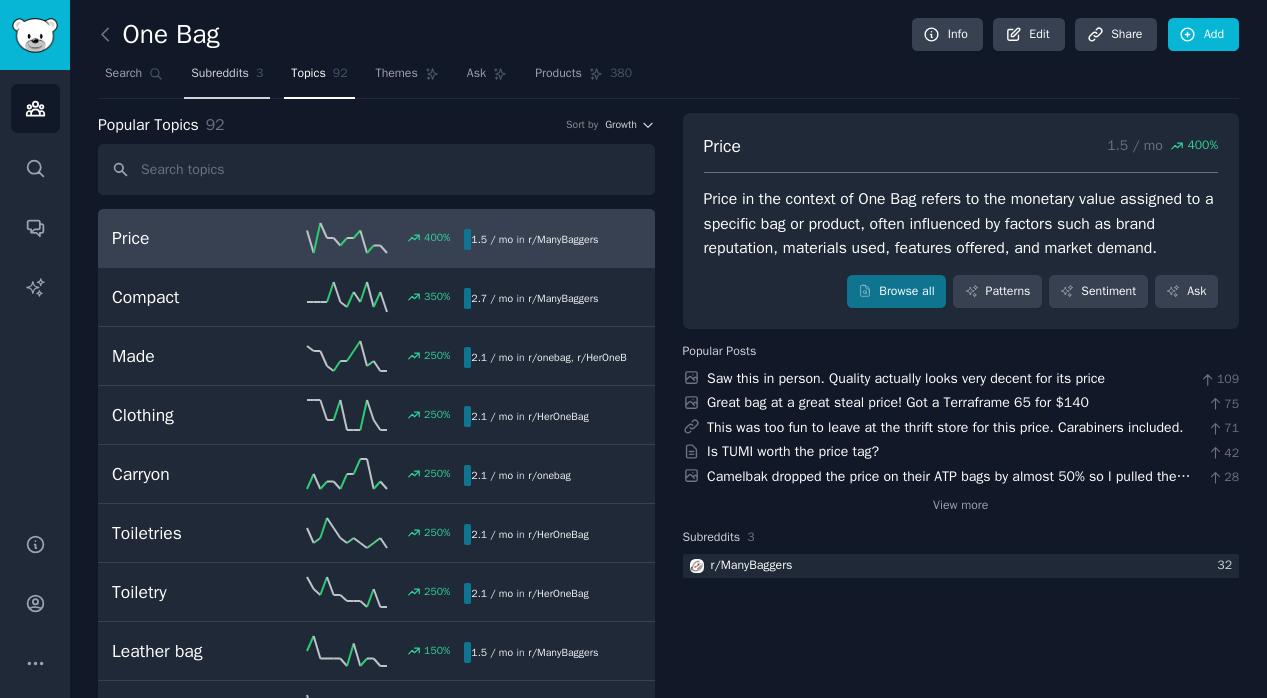 click on "Subreddits" at bounding box center [220, 74] 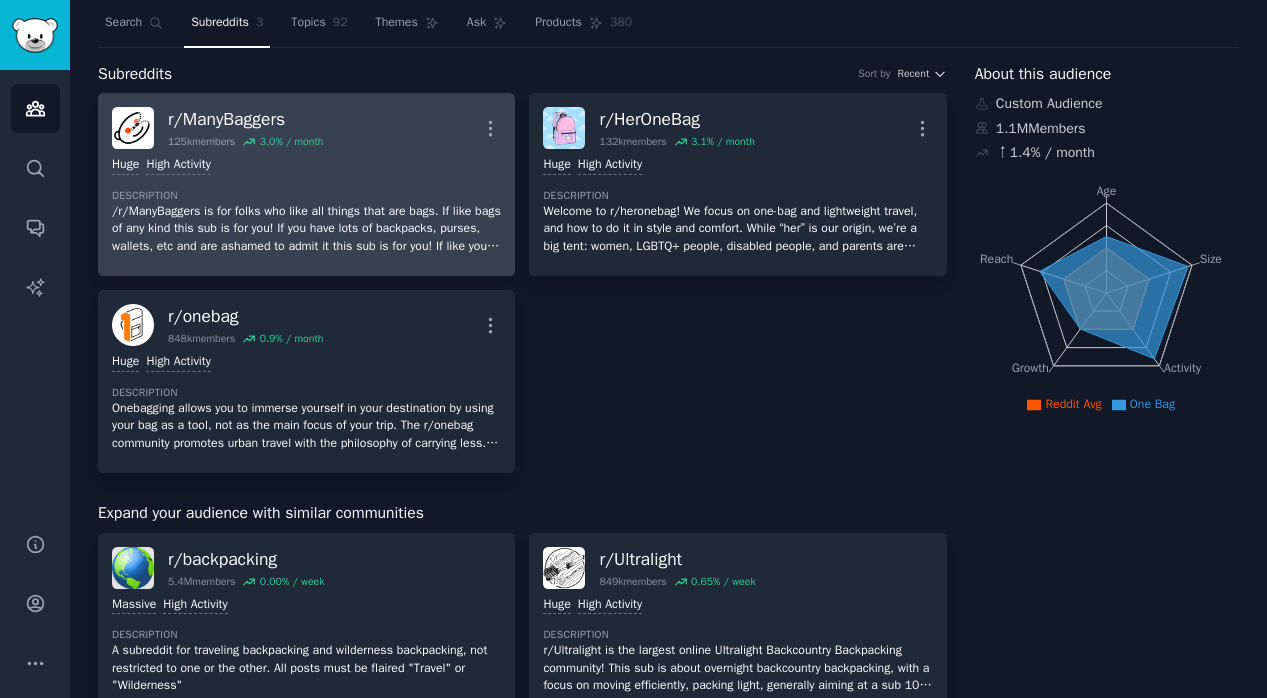 scroll, scrollTop: 0, scrollLeft: 0, axis: both 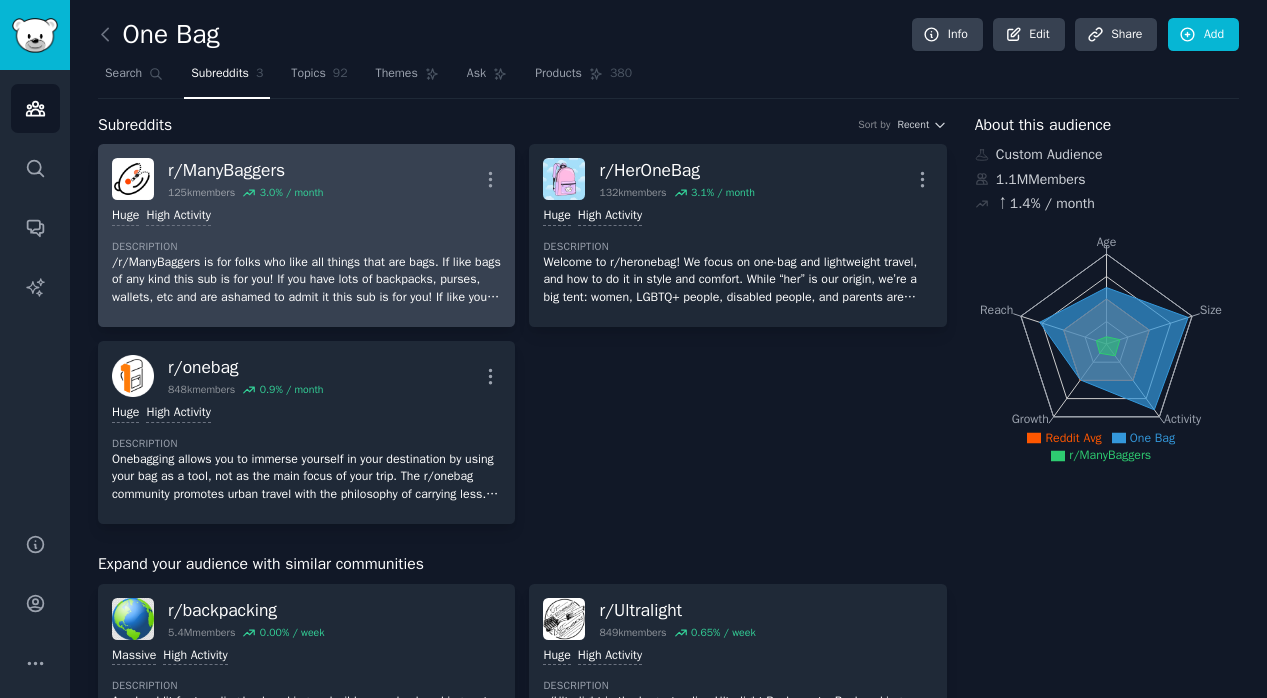 click on "/r/ManyBaggers is for folks who like all things that are bags. If like bags of any kind this sub is for you! If you have lots of backpacks, purses, wallets, etc and are ashamed to admit it this sub is for you! If like you to constantly talk about bag designs then this sub is for you!" at bounding box center [306, 280] 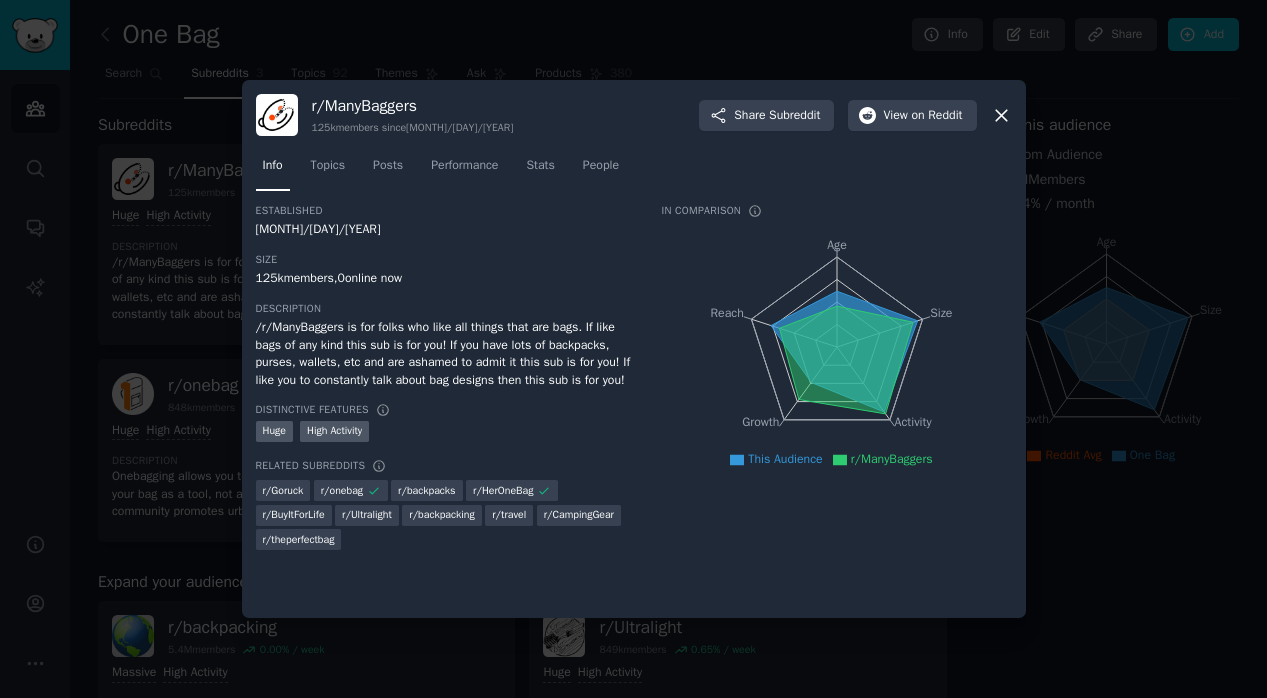 click at bounding box center [633, 349] 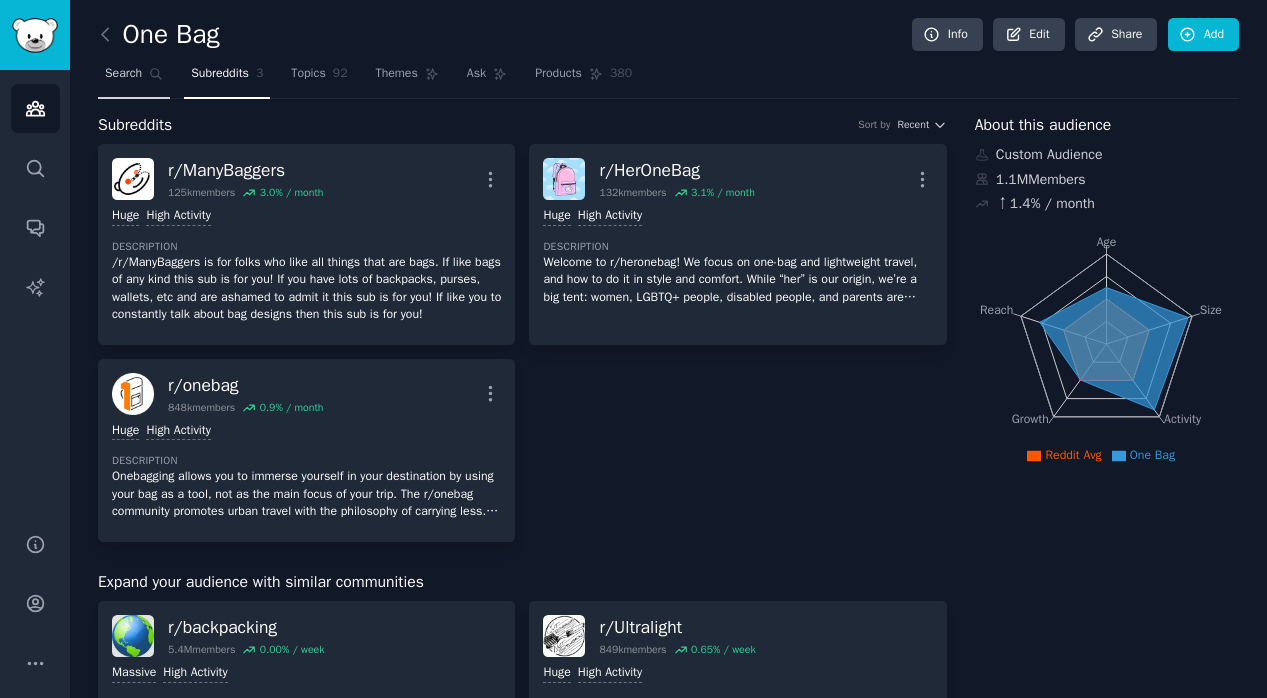 click on "Search" at bounding box center [123, 74] 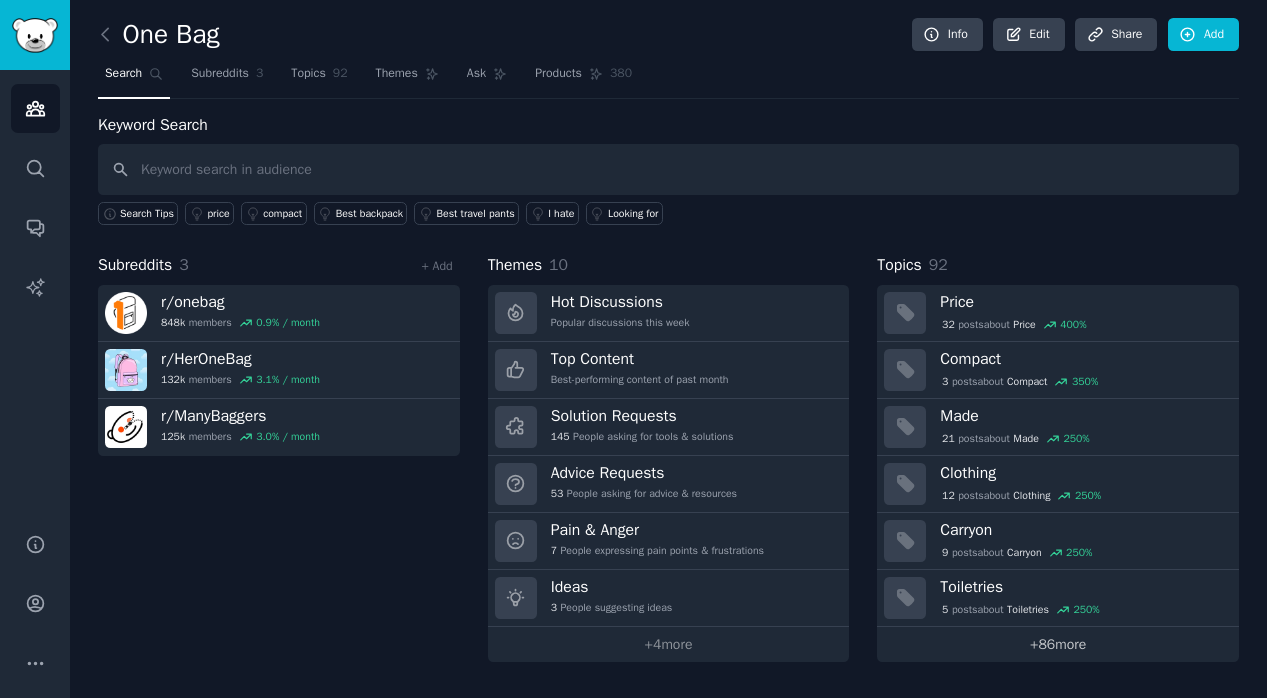 click on "+  86  more" at bounding box center (1058, 644) 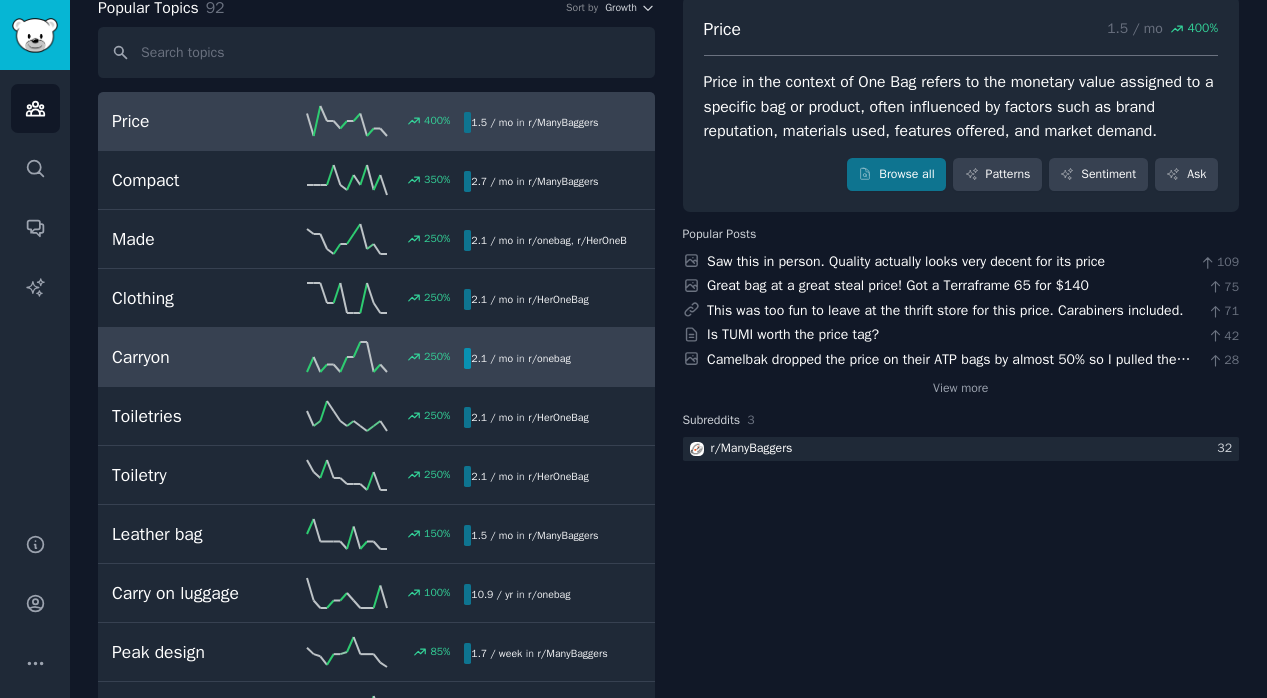 scroll, scrollTop: 0, scrollLeft: 0, axis: both 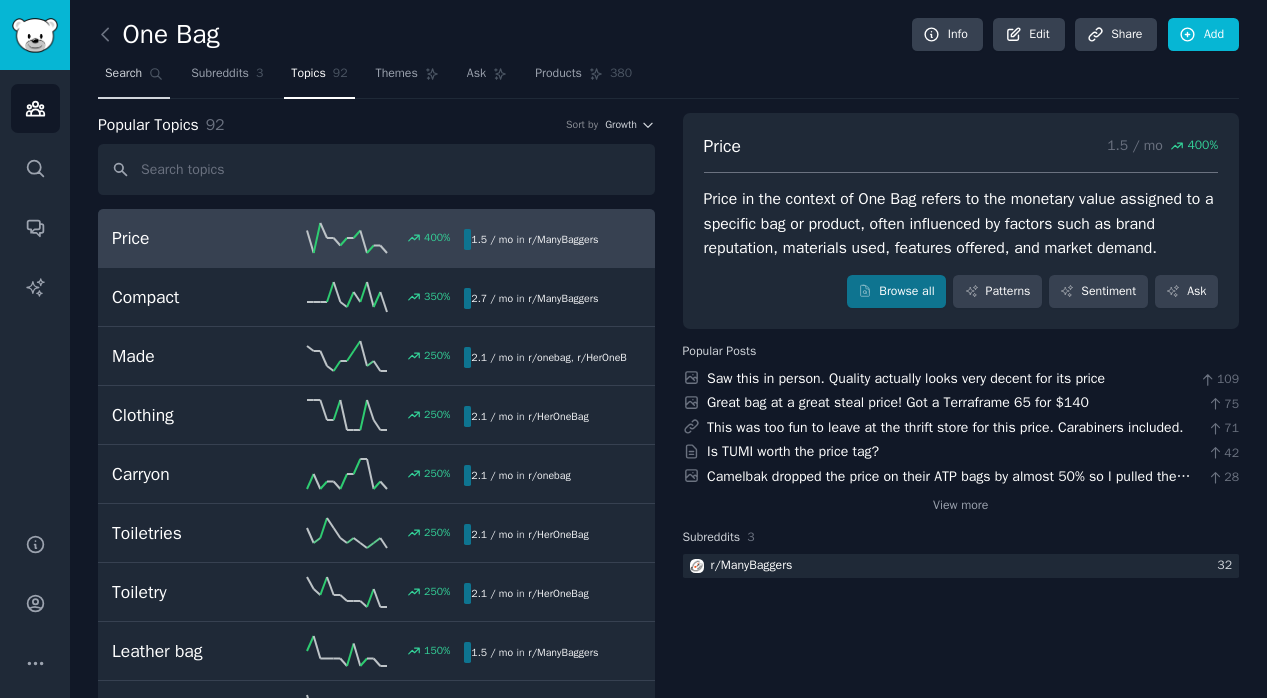 click on "Search" at bounding box center [134, 78] 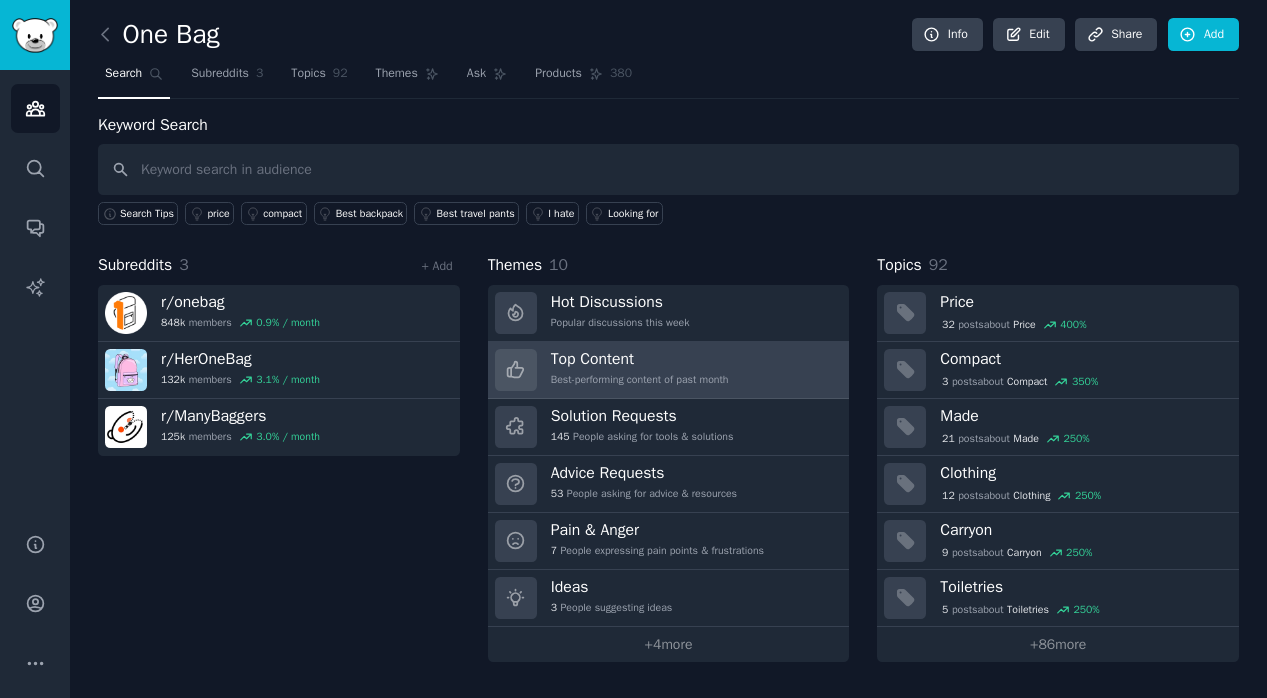 click on "Top Content Best-performing content of past month" at bounding box center (669, 370) 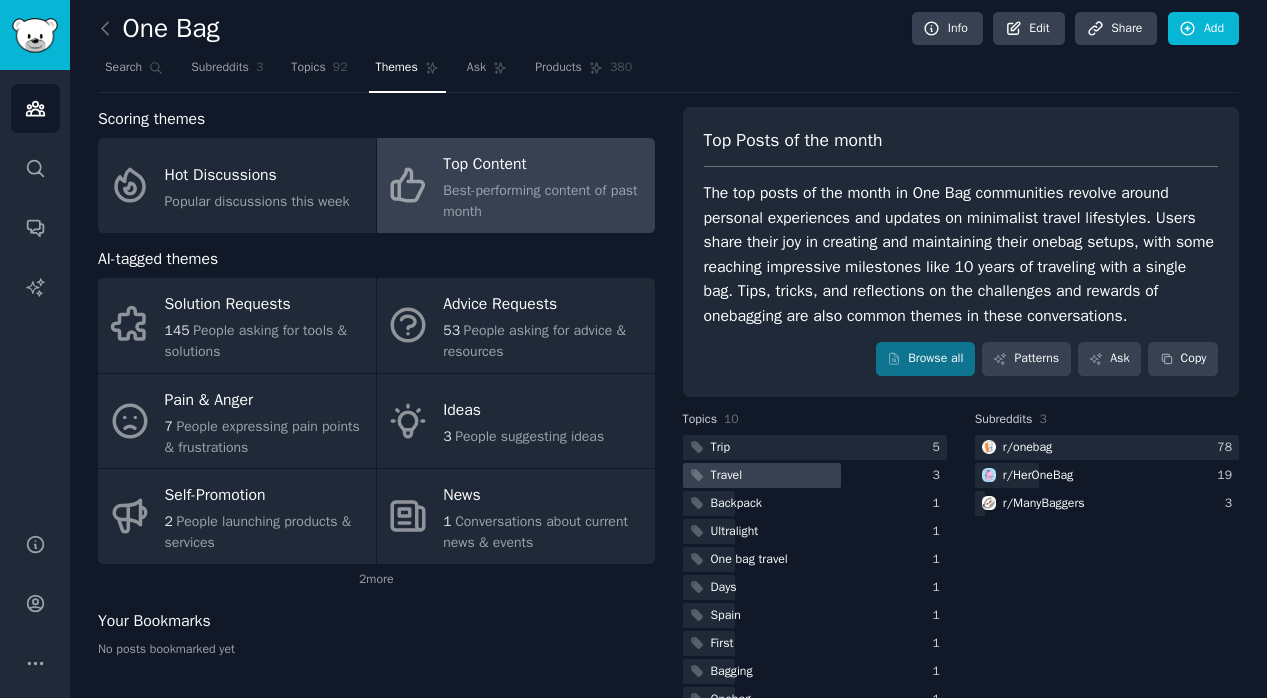 scroll, scrollTop: 8, scrollLeft: 0, axis: vertical 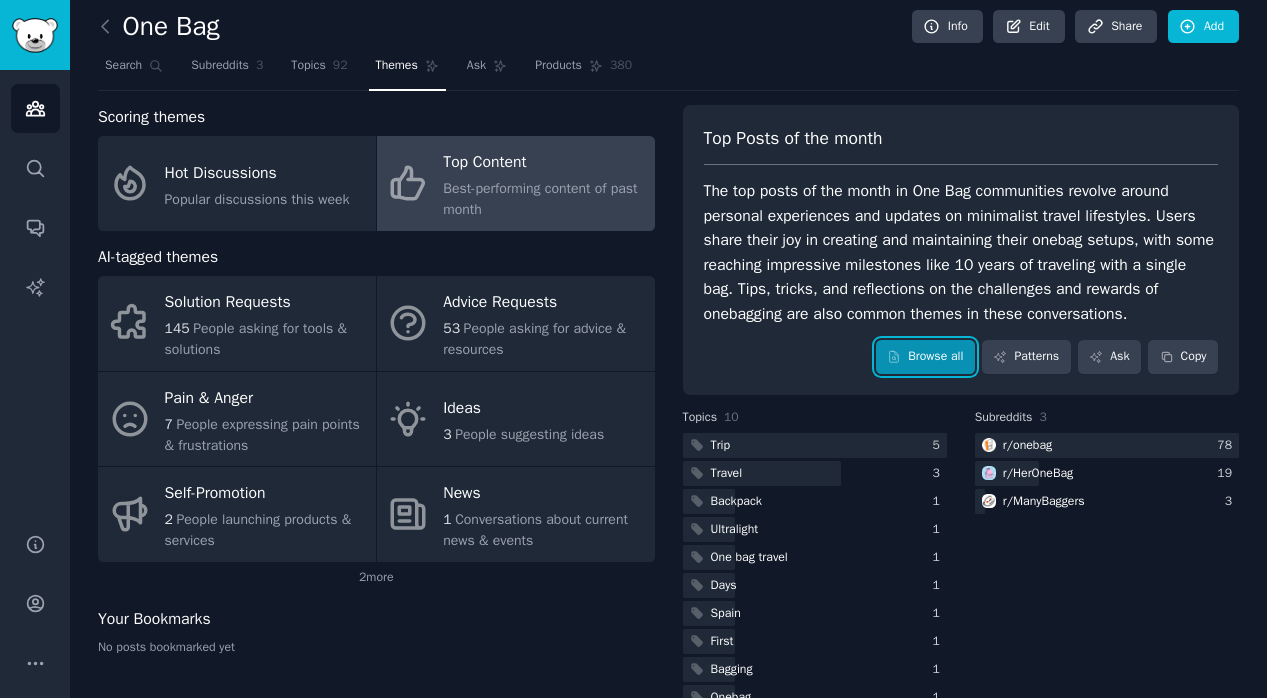 click on "Browse all" at bounding box center [925, 357] 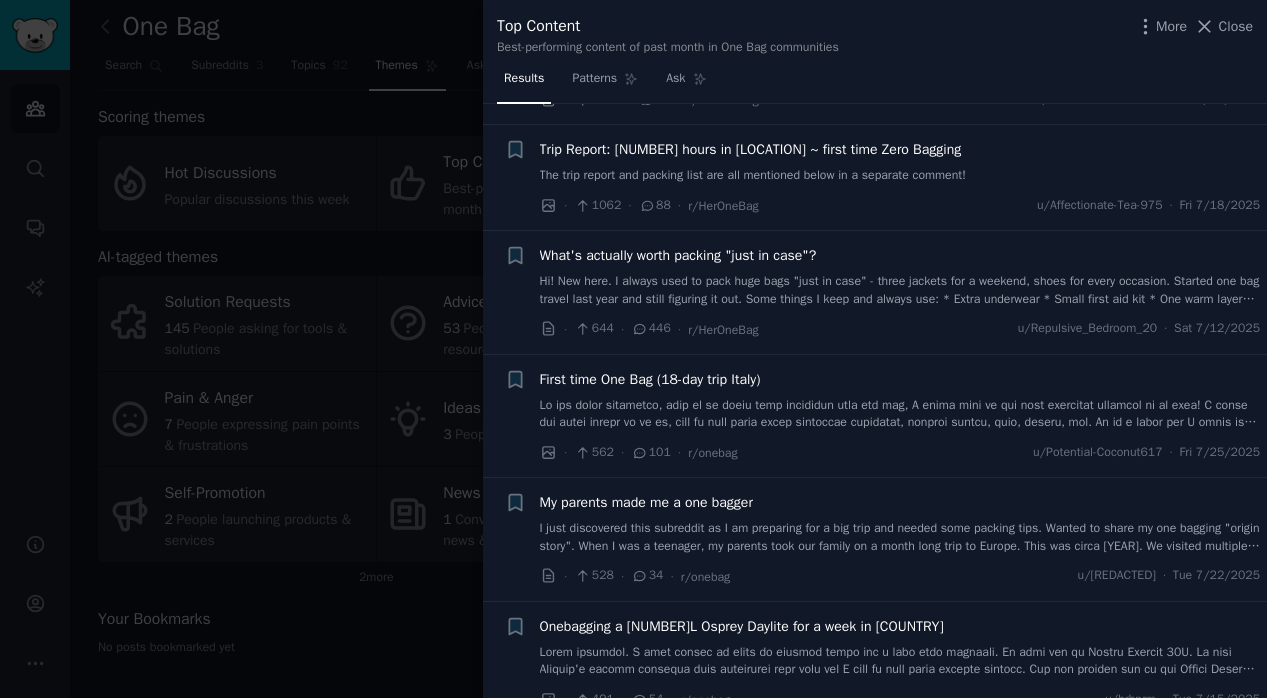 scroll, scrollTop: 258, scrollLeft: 0, axis: vertical 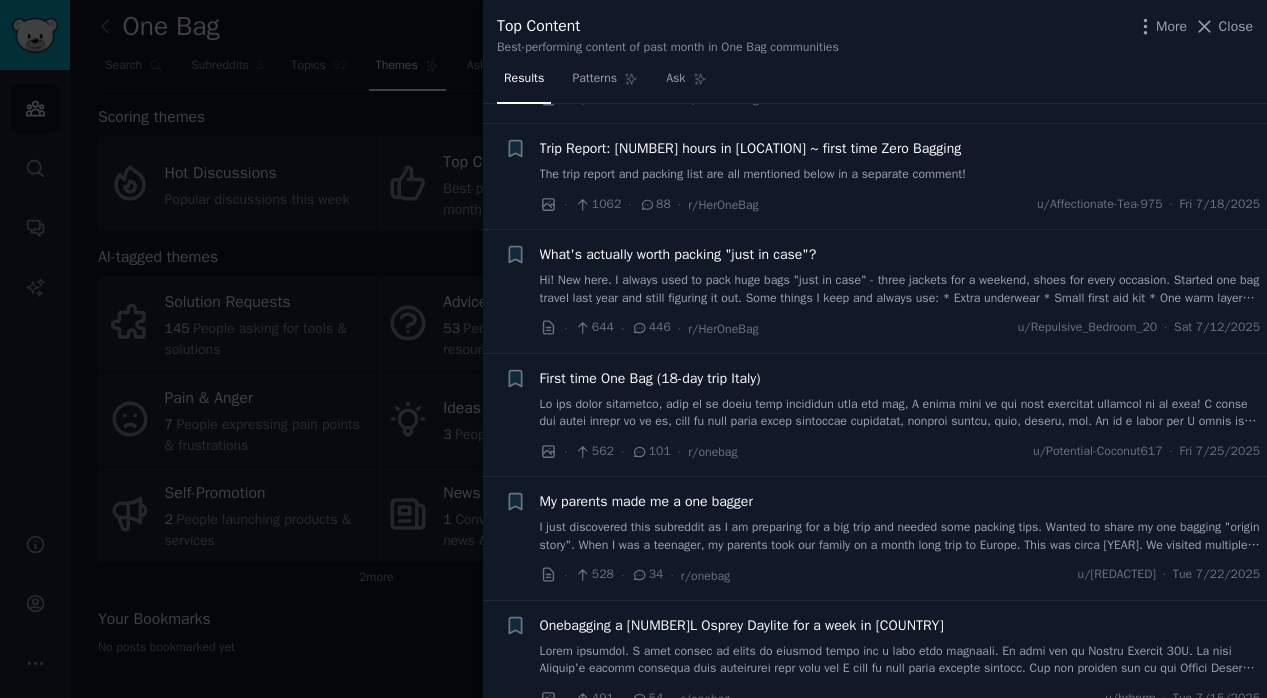 click on "+ What's actually worth packing "just in case"? Hi! New here.
I always used to pack huge bags "just in case" - three jackets for a weekend, shoes for every occasion. Started one bag travel last year and still figuring it out.
Some things I keep and always use:
* Extra underwear
* Small first aid kit
* One warm layer even in summer
Things I thought I'd need but don't:
* Multiple pairs of shoes
* Special going out clothes
I still pack some "just in case" stuff that I probably don't need. What items do you pack that you've never regretted? And what did you stop bringing that you don't miss?
Trying to figure out what's actually worth it. · 644 · 446 · r/HerOneBag u/Repulsive_Bedroom_20 · Sat 7/12/2025" at bounding box center (875, 291) 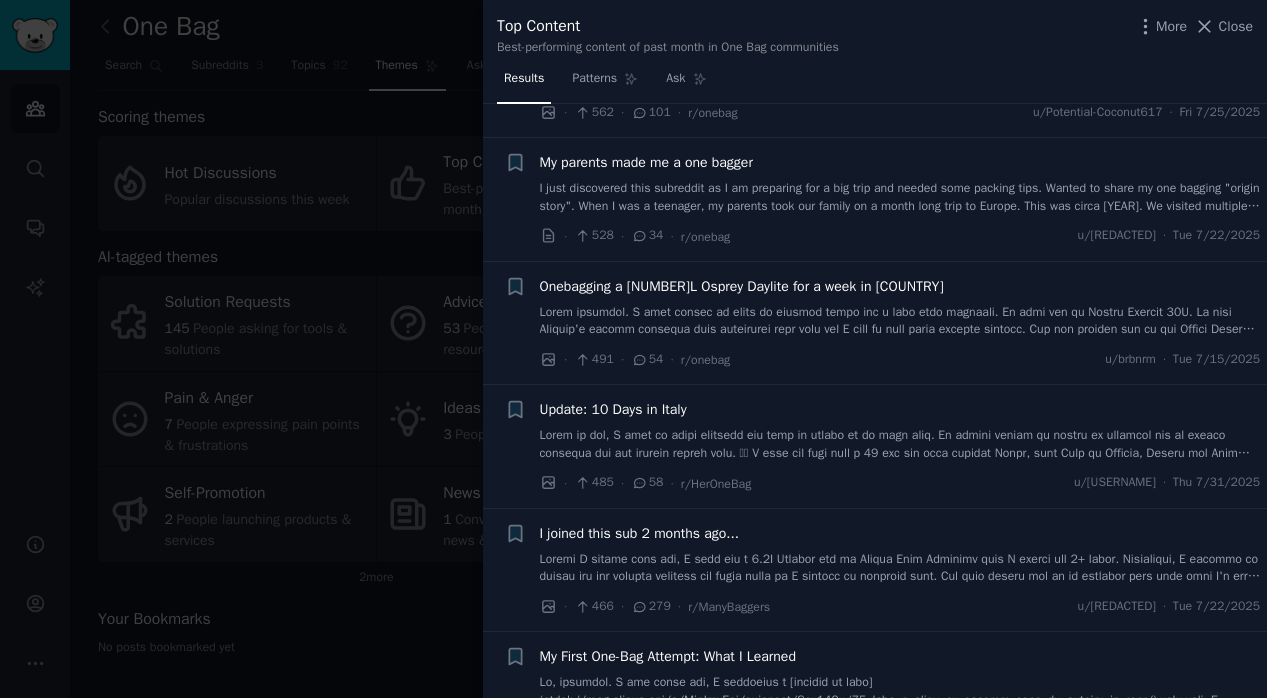 scroll, scrollTop: 604, scrollLeft: 0, axis: vertical 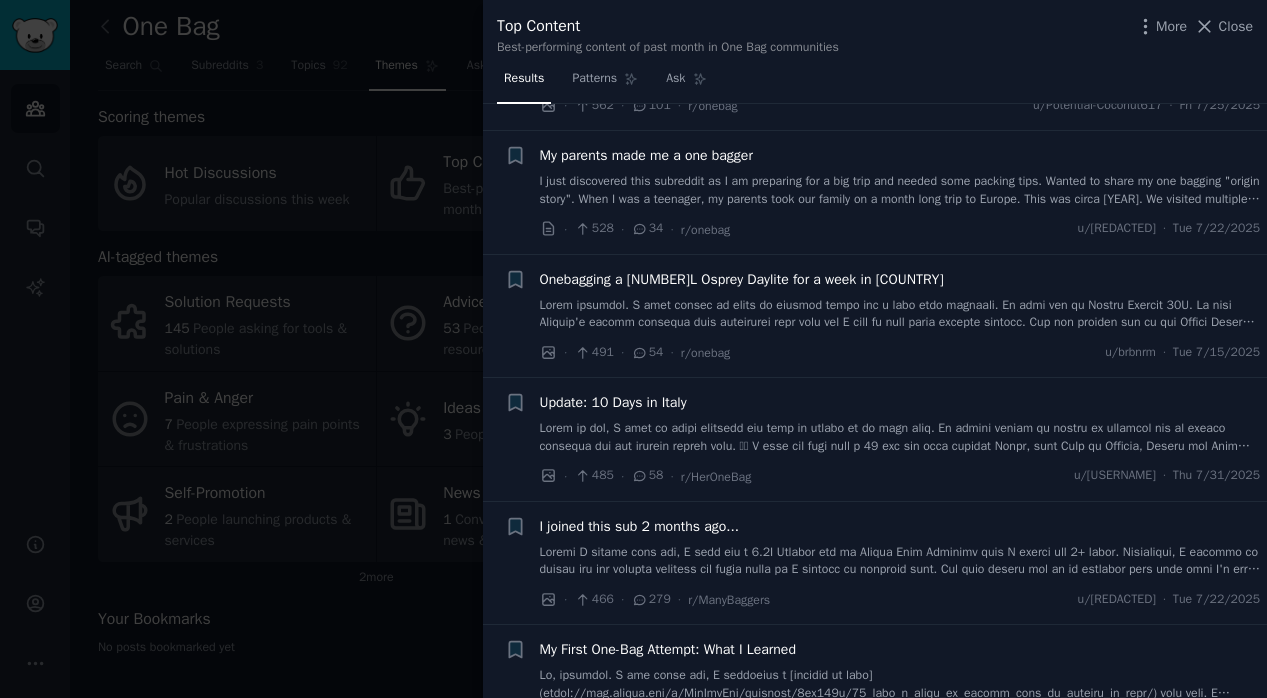 click on "Onebagging a [SIZE]L Osprey Daylite for a week in Italy" at bounding box center [742, 279] 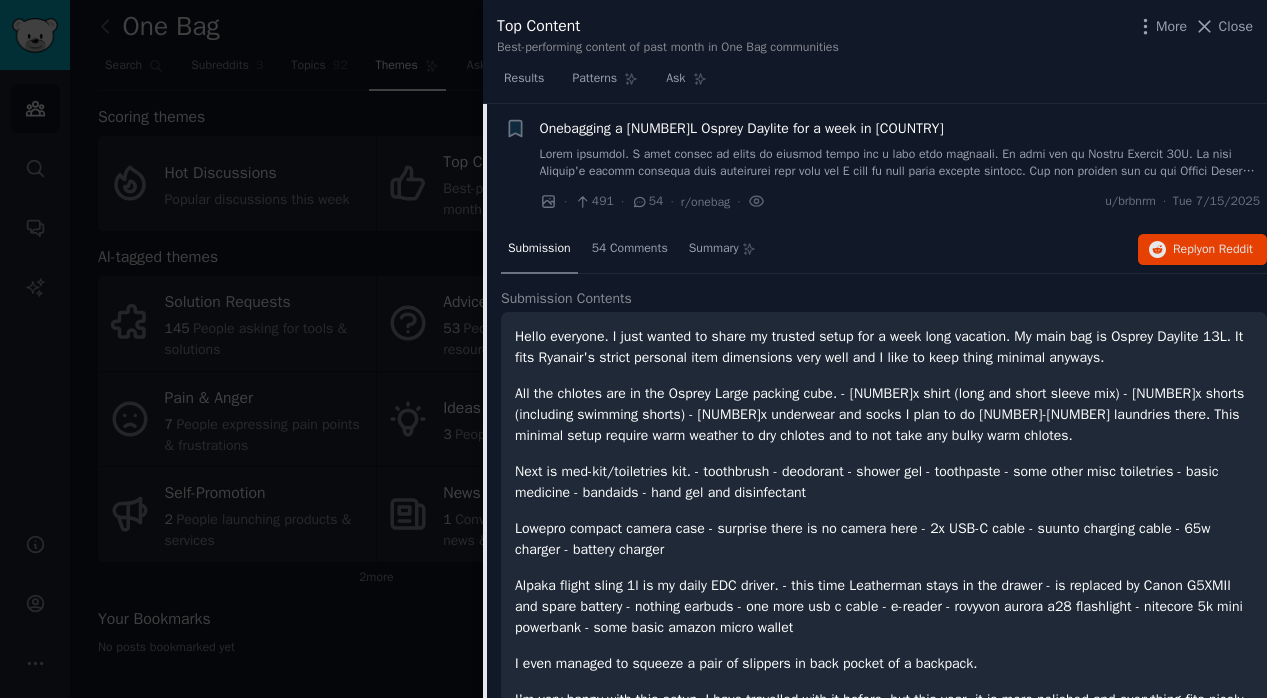 scroll, scrollTop: 763, scrollLeft: 0, axis: vertical 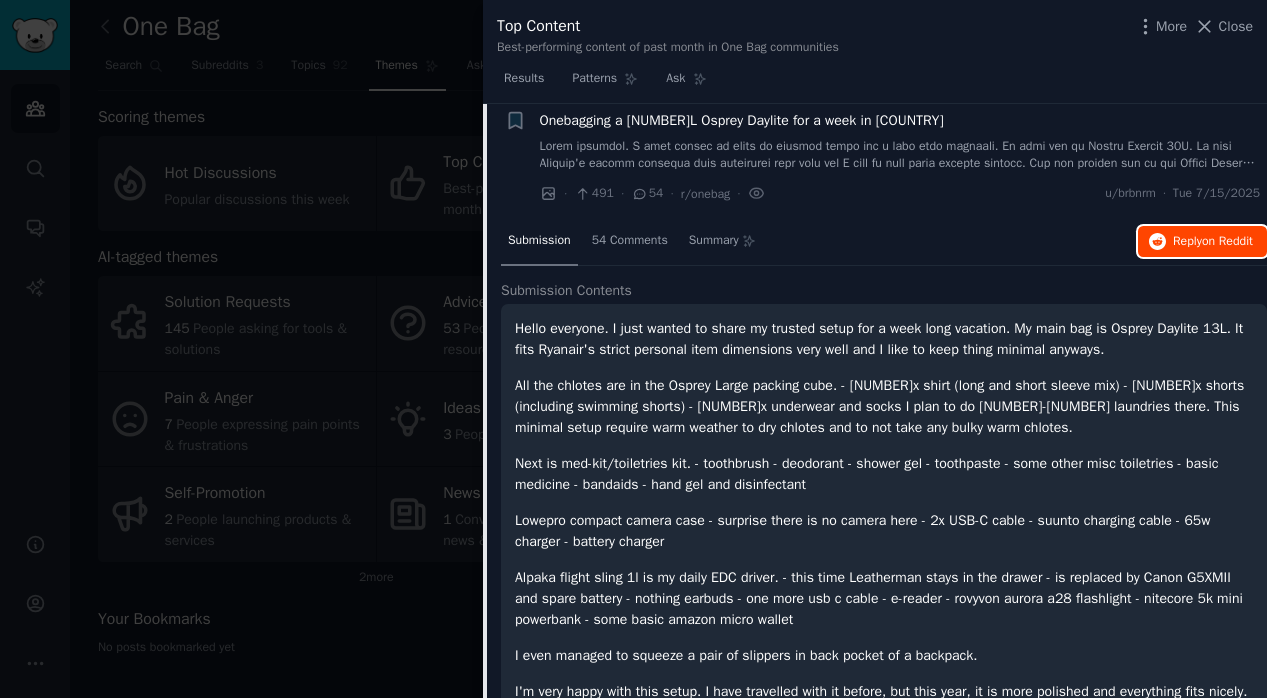 click on "Reply  on Reddit" at bounding box center (1202, 242) 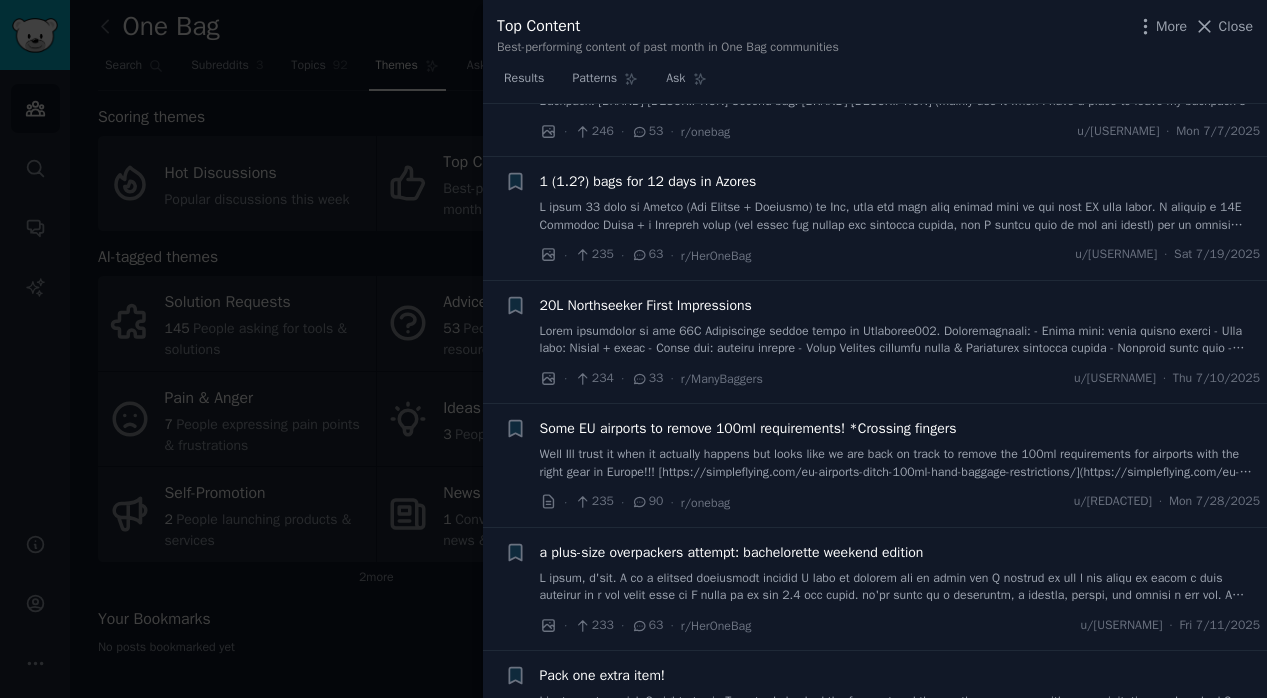scroll, scrollTop: 4439, scrollLeft: 0, axis: vertical 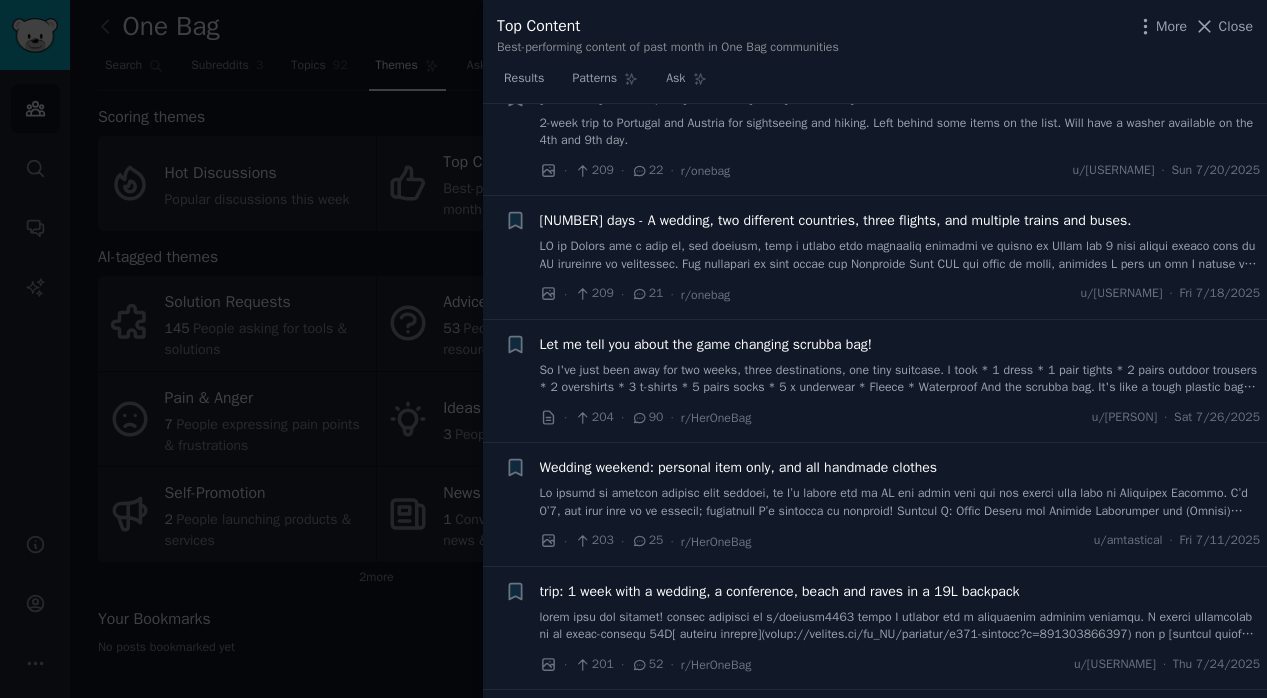 click on "Let me tell you about the game changing scrubba bag!" at bounding box center (706, 344) 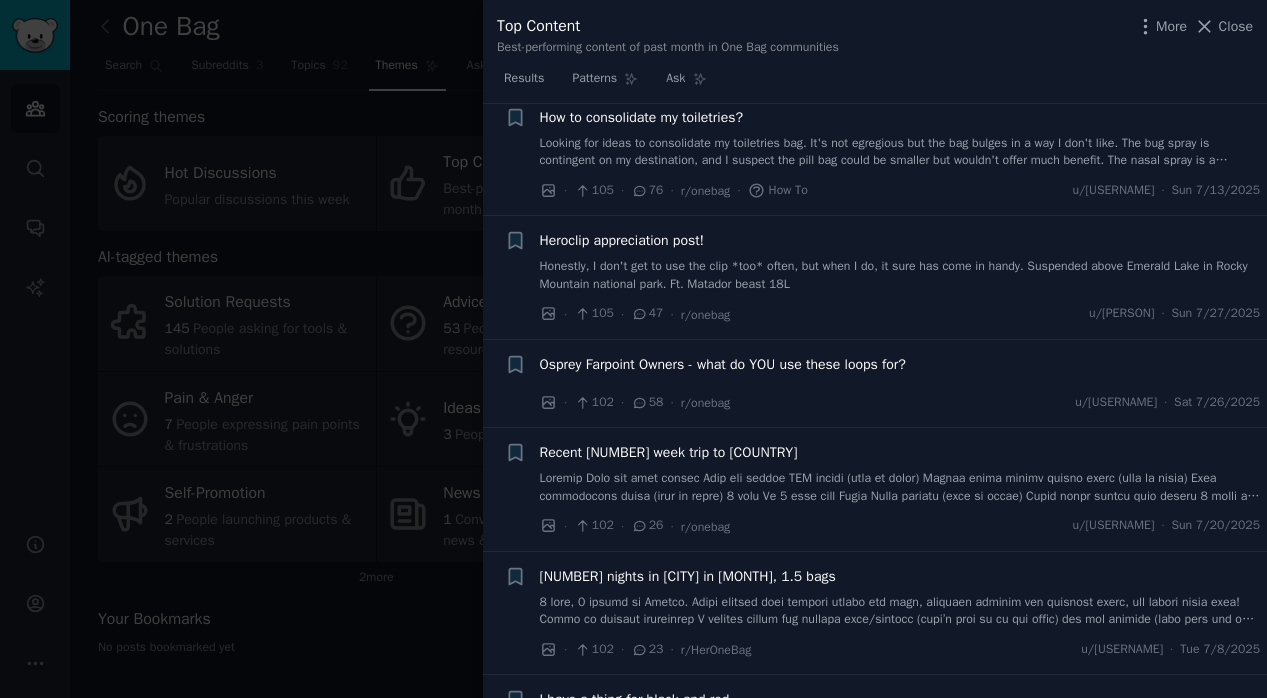 scroll, scrollTop: 10675, scrollLeft: 0, axis: vertical 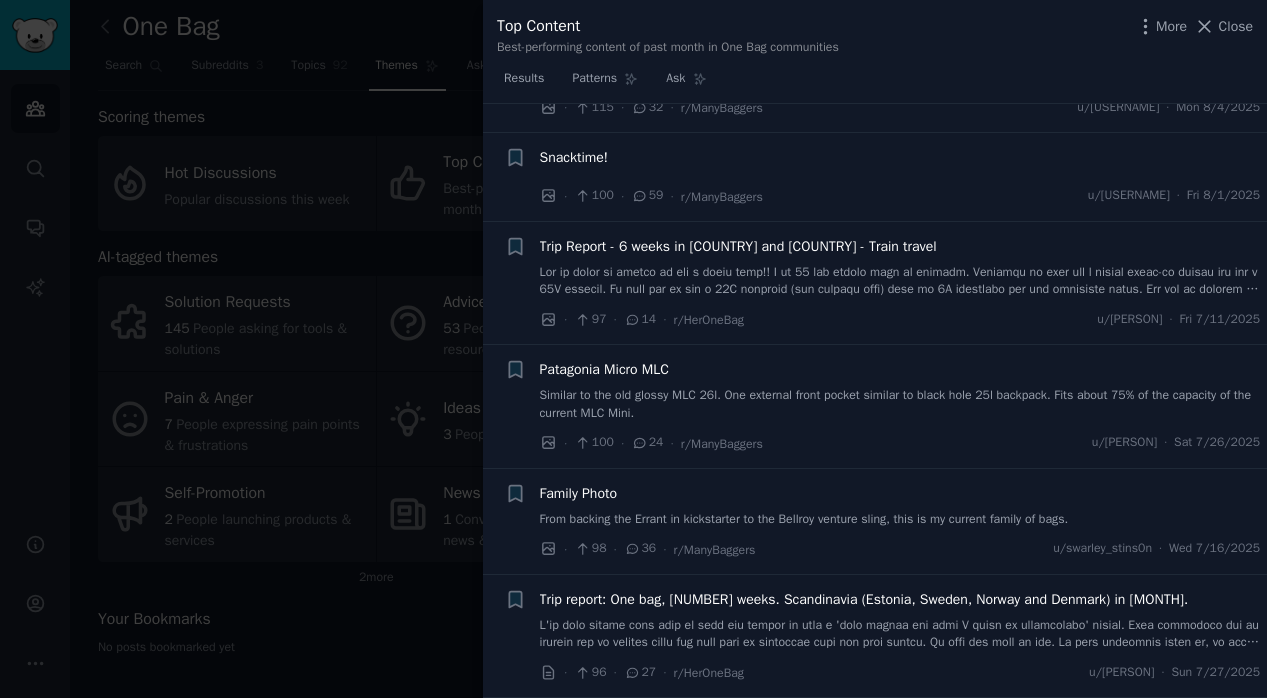 click at bounding box center (633, 349) 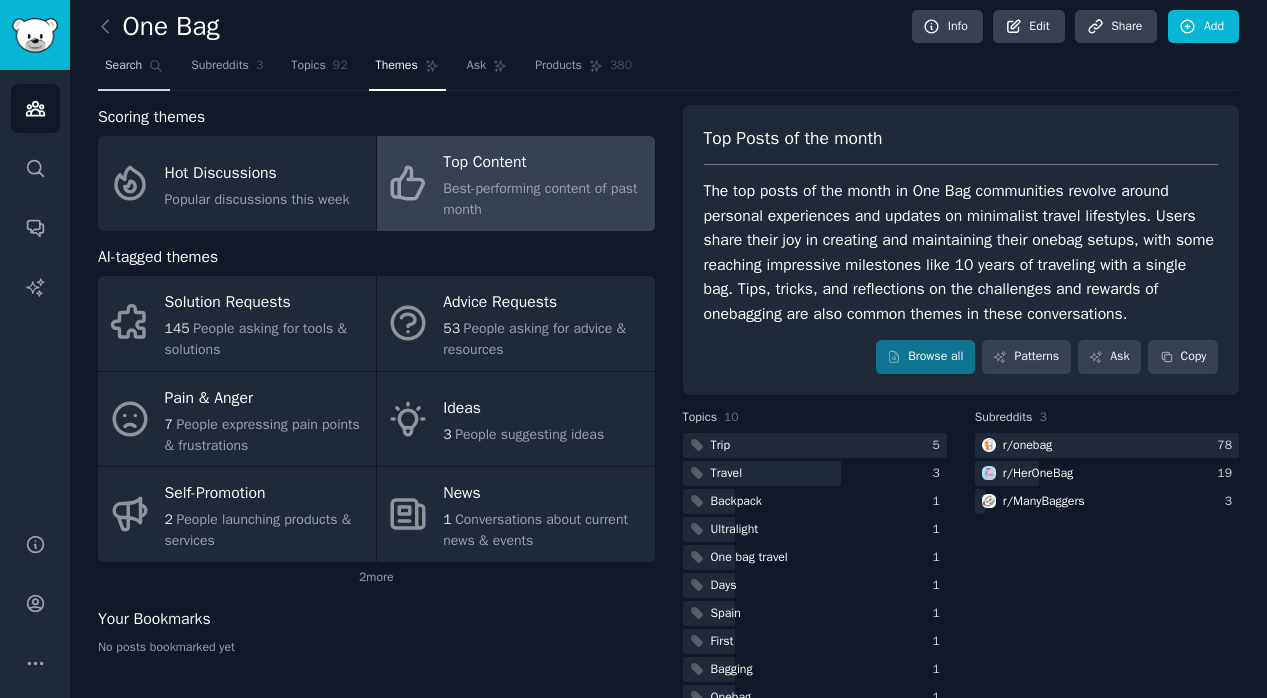 click on "Search" at bounding box center (134, 70) 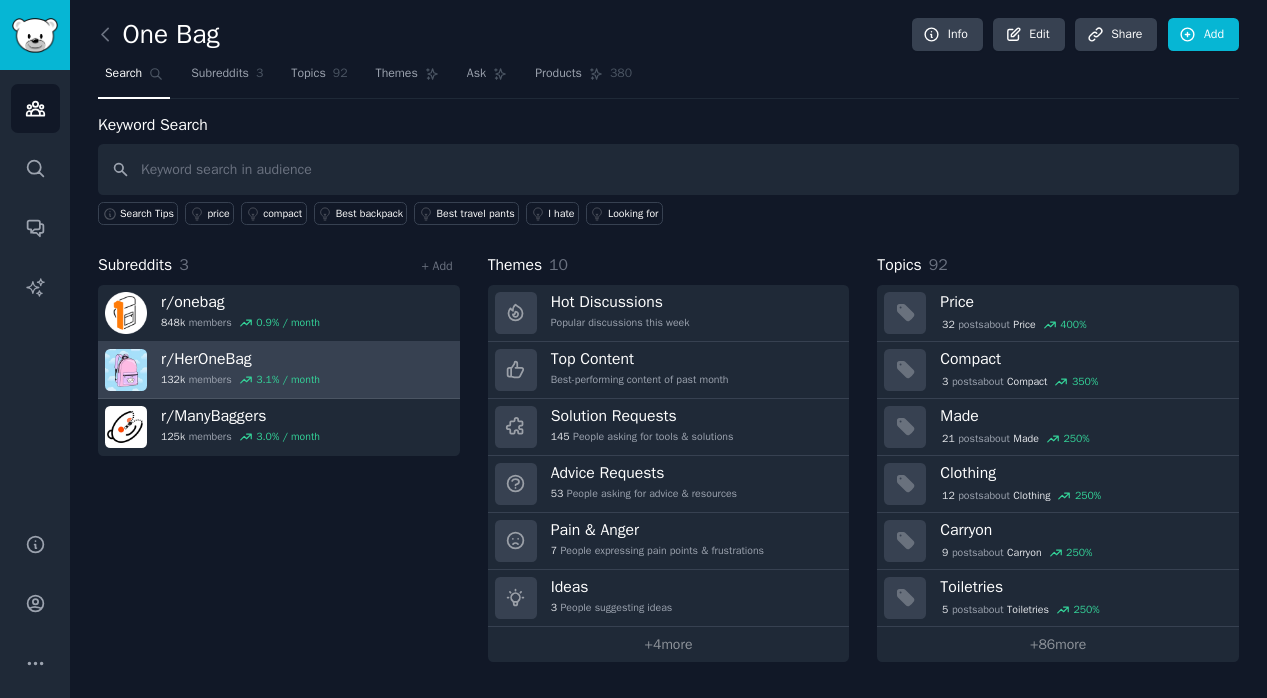 click on "132k  members 3.1 % / month" at bounding box center (240, 380) 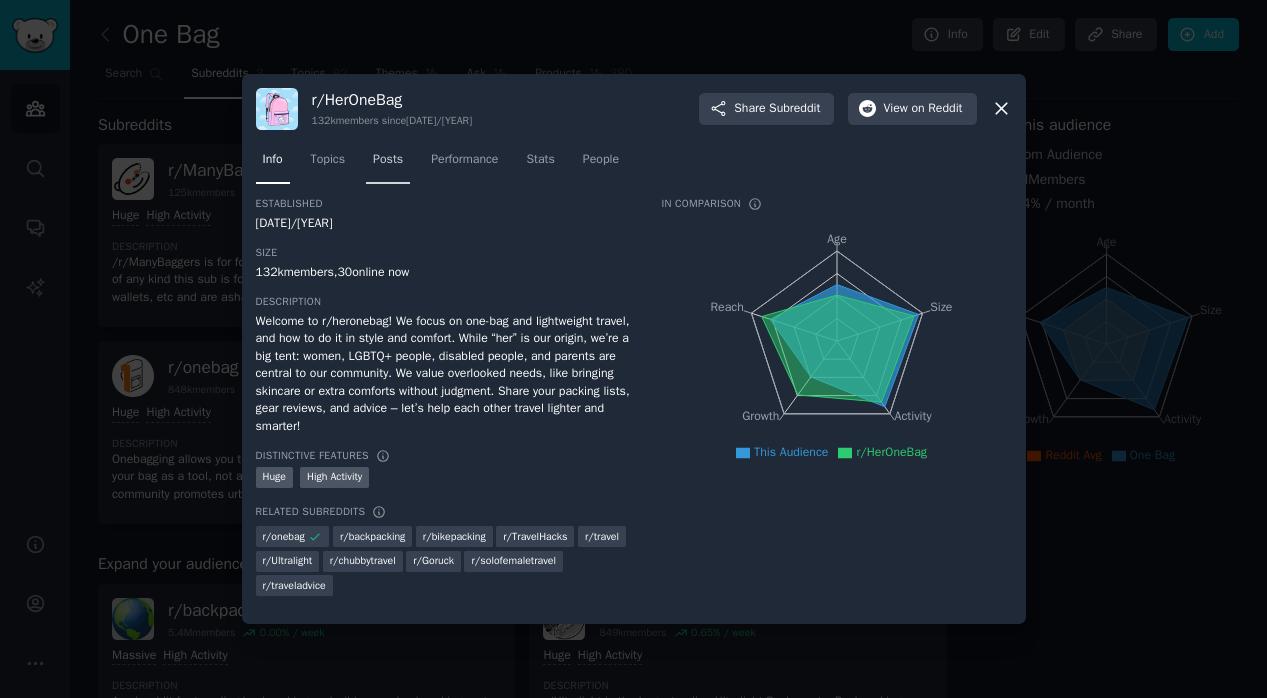 click on "Posts" at bounding box center [388, 160] 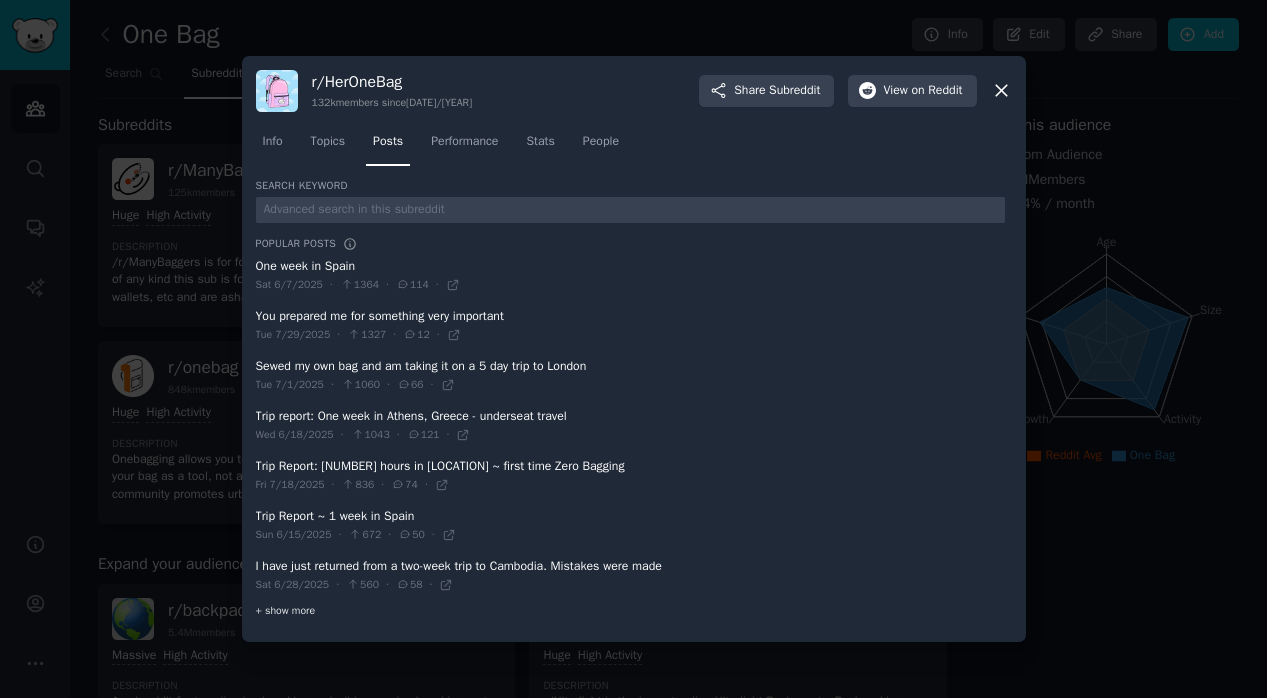 click on "+ show more" at bounding box center (286, 611) 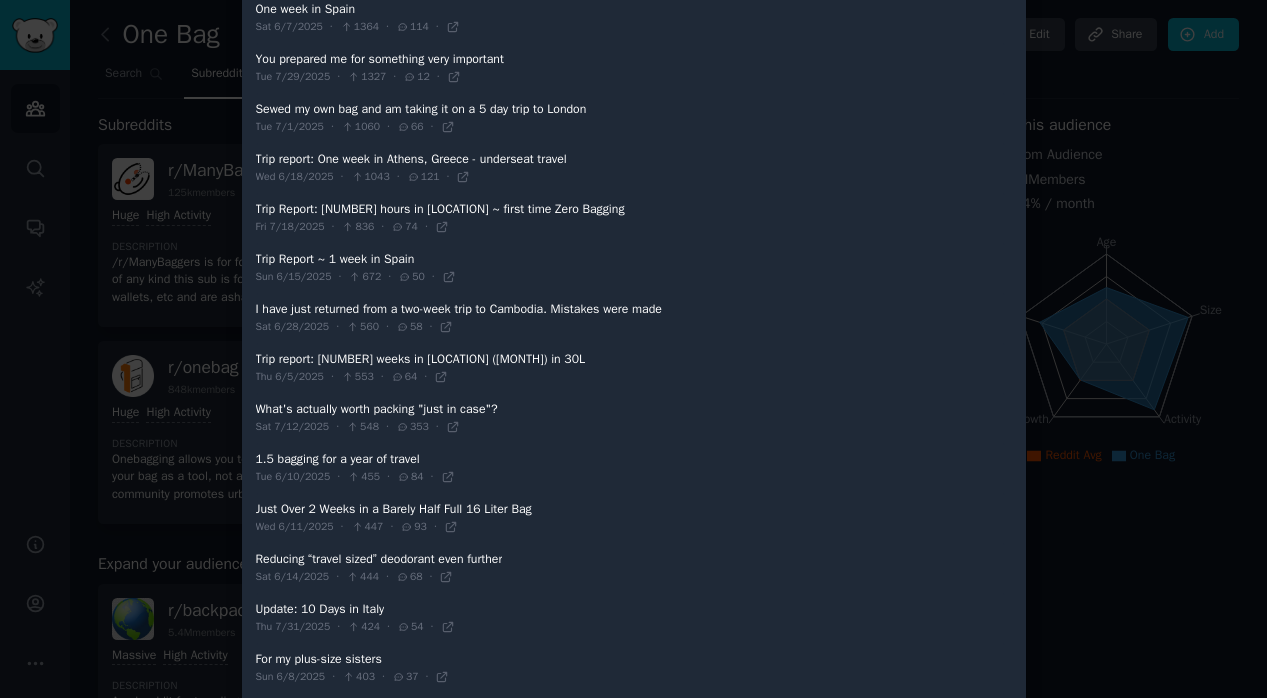 scroll, scrollTop: 223, scrollLeft: 0, axis: vertical 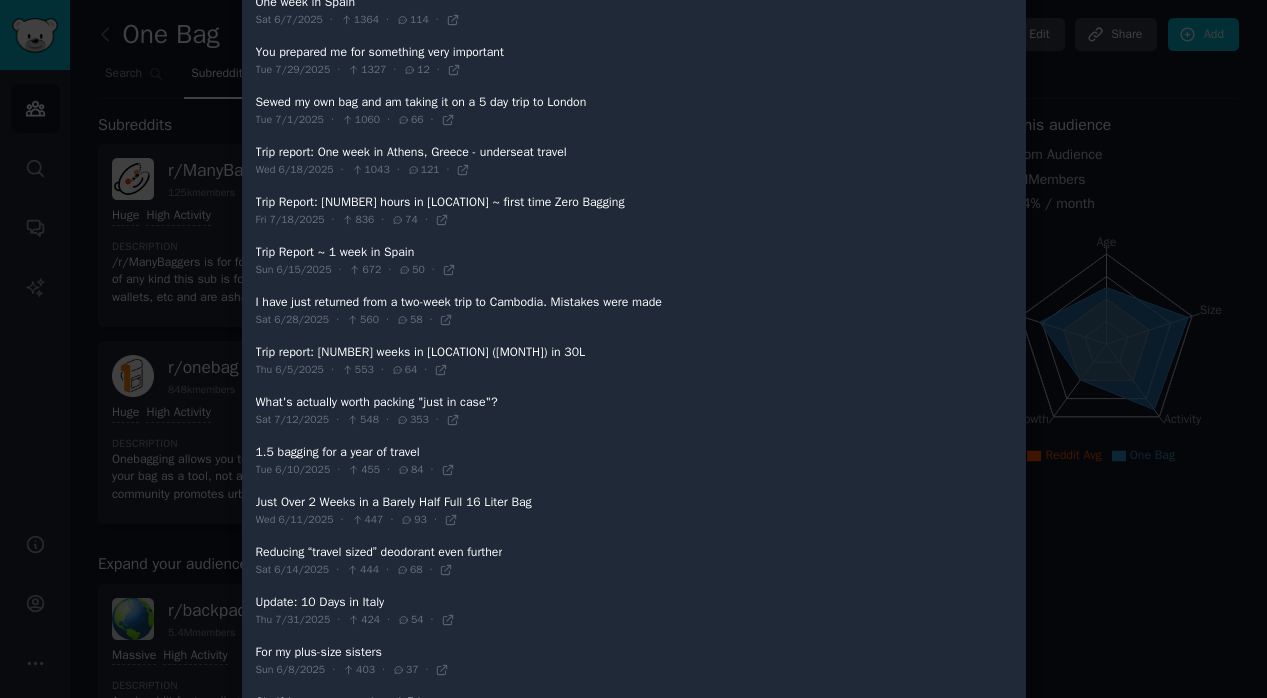 click at bounding box center [630, 511] 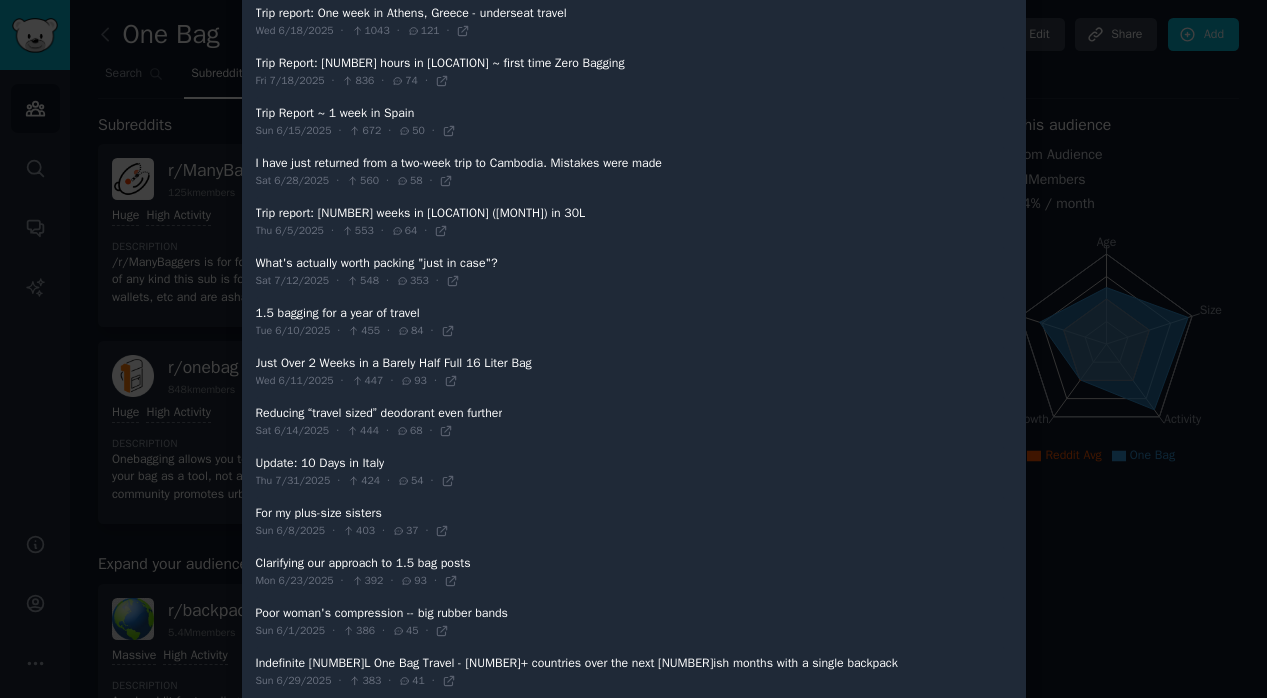 scroll, scrollTop: 363, scrollLeft: 0, axis: vertical 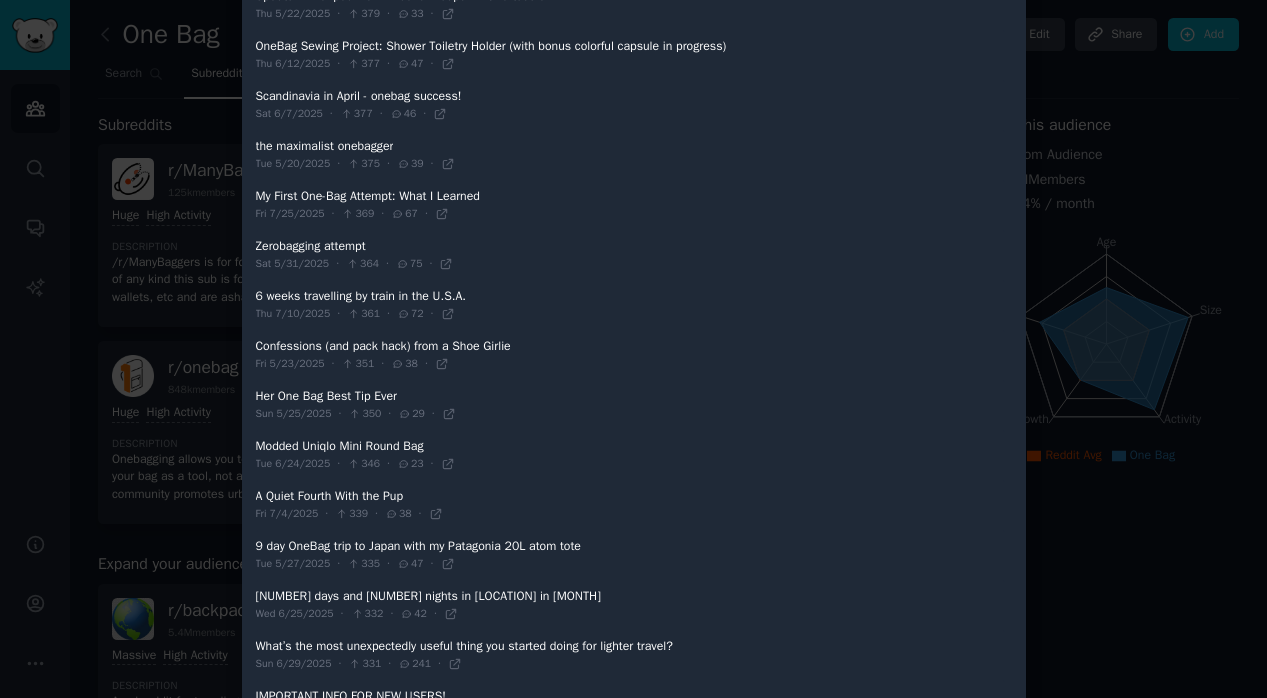 click at bounding box center [630, 455] 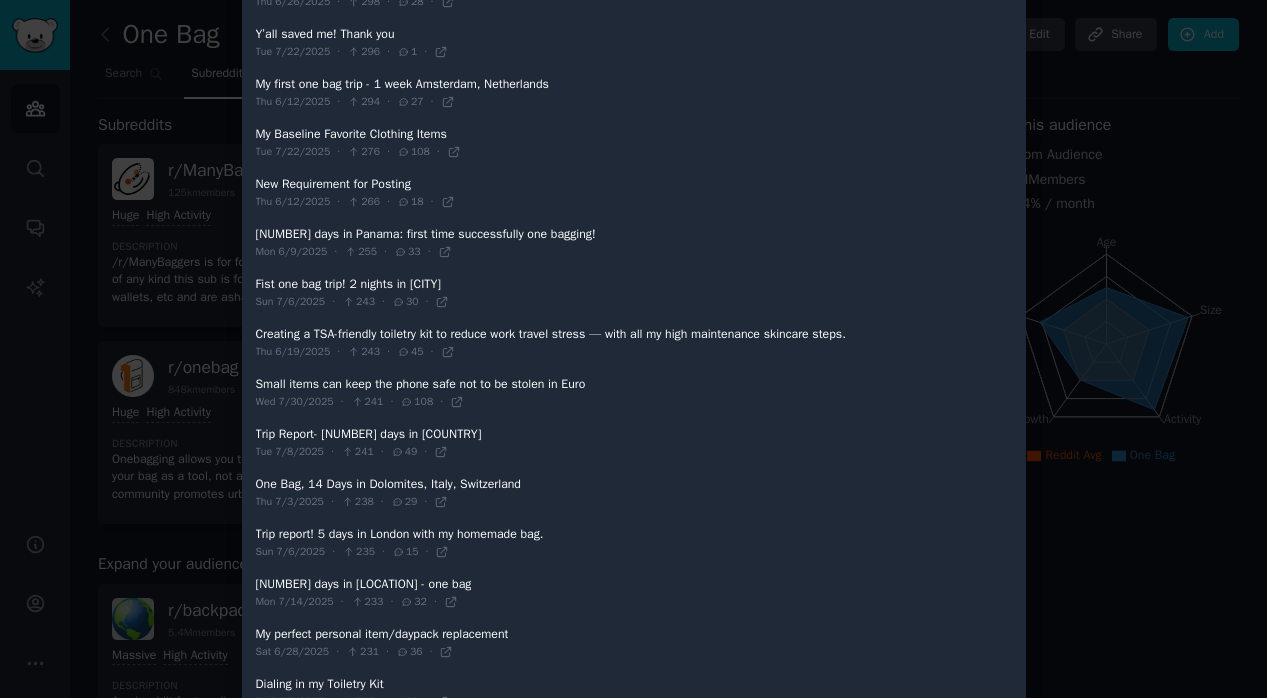 scroll, scrollTop: 2038, scrollLeft: 0, axis: vertical 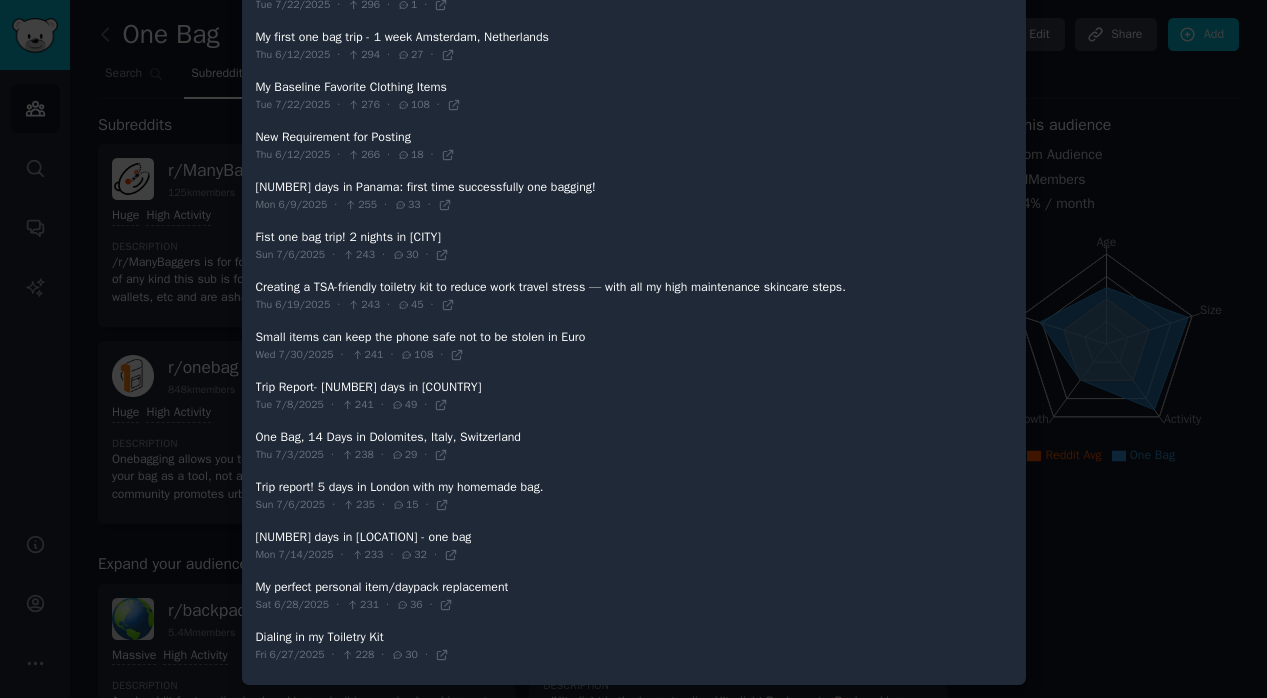 click at bounding box center [630, 596] 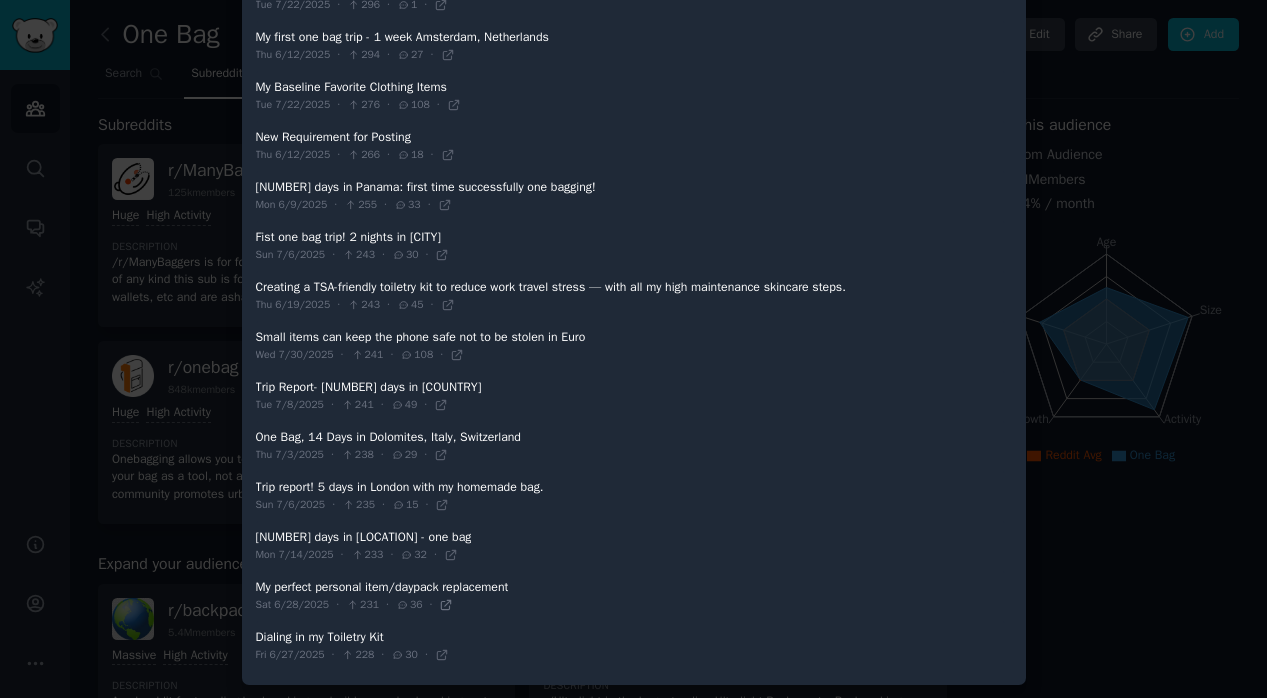 click 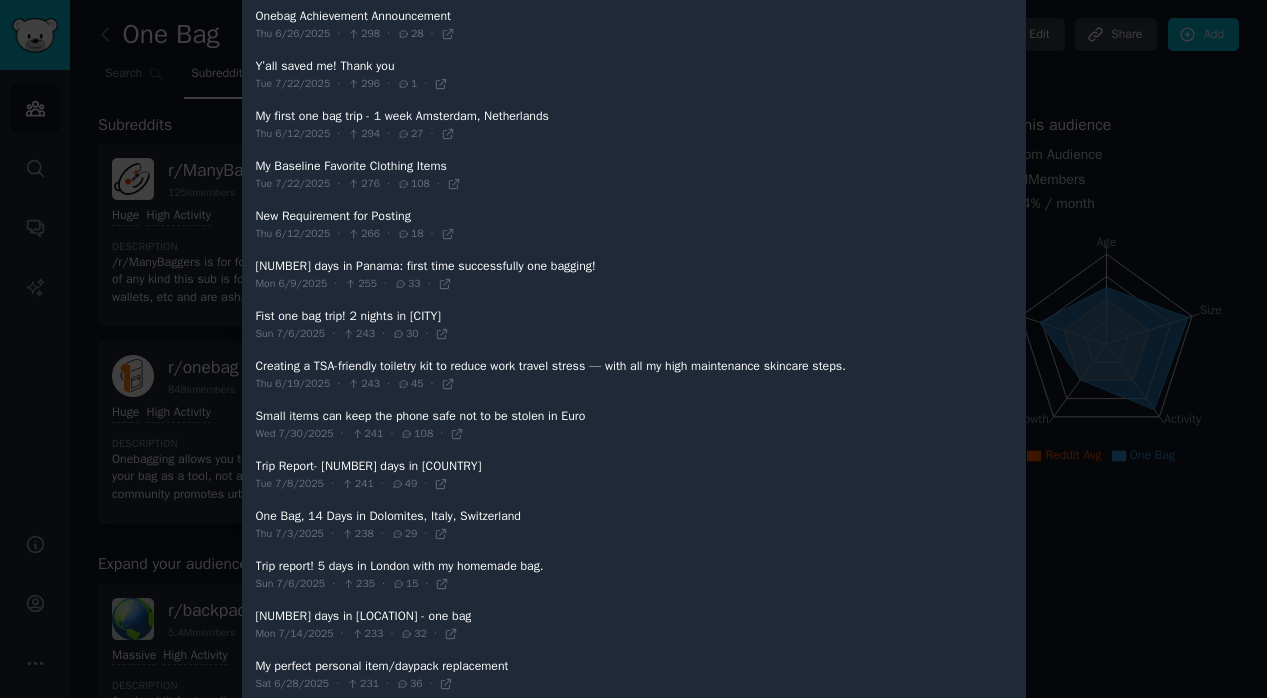 scroll, scrollTop: 2038, scrollLeft: 0, axis: vertical 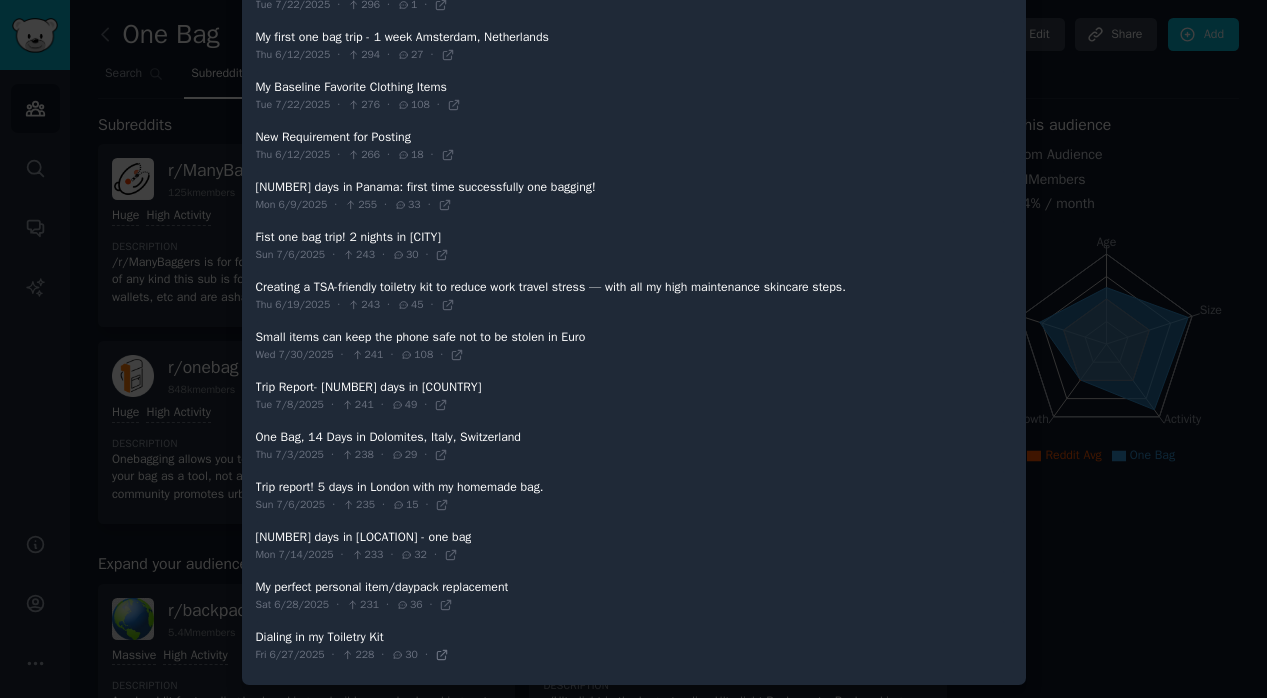 click 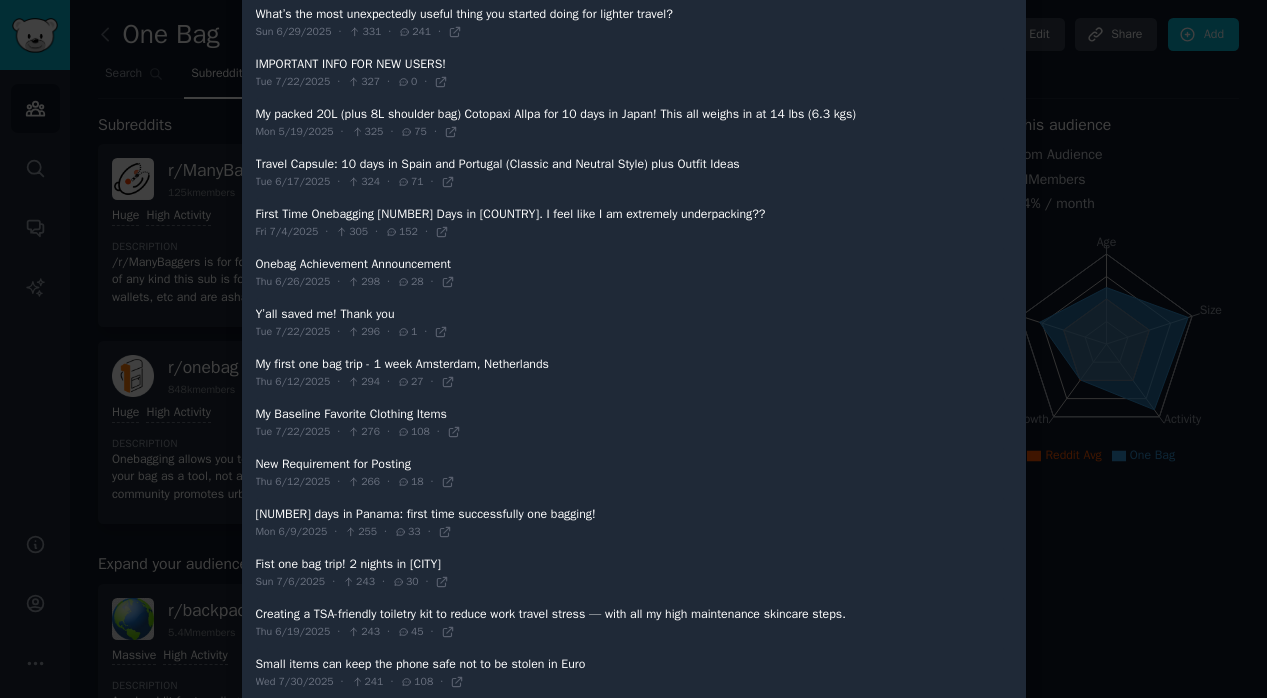 scroll, scrollTop: 1689, scrollLeft: 0, axis: vertical 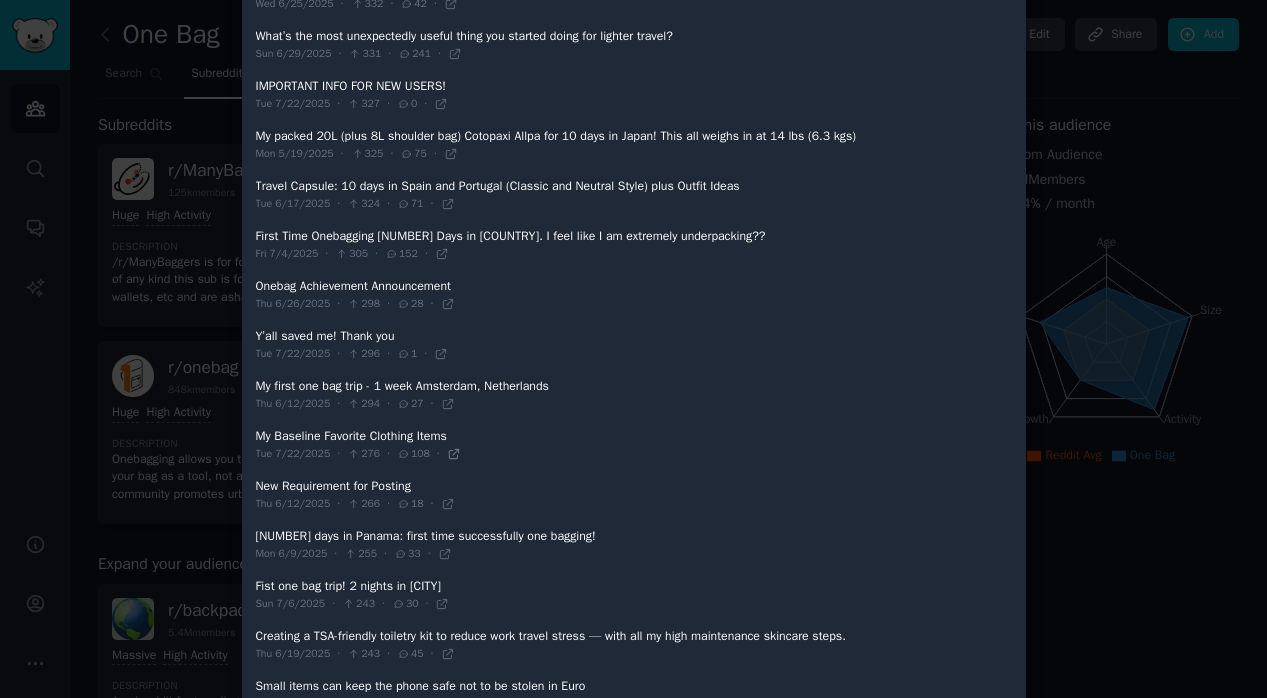 click 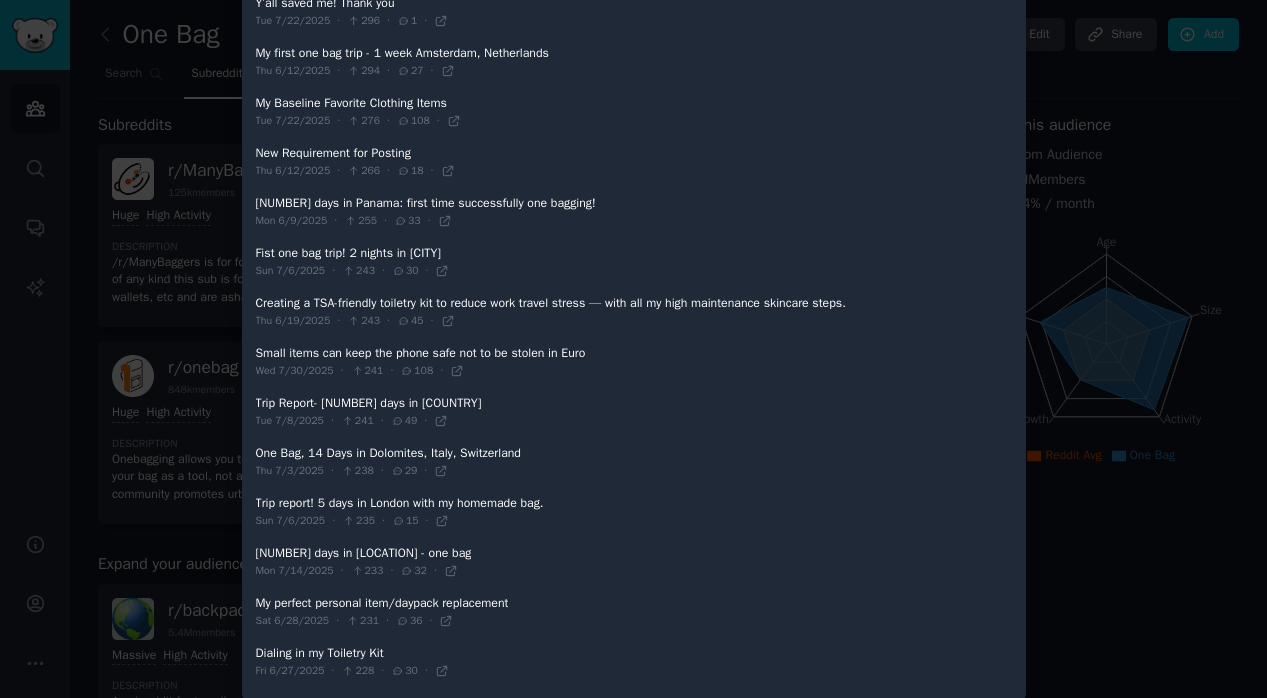 scroll, scrollTop: 2038, scrollLeft: 0, axis: vertical 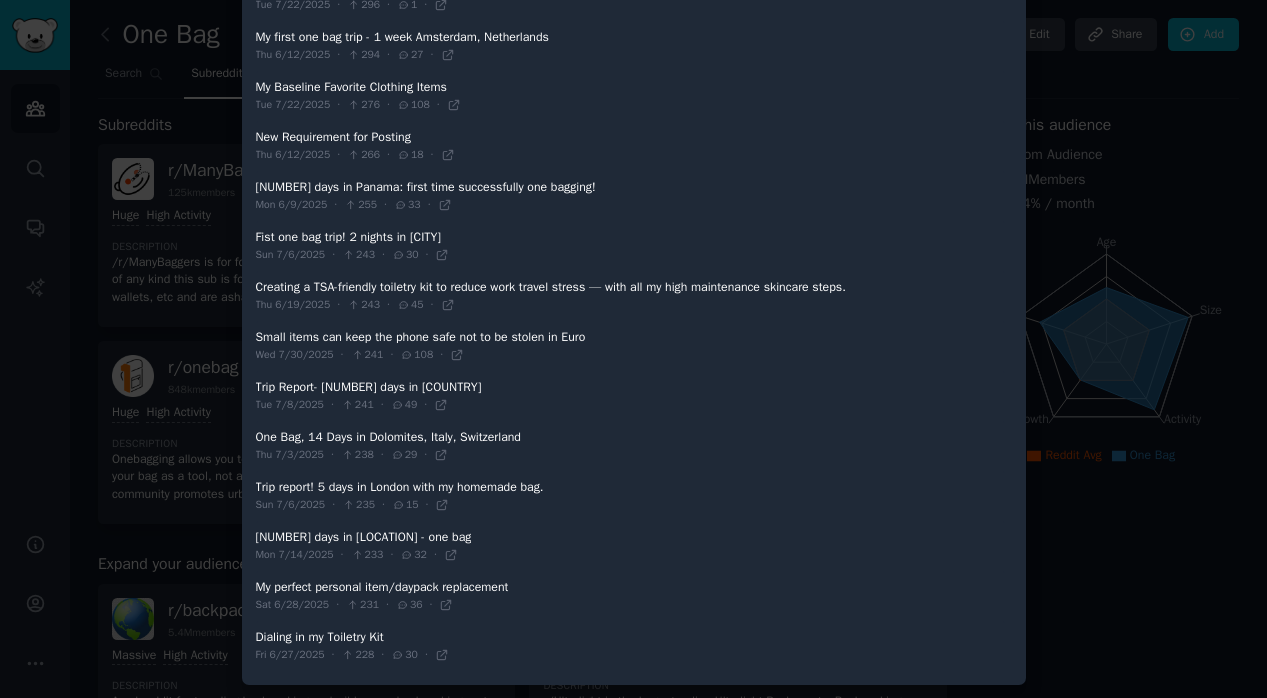 click at bounding box center (633, 349) 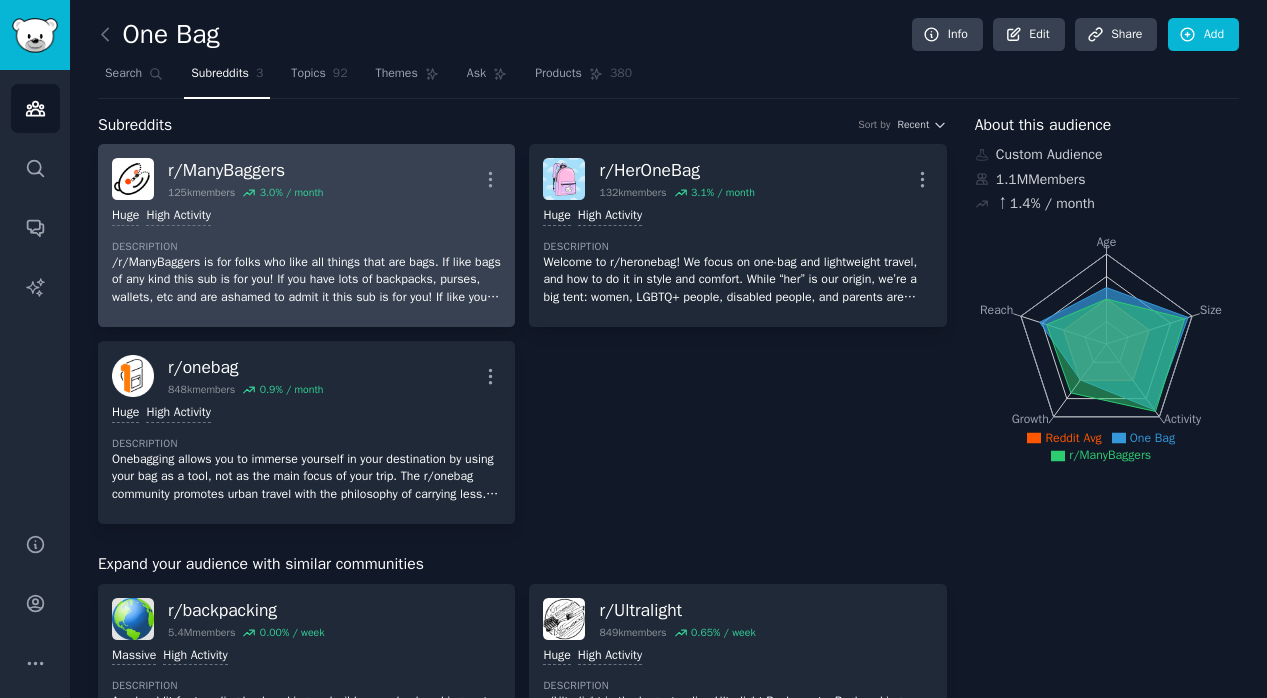 click on "Huge High Activity Description /r/ManyBaggers is for folks who like all things that are bags. If like bags of any kind this sub is for you! If you have lots of backpacks, purses, wallets, etc and are ashamed to admit it this sub is for you! If like you to constantly talk about bag designs then this sub is for you!" at bounding box center (306, 256) 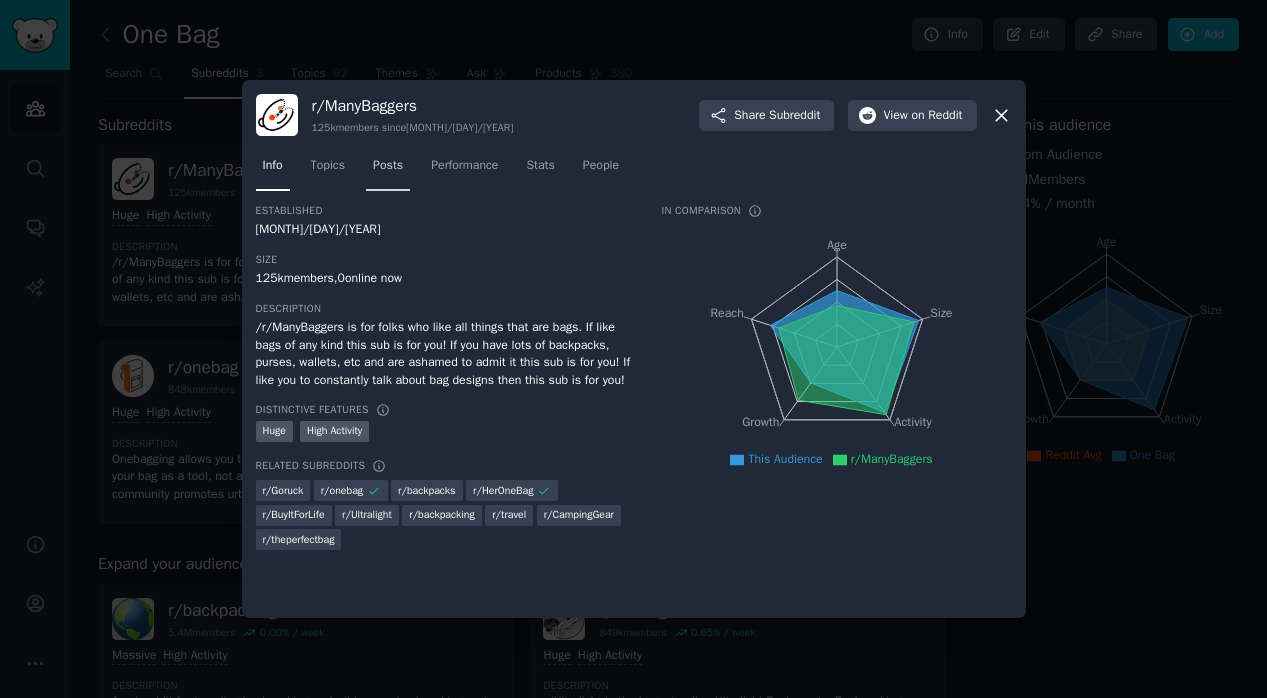 click on "Posts" at bounding box center [388, 166] 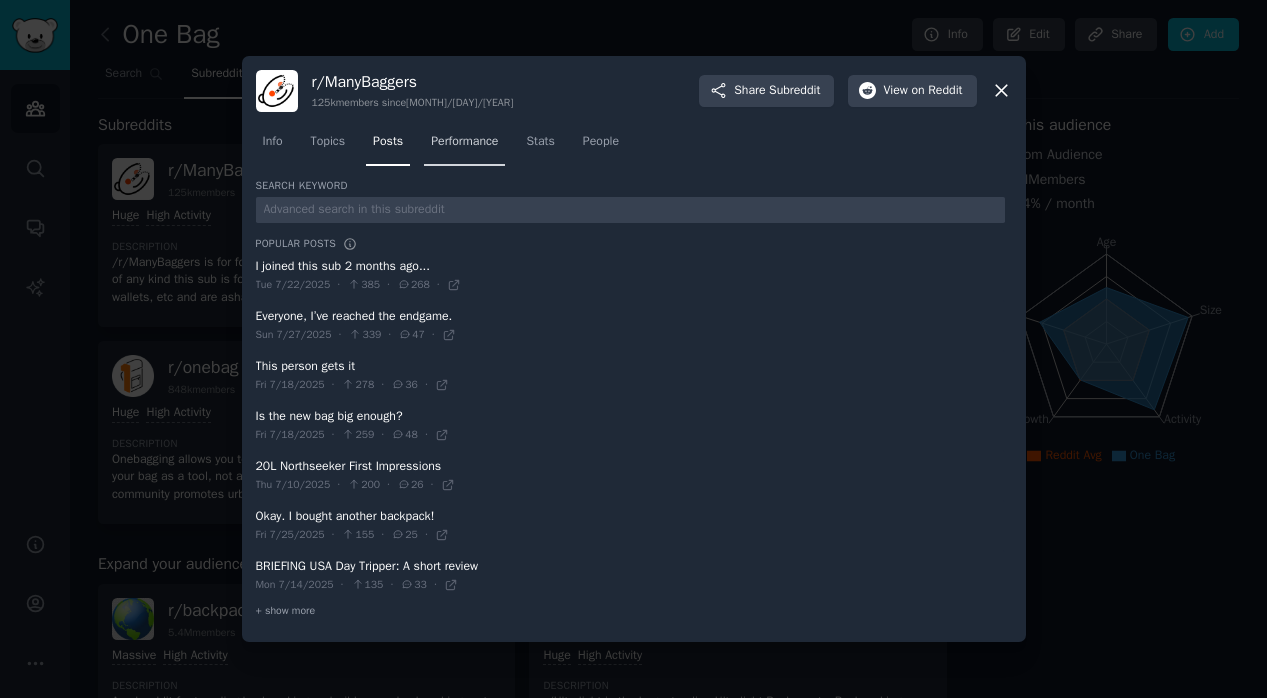 click on "Performance" at bounding box center (464, 142) 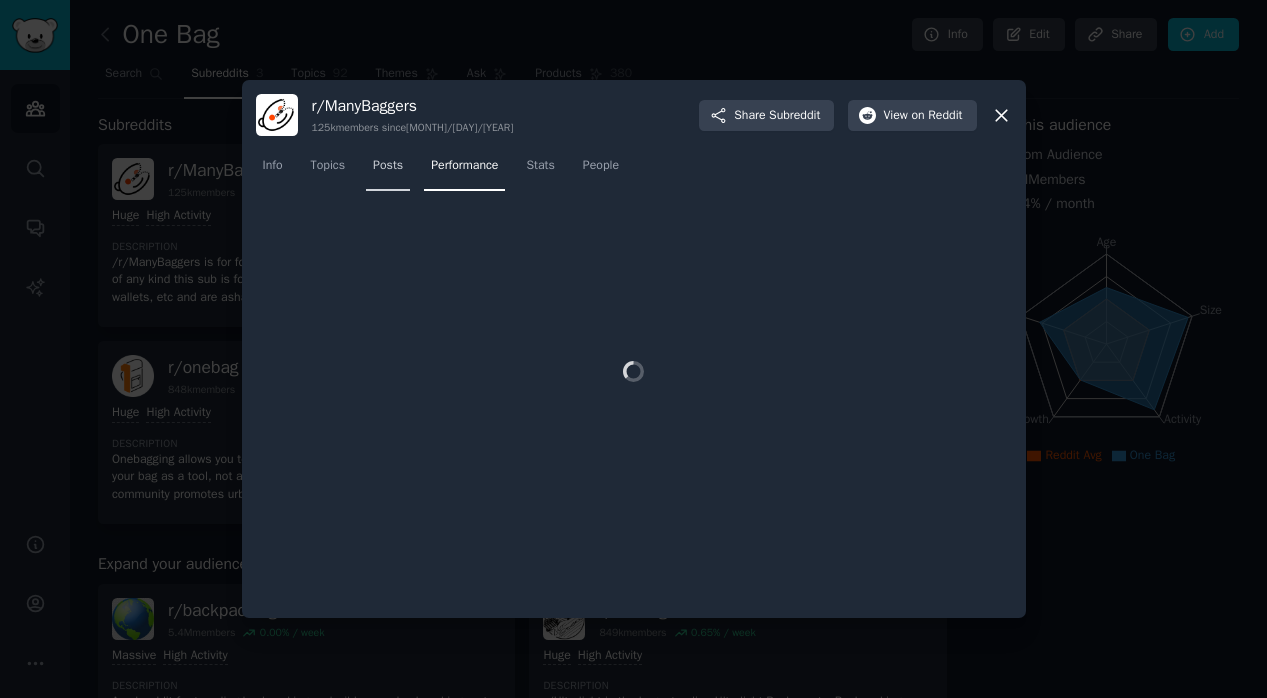 click on "Posts" at bounding box center [388, 170] 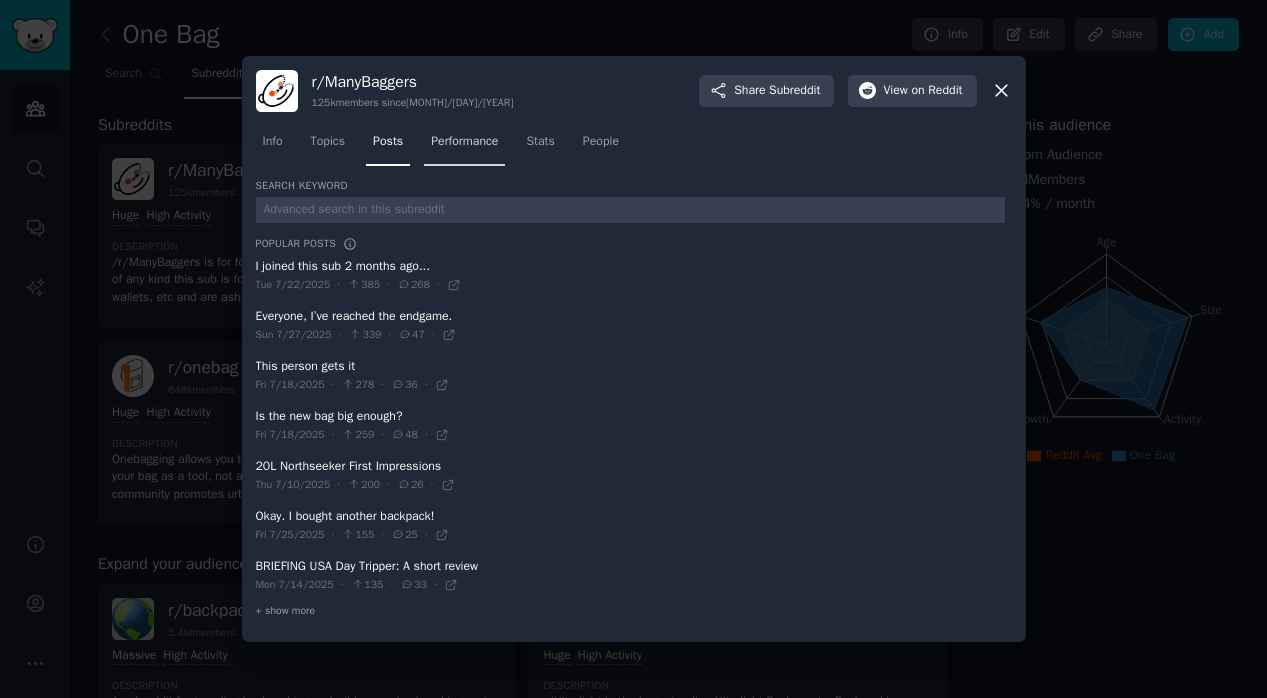 click on "Performance" at bounding box center (464, 142) 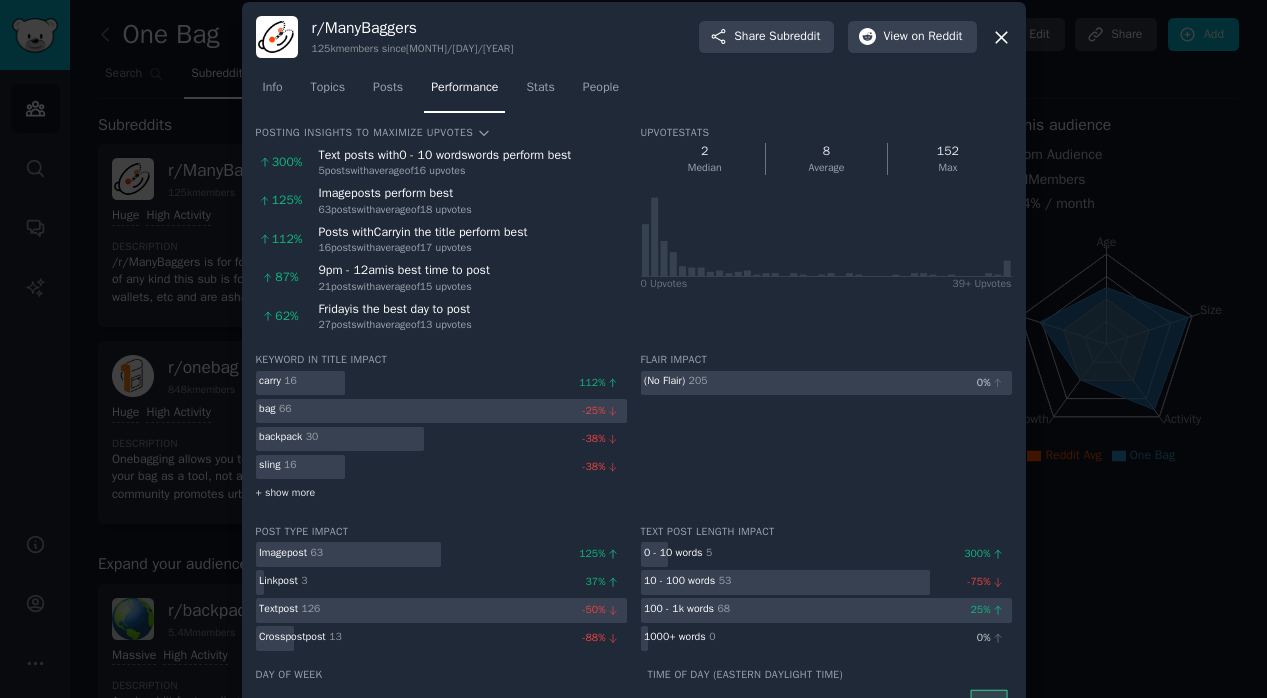 scroll, scrollTop: 0, scrollLeft: 0, axis: both 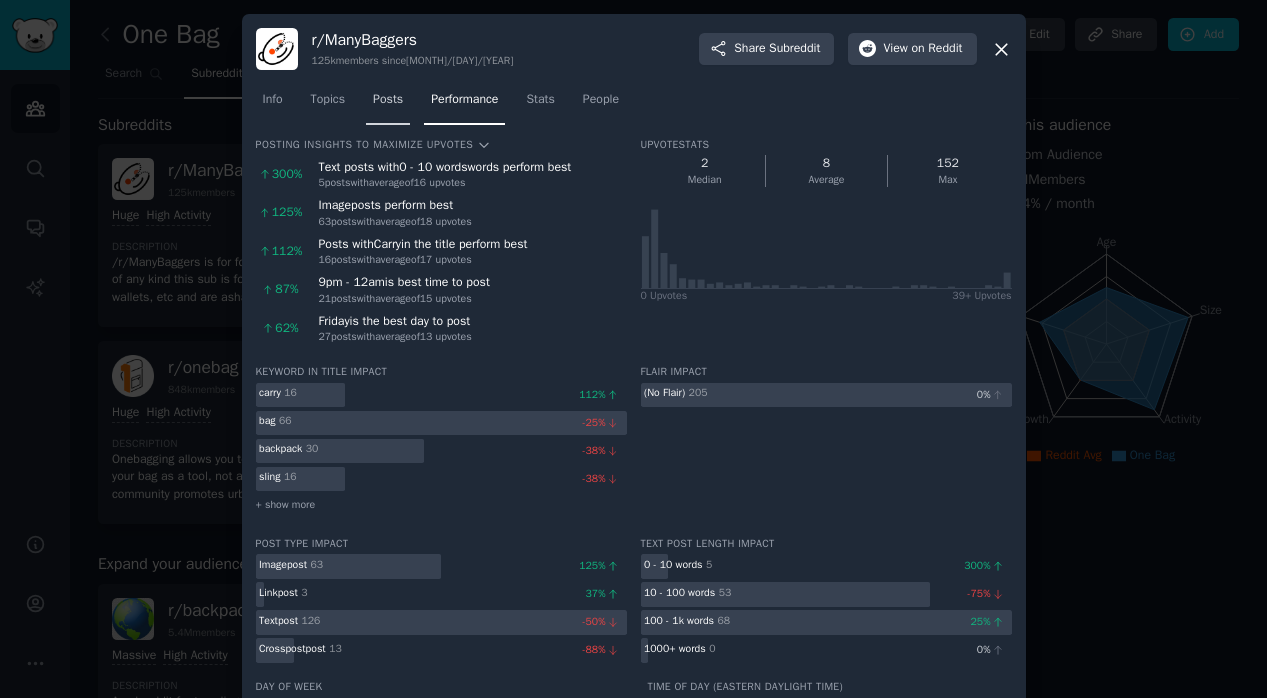click on "Posts" at bounding box center [388, 104] 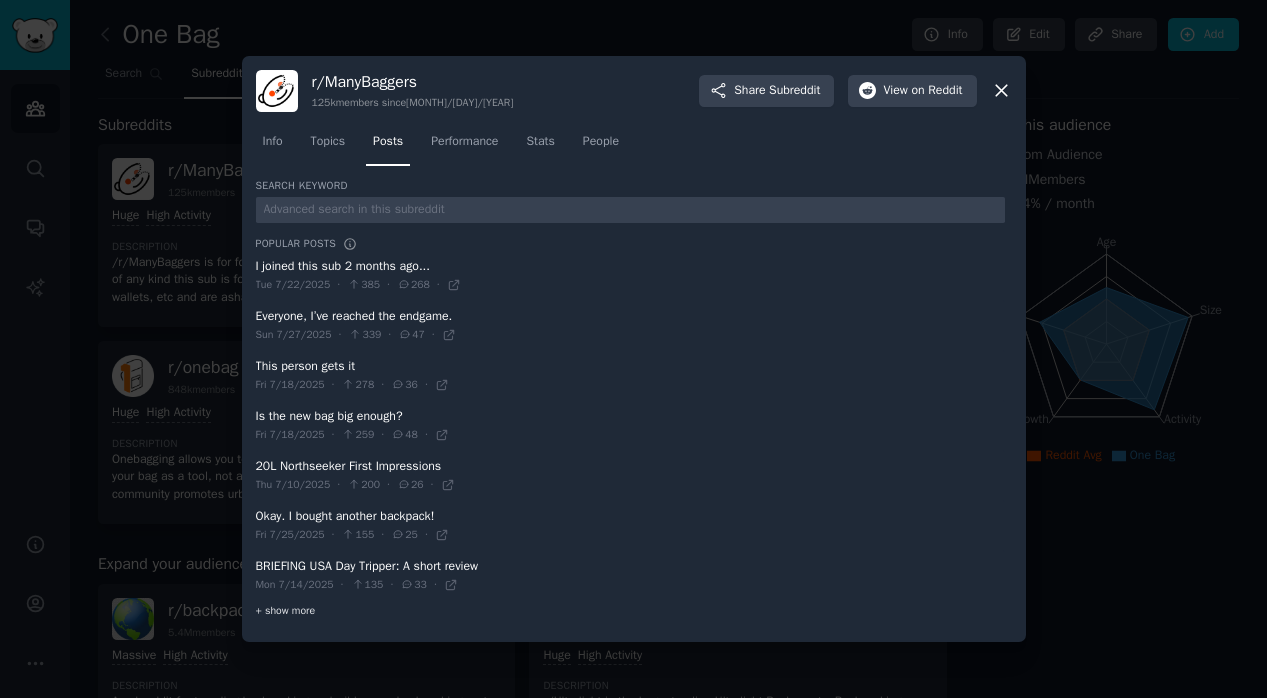 click on "+ show more" at bounding box center (286, 611) 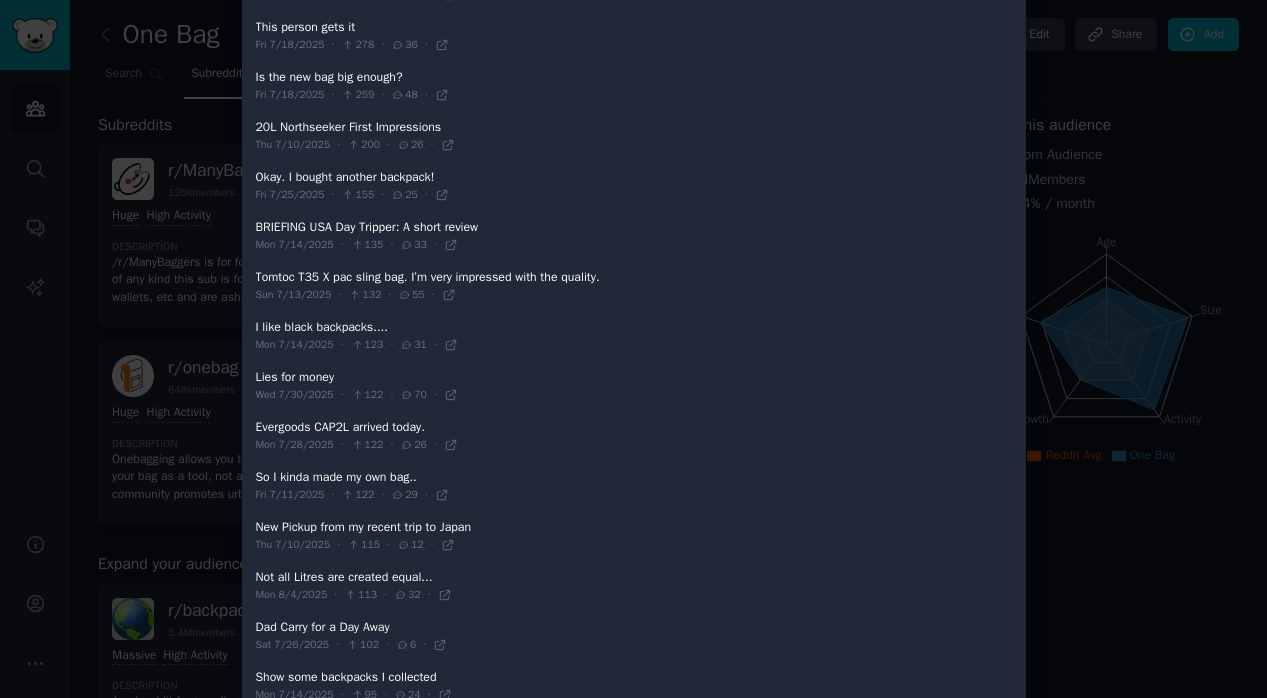 scroll, scrollTop: 431, scrollLeft: 0, axis: vertical 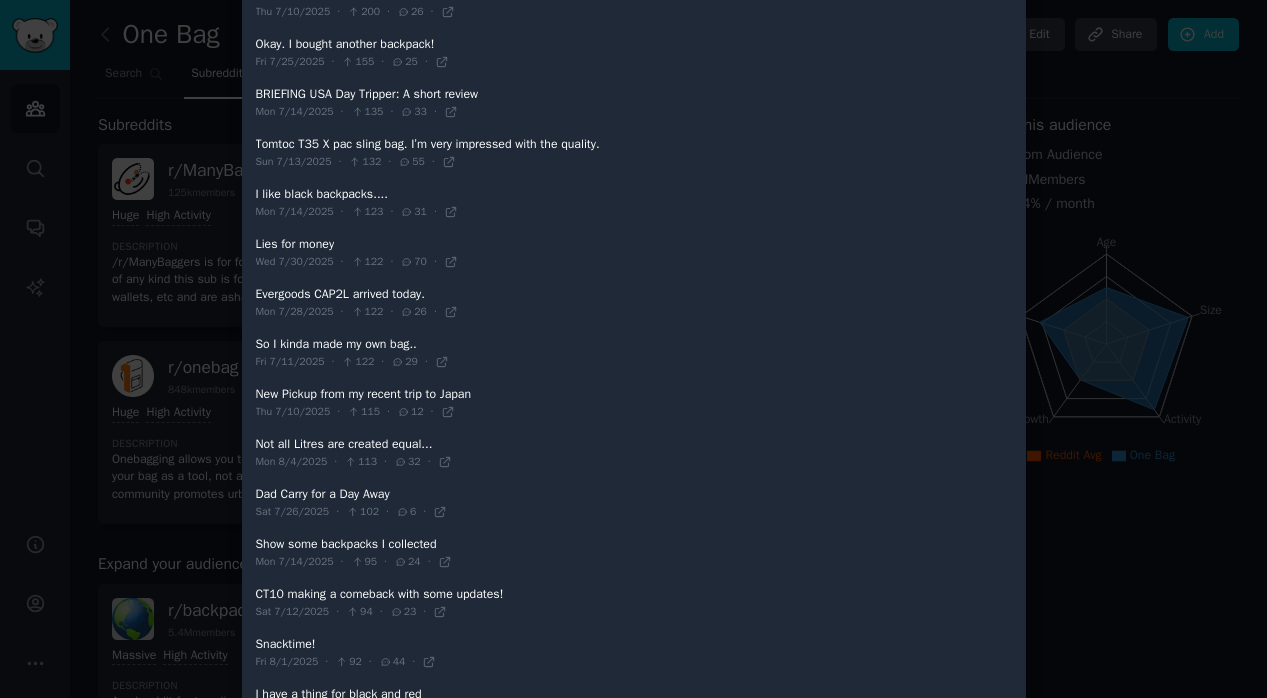 click at bounding box center (633, 349) 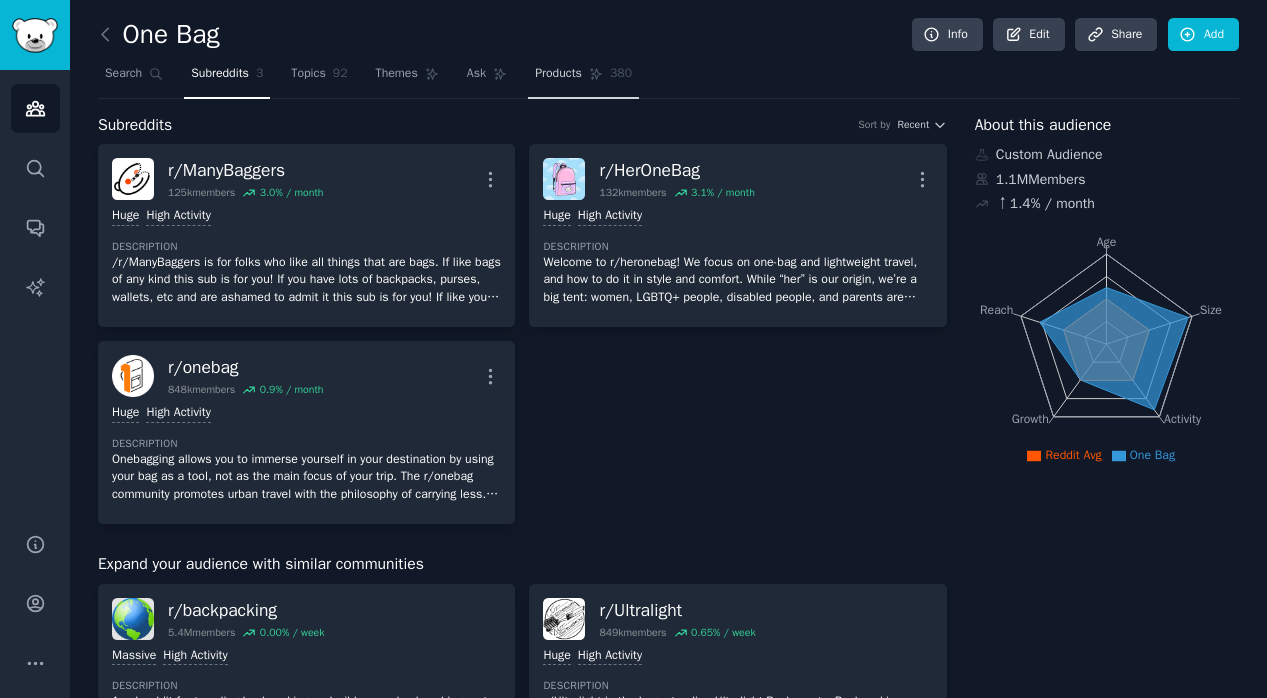 click on "Products" at bounding box center (558, 74) 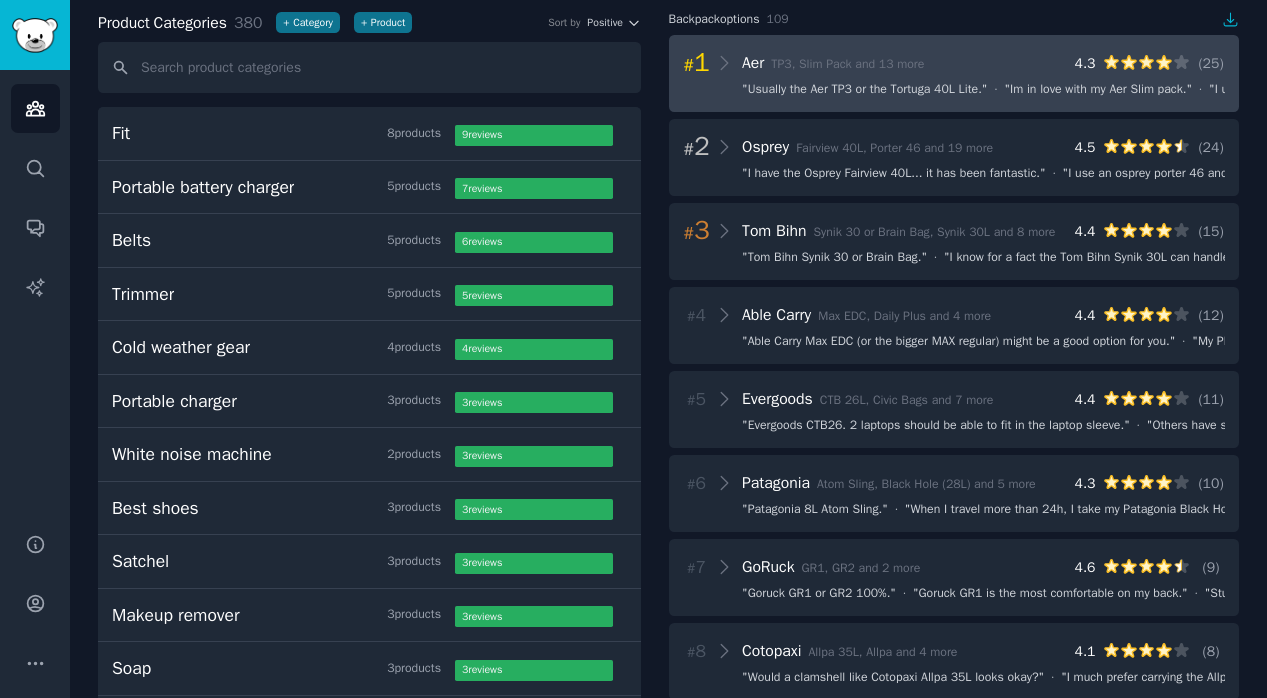 scroll, scrollTop: 0, scrollLeft: 0, axis: both 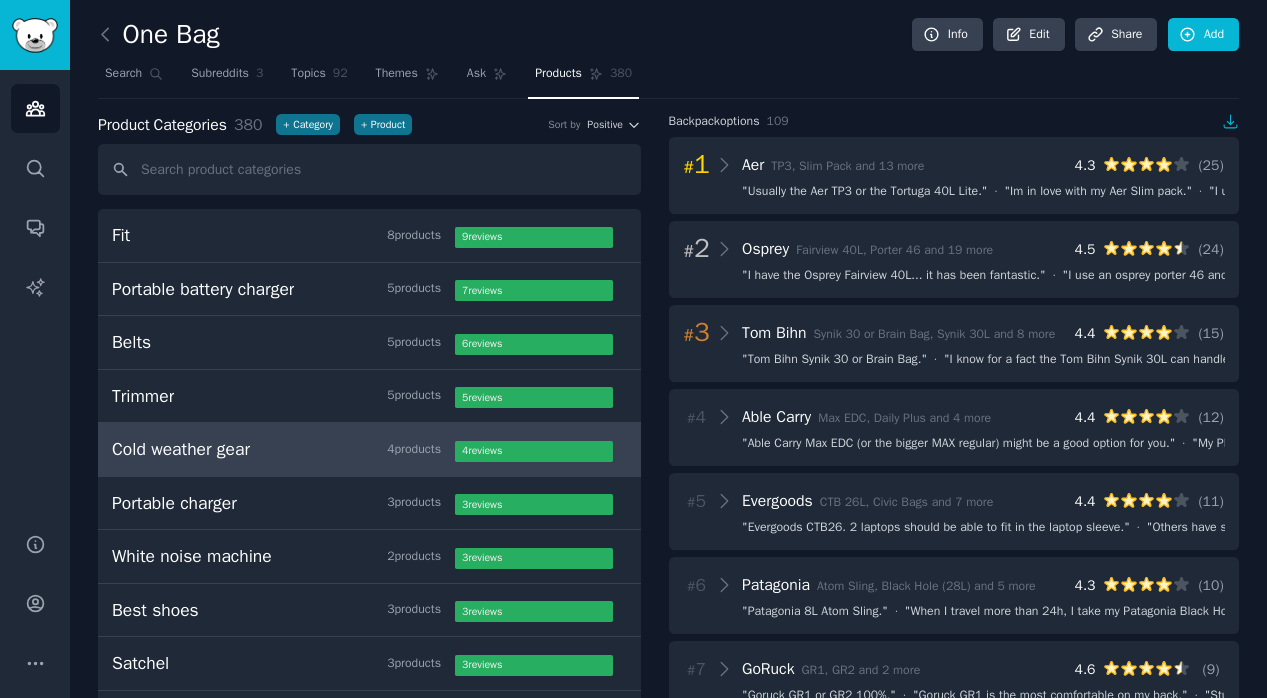 click on "Cold weather gear" at bounding box center (181, 449) 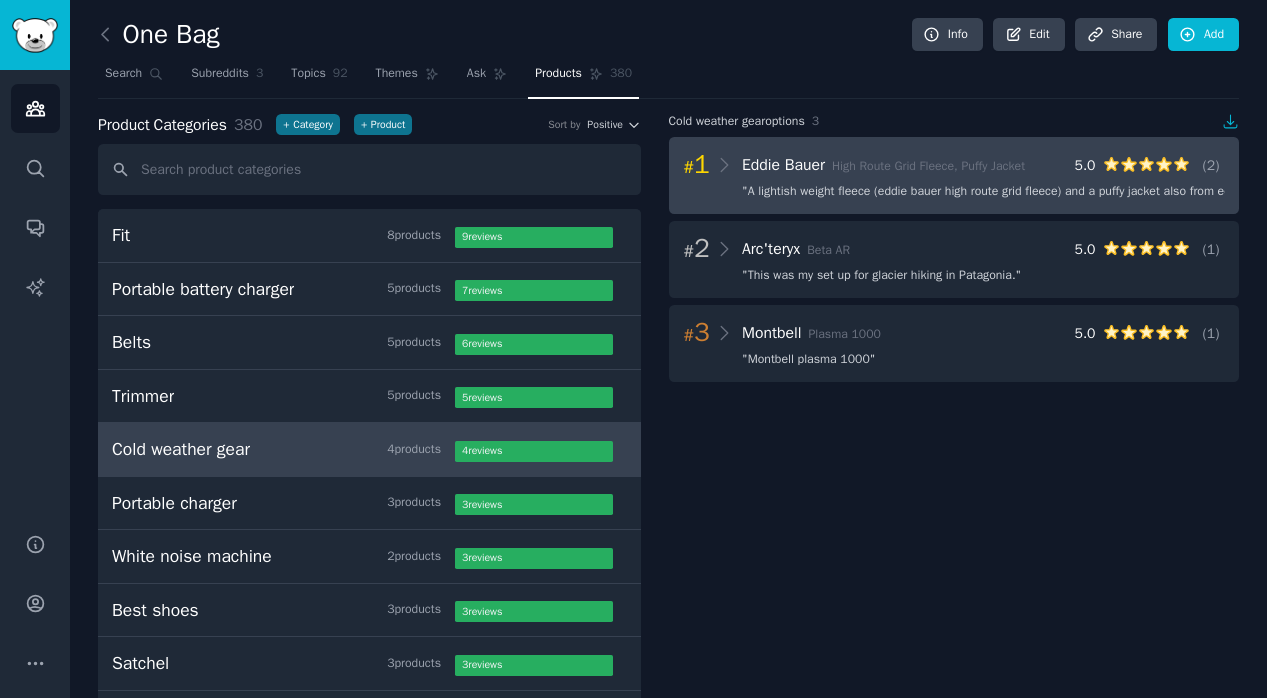 click on "" A lightish weight fleece (eddie bauer high route grid fleece) and a puffy jacket also from eddie bauer. "" at bounding box center (1016, 192) 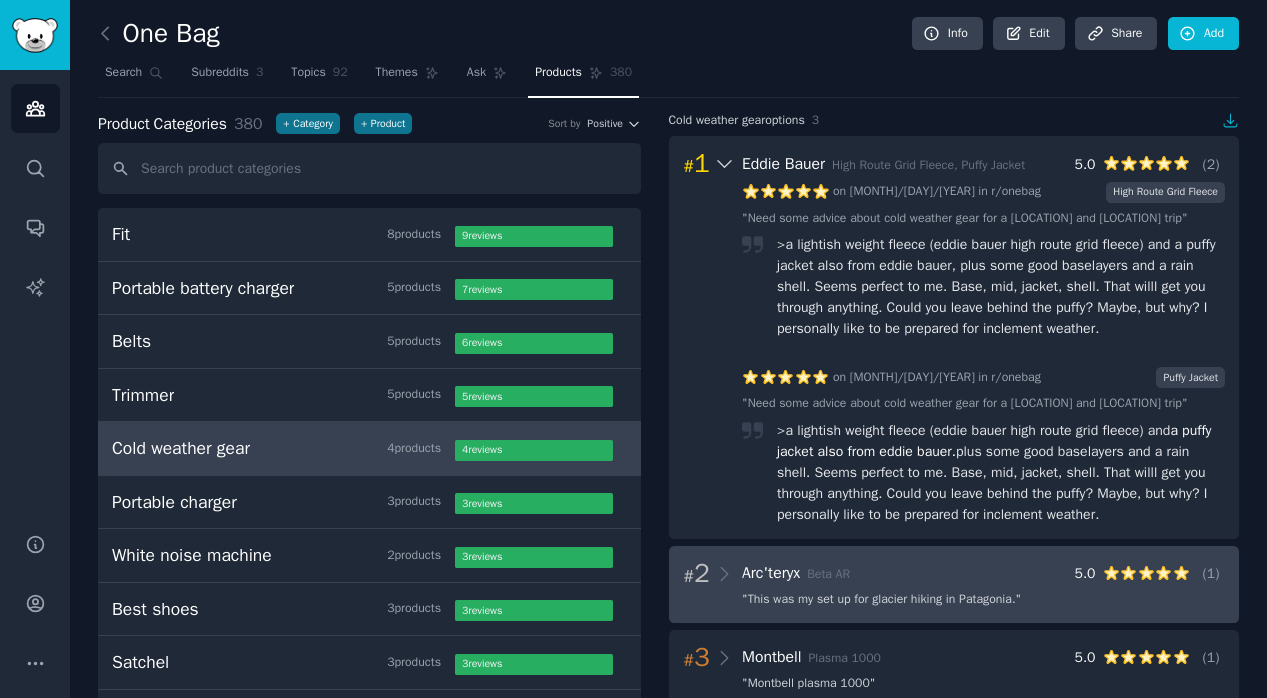 scroll, scrollTop: 0, scrollLeft: 0, axis: both 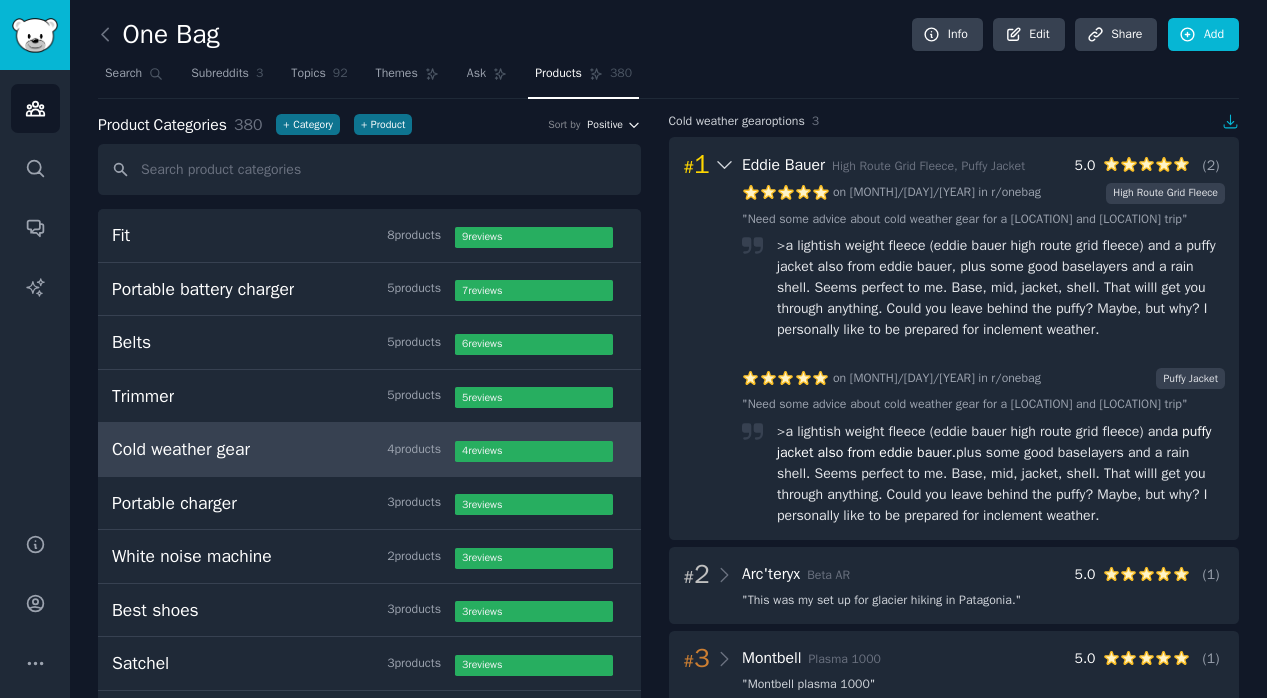 click on "Positive" at bounding box center (605, 125) 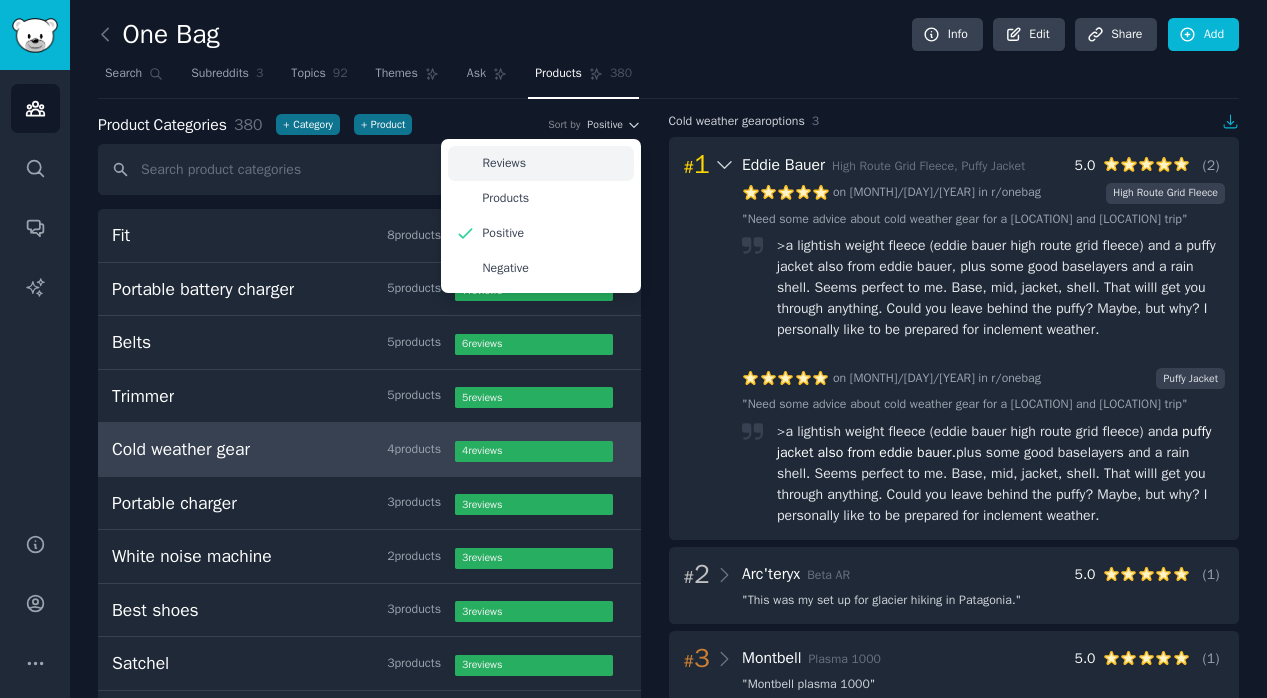 click on "Reviews" at bounding box center [541, 163] 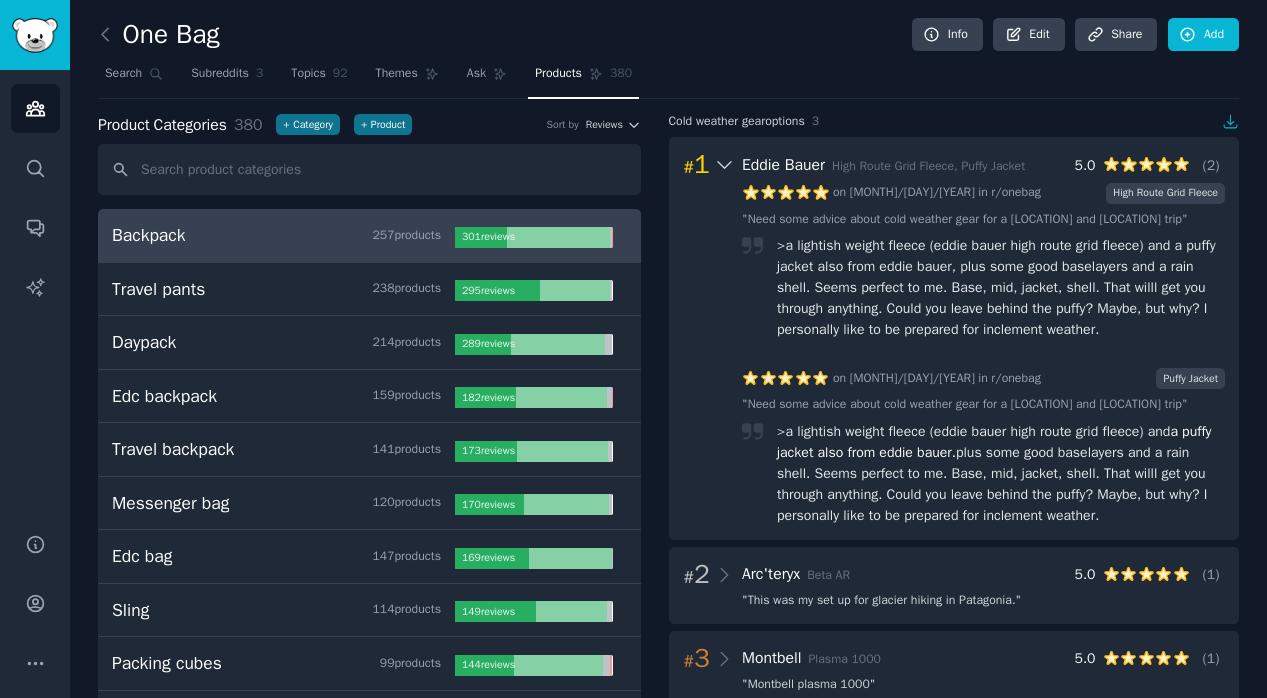 click on "Backpack 257  product s" at bounding box center [283, 235] 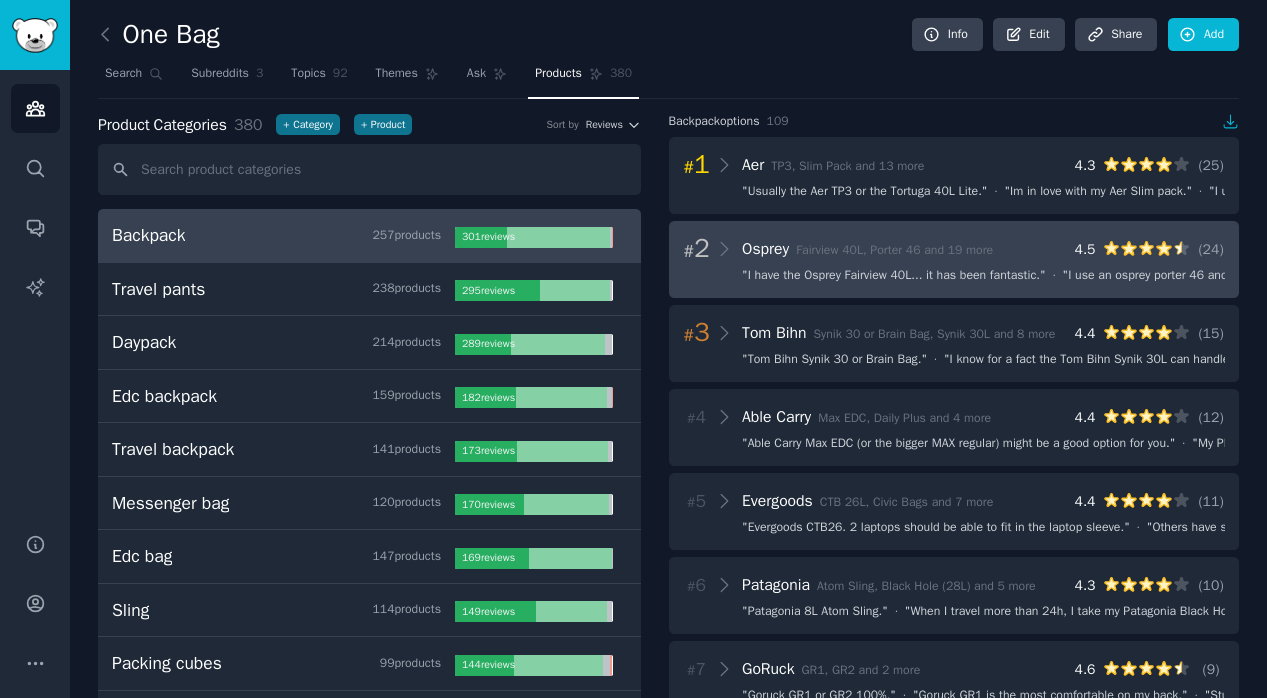 click on "# 2 Osprey Fairview 40L, Porter 46 and 19 more 4.5 ( 24 ) " I have the Osprey Fairview 40L... it has been fantastic. " · " I use an osprey porter 46 and love it. " · " I recommend the Osprey Axis 24L. " · " Osprey meets your needs and budget. " · " Love my Osprey 26+6, my wife has been eyeing mine. " · " These are the packs I have, use regularly, and would recommend you consider for your use cases: Osprey Talon 22. " · " Perfect for a quick grab. " · " Will carry better than a duffle and you get a water bottle pocket, laptop sleeve and other features. " · " I’m a fan of Osprey Arcane large. Perfect for minimal EDC. " · " I find minimal straps to be more comfortable on my frame. " ·" at bounding box center (954, 259) 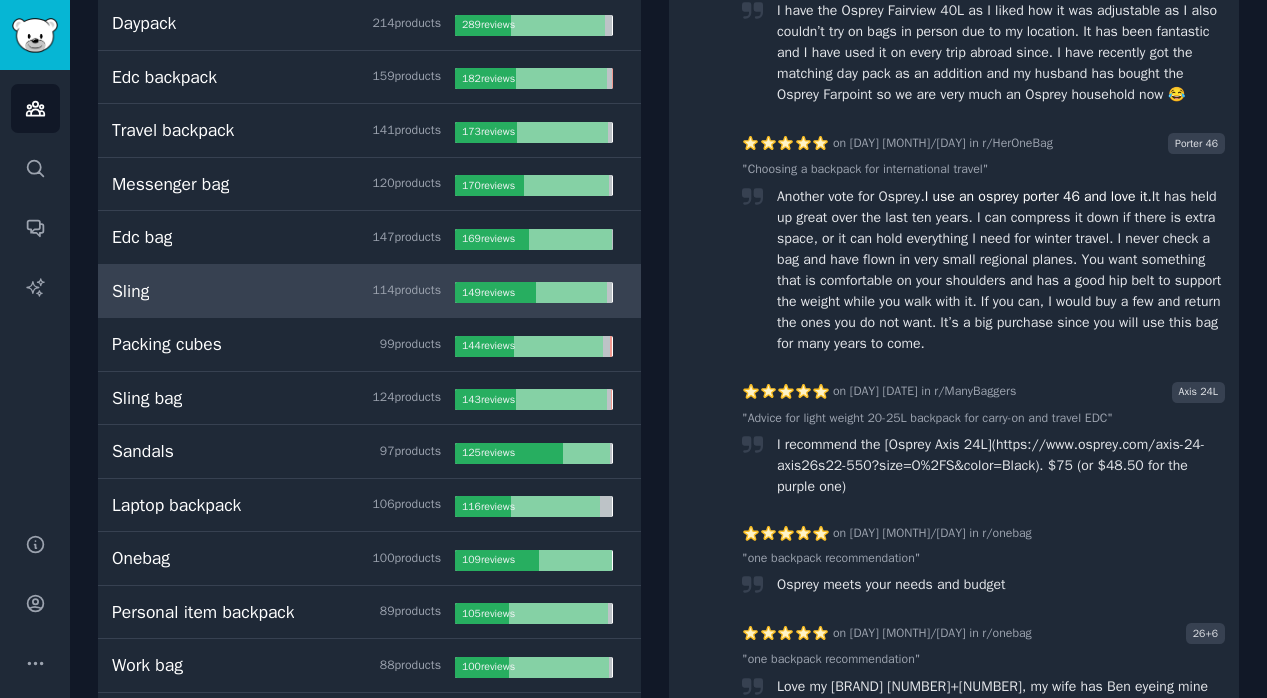 scroll, scrollTop: 0, scrollLeft: 0, axis: both 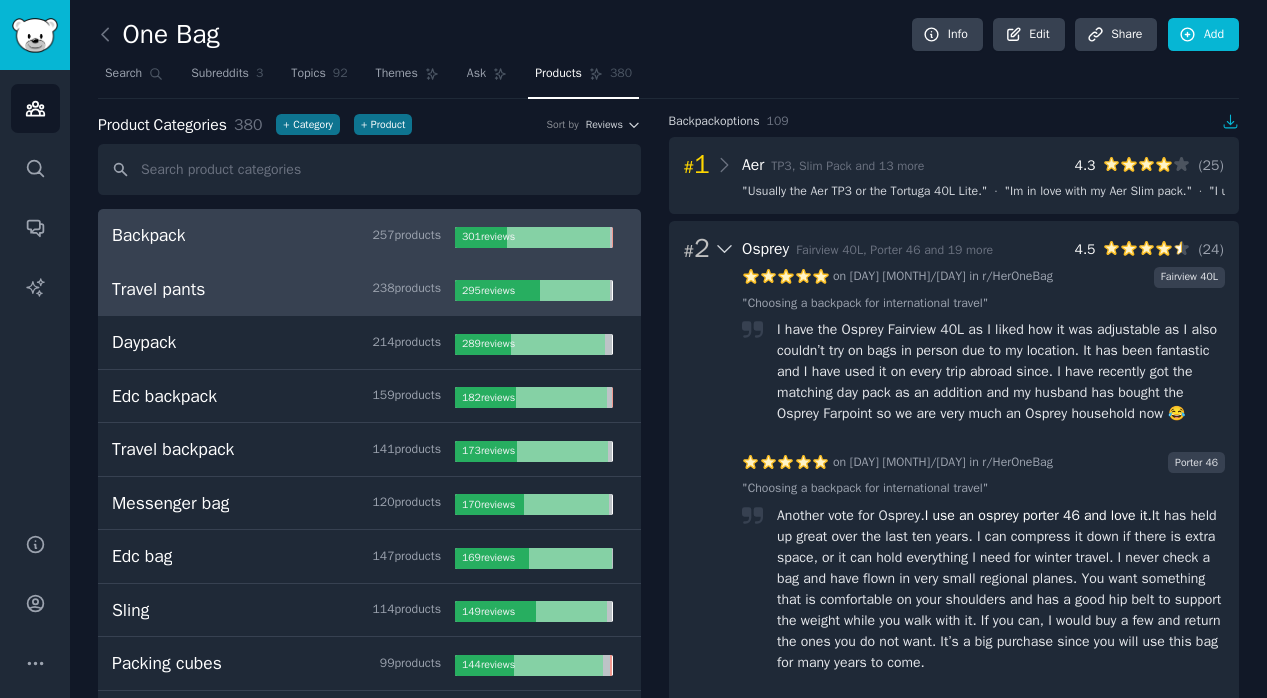 click on "Travel pants 238  product s" at bounding box center [283, 289] 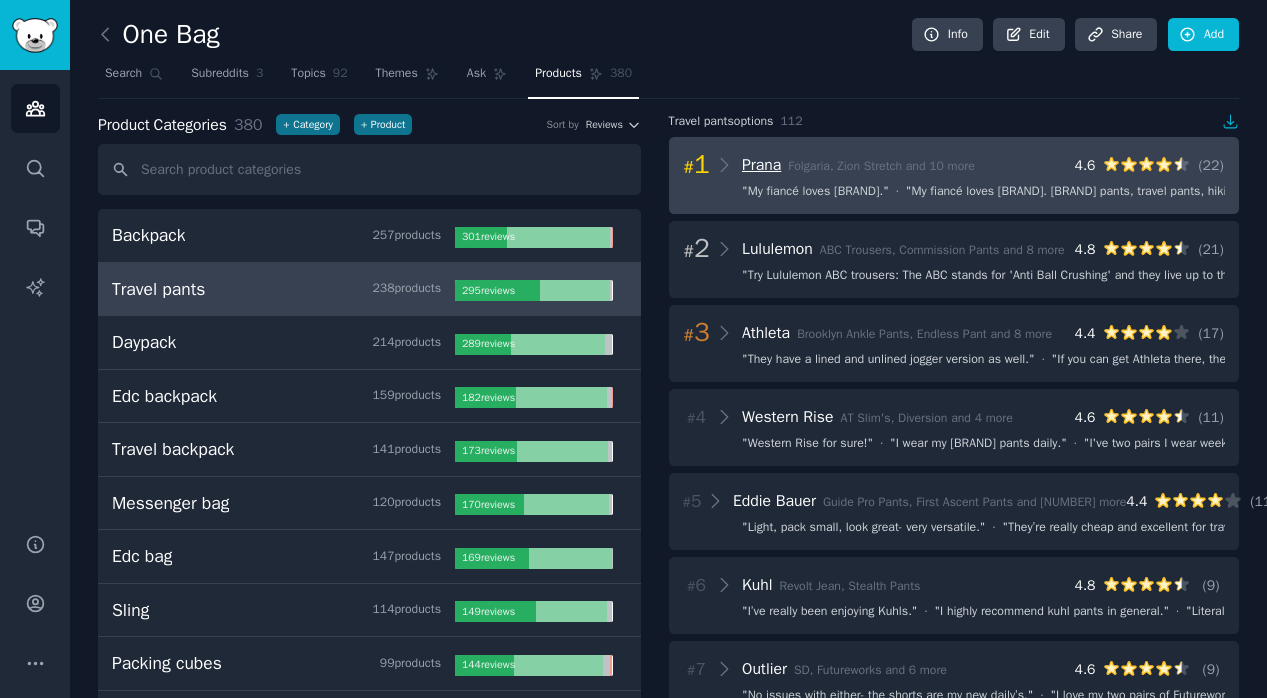 click on "Prana" at bounding box center (761, 165) 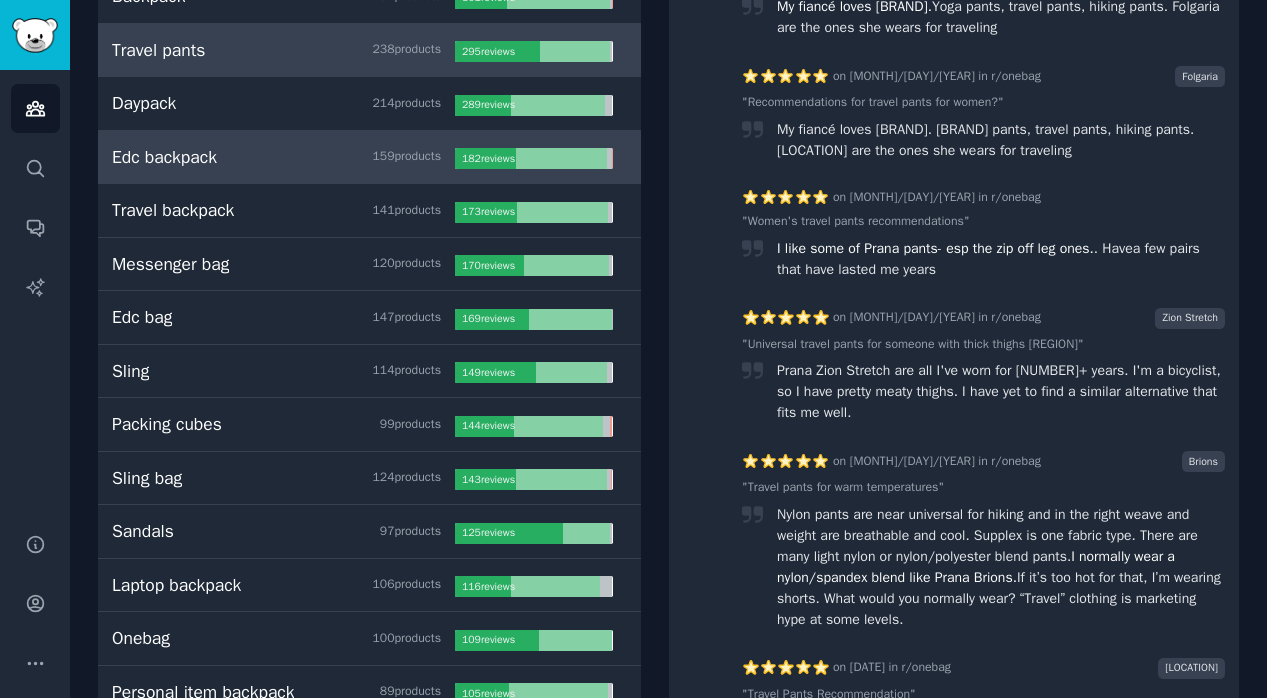 scroll, scrollTop: 0, scrollLeft: 0, axis: both 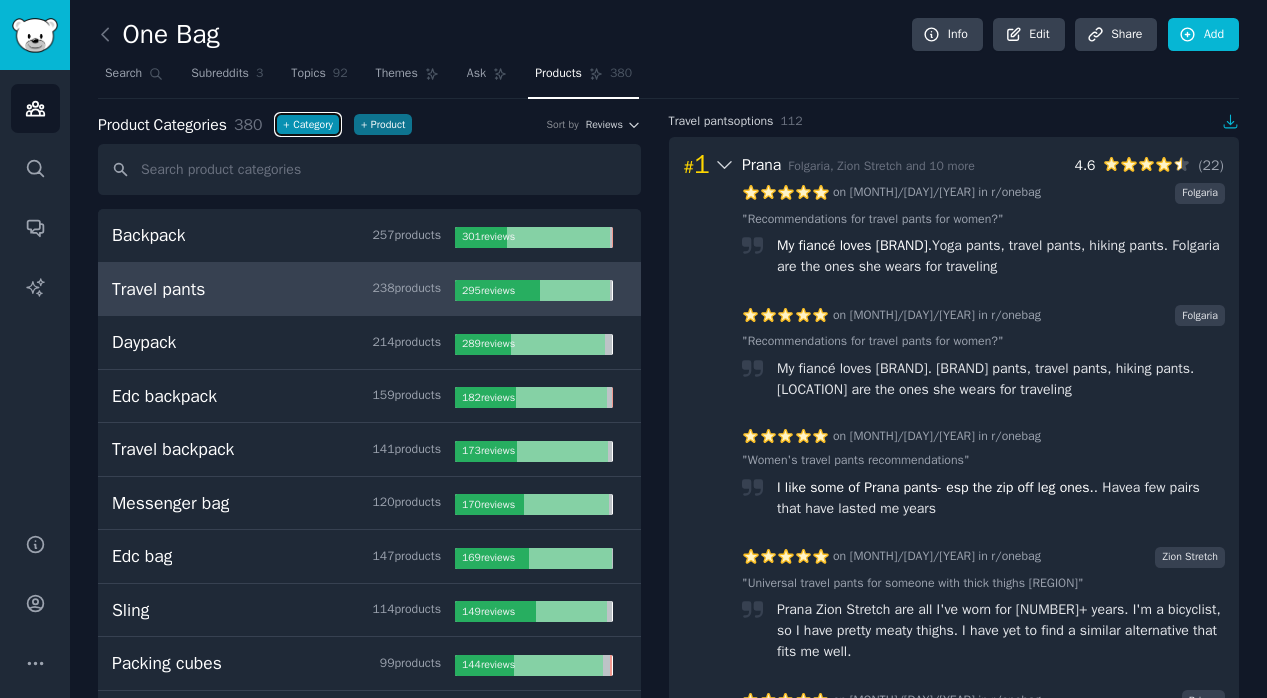 click on "+  Category" at bounding box center (308, 124) 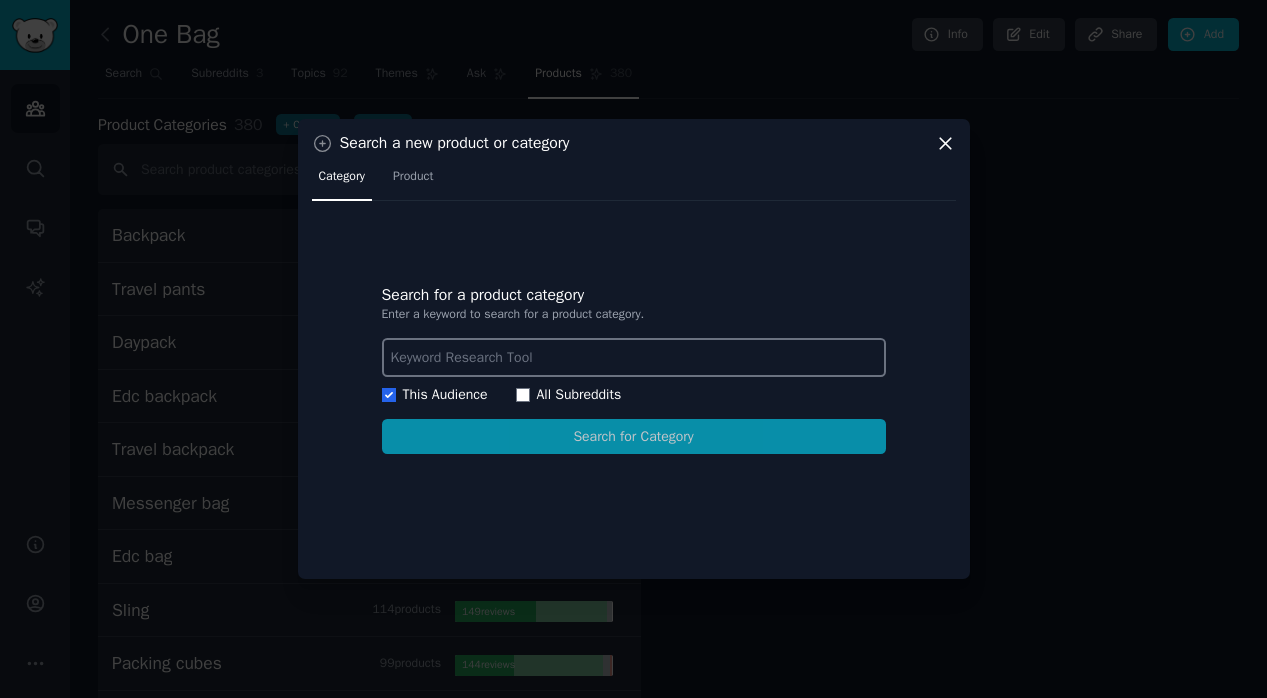 click 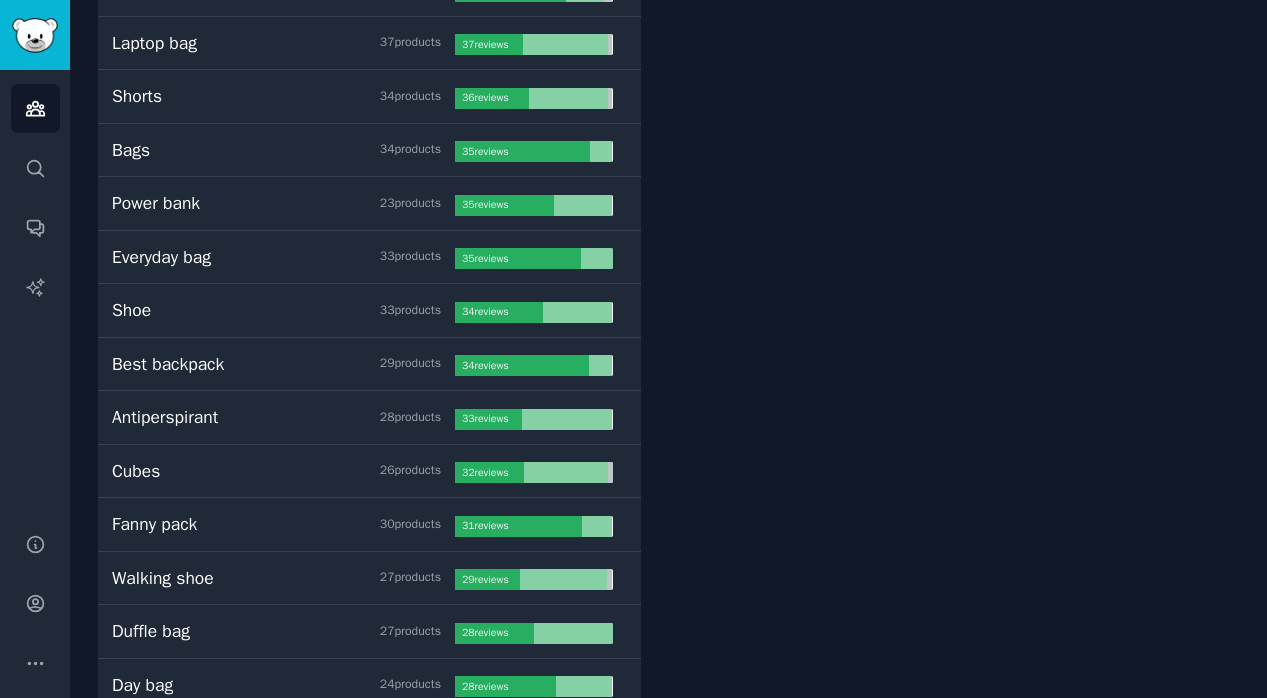 scroll, scrollTop: 2087, scrollLeft: 0, axis: vertical 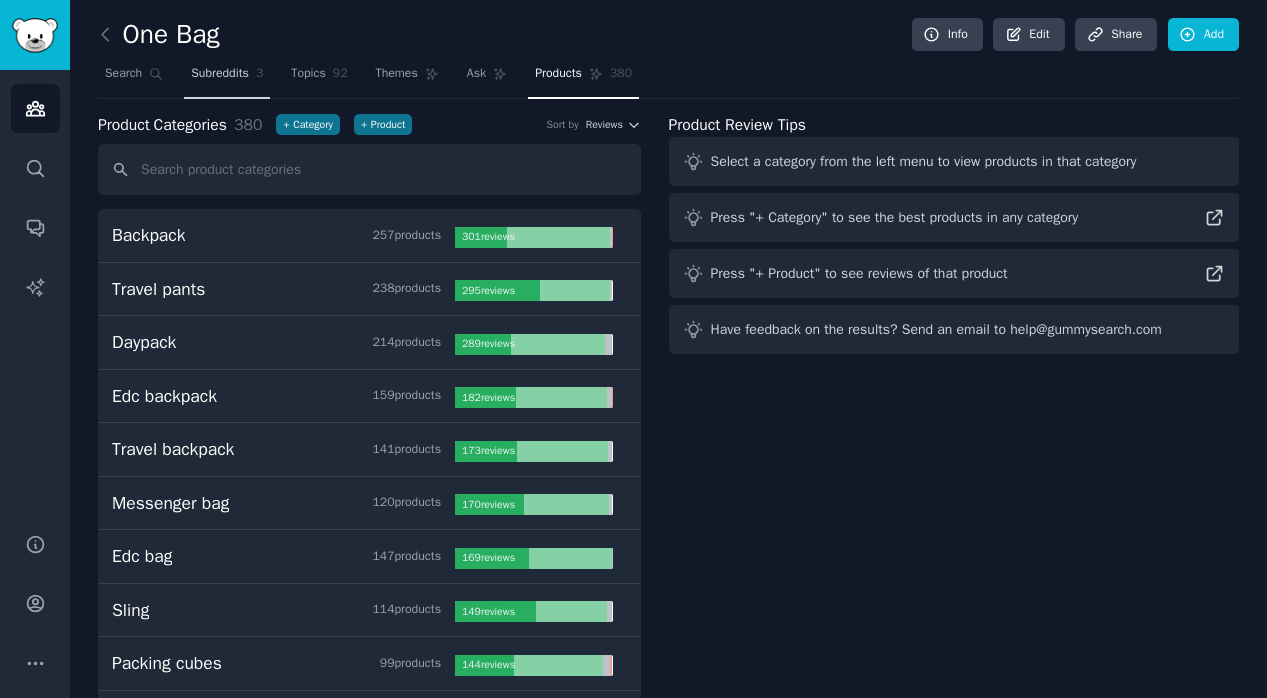 click on "Subreddits" at bounding box center [220, 74] 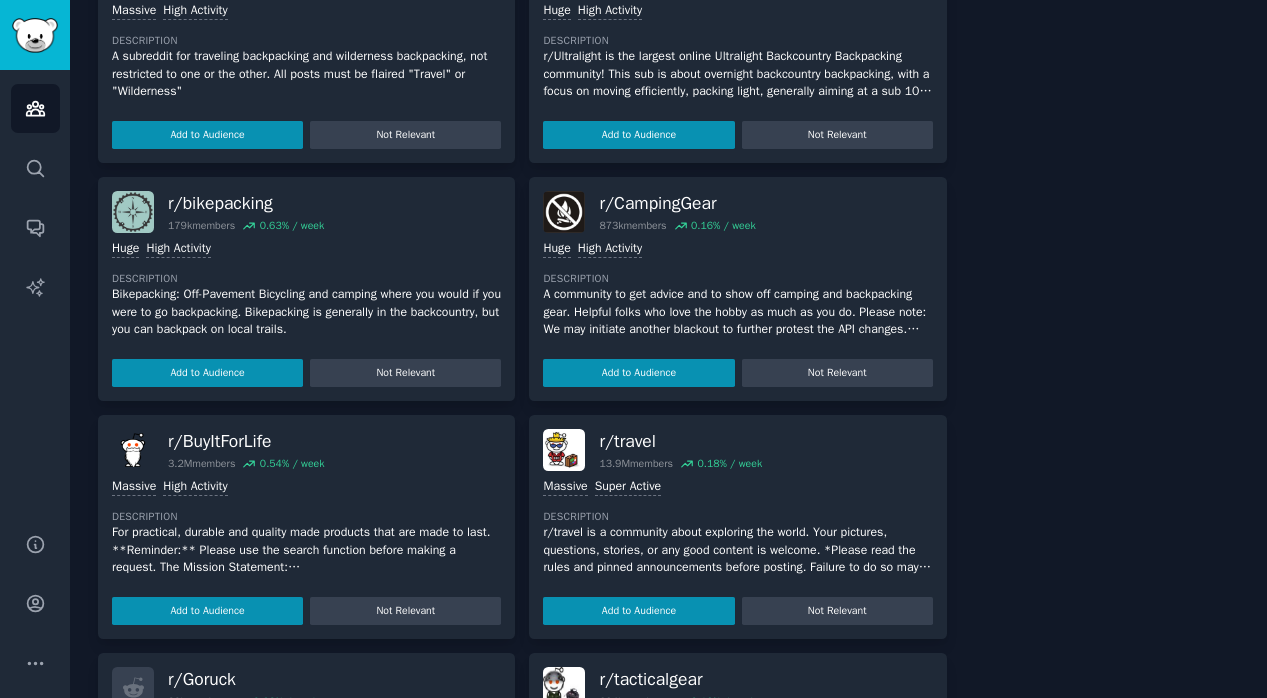 scroll, scrollTop: 802, scrollLeft: 0, axis: vertical 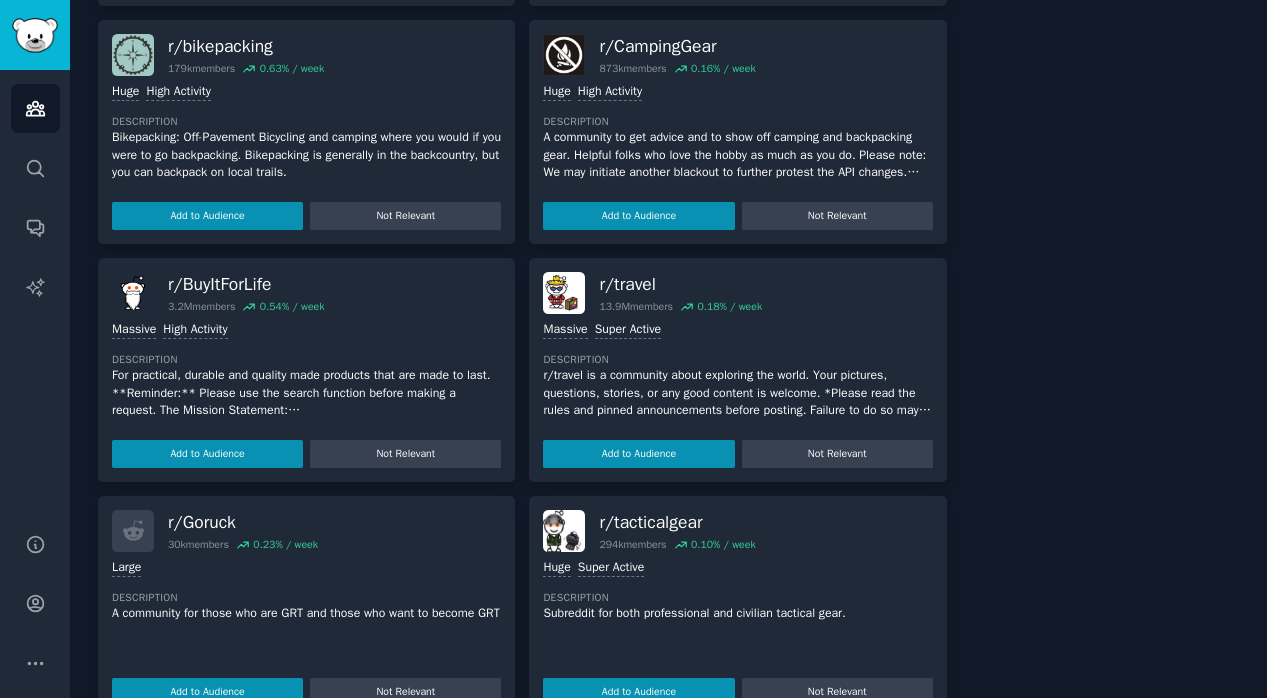 click on "r/travel is a community about exploring the world. Your pictures, questions, stories, or any good content is welcome.
*Please read the rules and pinned announcements before posting. Failure to do so may result in a permanent ban.*
Clickbait, spam, memes, ads/selling/buying, brochures, referrals, classifieds, surveys or self-promotion will be removed." at bounding box center (737, 393) 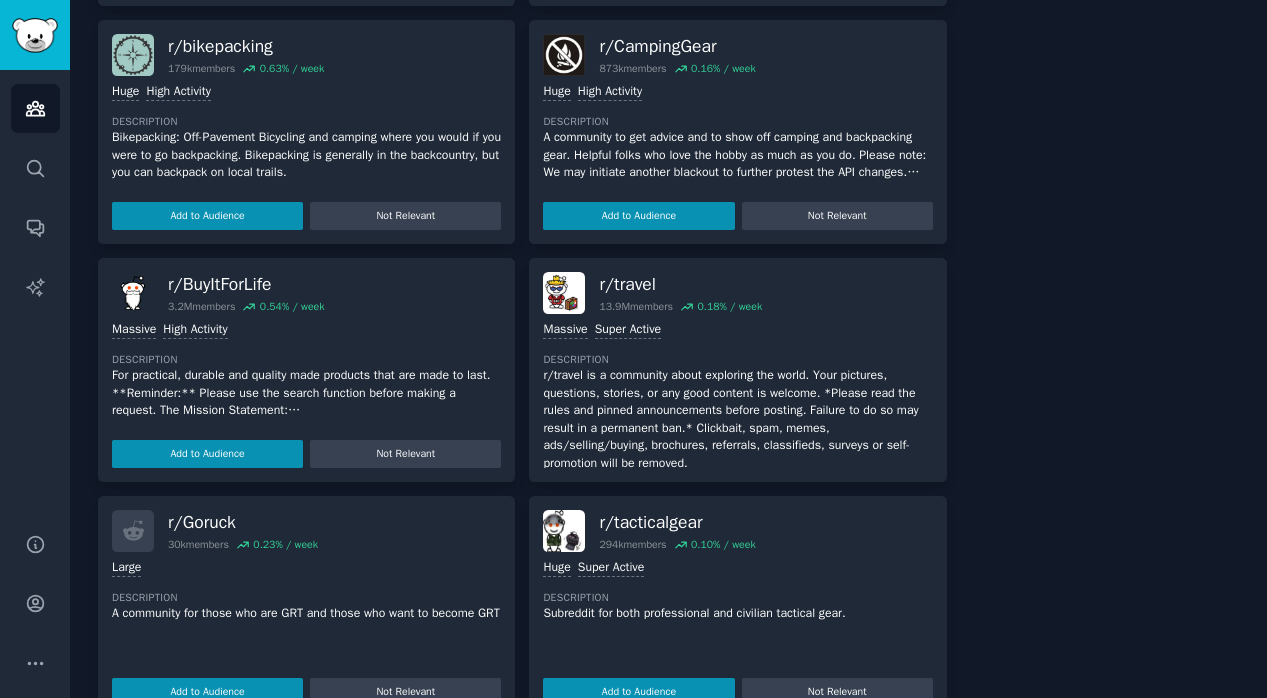 click on "r/travel is a community about exploring the world. Your pictures, questions, stories, or any good content is welcome.
*Please read the rules and pinned announcements before posting. Failure to do so may result in a permanent ban.*
Clickbait, spam, memes, ads/selling/buying, brochures, referrals, classifieds, surveys or self-promotion will be removed." at bounding box center [737, 419] 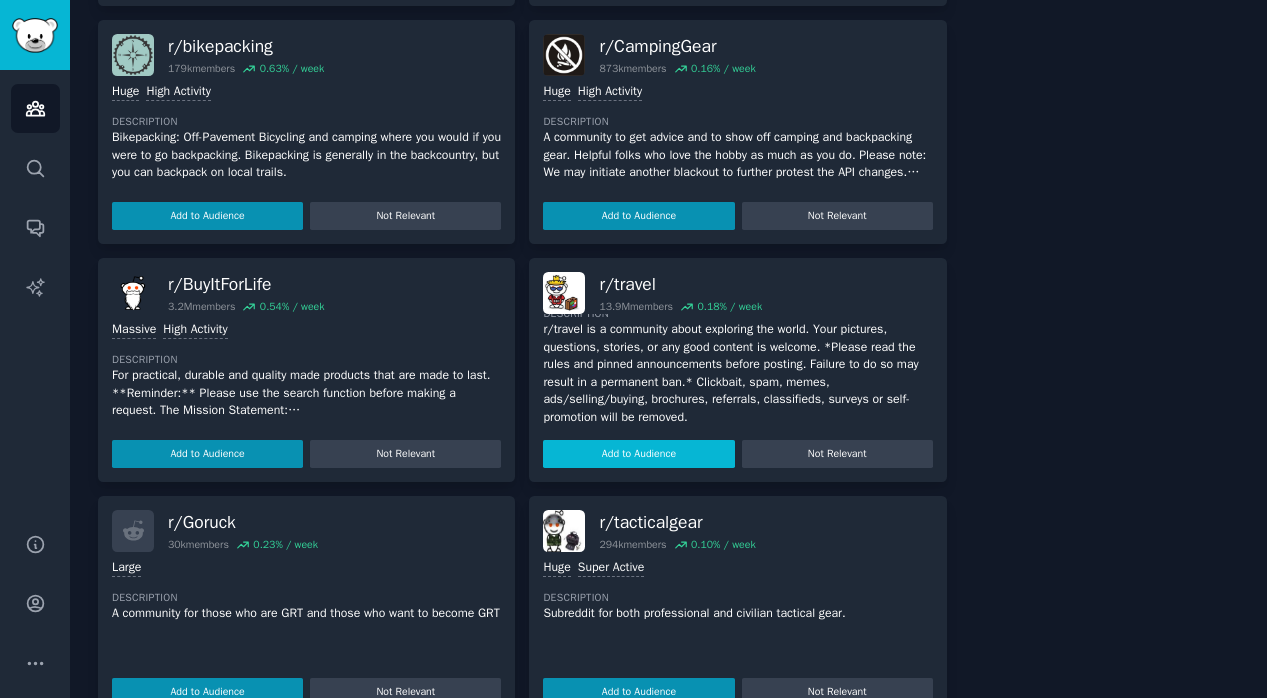 click on "Add to Audience" at bounding box center [638, 454] 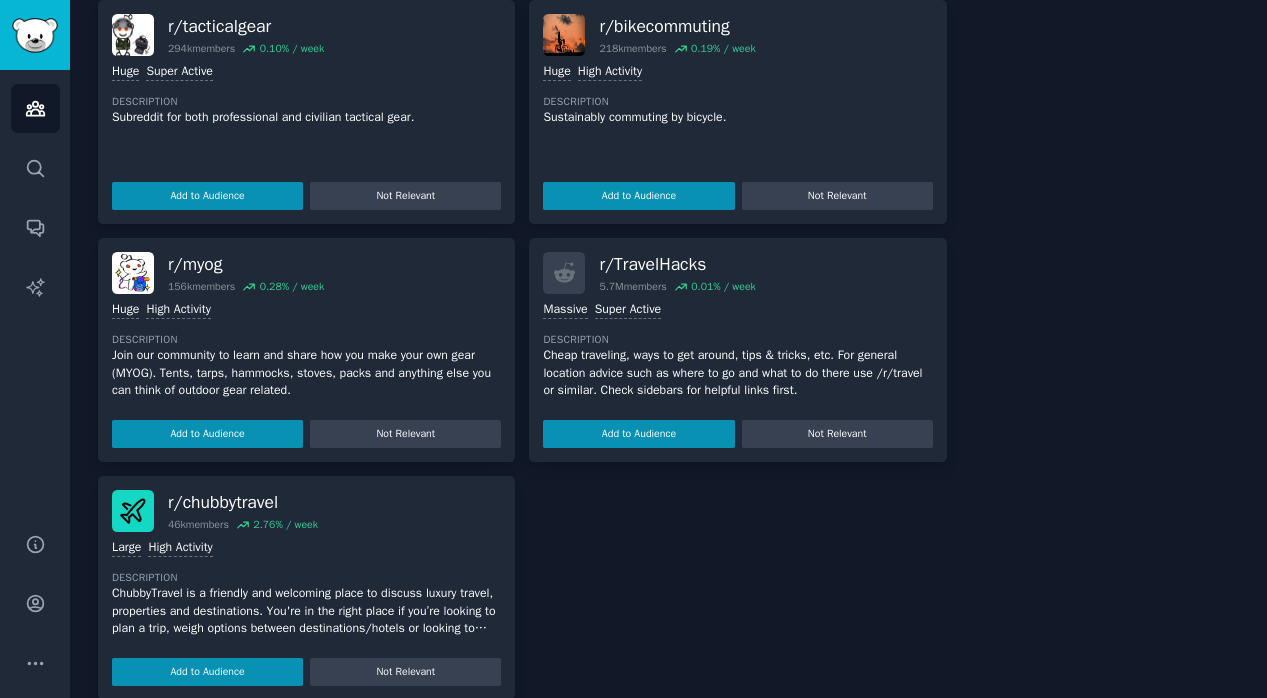 scroll, scrollTop: 1323, scrollLeft: 0, axis: vertical 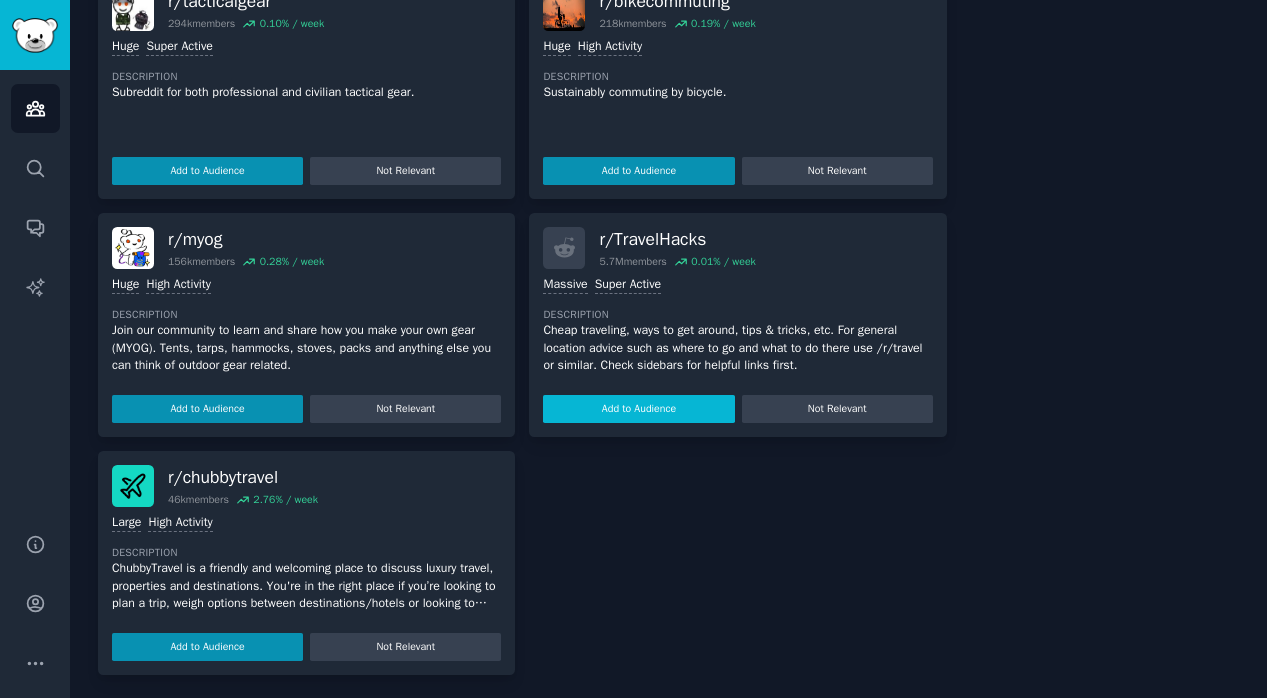 click on "Add to Audience" at bounding box center (638, 409) 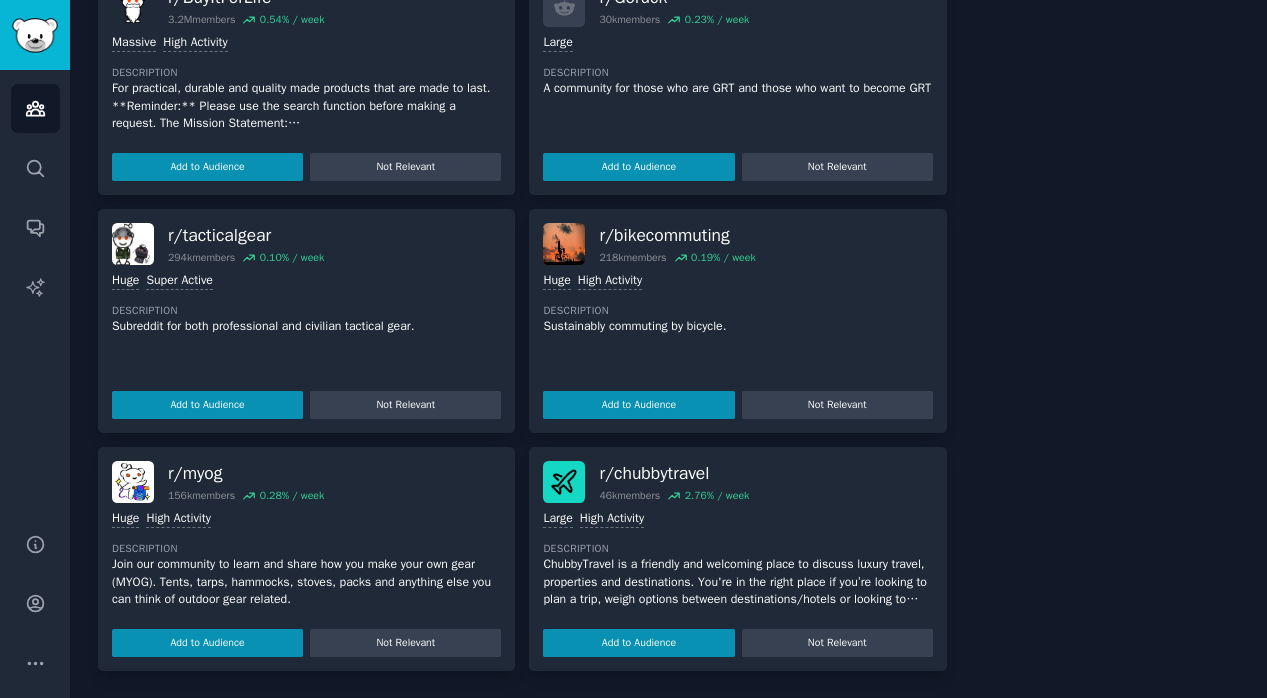 scroll, scrollTop: 0, scrollLeft: 0, axis: both 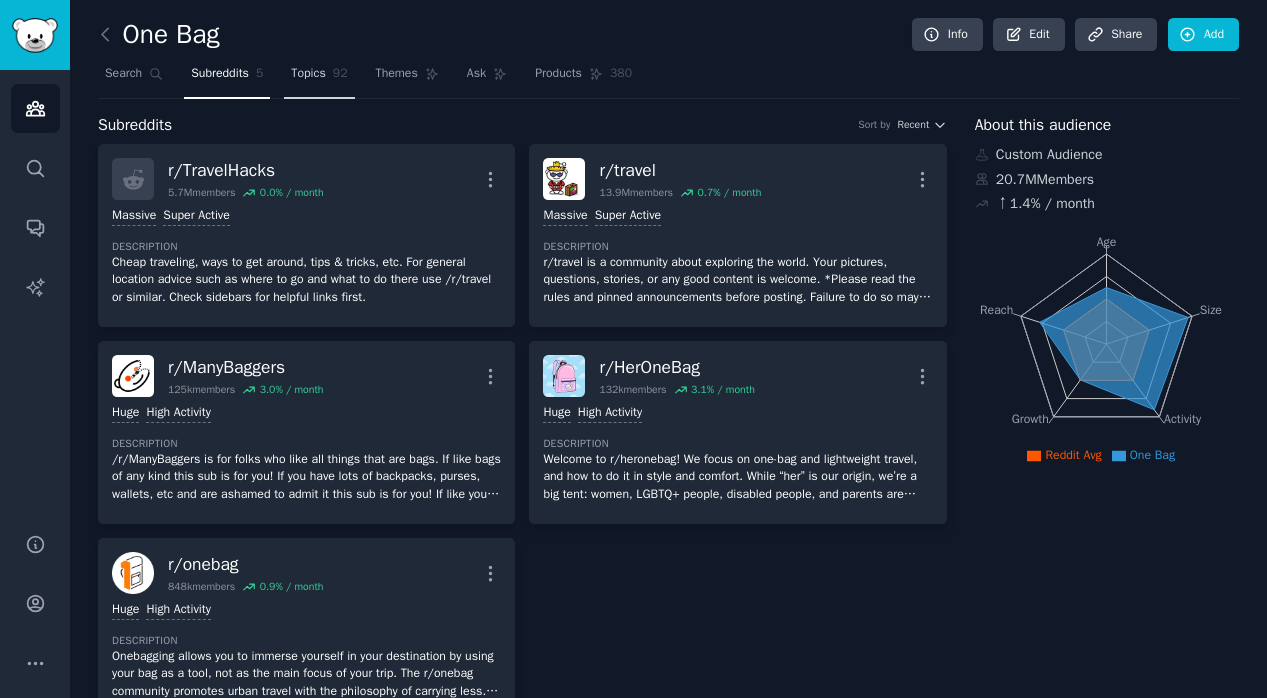 click on "Topics" at bounding box center [308, 74] 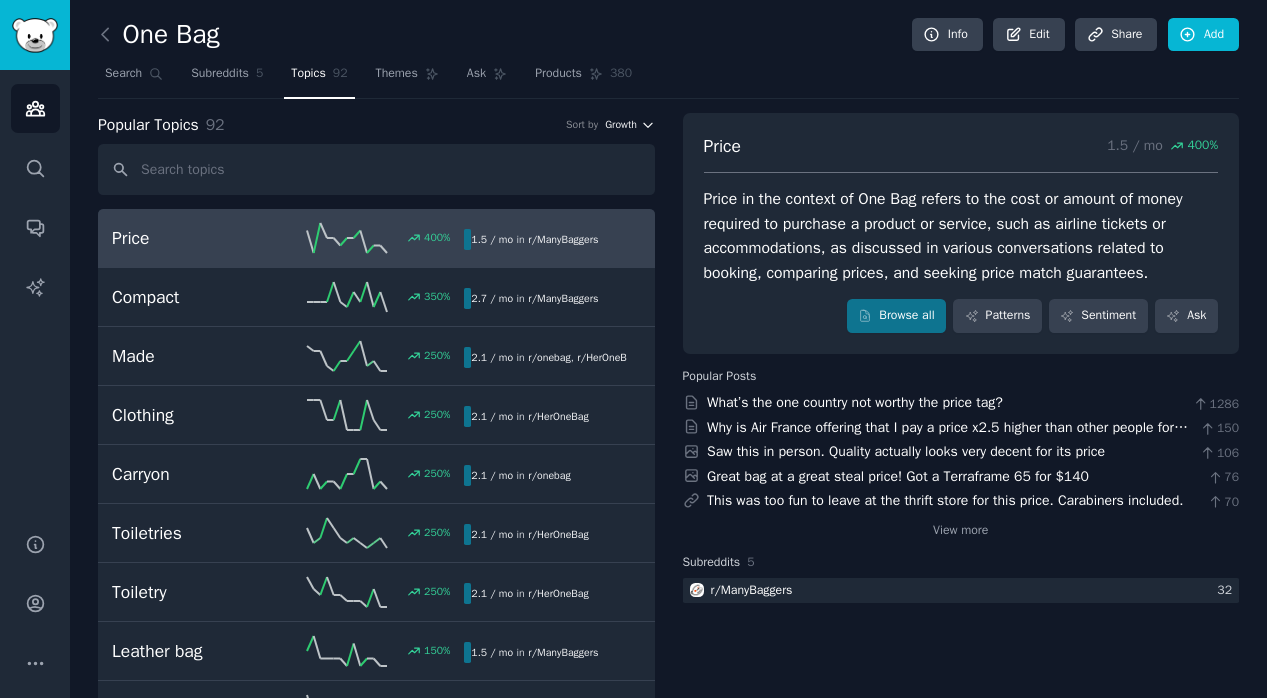 click on "Growth" at bounding box center (621, 125) 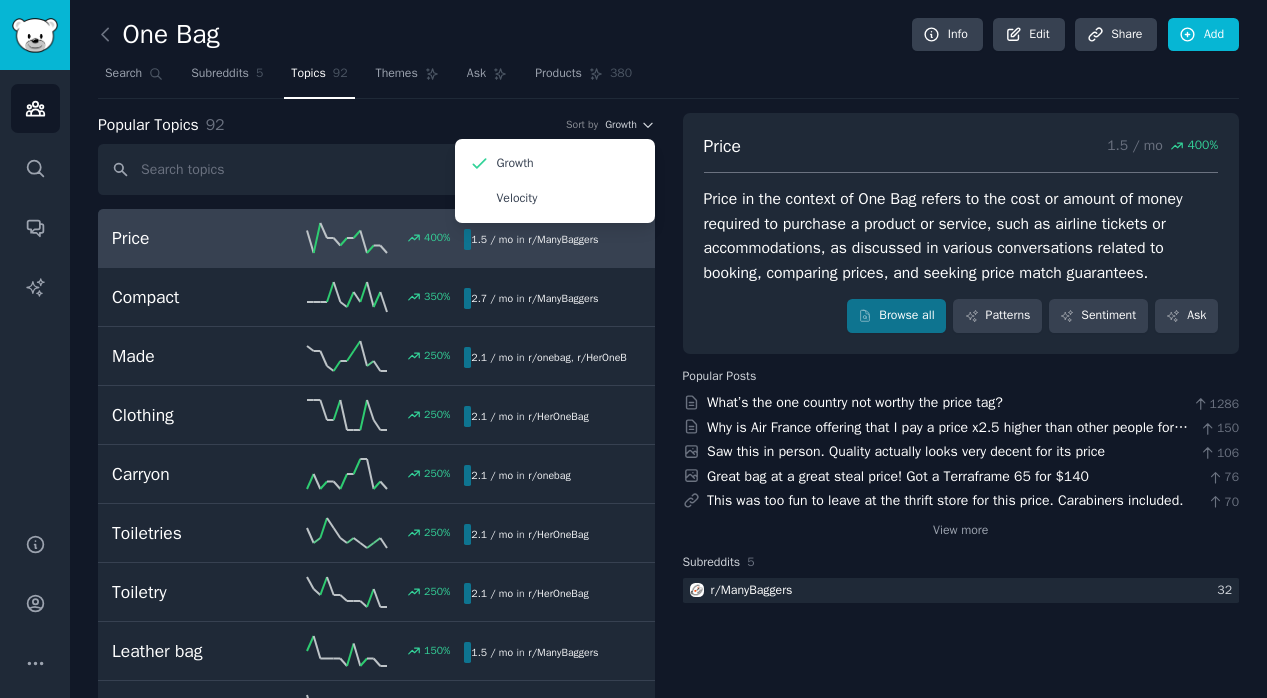 click on "Popular Topics 92 Sort by Growth Growth Velocity" at bounding box center [376, 125] 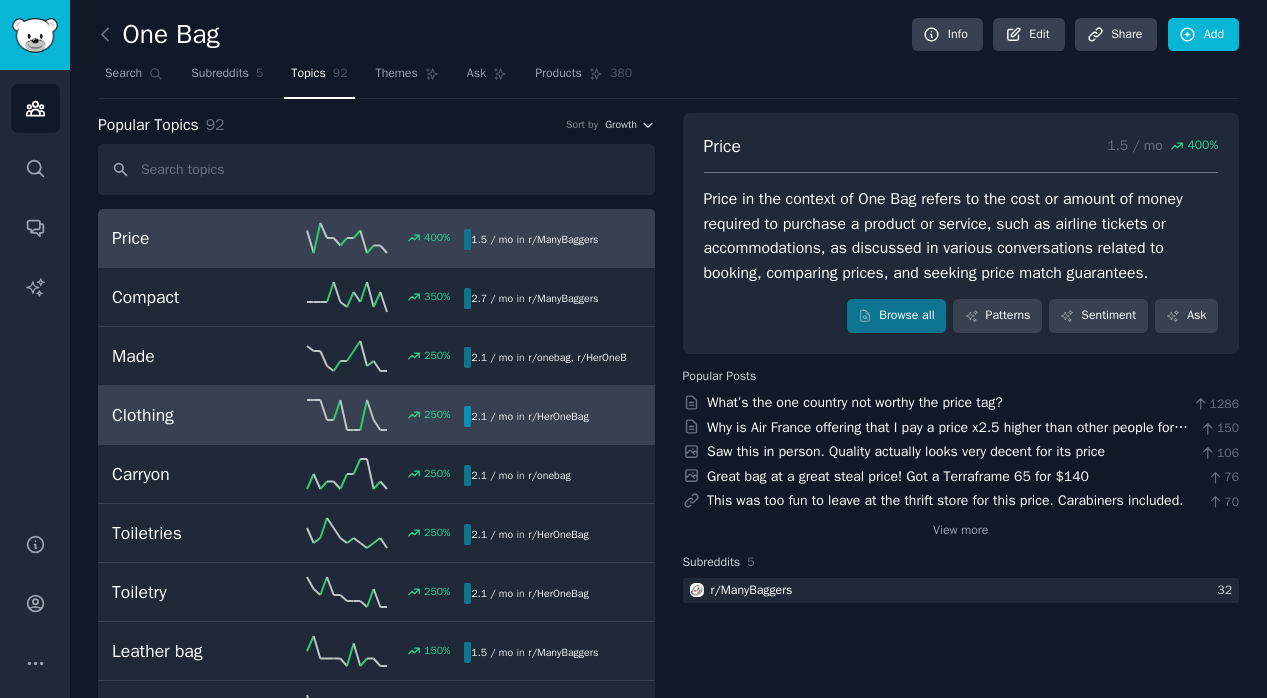 click on "Clothing 250 % 2.1 / mo  in    r/ HerOneBag" at bounding box center (376, 415) 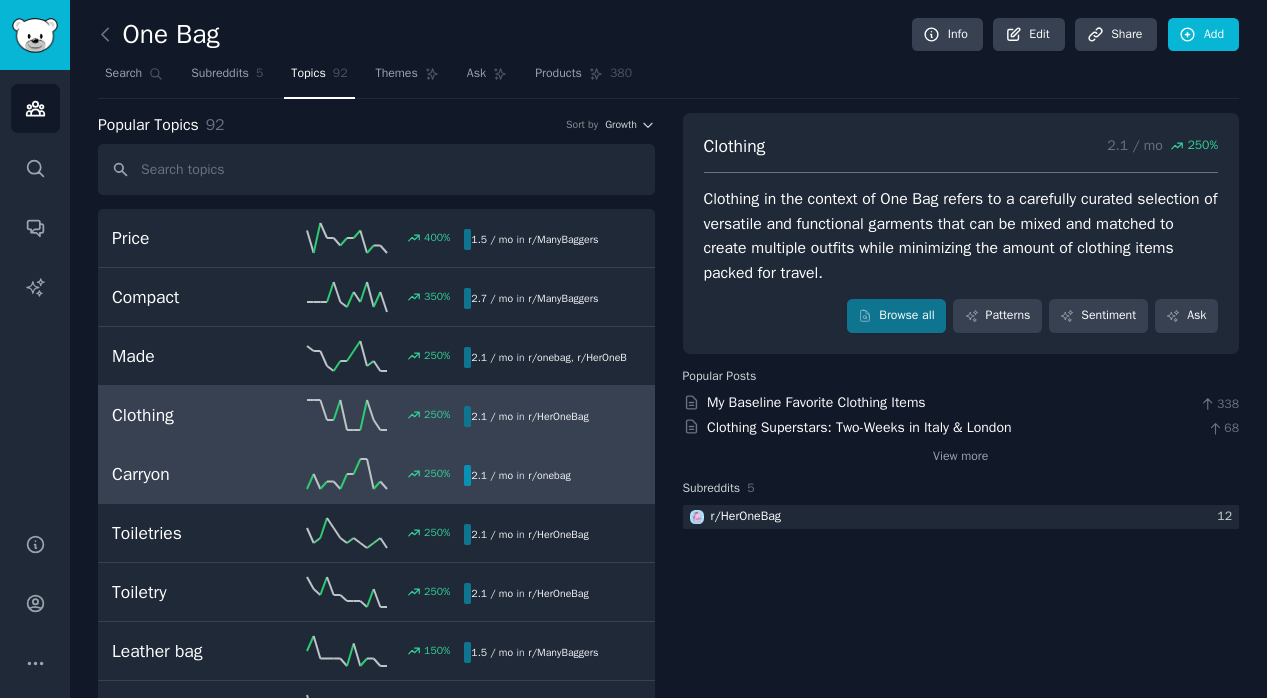 click on "Carryon 250 % 2.1 / mo  in    r/ onebag" at bounding box center (376, 474) 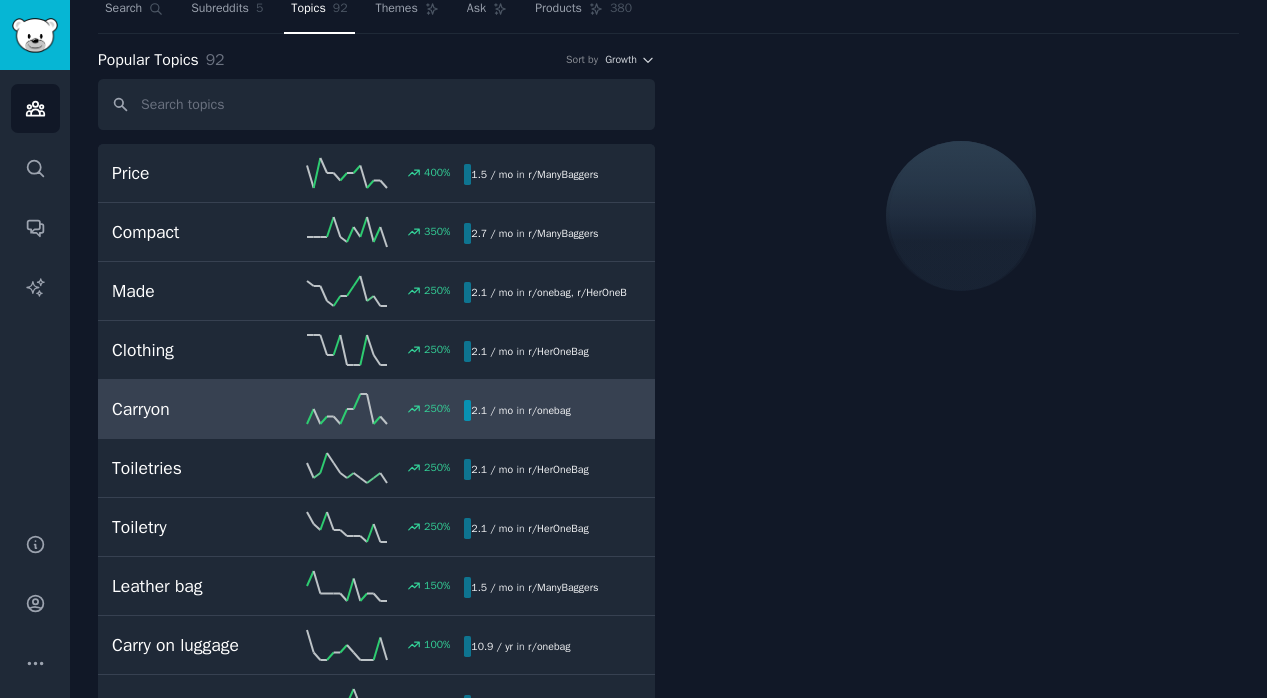 scroll, scrollTop: 66, scrollLeft: 0, axis: vertical 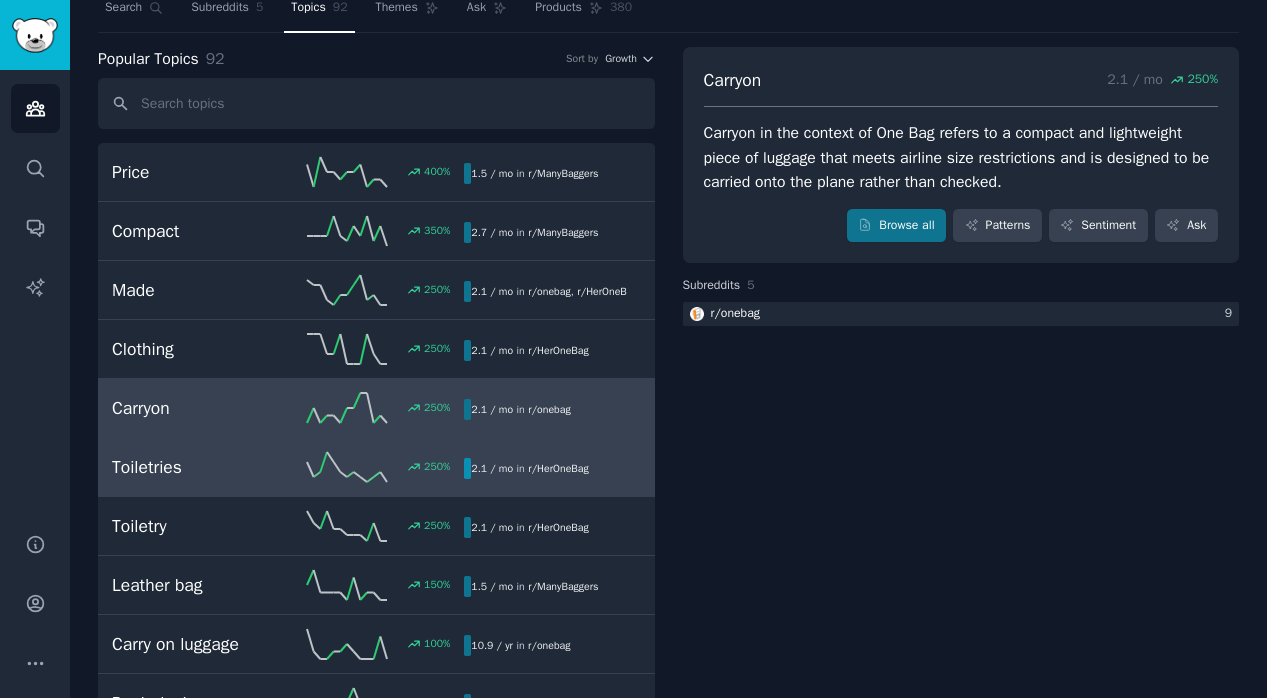 click on "Toiletries" at bounding box center (200, 467) 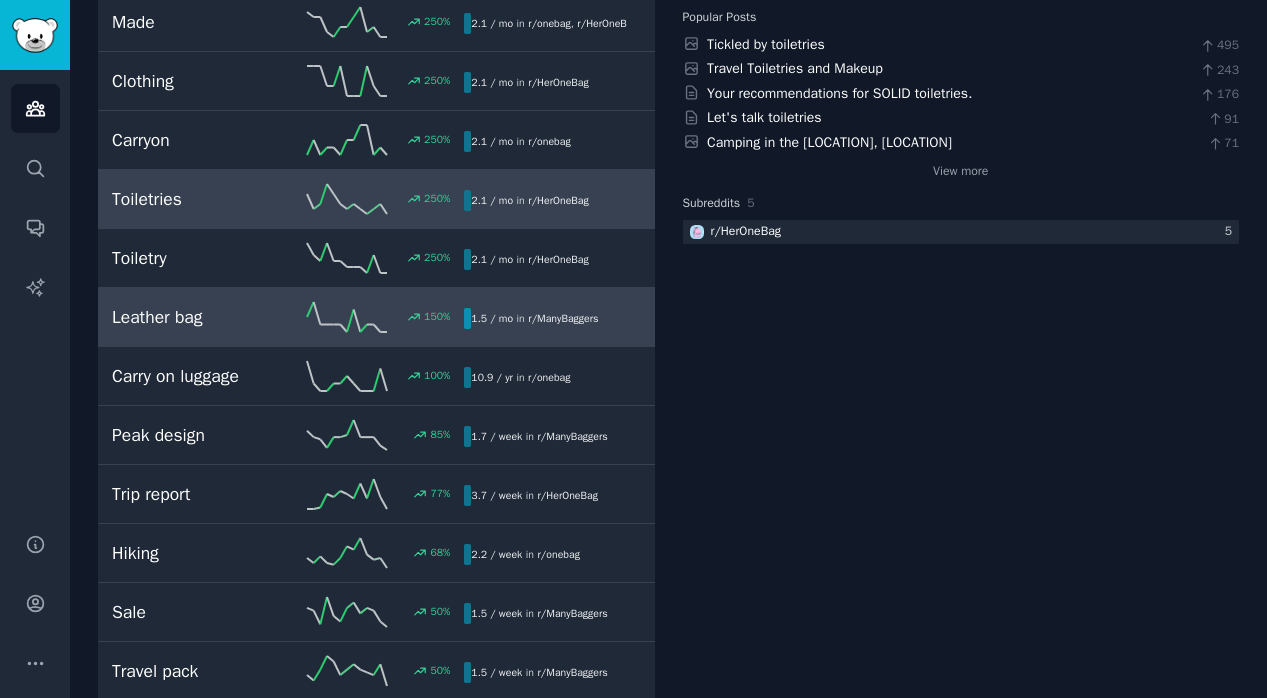 scroll, scrollTop: 336, scrollLeft: 0, axis: vertical 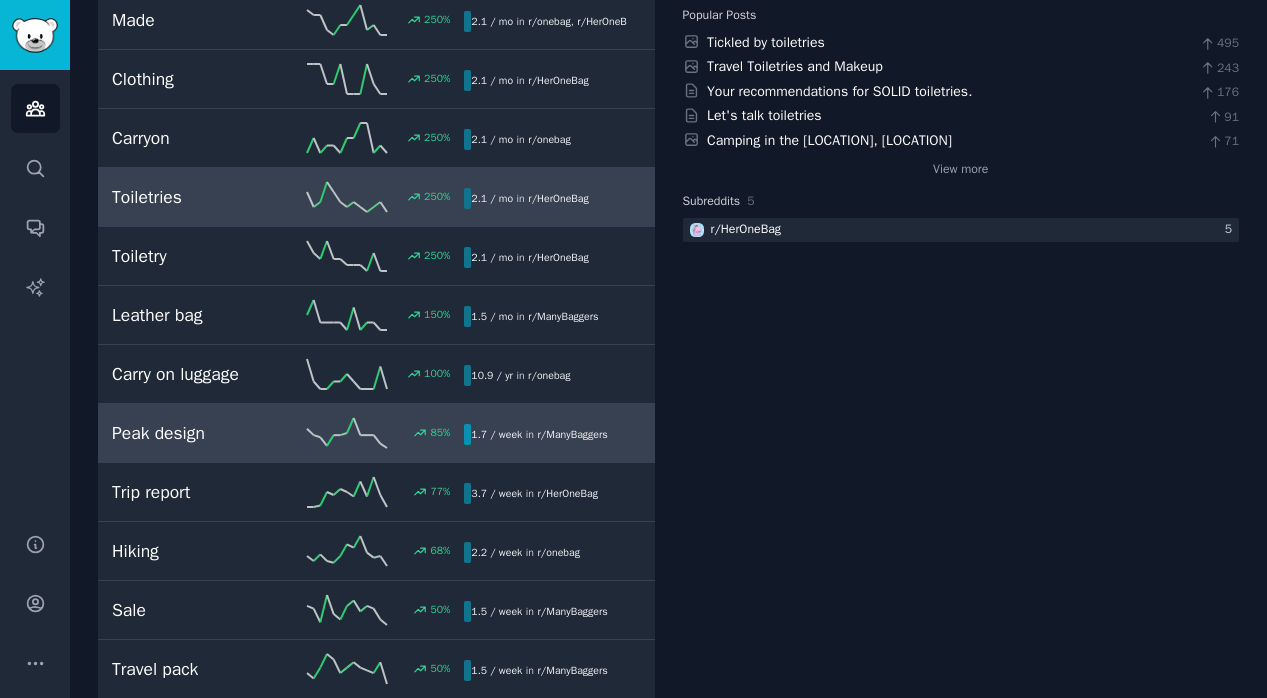 click on "Peak design 85 % 1.7 / week  in    r/ ManyBaggers" at bounding box center [376, 433] 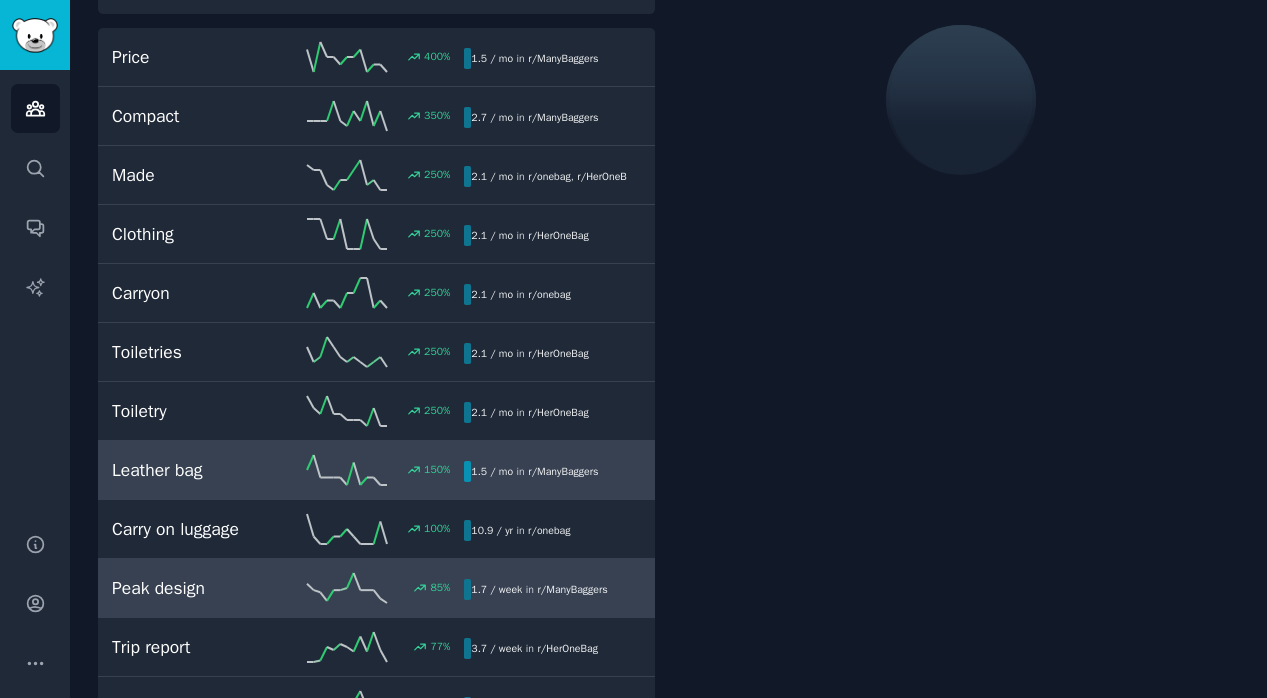 scroll, scrollTop: 112, scrollLeft: 0, axis: vertical 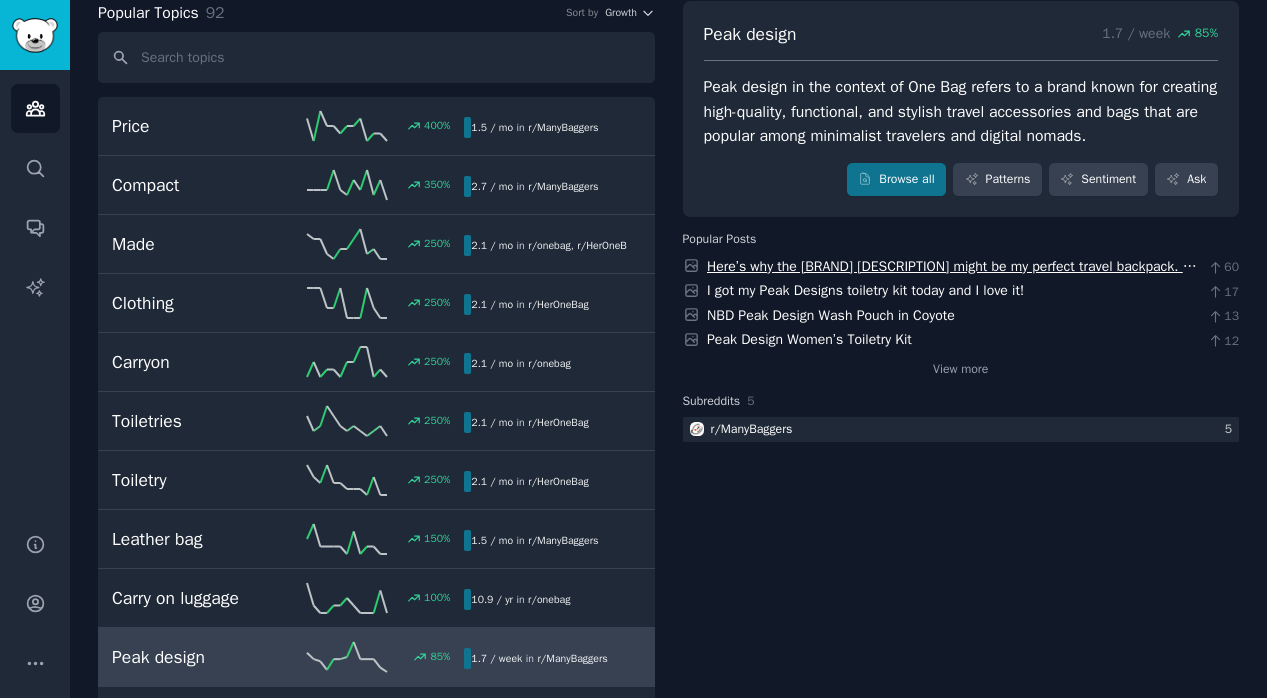 click on "Here’s why the Peak Design Travel Backpack might be my perfect travel backpack. I’ll also compare it to the TP3 and the Mini MLC 30." at bounding box center [952, 277] 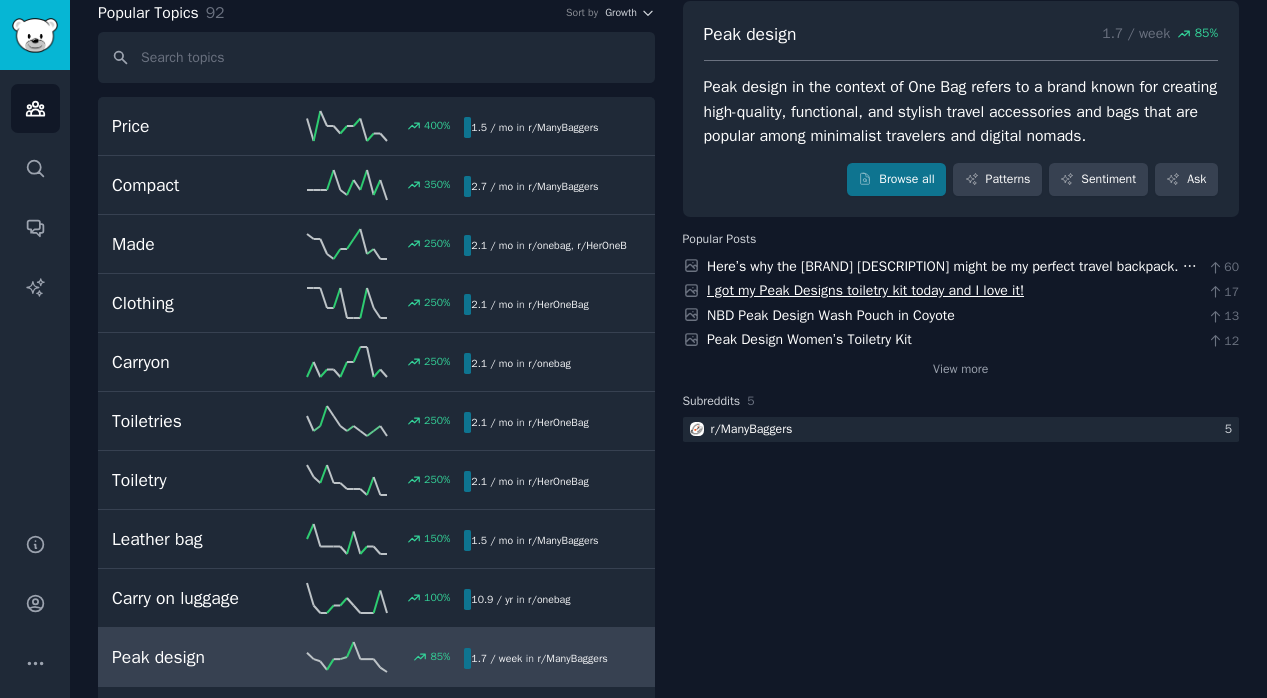 click on "I got my Peak Designs toiletry kit today and I love it!" at bounding box center [865, 290] 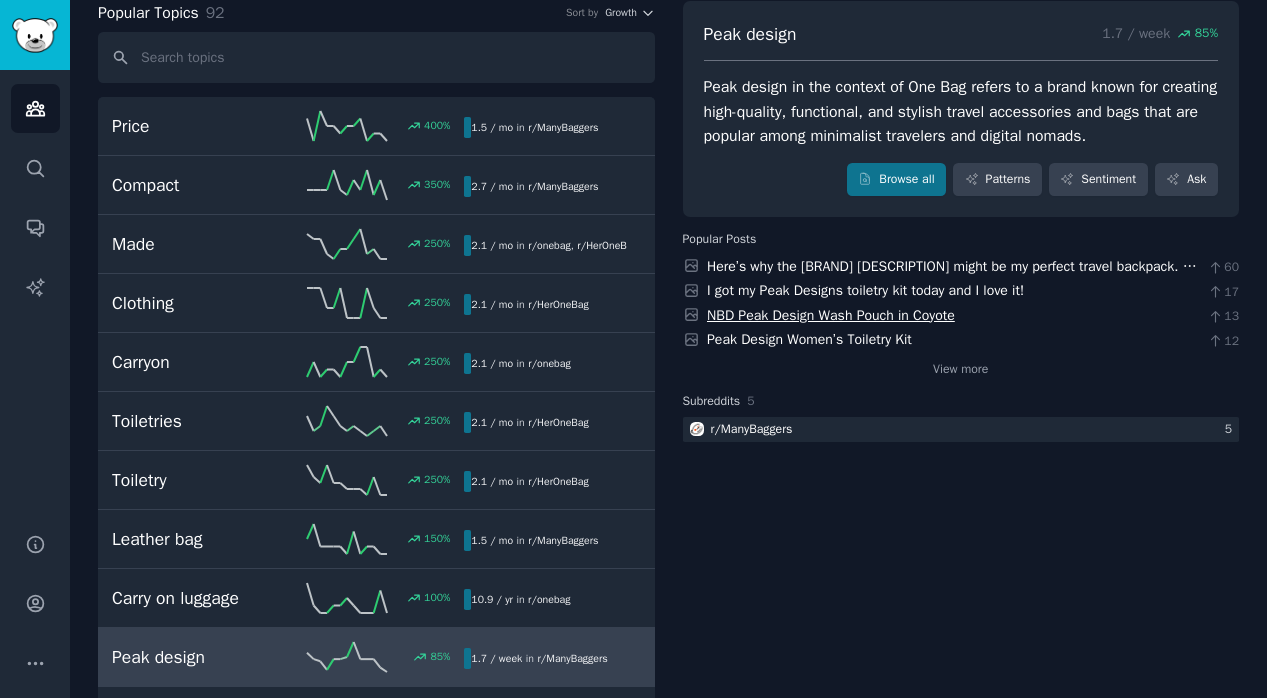 click on "NBD Peak Design Wash Pouch in Coyote" at bounding box center [831, 315] 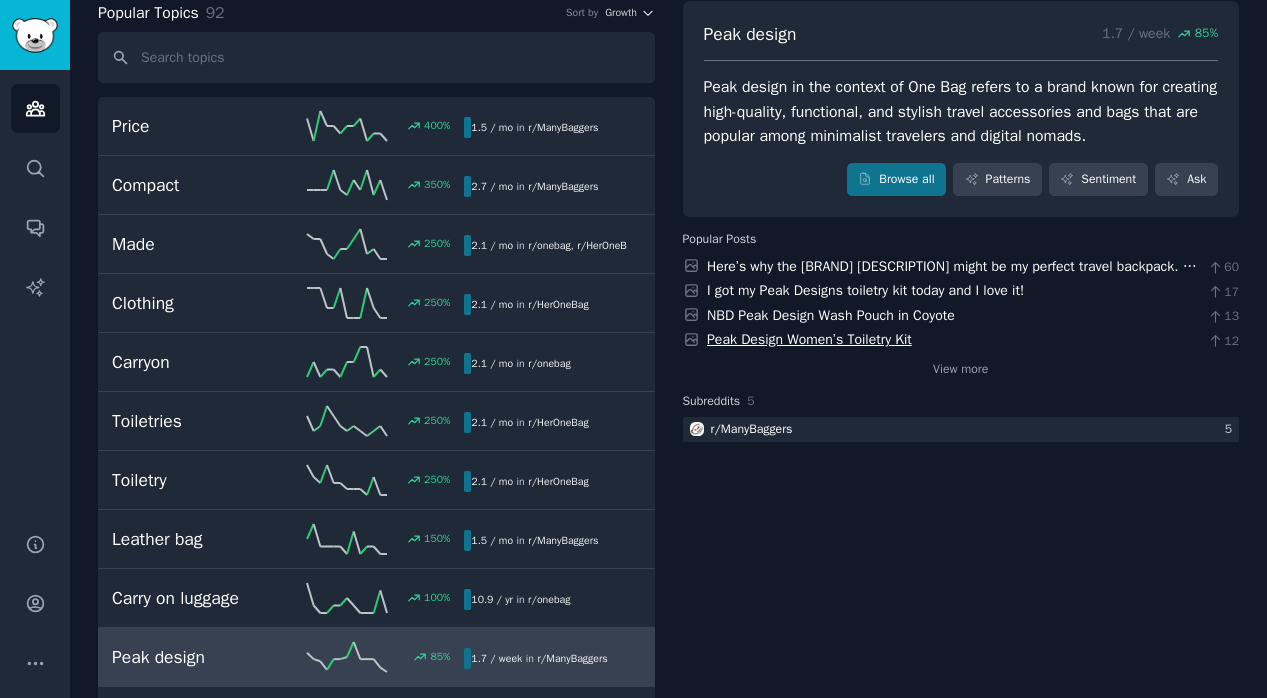 click on "Peak Design Women’s Toiletry Kit" at bounding box center (809, 339) 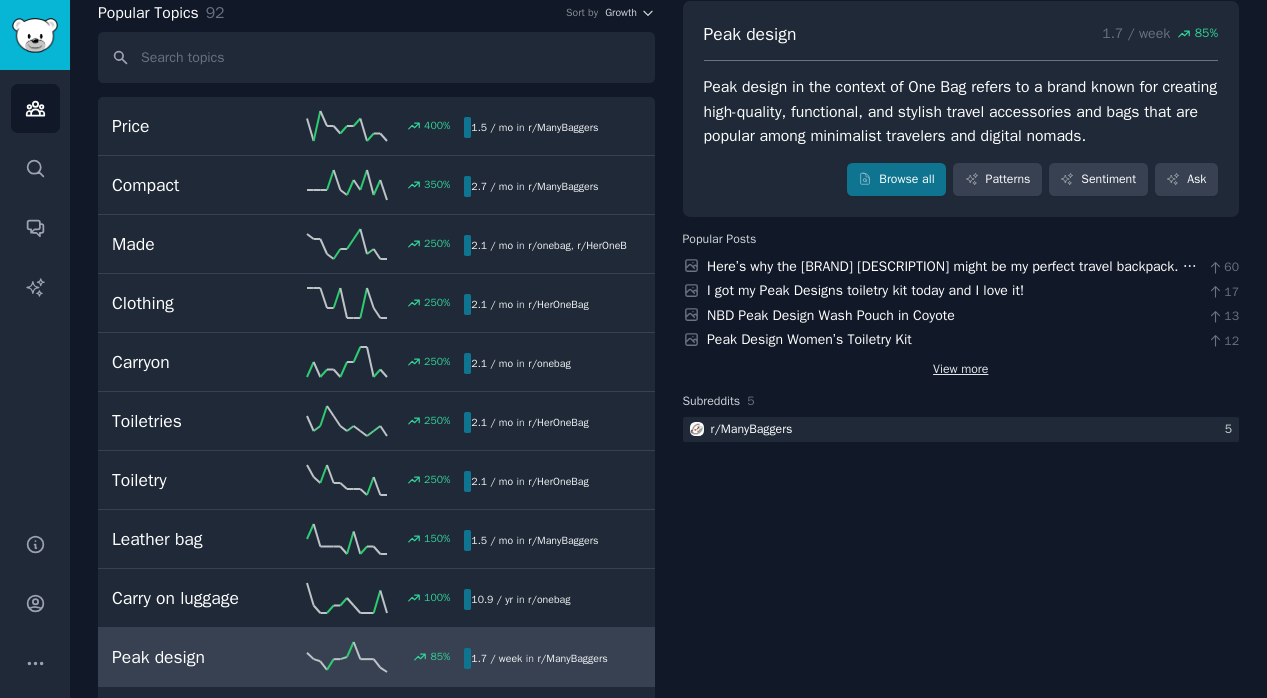 click on "View more" at bounding box center [960, 370] 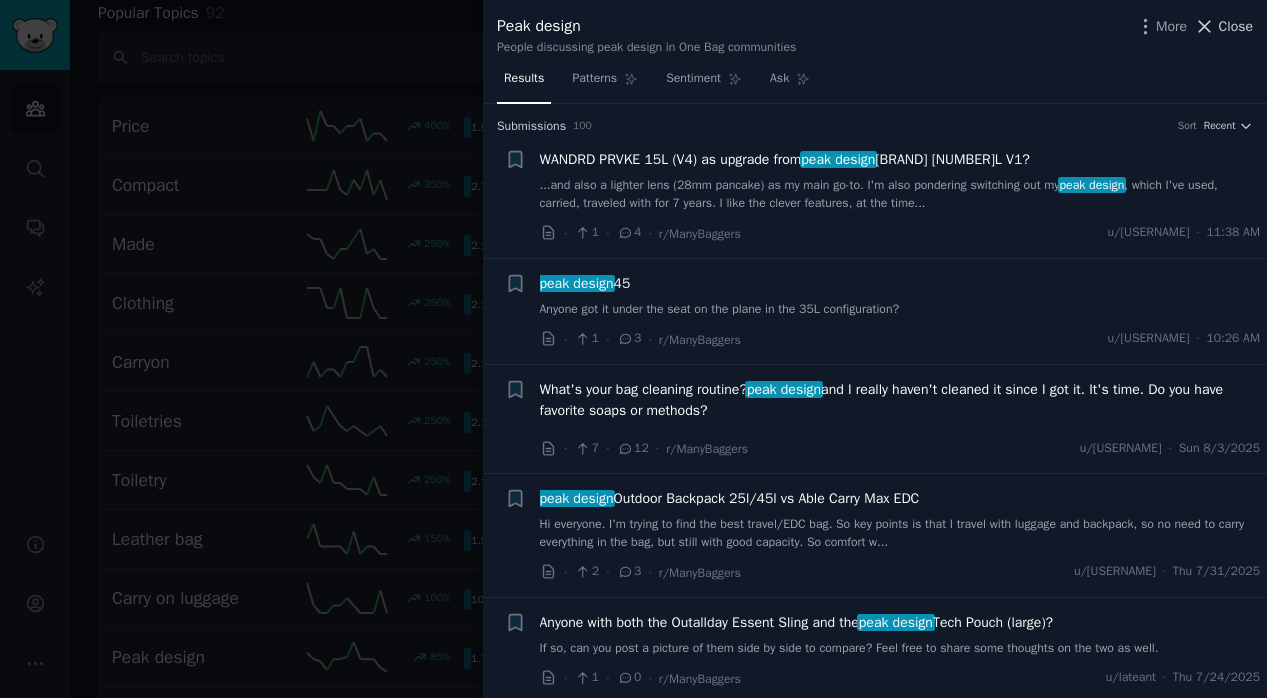 click 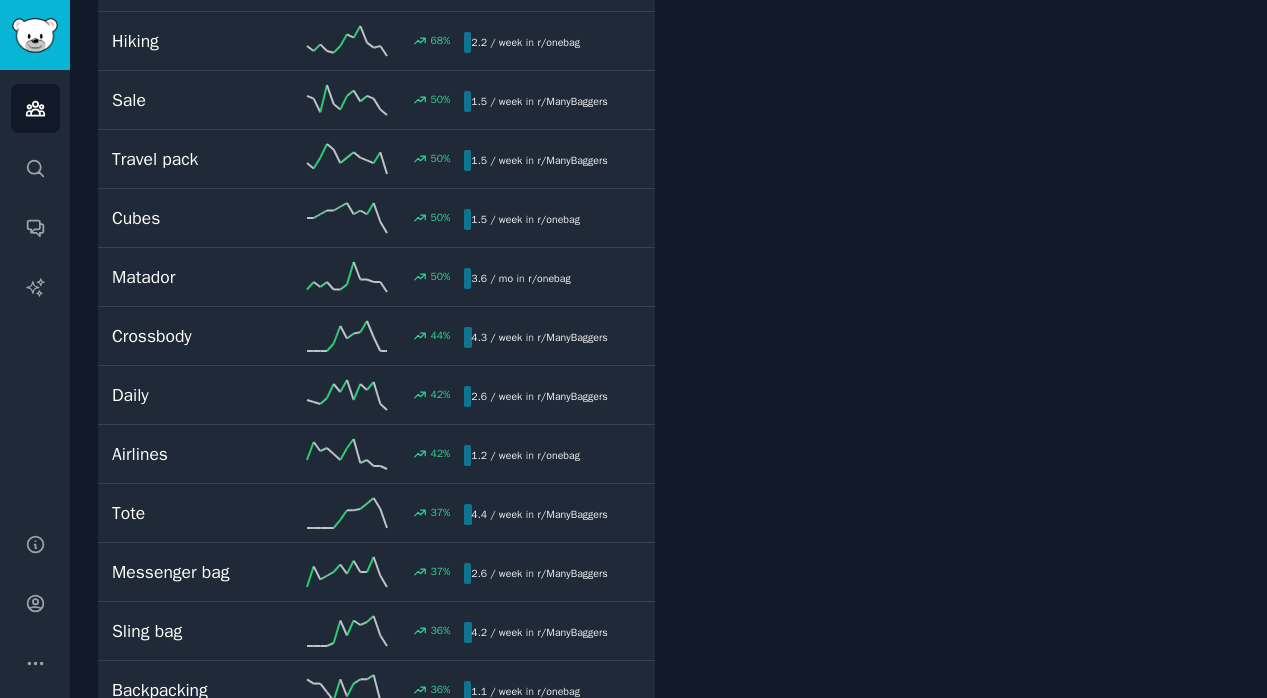 scroll, scrollTop: 0, scrollLeft: 0, axis: both 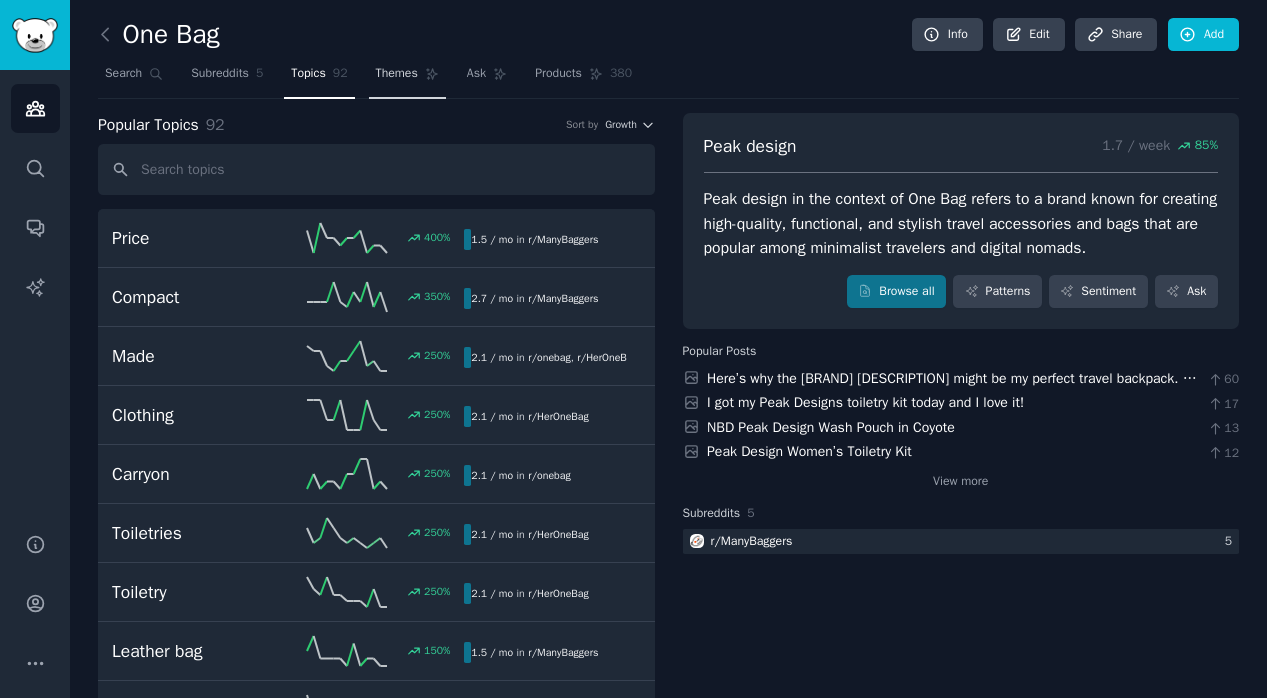 click on "Themes" at bounding box center [397, 74] 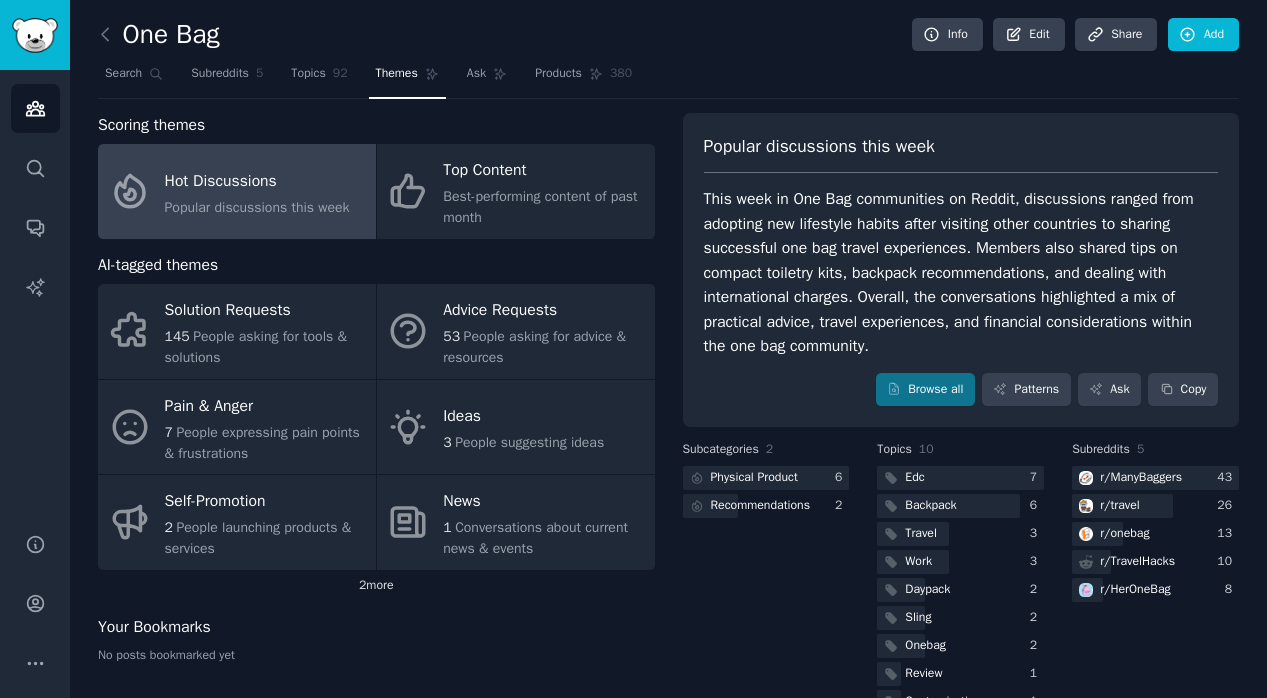 click on "2  more" 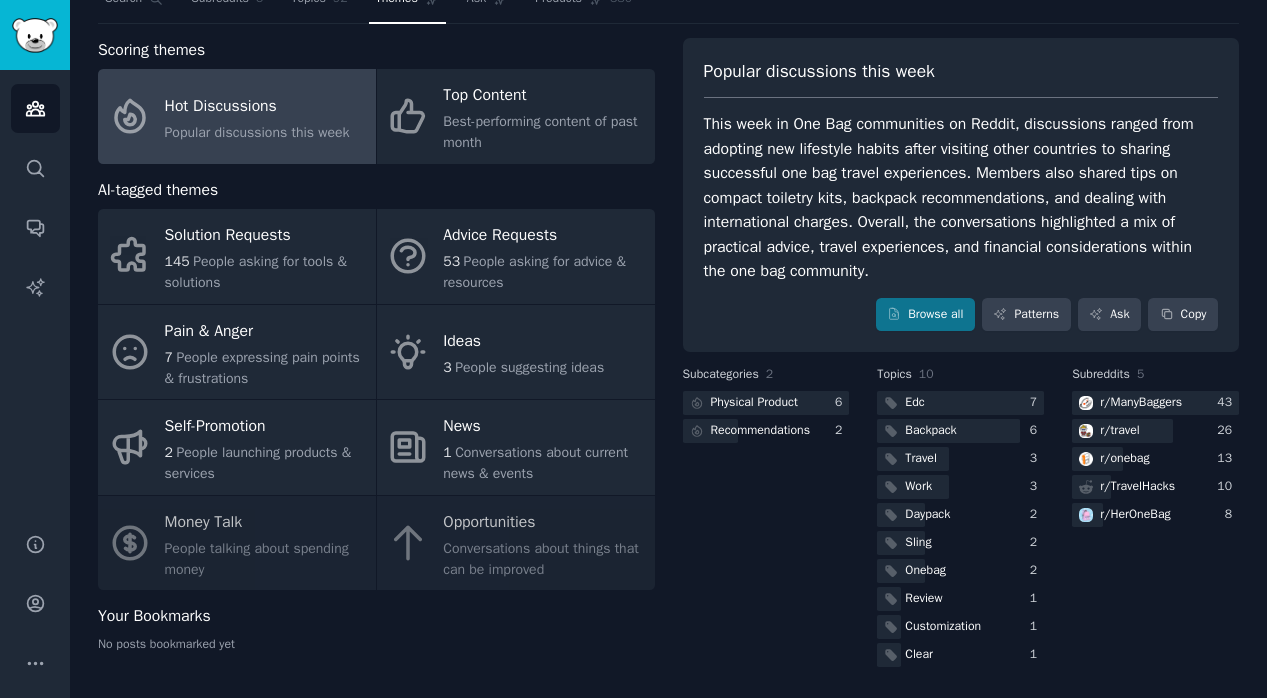 scroll, scrollTop: 0, scrollLeft: 0, axis: both 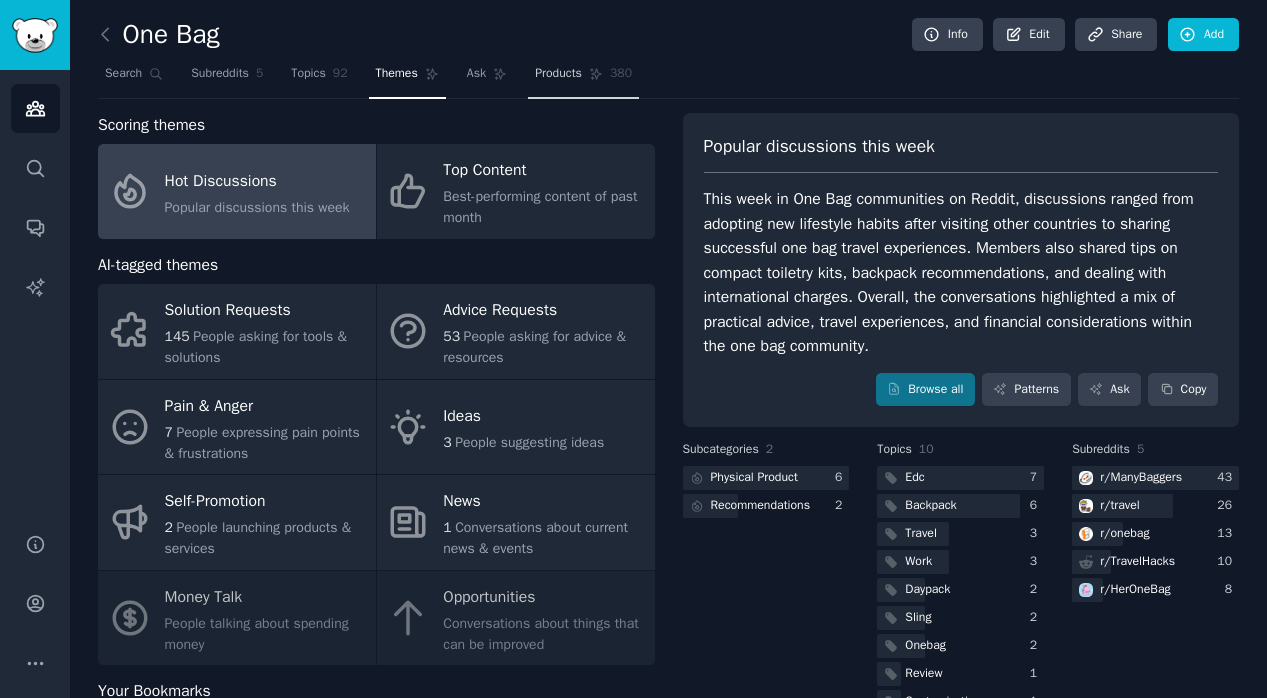 click on "Products" at bounding box center [558, 74] 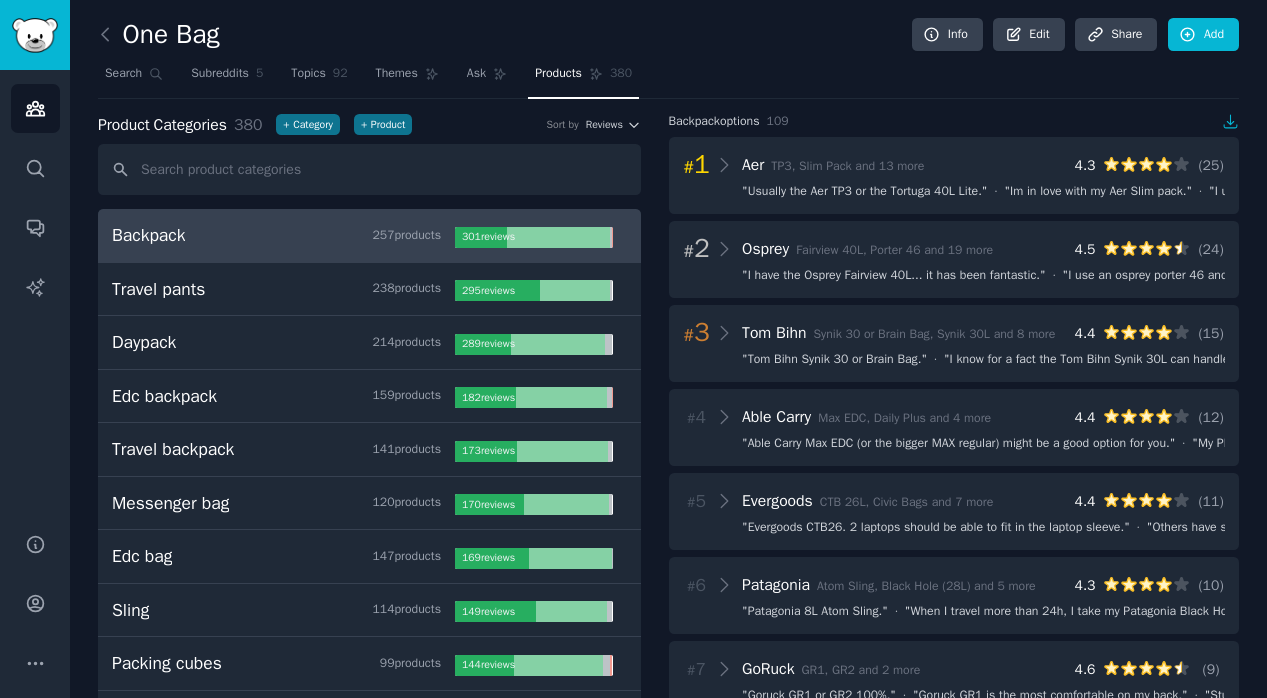 scroll, scrollTop: 0, scrollLeft: 0, axis: both 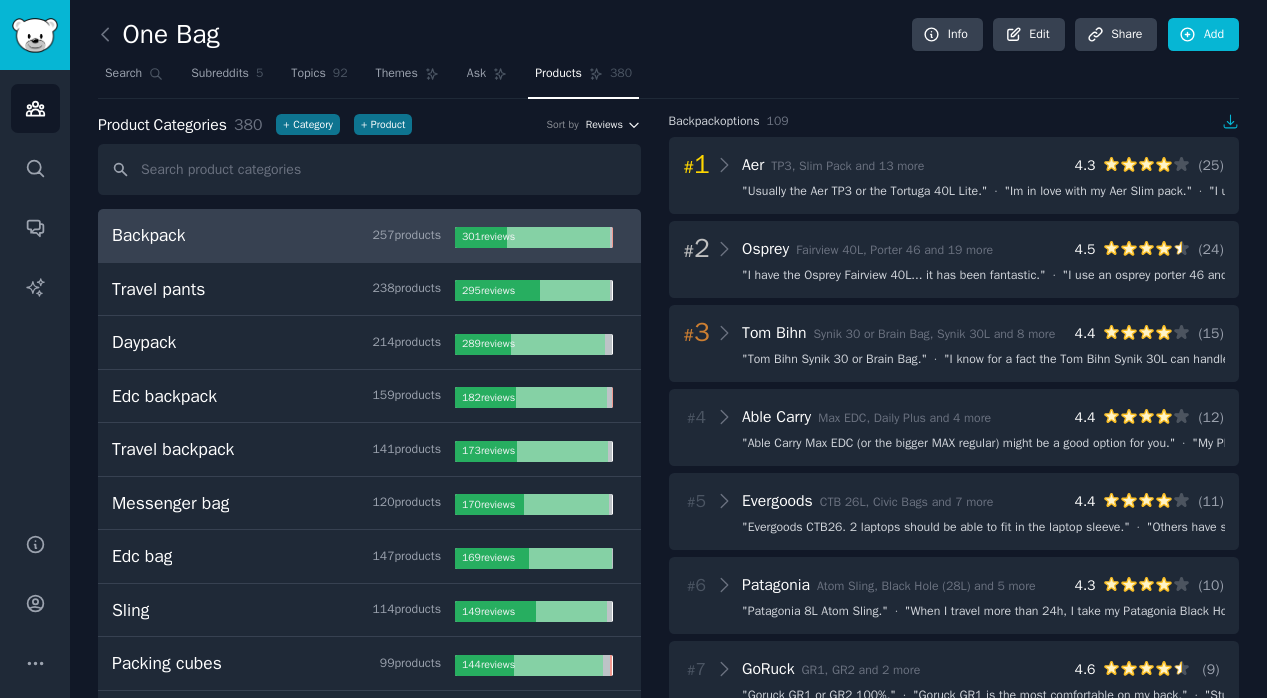 click on "Reviews" at bounding box center (604, 125) 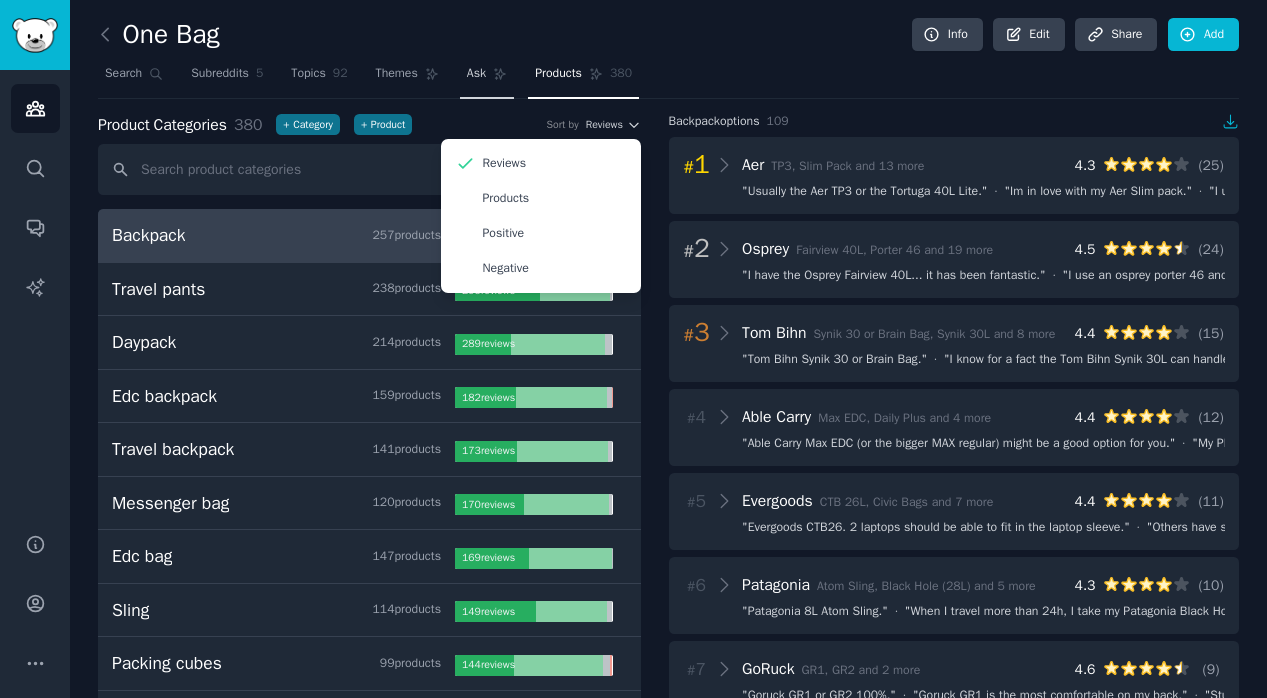 click on "Ask" at bounding box center [487, 78] 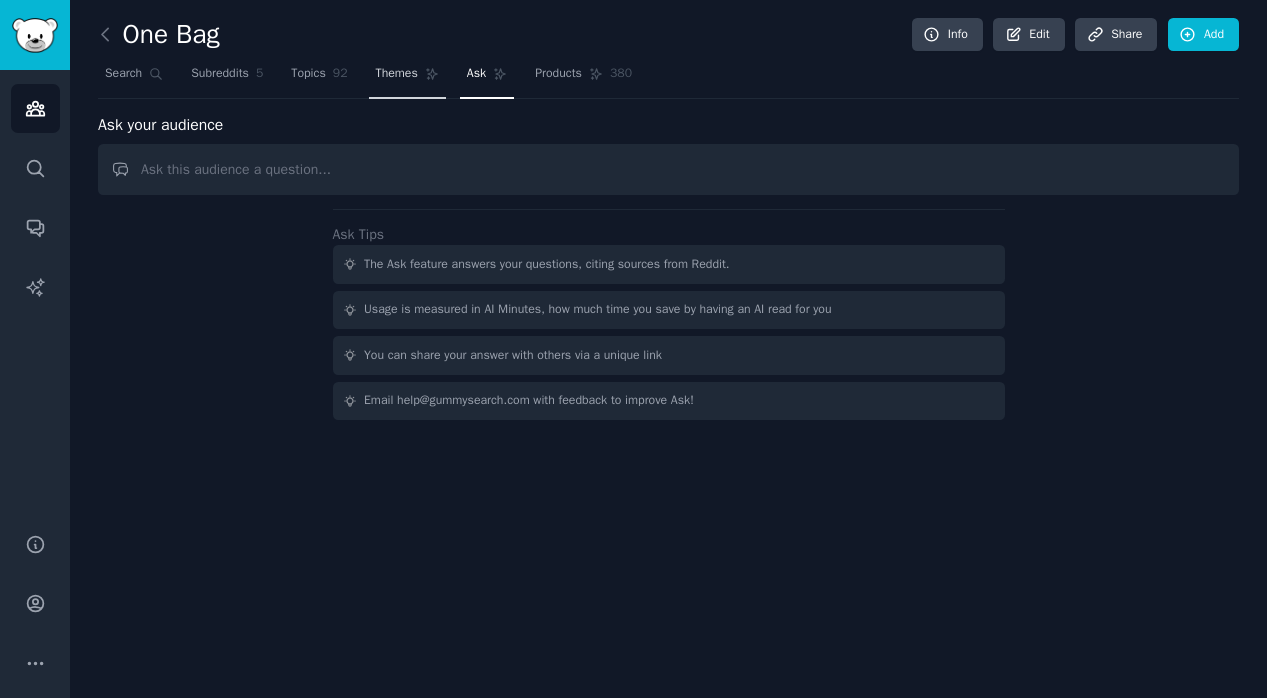 click on "Themes" at bounding box center (397, 74) 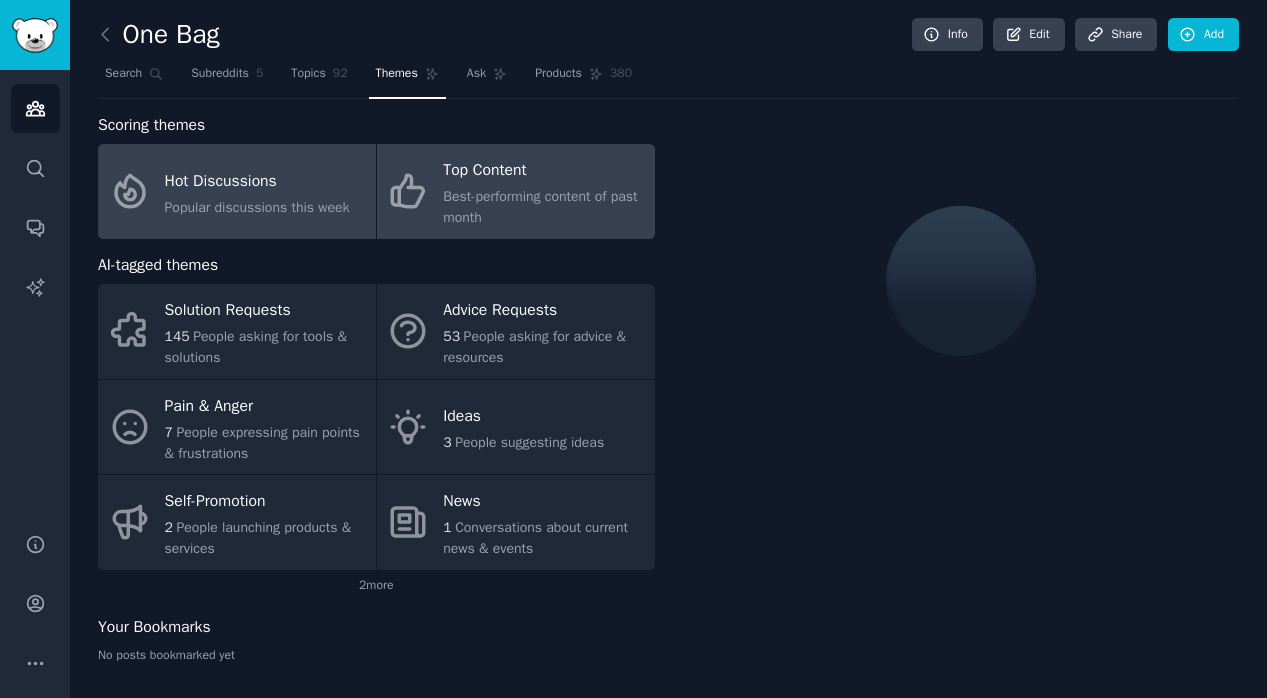click on "Top Content" at bounding box center [543, 171] 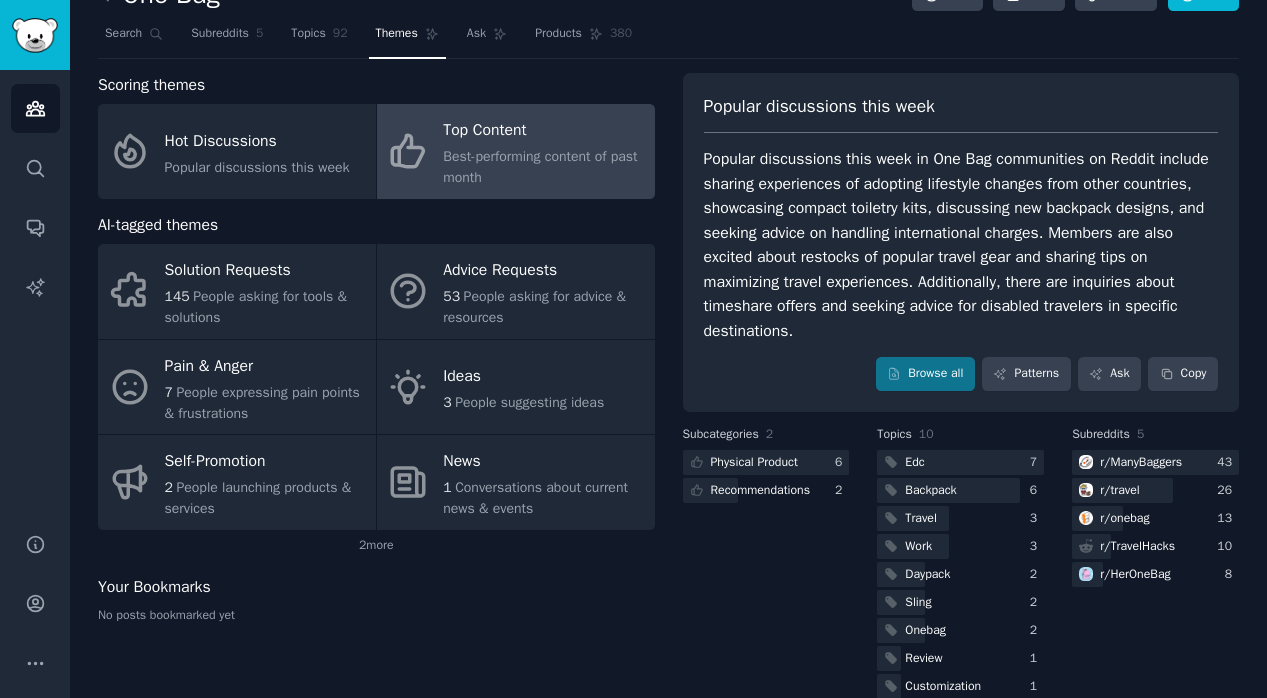 scroll, scrollTop: 44, scrollLeft: 0, axis: vertical 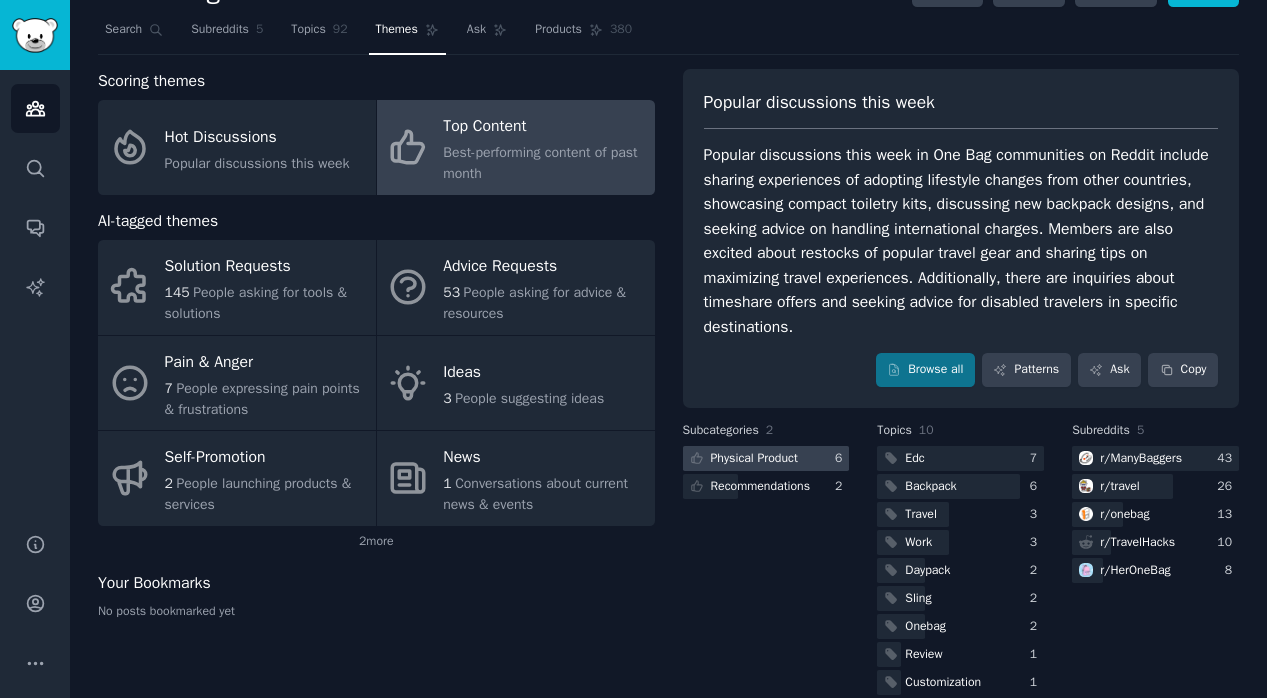 click on "Physical Product" at bounding box center [754, 459] 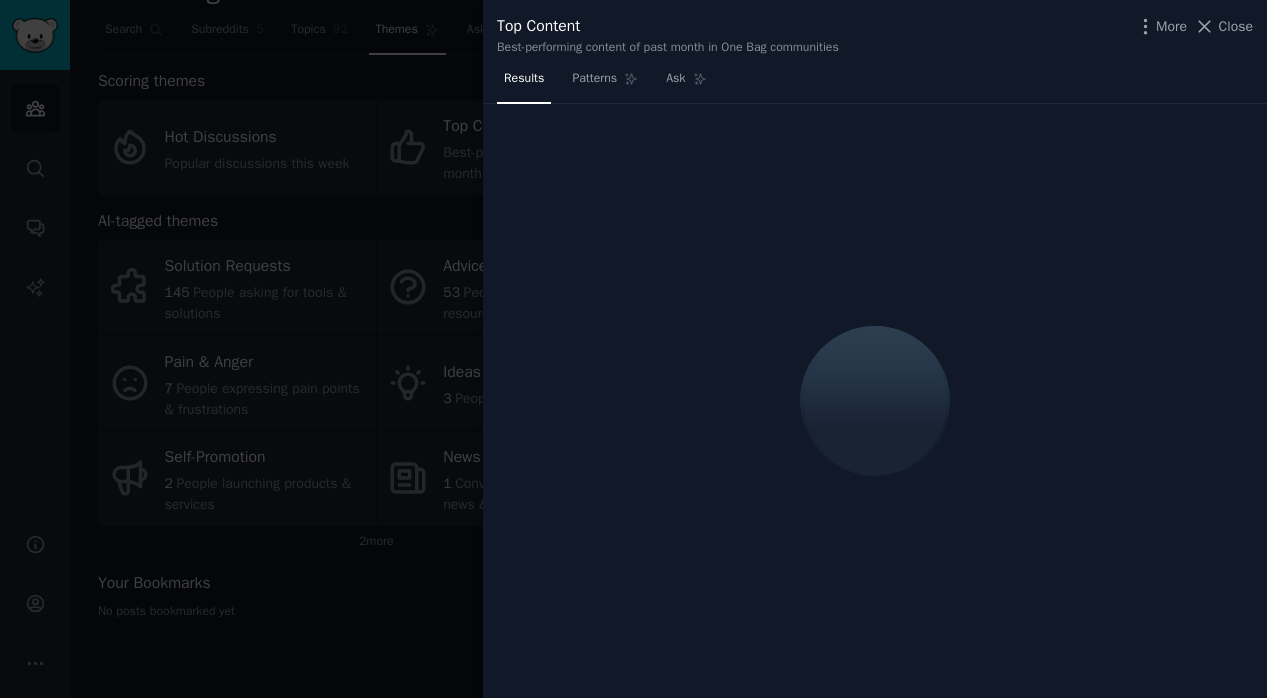 scroll, scrollTop: 8, scrollLeft: 0, axis: vertical 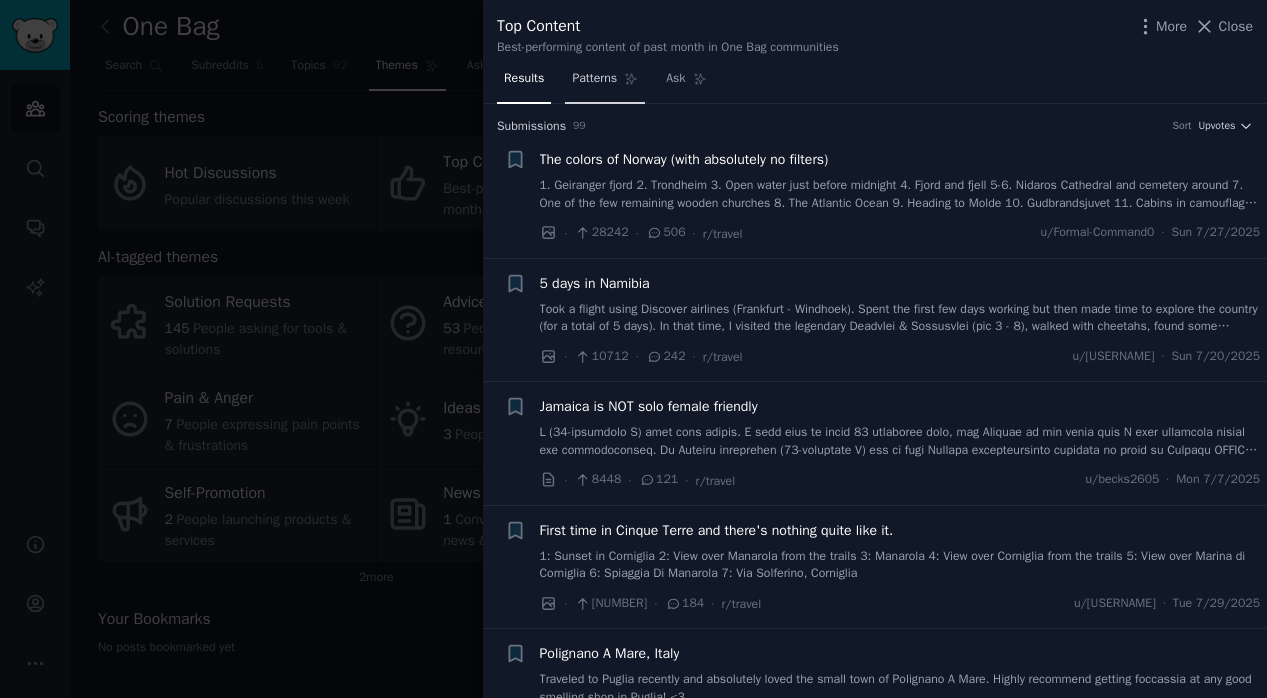 click on "Patterns" at bounding box center (594, 79) 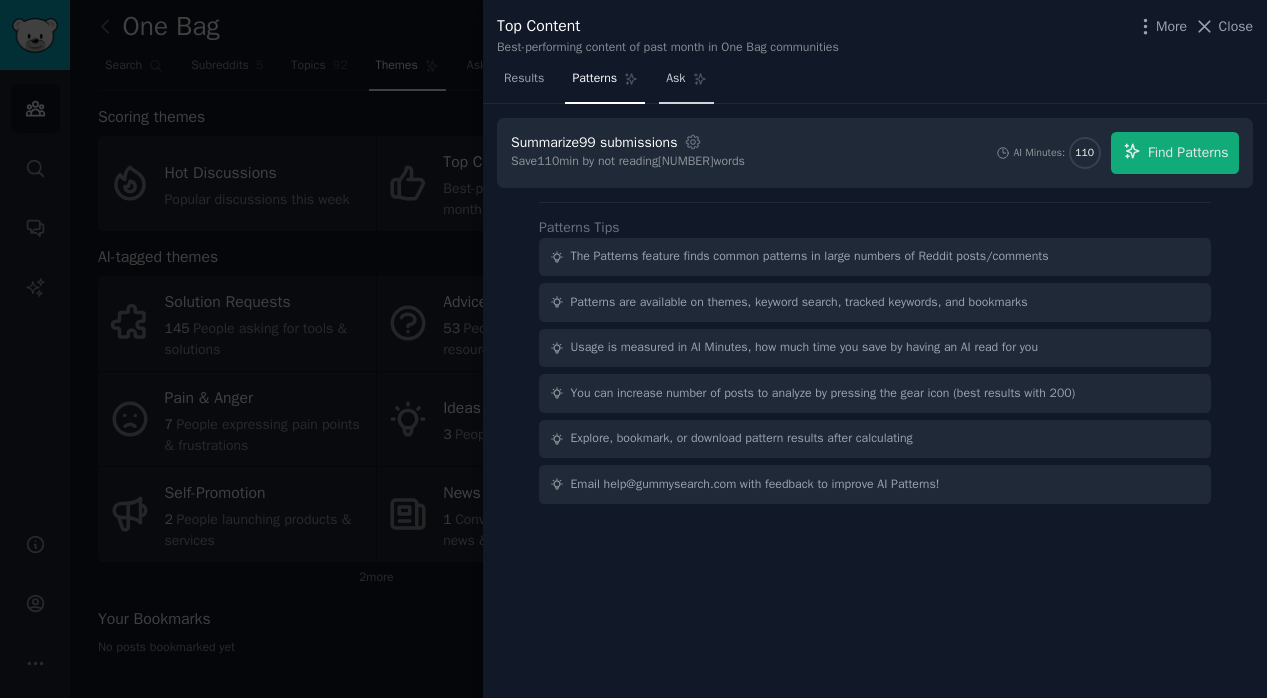 click on "Ask" at bounding box center (675, 79) 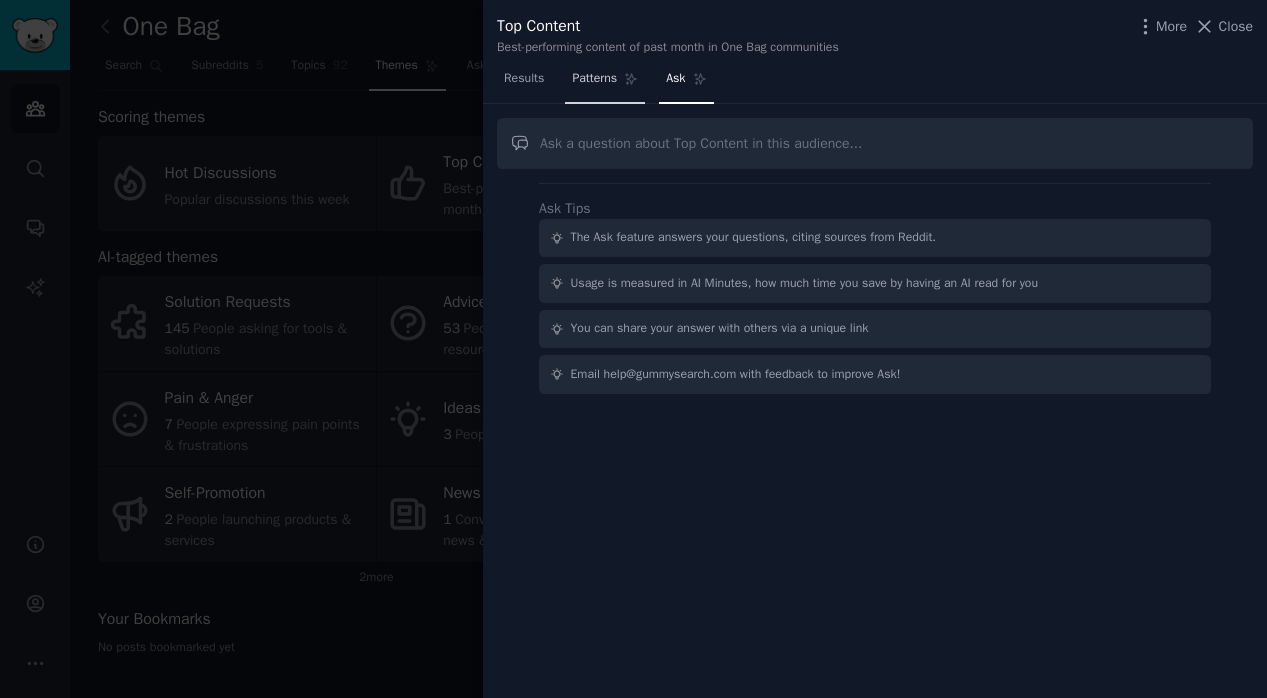 click on "Patterns" at bounding box center [594, 79] 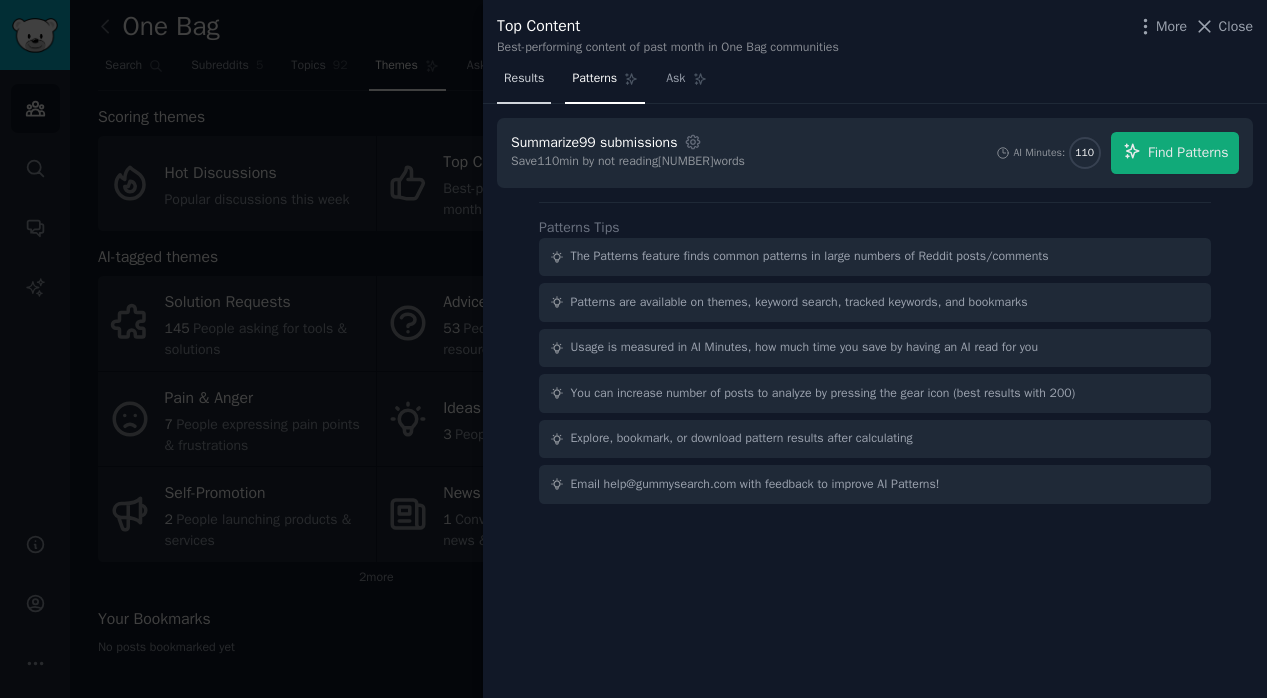 click on "Results" at bounding box center [524, 79] 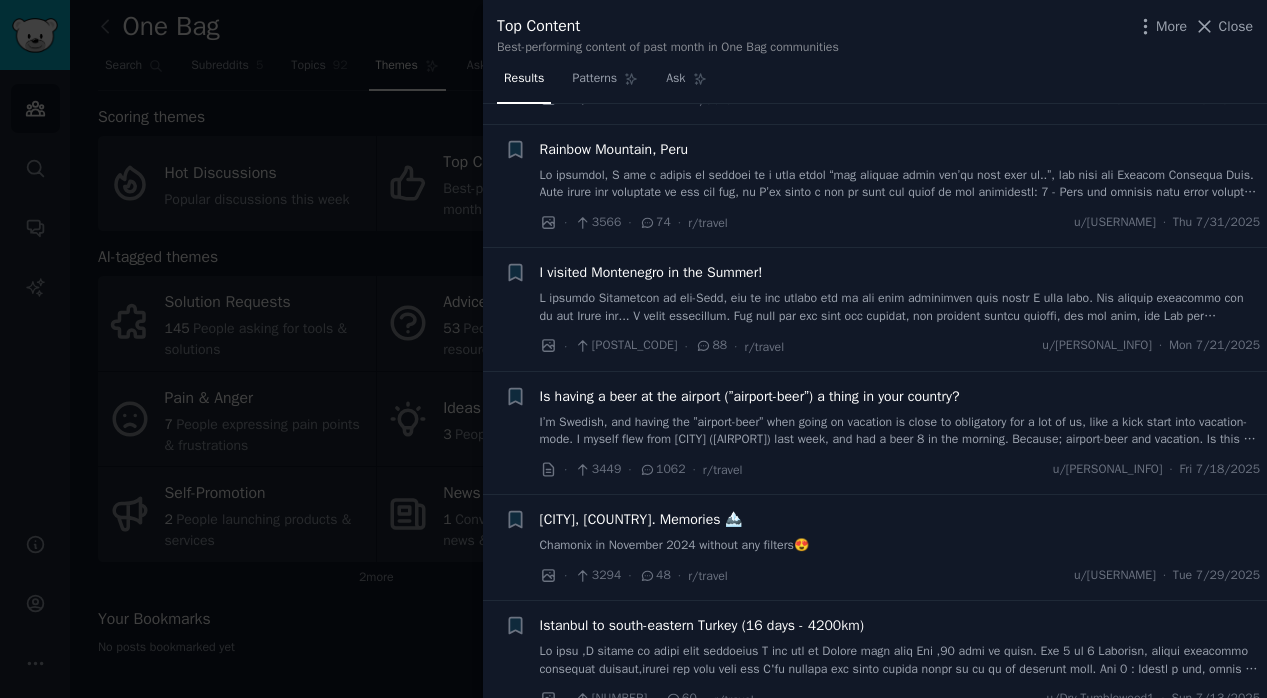 scroll, scrollTop: 1990, scrollLeft: 0, axis: vertical 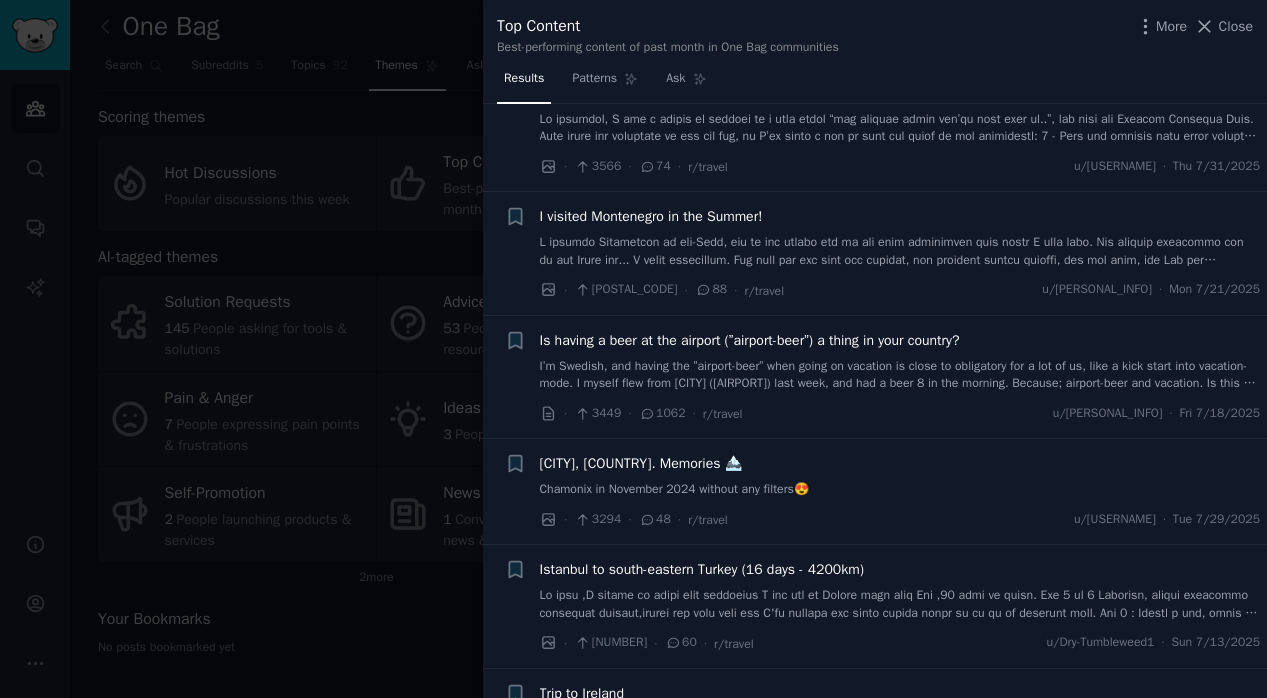 click at bounding box center (633, 349) 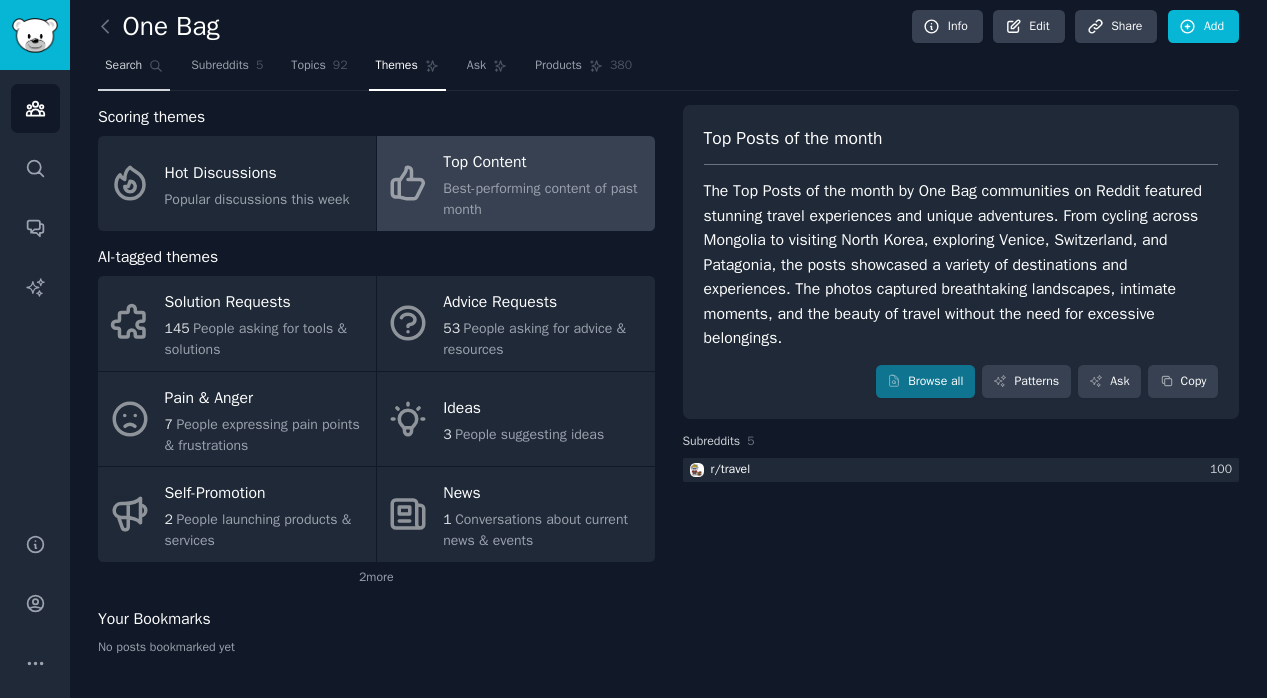 click on "Search" at bounding box center [123, 66] 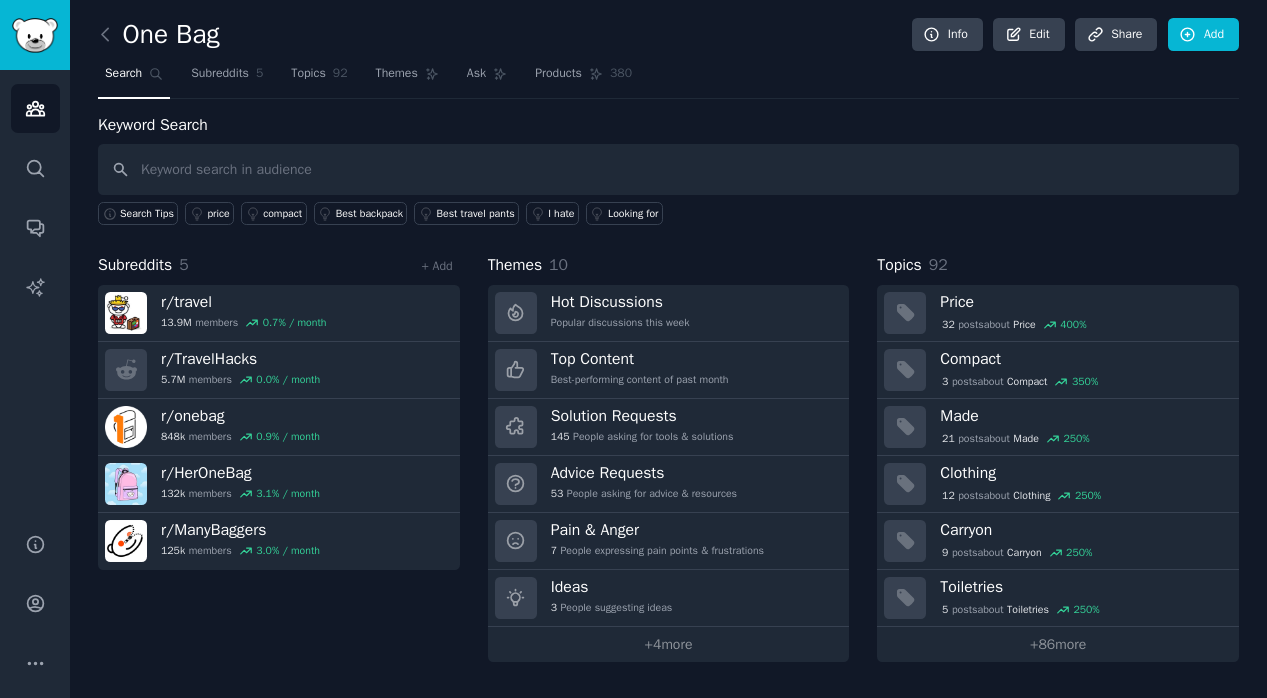 scroll, scrollTop: 0, scrollLeft: 0, axis: both 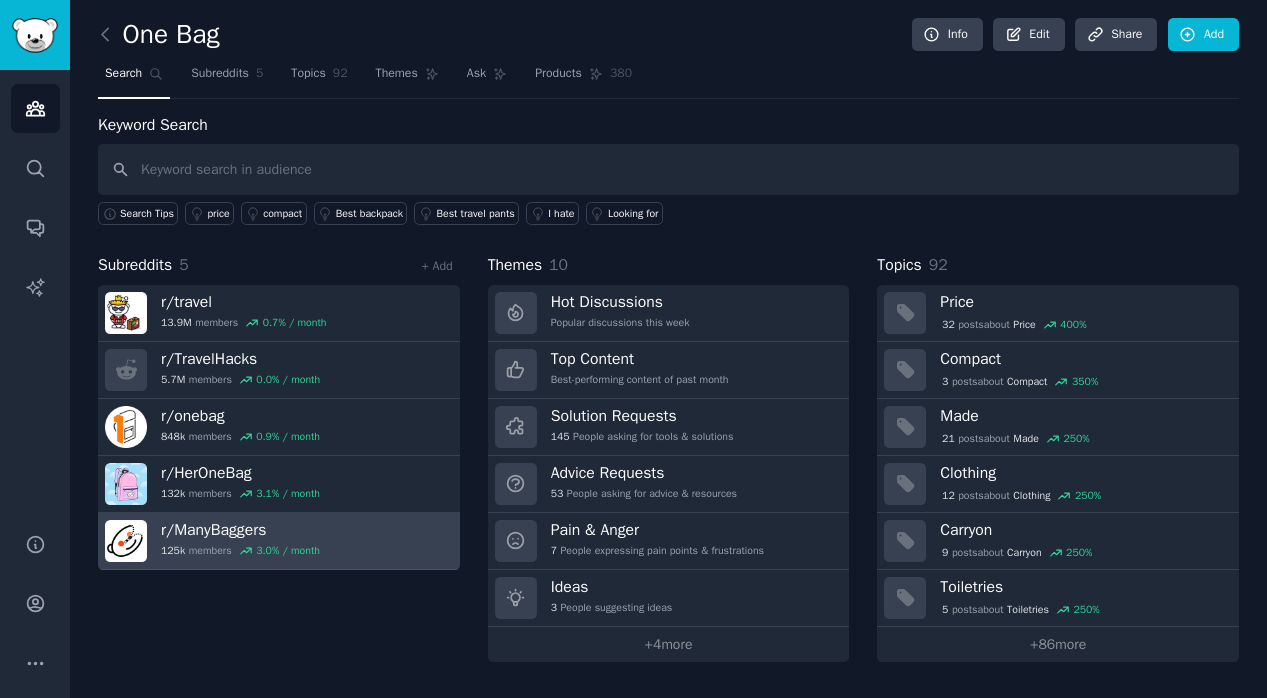 click on "r/ ManyBaggers" at bounding box center (240, 530) 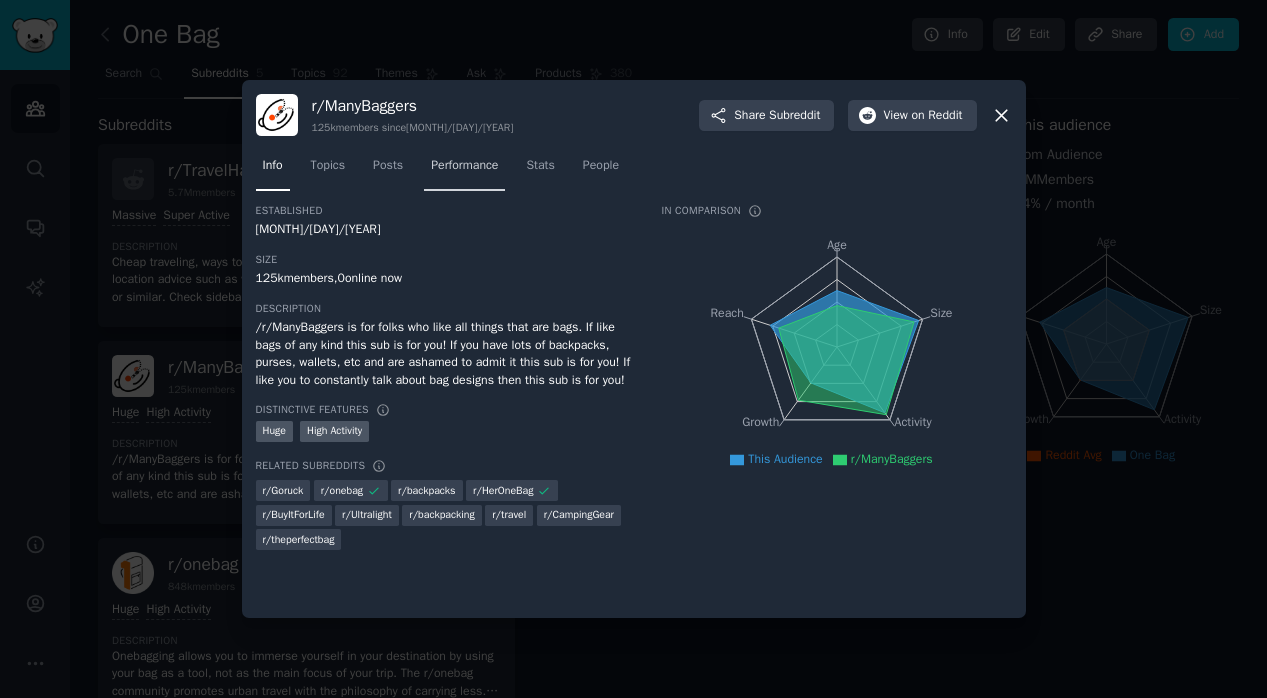 click on "Performance" at bounding box center [464, 166] 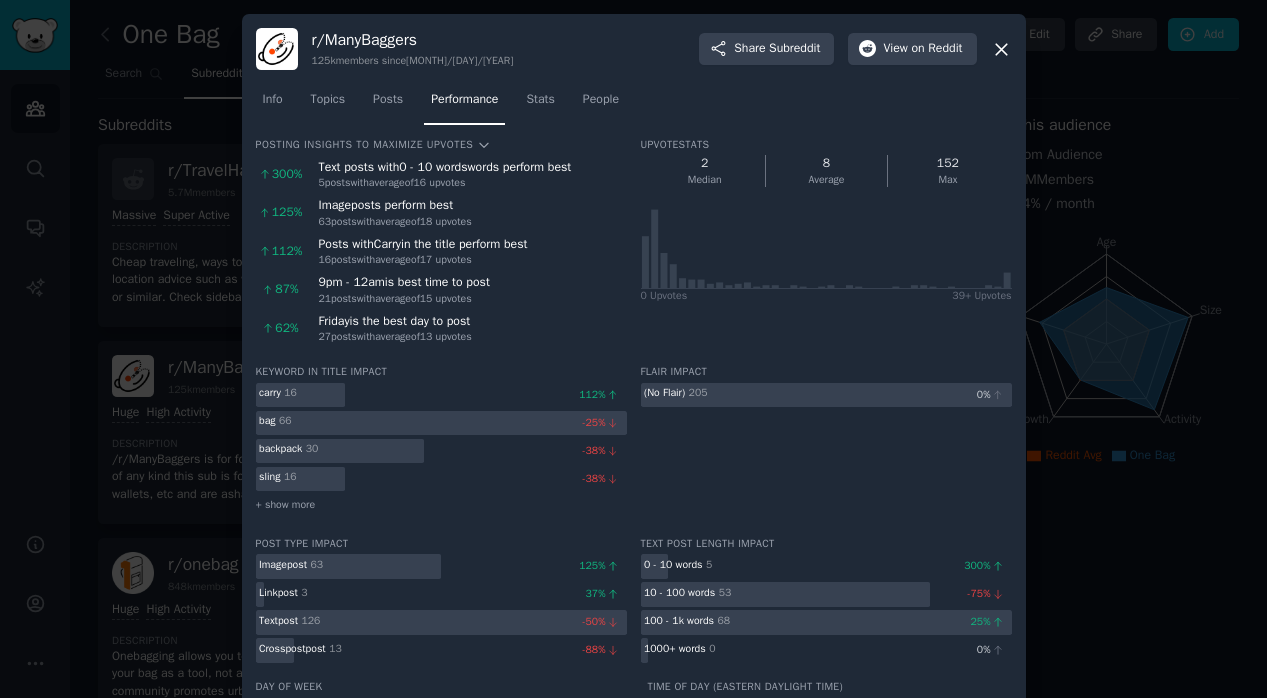 scroll, scrollTop: 136, scrollLeft: 0, axis: vertical 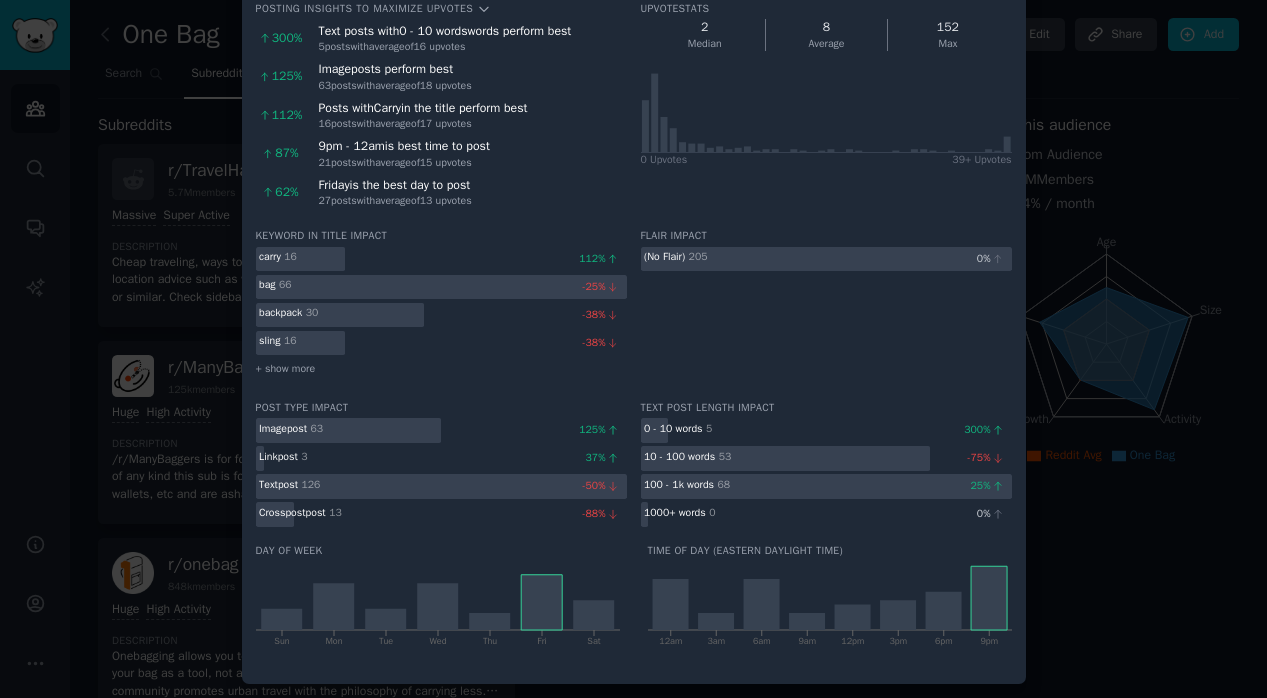 click at bounding box center [633, 349] 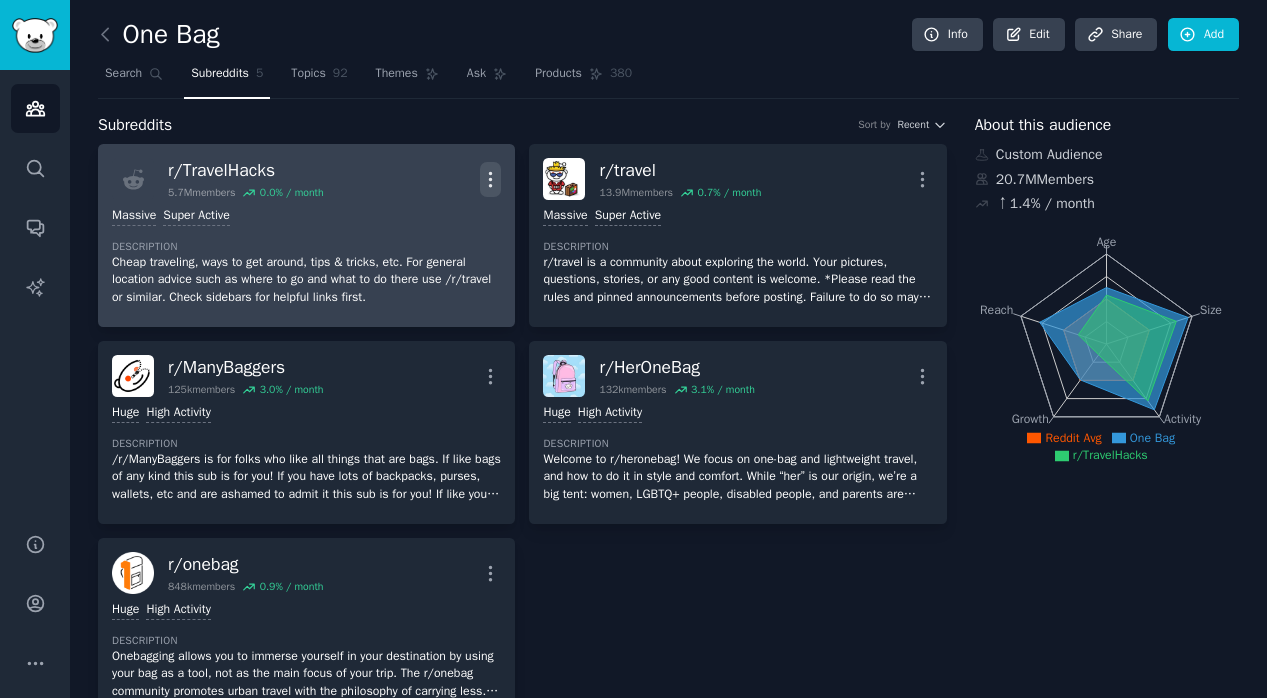 click 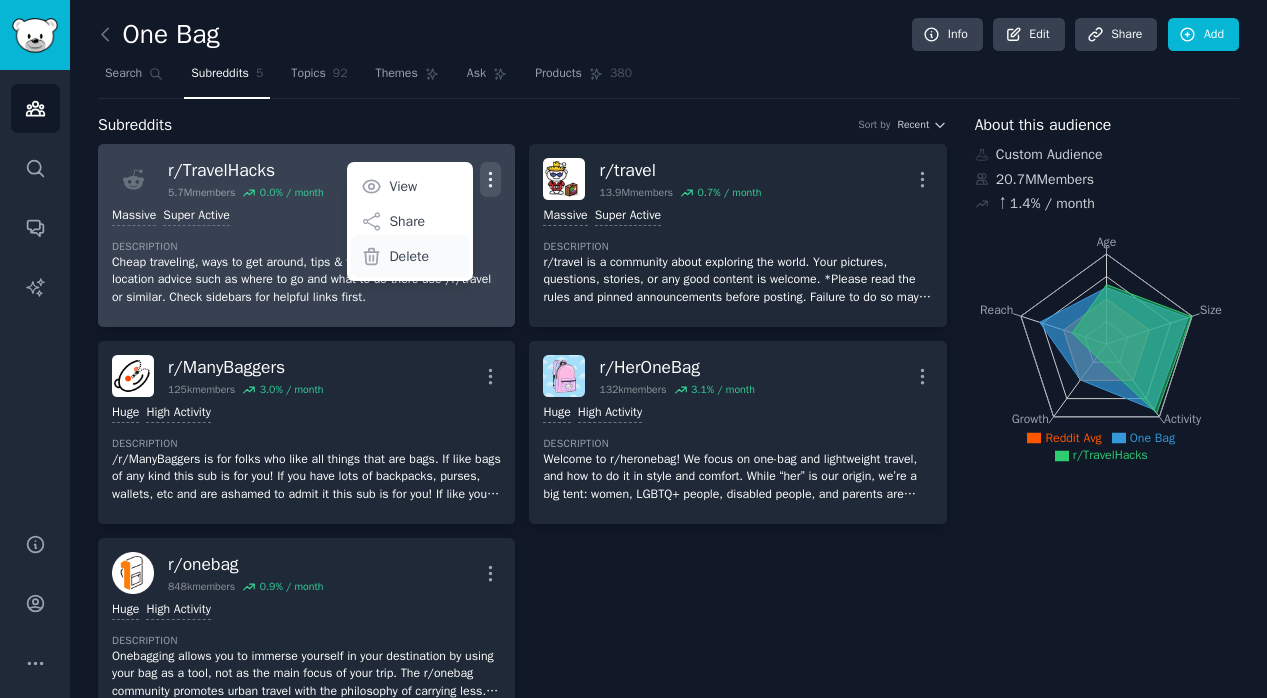 click on "Delete" at bounding box center [409, 256] 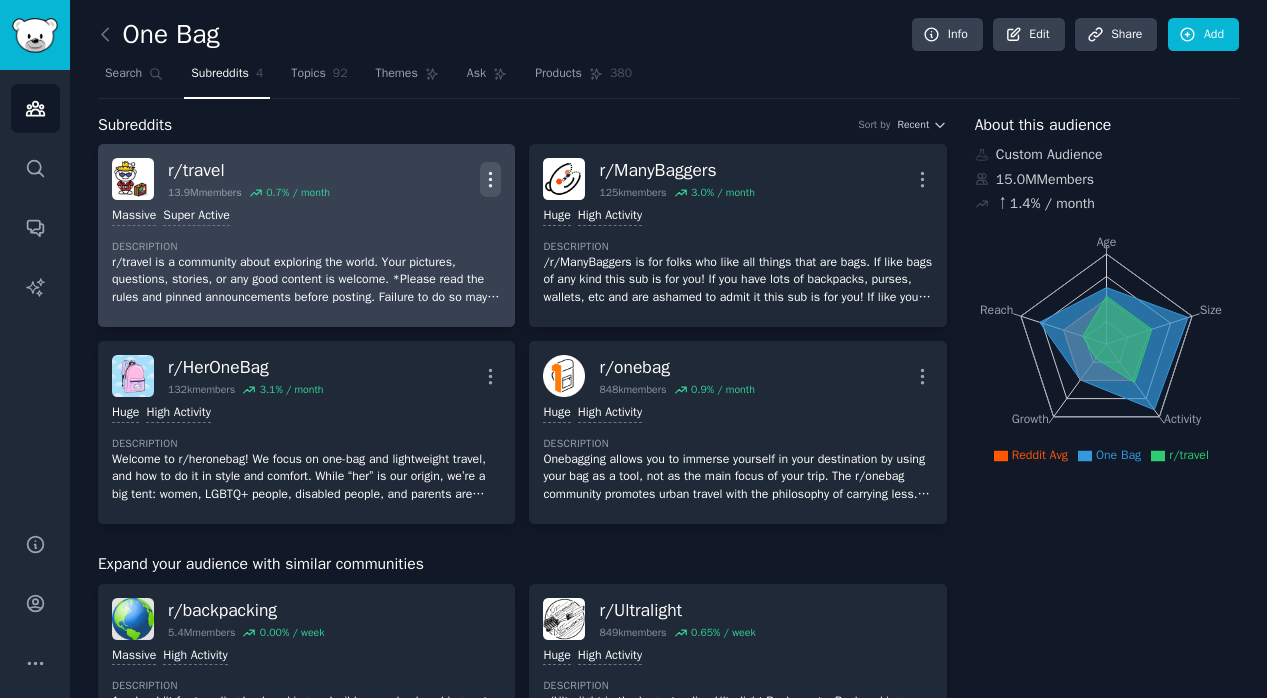 click 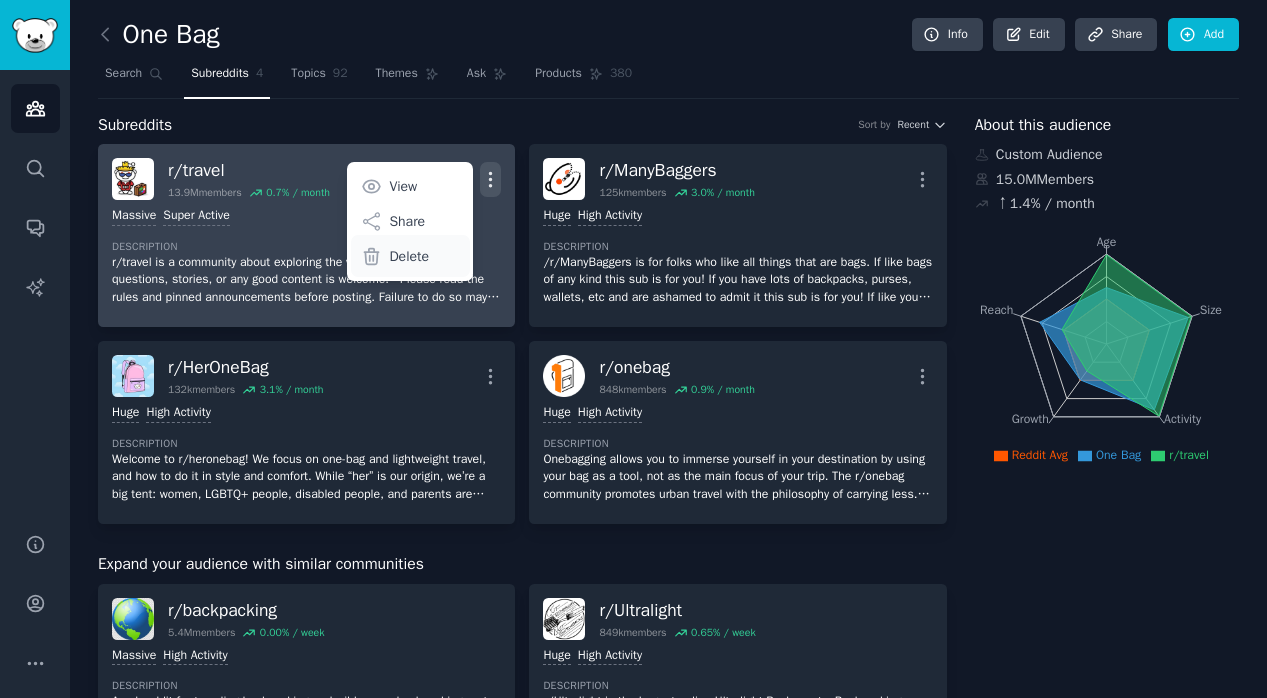 click on "Delete" at bounding box center [410, 256] 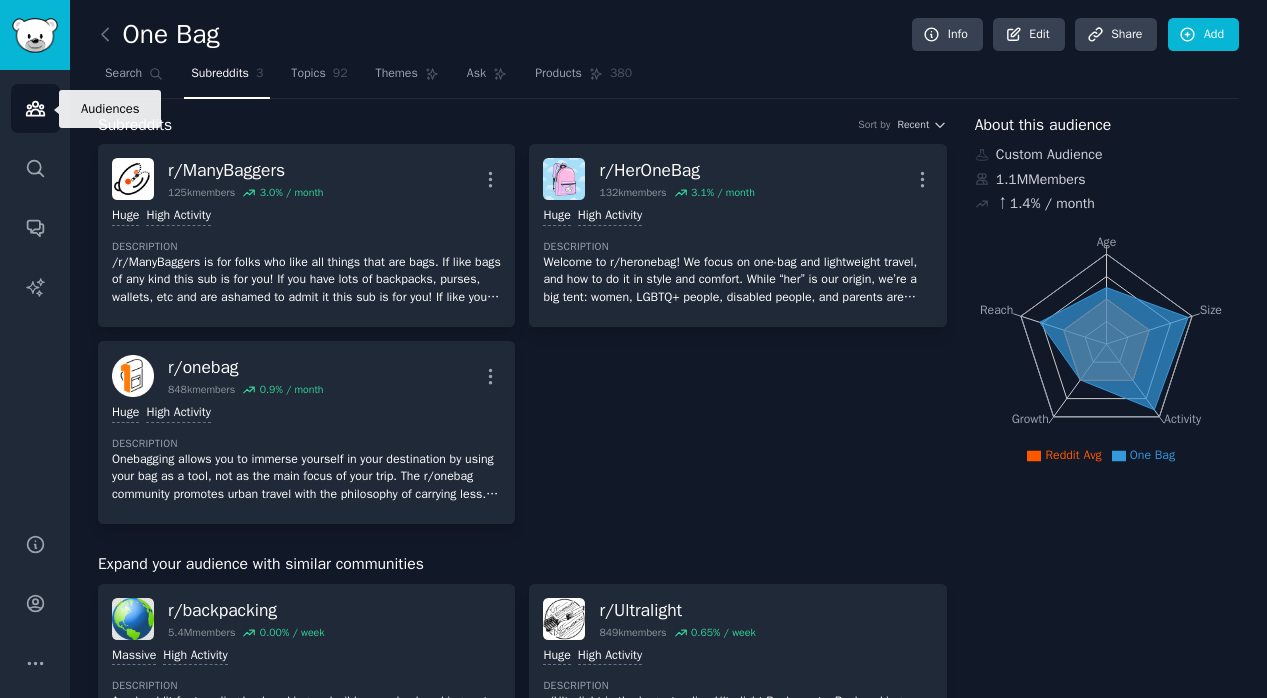 click 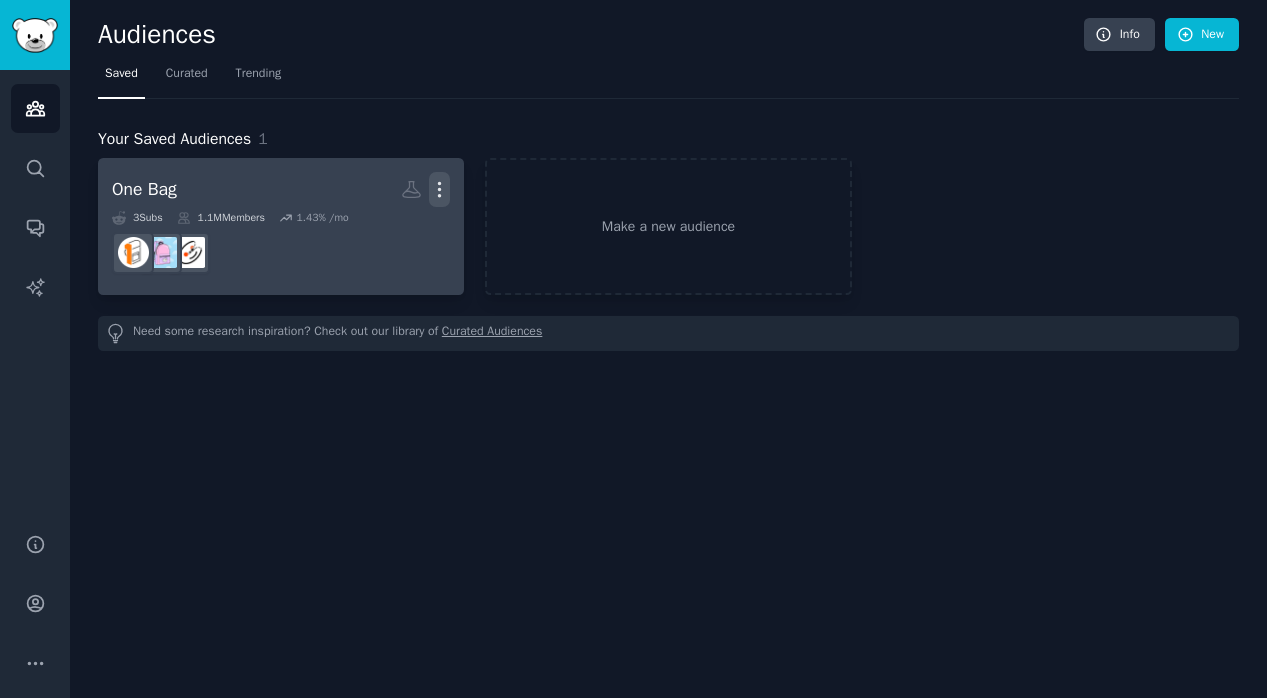 click 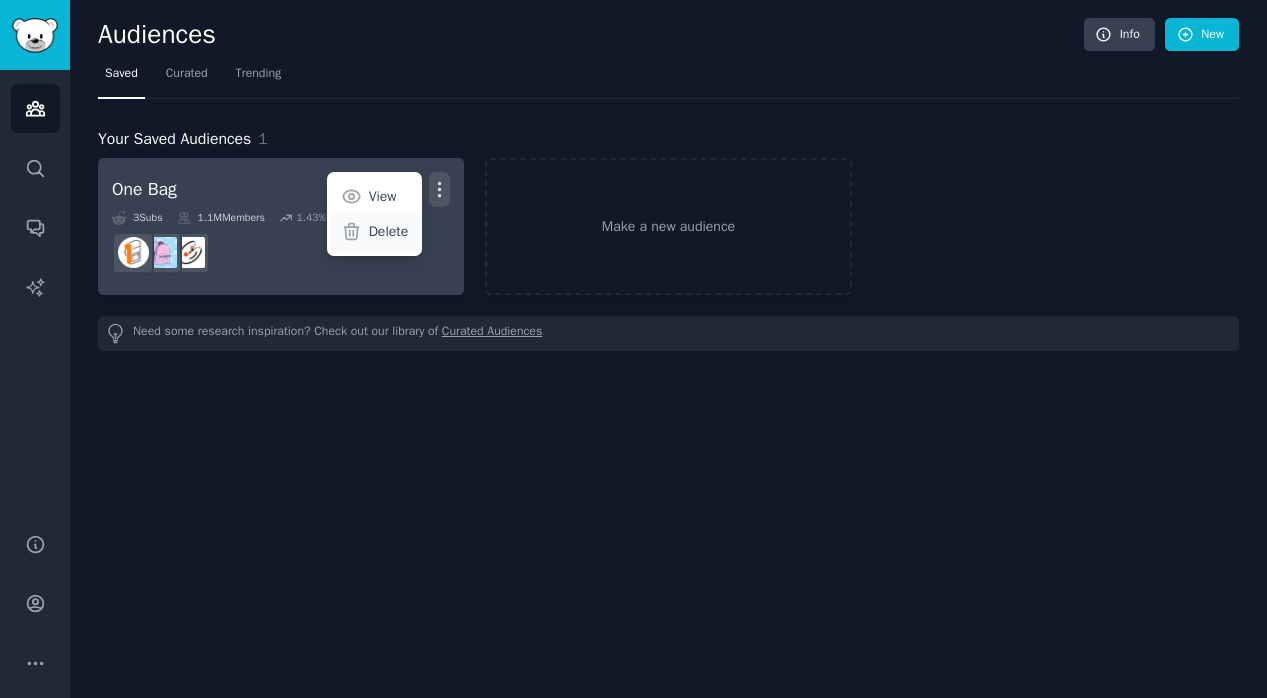 click on "Delete" at bounding box center (389, 231) 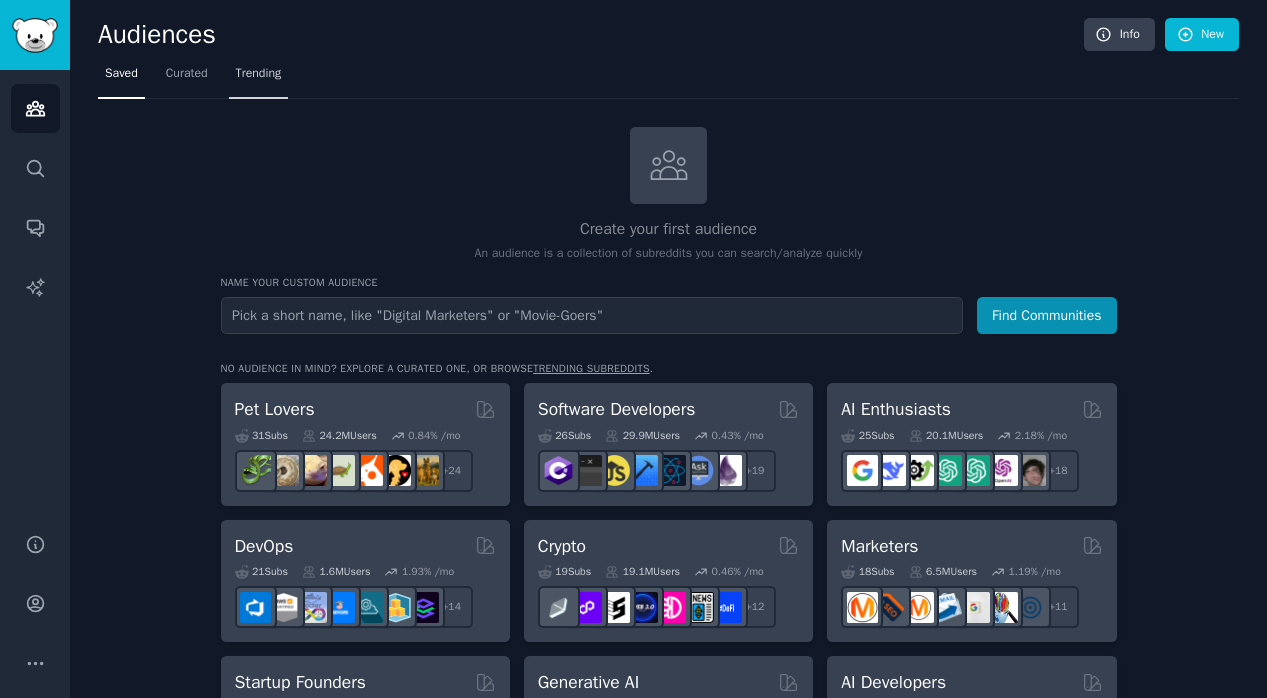 click on "Trending" at bounding box center (259, 78) 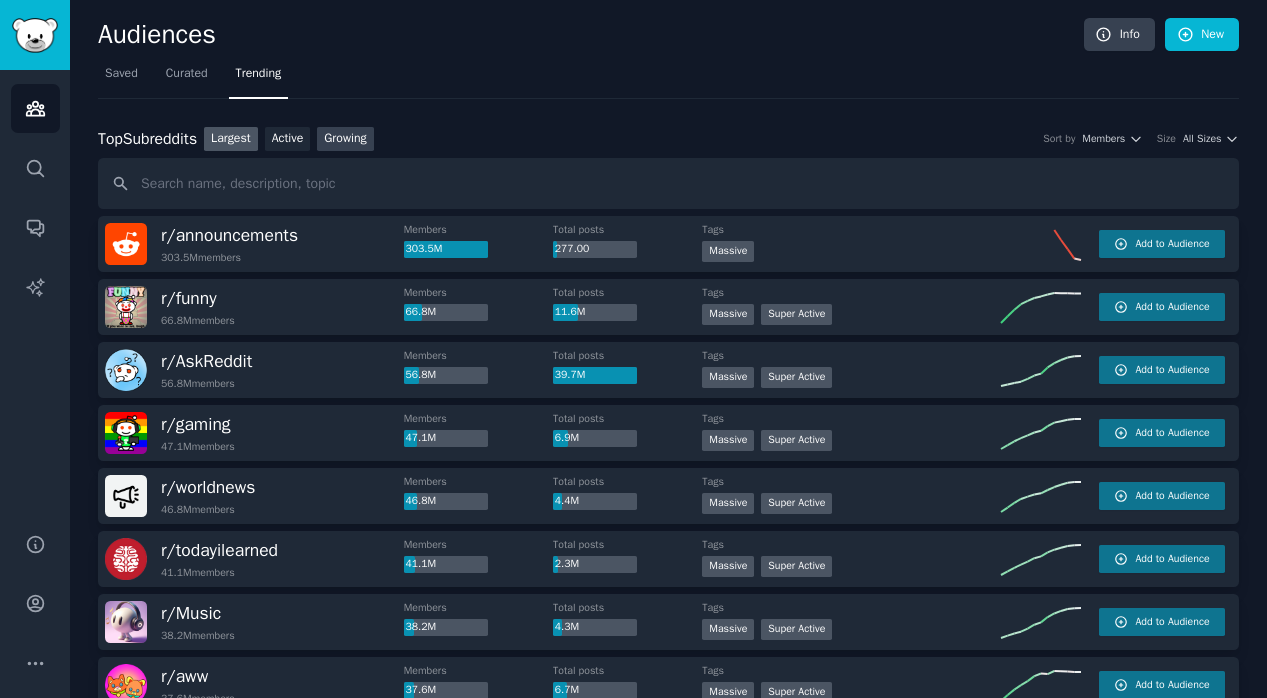 click on "Growing" at bounding box center [345, 139] 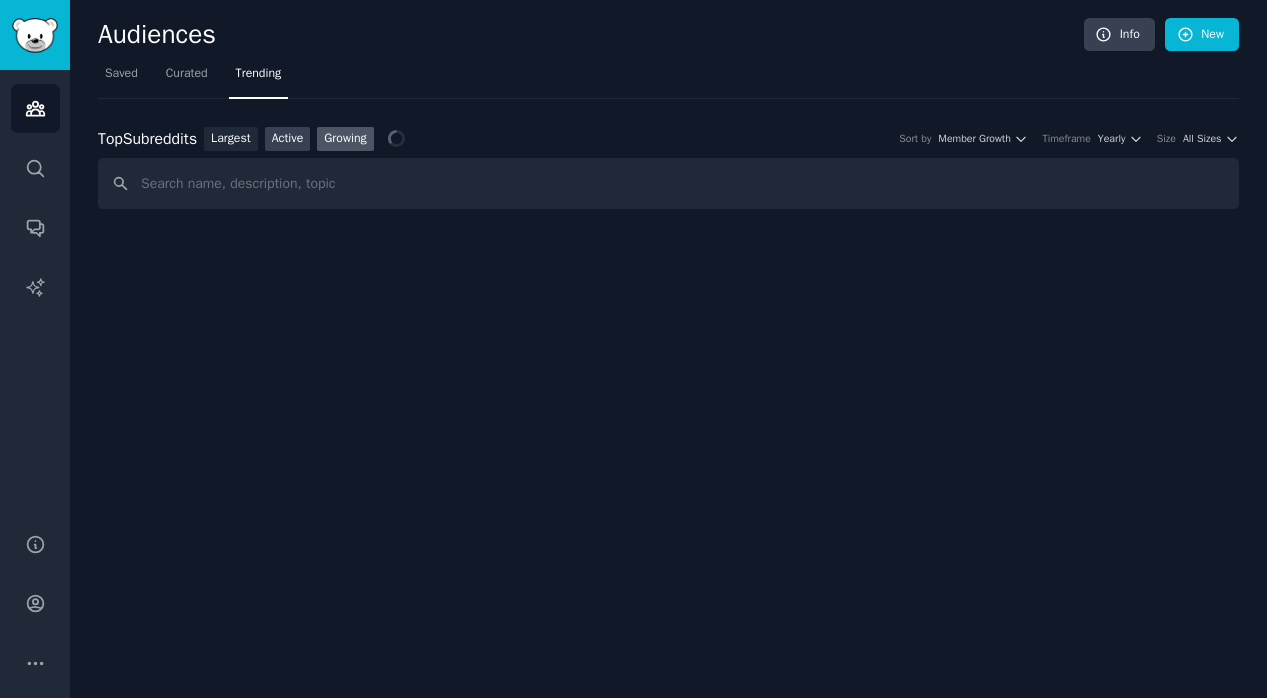 click on "Active" at bounding box center [288, 139] 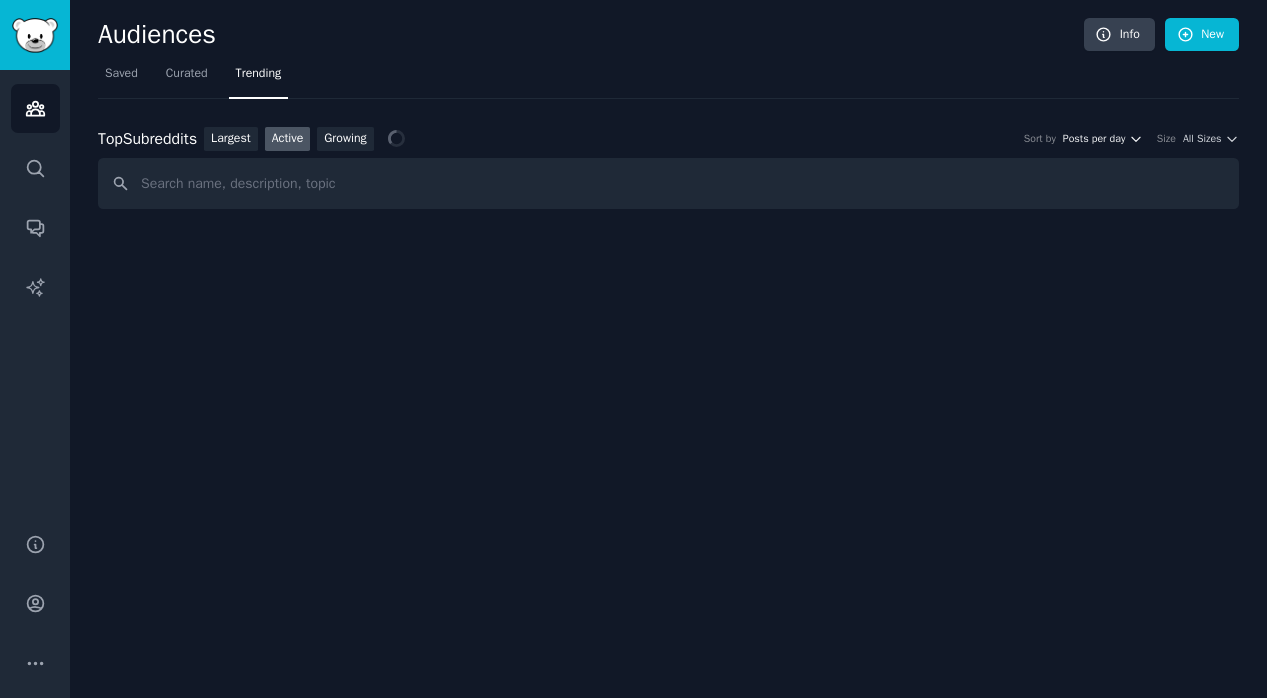 click on "Posts per day" at bounding box center [1094, 139] 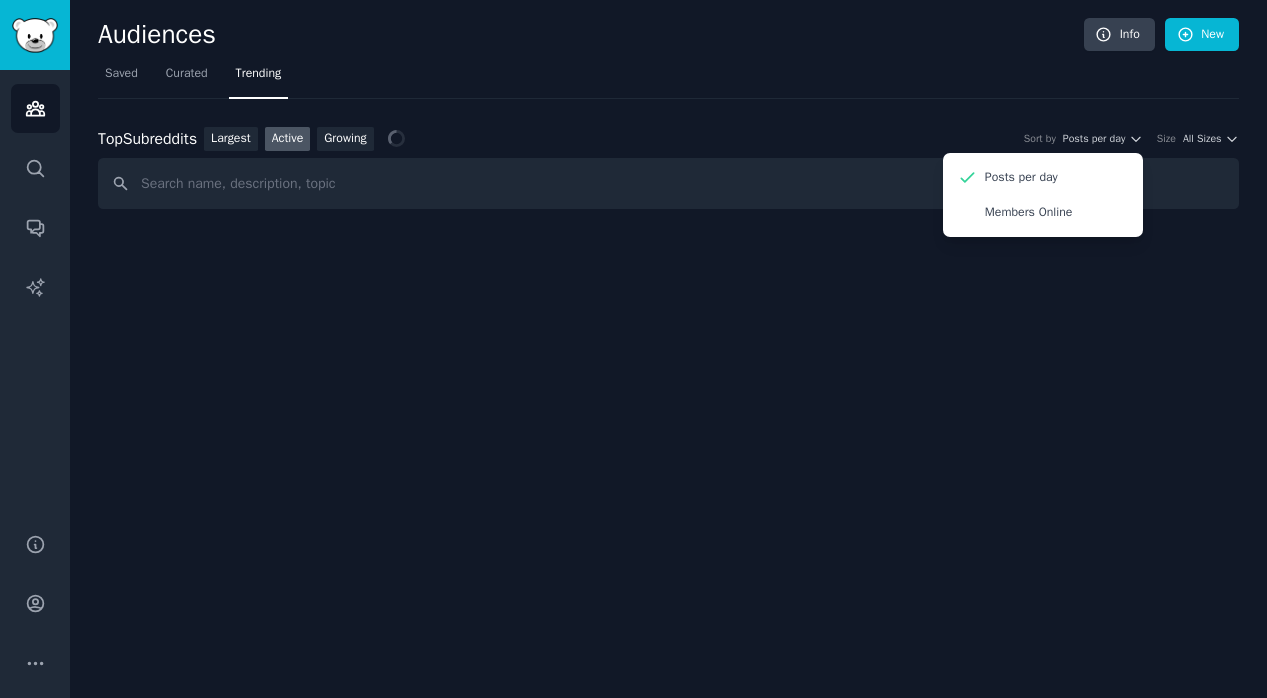 click on "Top   Subreddits Top Subreddits Largest Active Growing Sort by Posts per day Posts per day Members Online Size All Sizes" at bounding box center (668, 154) 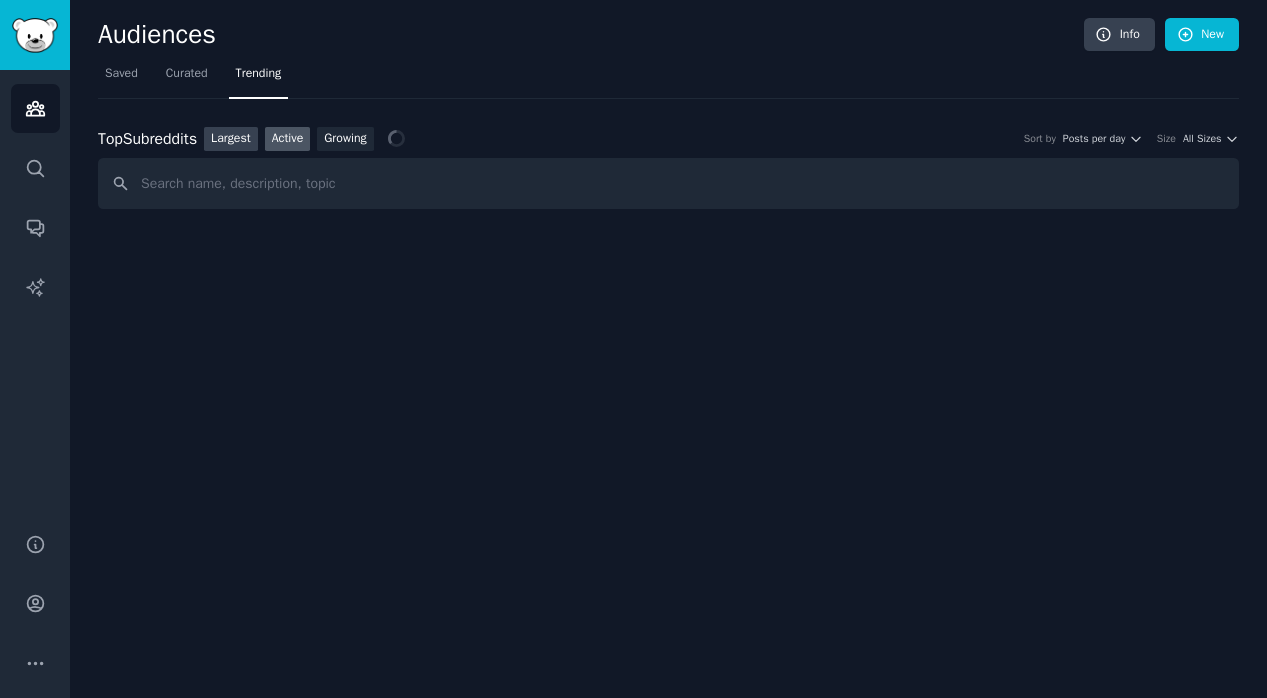 click on "Largest" at bounding box center [231, 139] 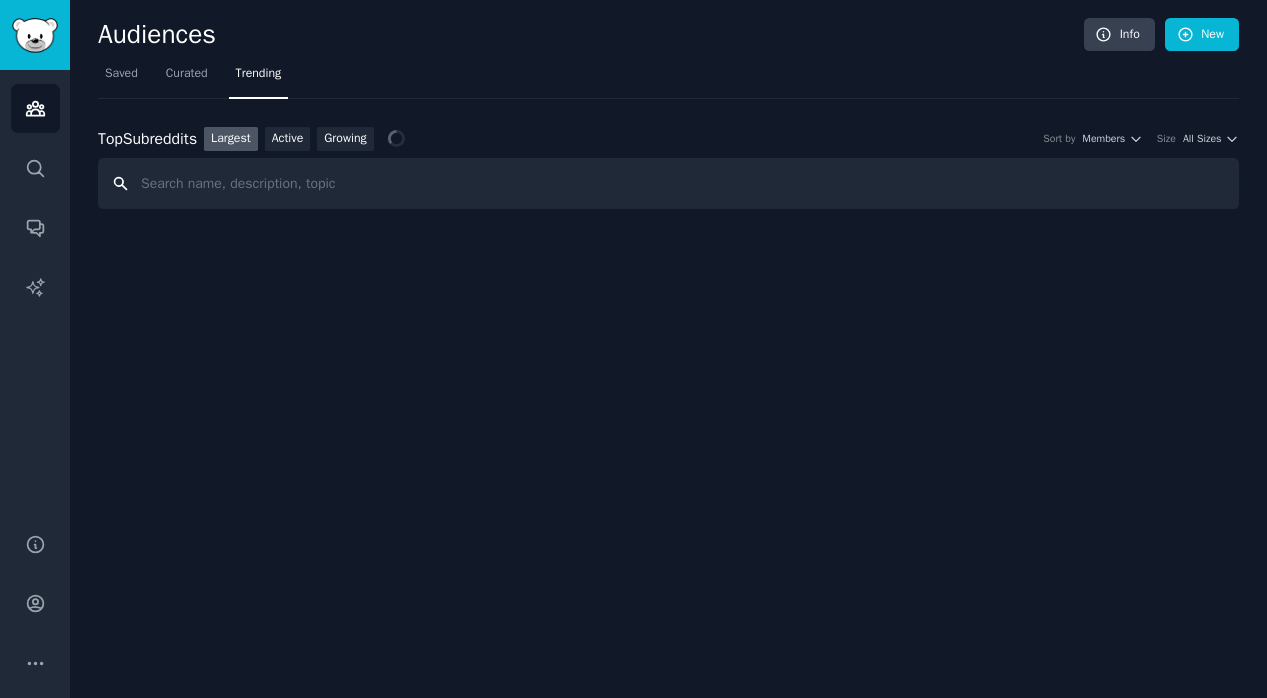 click at bounding box center [668, 183] 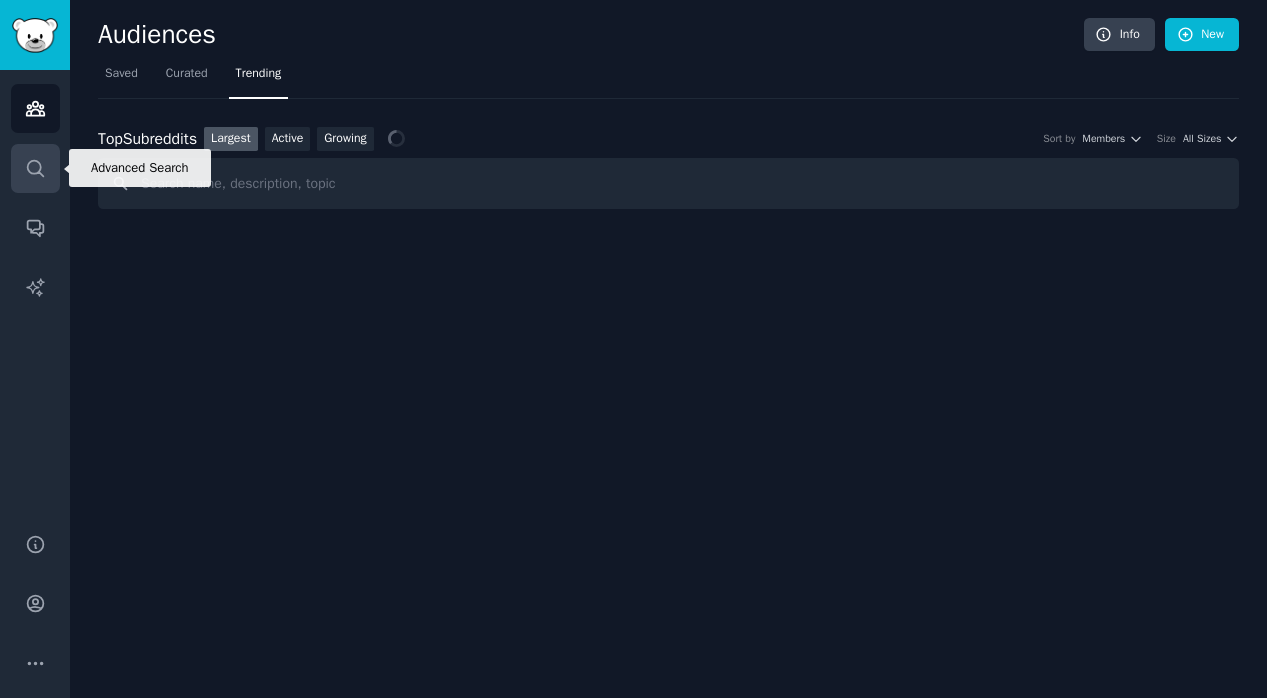 click on "Search" at bounding box center (35, 168) 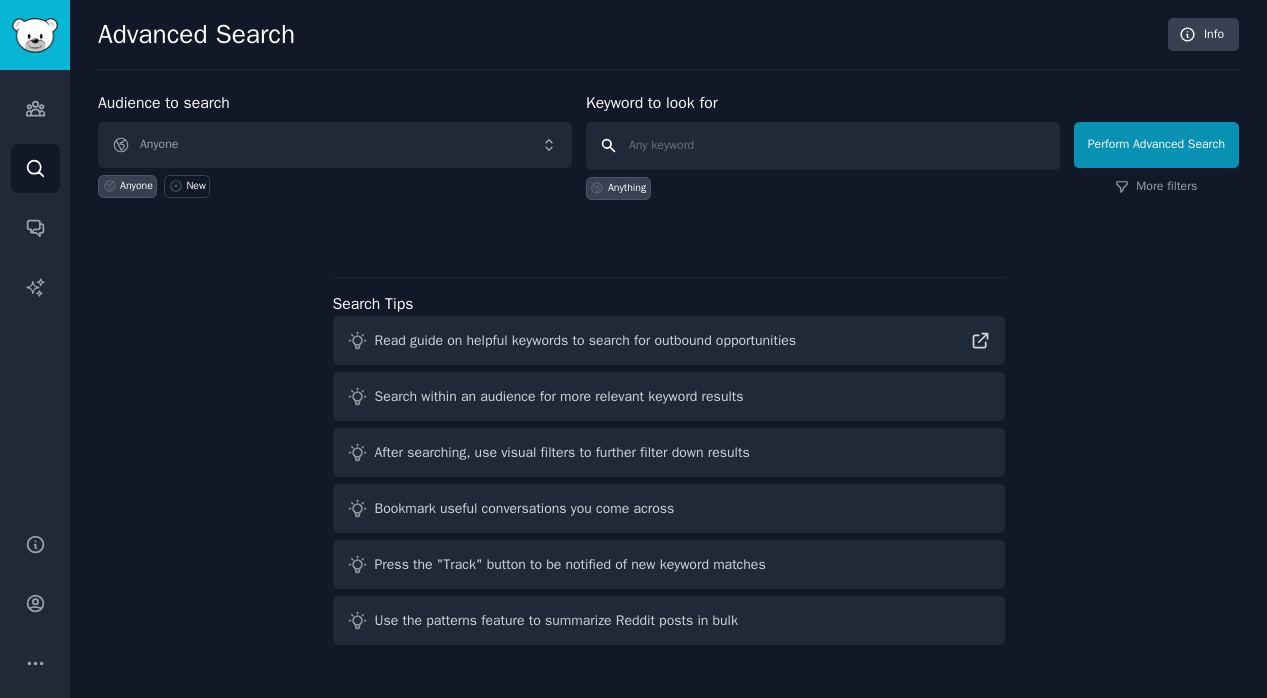 click at bounding box center [823, 146] 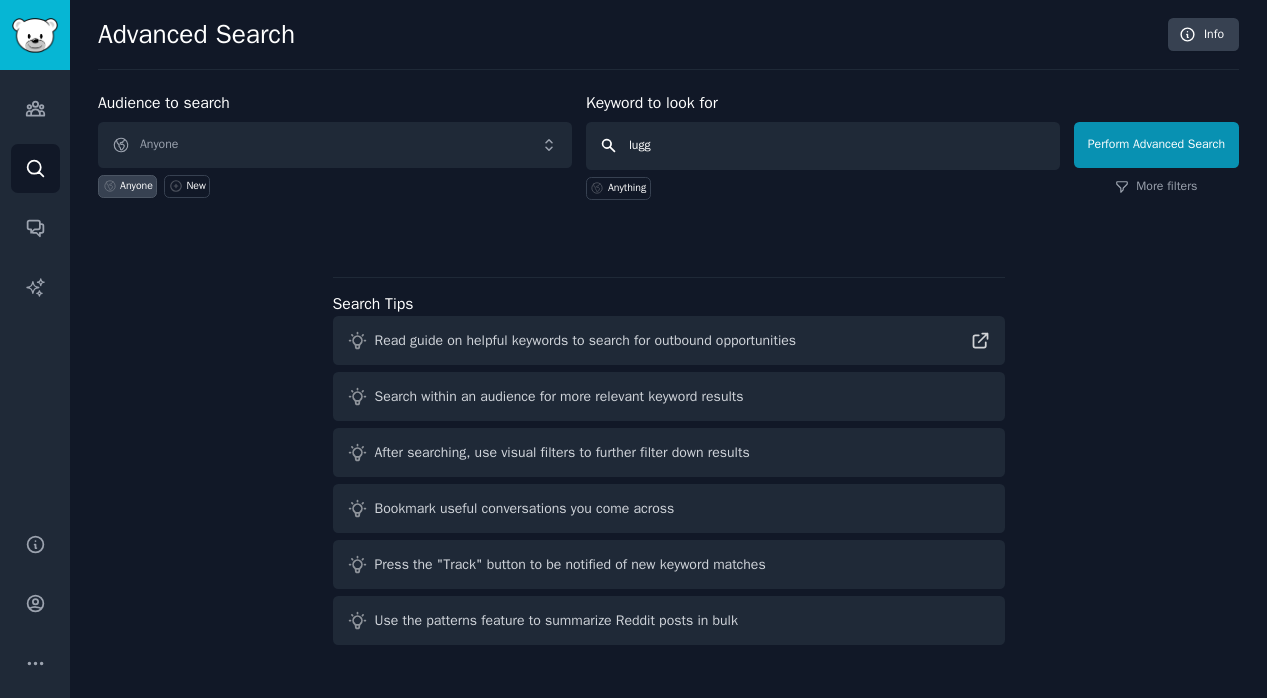 click on "lugg" at bounding box center (823, 146) 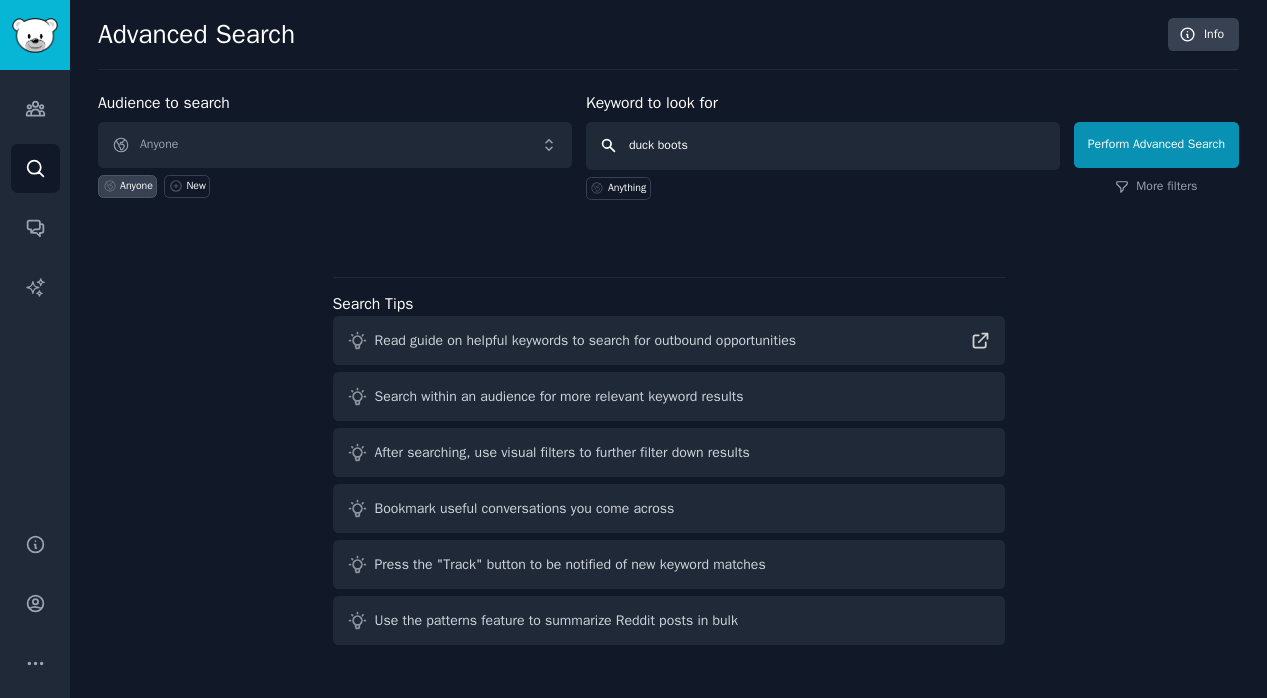 type on "duck boots" 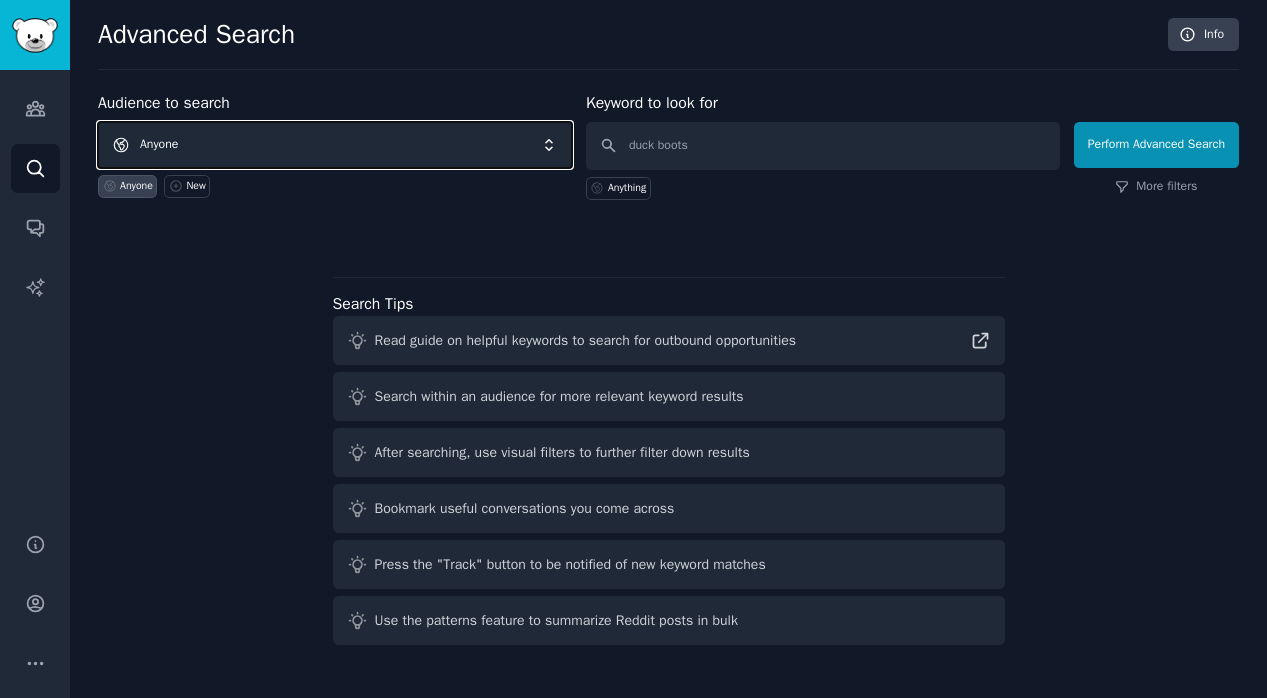 click on "Anyone" at bounding box center (335, 145) 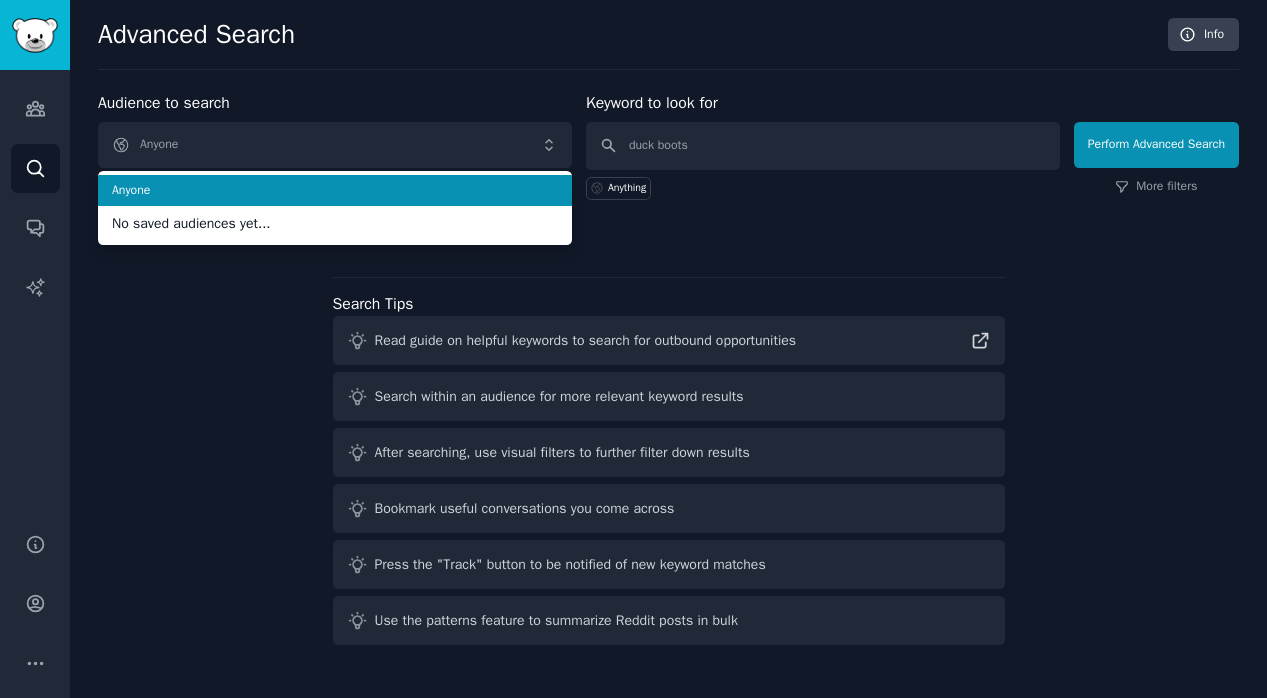 click on "Audience to search Anyone Anyone No saved audiences yet... Anyone New Keyword to look for duck boots Anything   Perform Advanced Search More filters Search Tips Read guide on helpful keywords to search for outbound opportunities Search within an audience for more relevant keyword results After searching, use visual filters to further filter down results Bookmark useful conversations you come across Press the "Track" button to be notified of new keyword matches Use the patterns feature to summarize Reddit posts in bulk" at bounding box center [668, 372] 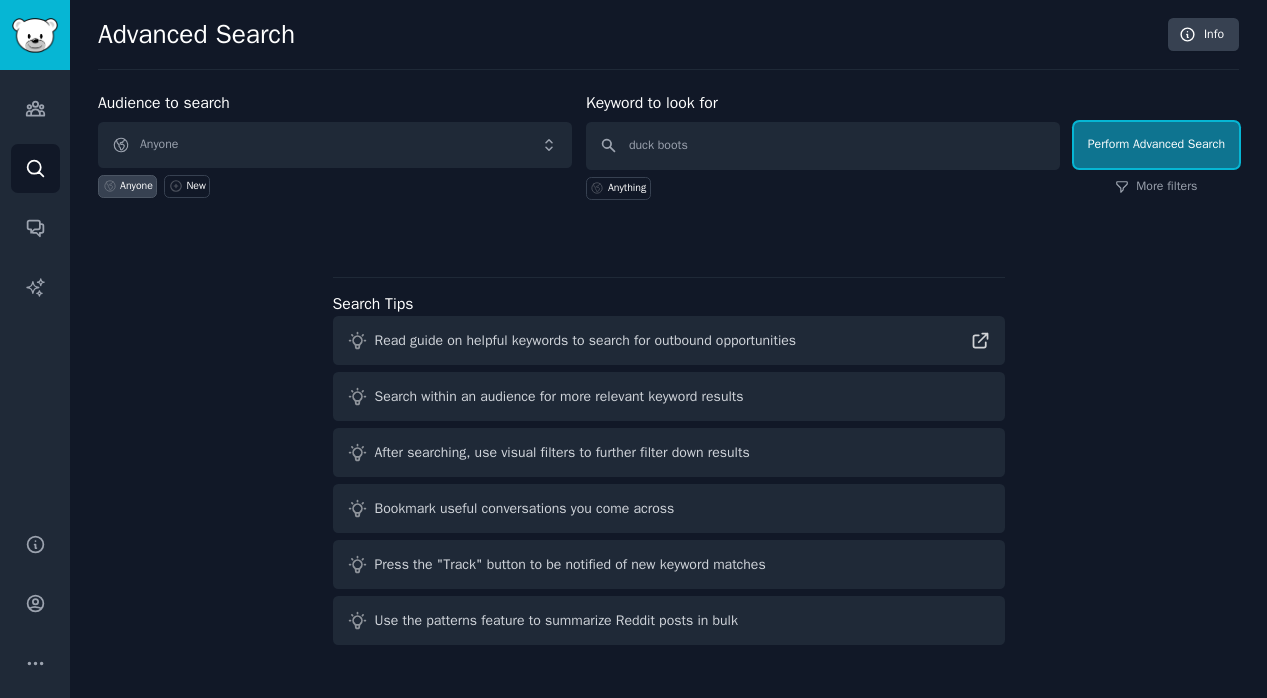 click on "Perform Advanced Search" at bounding box center (1156, 145) 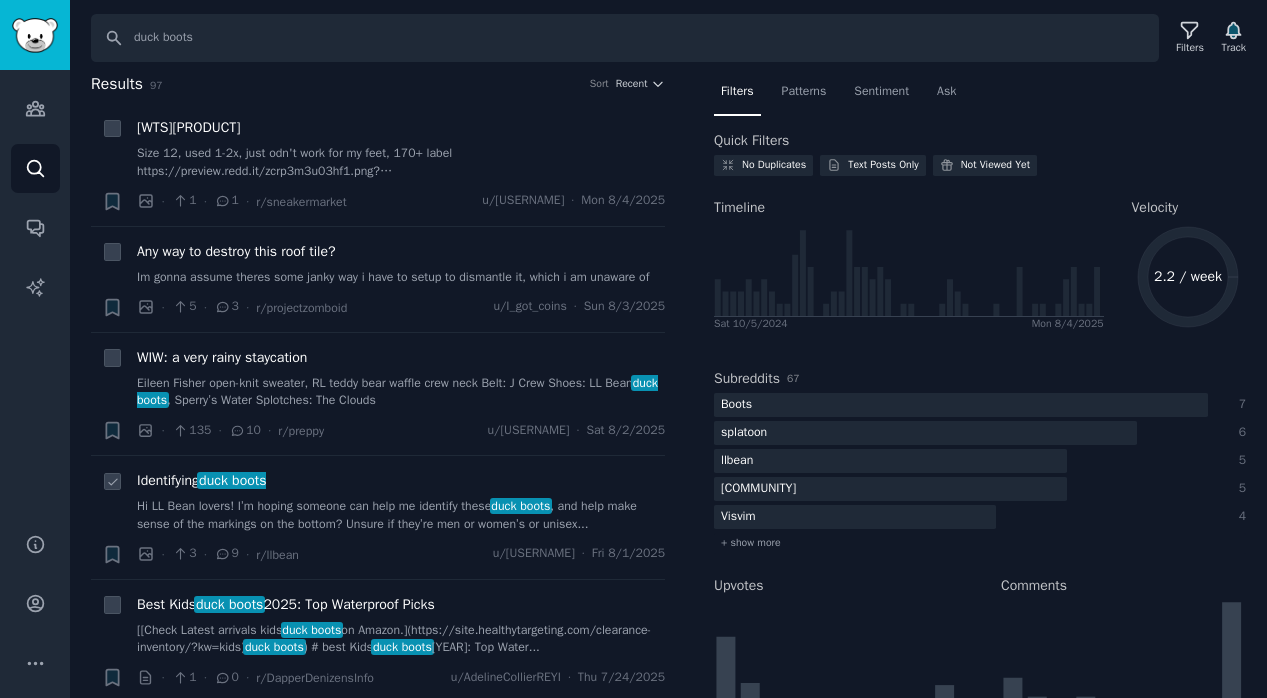 scroll, scrollTop: 0, scrollLeft: 0, axis: both 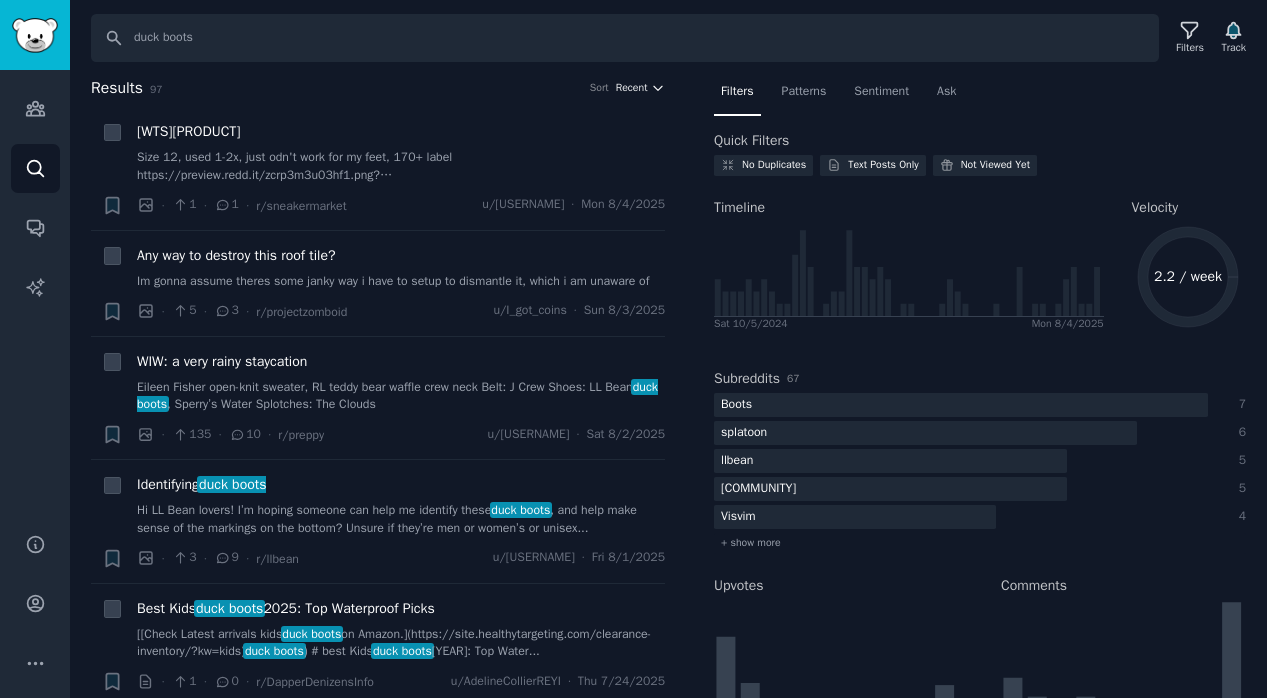 click on "Recent" at bounding box center [632, 88] 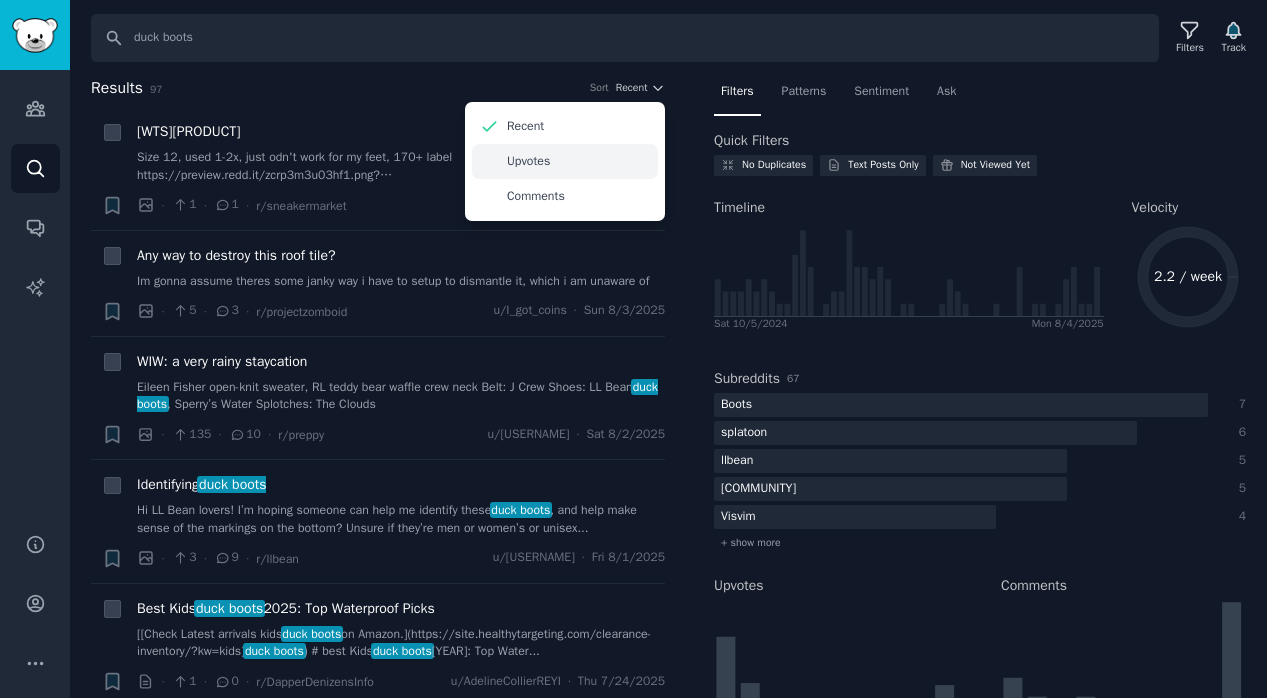 click on "Upvotes" at bounding box center [528, 162] 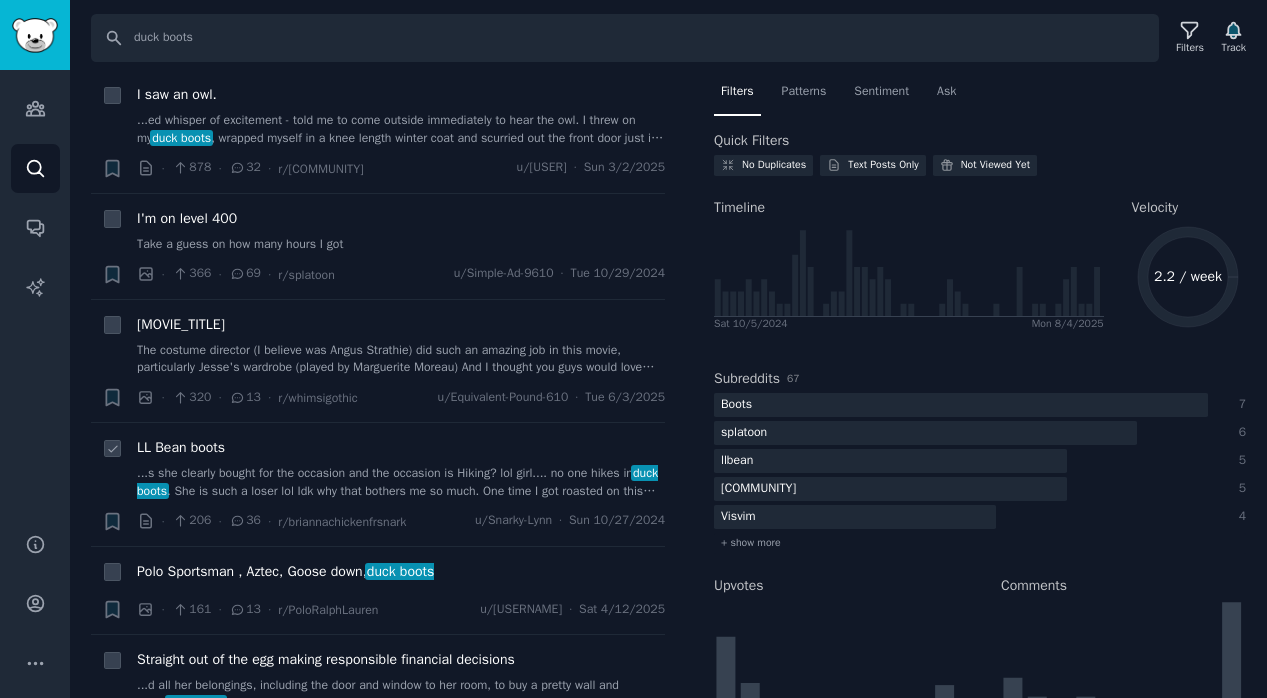 scroll, scrollTop: 0, scrollLeft: 0, axis: both 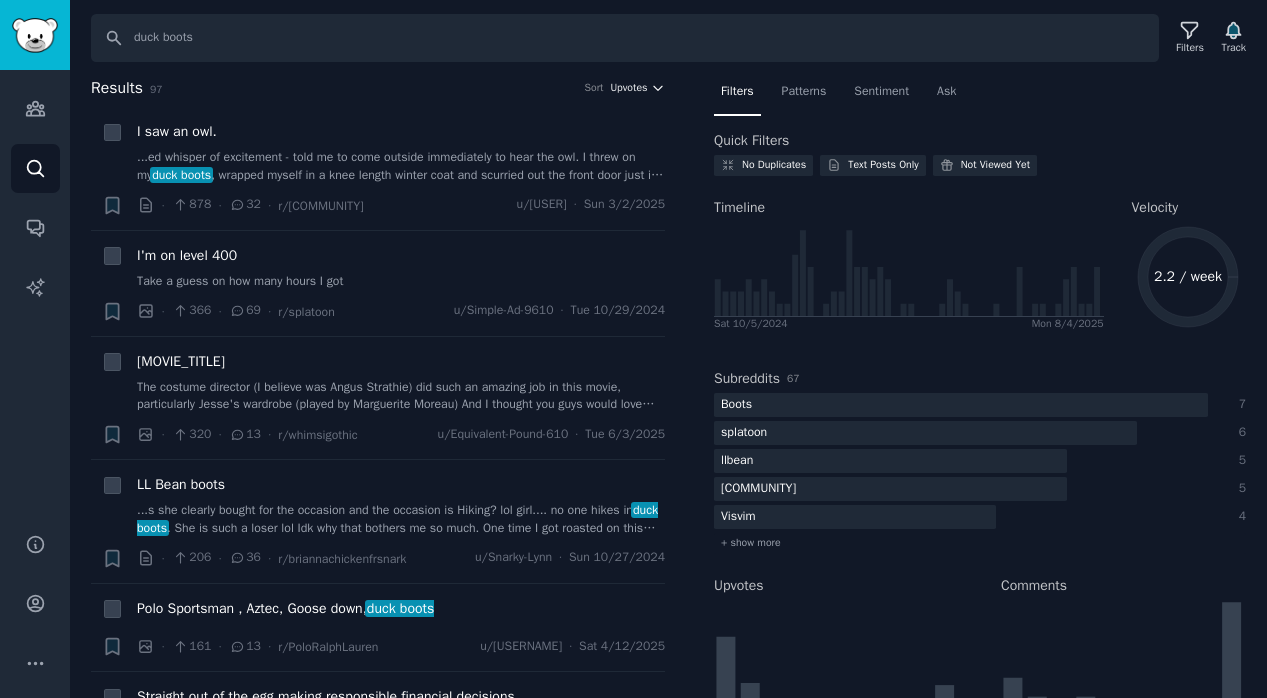 click on "Upvotes" at bounding box center [628, 88] 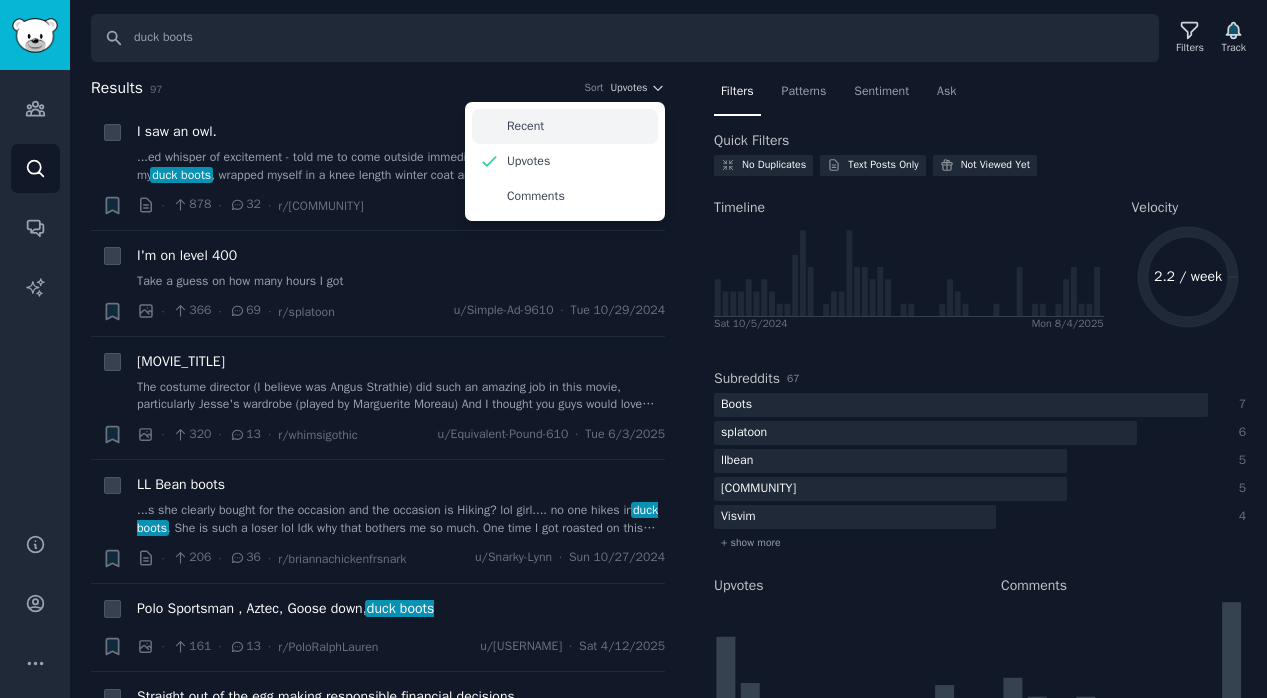 click on "Recent" at bounding box center [565, 126] 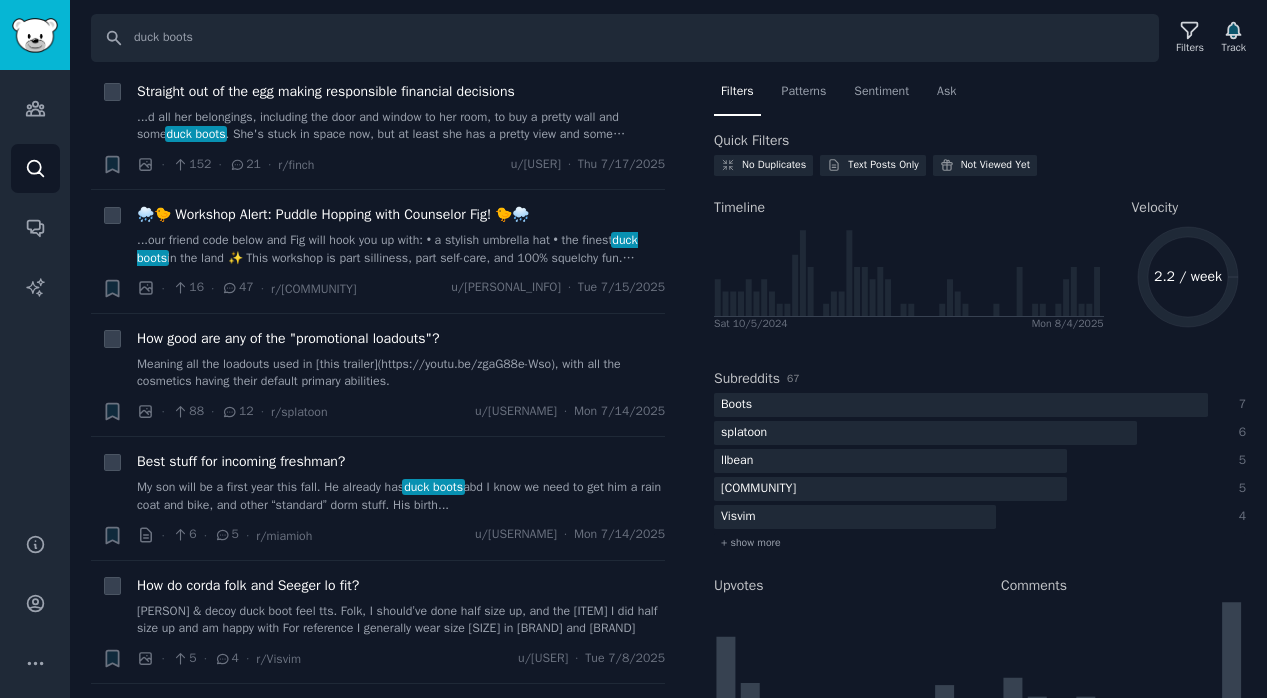 scroll, scrollTop: 730, scrollLeft: 0, axis: vertical 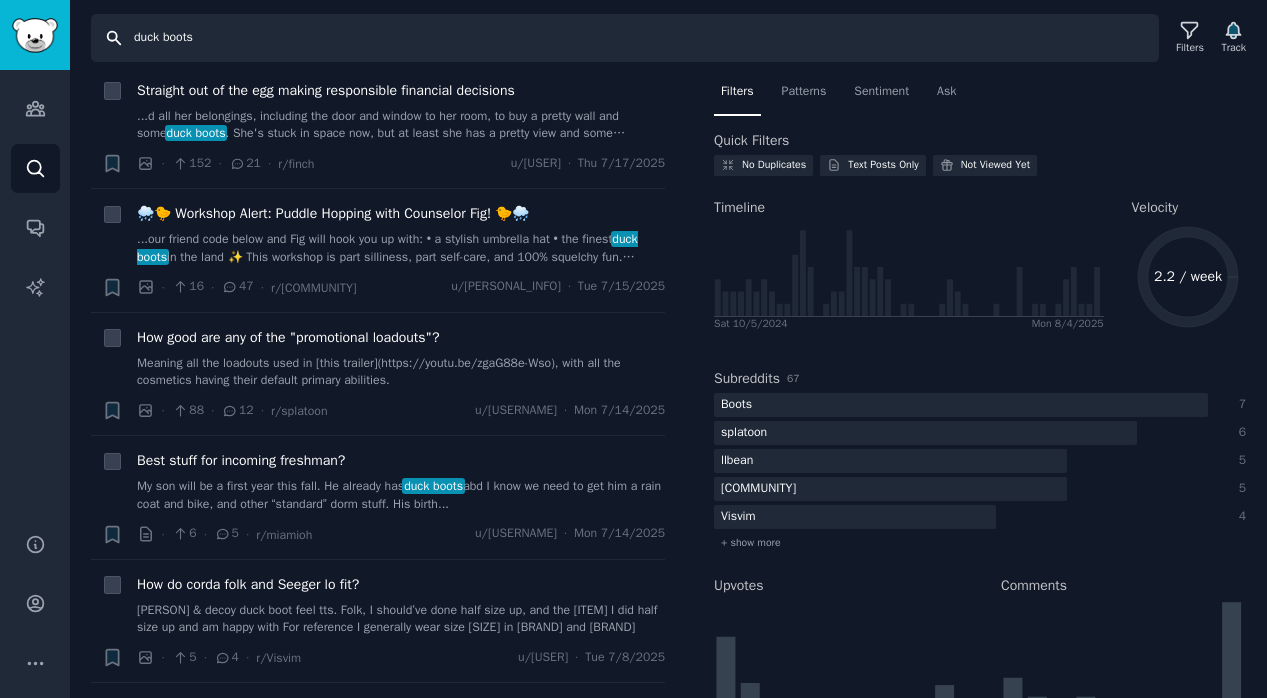 click on "duck boots" at bounding box center [625, 38] 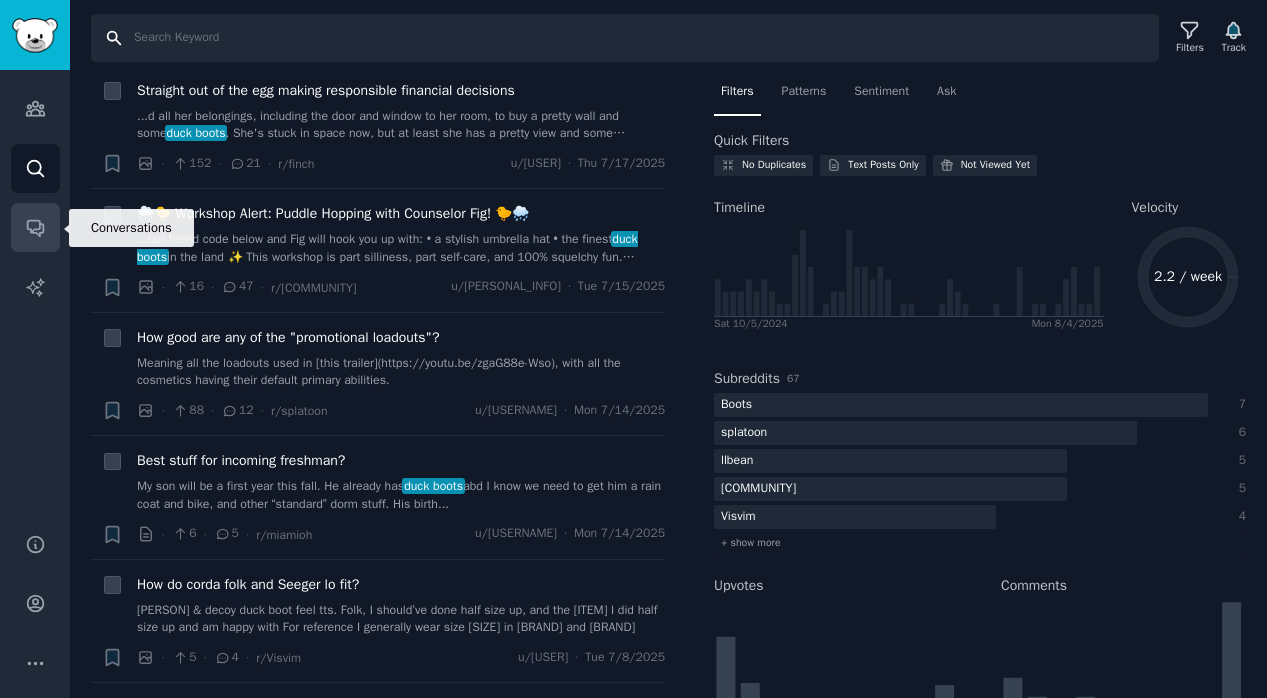 type 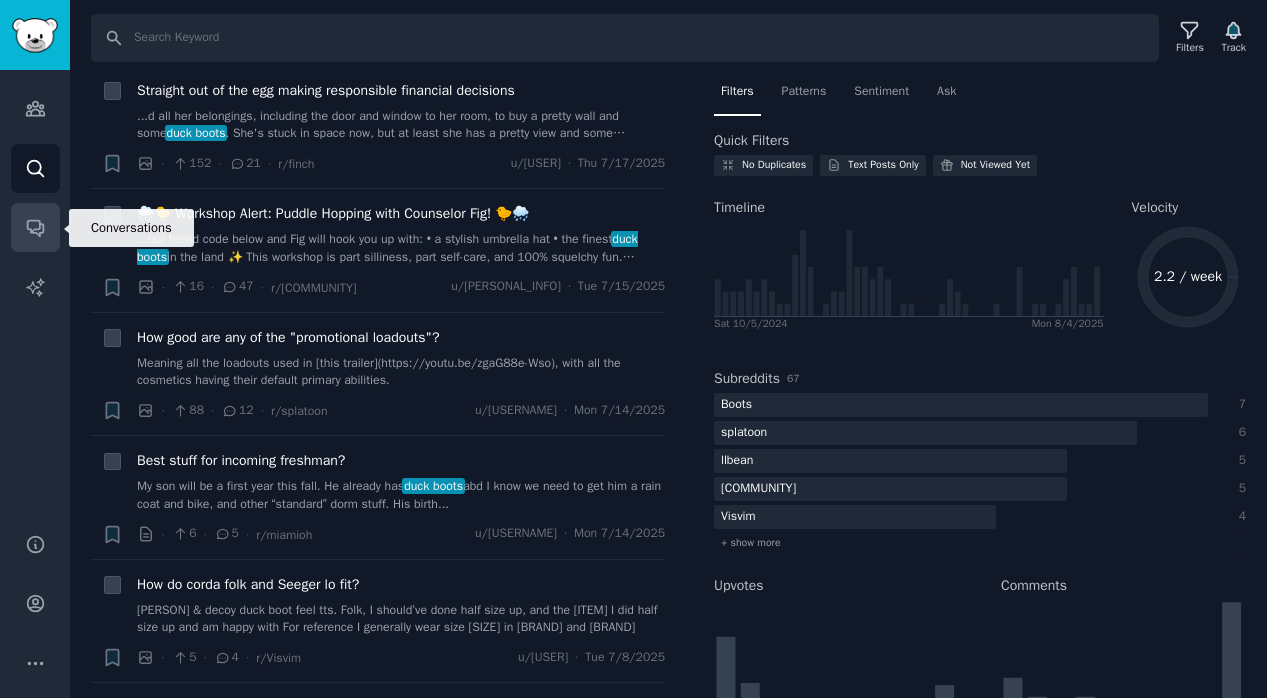 click 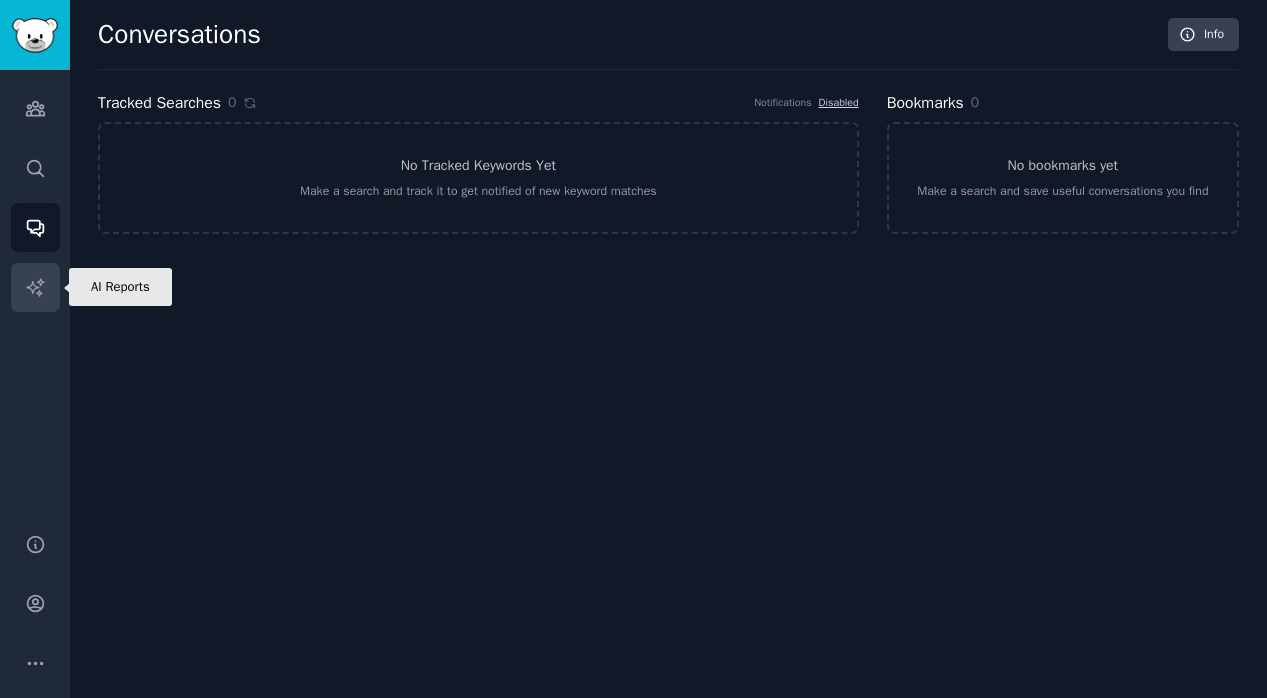 click 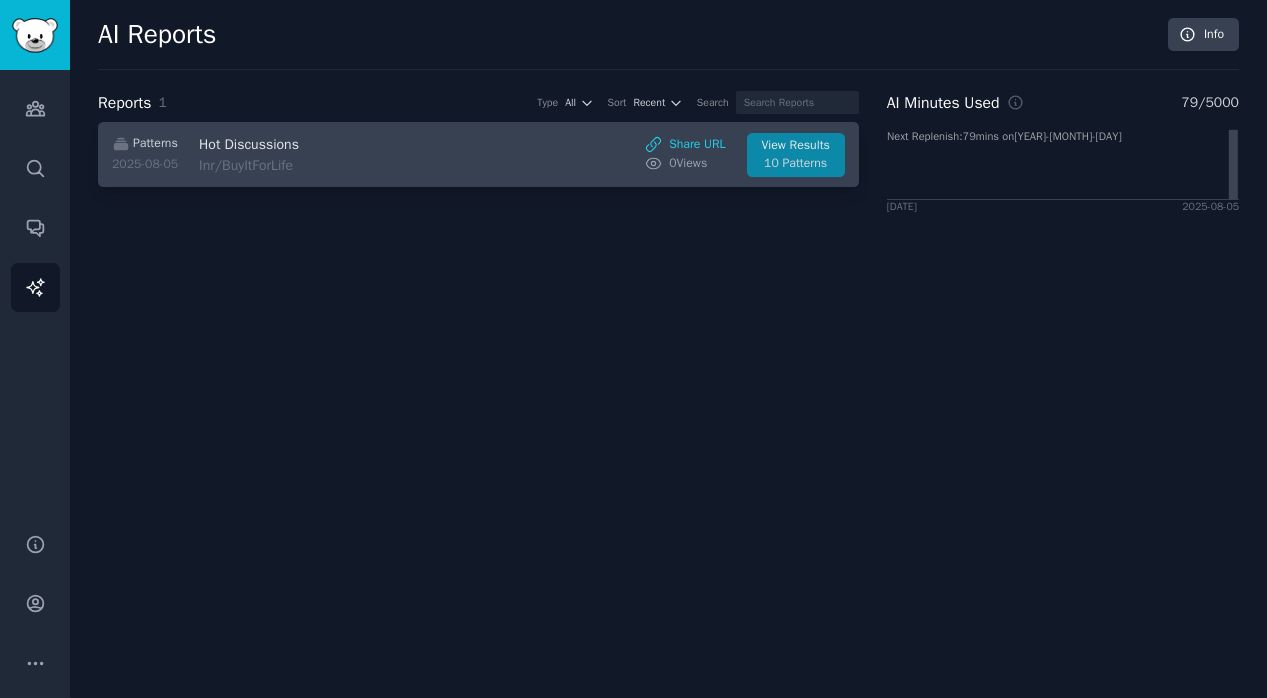 click on "10 Patterns" at bounding box center [795, 164] 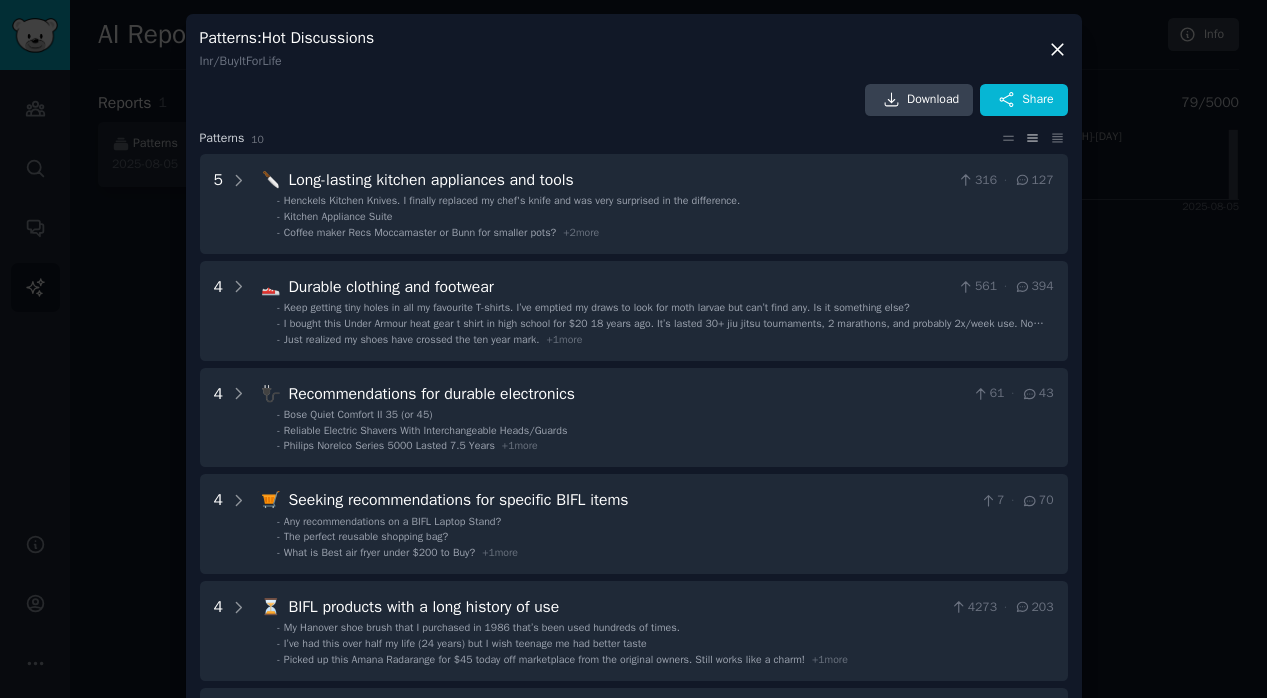 click 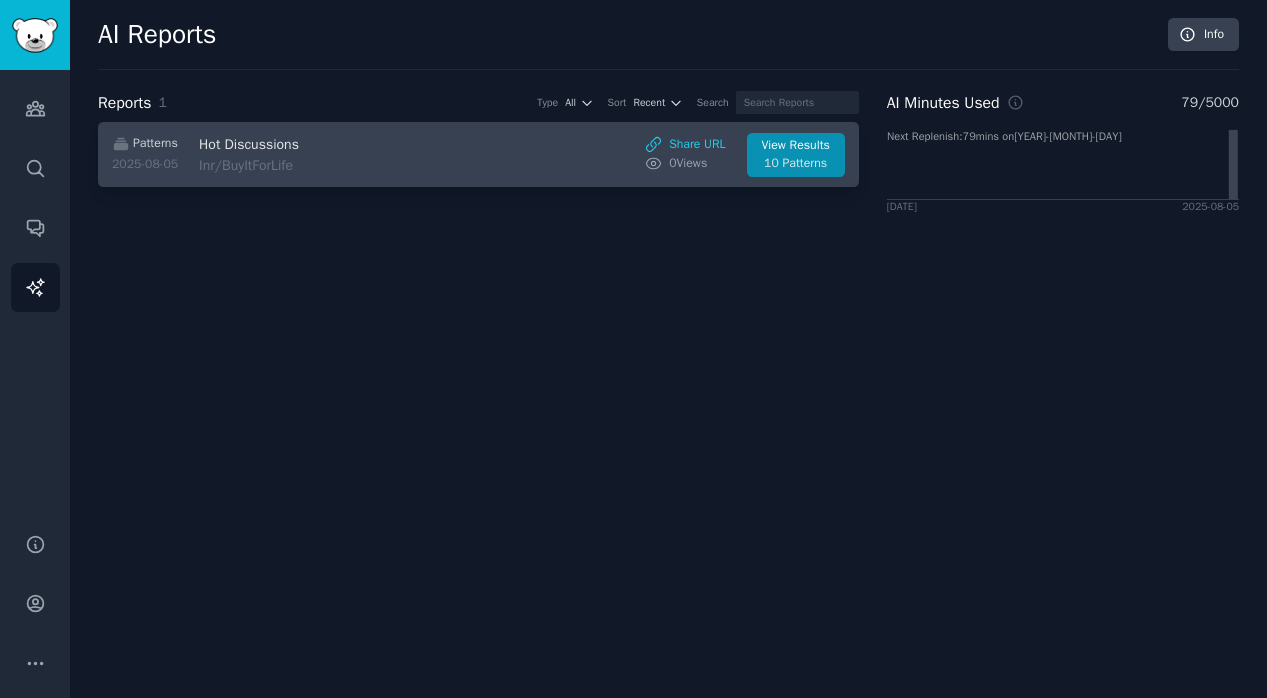 click on "In  r/BuyItForLife" at bounding box center (367, 165) 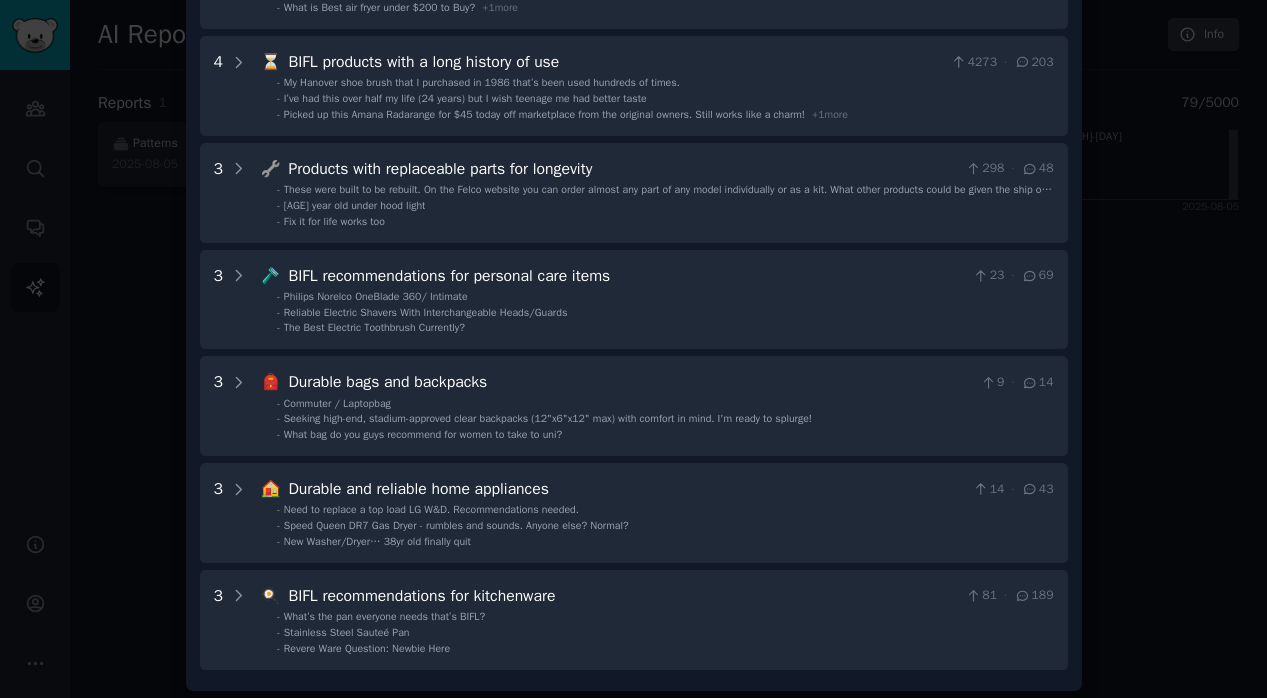 scroll, scrollTop: 551, scrollLeft: 0, axis: vertical 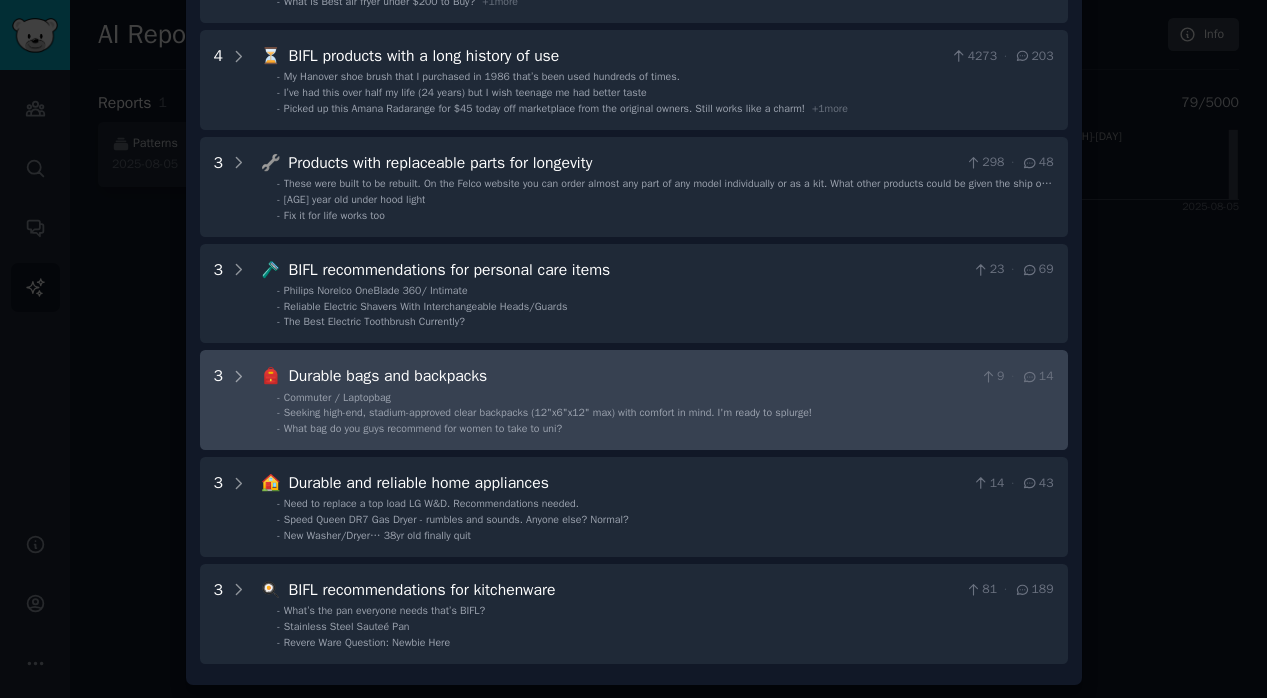 click on "Durable bags and backpacks" at bounding box center (630, 376) 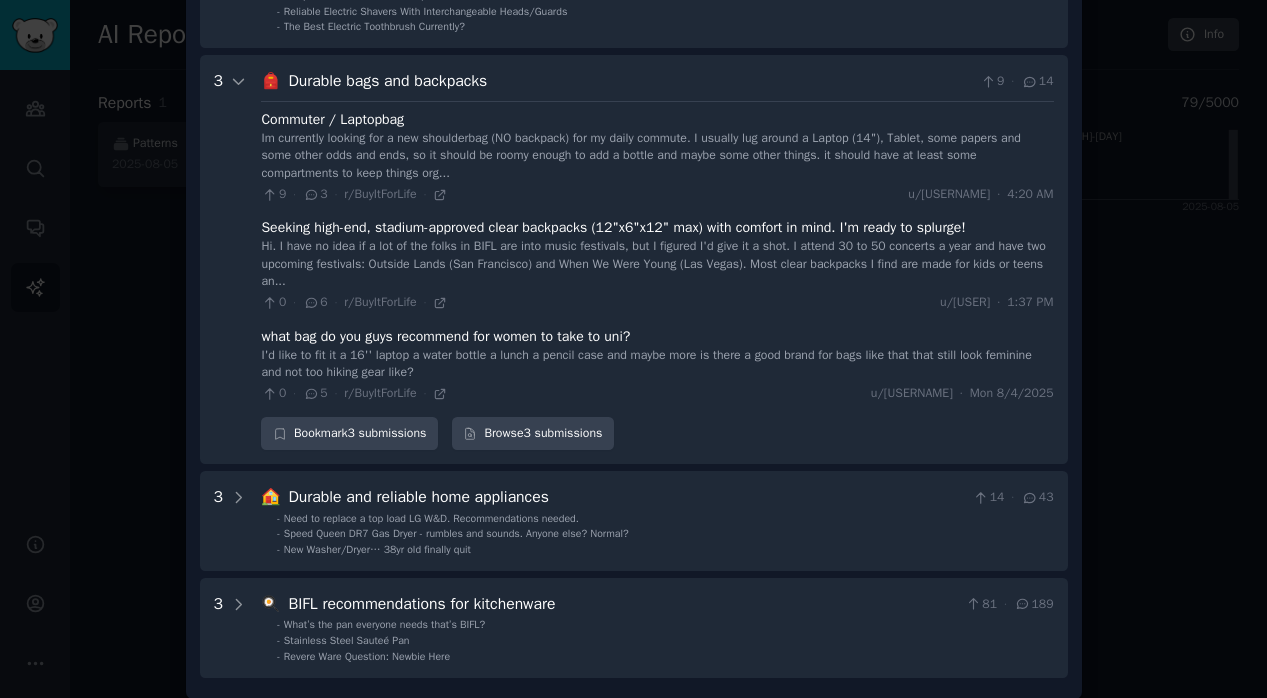 scroll, scrollTop: 861, scrollLeft: 0, axis: vertical 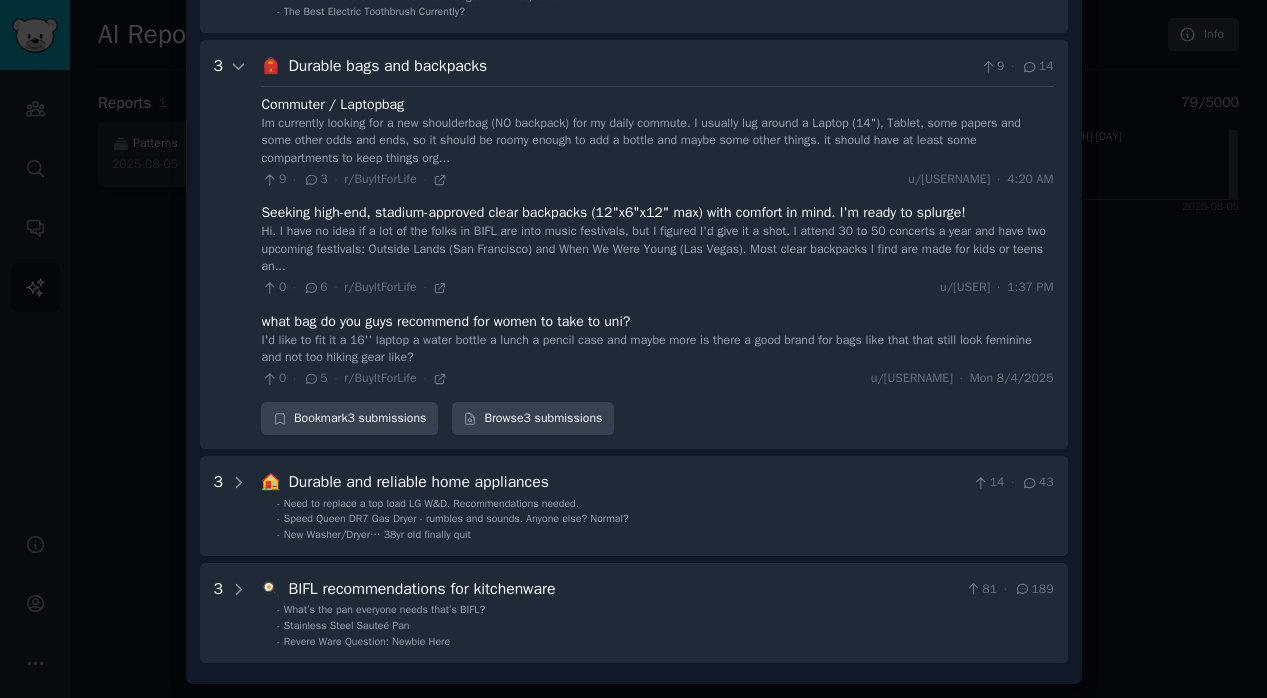 click on "Commuter / Laptopbag" at bounding box center (332, 104) 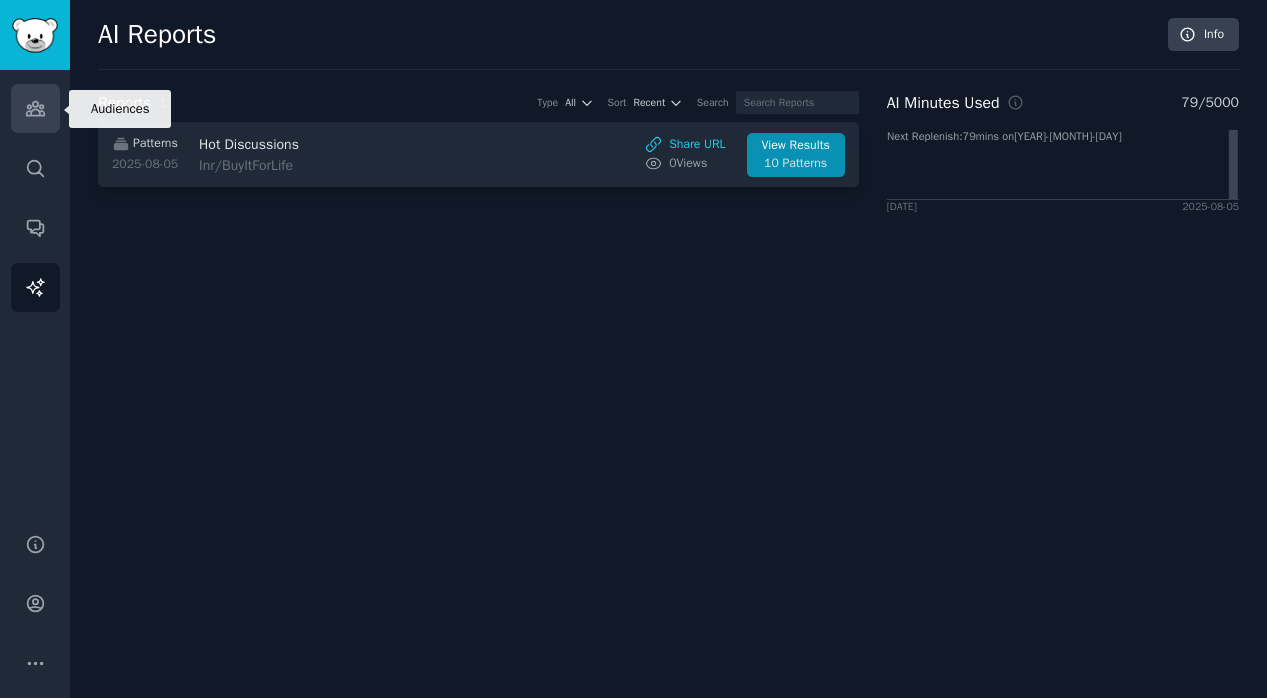 click 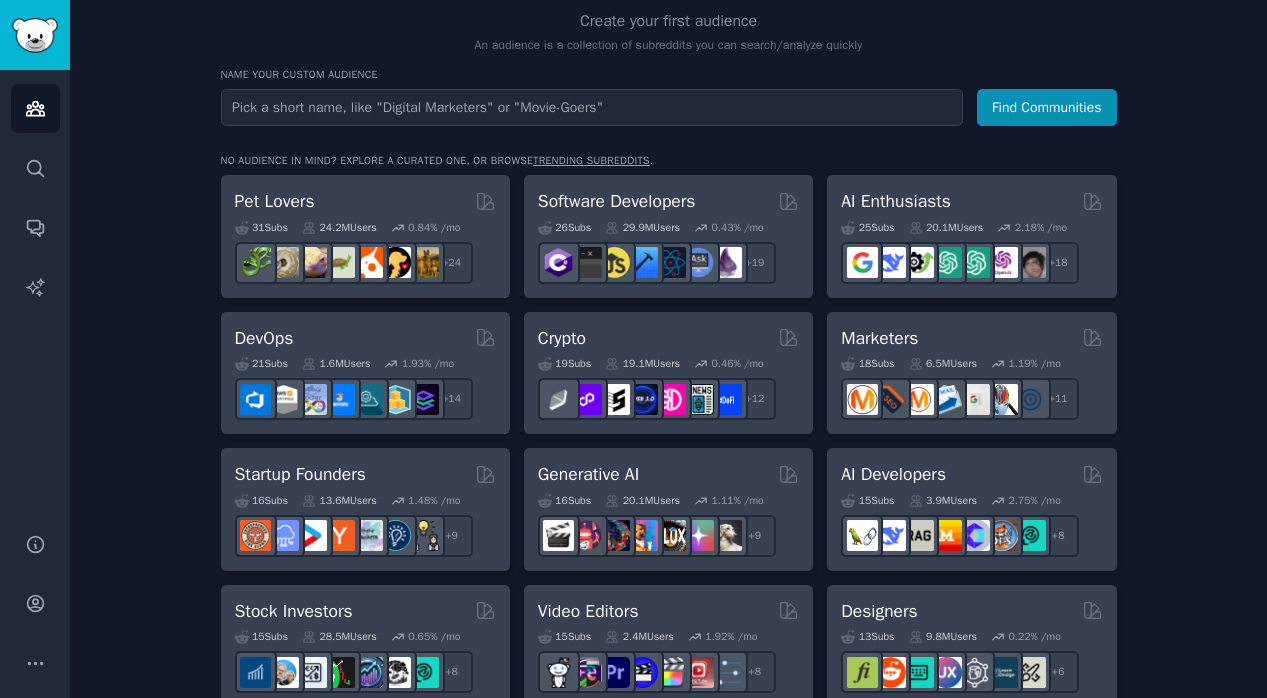 scroll, scrollTop: 209, scrollLeft: 0, axis: vertical 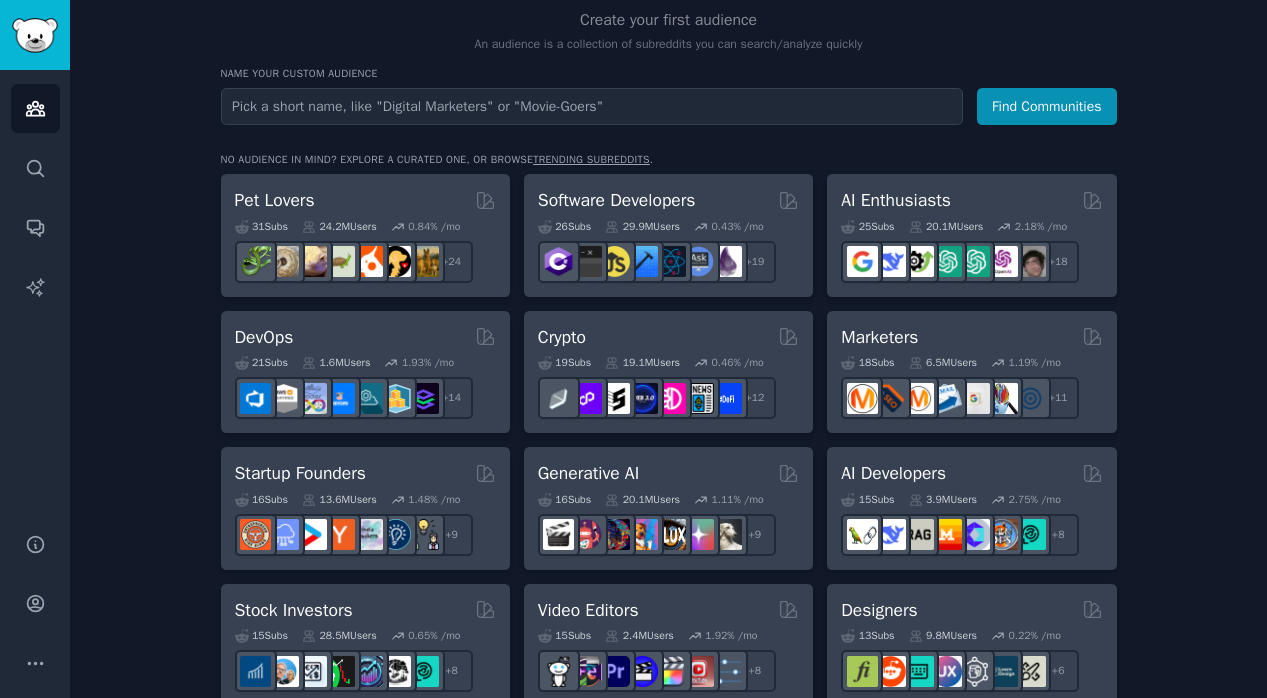 click on "trending subreddits" at bounding box center (591, 159) 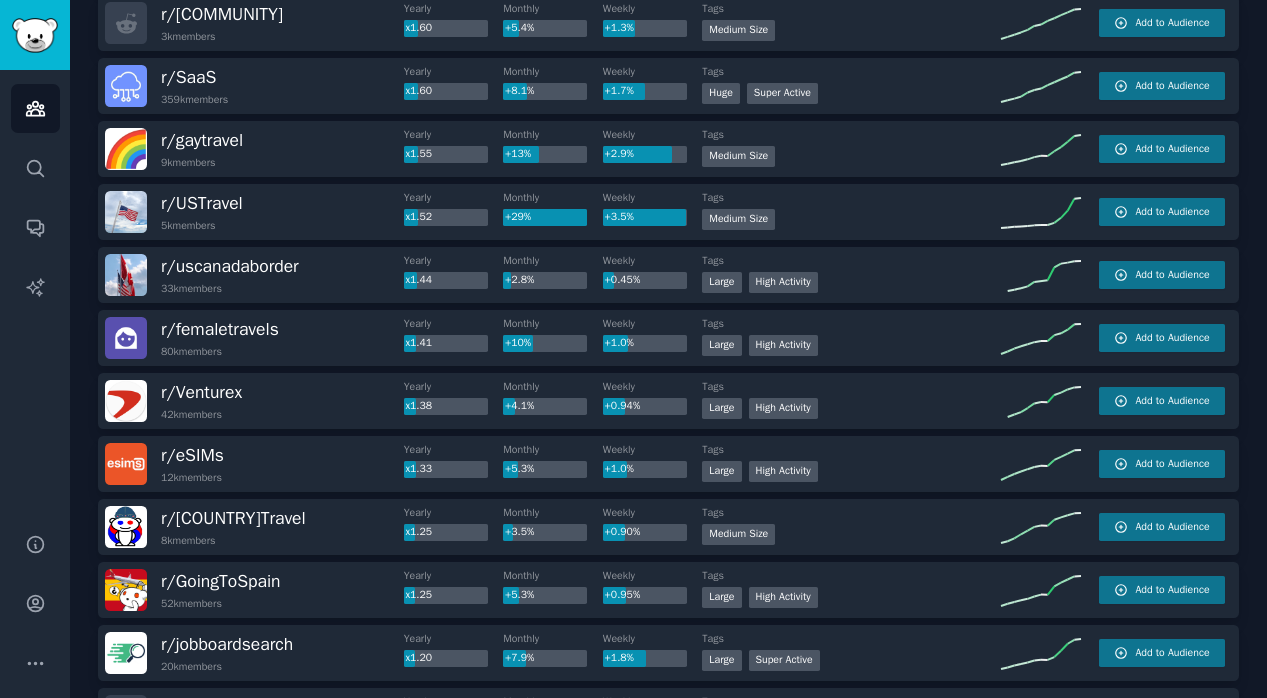 scroll, scrollTop: 0, scrollLeft: 0, axis: both 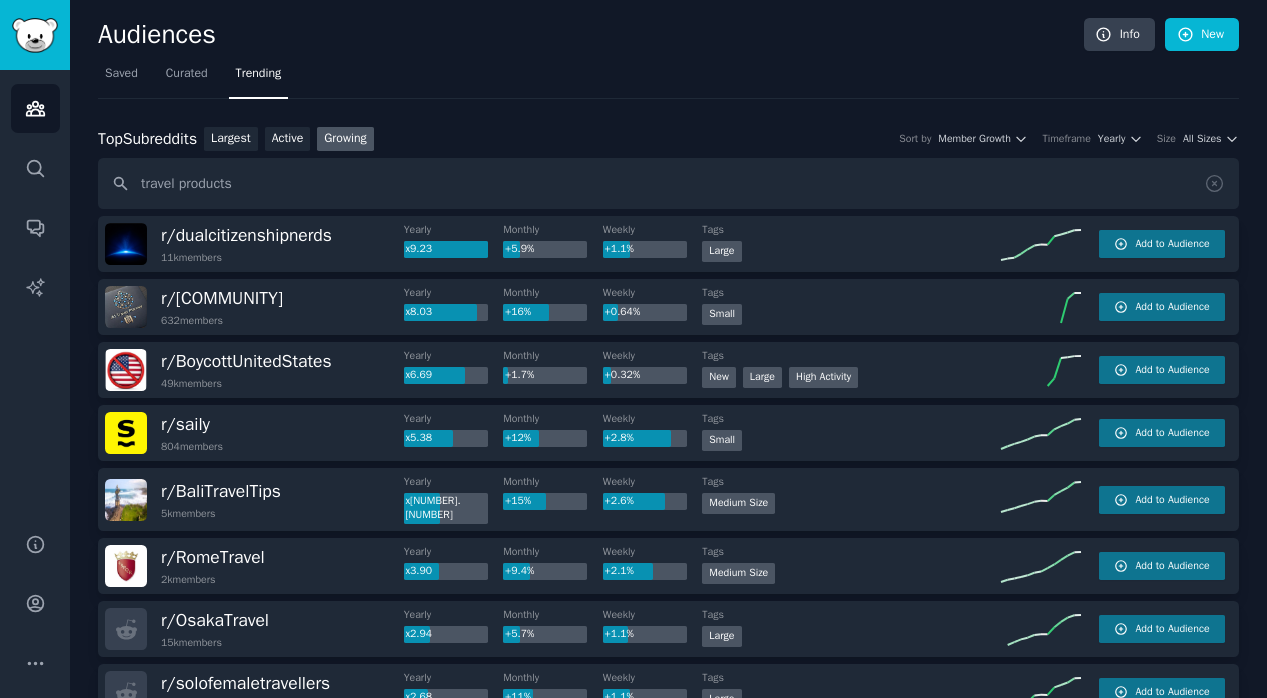 type on "travel products" 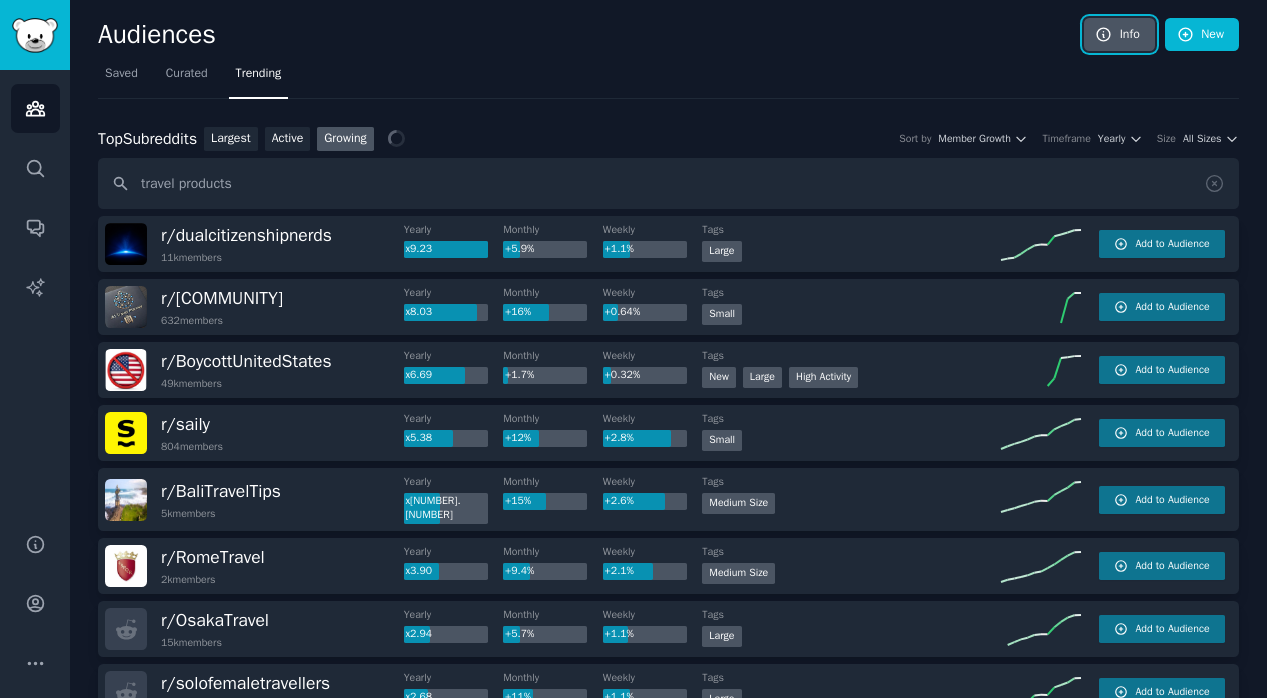 click 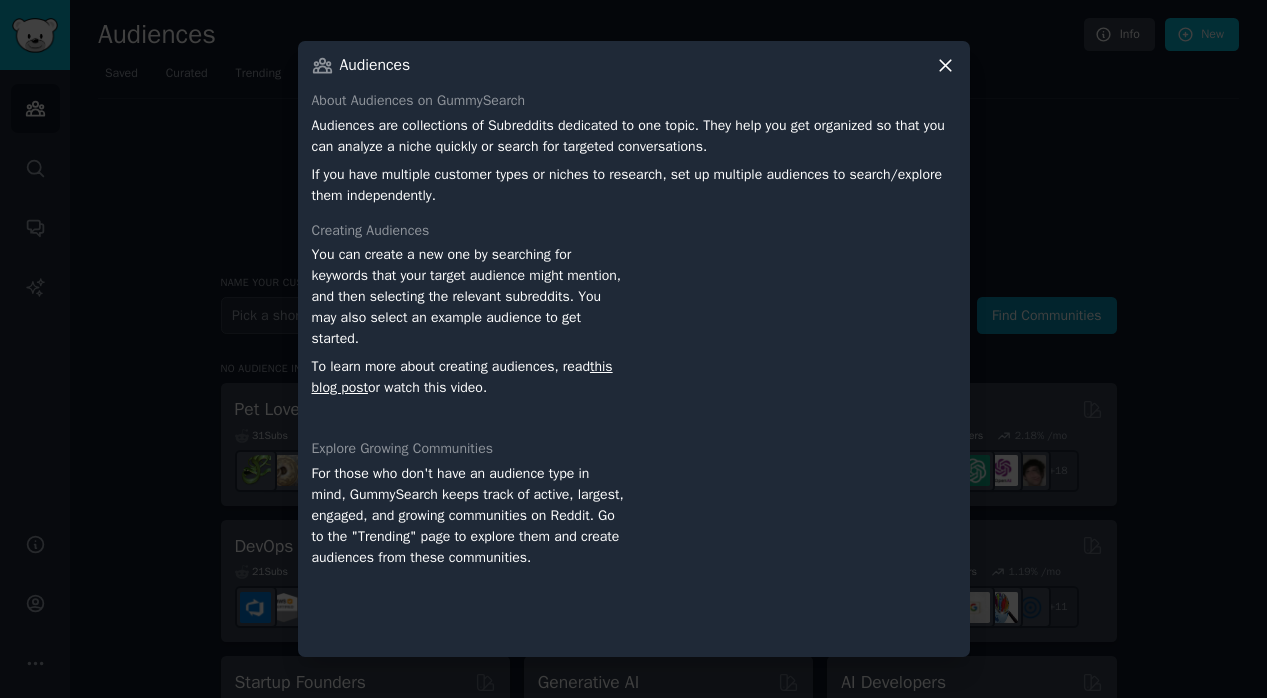 click 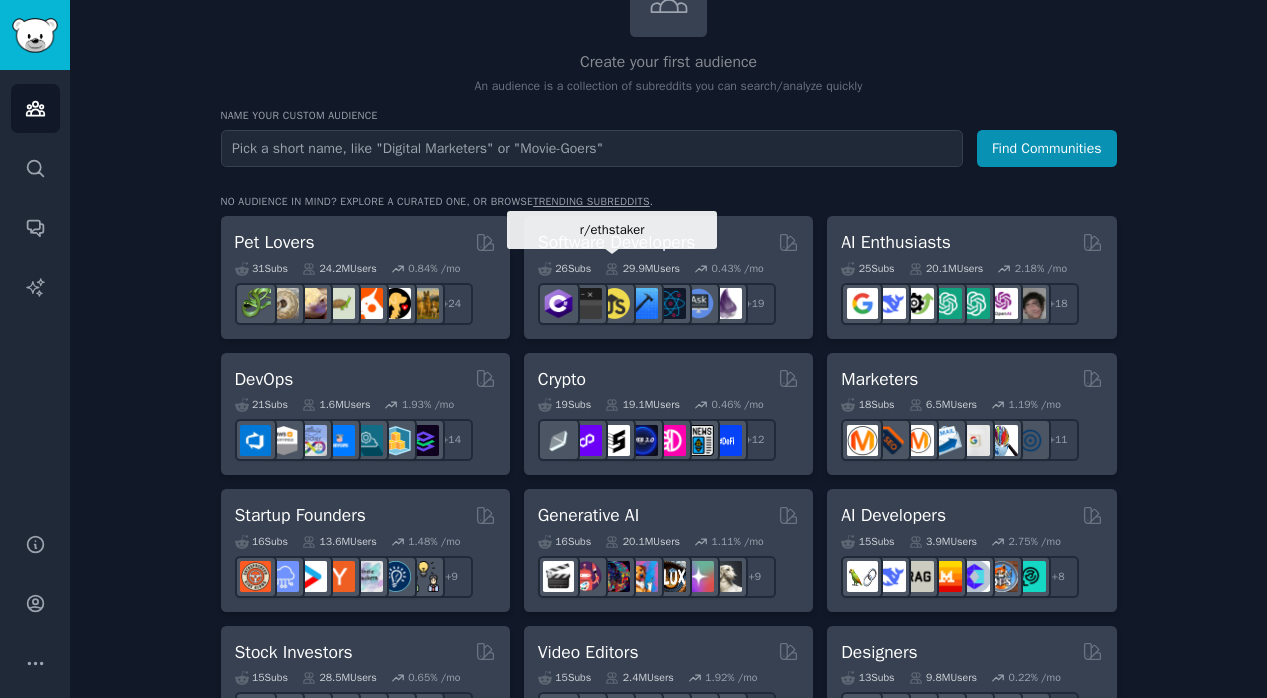 scroll, scrollTop: 0, scrollLeft: 0, axis: both 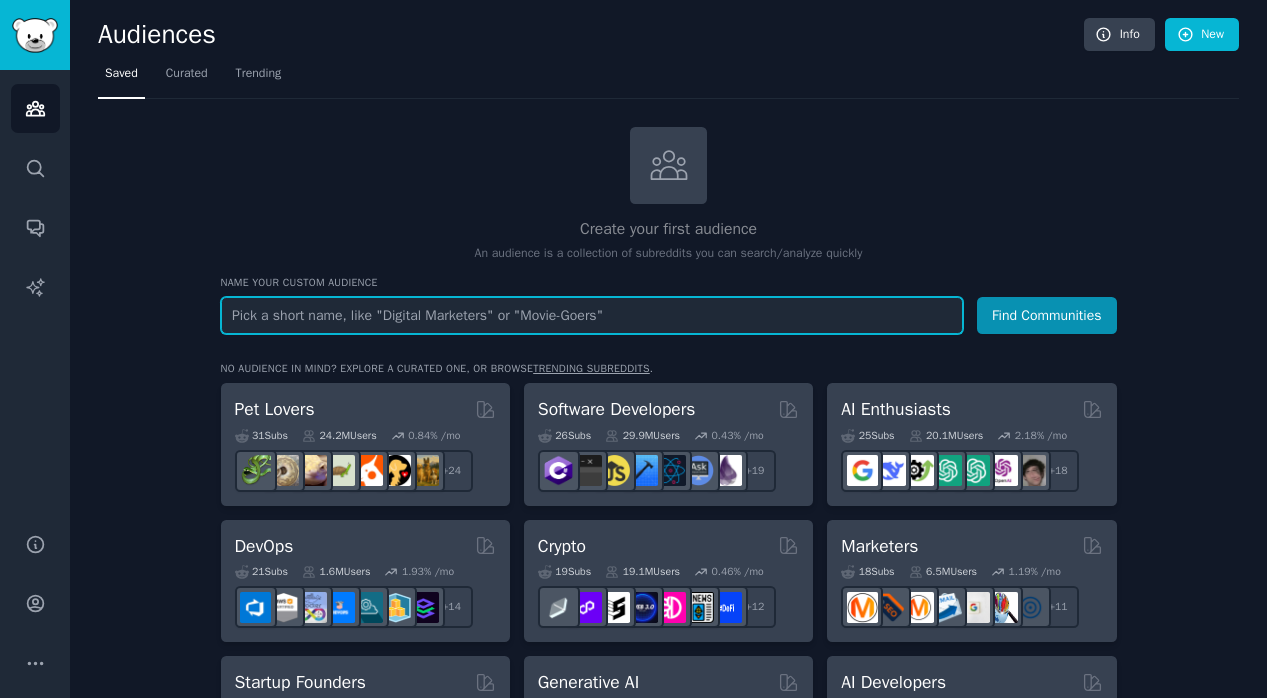 click at bounding box center [592, 315] 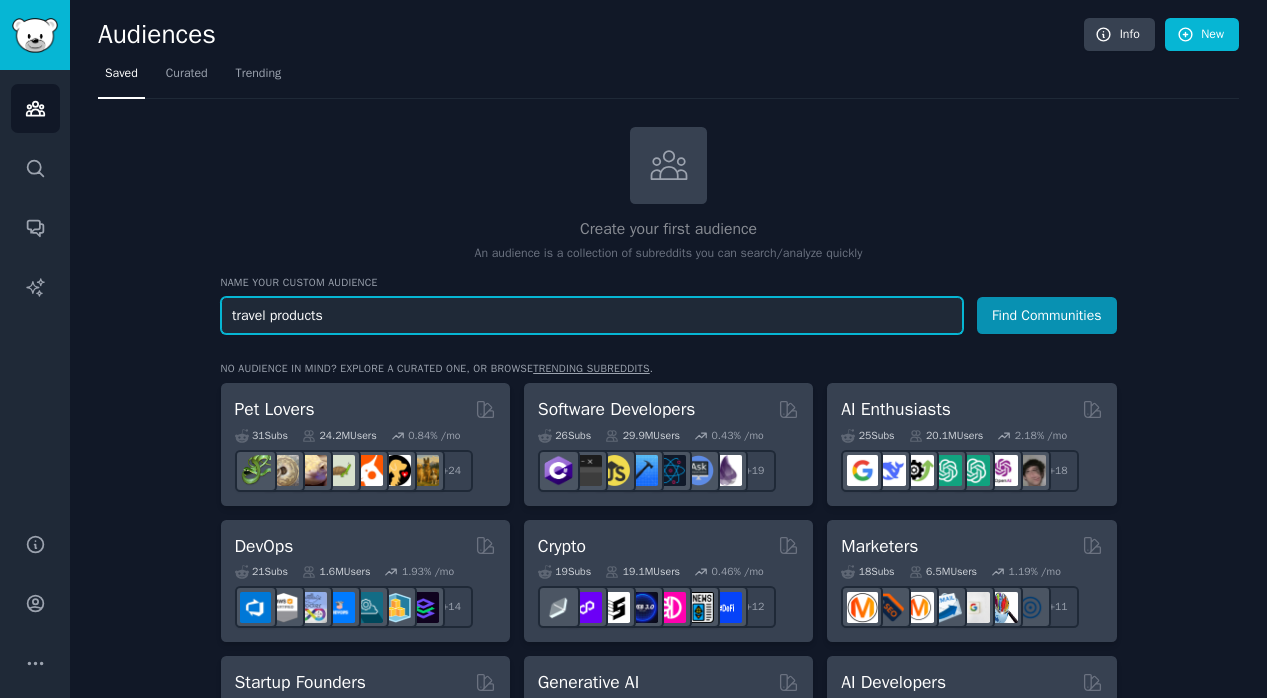 type on "travel products" 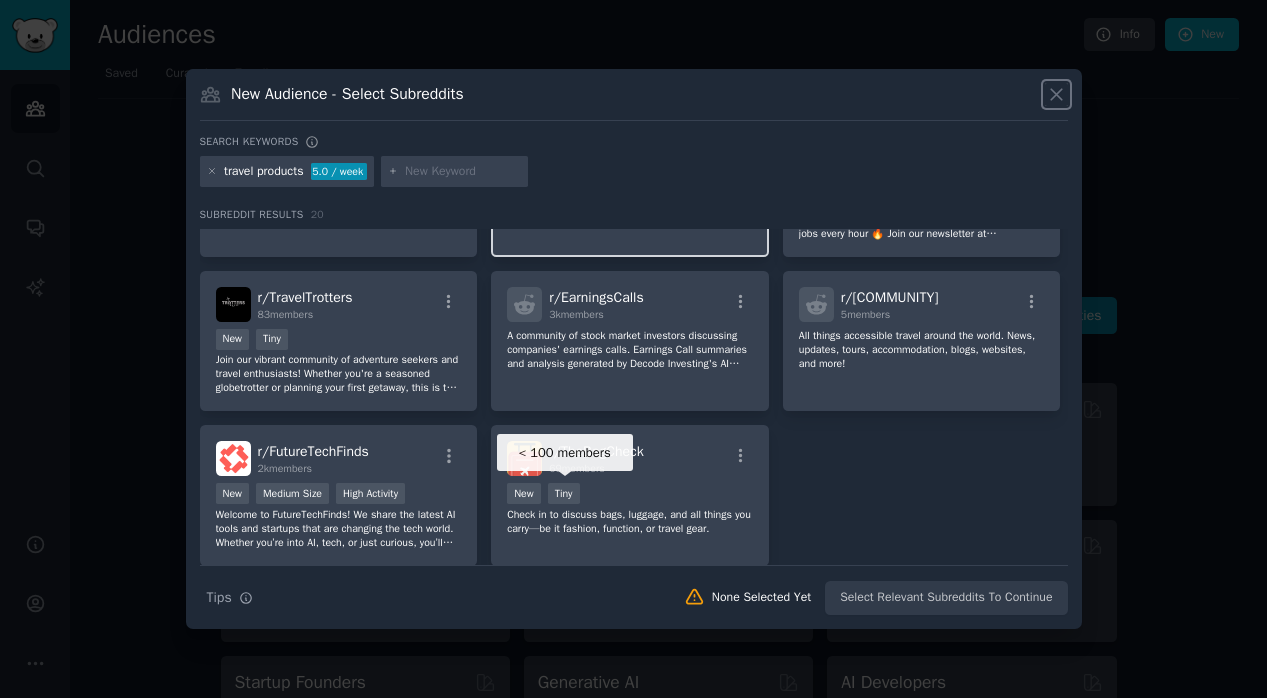 scroll, scrollTop: 787, scrollLeft: 0, axis: vertical 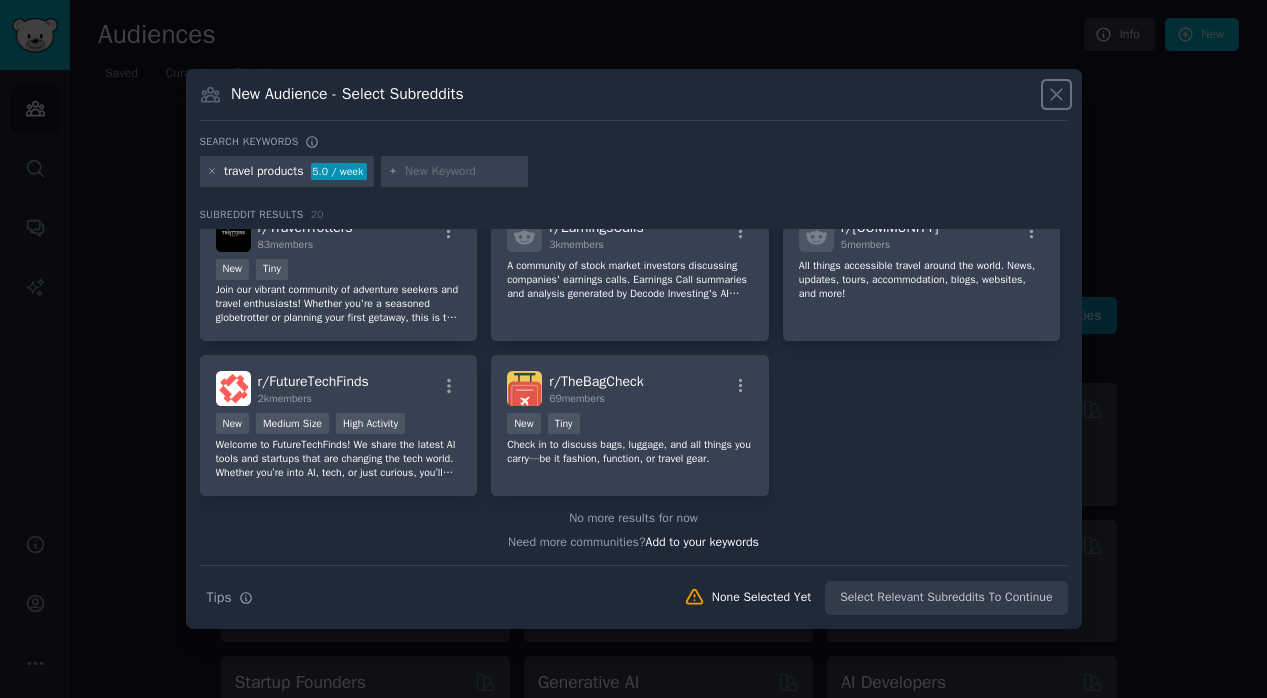 click 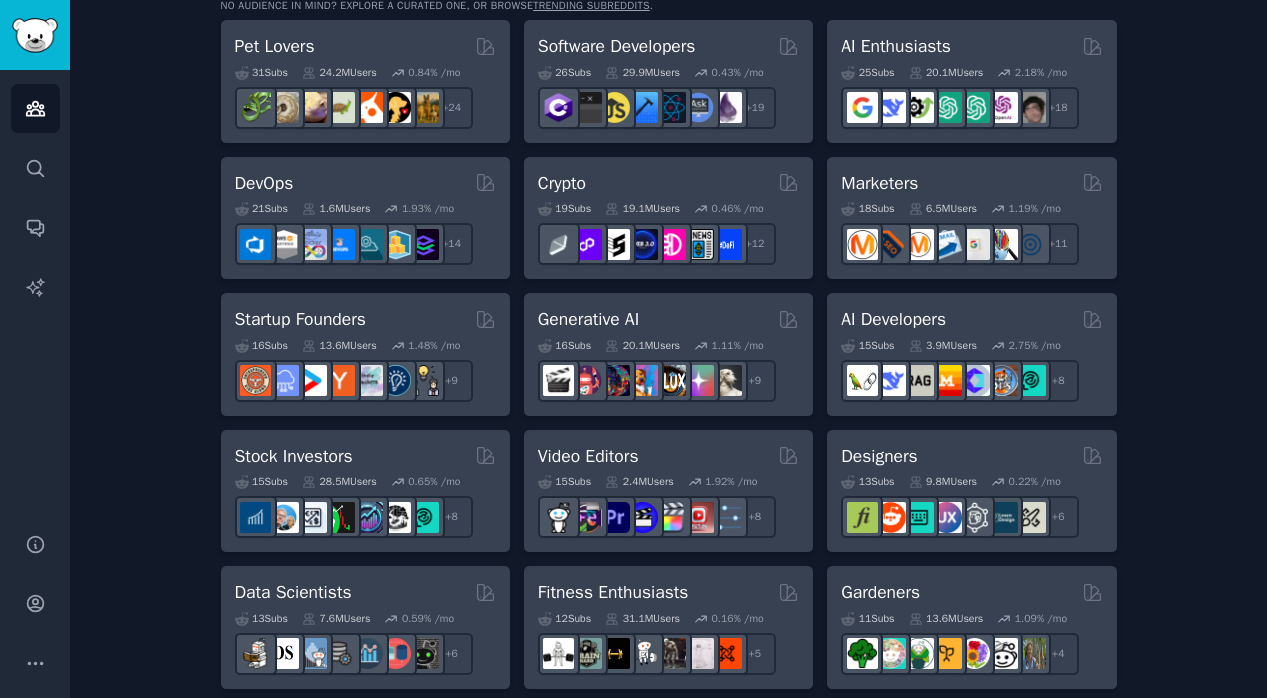scroll, scrollTop: 112, scrollLeft: 0, axis: vertical 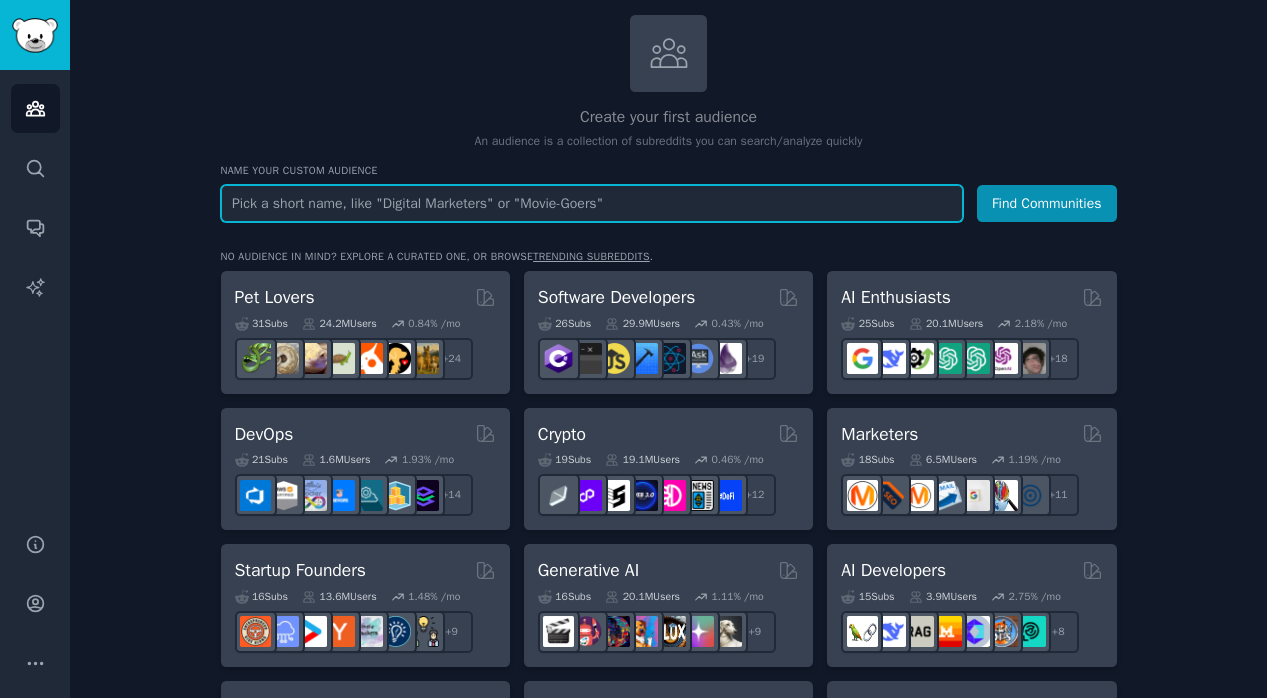 type 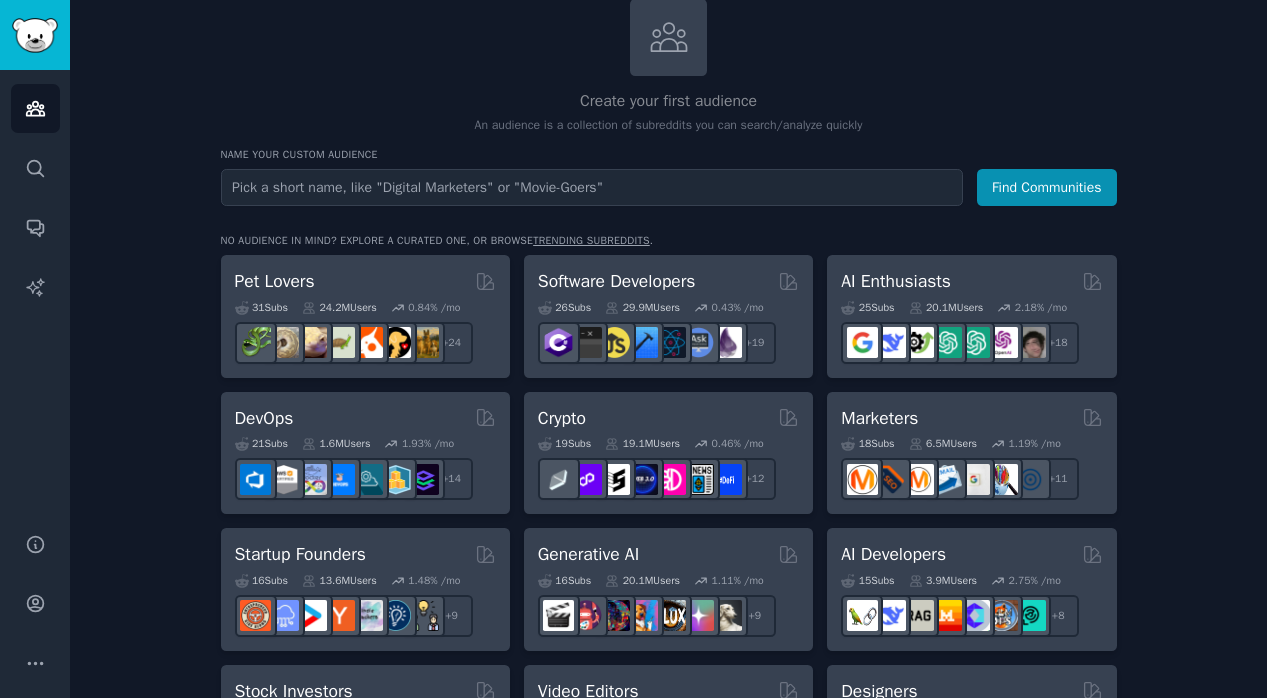 click on "trending subreddits" at bounding box center [591, 240] 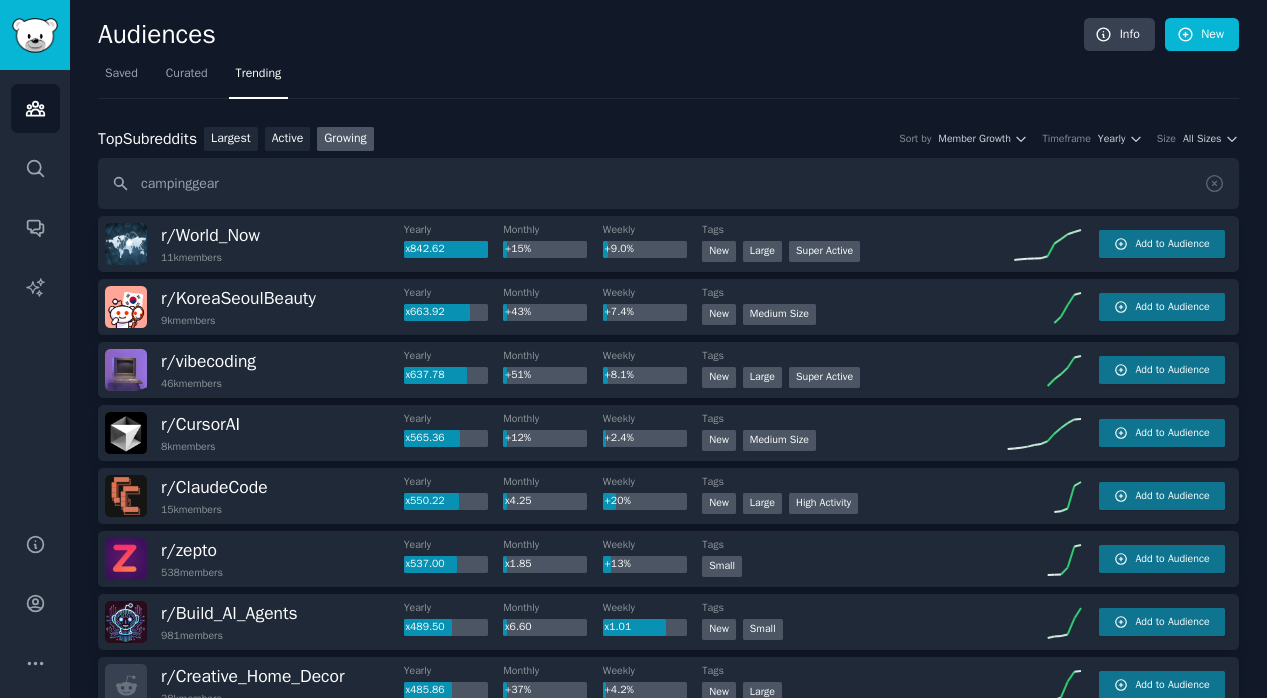 type on "campinggear" 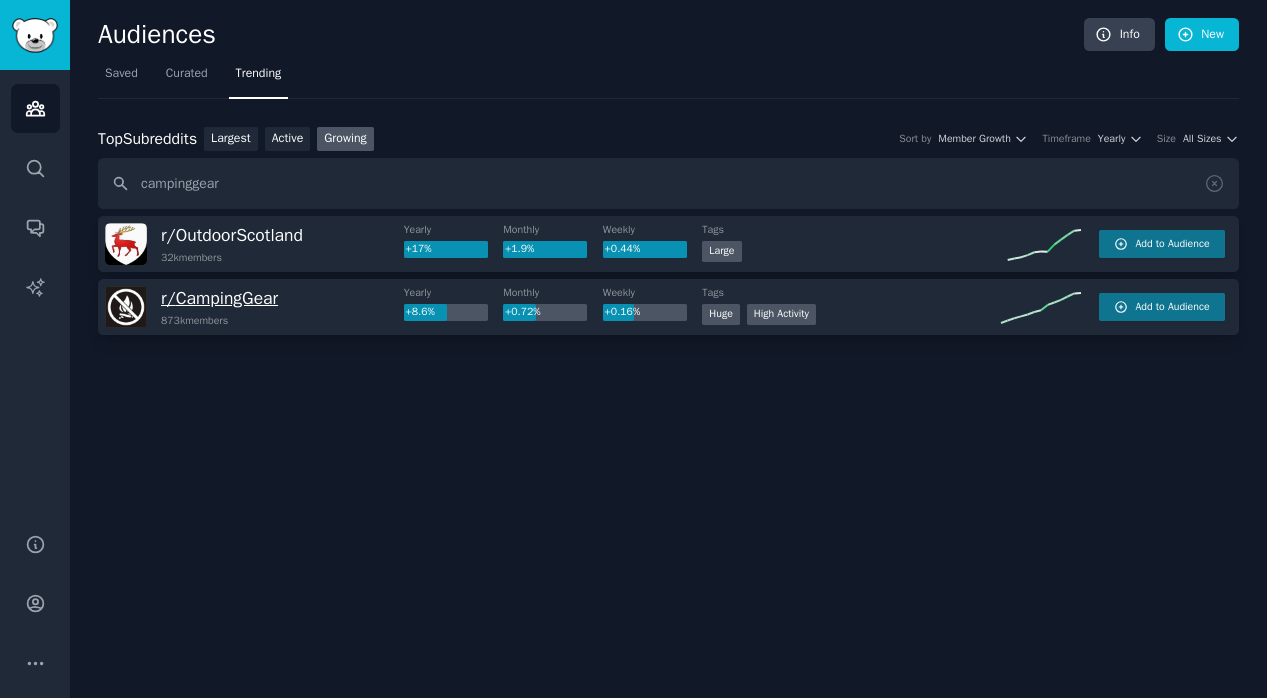 click on "r/ CampingGear" at bounding box center [219, 298] 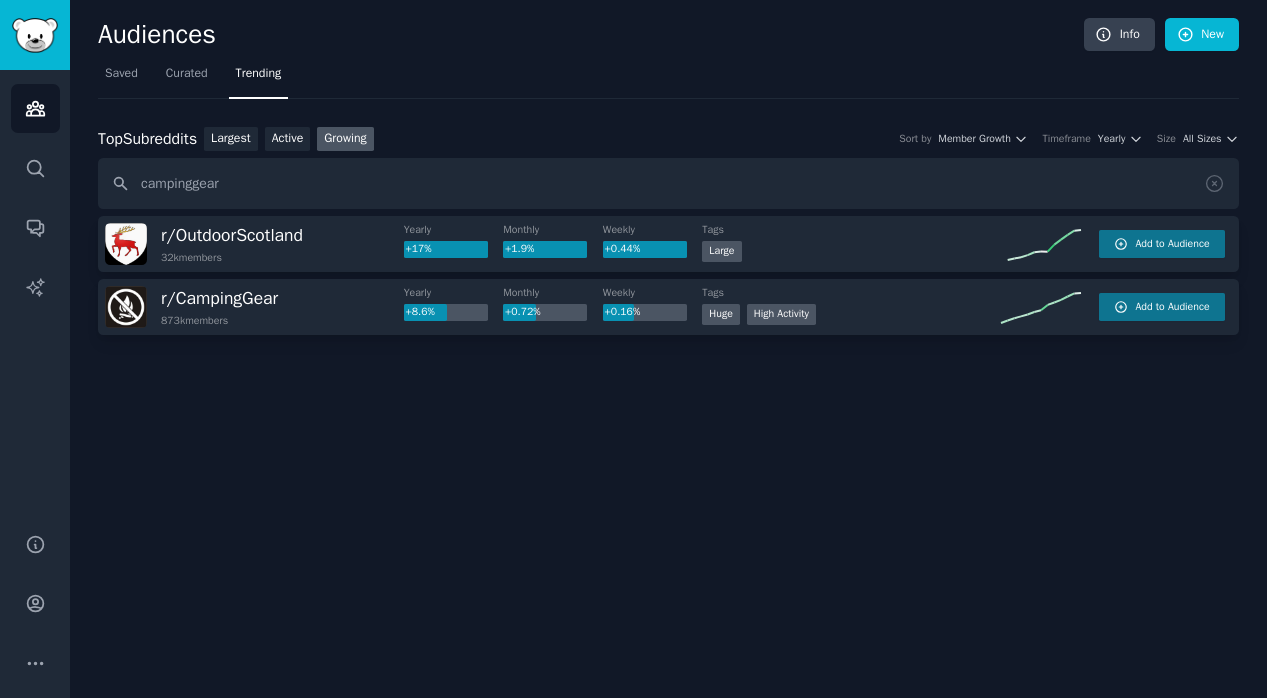 click on "r/ CampingGear 873k  members" at bounding box center [254, 307] 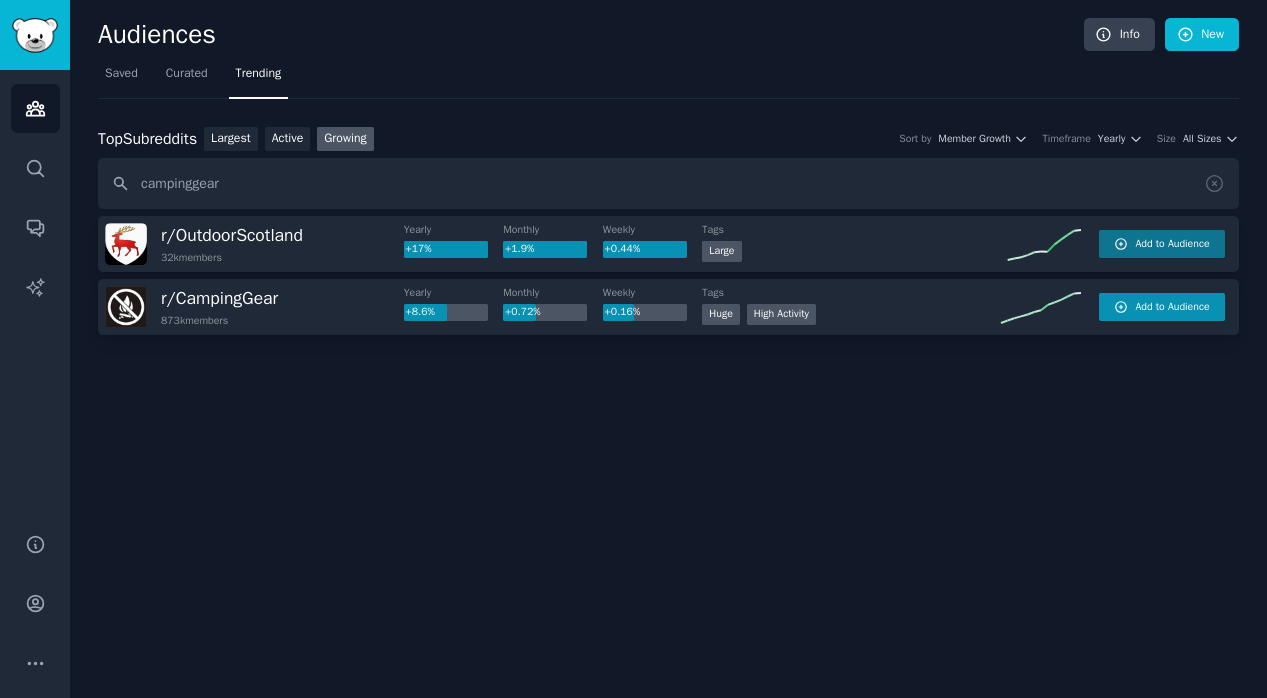 click 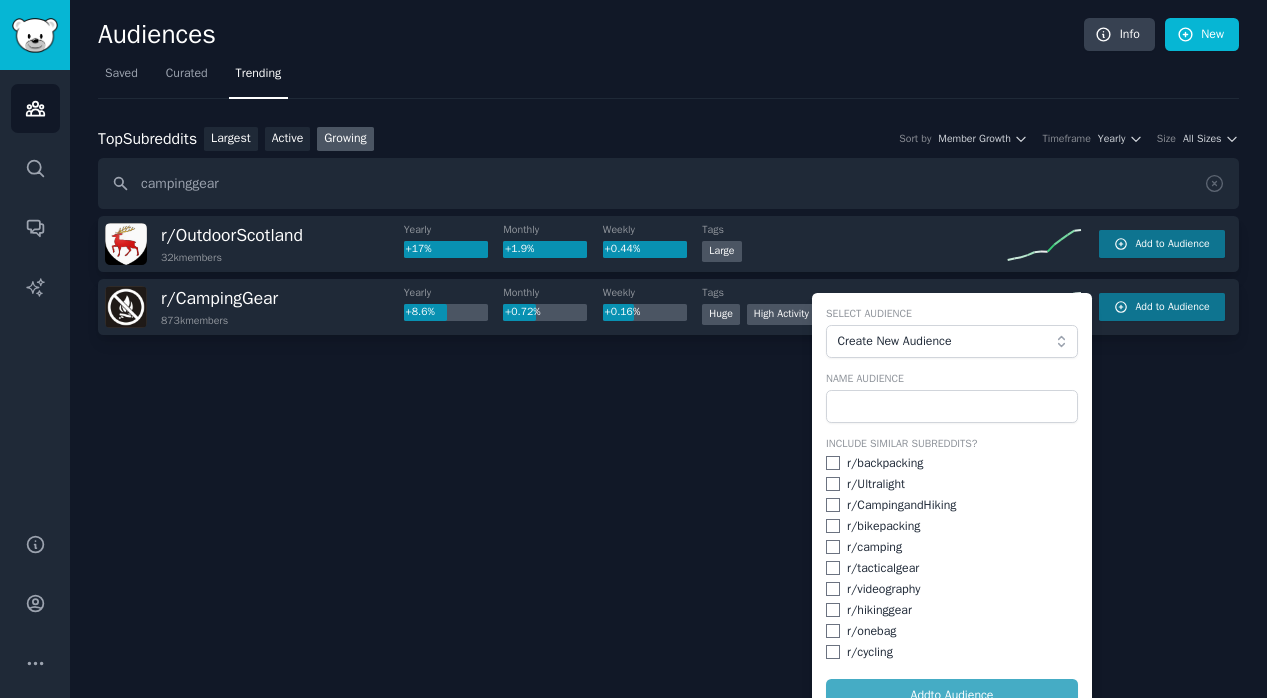 scroll, scrollTop: 28, scrollLeft: 0, axis: vertical 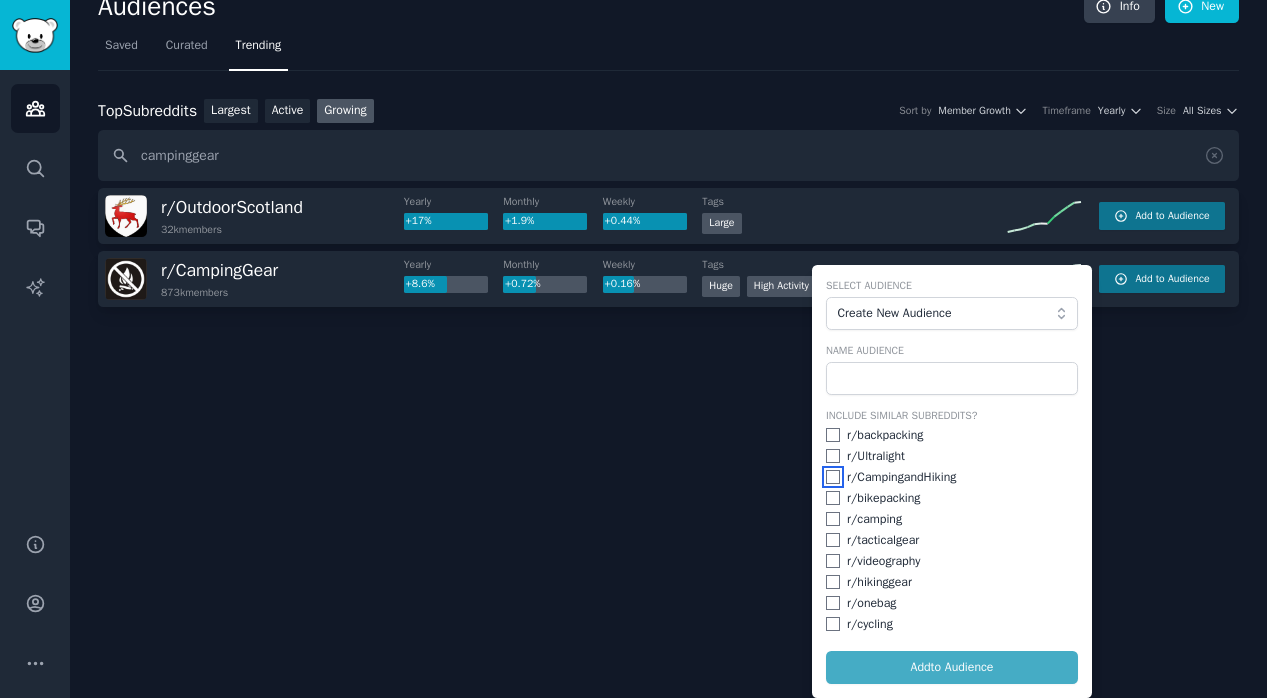 click at bounding box center [833, 477] 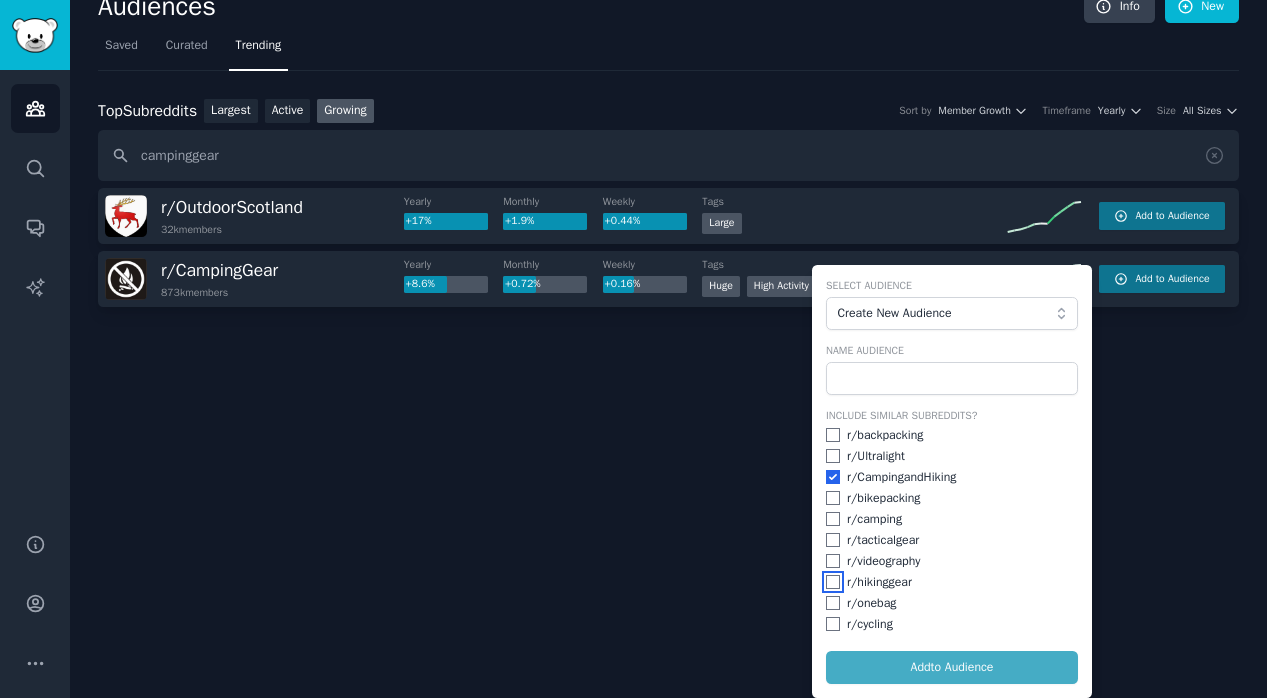 click at bounding box center [833, 582] 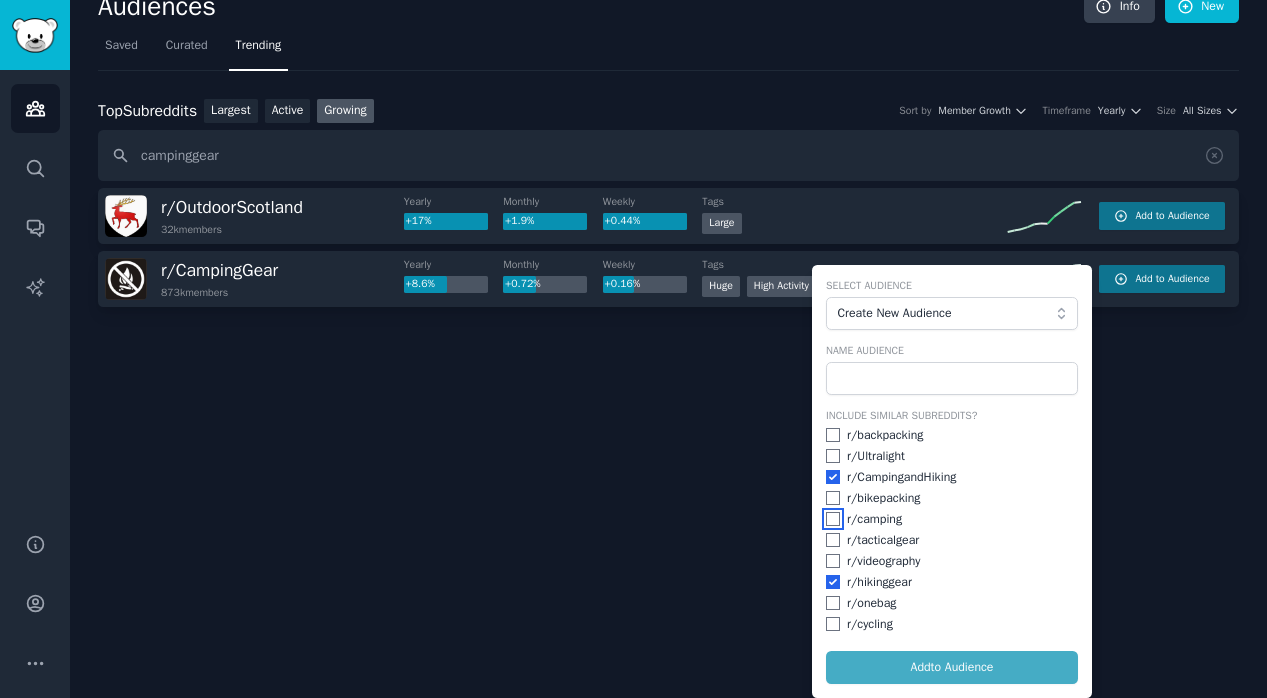 click at bounding box center [833, 519] 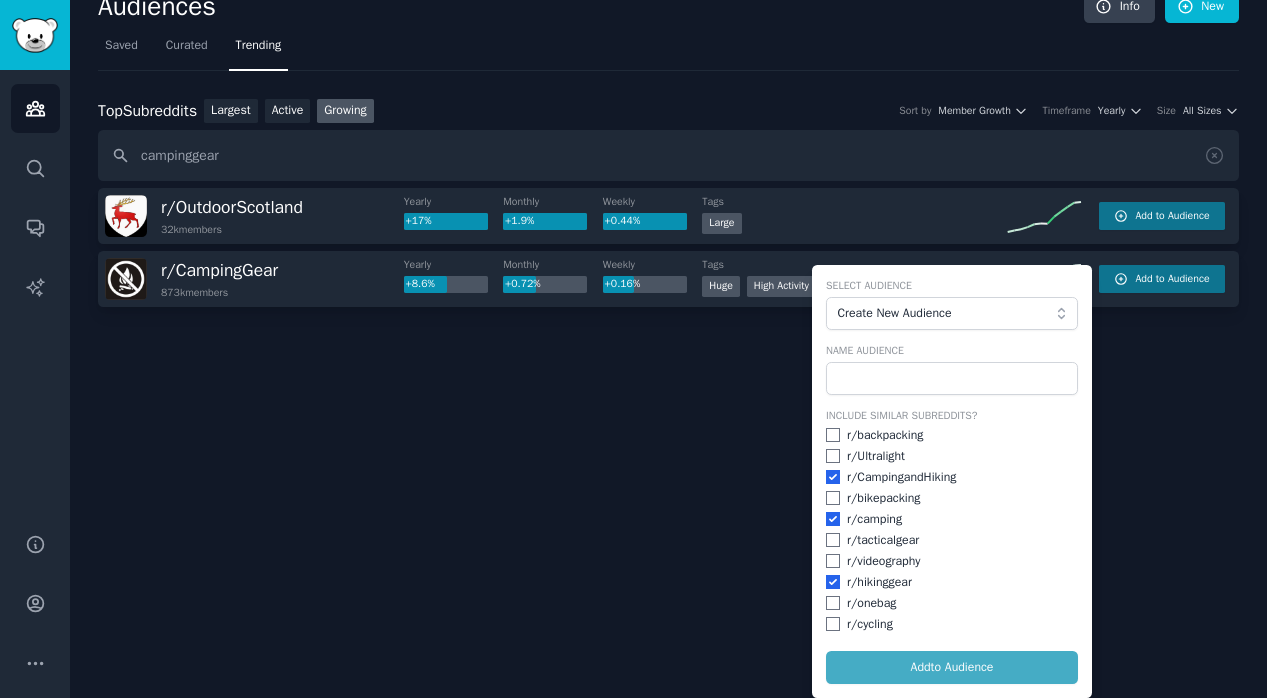 click on "Select Audience Create New Audience Name Audience Include Similar Subreddits? r/ backpacking r/ Ultralight r/ CampingandHiking r/ bikepacking r/ camping r/ tacticalgear r/ videography r/ hikinggear r/ onebag r/ cycling Add  to Audience" at bounding box center (952, 481) 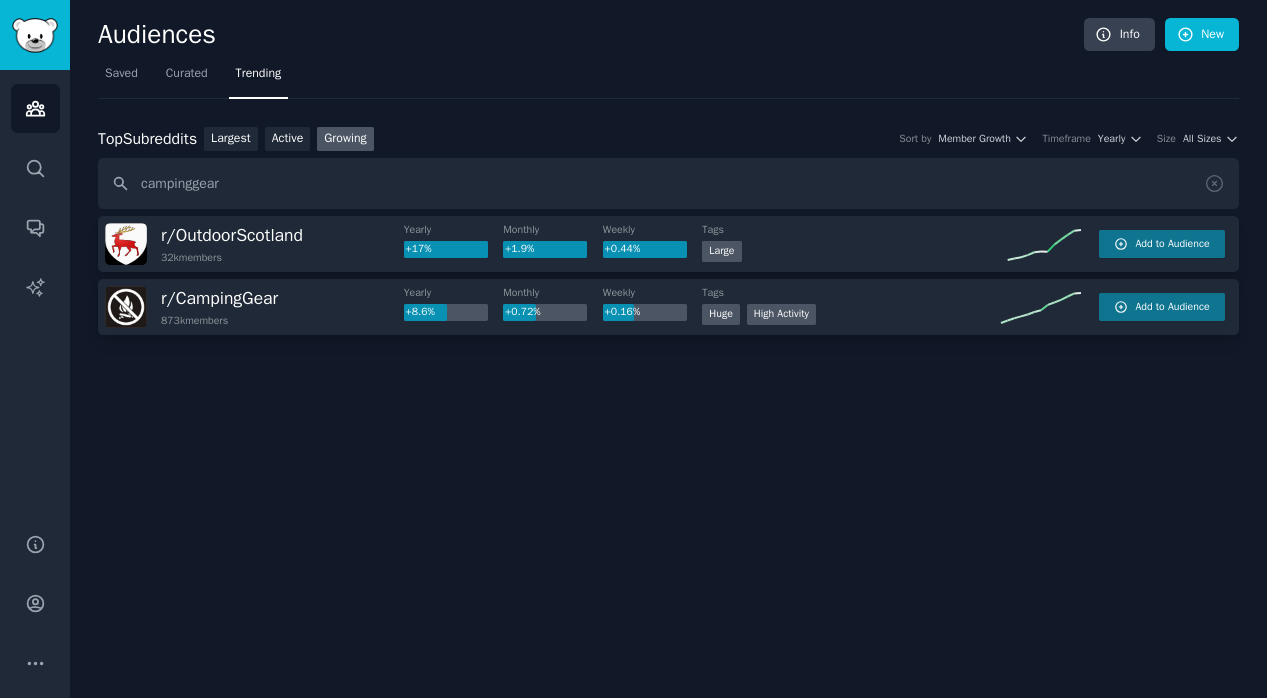 scroll, scrollTop: 0, scrollLeft: 0, axis: both 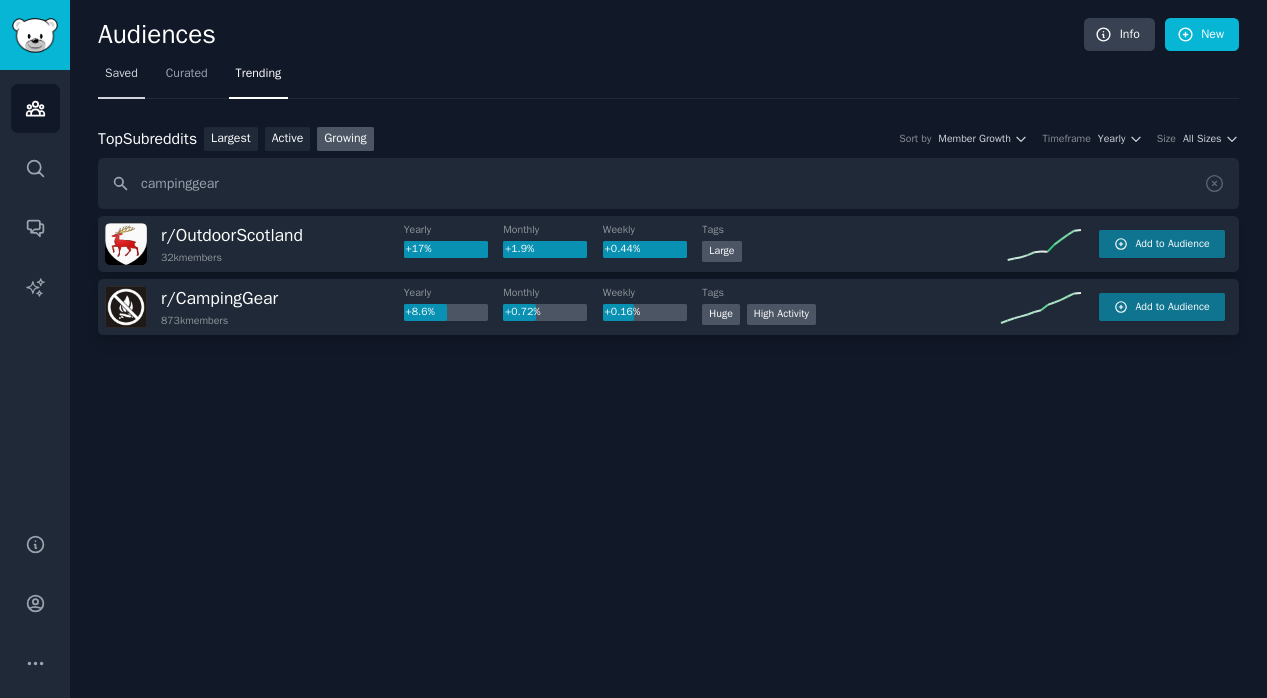 click on "Saved" at bounding box center [121, 74] 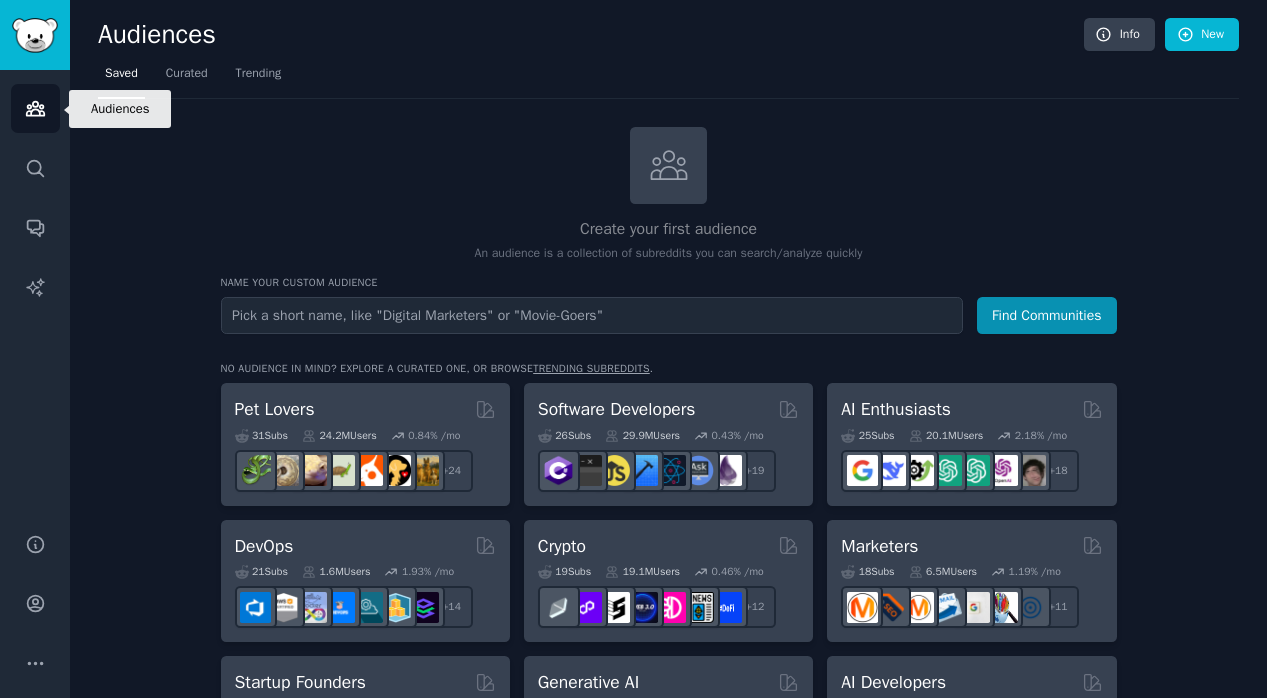 click 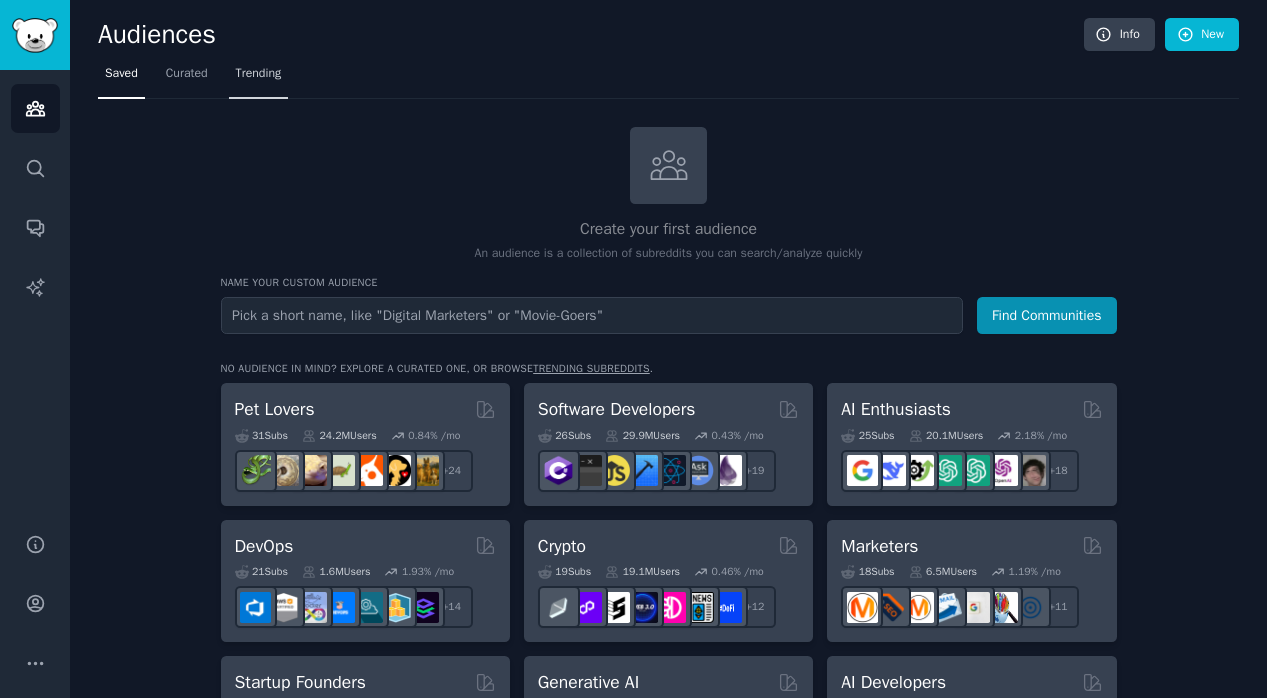 click on "Trending" at bounding box center (259, 74) 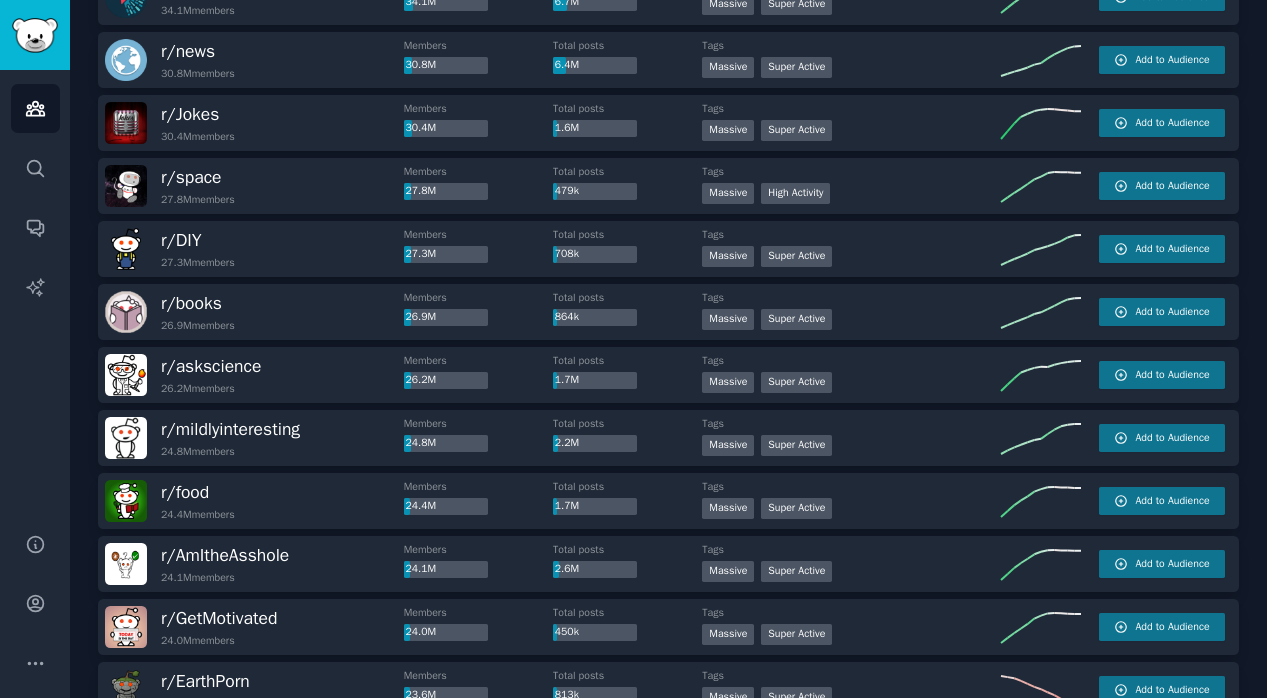 scroll, scrollTop: 0, scrollLeft: 0, axis: both 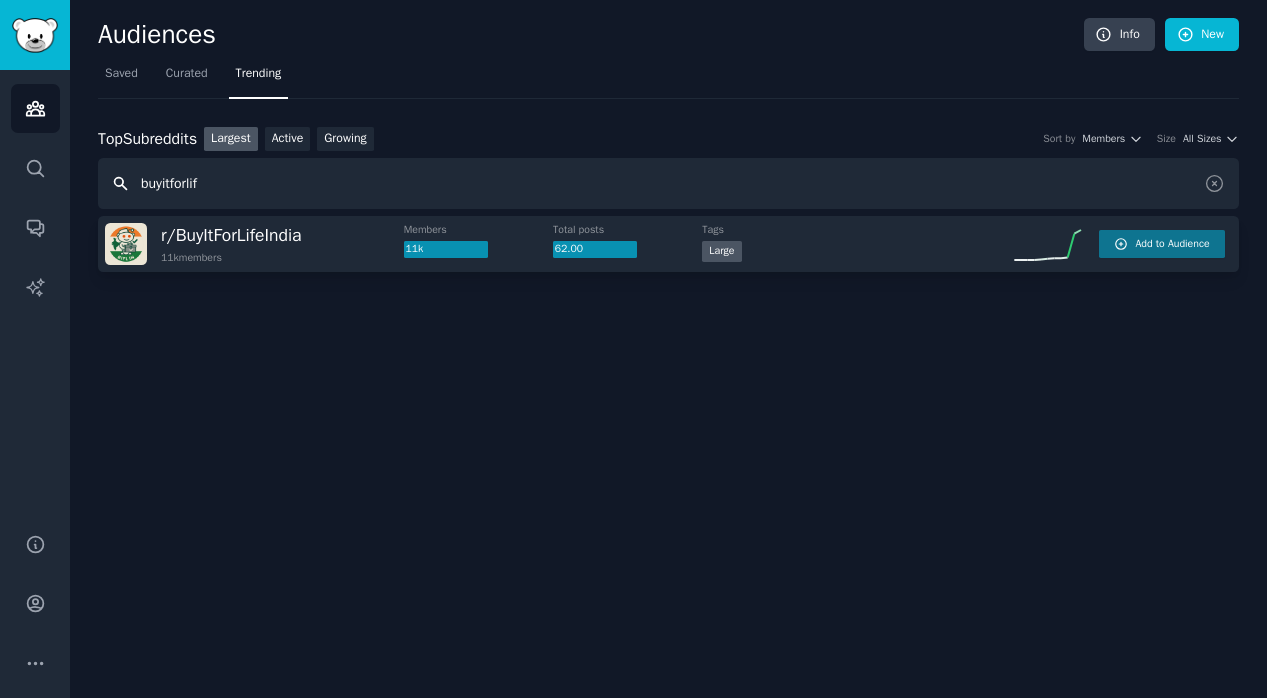 type on "buyitforlife" 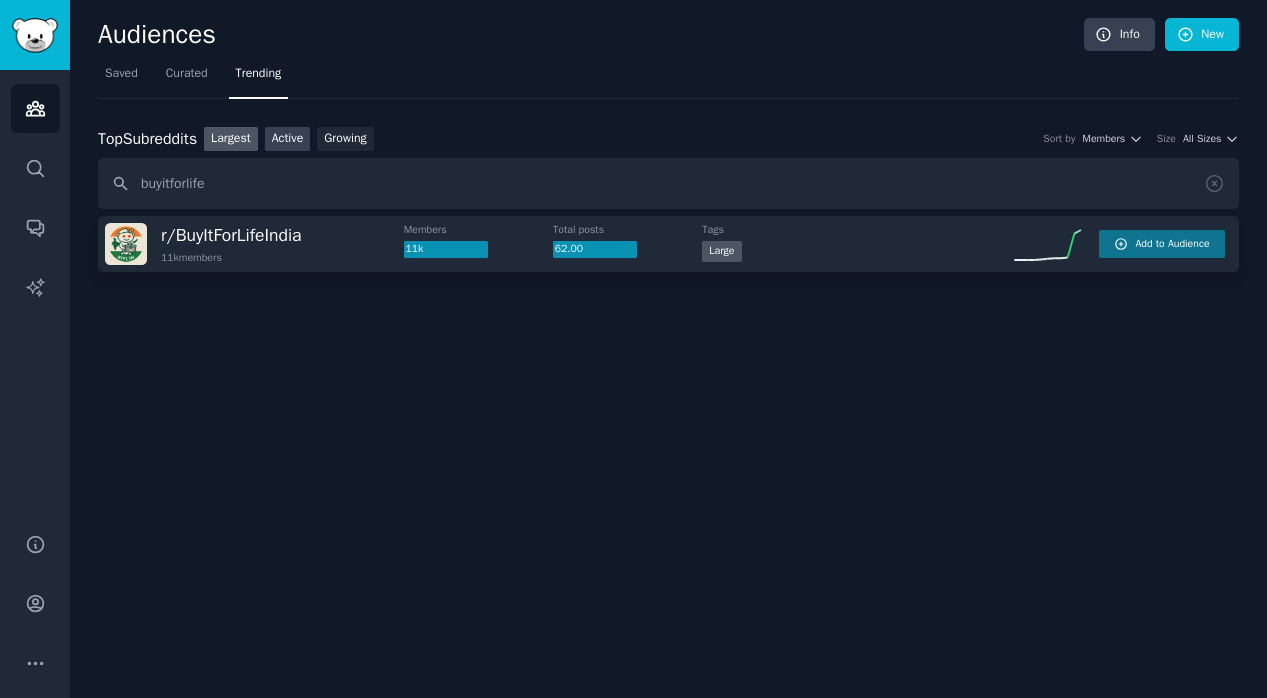 click on "Active" at bounding box center (288, 139) 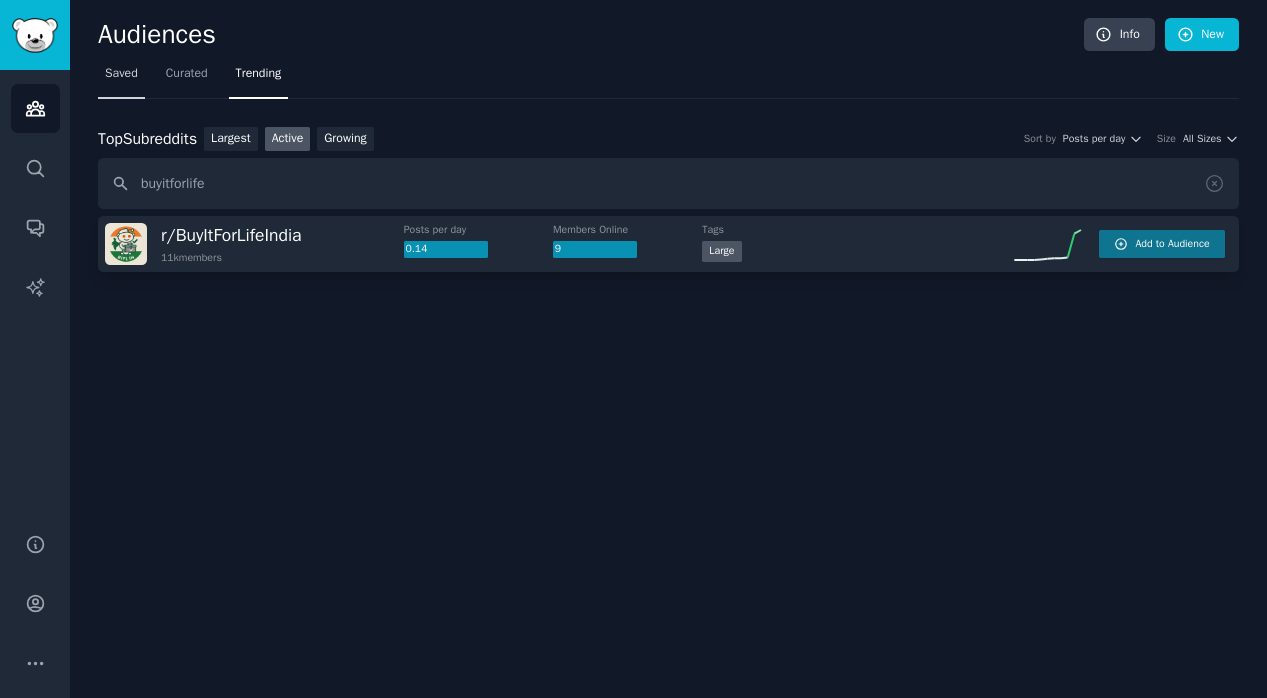 click on "Saved" at bounding box center [121, 74] 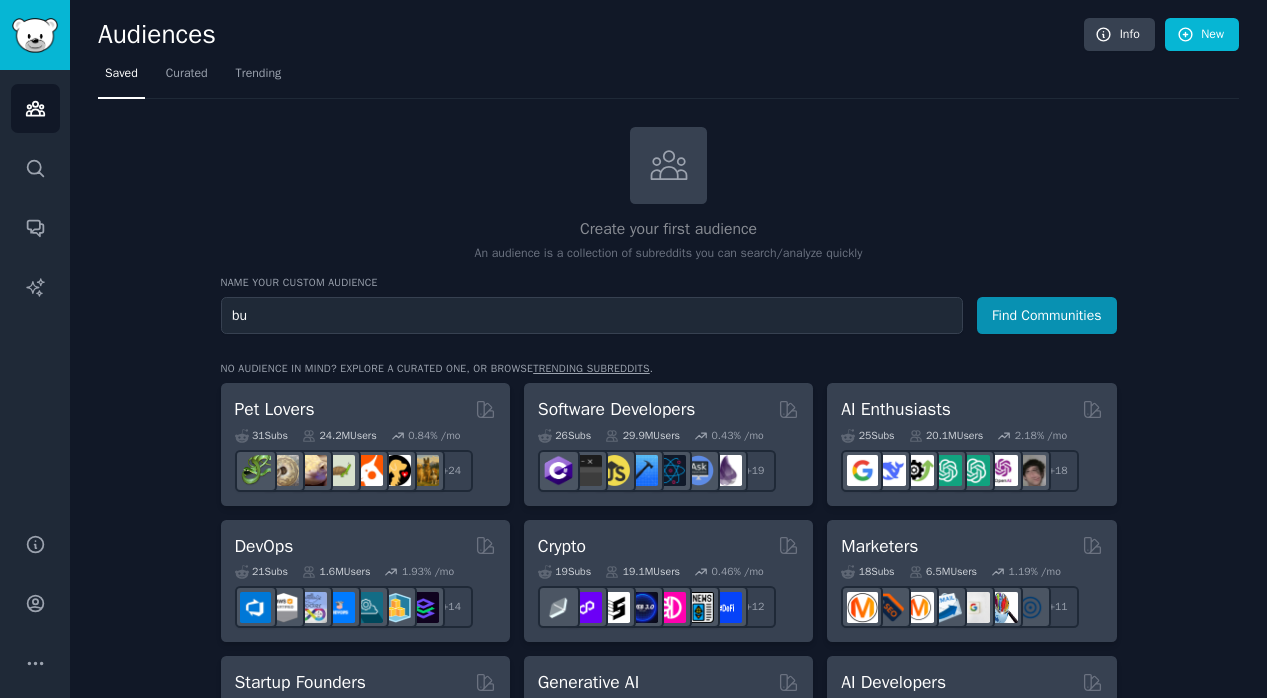 type on "b" 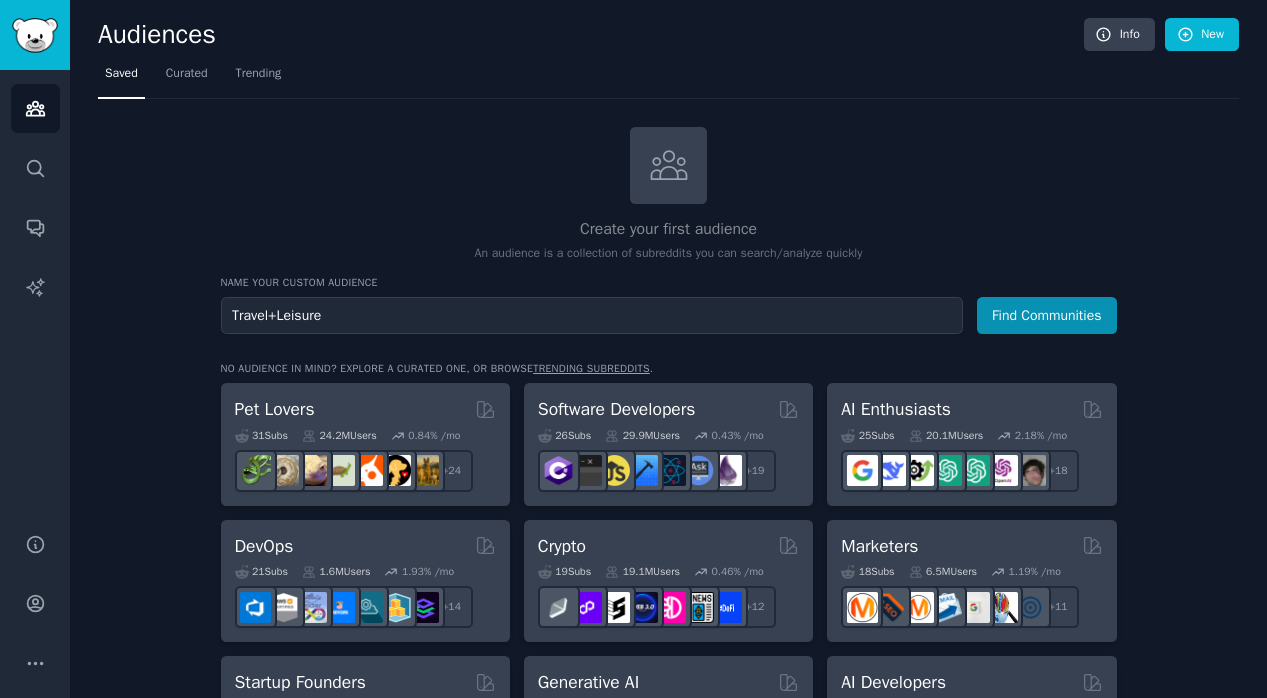 drag, startPoint x: 382, startPoint y: 320, endPoint x: 146, endPoint y: 316, distance: 236.03389 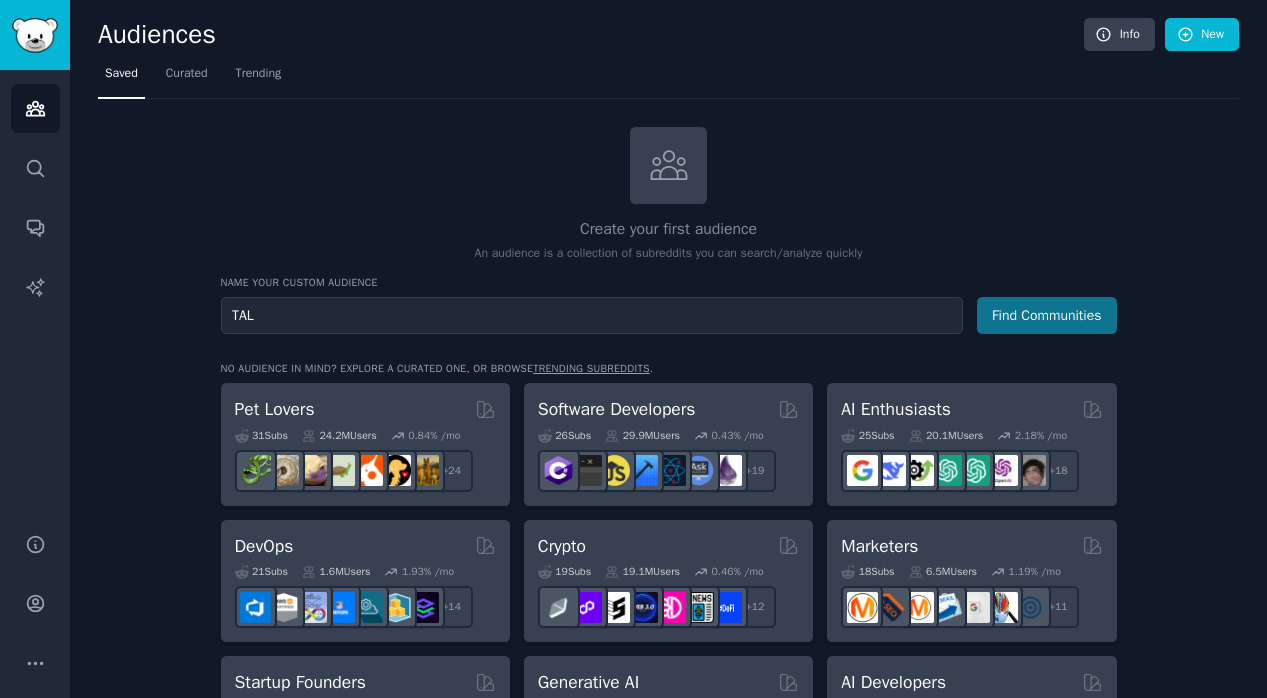 type on "TAL" 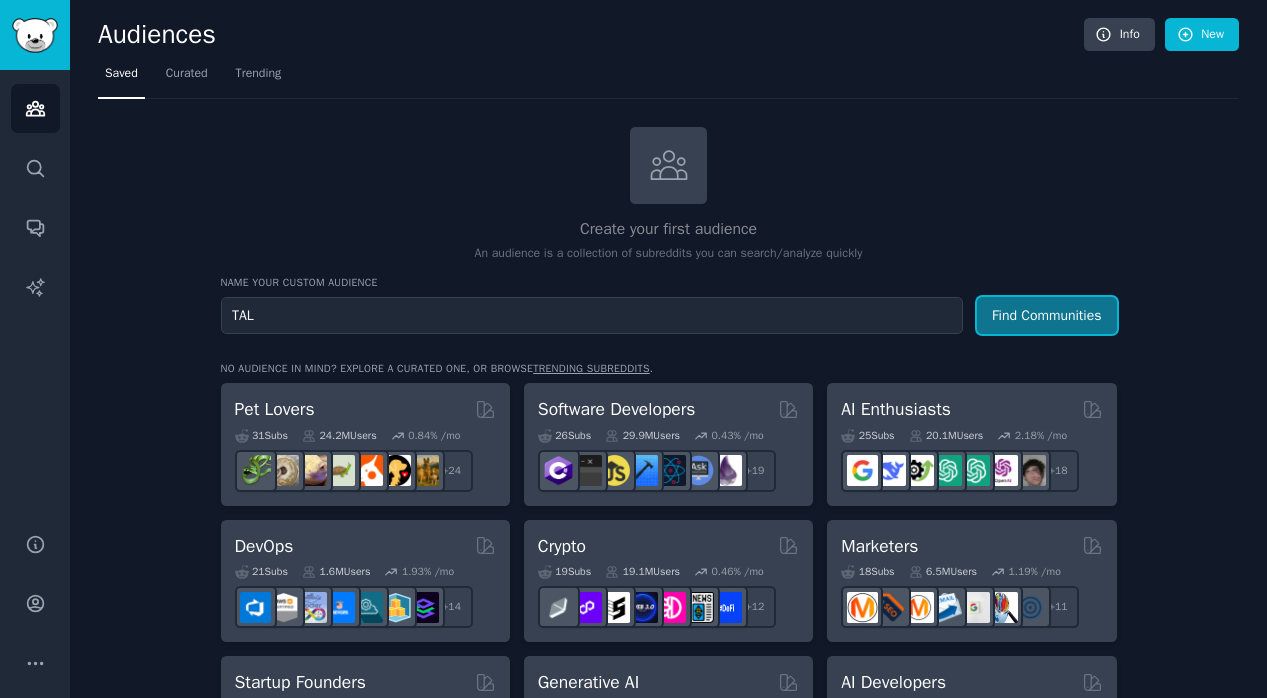 click on "Find Communities" at bounding box center (1047, 315) 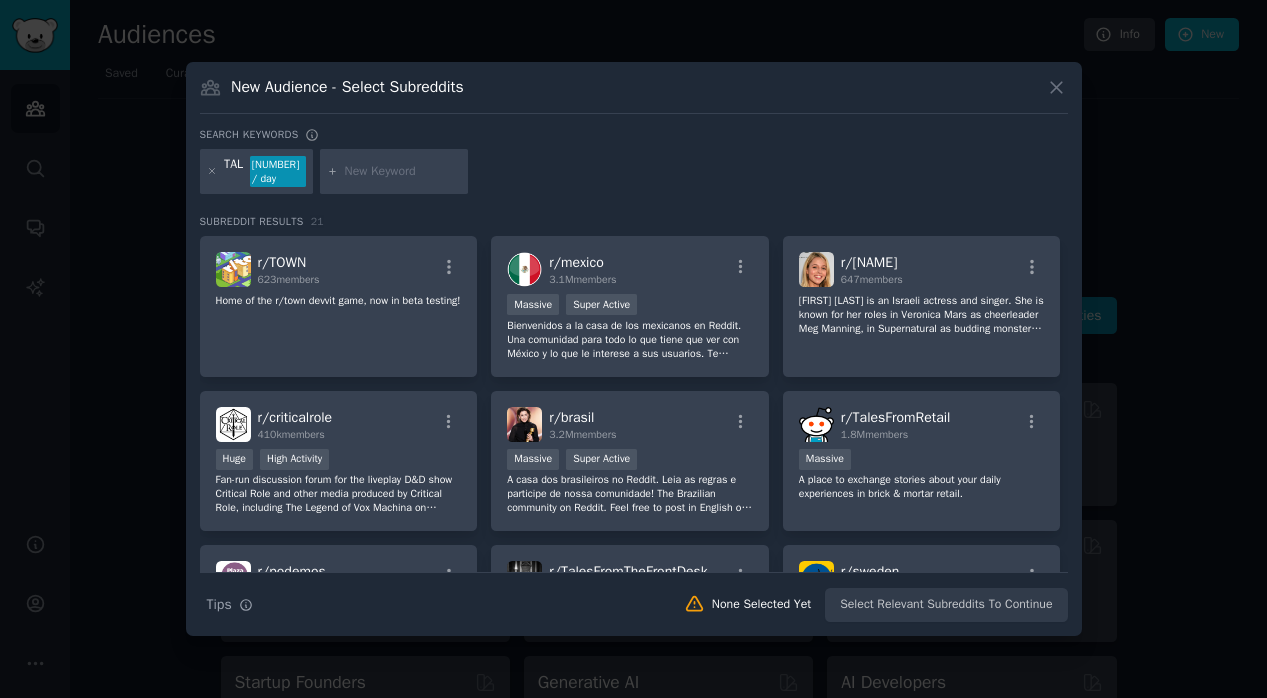 click at bounding box center (403, 172) 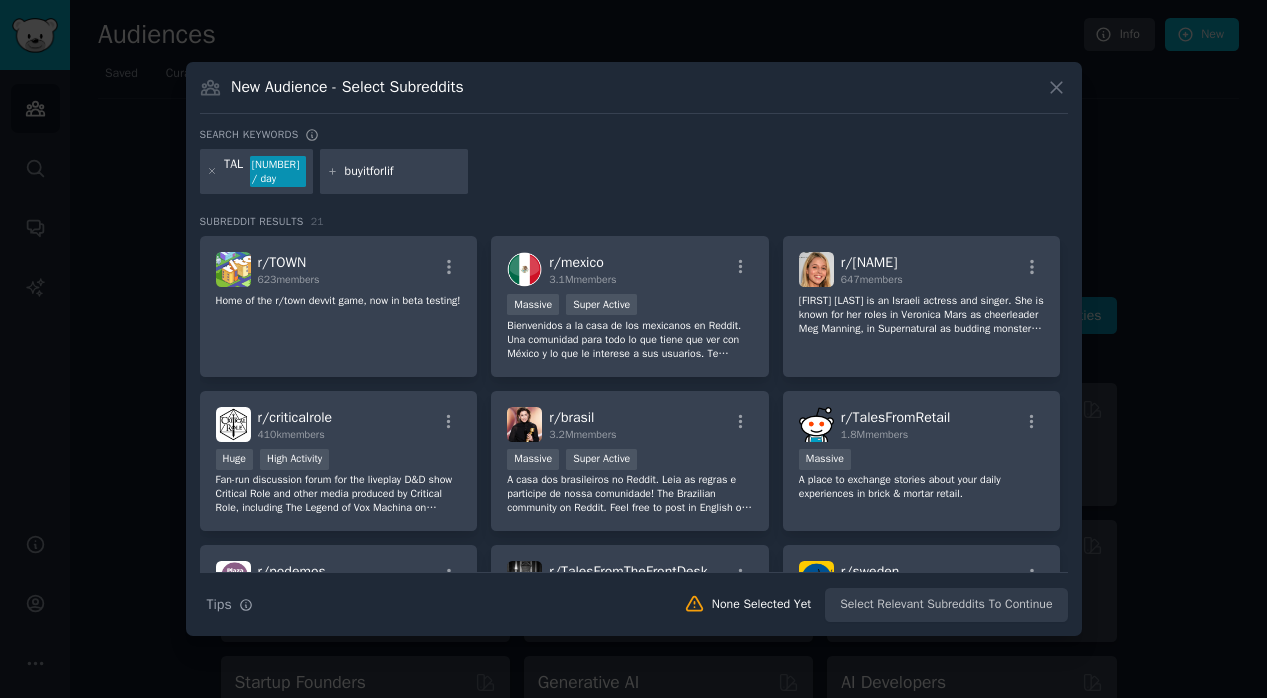 type on "buyitforlife" 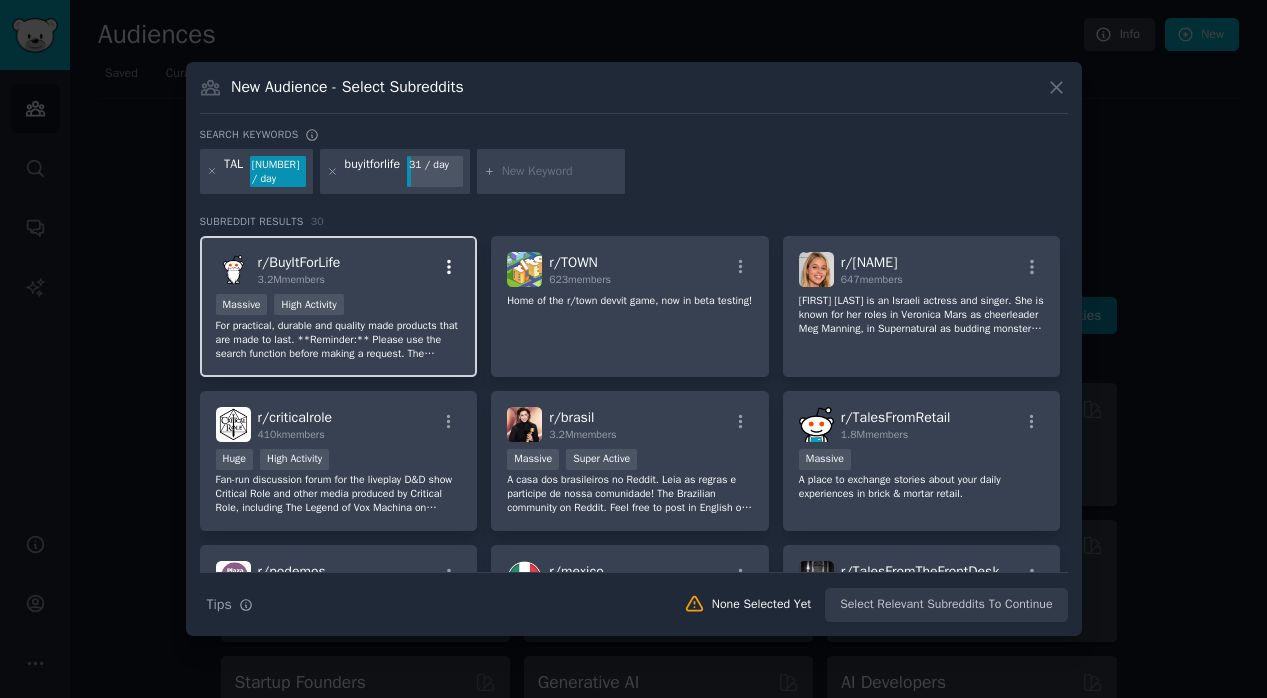 click at bounding box center (449, 267) 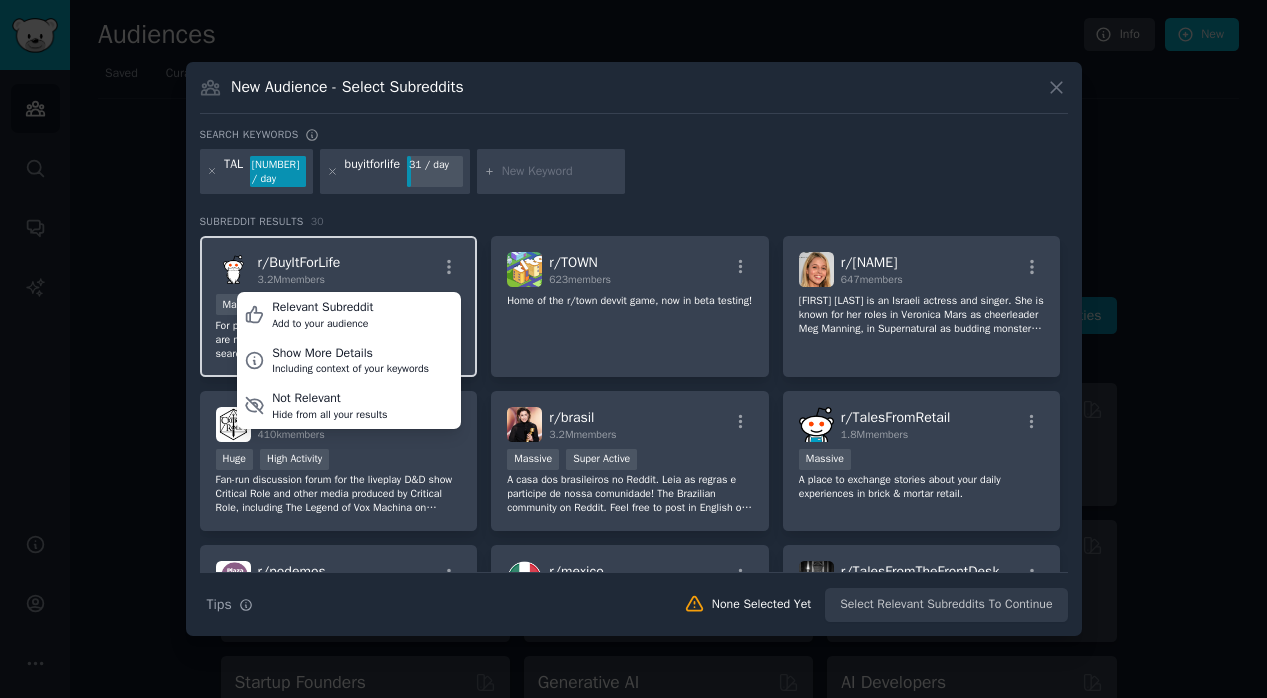 click on "r/ BuyItForLife 3.2M  members Relevant Subreddit Add to your audience Show More Details Including context of your keywords Not Relevant Hide from all your results" at bounding box center [339, 269] 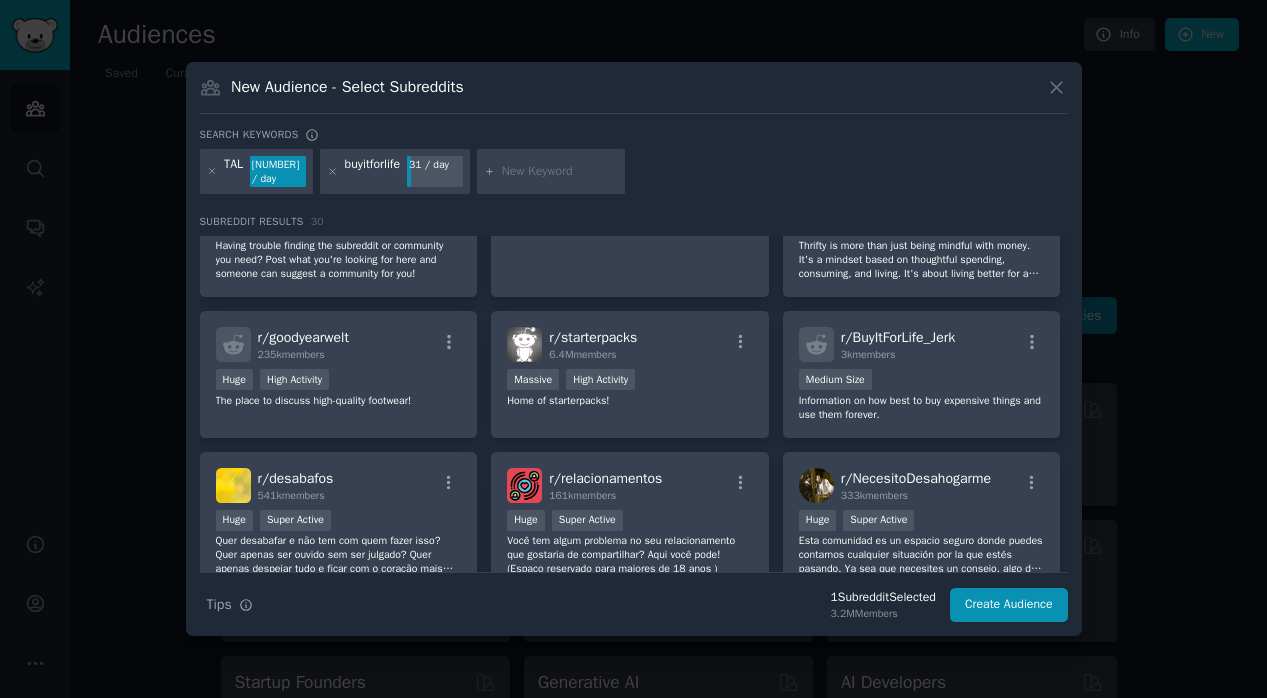 scroll, scrollTop: 893, scrollLeft: 0, axis: vertical 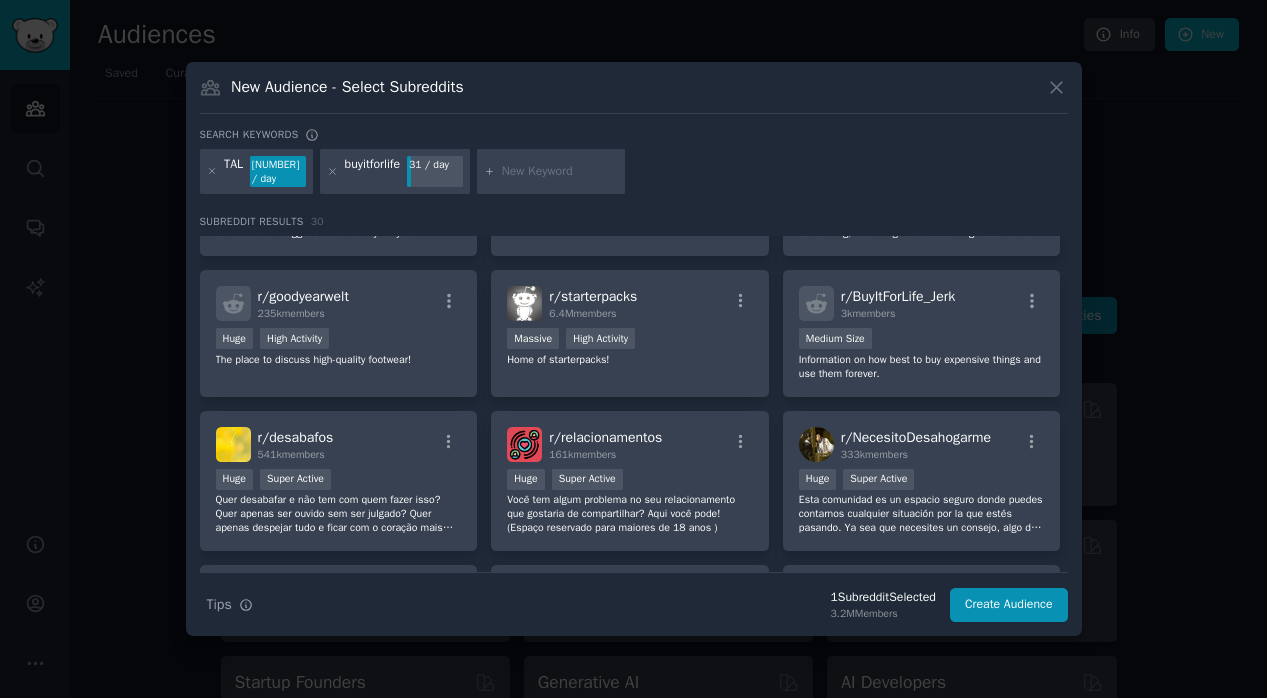 click on "buyitforlife" at bounding box center [373, 172] 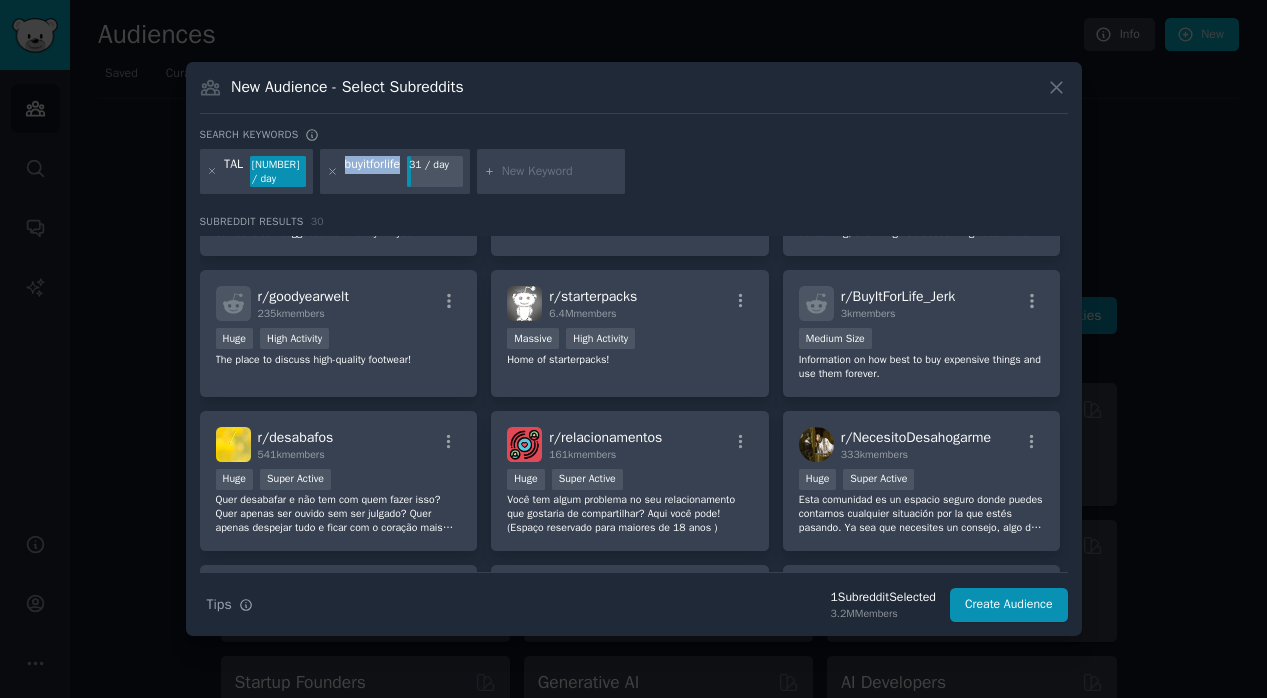 click on "buyitforlife" at bounding box center [373, 172] 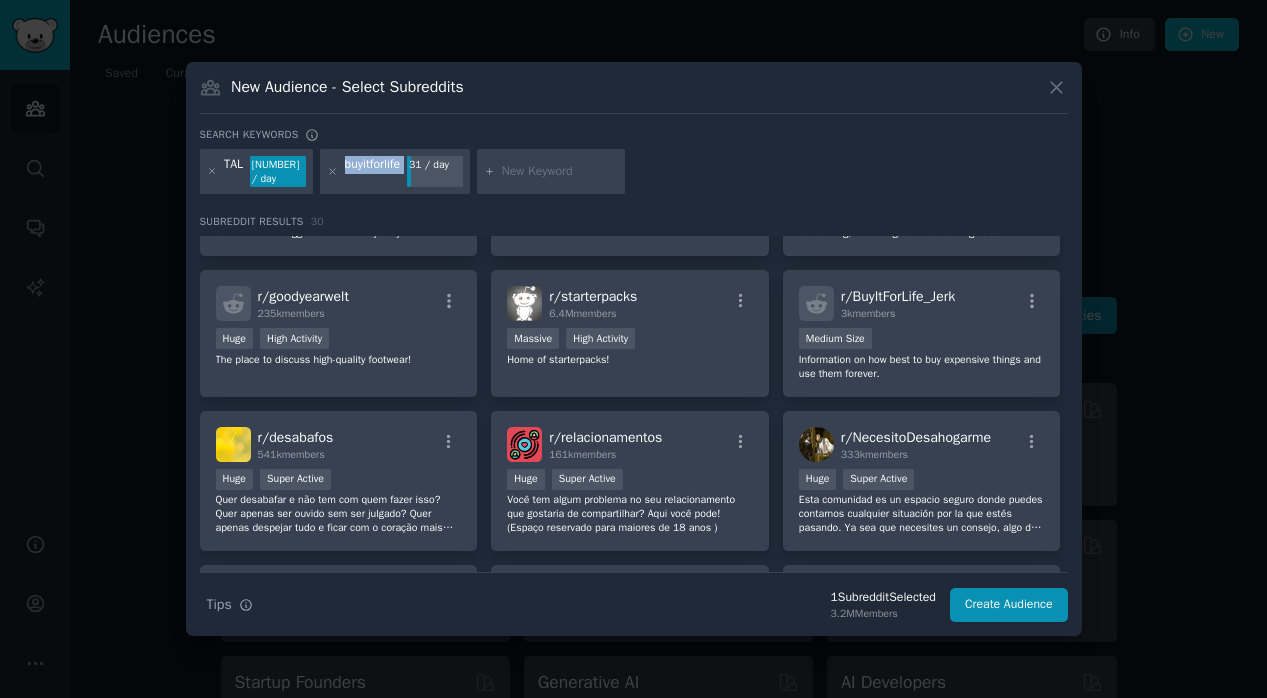 click on "buyitforlife" at bounding box center (373, 172) 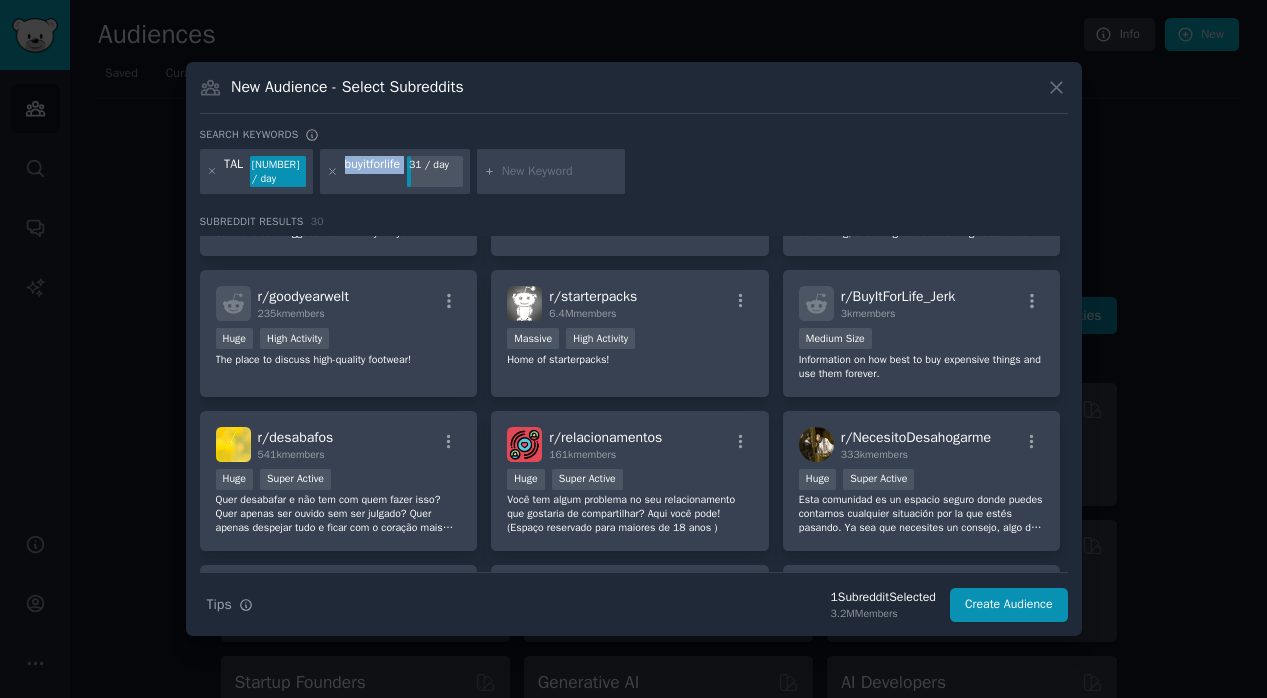 click on "buyitforlife" at bounding box center [373, 172] 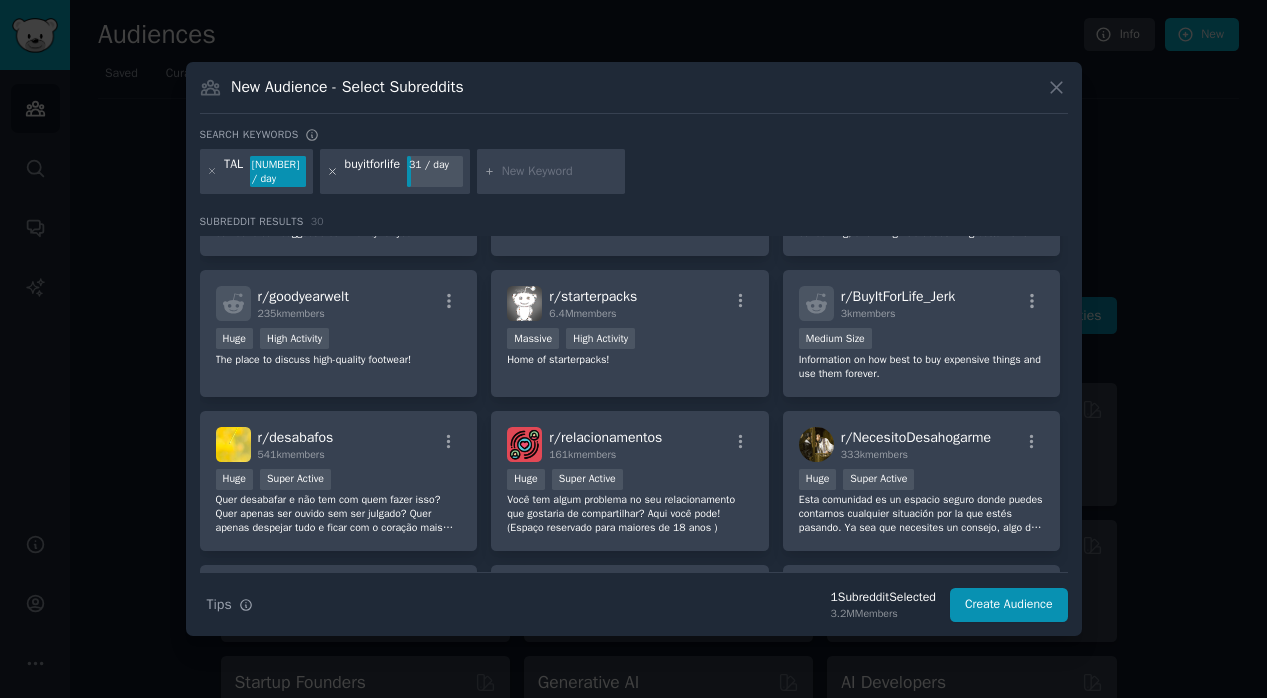 click 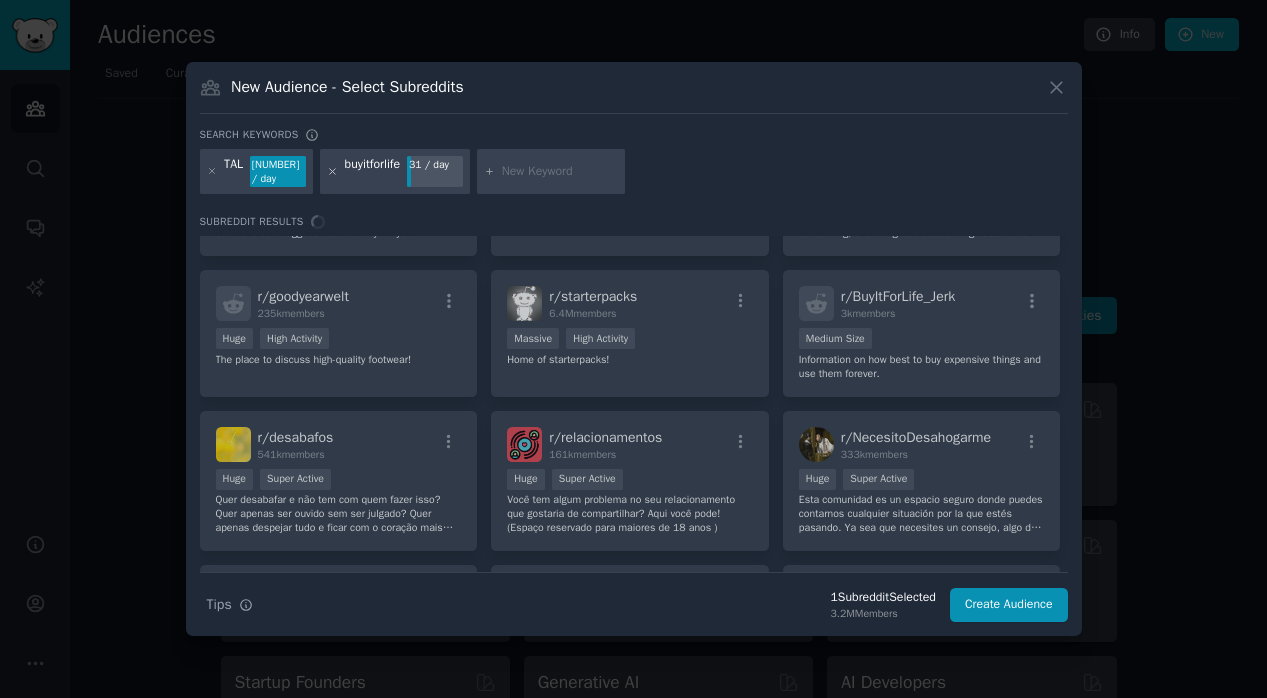 scroll, scrollTop: 0, scrollLeft: 0, axis: both 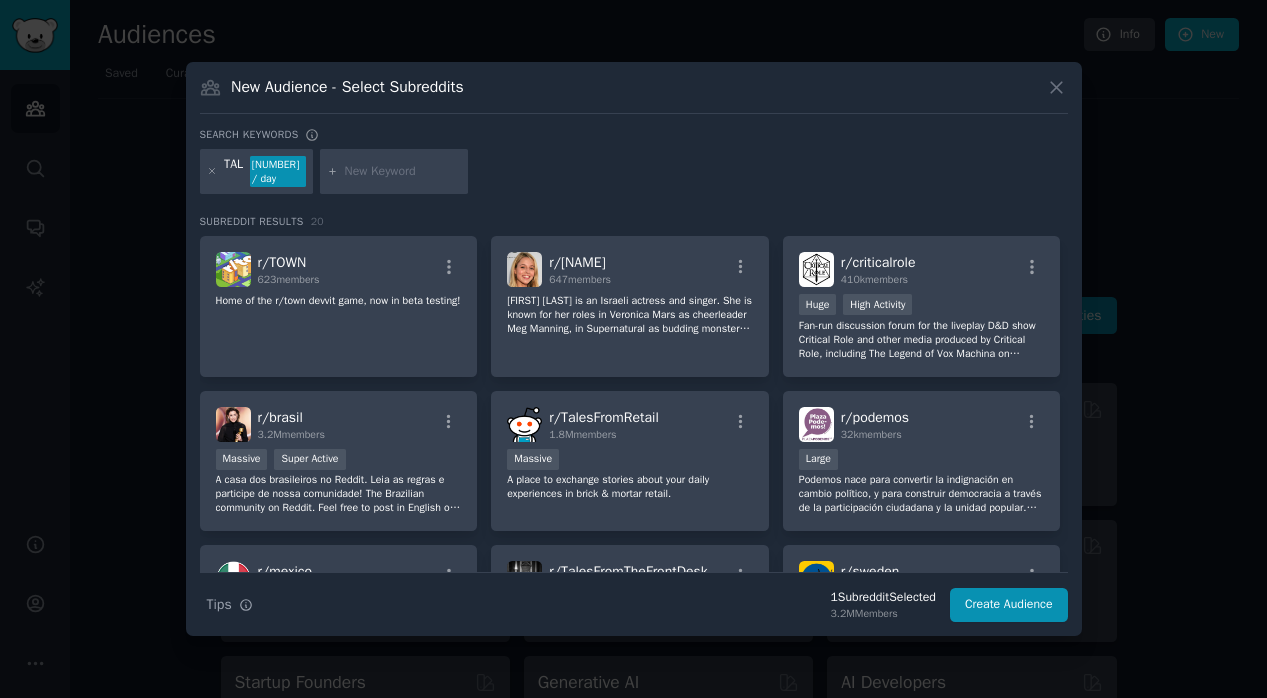 click at bounding box center [403, 172] 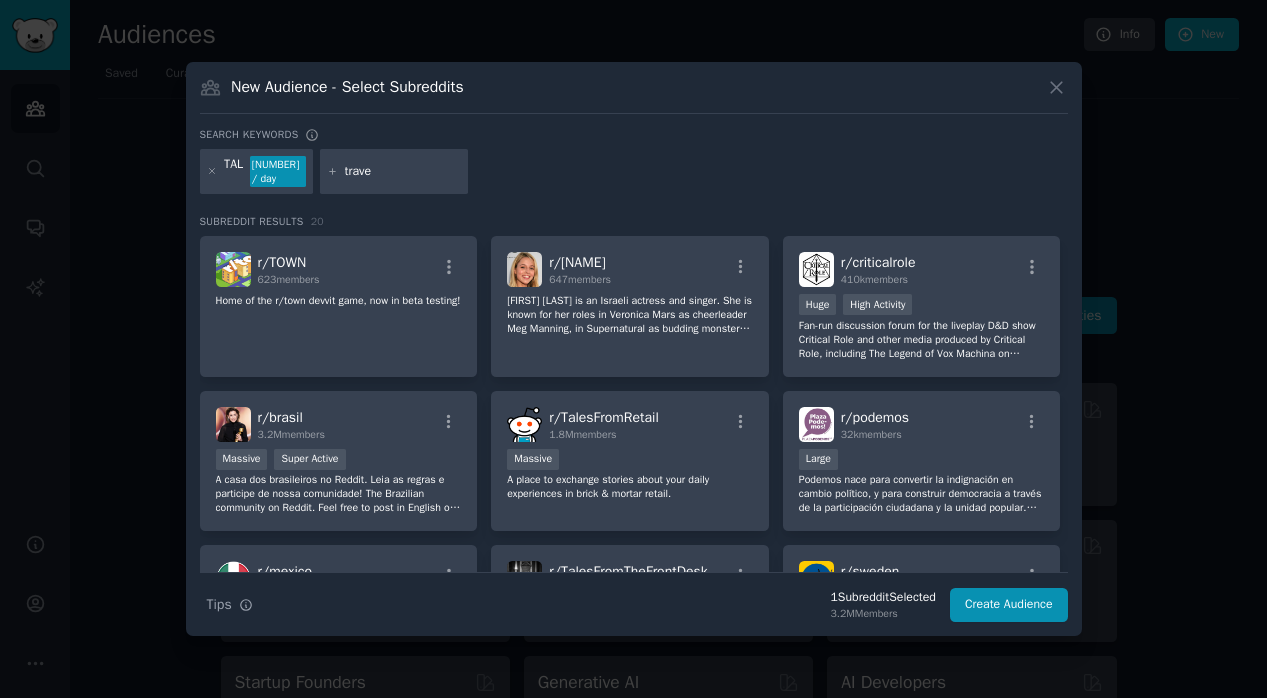 type on "travel" 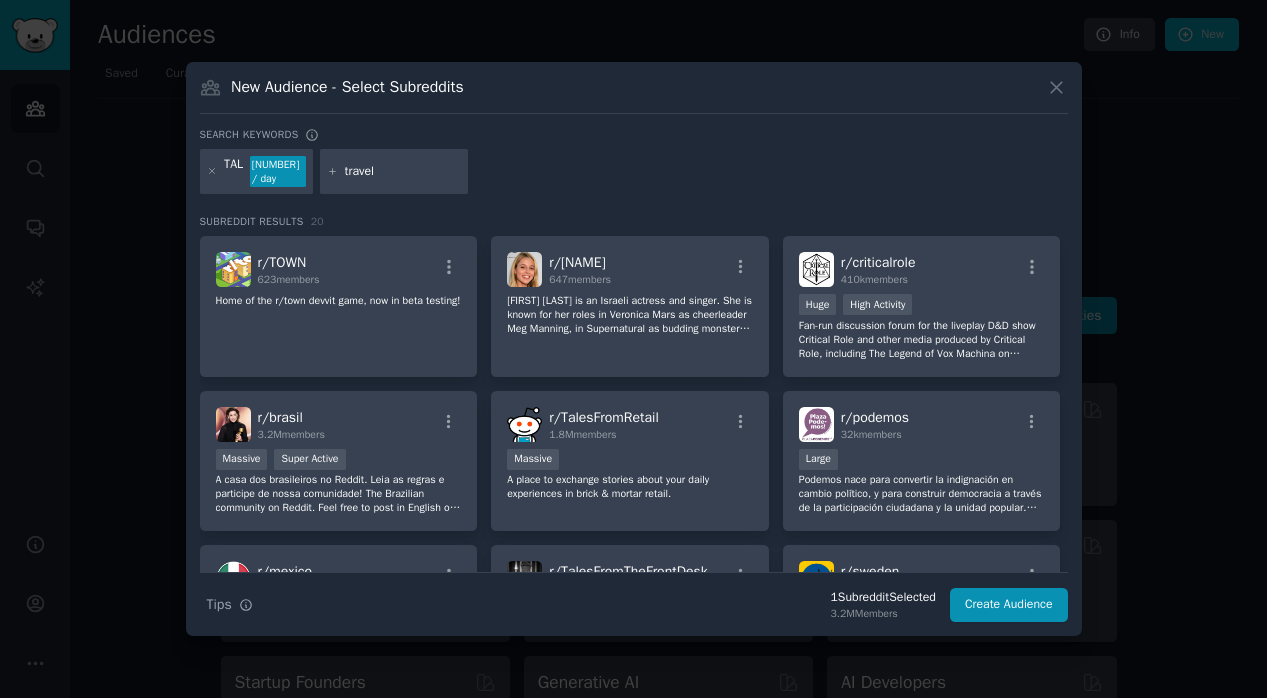 type 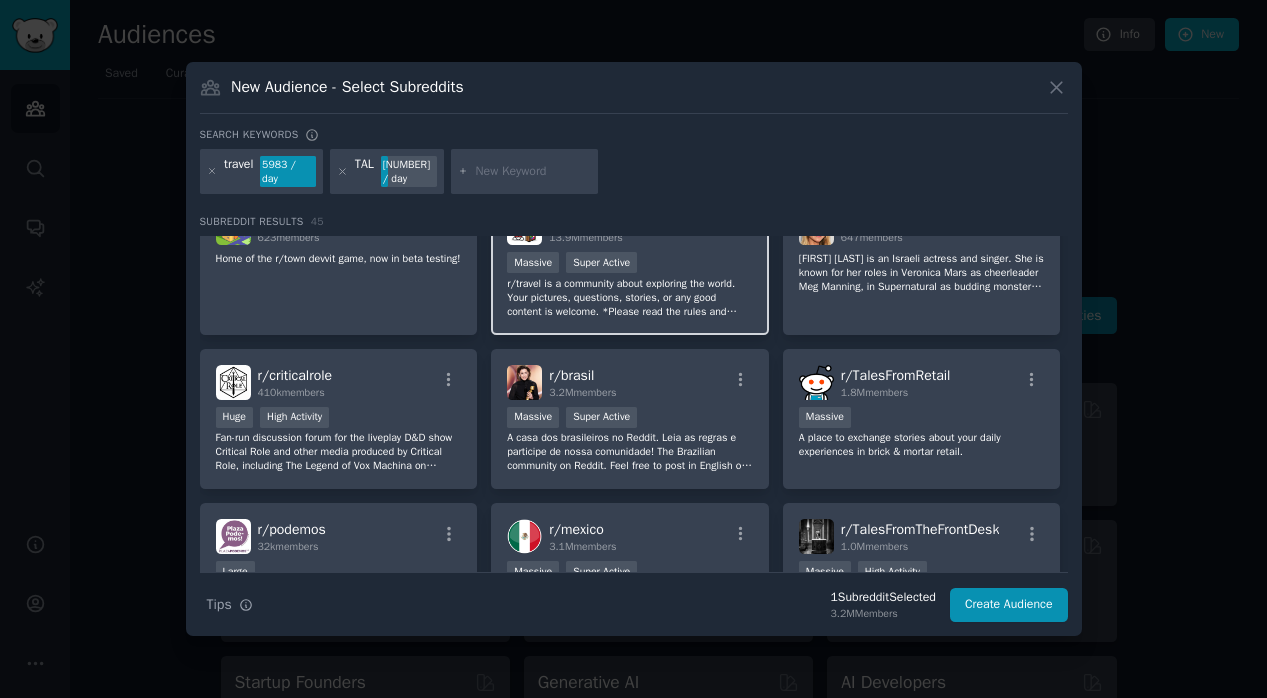 scroll, scrollTop: 0, scrollLeft: 0, axis: both 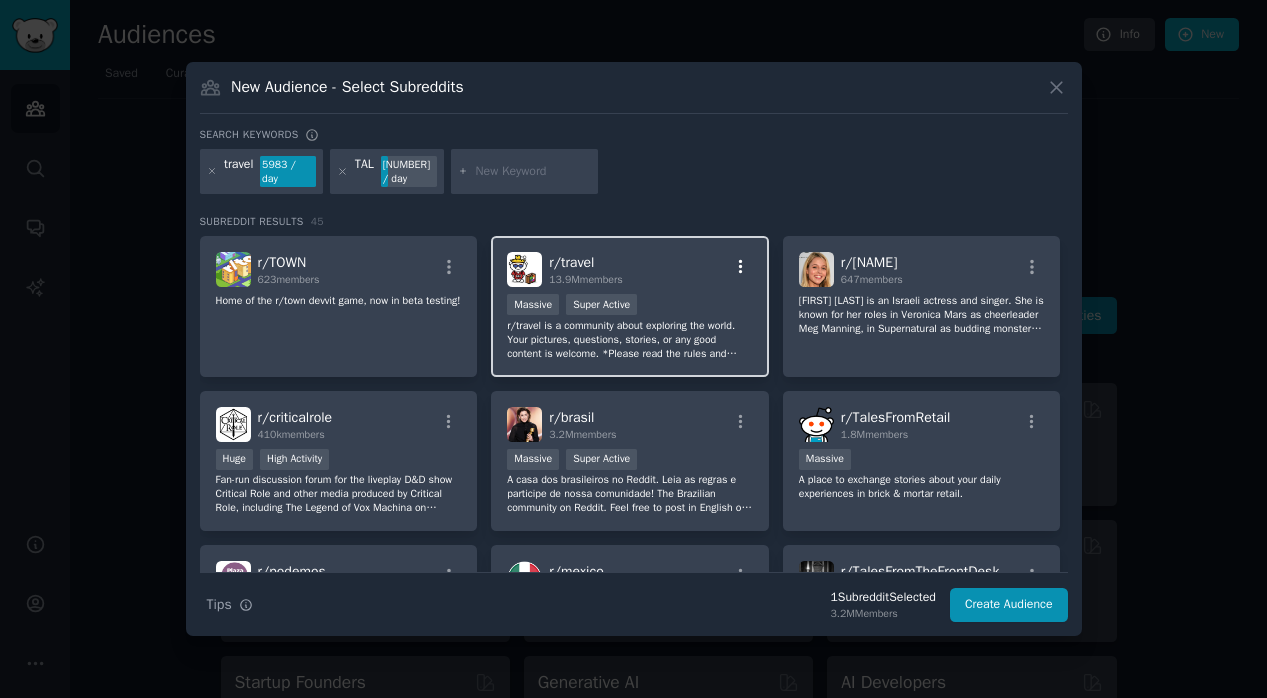click 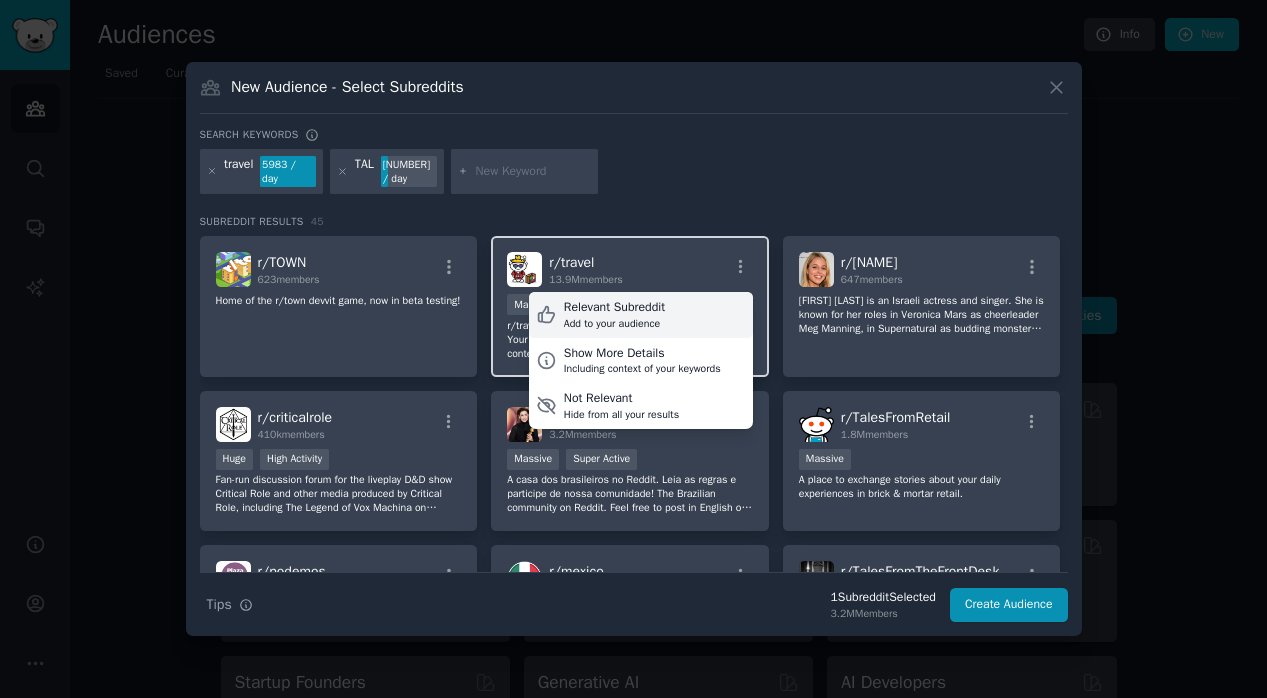 click on "Add to your audience" at bounding box center (614, 324) 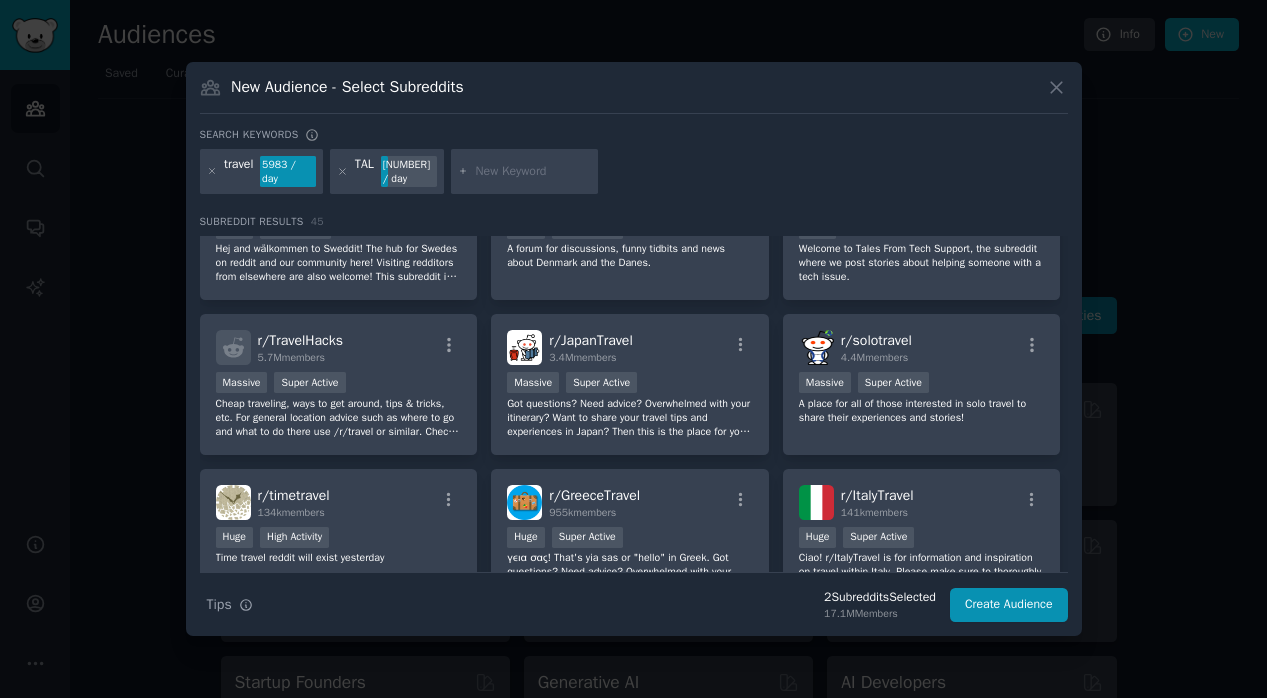 scroll, scrollTop: 541, scrollLeft: 0, axis: vertical 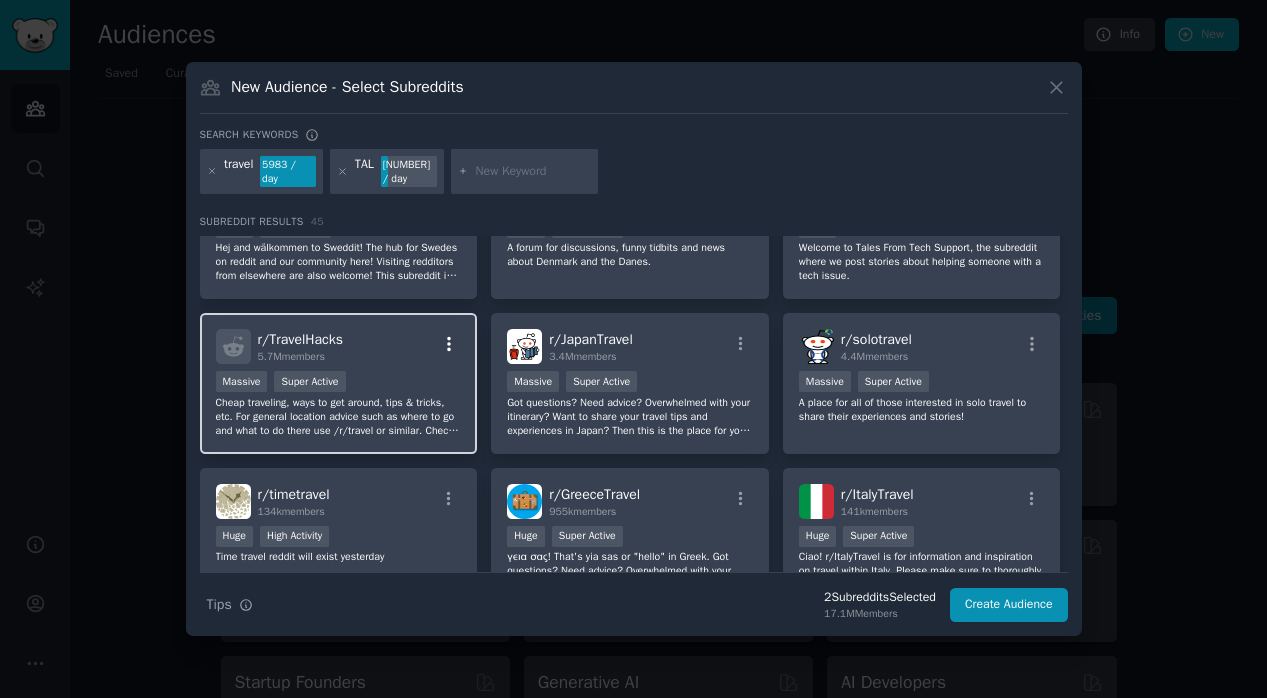 click 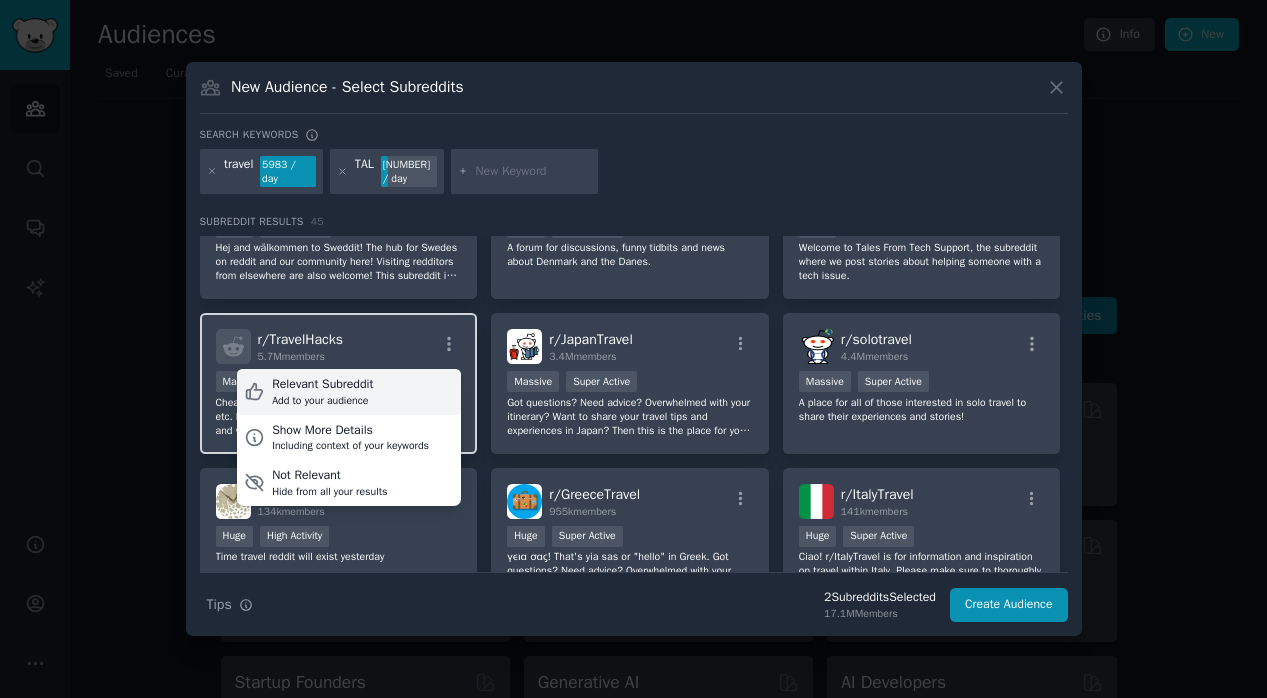 click on "Add to your audience" at bounding box center [322, 401] 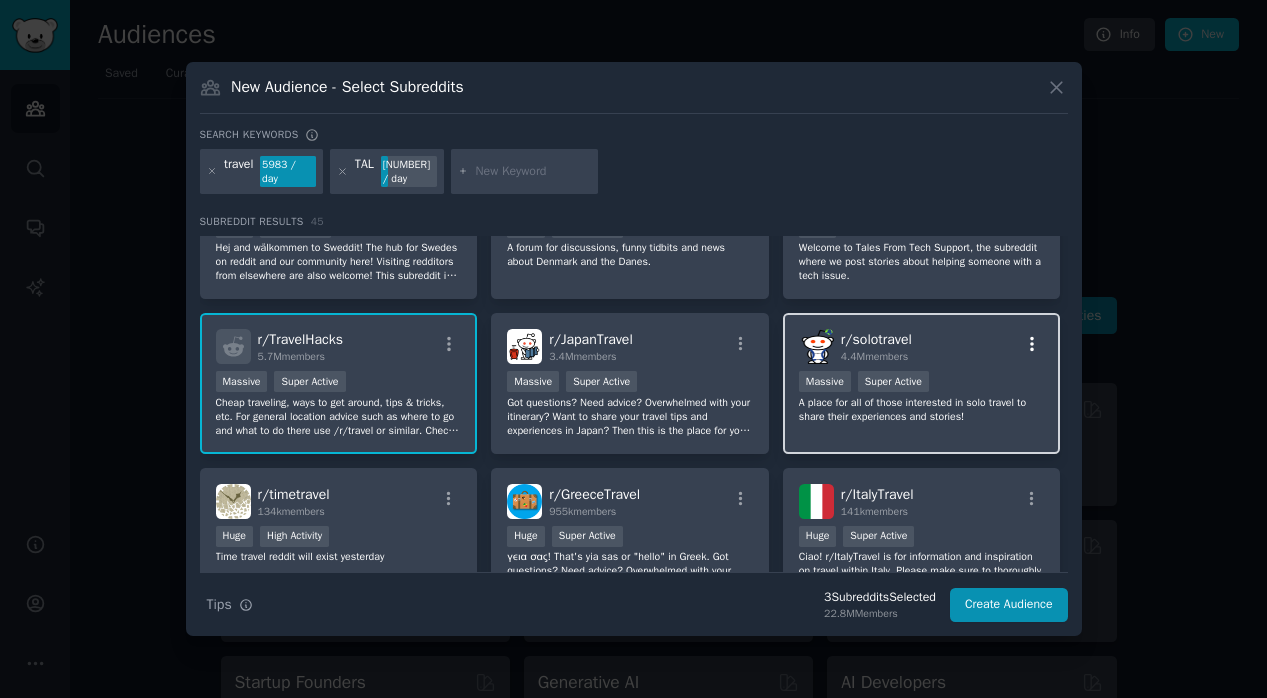 click 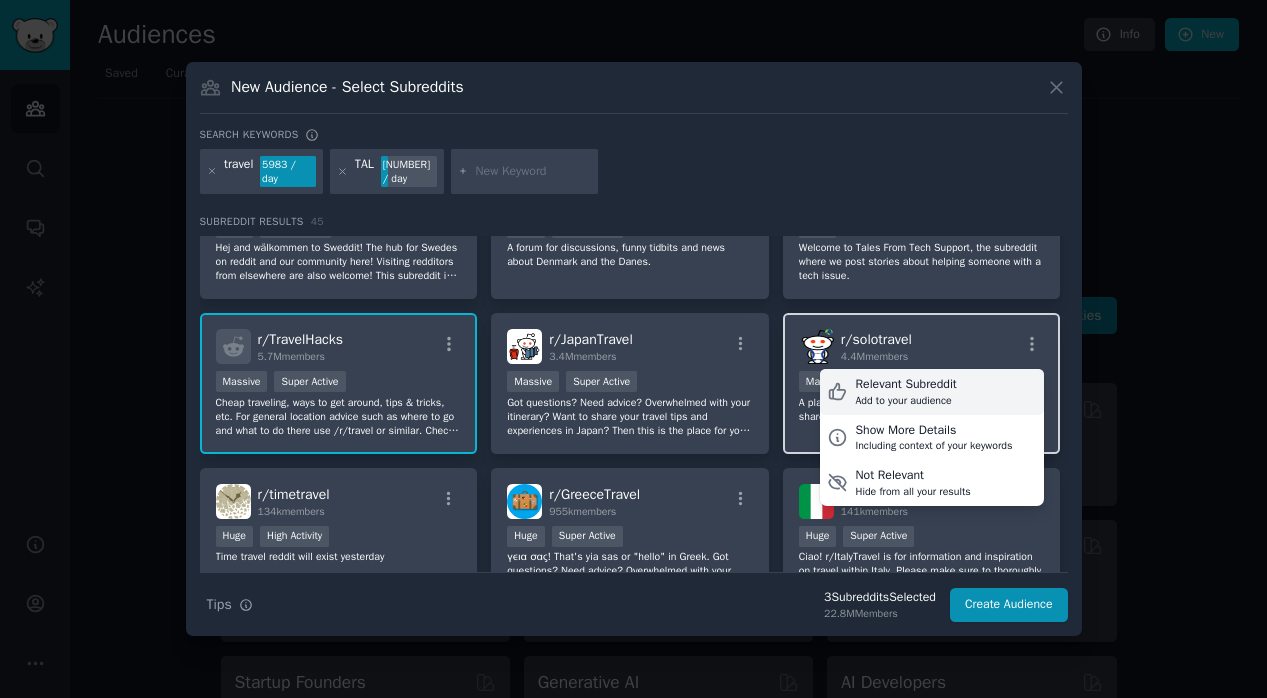 click on "Relevant Subreddit" at bounding box center (905, 385) 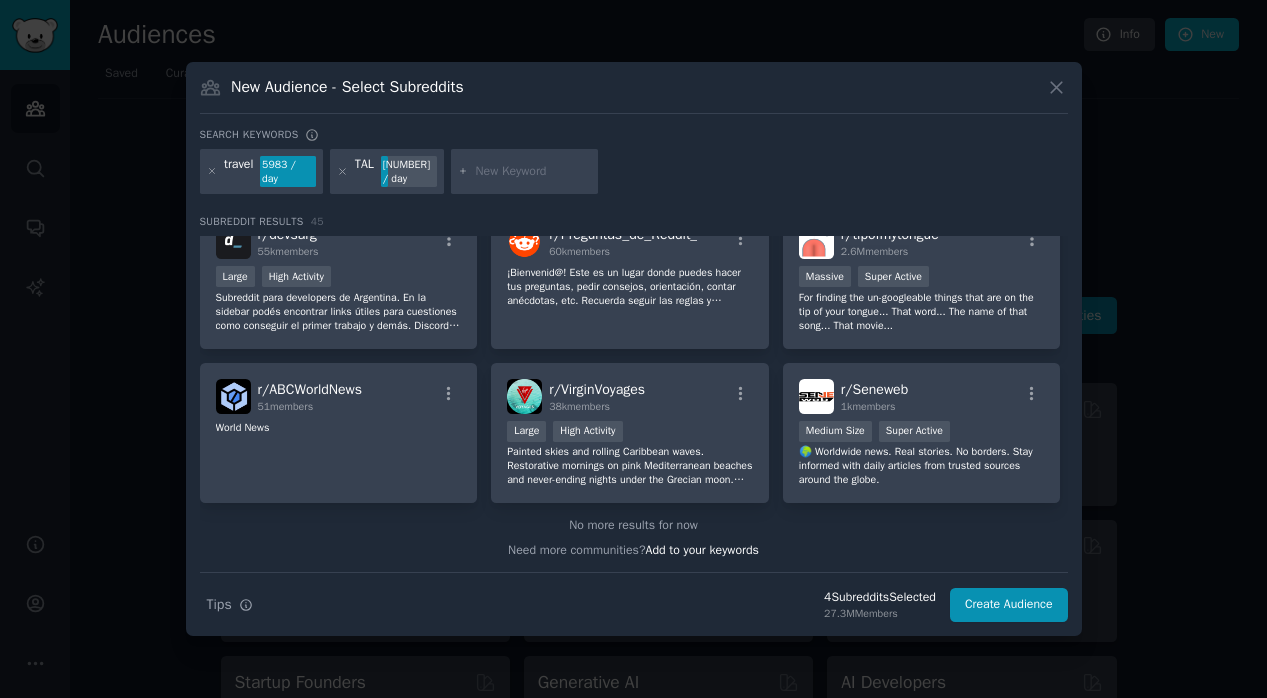 scroll, scrollTop: 2013, scrollLeft: 0, axis: vertical 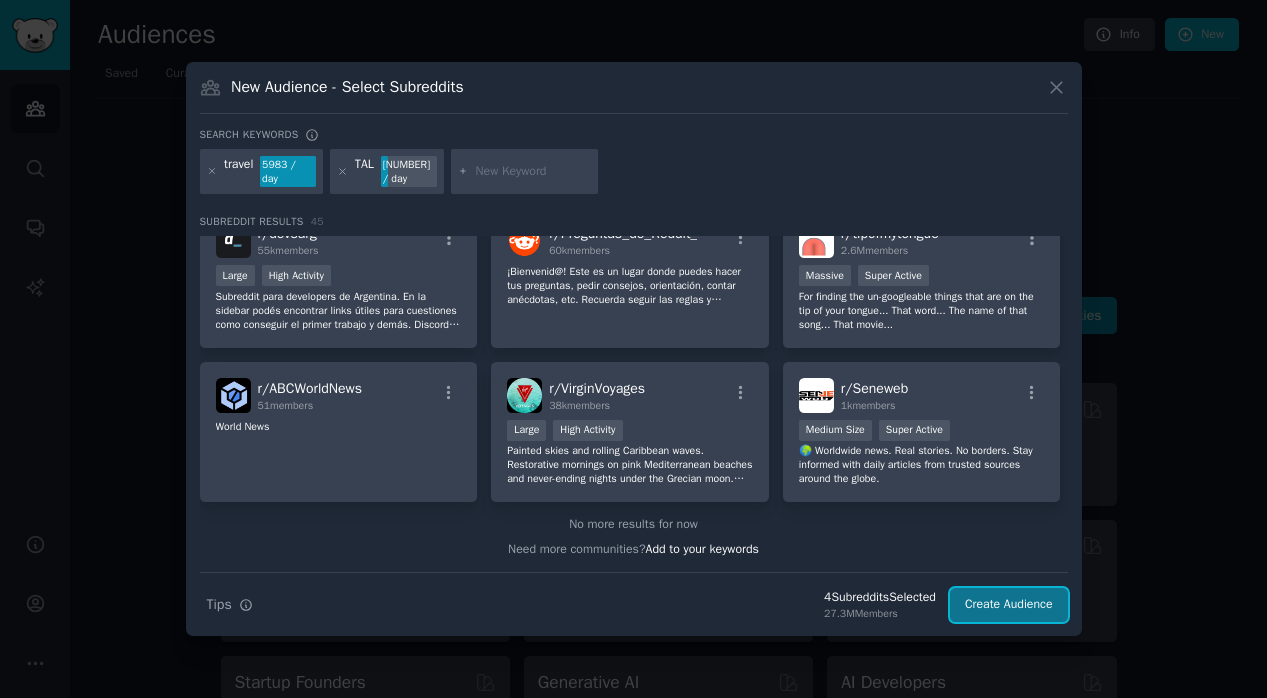 click on "Create Audience" at bounding box center (1009, 605) 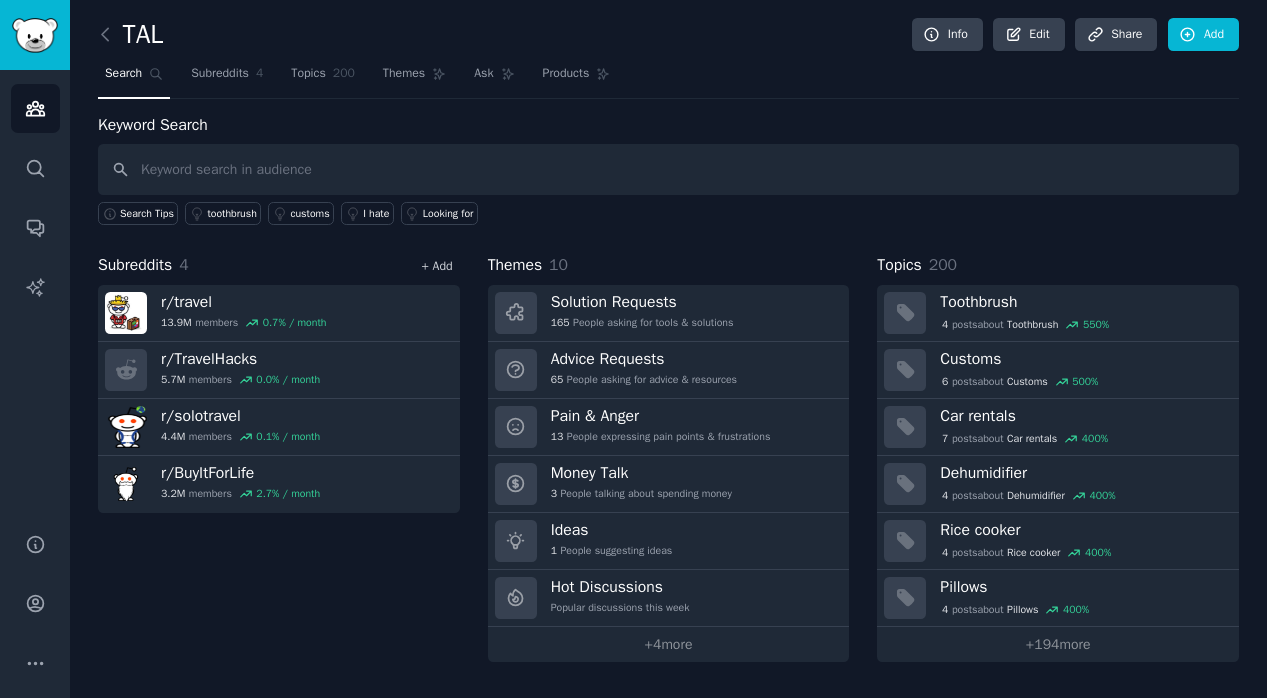 click on "+ Add" at bounding box center (437, 266) 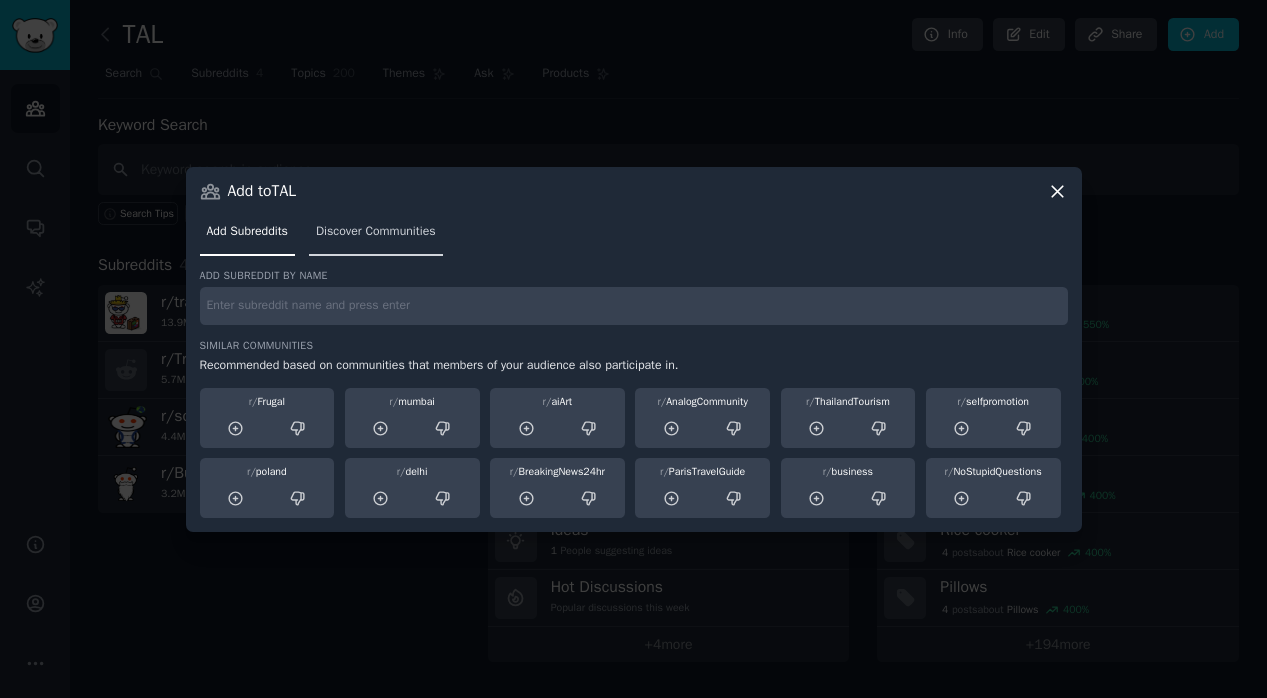 click on "Discover Communities" at bounding box center [376, 232] 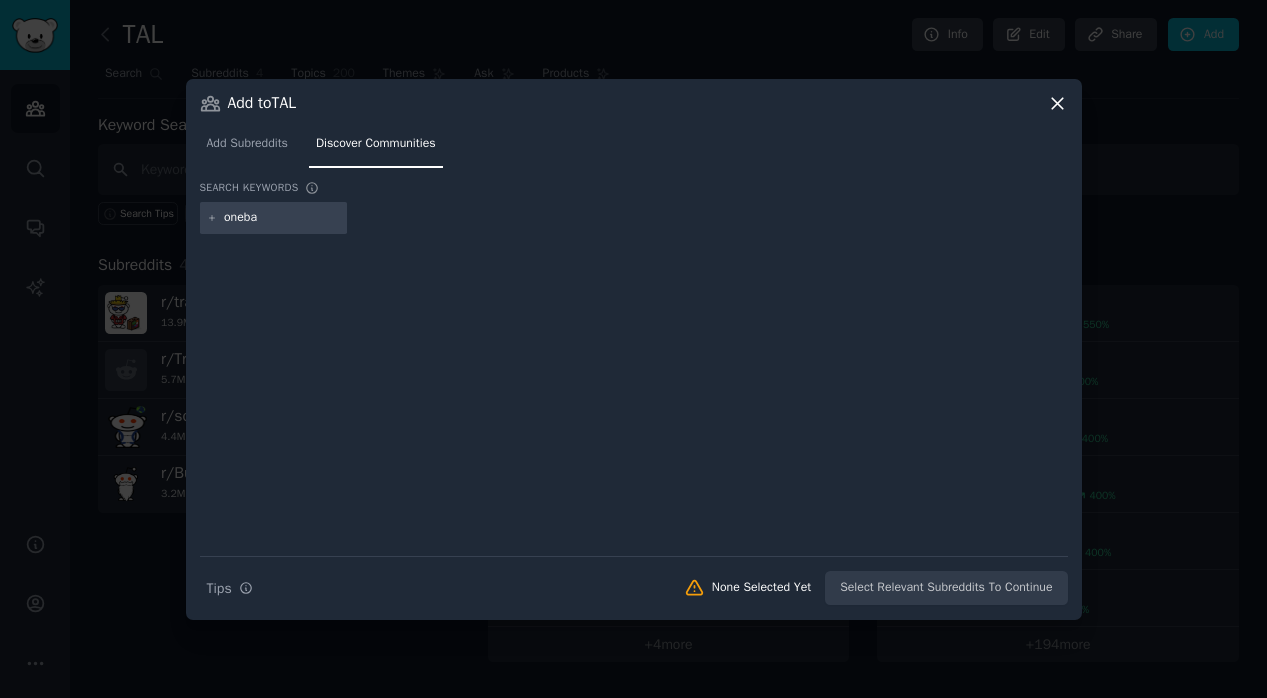type on "onebag" 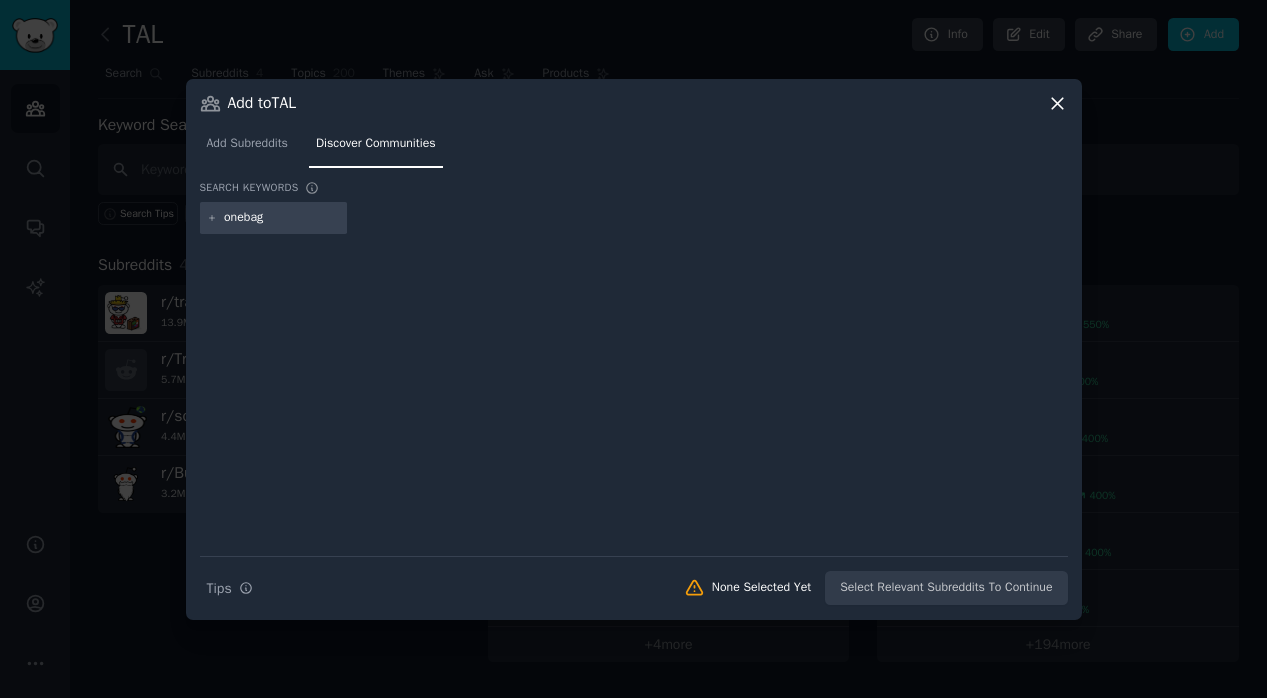 type 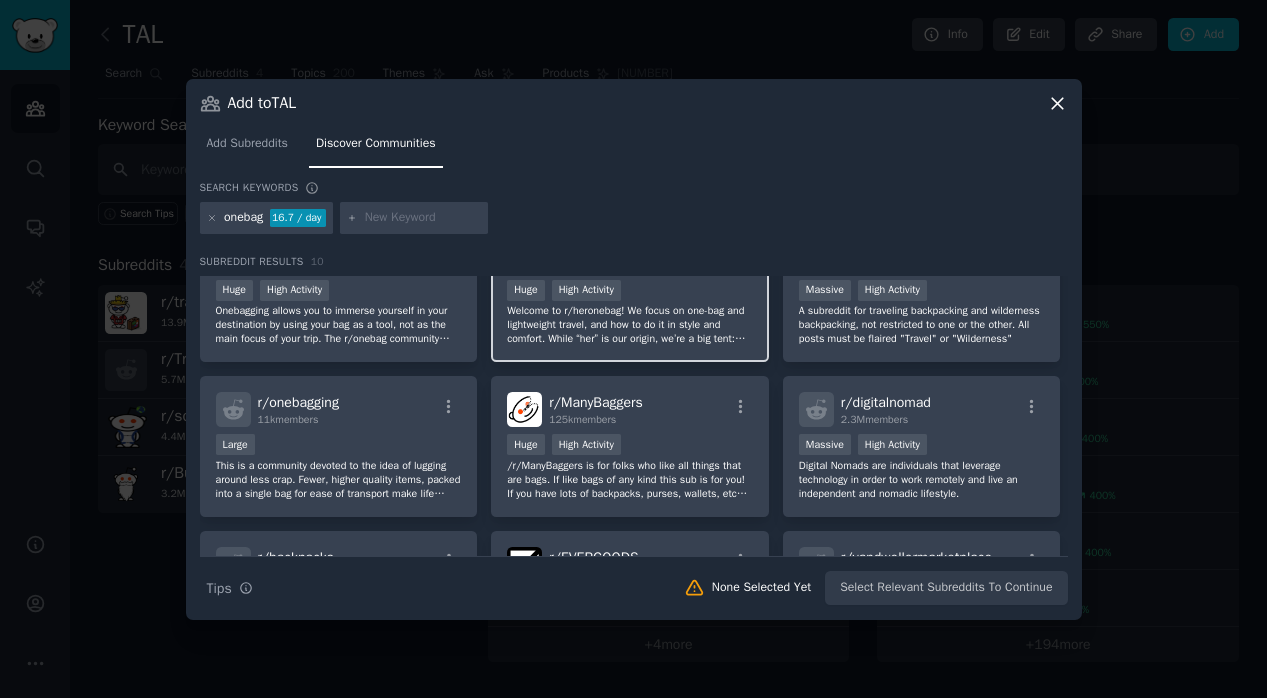 scroll, scrollTop: 56, scrollLeft: 0, axis: vertical 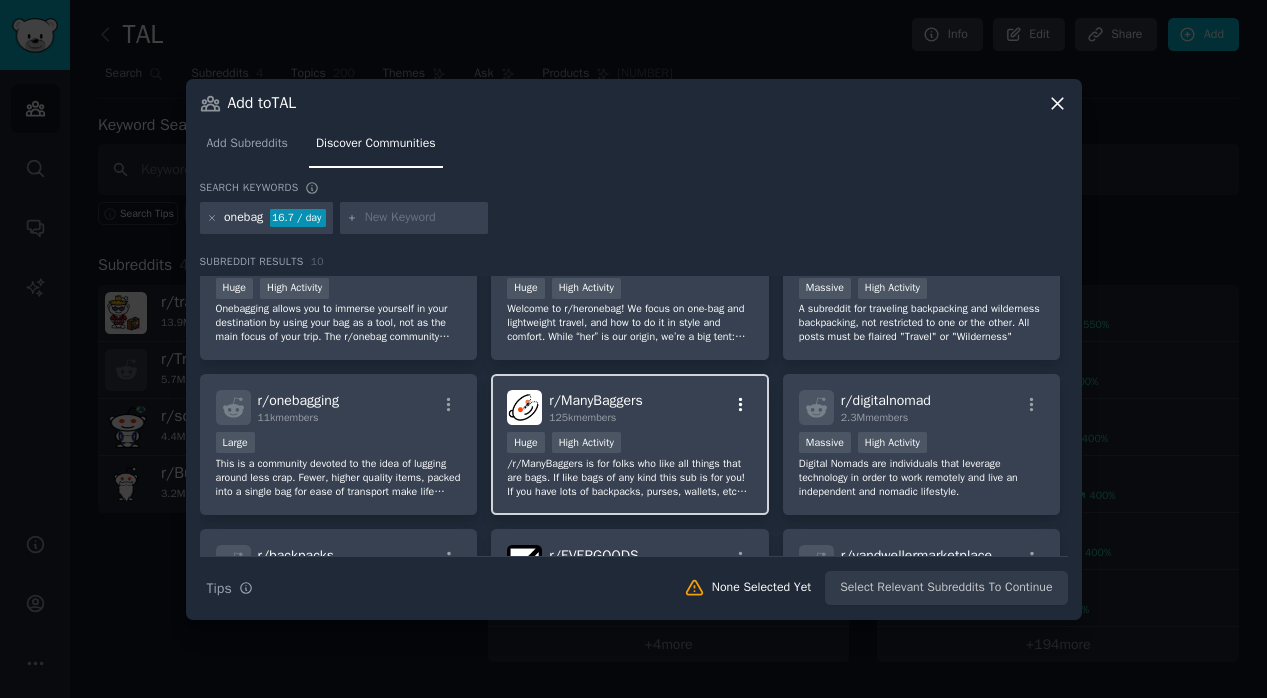 click 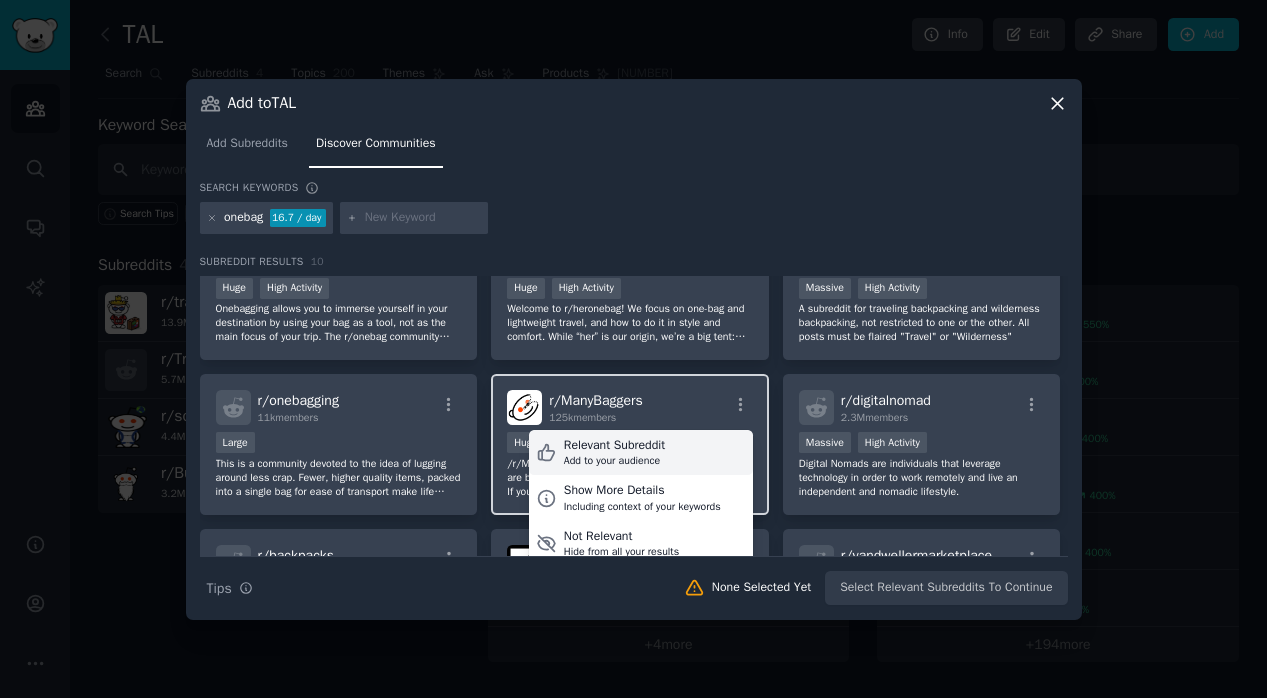 click on "Relevant Subreddit" at bounding box center (614, 446) 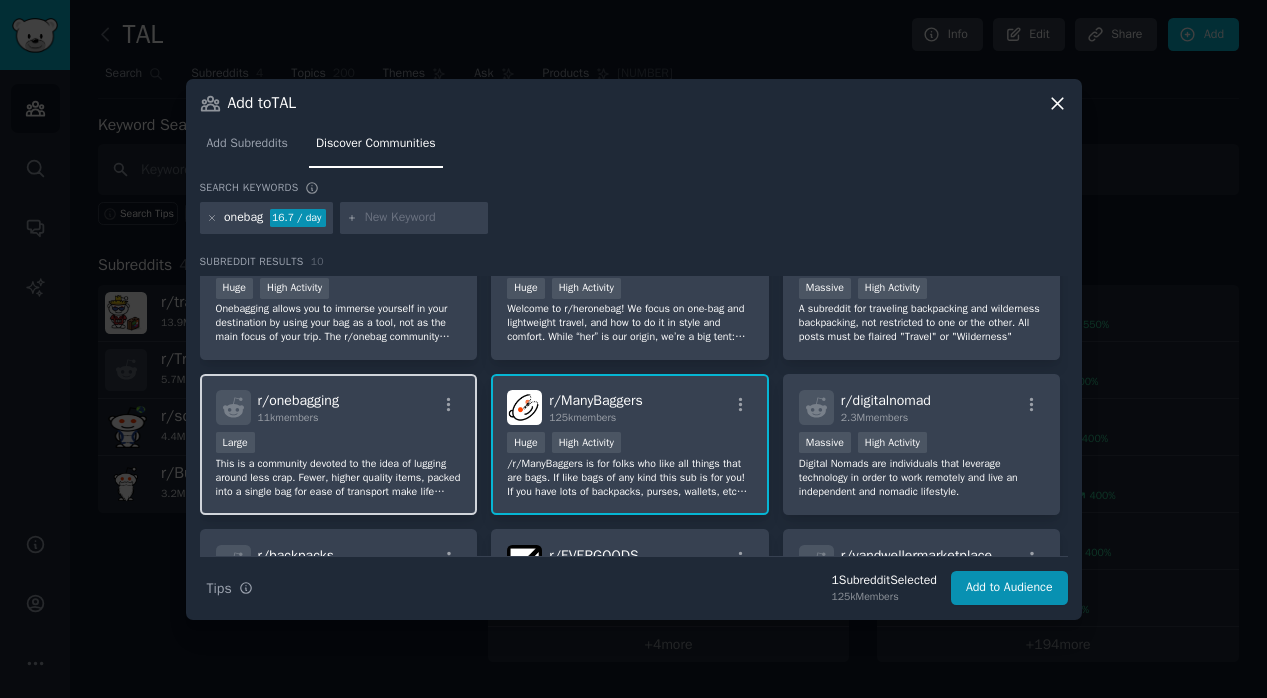 scroll, scrollTop: 0, scrollLeft: 0, axis: both 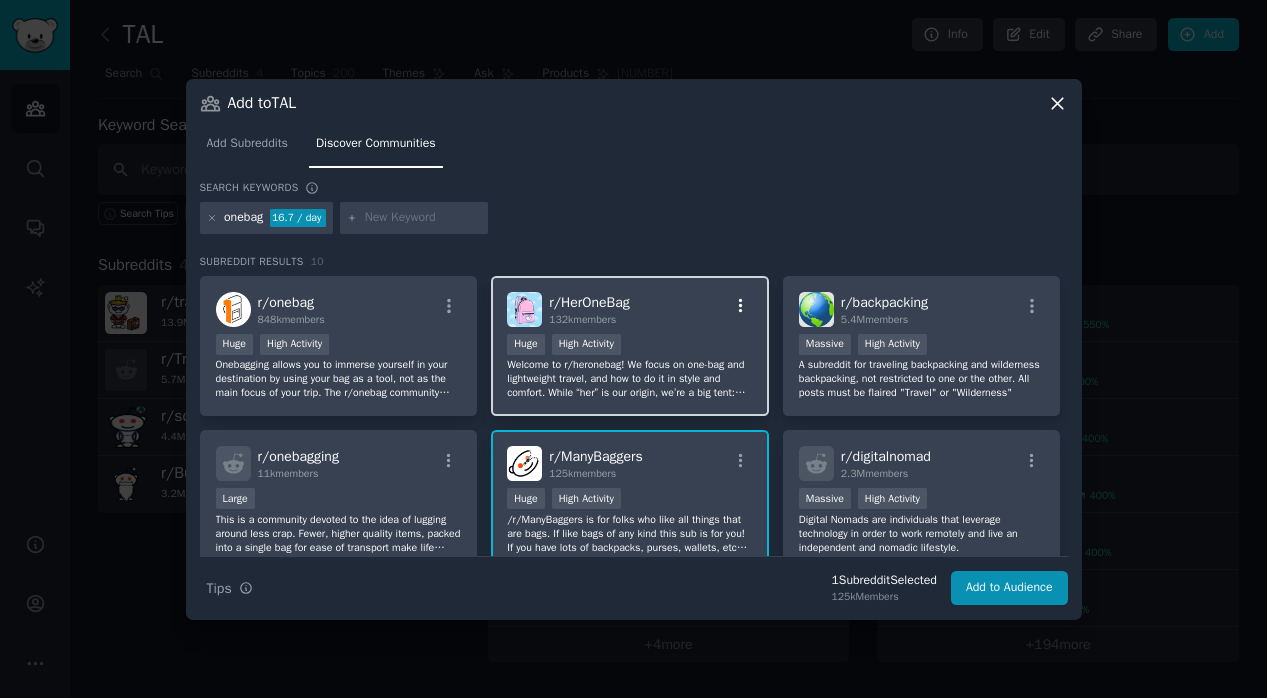 click 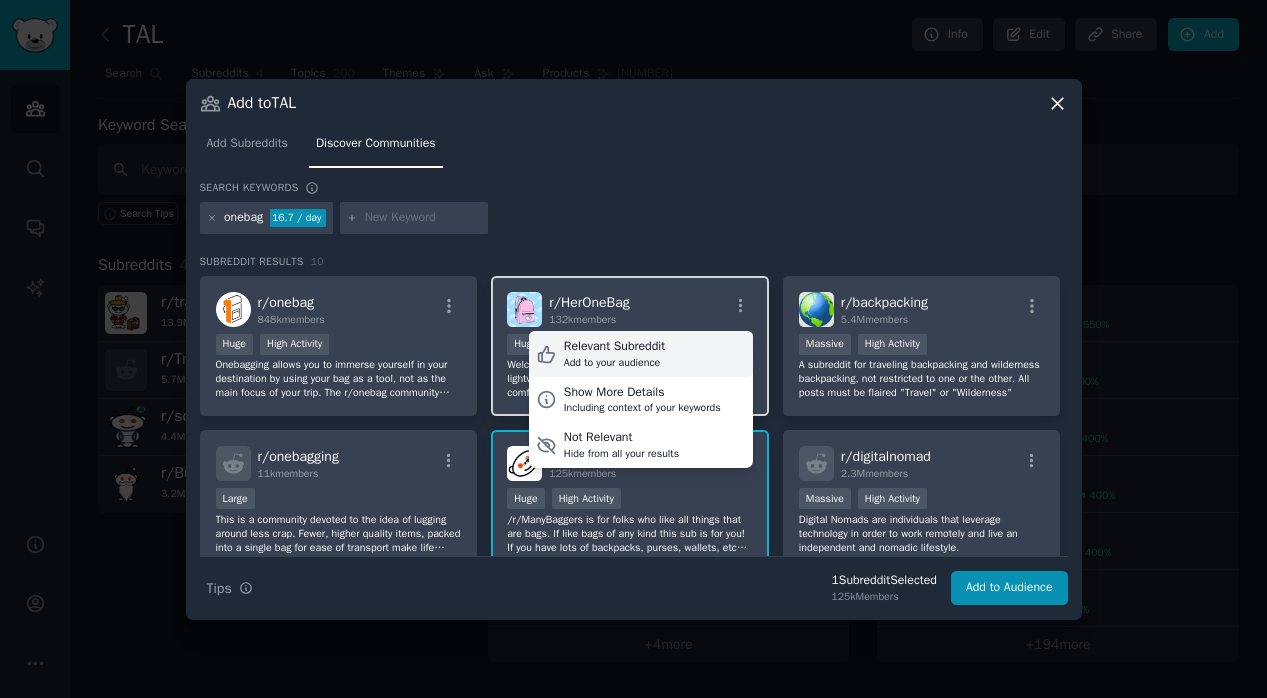 click on "Add to your audience" at bounding box center (614, 363) 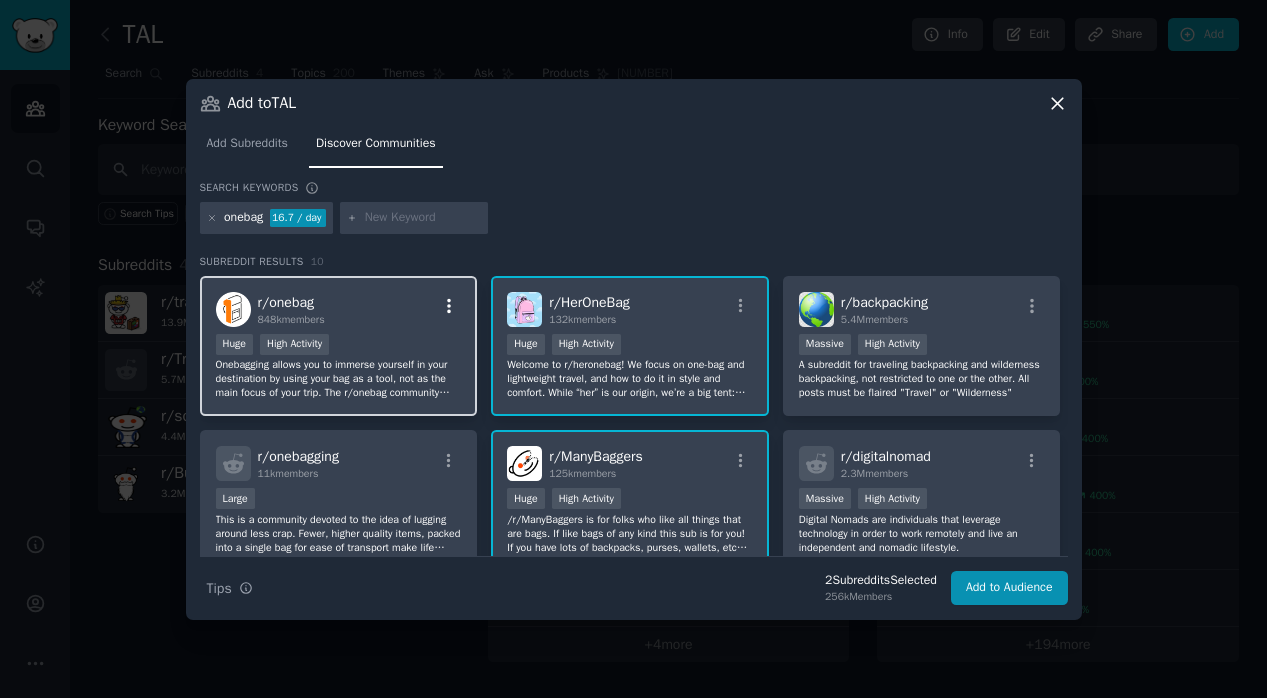 click 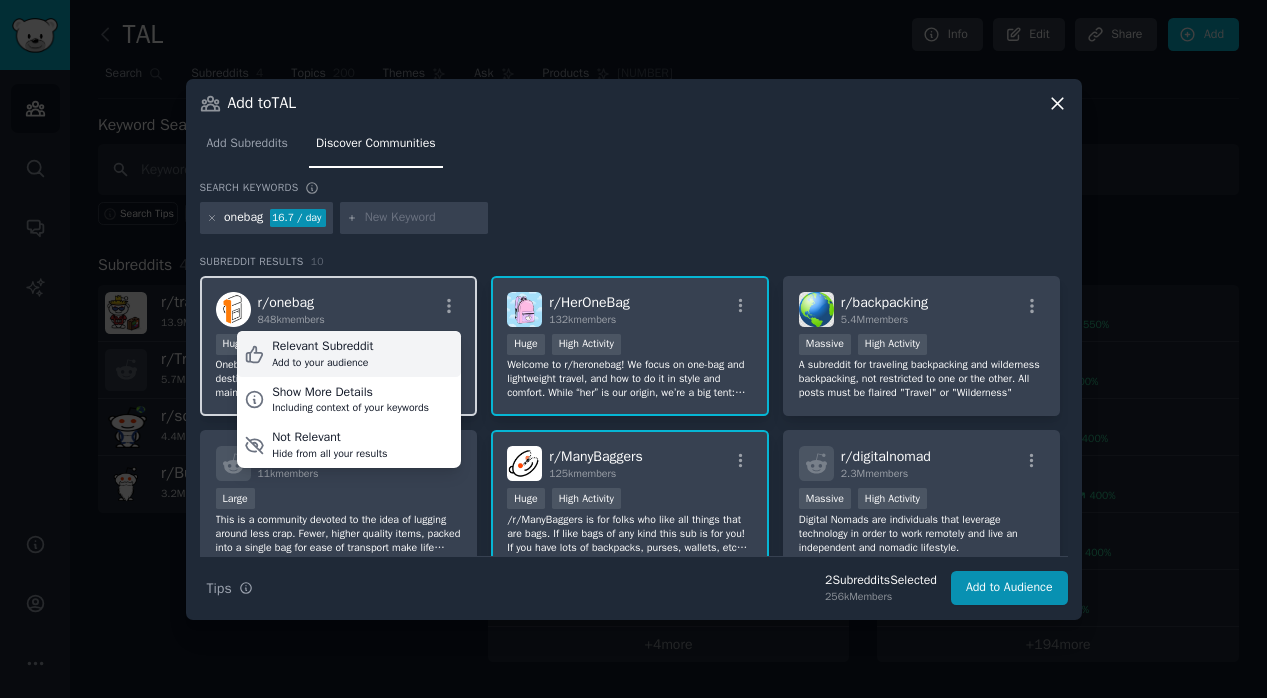 click on "Relevant Subreddit Add to your audience" at bounding box center [349, 354] 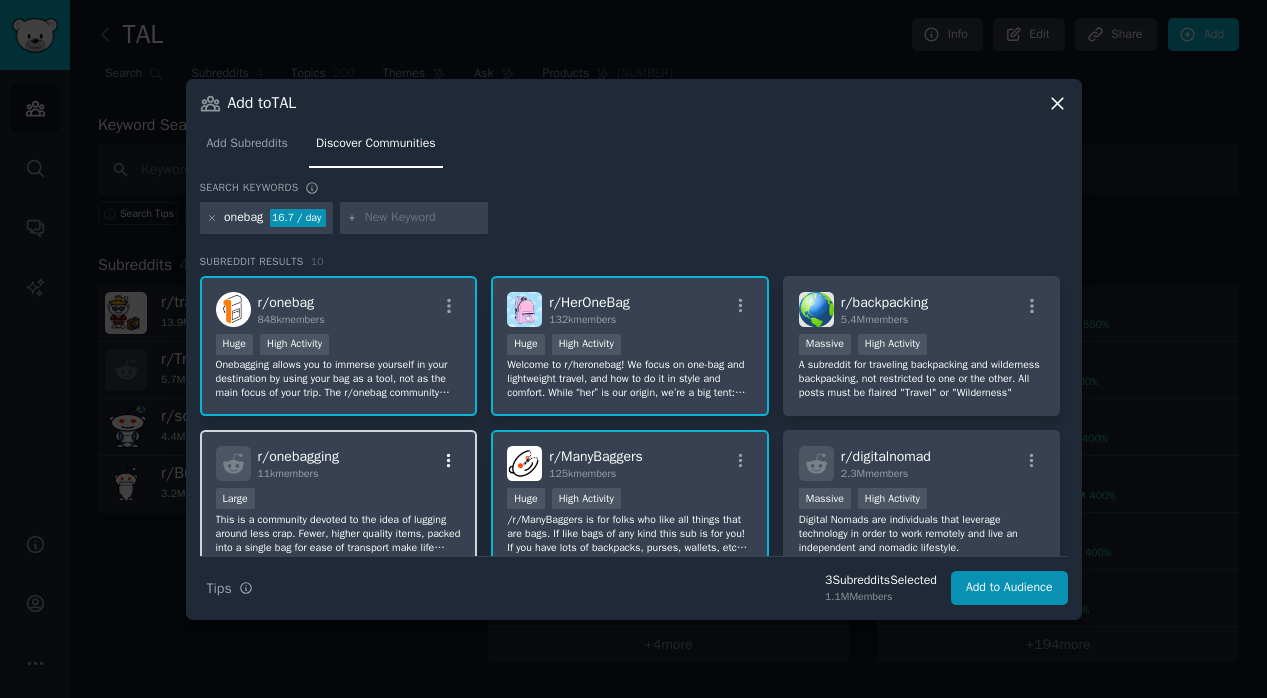 click 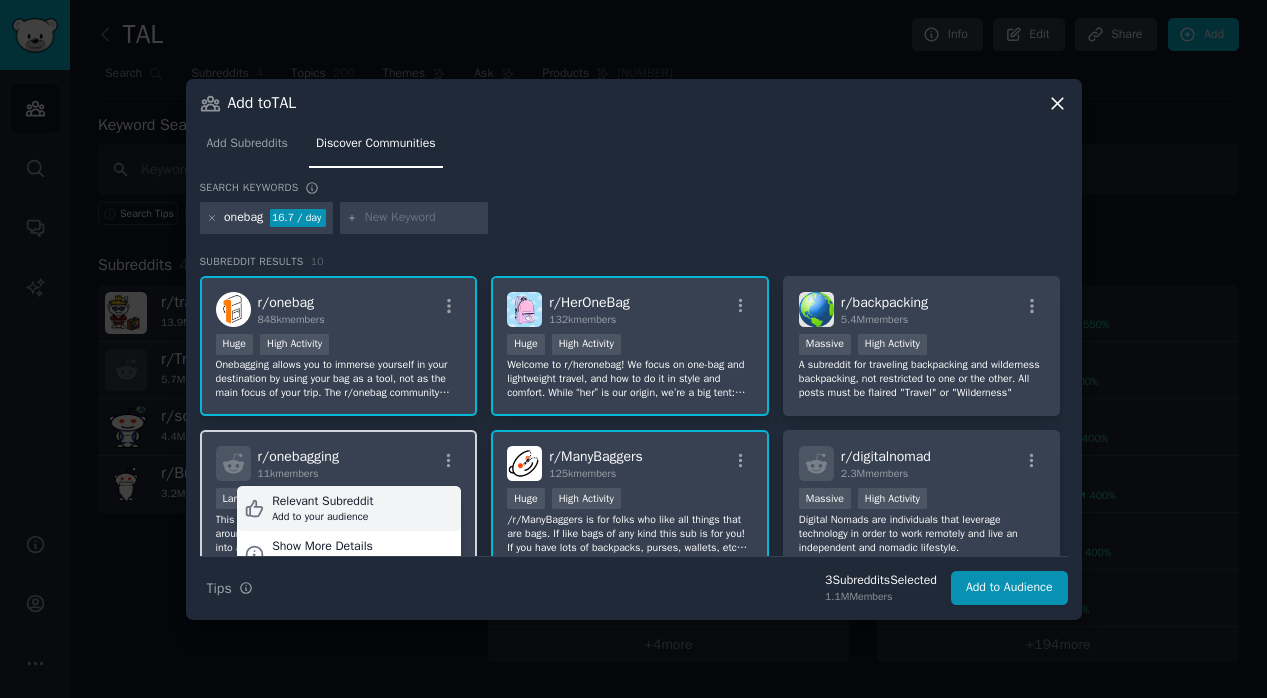 click on "Relevant Subreddit Add to your audience" at bounding box center (349, 509) 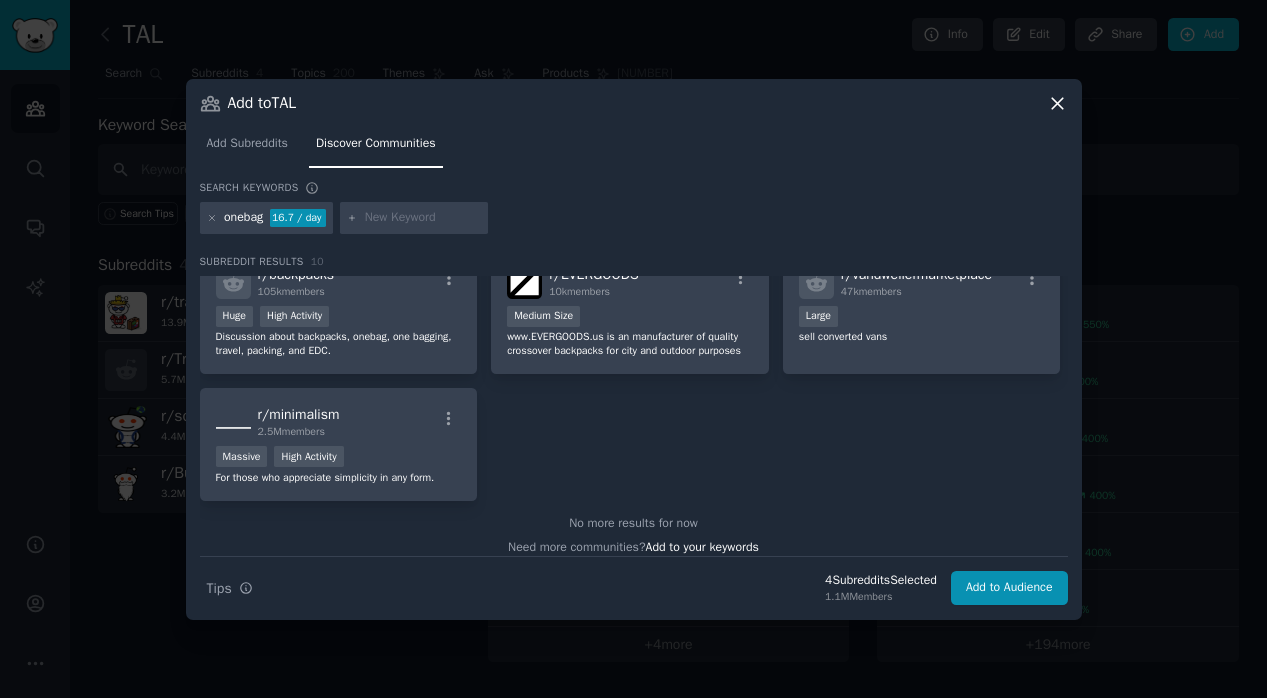 scroll, scrollTop: 366, scrollLeft: 0, axis: vertical 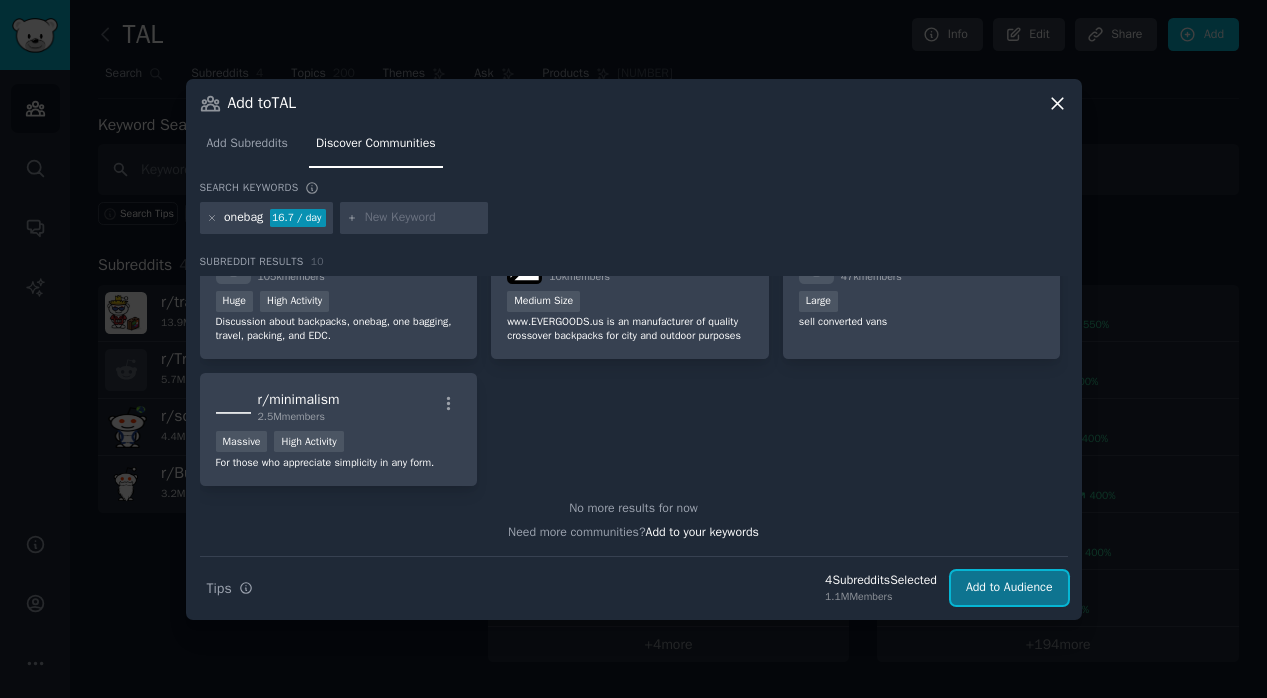 click on "Add to Audience" at bounding box center [1009, 588] 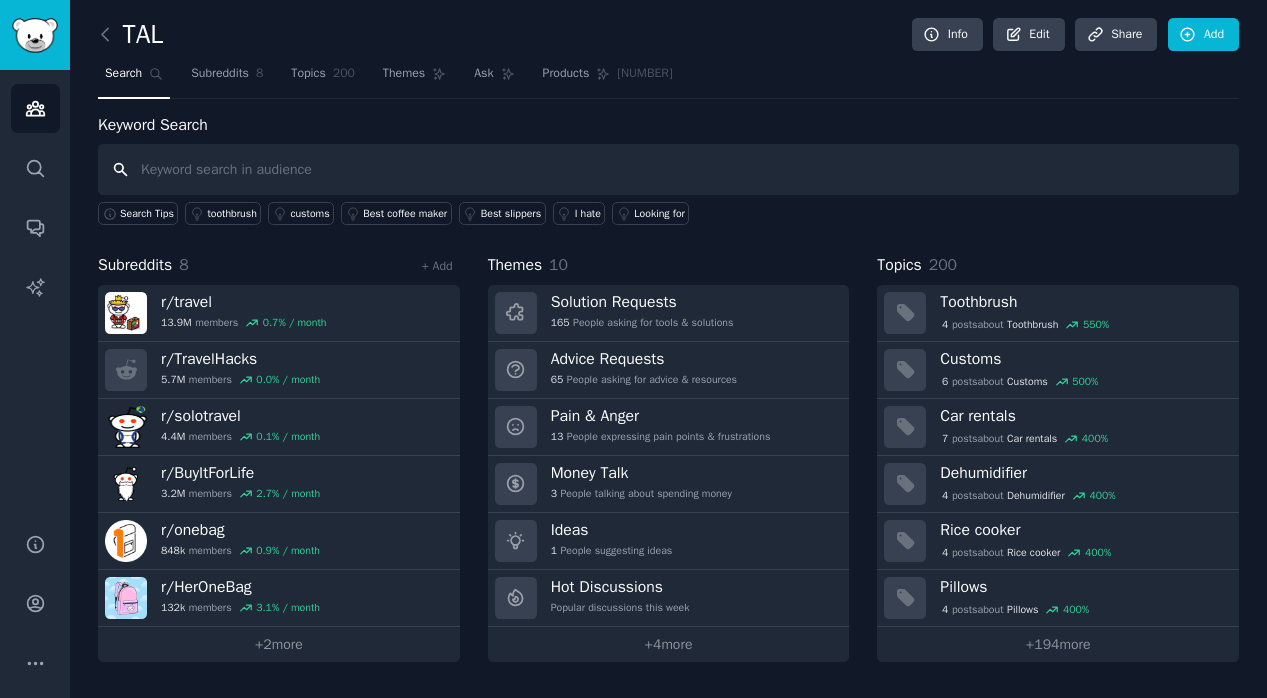 click at bounding box center [668, 169] 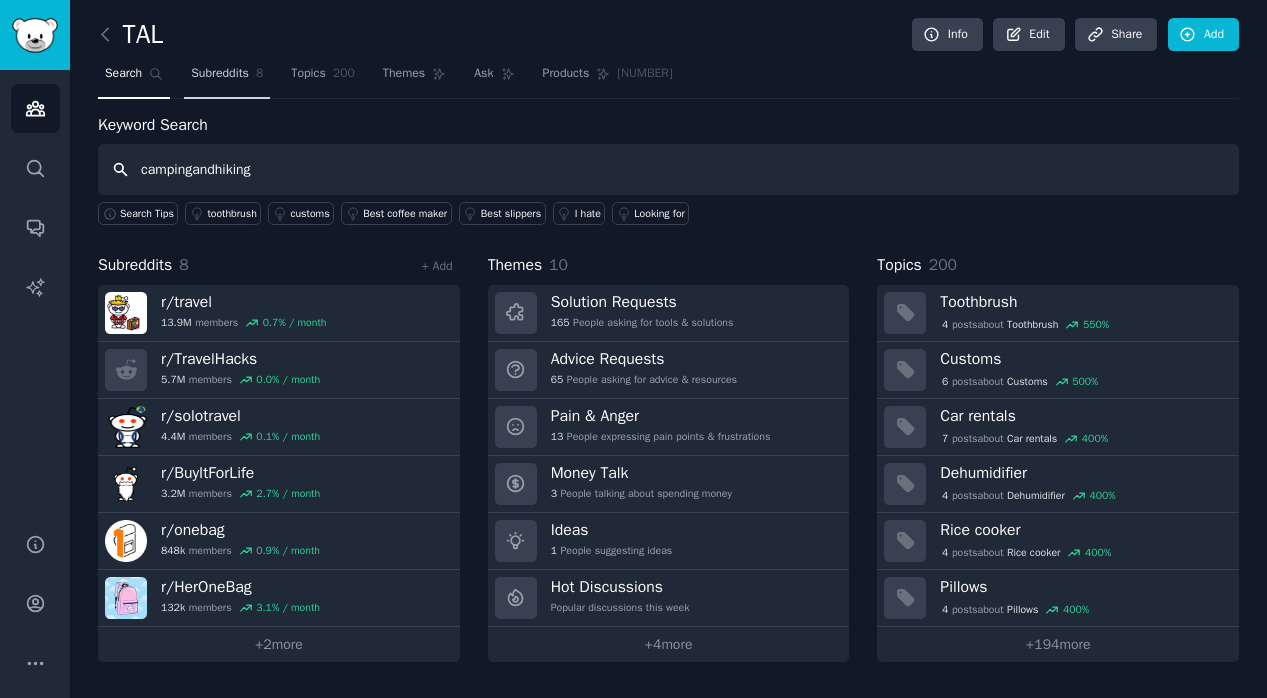 type on "campingandhiking" 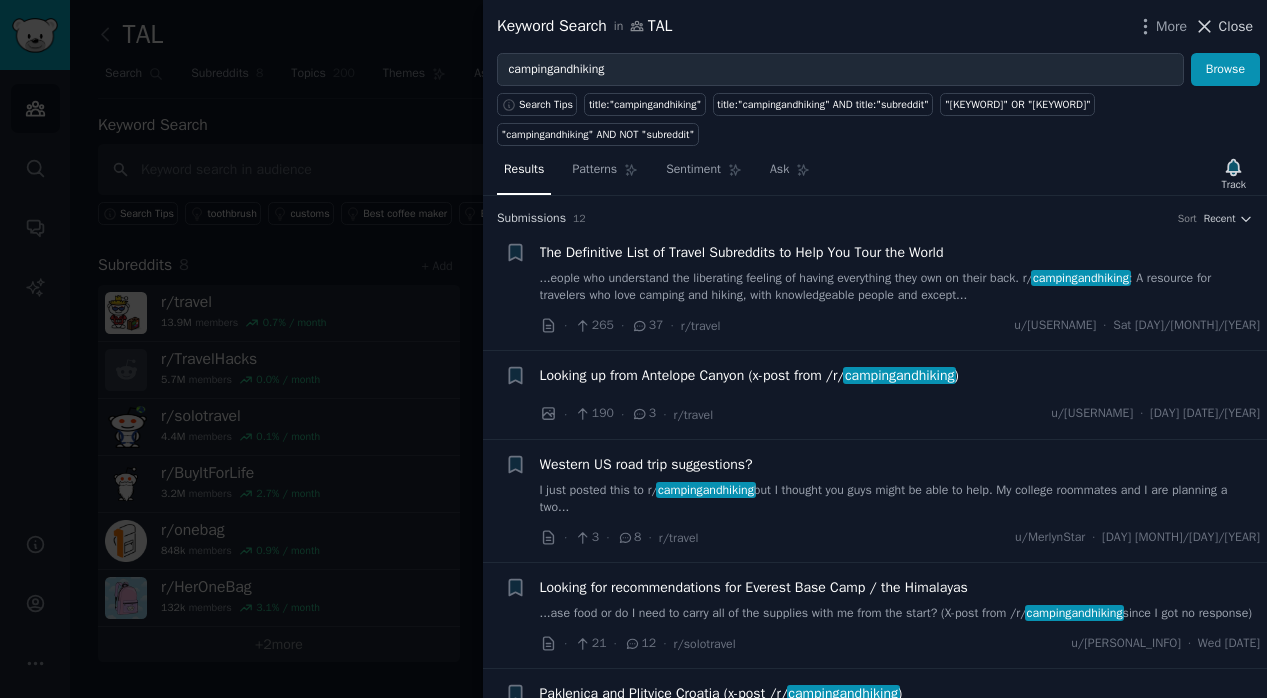 click on "Close" at bounding box center (1223, 26) 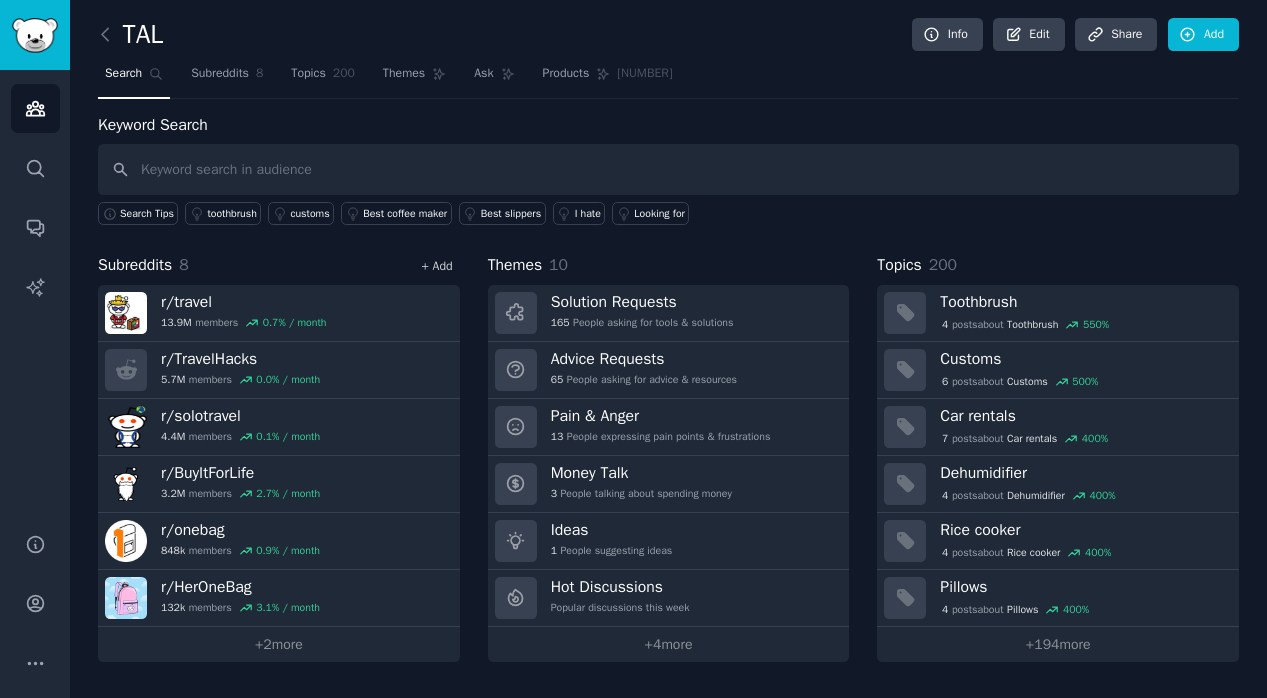 click on "+ Add" at bounding box center (437, 266) 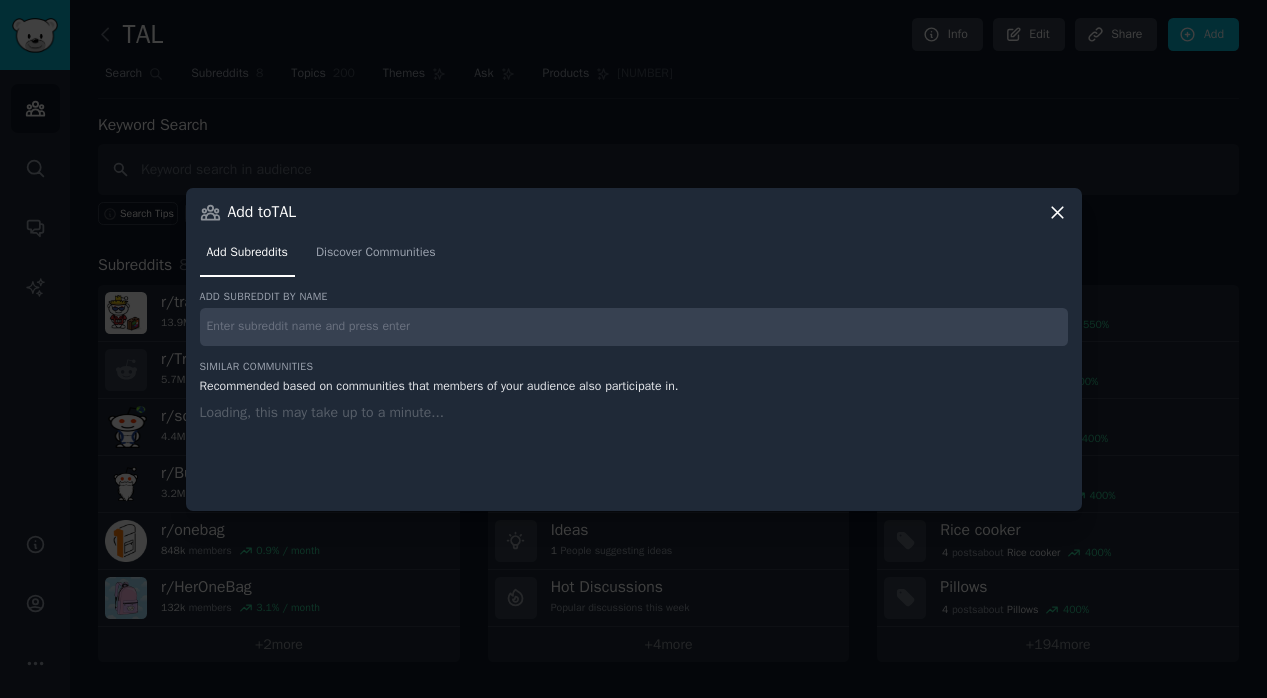 click at bounding box center [634, 327] 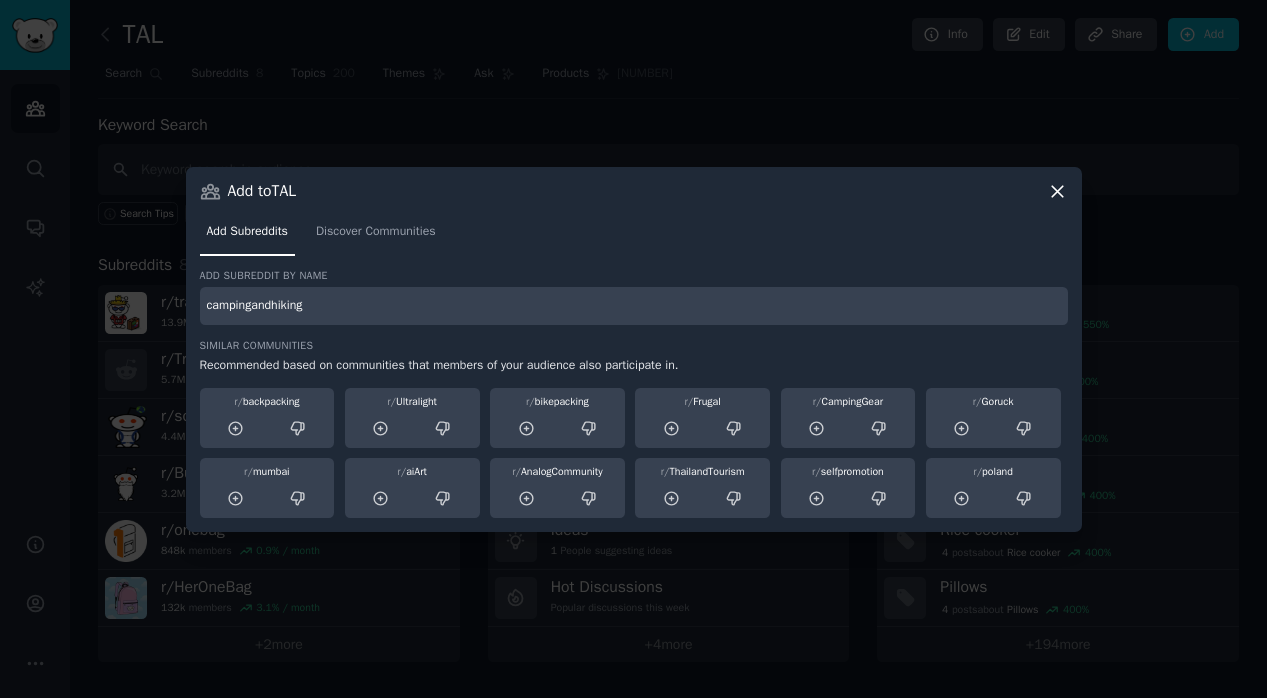type on "campingandhiking" 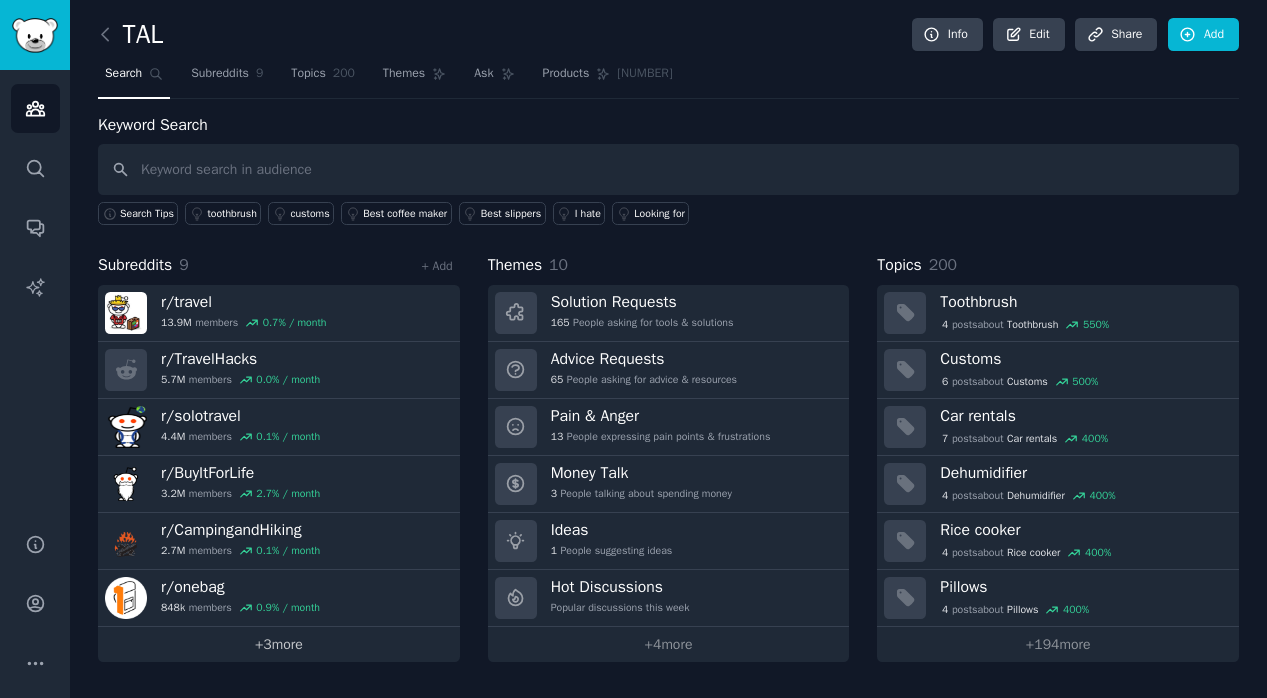 click on "+  3  more" at bounding box center [279, 644] 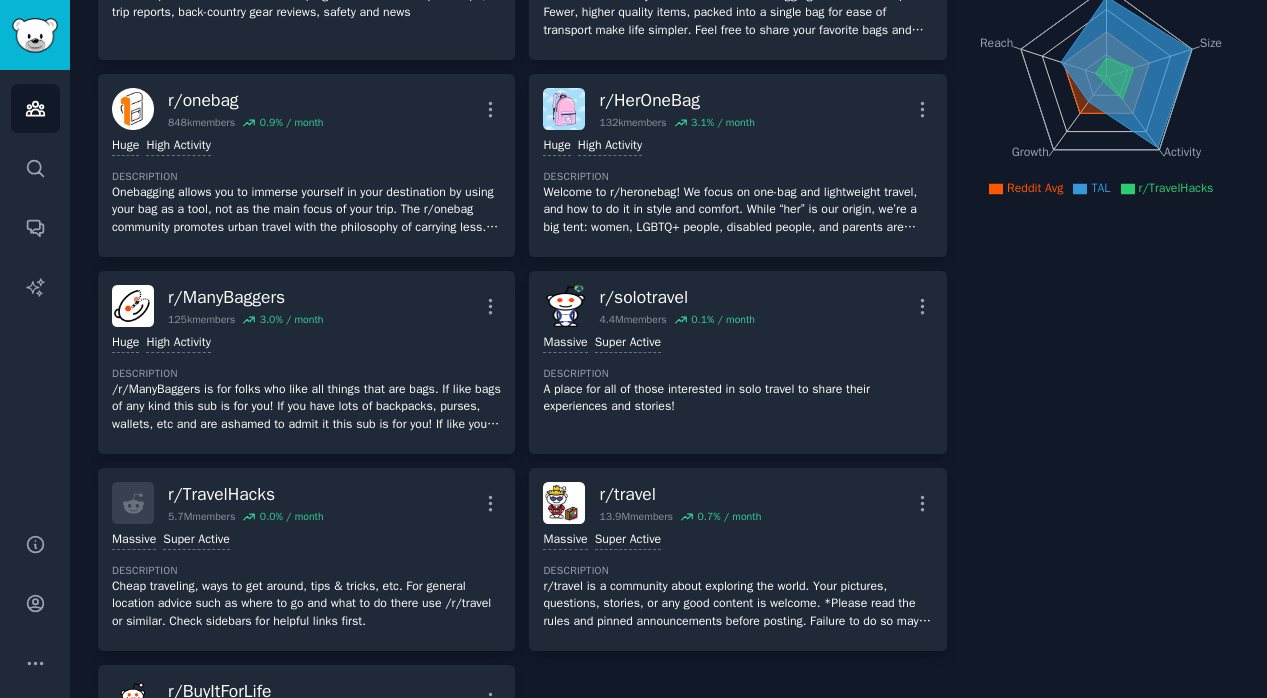 scroll, scrollTop: 0, scrollLeft: 0, axis: both 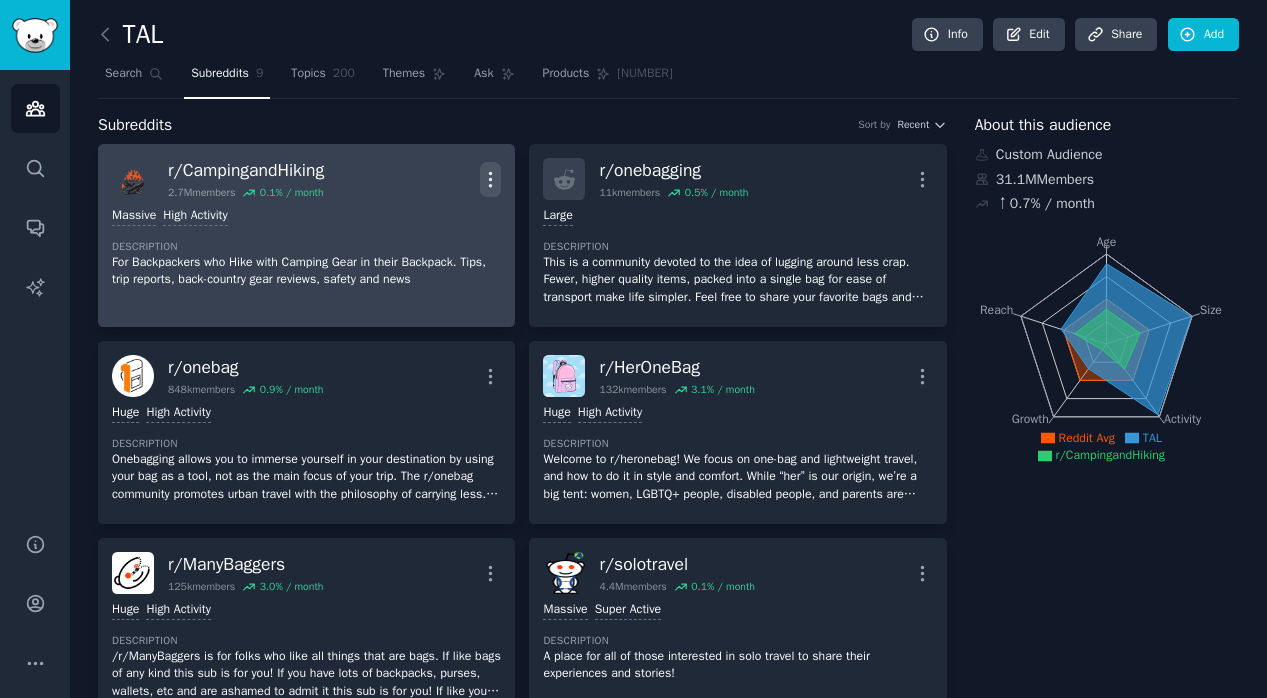 click 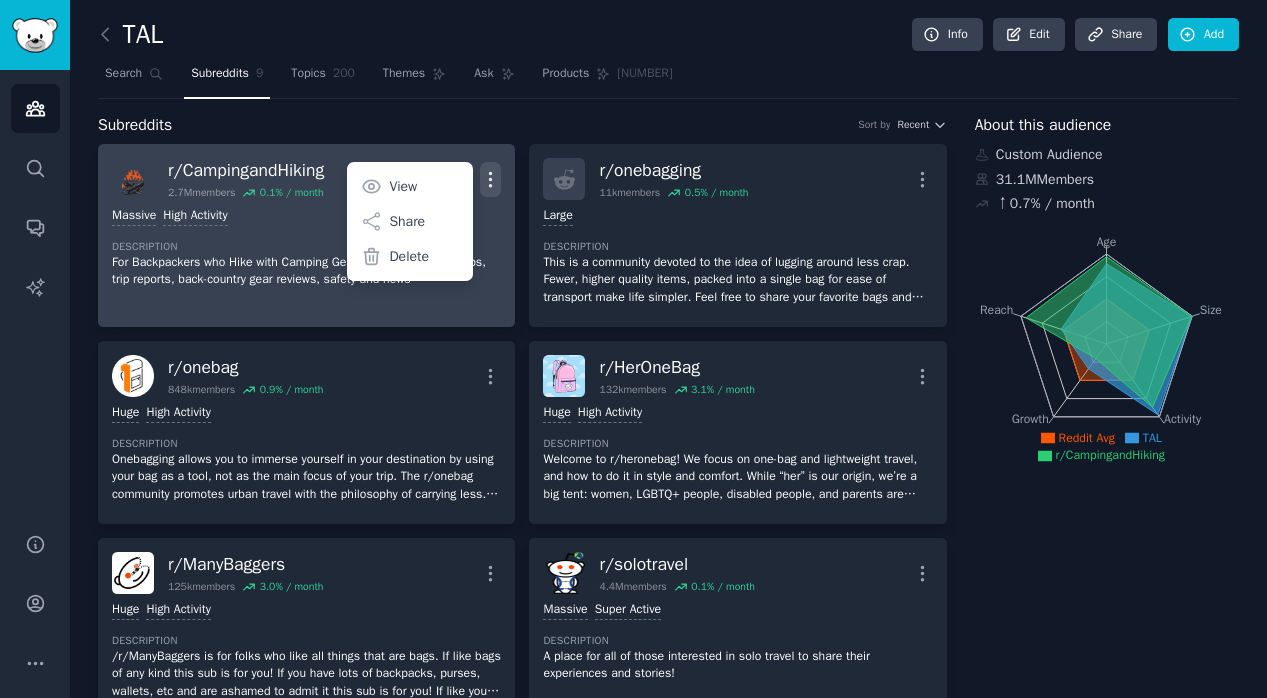 click on "r/ CampingandHiking 2.7M  members 0.1 % / month More View Share Delete Massive High Activity Description For Backpackers who Hike with Camping Gear in their Backpack.
Tips, trip reports, back-country gear reviews, safety and news" at bounding box center [306, 235] 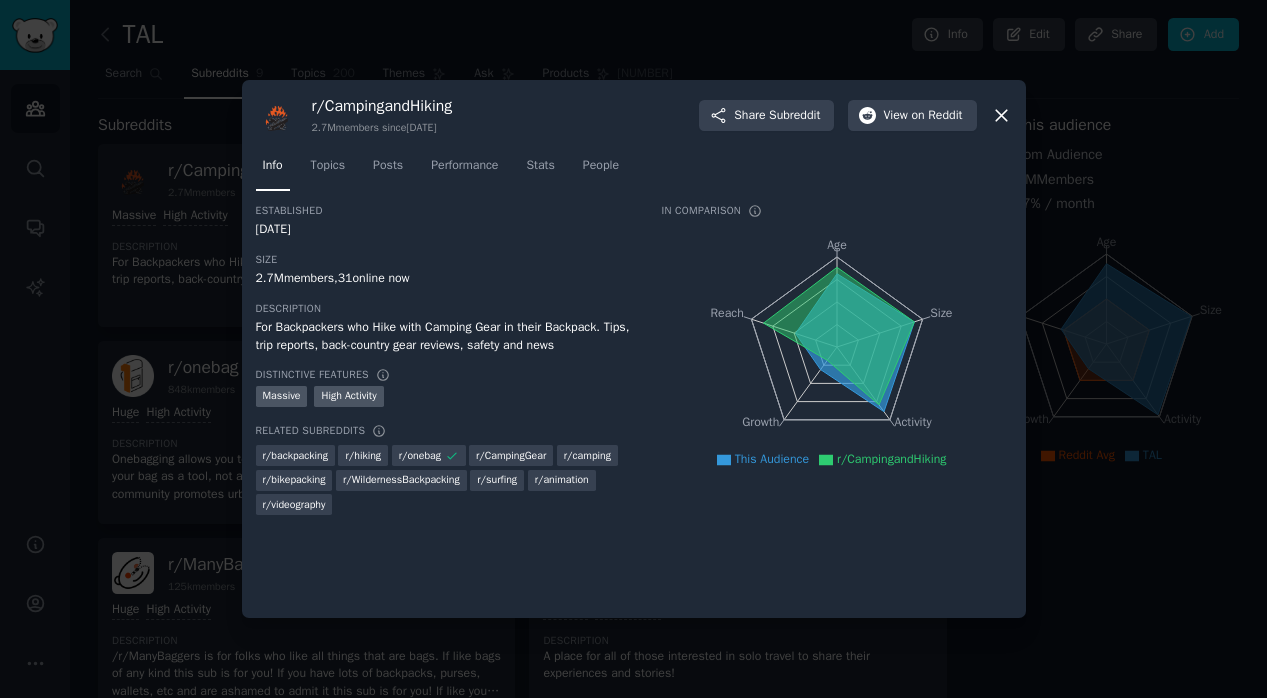 click 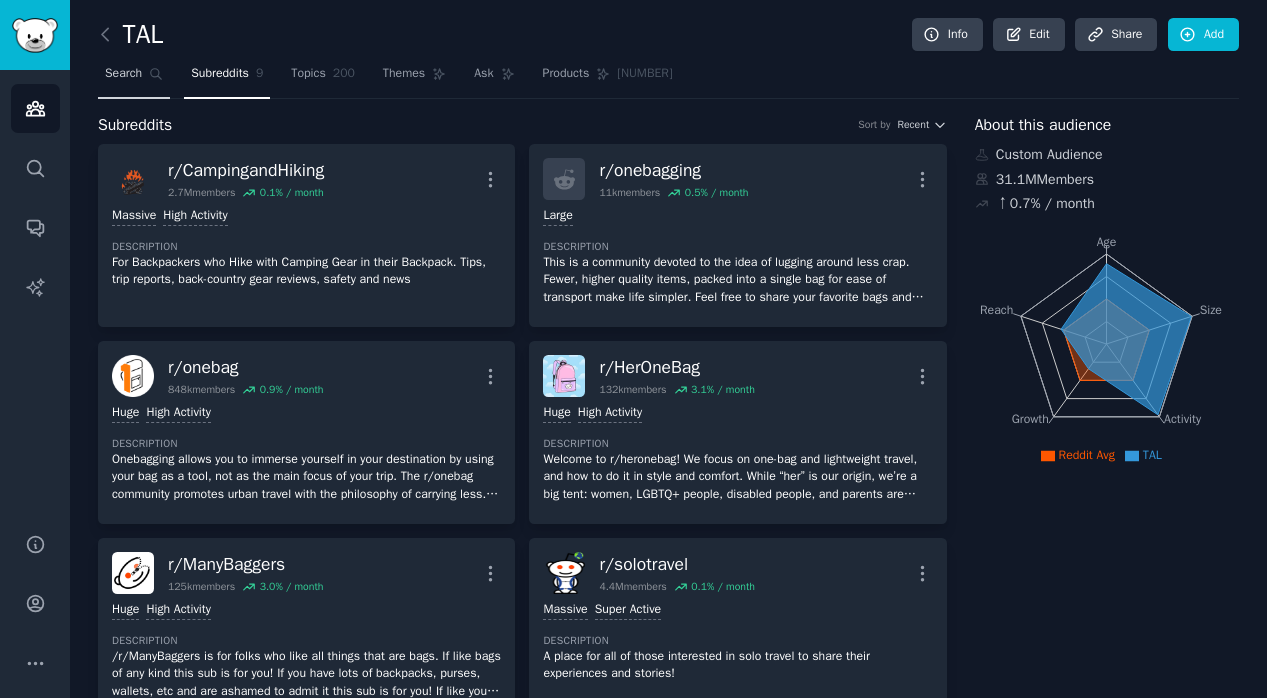 click on "Search" at bounding box center [123, 74] 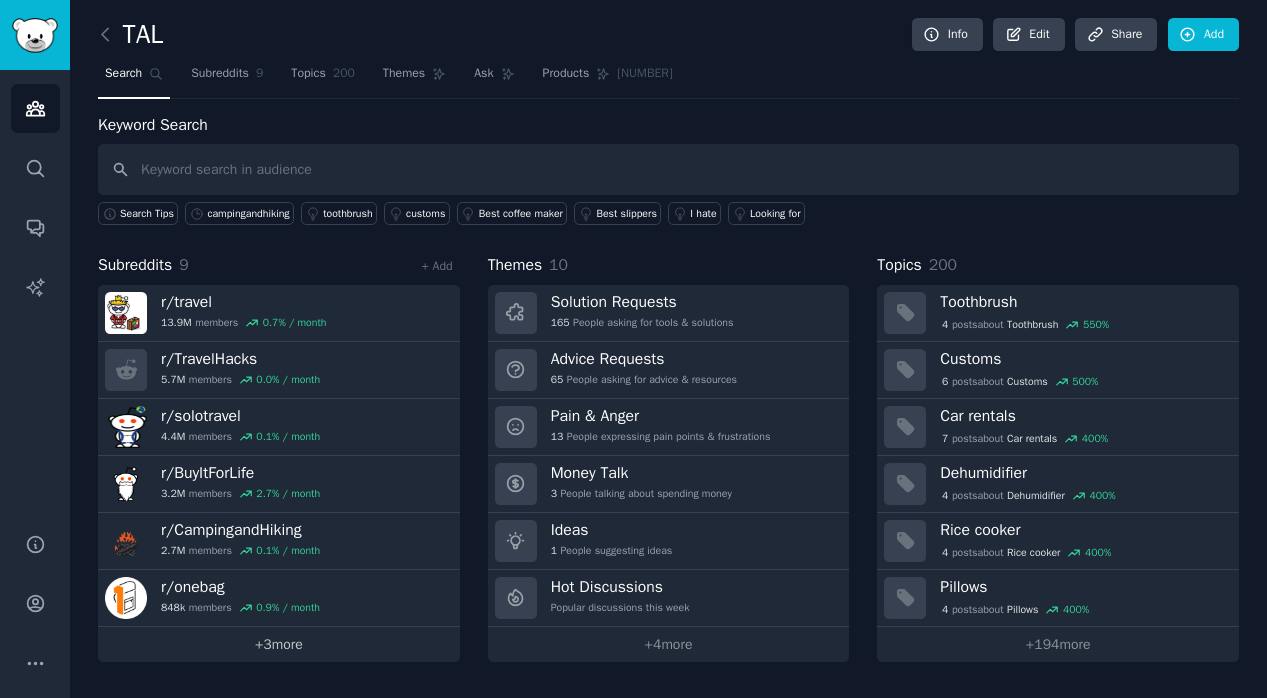 click on "+  3  more" at bounding box center (279, 644) 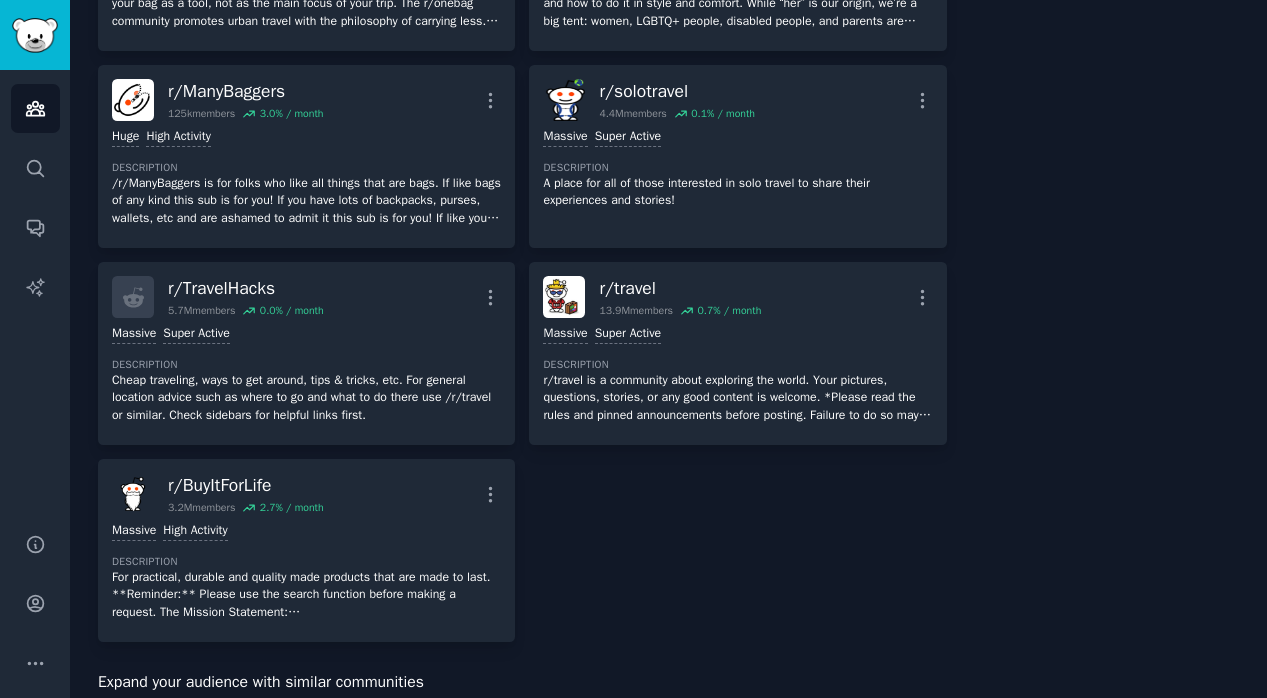 scroll, scrollTop: 0, scrollLeft: 0, axis: both 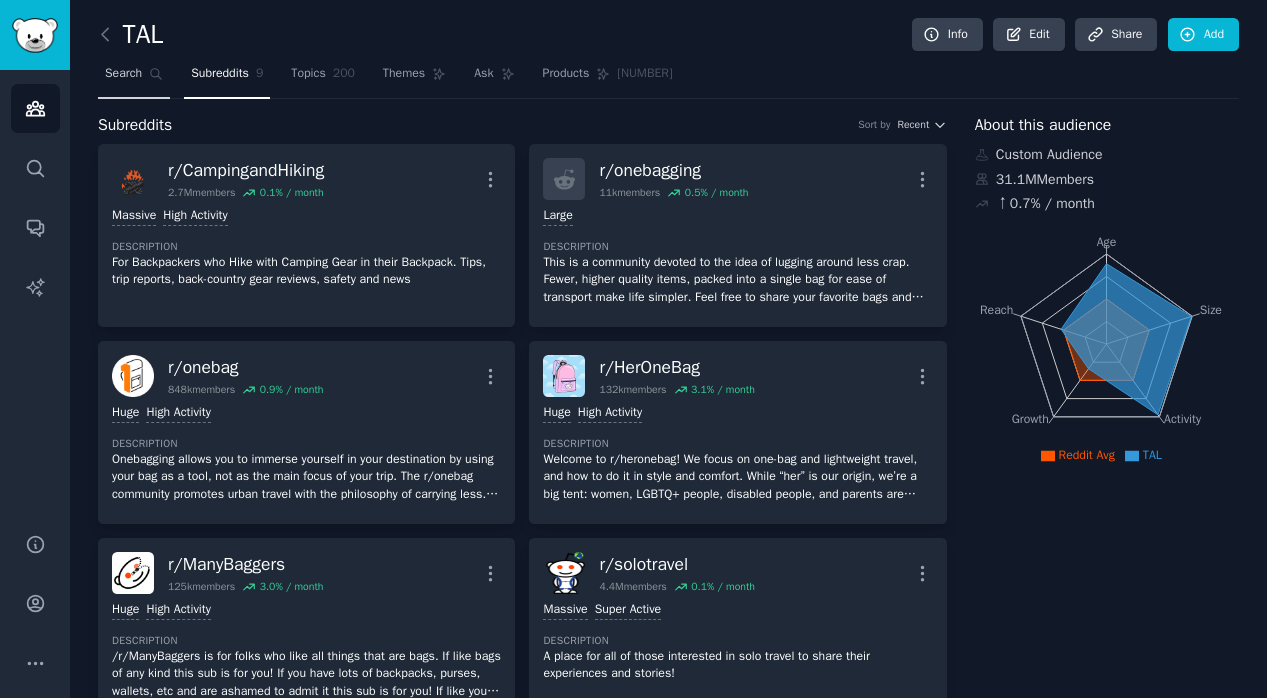 click on "Search" at bounding box center [123, 74] 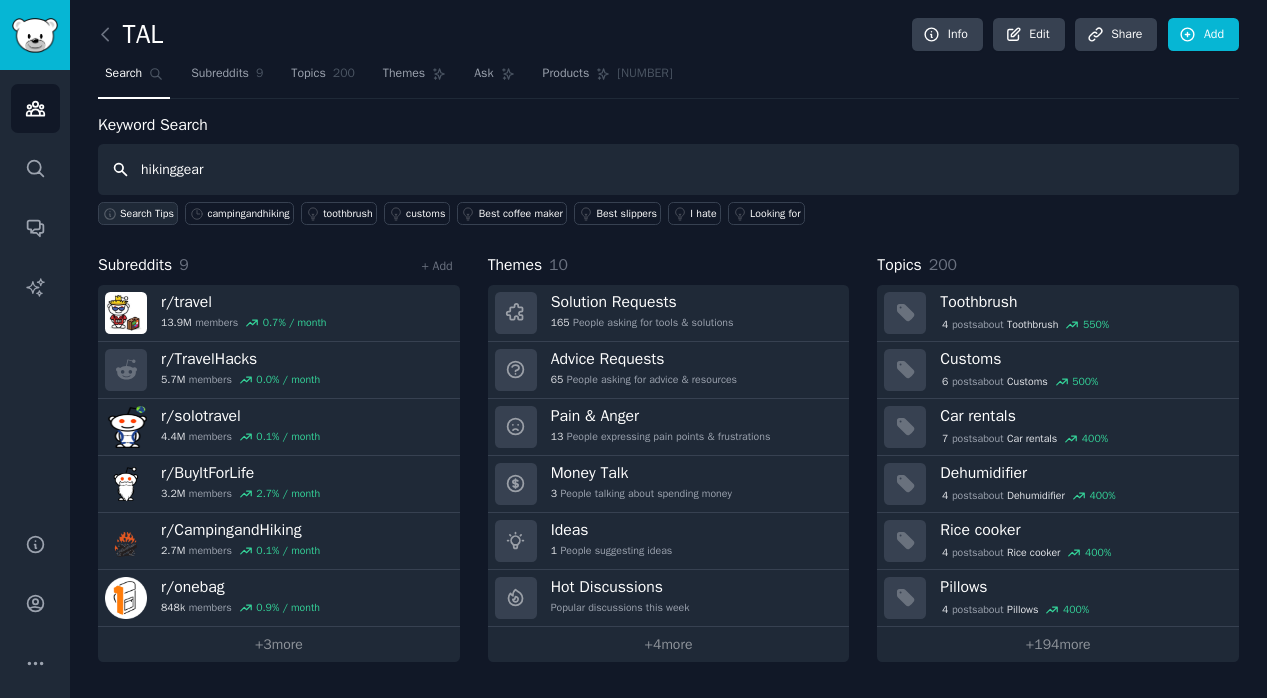 click on "Search Tips" at bounding box center [147, 214] 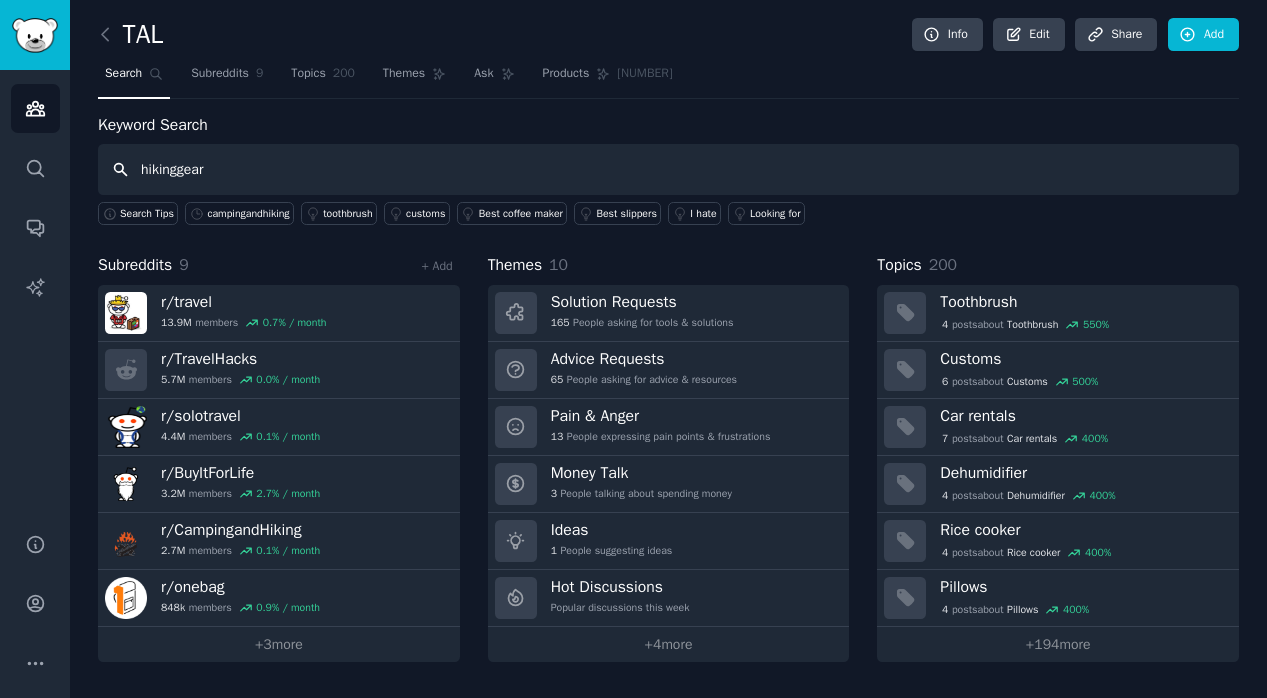 click on "hikinggear" at bounding box center (668, 169) 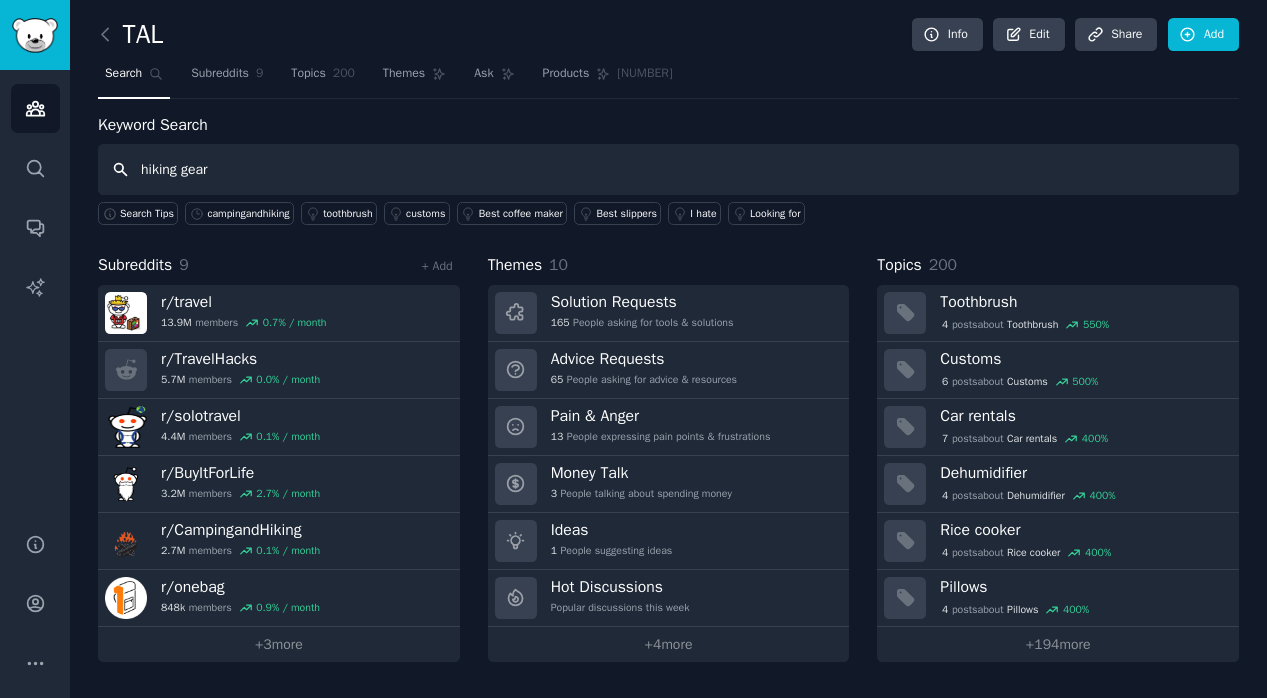 type on "hiking gear" 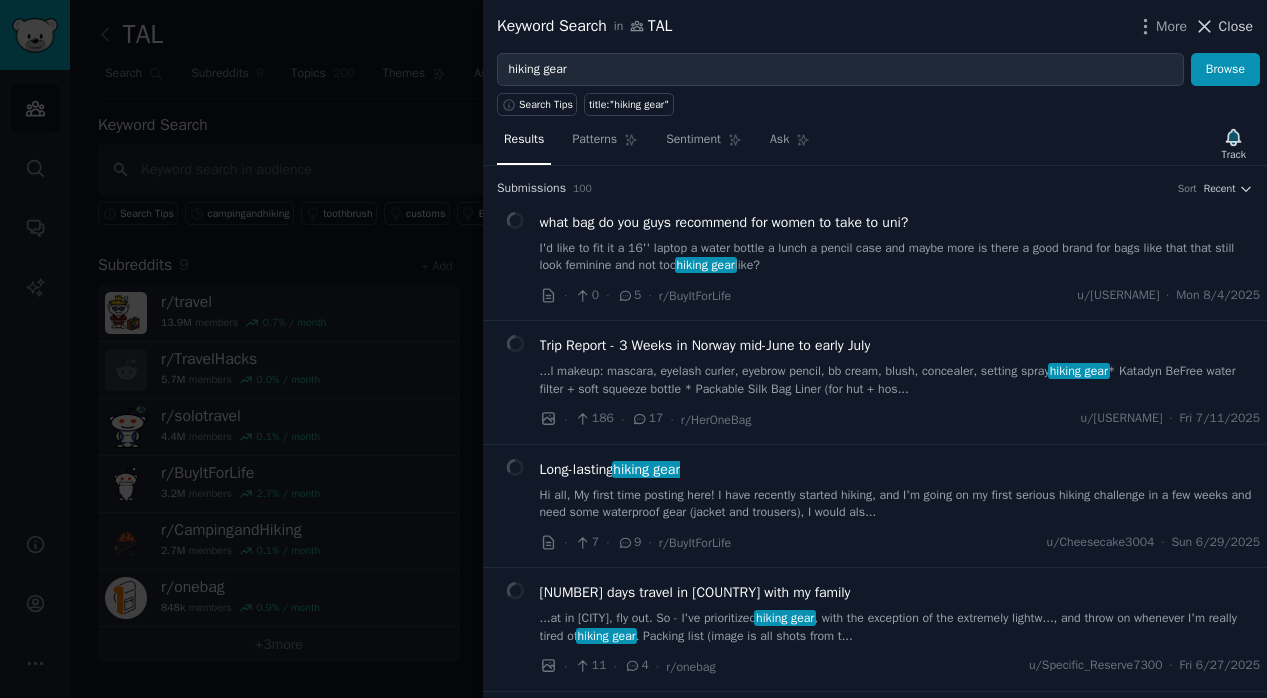 click on "Close" at bounding box center [1236, 26] 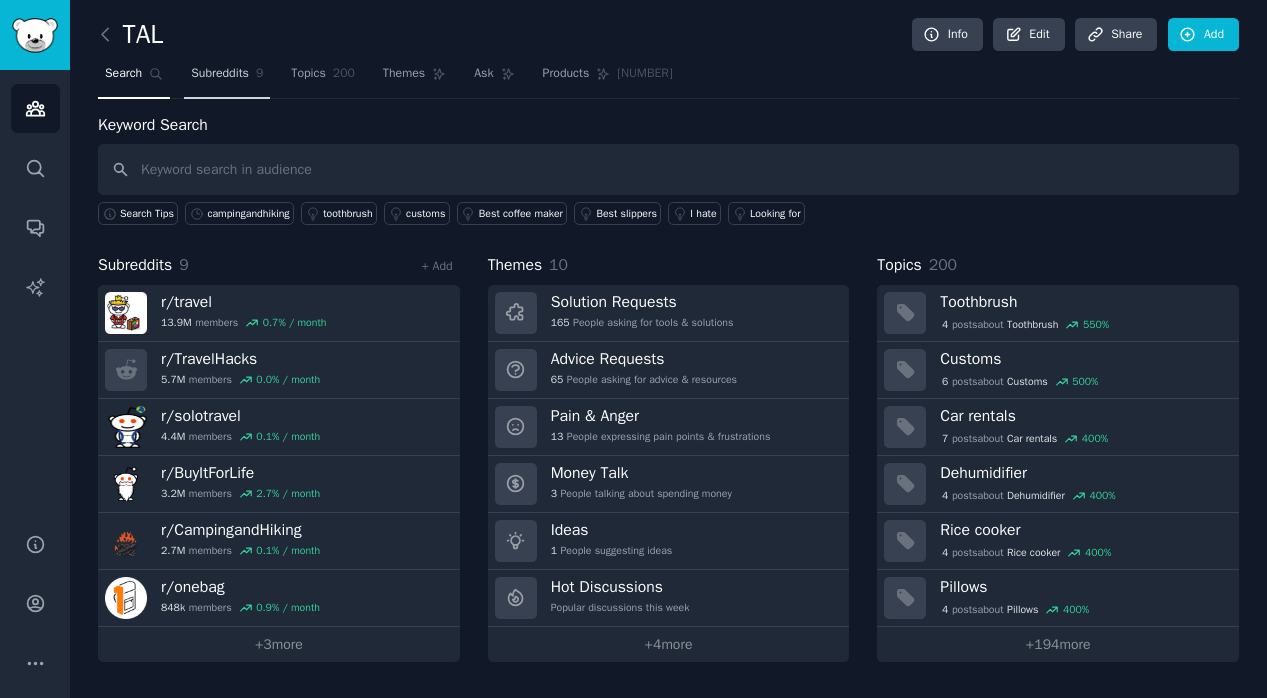 click on "Subreddits" at bounding box center [220, 74] 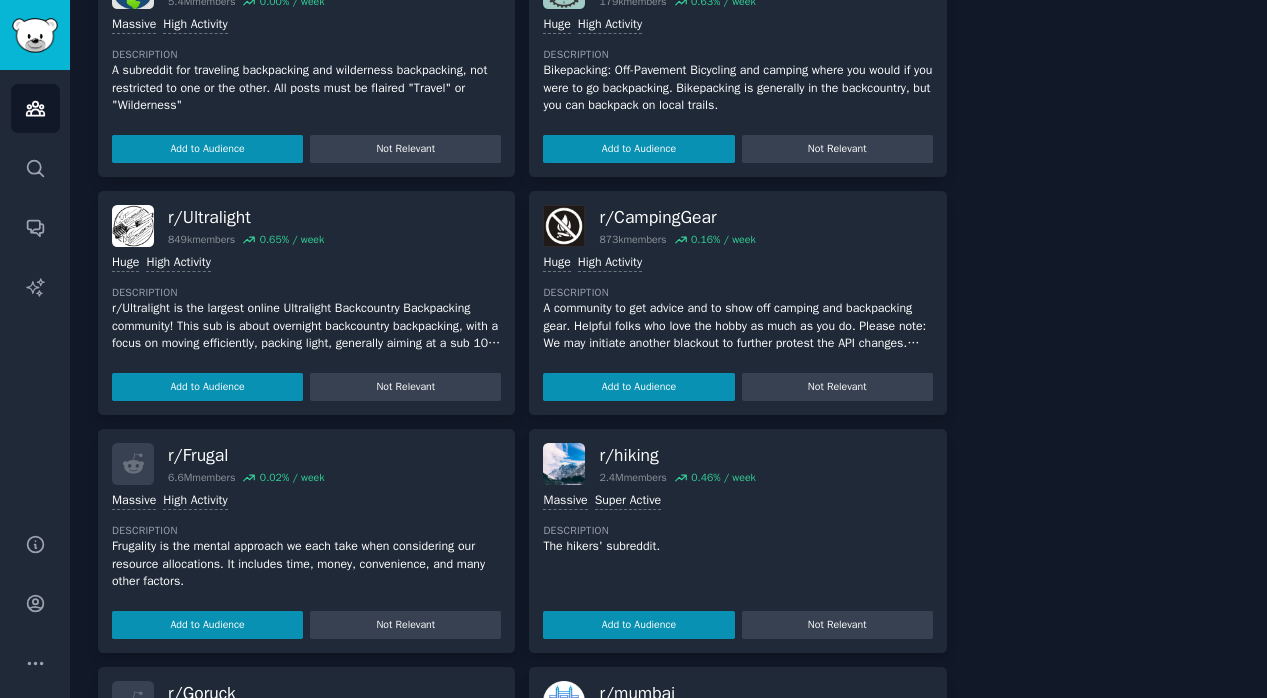 scroll, scrollTop: 1220, scrollLeft: 0, axis: vertical 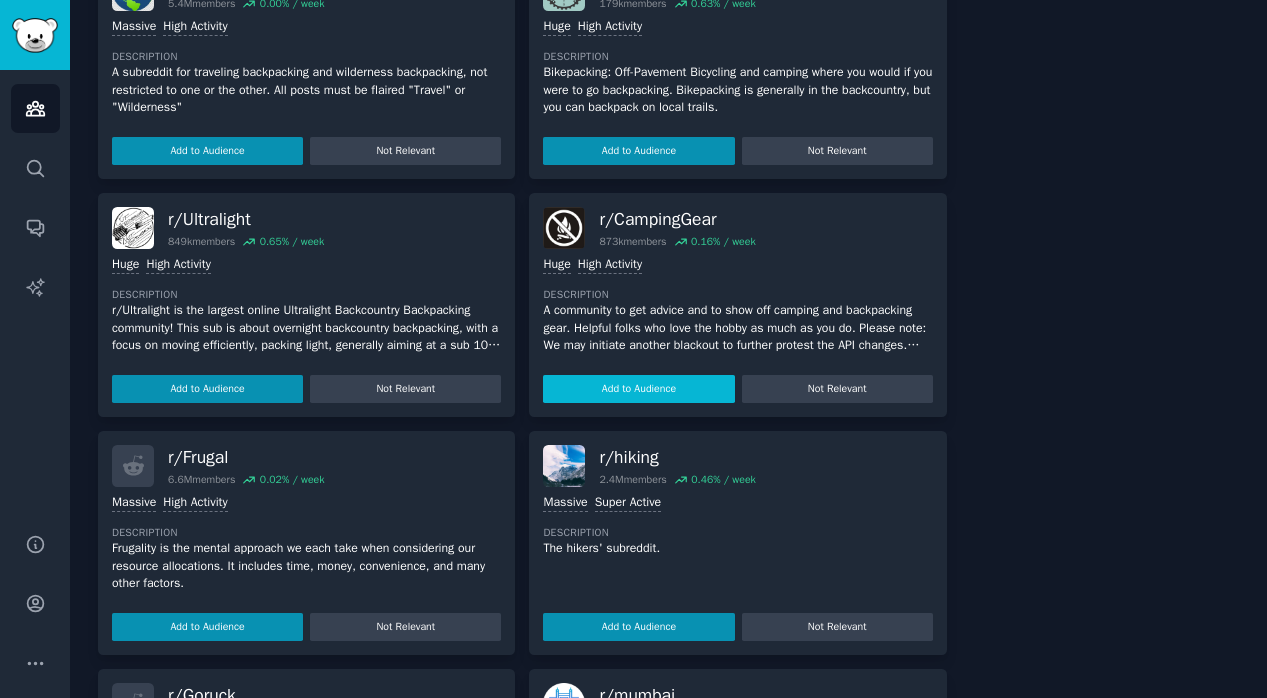 click on "Add to Audience" at bounding box center (638, 389) 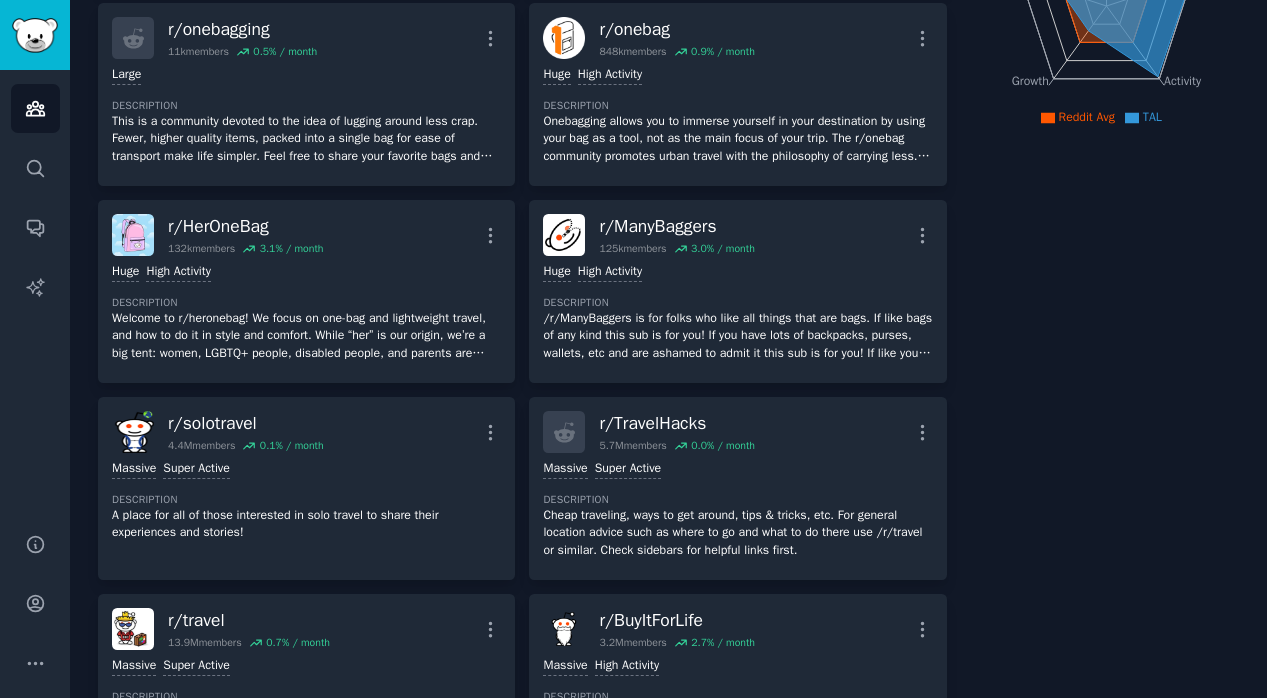 scroll, scrollTop: 0, scrollLeft: 0, axis: both 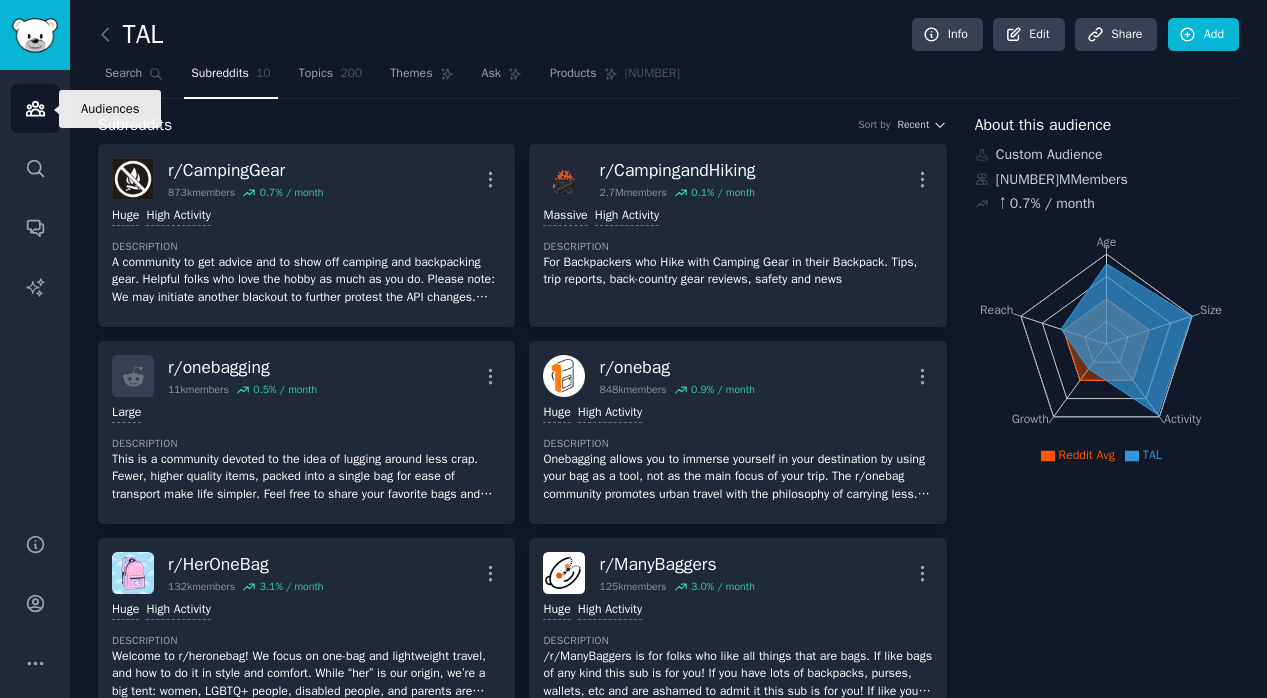click 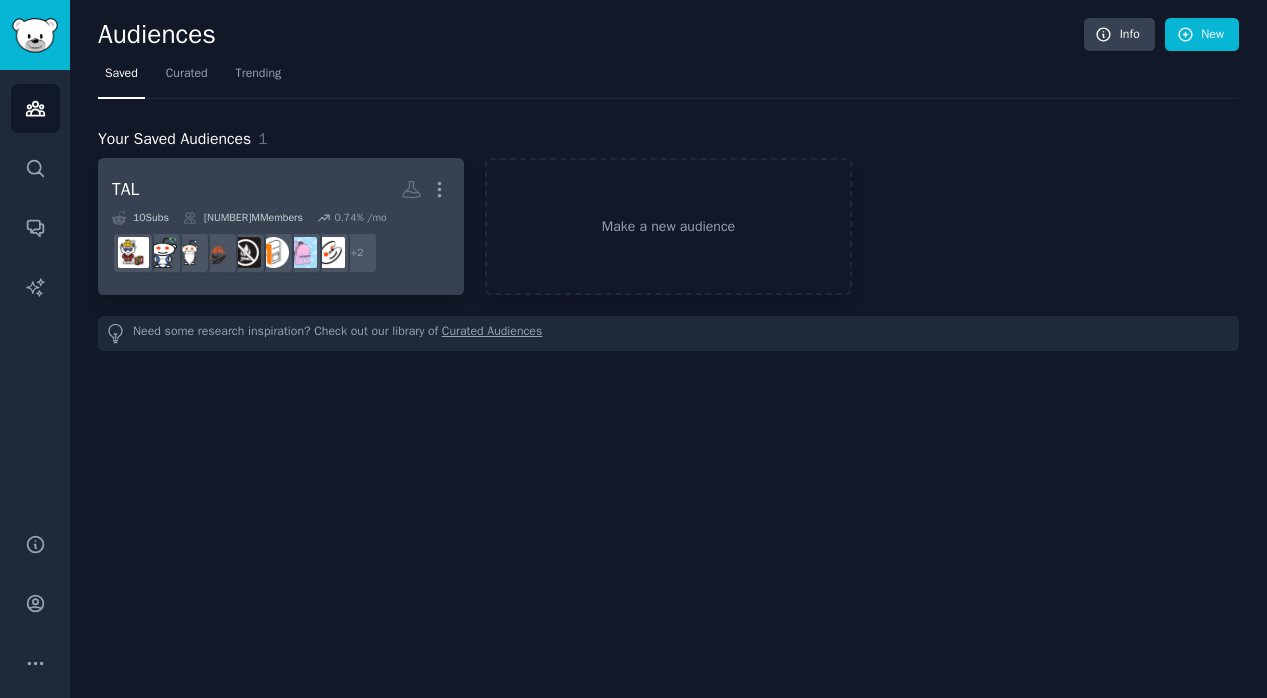 click on "TAL More" at bounding box center (281, 189) 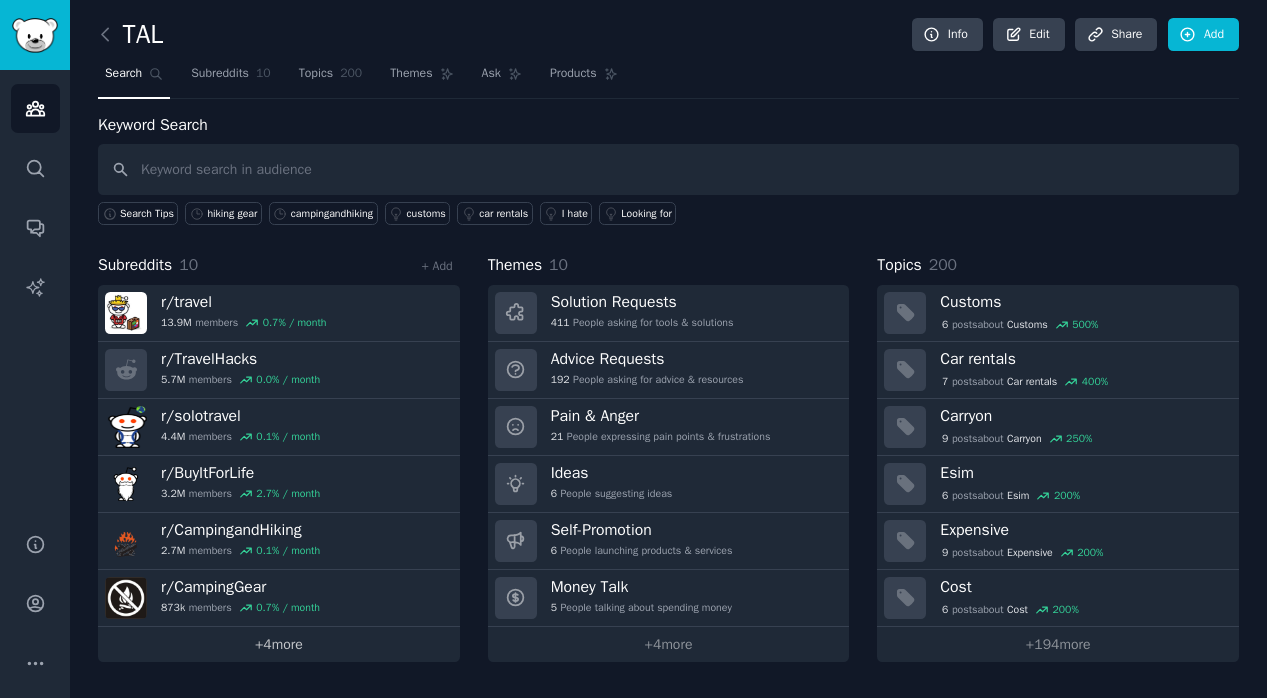 click on "+  4  more" at bounding box center [279, 644] 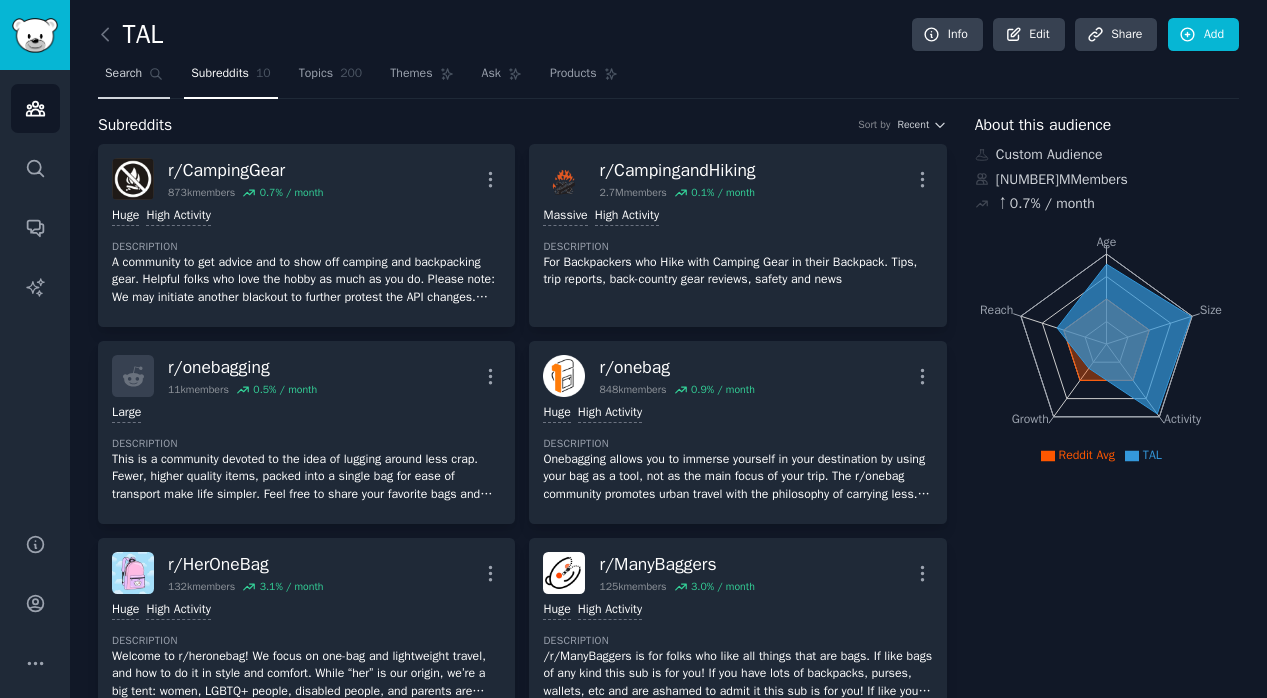 click on "Search" at bounding box center (134, 78) 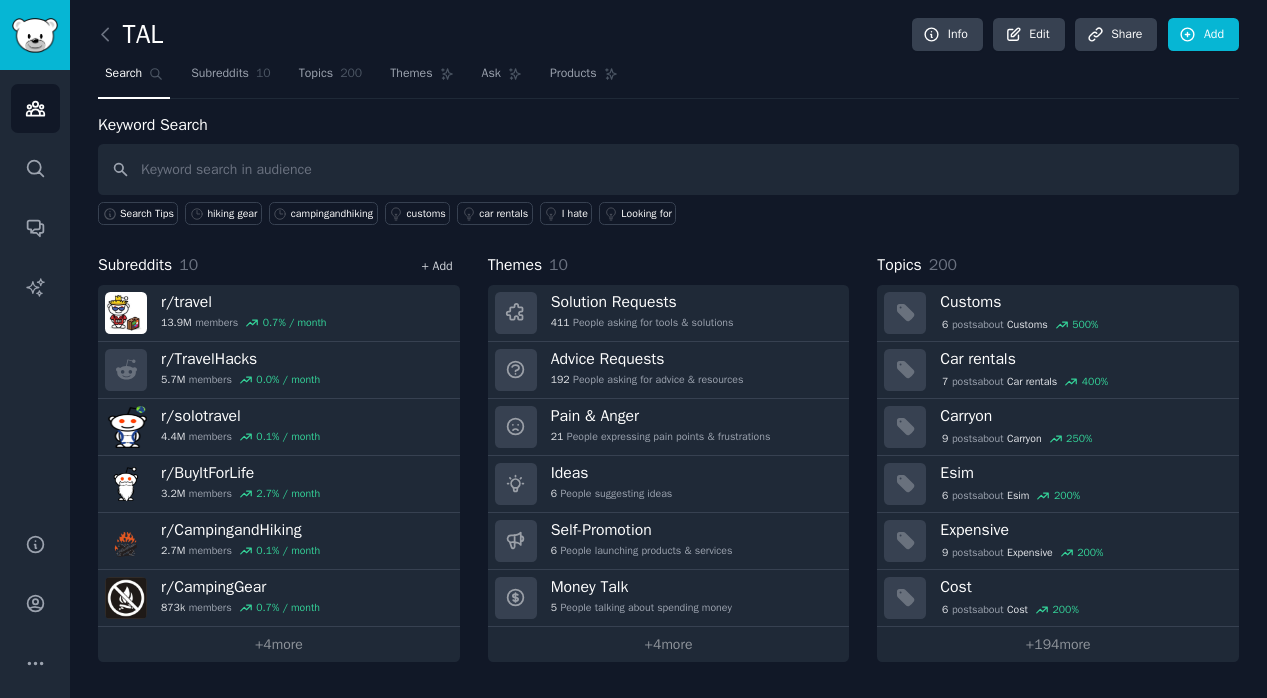 click on "+ Add" at bounding box center (437, 266) 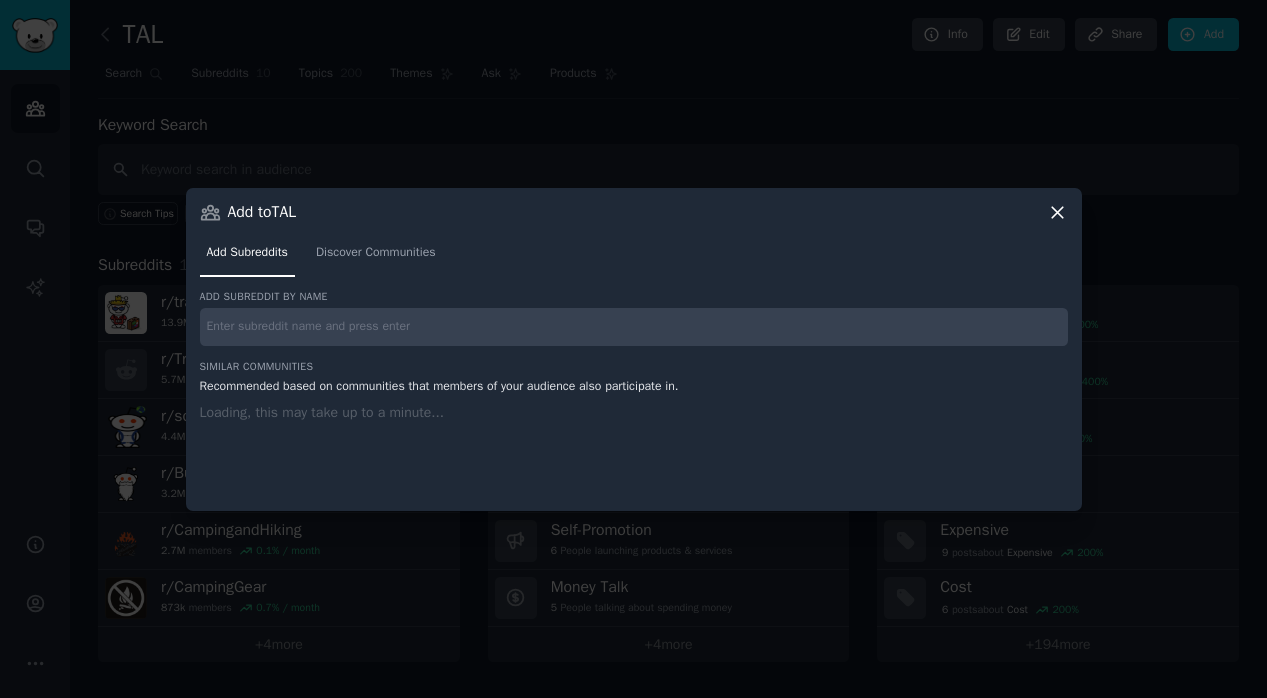 click at bounding box center [634, 327] 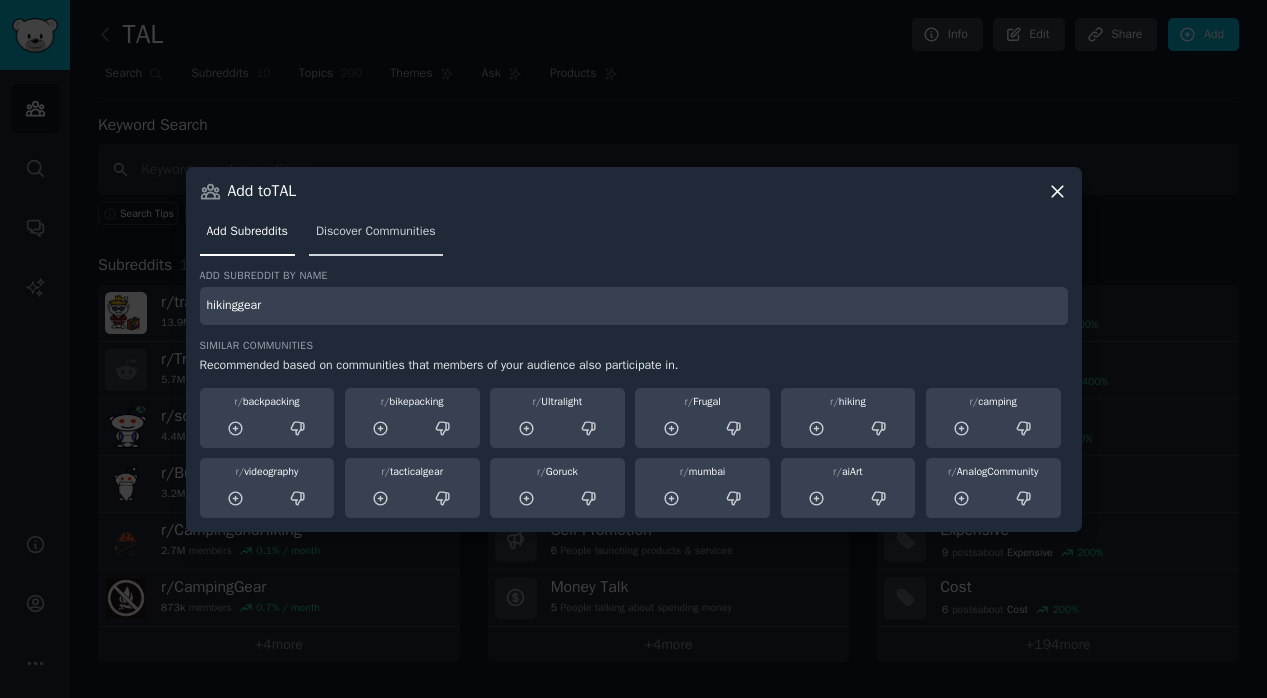 type on "hikinggear" 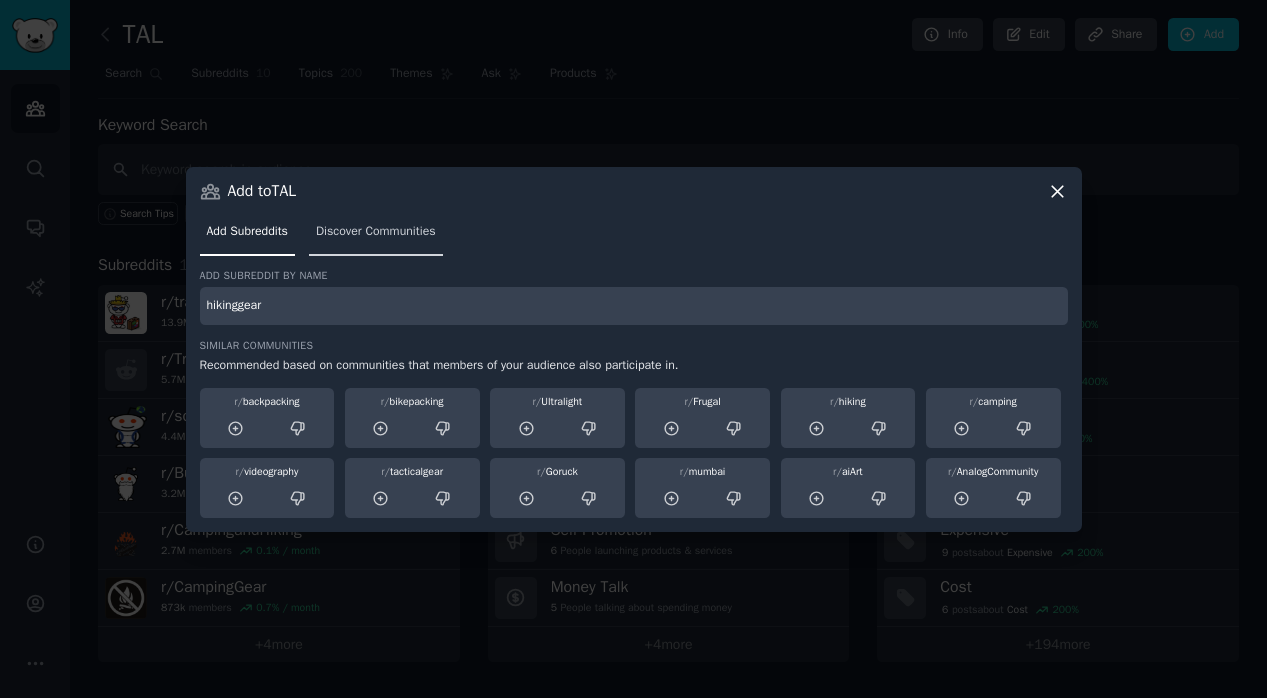click on "Discover Communities" at bounding box center [376, 232] 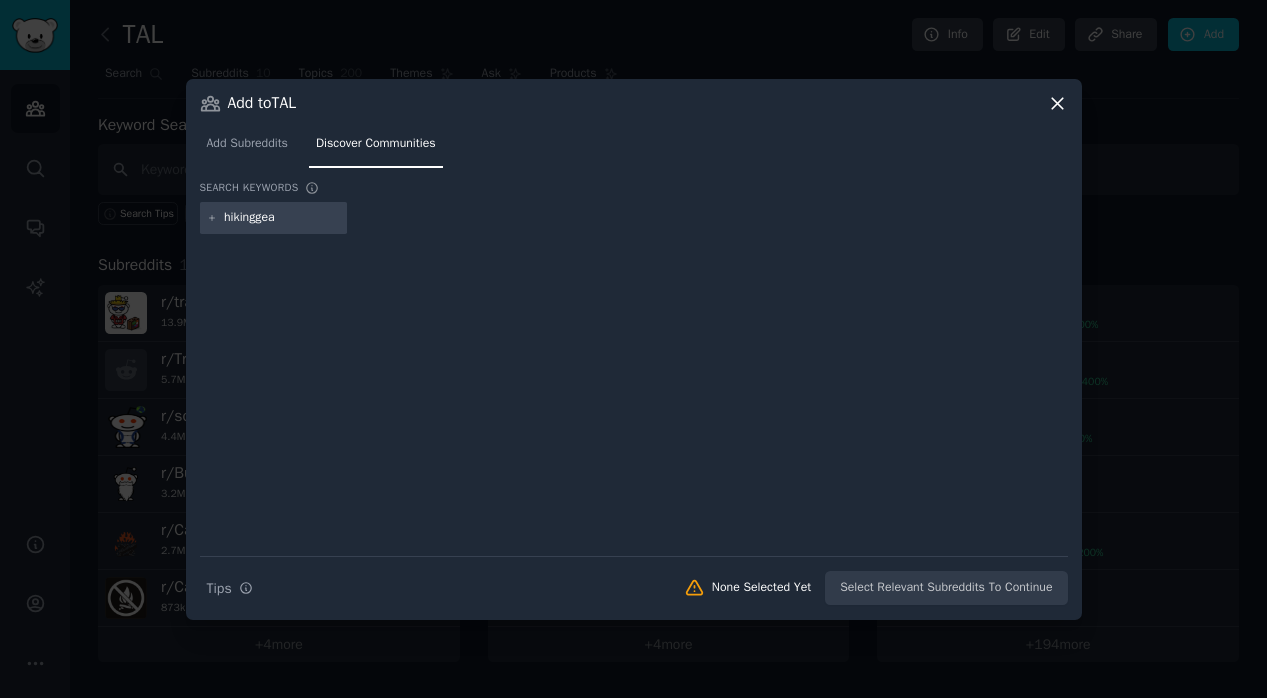 type on "hikinggear" 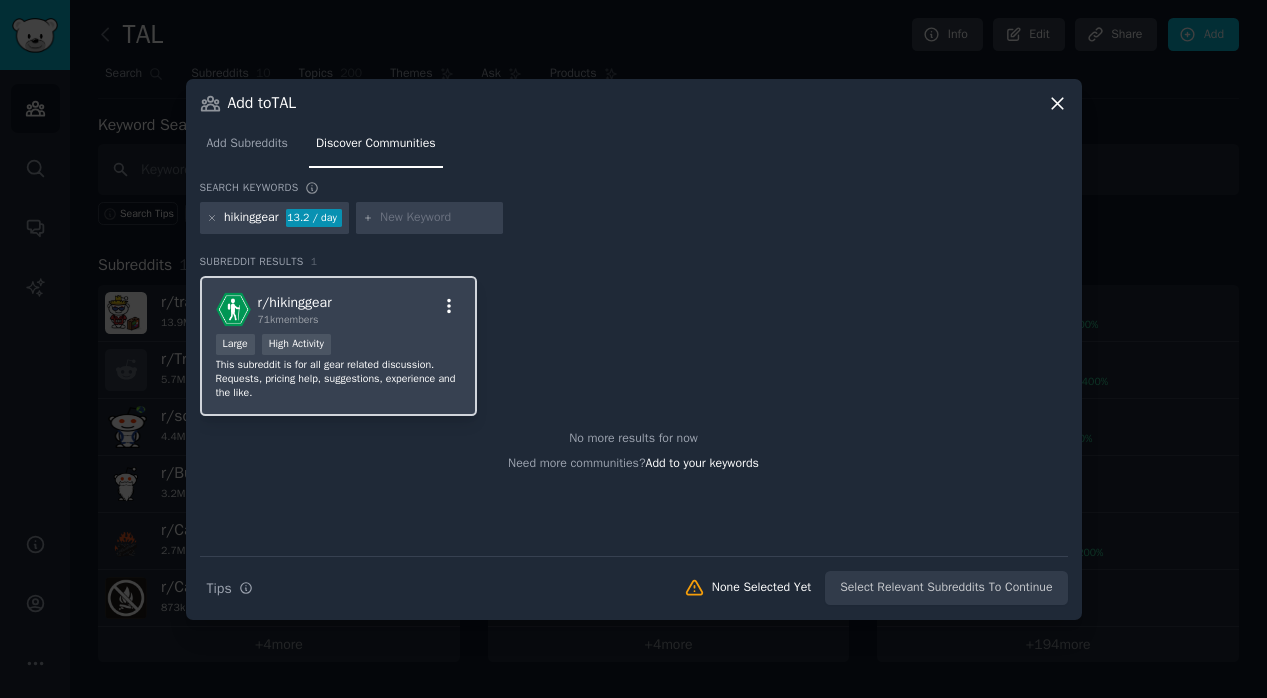 click 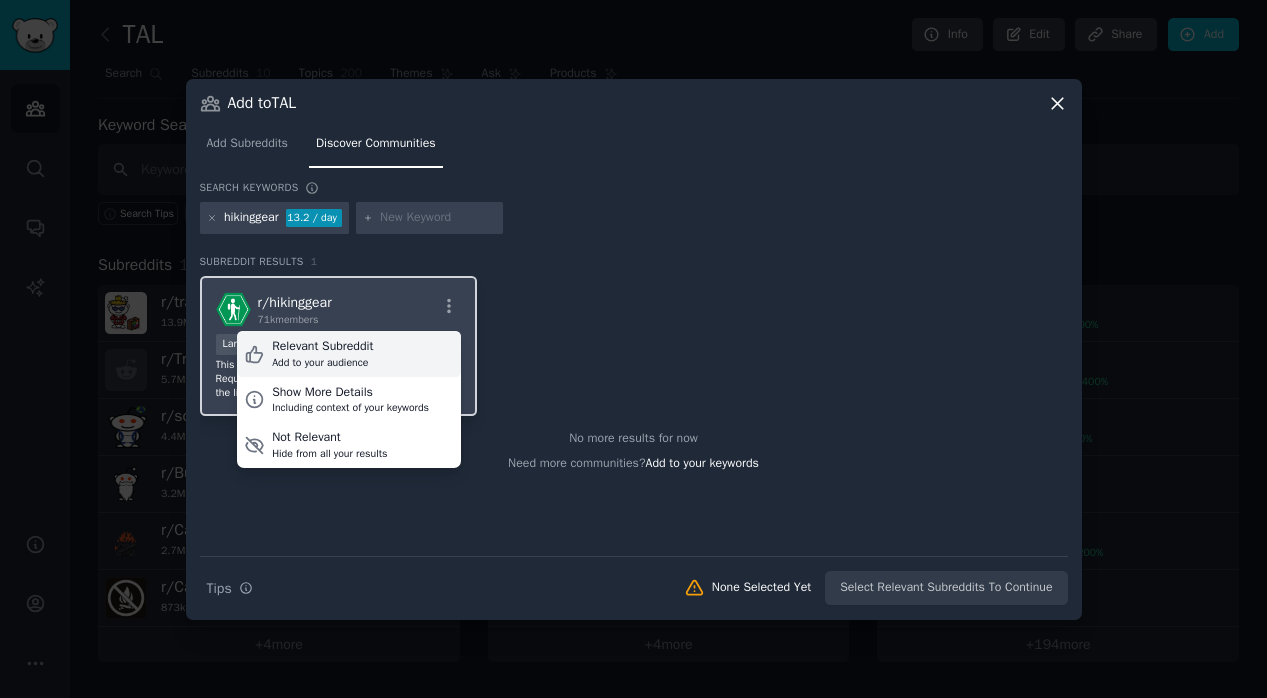click on "Add to your audience" at bounding box center (322, 363) 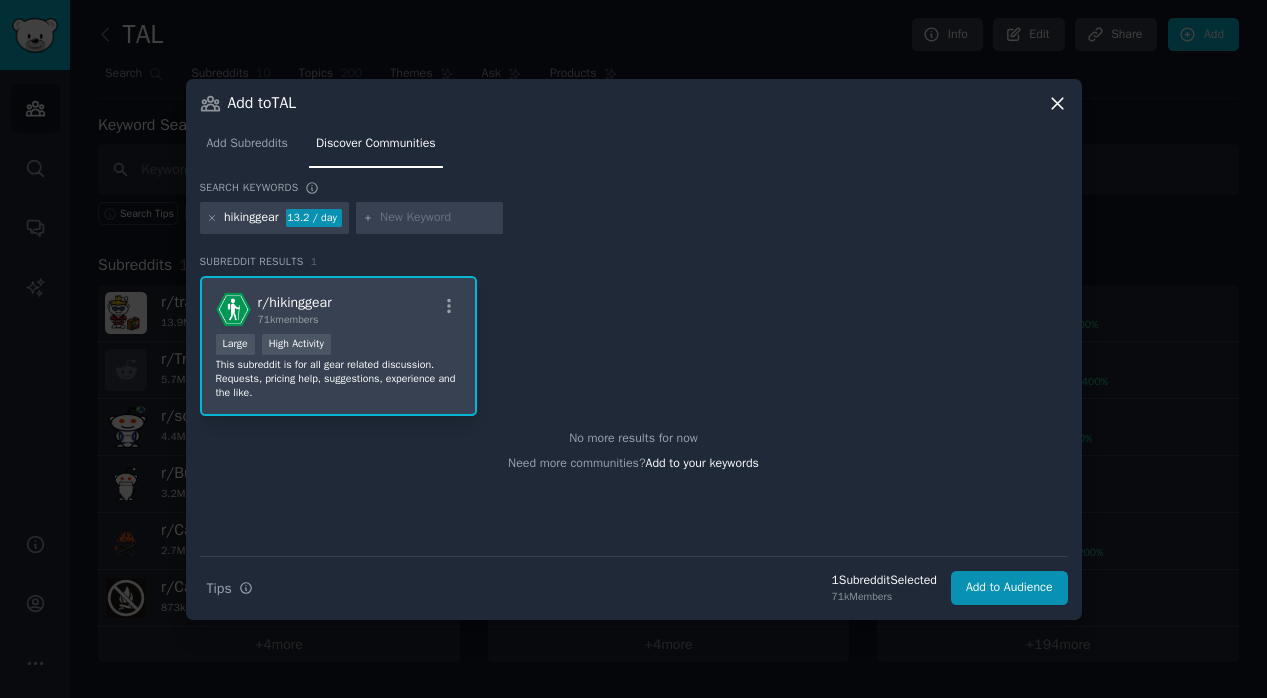 click on "hikinggear" at bounding box center (251, 218) 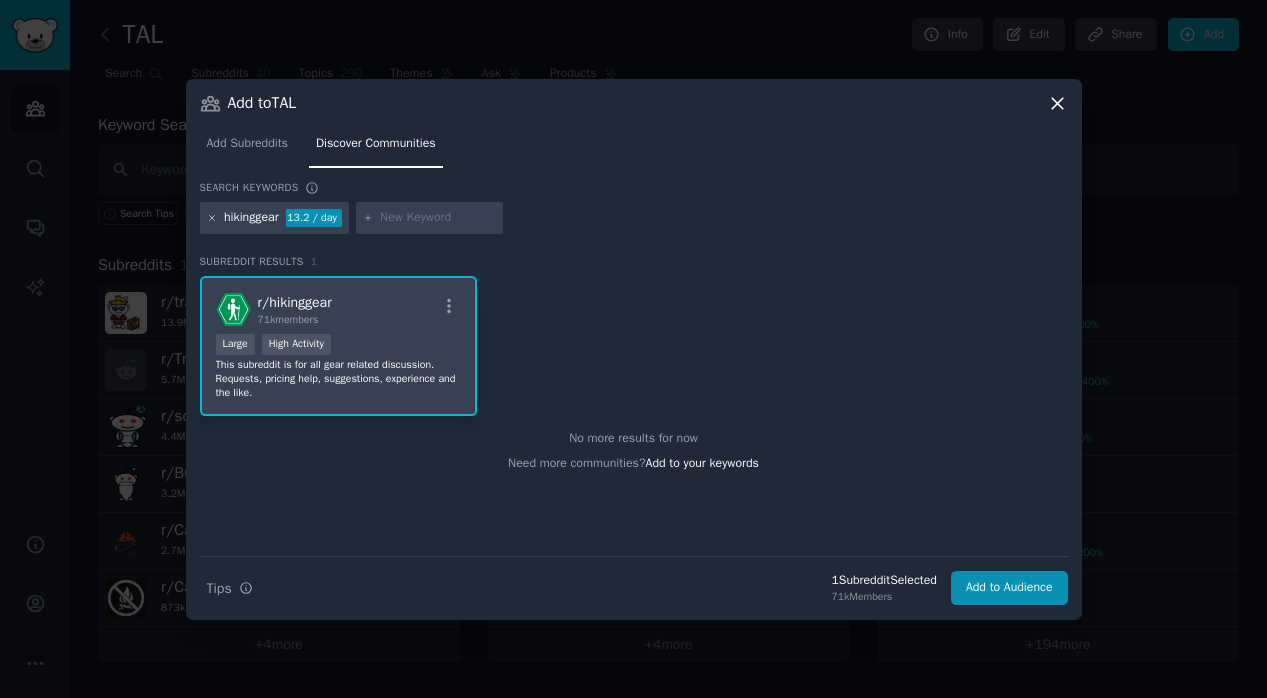 click 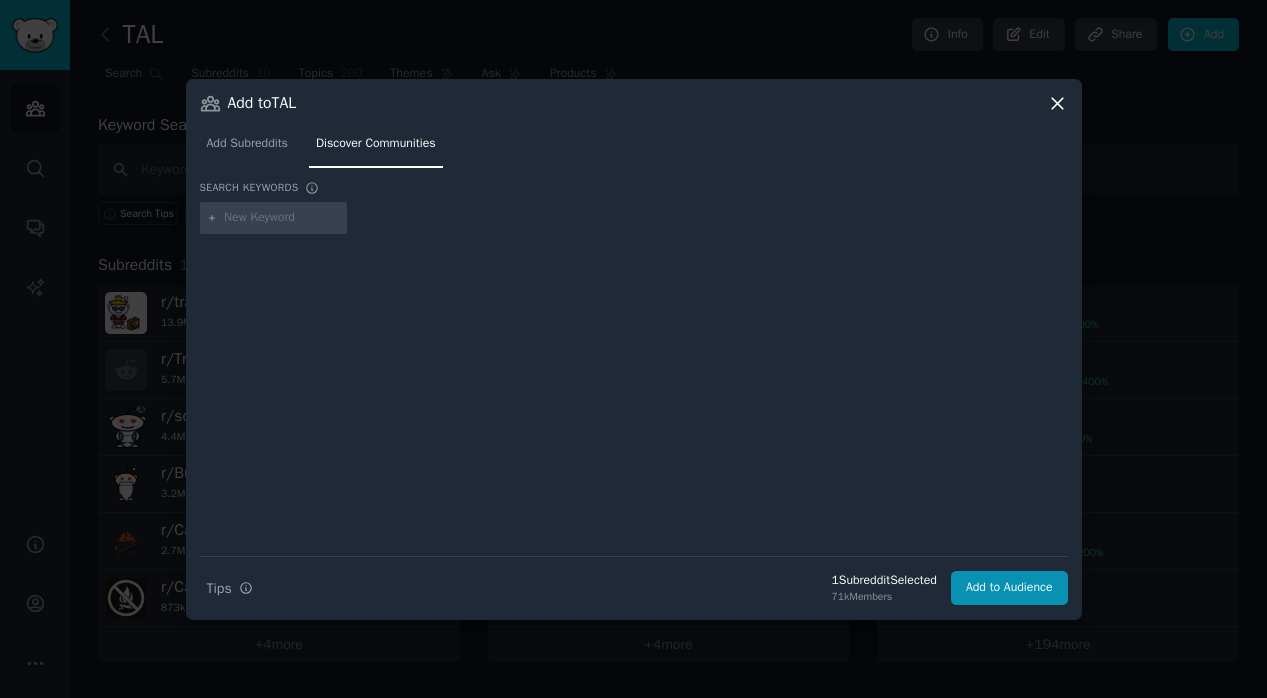 click at bounding box center [282, 218] 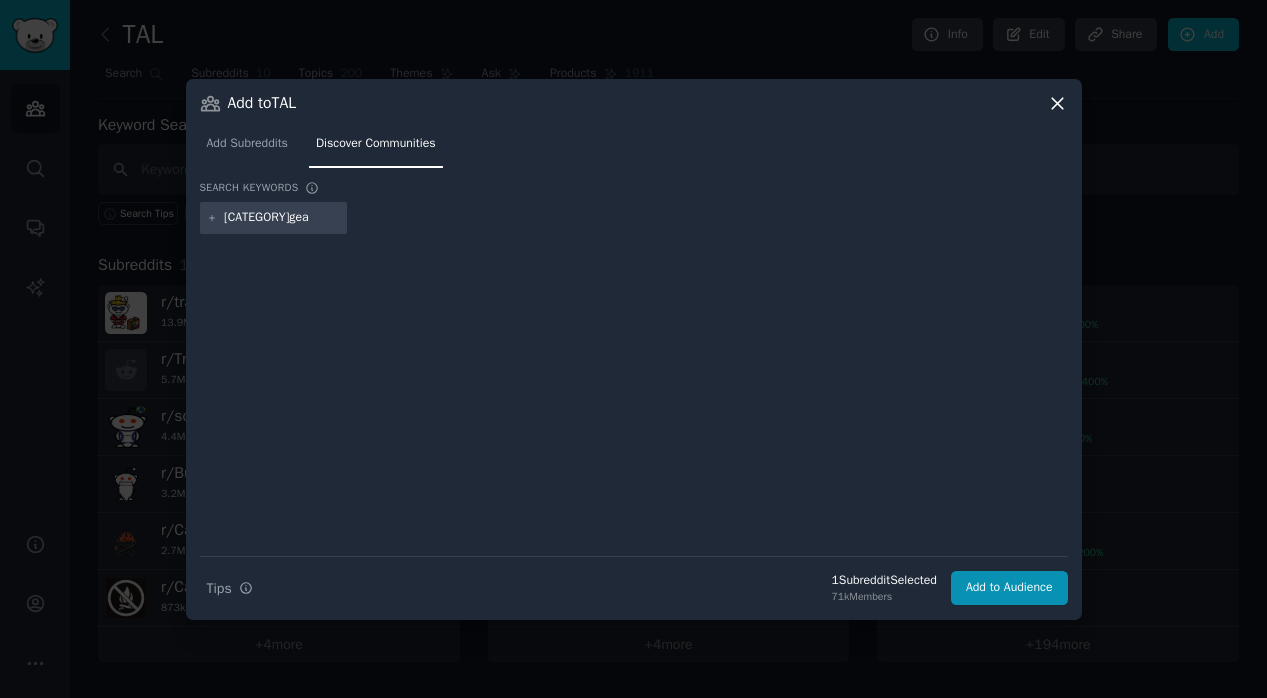 type on "campinggear" 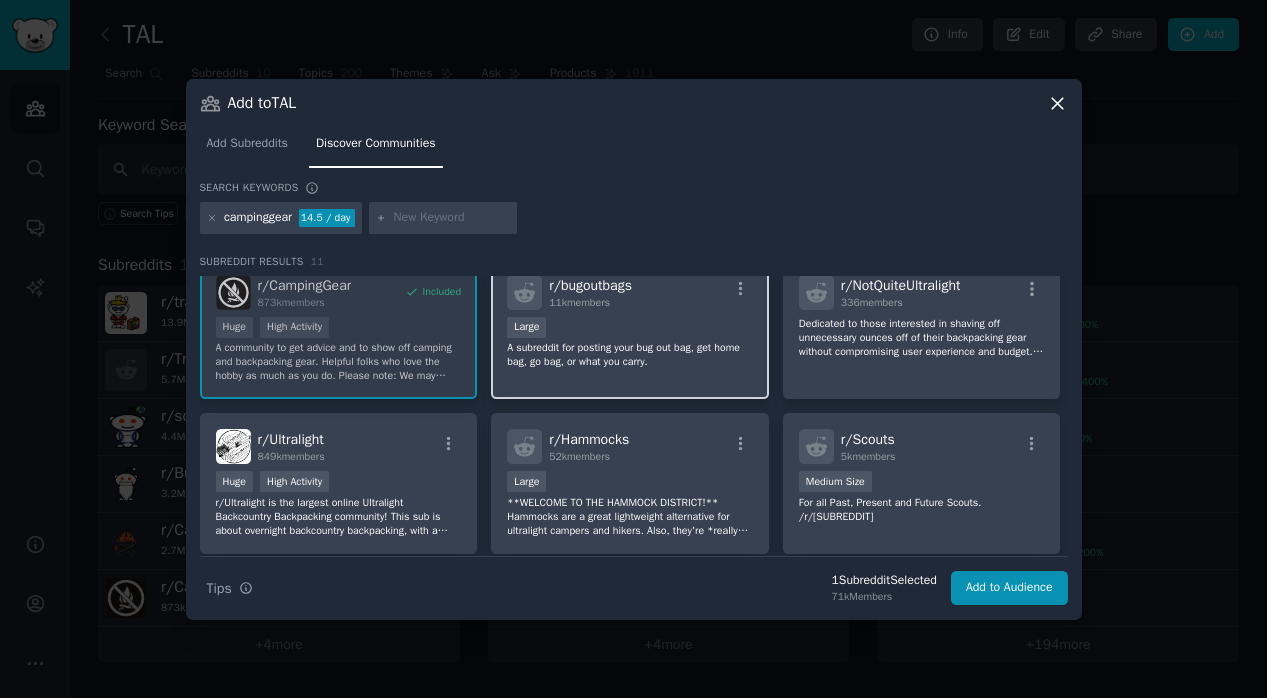 scroll, scrollTop: 18, scrollLeft: 0, axis: vertical 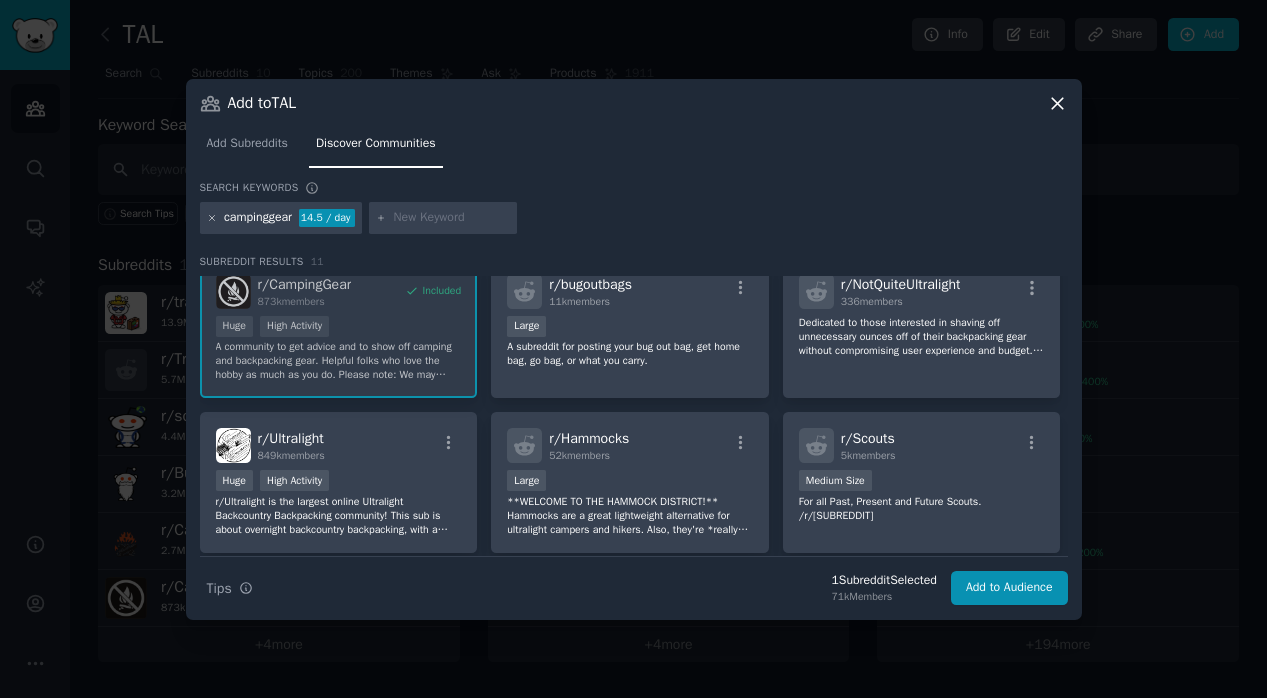 click 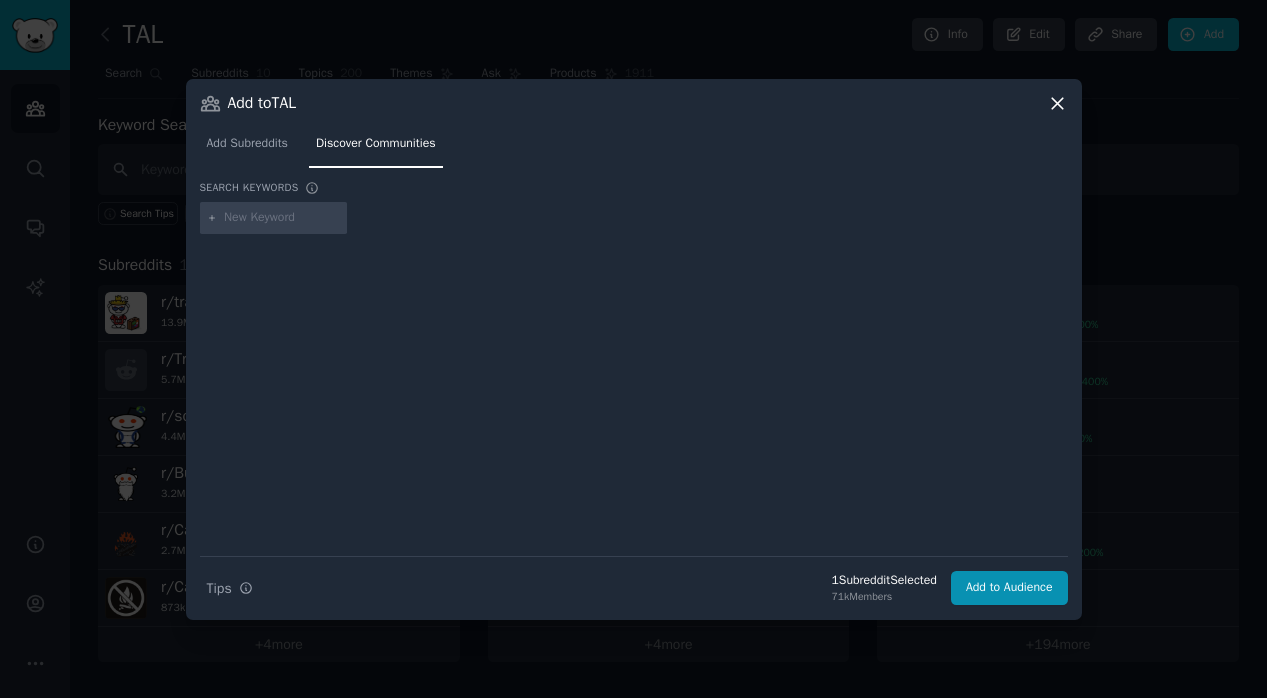 click at bounding box center [282, 218] 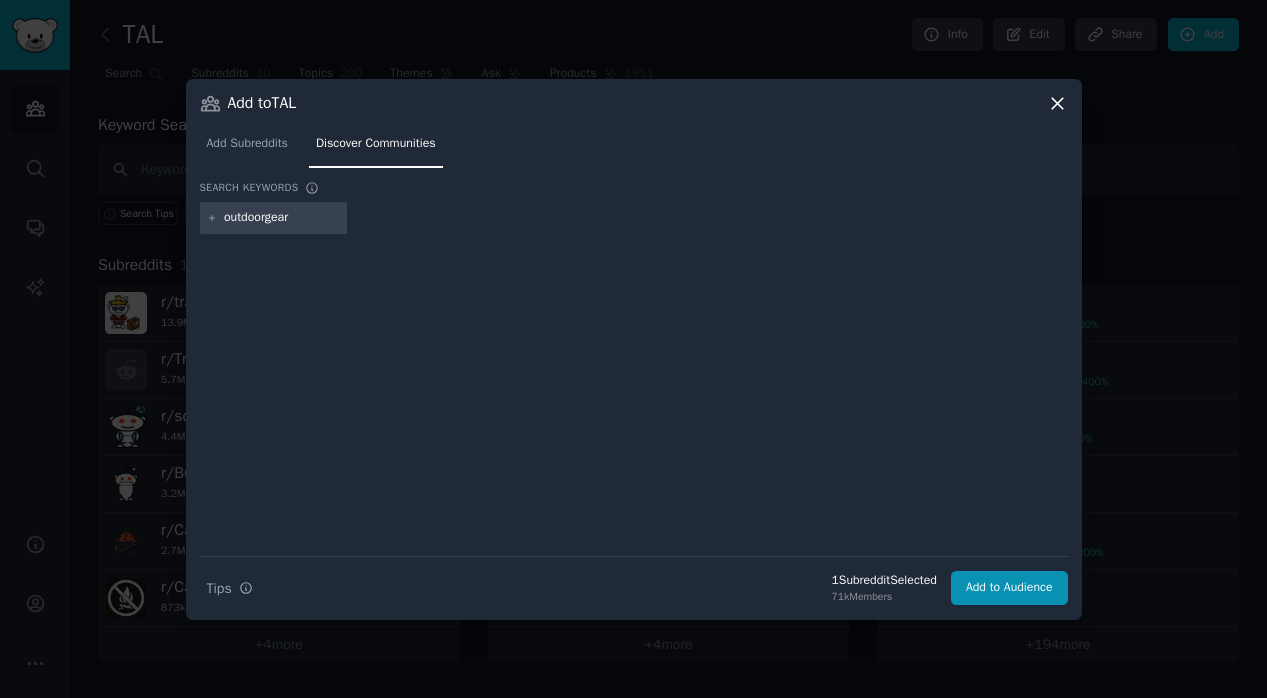 type on "outdoorgear" 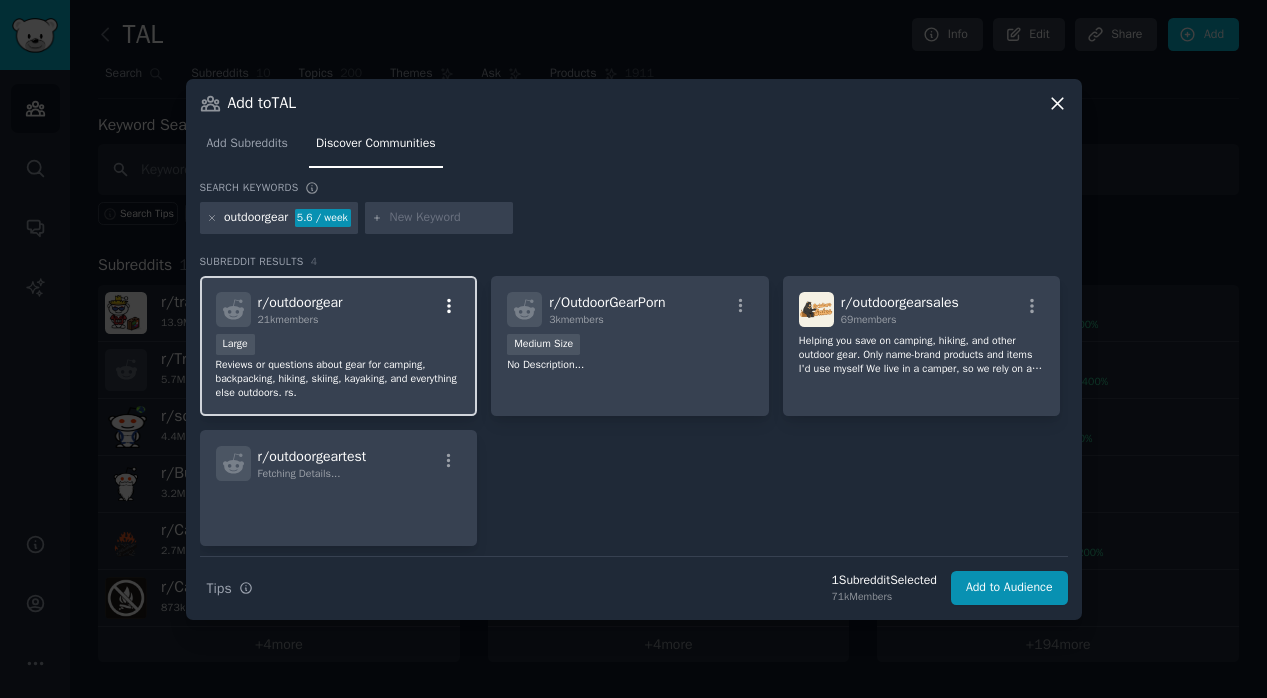 click 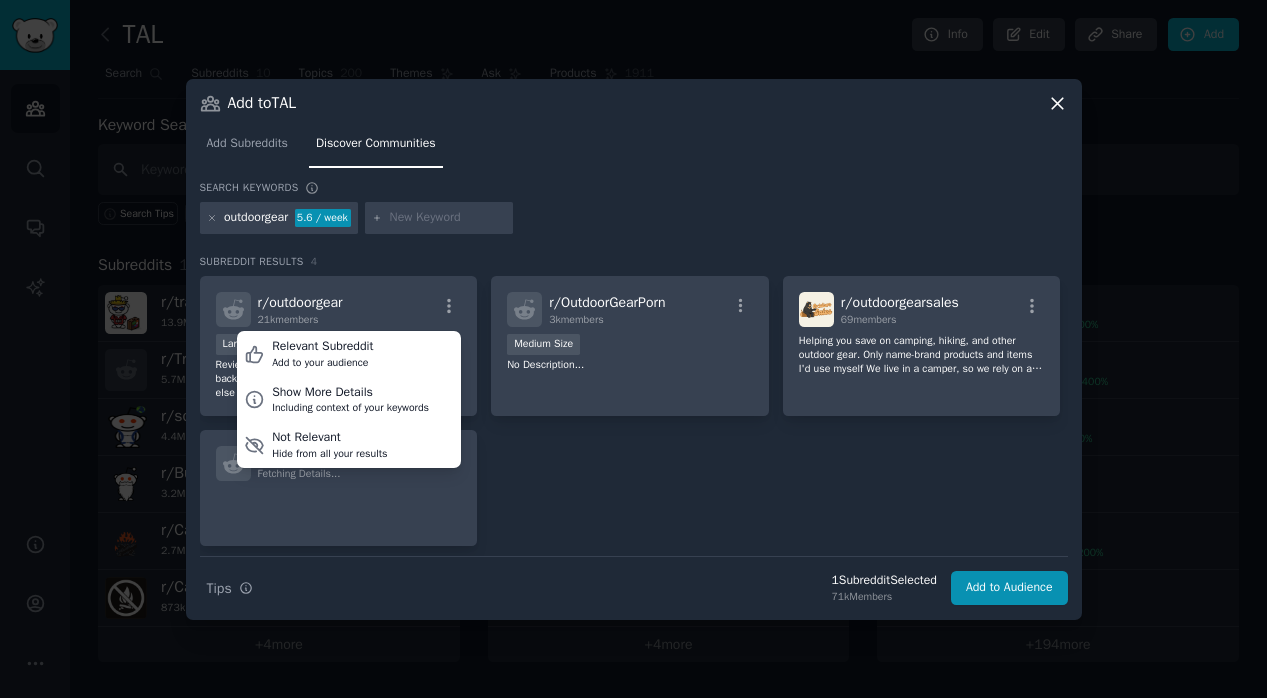 click on "outdoorgear 5.6 / week" at bounding box center (634, 221) 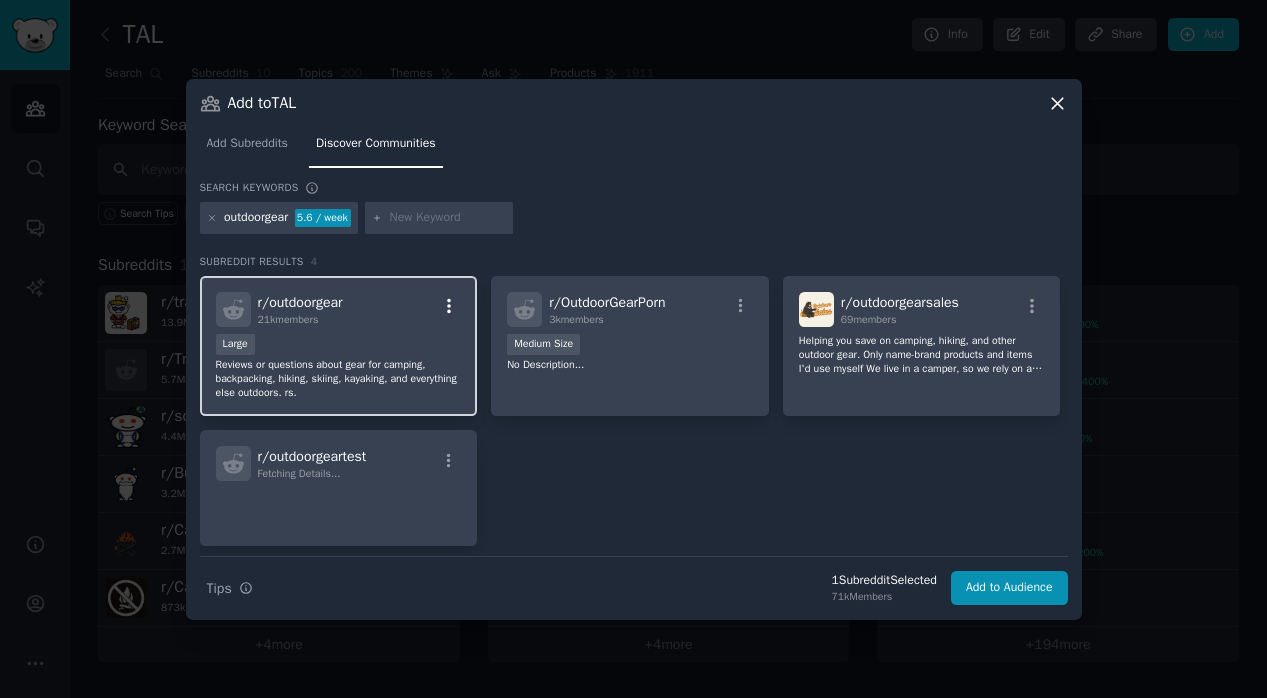click 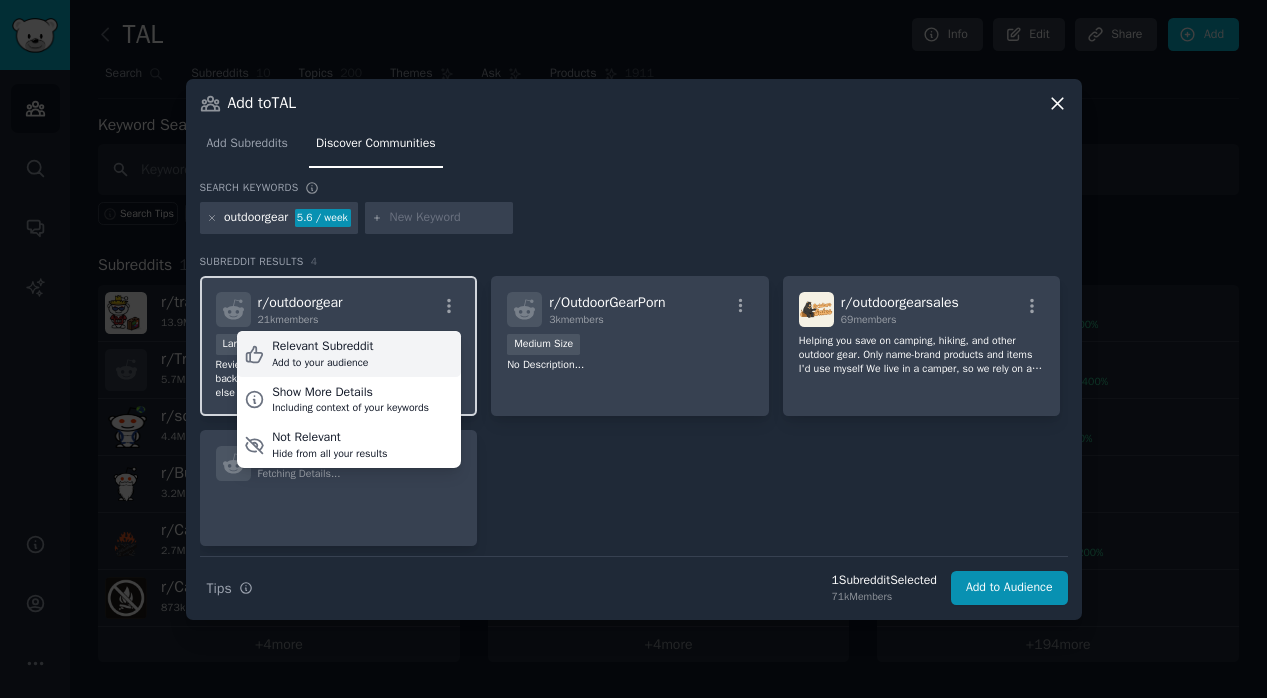 click on "Add to your audience" at bounding box center [322, 363] 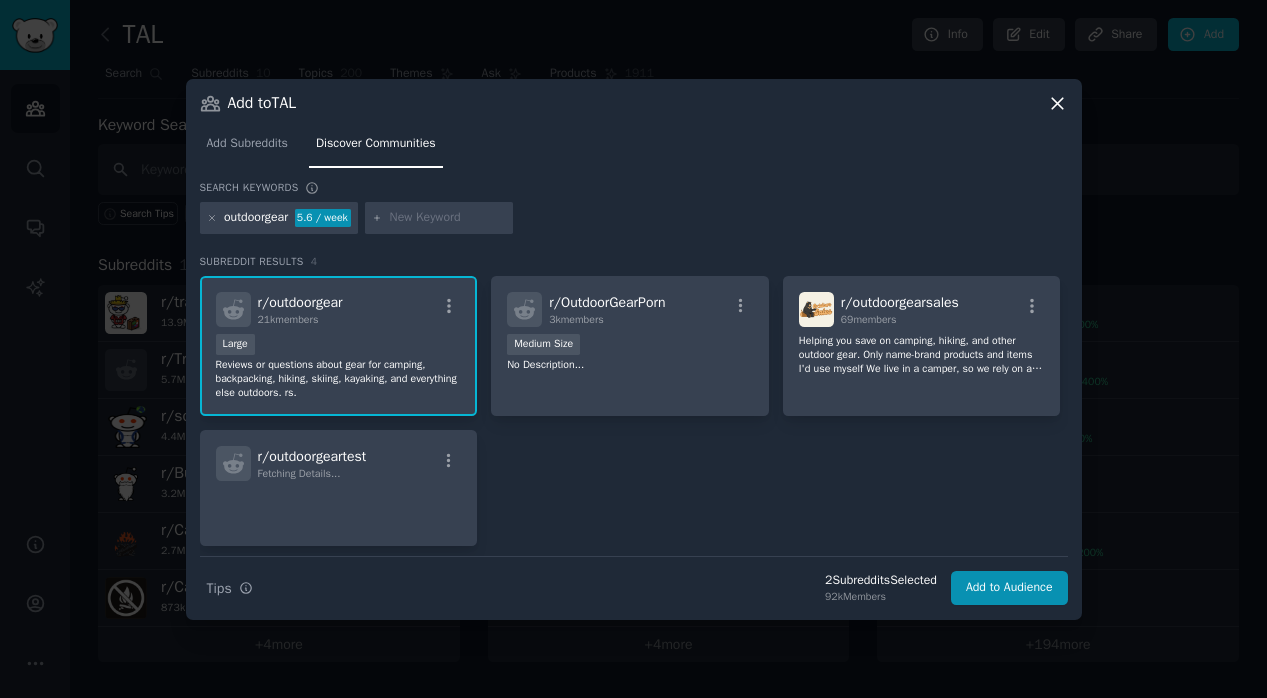 click at bounding box center (212, 218) 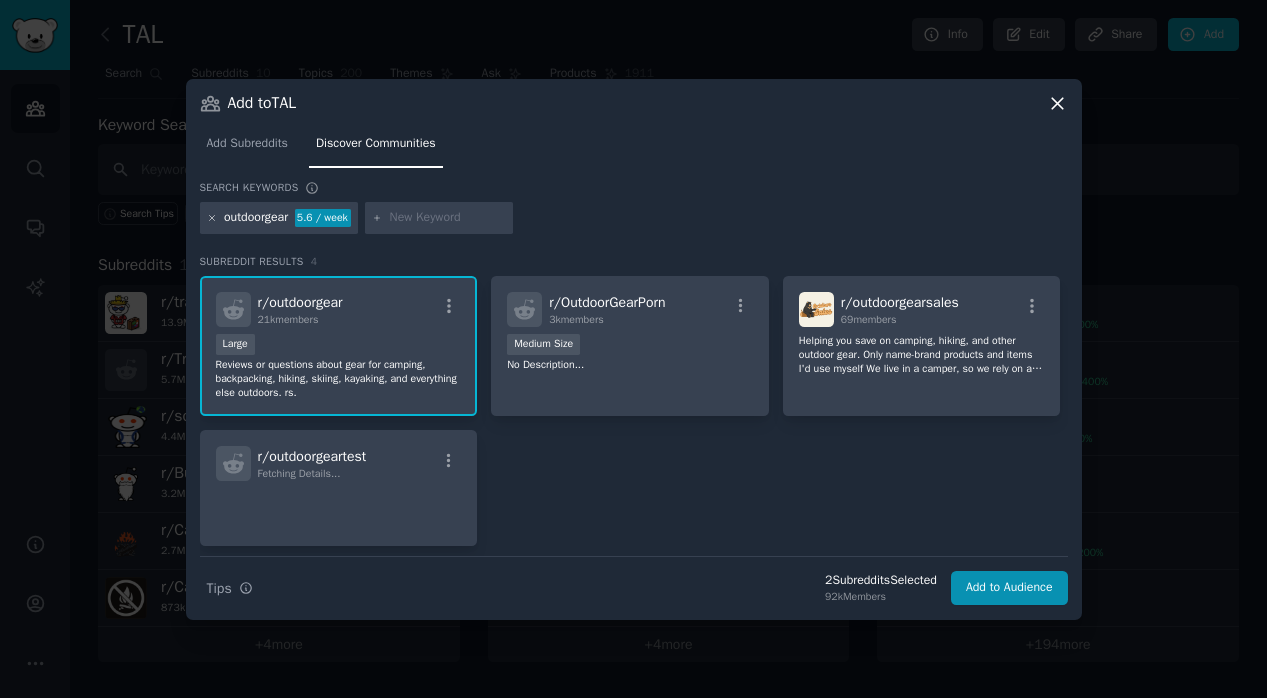 click 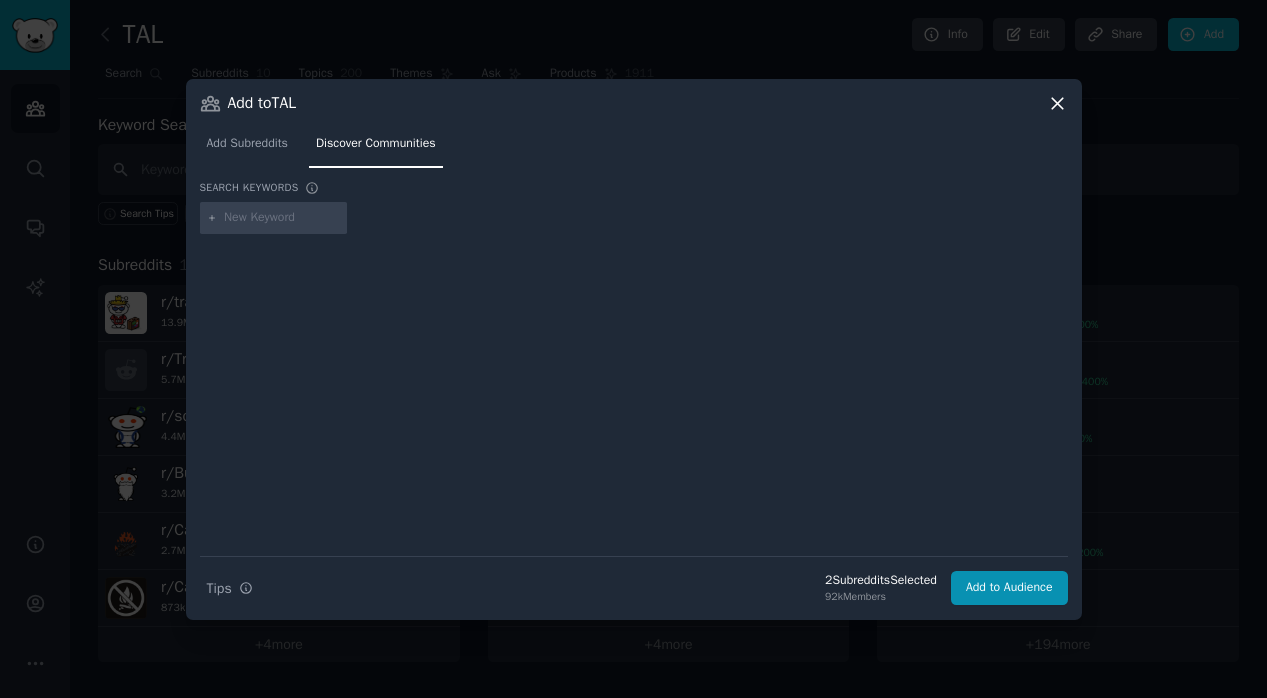 click at bounding box center [282, 218] 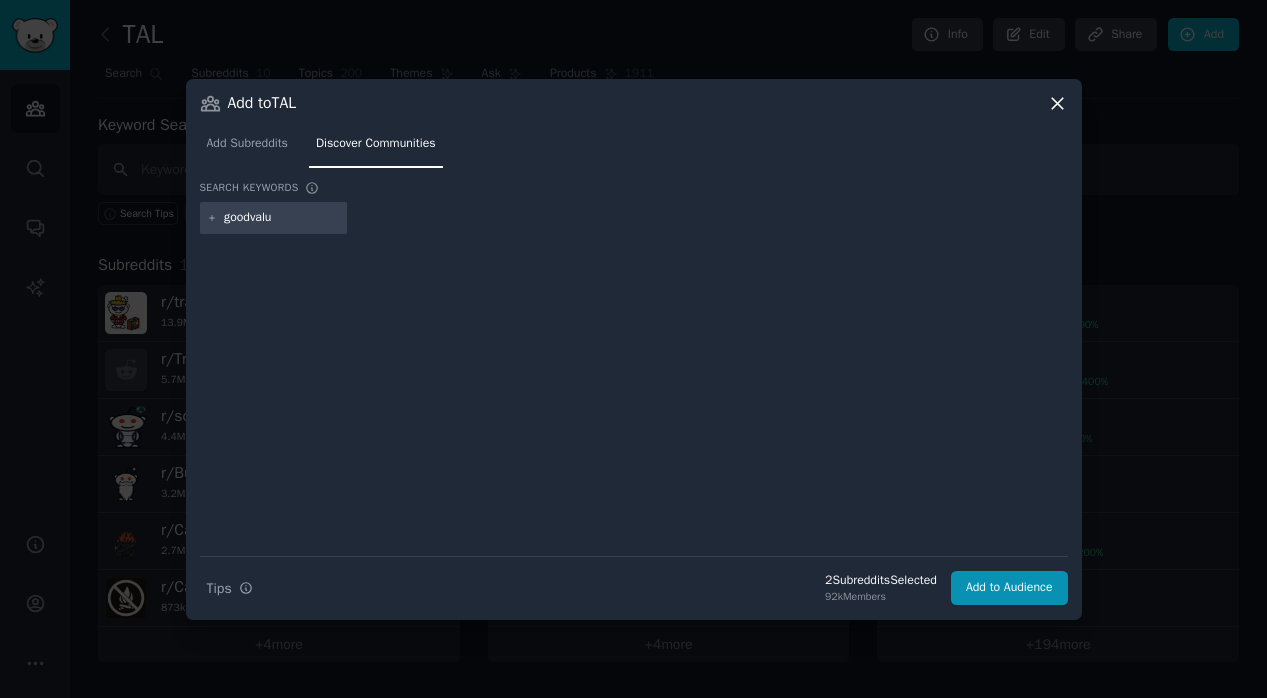 type on "goodvalue" 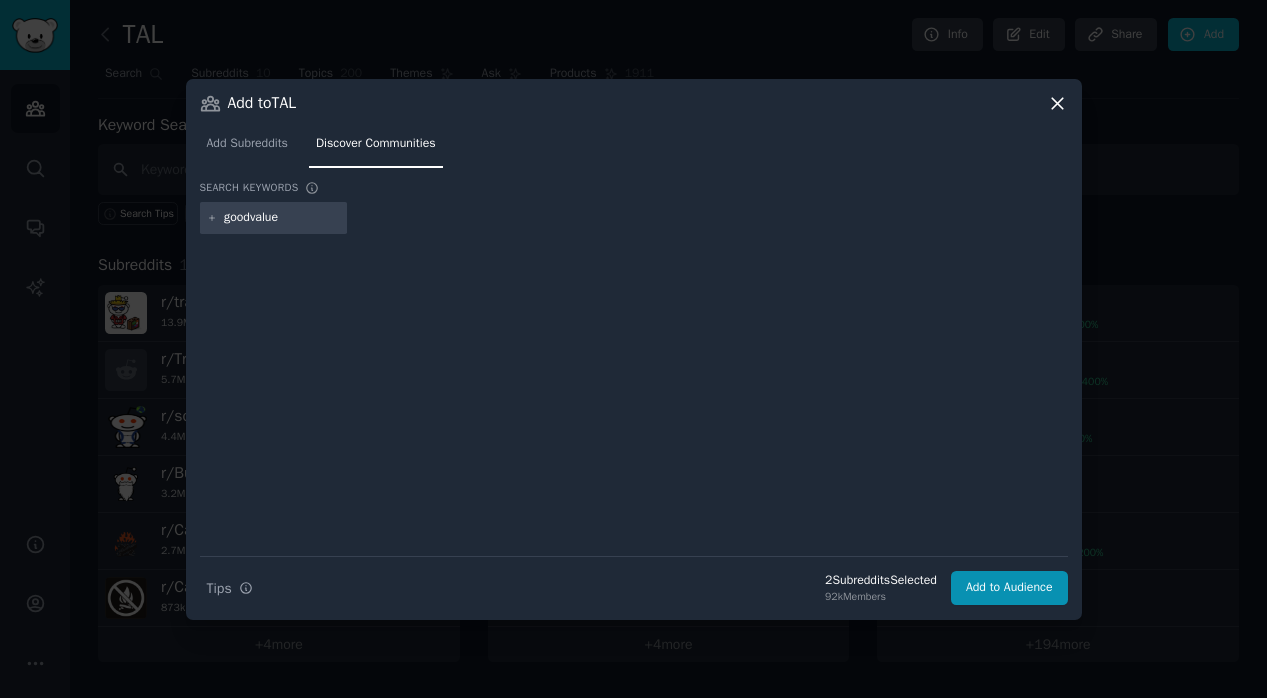 type 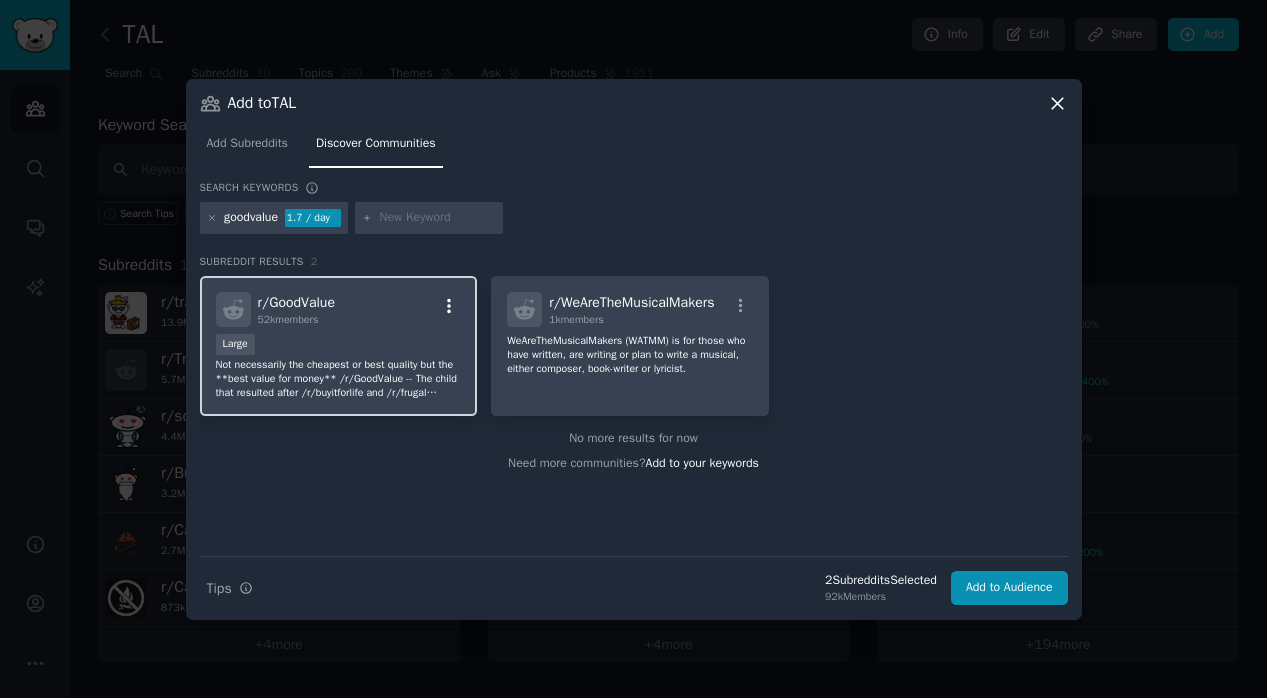 click 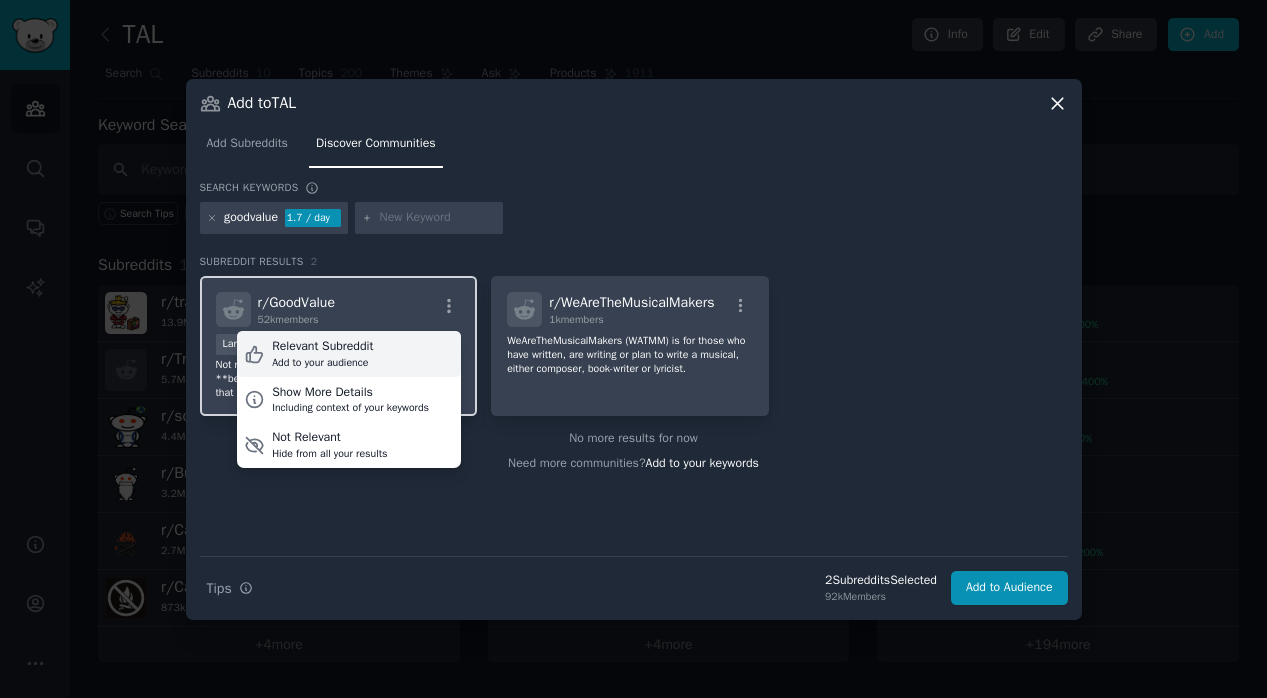 click on "Relevant Subreddit" at bounding box center [322, 347] 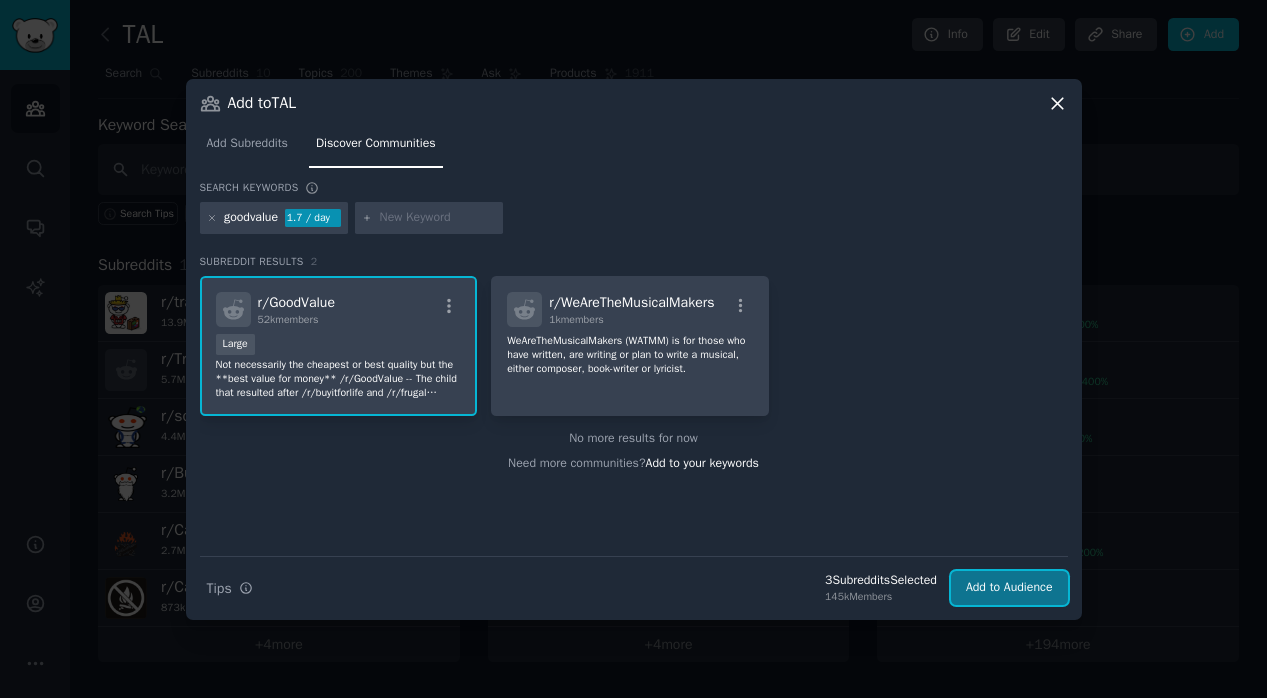 click on "Add to Audience" at bounding box center (1009, 588) 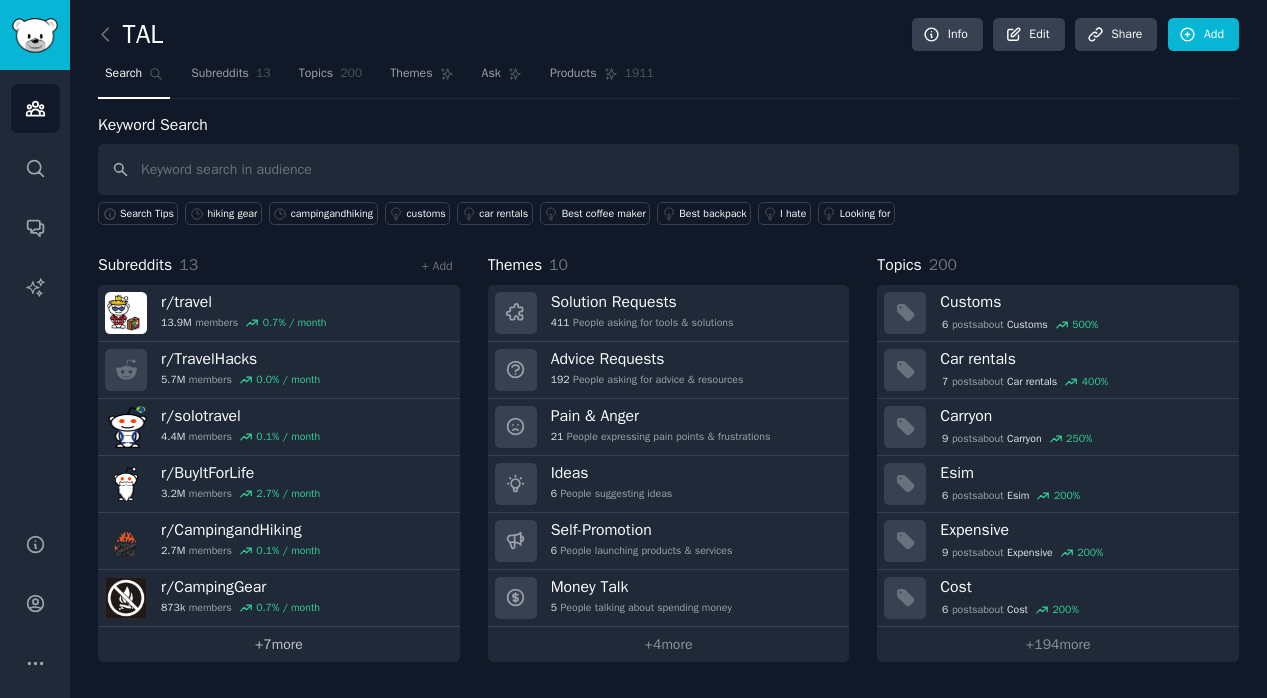 click on "+  7  more" at bounding box center (279, 644) 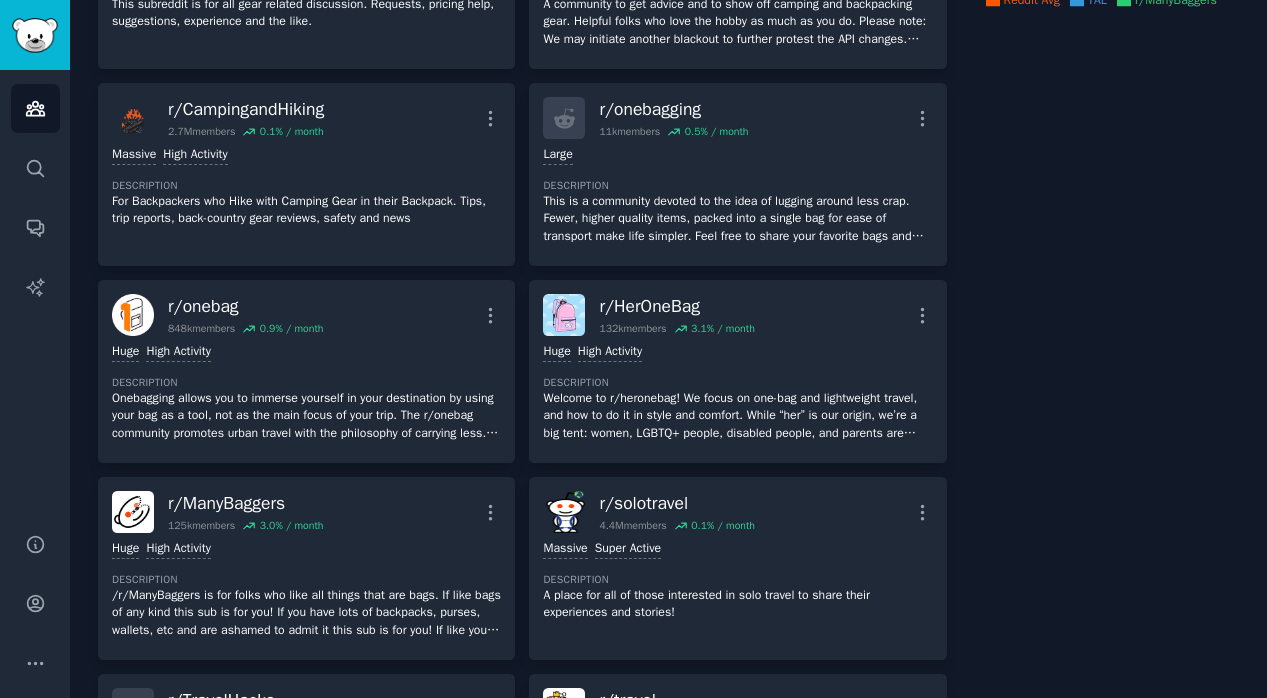 scroll, scrollTop: 84, scrollLeft: 0, axis: vertical 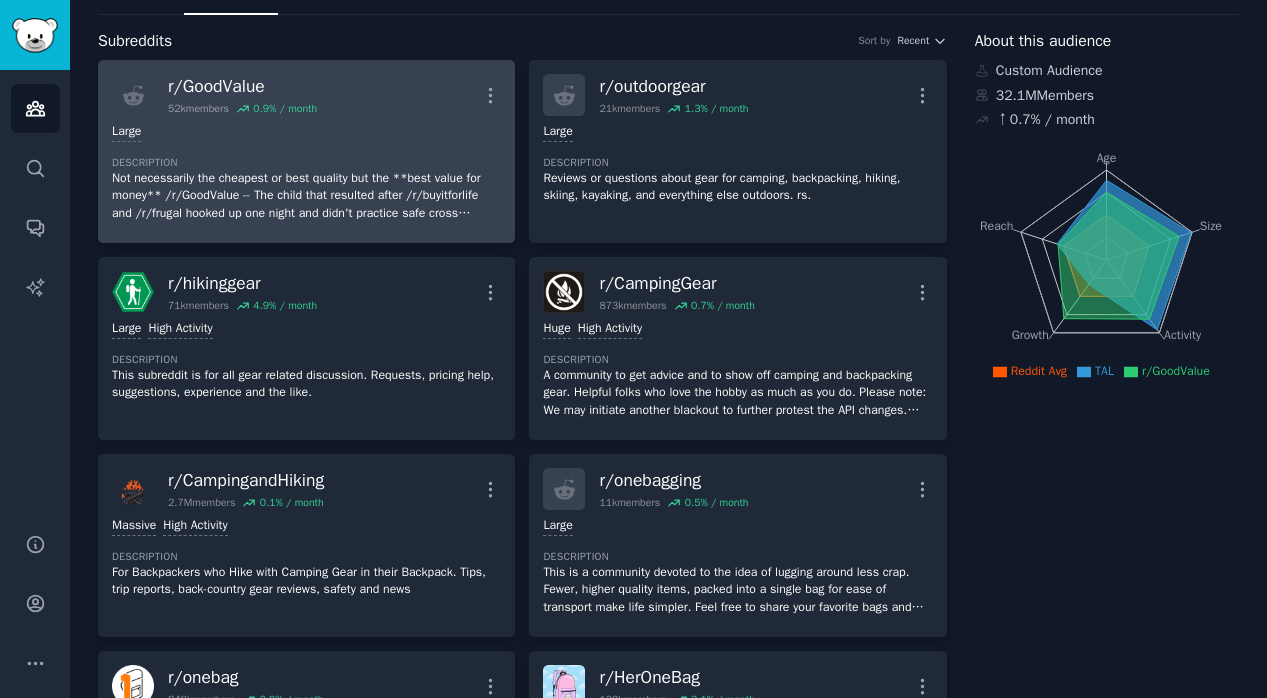click on "Not necessarily the cheapest or best quality but the **best value for money**
/r/GoodValue -- The child that resulted after /r/buyitforlife and /r/frugal hooked up one night and didn't practice safe cross posting.
deal hunter, save money, spend less, discount, good deal, reduction, value, buy, closeout, giveaway, steal, budget price, on a budget, good buy, low price, markdown, nominal price, thrifty, cost of living" at bounding box center (306, 196) 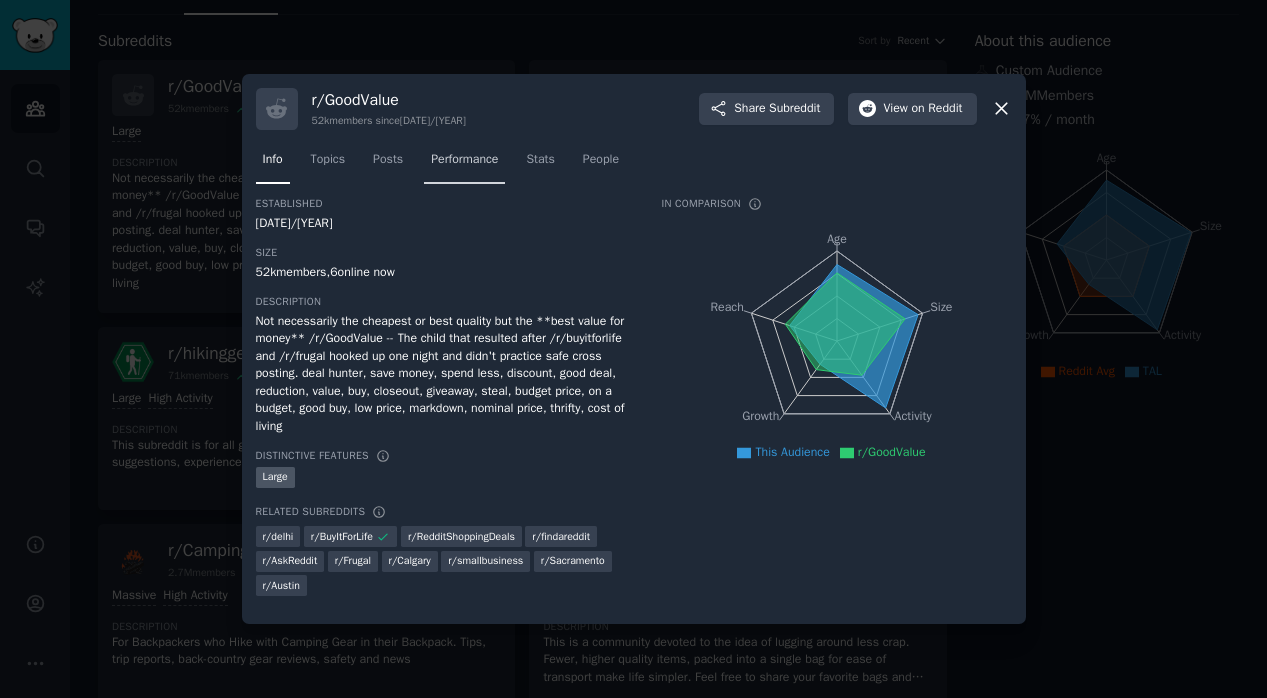 click on "Performance" at bounding box center [464, 160] 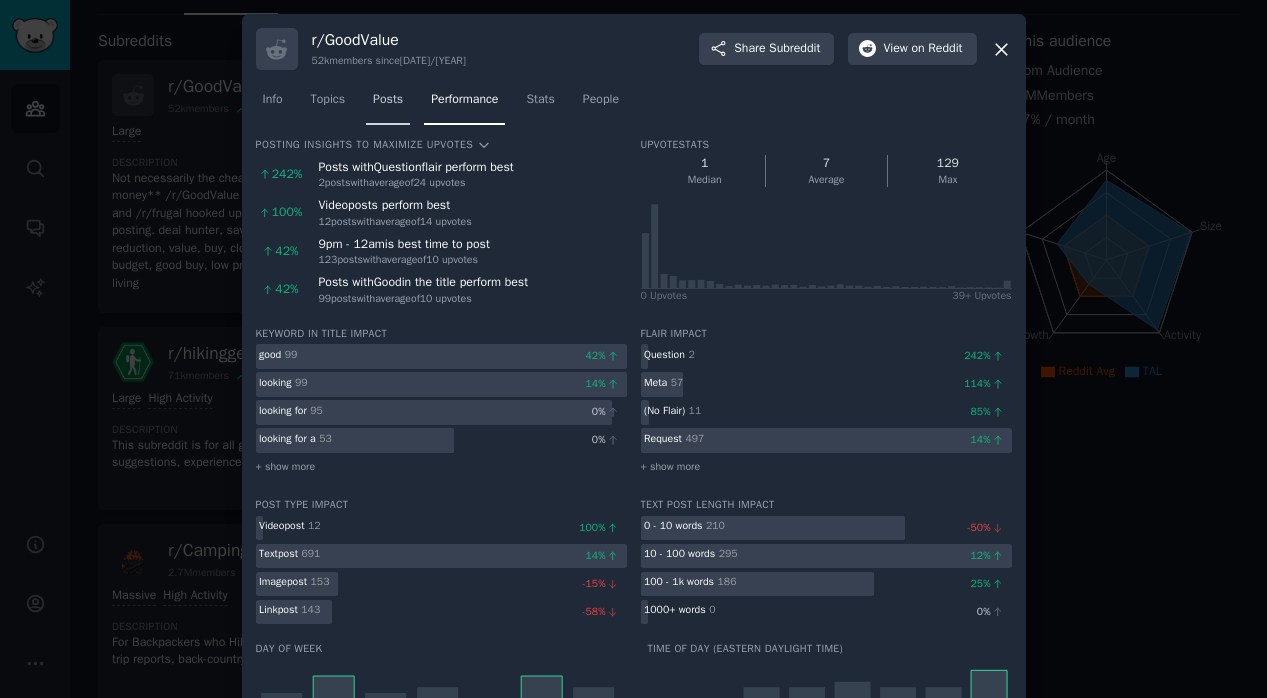 click on "Posts" at bounding box center [388, 100] 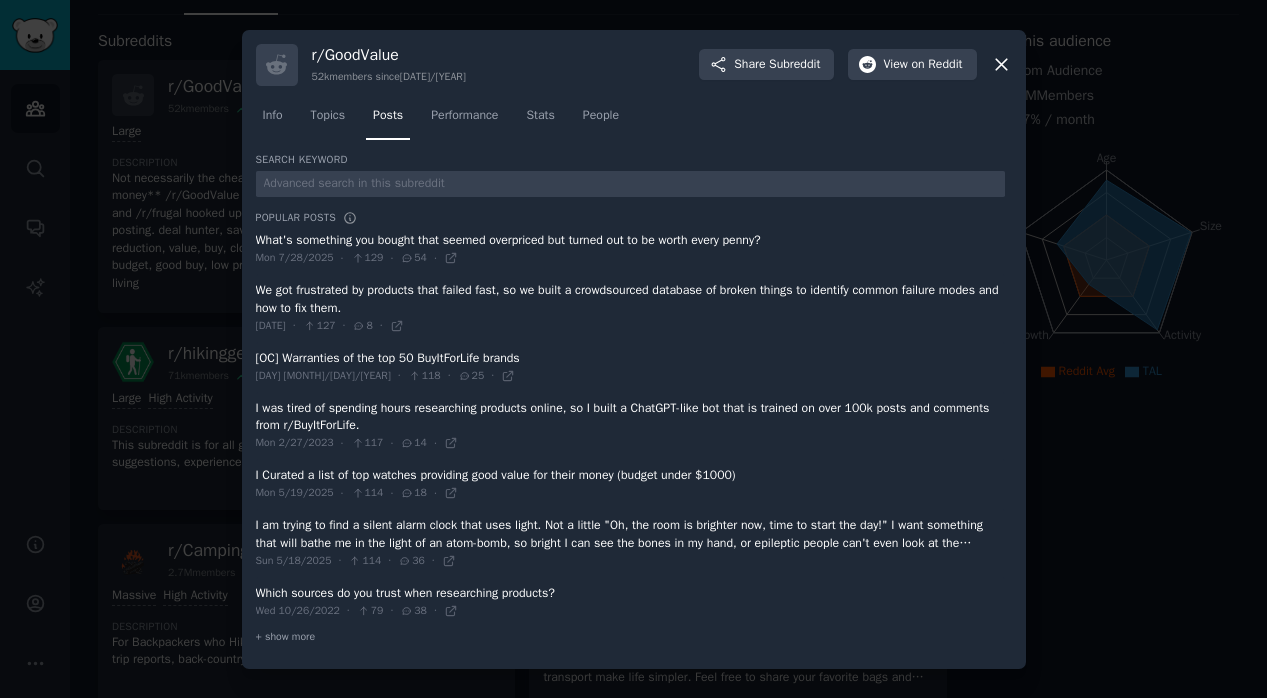 click at bounding box center (630, 249) 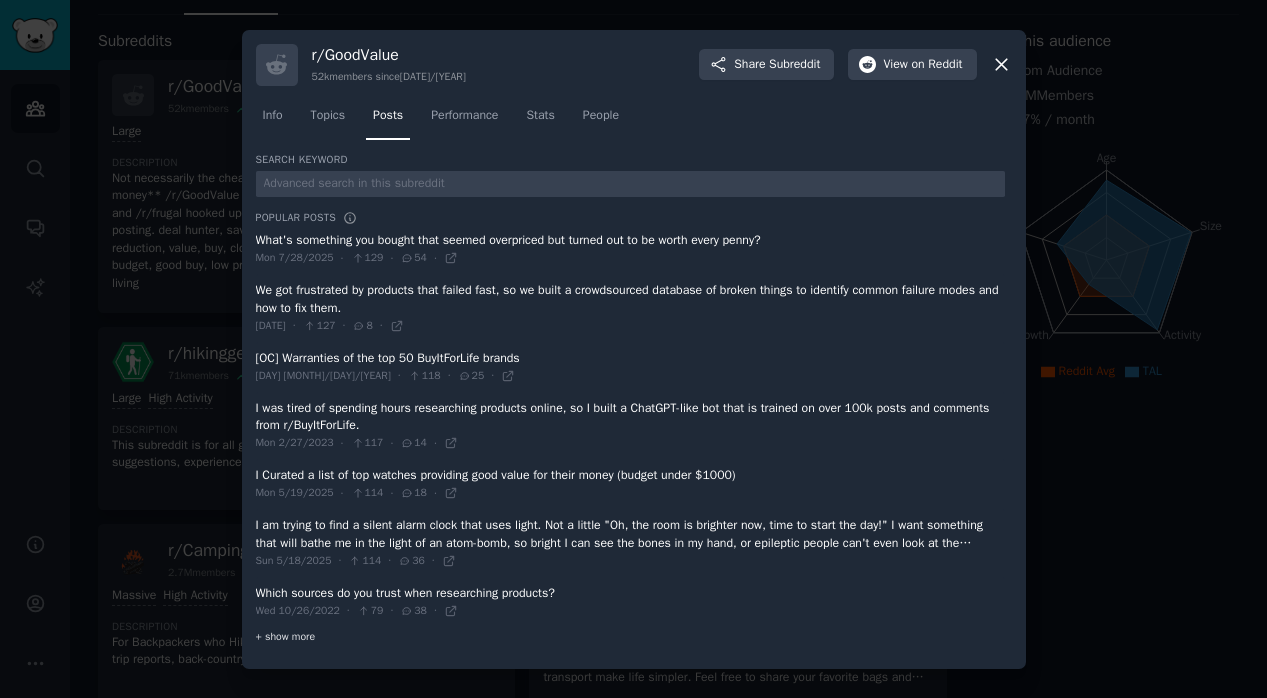 click on "+ show more" at bounding box center [286, 637] 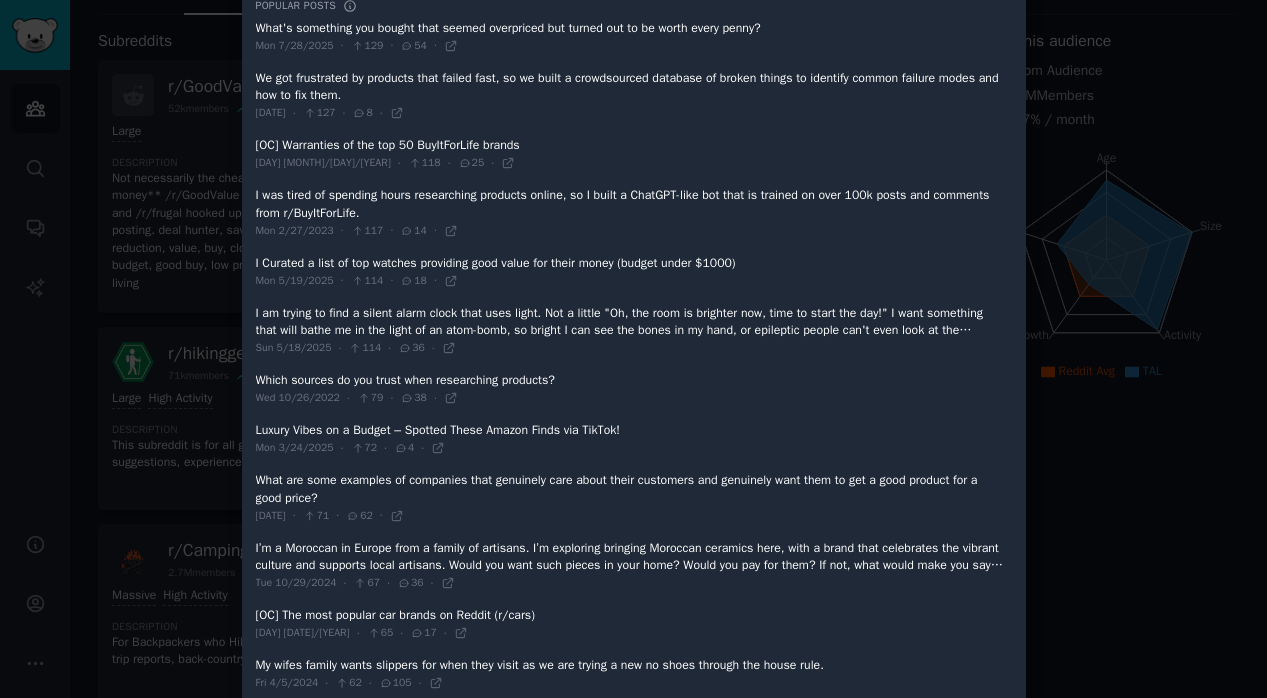 scroll, scrollTop: 204, scrollLeft: 0, axis: vertical 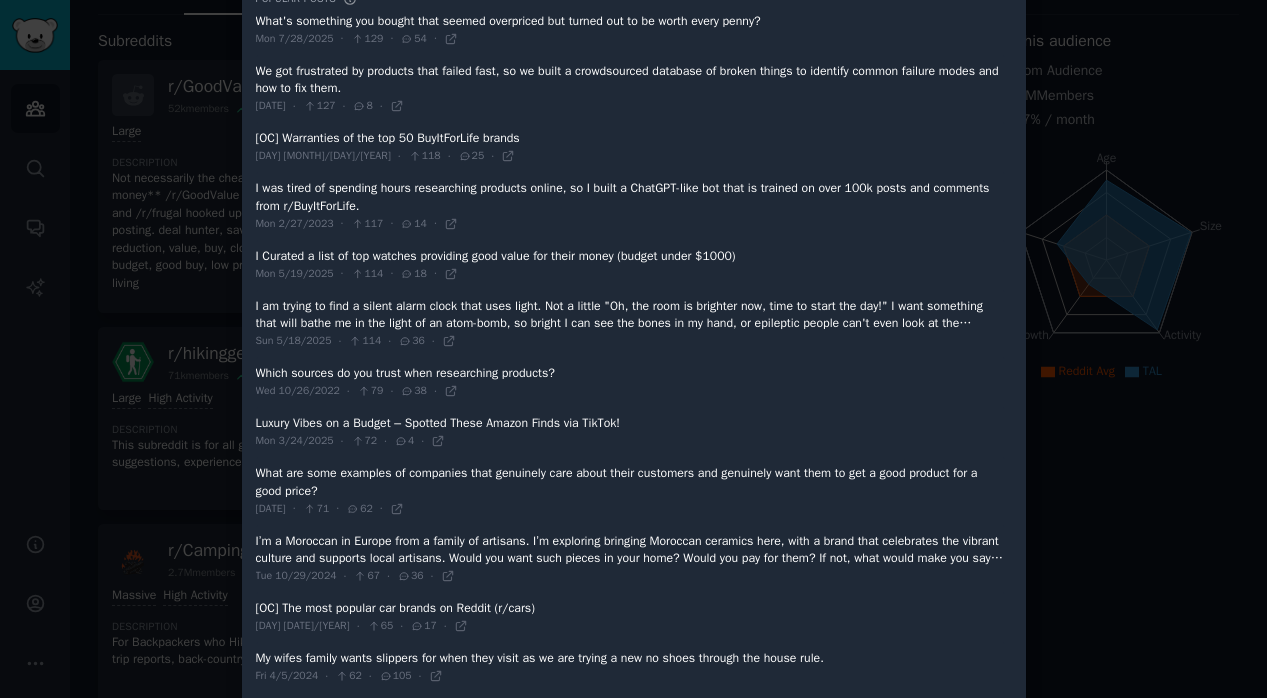 click at bounding box center (630, 382) 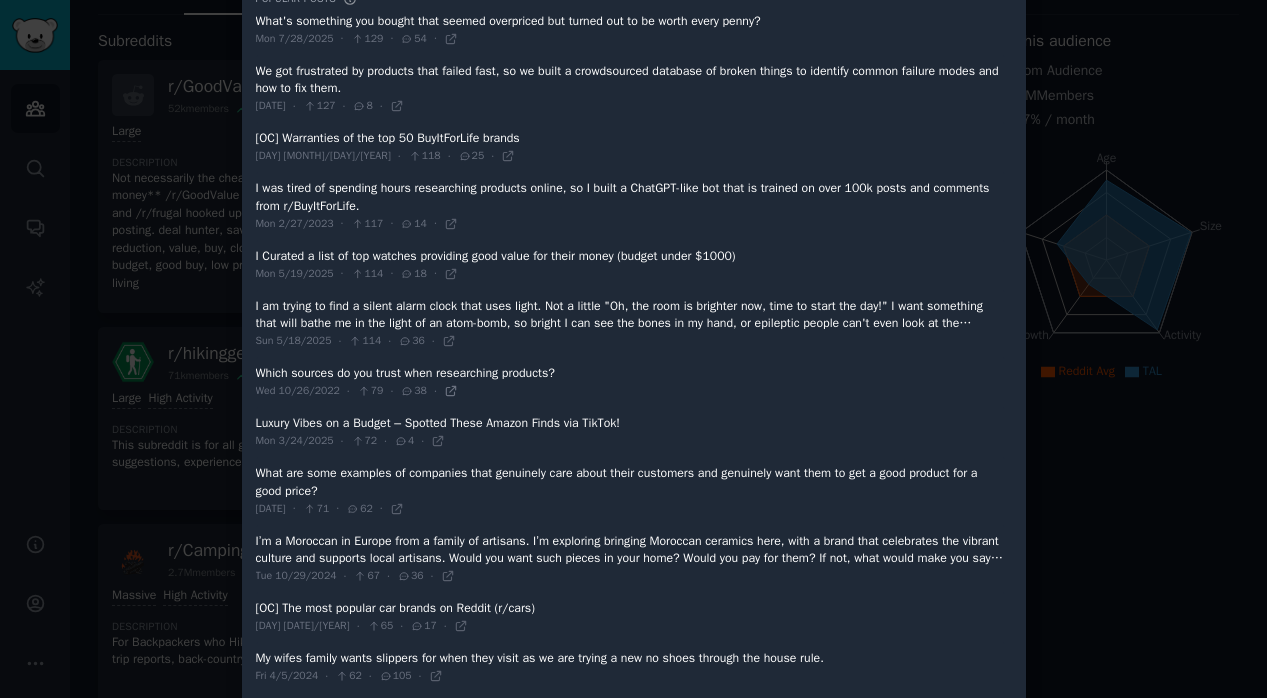click 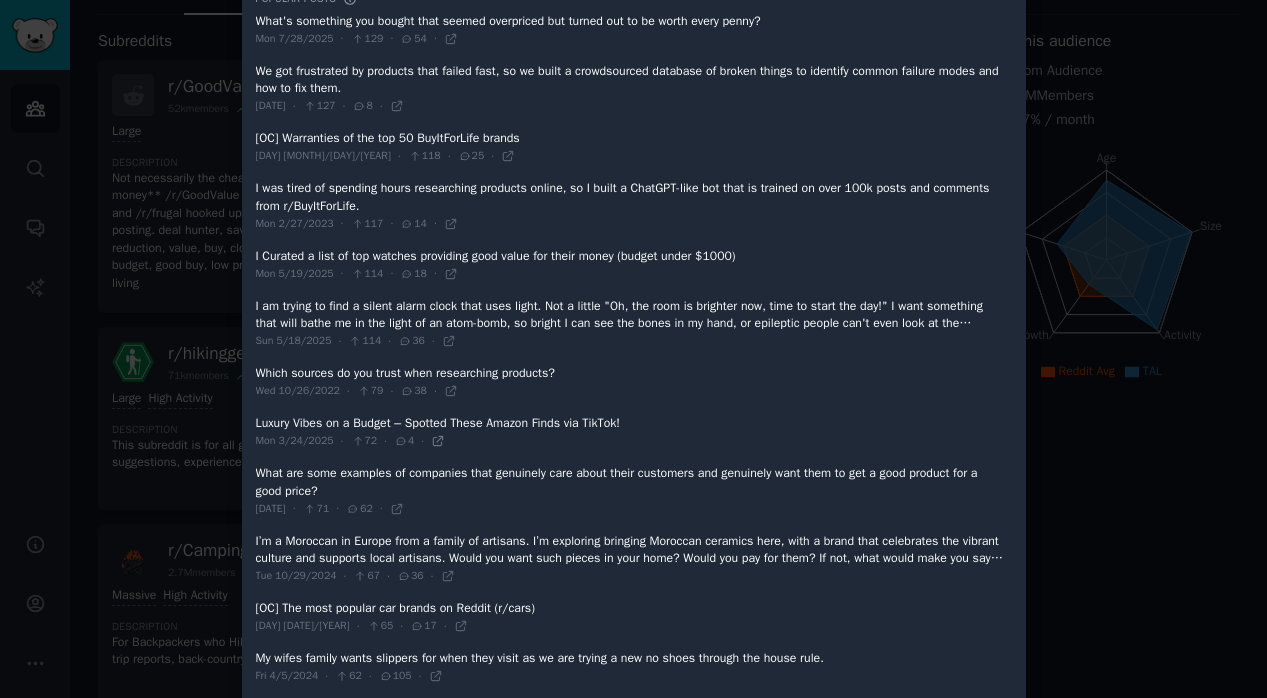 click 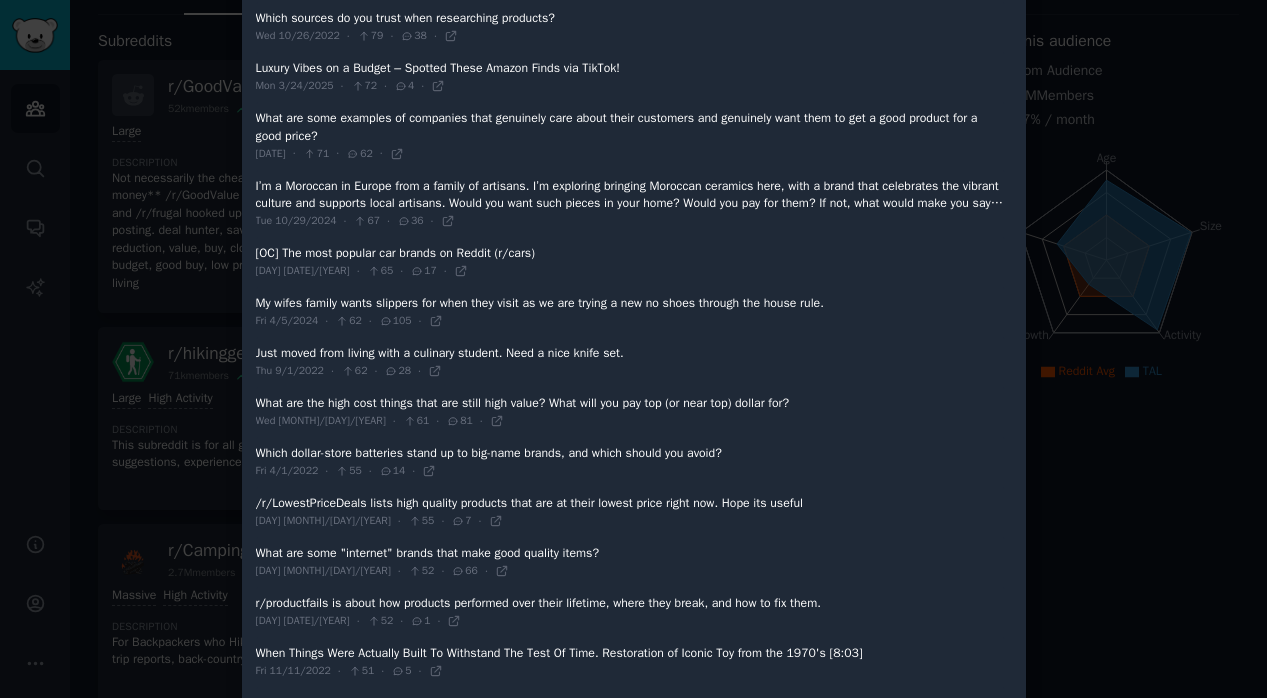 scroll, scrollTop: 567, scrollLeft: 0, axis: vertical 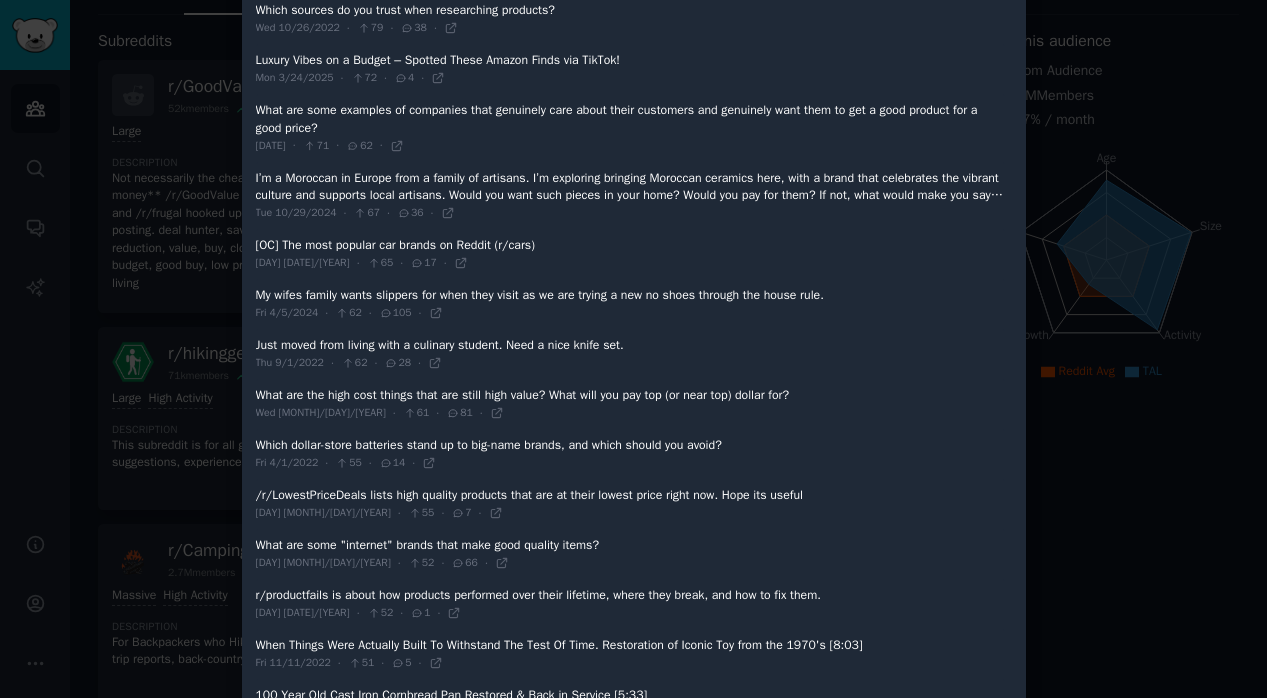 click at bounding box center (633, 349) 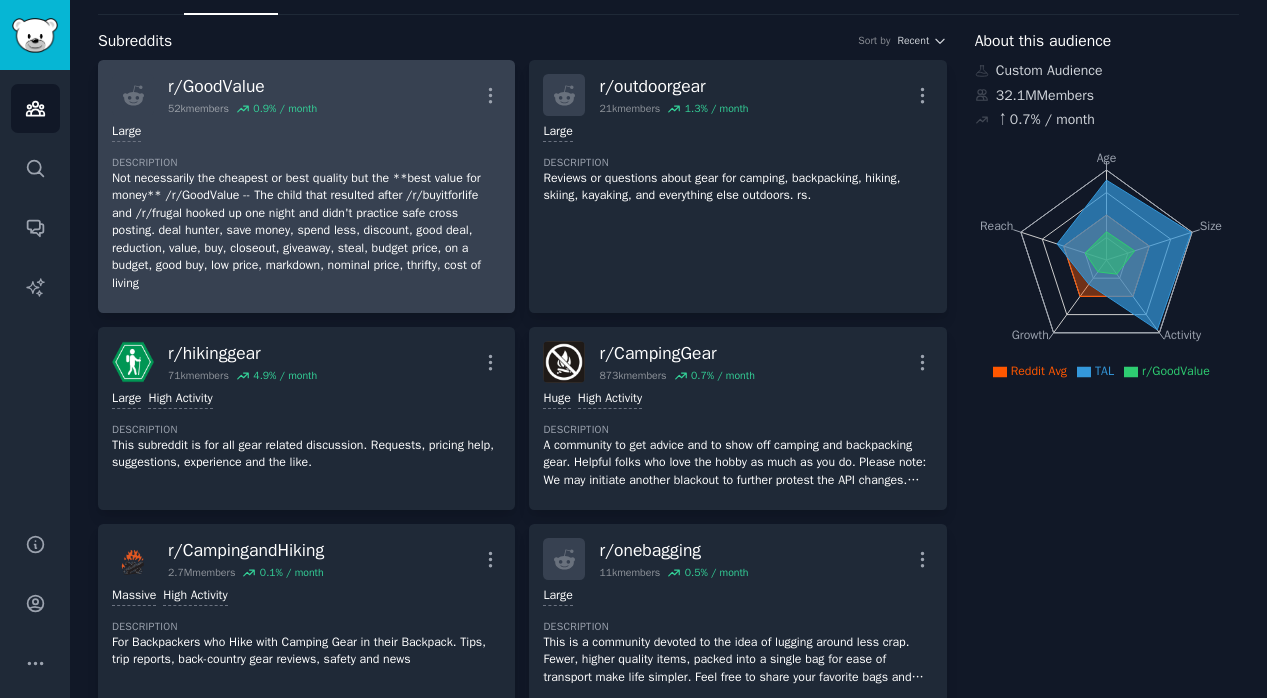 scroll, scrollTop: 0, scrollLeft: 0, axis: both 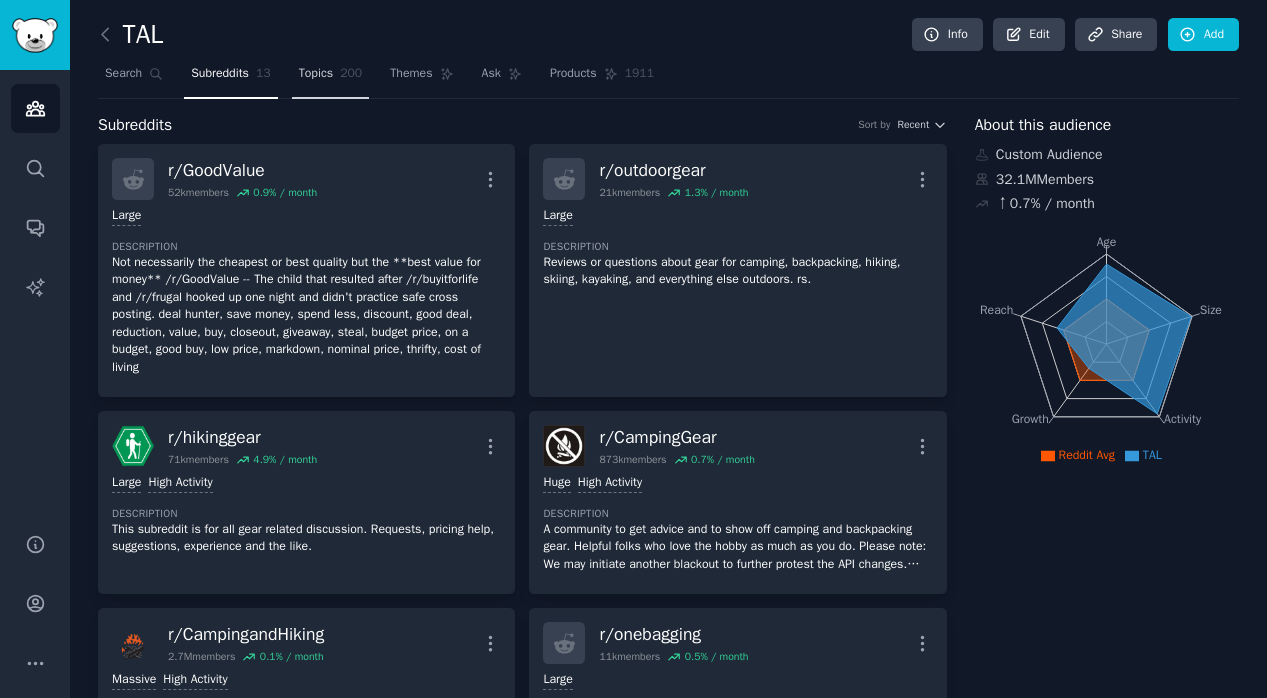 click on "Topics" at bounding box center [316, 74] 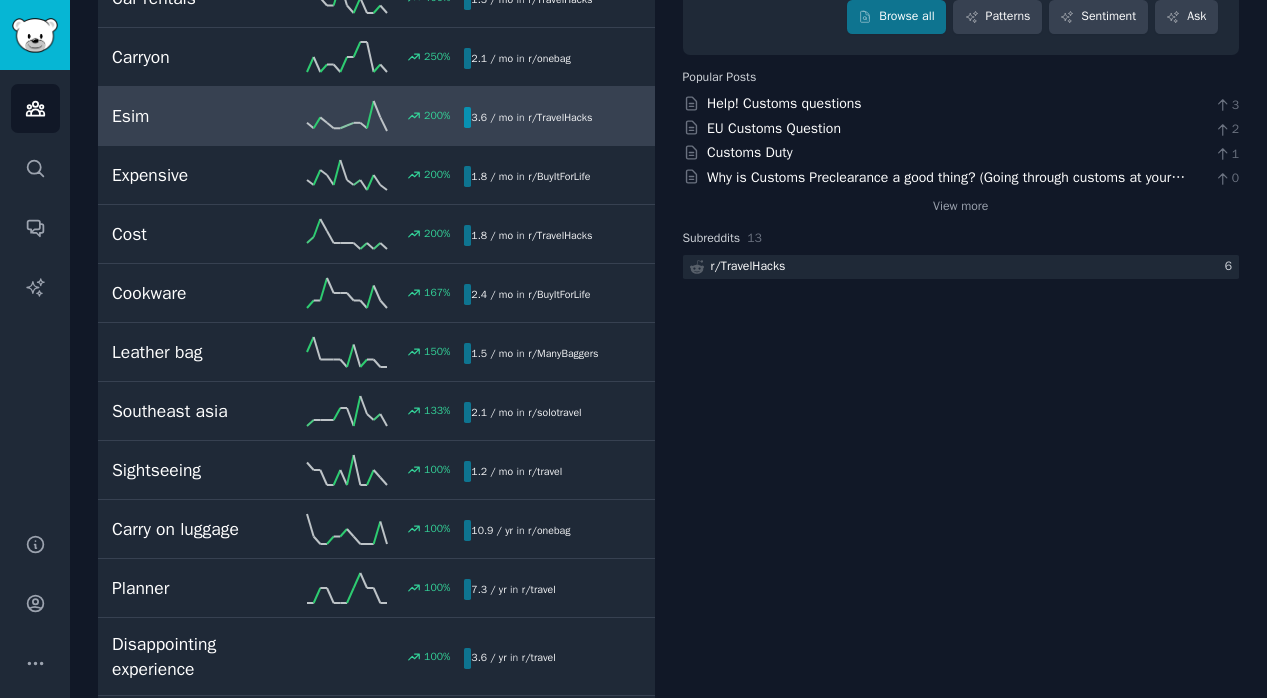 scroll, scrollTop: 318, scrollLeft: 0, axis: vertical 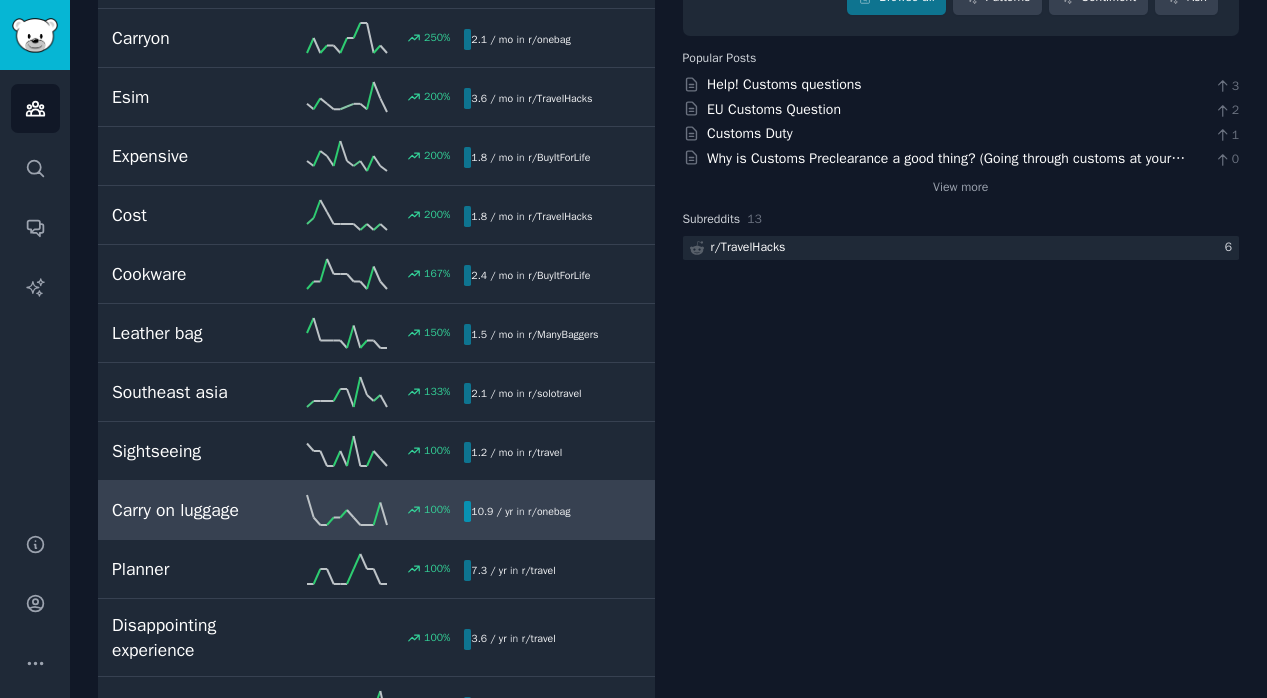 click on "Carry on luggage" at bounding box center [200, 510] 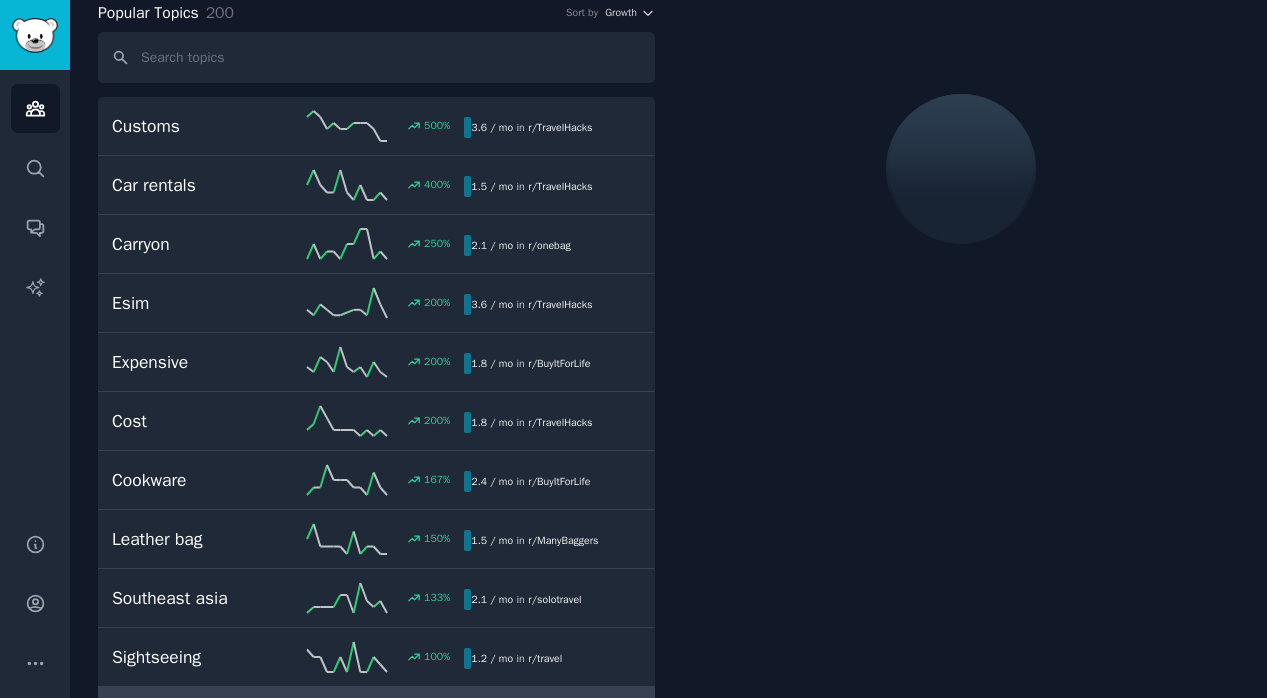 scroll, scrollTop: 0, scrollLeft: 0, axis: both 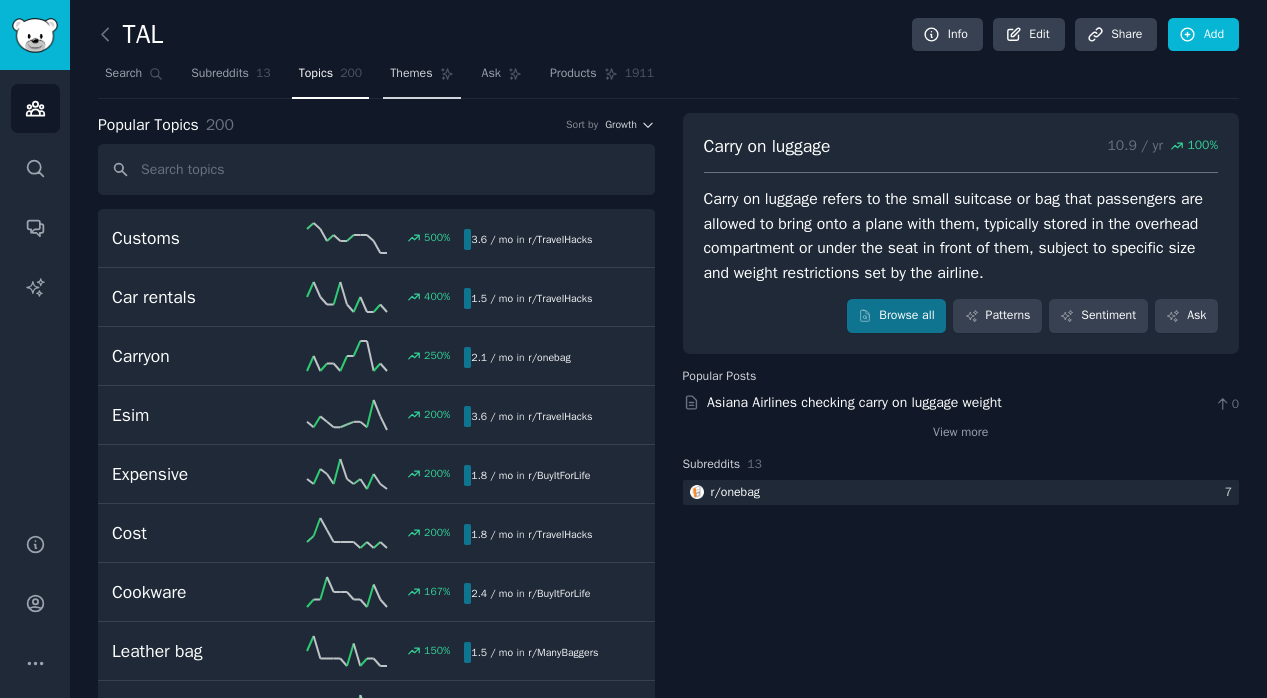 click on "Themes" at bounding box center [411, 74] 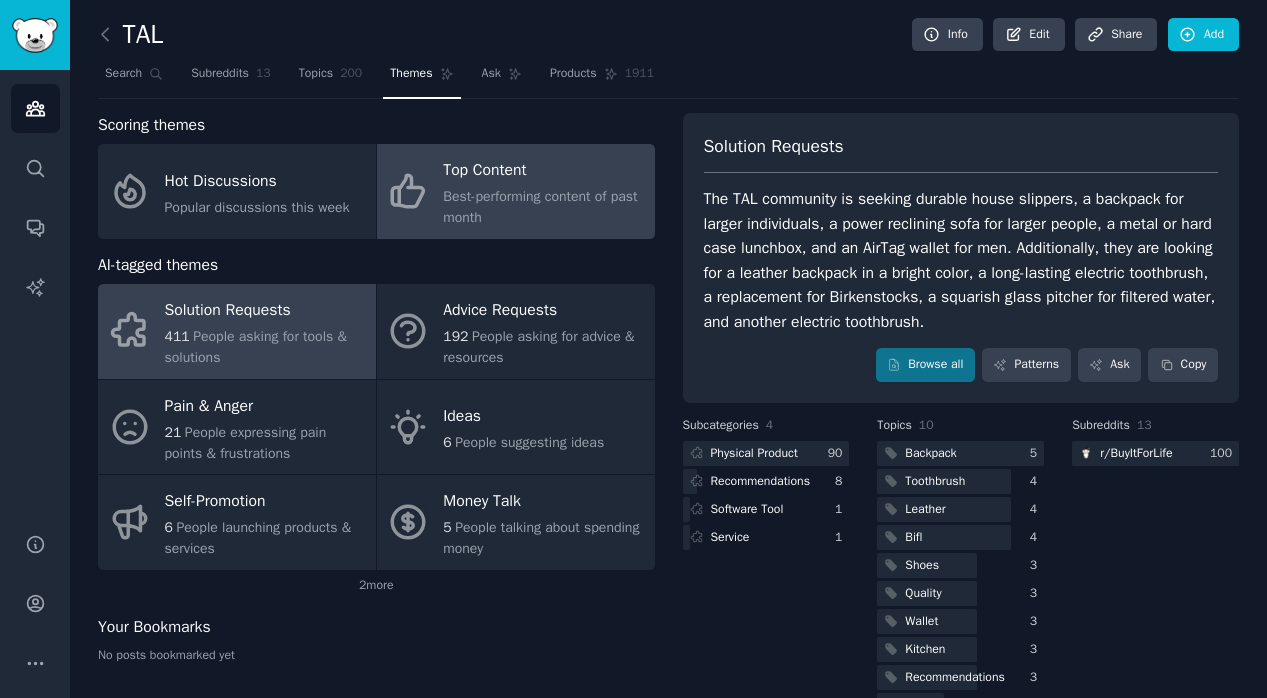 click on "Best-performing content of past month" 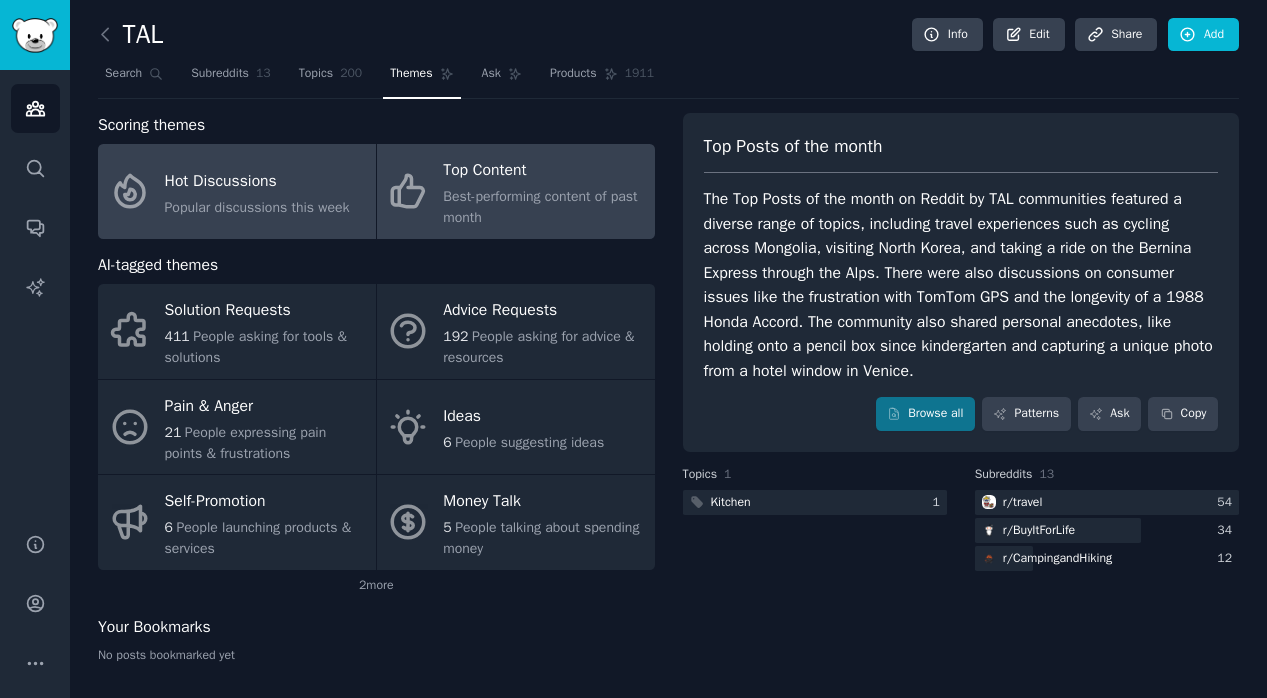 click on "Popular discussions this week" 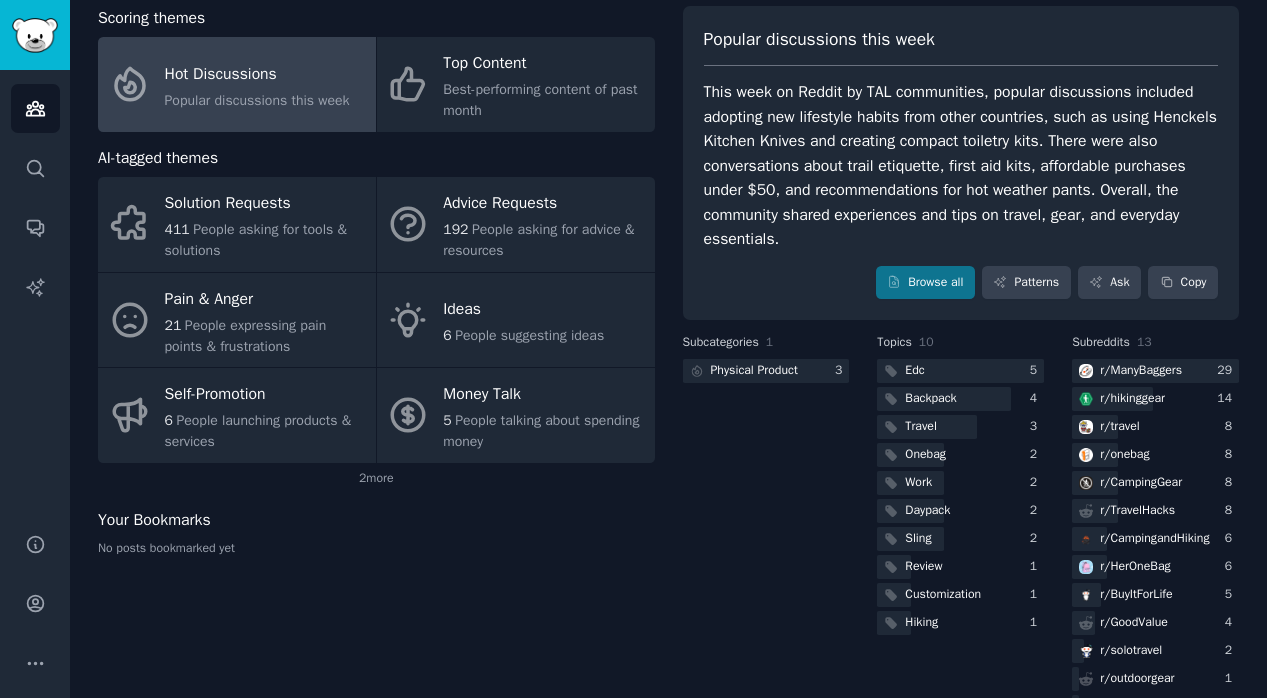scroll, scrollTop: 127, scrollLeft: 0, axis: vertical 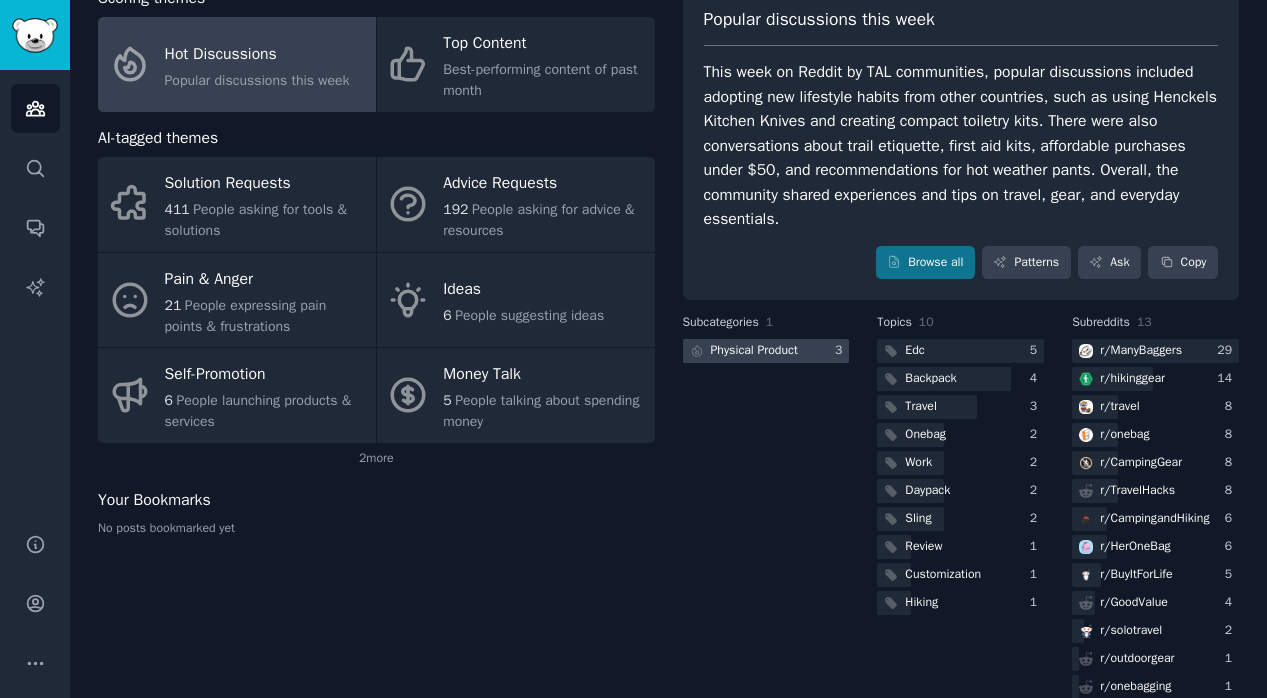 click on "Physical Product" at bounding box center (754, 351) 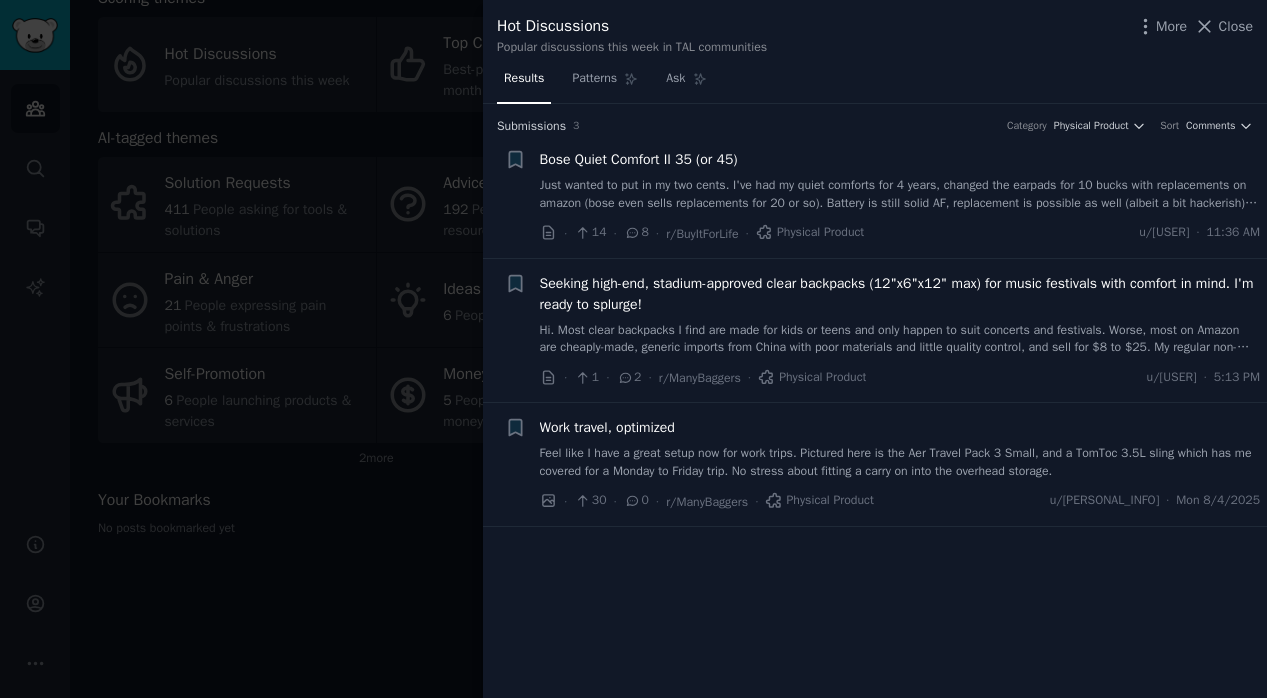 click at bounding box center (633, 349) 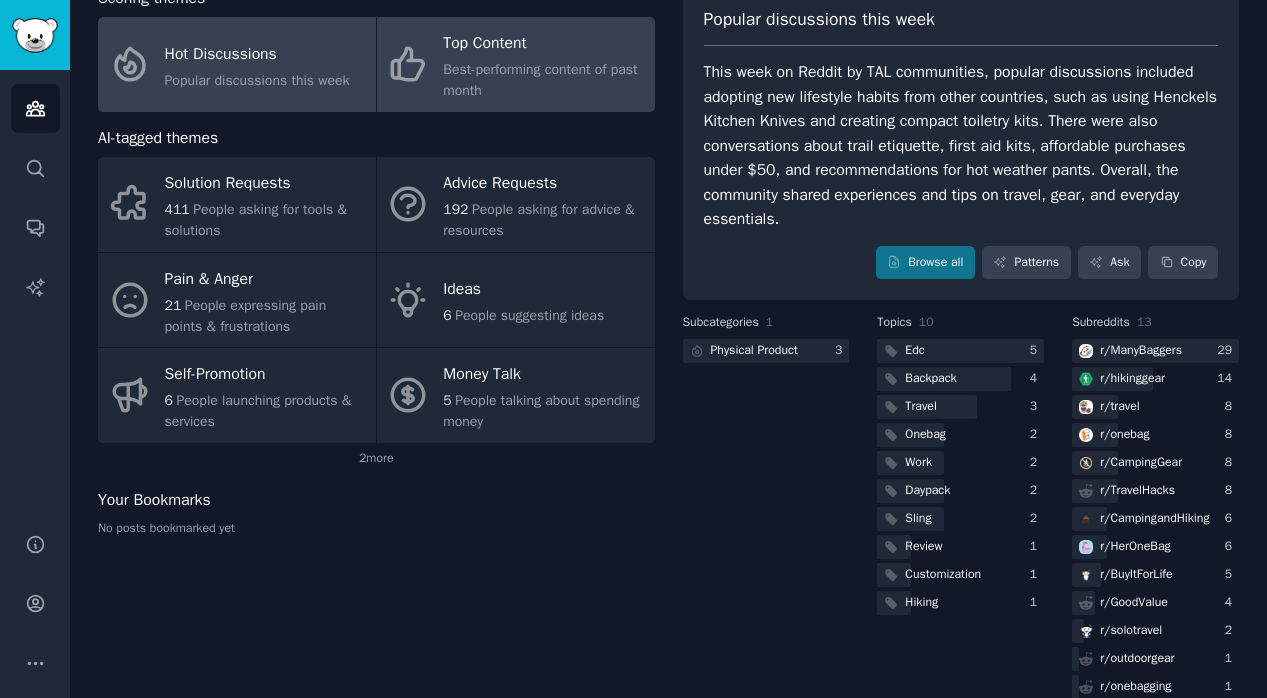 click on "Best-performing content of past month" at bounding box center [543, 80] 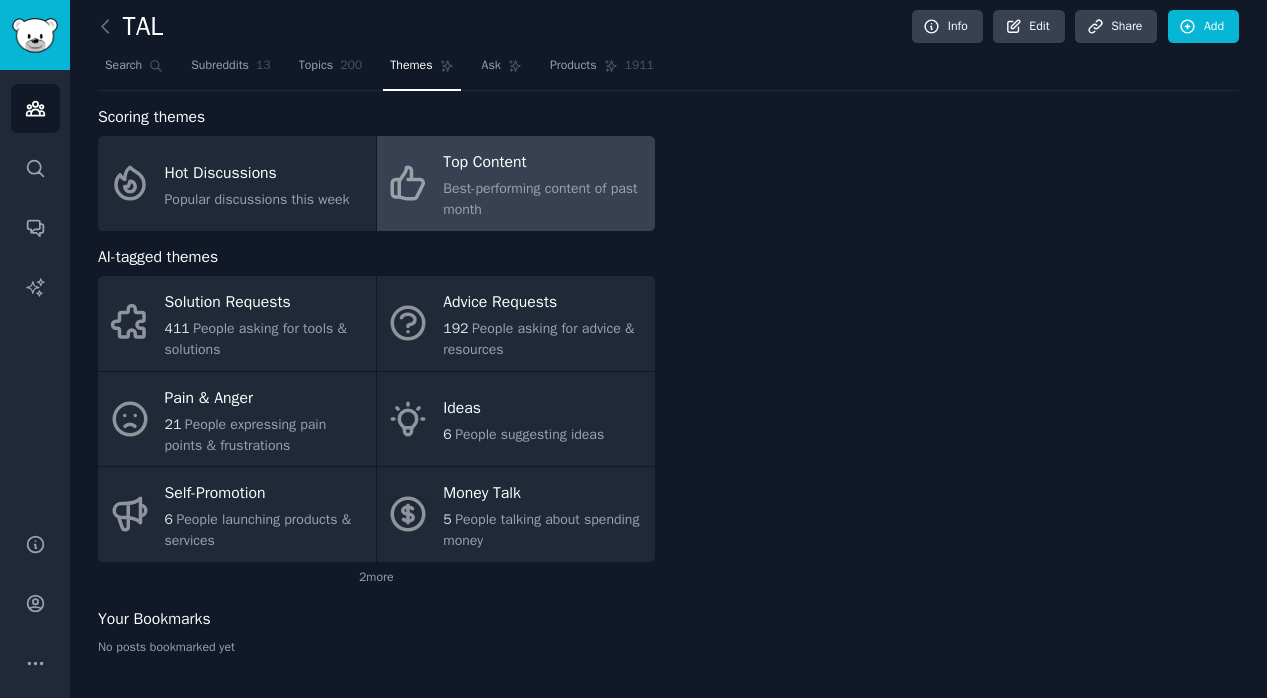 scroll, scrollTop: 8, scrollLeft: 0, axis: vertical 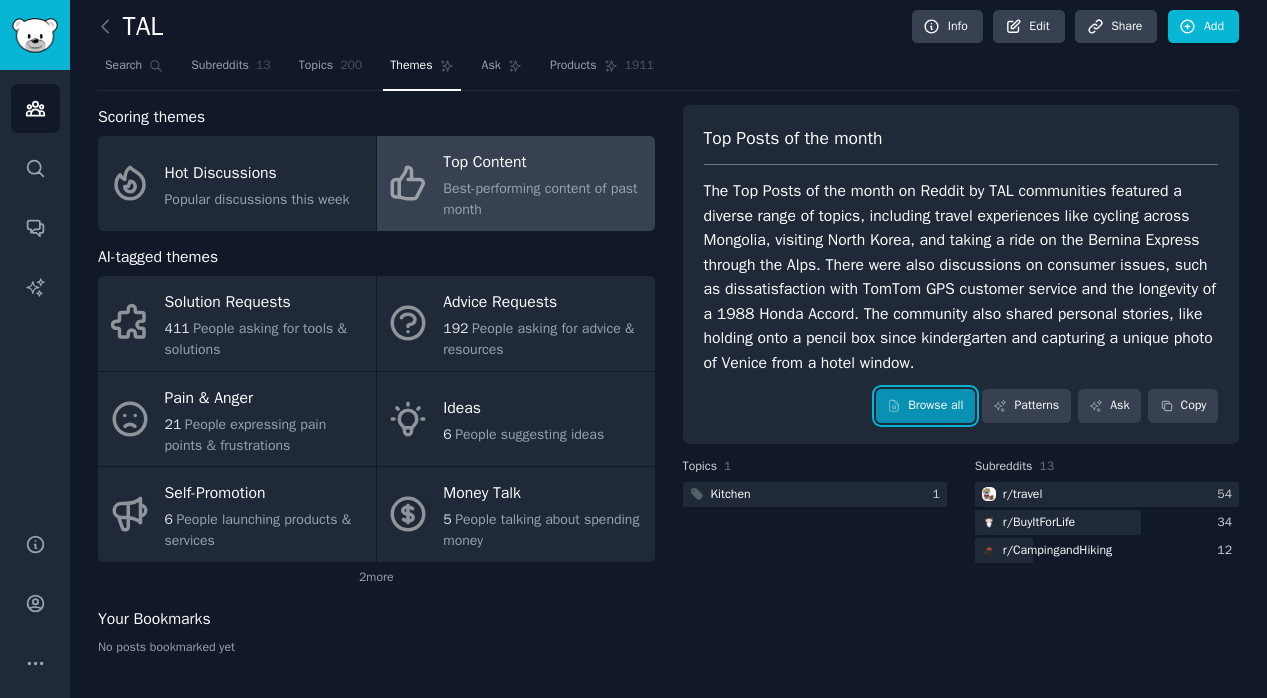 click on "Browse all" at bounding box center [925, 406] 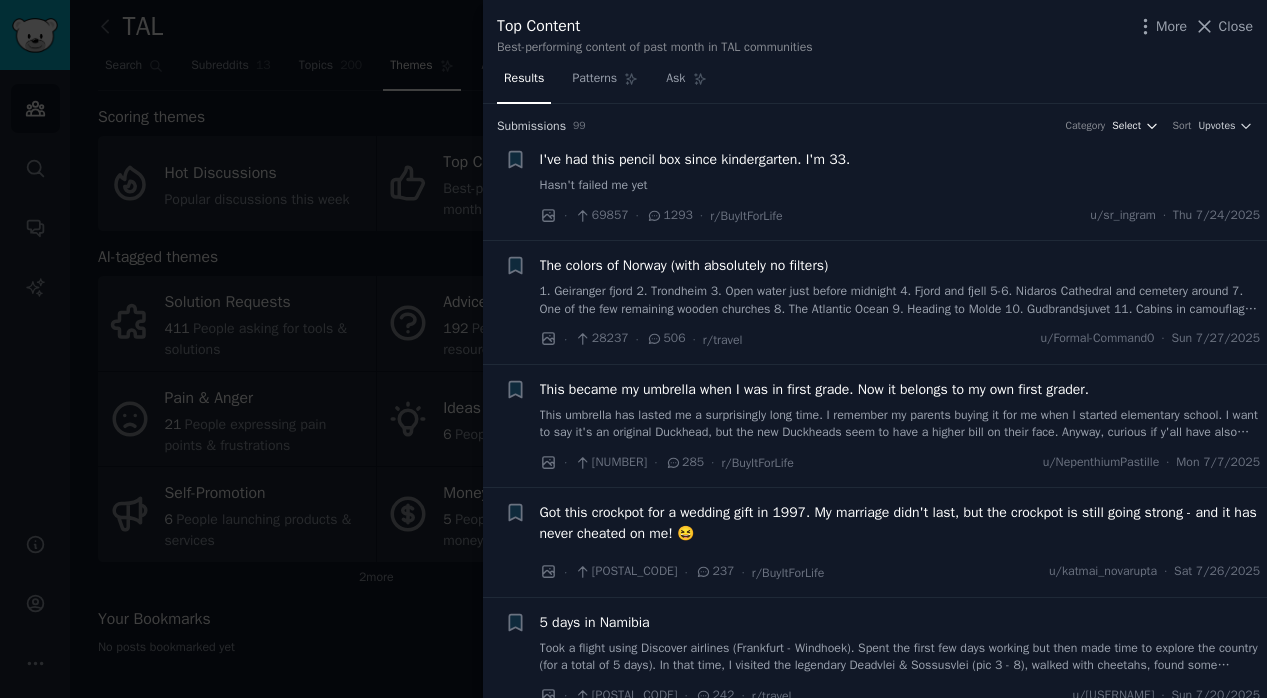 click on "Select" at bounding box center (1126, 126) 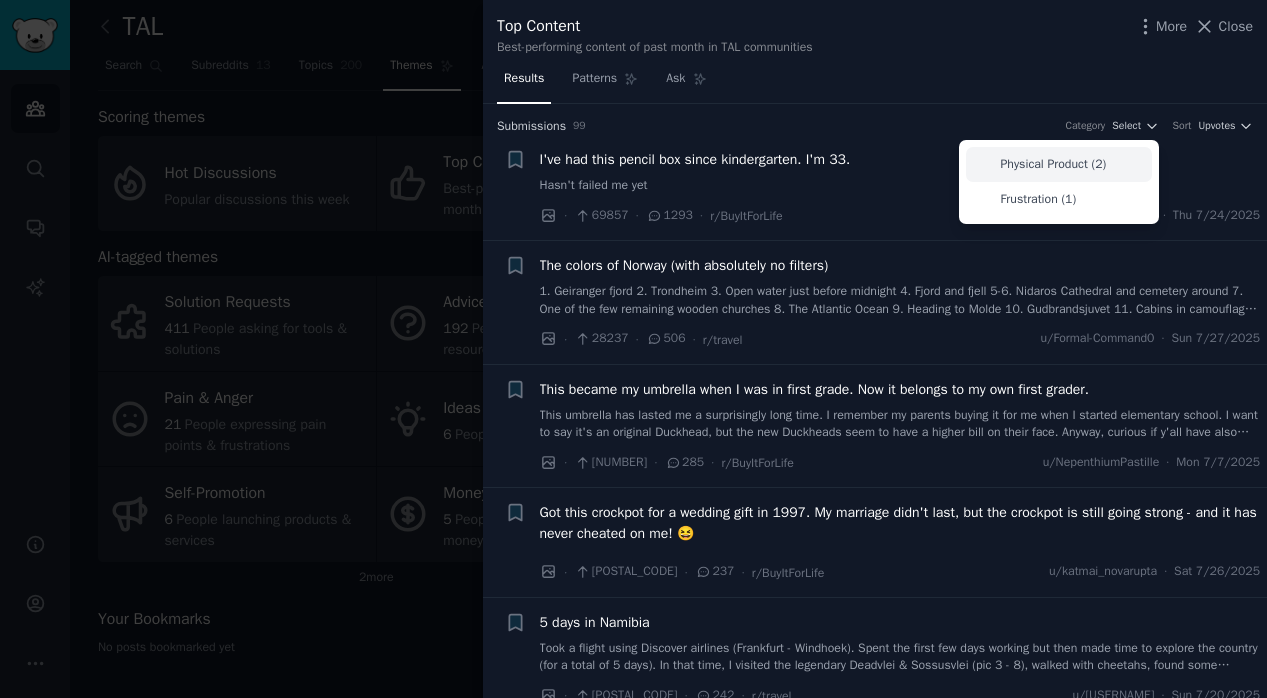 click on "Physical Product (2)" at bounding box center (1054, 165) 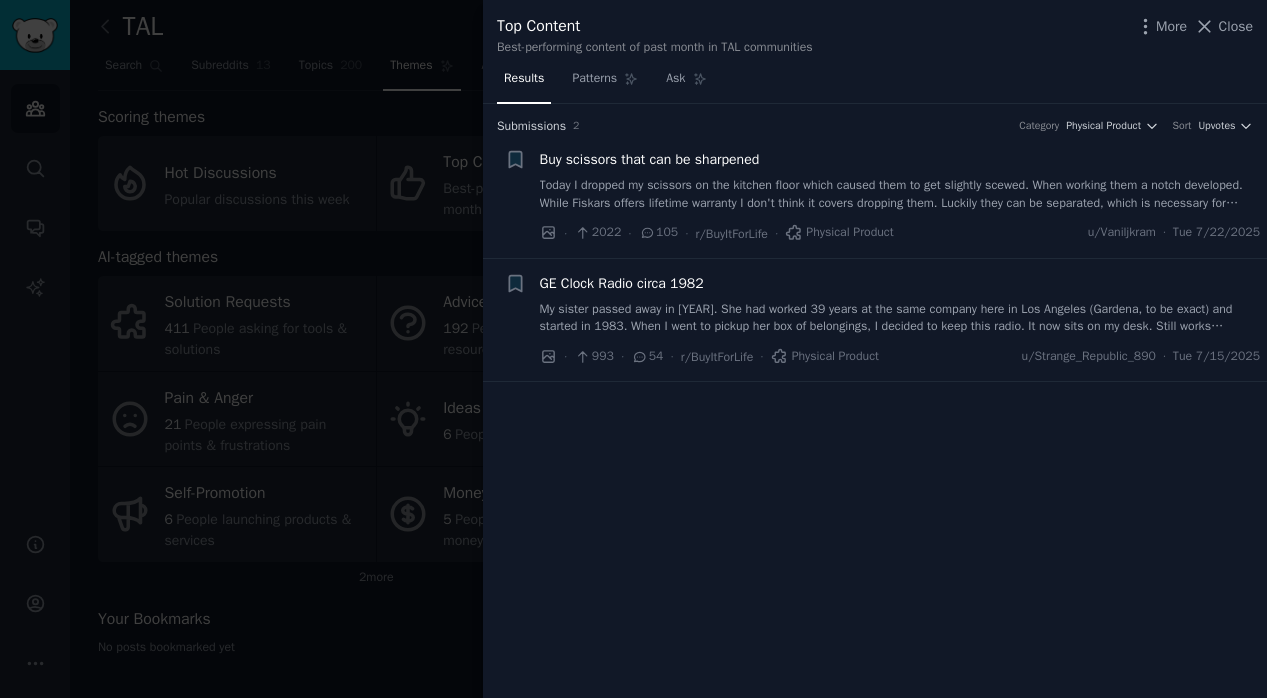 click at bounding box center [633, 349] 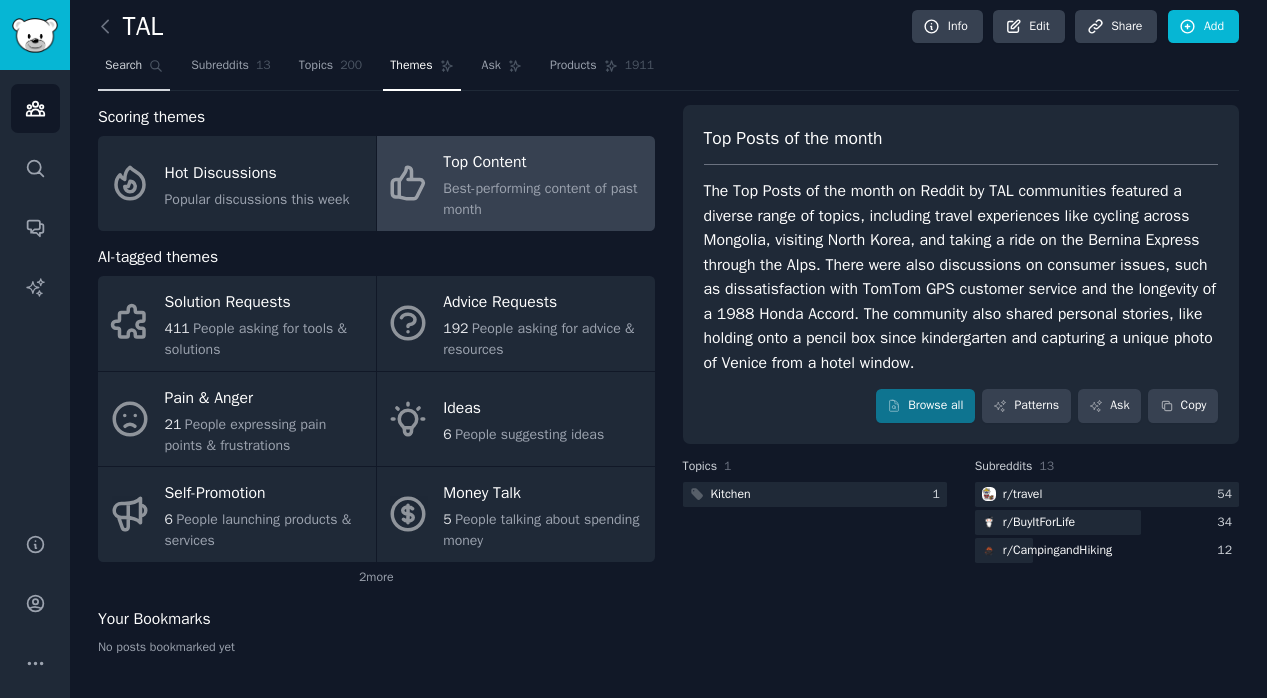 click on "Search" at bounding box center (123, 66) 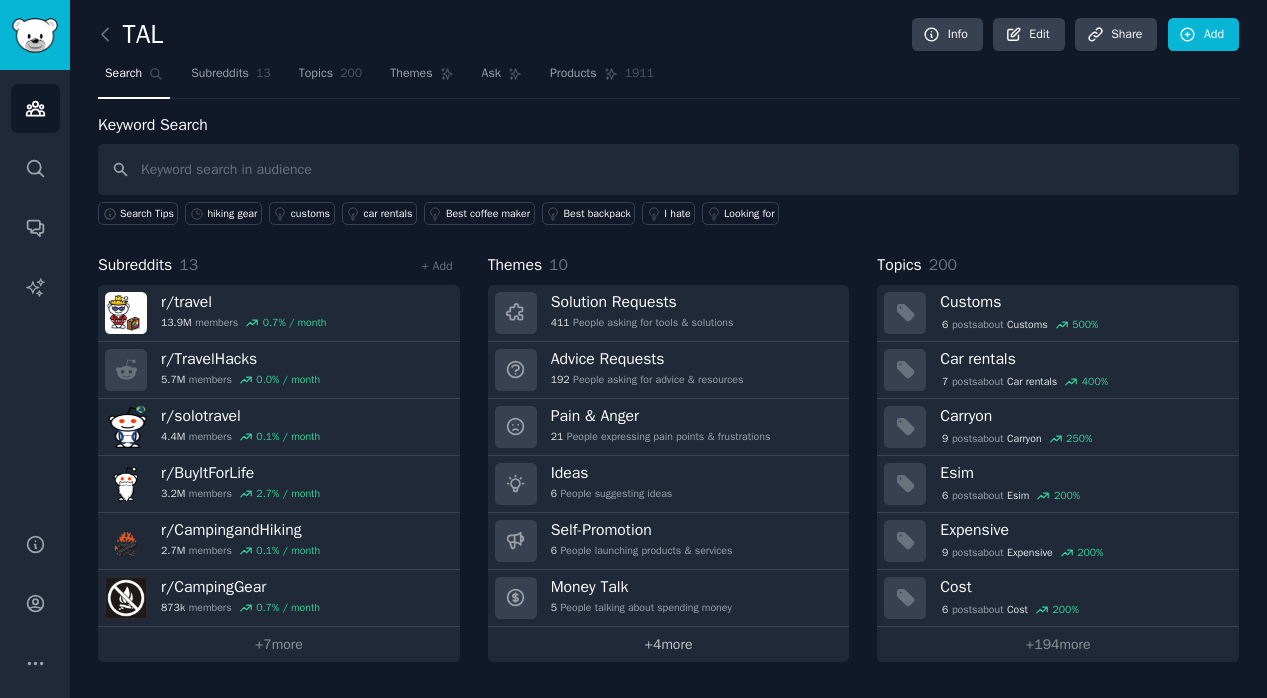 click on "+  4  more" at bounding box center [669, 644] 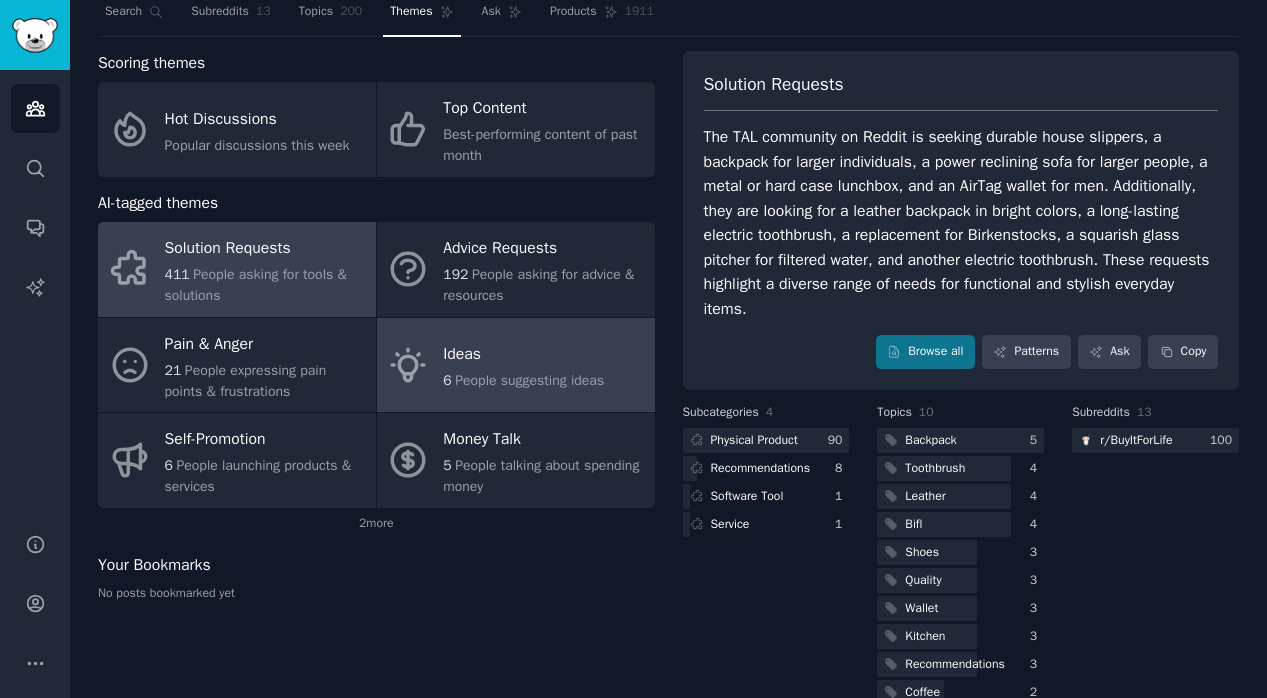 scroll, scrollTop: 64, scrollLeft: 0, axis: vertical 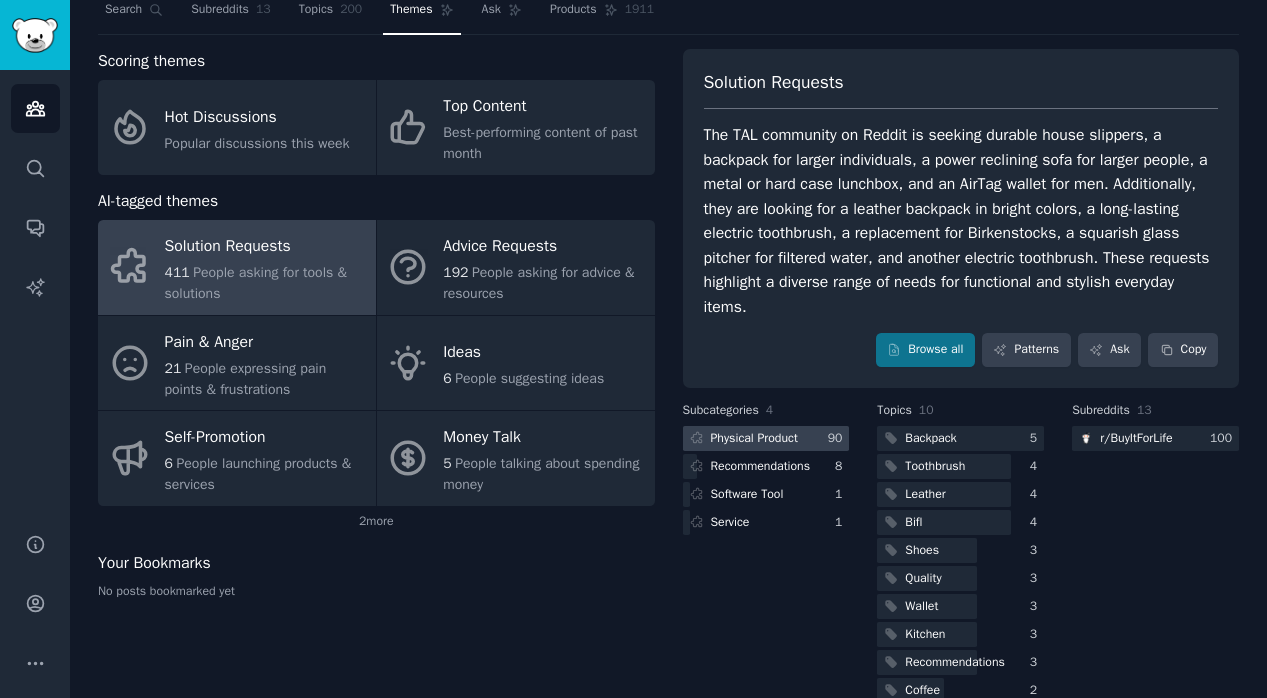 click on "Physical Product" at bounding box center (754, 439) 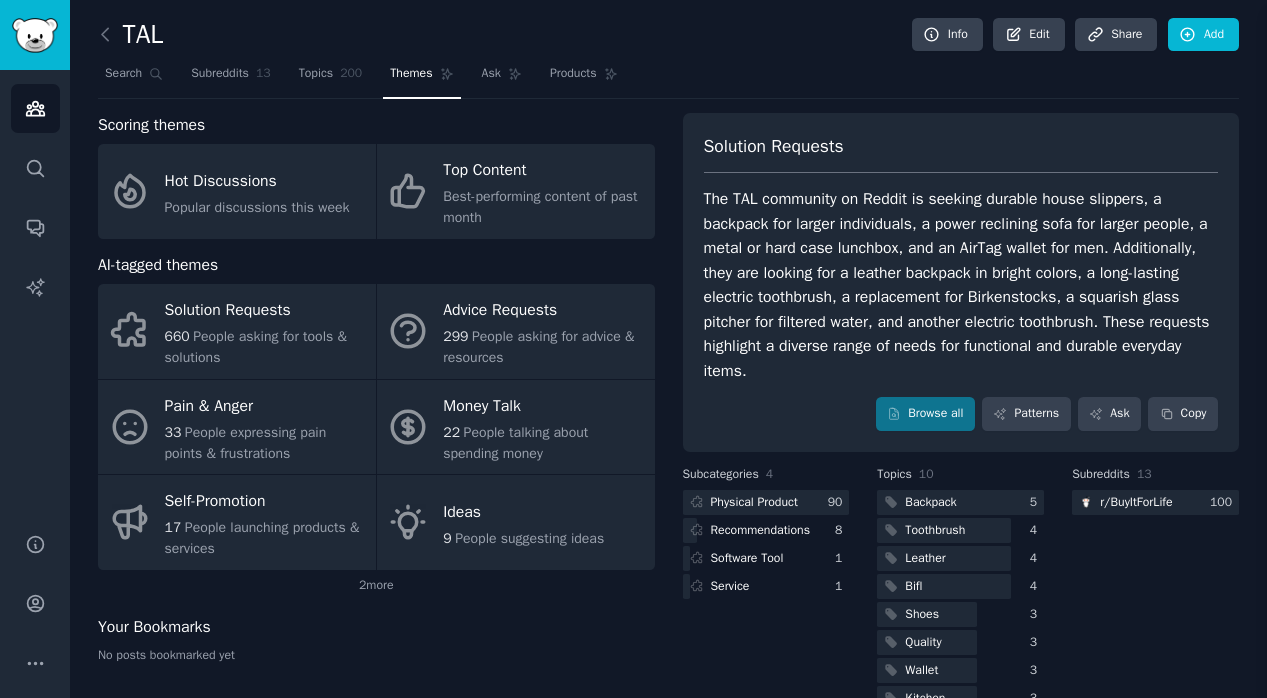 scroll, scrollTop: 0, scrollLeft: 0, axis: both 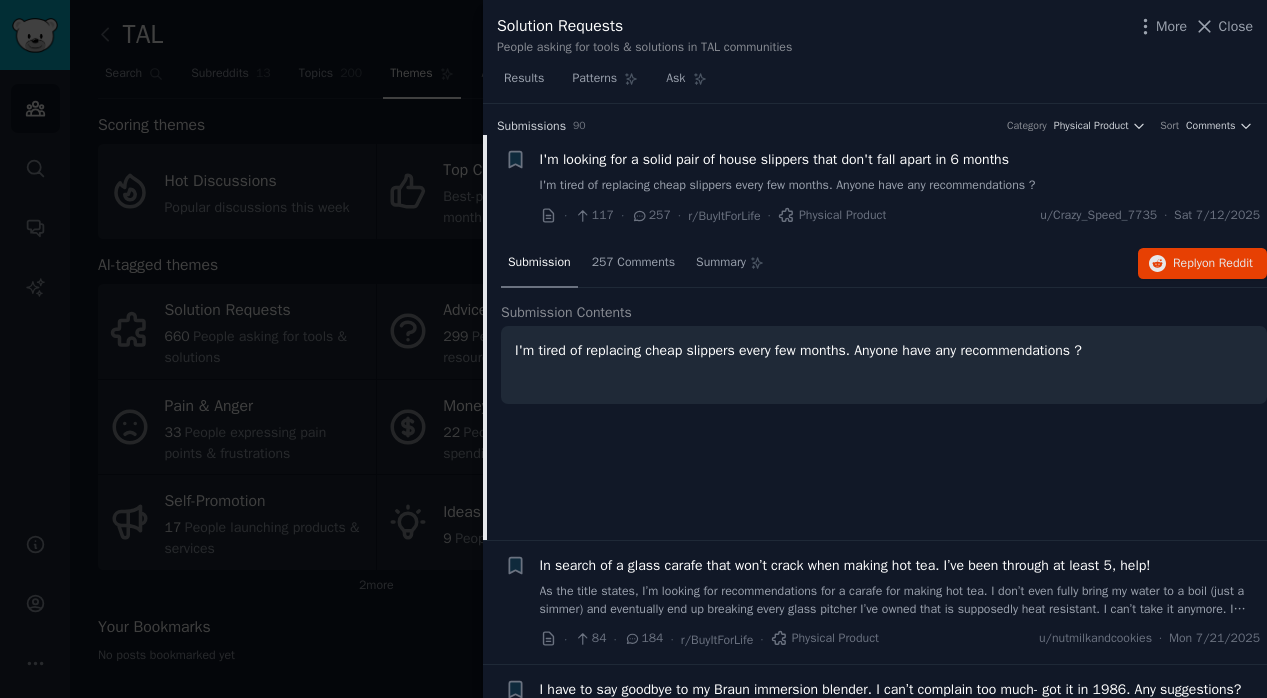 type 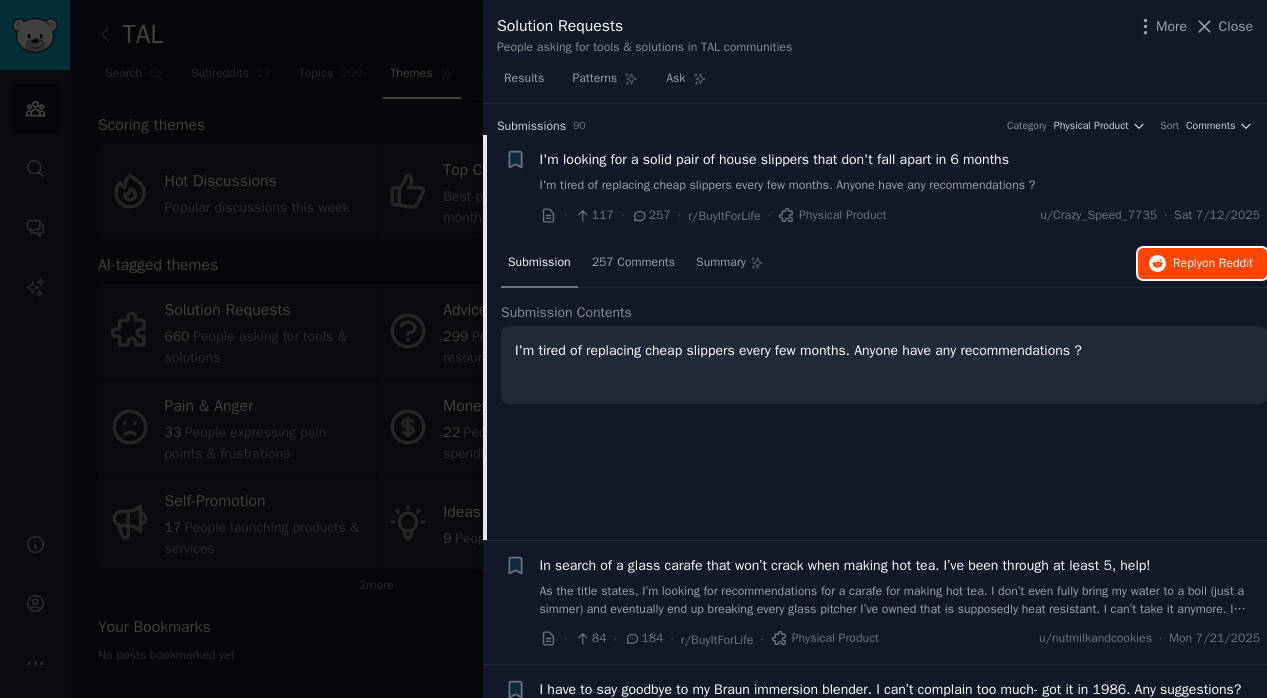 click on "Reply  on Reddit" at bounding box center [1213, 264] 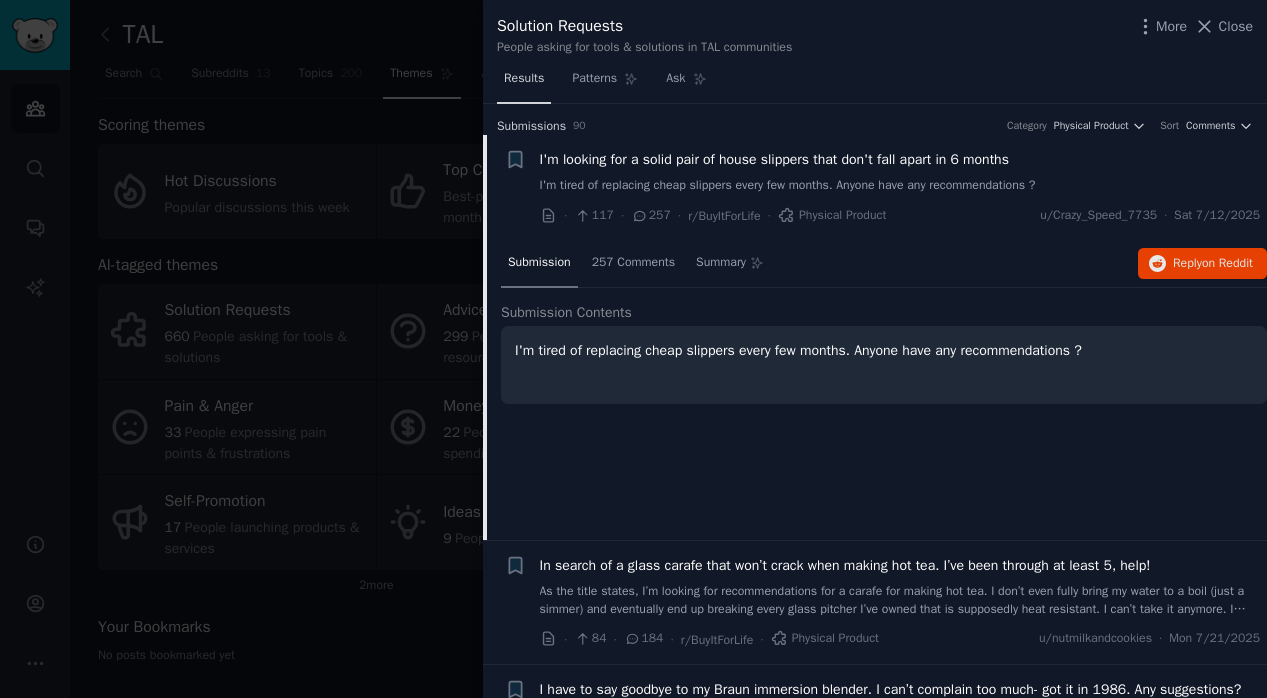 click on "Results" at bounding box center (524, 79) 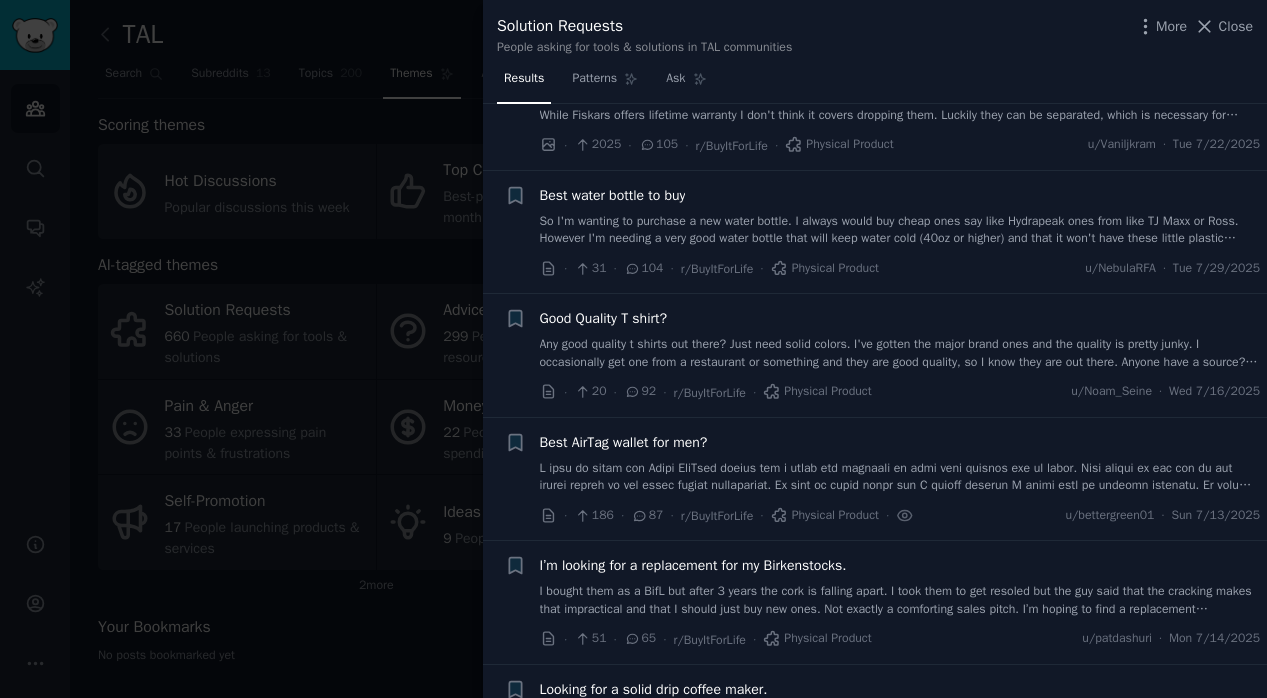 scroll, scrollTop: 1129, scrollLeft: 0, axis: vertical 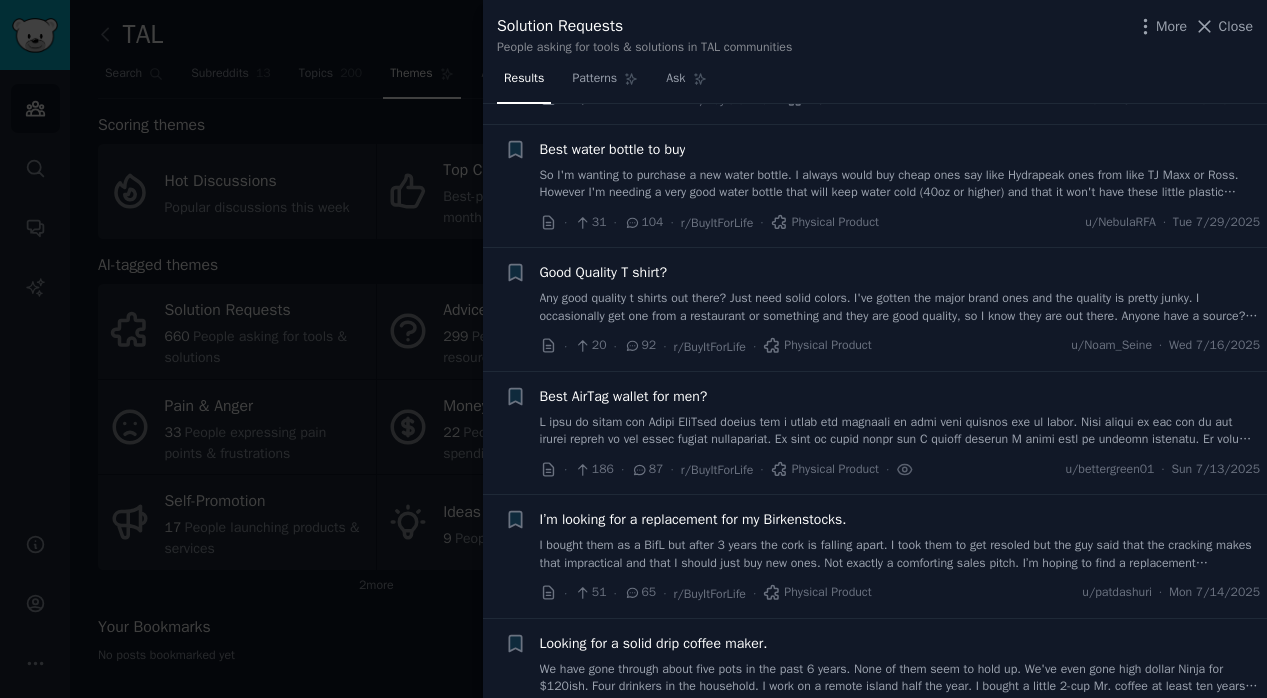 click on "Best AirTag wallet for men?" at bounding box center (624, 396) 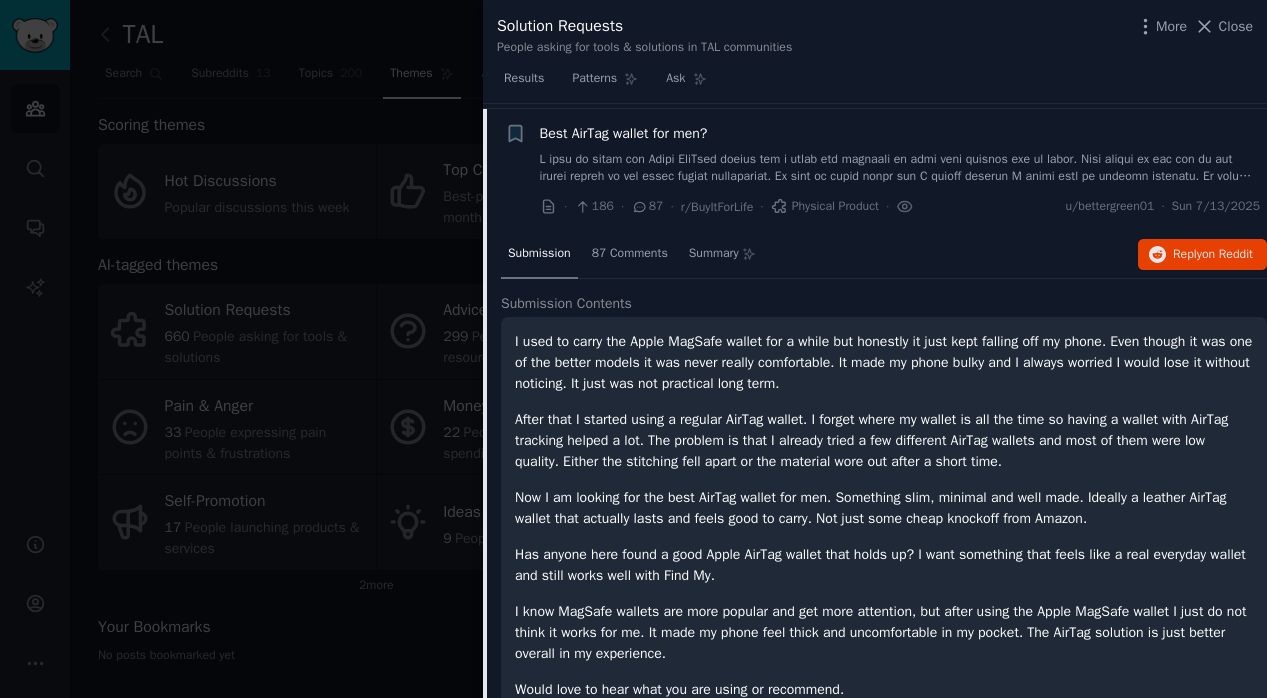 scroll, scrollTop: 1397, scrollLeft: 0, axis: vertical 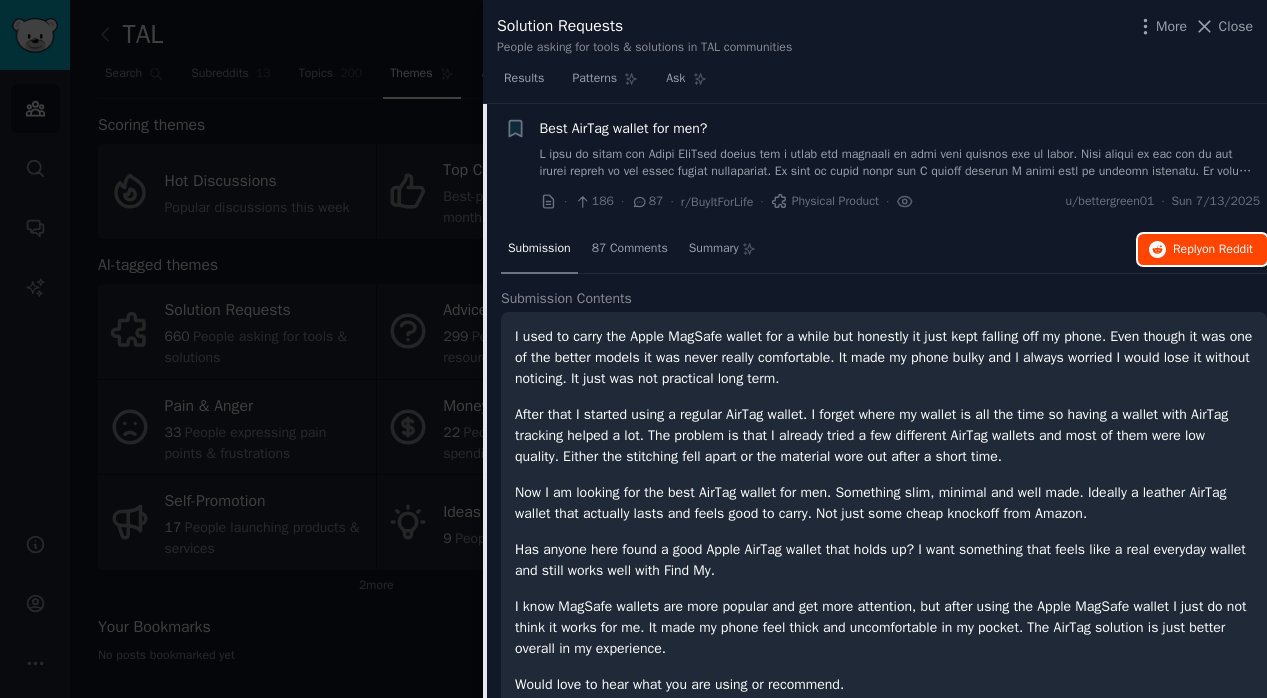 click on "on Reddit" at bounding box center [1227, 249] 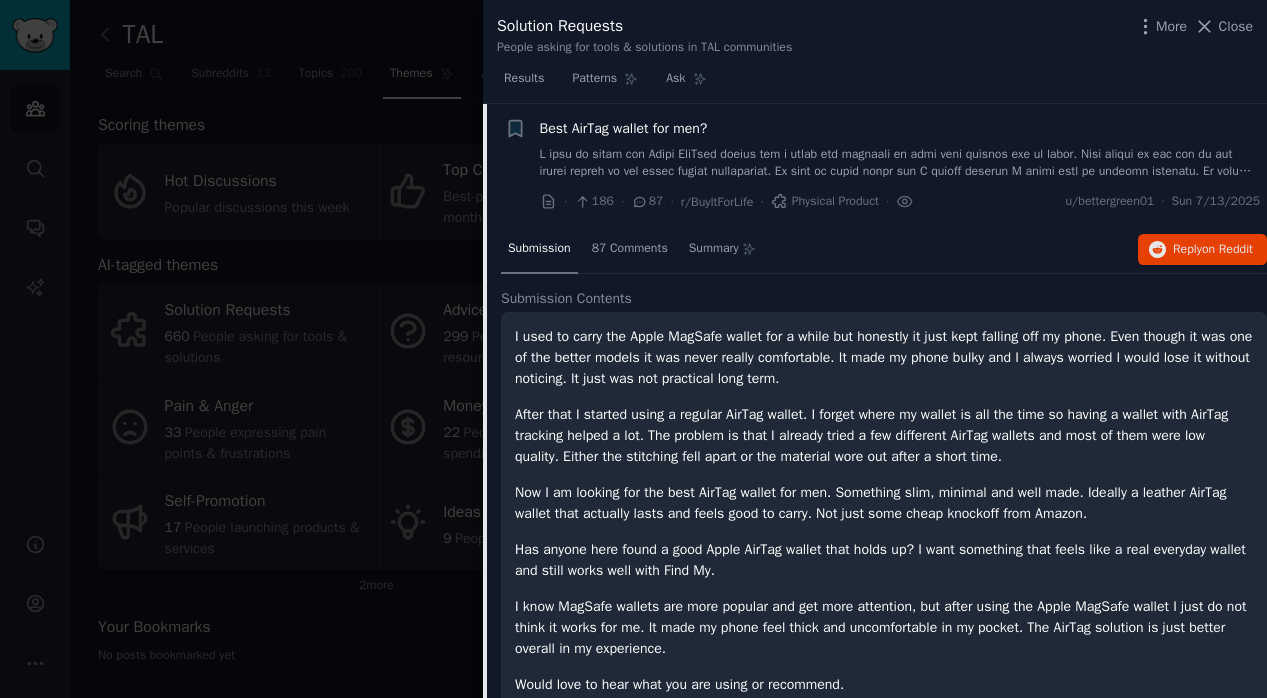 click on "Best AirTag wallet for men?" at bounding box center [624, 128] 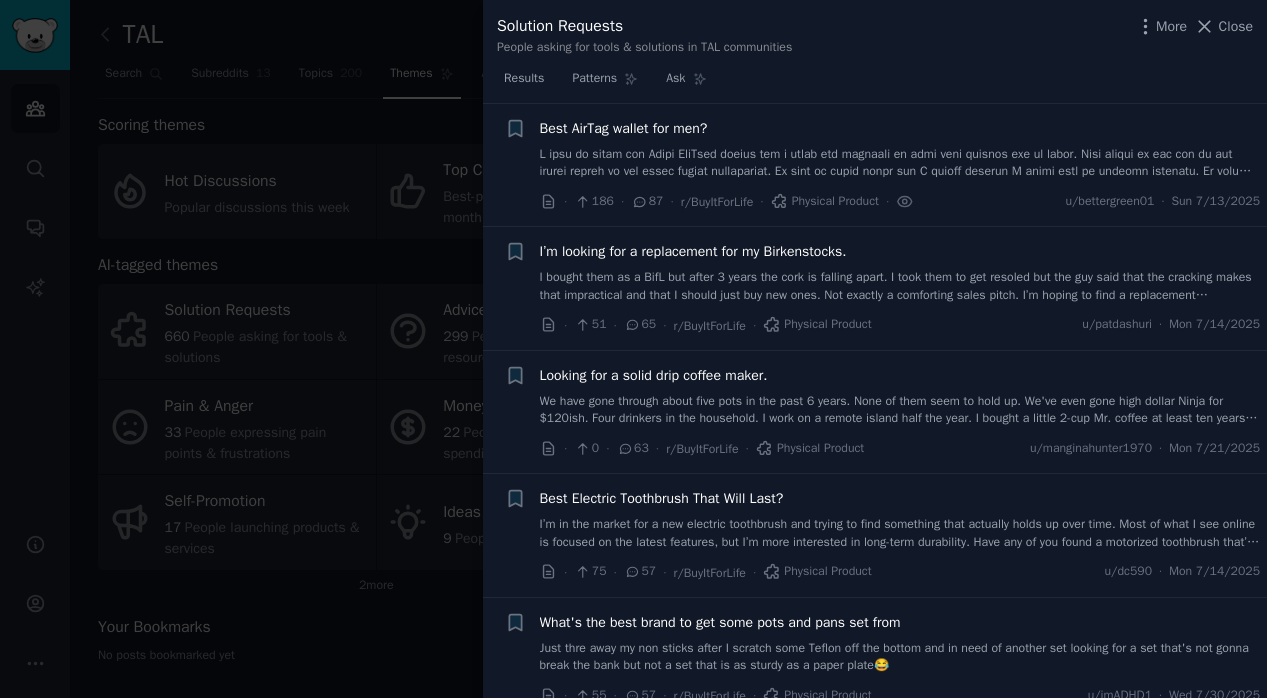 click on "I’m looking for a replacement for my Birkenstocks." at bounding box center [693, 251] 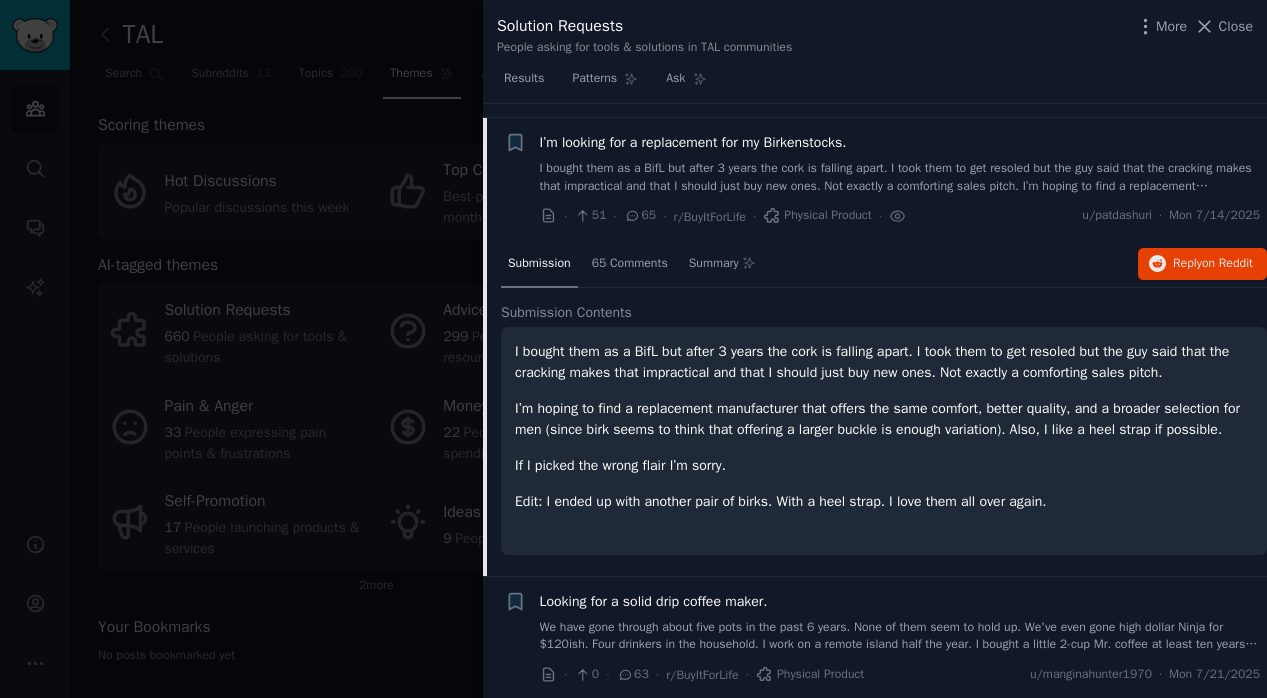 scroll, scrollTop: 1520, scrollLeft: 0, axis: vertical 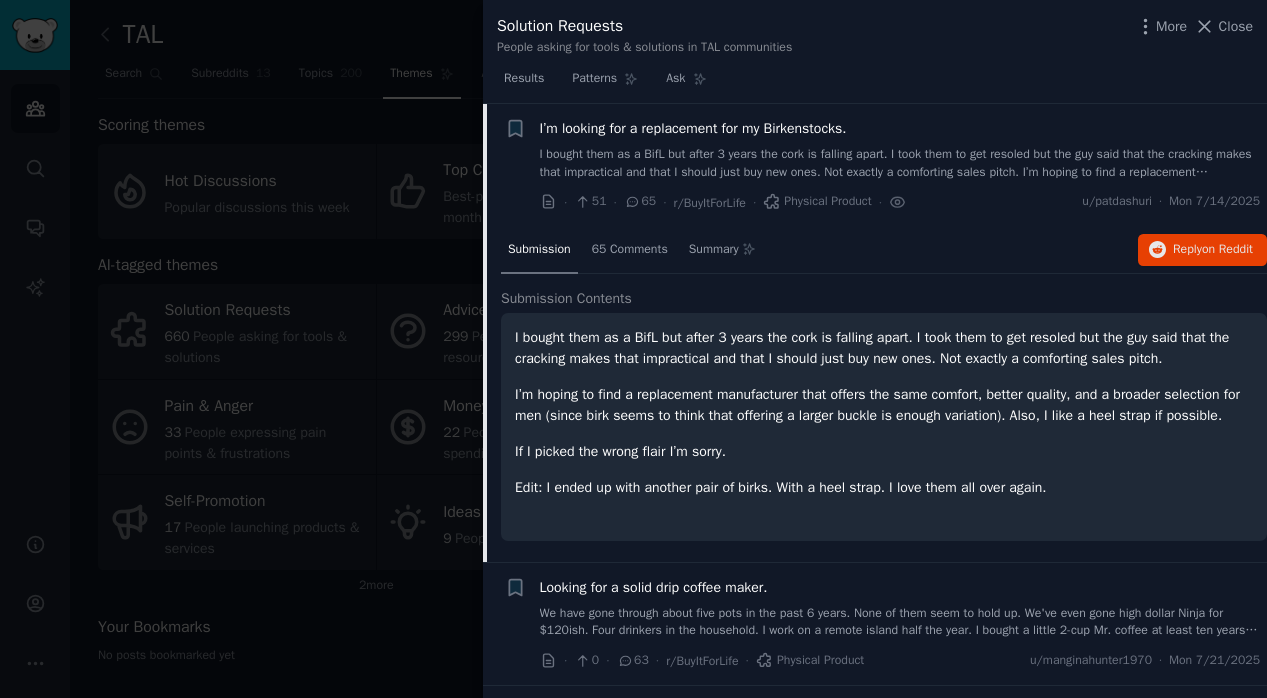 click on "I’m looking for a replacement for my Birkenstocks." at bounding box center (693, 128) 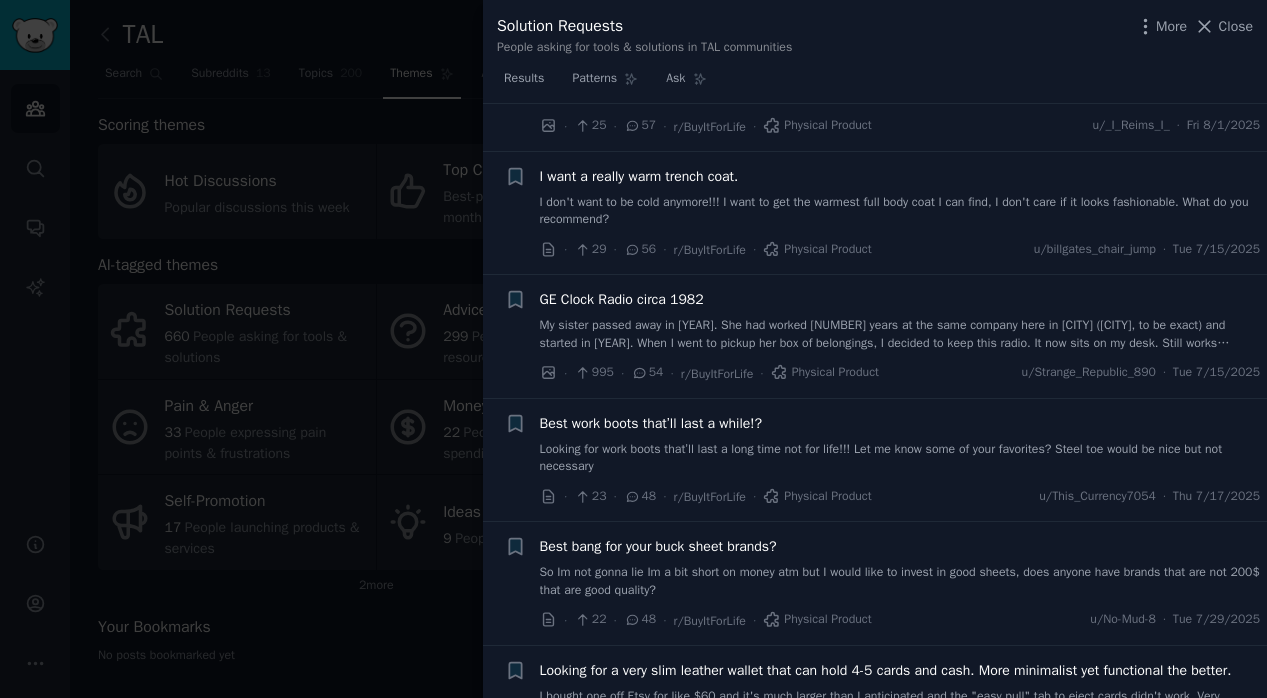 scroll, scrollTop: 2097, scrollLeft: 0, axis: vertical 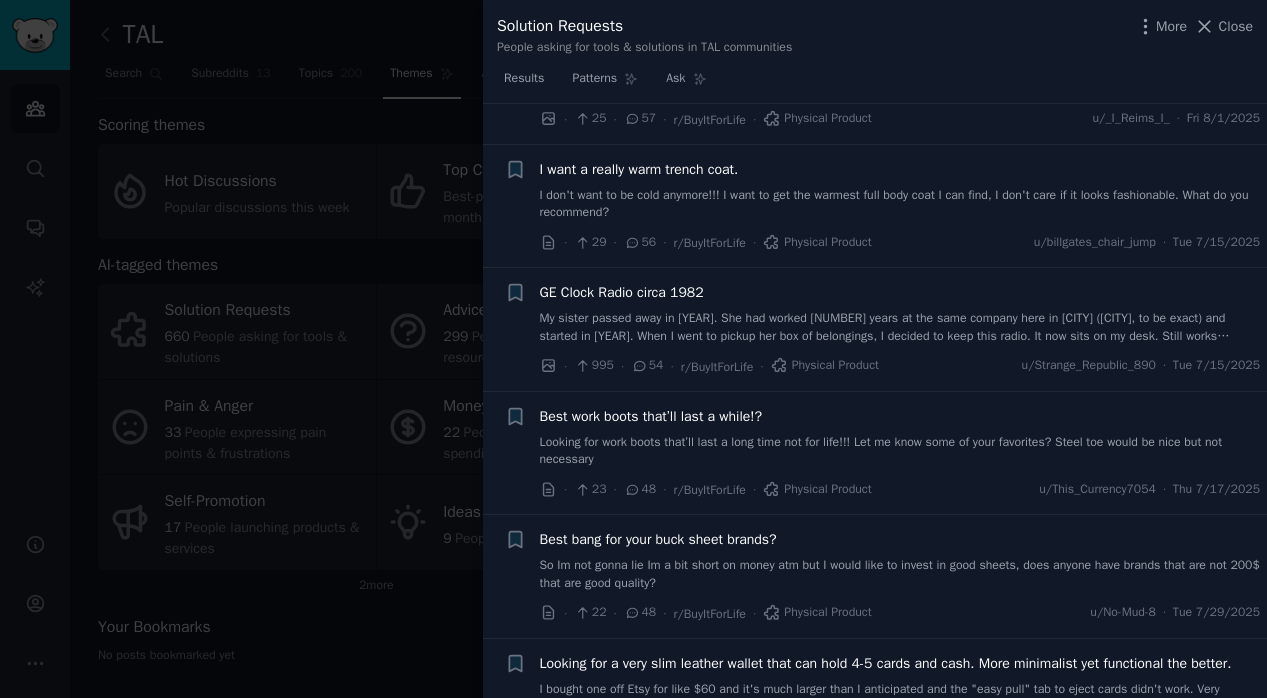 click on "I want a really warm trench coat." at bounding box center (639, 169) 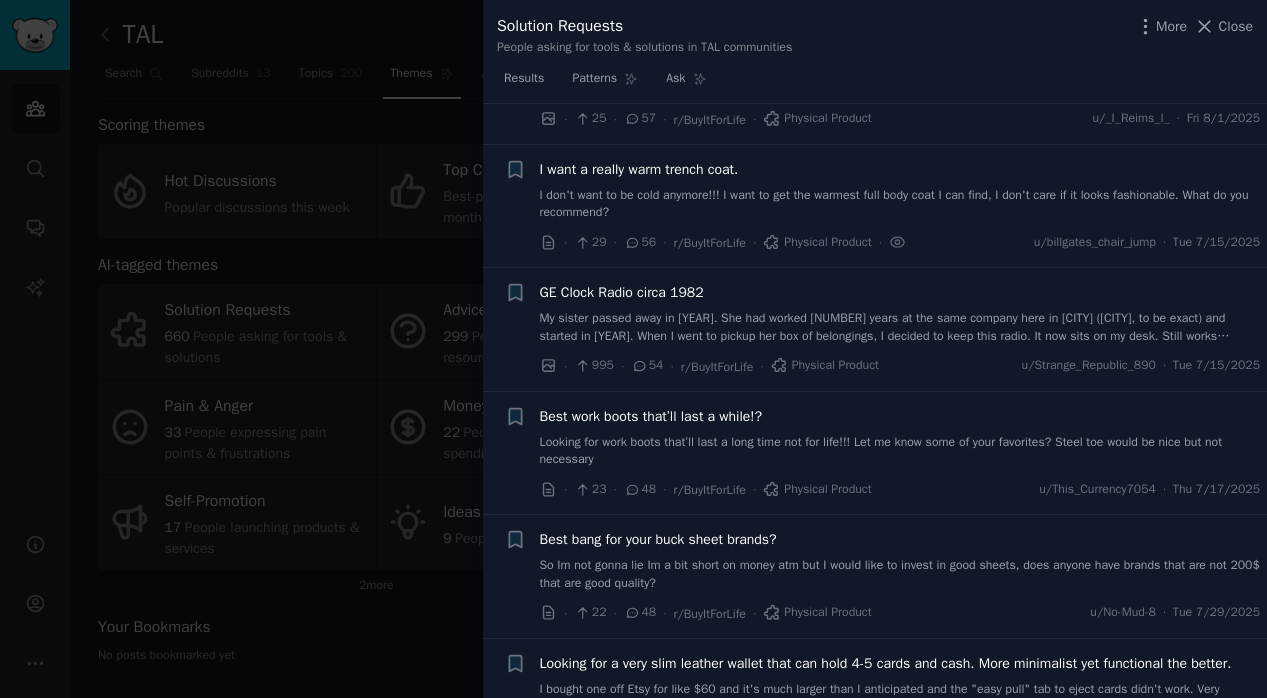 scroll, scrollTop: 2138, scrollLeft: 0, axis: vertical 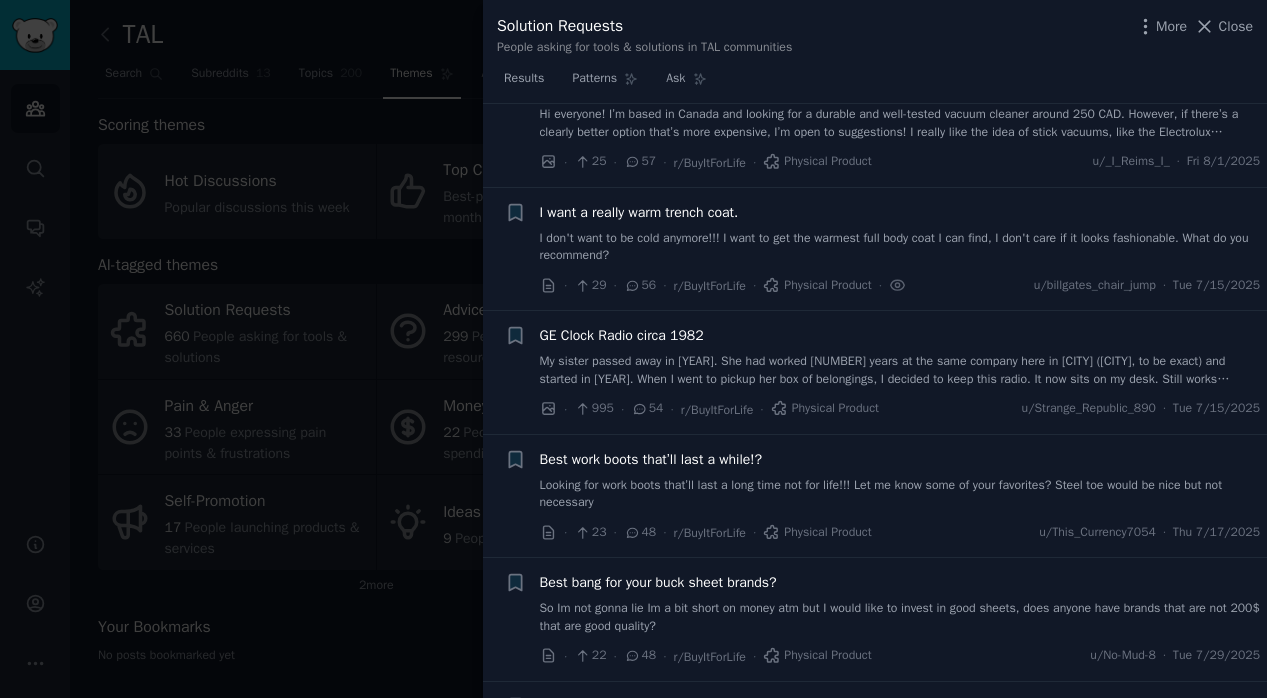 click on "I want a really warm trench coat." at bounding box center [900, 212] 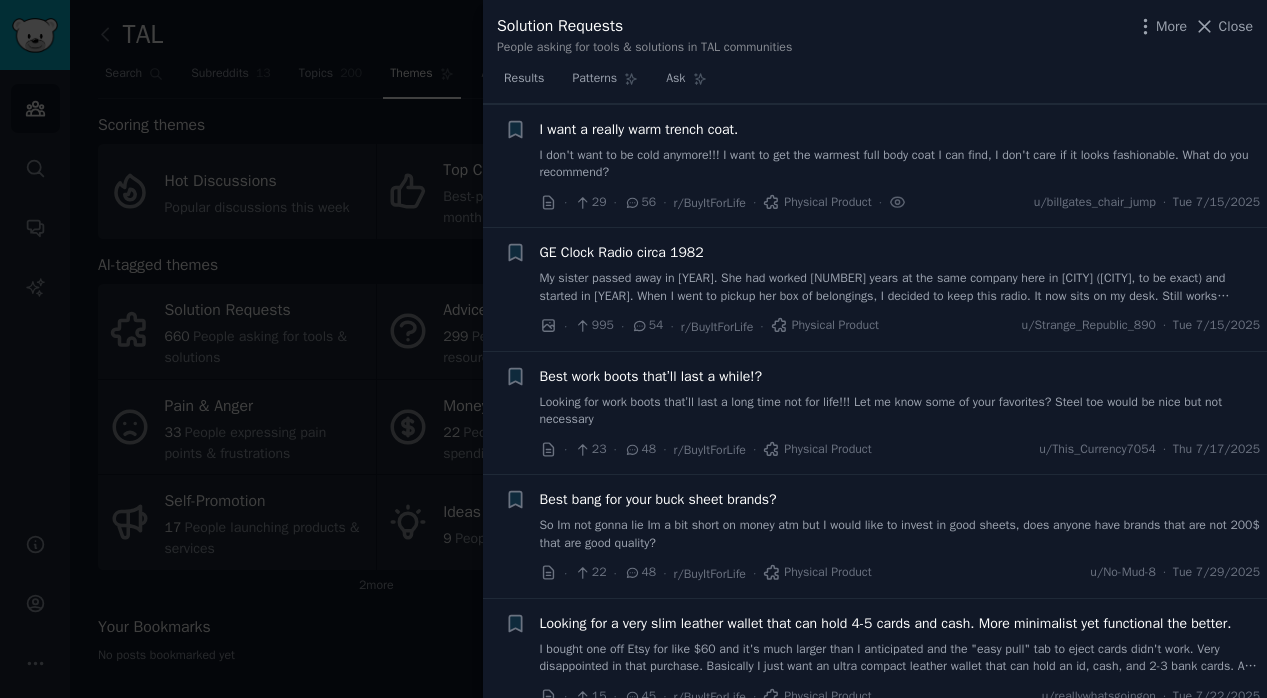 scroll, scrollTop: 2138, scrollLeft: 0, axis: vertical 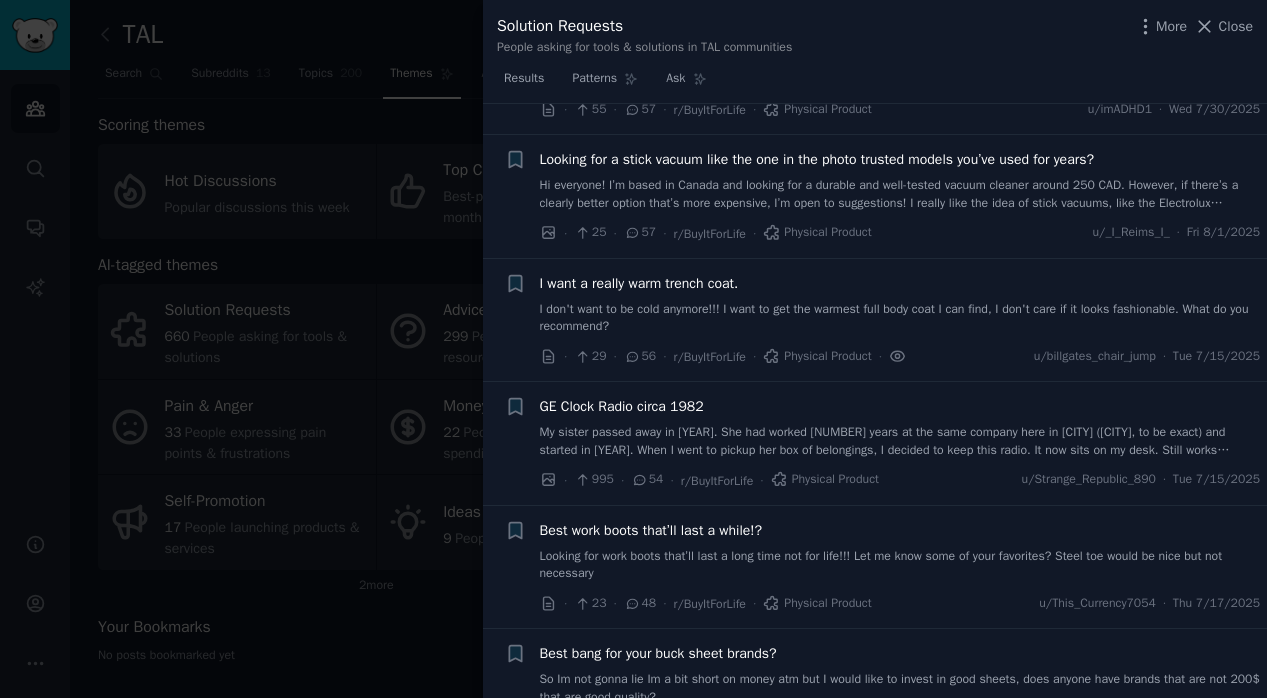 click 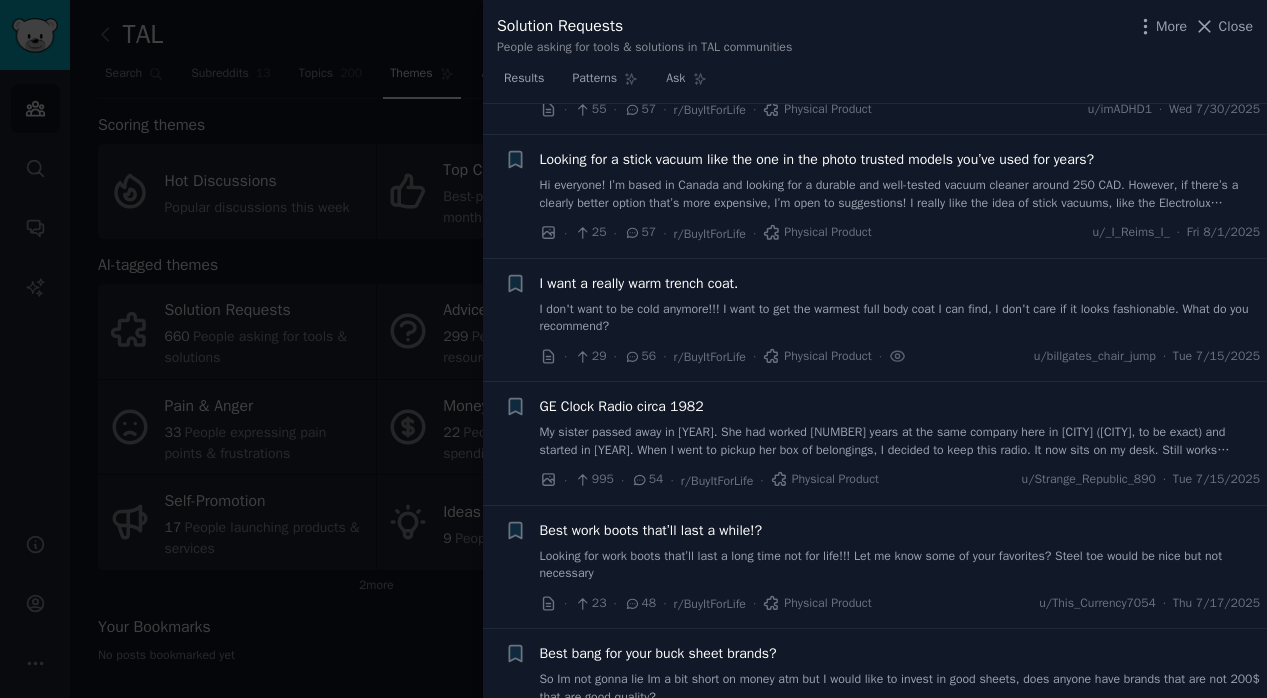 click on "Physical Product" at bounding box center [817, 357] 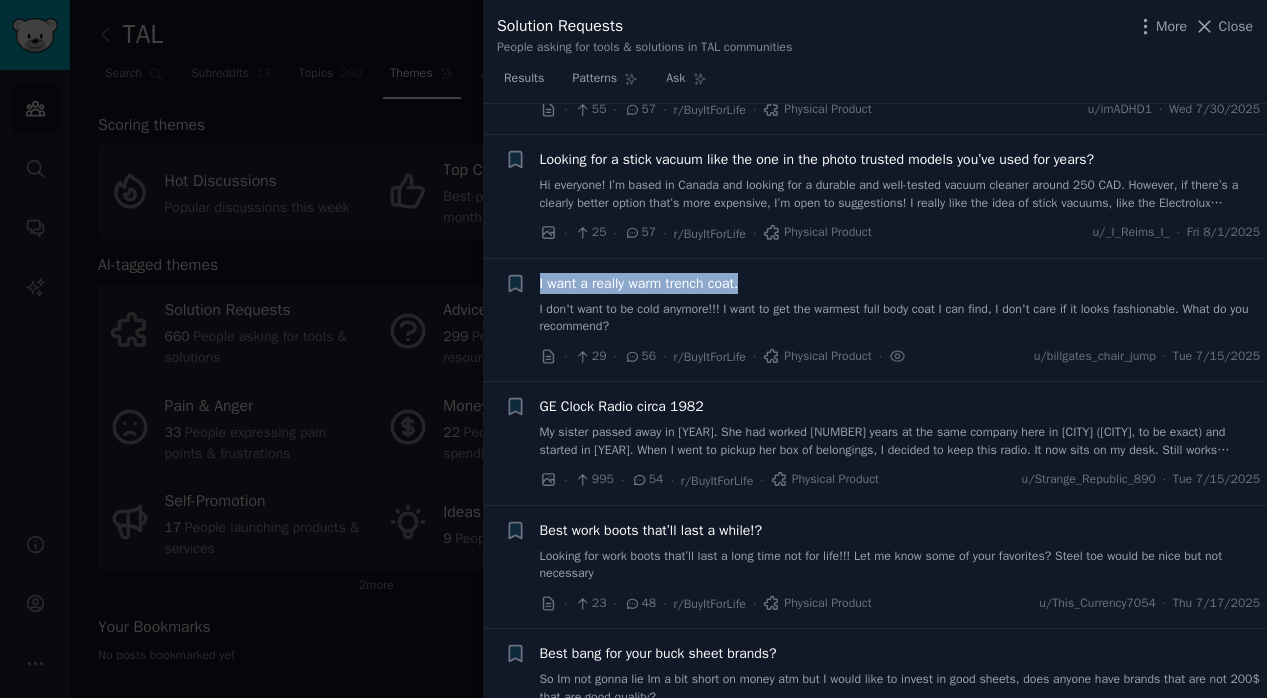 drag, startPoint x: 783, startPoint y: 281, endPoint x: 531, endPoint y: 284, distance: 252.01785 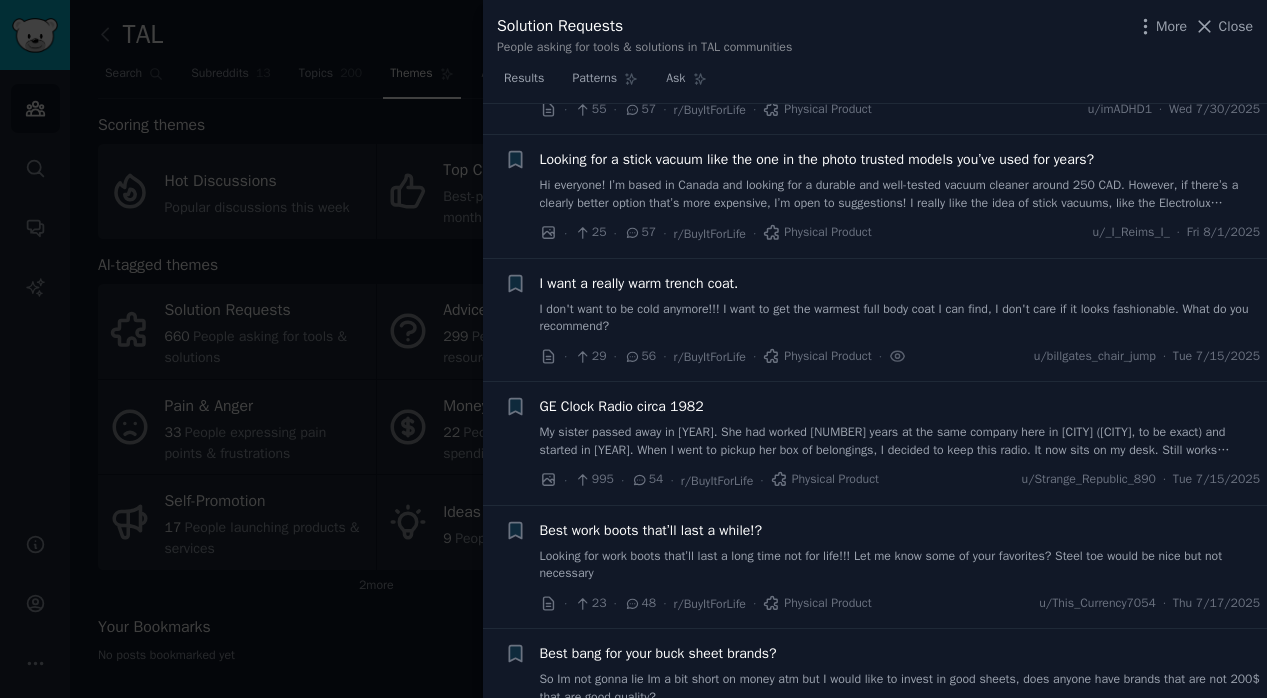 click on "I want a really warm trench coat. I don't want to be cold anymore!!!
I want to get the warmest full body coat I can find, I don't care if it looks fashionable.
What do you recommend? · 29 · 56 · r/BuyItForLife · Physical Product · u/[USERNAME] · [DAY] [MONTH]/[DAY]/[YEAR]" at bounding box center [900, 320] 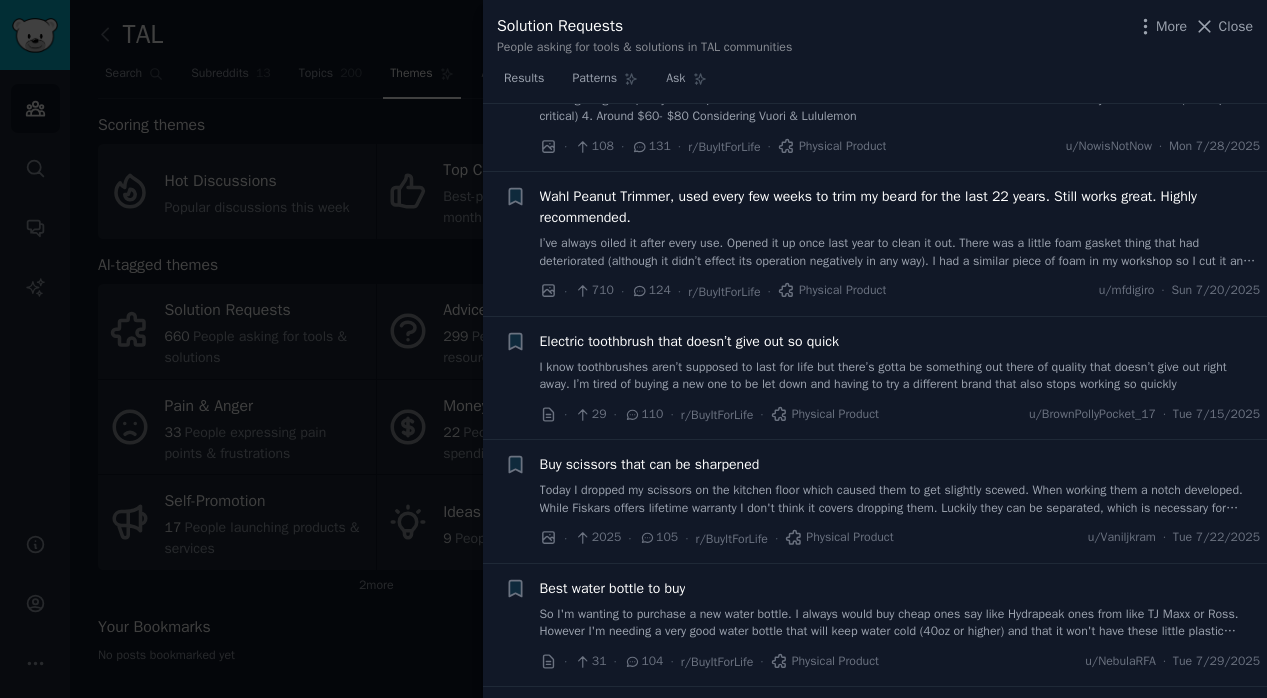scroll, scrollTop: 0, scrollLeft: 0, axis: both 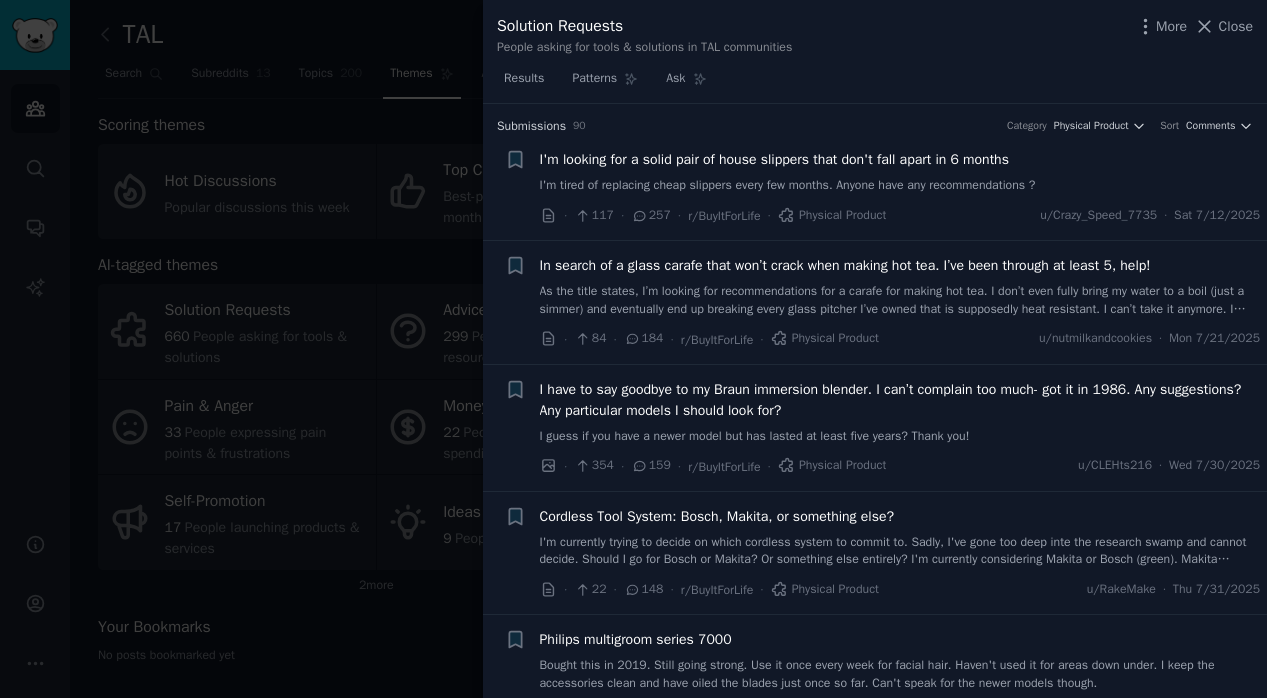 click 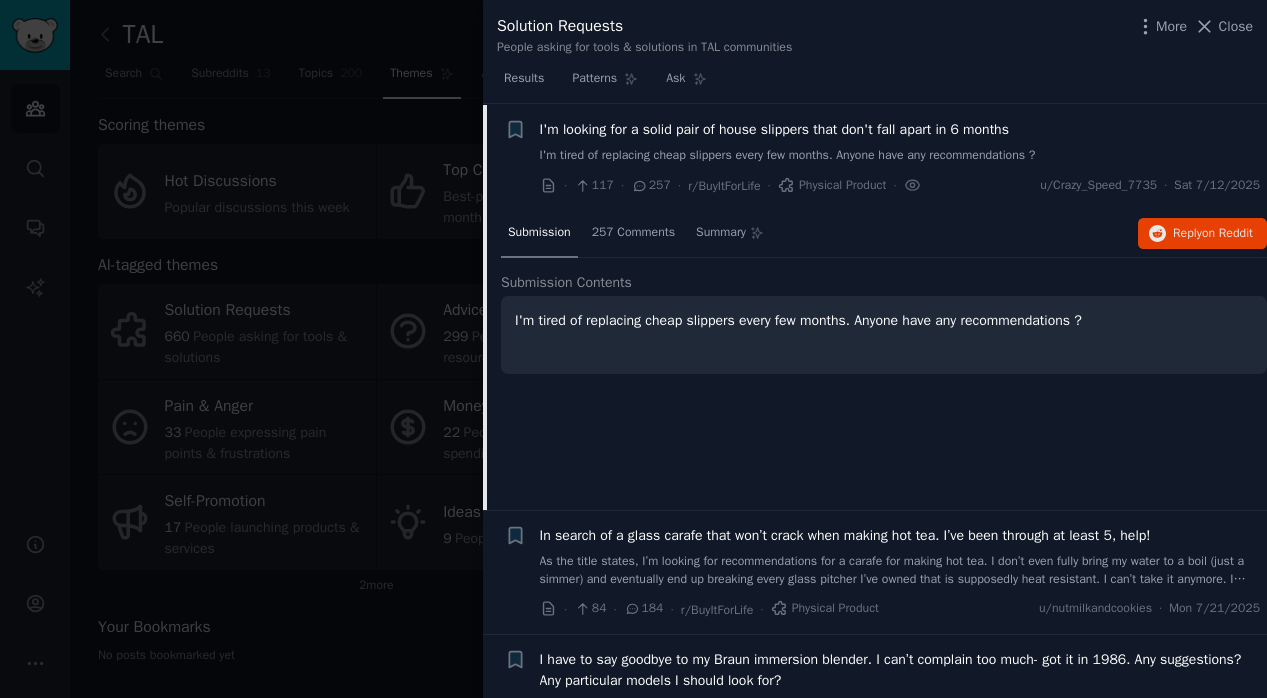 scroll, scrollTop: 31, scrollLeft: 0, axis: vertical 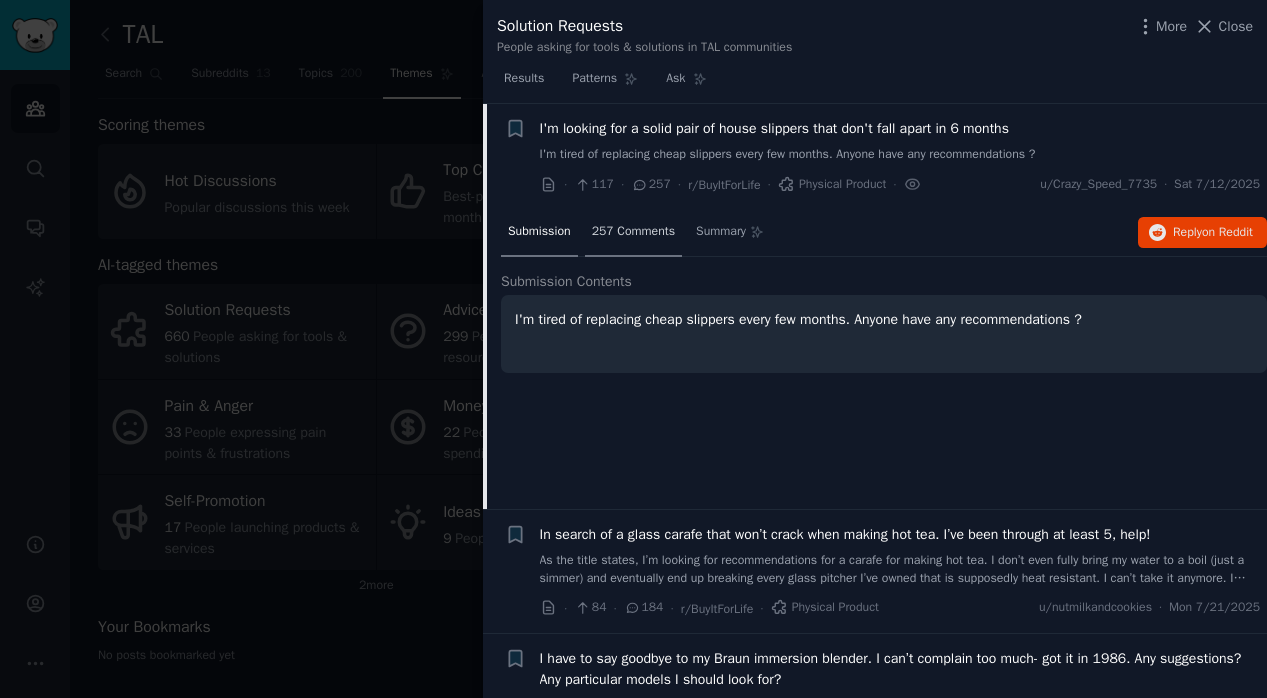 click on "257 Comments" at bounding box center [633, 233] 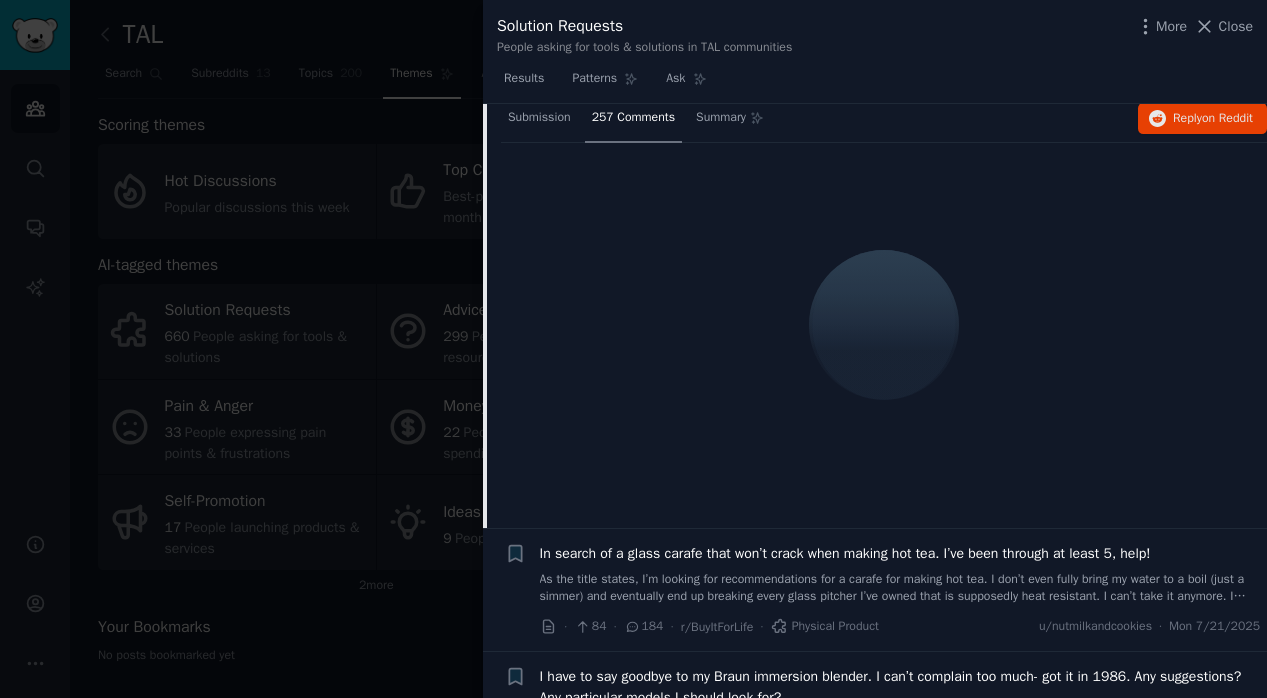 scroll, scrollTop: 0, scrollLeft: 0, axis: both 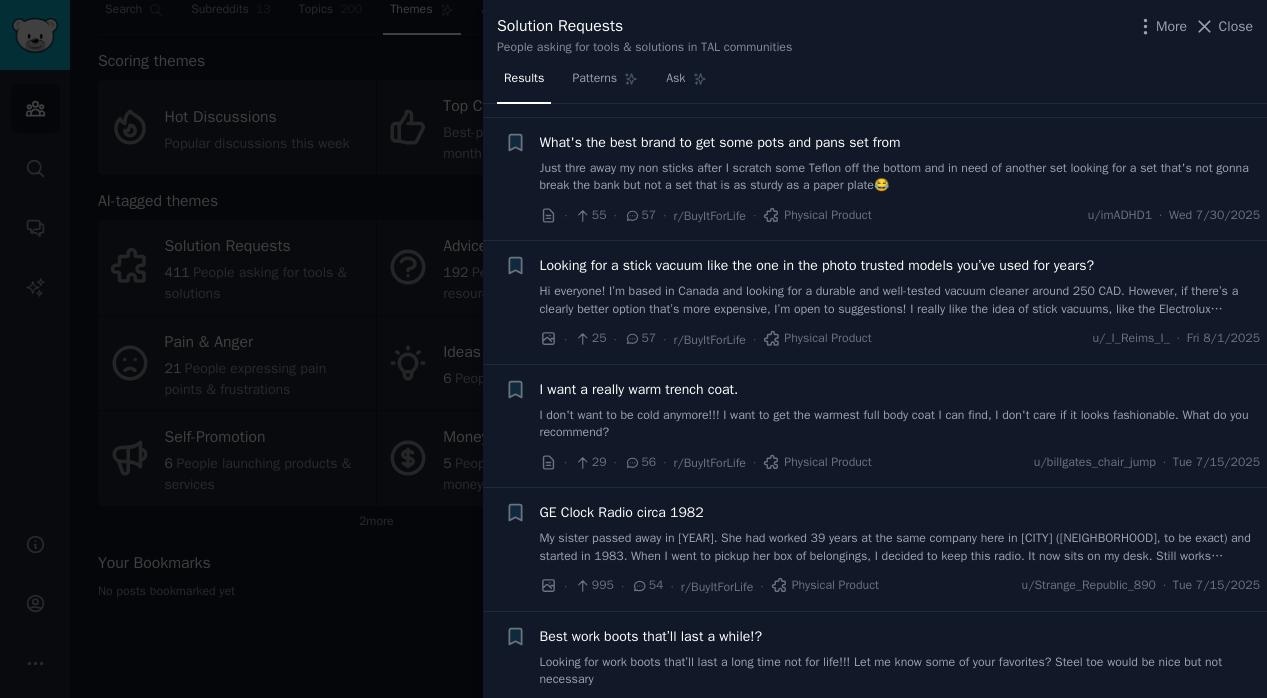click on "I want a really warm trench coat." at bounding box center [639, 389] 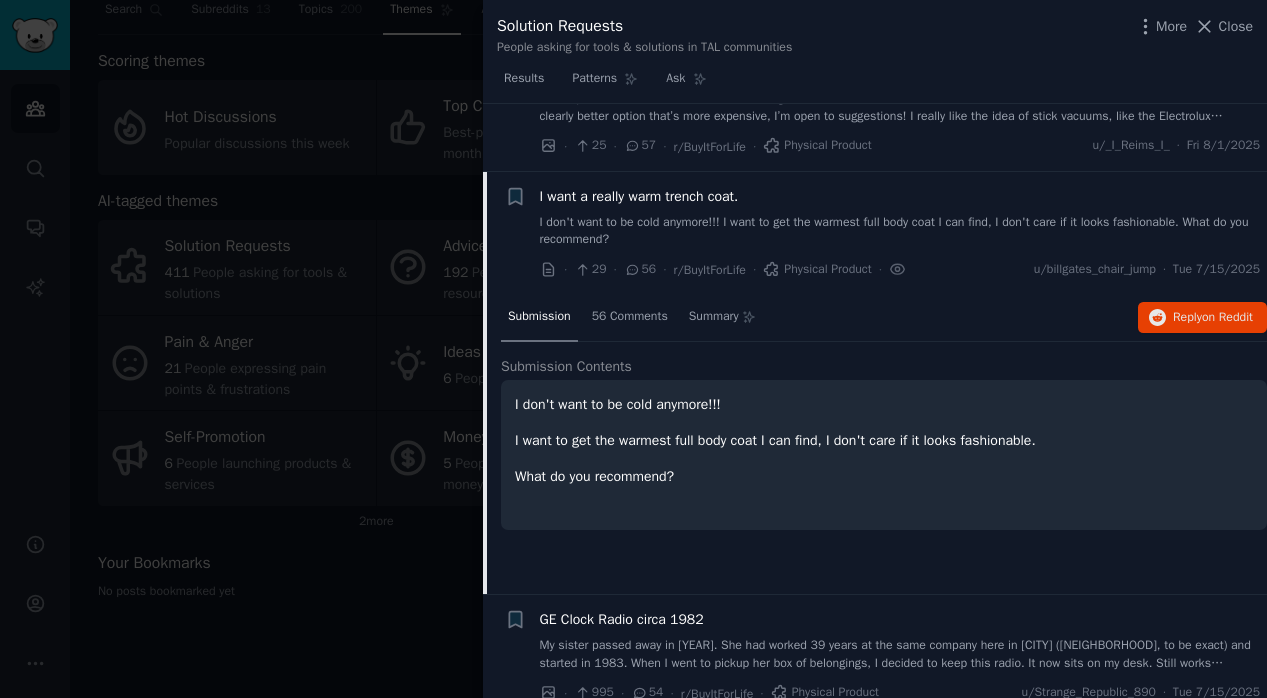 scroll, scrollTop: 2066, scrollLeft: 0, axis: vertical 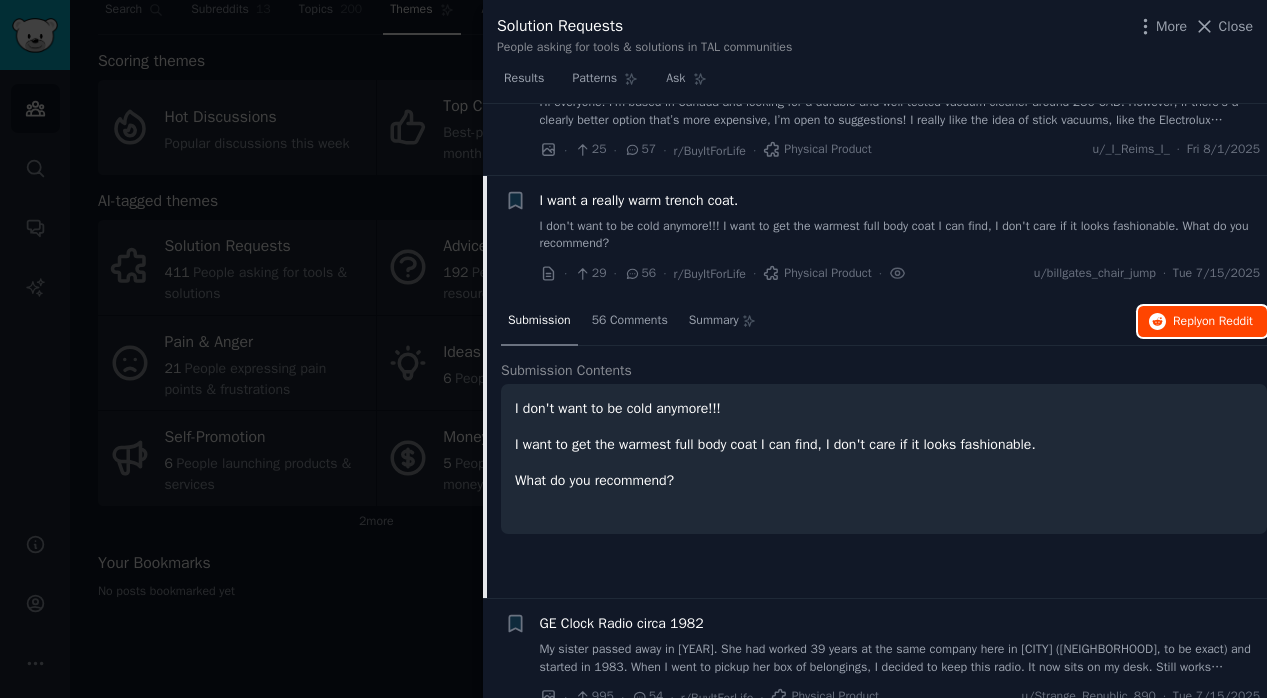 click on "Reply  on Reddit" at bounding box center (1213, 322) 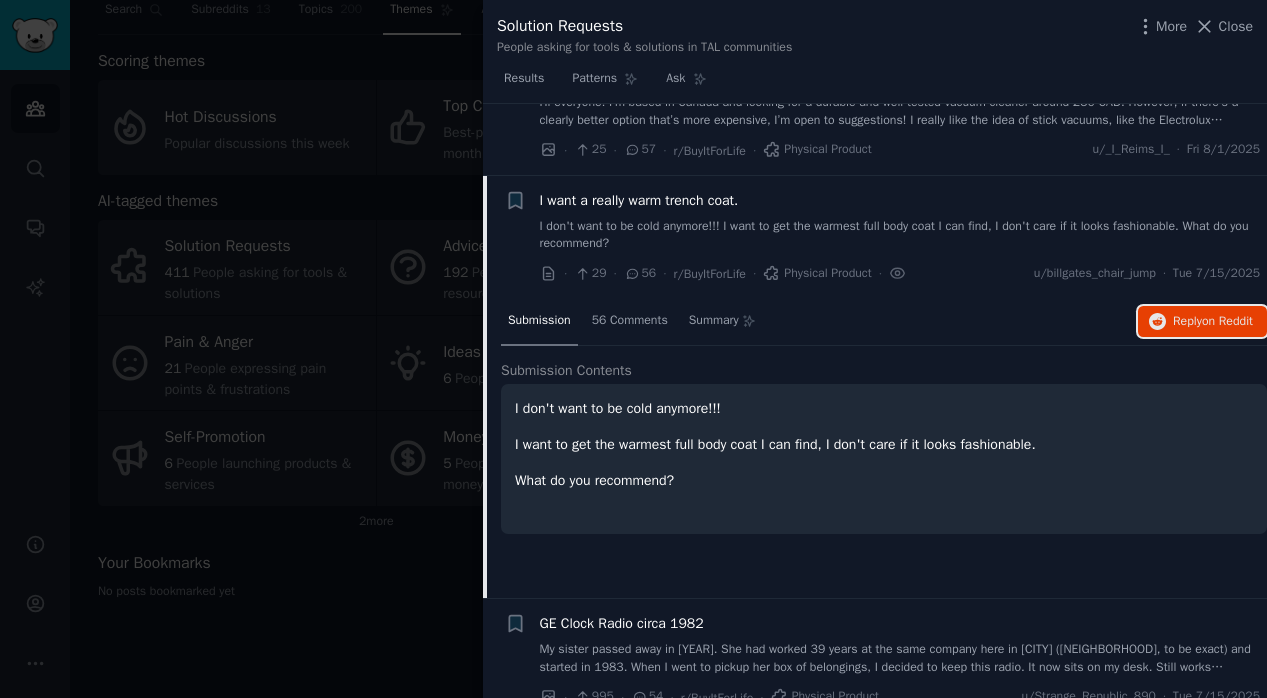 type 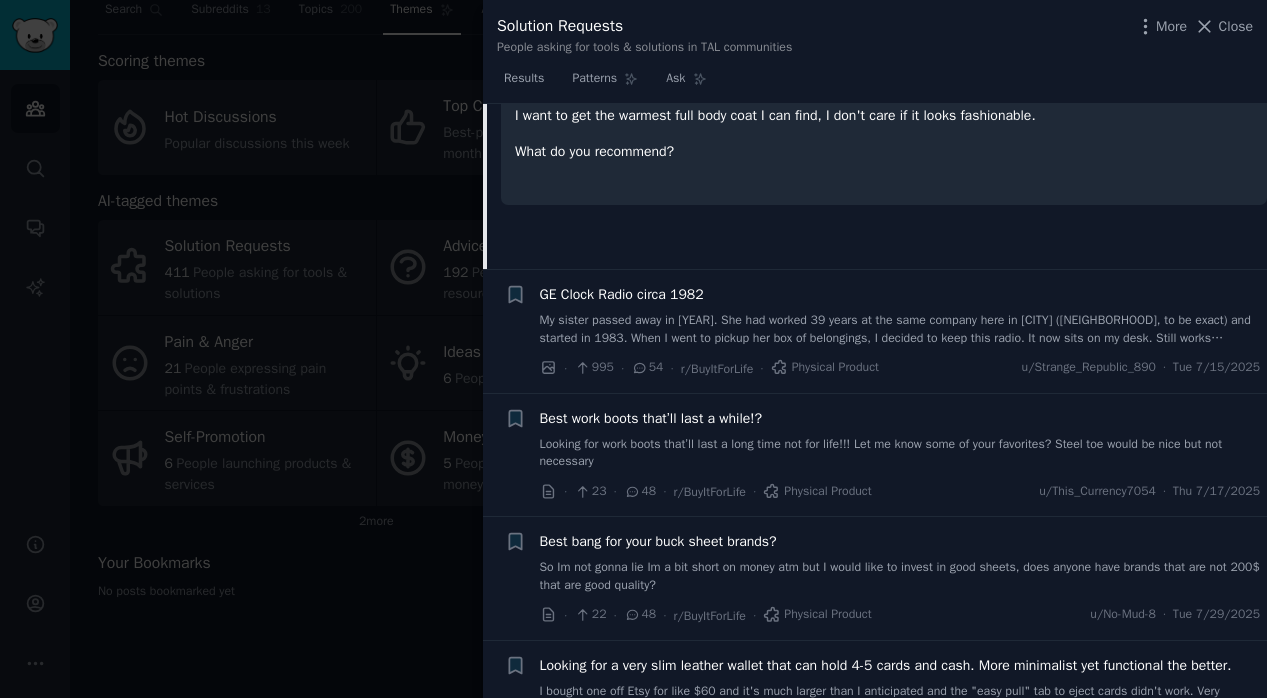 scroll, scrollTop: 2416, scrollLeft: 0, axis: vertical 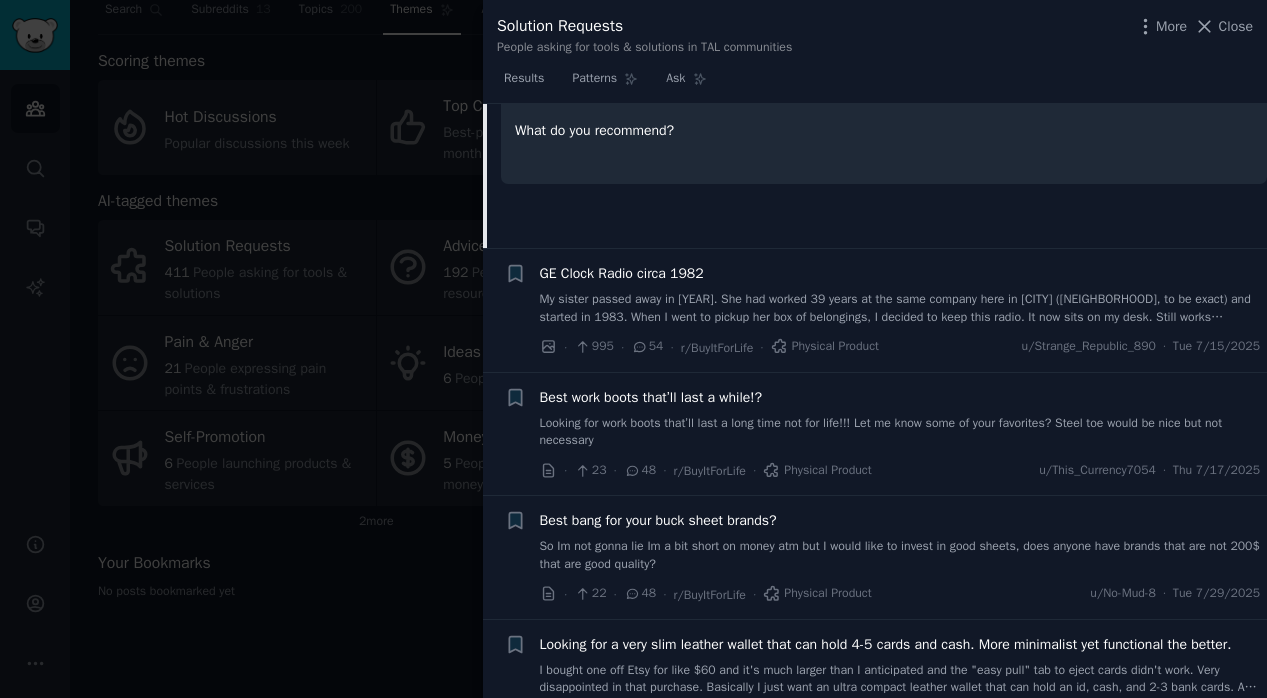 click on "Best work boots that’ll last a while!?" at bounding box center (651, 397) 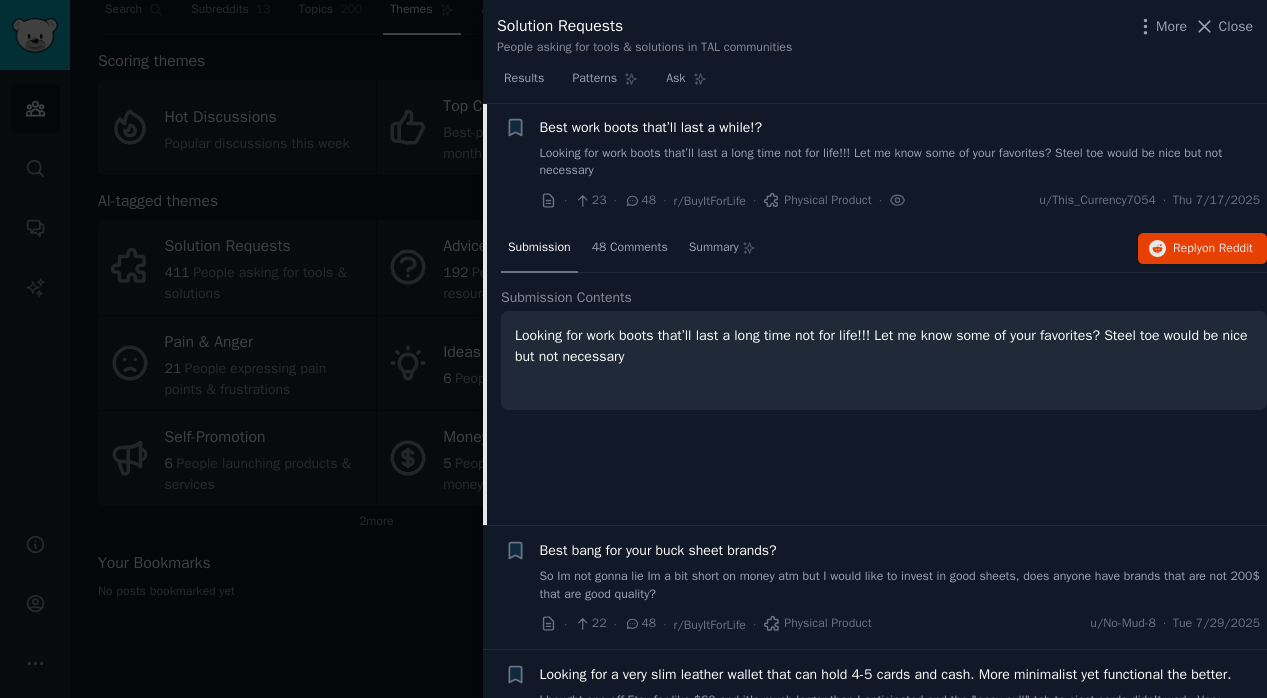 scroll, scrollTop: 2385, scrollLeft: 0, axis: vertical 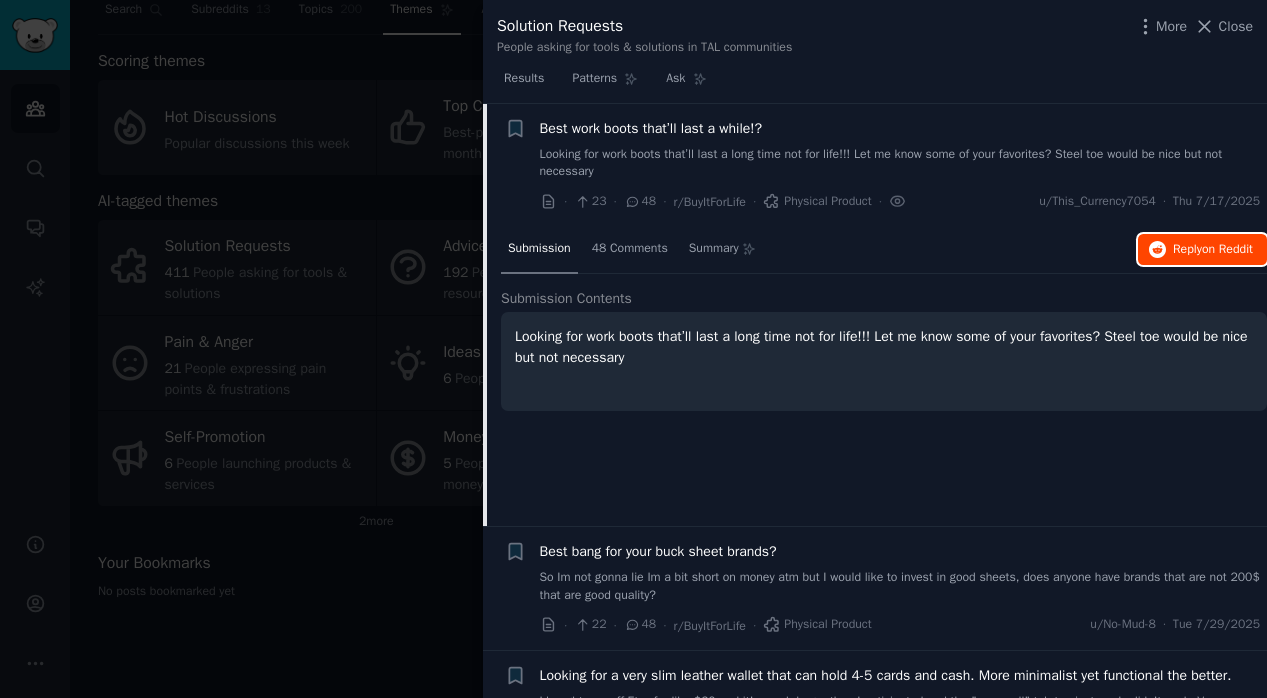 click on "Reply  on Reddit" at bounding box center (1213, 250) 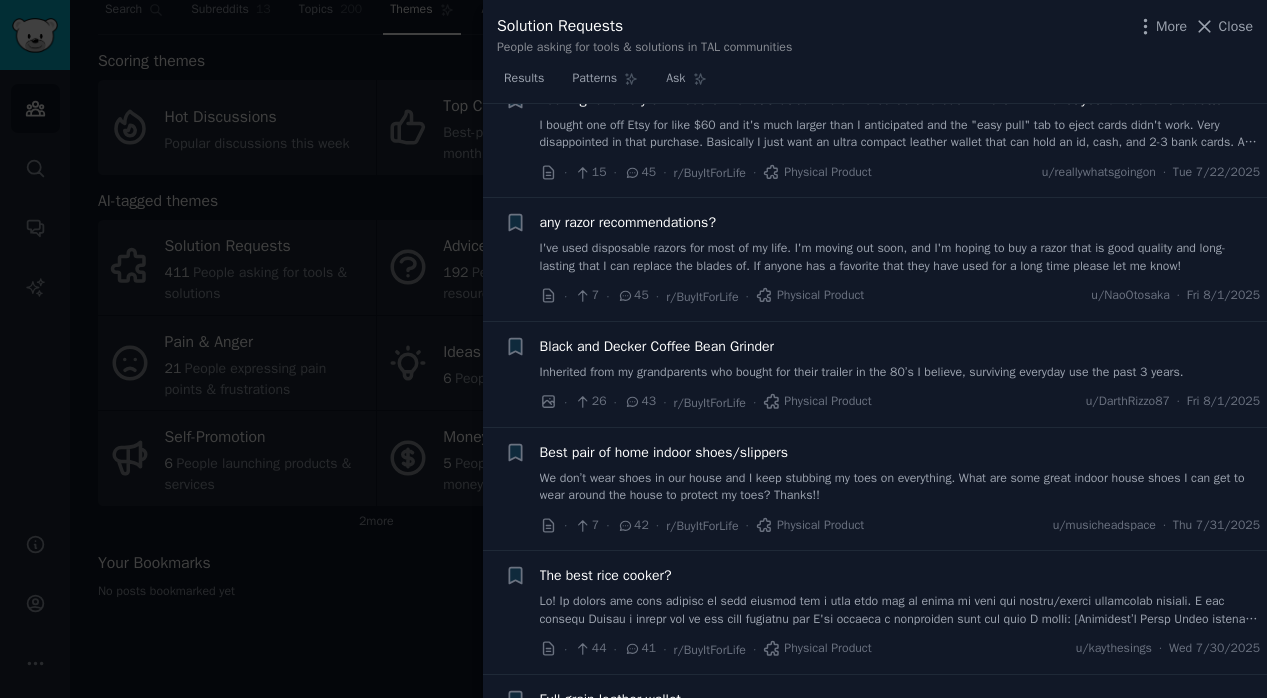 scroll, scrollTop: 2962, scrollLeft: 0, axis: vertical 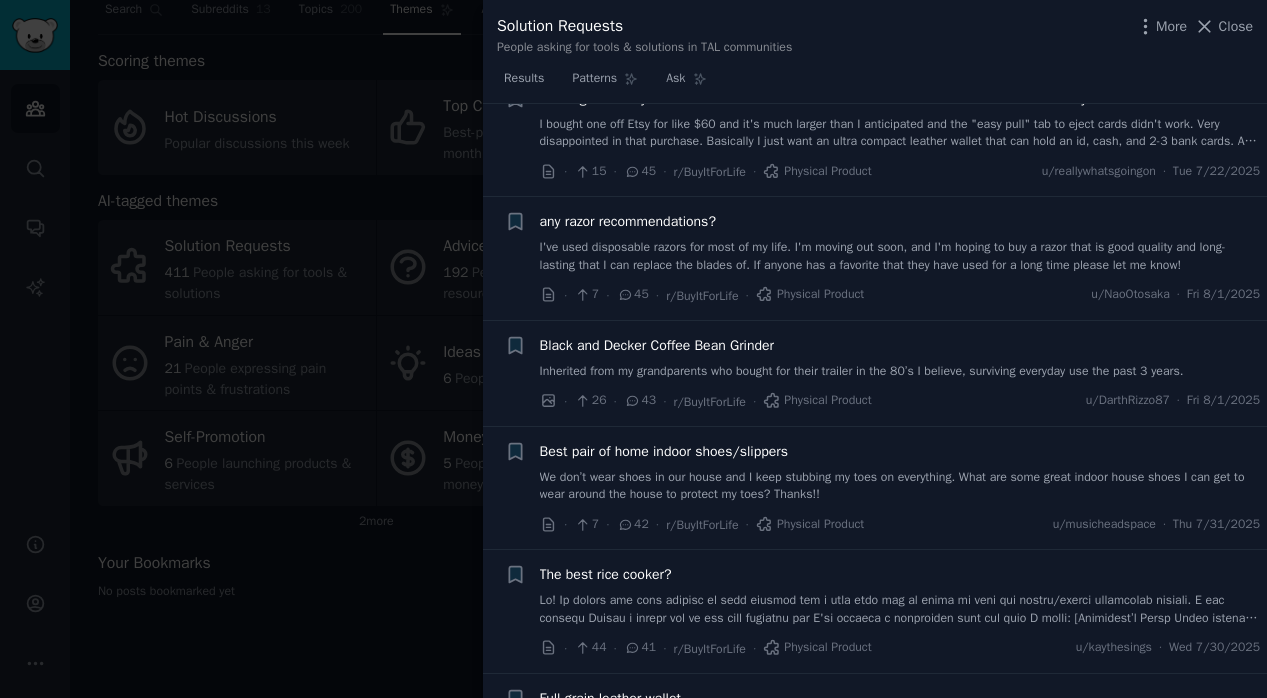 click on "Best pair of home indoor shoes/slippers" at bounding box center (664, 451) 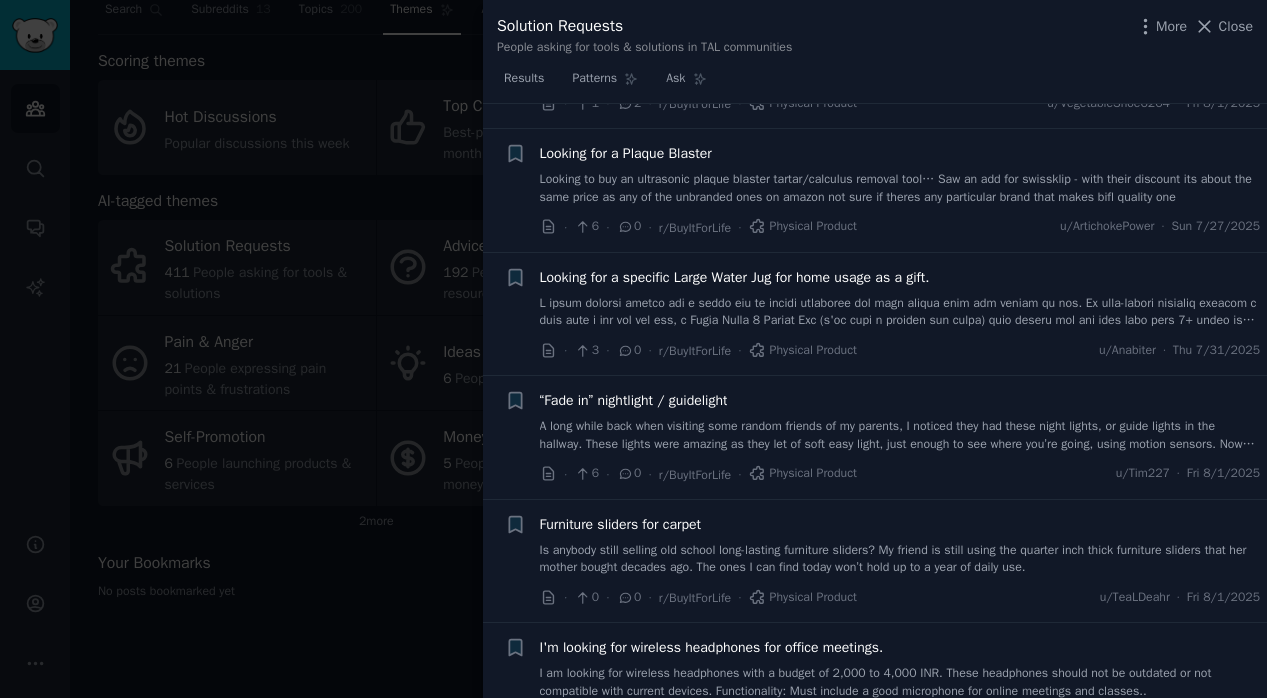 scroll, scrollTop: 10575, scrollLeft: 0, axis: vertical 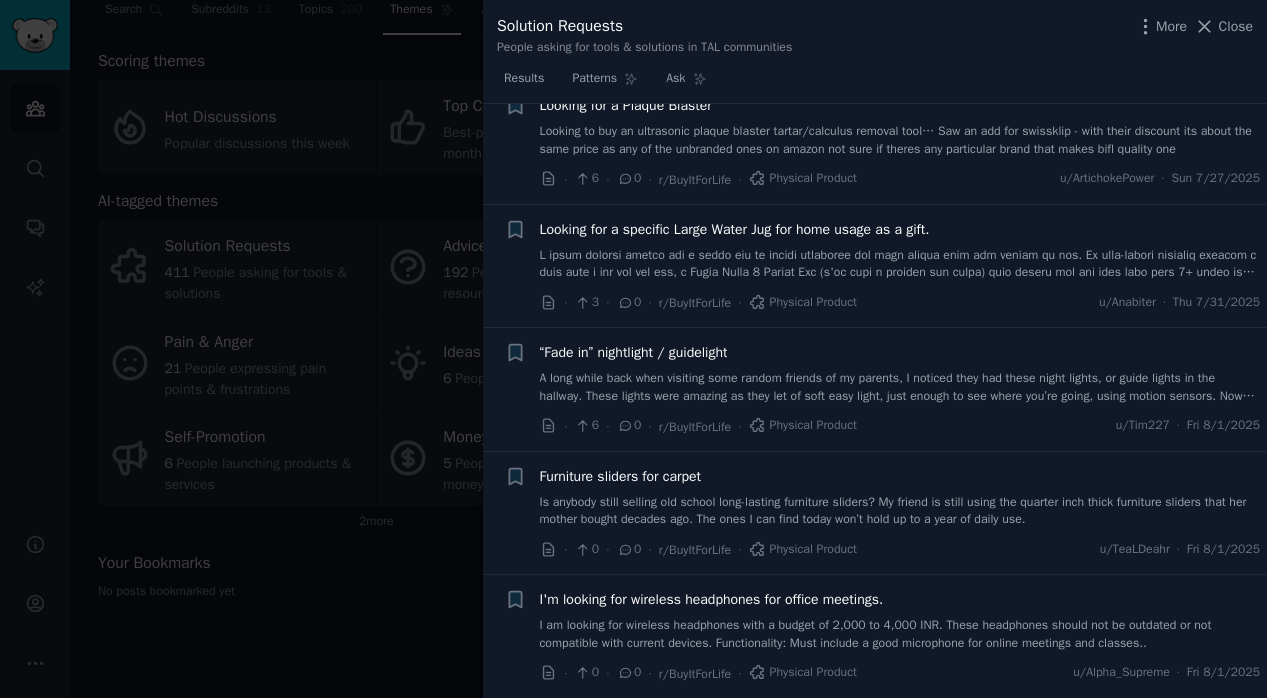 click at bounding box center (633, 349) 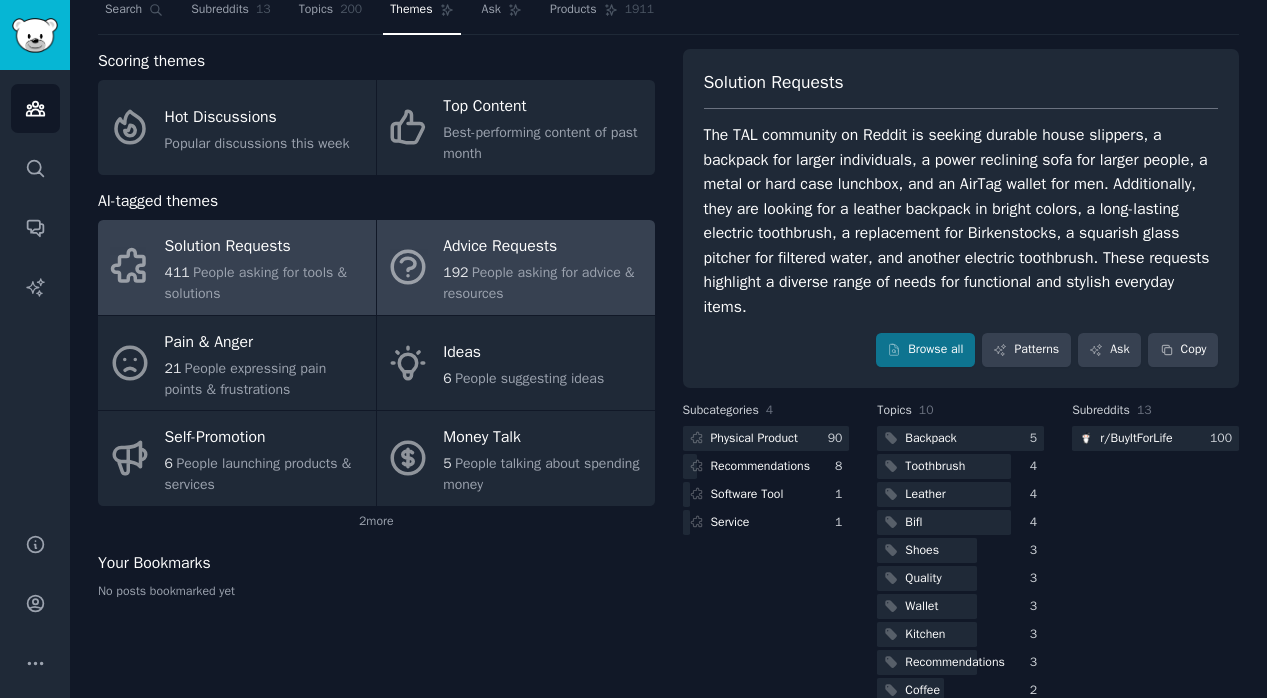 click on "People asking for advice & resources" at bounding box center [538, 283] 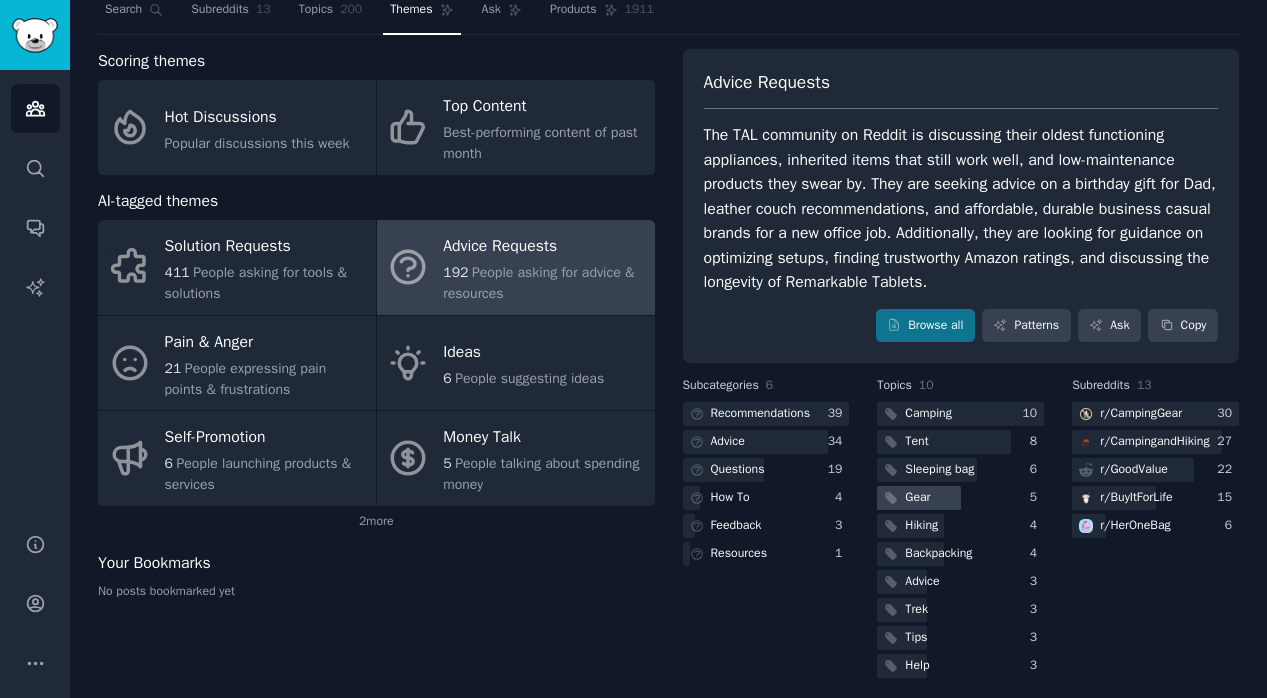 scroll, scrollTop: 75, scrollLeft: 0, axis: vertical 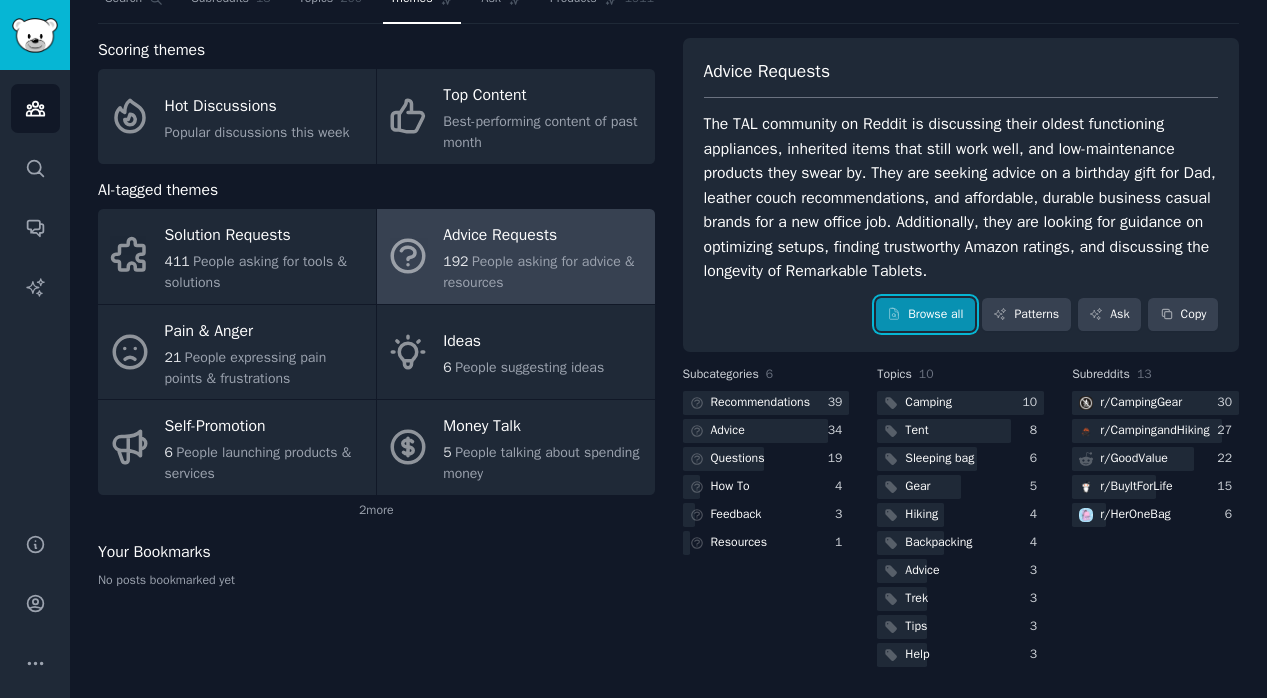 click on "Browse all" at bounding box center (925, 315) 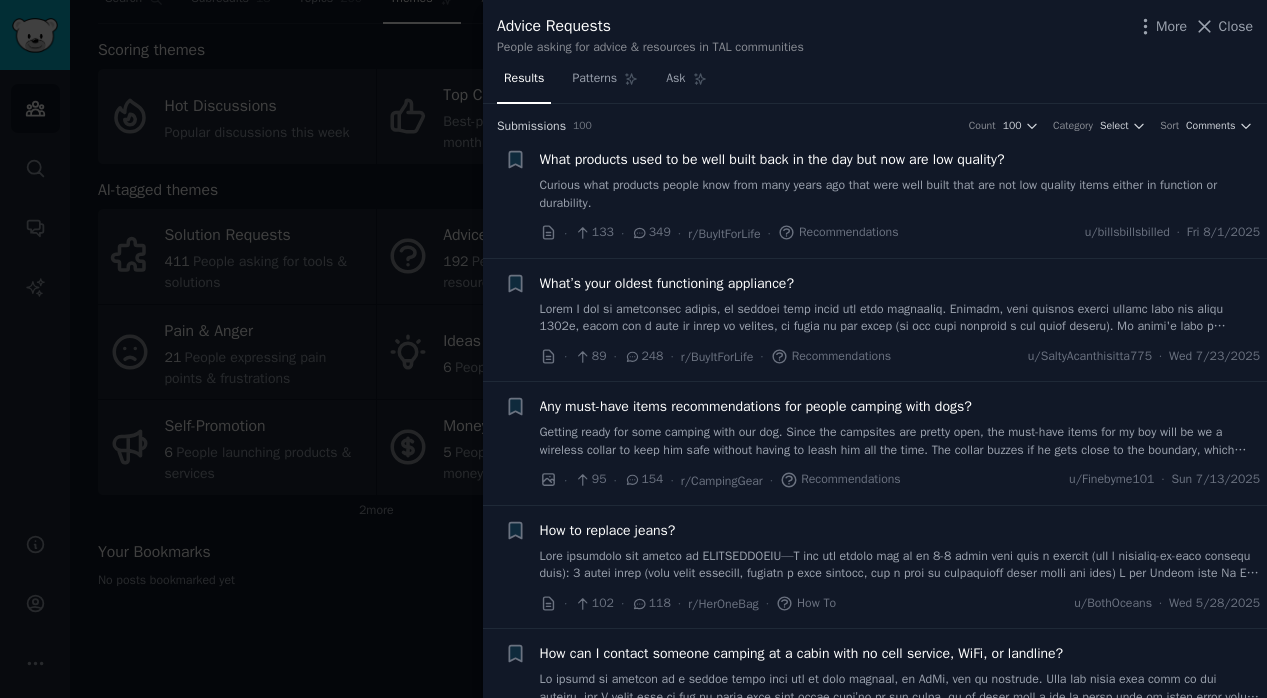 type 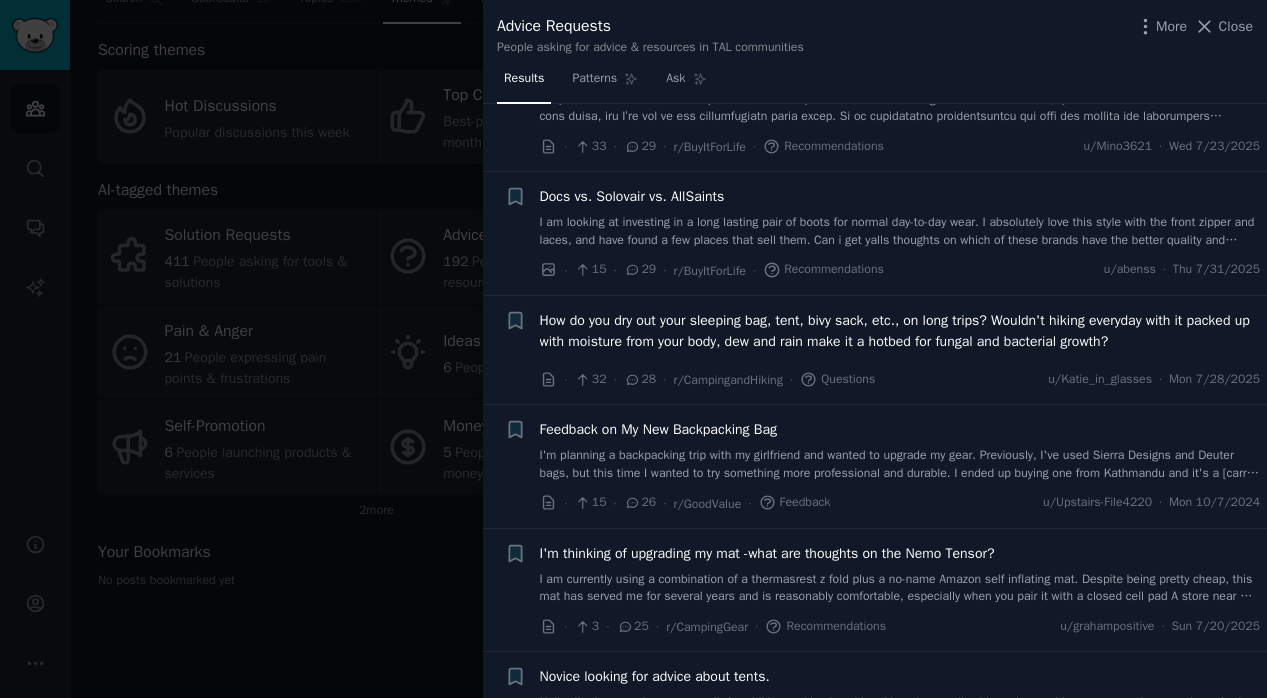 scroll, scrollTop: 2894, scrollLeft: 0, axis: vertical 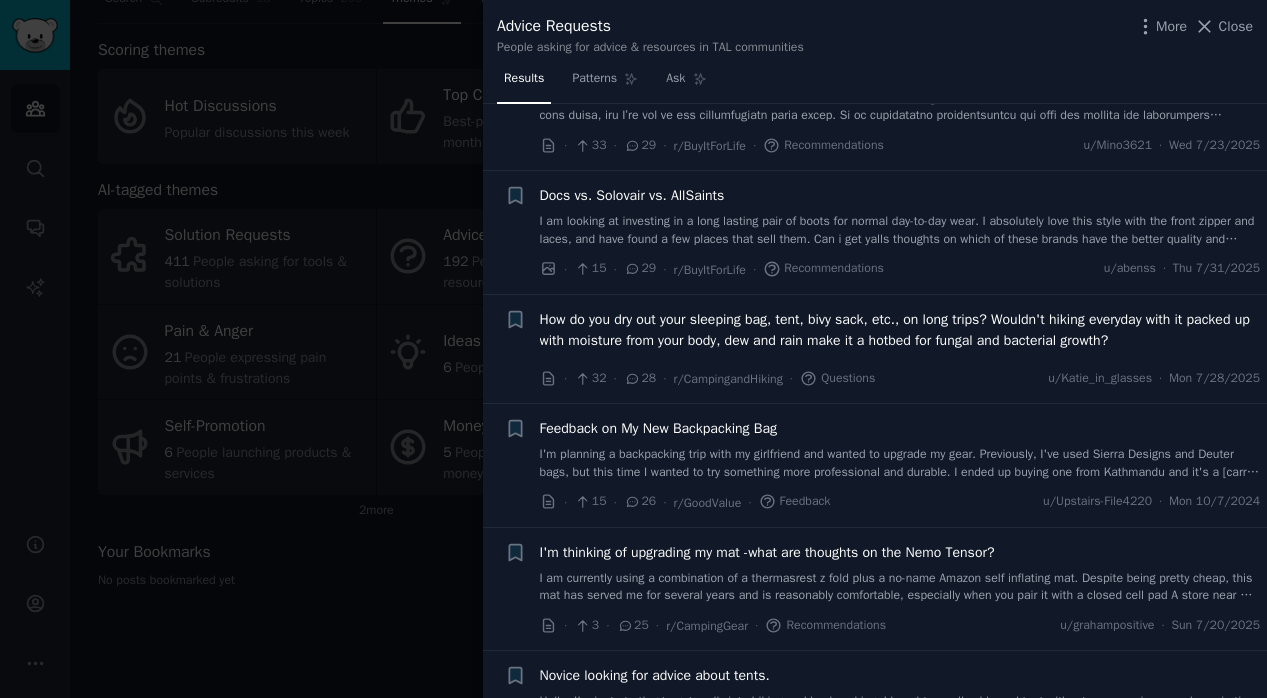 click on "Docs vs. Solovair vs. AllSaints" at bounding box center [632, 195] 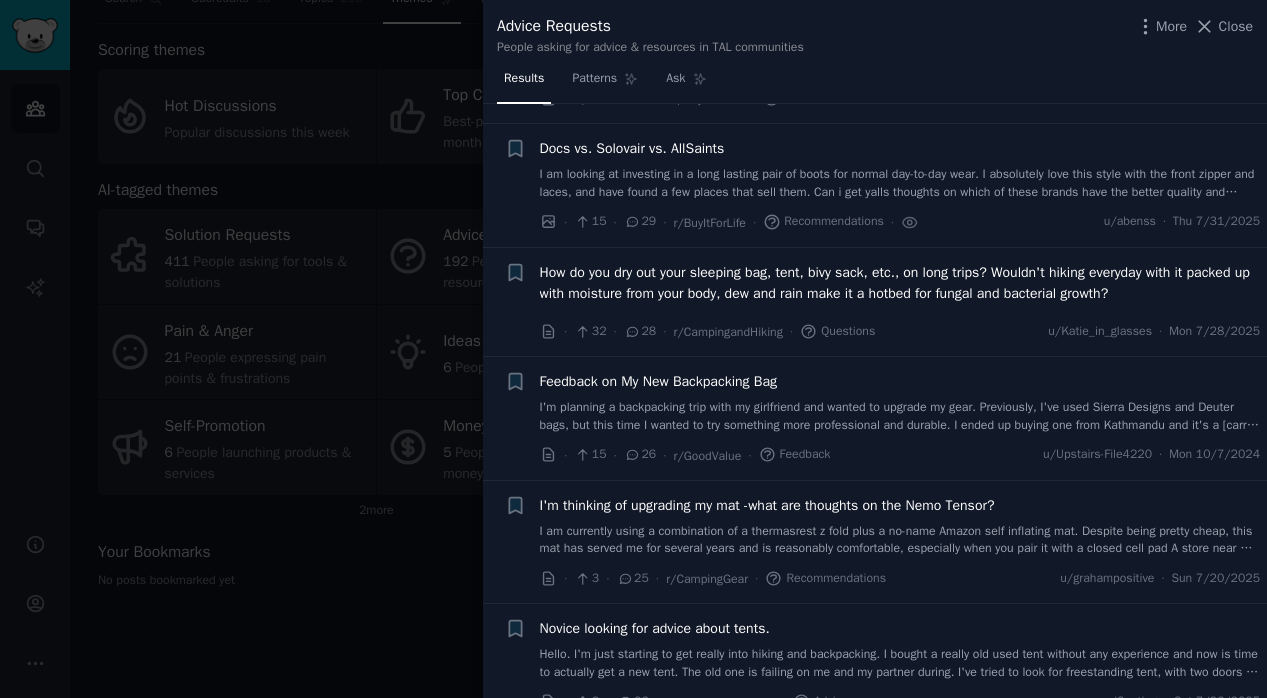 scroll, scrollTop: 2979, scrollLeft: 0, axis: vertical 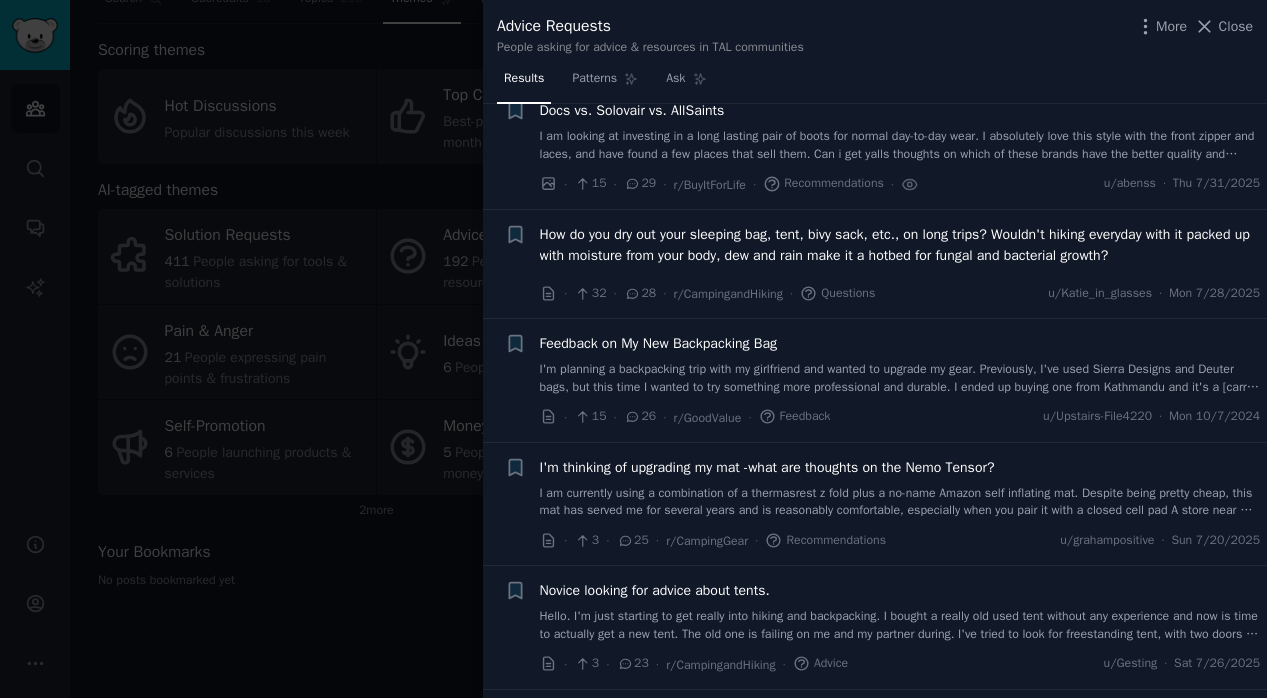 click on "Docs vs. Solovair vs. AllSaints I am looking at investing in a long lasting pair of boots for normal day-to-day wear. I absolutely love this style with the front zipper and laces, and have found a few places that sell them. Can i get yalls thoughts on which of these brands have the better quality and durability?" at bounding box center (900, 131) 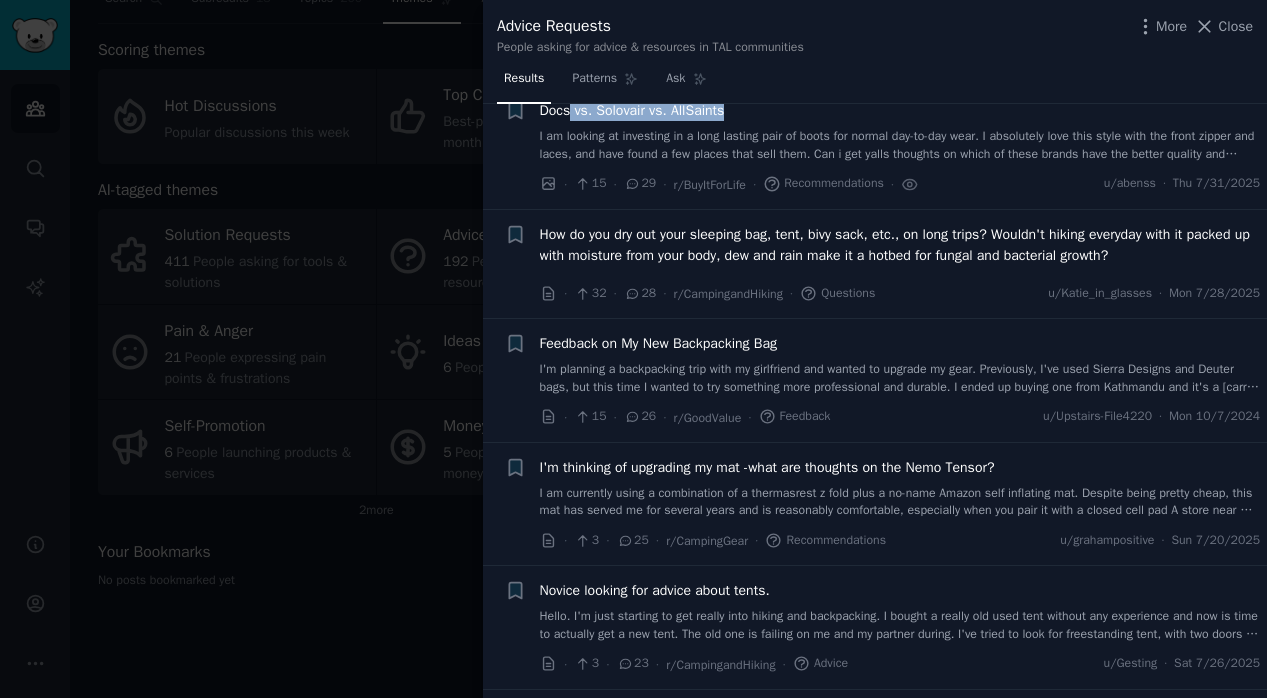 drag, startPoint x: 776, startPoint y: 132, endPoint x: 571, endPoint y: 134, distance: 205.00975 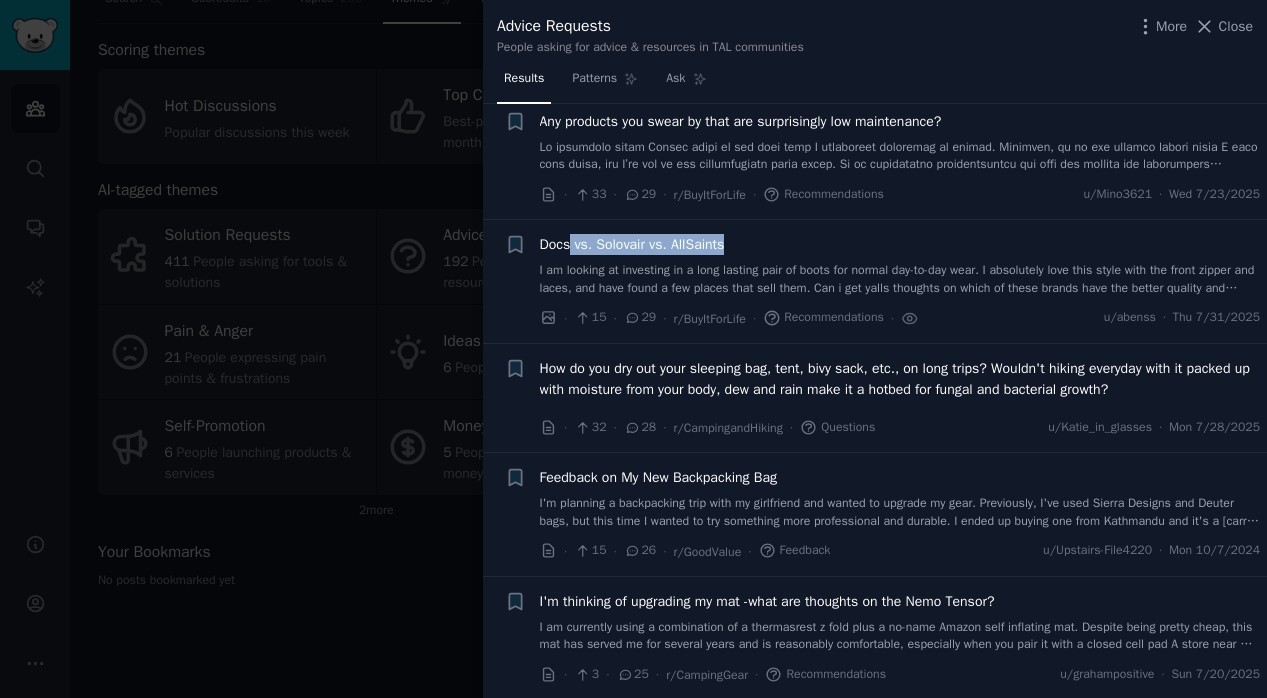 click on "I am looking at investing in a long lasting pair of boots for normal day-to-day wear. I absolutely love this style with the front zipper and laces, and have found a few places that sell them. Can i get yalls thoughts on which of these brands have the better quality and durability?" at bounding box center (900, 279) 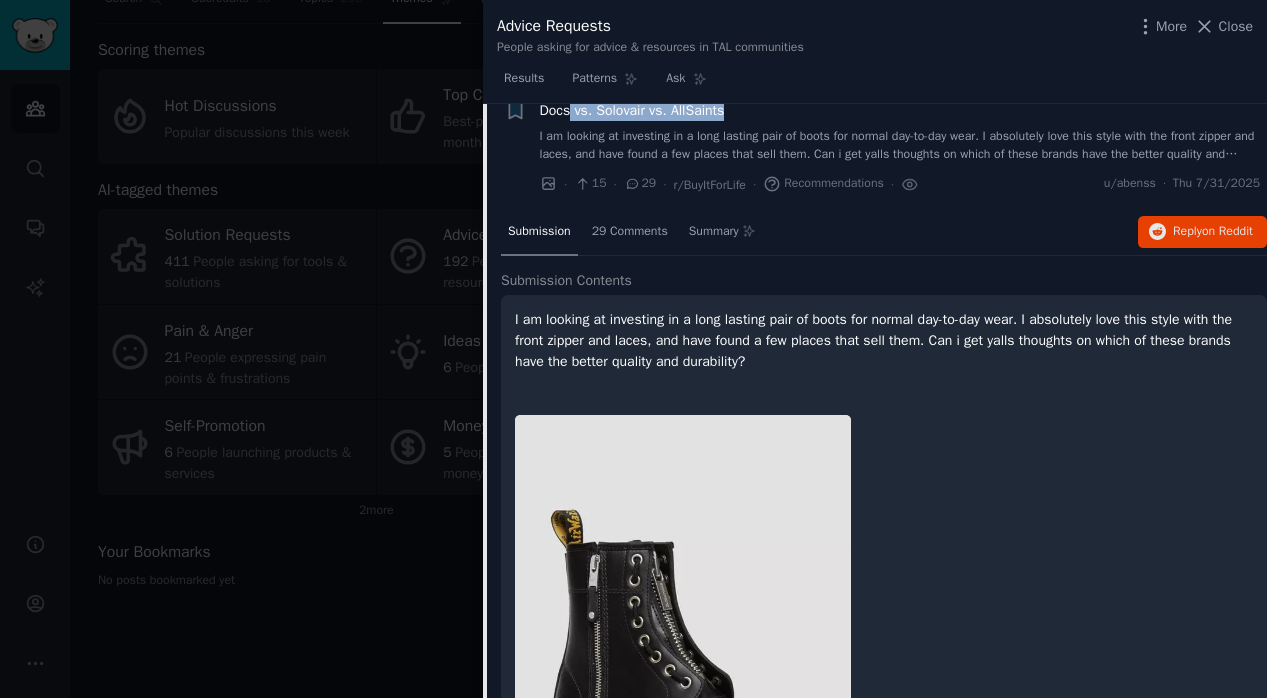 scroll, scrollTop: 3001, scrollLeft: 0, axis: vertical 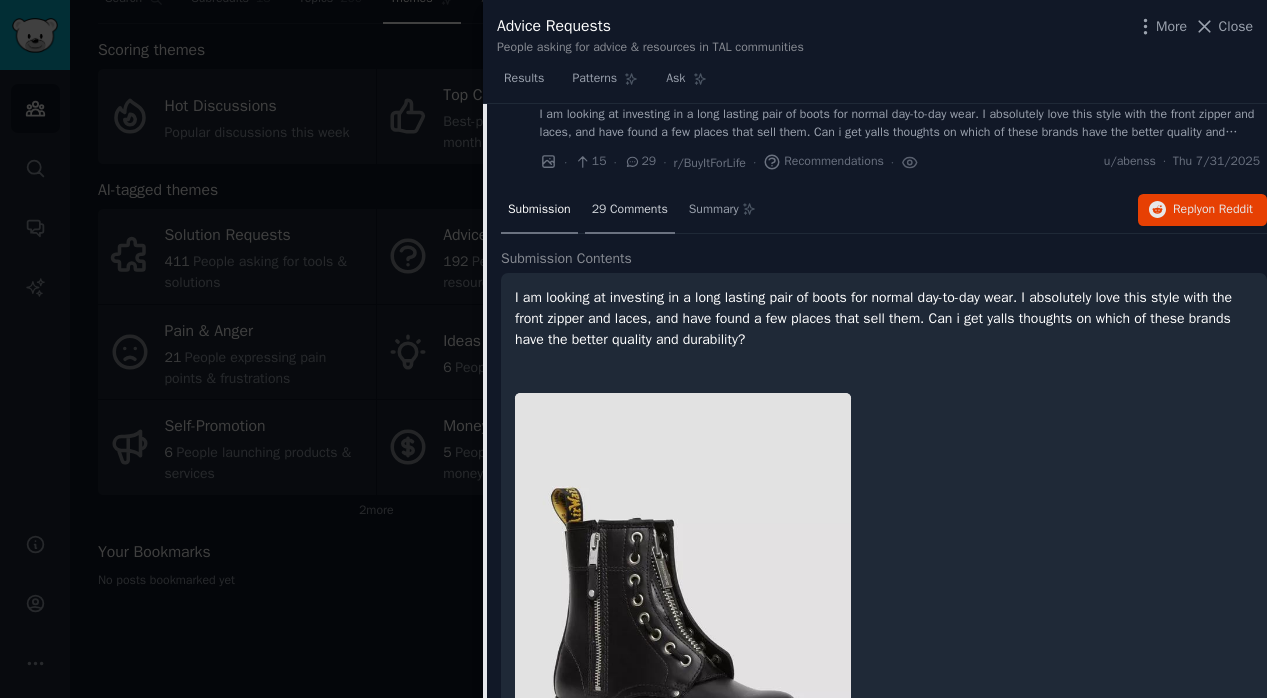 click on "29 Comments" at bounding box center (630, 211) 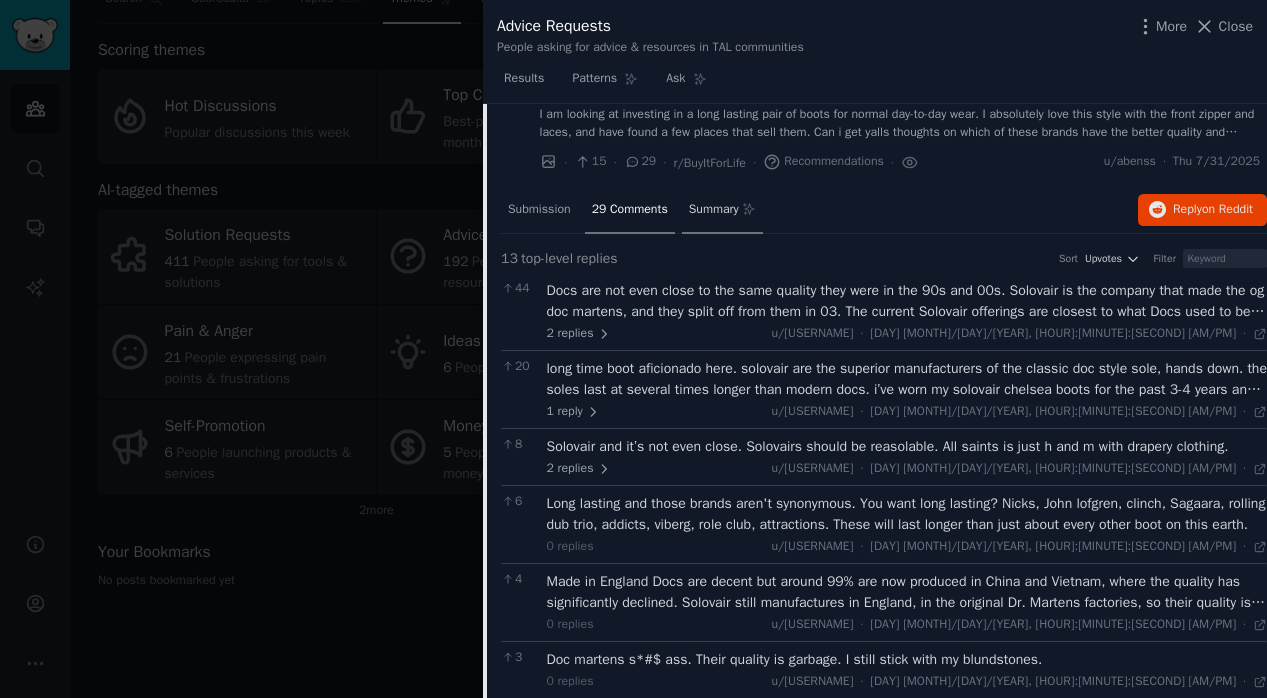 click on "Summary" at bounding box center (714, 210) 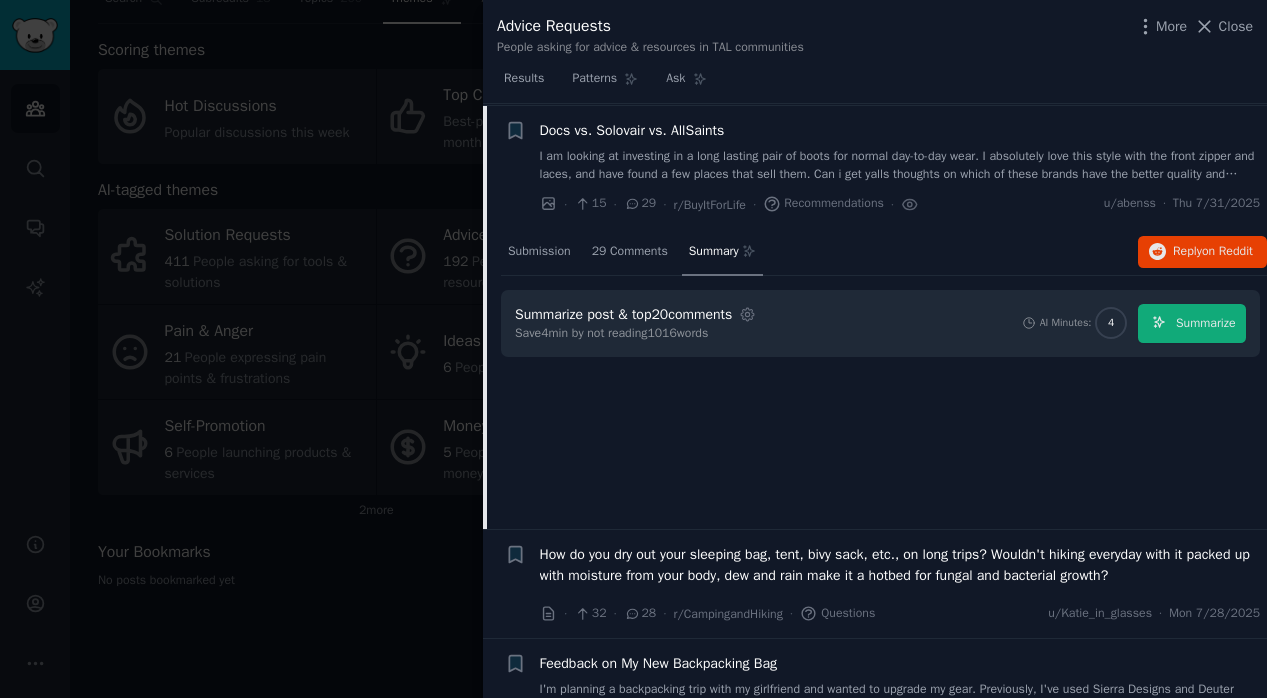 scroll, scrollTop: 2958, scrollLeft: 0, axis: vertical 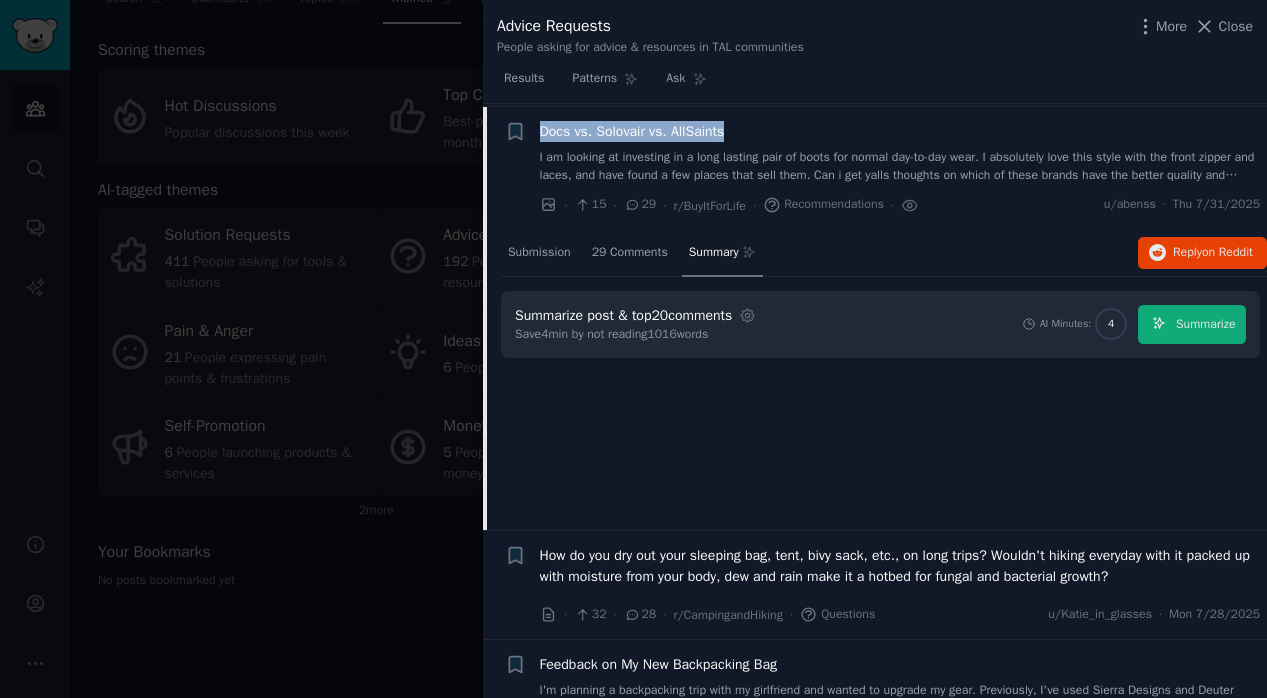 drag, startPoint x: 759, startPoint y: 149, endPoint x: 541, endPoint y: 149, distance: 218 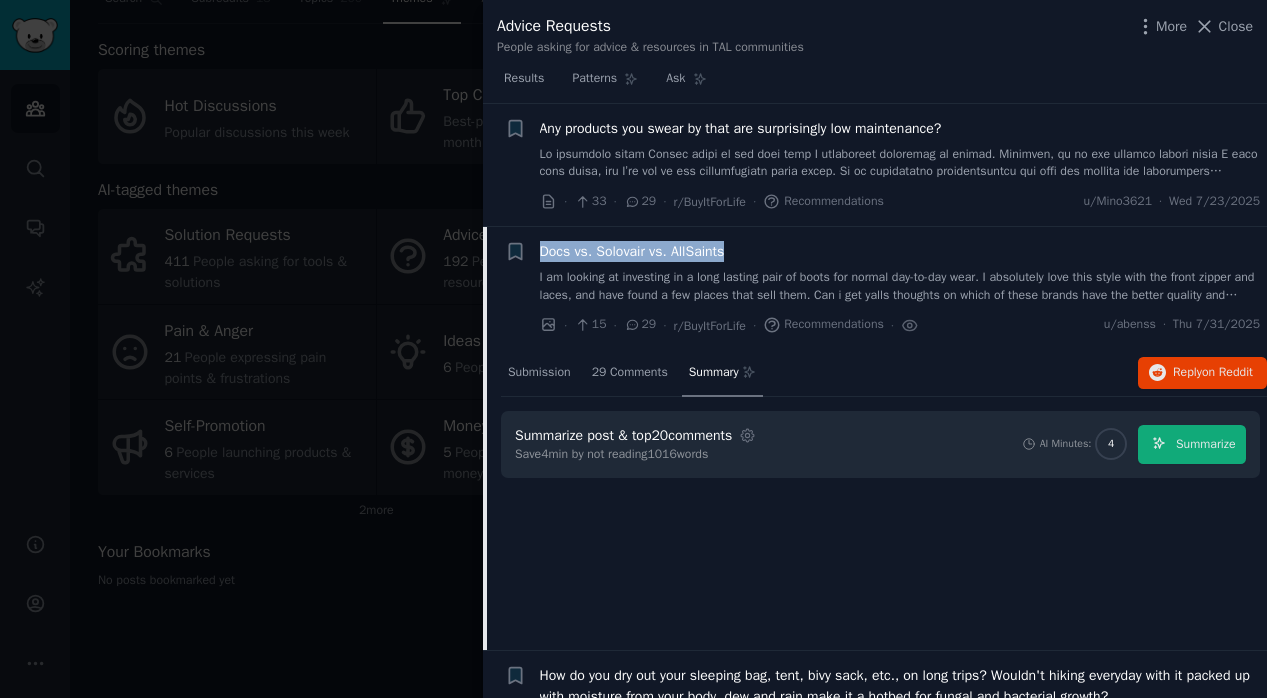 scroll, scrollTop: 2836, scrollLeft: 0, axis: vertical 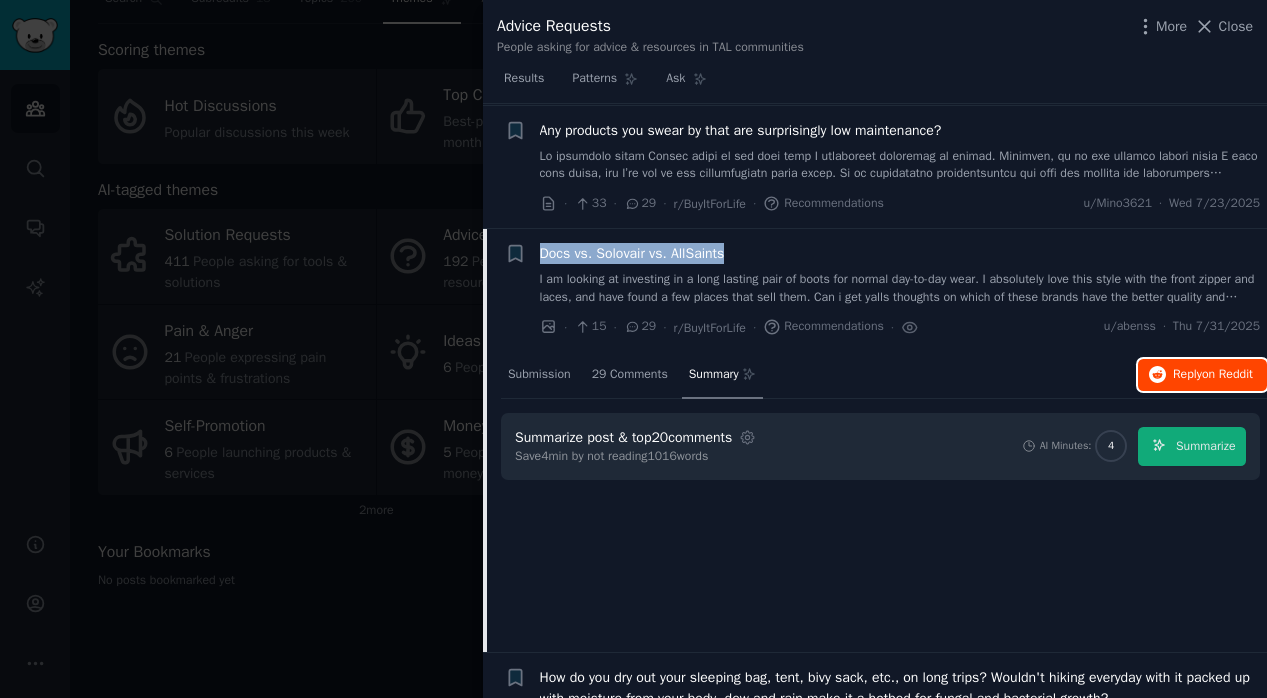 click 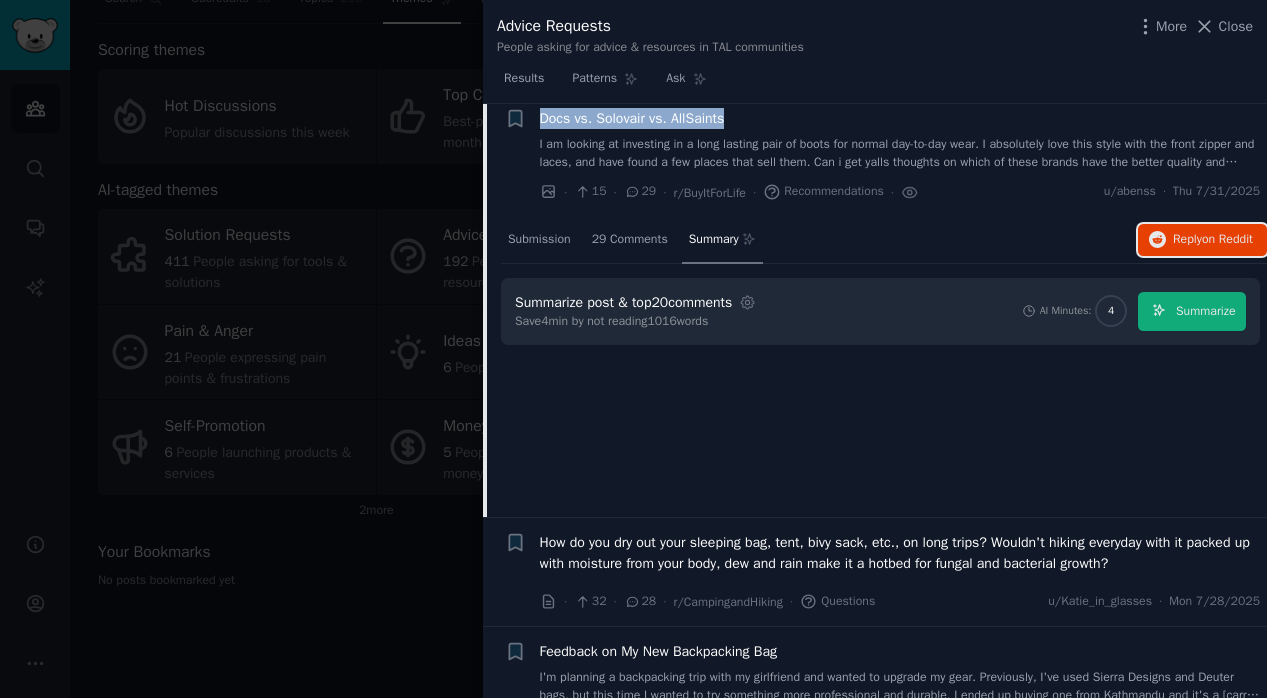scroll, scrollTop: 3226, scrollLeft: 0, axis: vertical 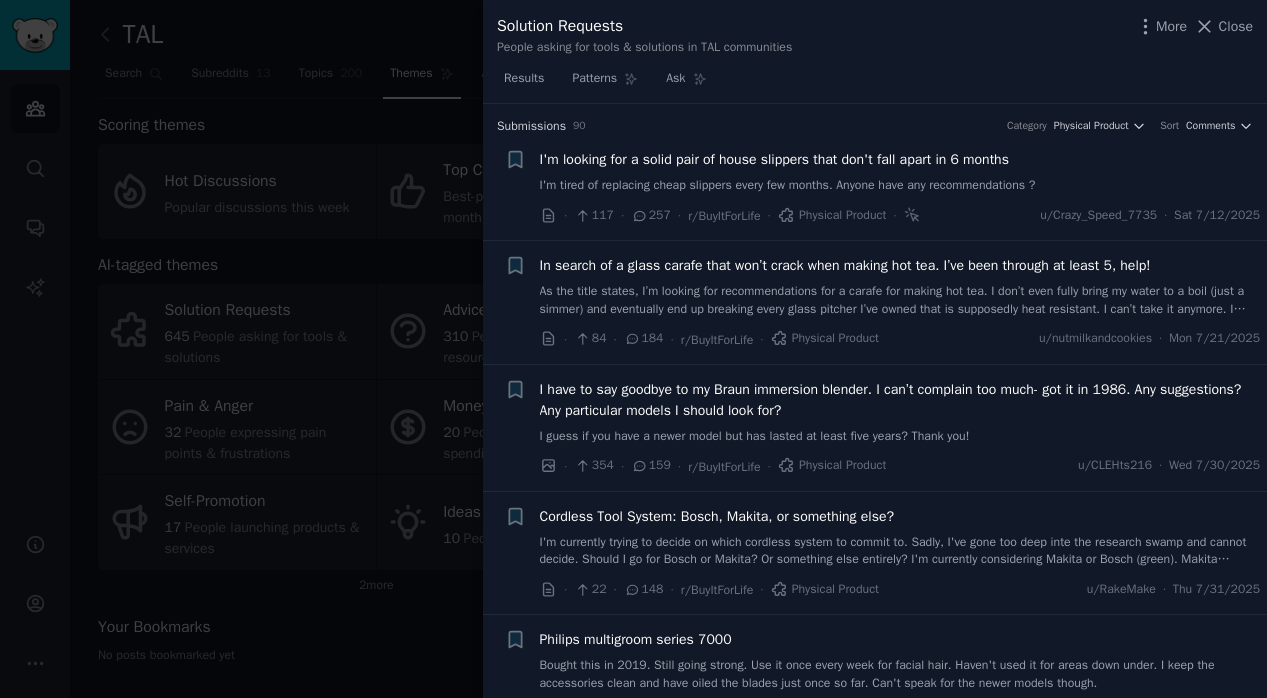 click on "257" at bounding box center (651, 216) 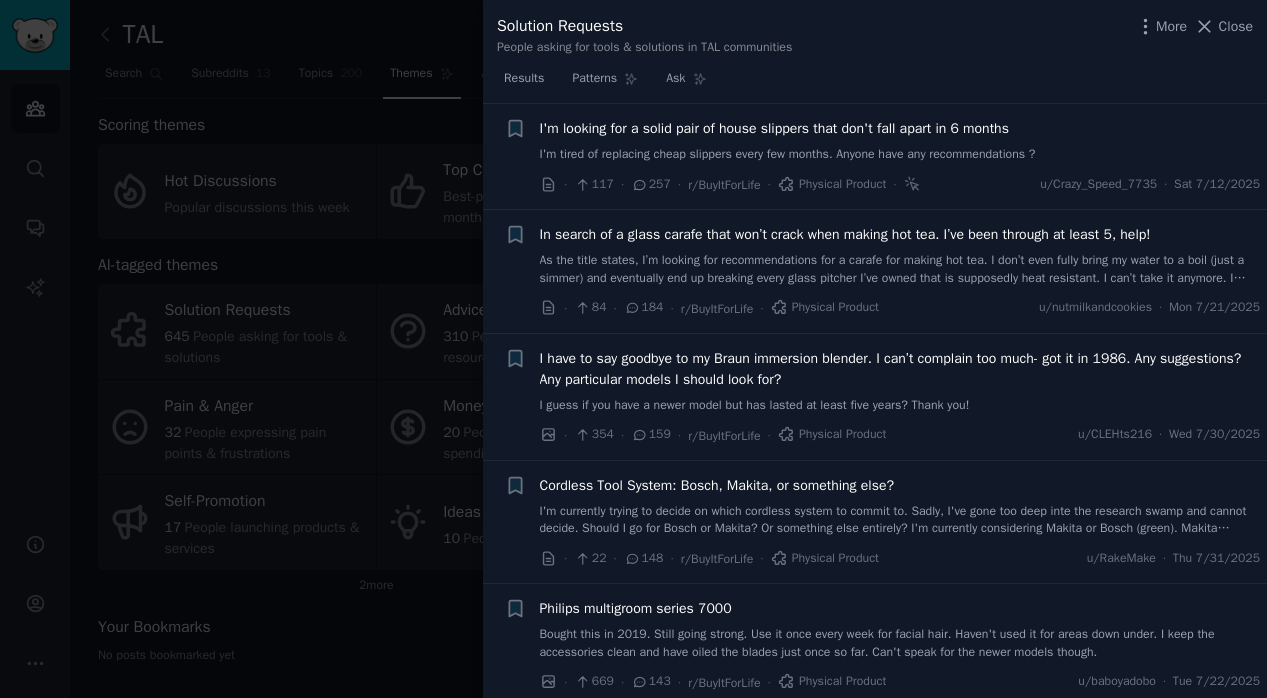 click on "I'm tired of replacing cheap slippers every few months. Anyone have any recommendations ?" at bounding box center (900, 155) 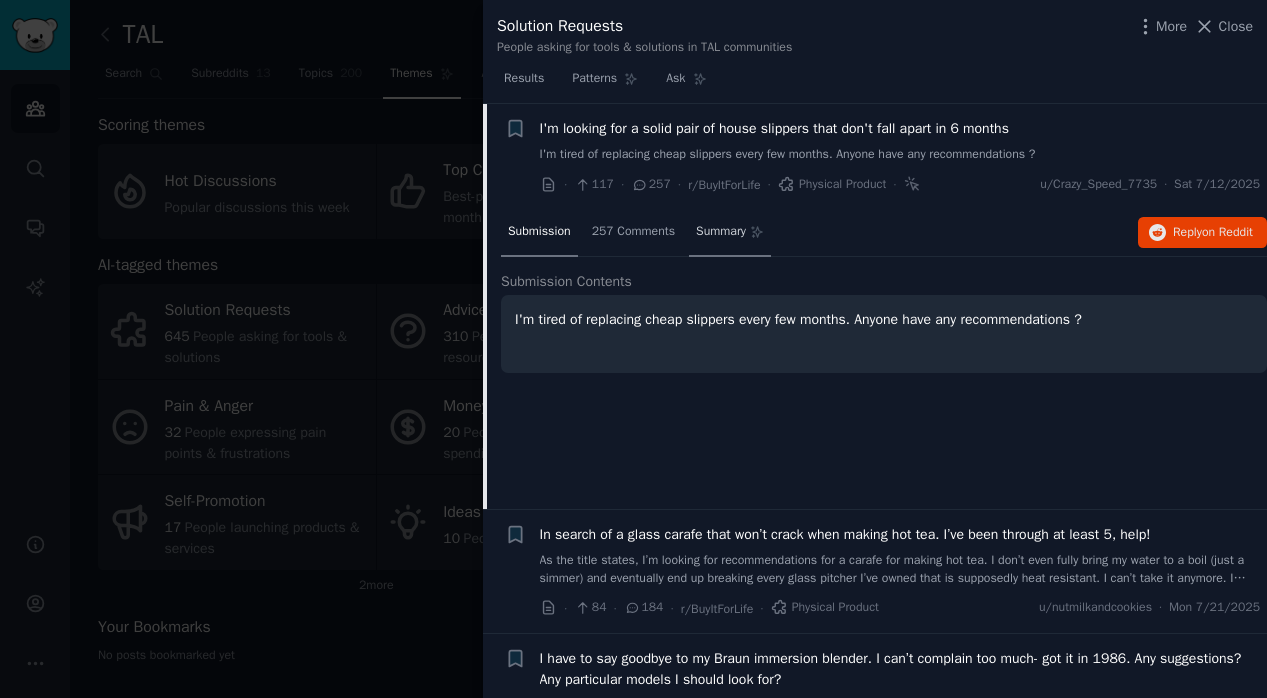 click on "Summary" at bounding box center [721, 232] 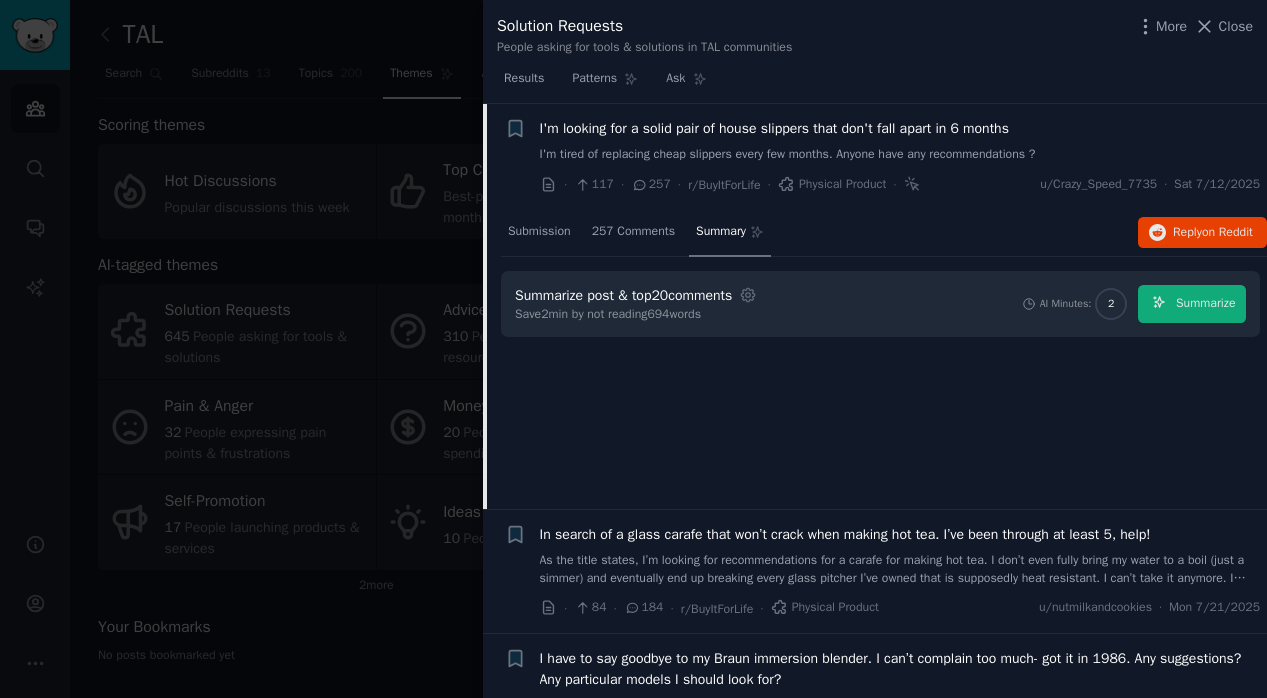 click at bounding box center (633, 349) 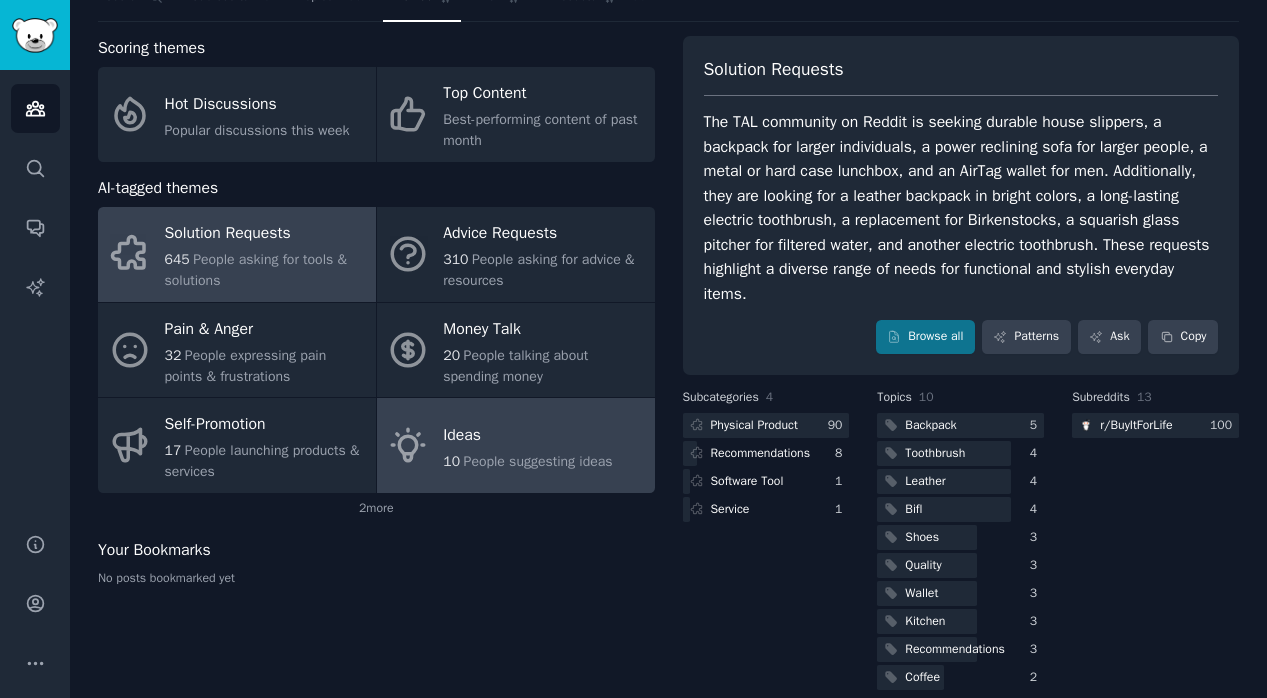scroll, scrollTop: 0, scrollLeft: 0, axis: both 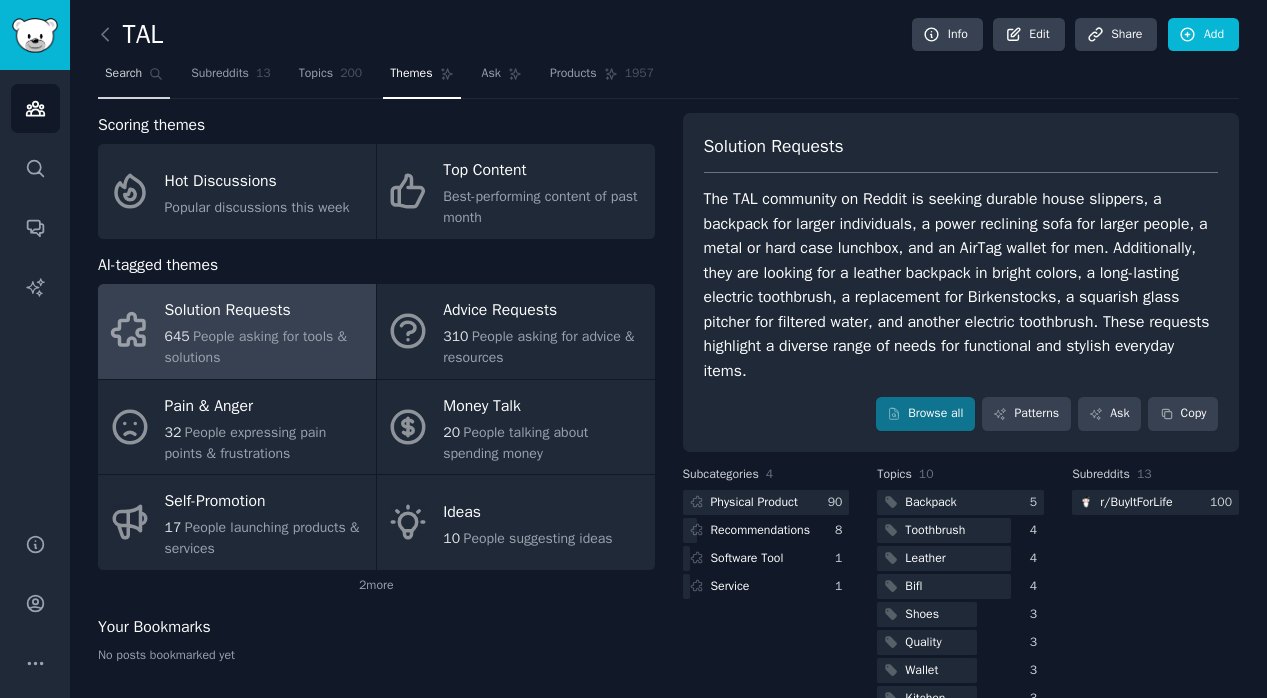 click on "Search" at bounding box center [134, 78] 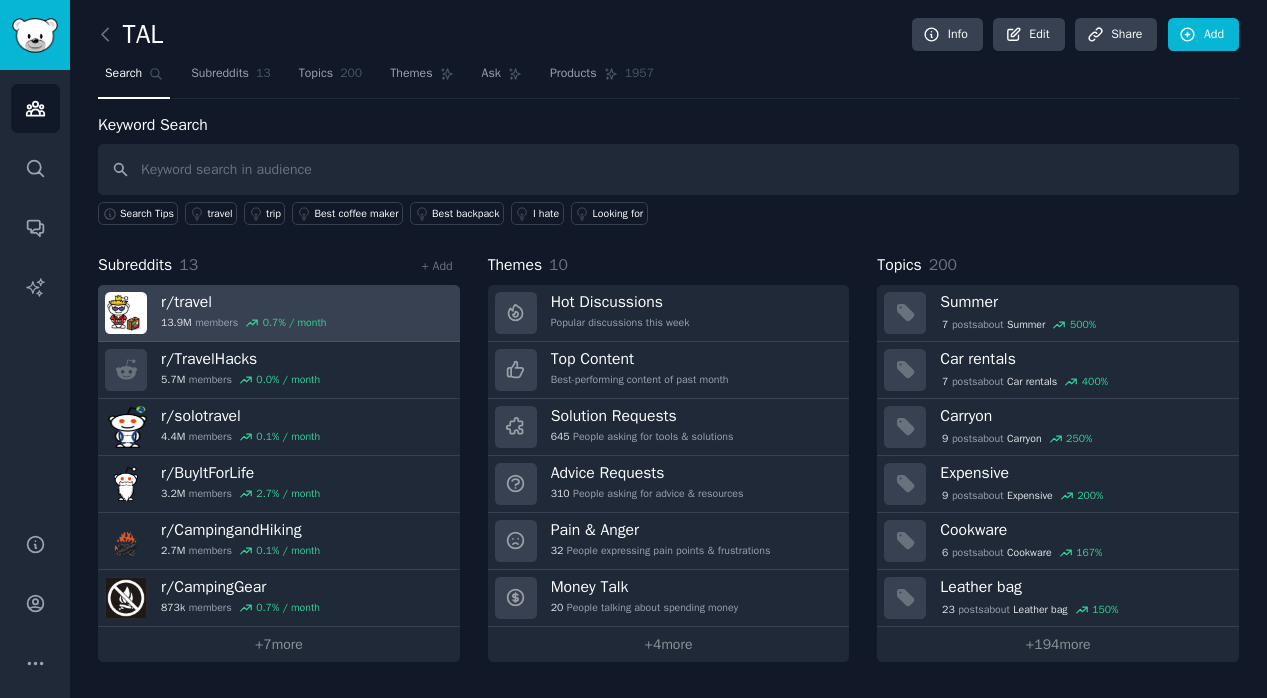 click on "r/ travel" at bounding box center (243, 302) 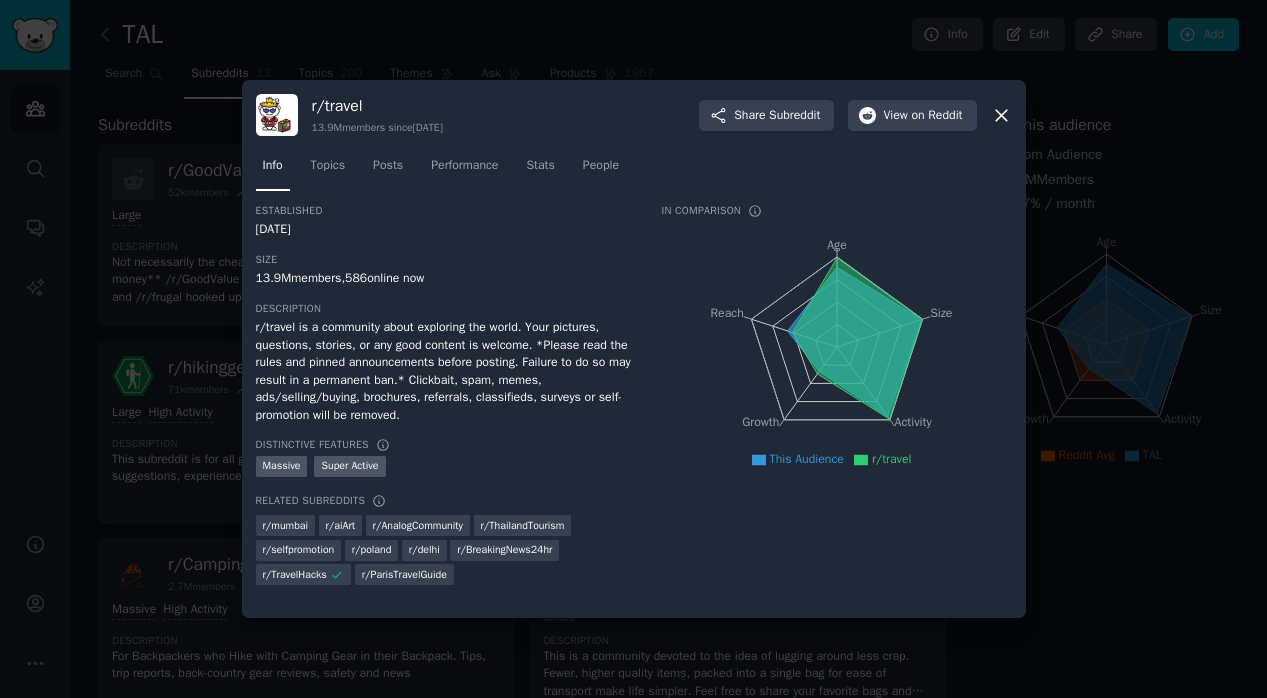 click at bounding box center [633, 349] 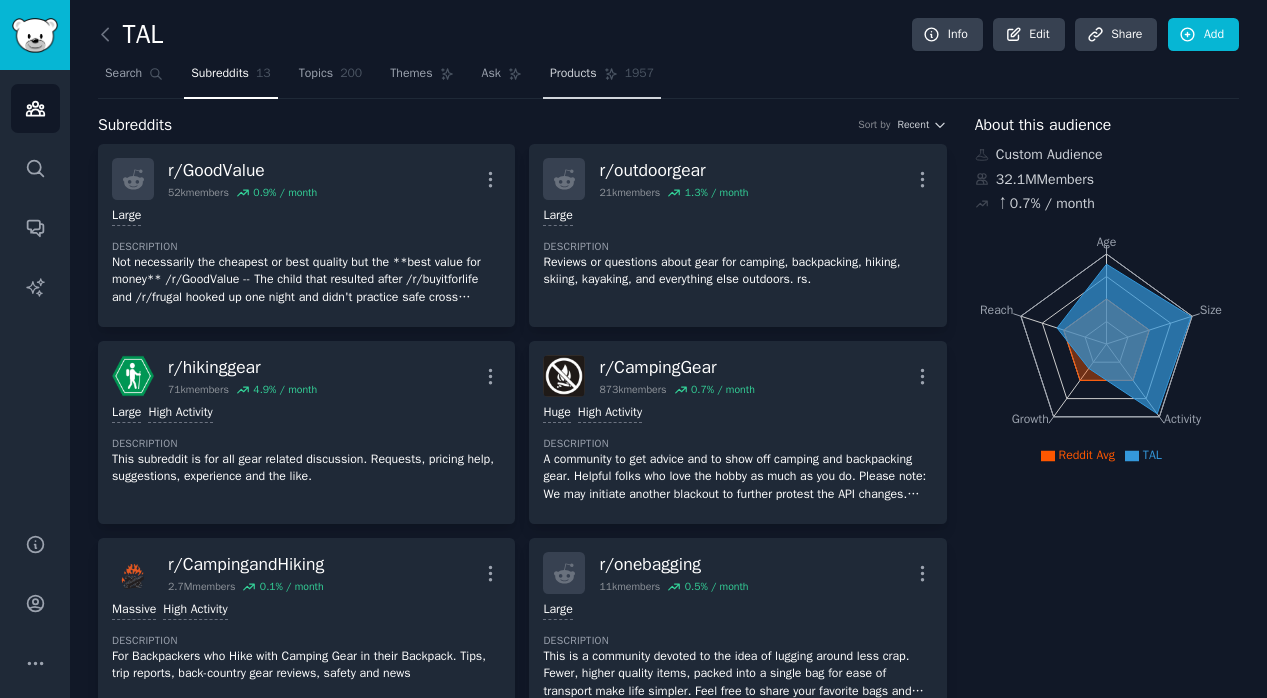 click on "Products" at bounding box center [573, 74] 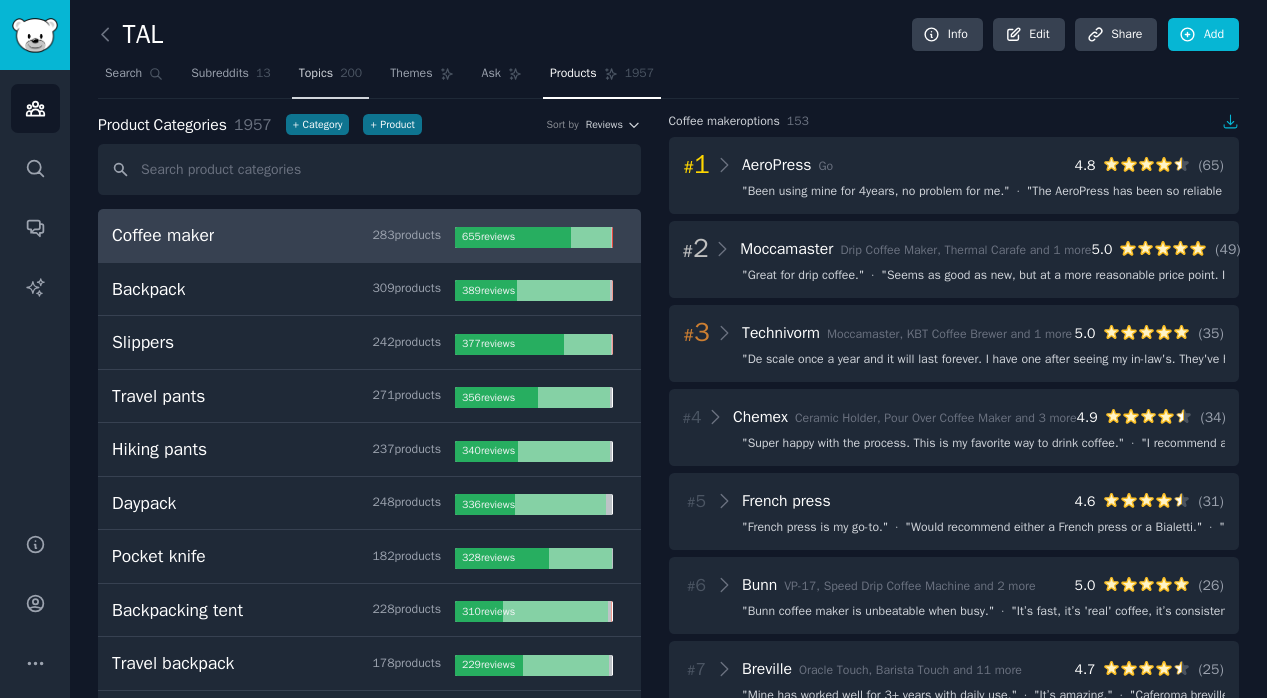 click on "Topics 200" at bounding box center (331, 78) 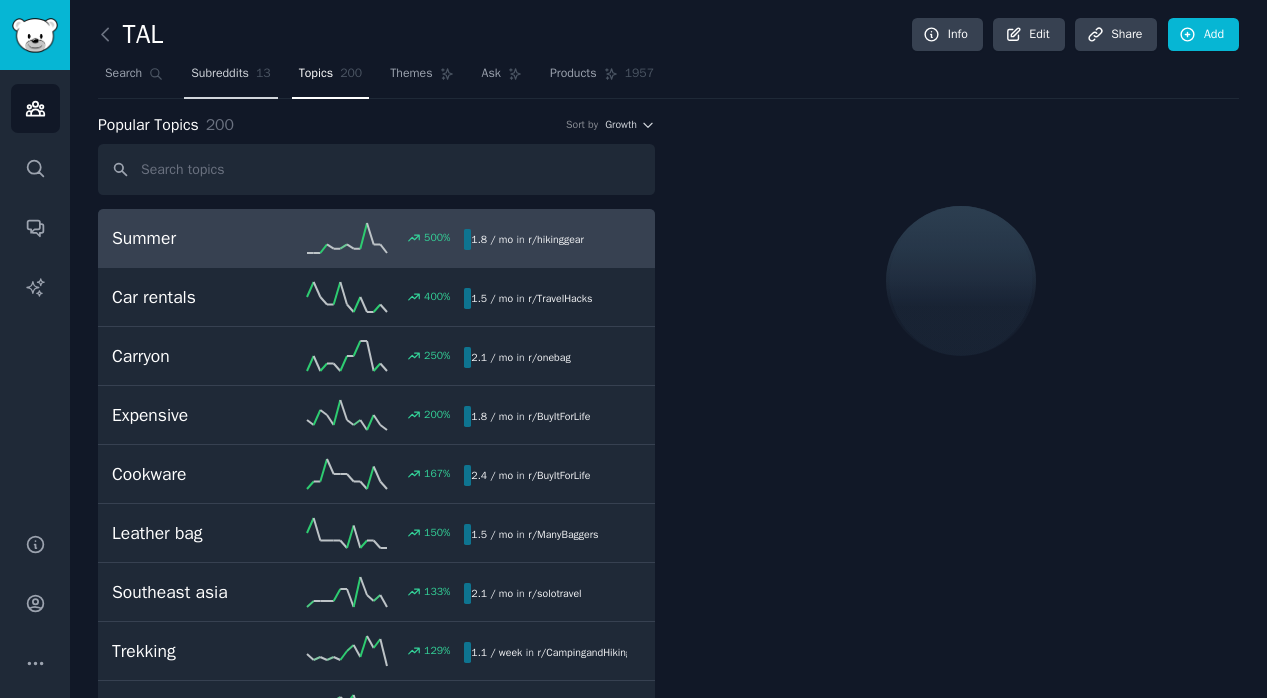 click on "Subreddits 13" at bounding box center [230, 78] 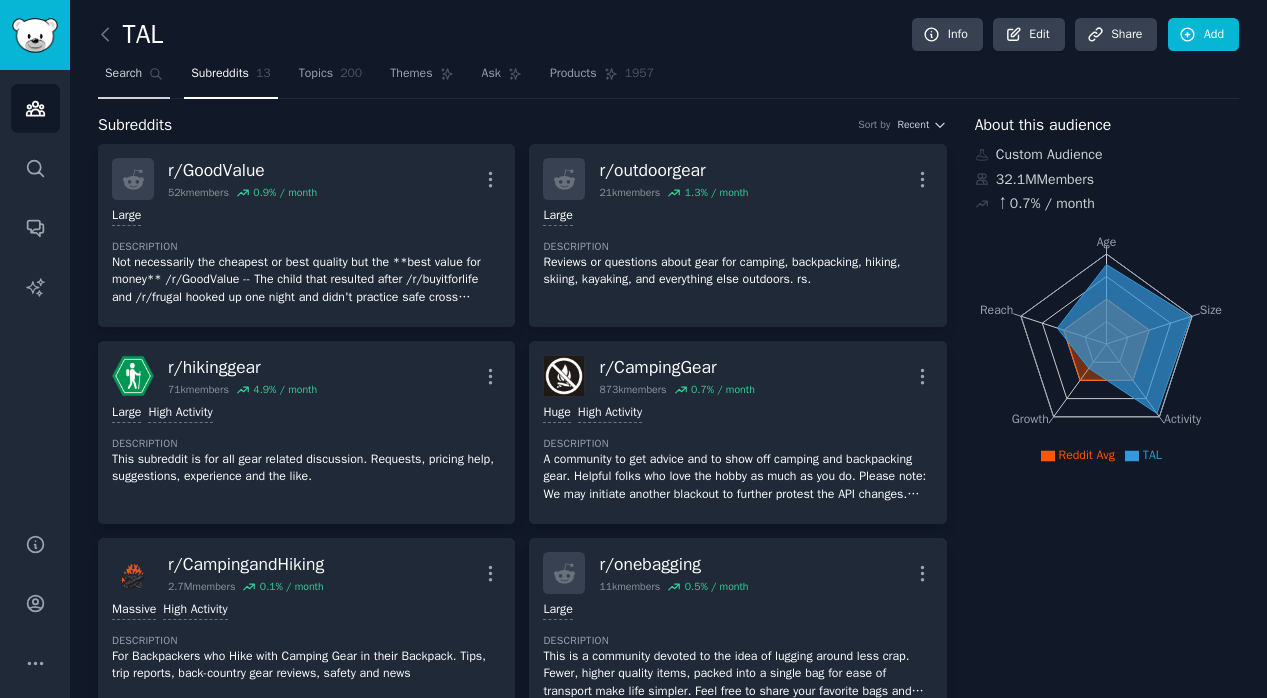 click on "Search" at bounding box center (123, 74) 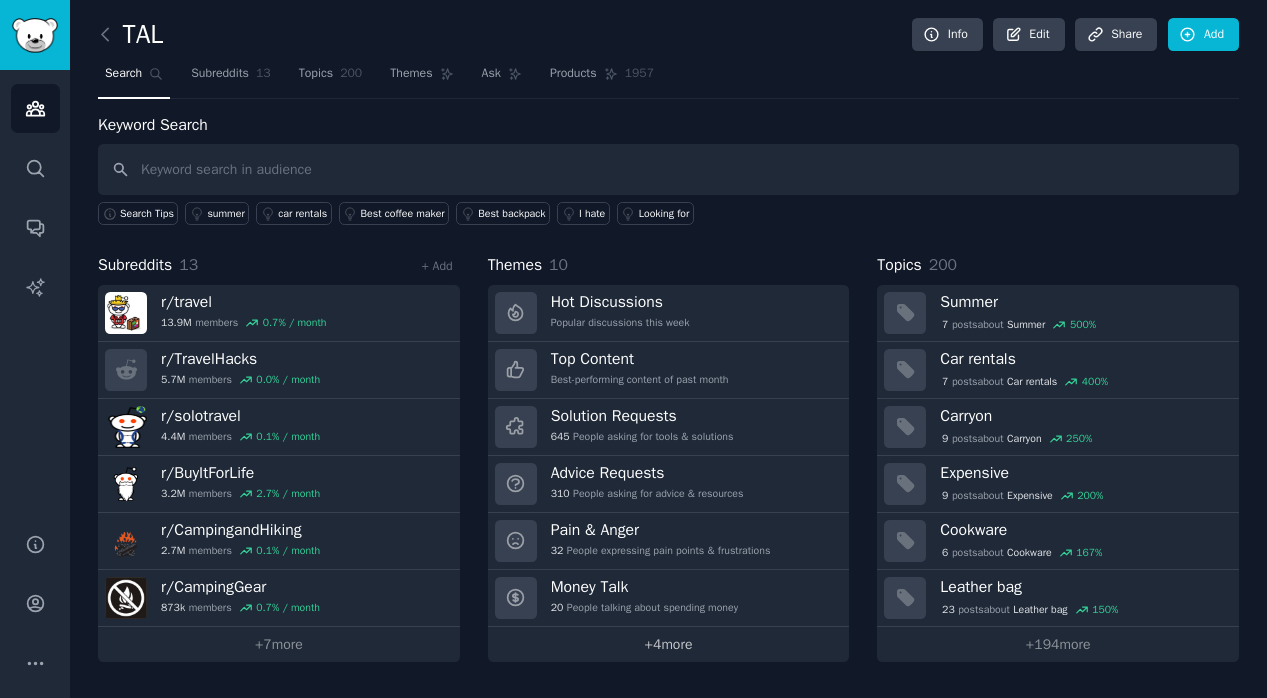 click on "+  4  more" at bounding box center [669, 644] 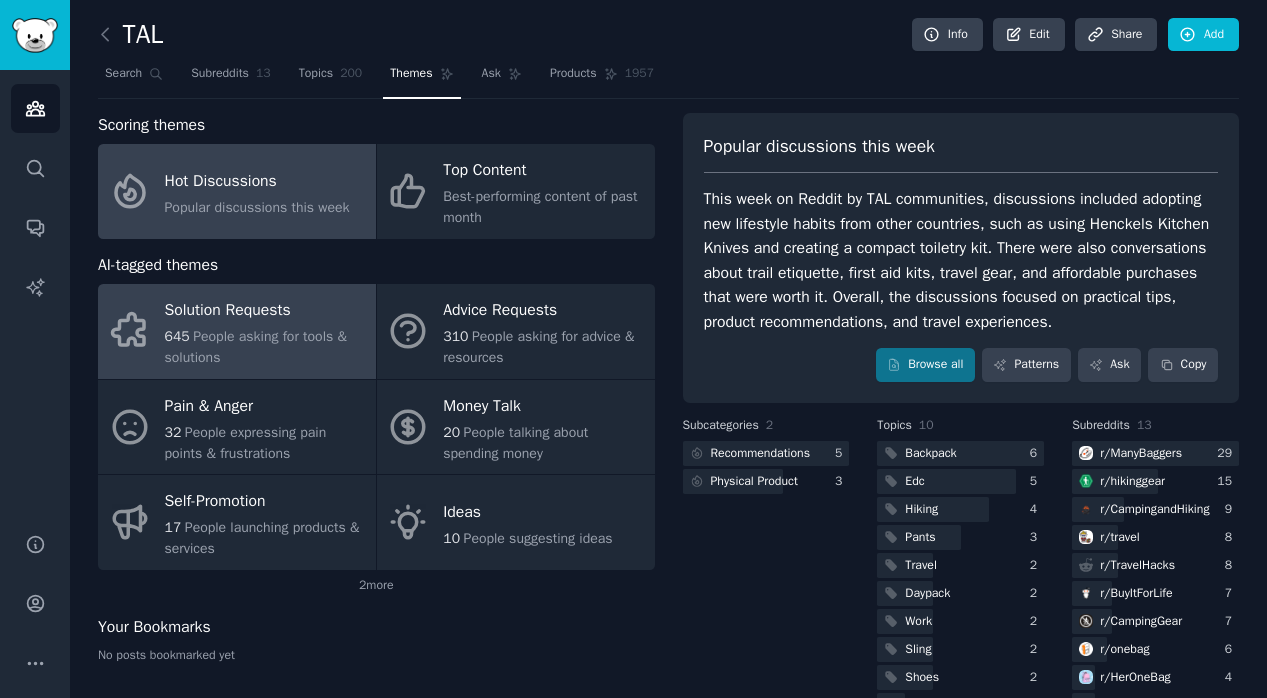 click on "People asking for tools & solutions" at bounding box center (256, 347) 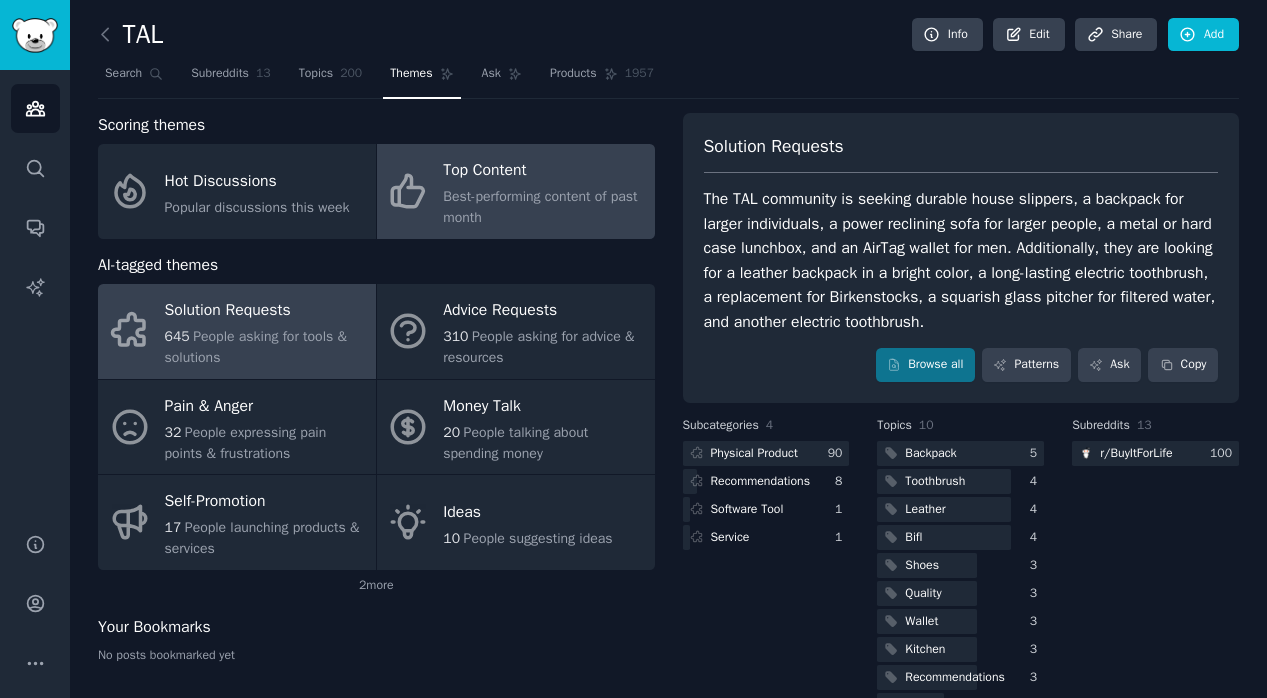 click on "Best-performing content of past month" at bounding box center [543, 207] 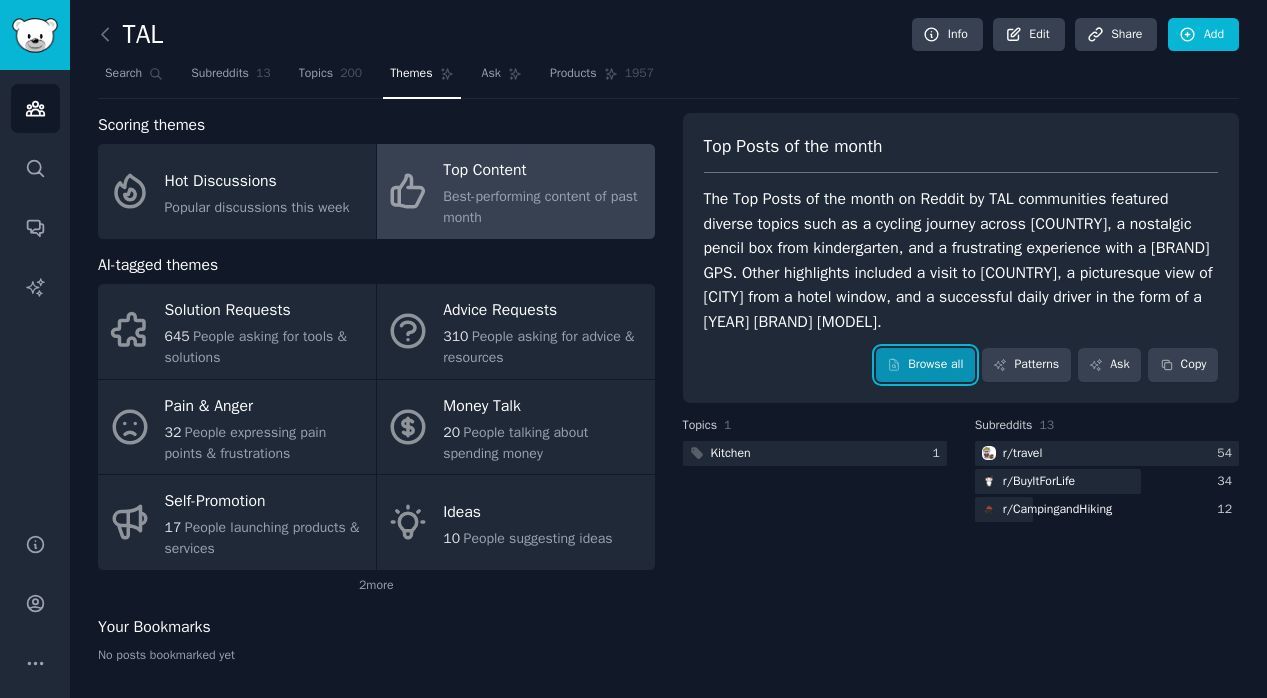 click on "Browse all" at bounding box center (925, 365) 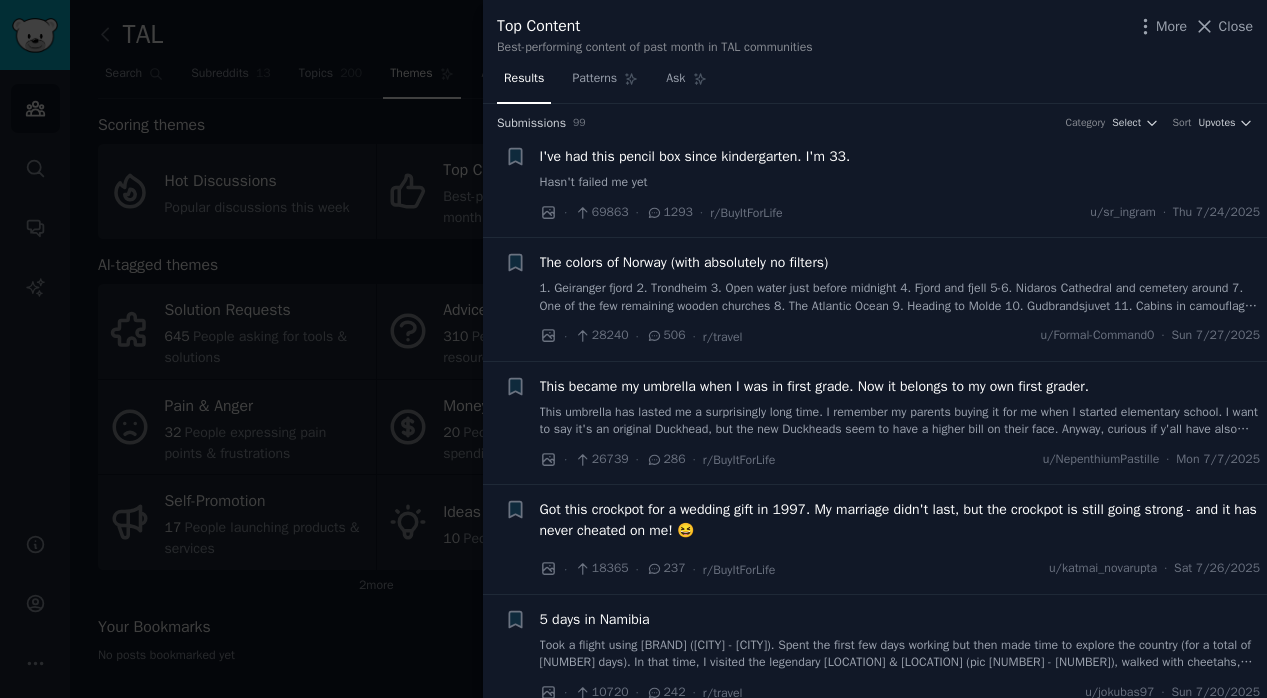 scroll, scrollTop: 6, scrollLeft: 0, axis: vertical 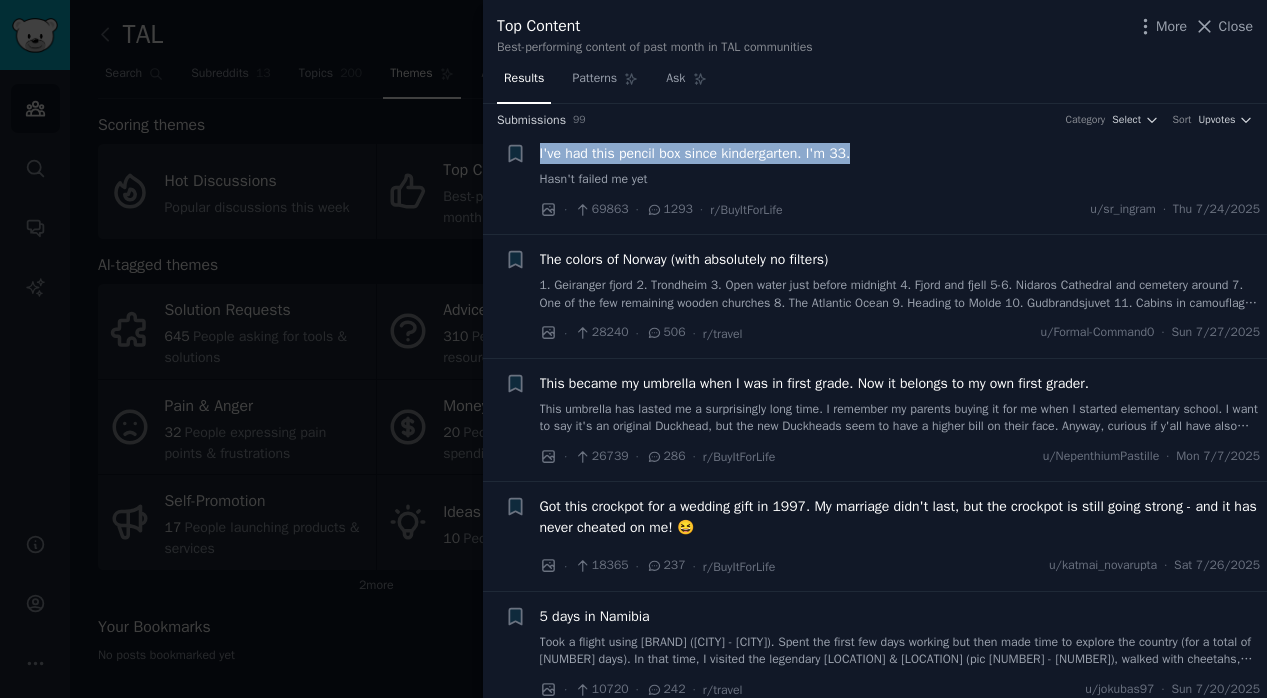 drag, startPoint x: 925, startPoint y: 151, endPoint x: 540, endPoint y: 153, distance: 385.0052 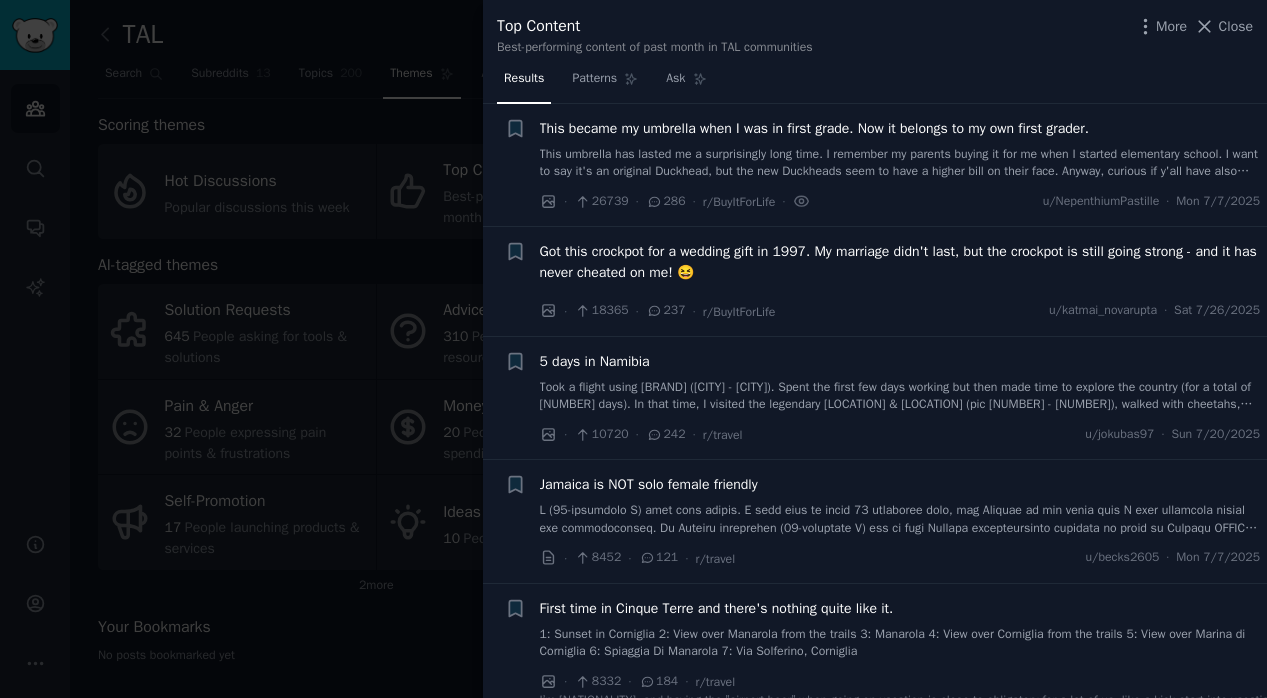 scroll, scrollTop: 0, scrollLeft: 0, axis: both 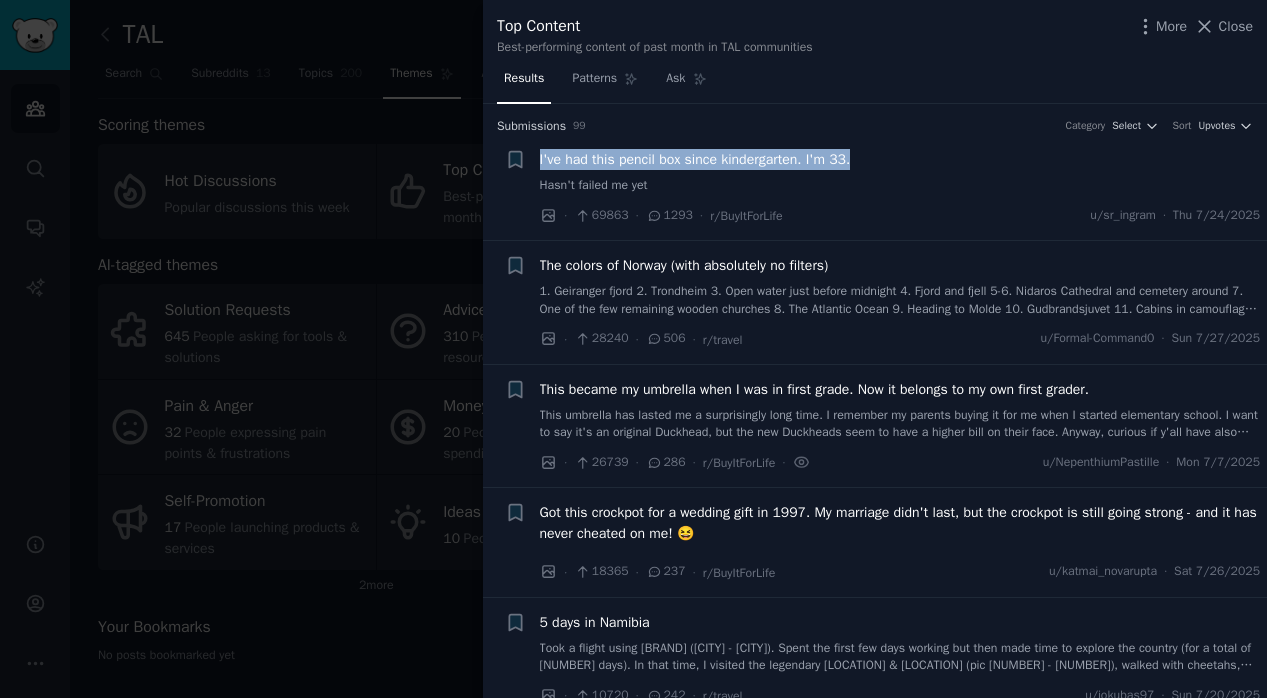 click on "I've had this pencil box since kindergarten. I'm 33." at bounding box center [695, 159] 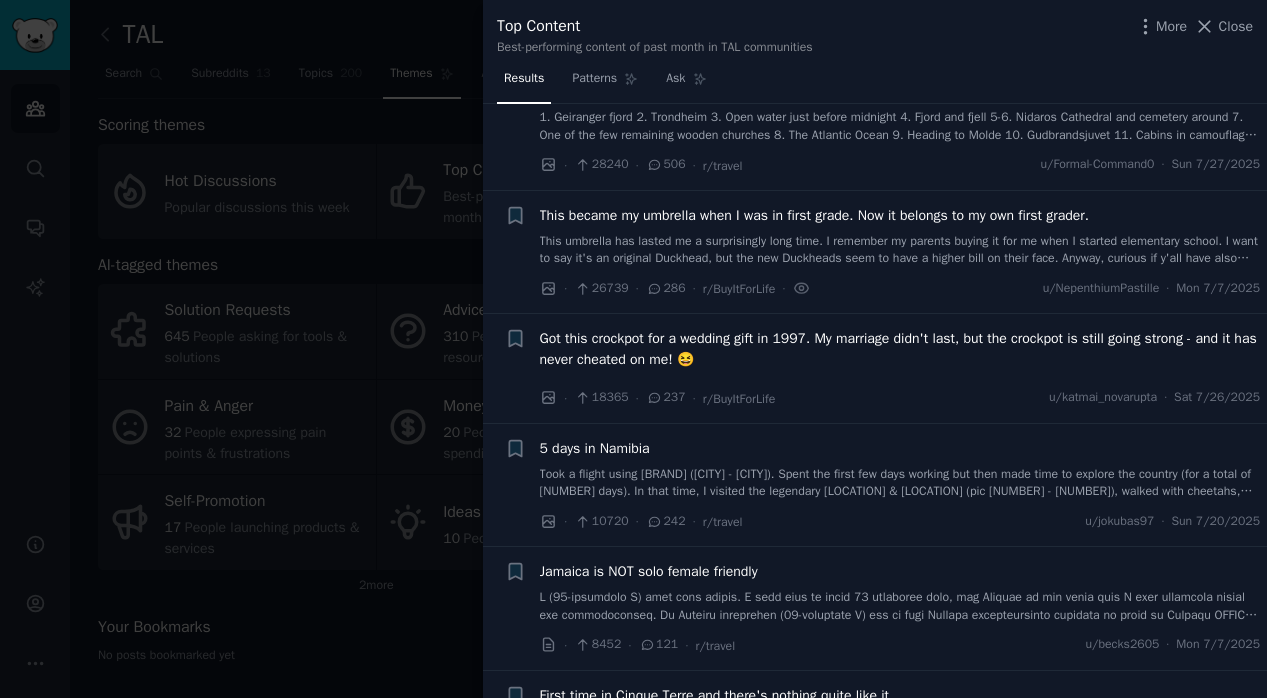 click on "Got this crockpot for a wedding gift in 1997. My marriage didn't last, but the crockpot is still going strong - and it has never cheated on me! 😆" at bounding box center (900, 349) 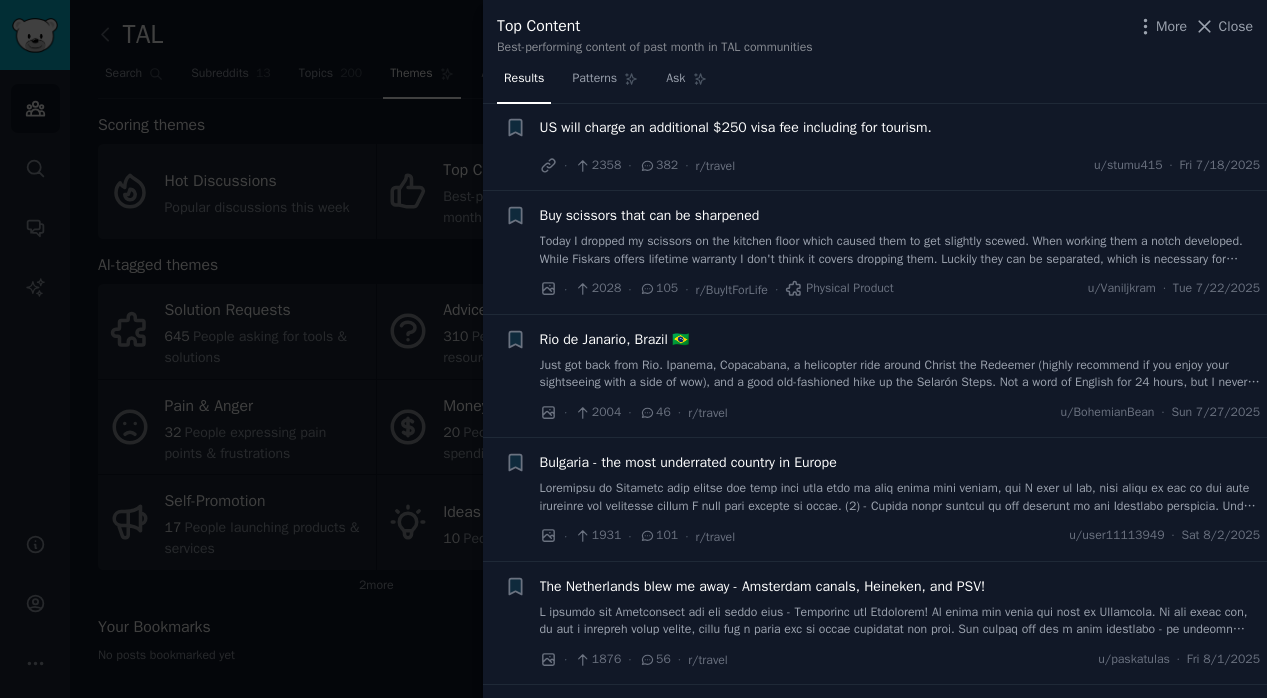 scroll, scrollTop: 5379, scrollLeft: 0, axis: vertical 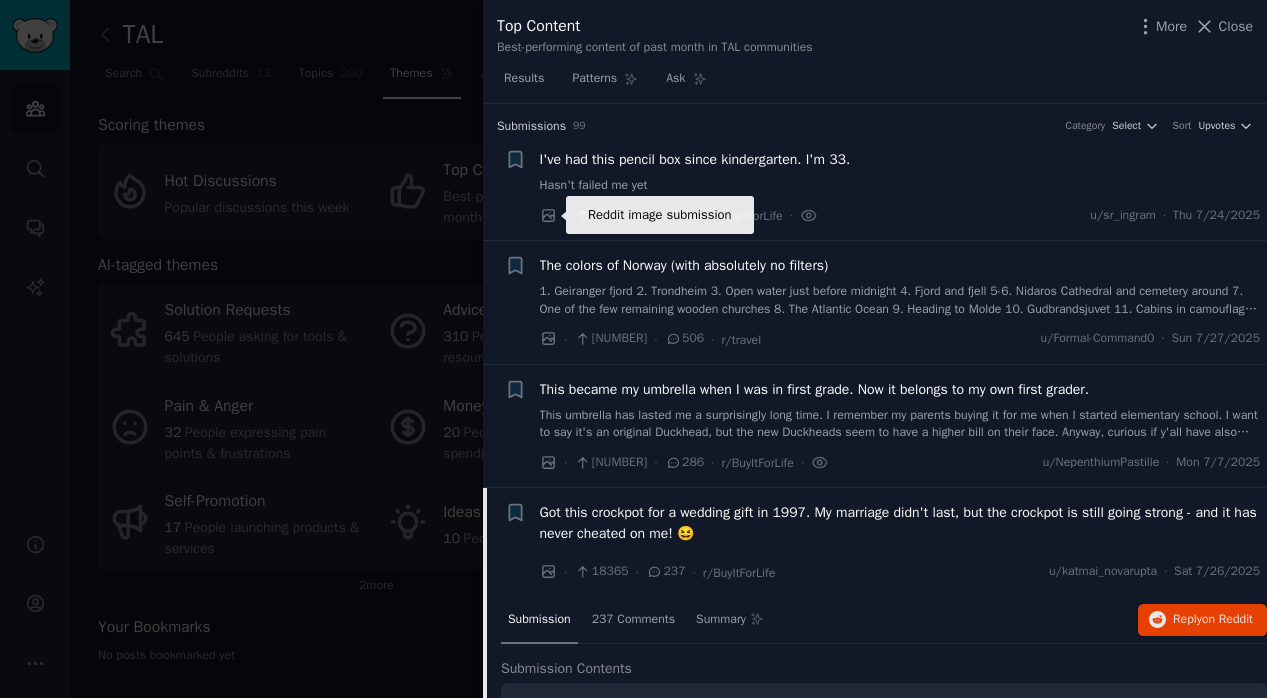 type 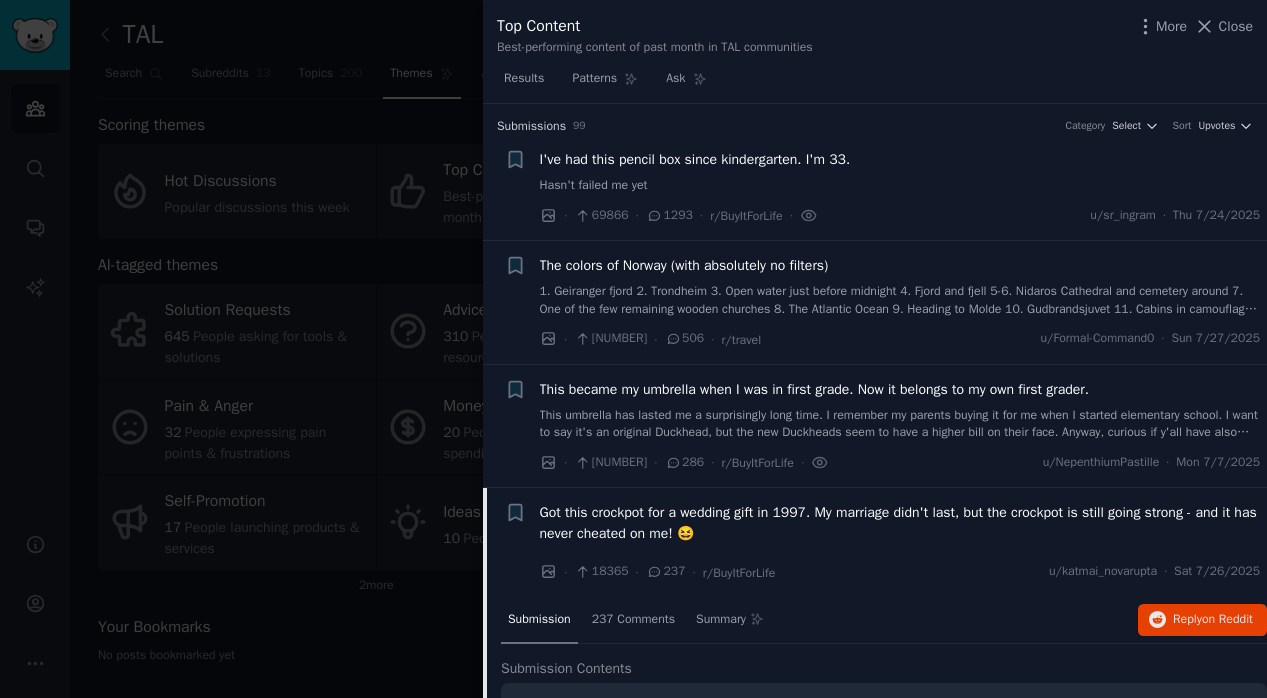 click on "Hasn't failed me yet" at bounding box center (900, 186) 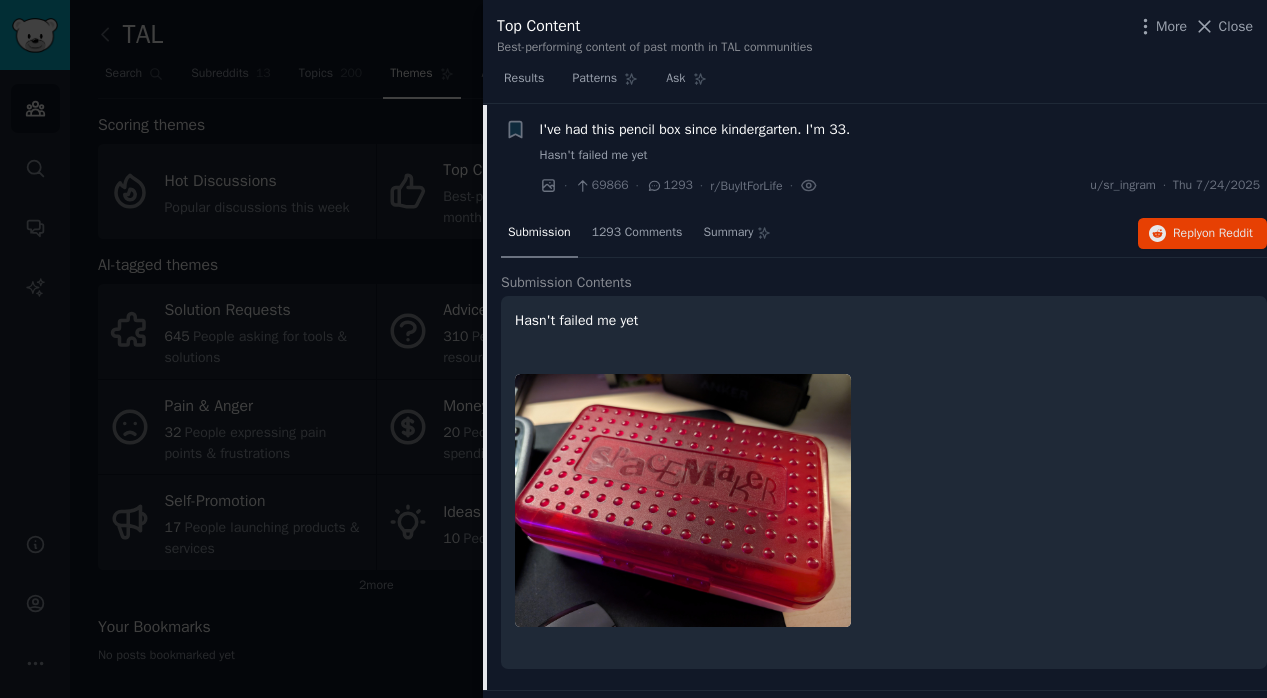 scroll, scrollTop: 31, scrollLeft: 0, axis: vertical 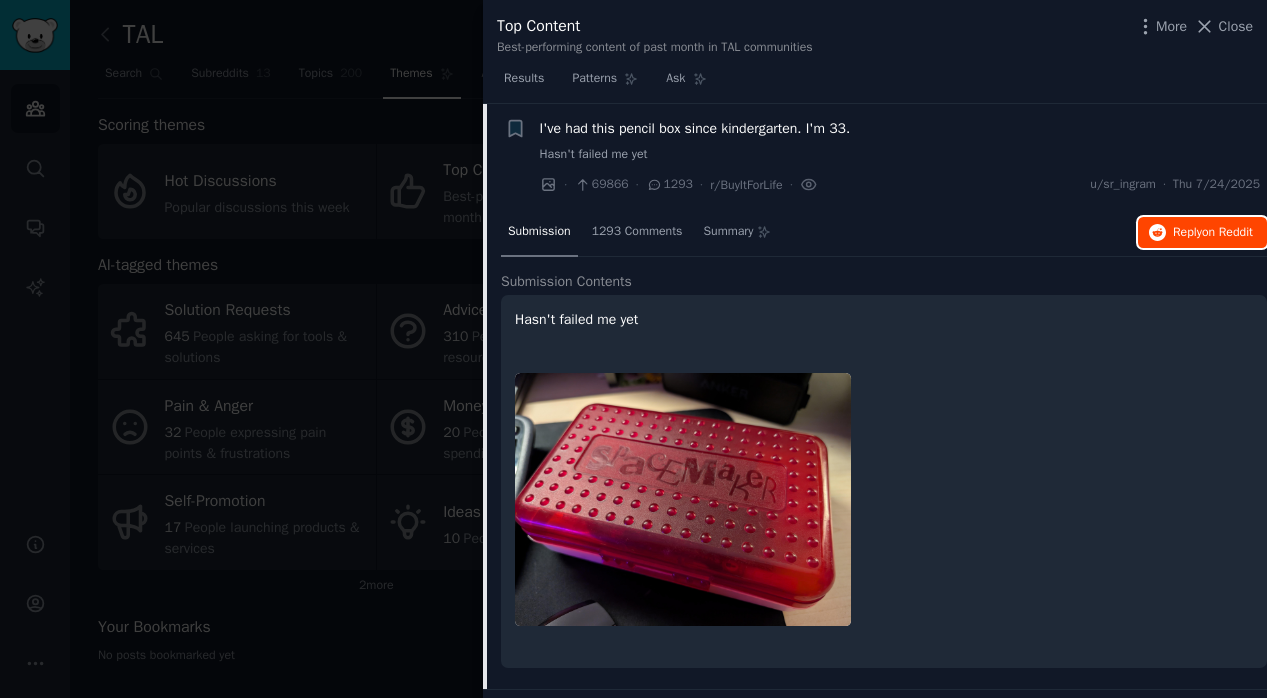 click on "Reply  on Reddit" at bounding box center [1202, 233] 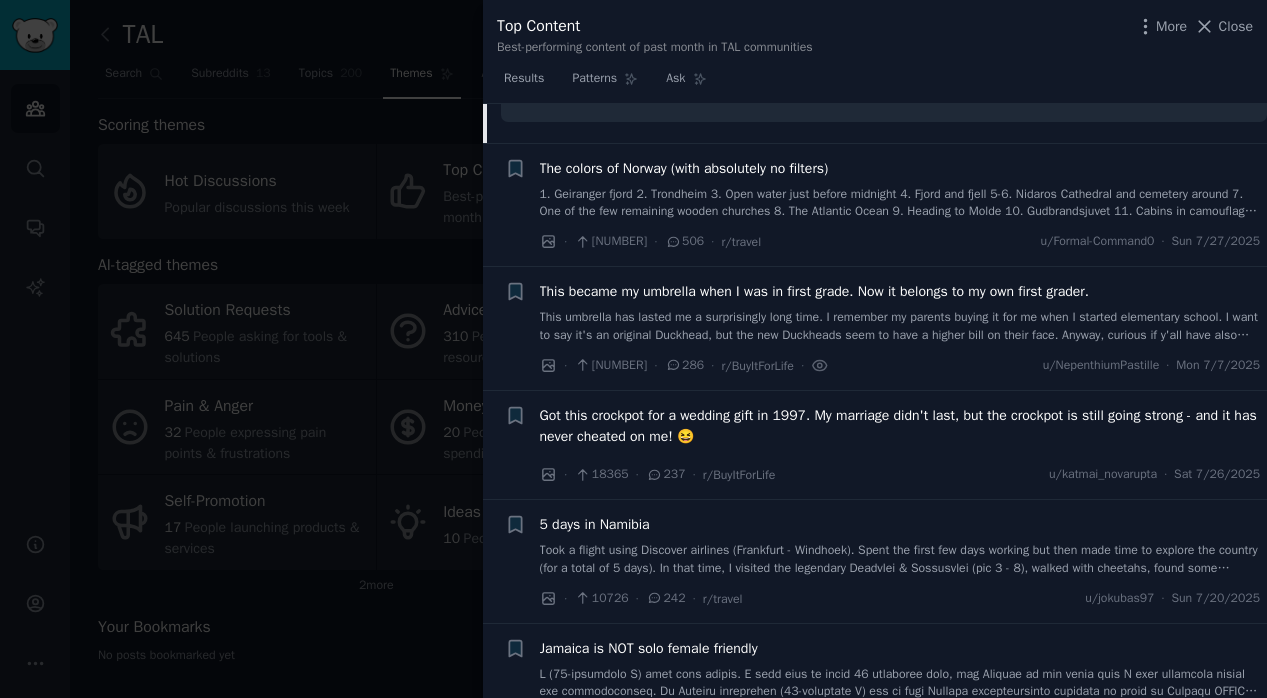 scroll, scrollTop: 553, scrollLeft: 0, axis: vertical 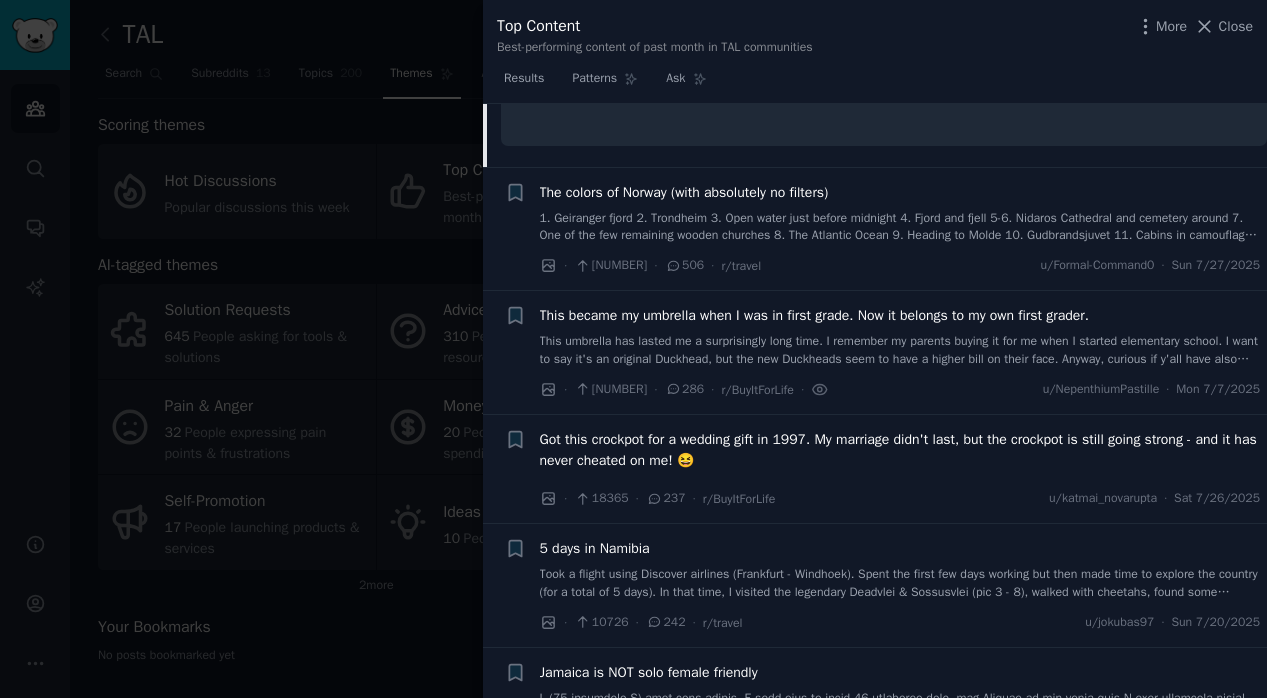 click on "This became my umbrella when I was in first grade. Now it belongs to my own first grader. This umbrella has lasted me a surprisingly long time. I remember my parents buying it for me when I started elementary school. I want to say it's an original Duckhead, but the new Duckheads seem to have a higher bill on their face.
Anyway, curious if y'all have also had your umbrella last as long!" at bounding box center [900, 336] 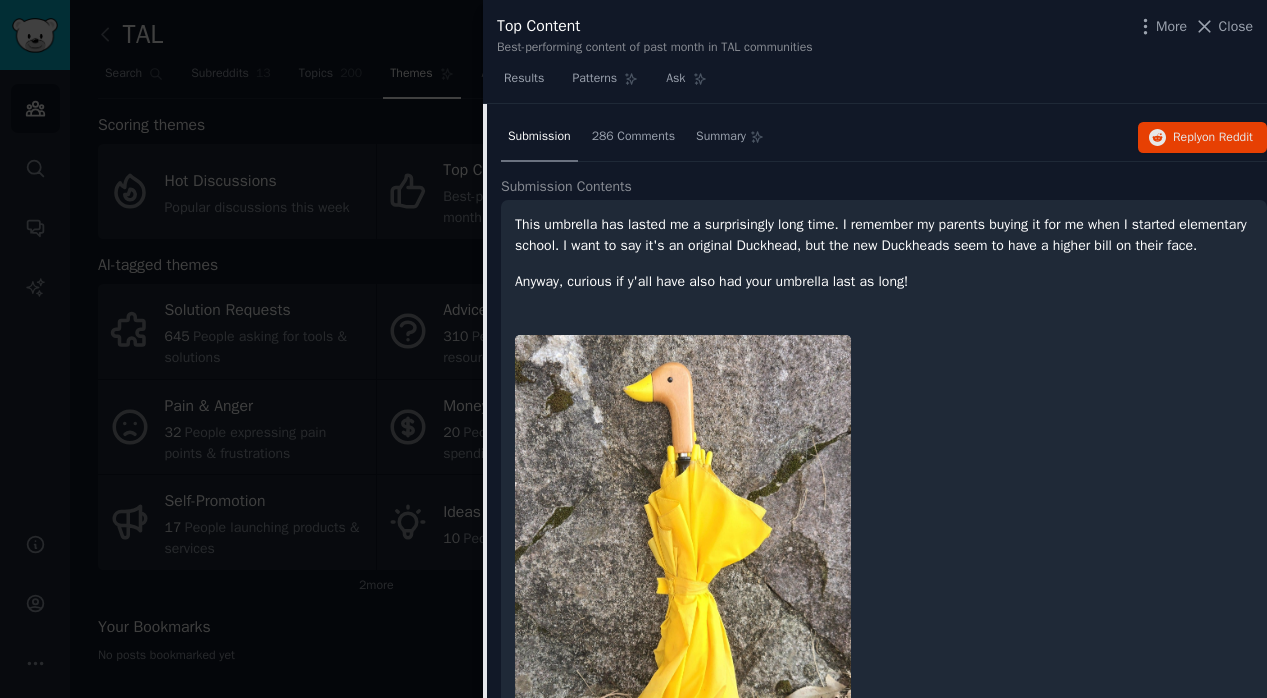 scroll, scrollTop: 259, scrollLeft: 0, axis: vertical 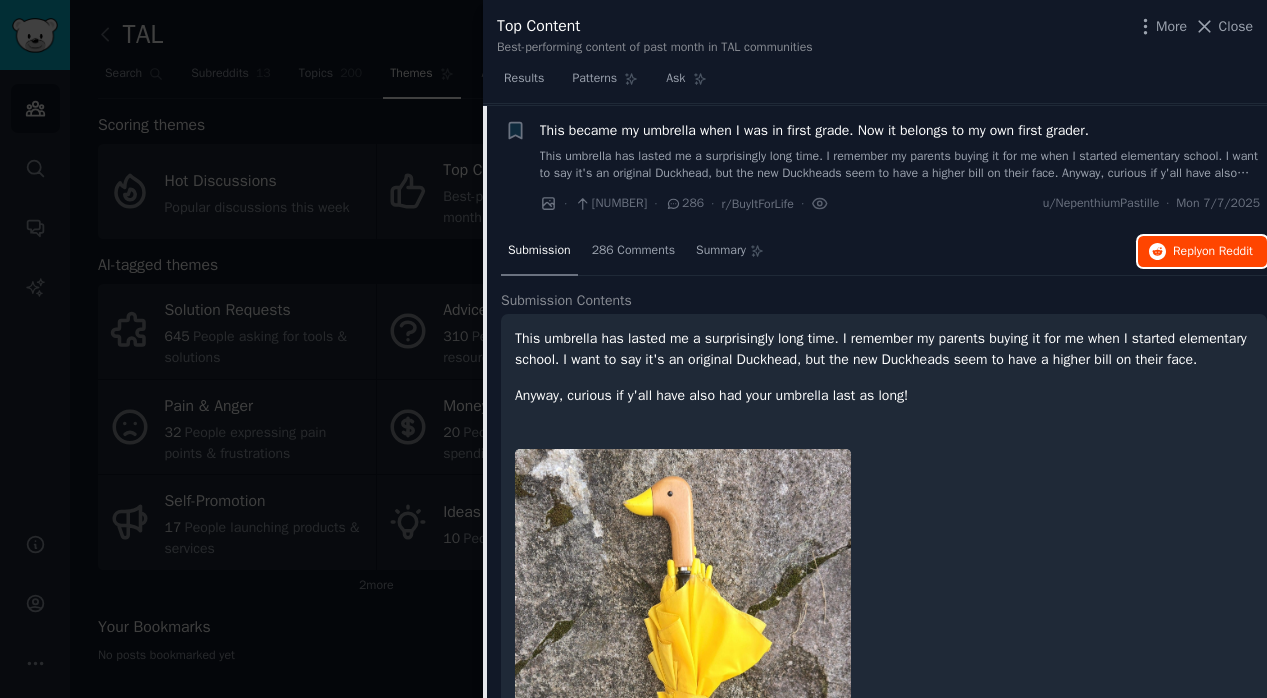 click on "on Reddit" at bounding box center (1227, 251) 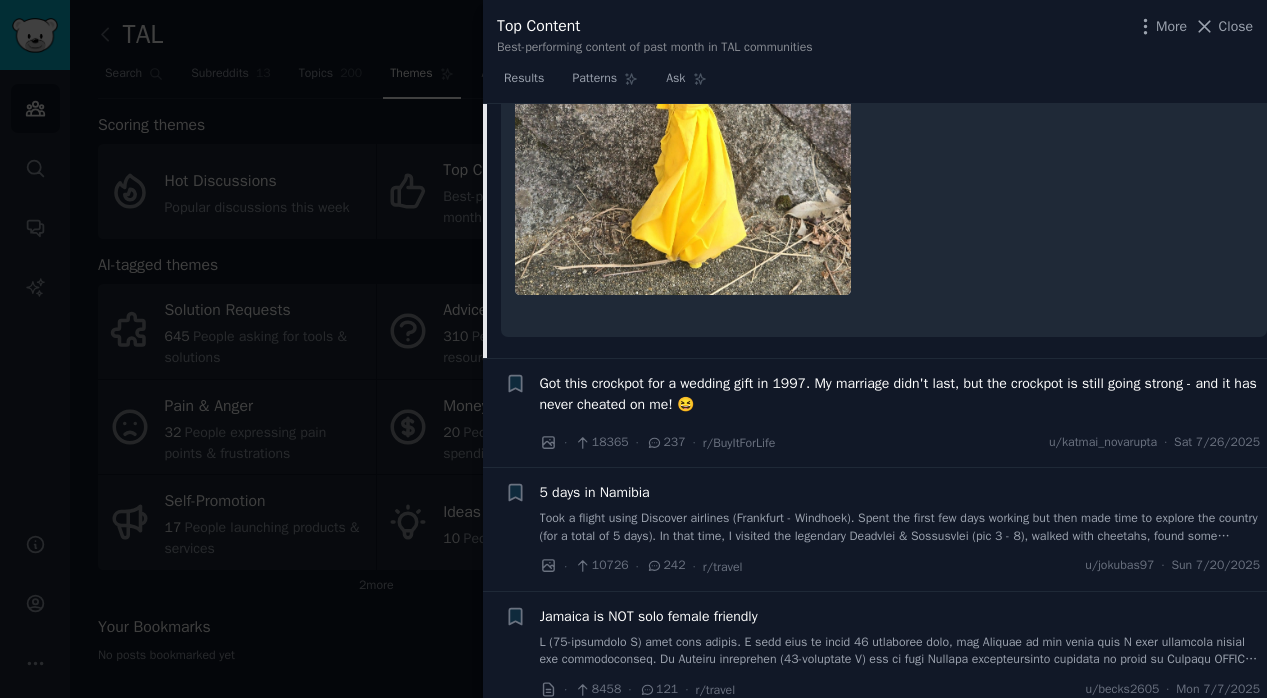 click on "Got this crockpot for a wedding gift in 1997. My marriage didn't last, but the crockpot is still going strong - and it has never cheated on me! 😆" at bounding box center (900, 394) 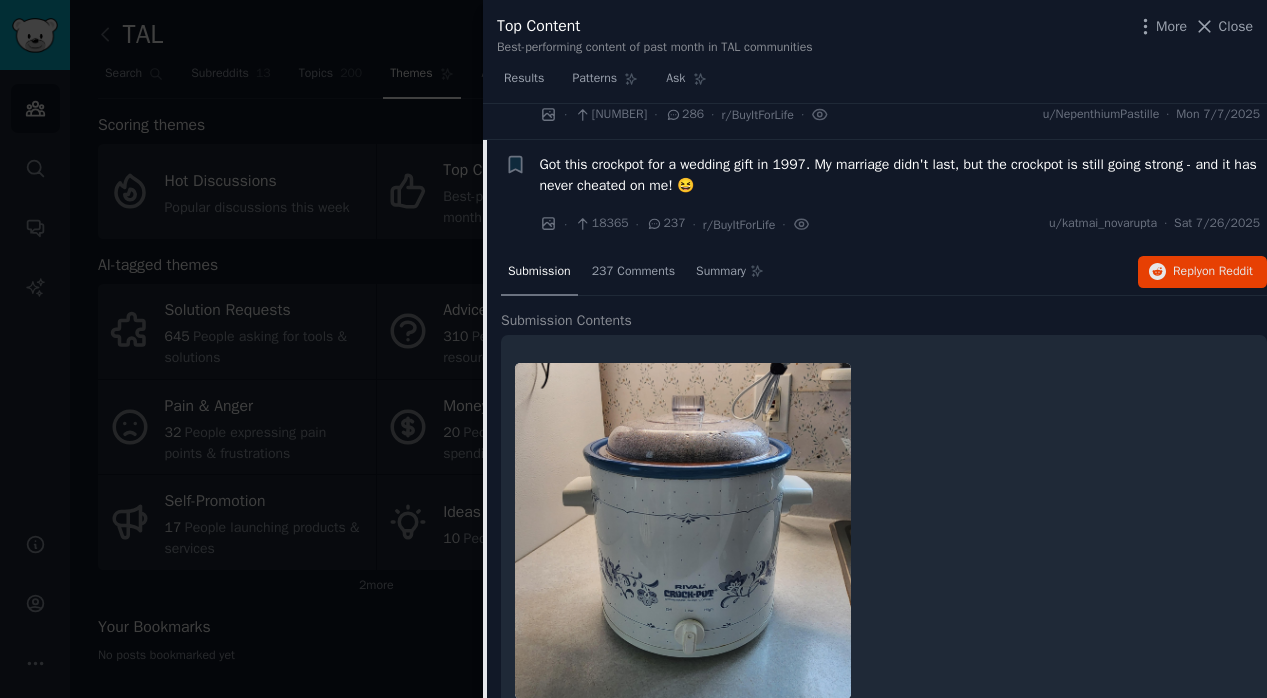scroll, scrollTop: 334, scrollLeft: 0, axis: vertical 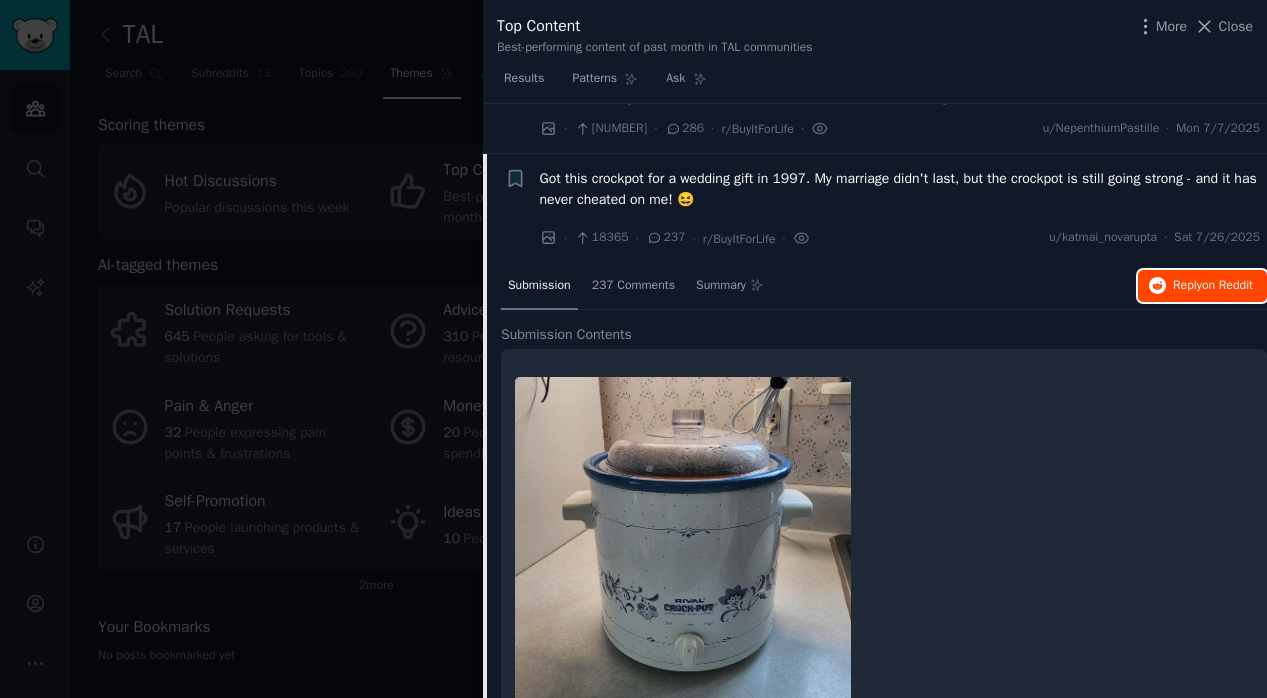 click on "on Reddit" at bounding box center [1227, 285] 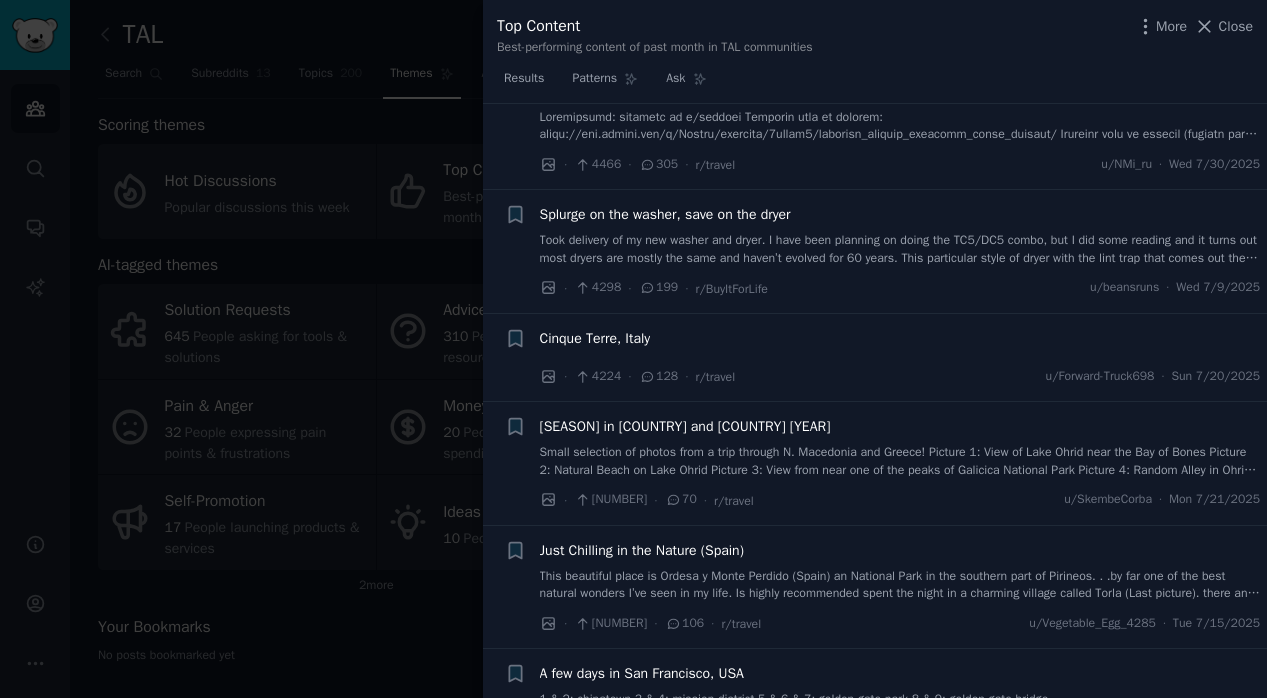 scroll, scrollTop: 2560, scrollLeft: 0, axis: vertical 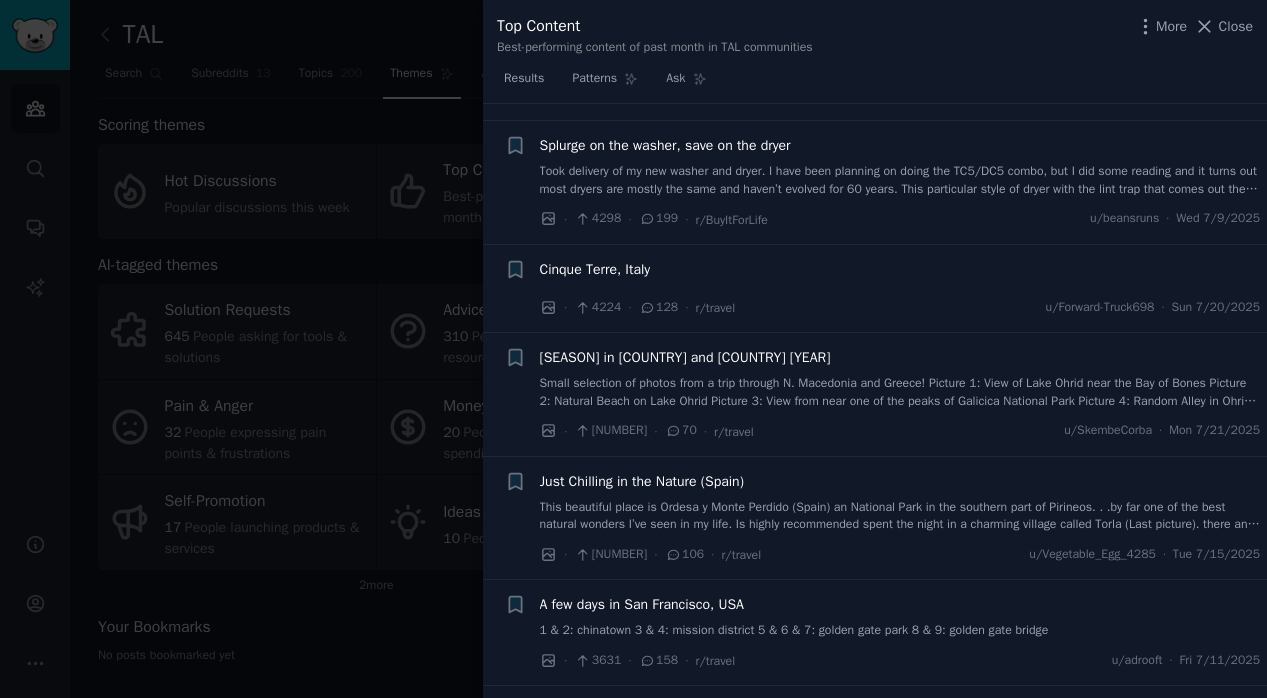 click at bounding box center (633, 349) 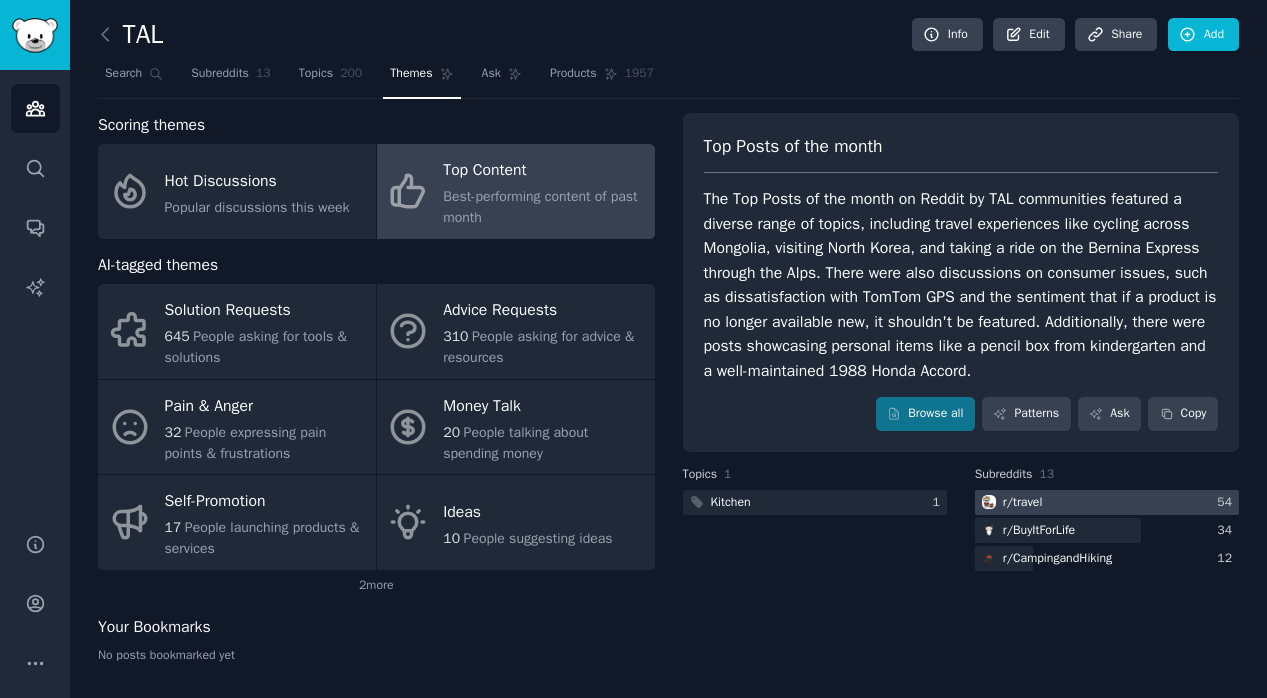 click on "r/ travel" at bounding box center (1023, 503) 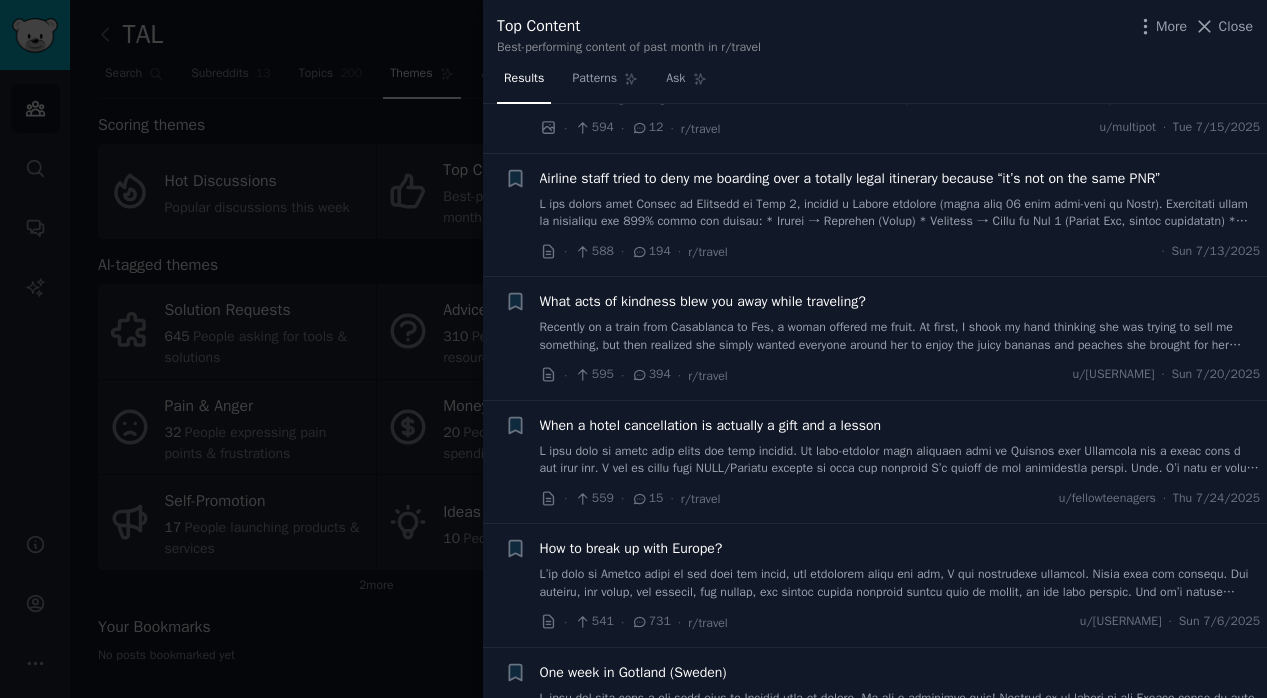 scroll, scrollTop: 10022, scrollLeft: 0, axis: vertical 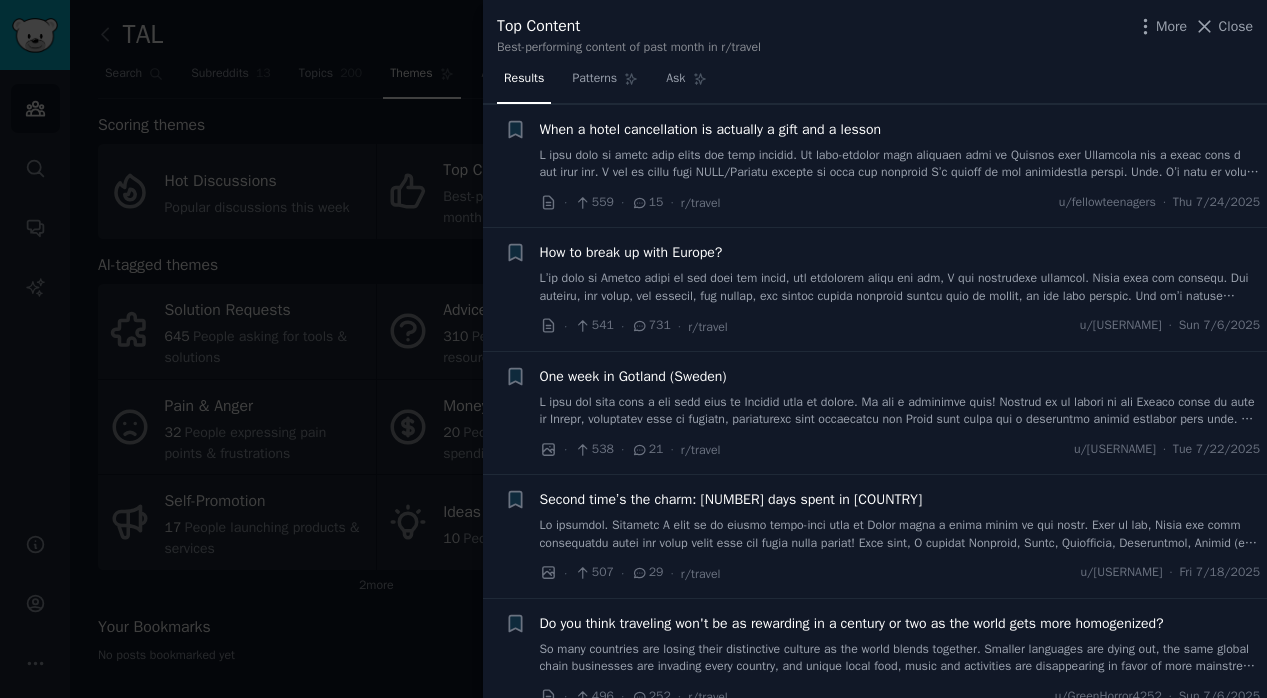 click at bounding box center [633, 349] 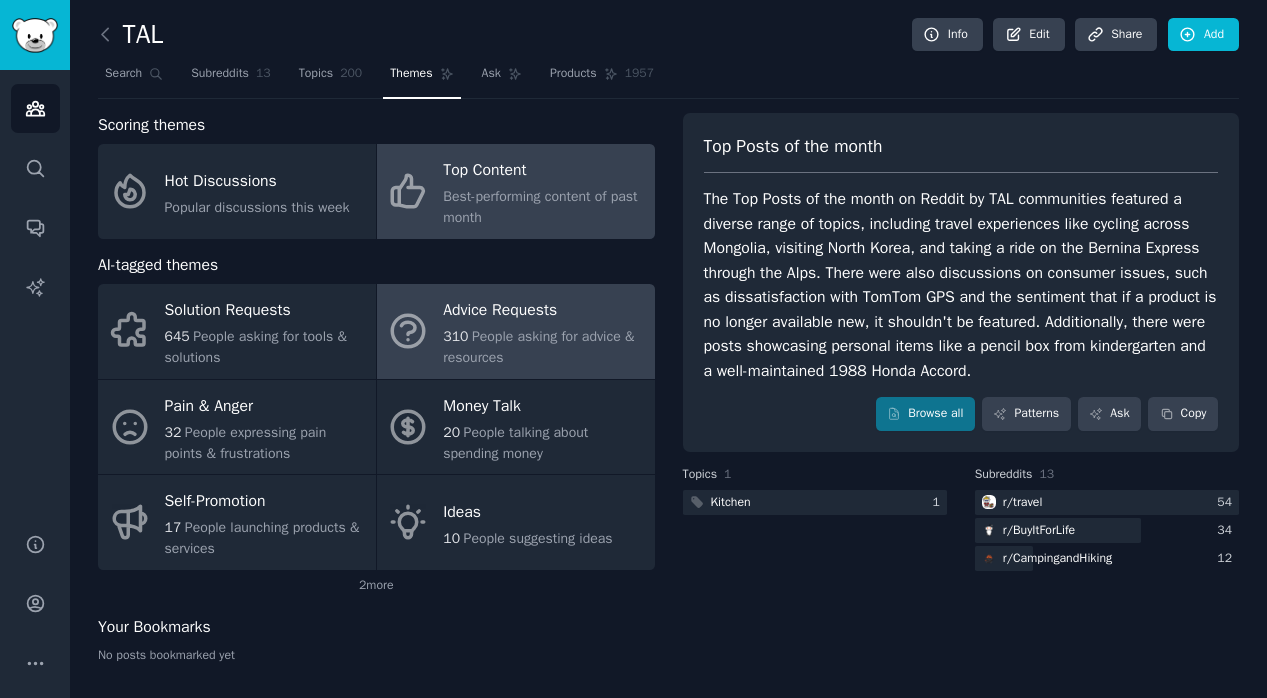 click on "People asking for advice & resources" at bounding box center (538, 347) 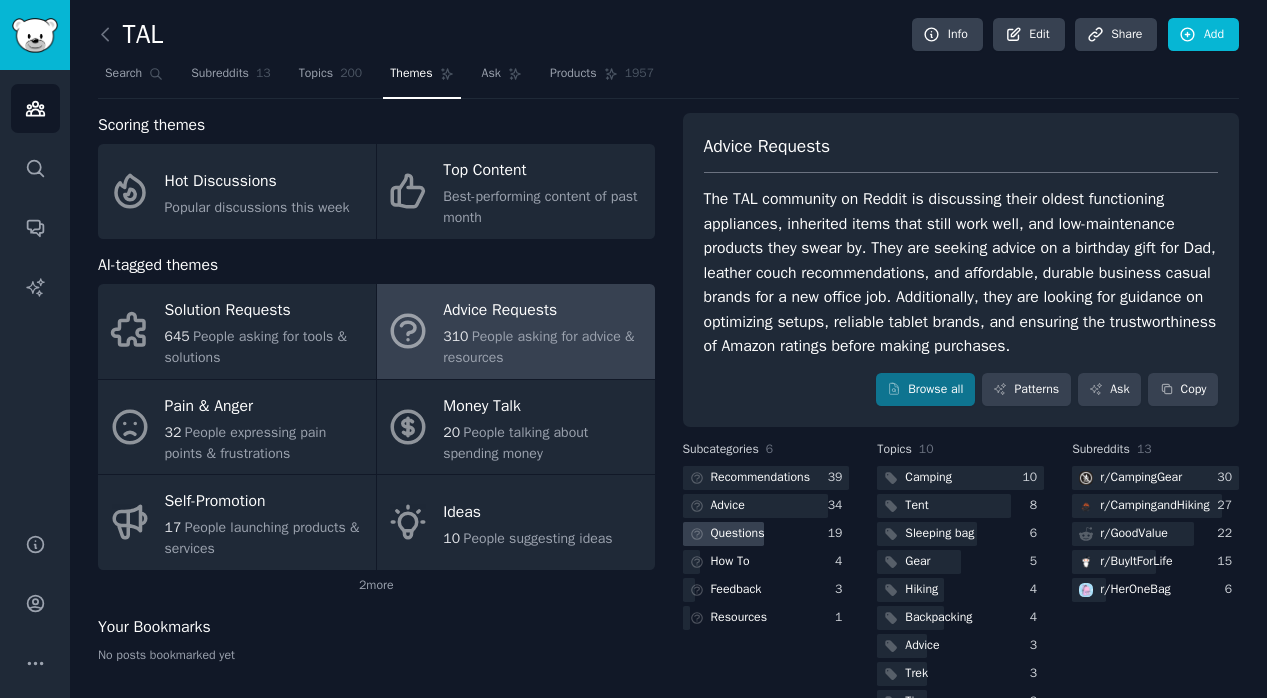 scroll, scrollTop: 75, scrollLeft: 0, axis: vertical 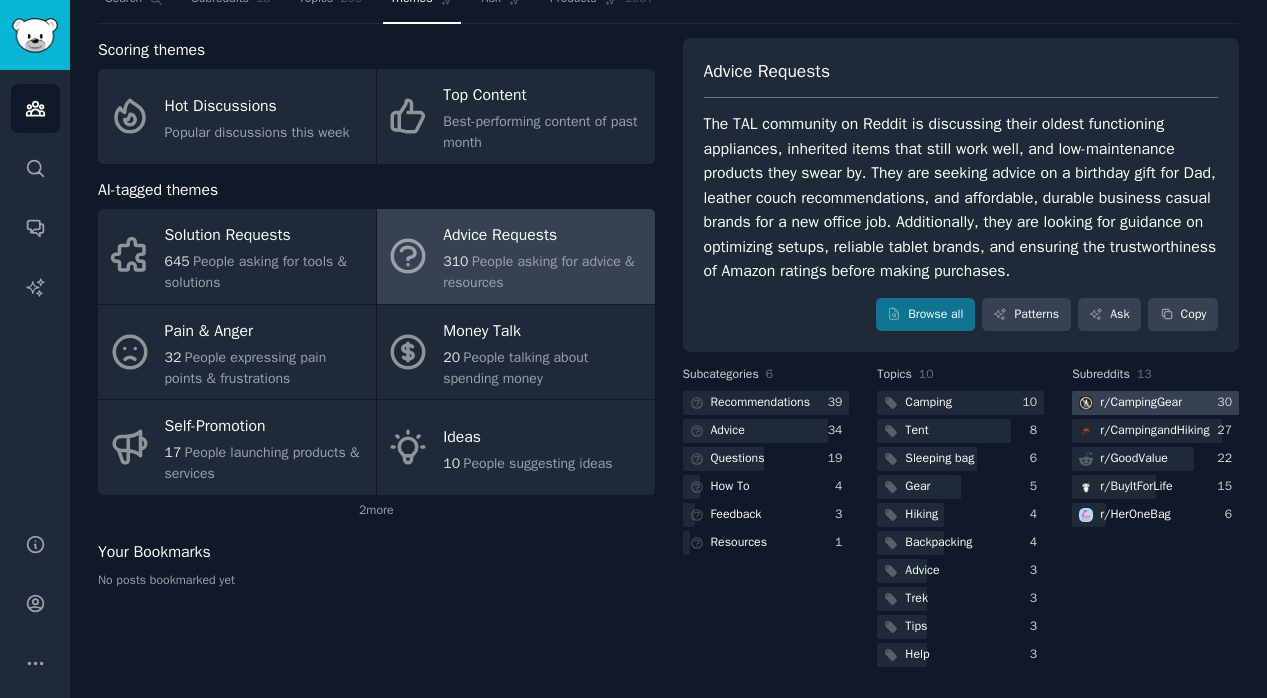 click on "r/ CampingGear" at bounding box center [1141, 403] 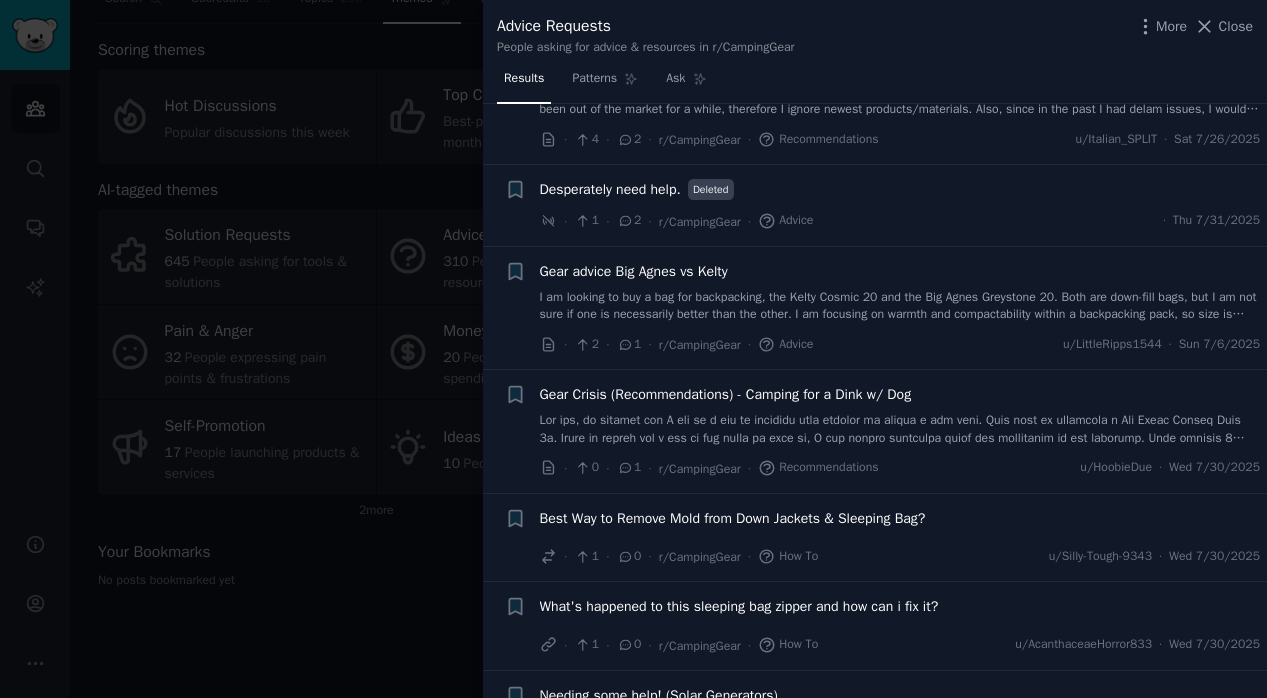 scroll, scrollTop: 2918, scrollLeft: 0, axis: vertical 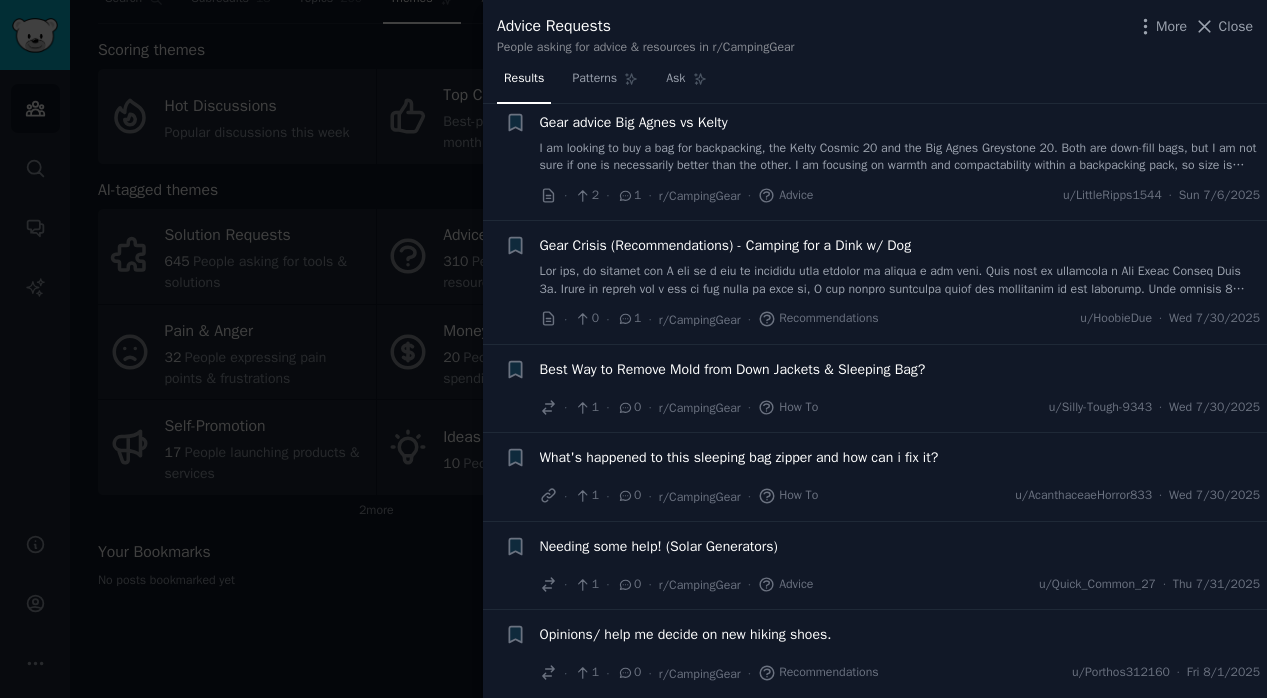 click at bounding box center [633, 349] 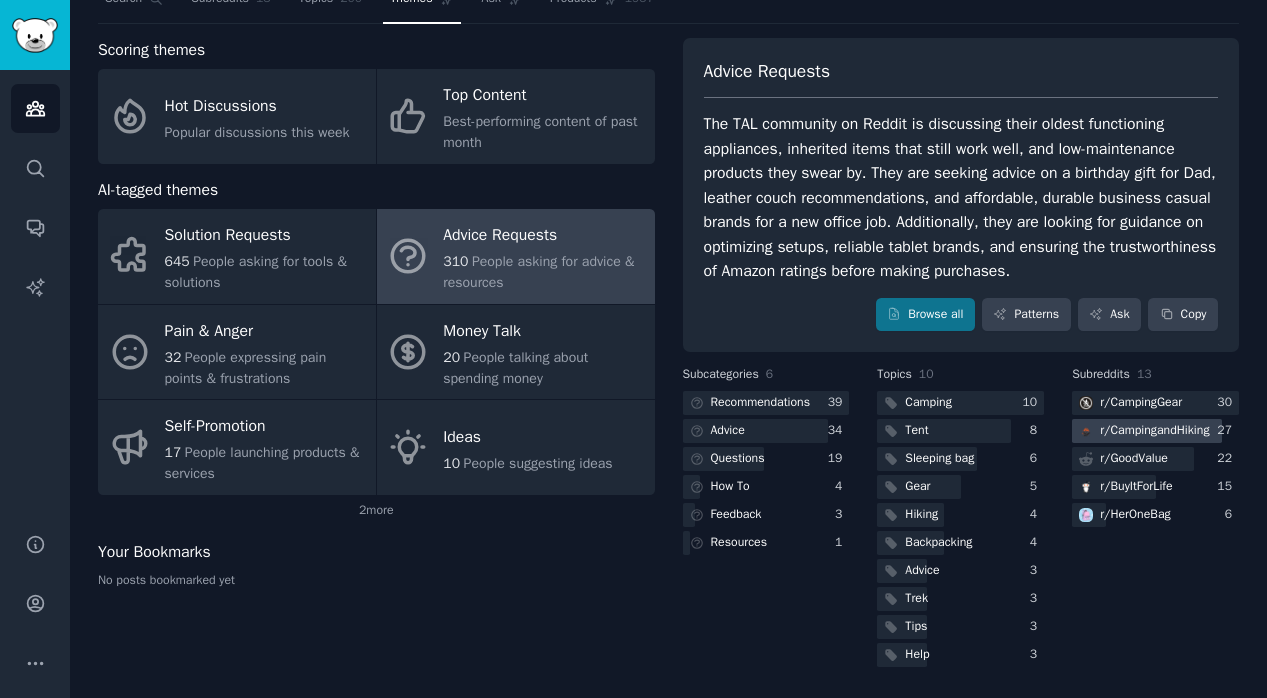 click on "r/ CampingandHiking" at bounding box center [1154, 431] 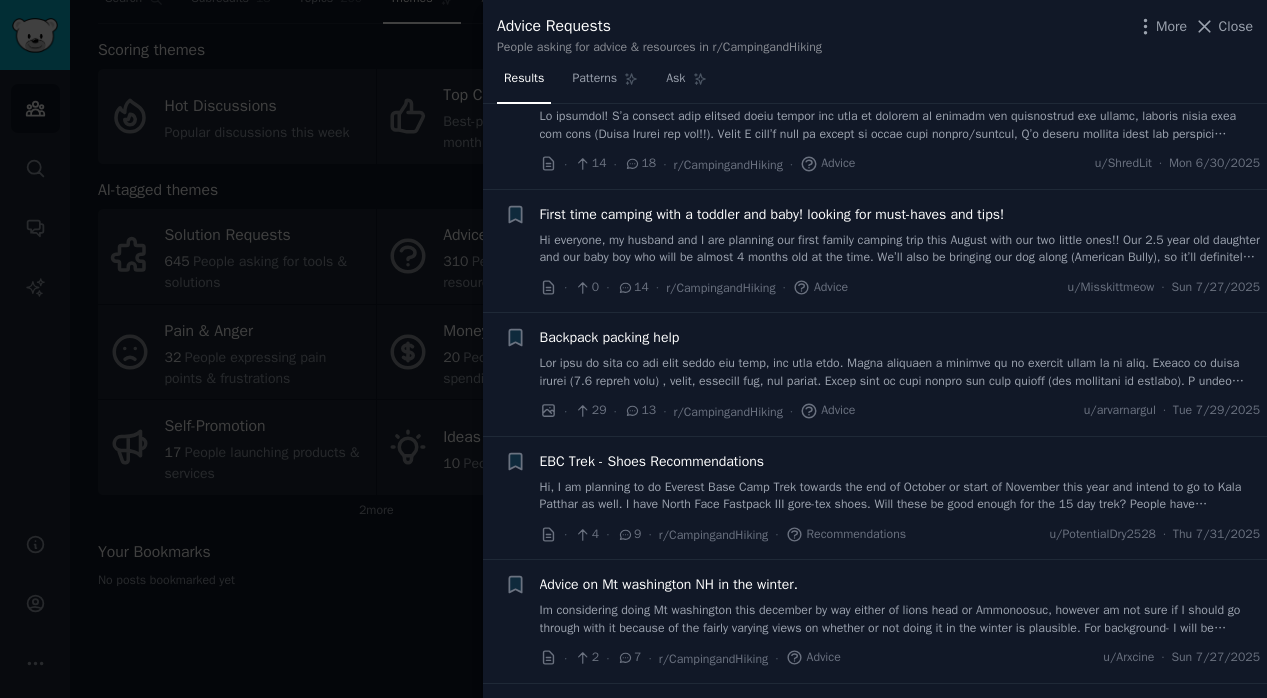 scroll, scrollTop: 819, scrollLeft: 0, axis: vertical 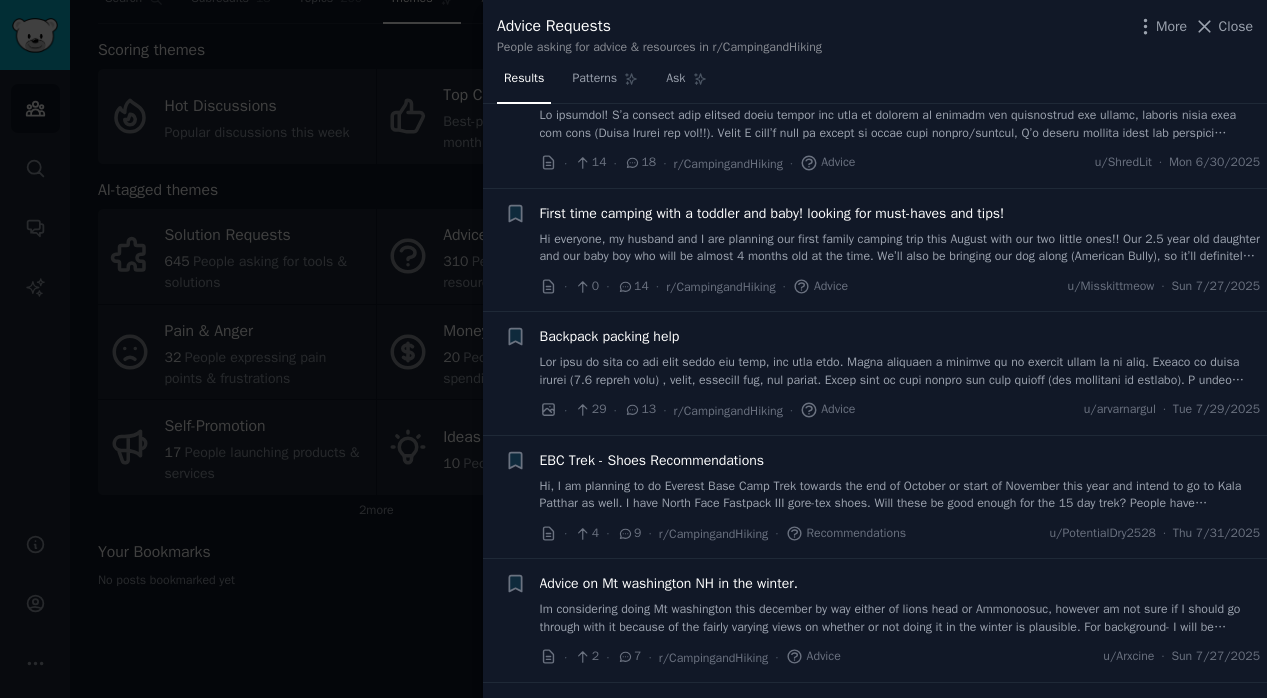 click at bounding box center [633, 349] 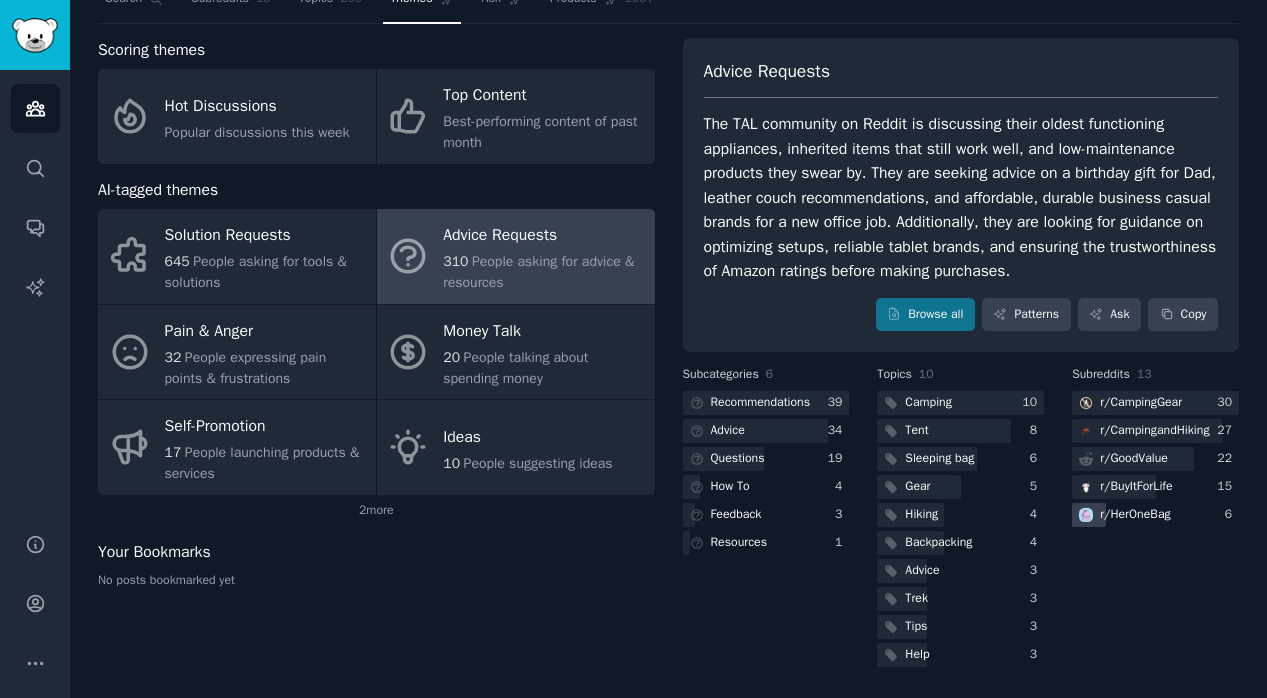 click on "r/ HerOneBag" at bounding box center (1135, 515) 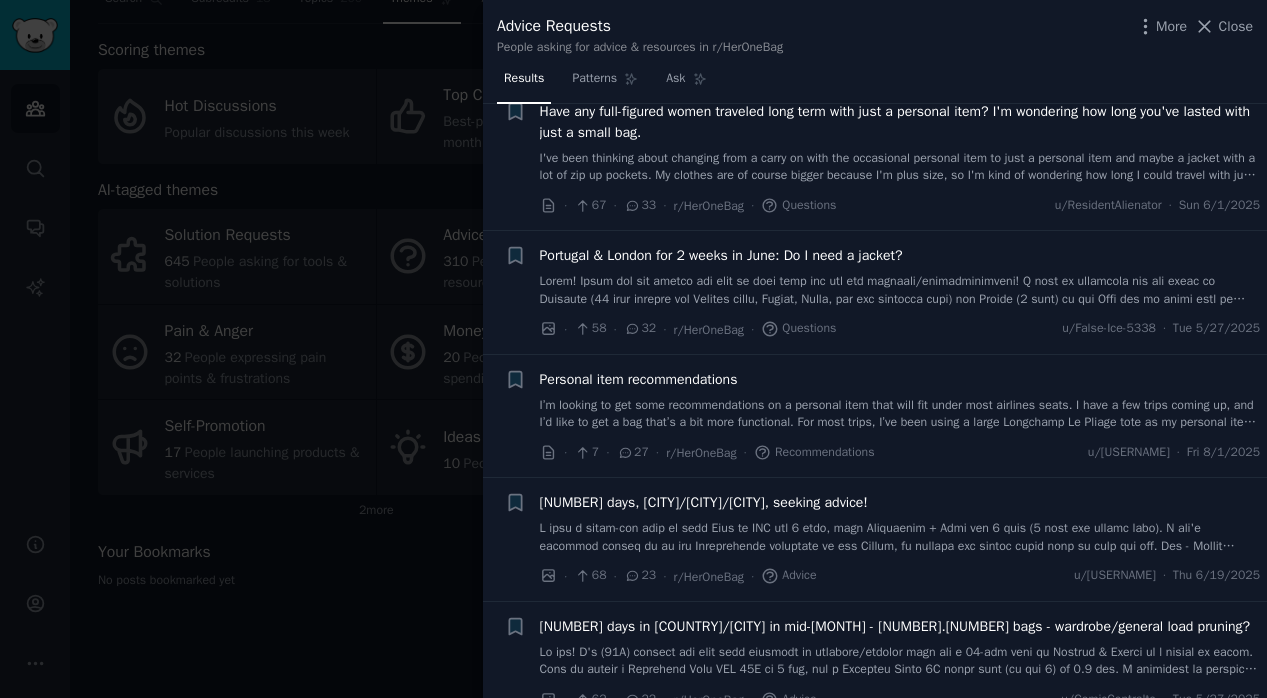 scroll, scrollTop: 670, scrollLeft: 0, axis: vertical 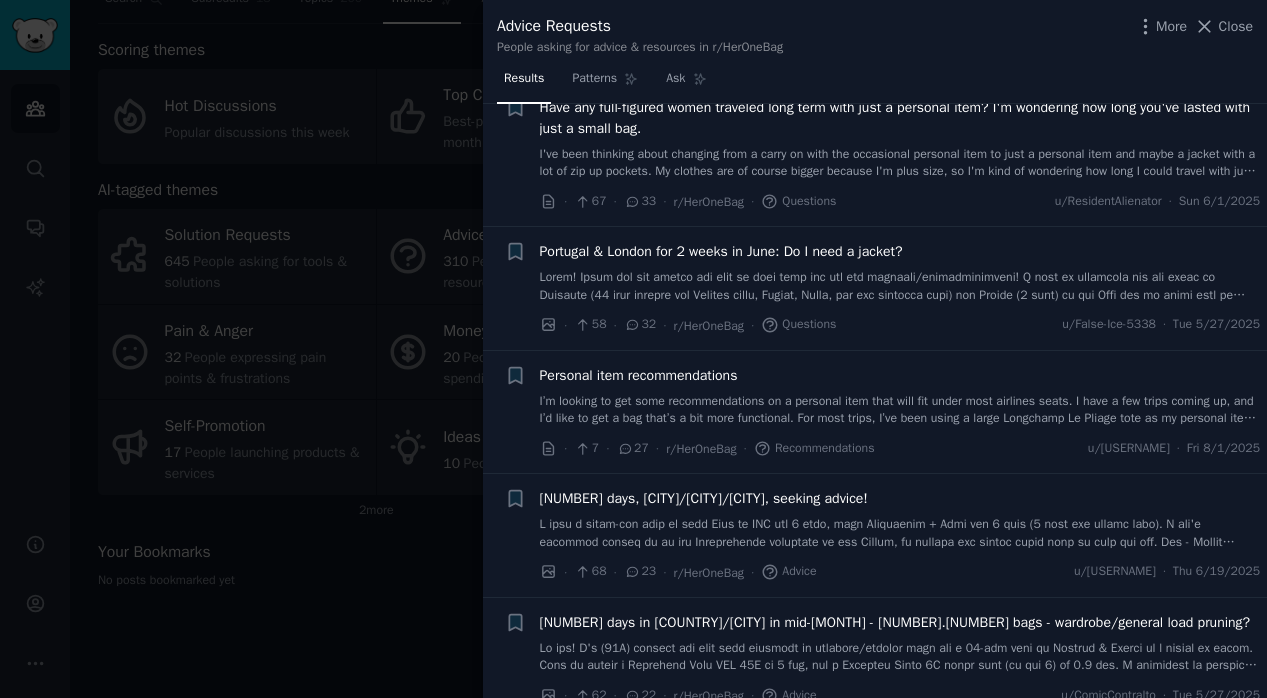 click on "I’m looking to get some recommendations on a personal item that will fit under most airlines seats. I have a few trips coming up, and I’d like to get a bag that’s a bit more functional.
For most trips, I’ve been using a large Longchamp Le Pliage tote as my personal item with my carry-on roller bag. While I enjoy using the bag, I’m looking for something that has a few more features:
* Trolley sleeve
* Water bottle pocket
* Interior pockets/organization
I’ve been doing some research and considering one of these bags:
* Calpak Luka Duffel
* Dagne Dover Medium Landon Carryall
* Baggu Small Cloud Carry-On
I’d love for some pros/cons comparing each of these bags to one another and what folks what recommend. Open to other suggestions as well, but I am definitely most interested in these options." at bounding box center (900, 410) 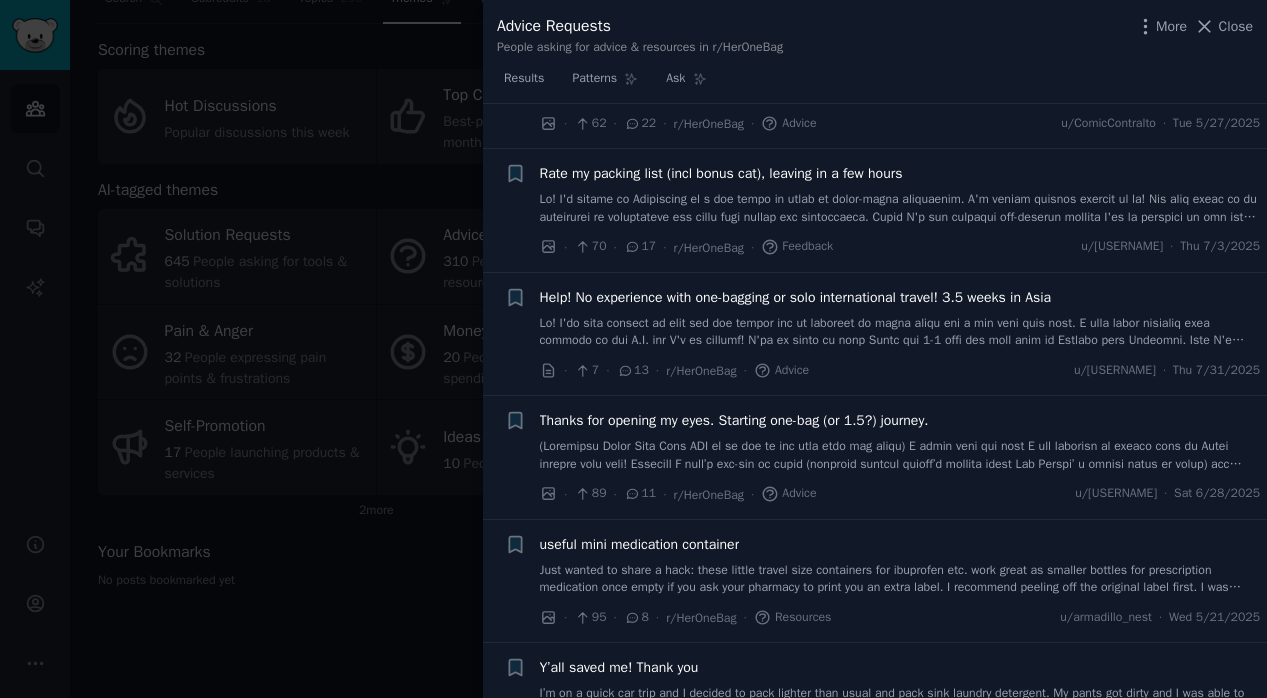 scroll, scrollTop: 1708, scrollLeft: 0, axis: vertical 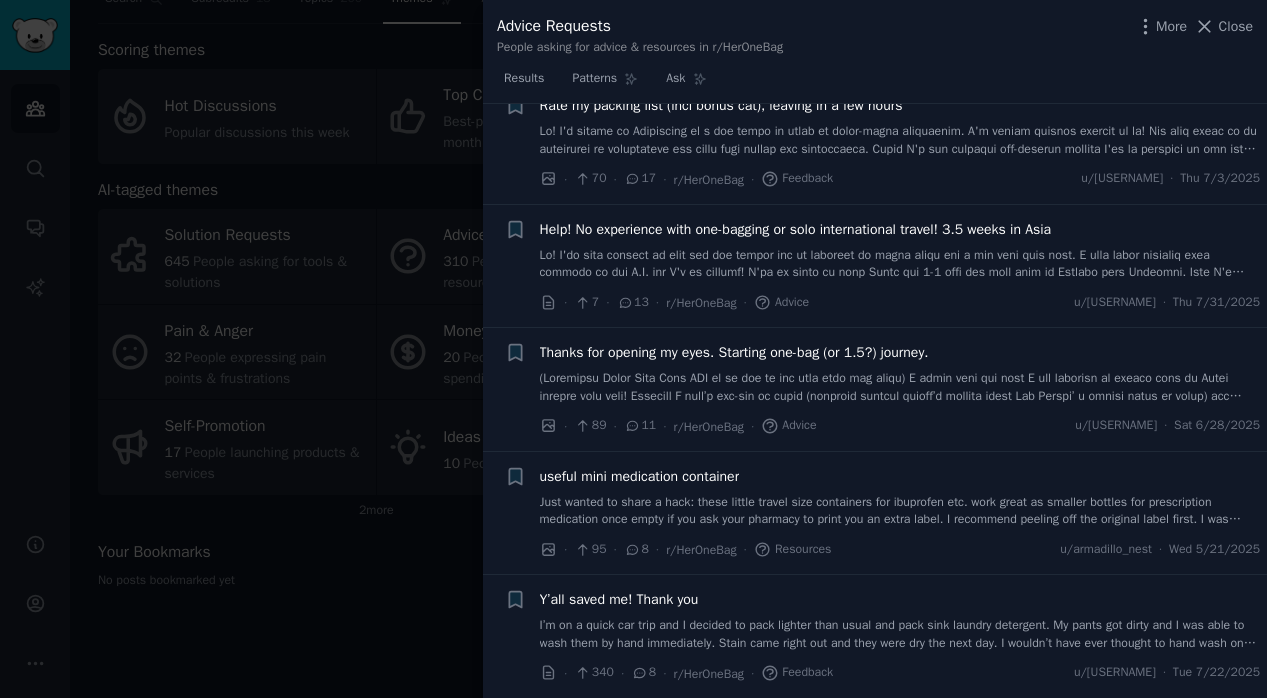 click on "Just wanted to share a hack: these little travel size containers for ibuprofen etc. work great as smaller bottles for prescription medication once empty if you ask your pharmacy to print you an extra label. I recommend peeling off the original label first. I was looking for something that still had a child-resistant lid and where the prescription bottle label would fit. The result looks very official / non-DIY! You can also buy smaller versions of those amber plastic bottles they use in U.S. pharmacies, but I was happy to be able to use something I already had." at bounding box center [900, 511] 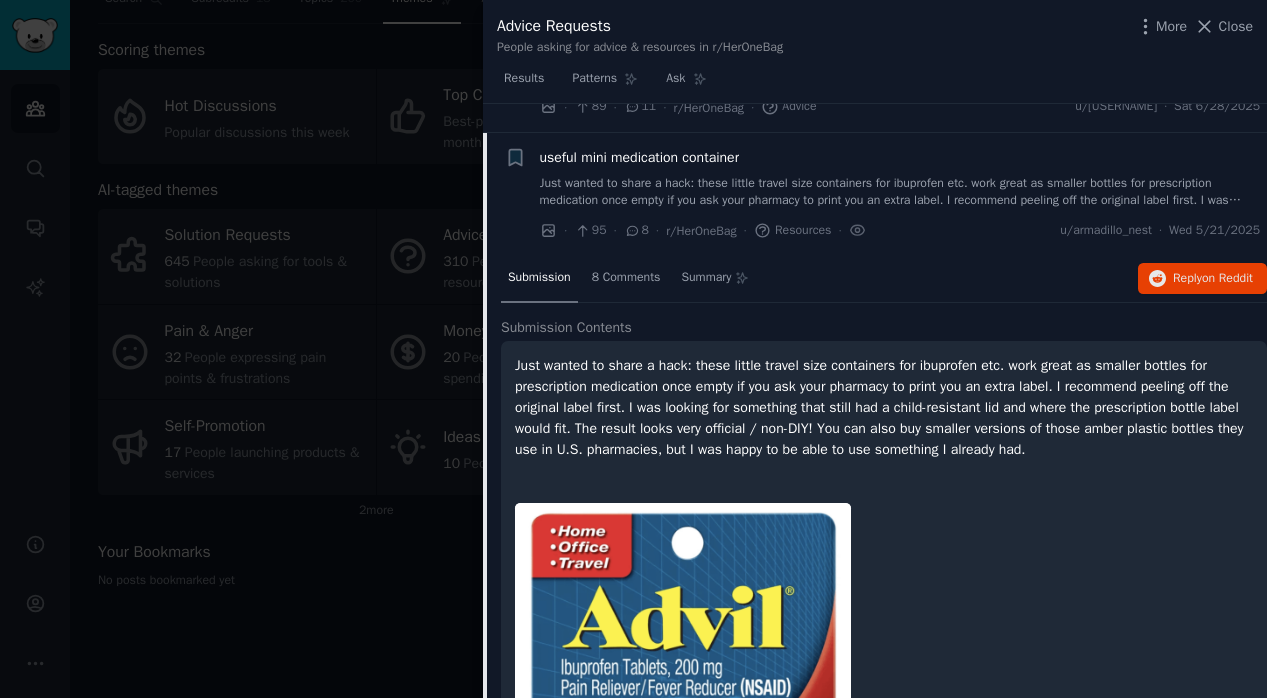 scroll, scrollTop: 1658, scrollLeft: 0, axis: vertical 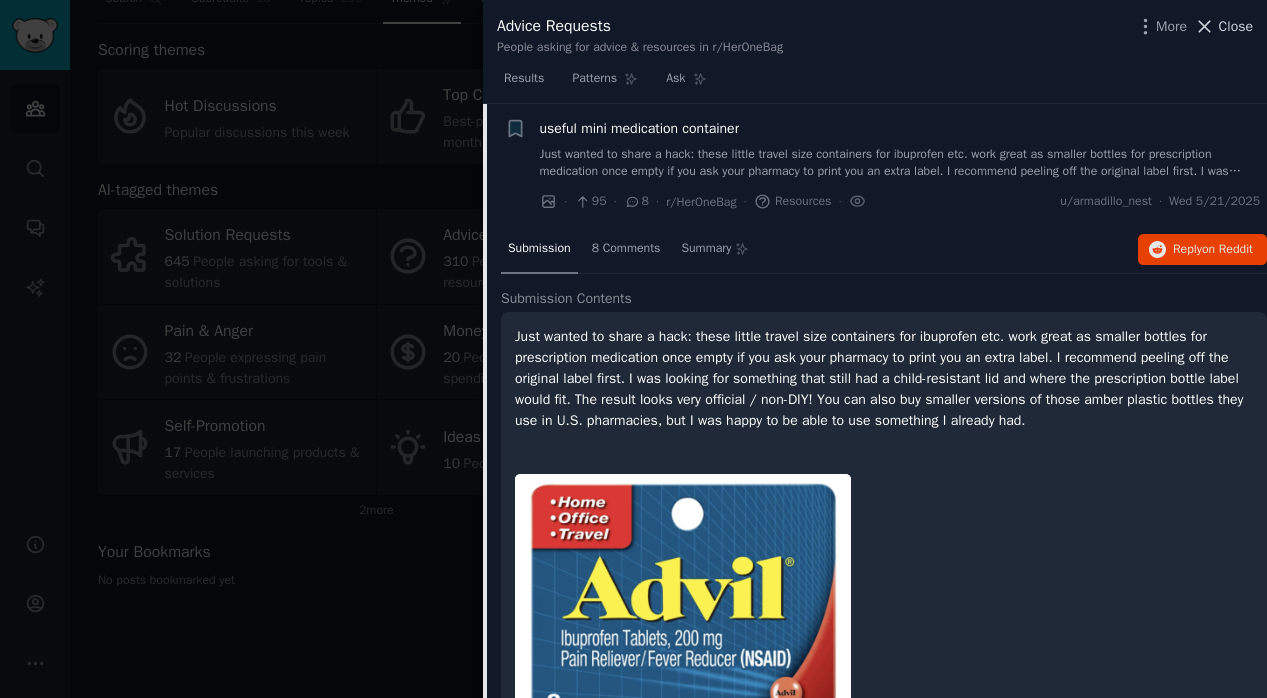 click on "Close" at bounding box center (1236, 26) 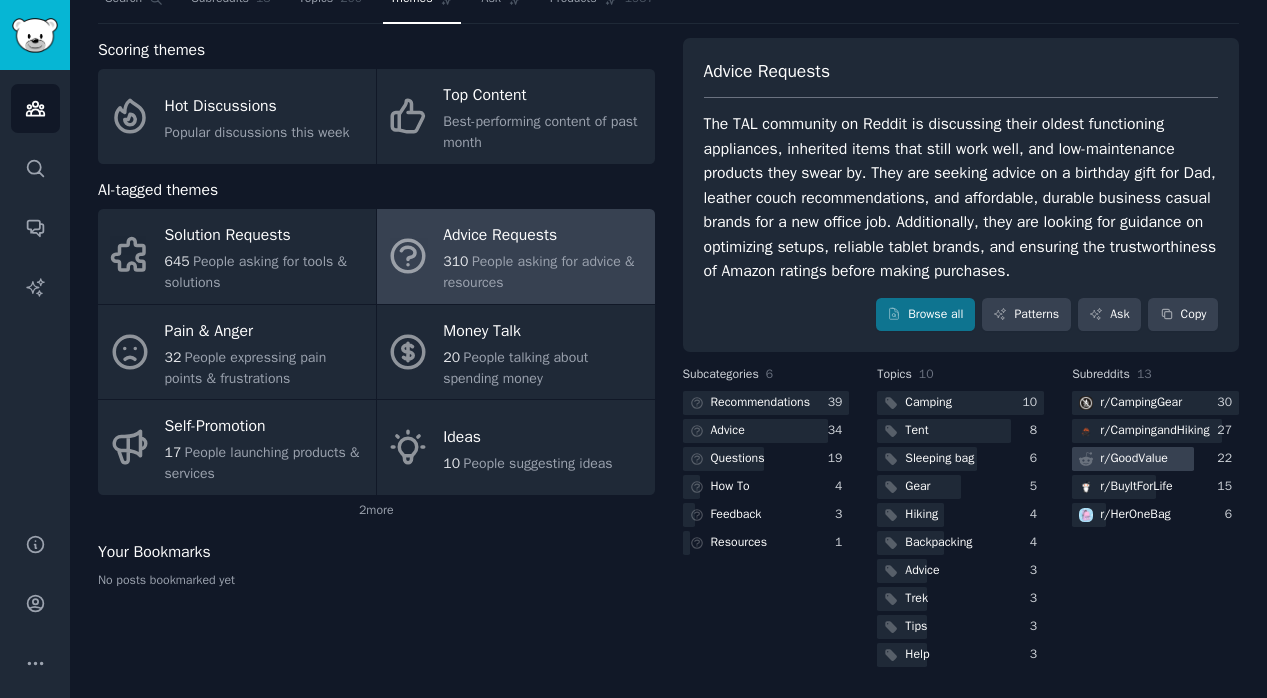 click on "r/ GoodValue" at bounding box center (1134, 459) 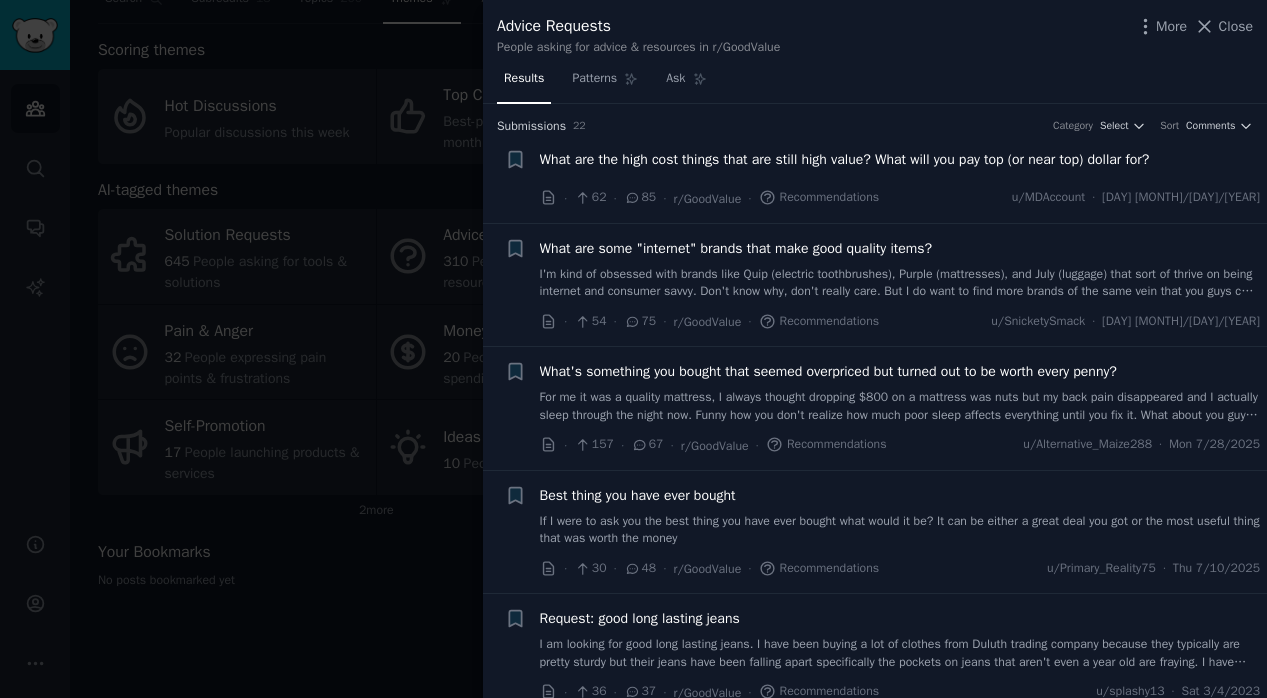 click on "What are some "internet" brands that make good quality items?" at bounding box center [736, 248] 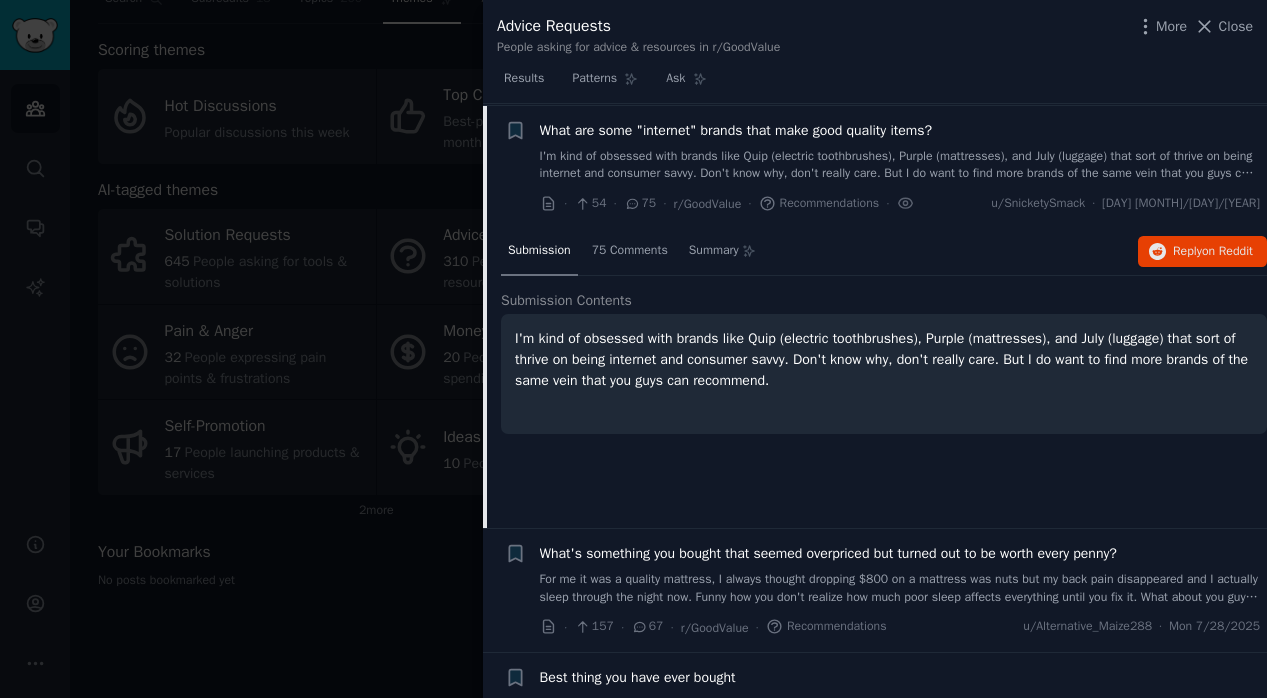 scroll, scrollTop: 120, scrollLeft: 0, axis: vertical 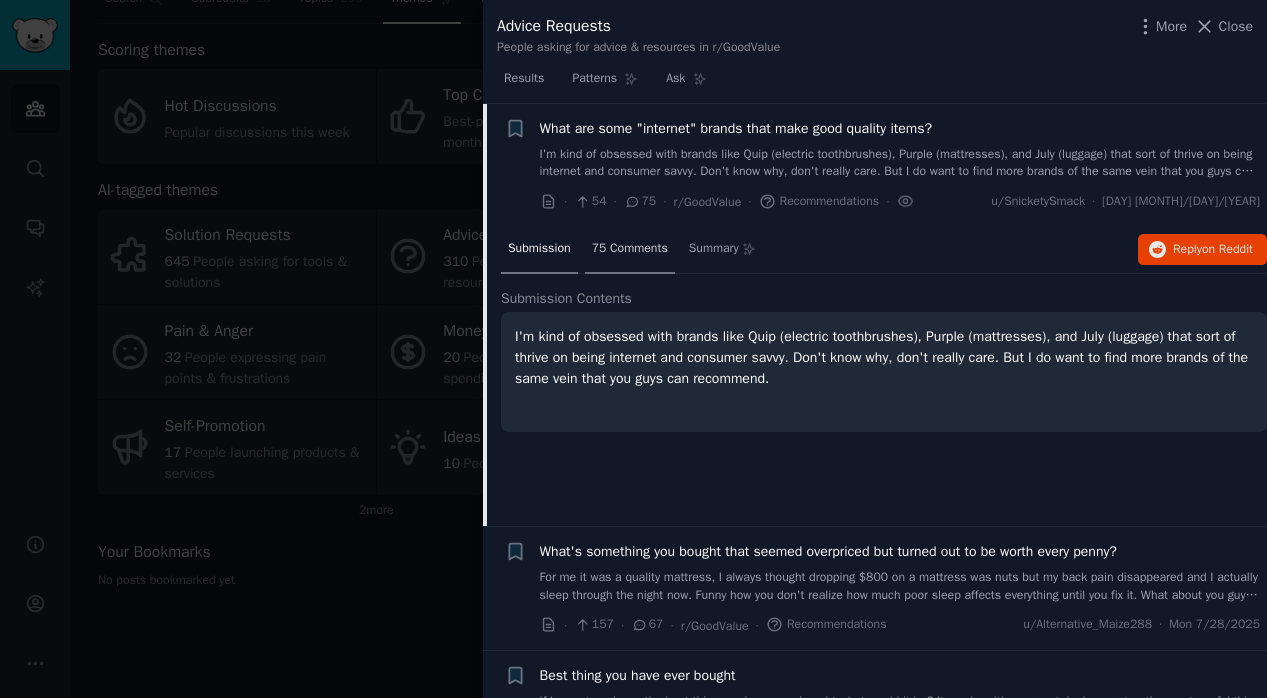 click on "75 Comments" at bounding box center [630, 249] 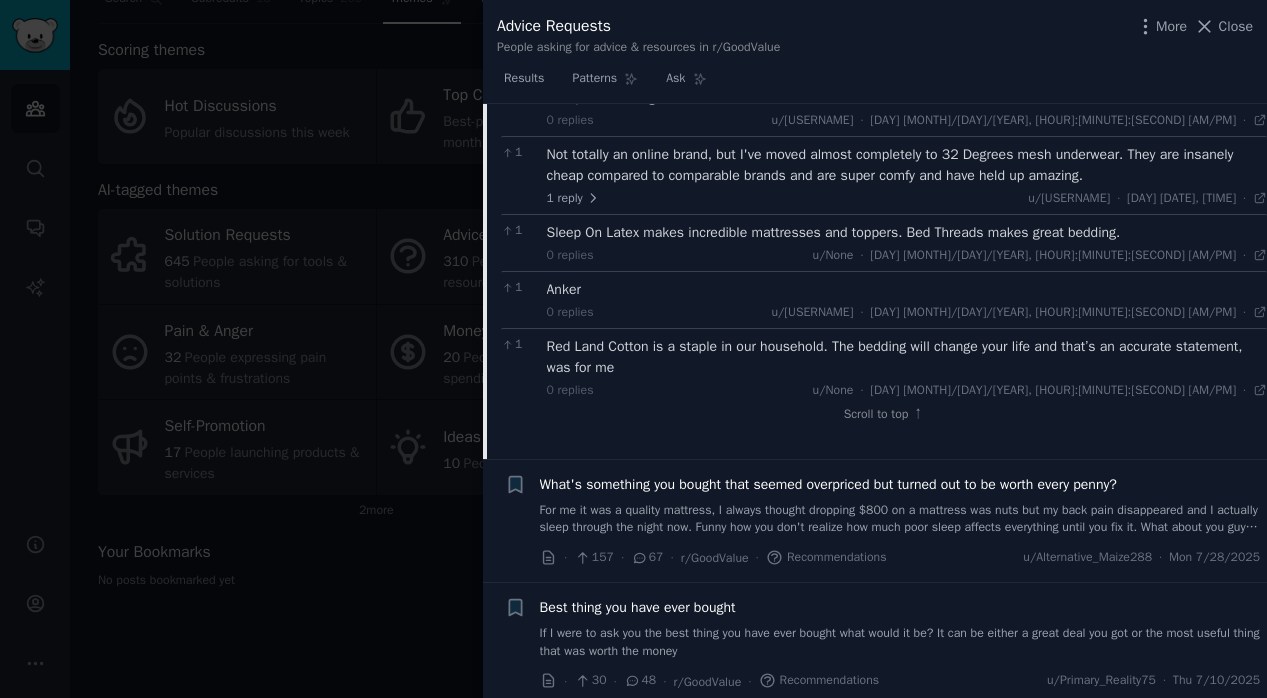 scroll, scrollTop: 1805, scrollLeft: 0, axis: vertical 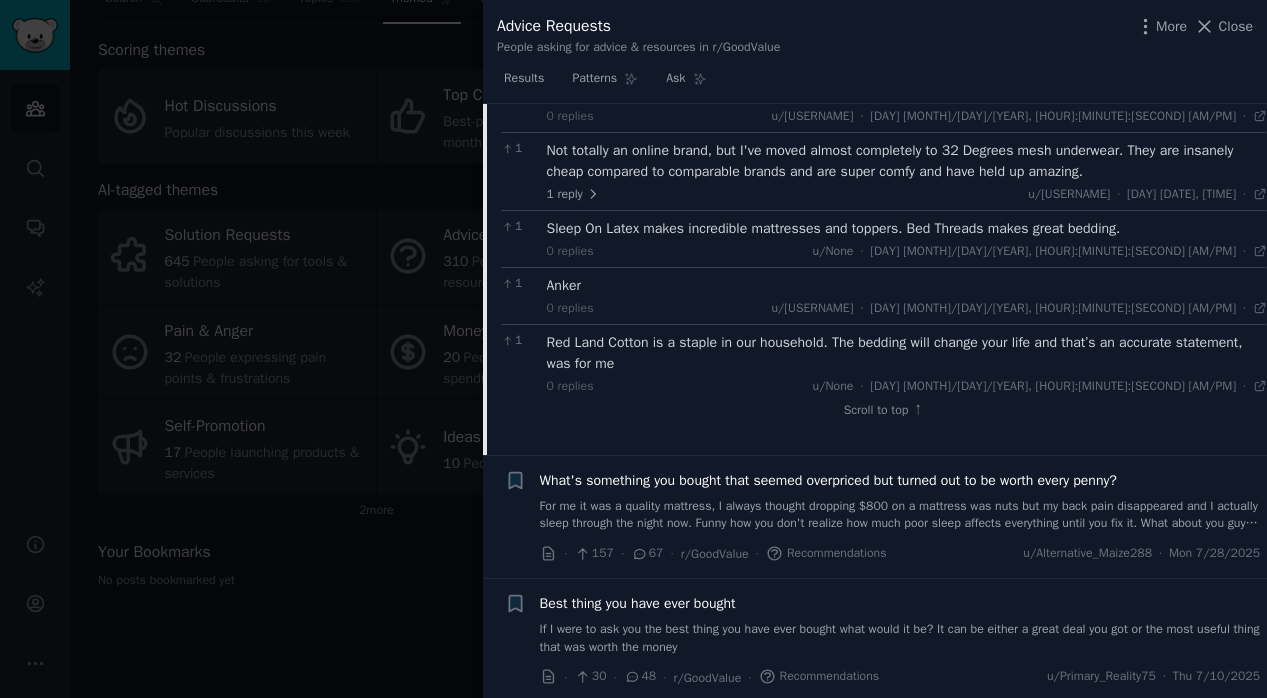 click on "26  top-level  replies Sort Upvotes Filter 125 These are all excellent examples of brands that have really good internet marketing and not very good products. 1   reply u/idiotsecant · Sat 7/23/2022, 12:59:41 AM Sat 7/23/2022 · 88 Quip seems like such a waste to me when you can get a great sonicare 4100 for $30 on sale that will do a way better job. 3   replies u/zerostyle · Sat 7/23/2022, 12:05:33 AM Sat 7/23/2022 · 35 4   replies u/masamunecyrus · Sat 7/23/2022, 1:22:02 AM Sat 7/23/2022 · 26 Dang, no one mentioned Anker, really?  For batteries, and especially headphones, they kinda rule. 0   replies u/ElectricTrees29 · Sat 7/23/2022, 4:58:59 PM Sat 7/23/2022 · 21 0   replies u/StormMedia · Sat 7/23/2022, 12:22:51 AM Sat 7/23/2022 · 15 4   replies u/skeletalvolcano · Fri 7/22/2022, 11:00:35 PM Fri 7/22/2022 · 10 Check out this website, [Thingtesting](https://thingtesting.com/), they review a ton of internet brands. 2   replies u/DanburyHer · Sat 7/23/2022, 2:50:41 AM Sat 7/23/2022 · 9 2   · ·" at bounding box center (884, -489) 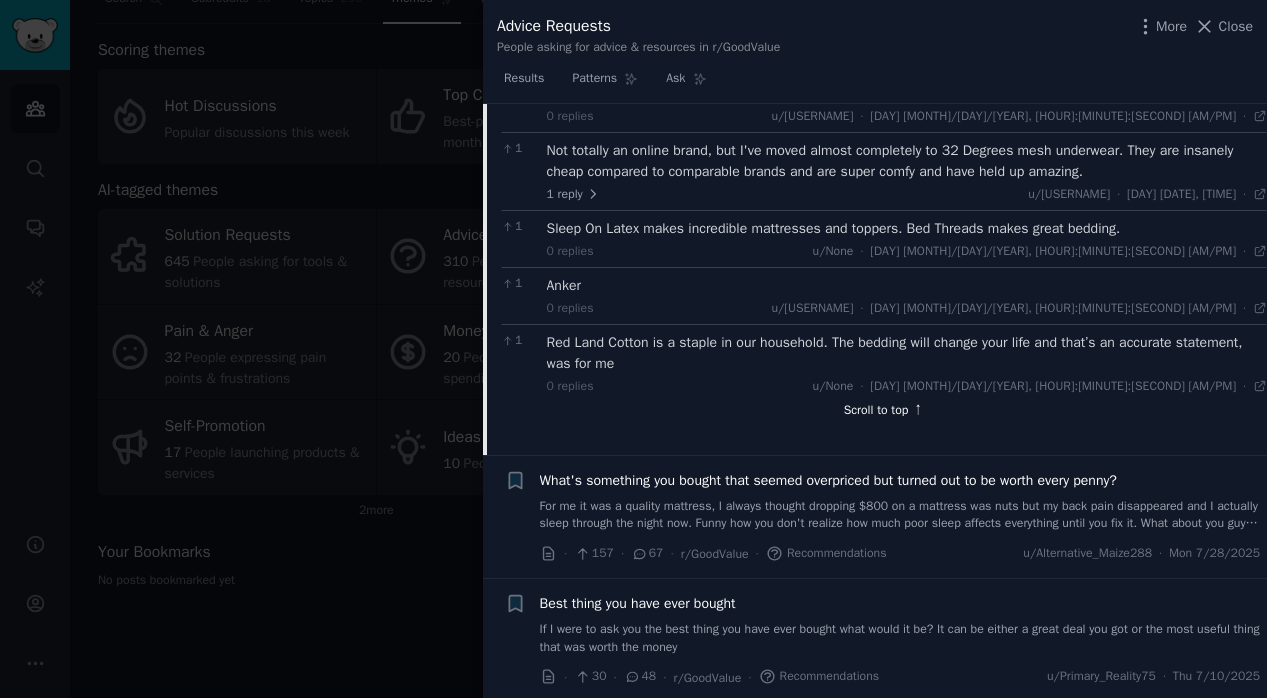 click on "Scroll to top ↑" at bounding box center [884, 411] 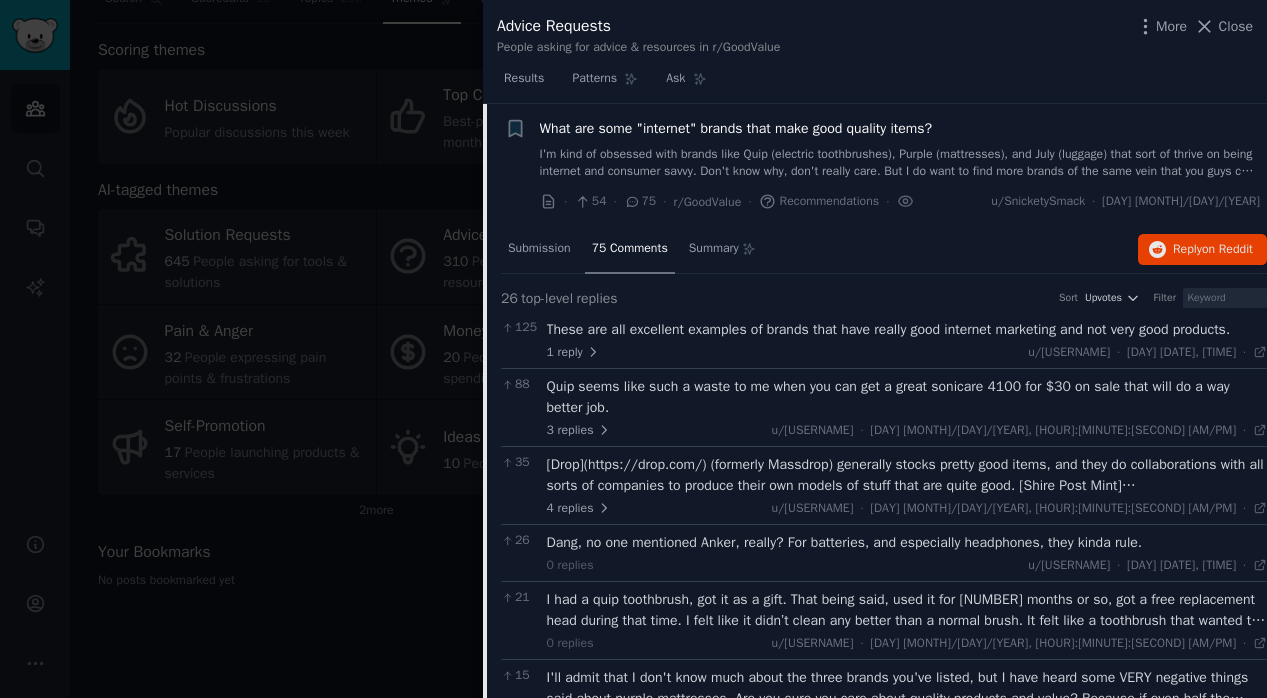 click on "What are some "internet" brands that make good quality items?" at bounding box center (736, 128) 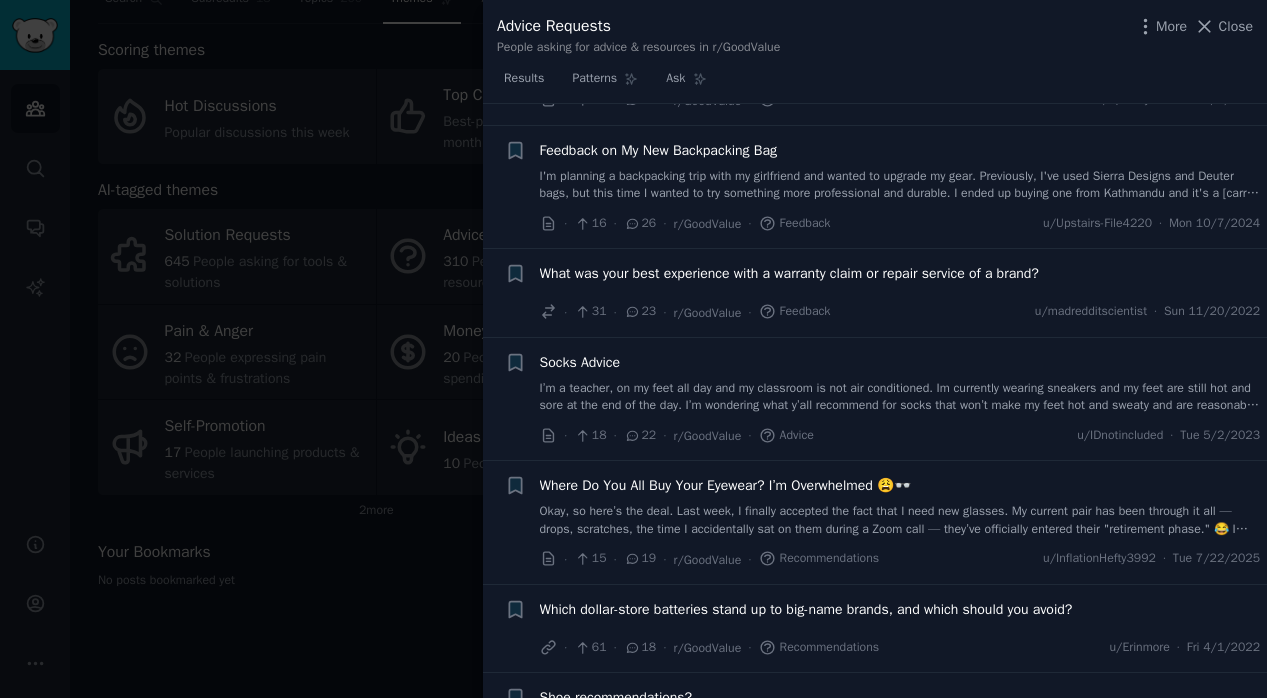 scroll, scrollTop: 596, scrollLeft: 0, axis: vertical 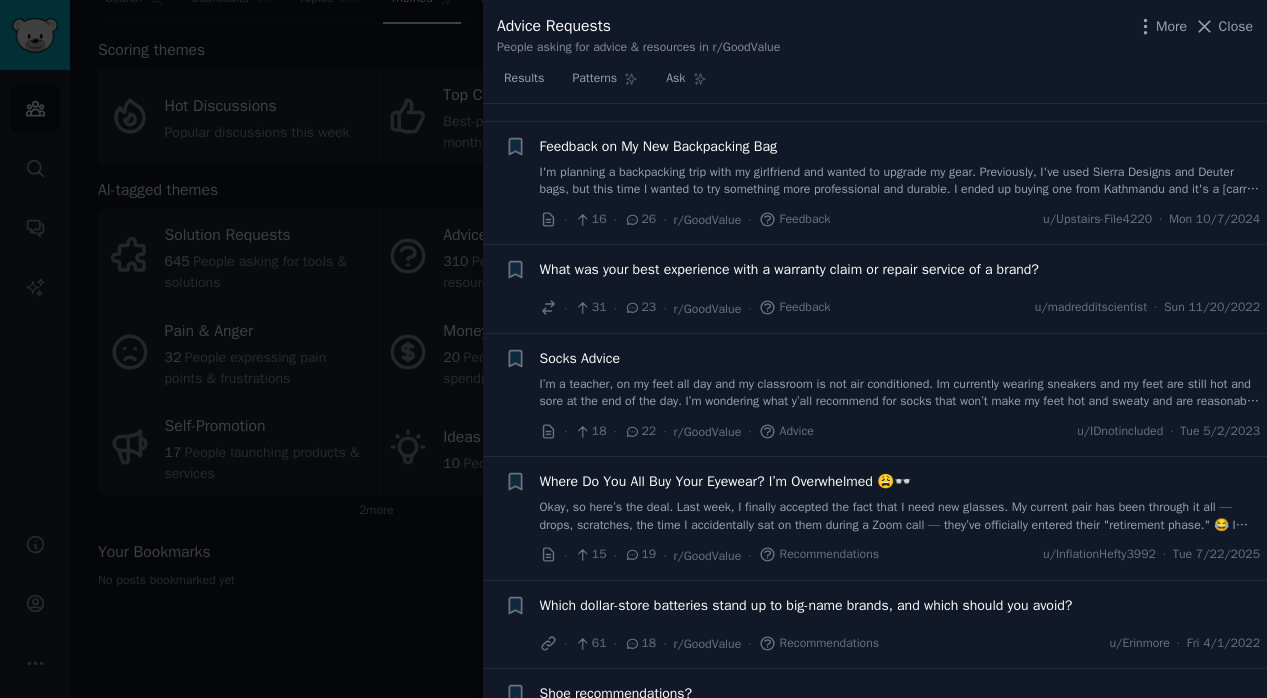click on "I’m a teacher, on my feet all day and my classroom is not air conditioned. Im currently wearing sneakers and my feet are still hot and sore at the end of the day. I’m wondering what y’all recommend for socks that won’t make my feet hot and sweaty and are reasonably priced?
EDIT: Went with Smart Wool Targeted Cushion. Great improvement from my previous cheap addias socks. Highly recommend them!" at bounding box center (900, 393) 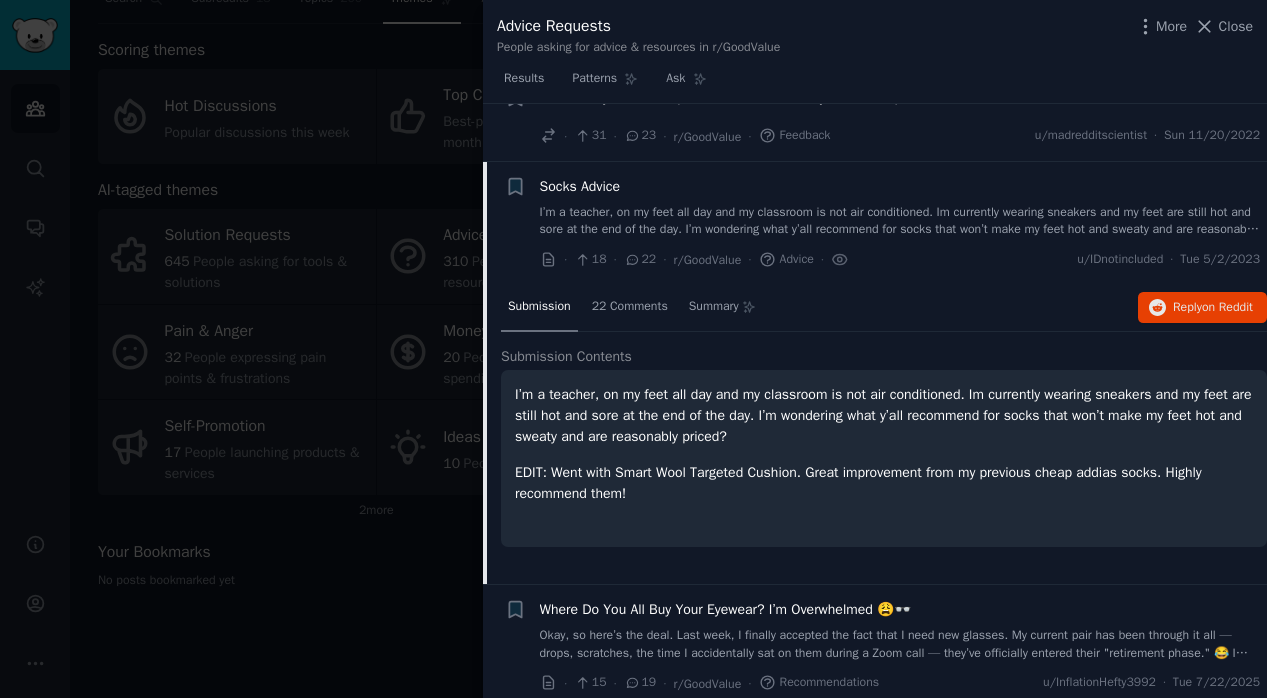 scroll, scrollTop: 826, scrollLeft: 0, axis: vertical 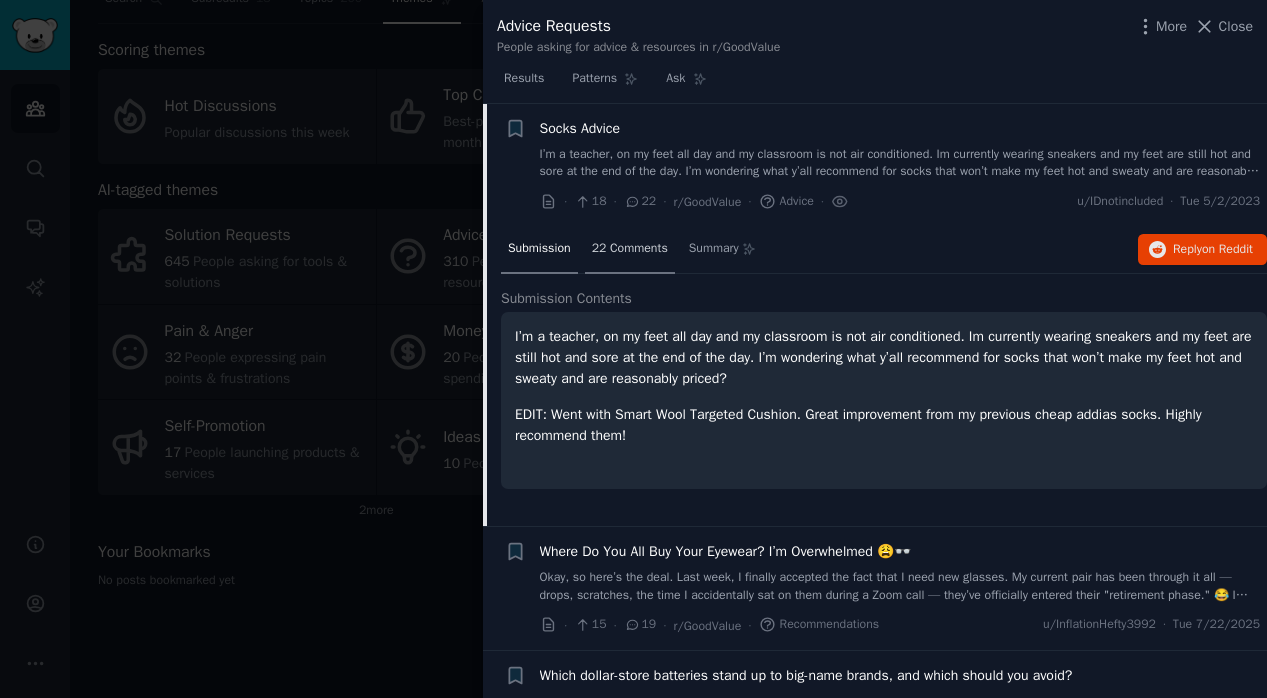 click on "22 Comments" at bounding box center [630, 250] 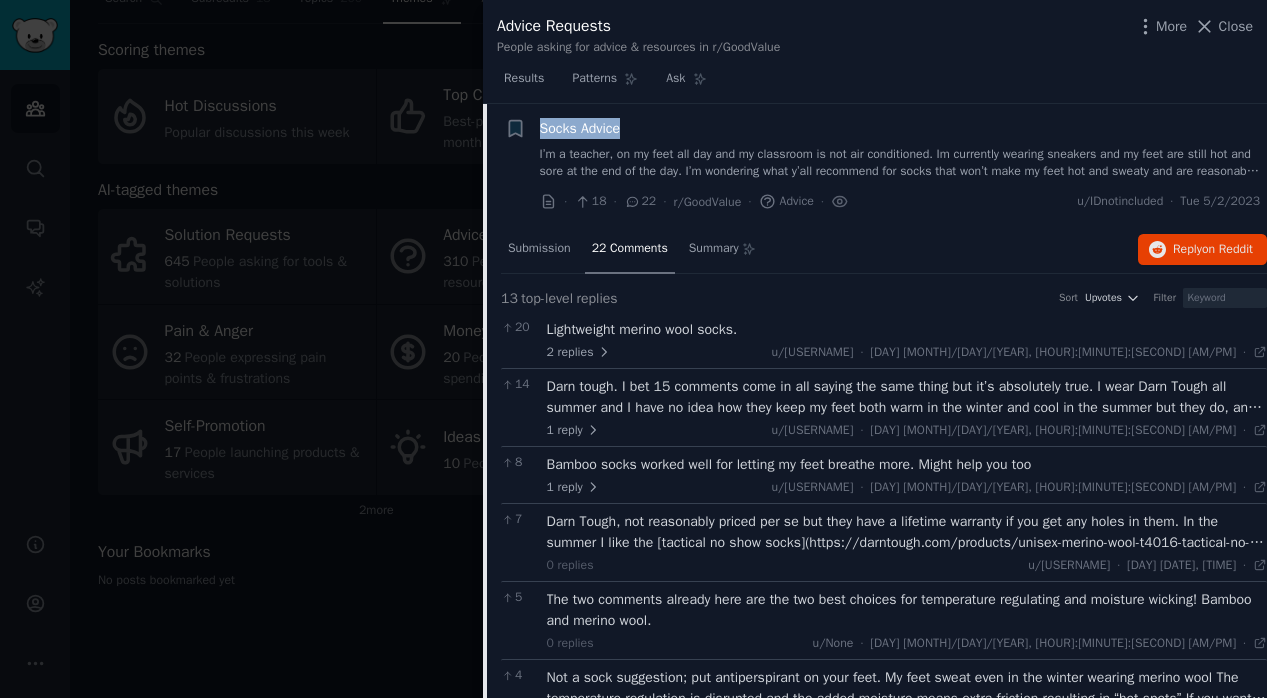 click on "Socks Advice" at bounding box center [580, 128] 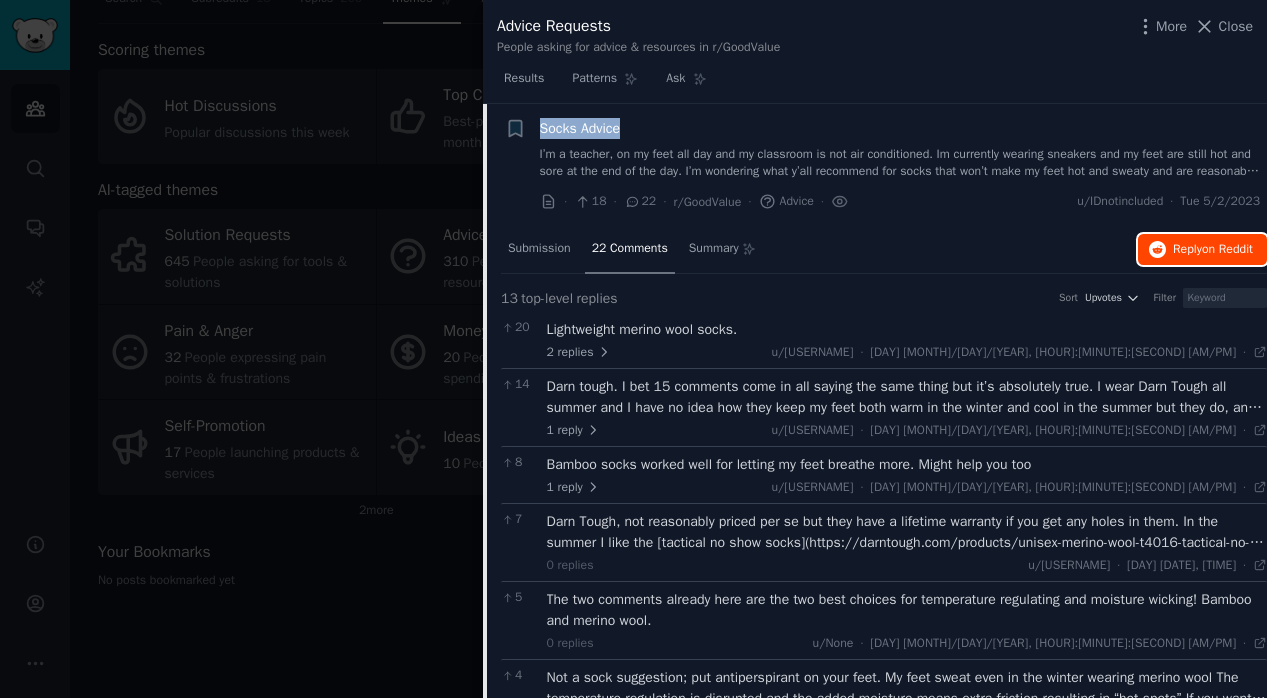click on "Reply  on Reddit" at bounding box center [1213, 250] 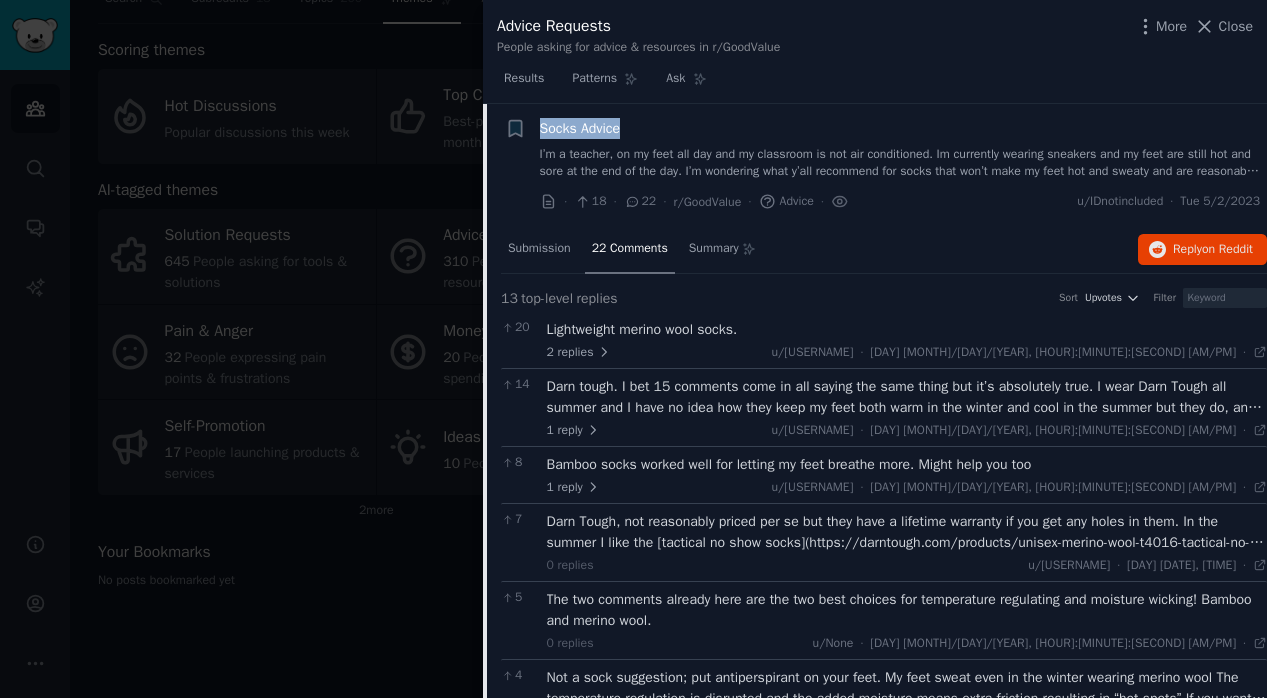 click on "Socks Advice" at bounding box center (900, 128) 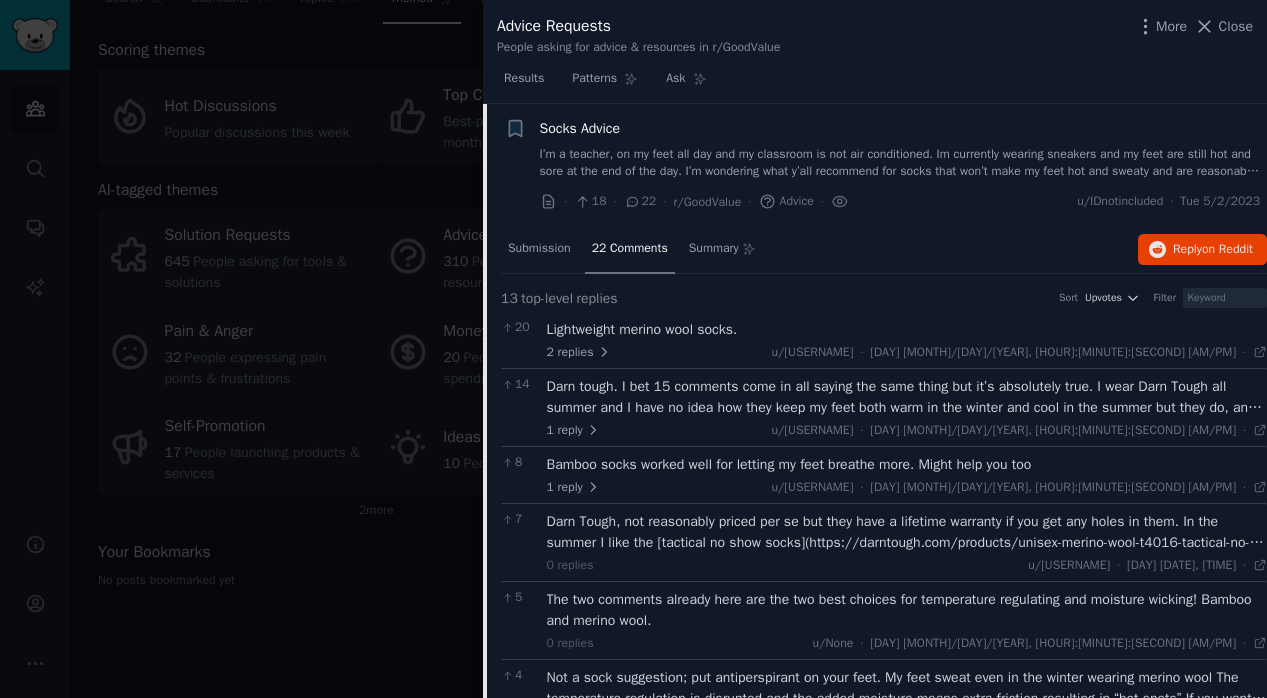 click on "Socks Advice" at bounding box center (900, 128) 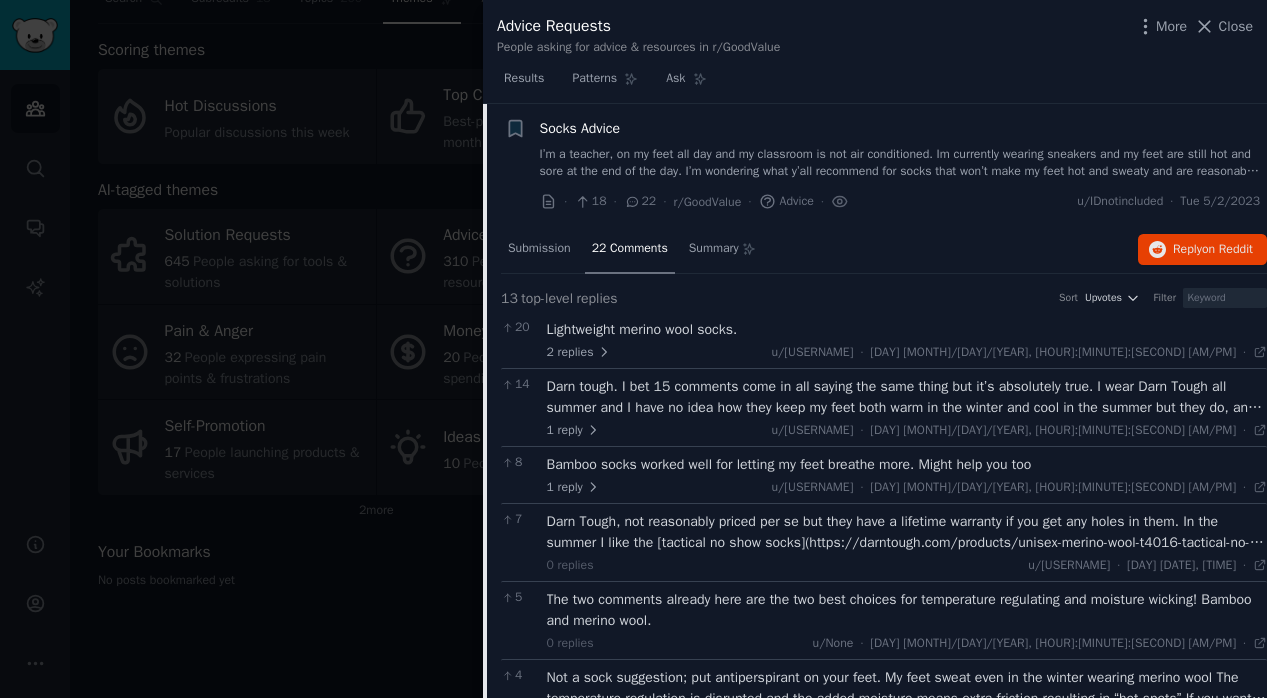 click on "13  top-level  replies Sort Upvotes Filter 20 Lightweight merino wool socks. 2   replies u/bedog · Tue 5/2/2023, 5:48:17 PM Tue 5/2/2023 · 14 Darn tough. I bet 15 comments come in all saying the same thing but it’s absolutely true. I wear Darn Tough all summer and I have no idea how they keep my feet both warm in the winter and cool in the summer but they do, and holy smokes they stand the test of time. I’ve been rocking pairs, steadily buying a few more at a time (always the same size and color) for 5 years now and have a collection of probably 10 pairs, and I don’t have a single sock that has any signs of wear. No fading, no pulls, no stretch, barely any ‘pilling’. You won’t regret darn tough. 1   reply u/thepalfrak · Tue 5/2/2023, 7:09:16 PM Tue 5/2/2023 · 8 Bamboo socks worked well for letting my feet breathe more. Might help you too 1   reply u/ollyollyollyolly · Tue 5/2/2023, 4:28:57 PM Tue 5/2/2023 · 7 0   replies u/todd_ted · Tue 5/2/2023, 8:48:13 PM Tue 5/2/2023 · 5 0   replies ·" at bounding box center [884, 775] 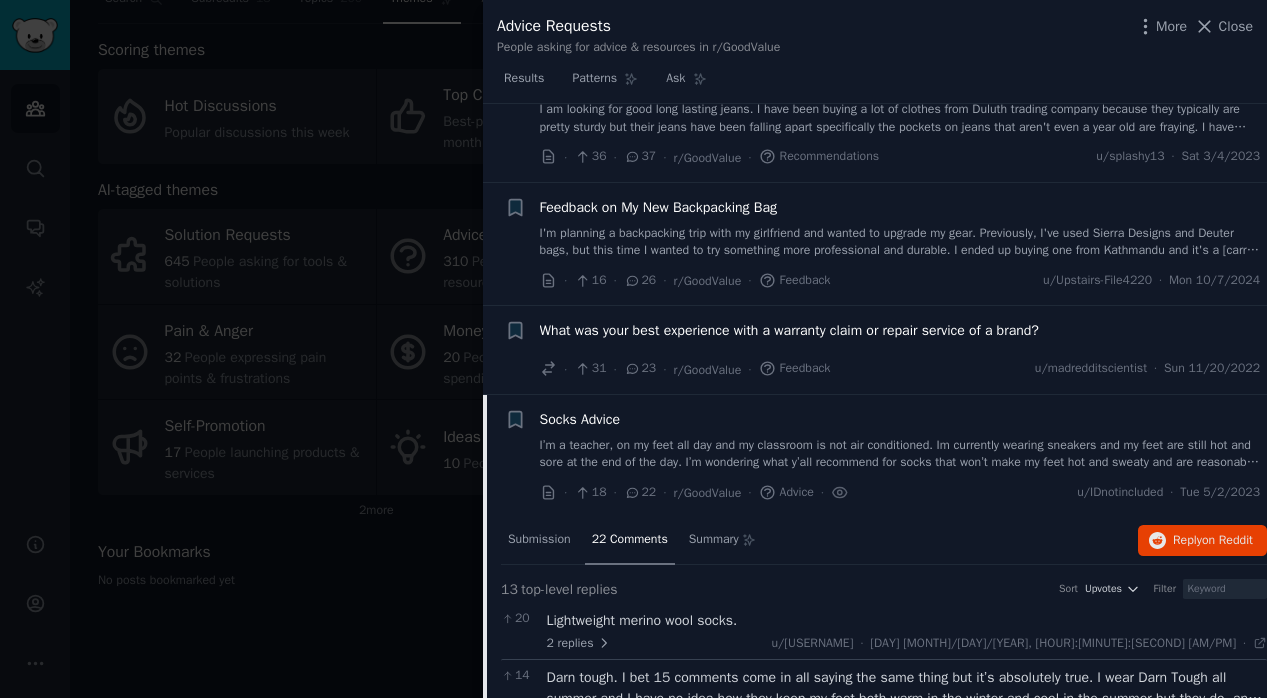 scroll, scrollTop: 537, scrollLeft: 0, axis: vertical 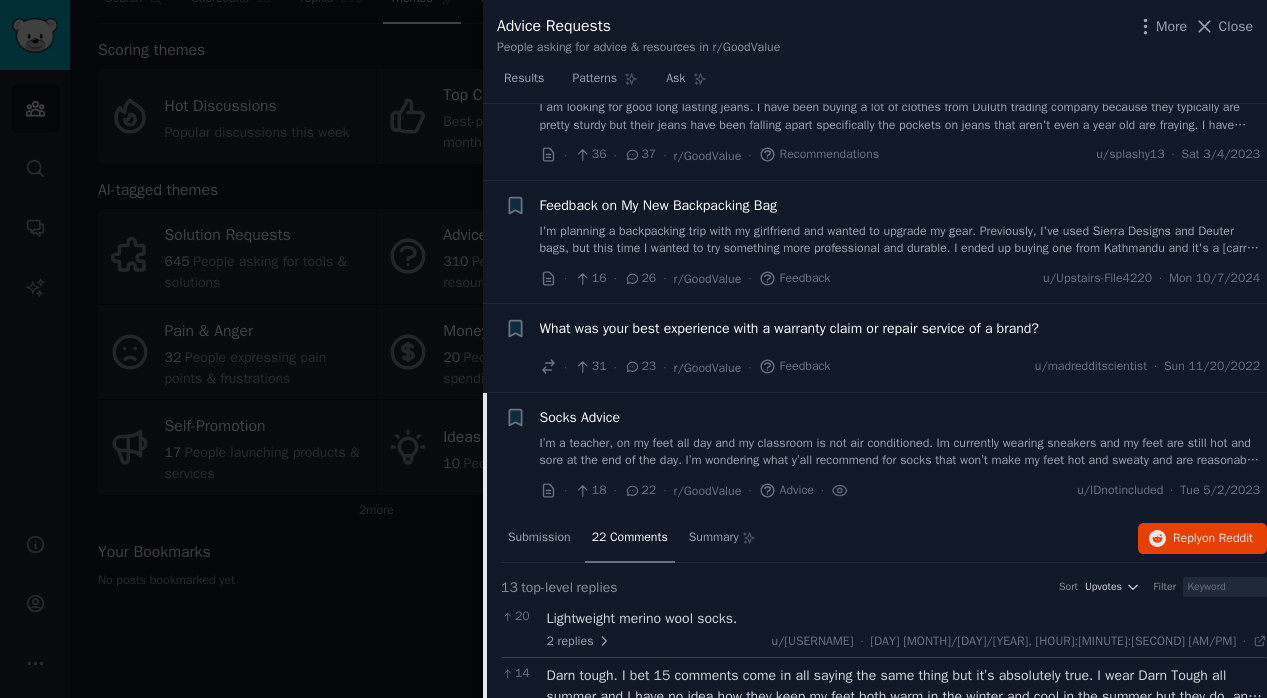 click on "Submission 22 Comments Summary Reply  on Reddit" 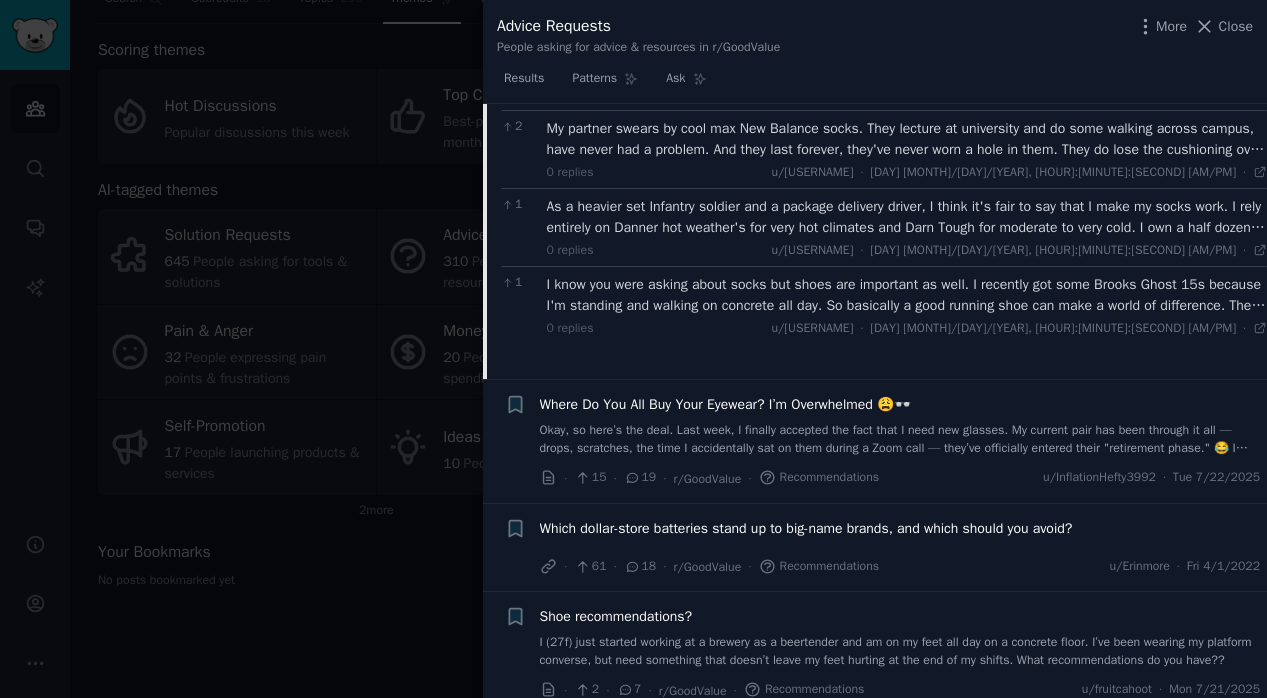scroll, scrollTop: 1746, scrollLeft: 0, axis: vertical 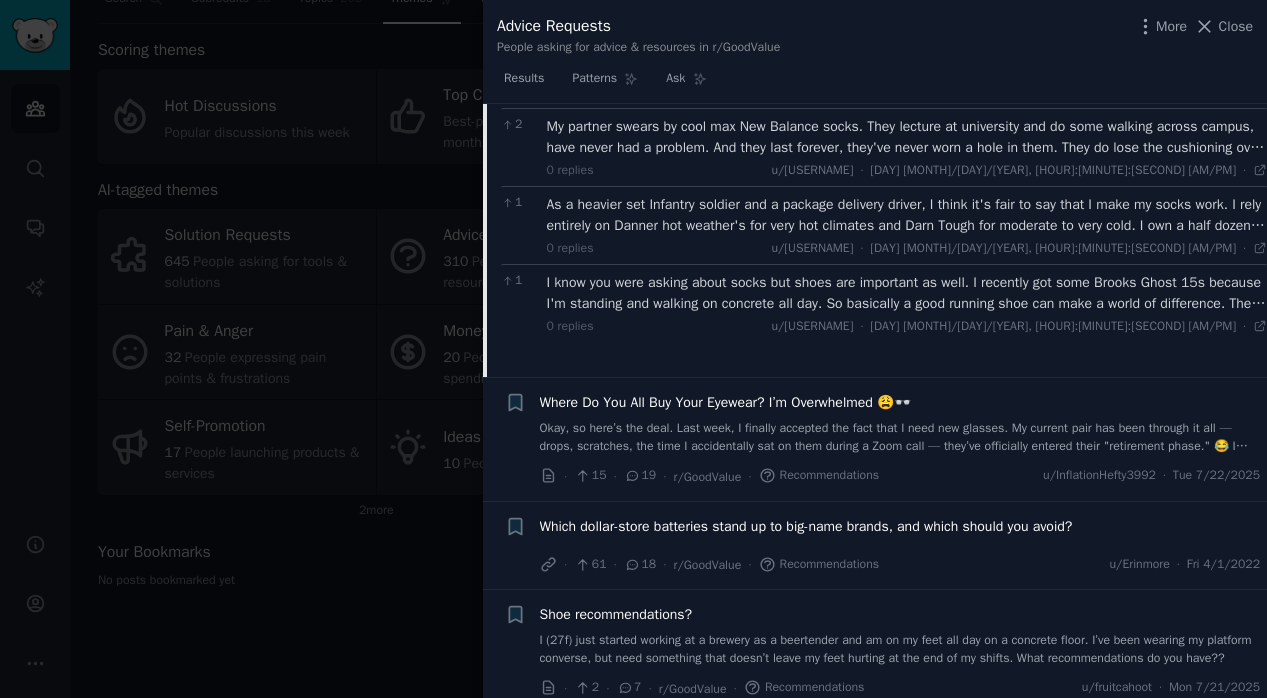 click on "13  top-level  replies Sort Upvotes Filter 20 Lightweight merino wool socks. 2   replies u/bedog · Tue 5/2/2023, 5:48:17 PM Tue 5/2/2023 · 14 Darn tough. I bet 15 comments come in all saying the same thing but it’s absolutely true. I wear Darn Tough all summer and I have no idea how they keep my feet both warm in the winter and cool in the summer but they do, and holy smokes they stand the test of time. I’ve been rocking pairs, steadily buying a few more at a time (always the same size and color) for 5 years now and have a collection of probably 10 pairs, and I don’t have a single sock that has any signs of wear. No fading, no pulls, no stretch, barely any ‘pilling’. You won’t regret darn tough. 1   reply u/thepalfrak · Tue 5/2/2023, 7:09:16 PM Tue 5/2/2023 · 8 Bamboo socks worked well for letting my feet breathe more. Might help you too 1   reply u/ollyollyollyolly · Tue 5/2/2023, 4:28:57 PM Tue 5/2/2023 · 7 0   replies u/todd_ted · Tue 5/2/2023, 8:48:13 PM Tue 5/2/2023 · 5 0   replies ·" 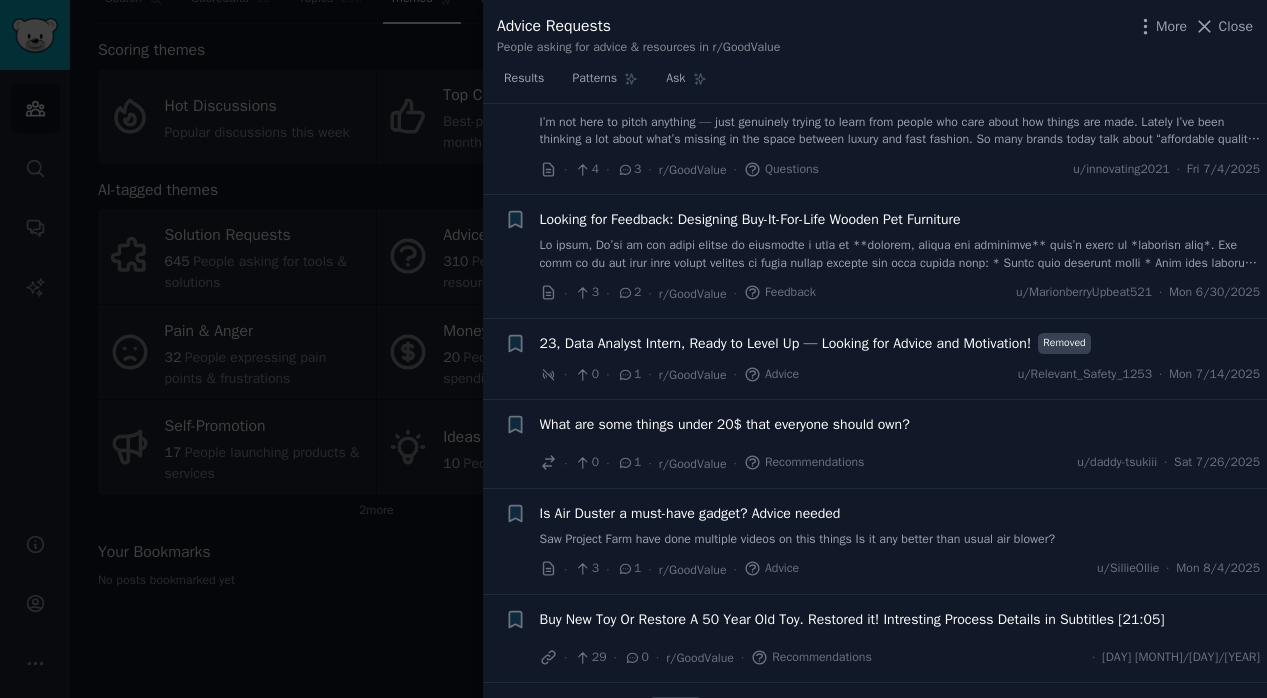 scroll, scrollTop: 2892, scrollLeft: 0, axis: vertical 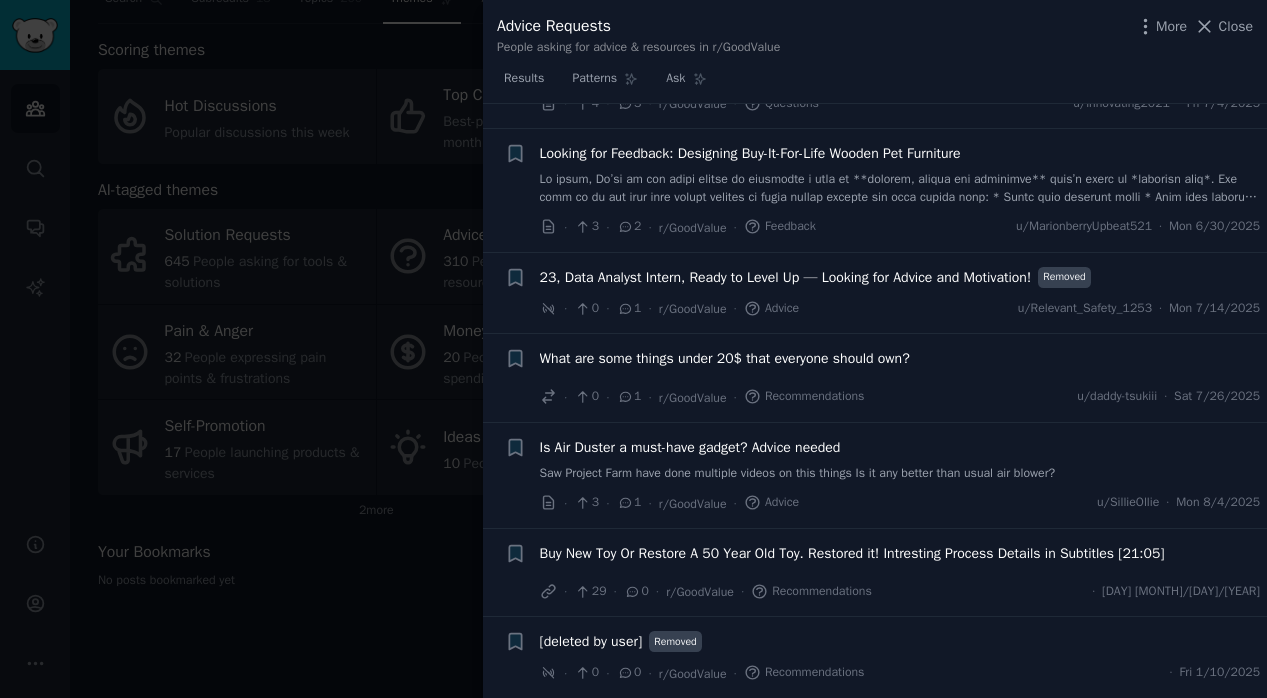 click at bounding box center (633, 349) 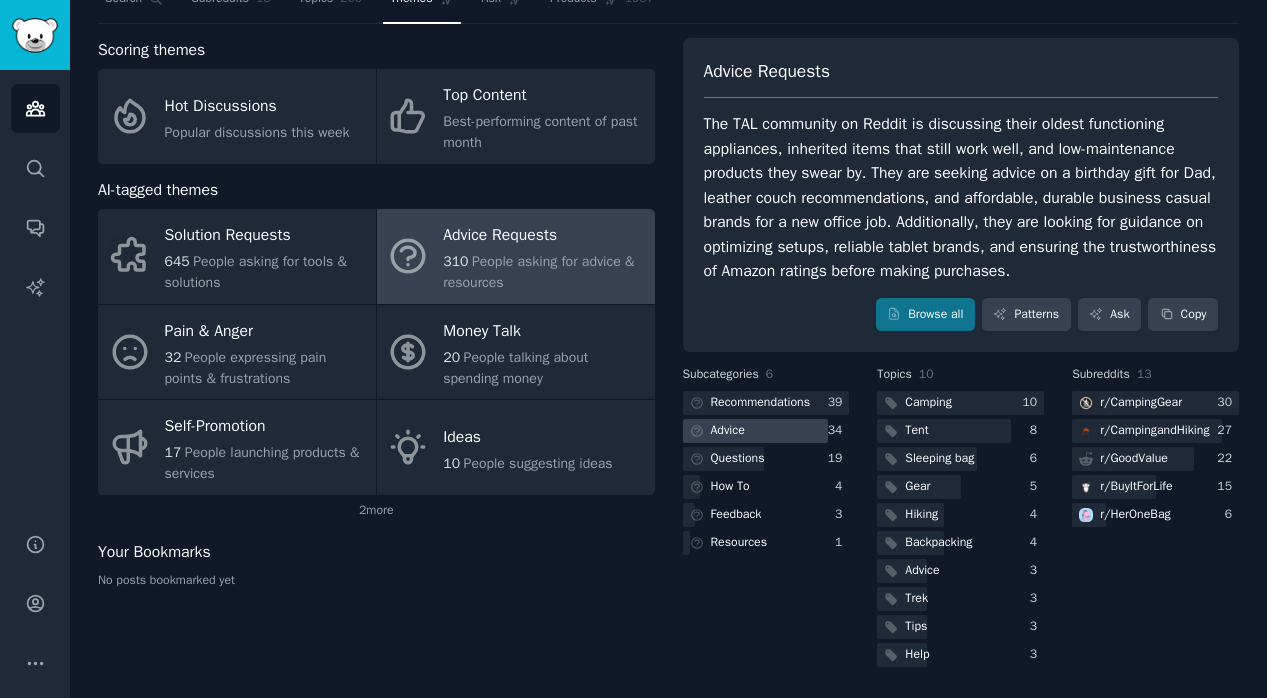 click on "Advice" at bounding box center (728, 431) 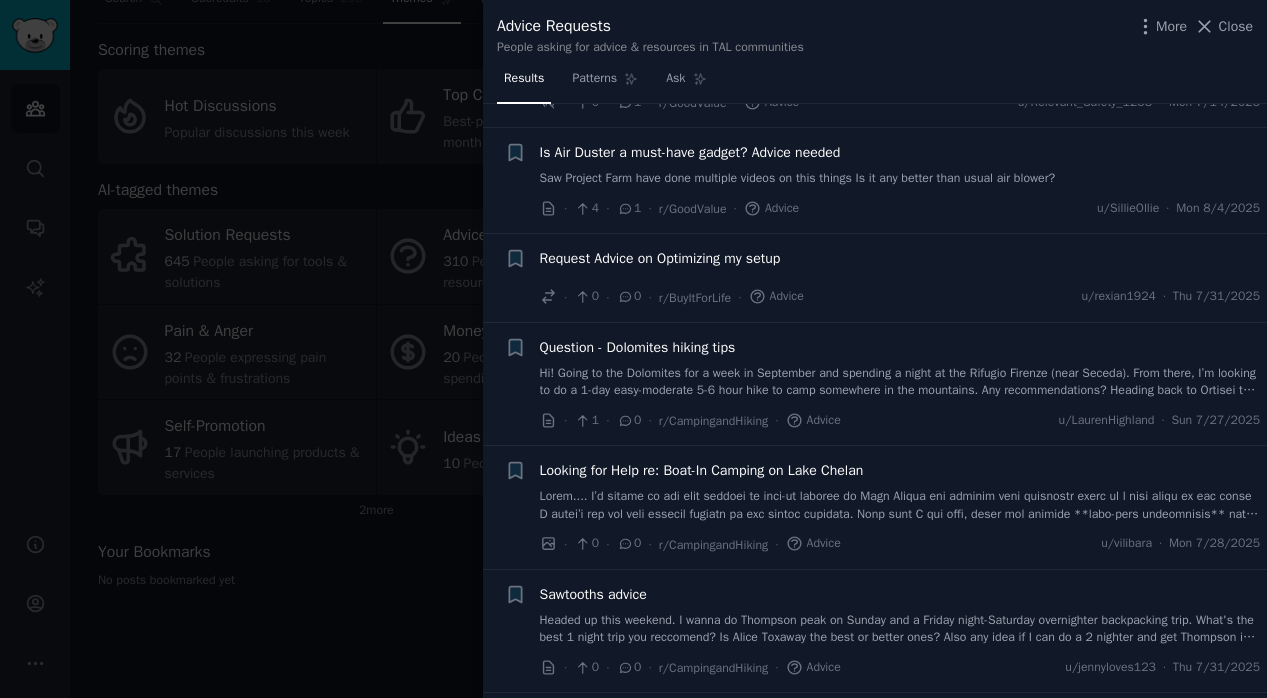 scroll, scrollTop: 3366, scrollLeft: 0, axis: vertical 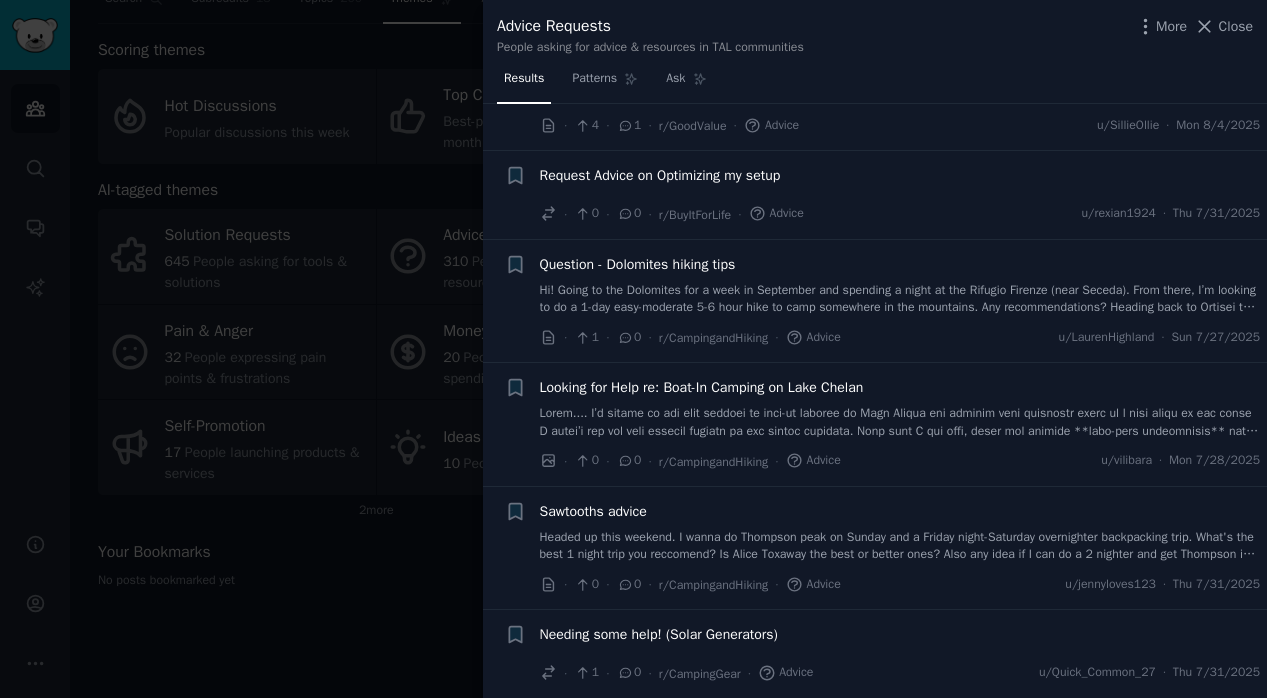 click at bounding box center (633, 349) 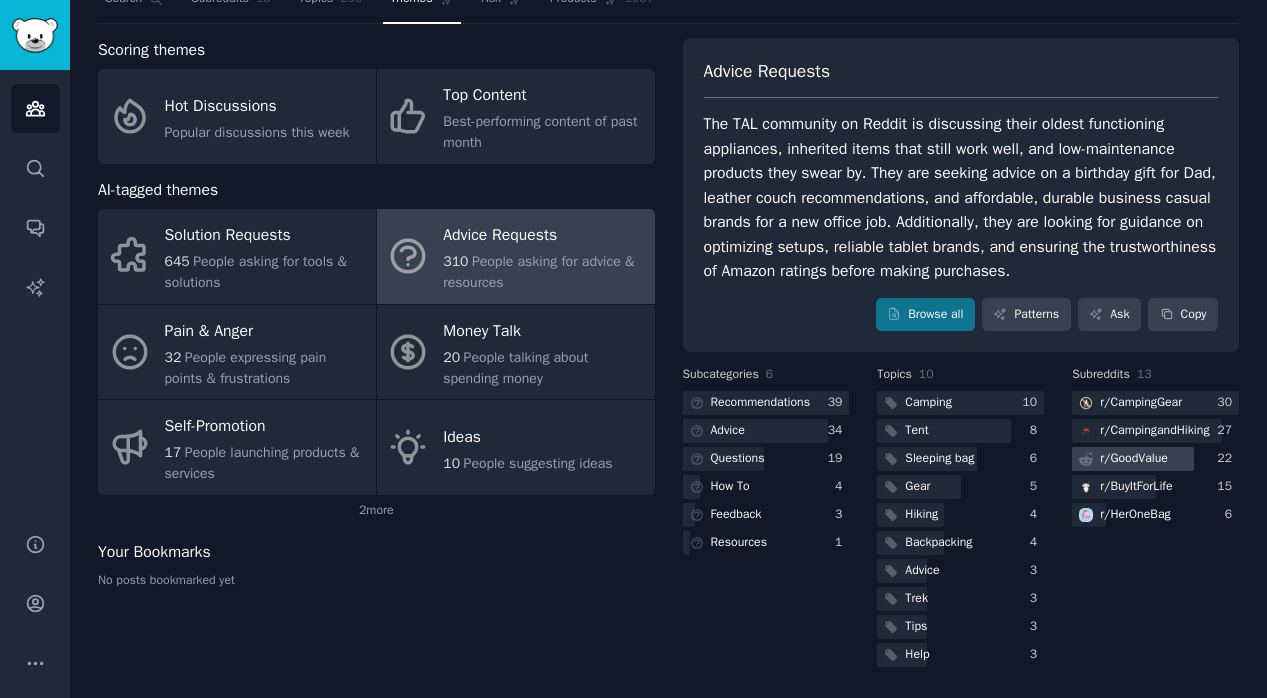 click on "r/ GoodValue" at bounding box center (1134, 459) 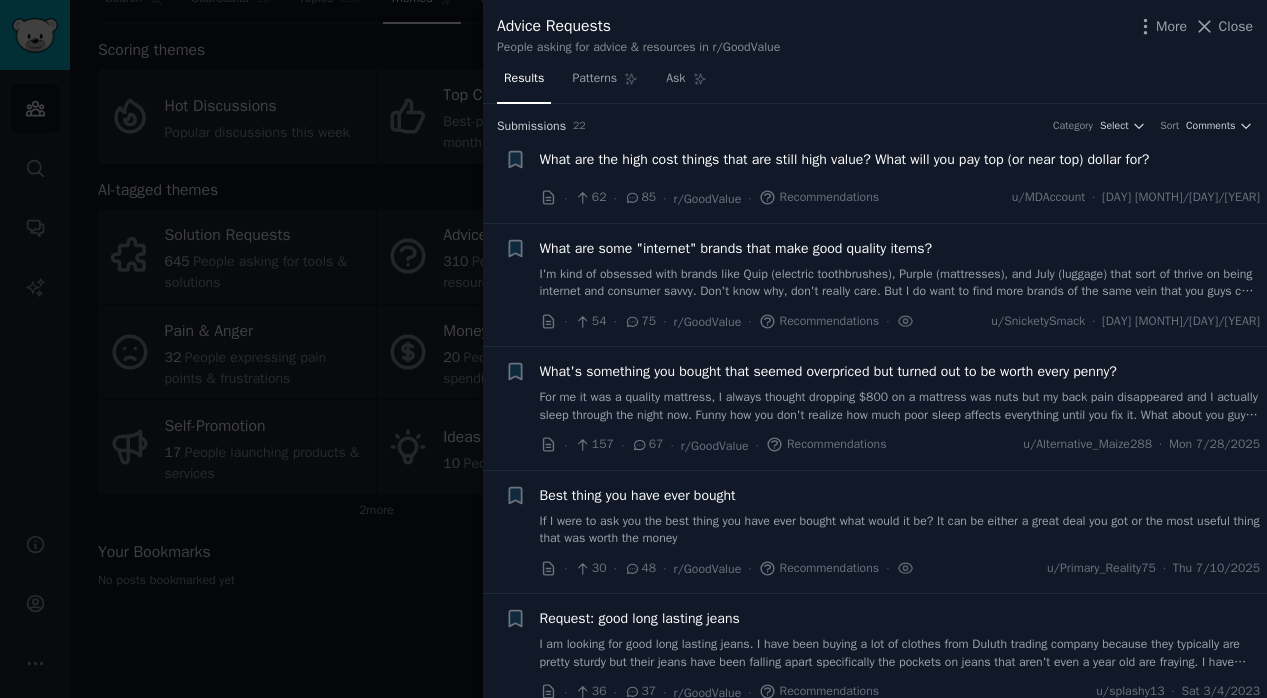 click at bounding box center (633, 349) 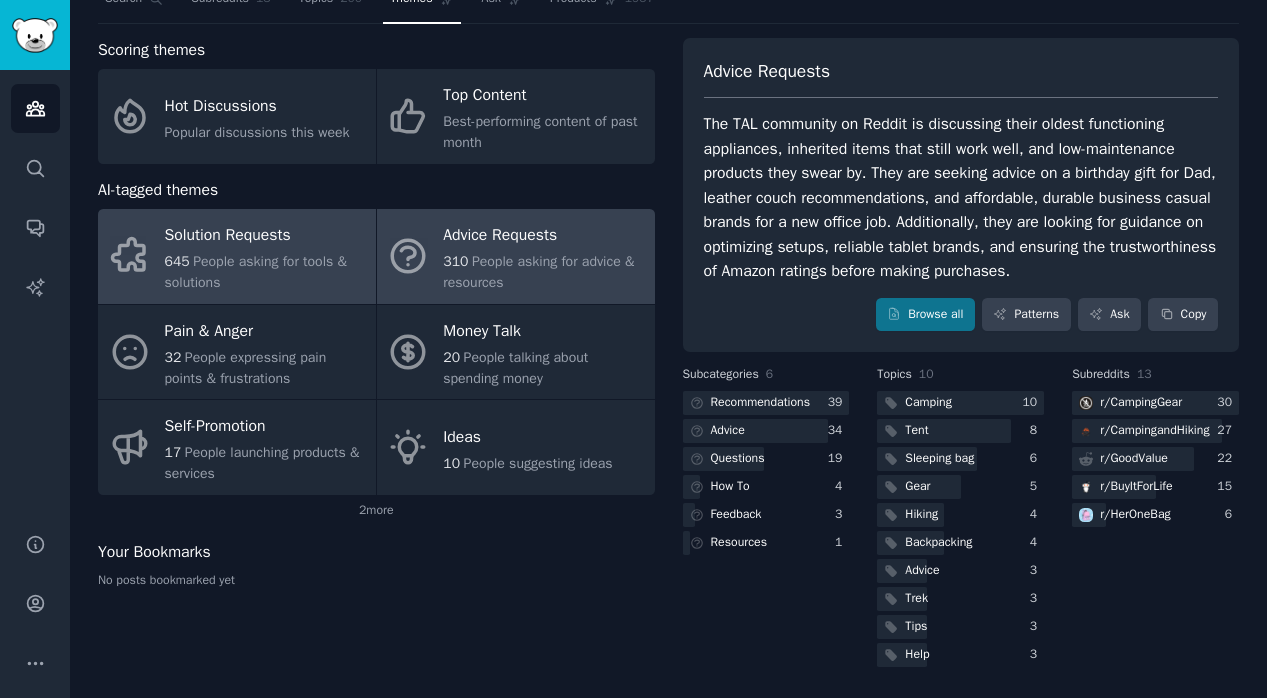 click on "645 People asking for tools & solutions" at bounding box center (265, 272) 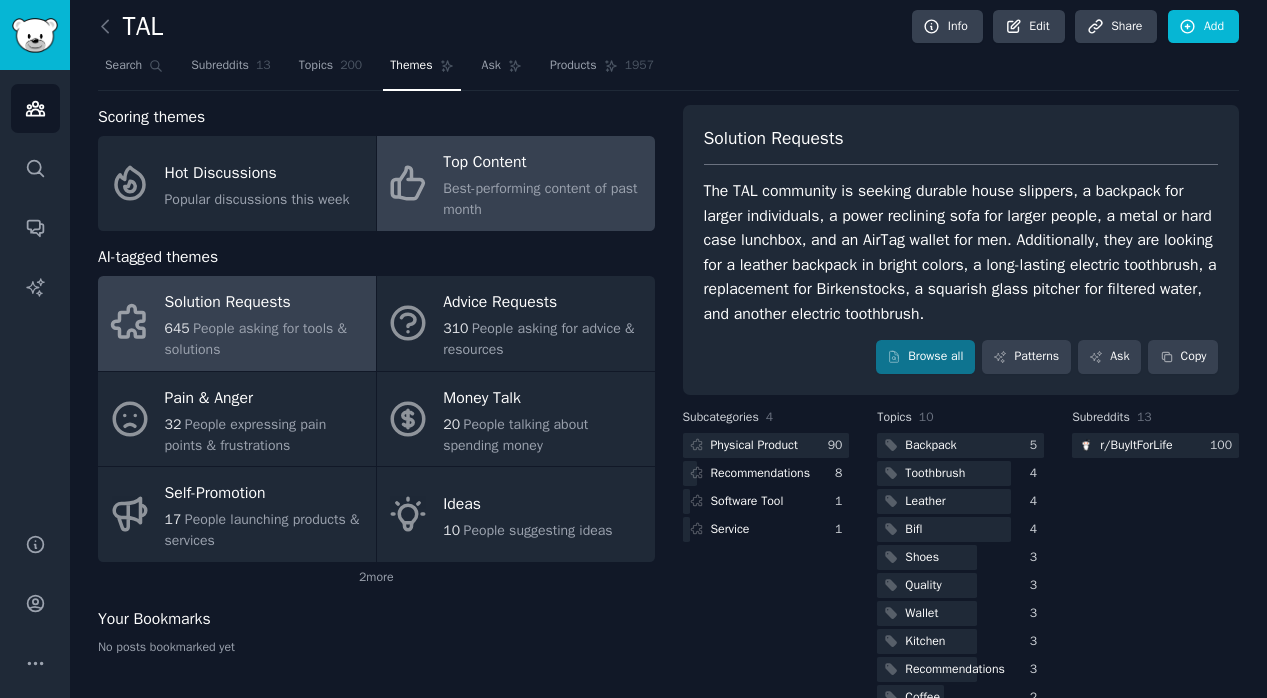 scroll, scrollTop: 51, scrollLeft: 0, axis: vertical 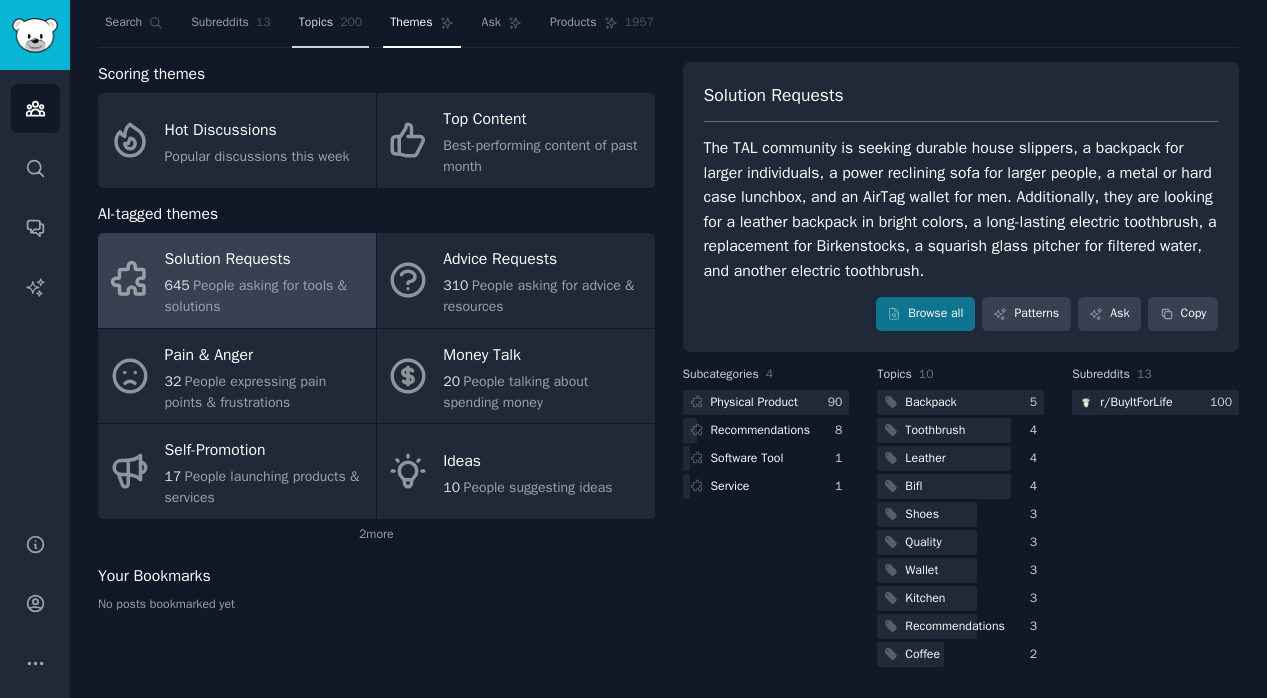 click on "Topics" at bounding box center [316, 23] 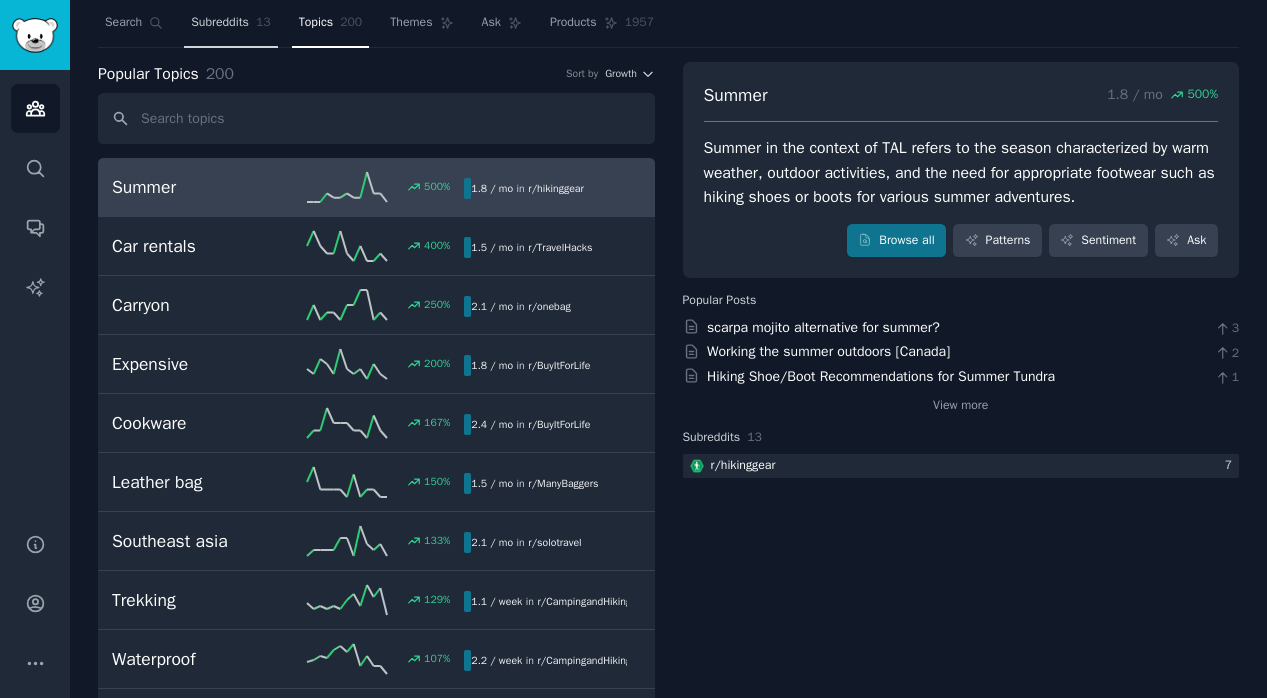 click on "Subreddits" at bounding box center [220, 23] 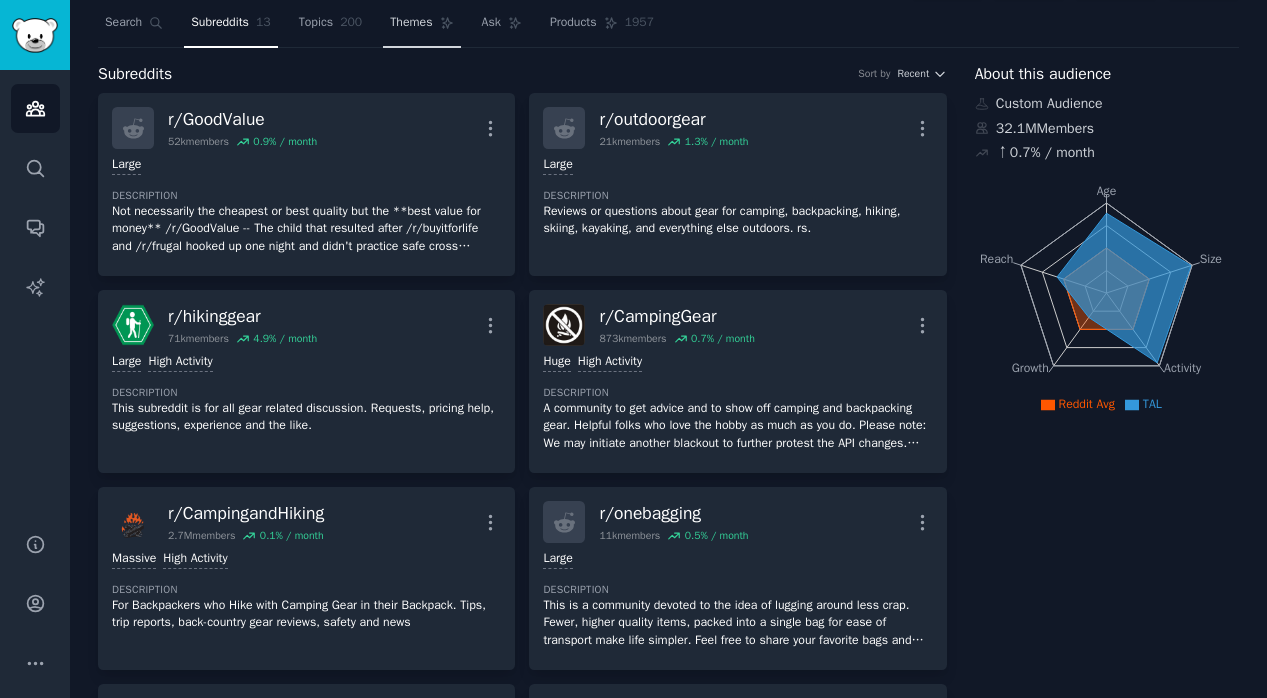 click on "Themes" at bounding box center [411, 23] 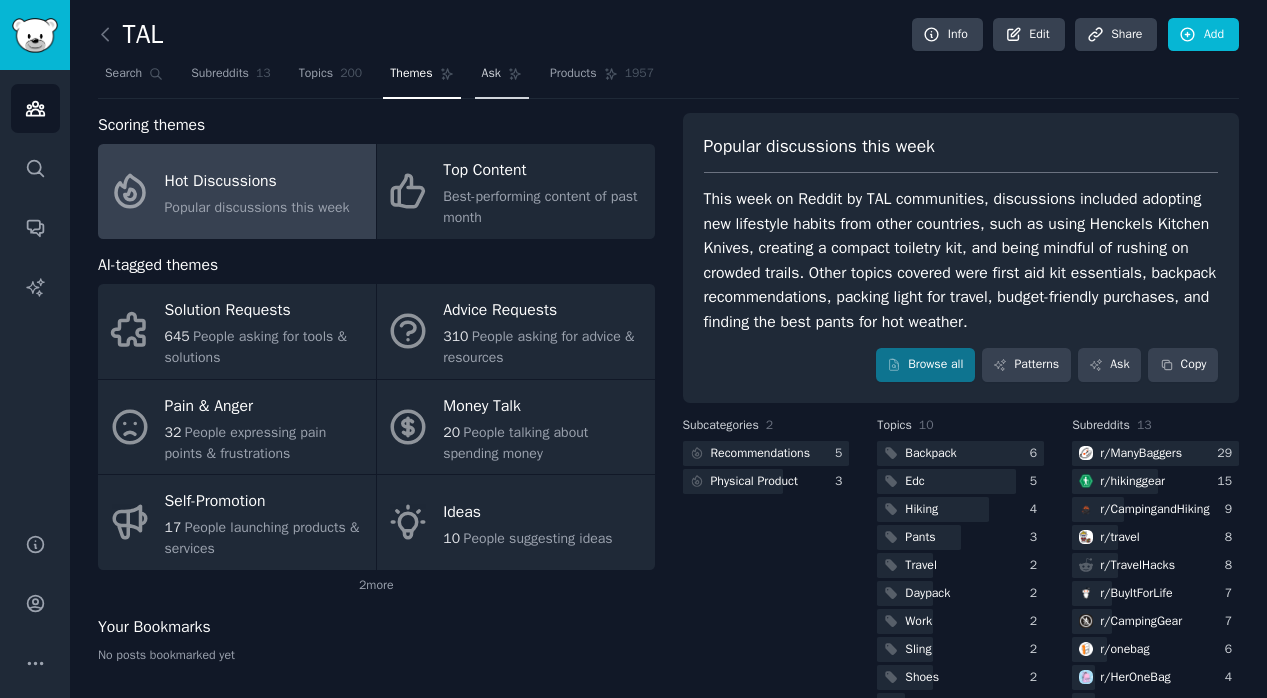 click on "Ask" at bounding box center (491, 74) 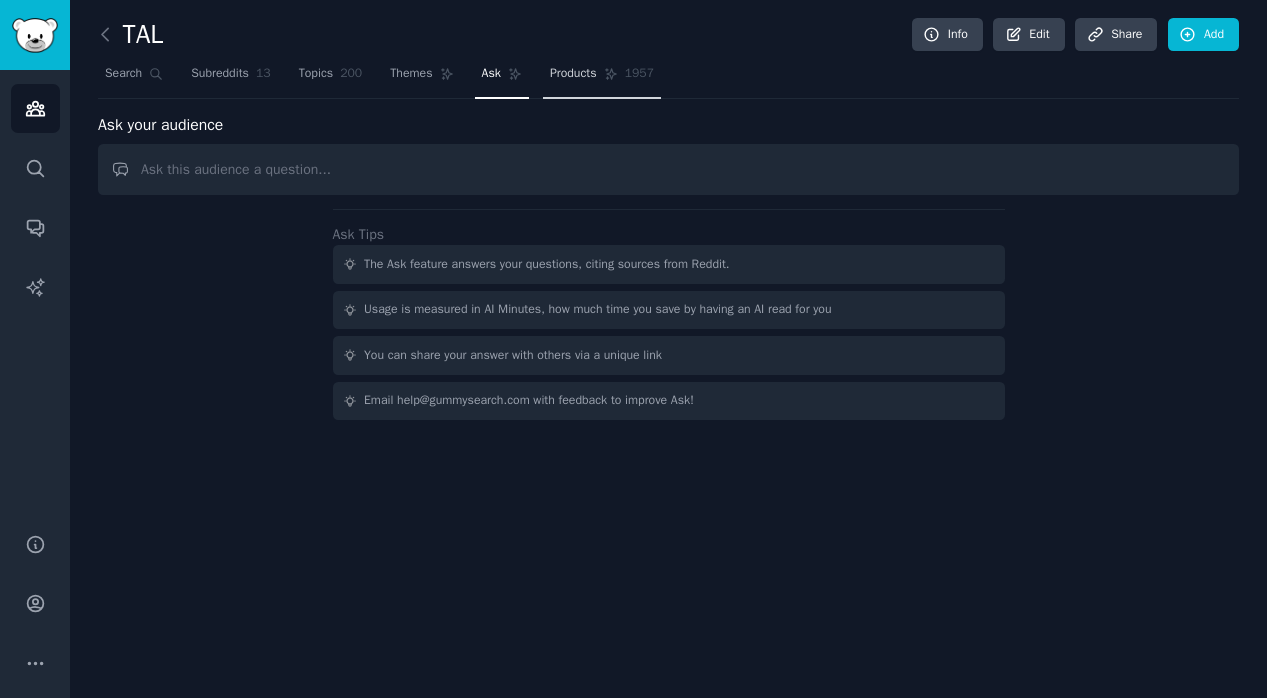 click on "Products" at bounding box center (573, 74) 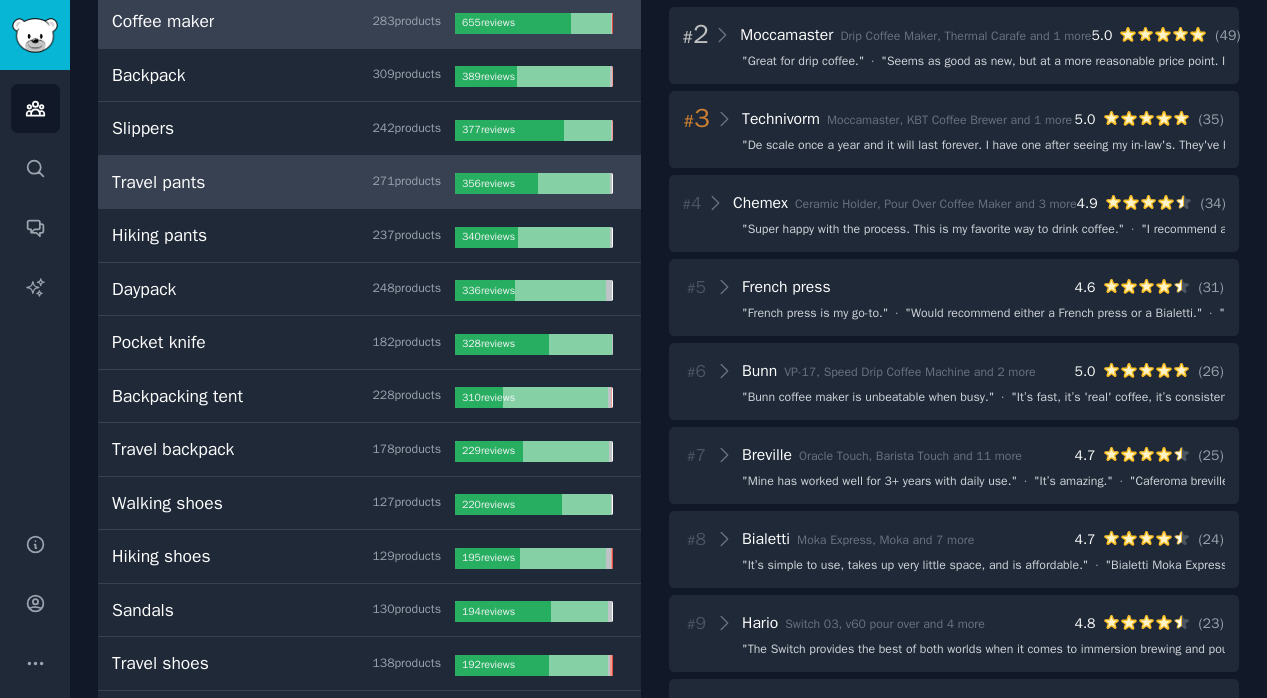 scroll, scrollTop: 0, scrollLeft: 0, axis: both 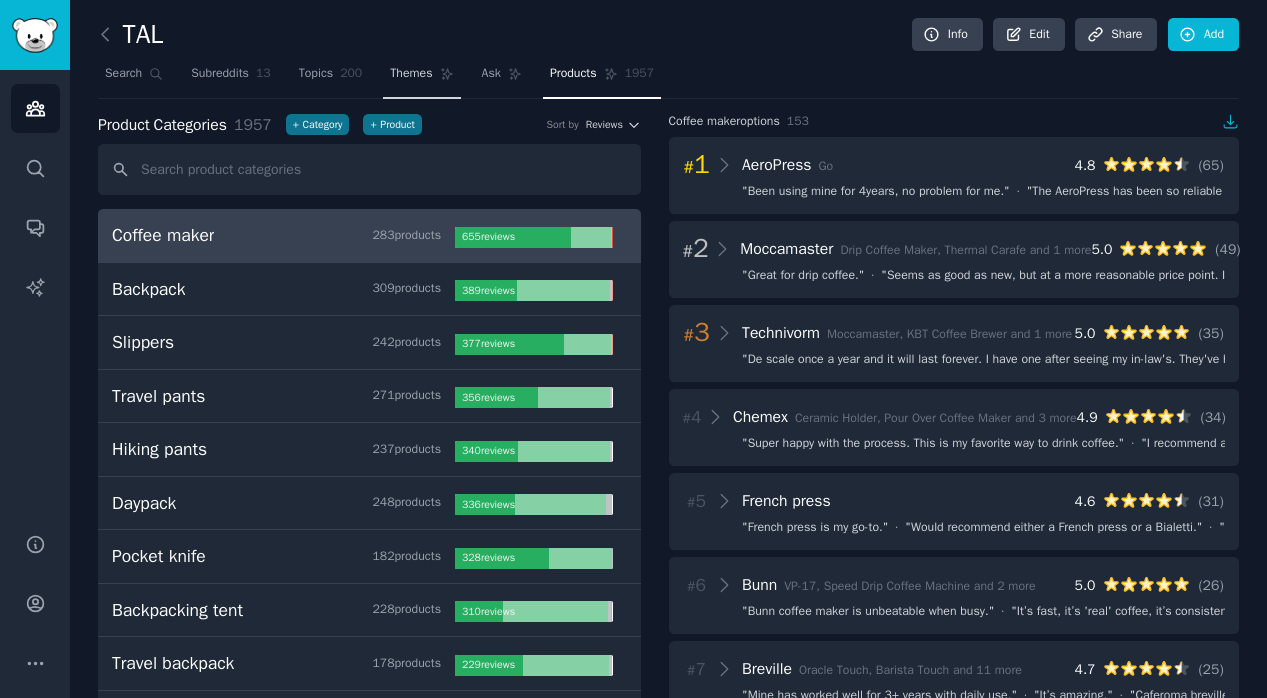 click on "Themes" at bounding box center (411, 74) 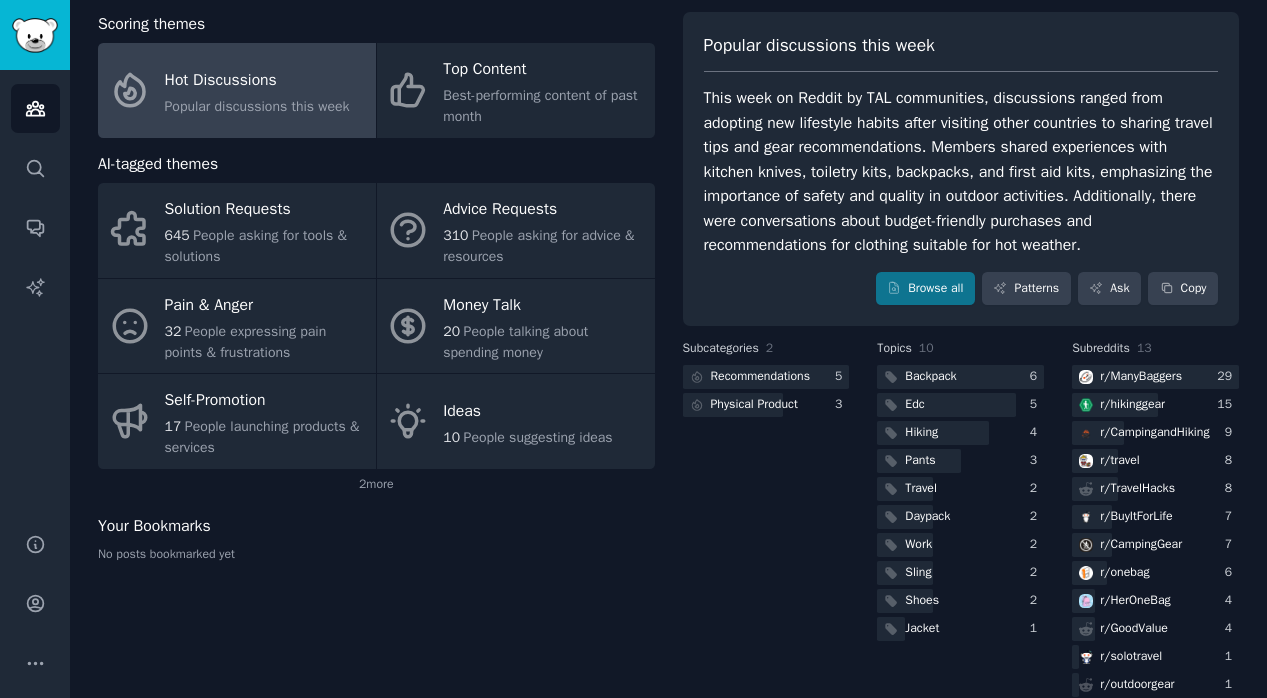 scroll, scrollTop: 159, scrollLeft: 0, axis: vertical 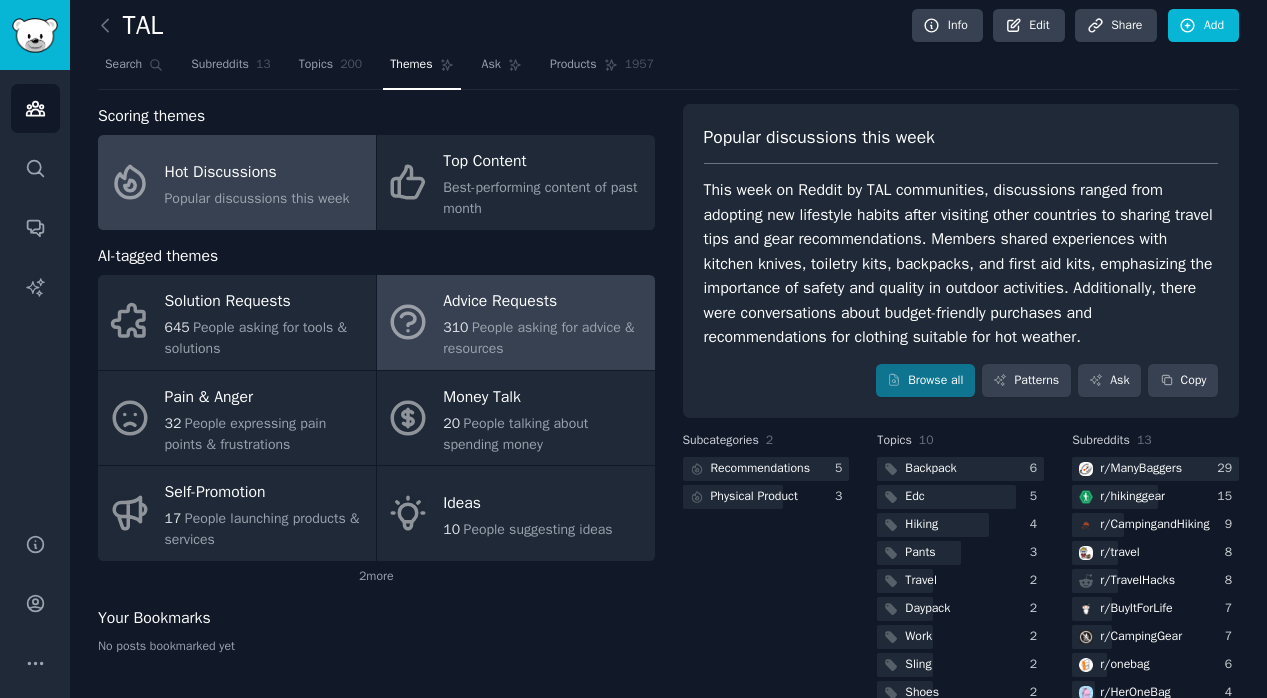 click on "People asking for advice & resources" at bounding box center (538, 338) 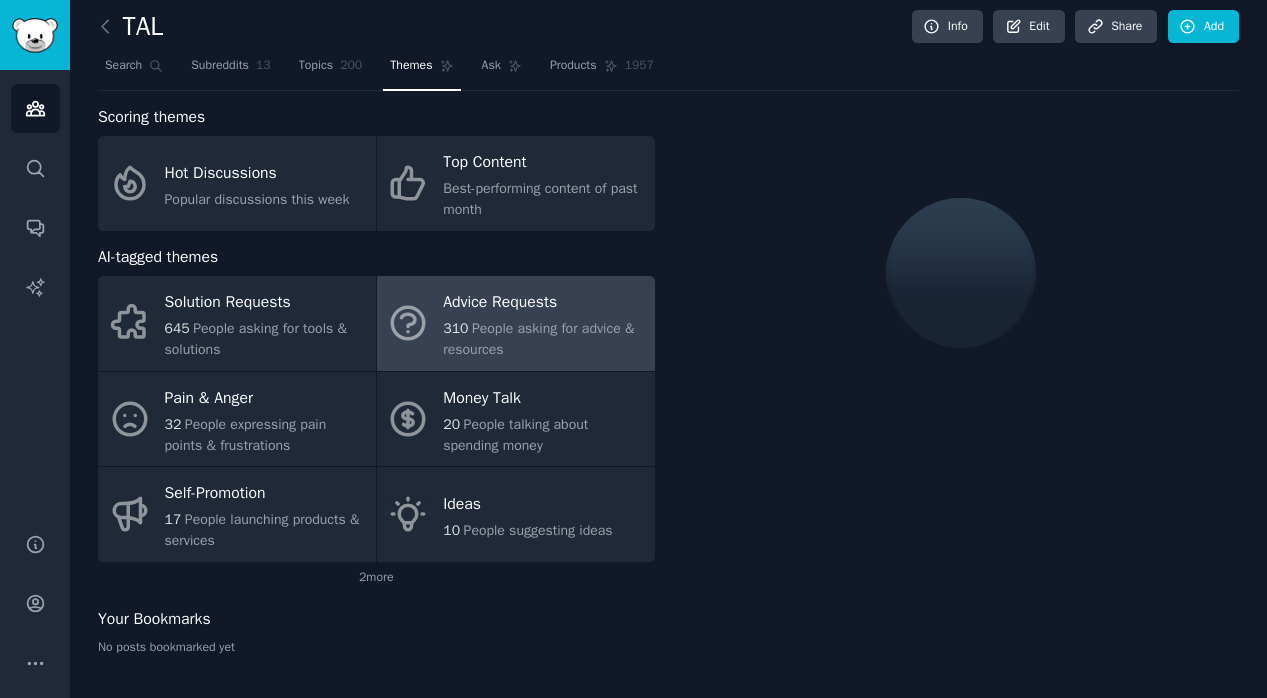 scroll, scrollTop: 9, scrollLeft: 0, axis: vertical 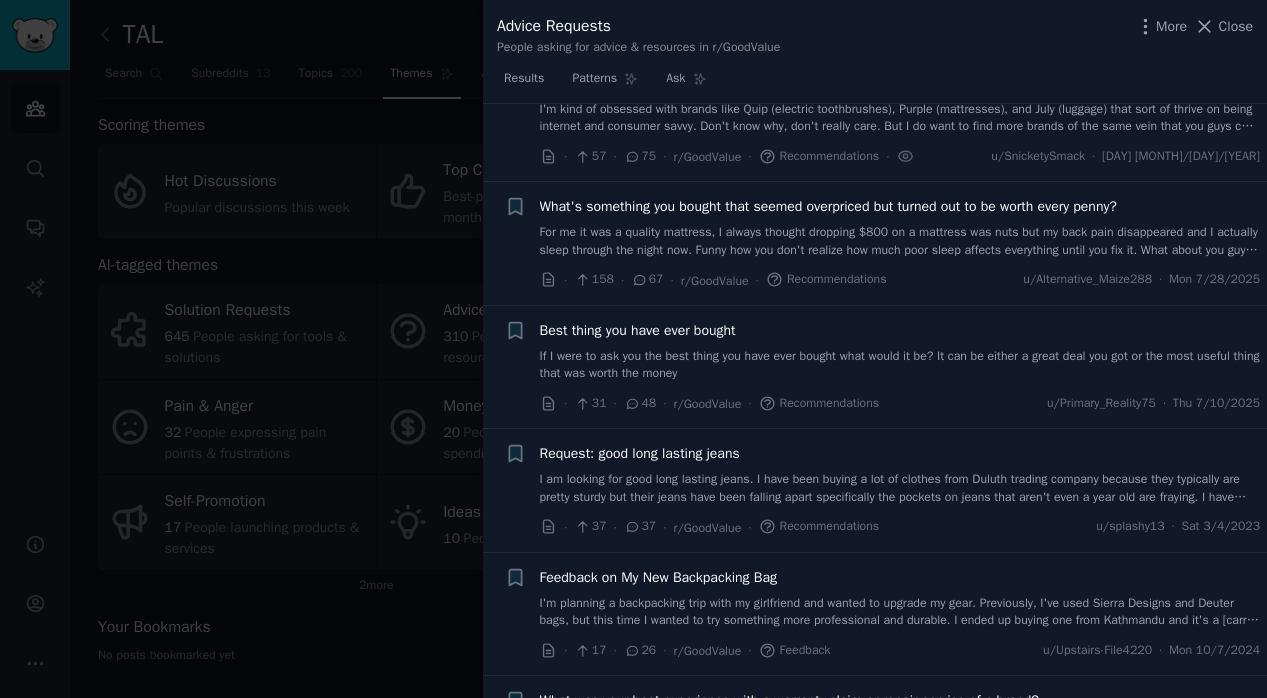 click on "If I were to ask you the best thing you have ever bought what would it be? It can be either a great deal you got or the most useful thing that was worth the money" at bounding box center [900, 365] 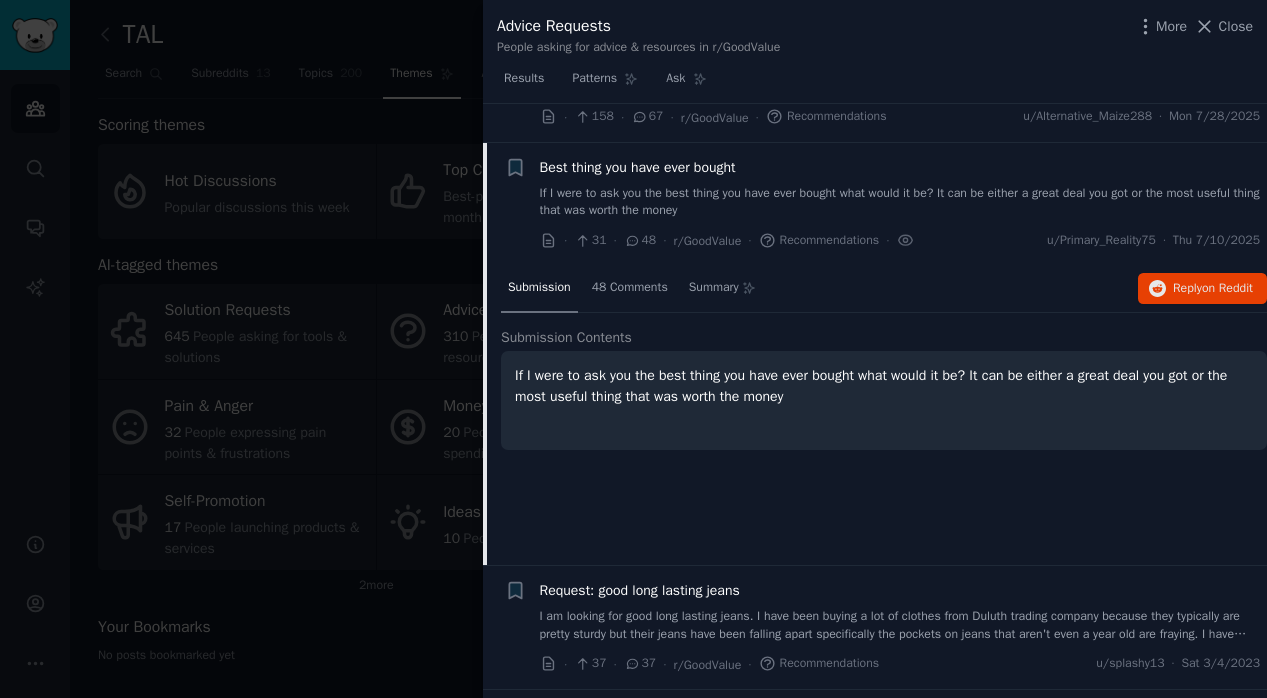 scroll, scrollTop: 367, scrollLeft: 0, axis: vertical 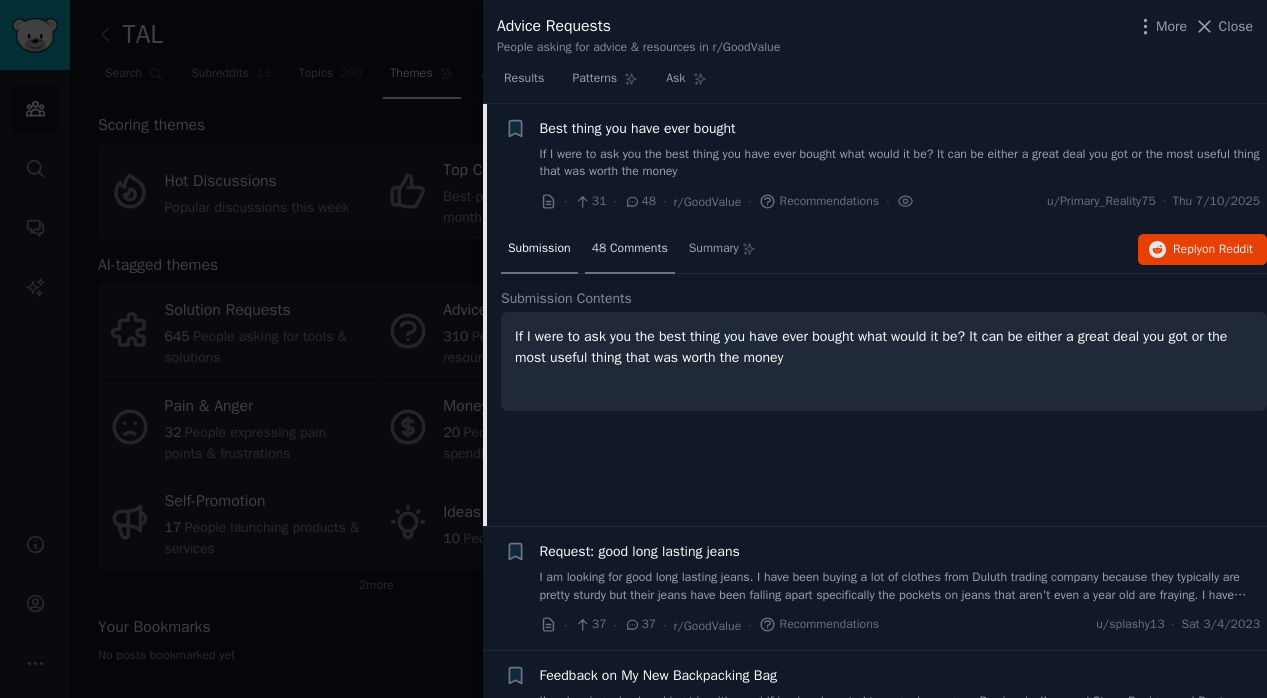 click on "48 Comments" at bounding box center [630, 249] 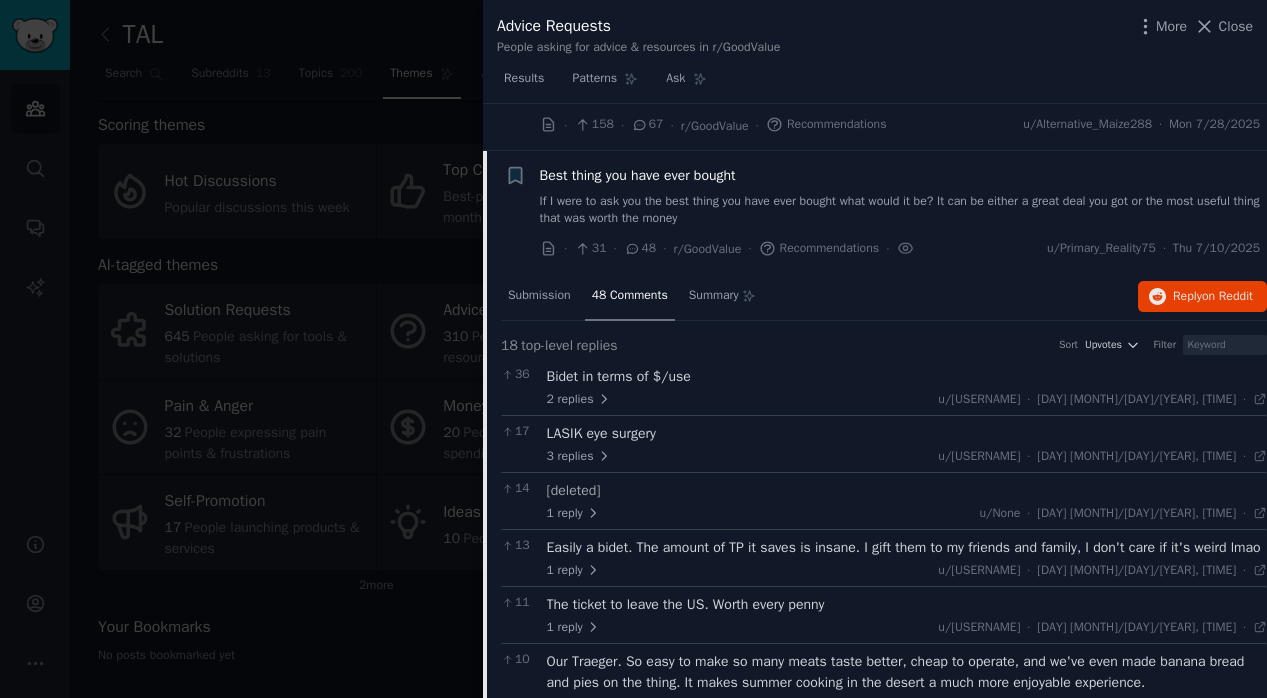 scroll, scrollTop: 321, scrollLeft: 0, axis: vertical 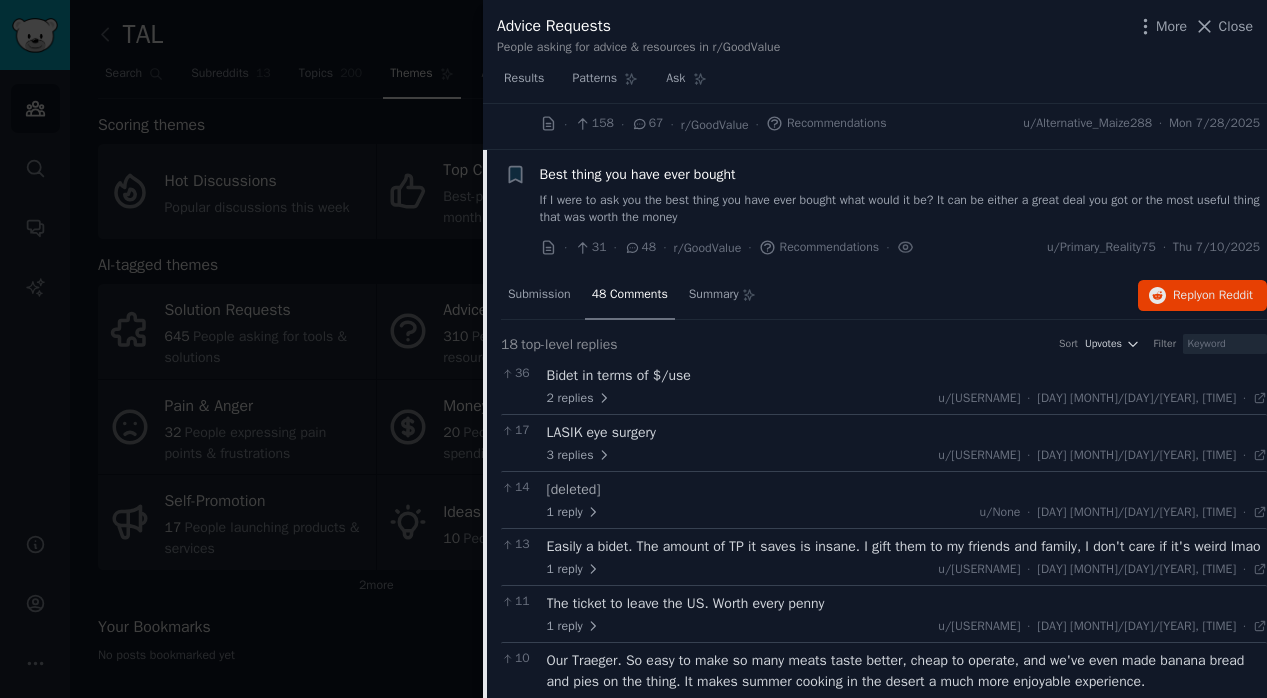 click on "Best thing you have ever bought" at bounding box center (900, 174) 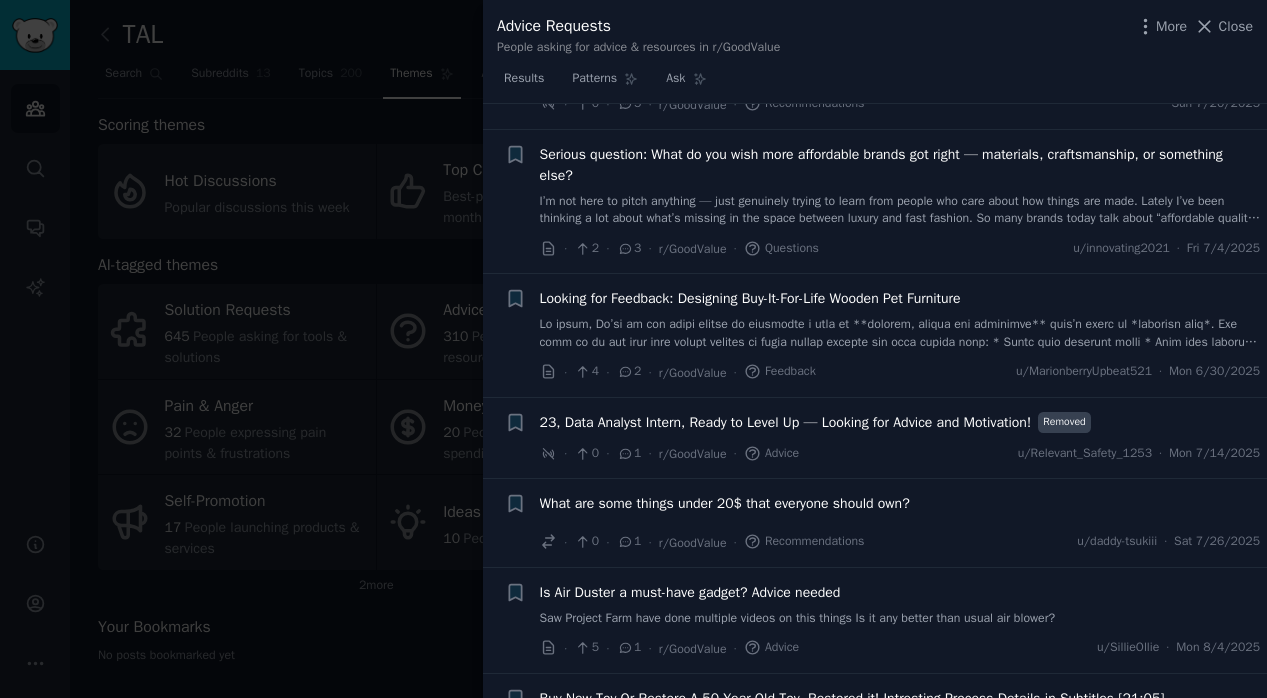 scroll, scrollTop: 1821, scrollLeft: 0, axis: vertical 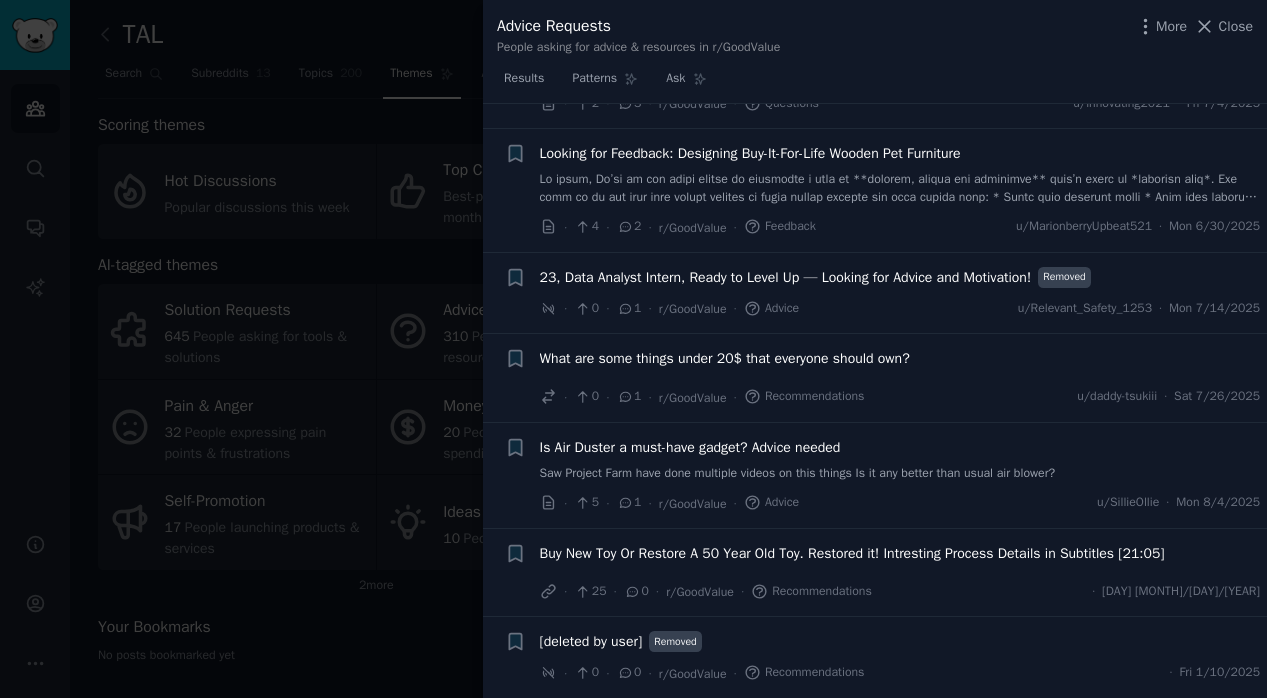 click at bounding box center (633, 349) 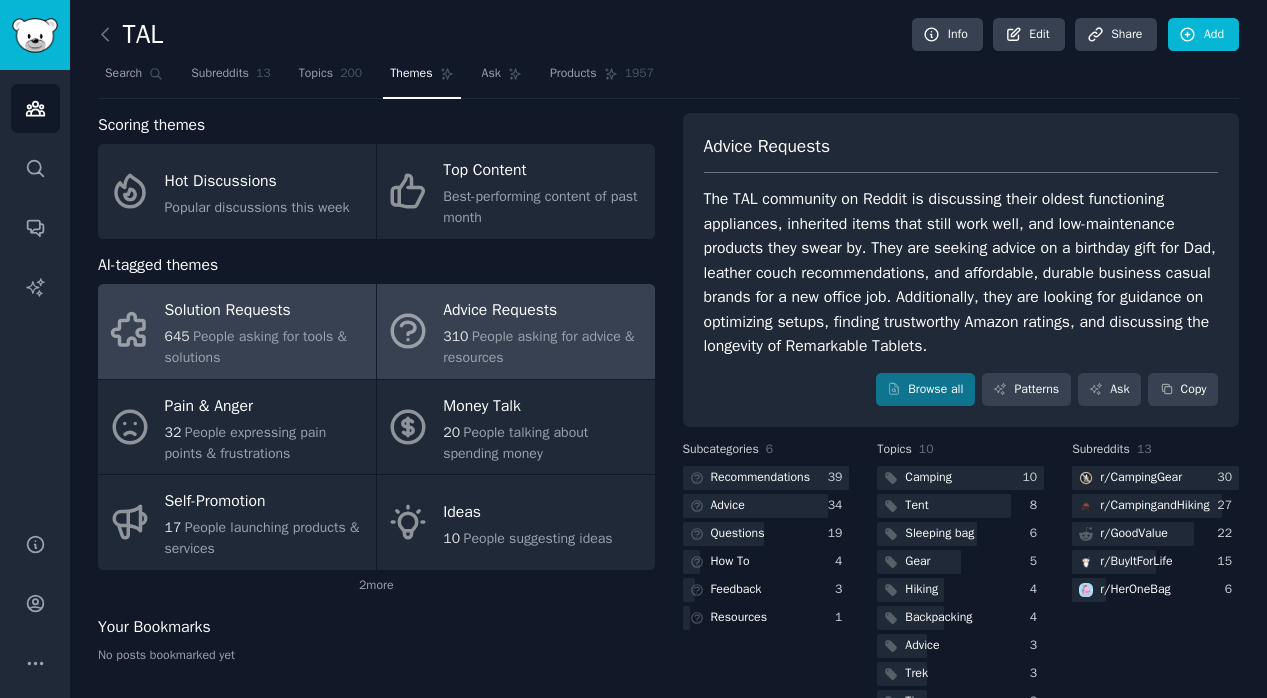 click on "People asking for tools & solutions" at bounding box center (256, 347) 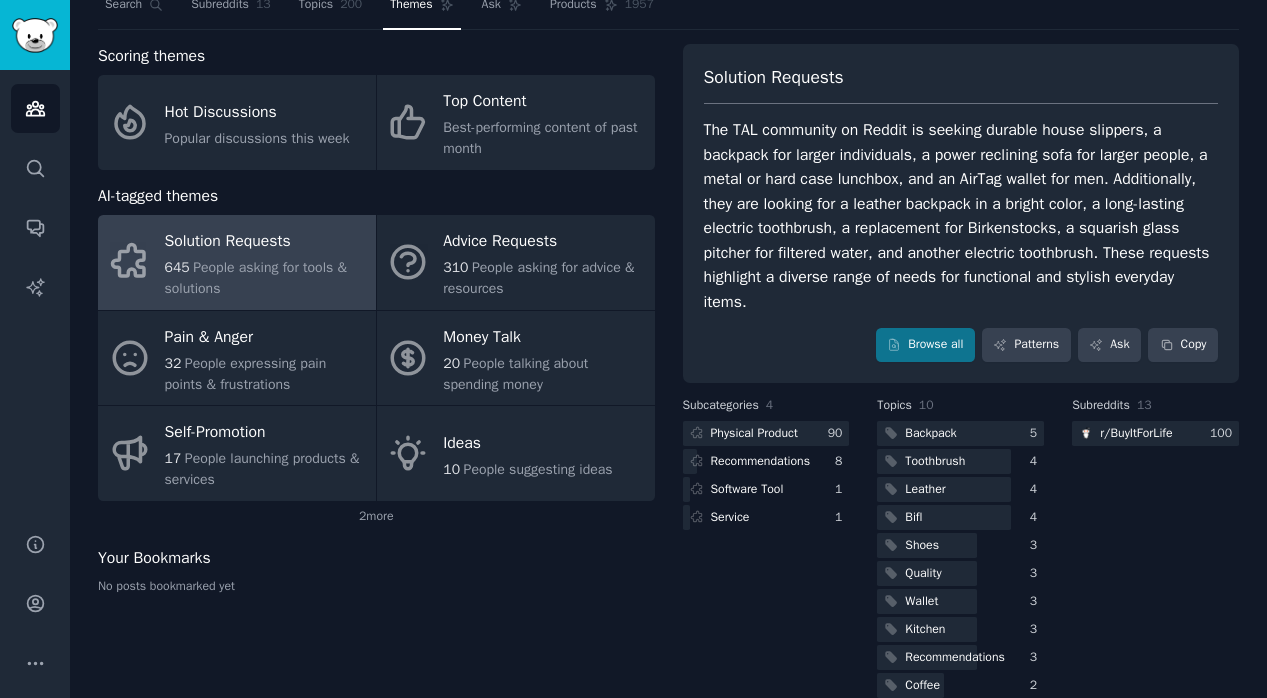 scroll, scrollTop: 70, scrollLeft: 0, axis: vertical 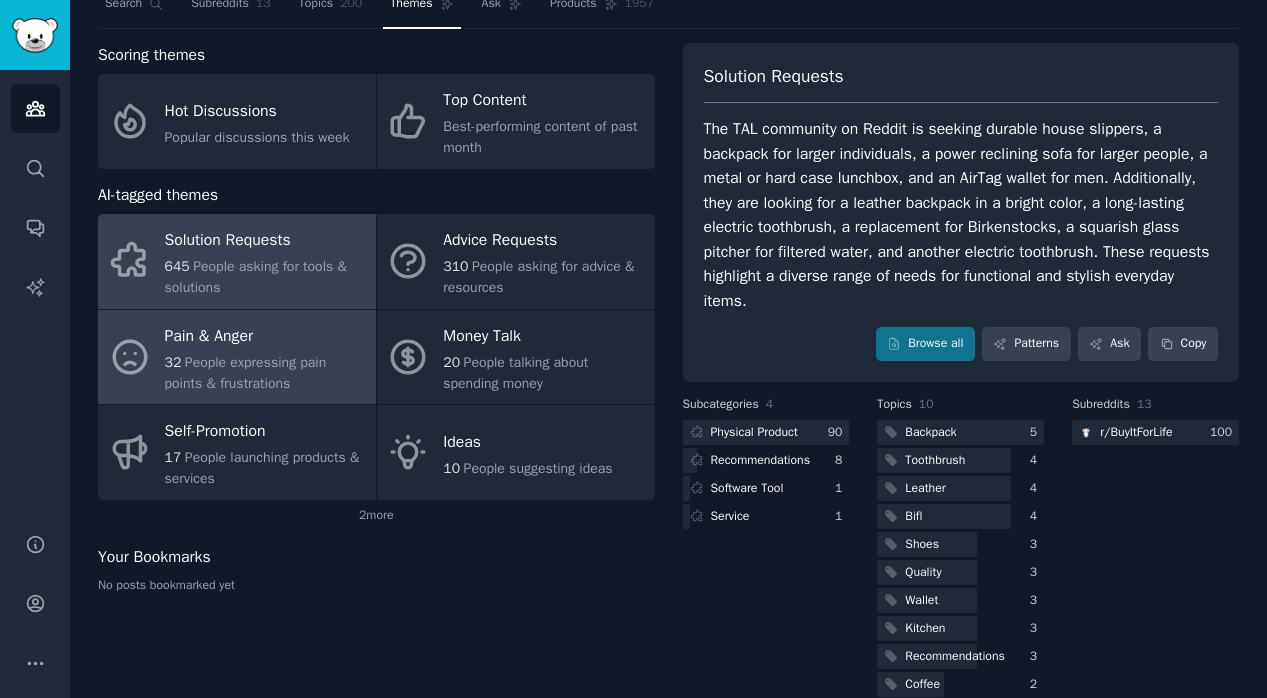 click on "People expressing pain points & frustrations" at bounding box center (246, 373) 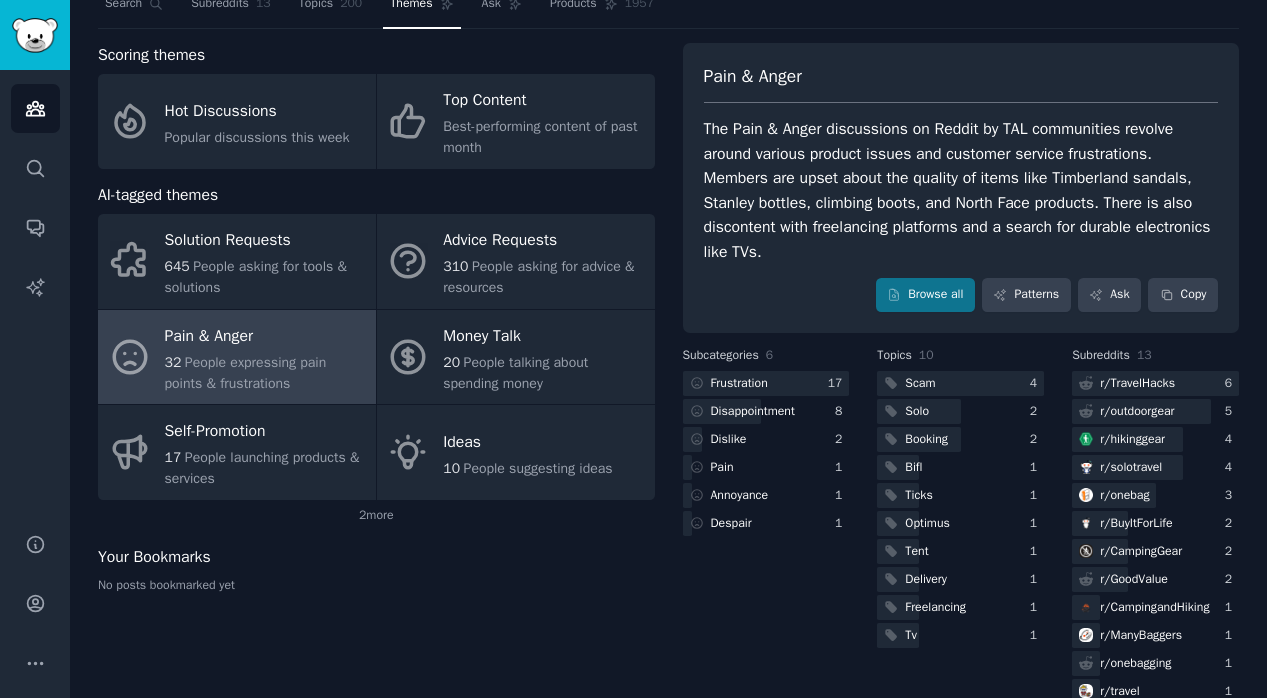 scroll, scrollTop: 107, scrollLeft: 0, axis: vertical 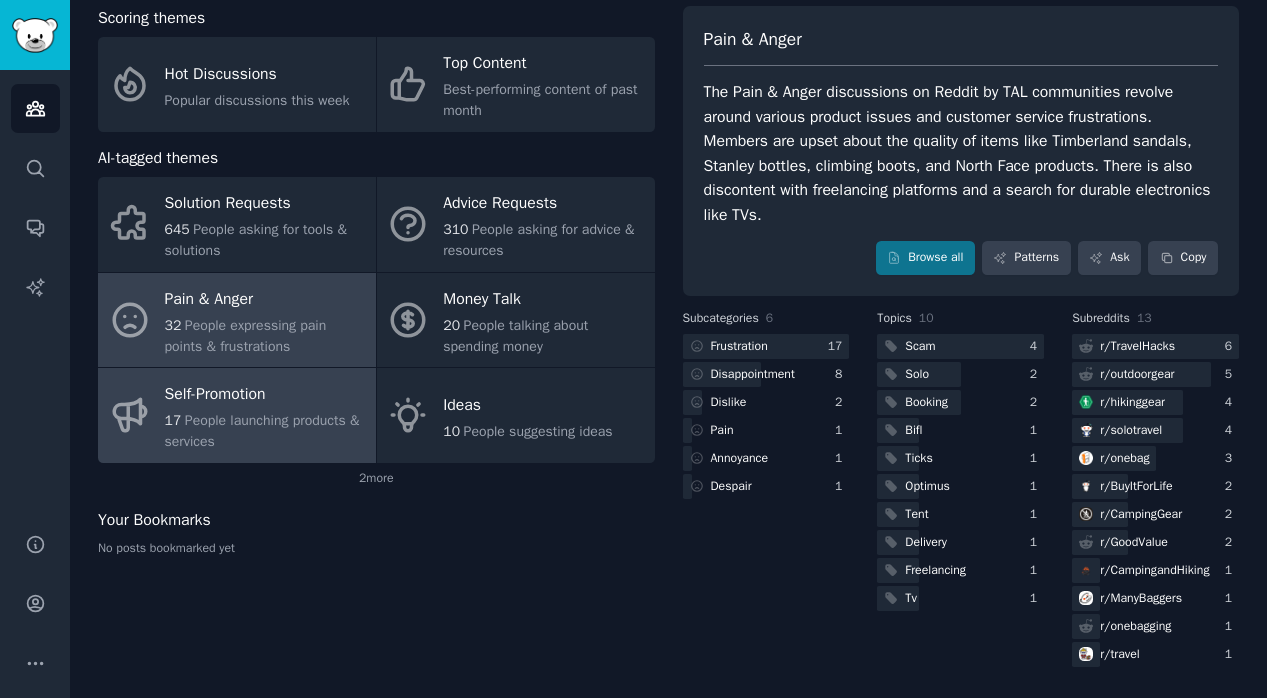 click on "People launching products & services" at bounding box center (262, 431) 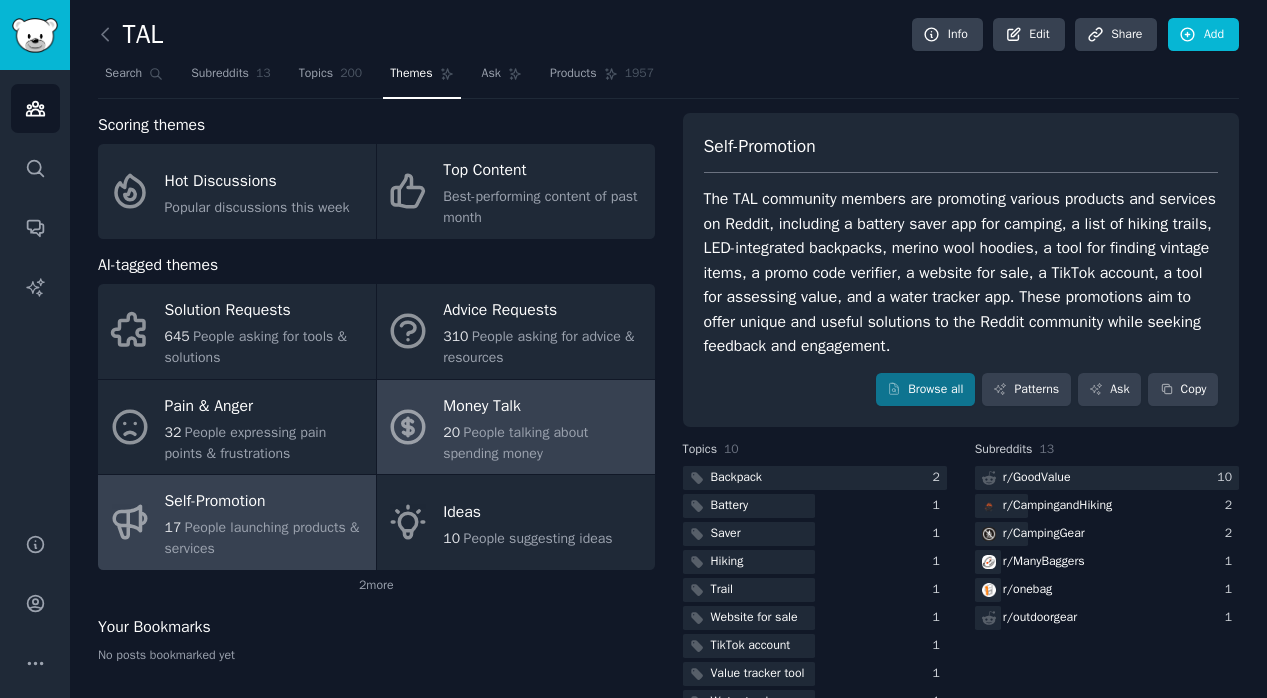scroll, scrollTop: 0, scrollLeft: 0, axis: both 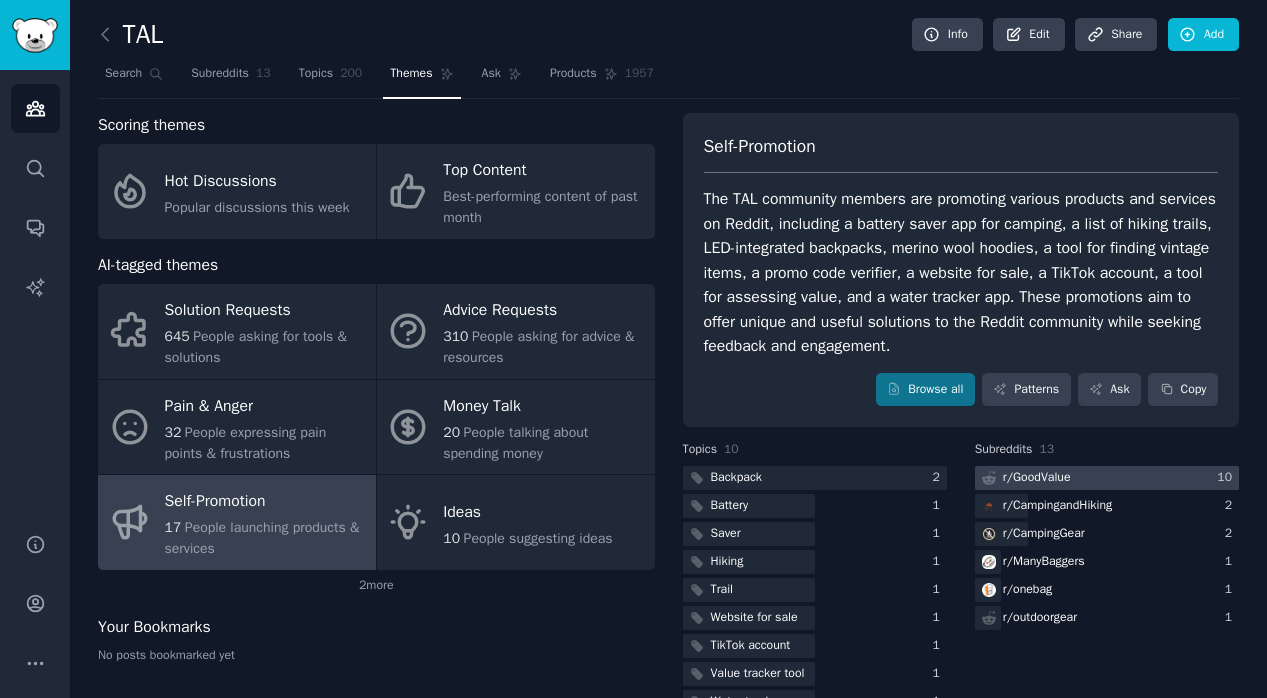 click at bounding box center (1107, 478) 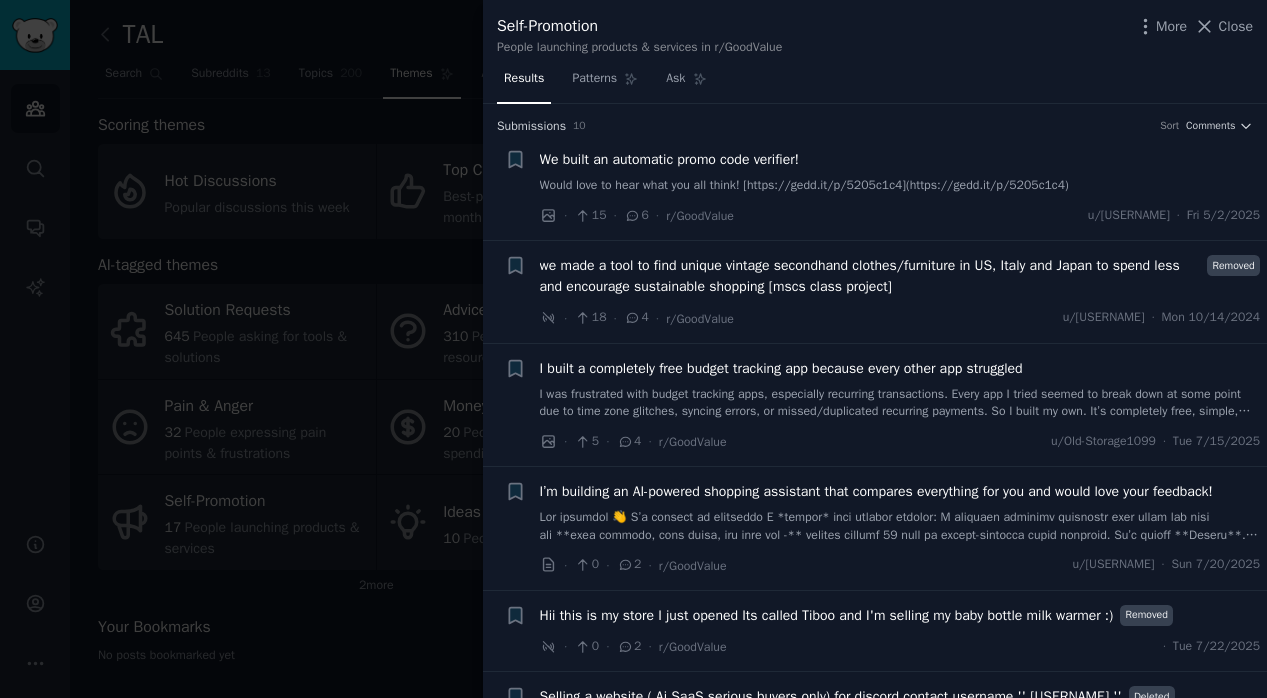 click at bounding box center [633, 349] 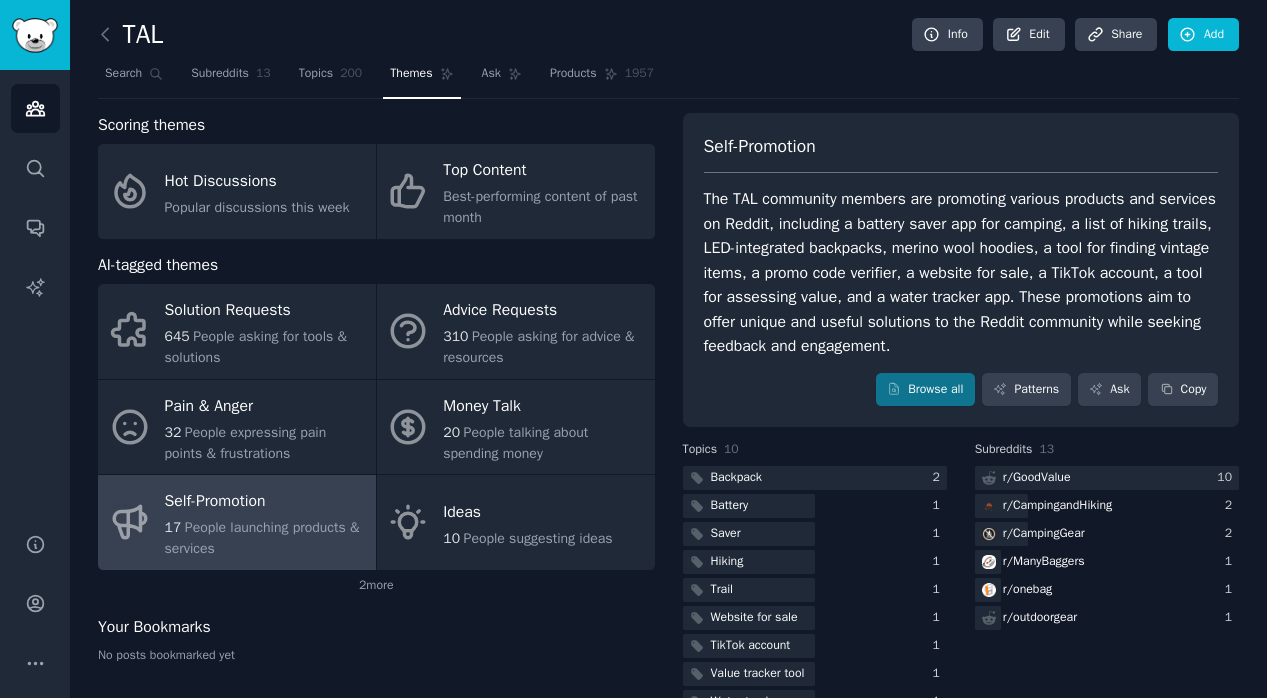click on "Popular discussions this week" at bounding box center [257, 207] 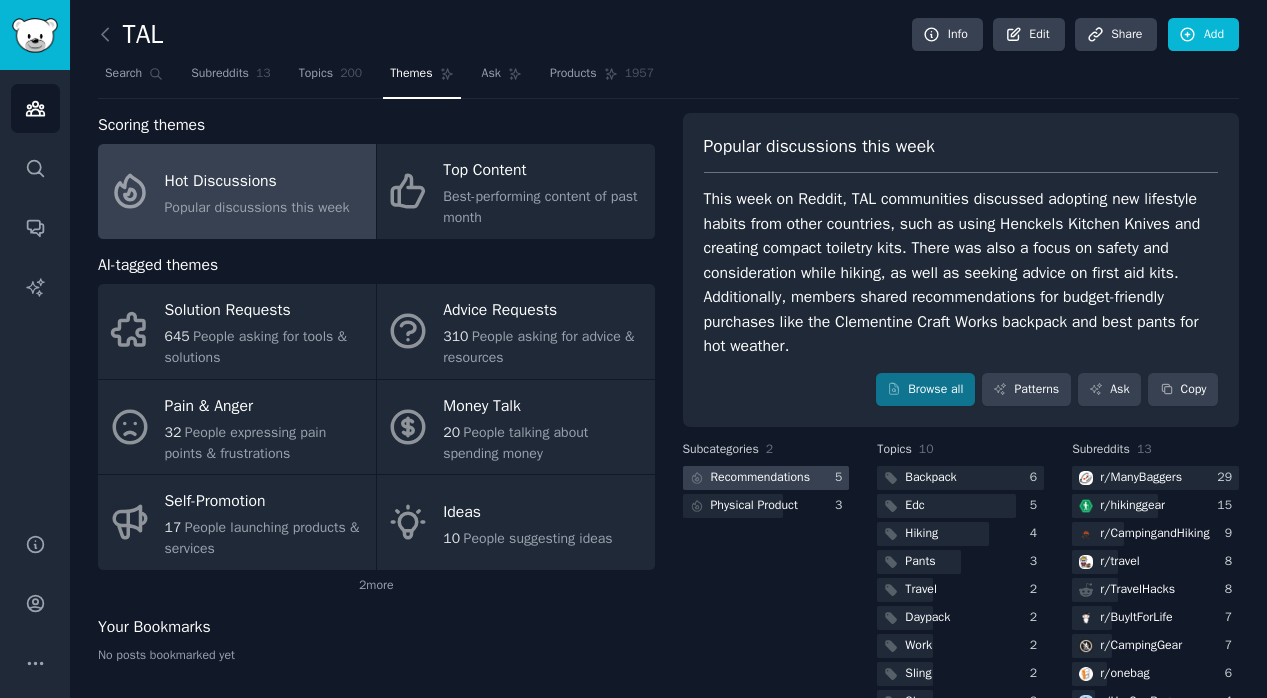 click on "Recommendations" at bounding box center [761, 478] 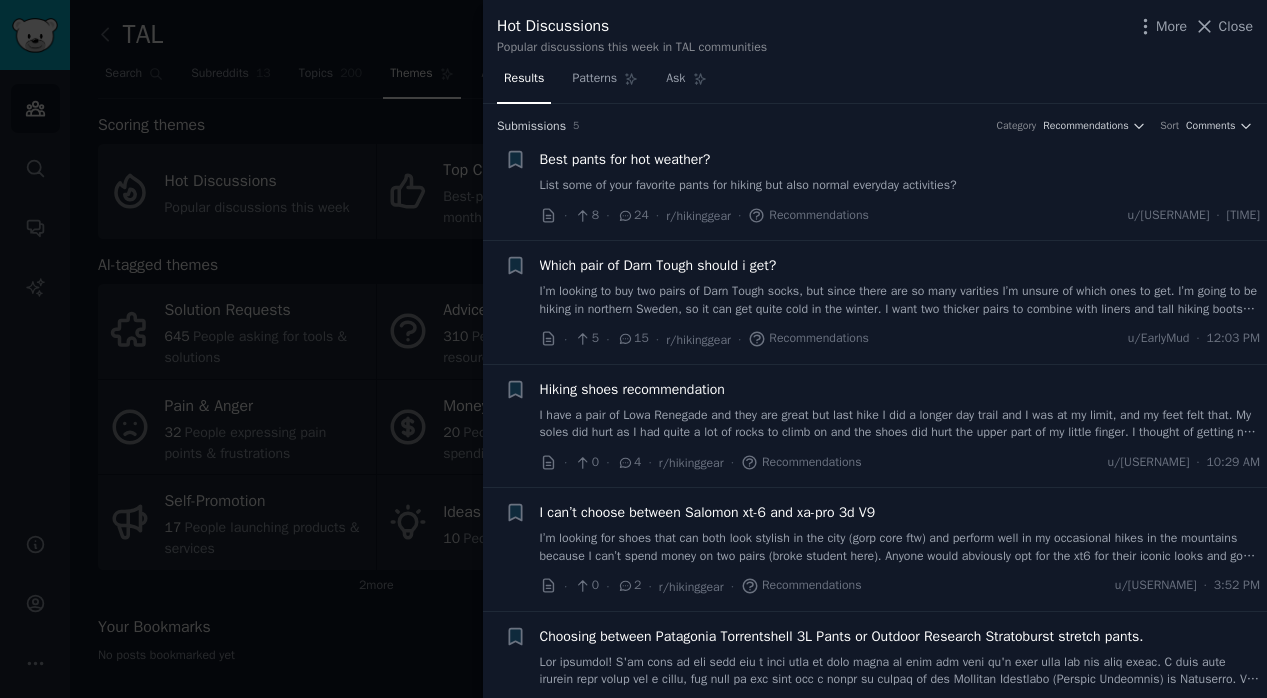type 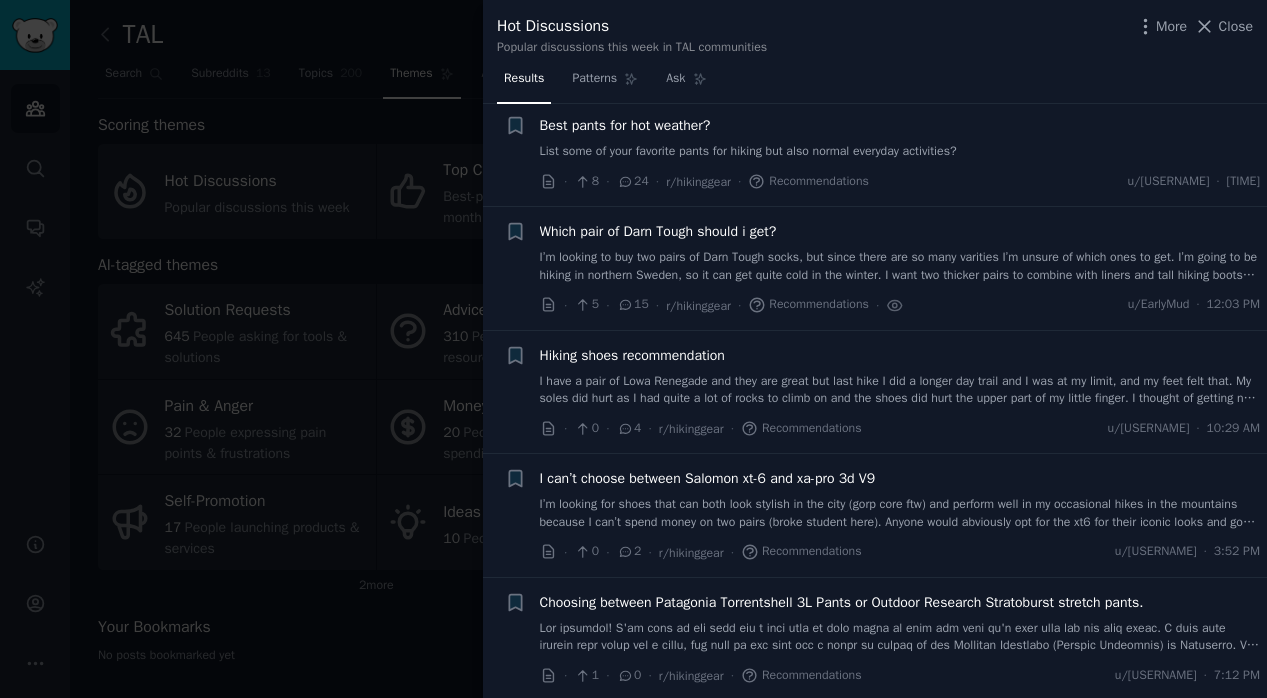scroll, scrollTop: 37, scrollLeft: 0, axis: vertical 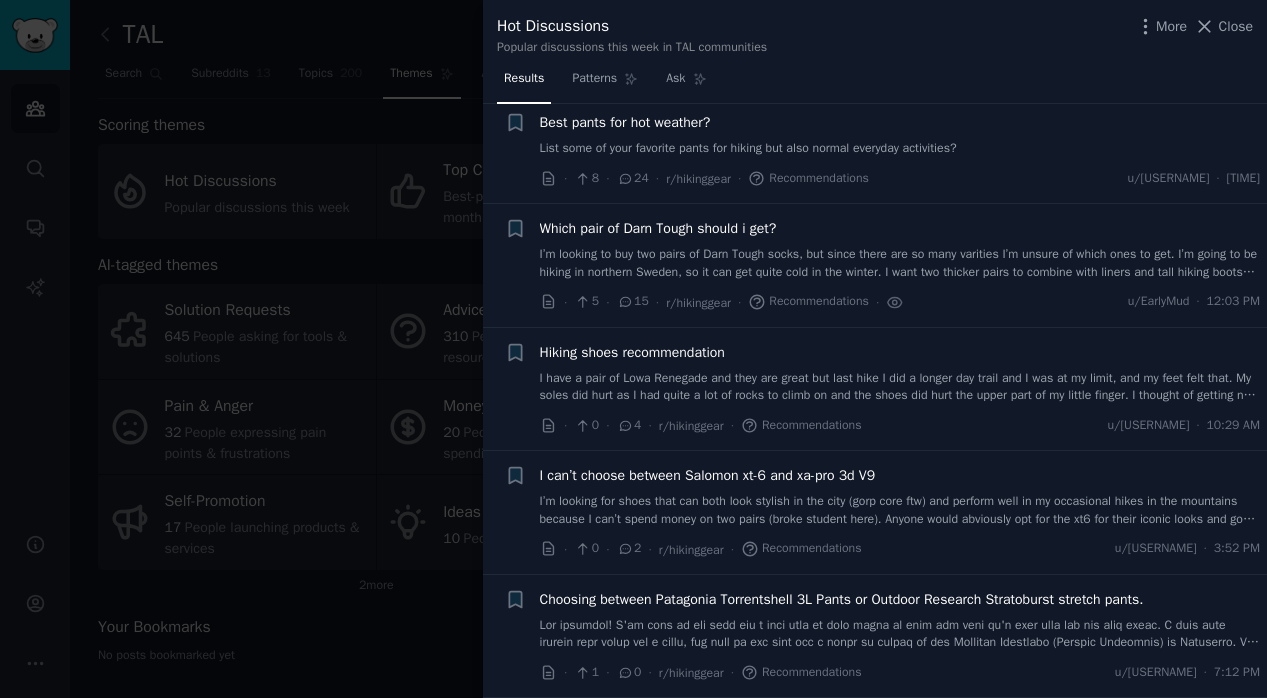 click at bounding box center [633, 349] 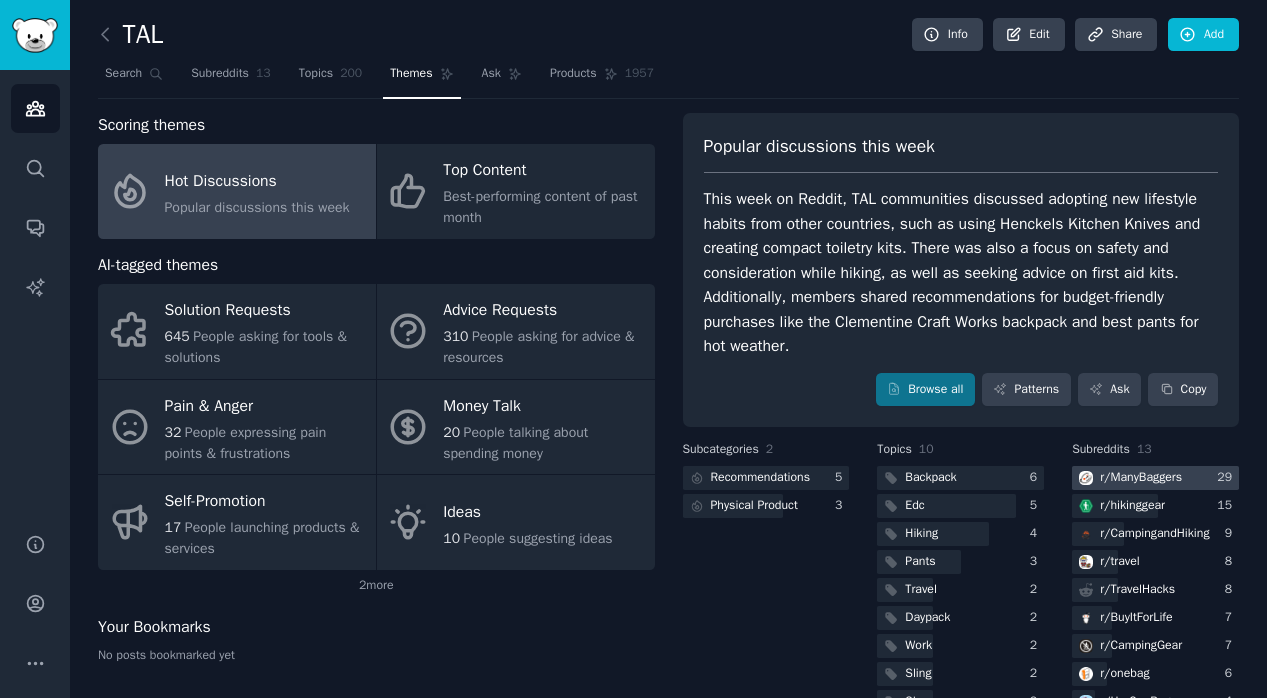click on "r/ ManyBaggers" at bounding box center (1141, 478) 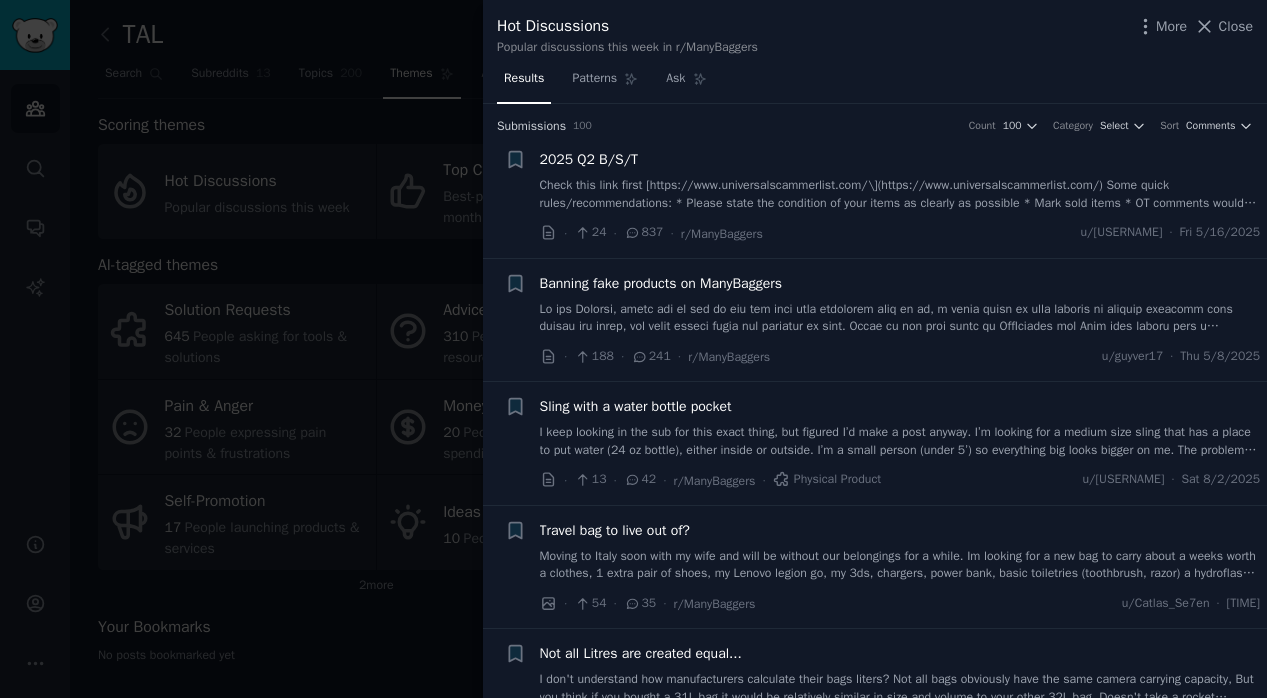 click at bounding box center (633, 349) 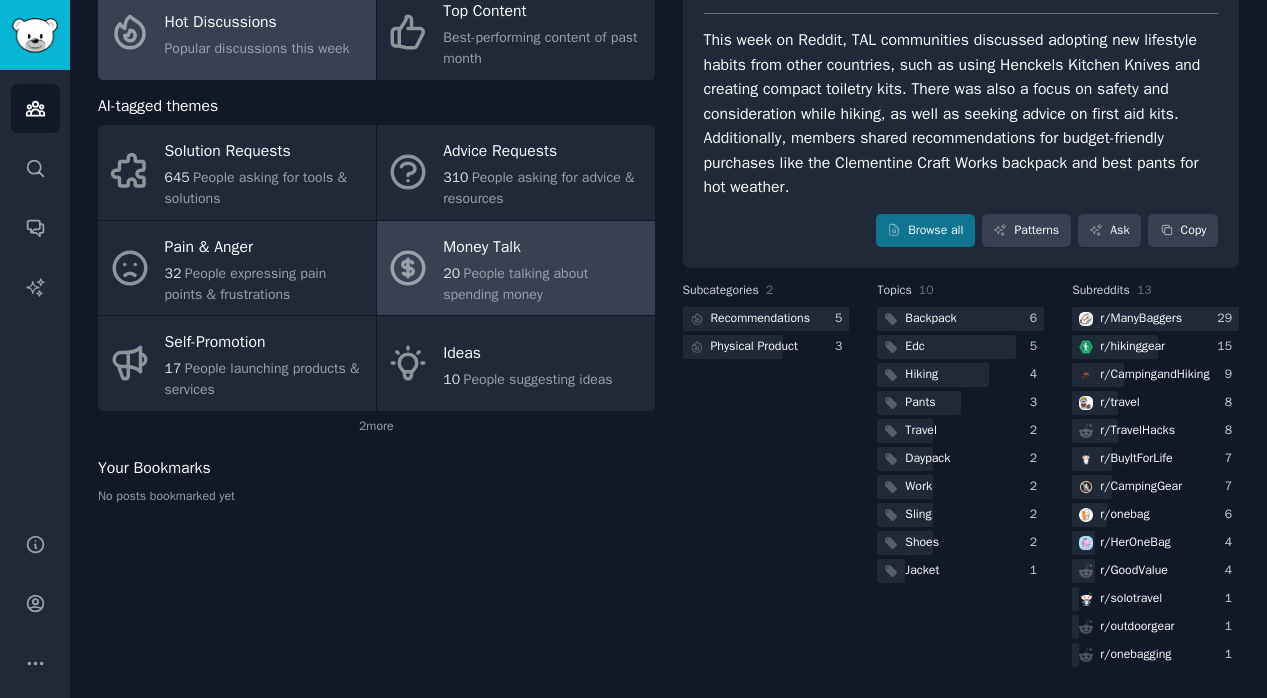 scroll, scrollTop: 64, scrollLeft: 0, axis: vertical 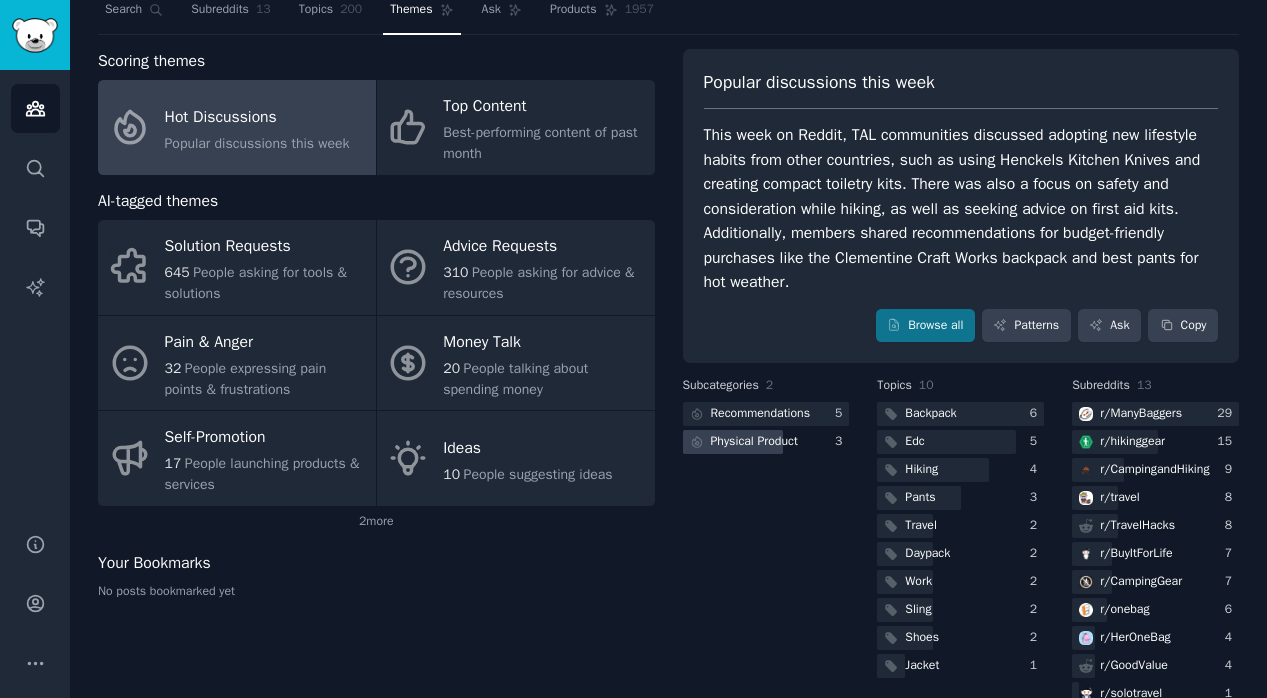 click on "Physical Product" at bounding box center [754, 442] 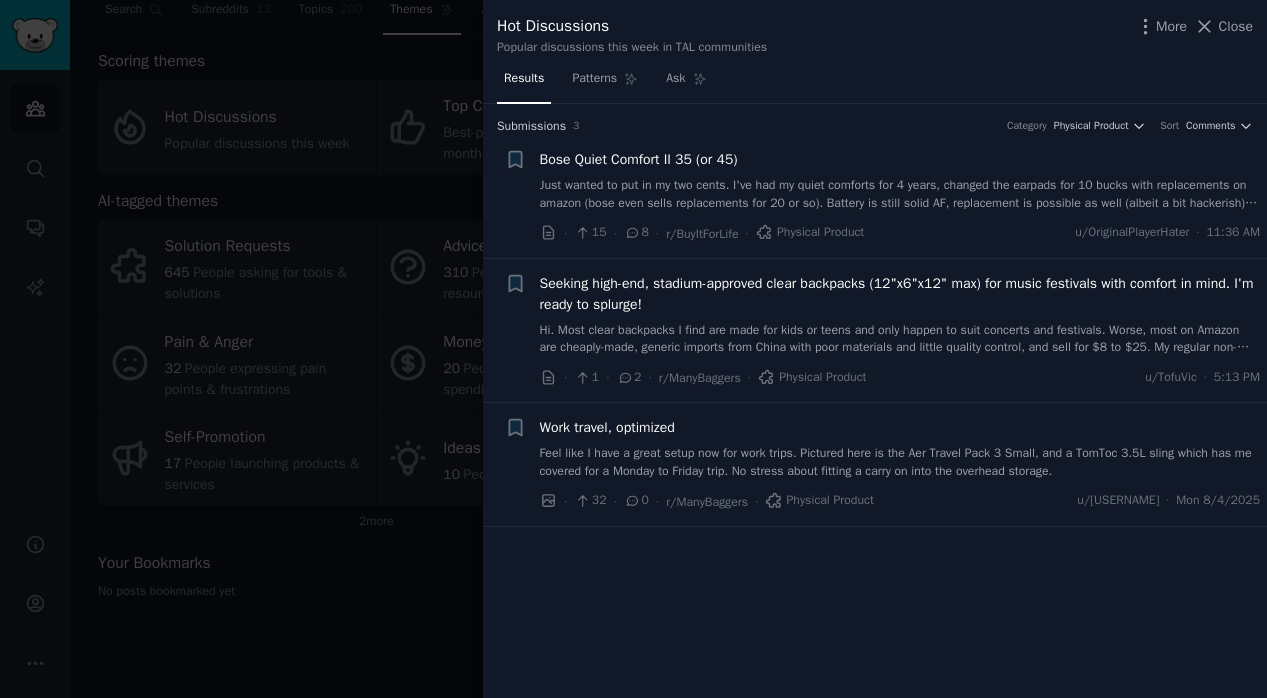 click at bounding box center (633, 349) 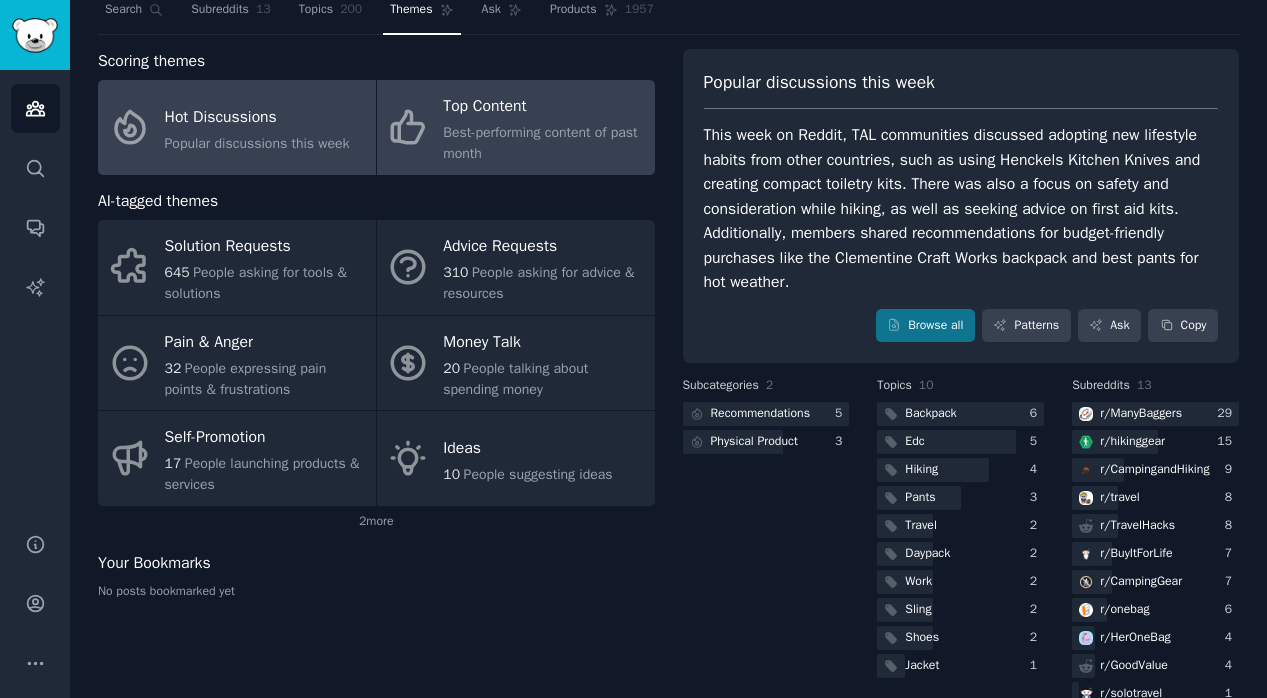 click on "Best-performing content of past month" 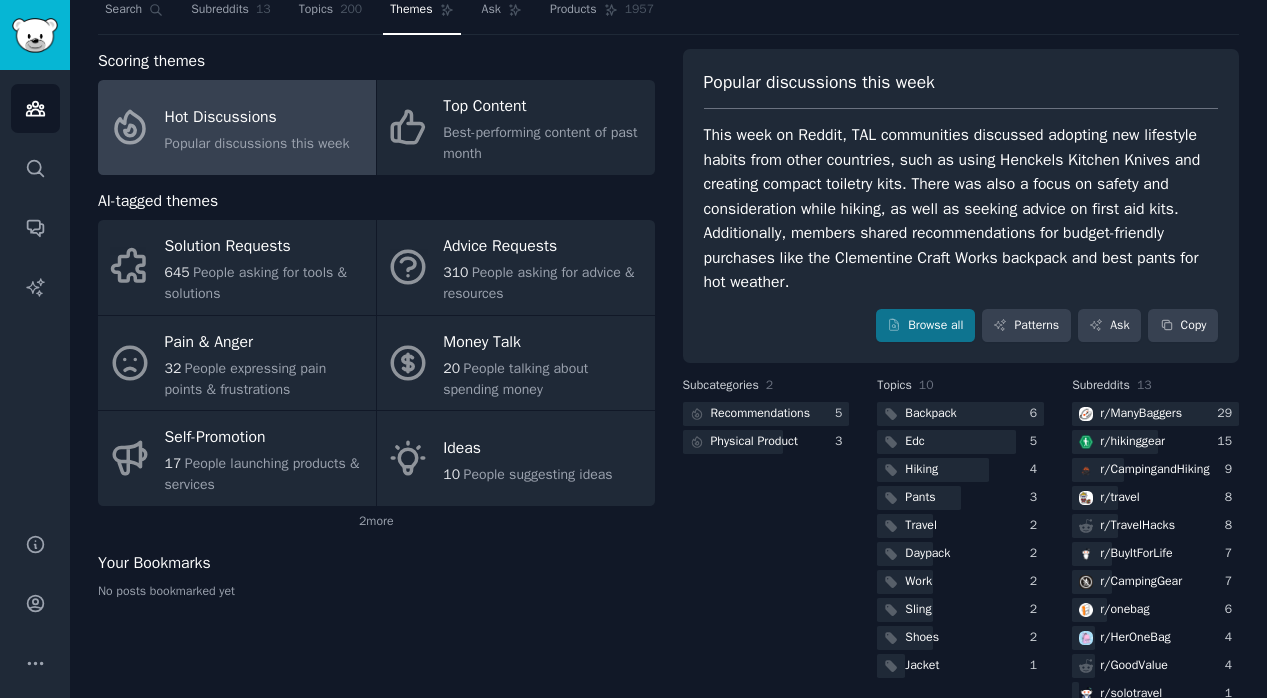 scroll, scrollTop: 8, scrollLeft: 0, axis: vertical 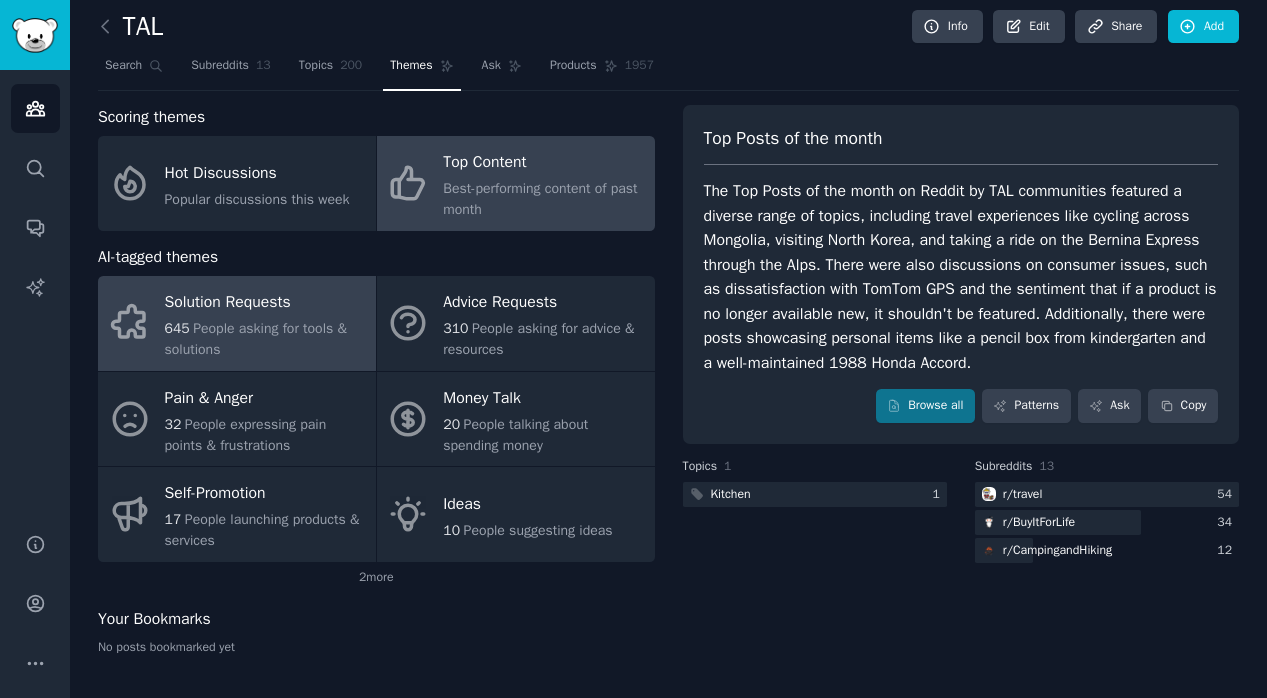 click on "645 People asking for tools & solutions" at bounding box center [265, 339] 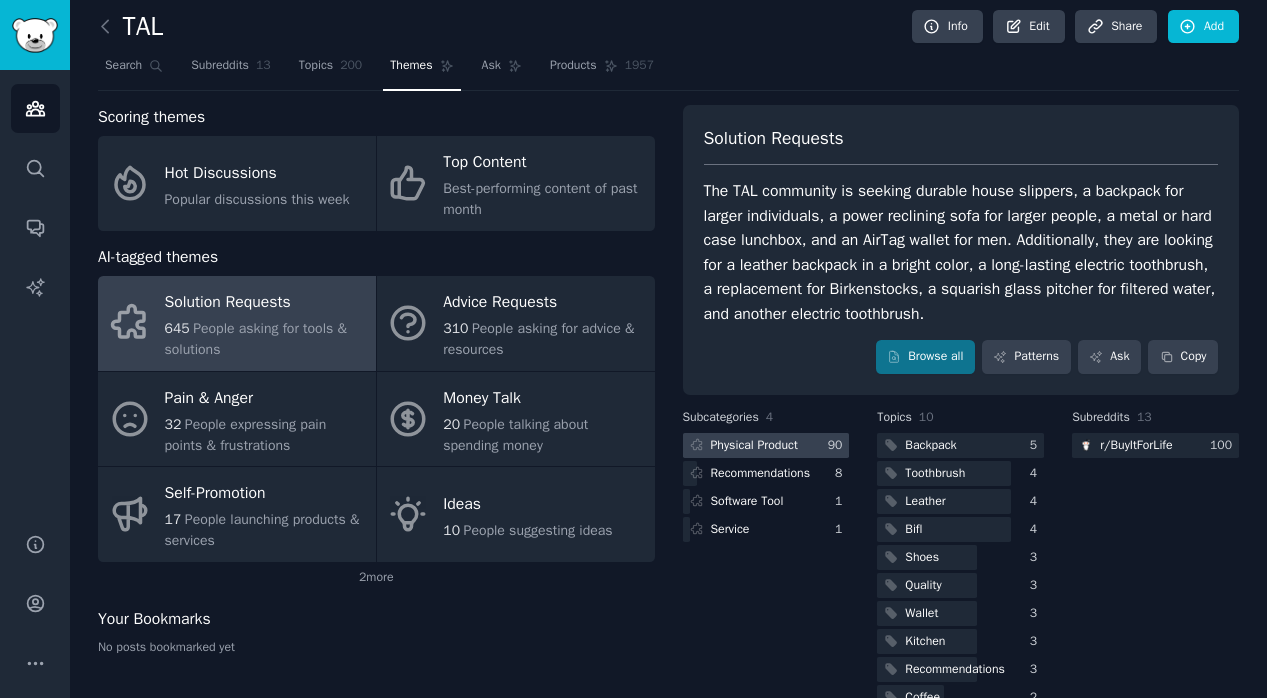 click on "Physical Product" at bounding box center [754, 446] 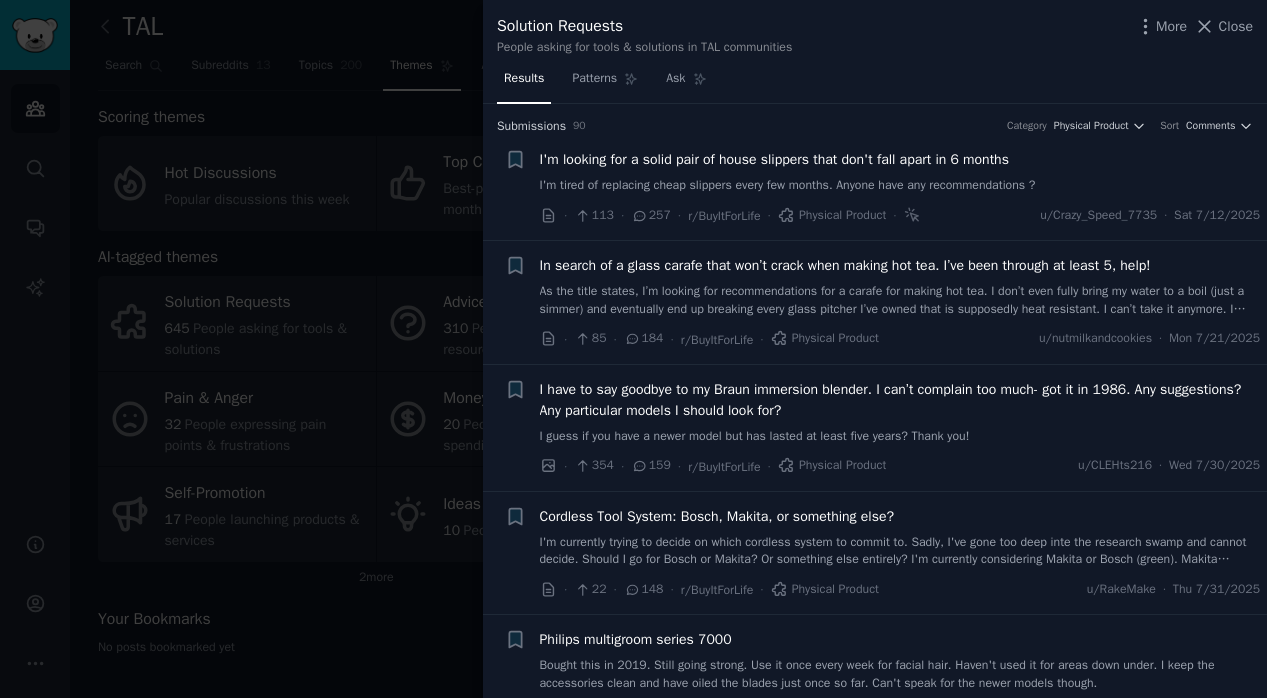 type 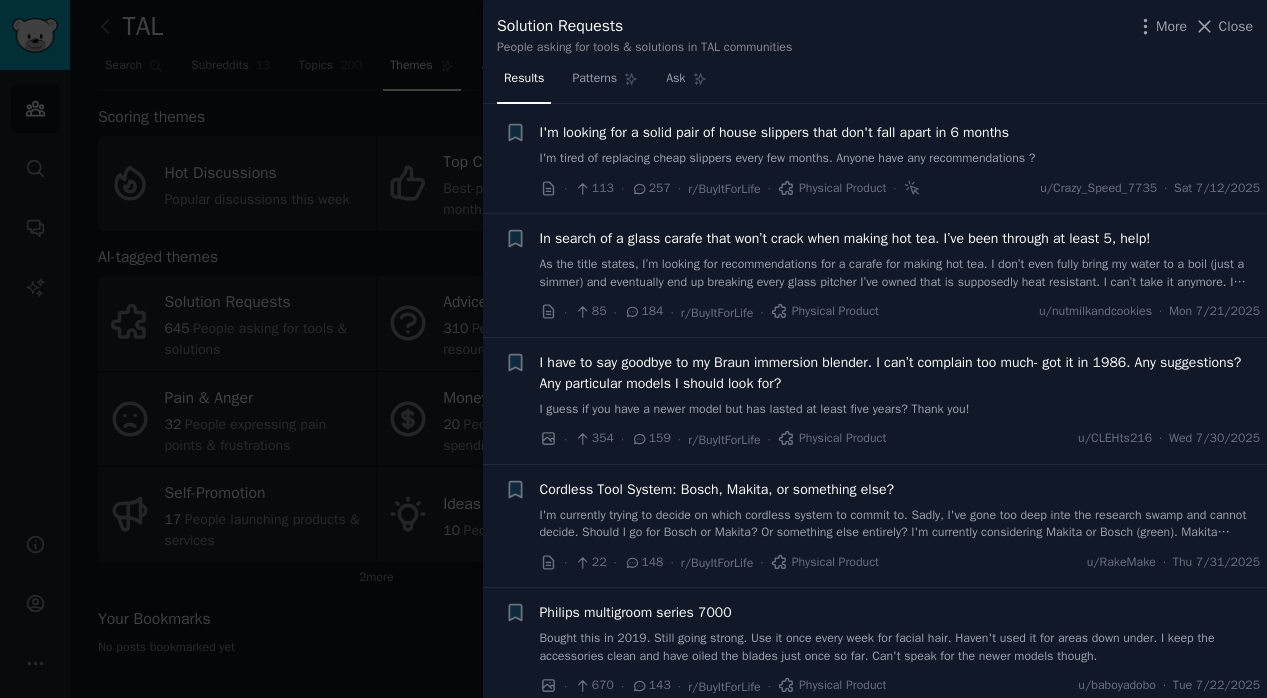 scroll, scrollTop: 31, scrollLeft: 0, axis: vertical 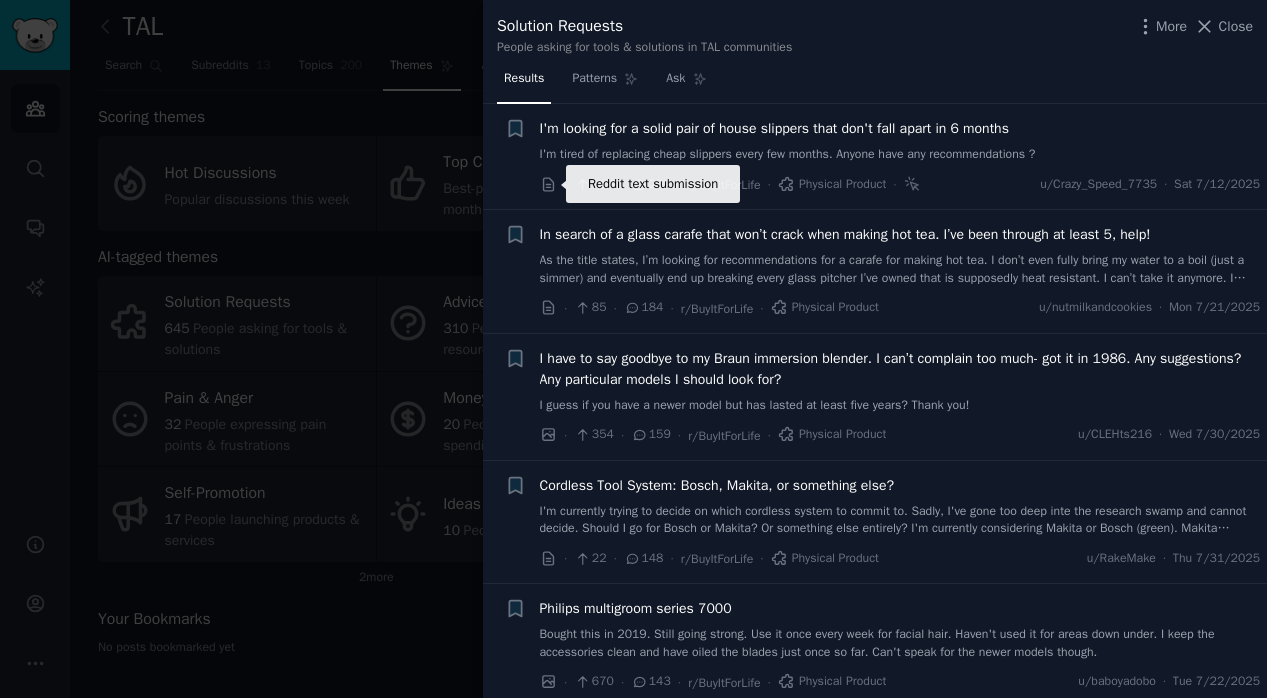 click 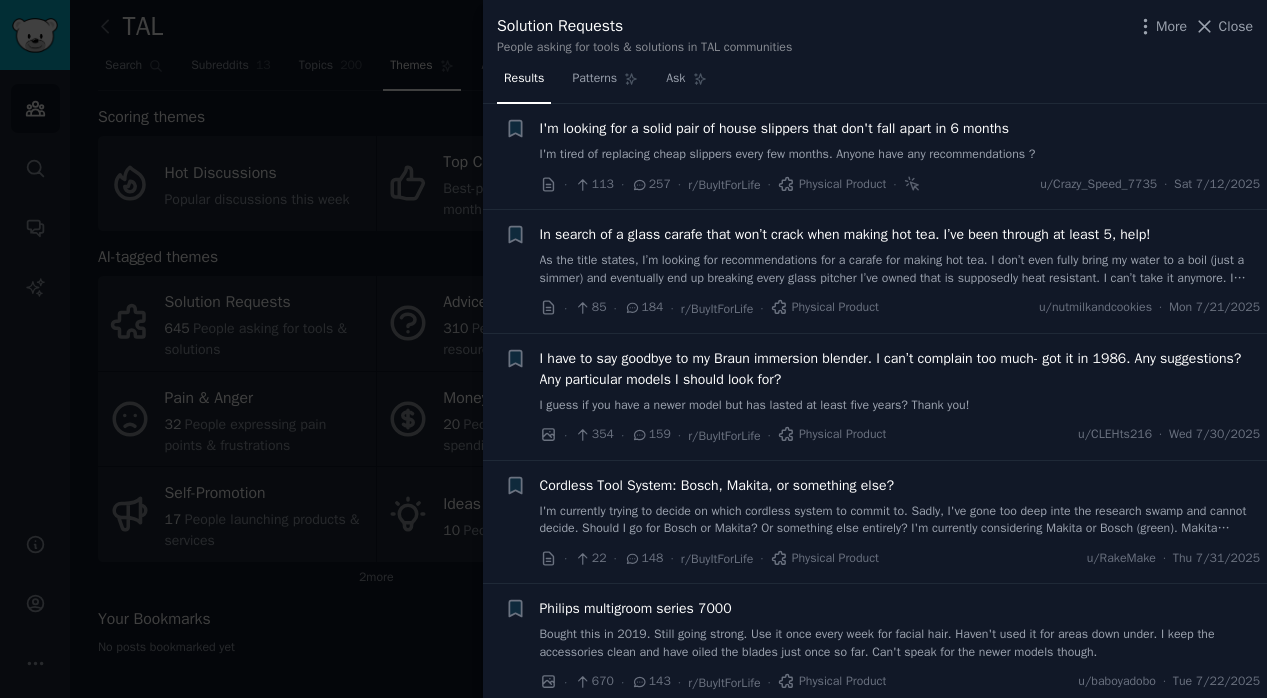 click on "257" at bounding box center [651, 185] 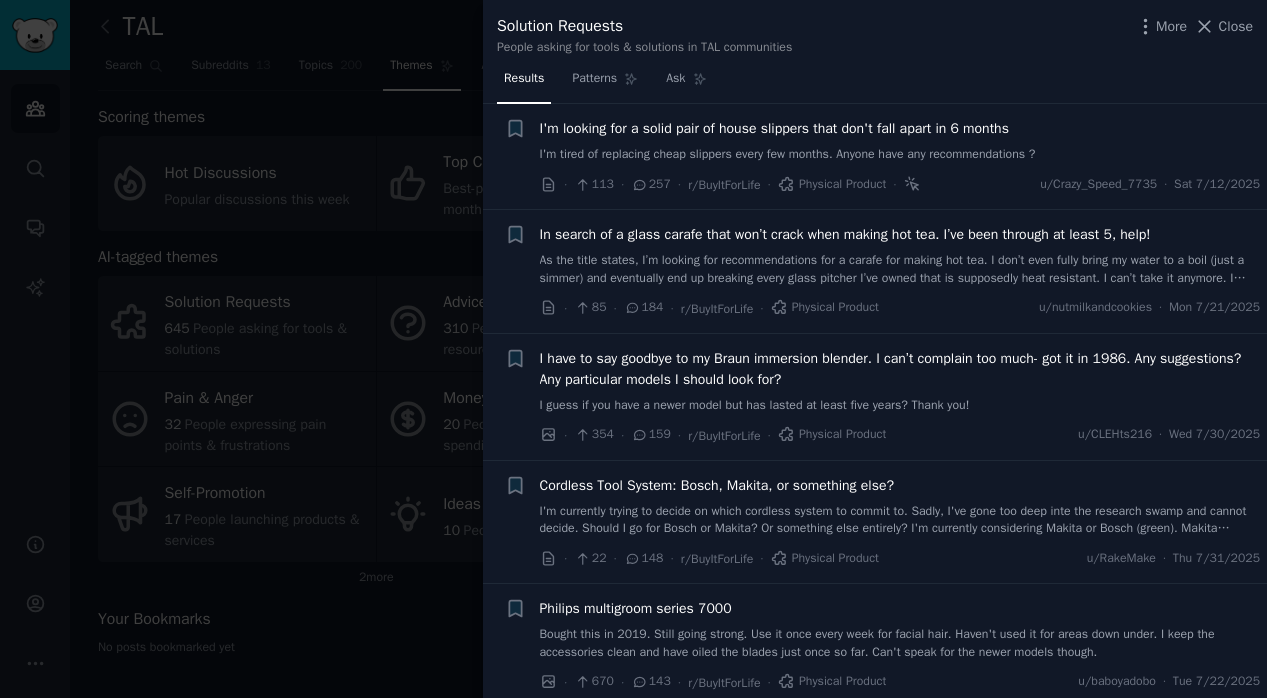 click 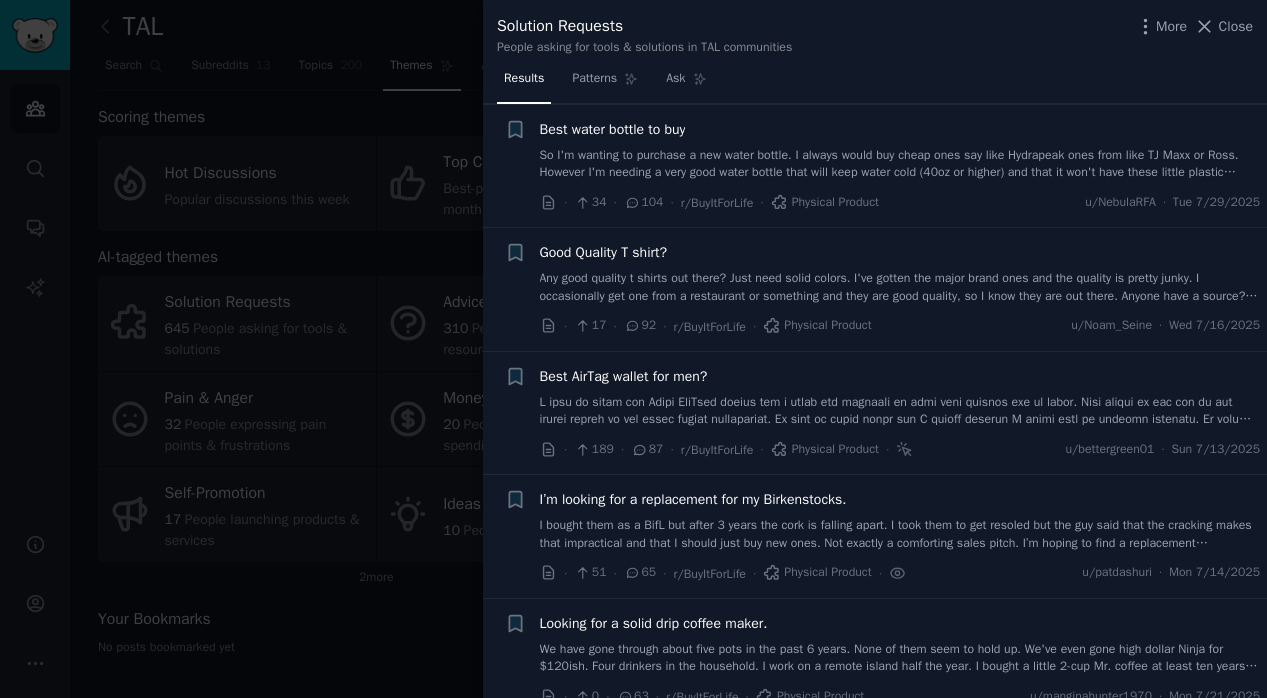 scroll, scrollTop: 1151, scrollLeft: 0, axis: vertical 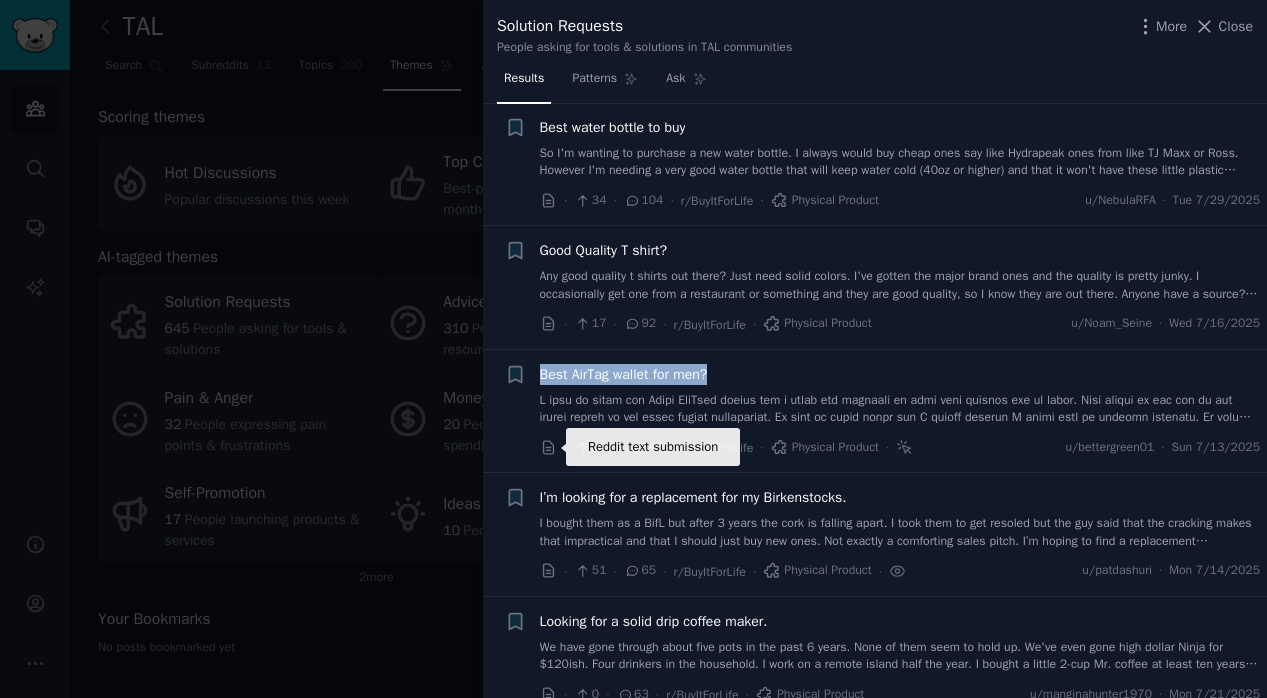 click 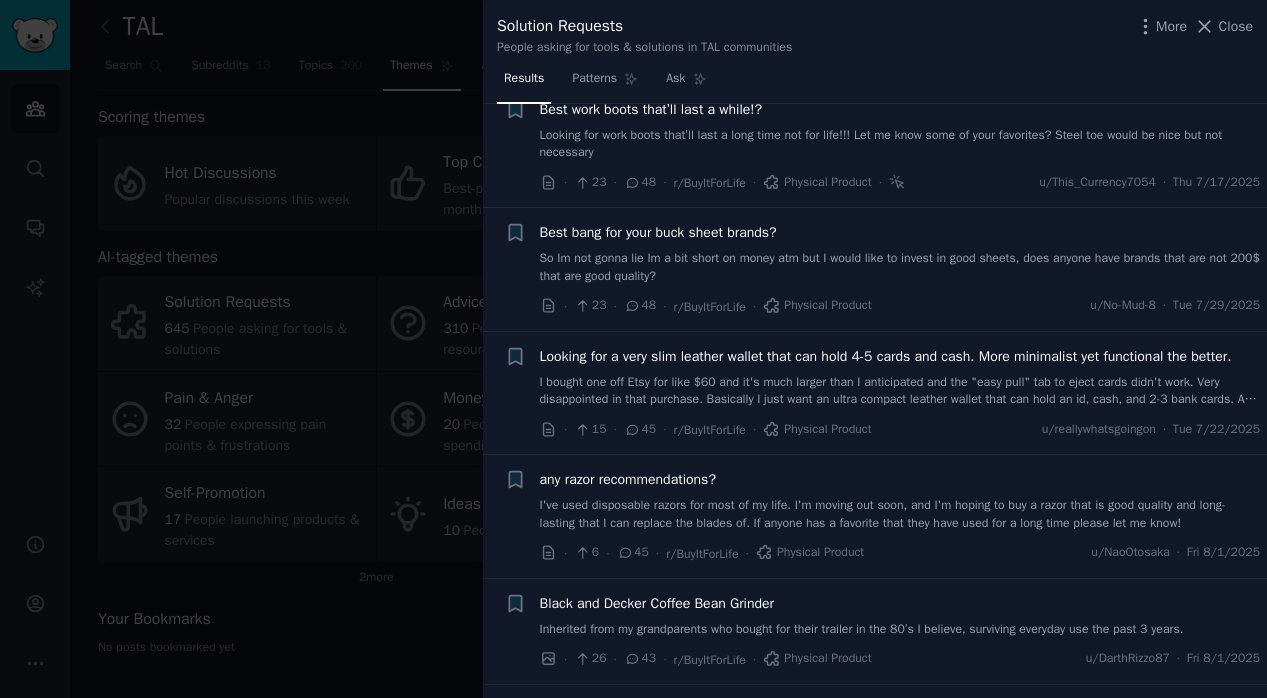scroll, scrollTop: 2412, scrollLeft: 0, axis: vertical 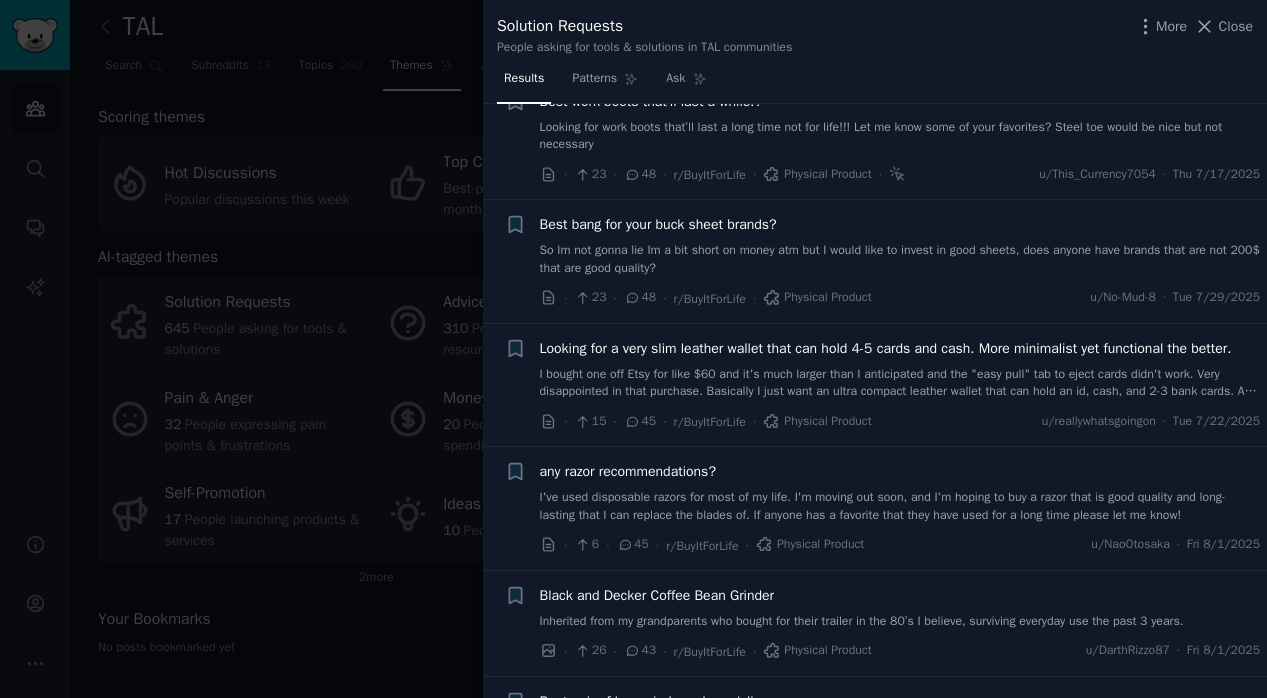 click at bounding box center (633, 349) 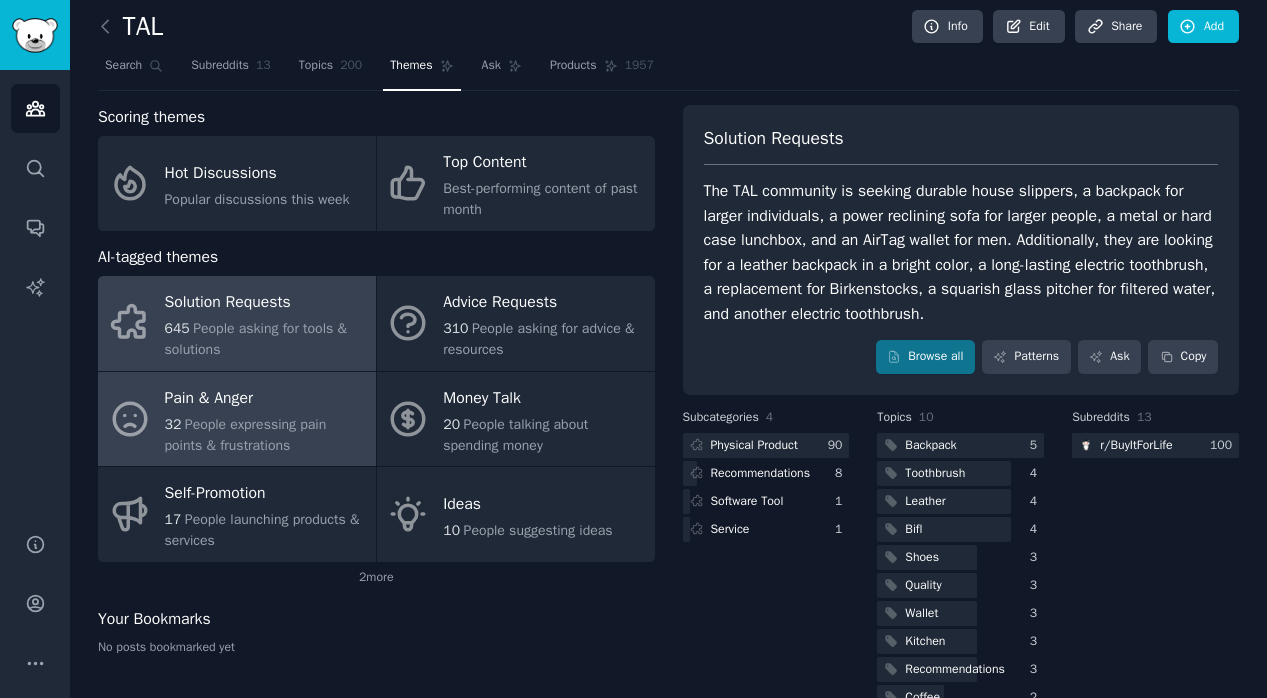 click on "People expressing pain points & frustrations" at bounding box center (246, 435) 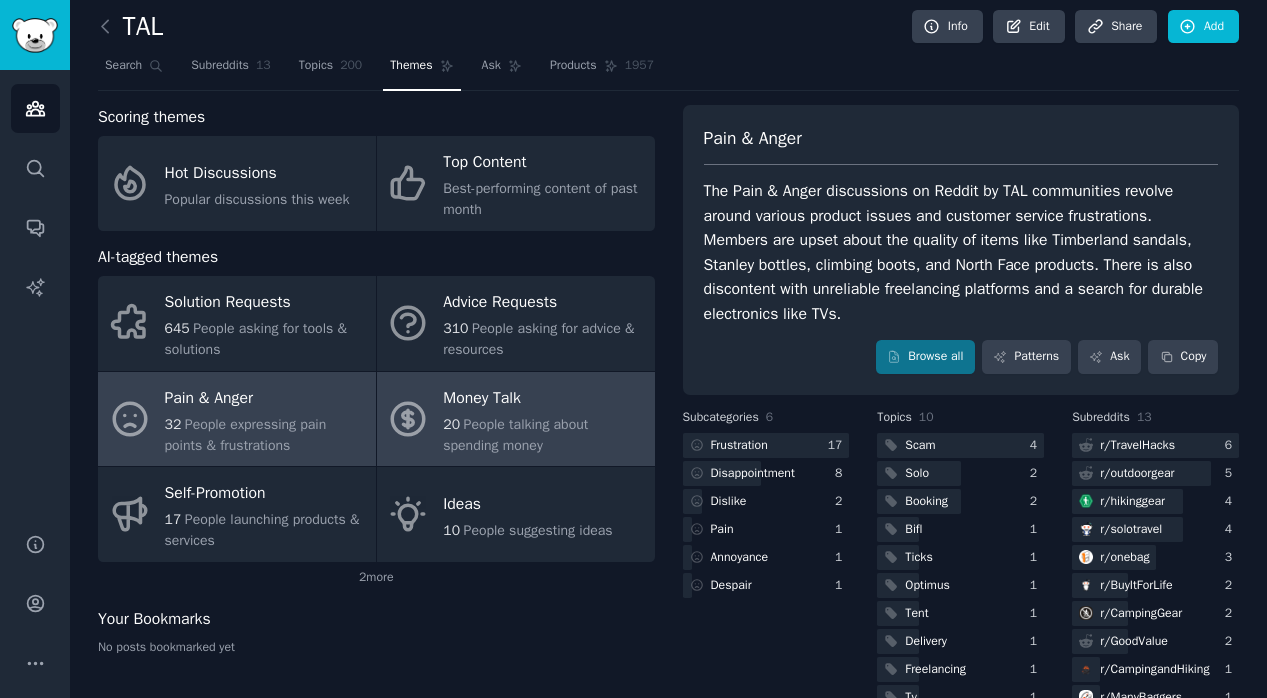 click on "People talking about spending money" at bounding box center (515, 435) 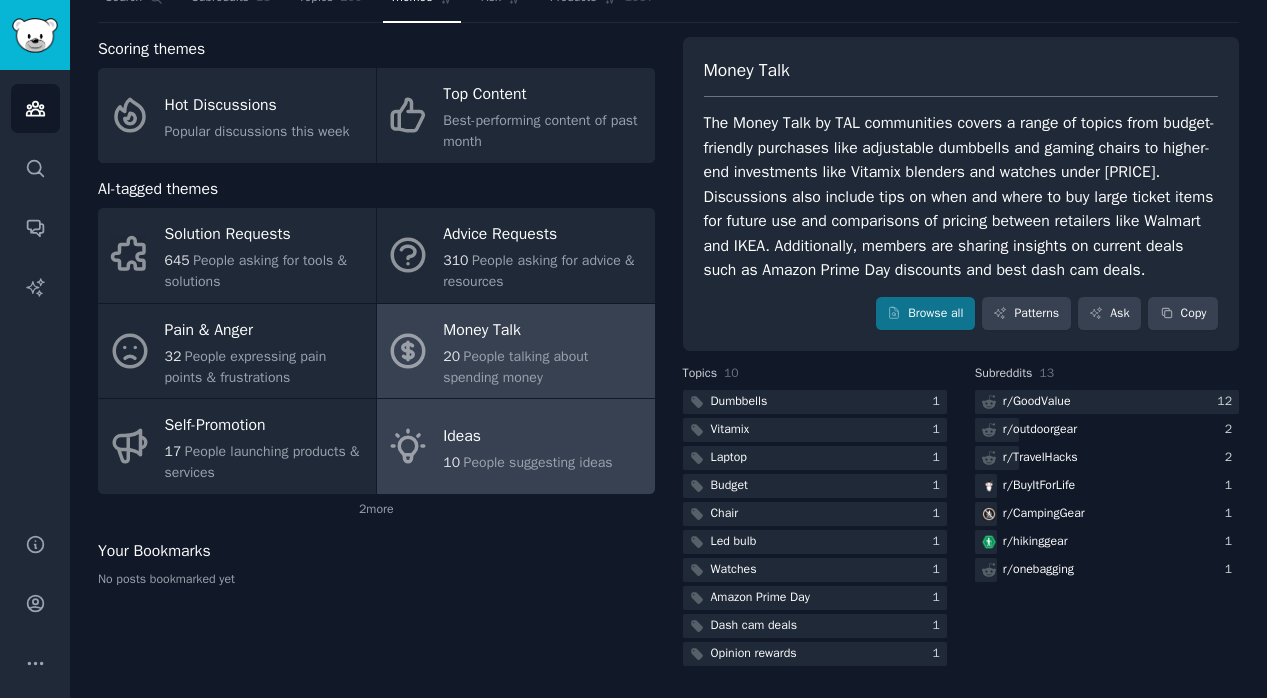 scroll, scrollTop: 100, scrollLeft: 0, axis: vertical 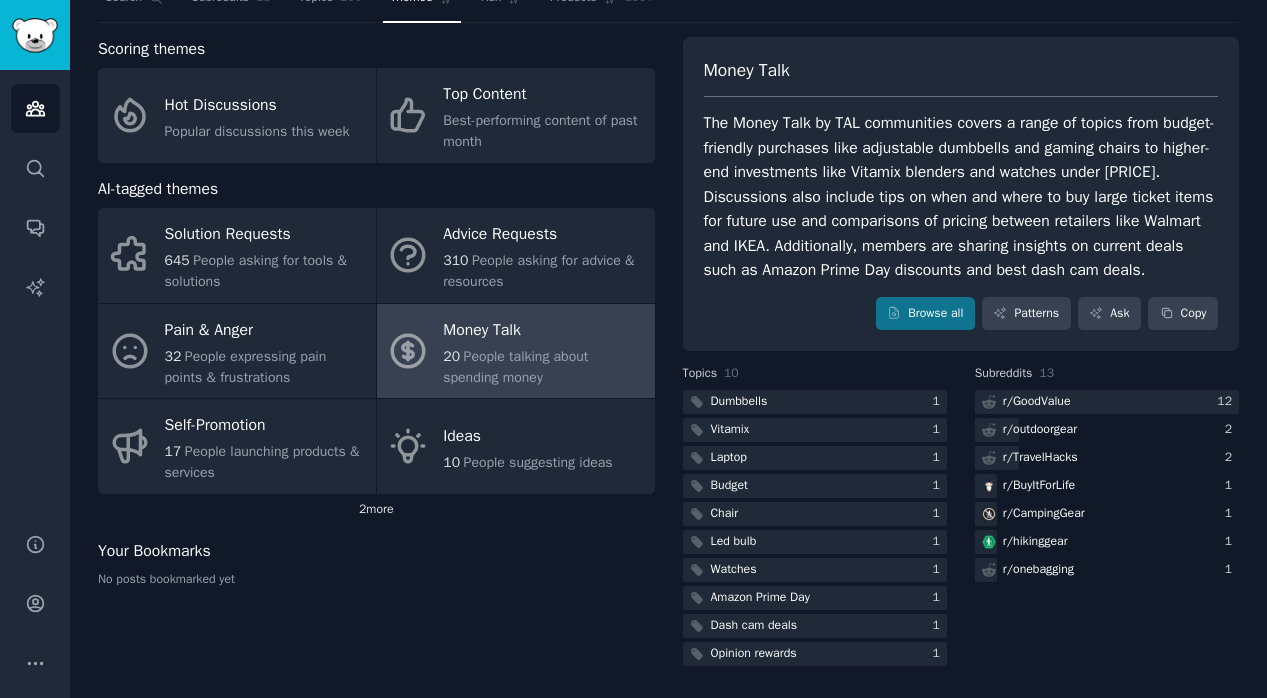 click on "2  more" 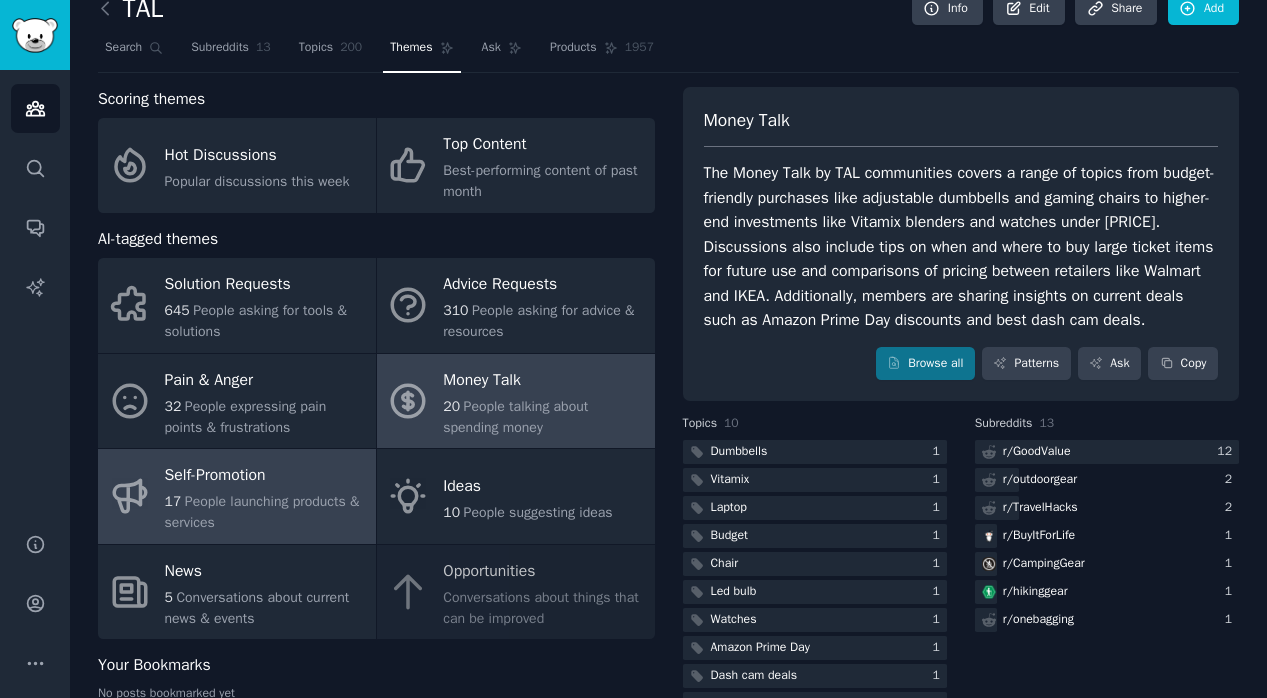scroll, scrollTop: 0, scrollLeft: 0, axis: both 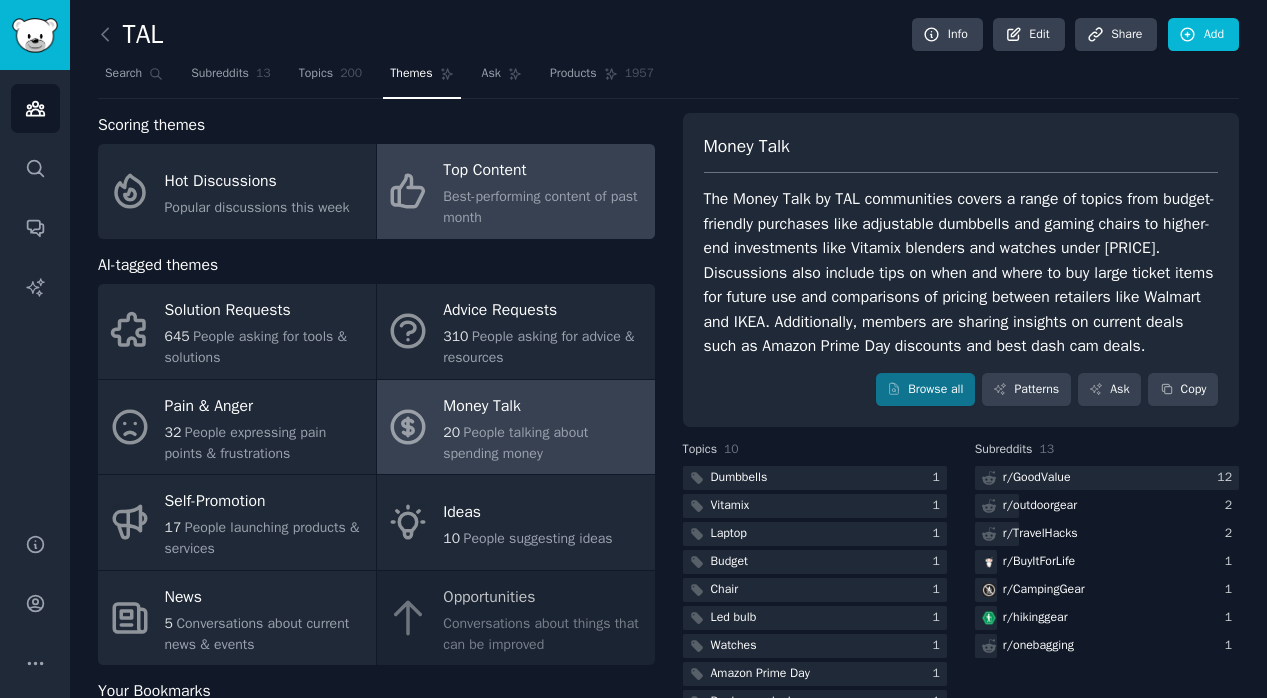 click on "Best-performing content of past month" 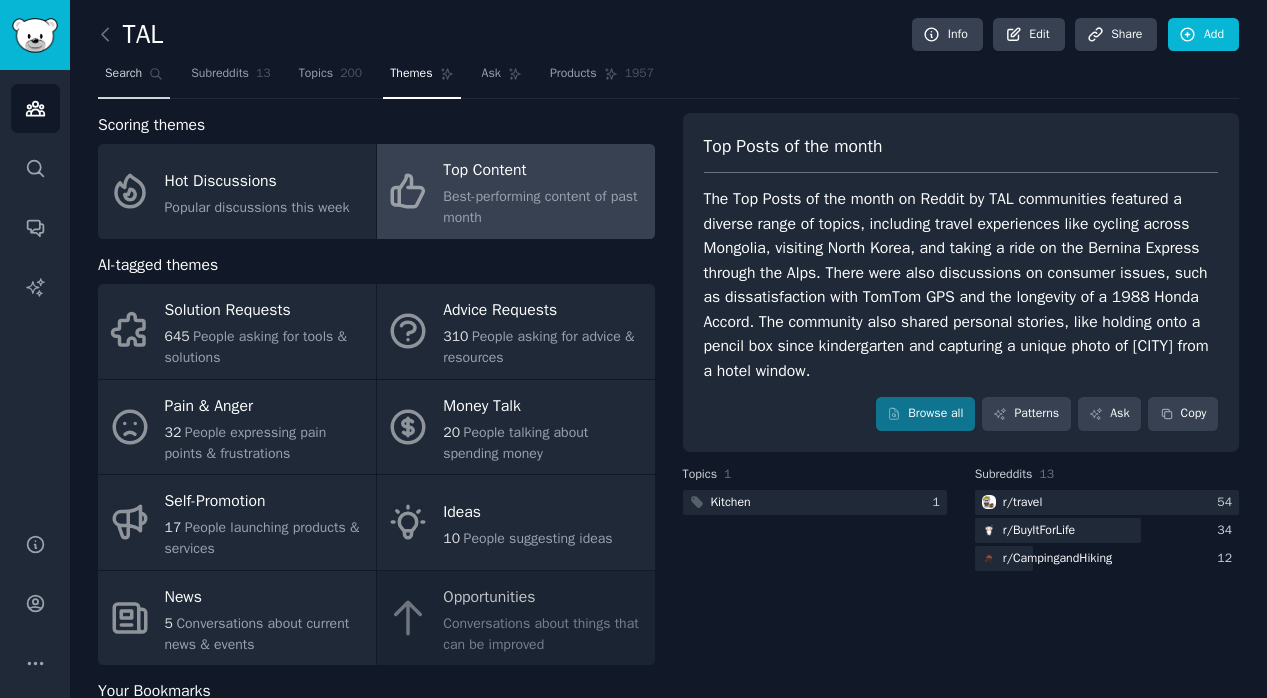 click on "Search" at bounding box center [134, 78] 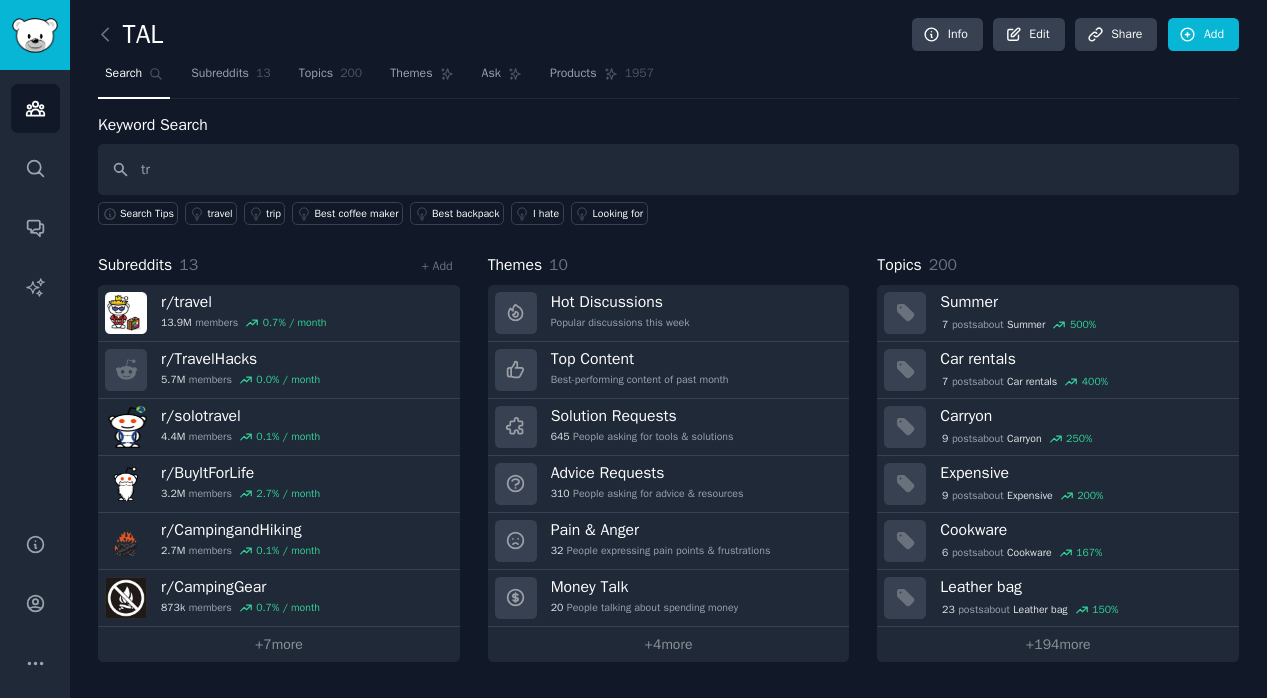 type on "t" 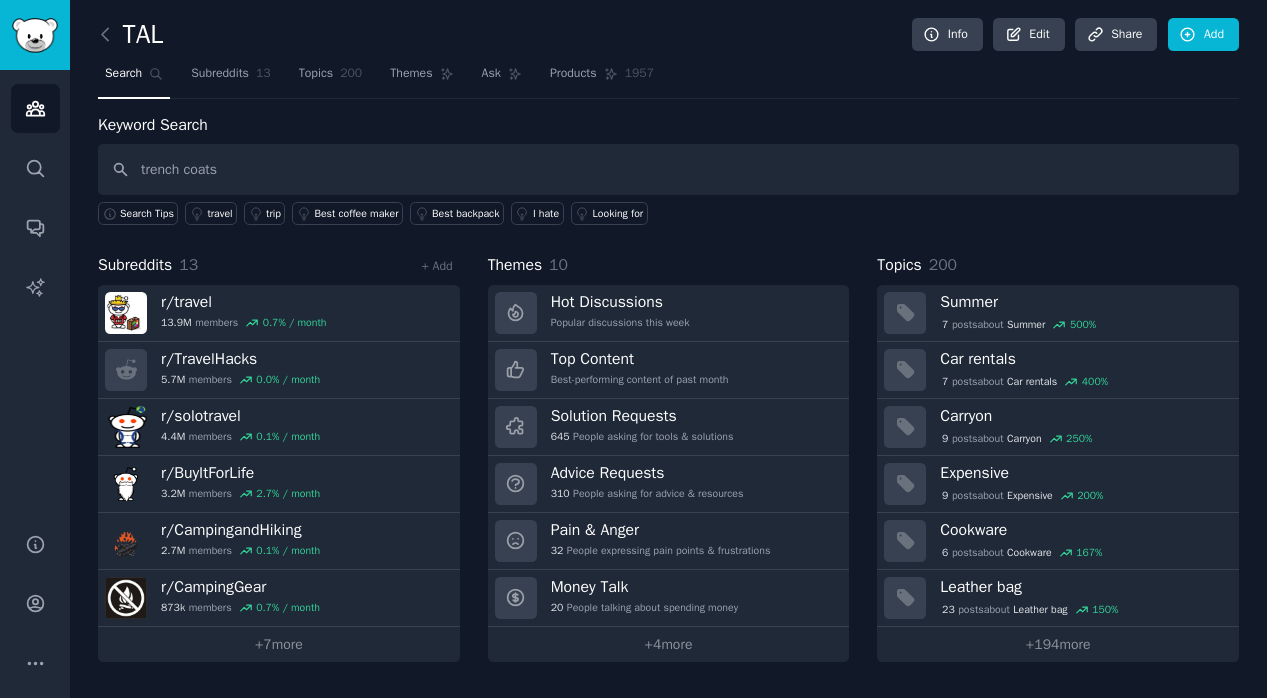 type on "trench coats" 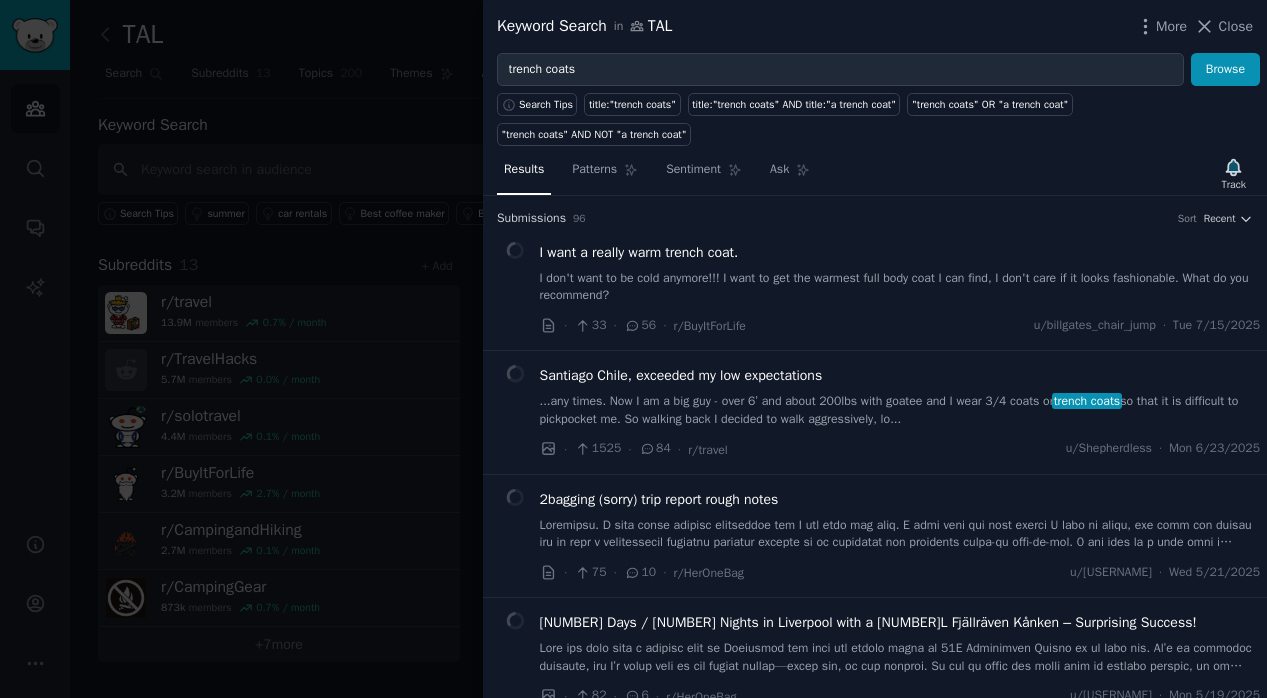 click on "I don't want to be cold anymore!!!
I want to get the warmest full body coat I can find, I don't care if it looks fashionable.
What do you recommend?" at bounding box center (900, 287) 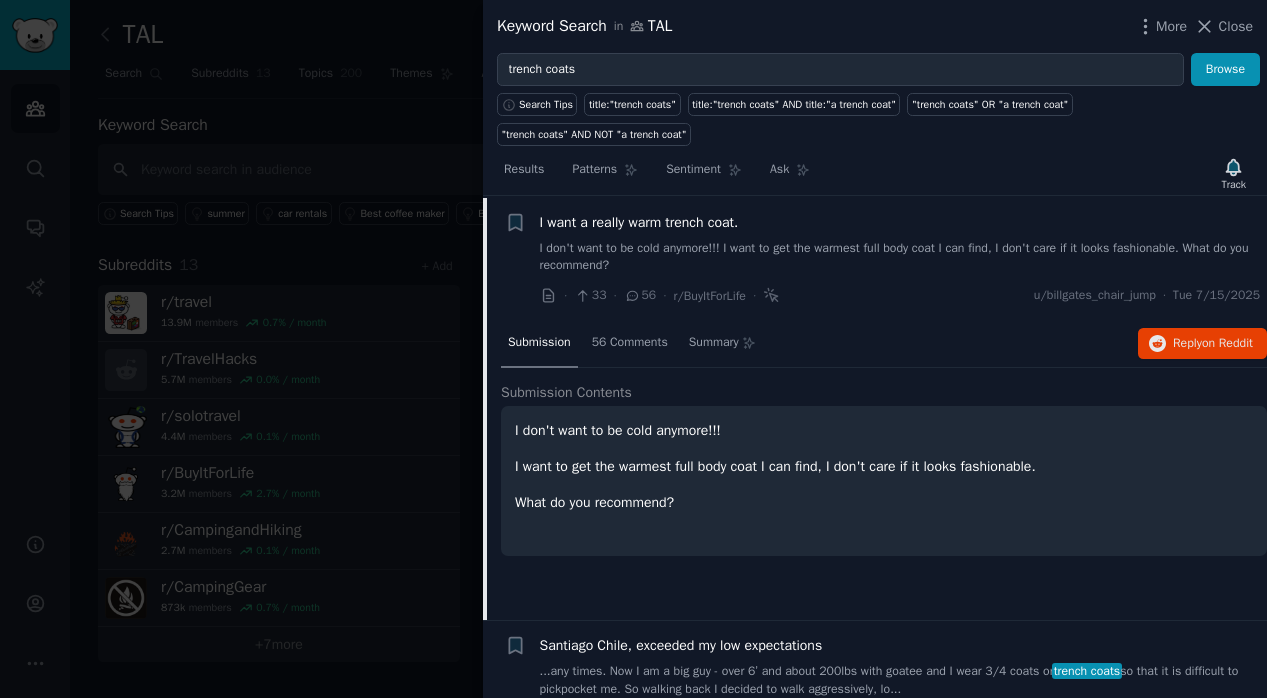 scroll, scrollTop: 31, scrollLeft: 0, axis: vertical 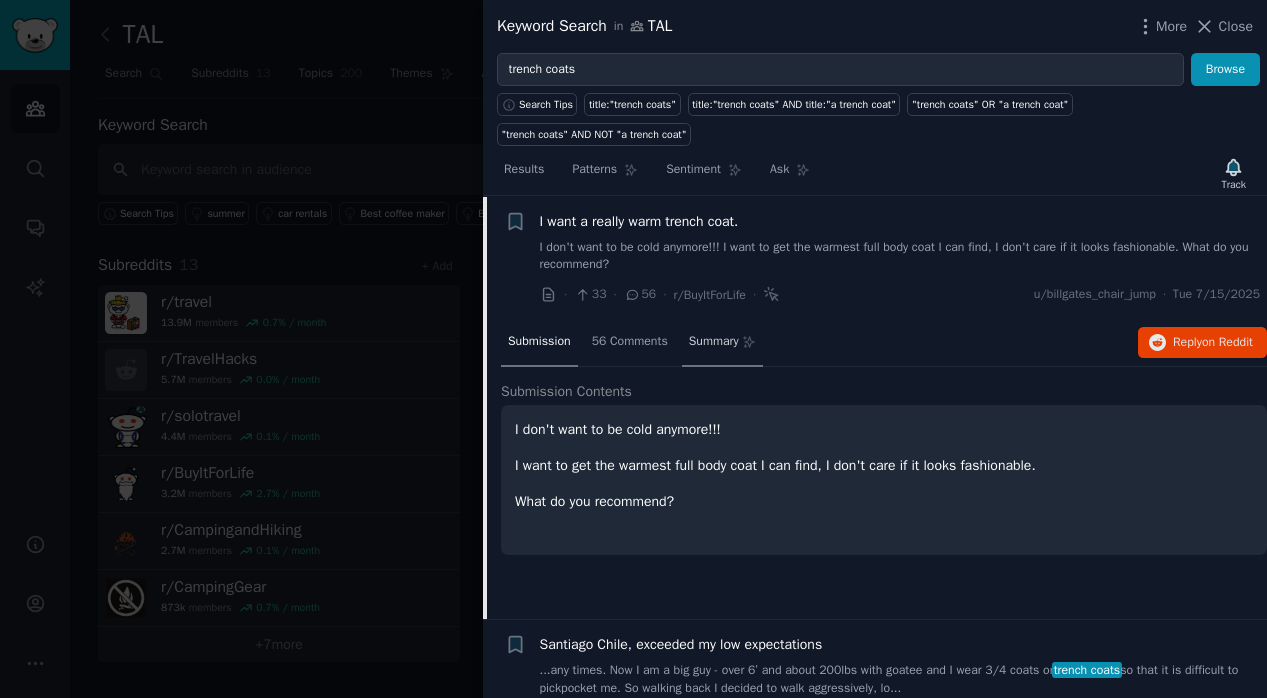 click on "Summary" at bounding box center [714, 342] 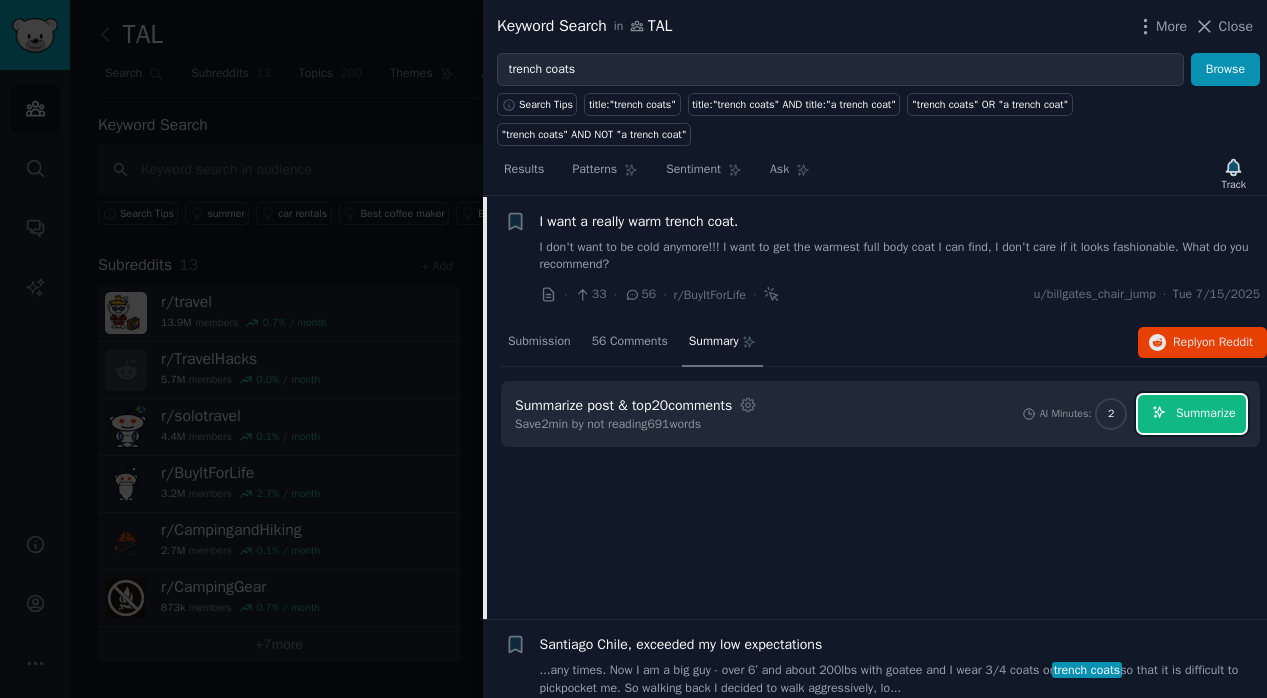 click on "Summarize" at bounding box center (1205, 414) 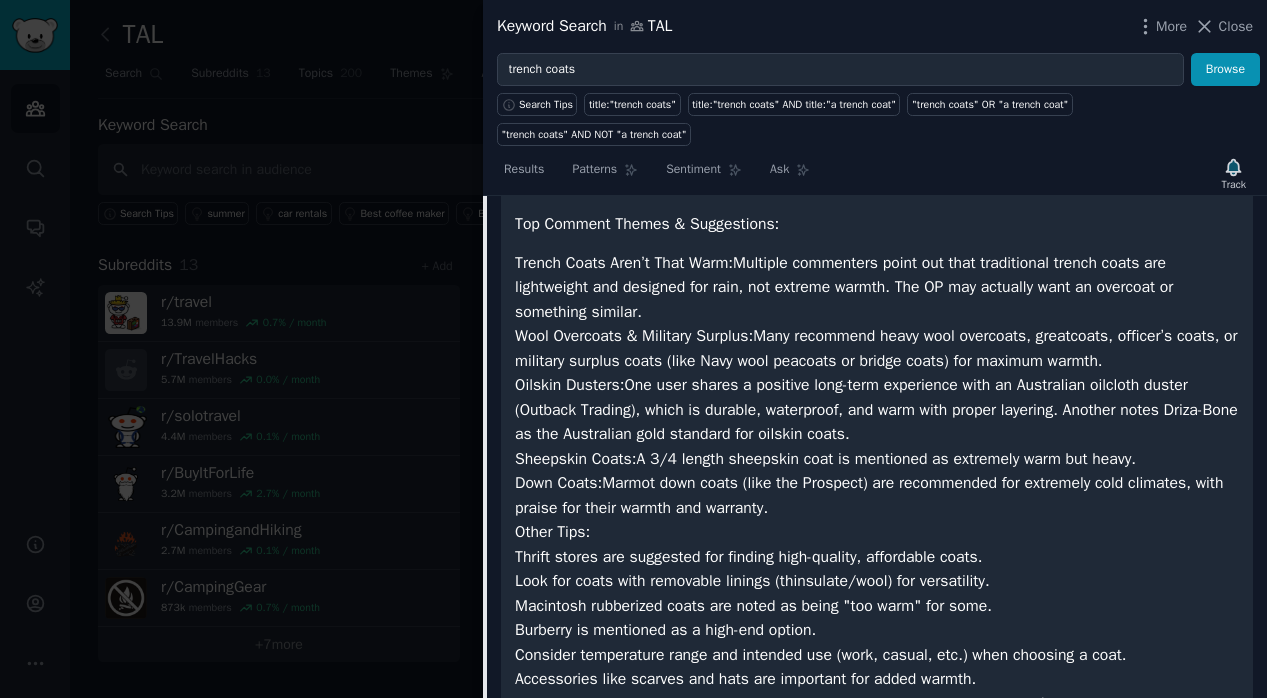 scroll, scrollTop: 397, scrollLeft: 0, axis: vertical 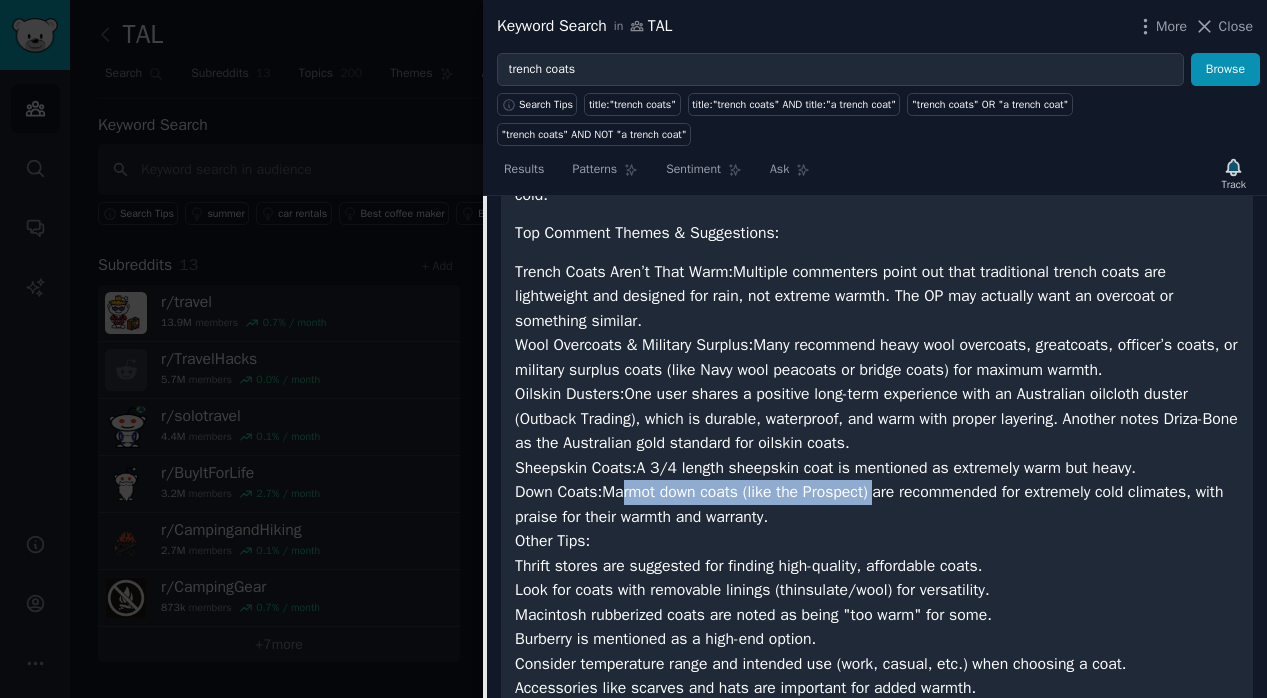 drag, startPoint x: 892, startPoint y: 493, endPoint x: 624, endPoint y: 497, distance: 268.02985 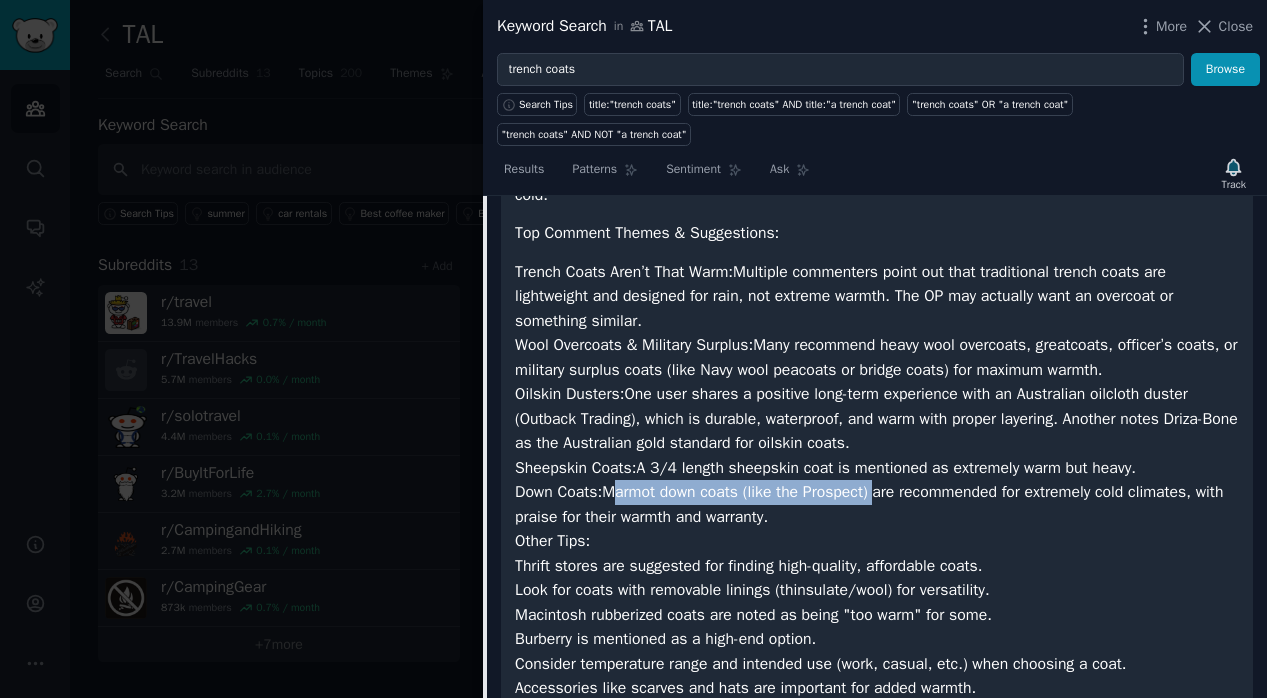 copy on "Marmot down coats (like the Prospect)" 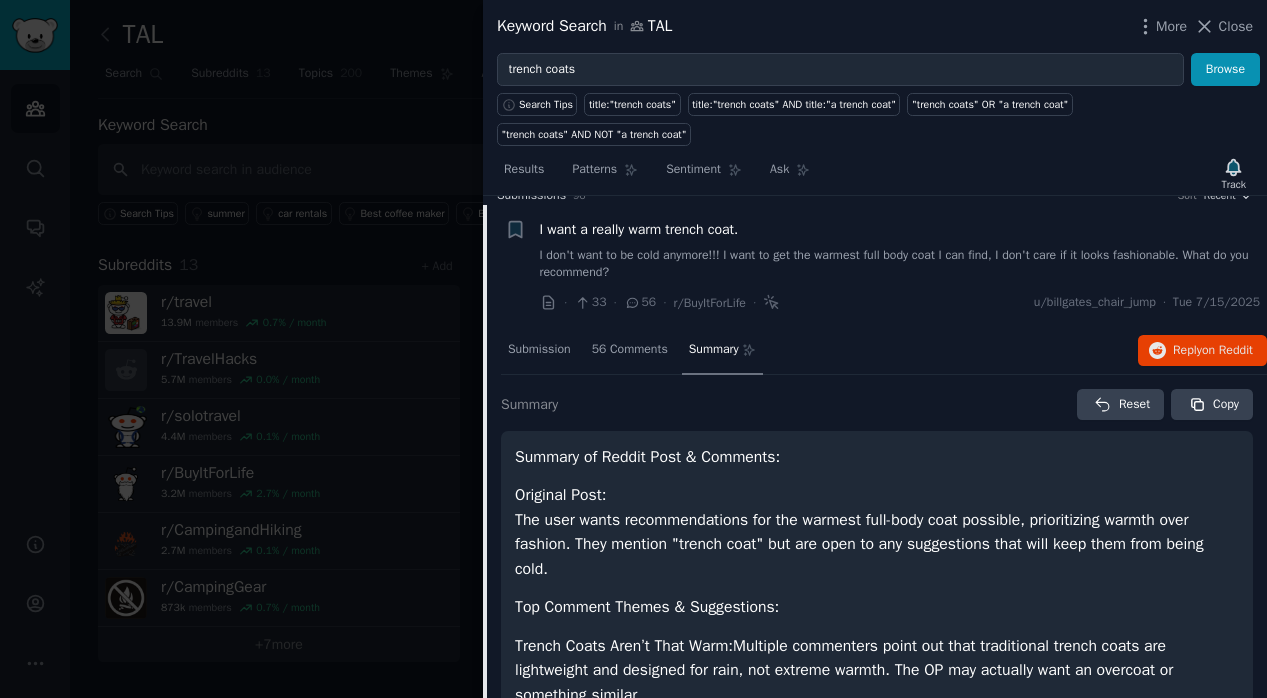 scroll, scrollTop: 0, scrollLeft: 0, axis: both 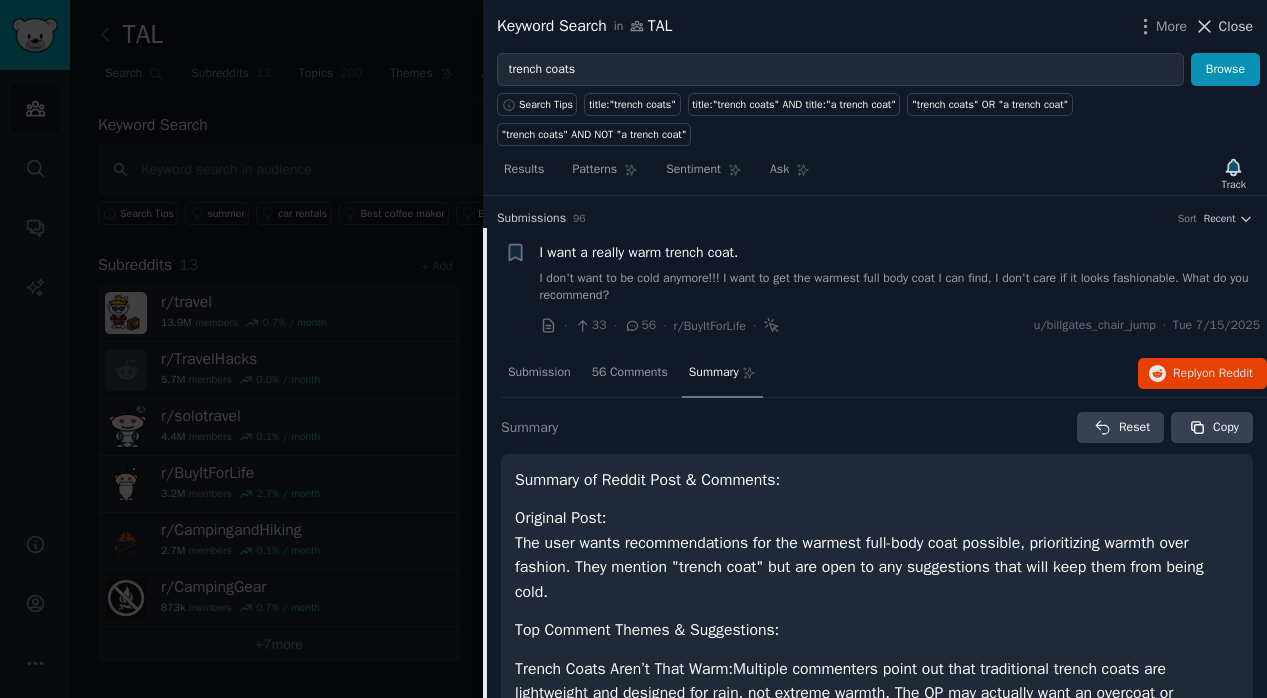 click on "Close" at bounding box center [1223, 26] 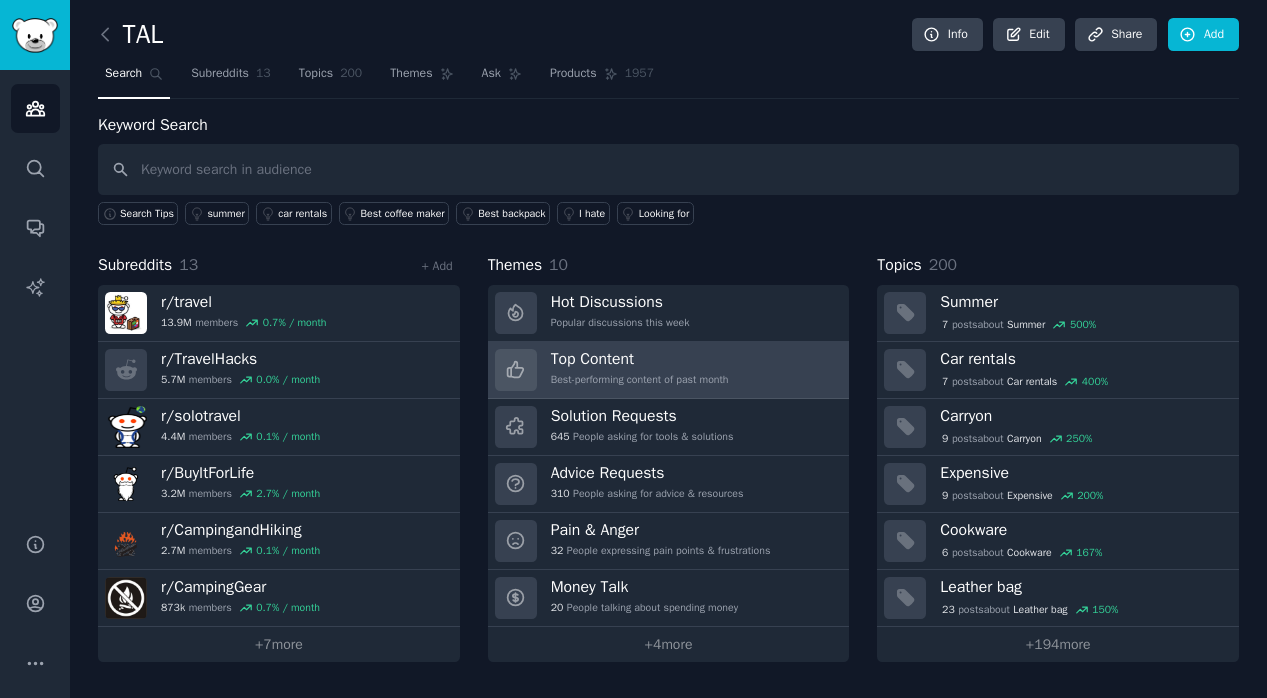 click on "Top Content" at bounding box center (640, 359) 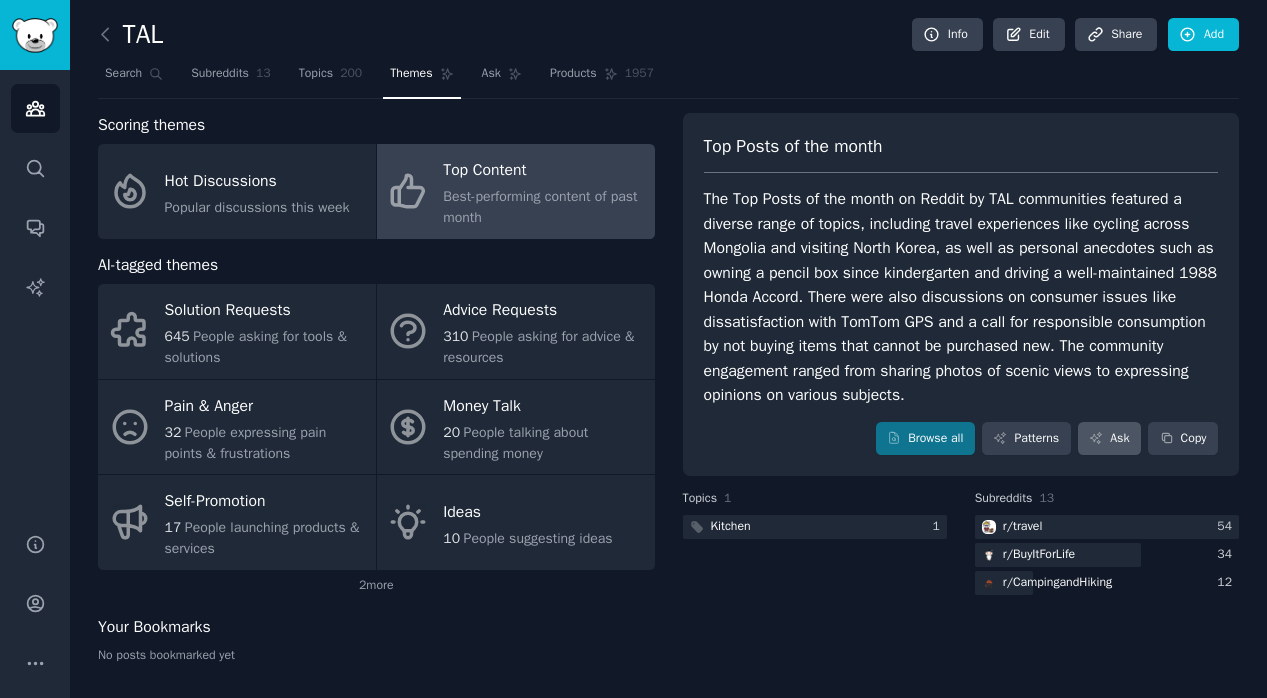 scroll, scrollTop: 8, scrollLeft: 0, axis: vertical 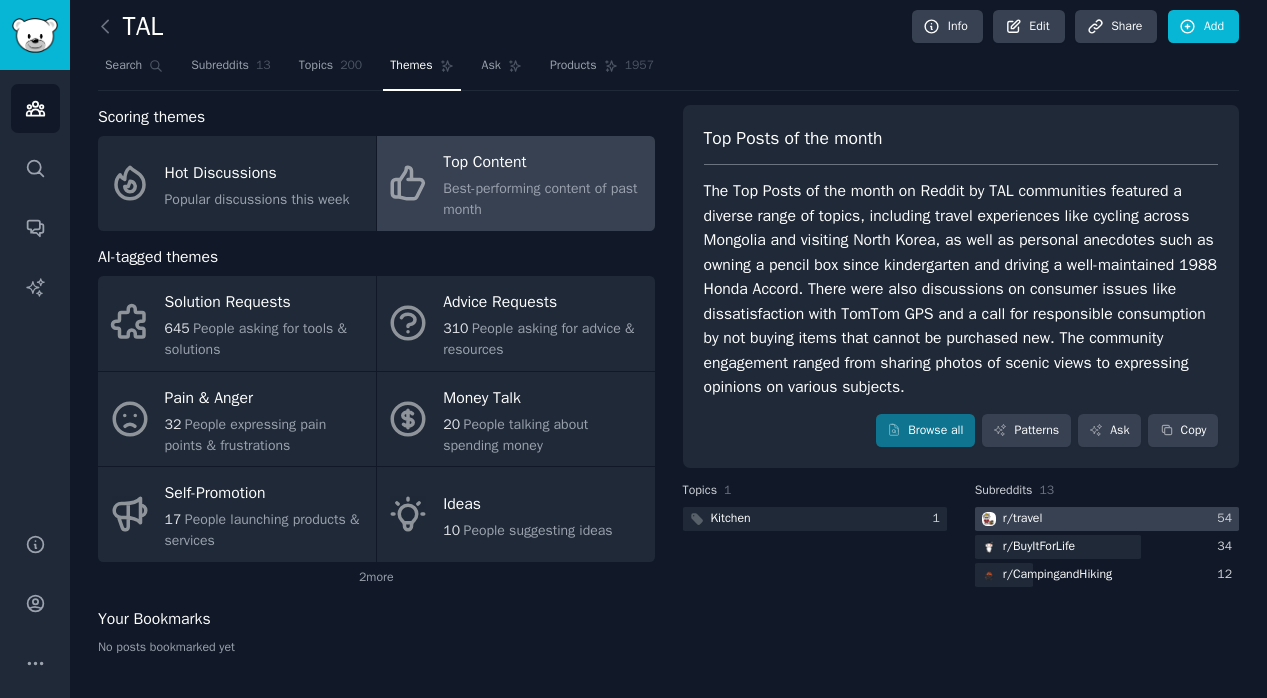 click at bounding box center (1107, 519) 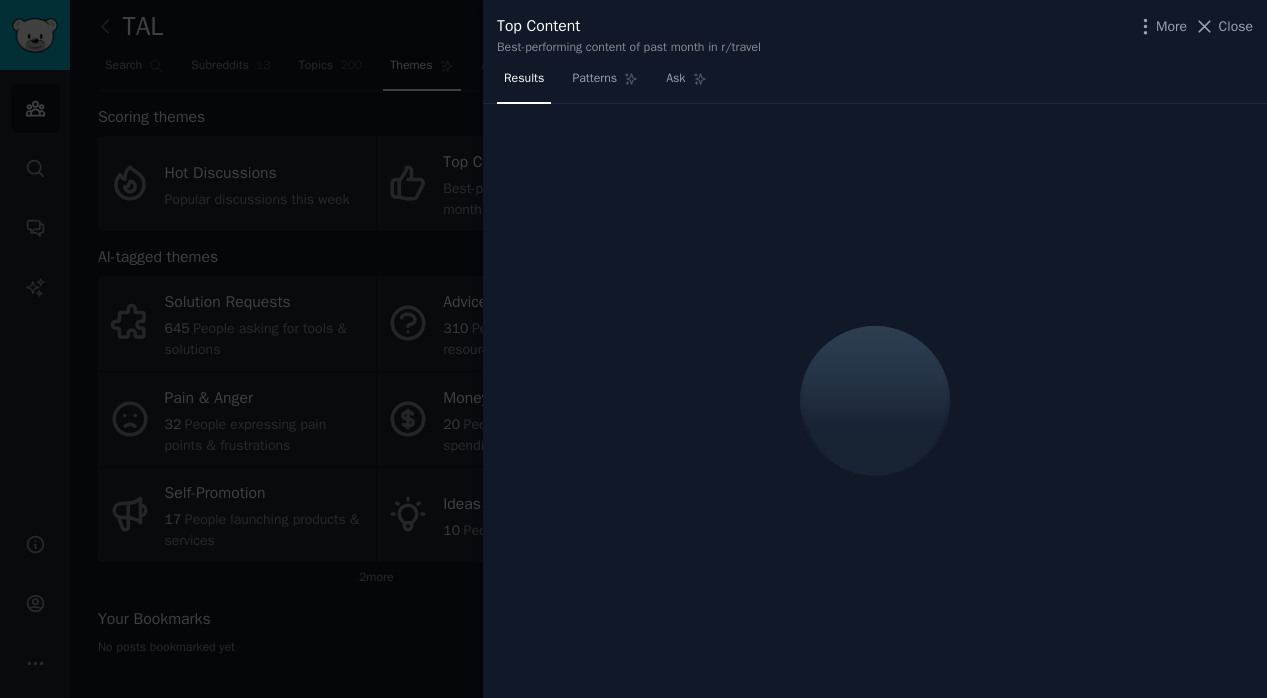 click at bounding box center [633, 349] 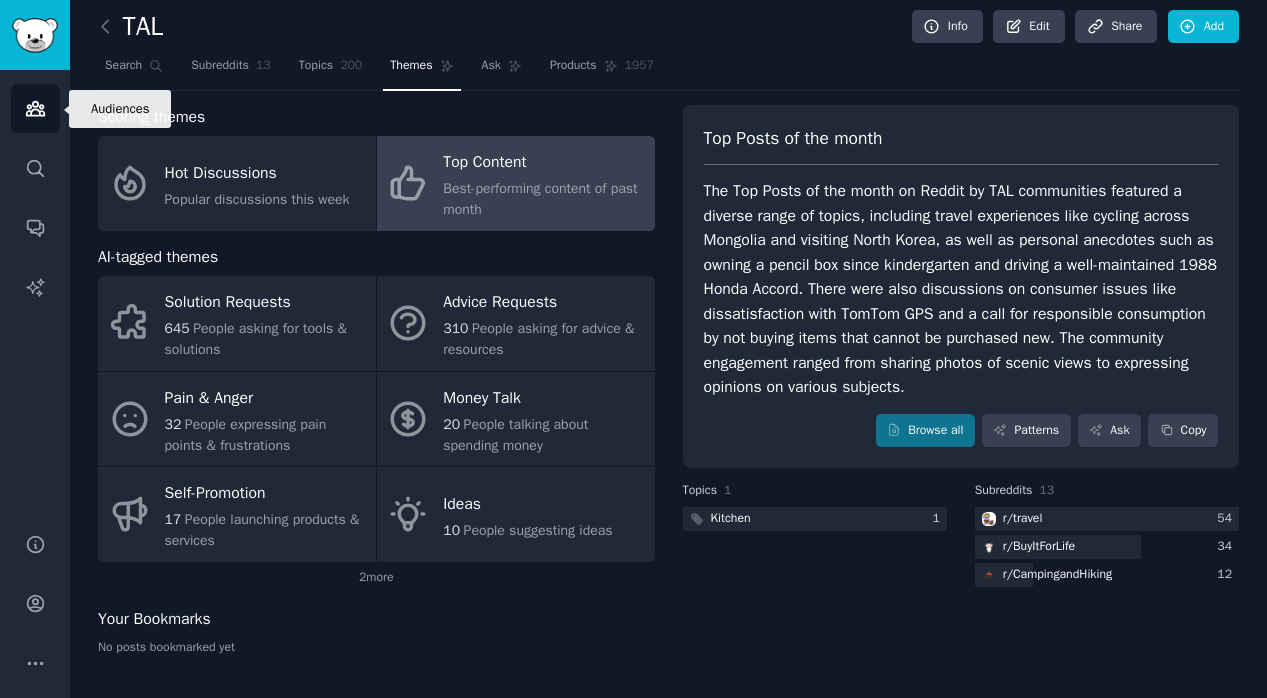 click 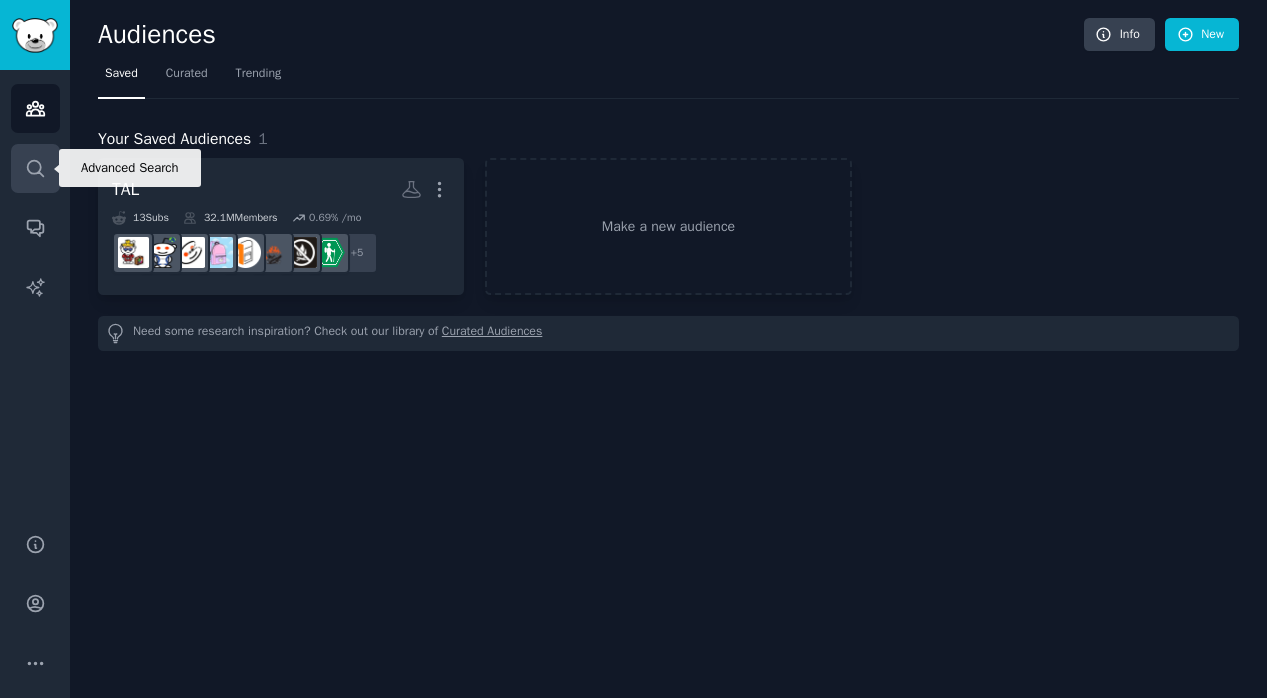 click 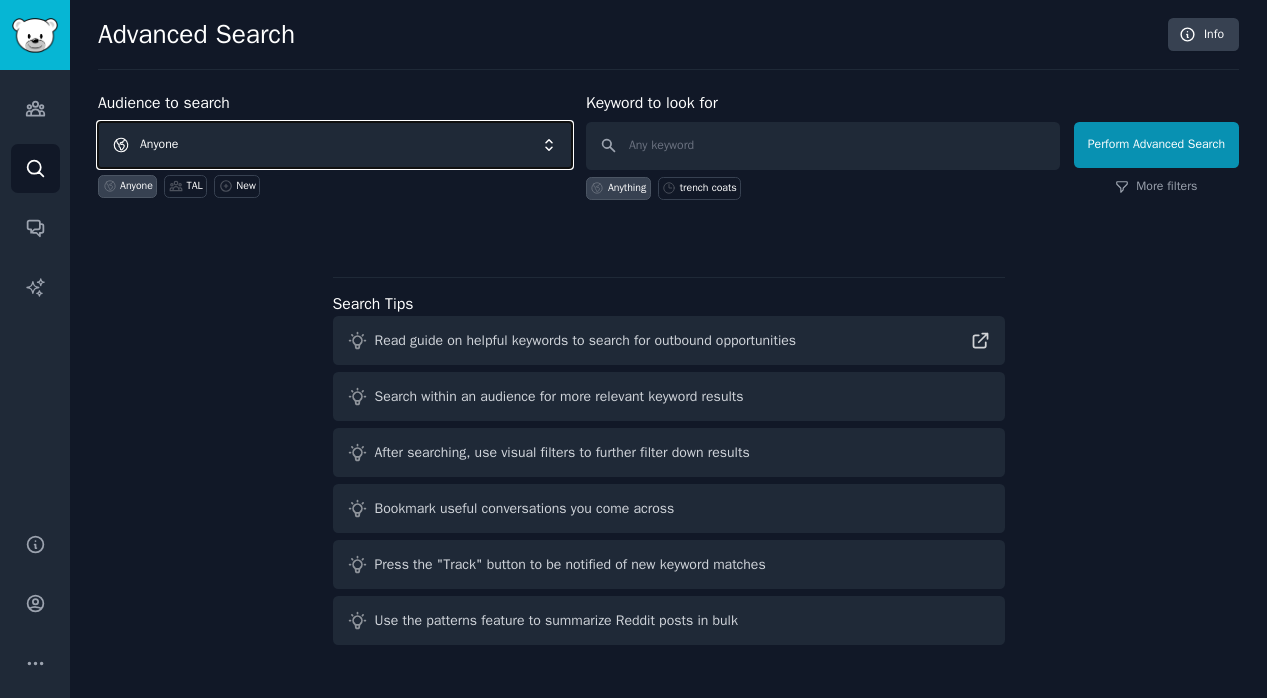 click on "Anyone" at bounding box center [335, 145] 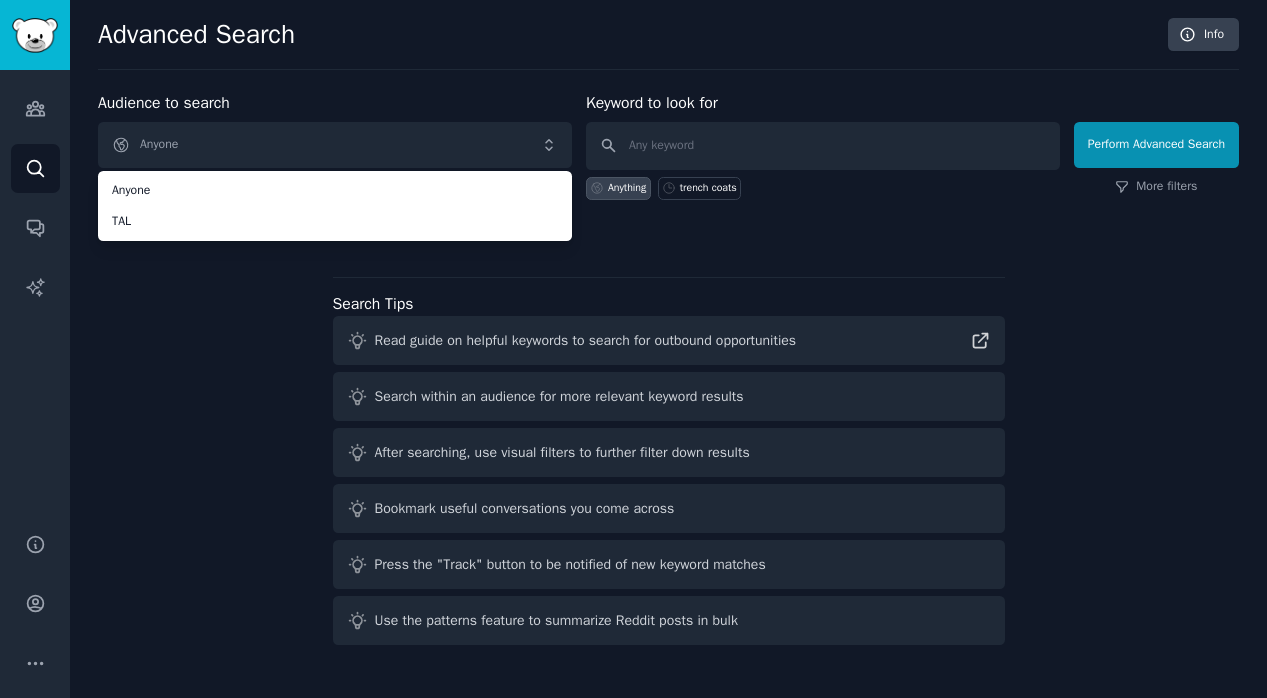 click on "Audience to search Anyone Anyone TAL Anyone TAL New Keyword to look for Anything trench coats   Perform Advanced Search More filters Search Tips Read guide on helpful keywords to search for outbound opportunities Search within an audience for more relevant keyword results After searching, use visual filters to further filter down results Bookmark useful conversations you come across Press the "Track" button to be notified of new keyword matches Use the patterns feature to summarize Reddit posts in bulk" at bounding box center [668, 372] 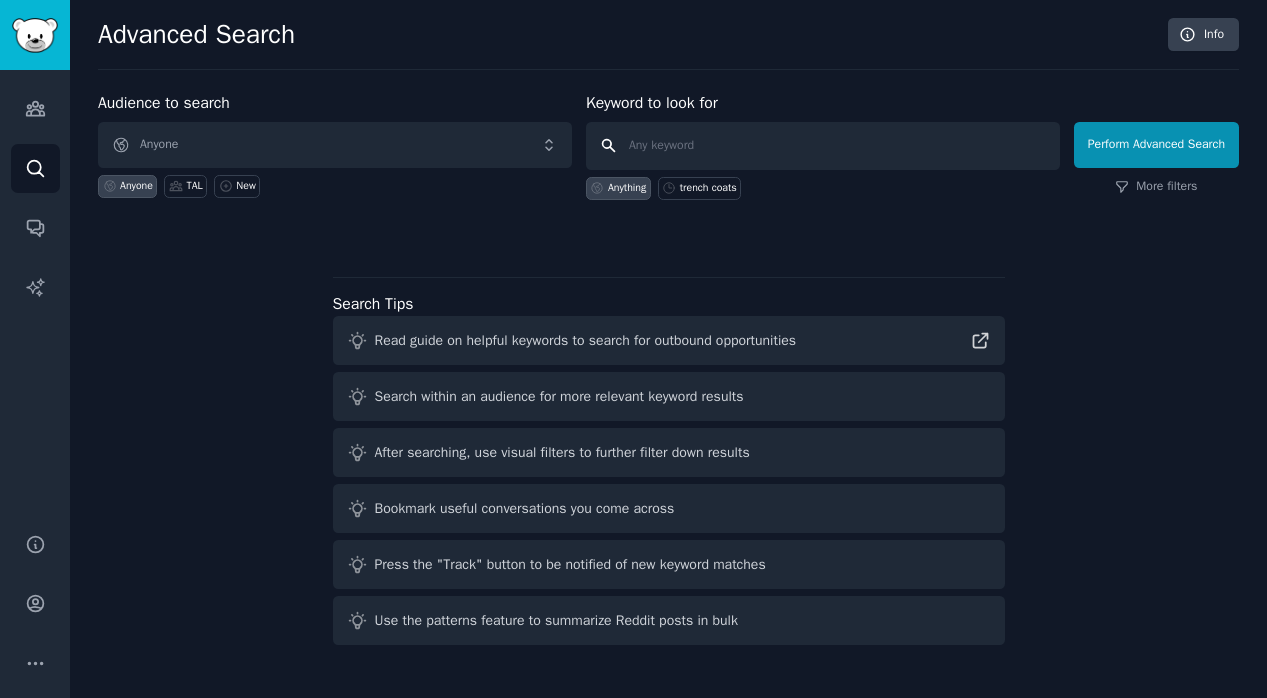 click at bounding box center (823, 146) 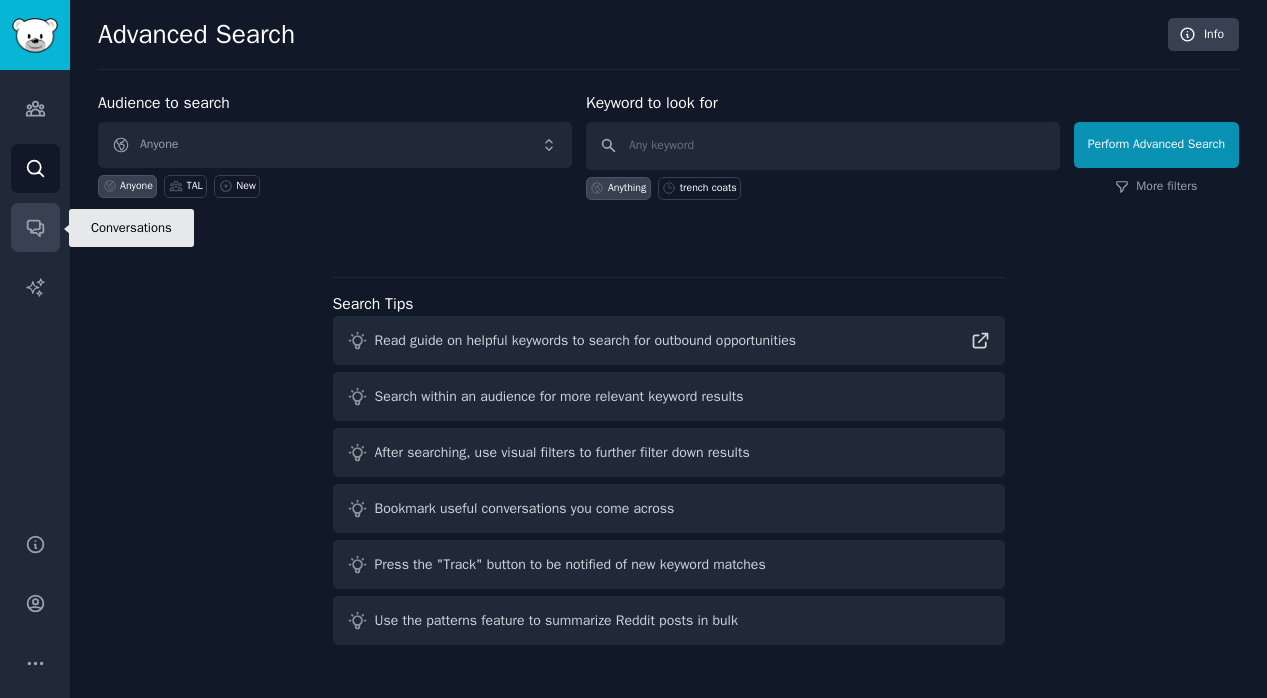 click on "Conversations" at bounding box center [35, 227] 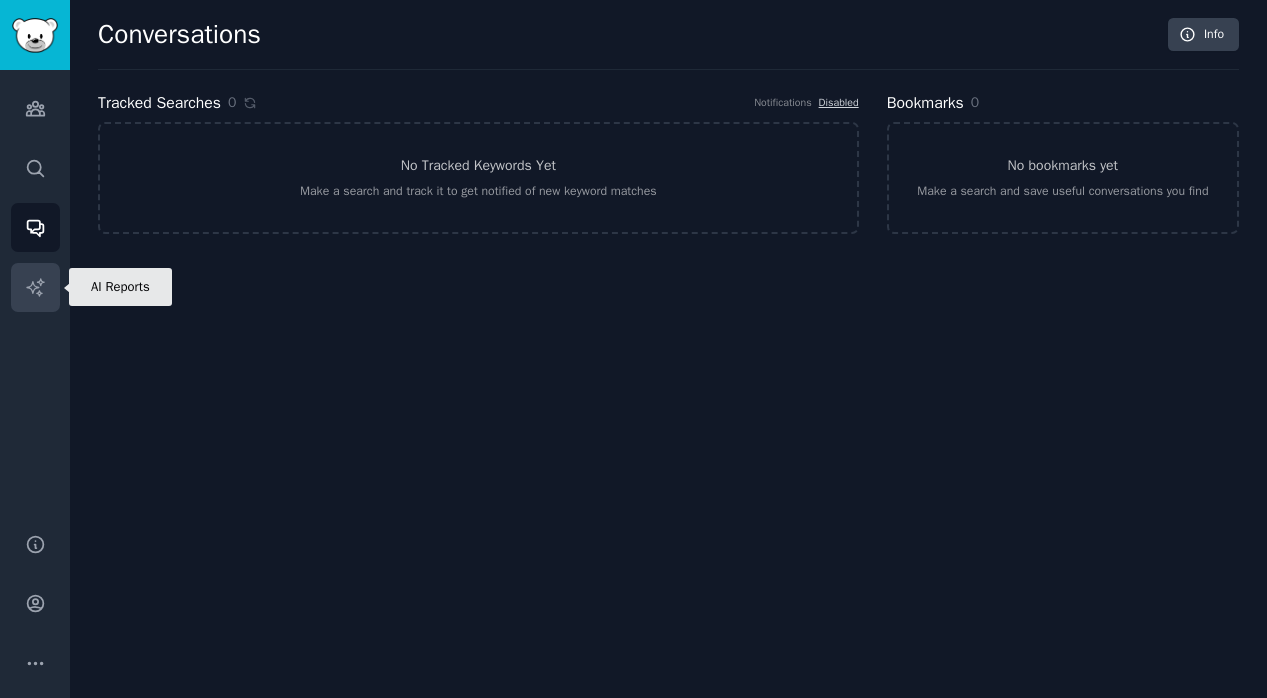 click 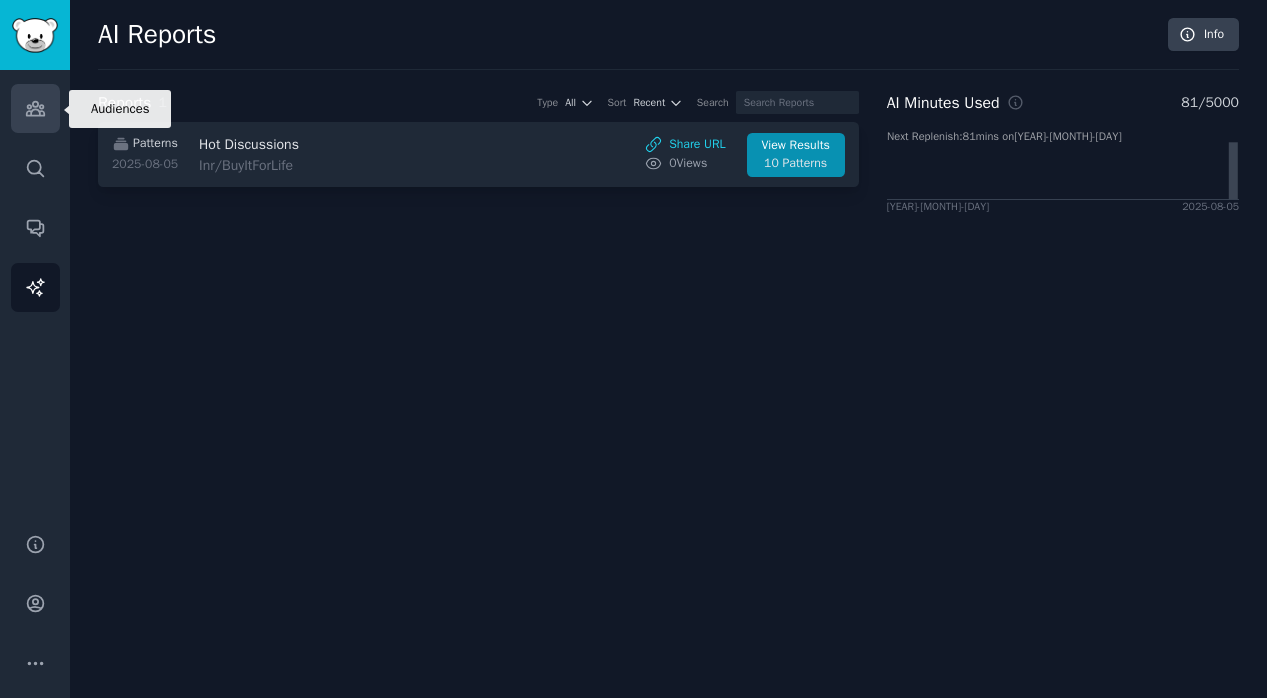 click on "Audiences" at bounding box center [35, 108] 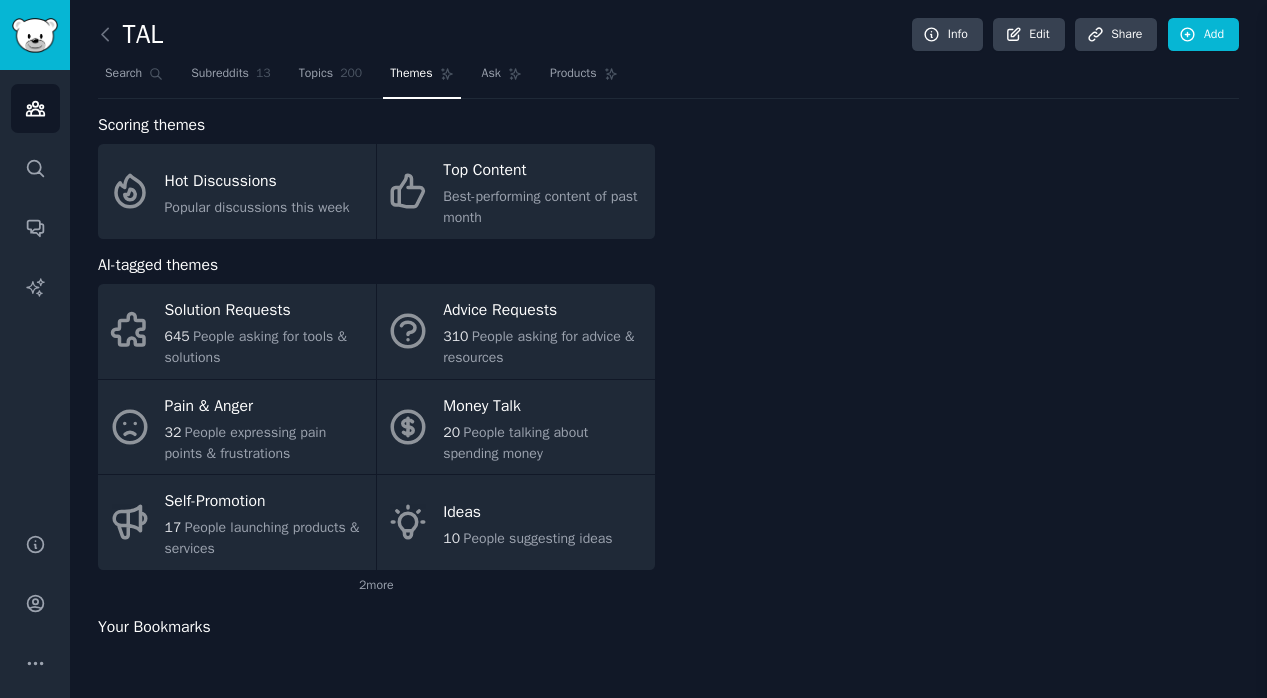 scroll, scrollTop: 0, scrollLeft: 0, axis: both 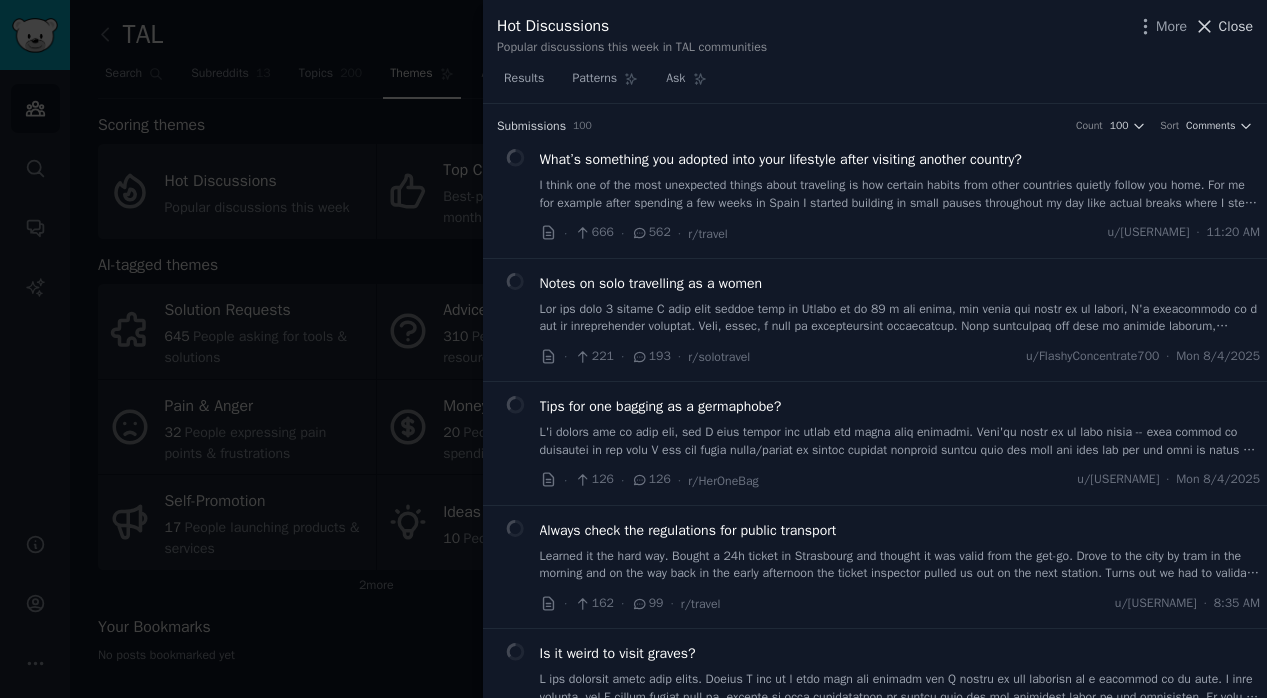 click 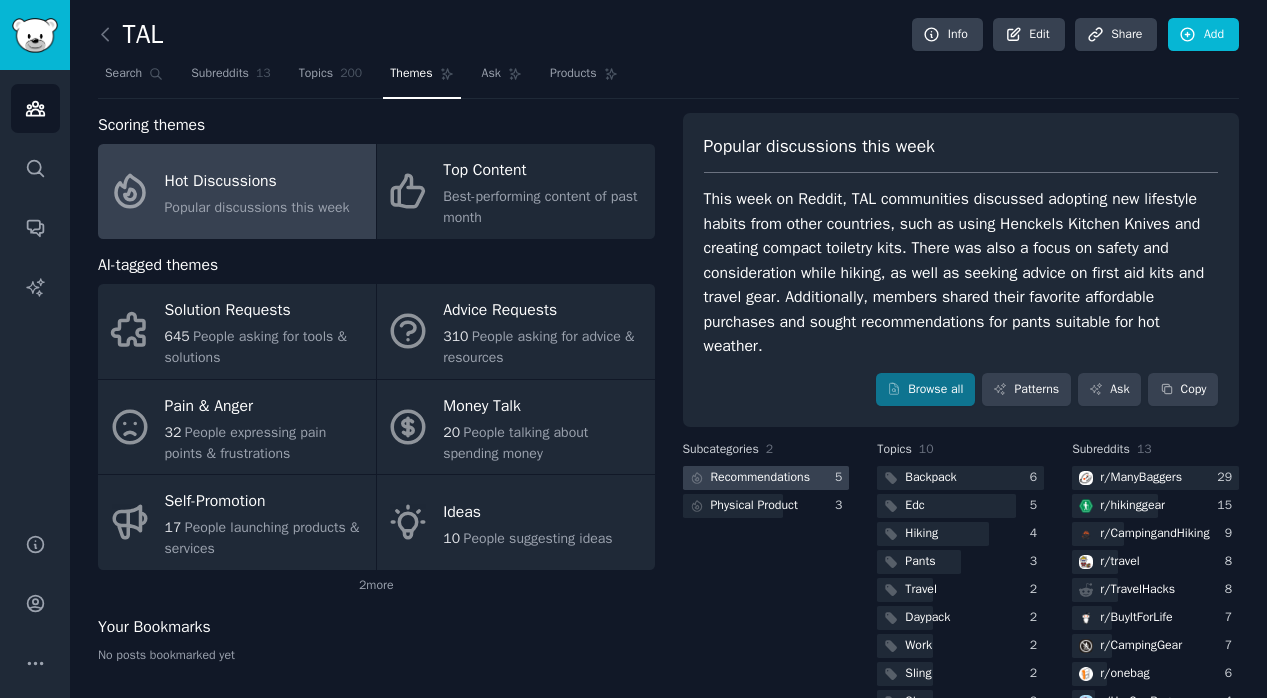 click on "Recommendations" at bounding box center (761, 478) 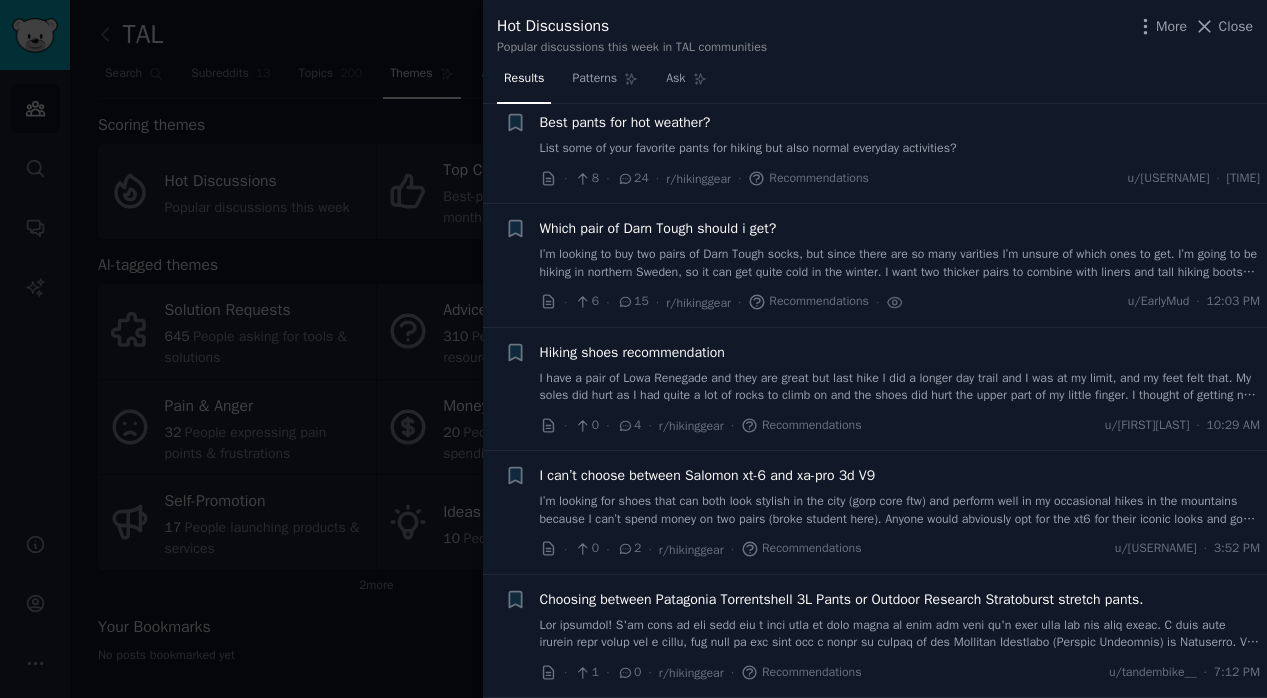 scroll, scrollTop: 0, scrollLeft: 0, axis: both 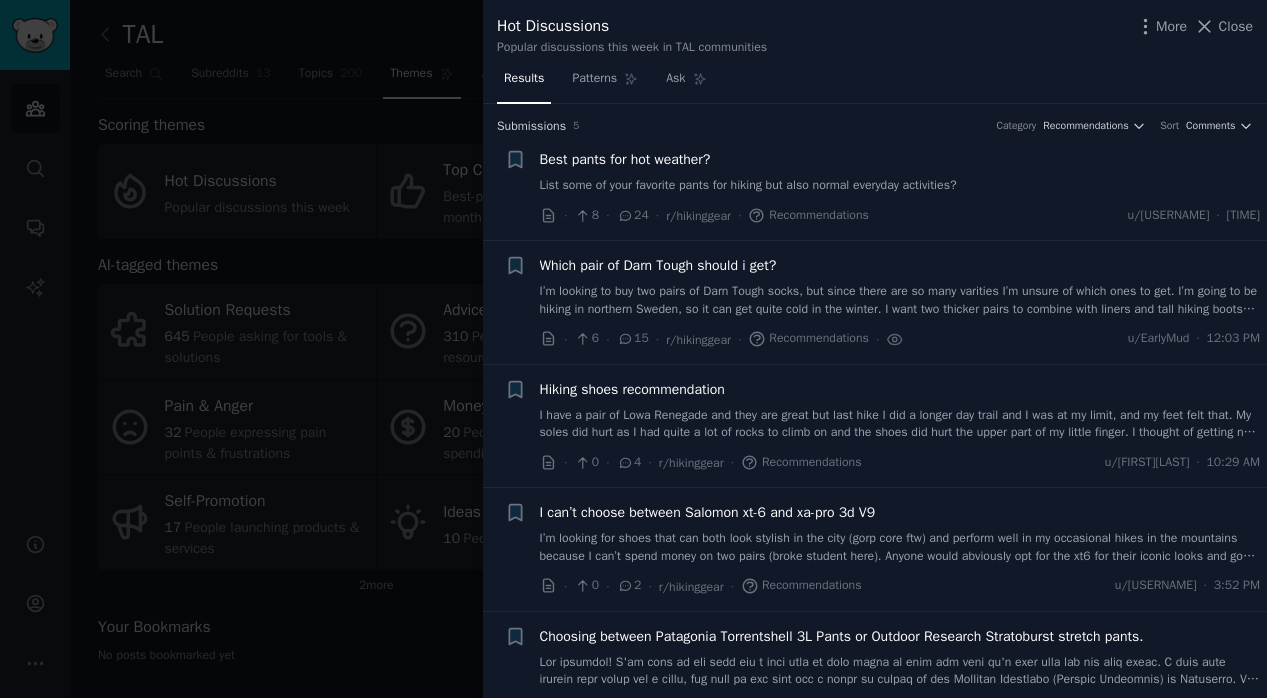 click on "I’m looking to buy two pairs of Darn Tough socks, but since there are so many varities I’m unsure of which ones to get.
I’m going to be hiking in northern Sweden, so it can get quite cold in the winter. I want two thicker pairs to combine with liners and tall hiking boots from Lundhags.
What is your experience, and what do you recommend? Thankful for all help!" at bounding box center [900, 300] 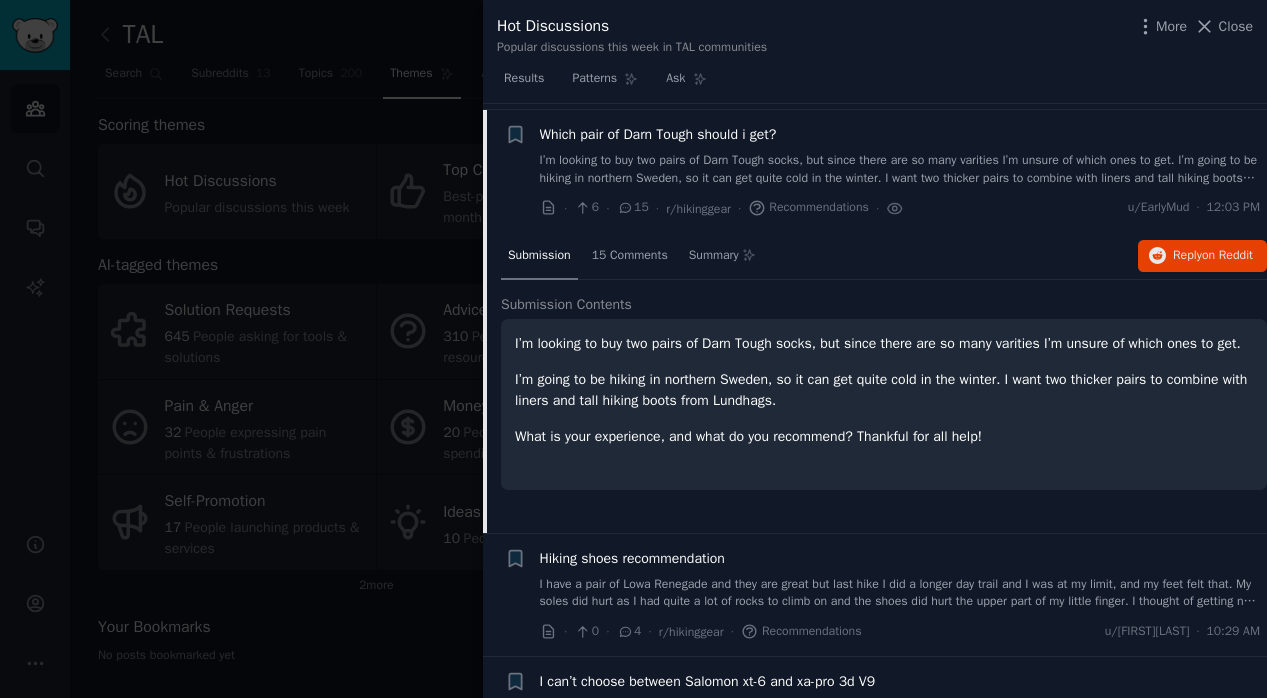 scroll, scrollTop: 137, scrollLeft: 0, axis: vertical 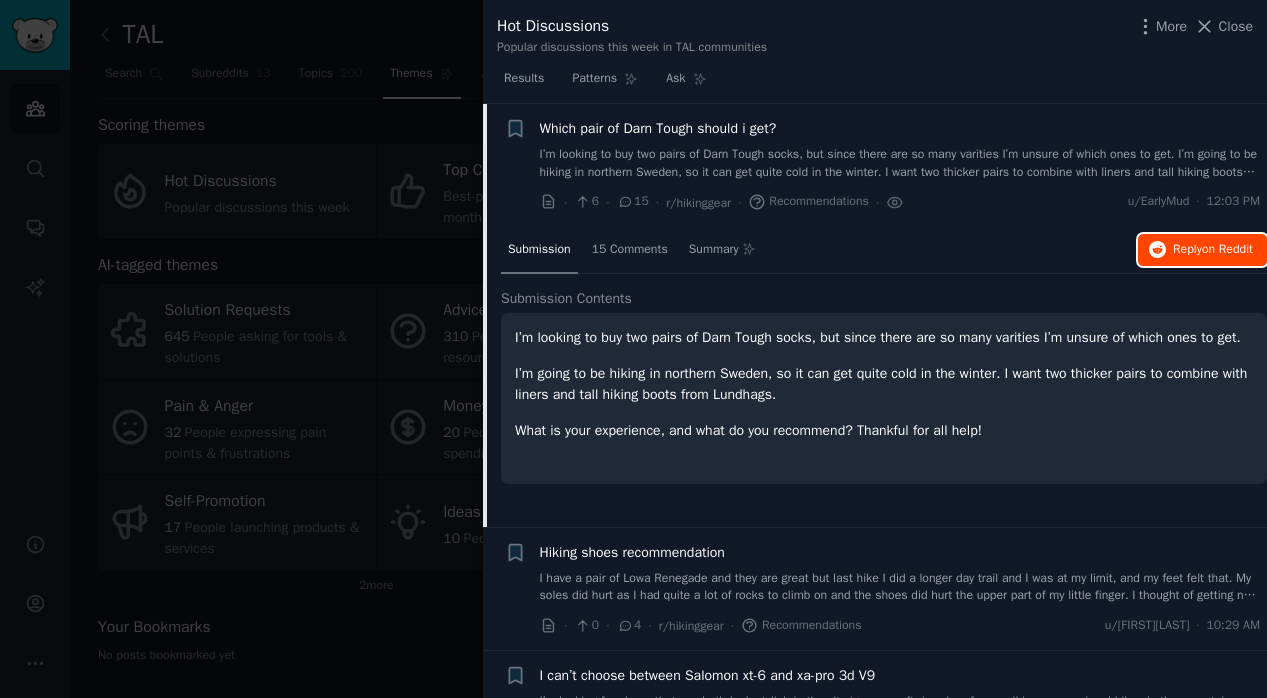 click on "Reply  on Reddit" at bounding box center (1213, 250) 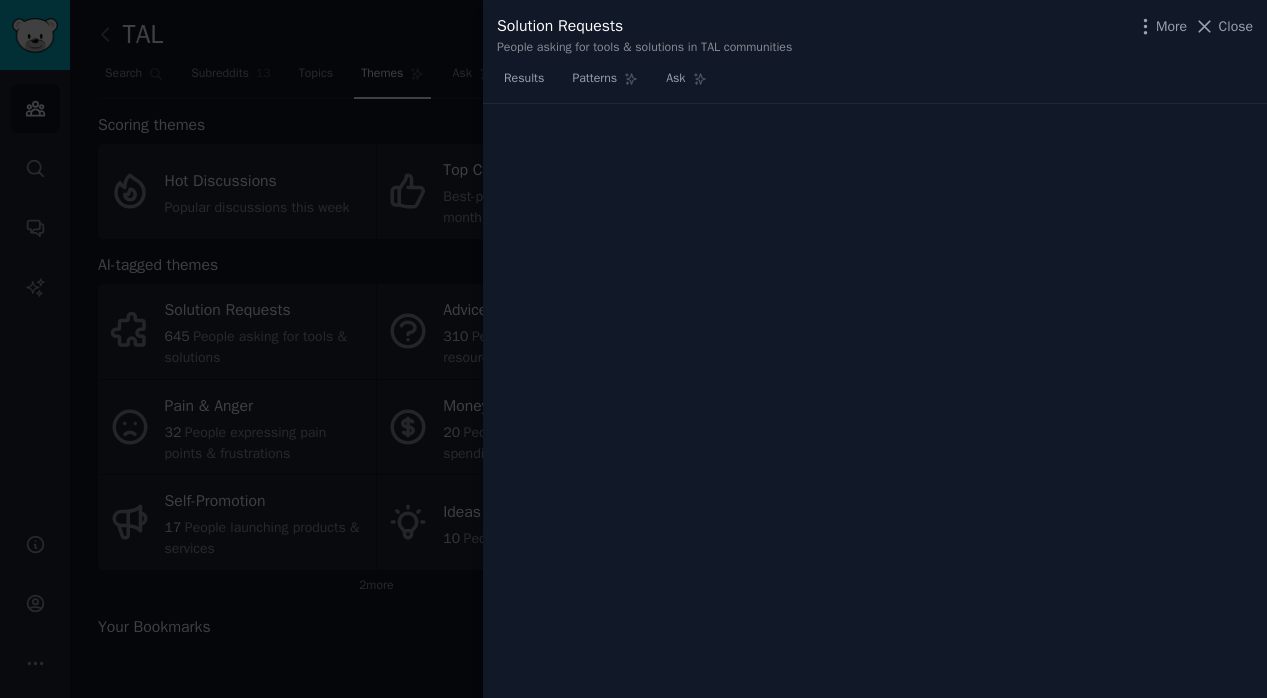 scroll, scrollTop: 0, scrollLeft: 0, axis: both 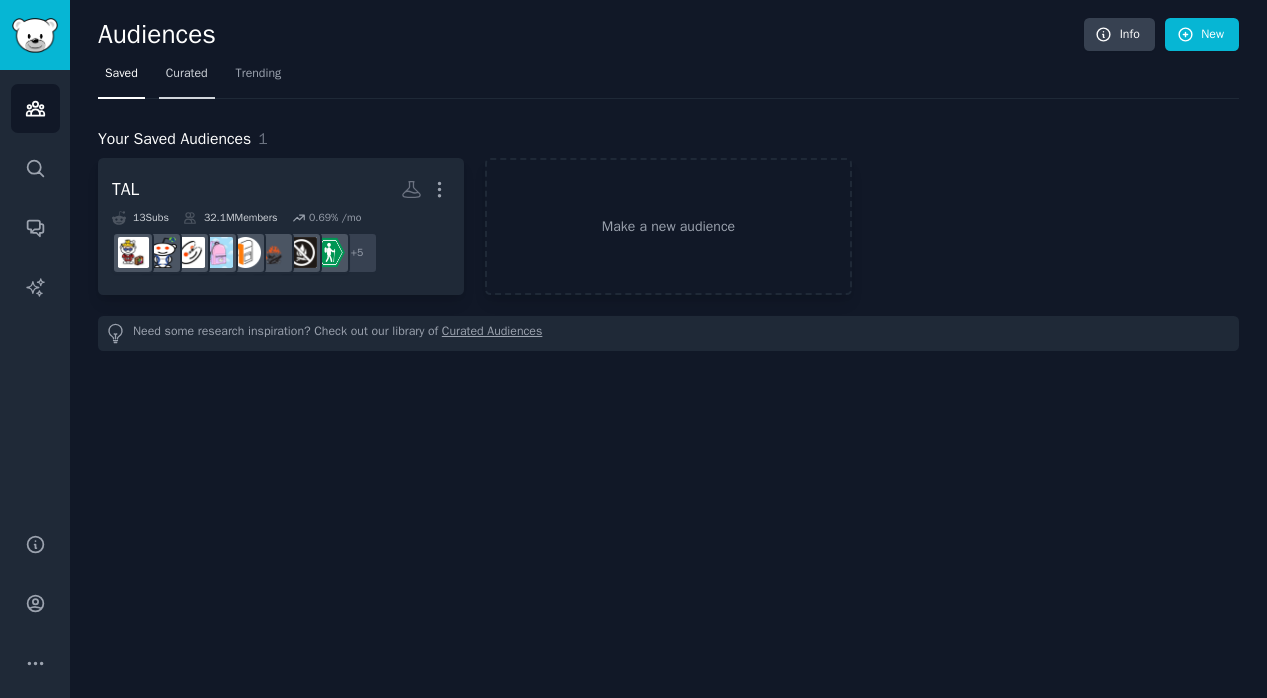 click on "Curated" at bounding box center (187, 74) 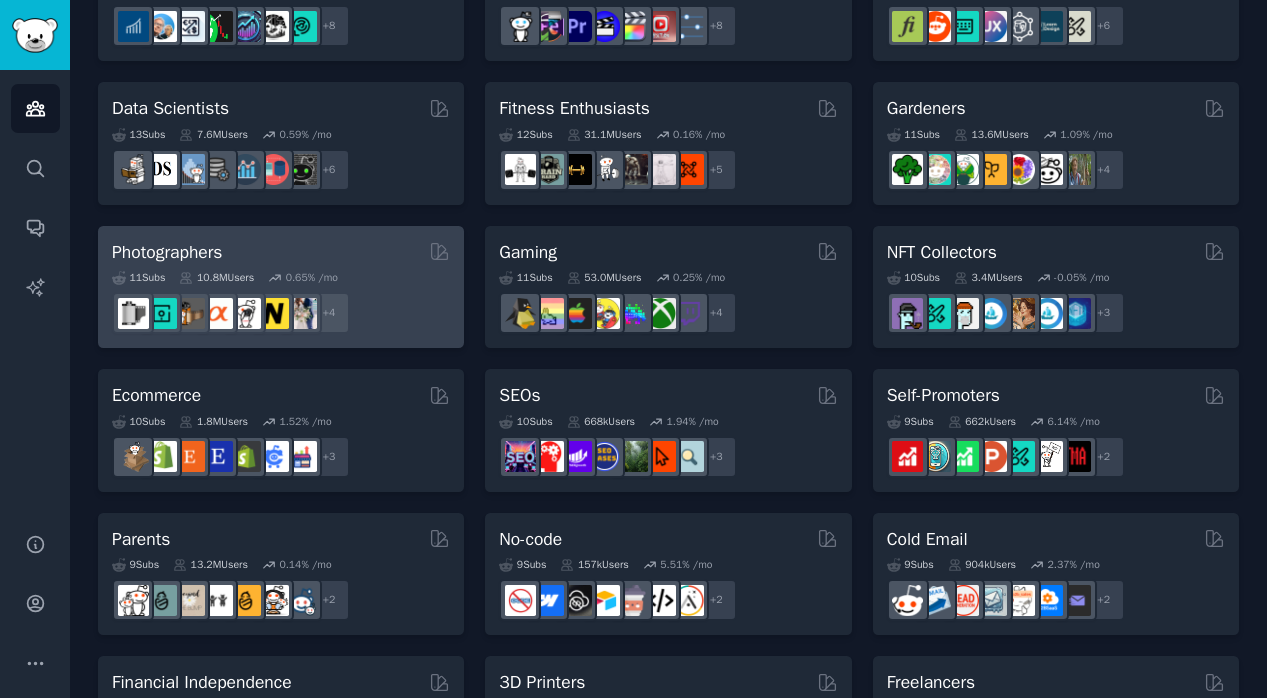 scroll, scrollTop: 654, scrollLeft: 0, axis: vertical 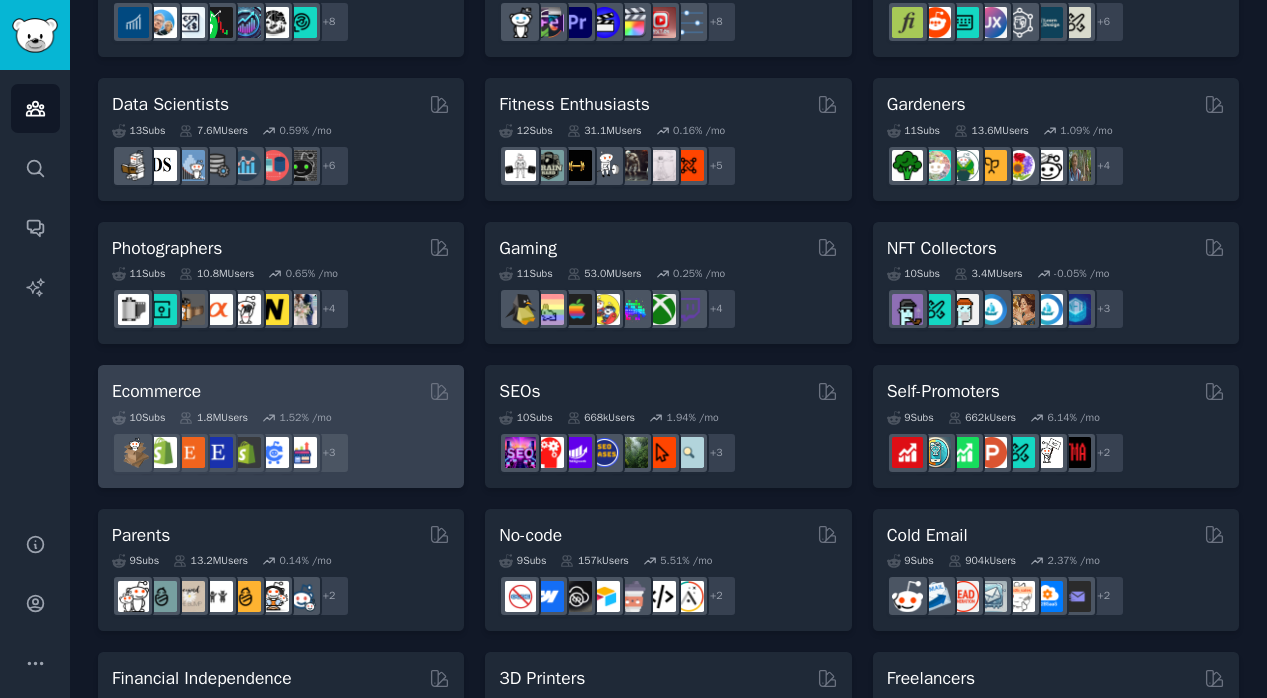 click on "10  Sub s 1.8M  Users 1.52 % /mo + 3" at bounding box center (281, 439) 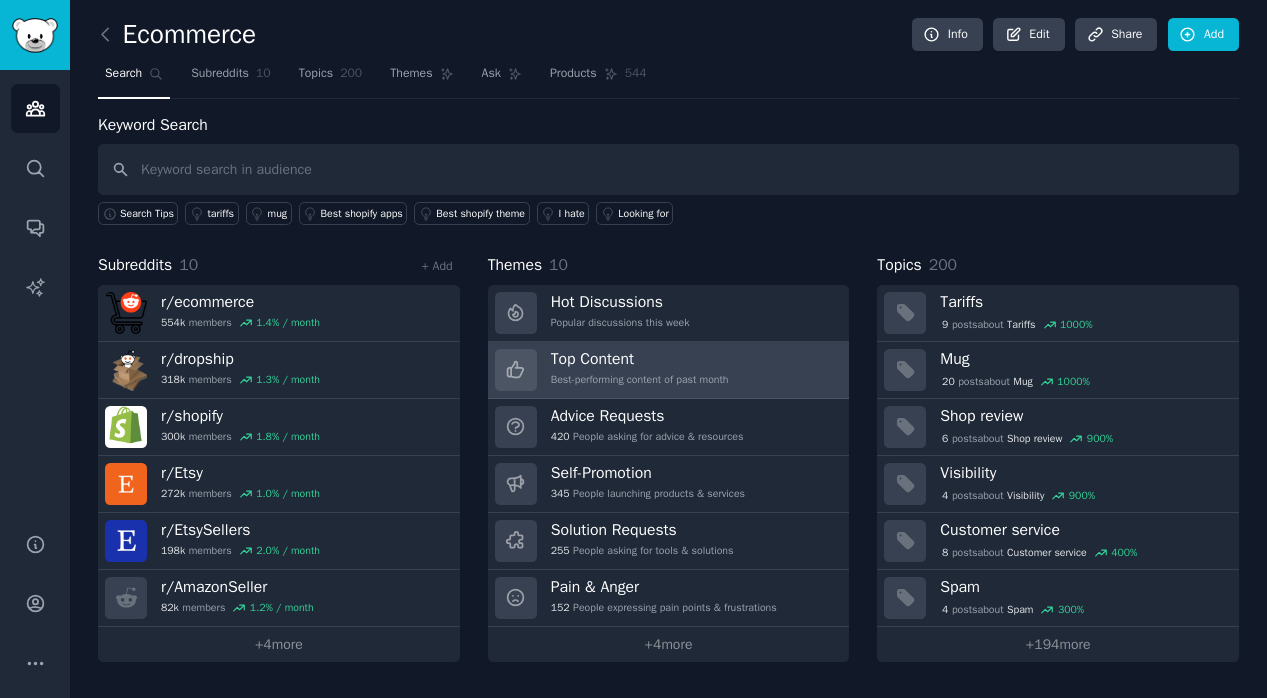 click on "Best-performing content of past month" at bounding box center (640, 380) 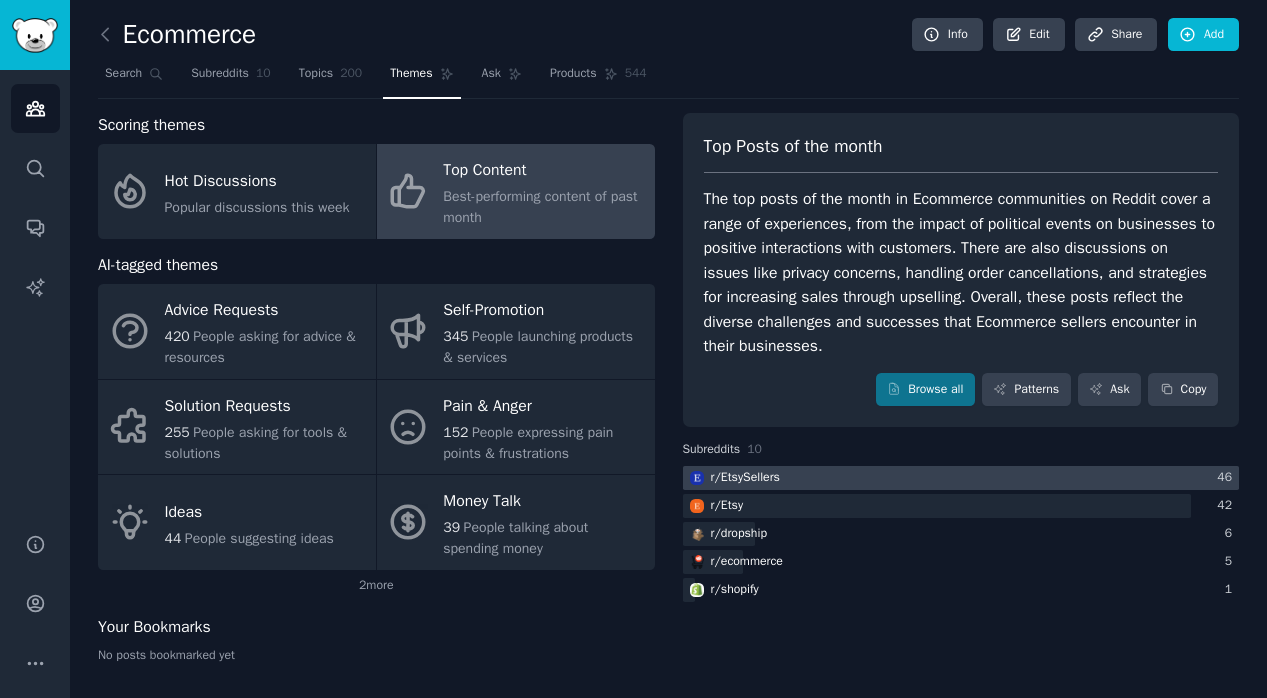 click on "r/ EtsySellers" at bounding box center [746, 478] 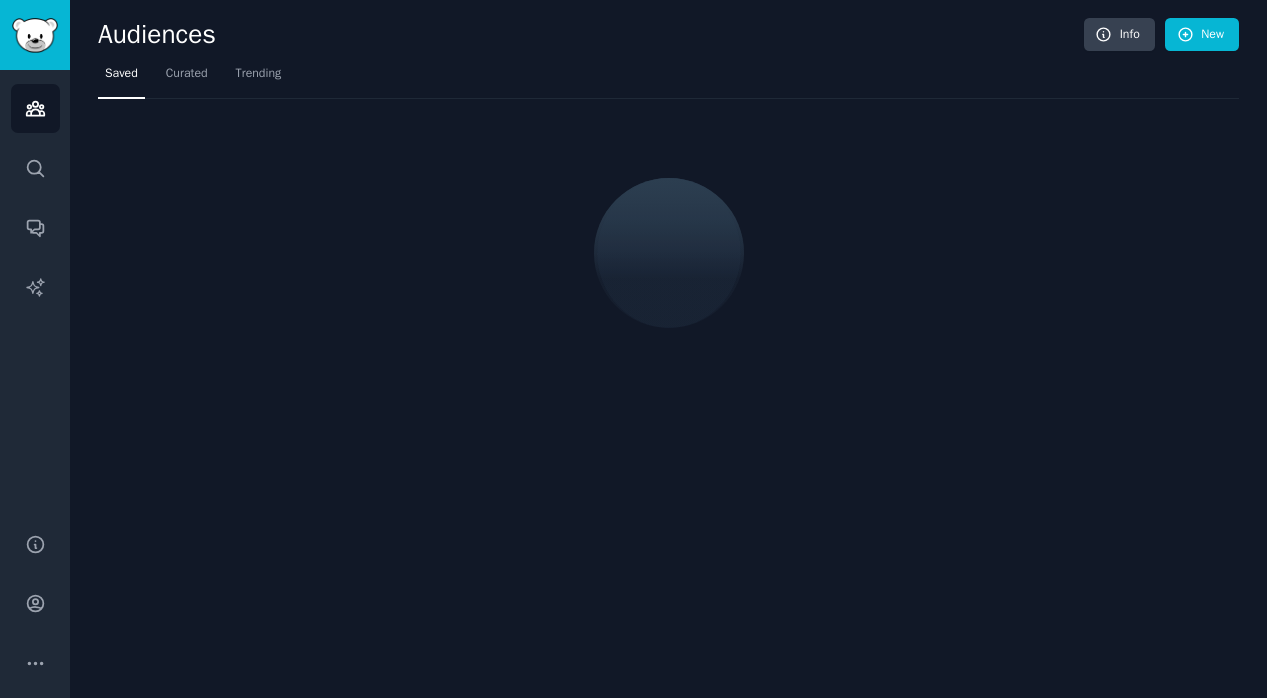 scroll, scrollTop: 0, scrollLeft: 0, axis: both 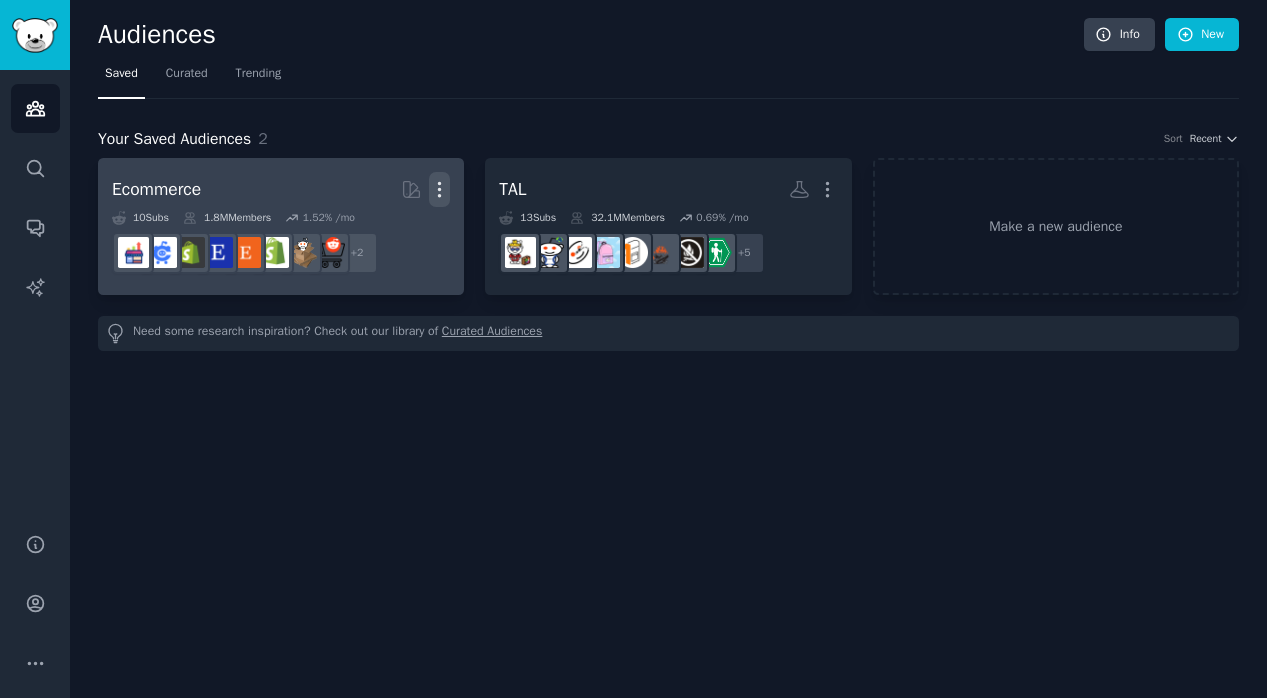 click 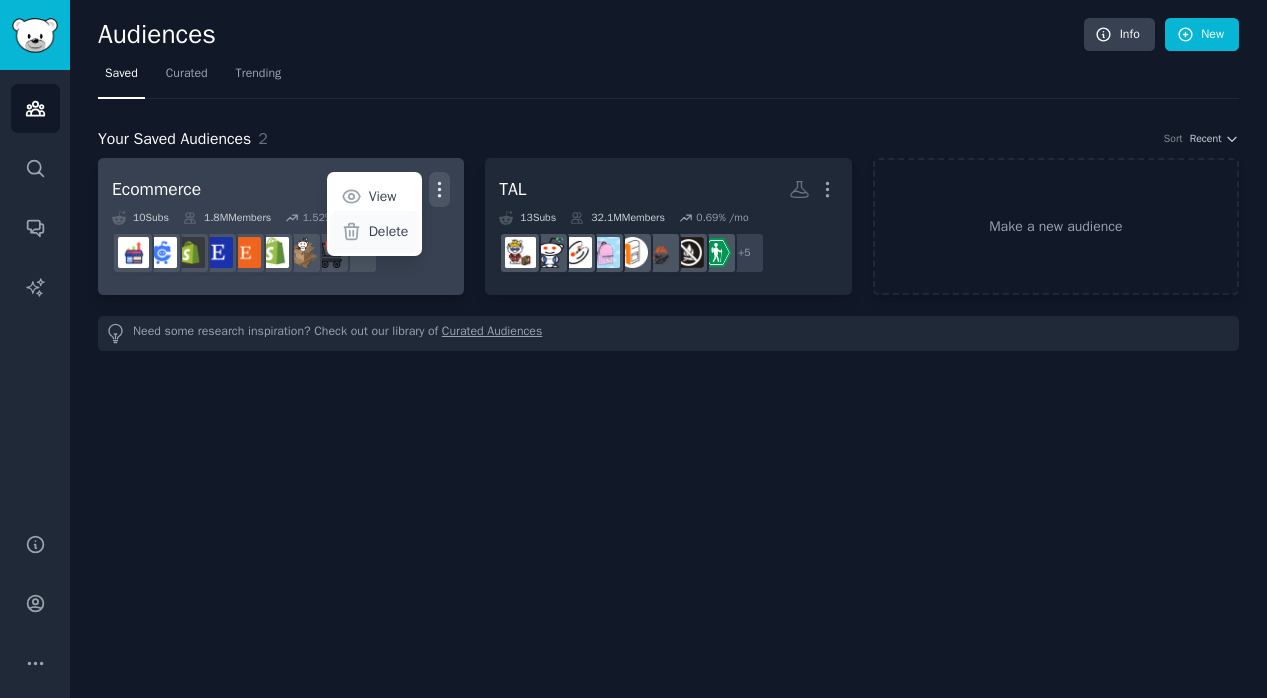 click on "Delete" at bounding box center (389, 231) 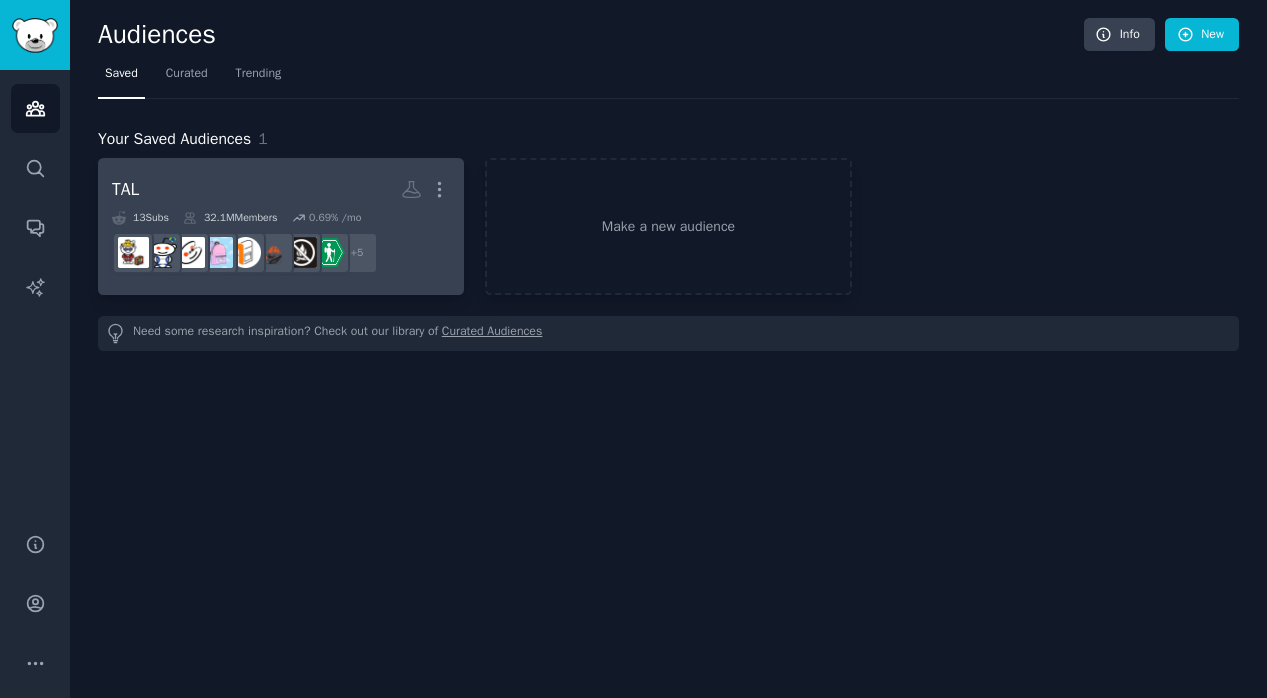 click on "TAL More" at bounding box center (281, 189) 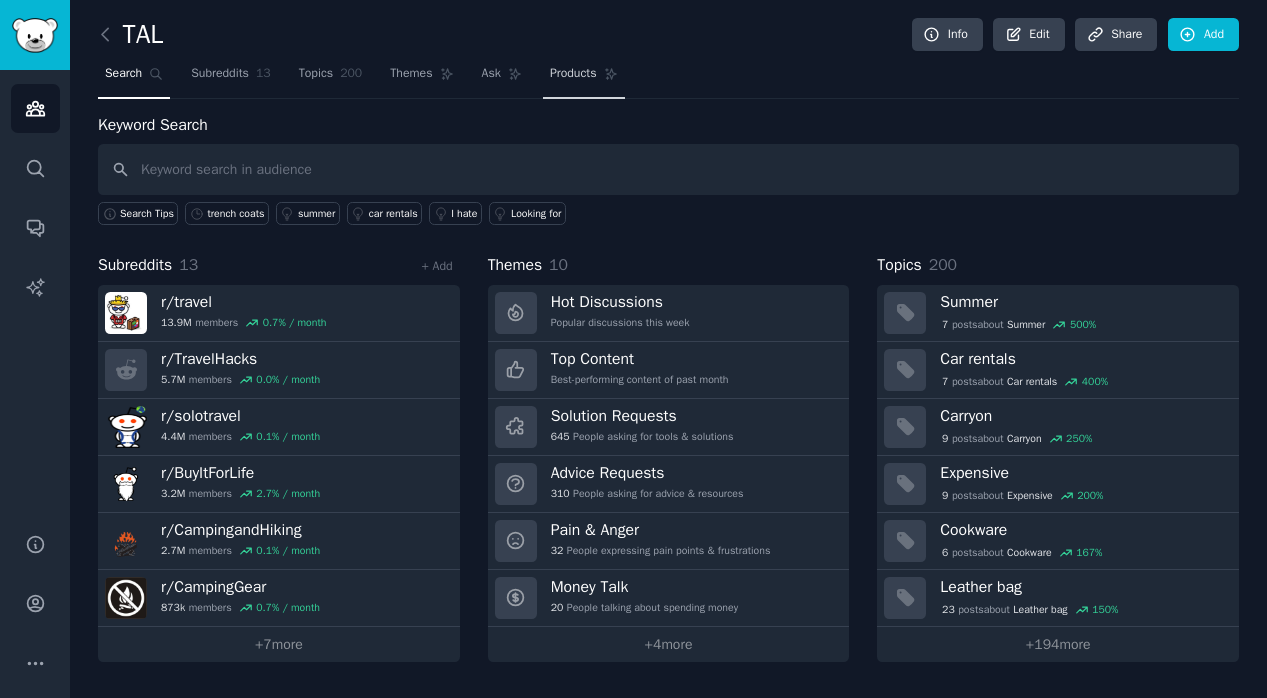 click on "Products" at bounding box center [573, 74] 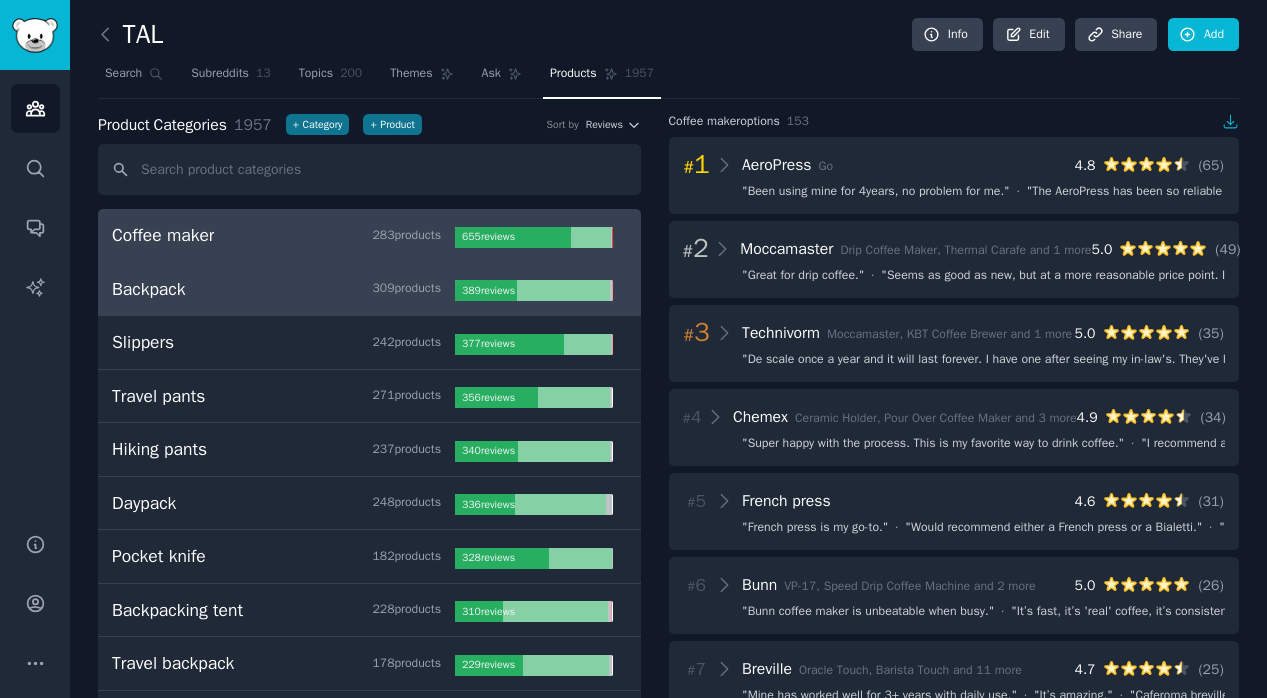 click on "Backpack 309  product s" at bounding box center (283, 289) 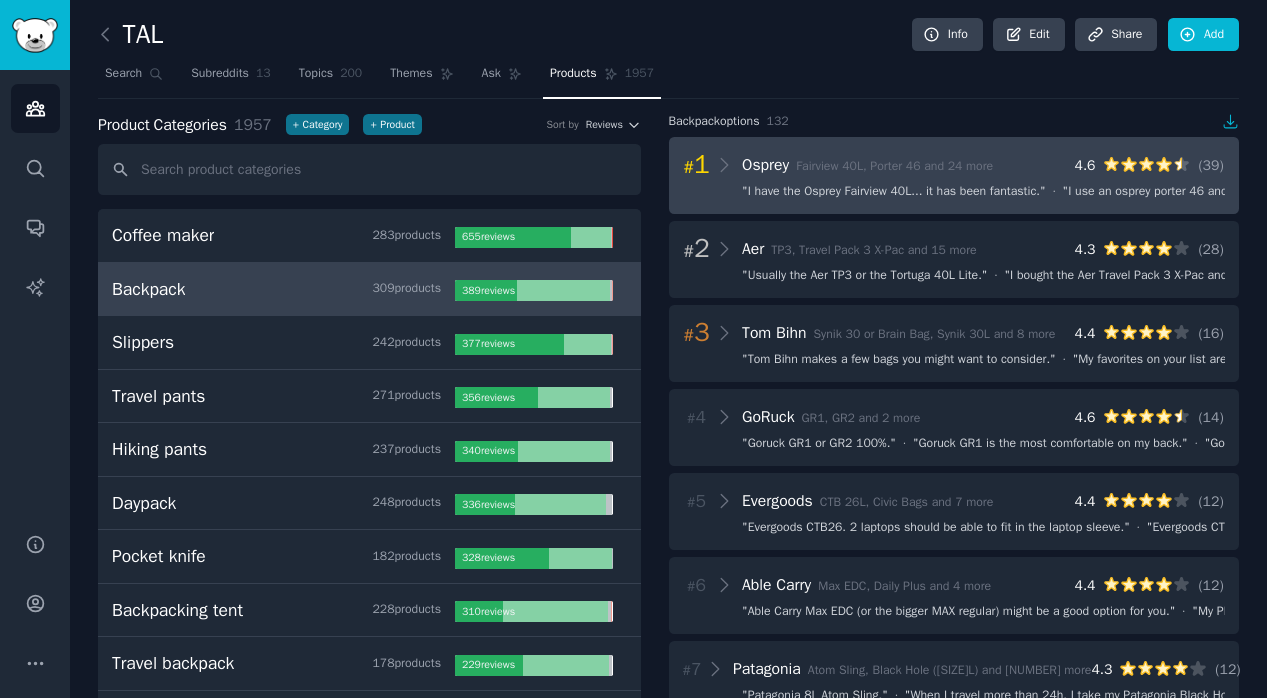 click on "" I have the Osprey Fairview 40L... it has been fantastic. "" at bounding box center (894, 192) 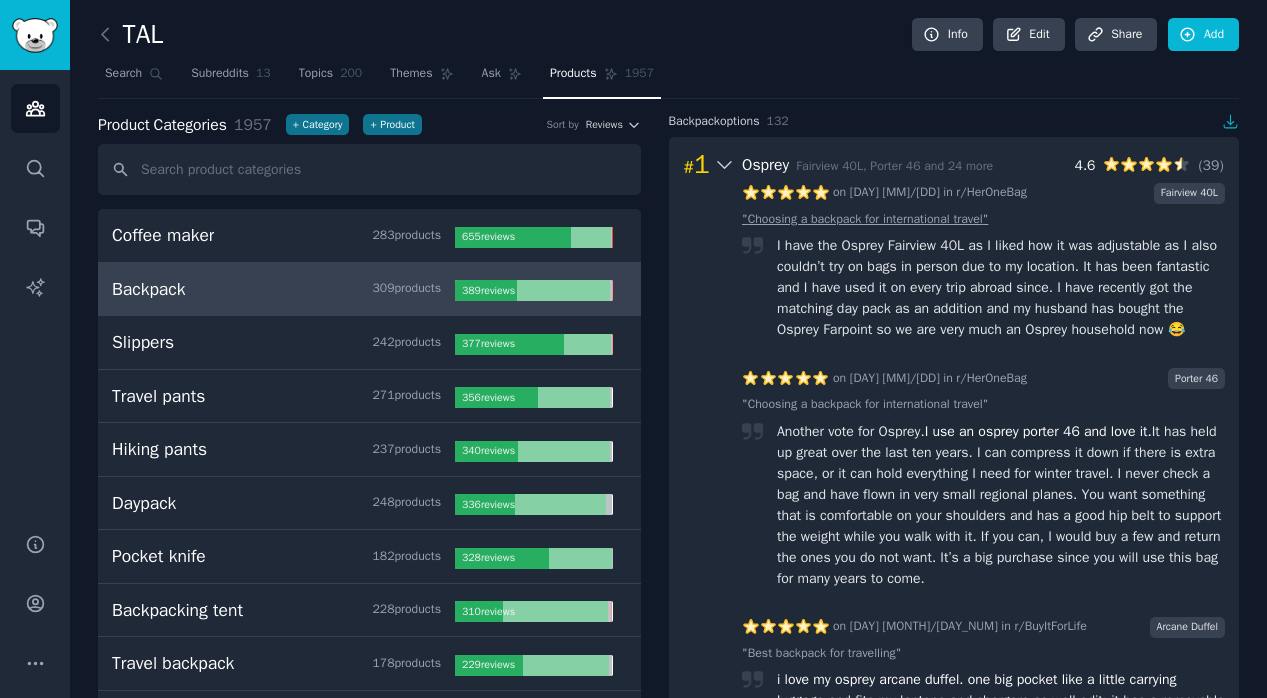 click on "" Choosing a backpack for international travel "" at bounding box center [865, 220] 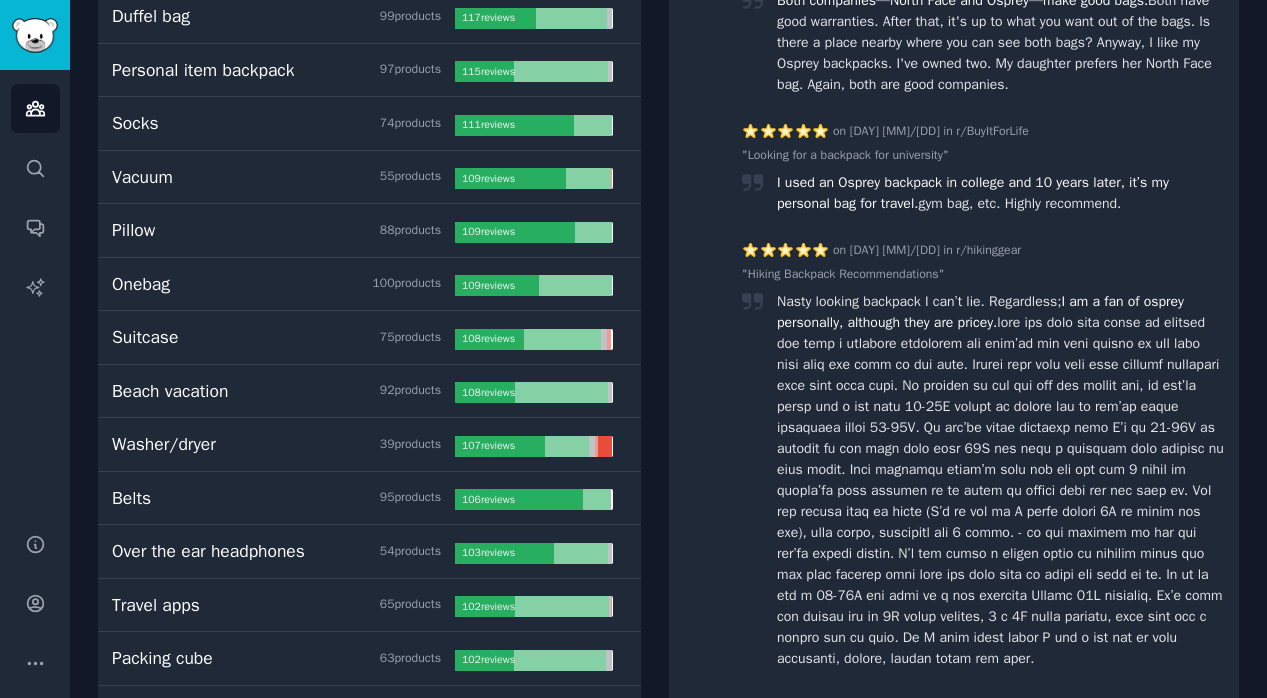 scroll, scrollTop: 0, scrollLeft: 0, axis: both 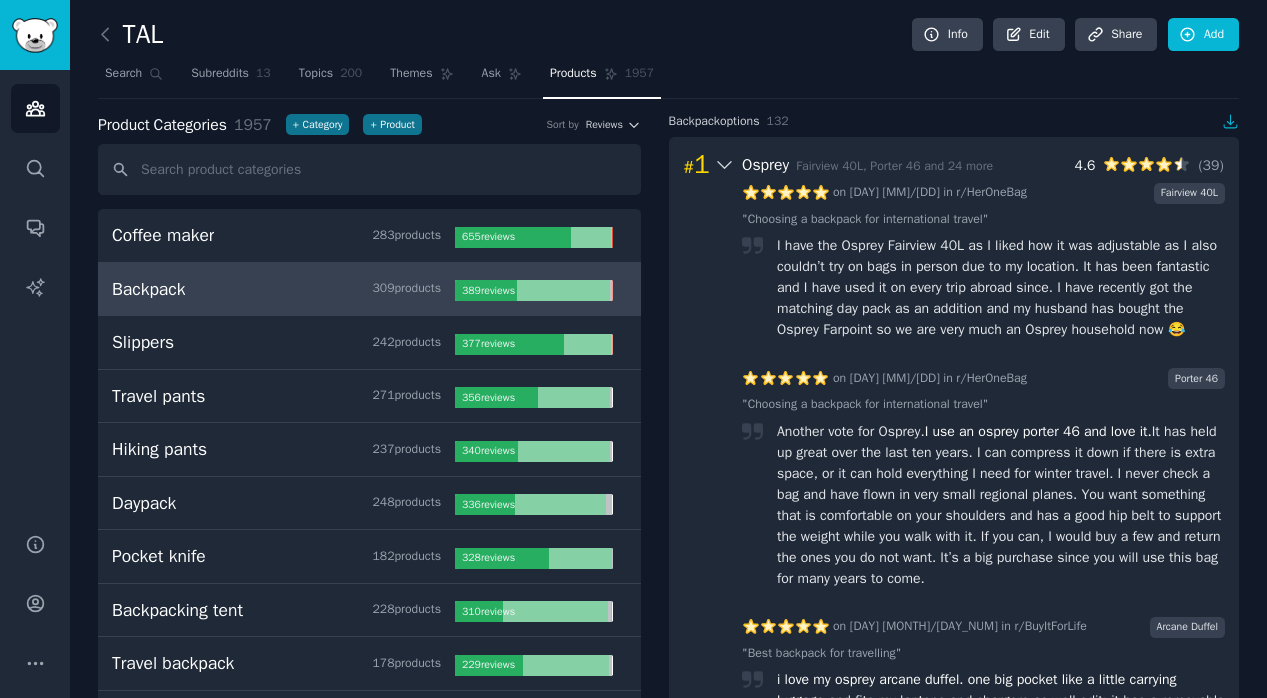 click on "Product Categories 1957 +  Category +  Product Sort by Reviews" at bounding box center (369, 125) 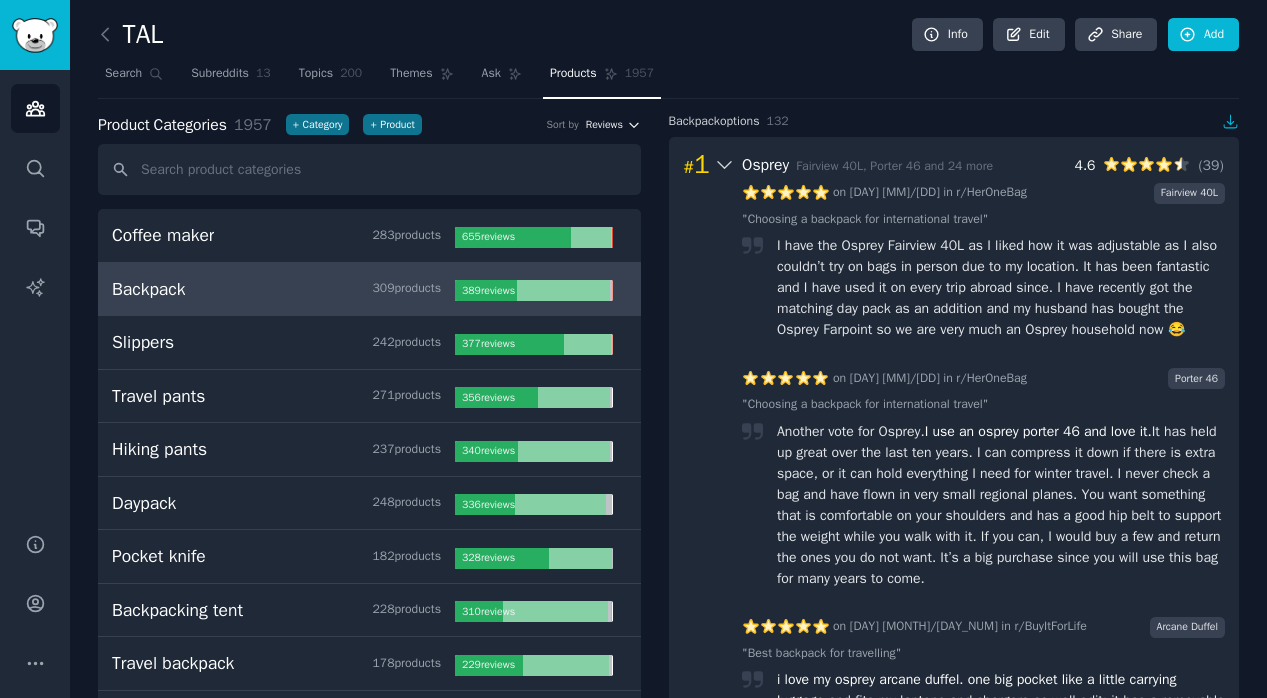 click on "Reviews" at bounding box center (604, 125) 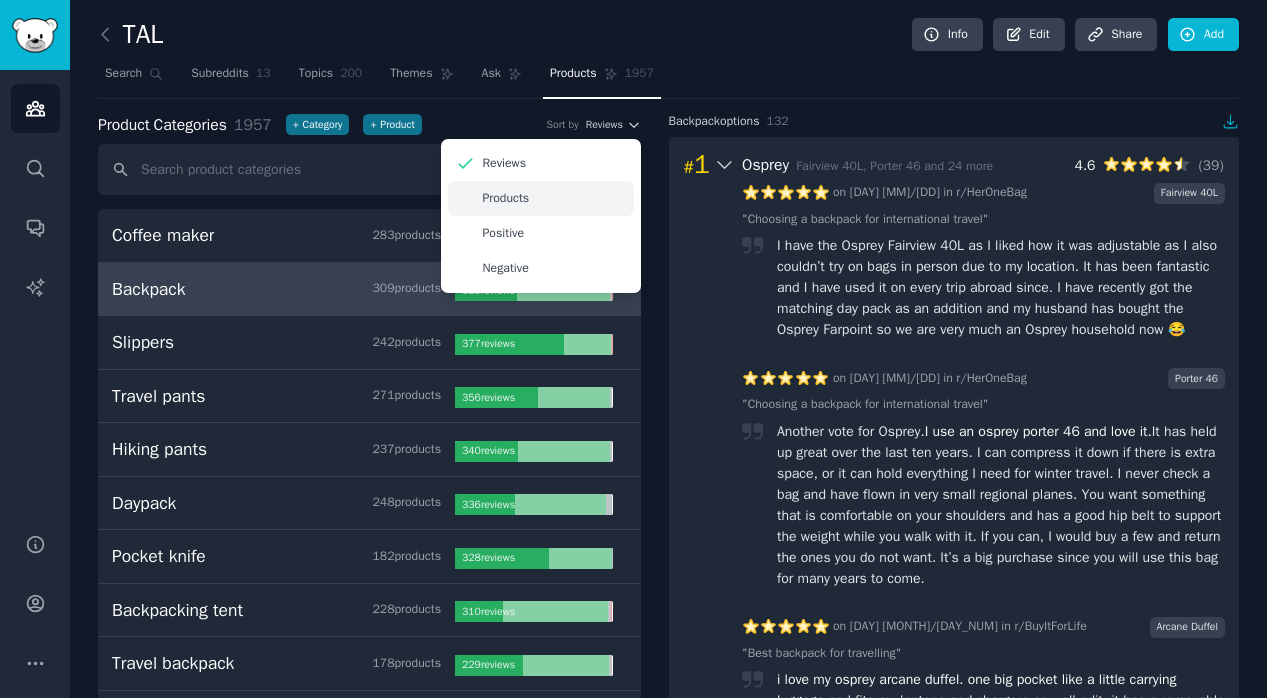 click on "Products" at bounding box center (541, 198) 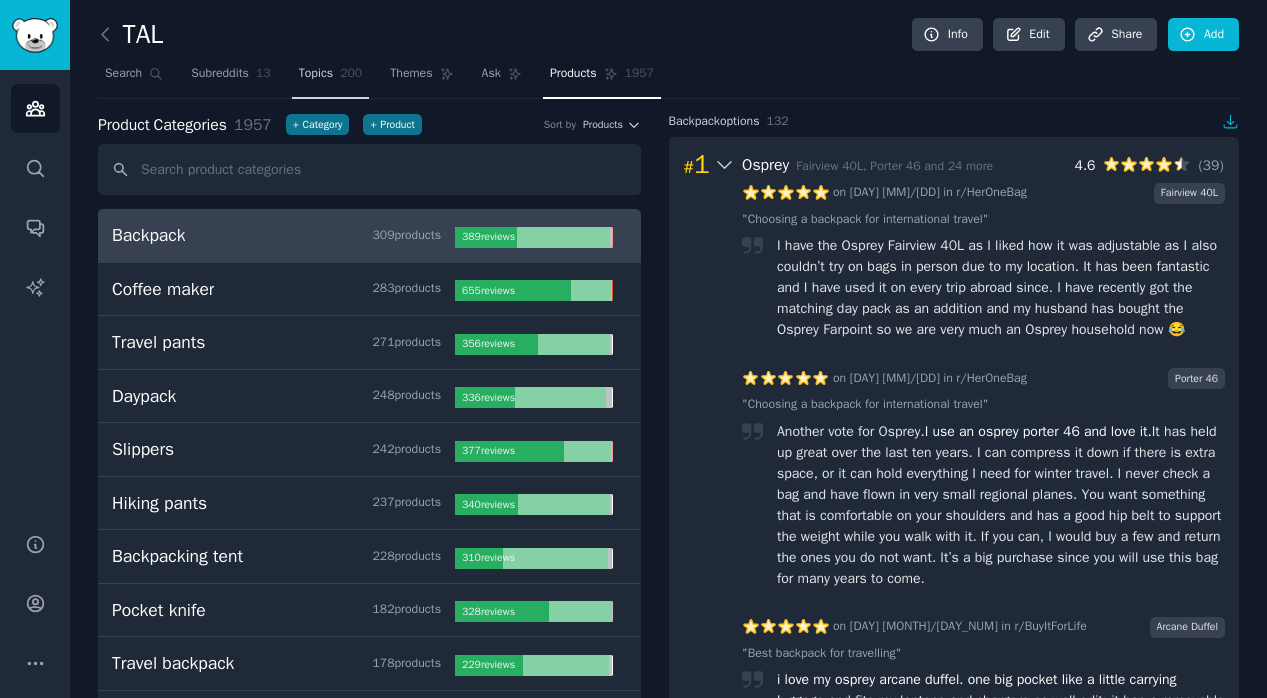 click on "Topics" at bounding box center (316, 74) 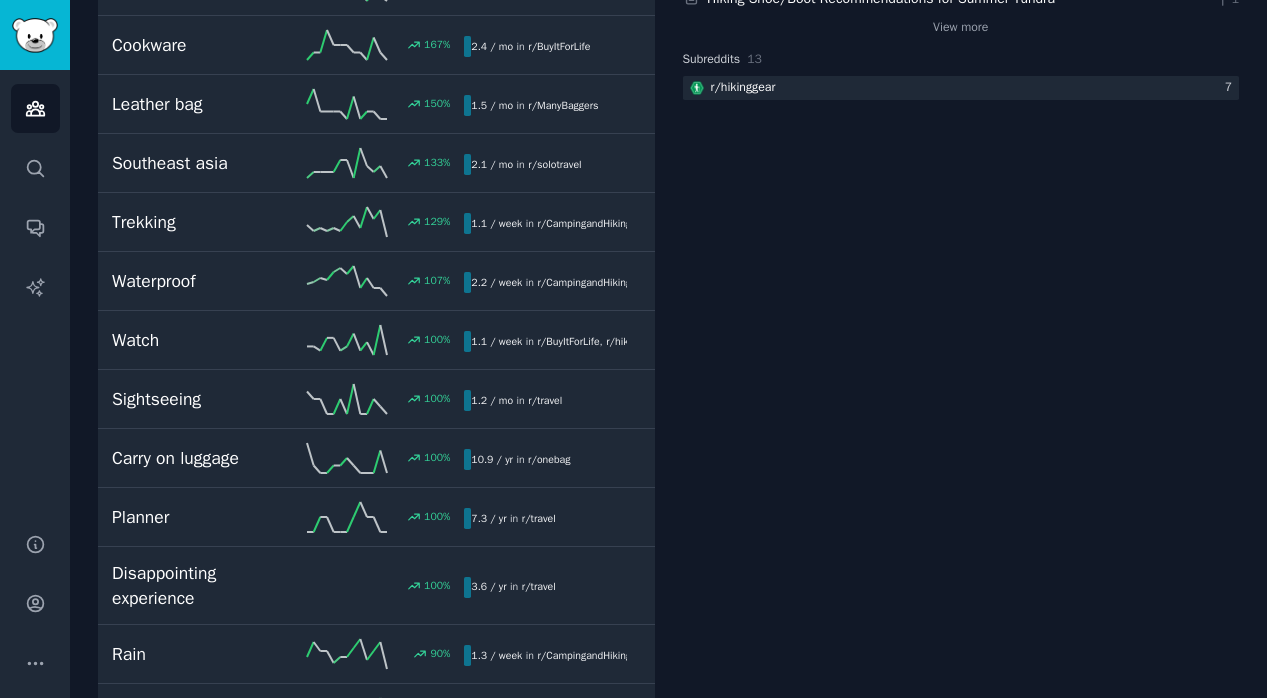 scroll, scrollTop: 0, scrollLeft: 0, axis: both 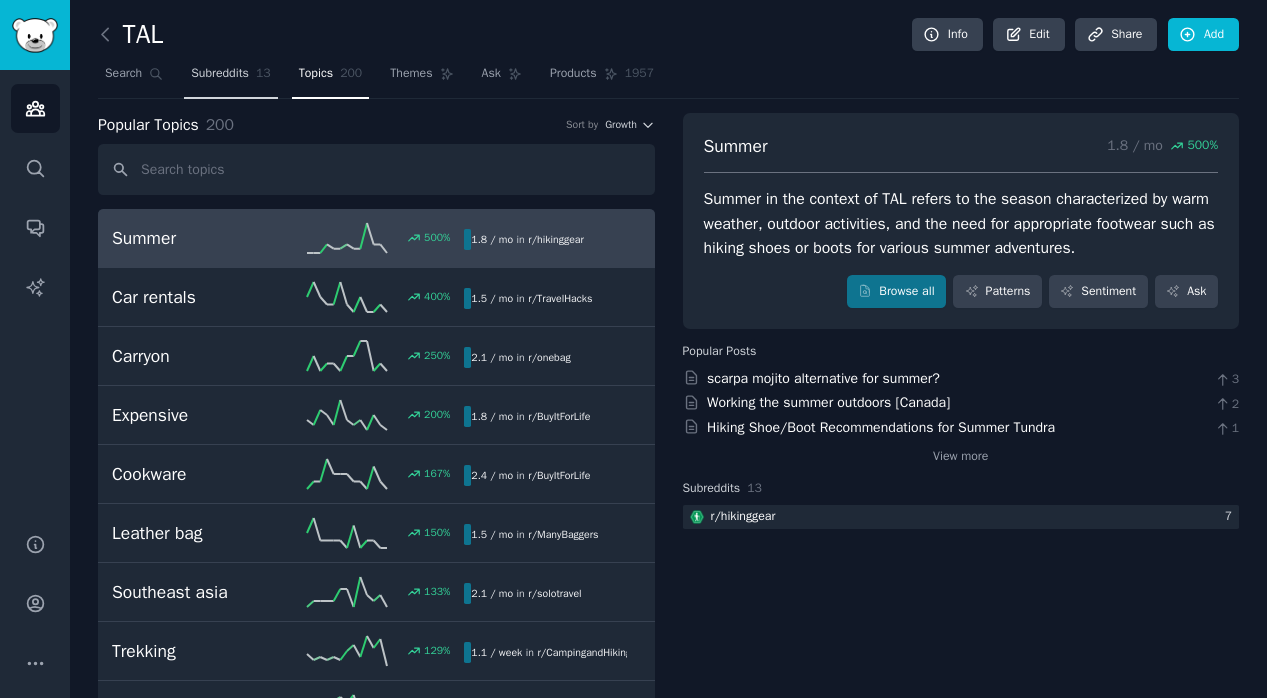 click on "Subreddits 13" at bounding box center (230, 78) 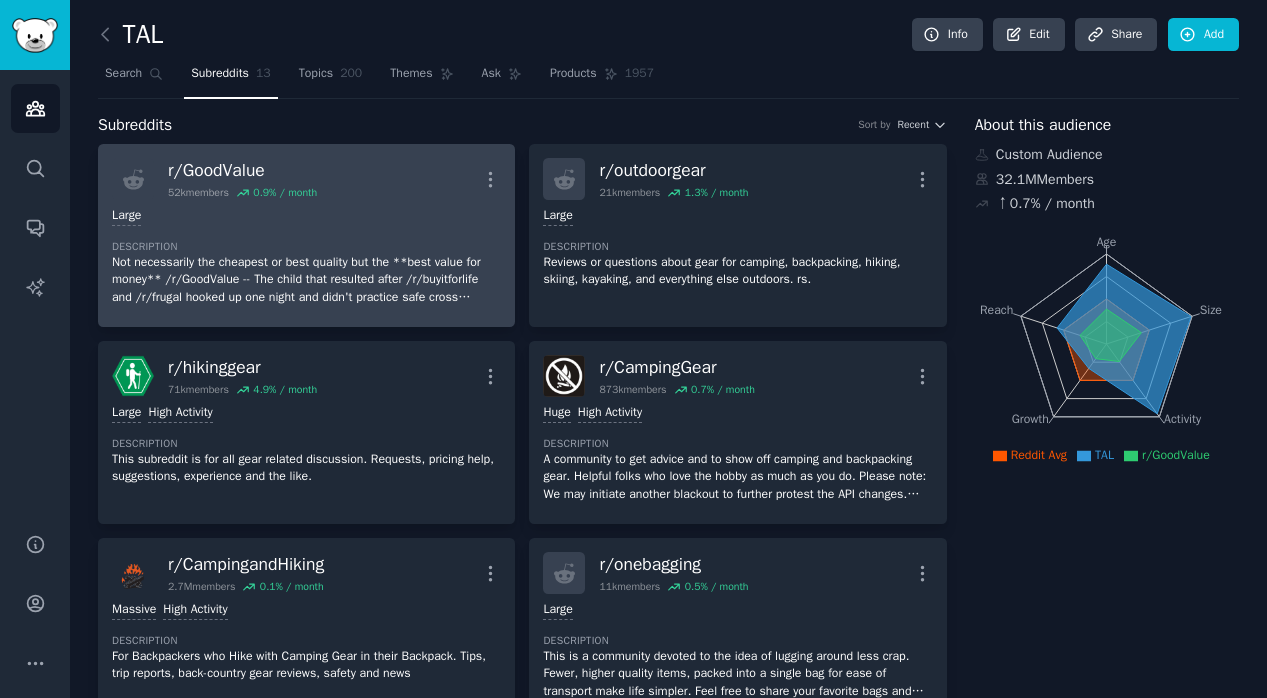 click on "Not necessarily the cheapest or best quality but the **best value for money**
/r/GoodValue -- The child that resulted after /r/buyitforlife and /r/frugal hooked up one night and didn't practice safe cross posting.
deal hunter, save money, spend less, discount, good deal, reduction, value, buy, closeout, giveaway, steal, budget price, on a budget, good buy, low price, markdown, nominal price, thrifty, cost of living" at bounding box center [306, 280] 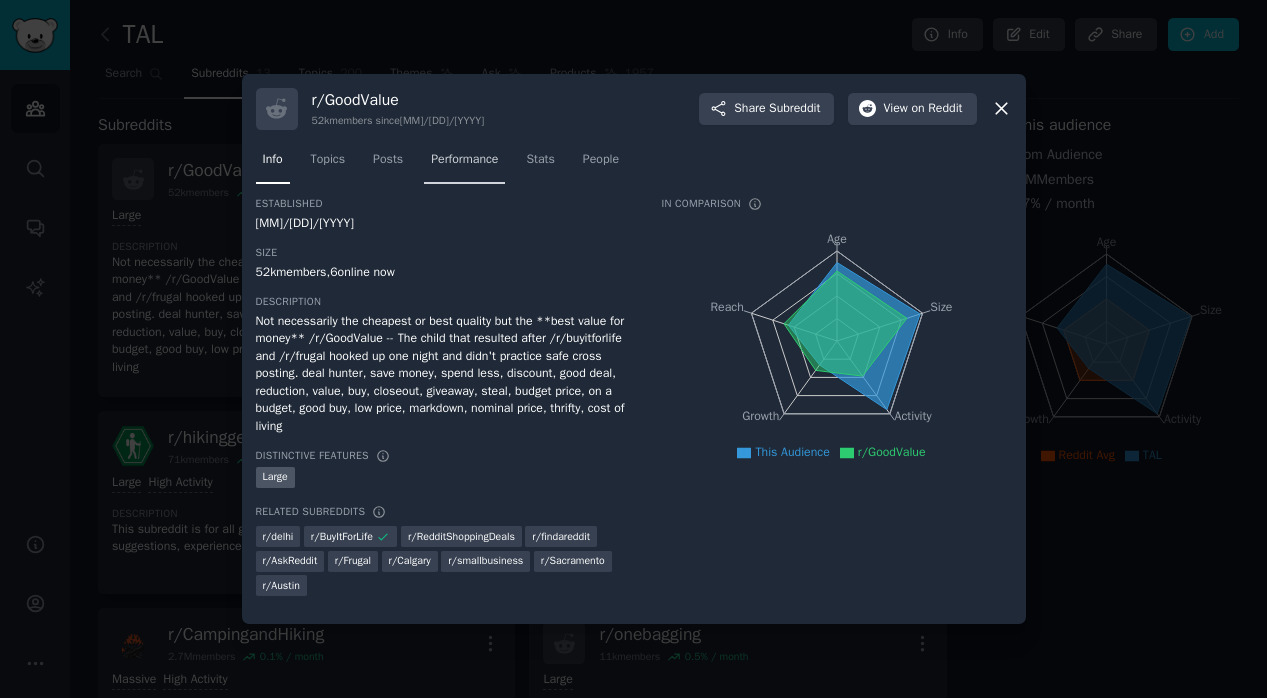 click on "Performance" at bounding box center [464, 160] 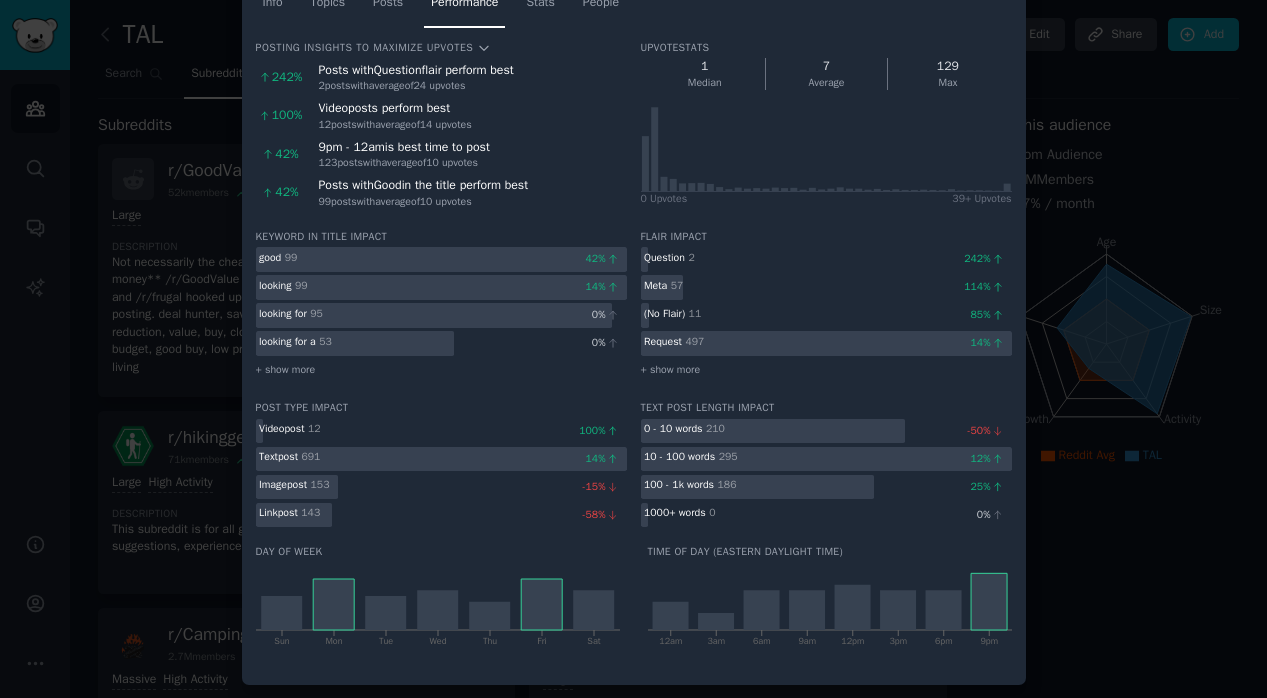 scroll, scrollTop: 0, scrollLeft: 0, axis: both 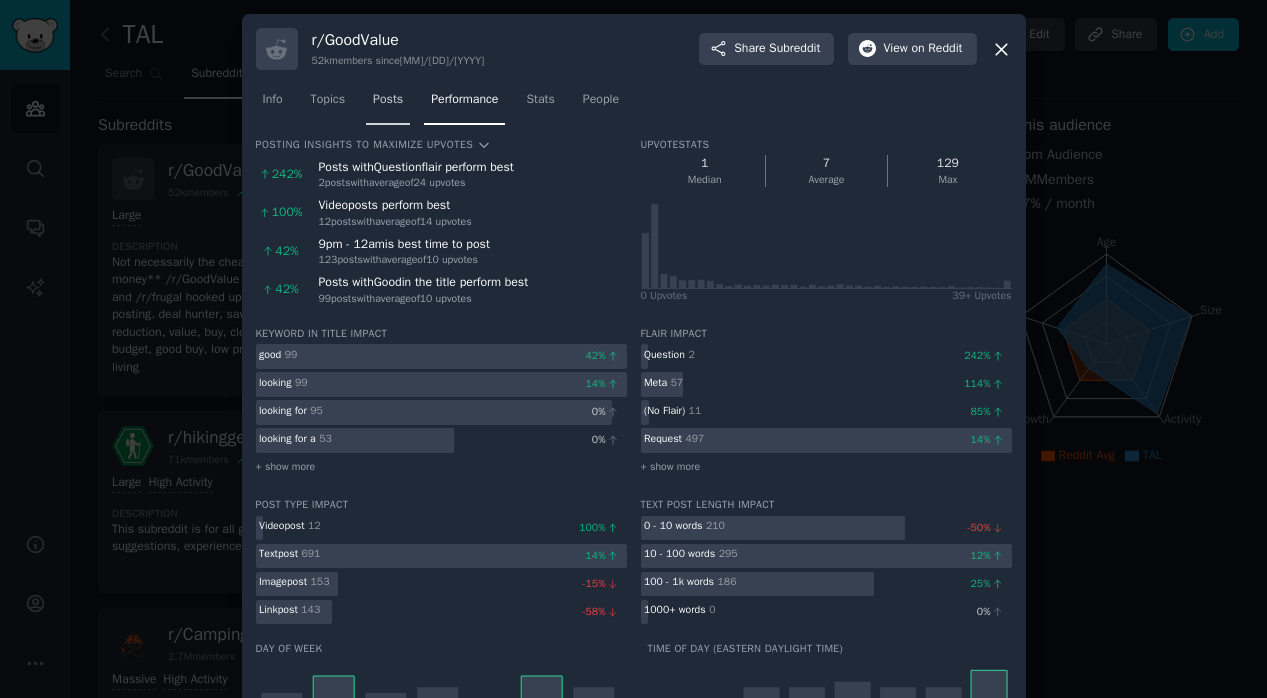click on "Posts" at bounding box center [388, 100] 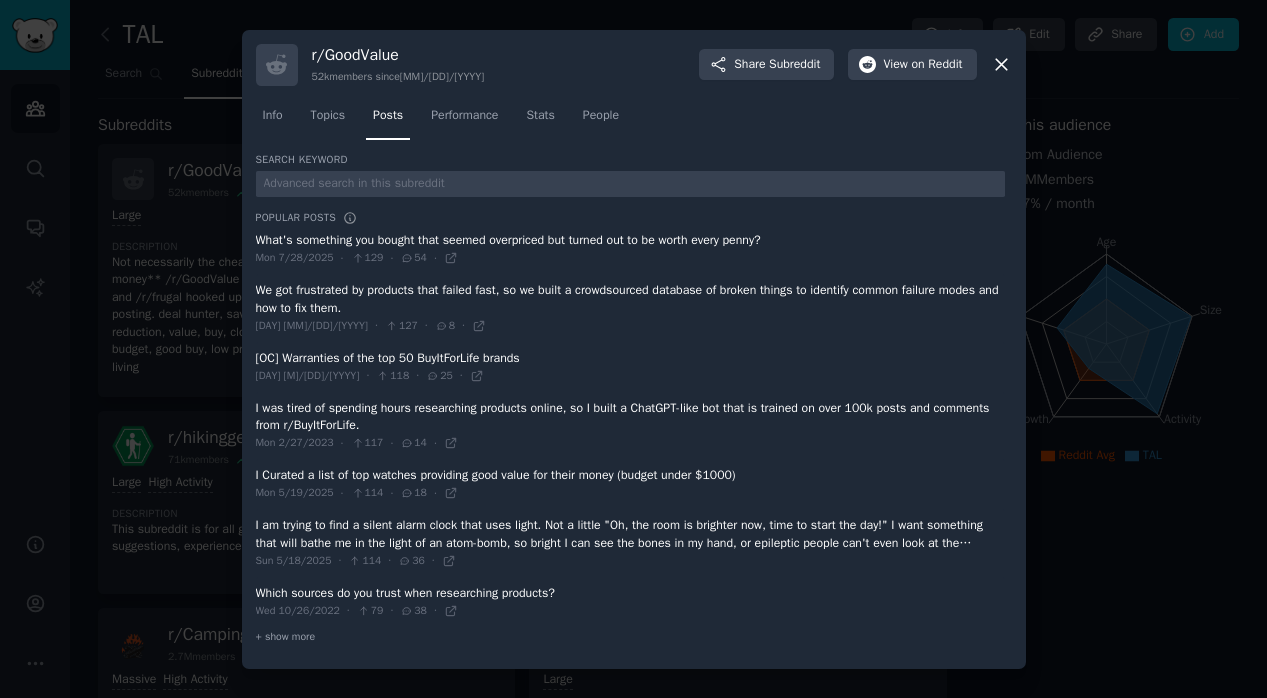click at bounding box center [630, 249] 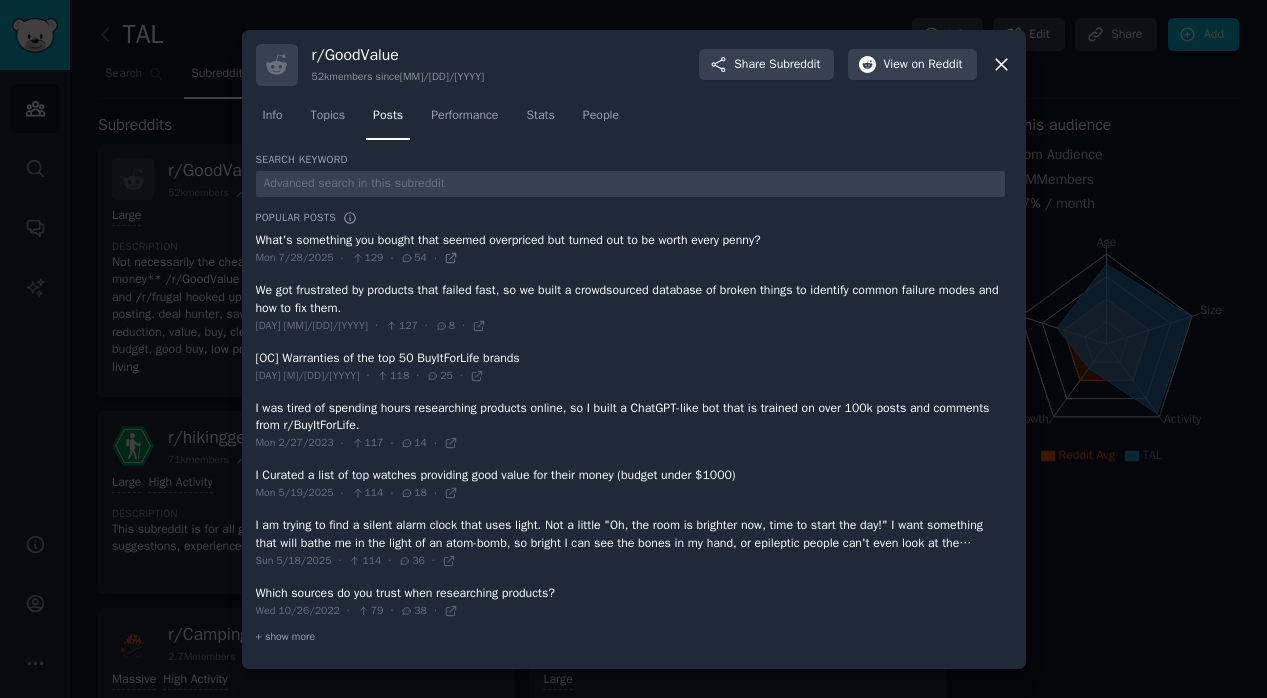 click 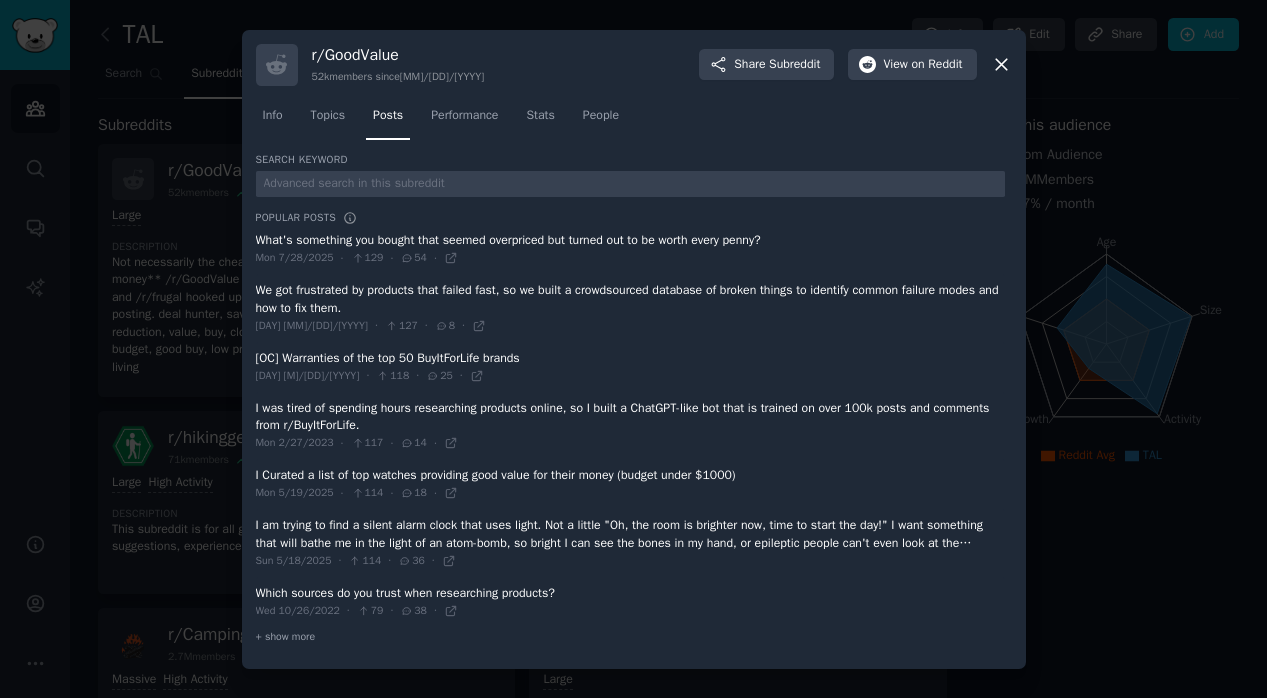 click at bounding box center [633, 349] 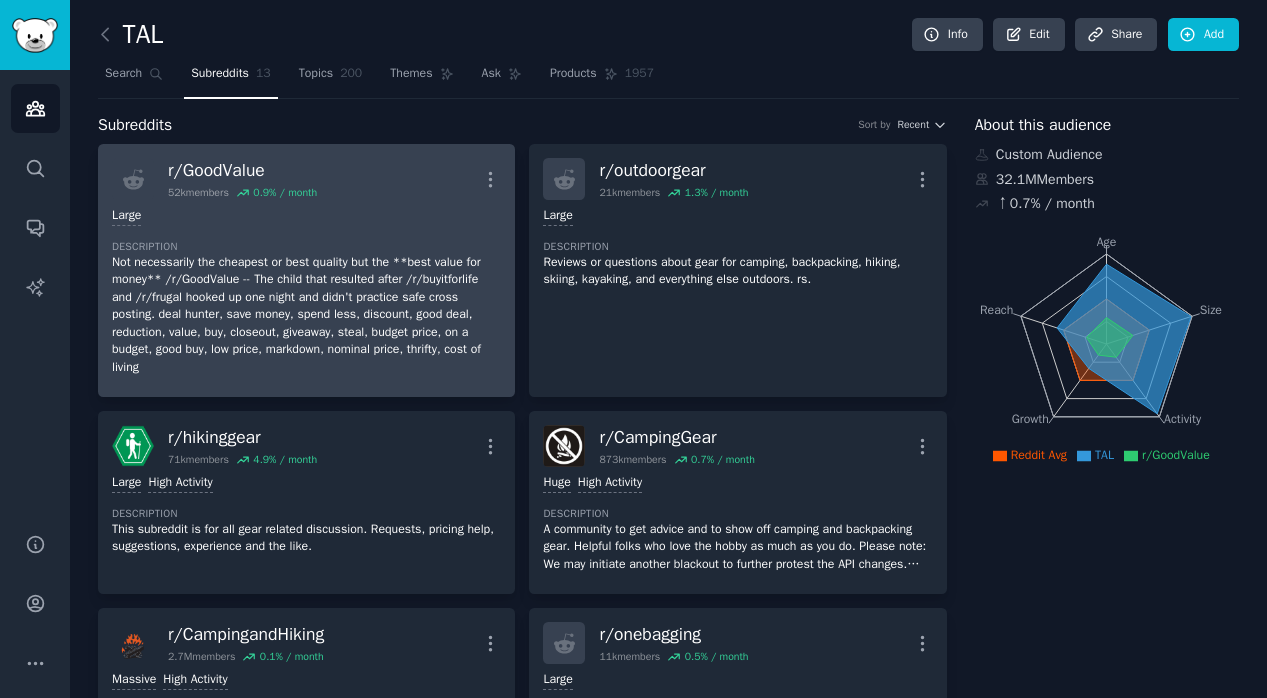 click on "Large Description Not necessarily the cheapest or best quality but the **best value for money**
/r/GoodValue -- The child that resulted after /r/buyitforlife and /r/frugal hooked up one night and didn't practice safe cross posting.
deal hunter, save money, spend less, discount, good deal, reduction, value, buy, closeout, giveaway, steal, budget price, on a budget, good buy, low price, markdown, nominal price, thrifty, cost of living" at bounding box center [306, 291] 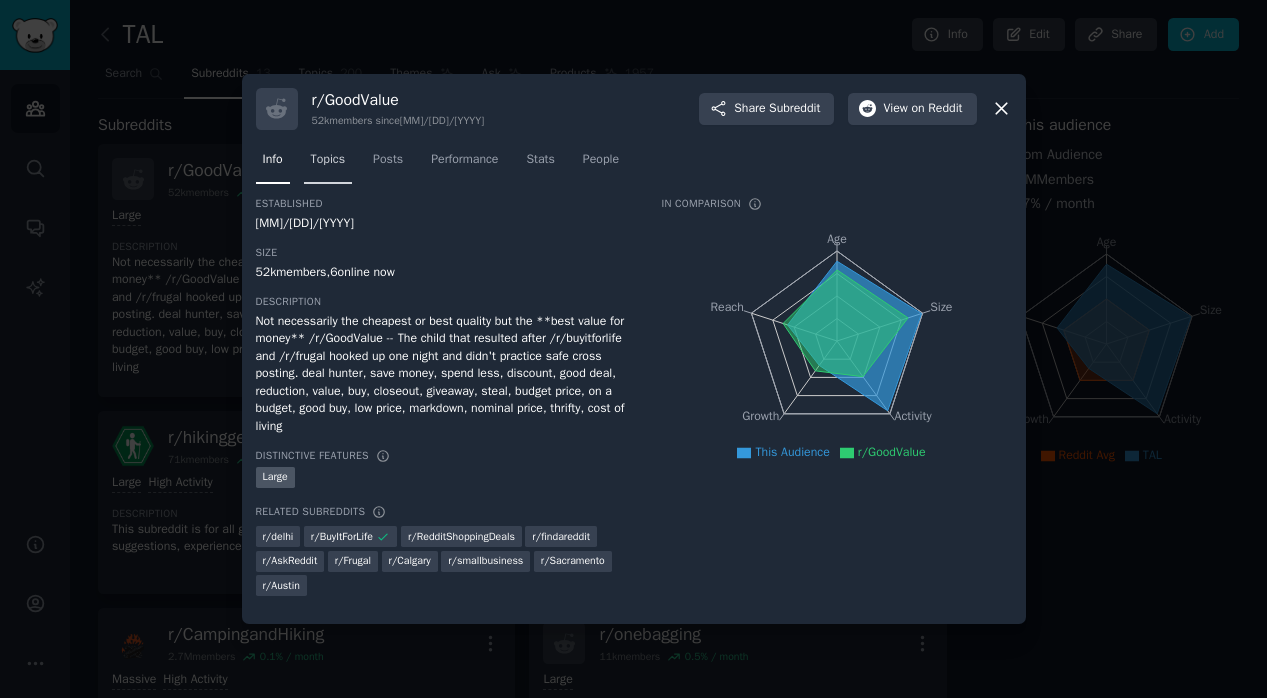 click on "Topics" at bounding box center [328, 160] 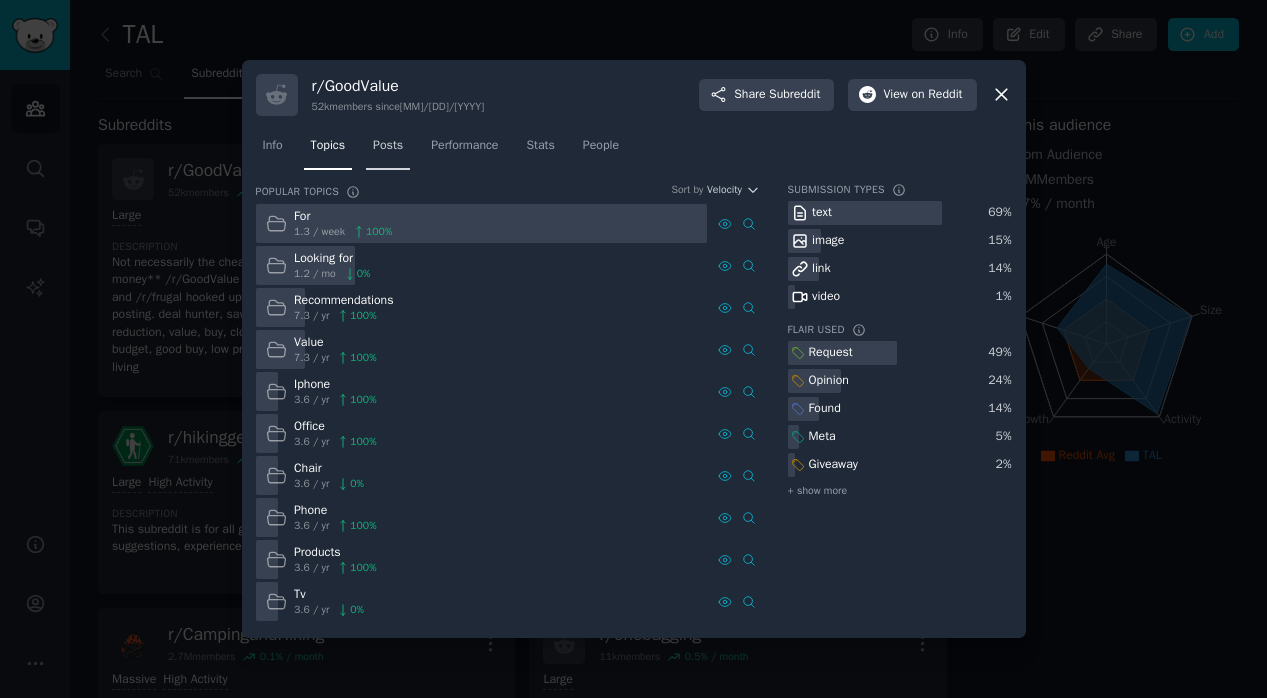 click on "Posts" at bounding box center (388, 146) 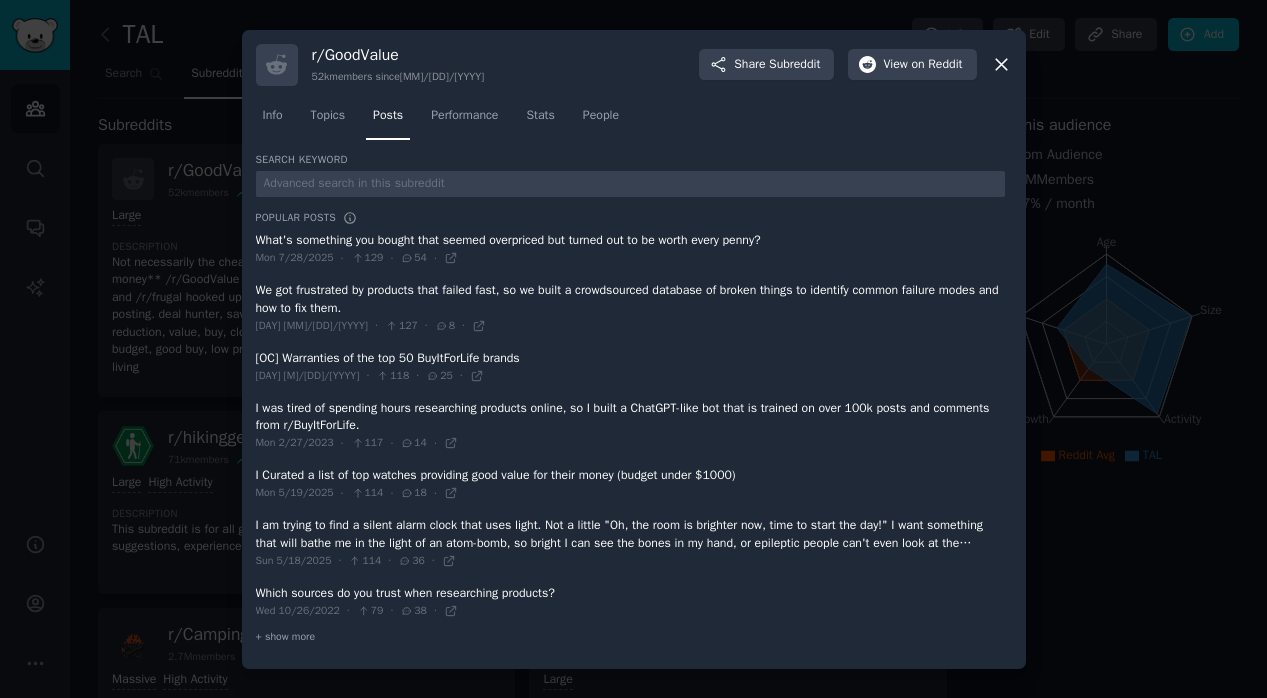 click on "Performance" at bounding box center [464, 120] 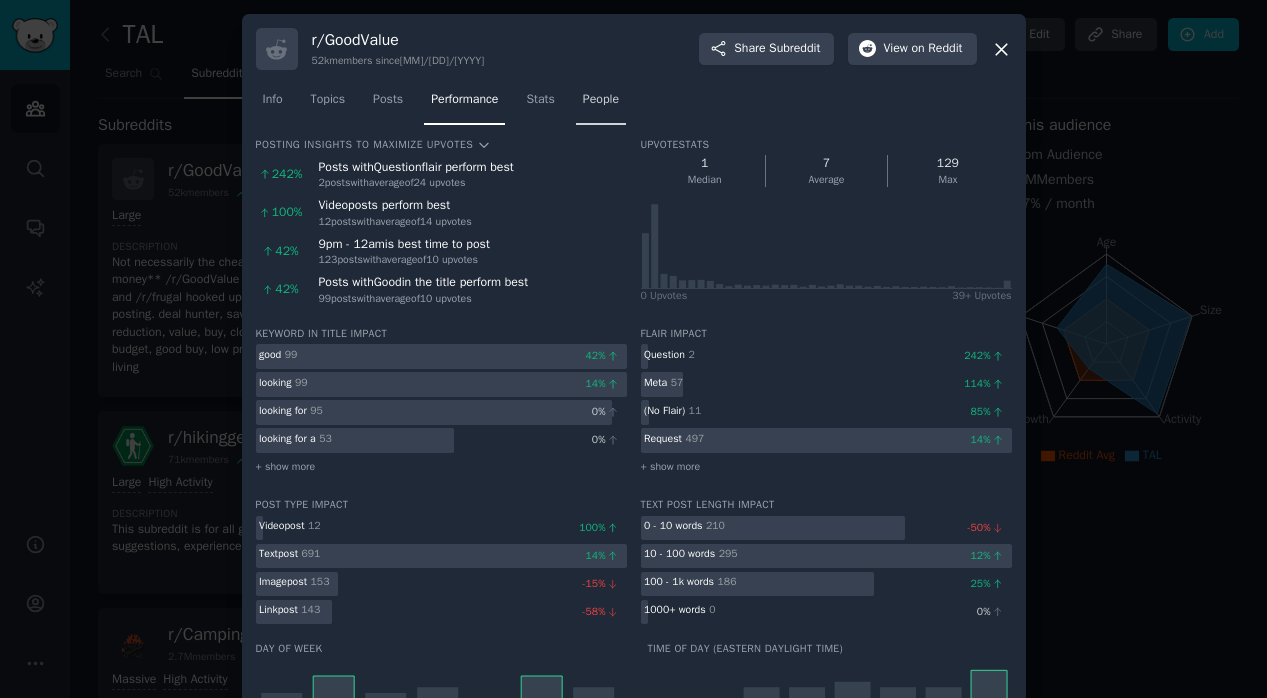click on "People" at bounding box center (601, 100) 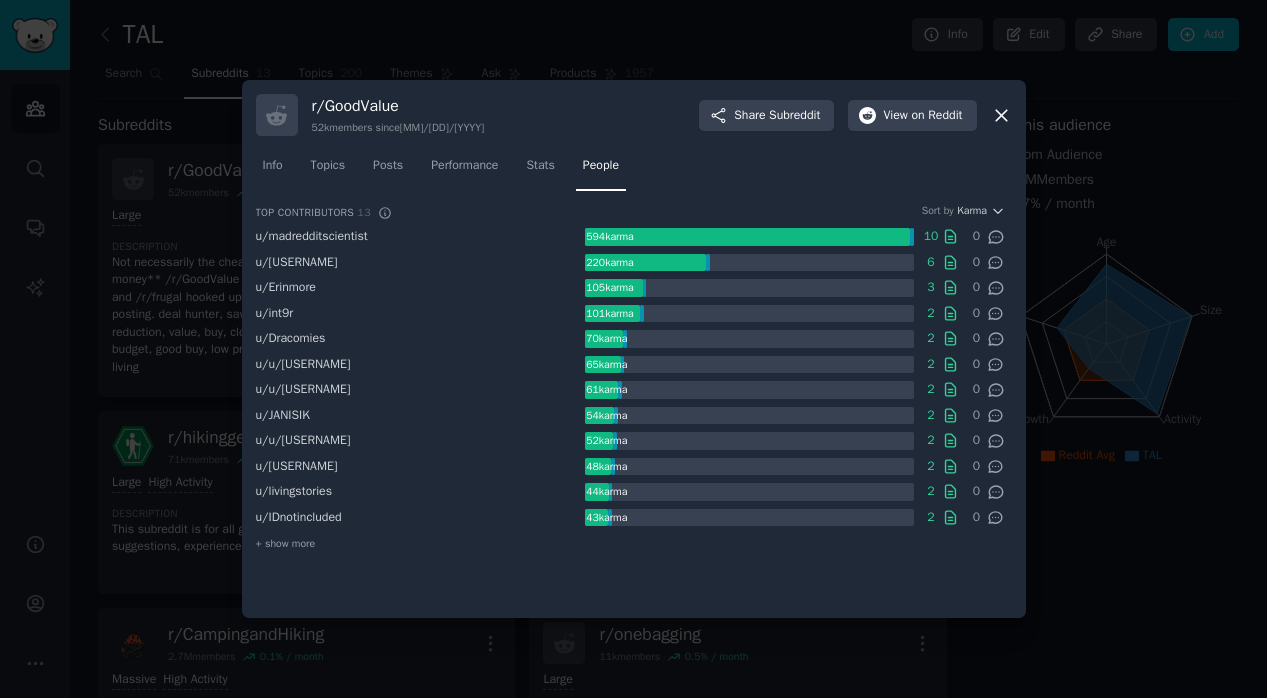 click at bounding box center (633, 349) 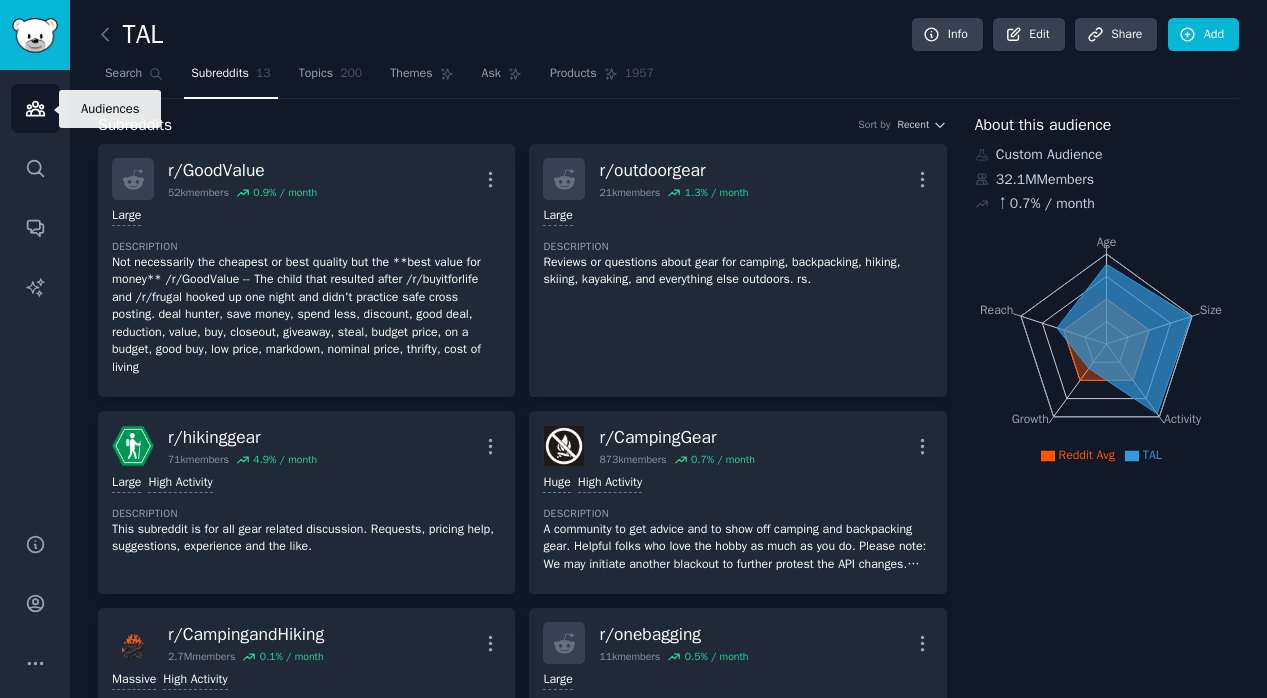 click 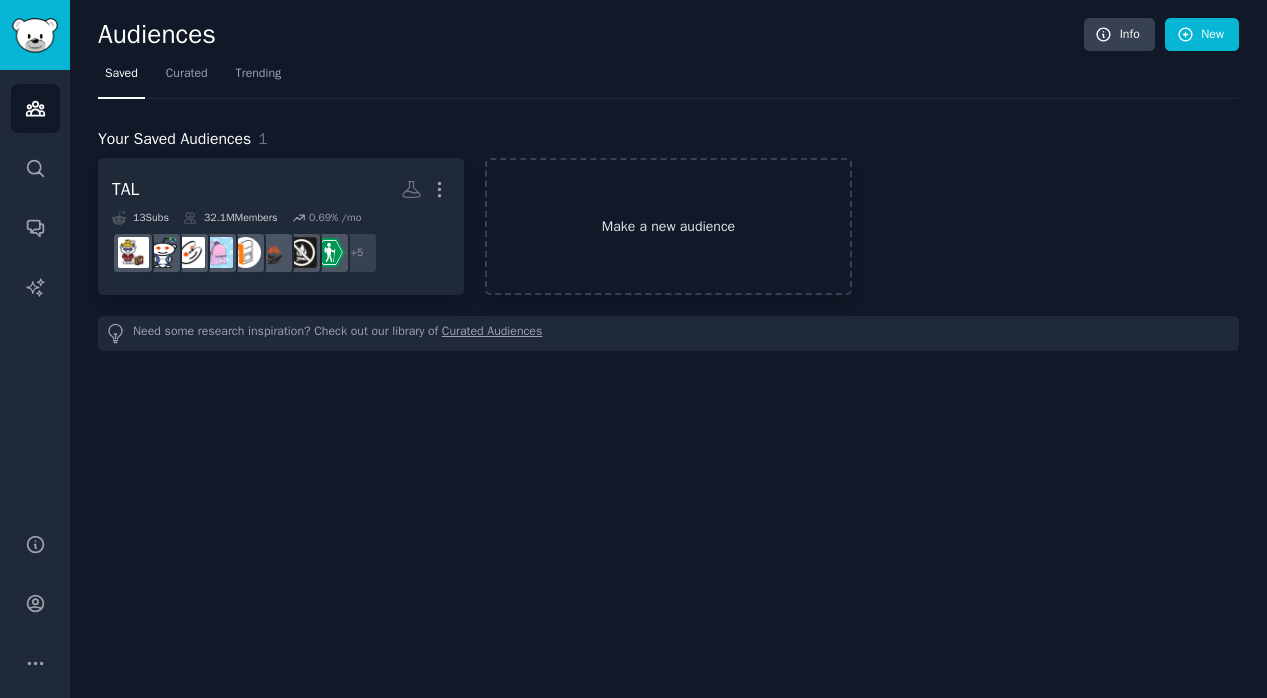 click on "Make a new audience" at bounding box center (668, 226) 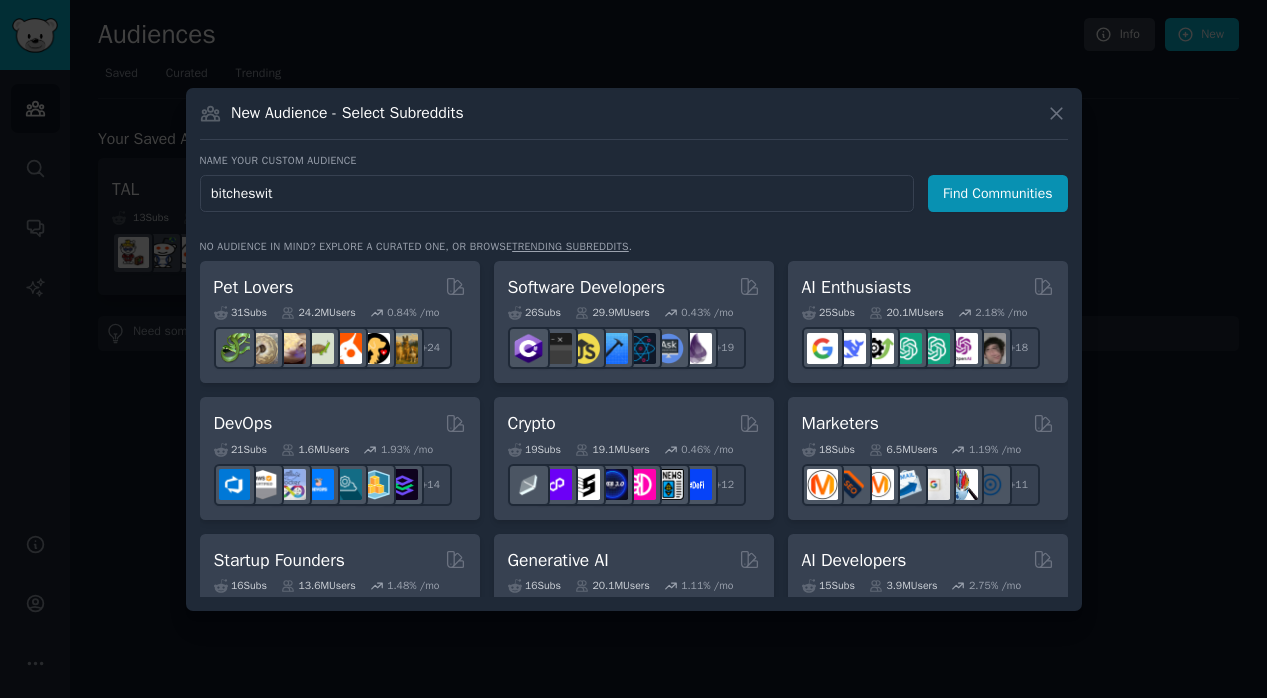 type on "bitcheswith" 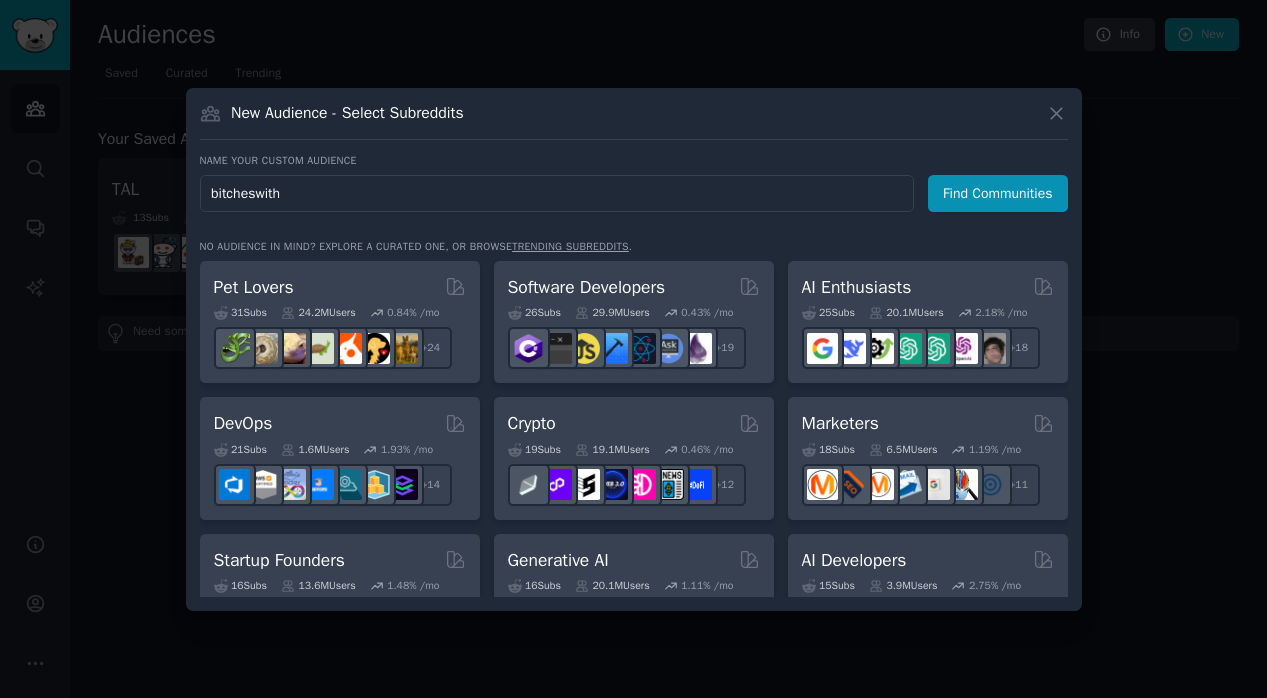 type 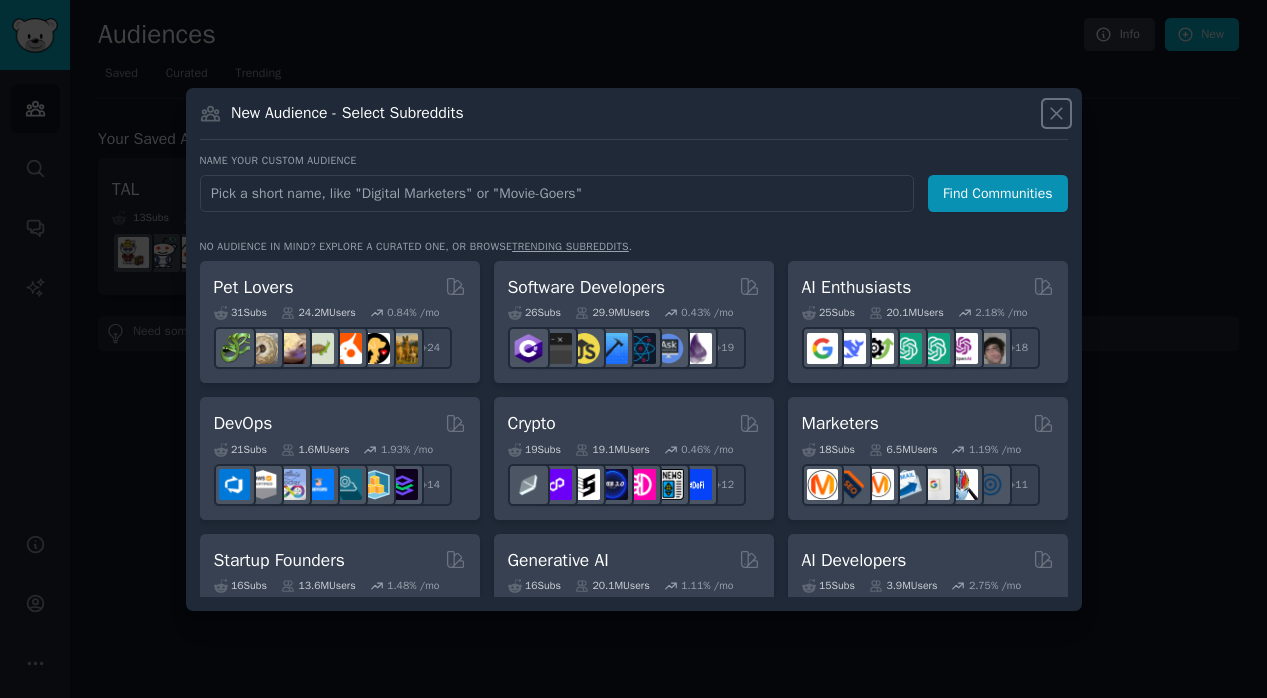click 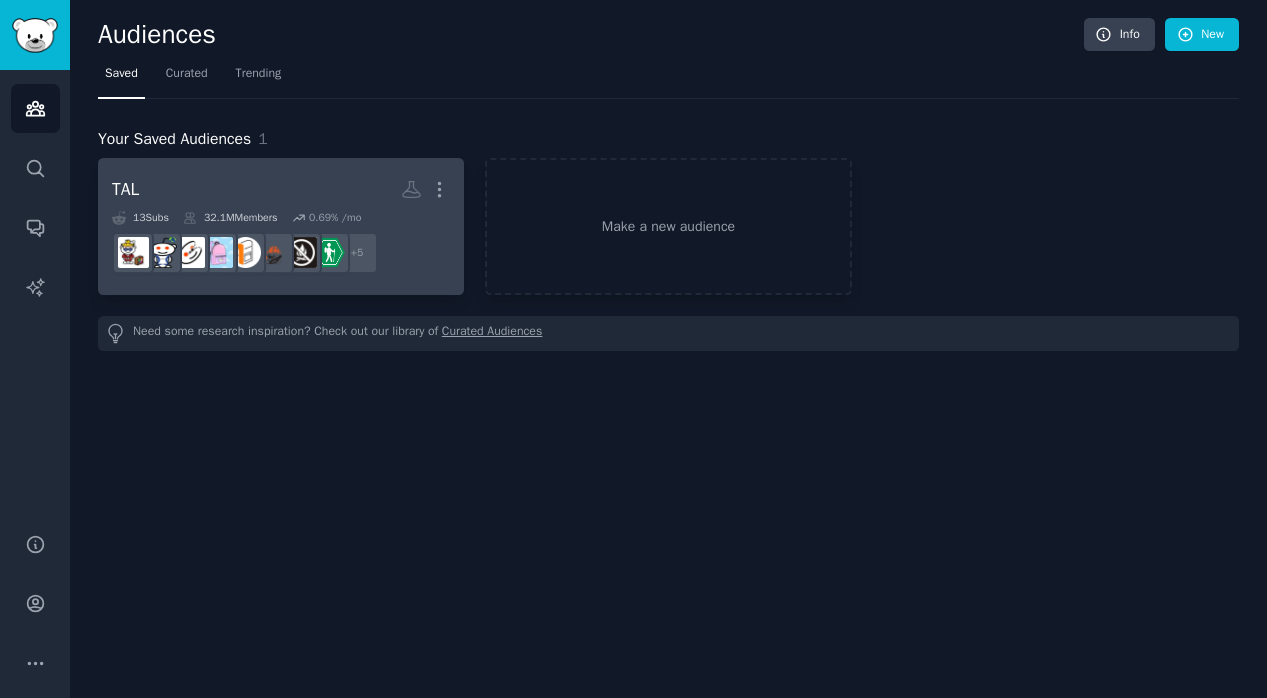 click on "TAL More" at bounding box center (281, 189) 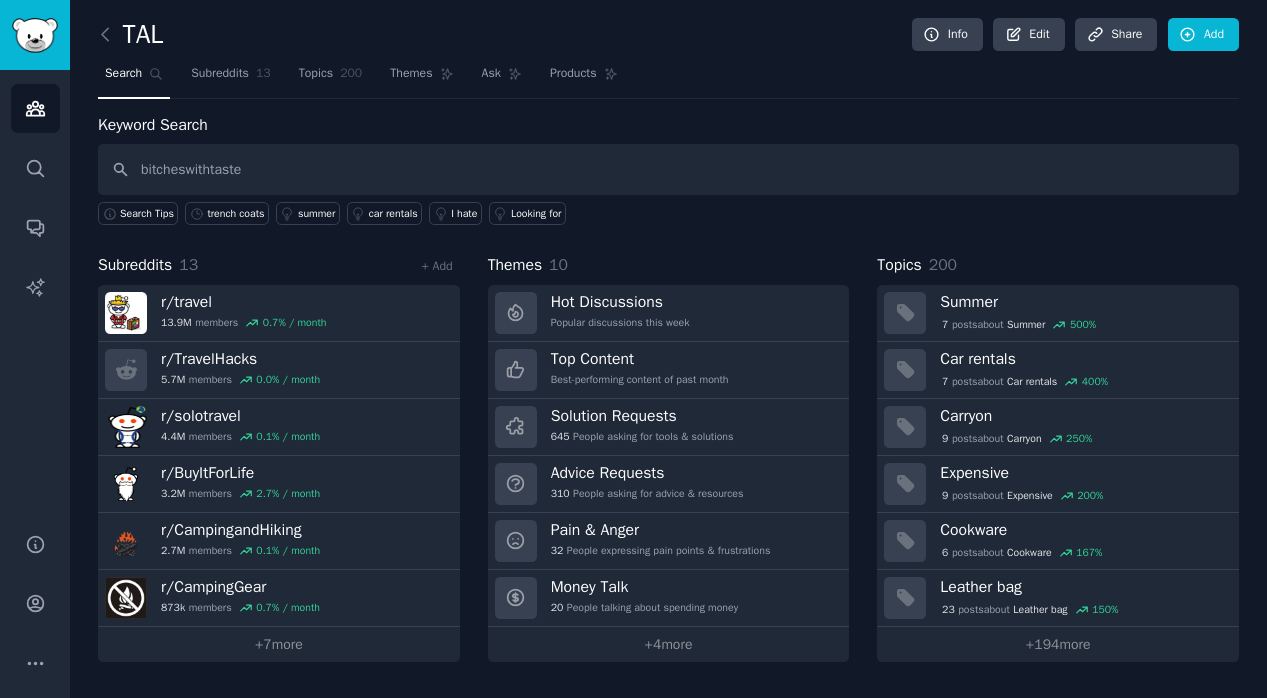 type on "bitcheswithtaste" 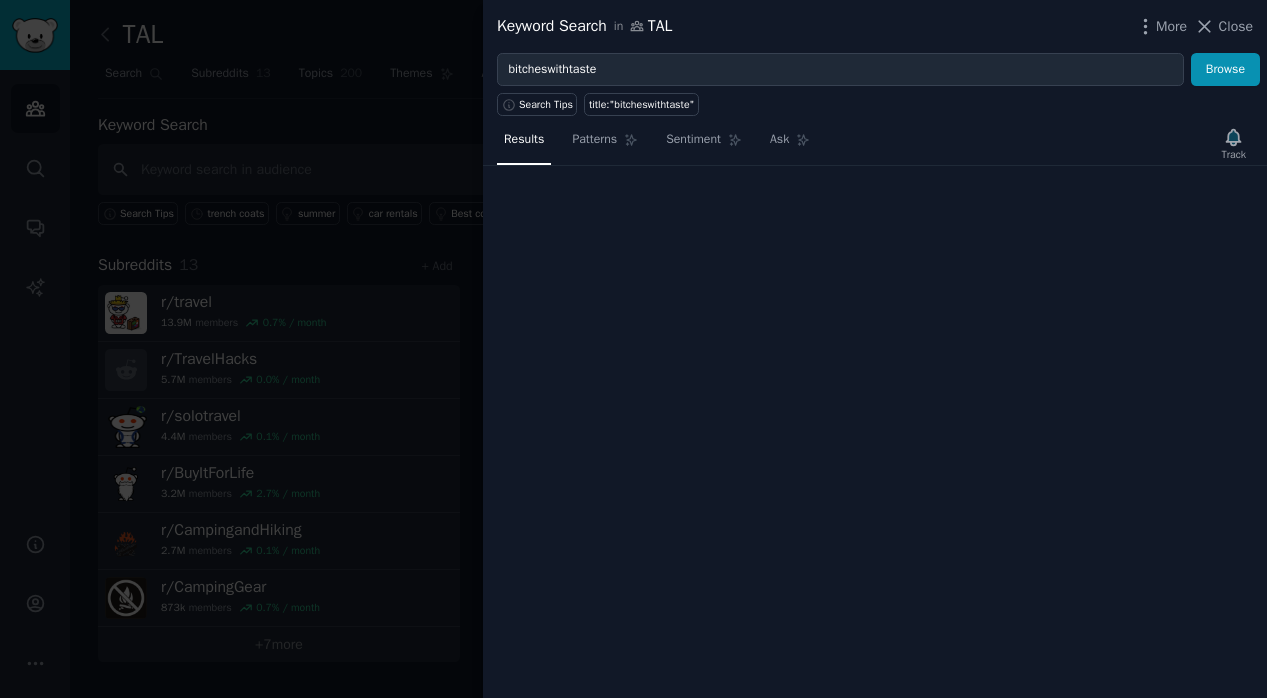 type 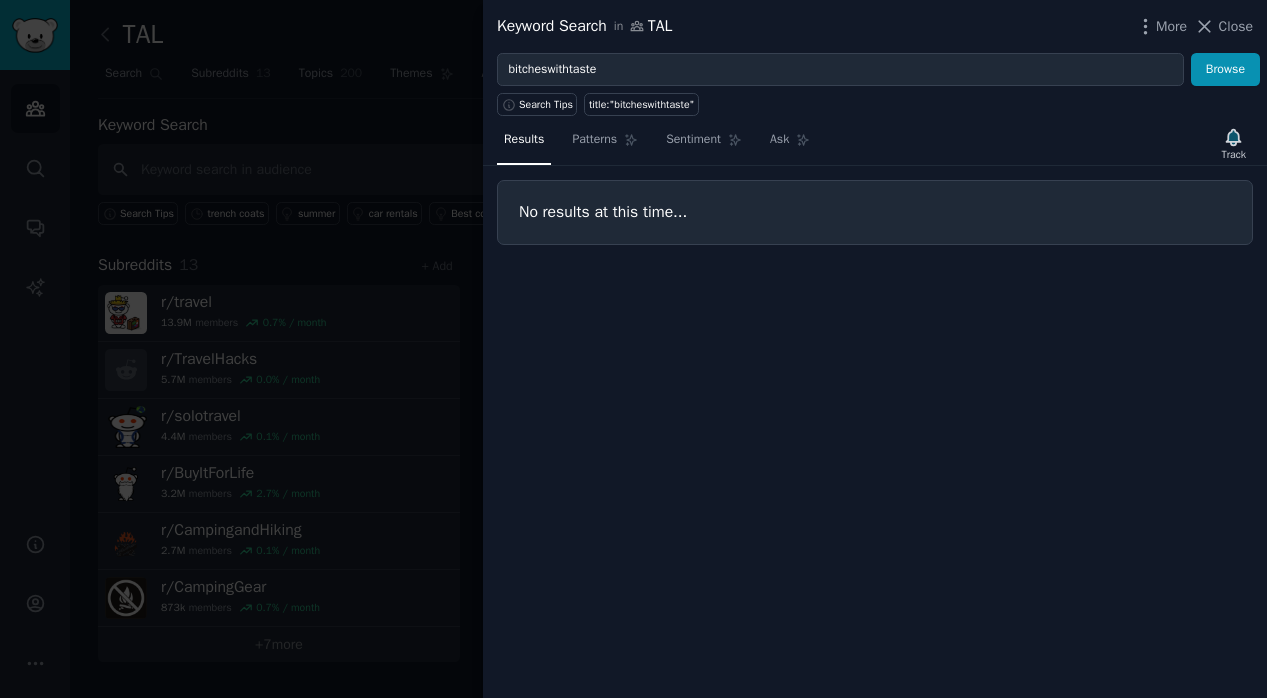 click at bounding box center (633, 349) 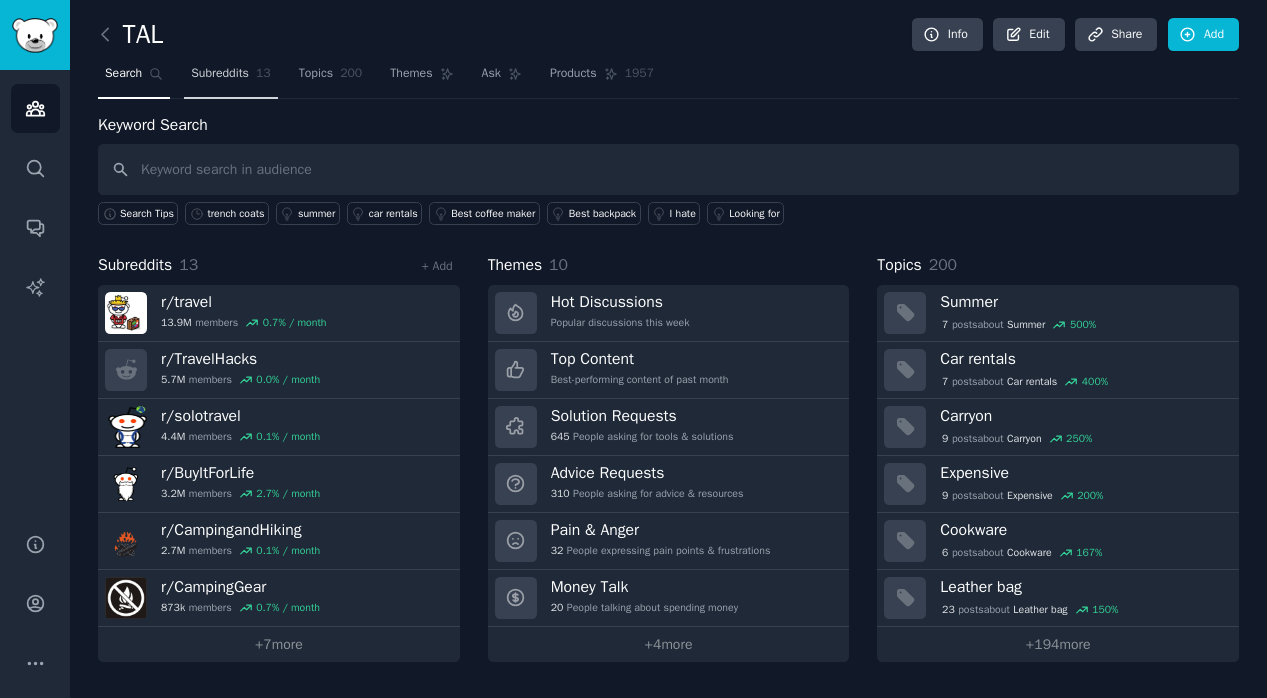 click on "Subreddits" at bounding box center [220, 74] 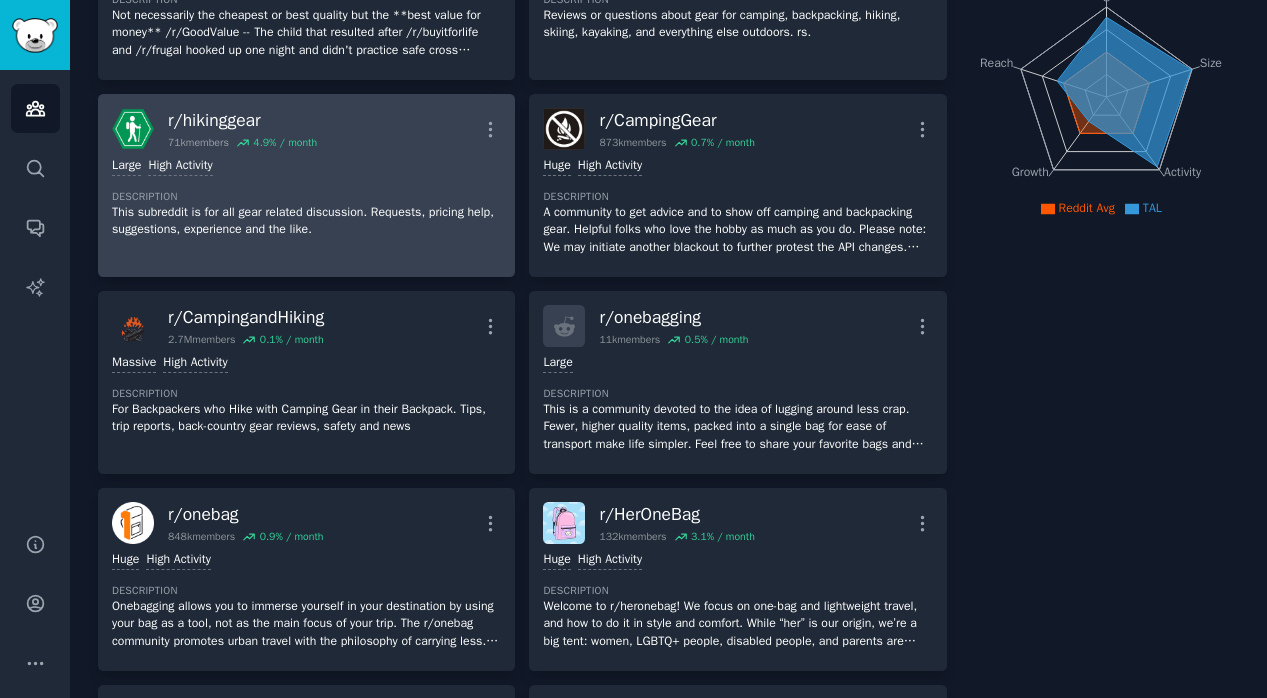scroll, scrollTop: 0, scrollLeft: 0, axis: both 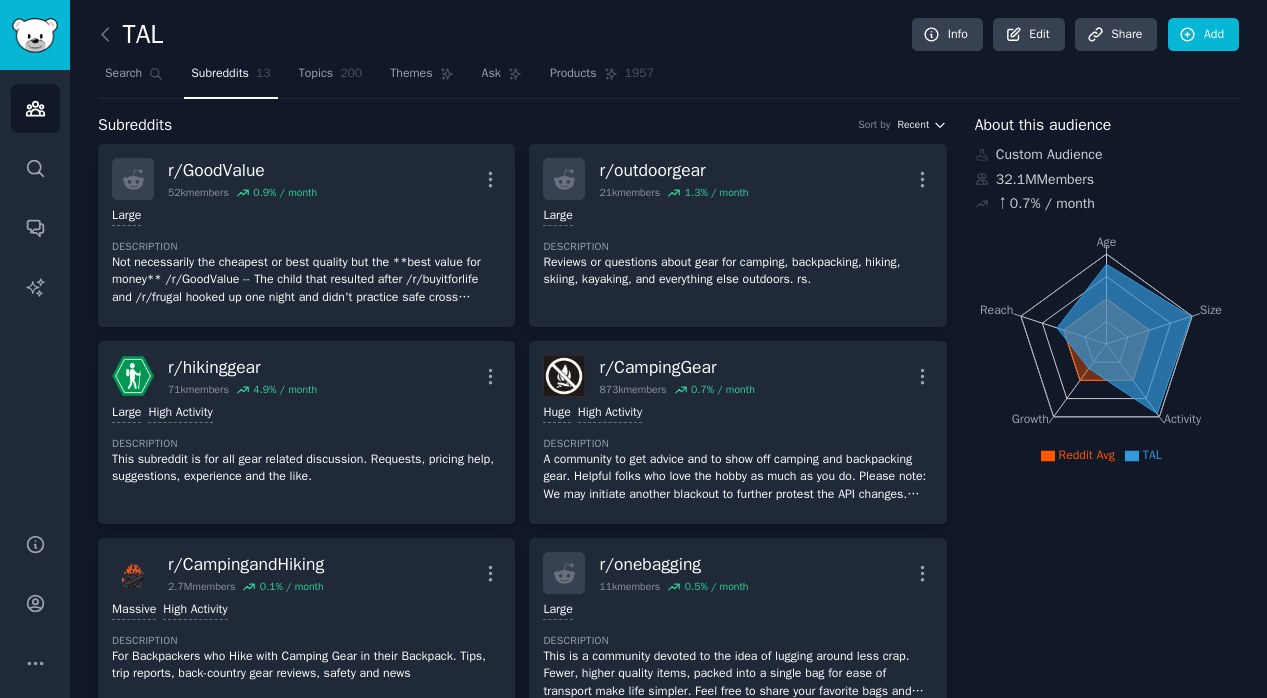 click 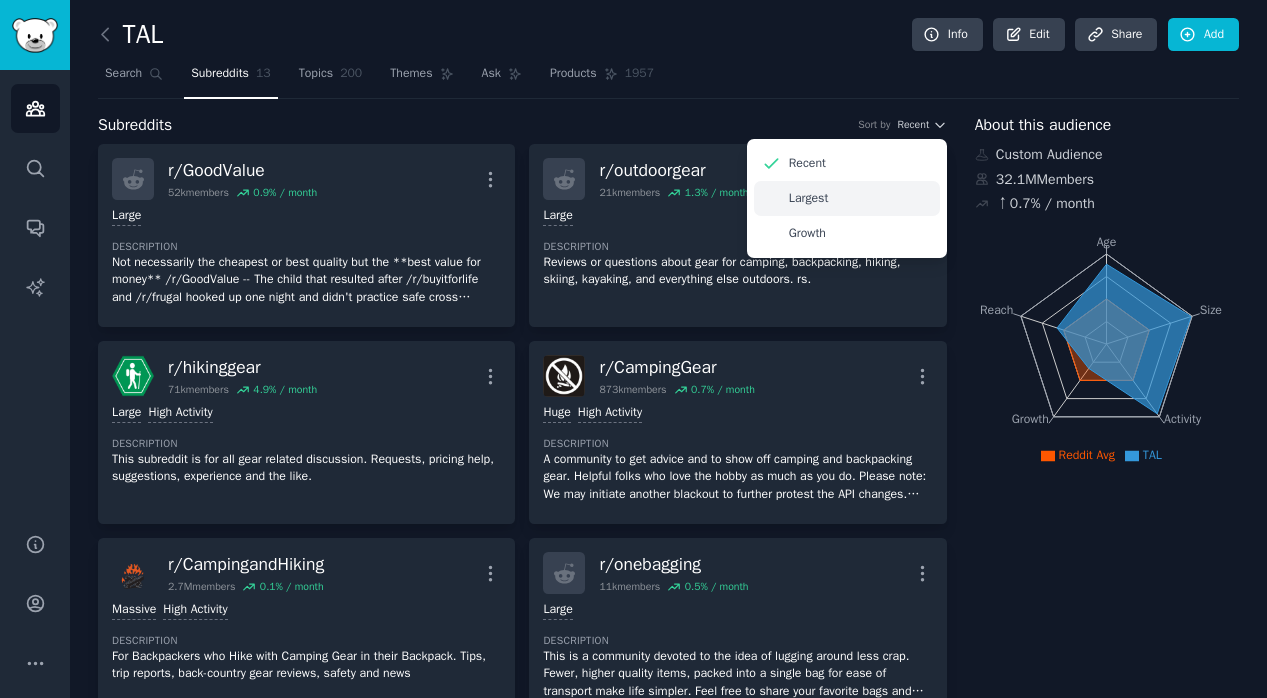 click on "Largest" at bounding box center [847, 198] 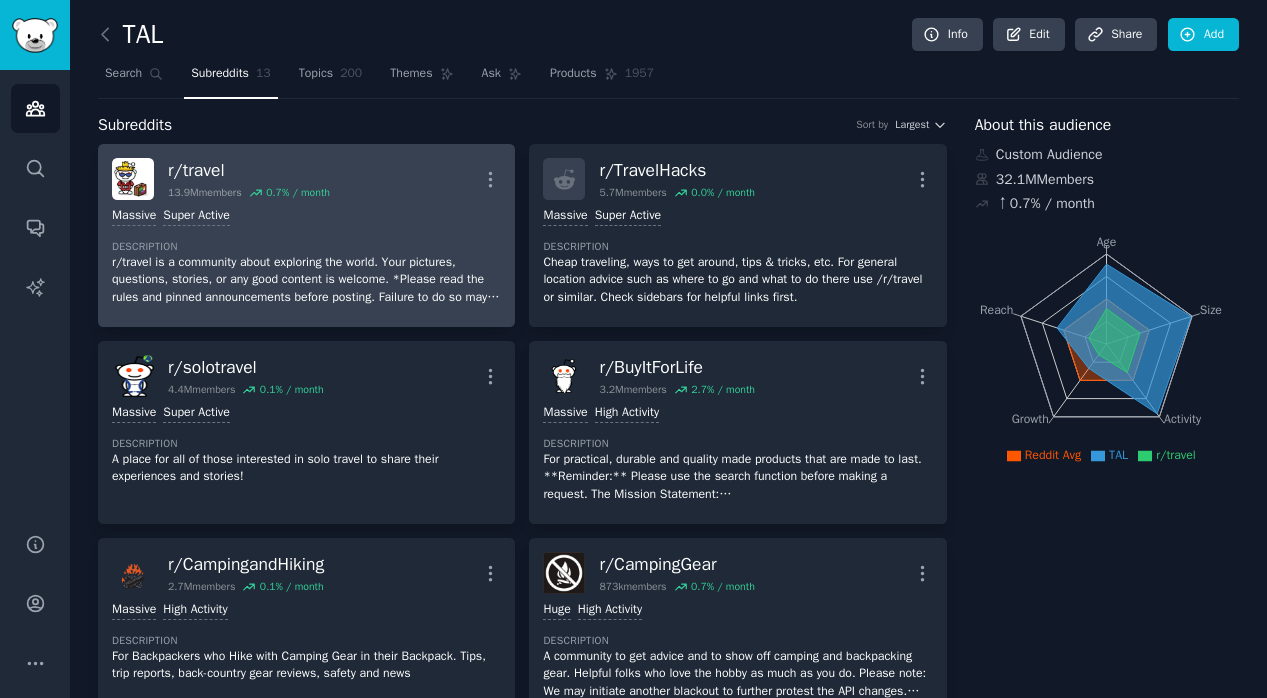click on "Massive Super Active" at bounding box center (306, 216) 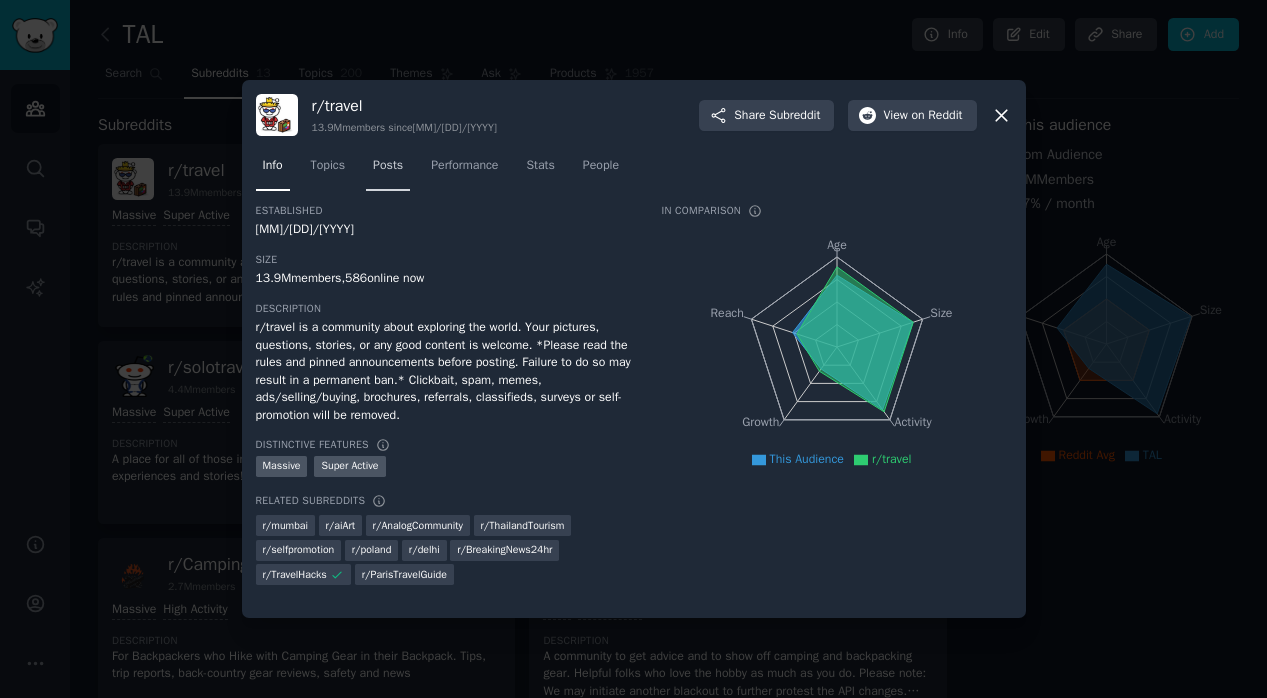 click on "Posts" at bounding box center [388, 166] 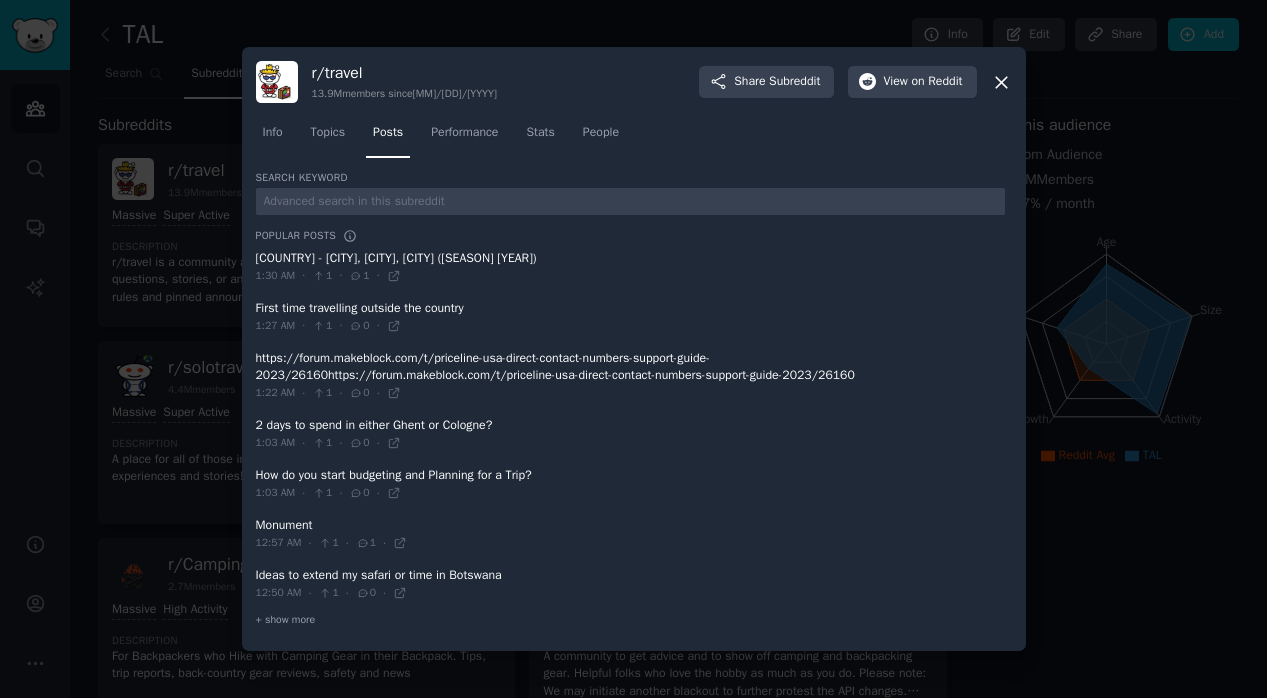 click at bounding box center (633, 349) 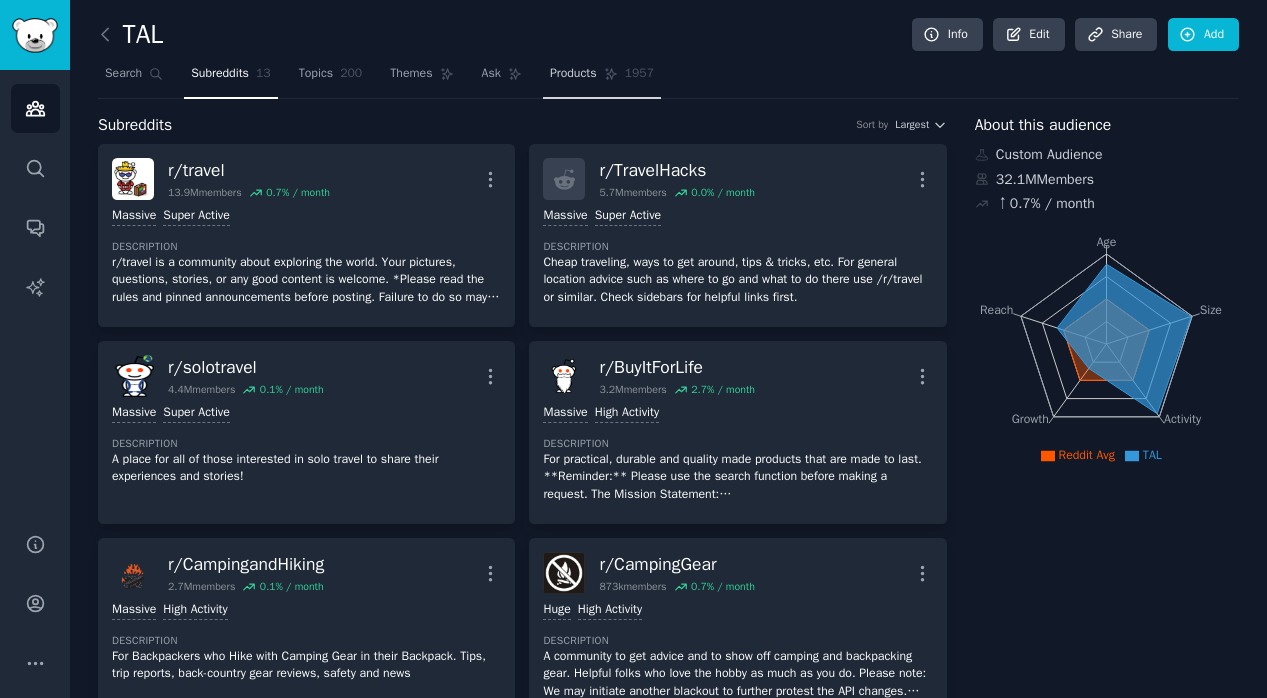click on "Products" at bounding box center (573, 74) 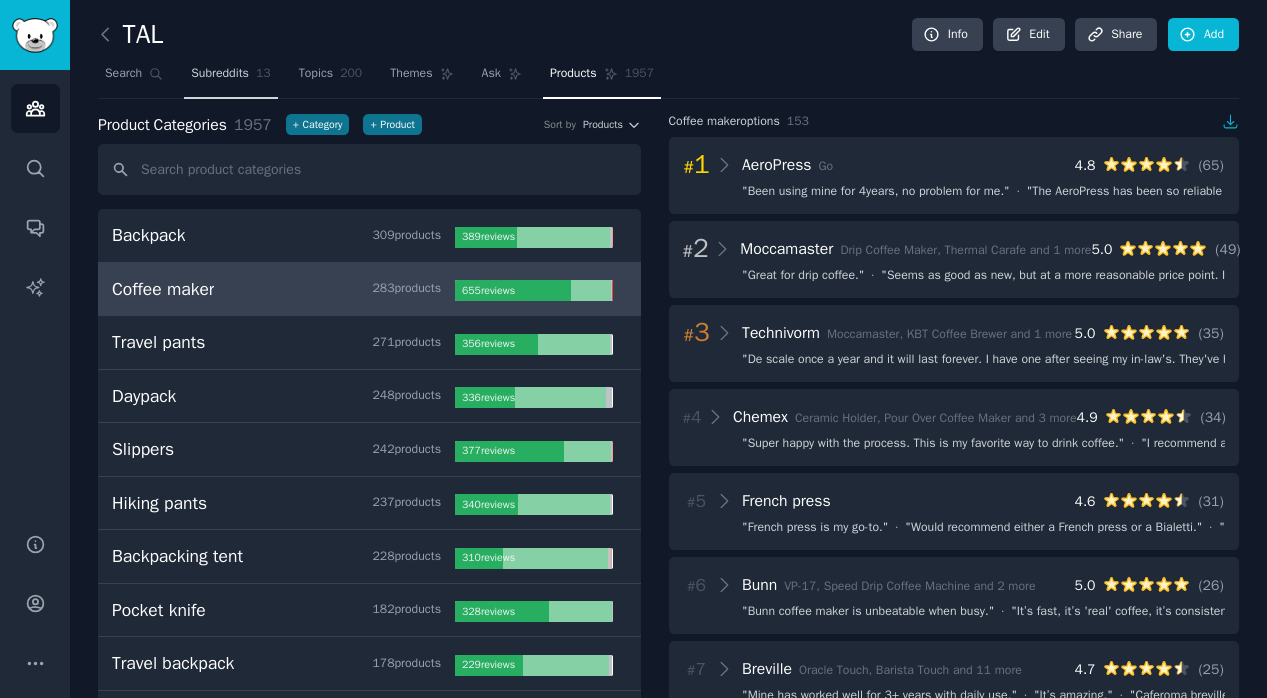 click on "Subreddits 13" at bounding box center (230, 78) 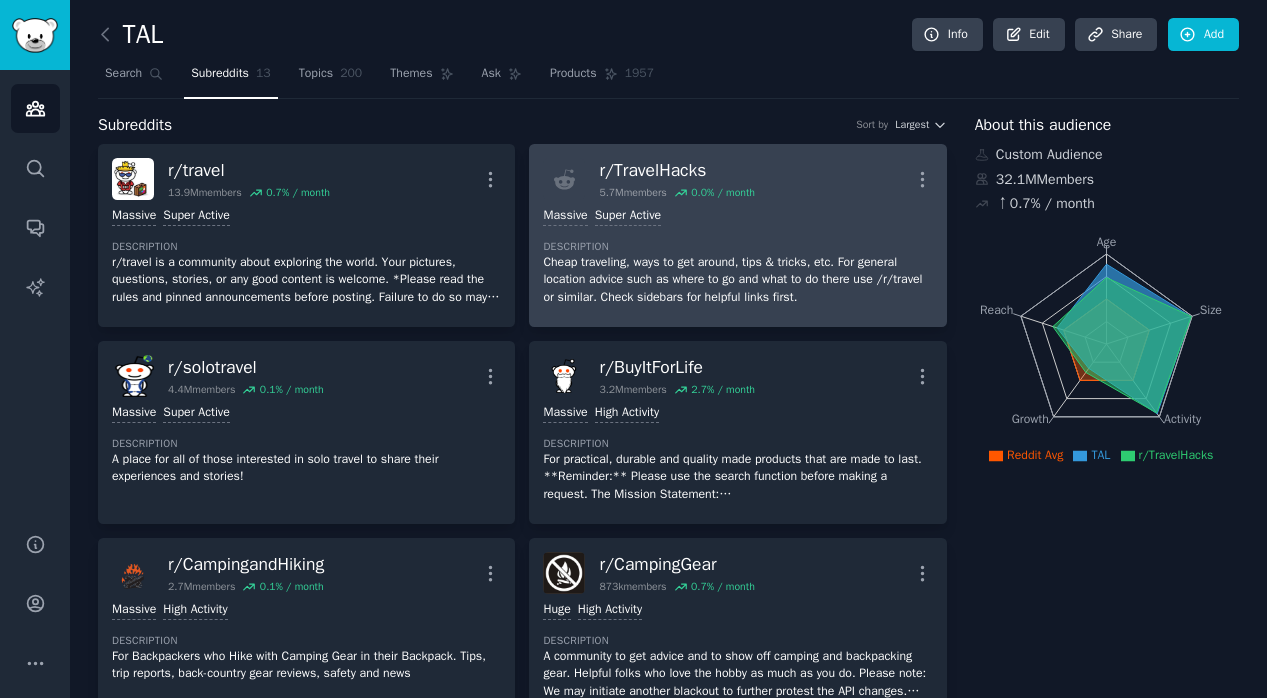 click on "Cheap traveling, ways to get around, tips & tricks, etc.
For general location advice such as where to go and what to do there use /r/travel or similar. Check sidebars for helpful links first." at bounding box center (737, 280) 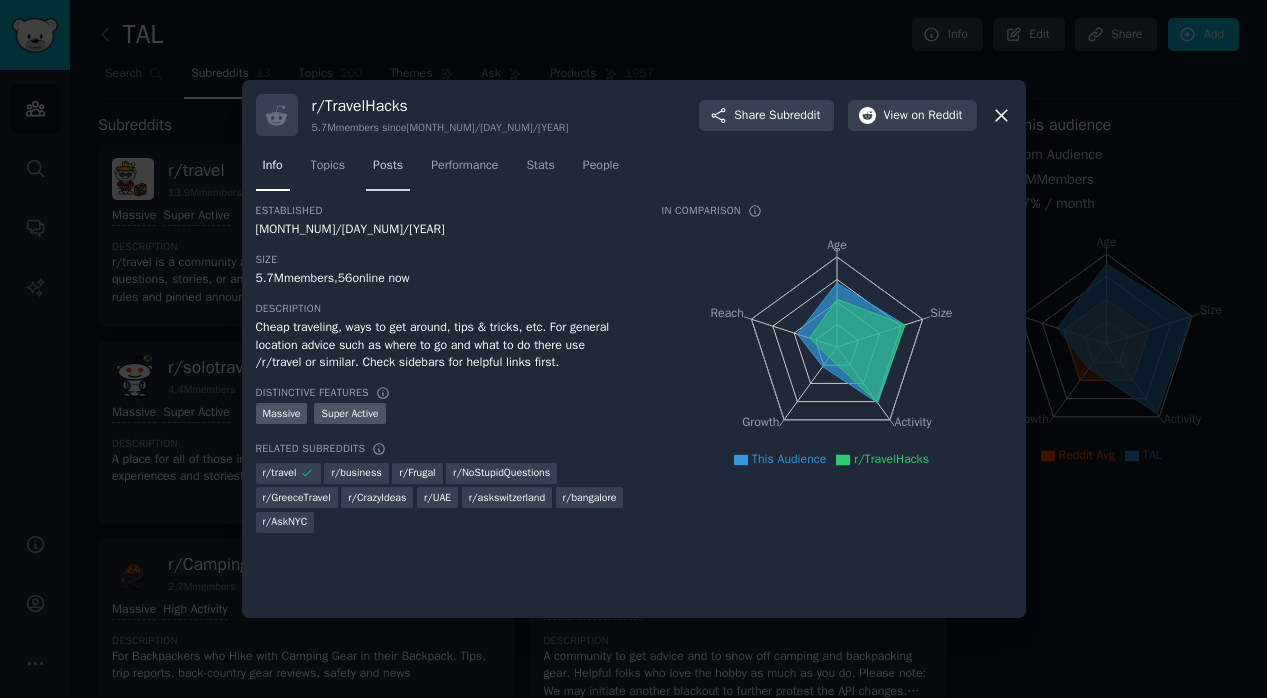 click on "Posts" at bounding box center [388, 166] 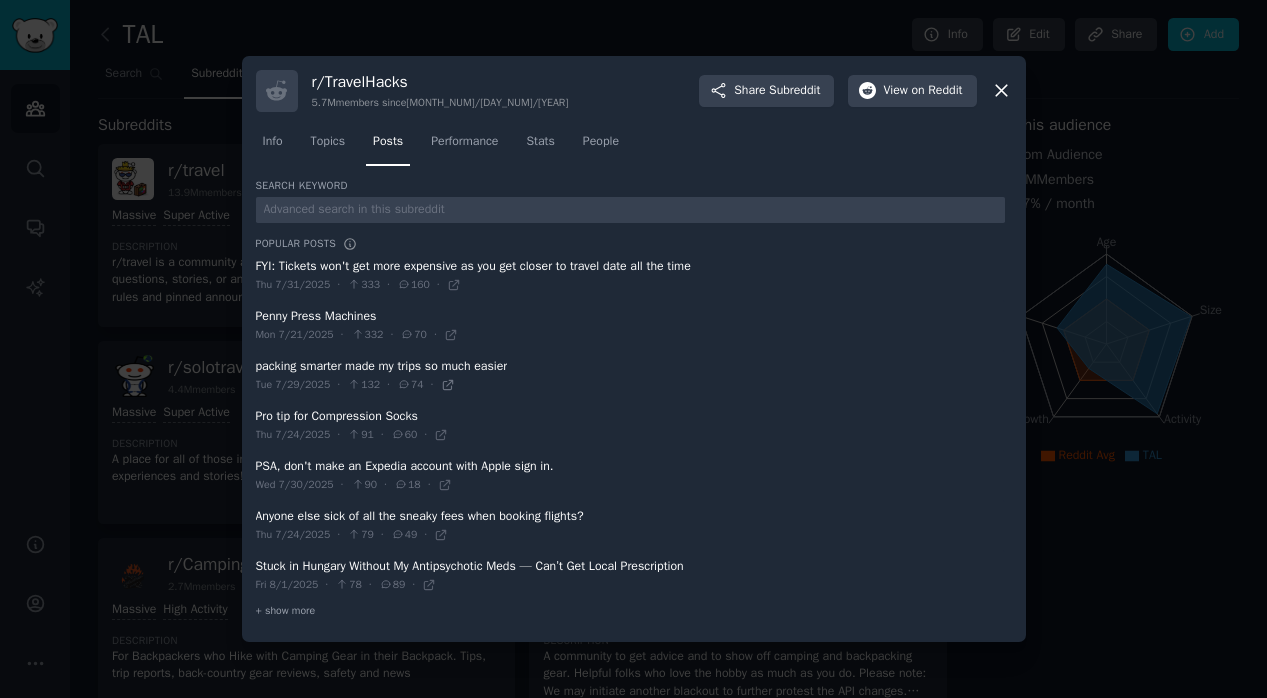 click 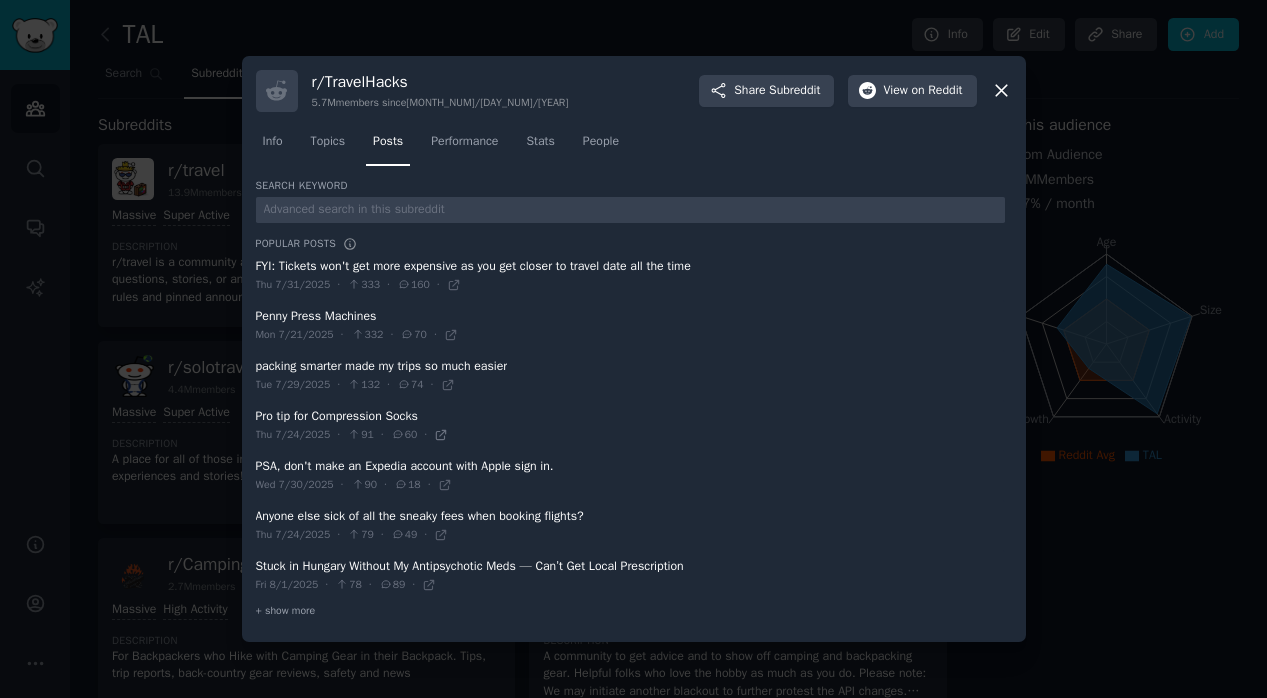 click 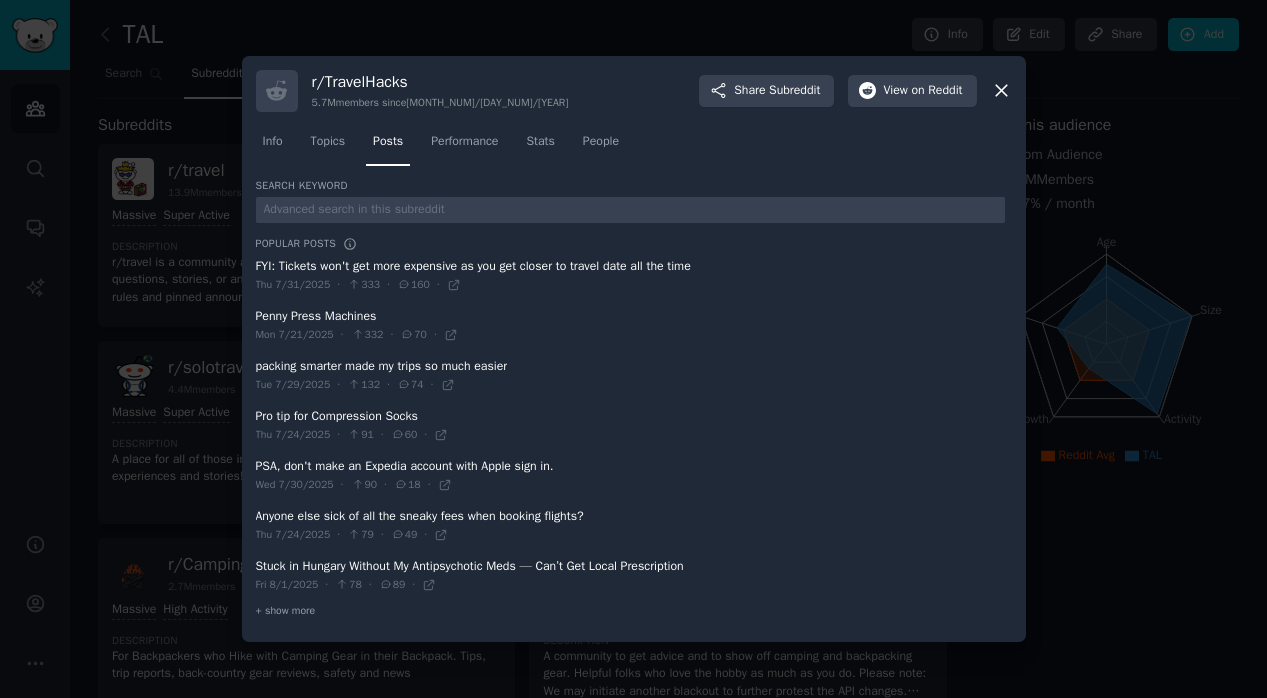 click on "r/ TravelHacks [MEMBER_COUNT] members since [DATE] Share Subreddit View on Reddit" at bounding box center [634, 91] 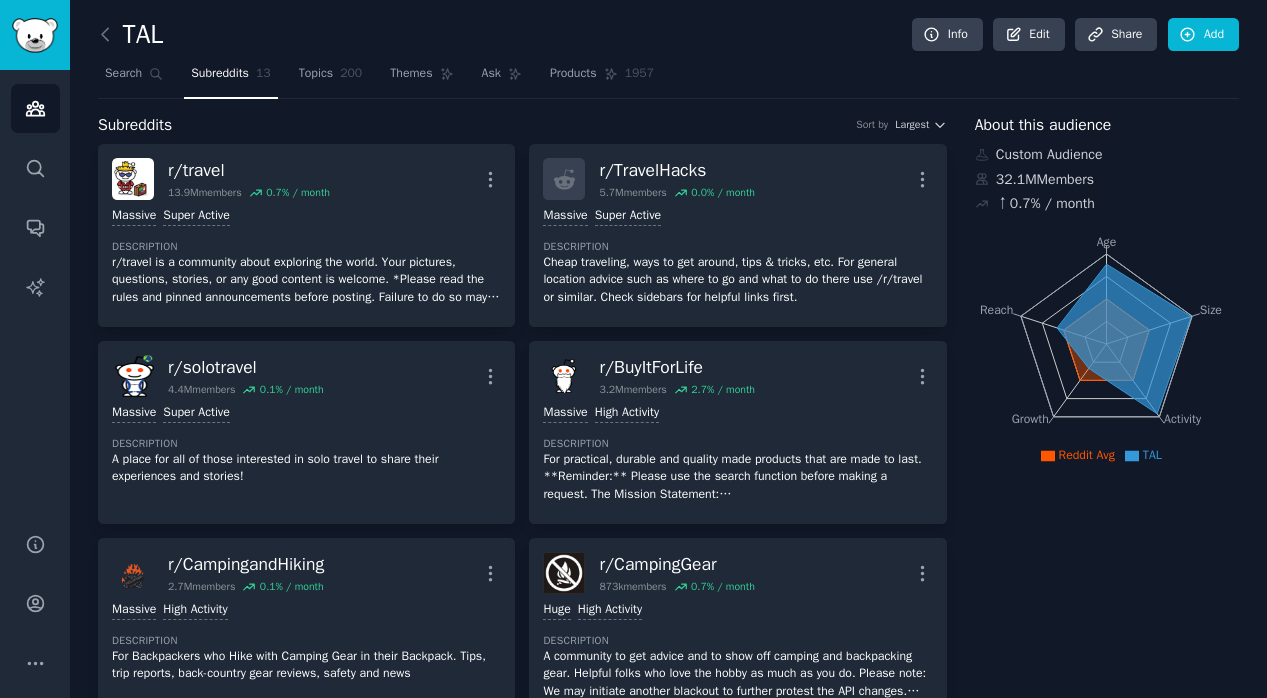 click on "Subreddits" at bounding box center (220, 74) 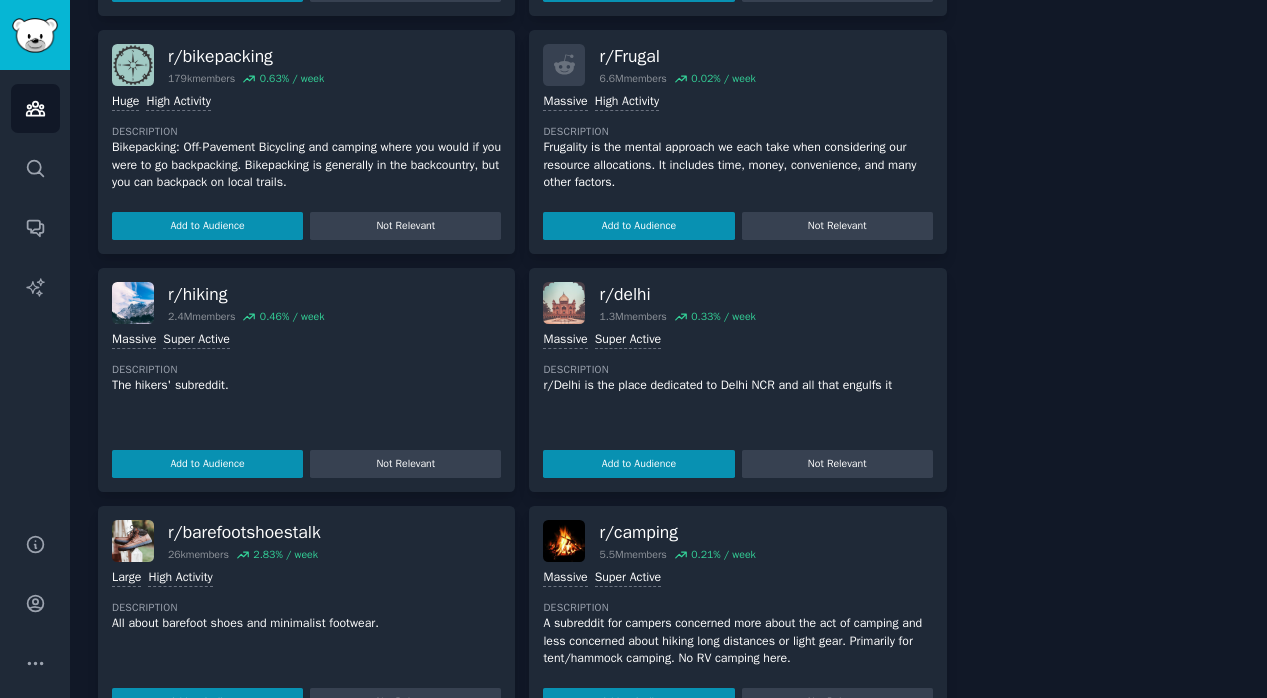 scroll, scrollTop: 1988, scrollLeft: 0, axis: vertical 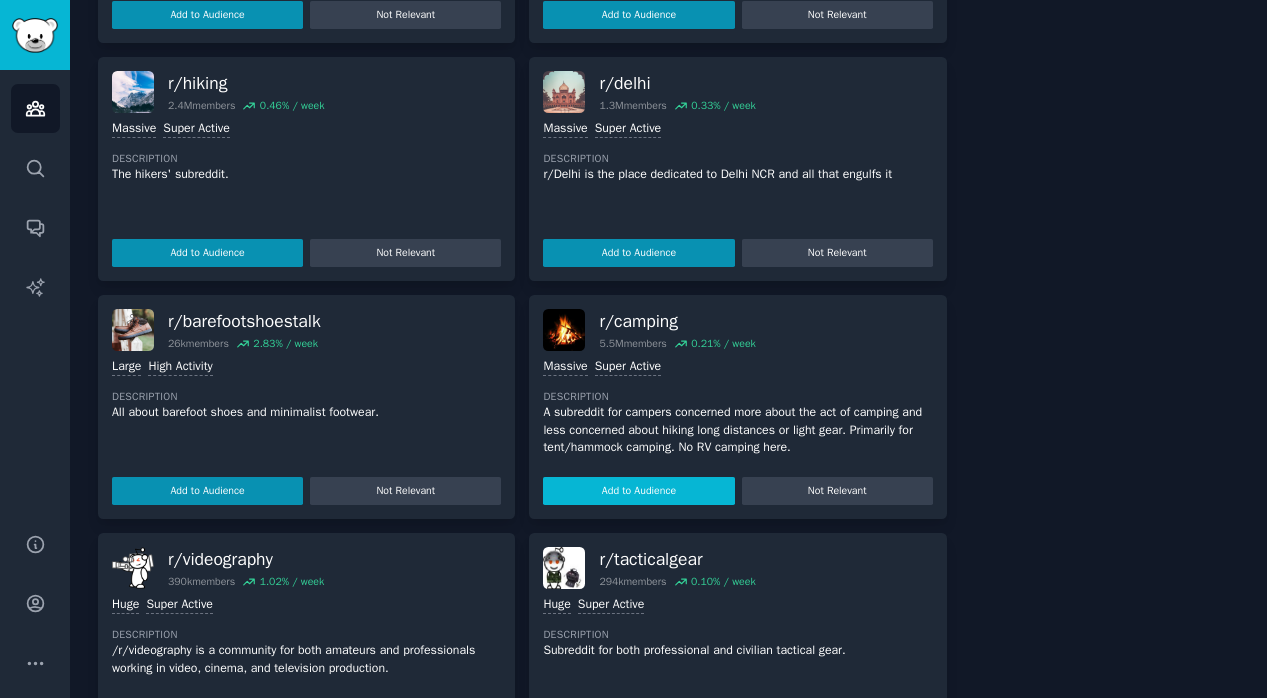 click on "Add to Audience" at bounding box center [638, 491] 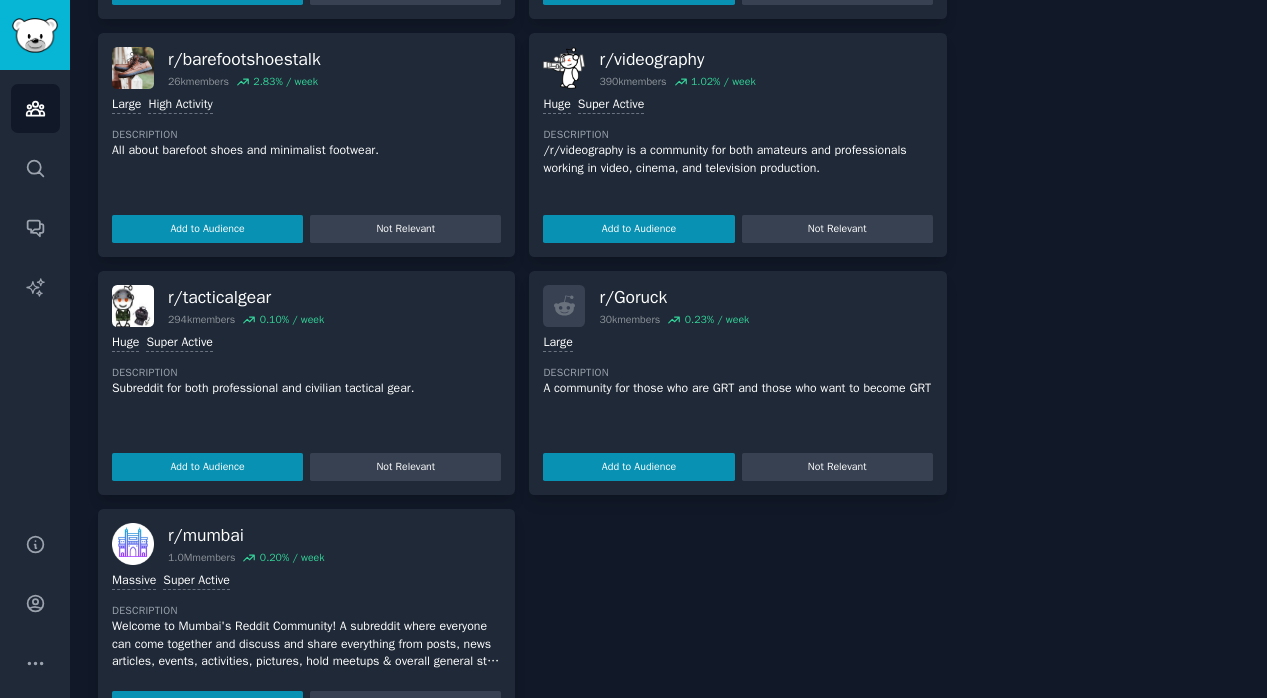 scroll, scrollTop: 1739, scrollLeft: 0, axis: vertical 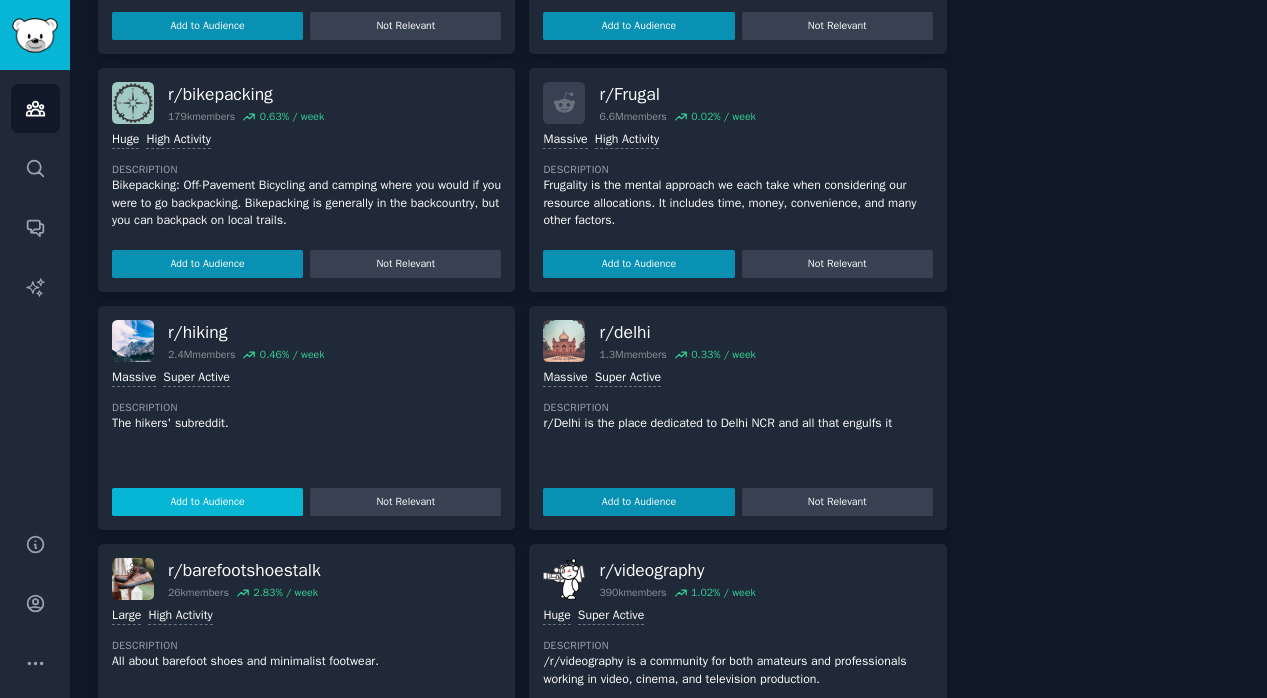 click on "Add to Audience" at bounding box center (207, 502) 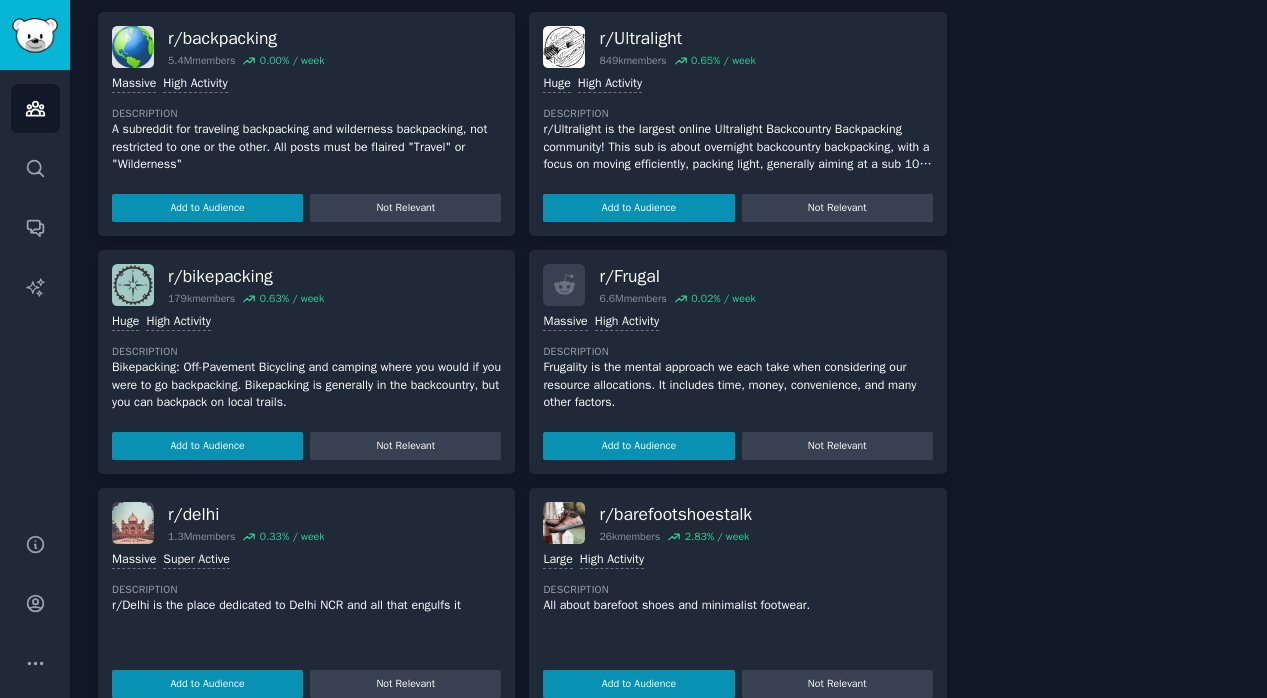 scroll, scrollTop: 1754, scrollLeft: 0, axis: vertical 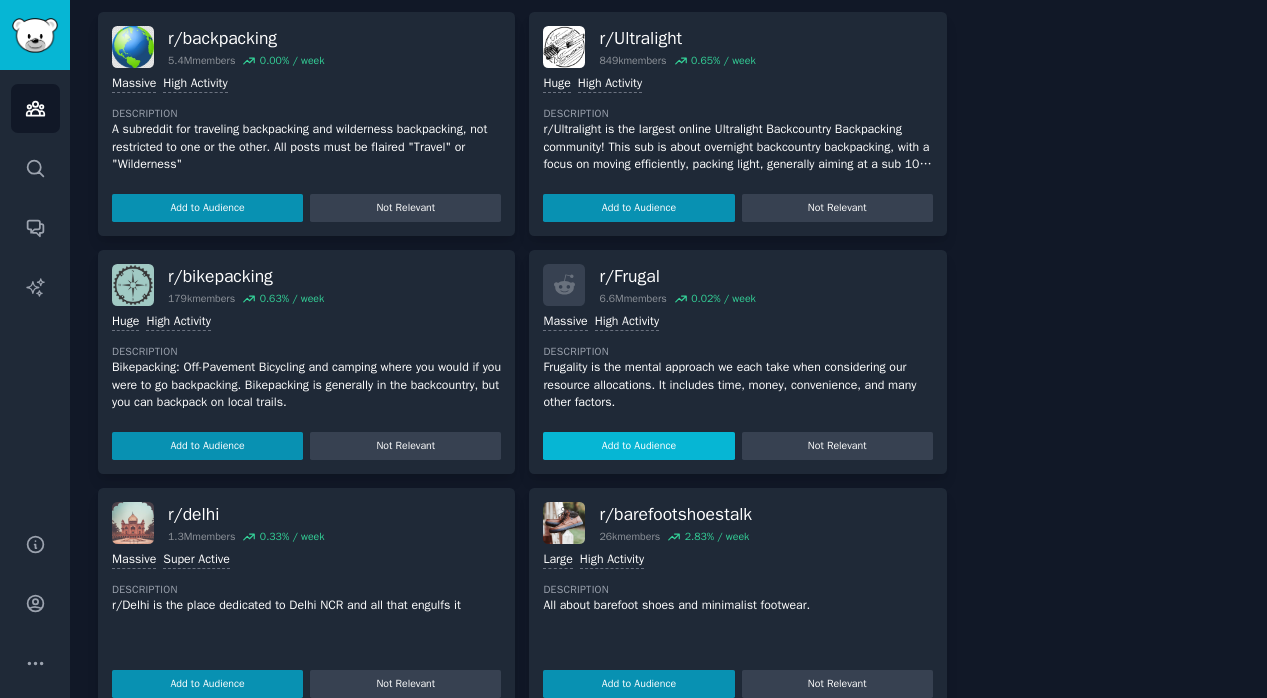click on "Add to Audience" at bounding box center (638, 446) 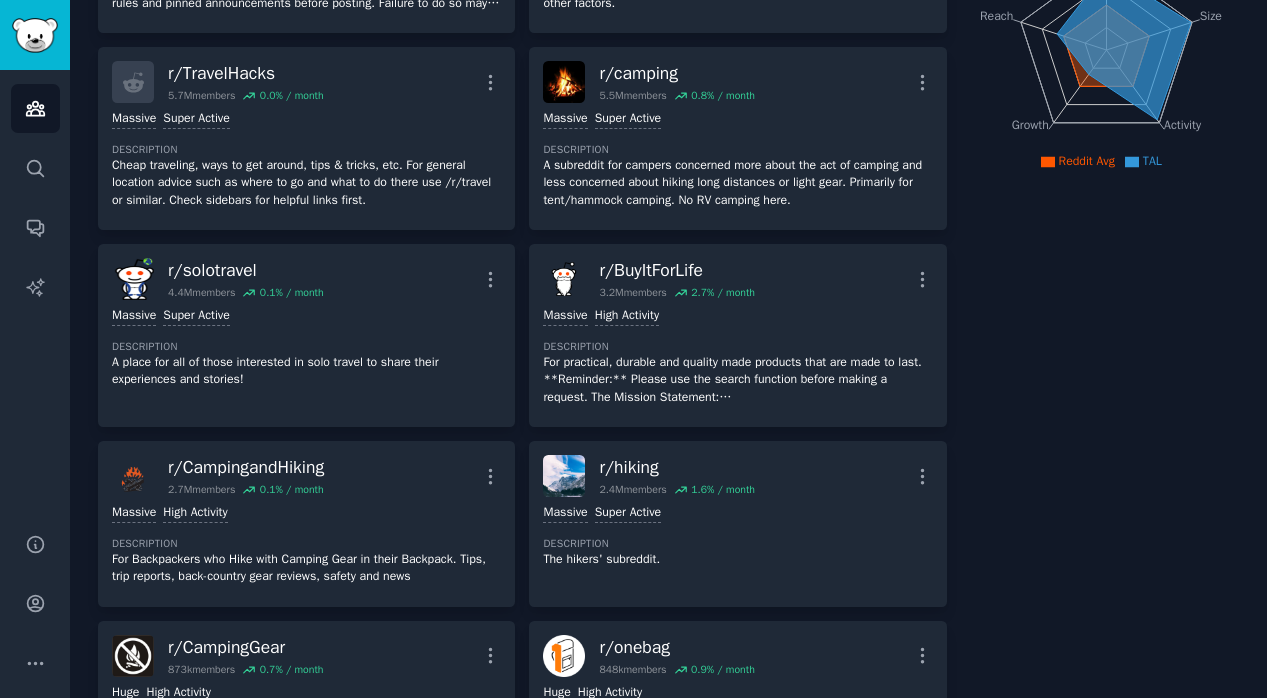 scroll, scrollTop: 0, scrollLeft: 0, axis: both 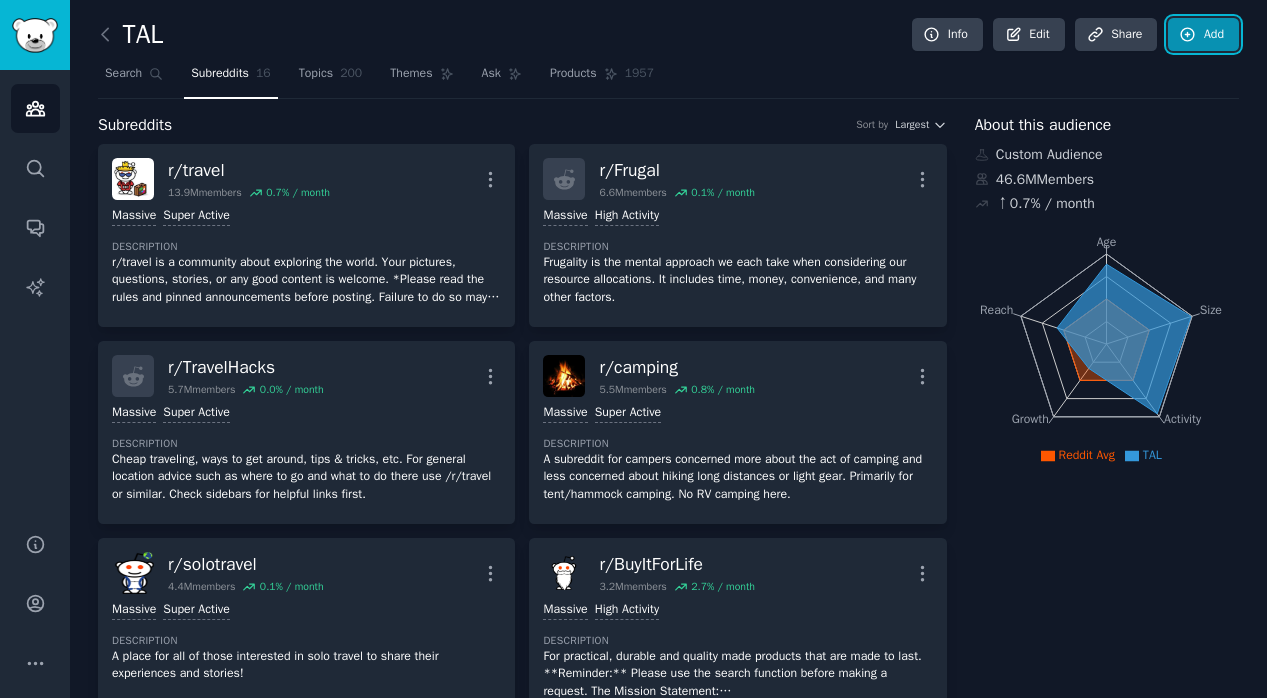 click 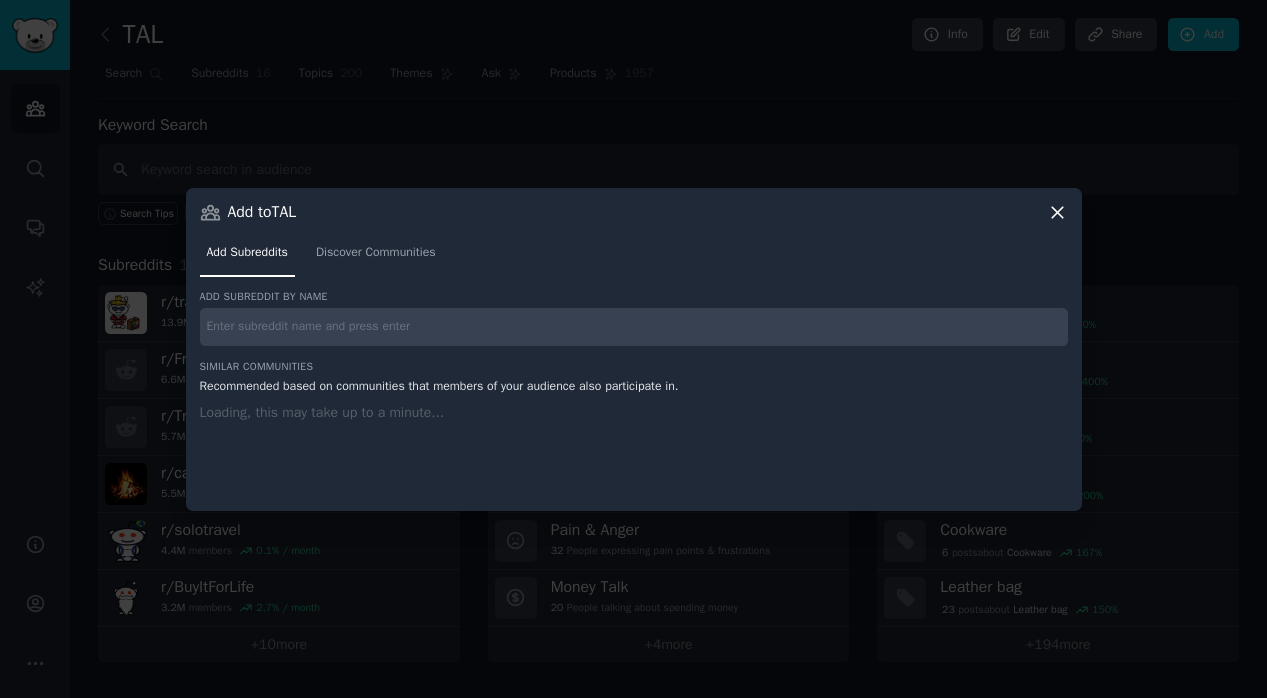 click at bounding box center [634, 327] 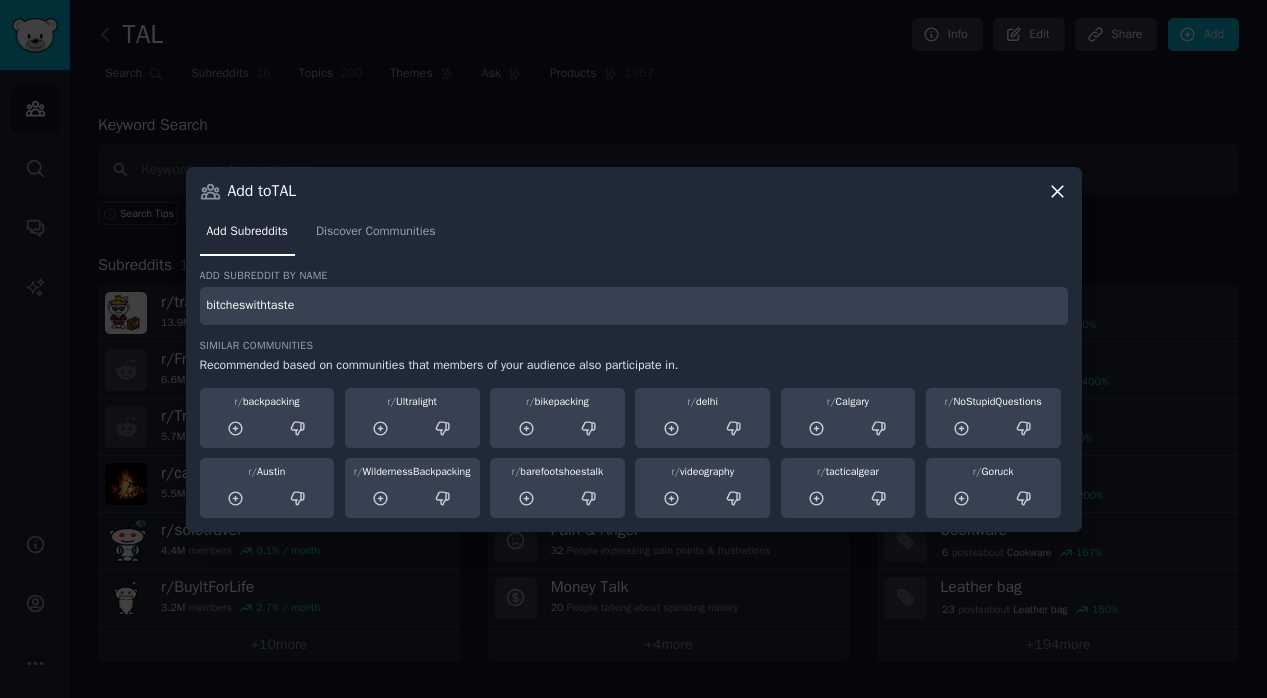 type on "bitcheswithtaste" 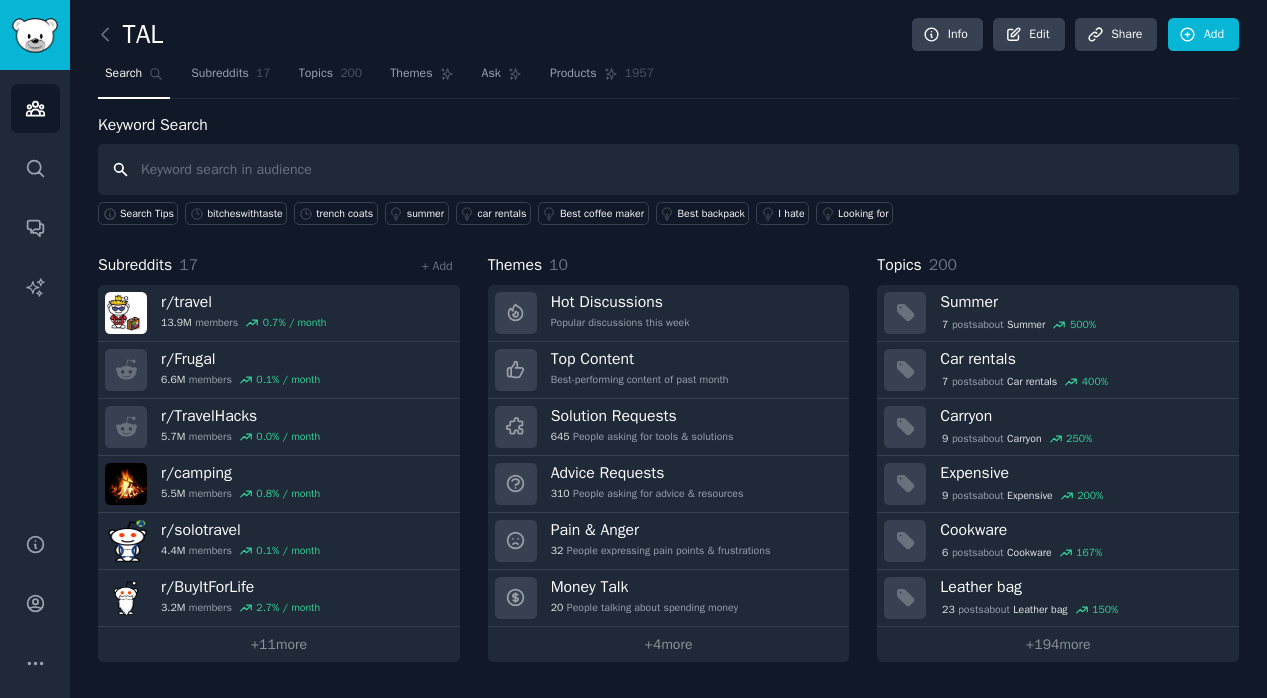 click at bounding box center [668, 169] 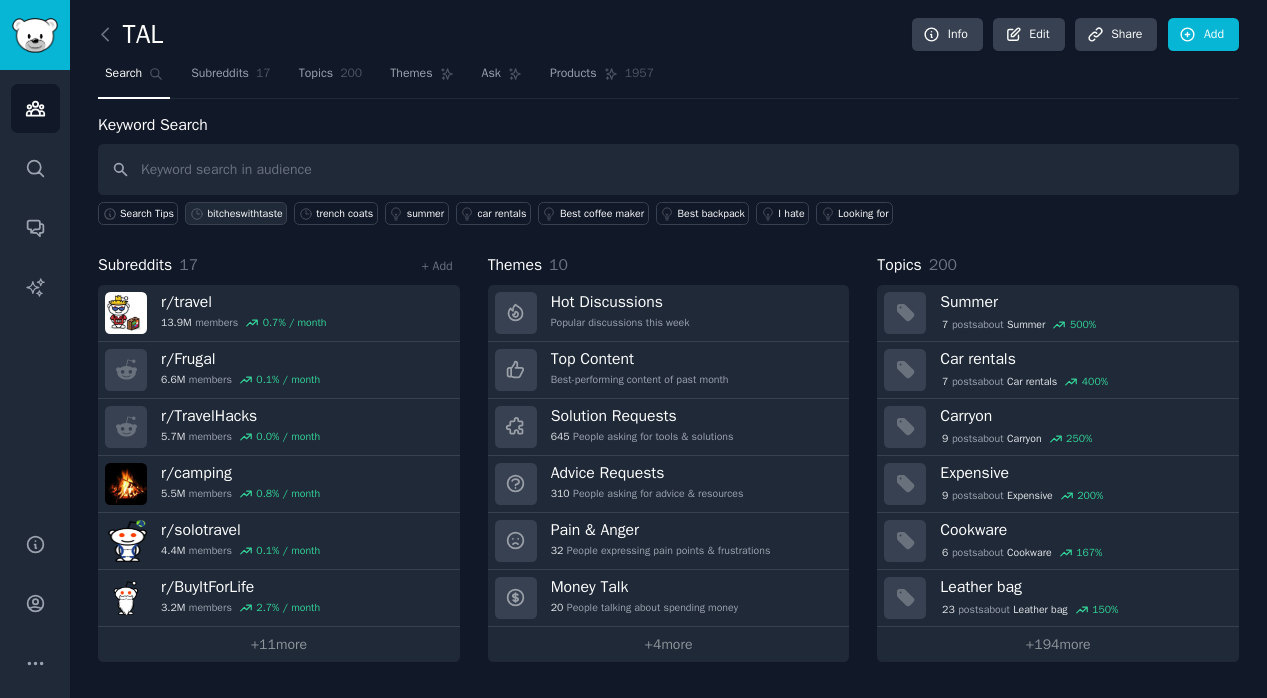 click on "bitcheswithtaste" at bounding box center (244, 214) 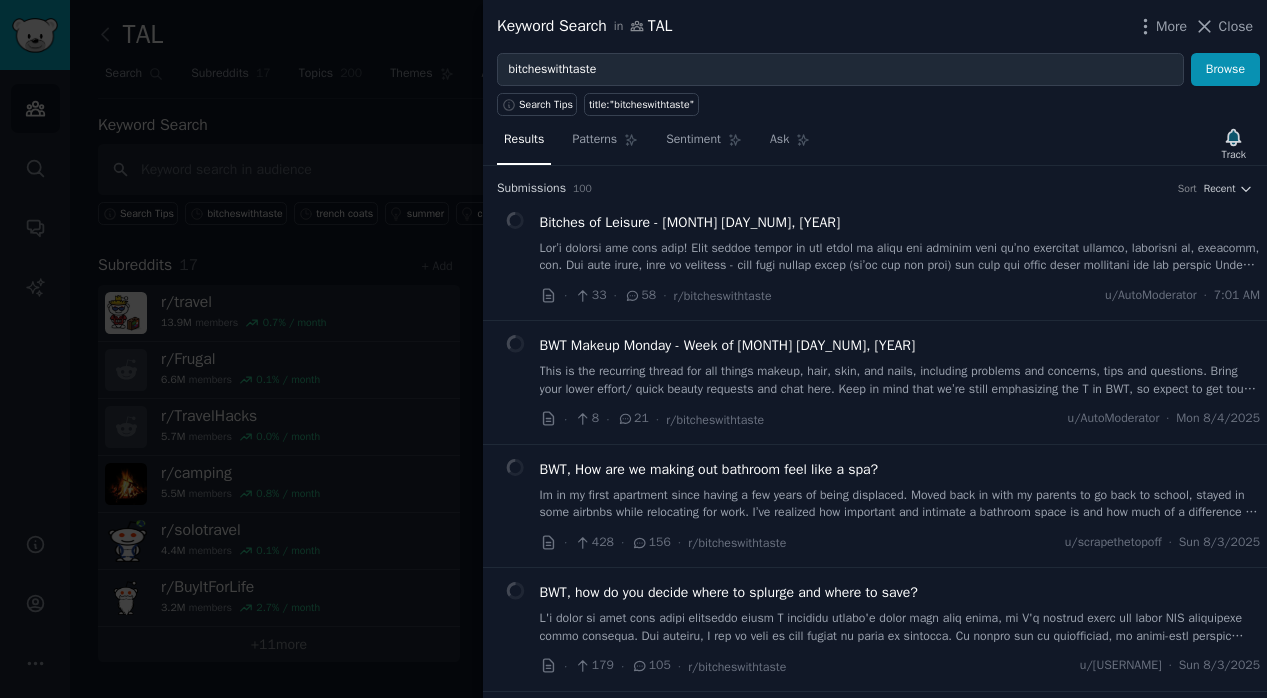 click at bounding box center (633, 349) 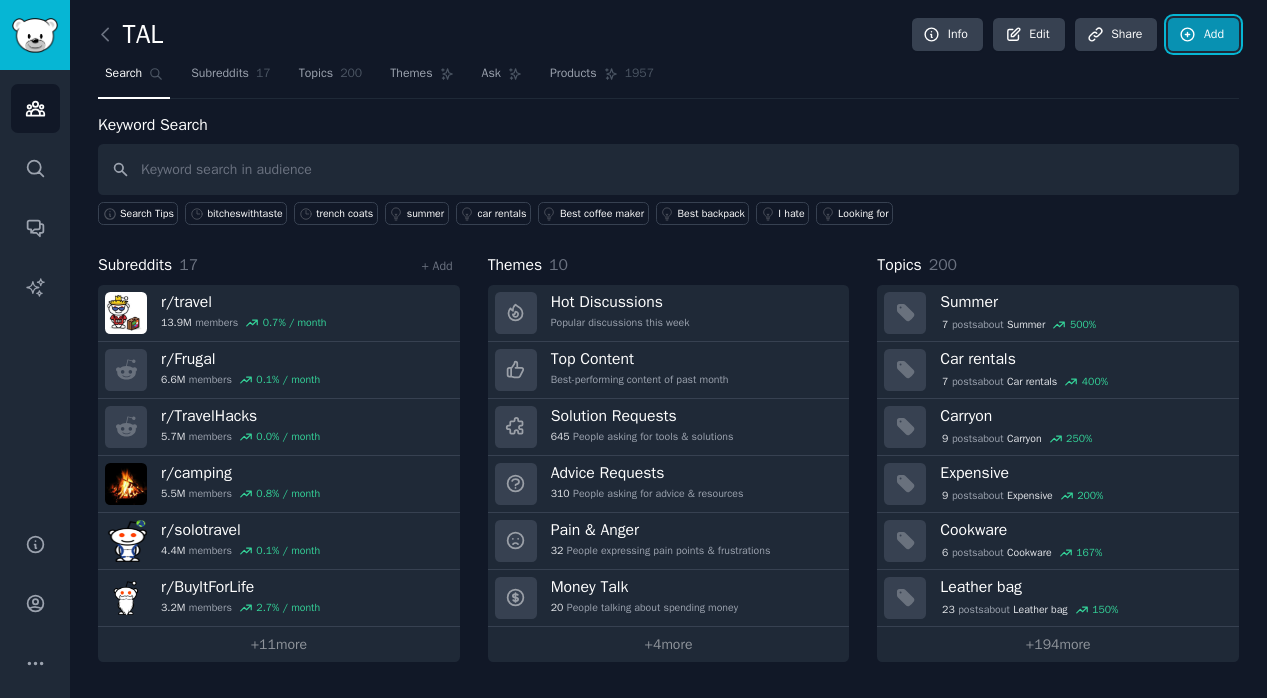 click on "Add" at bounding box center (1203, 35) 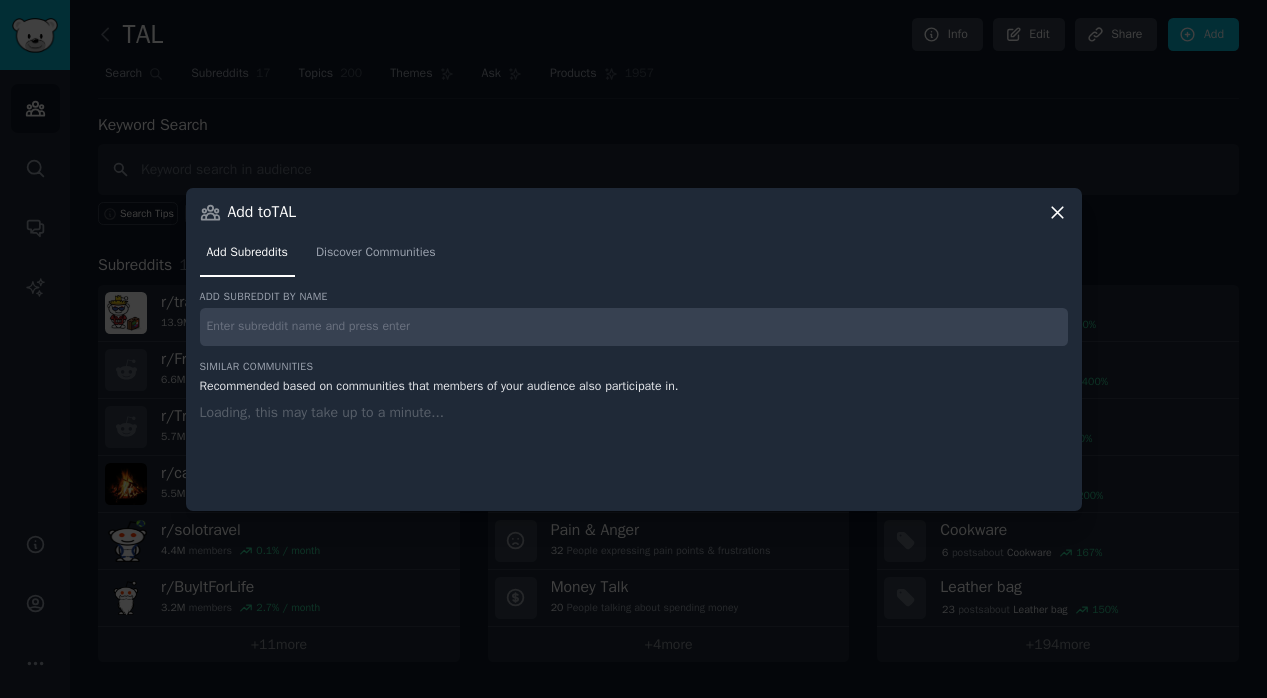click at bounding box center (634, 327) 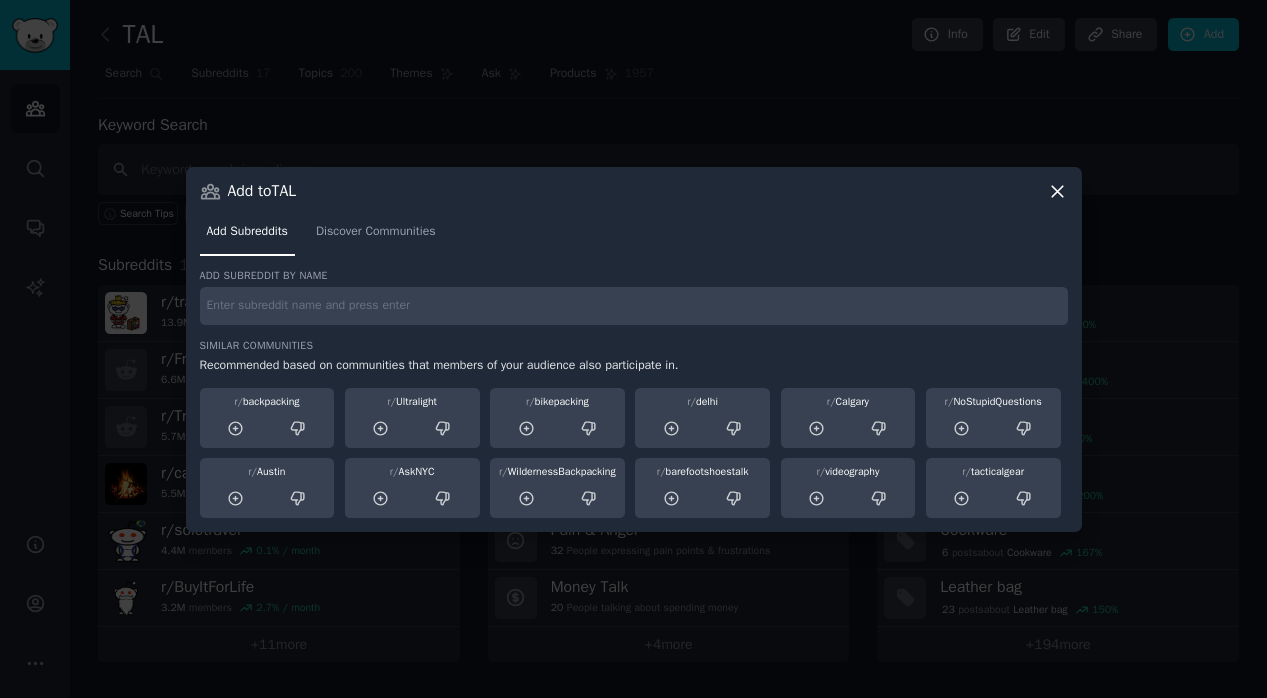 click 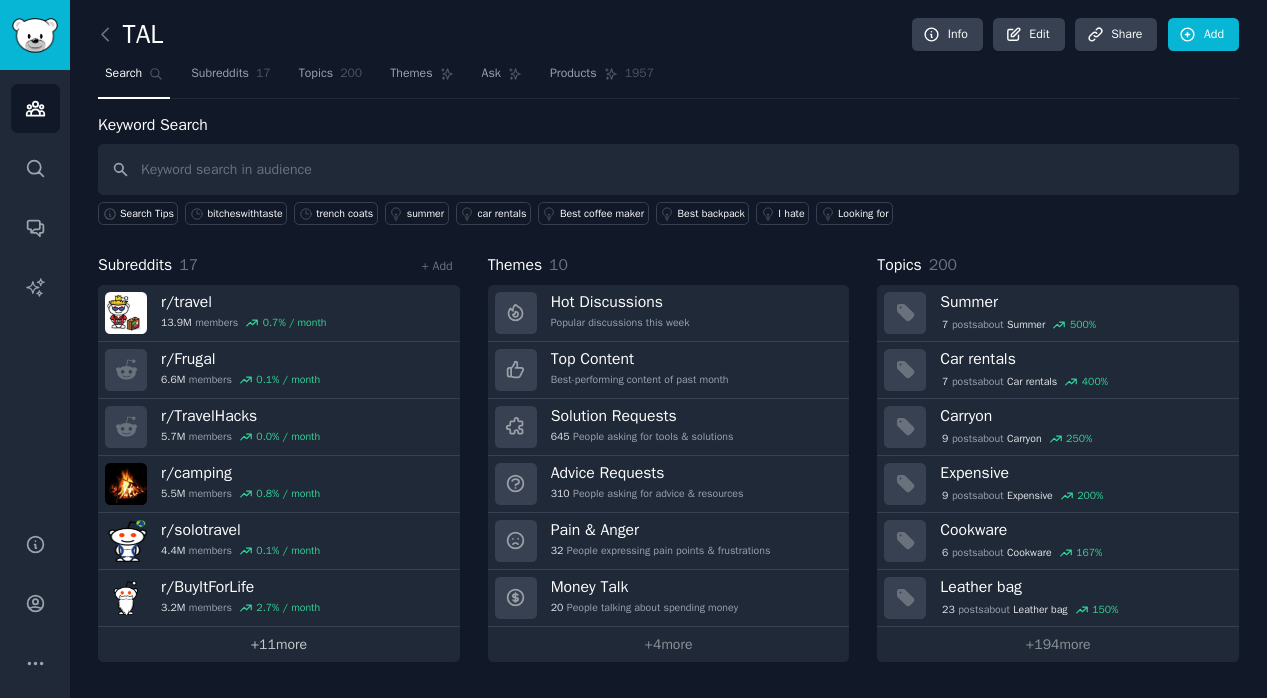 click on "+  11  more" at bounding box center [279, 644] 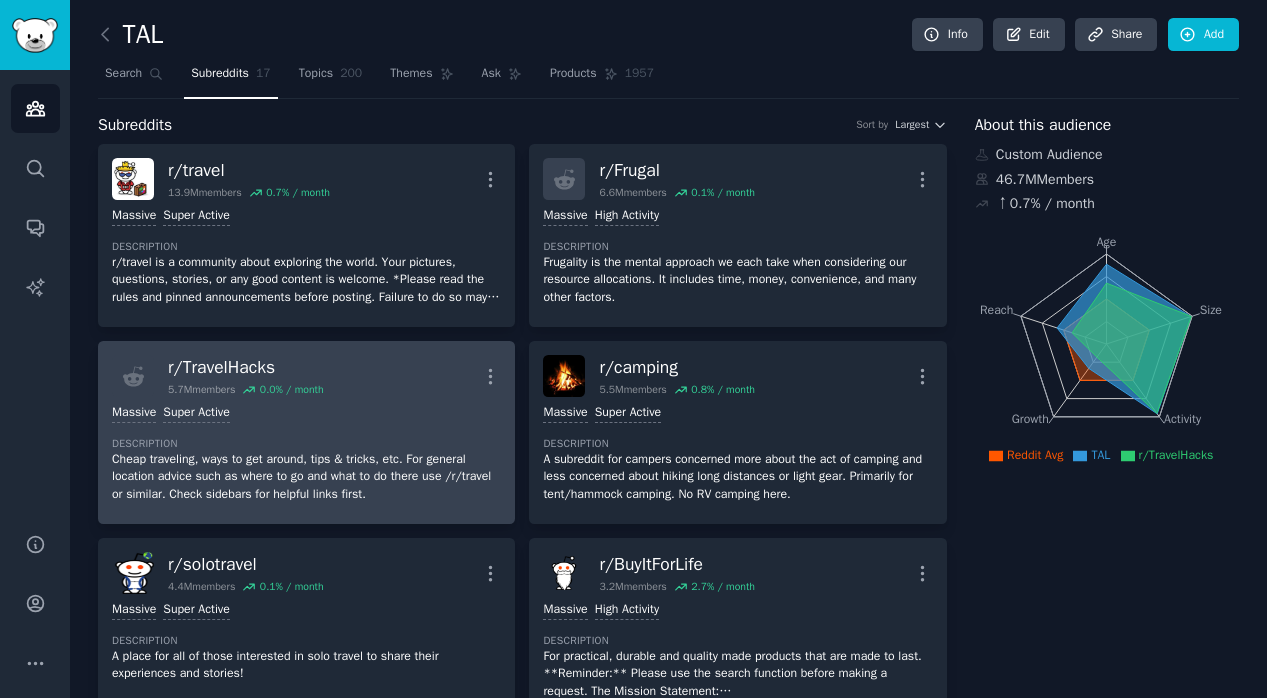 scroll, scrollTop: 986, scrollLeft: 0, axis: vertical 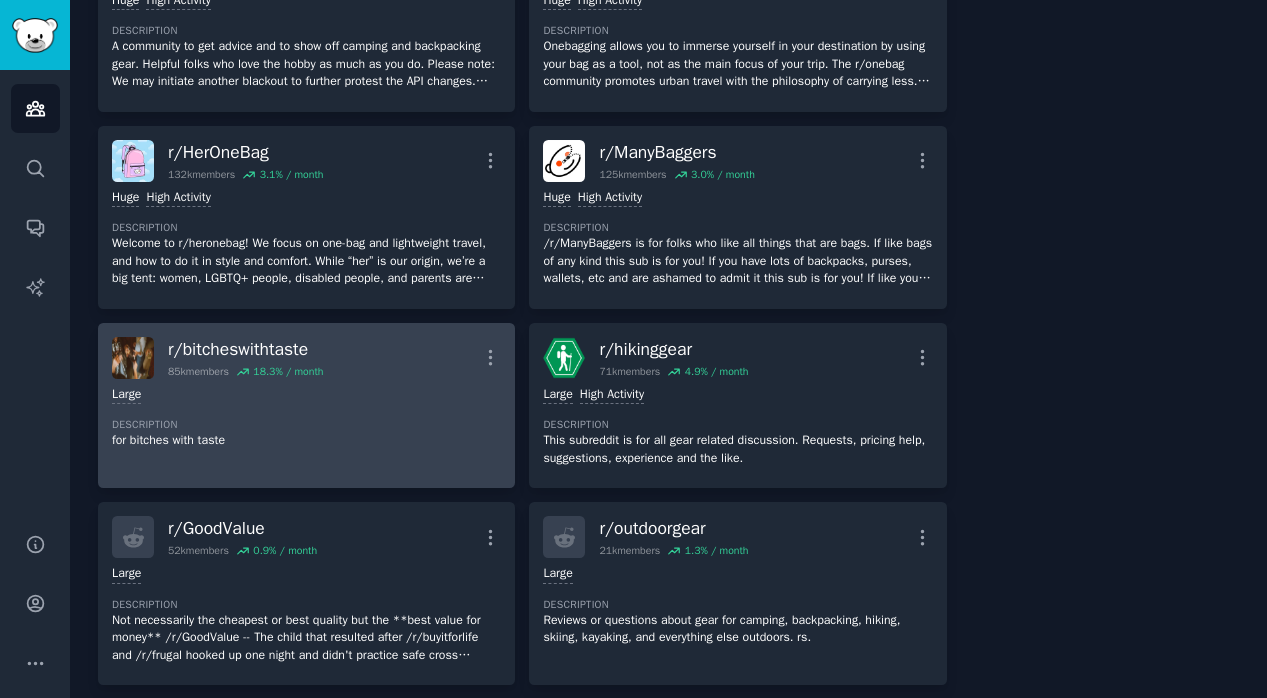 click on "Large" at bounding box center [306, 395] 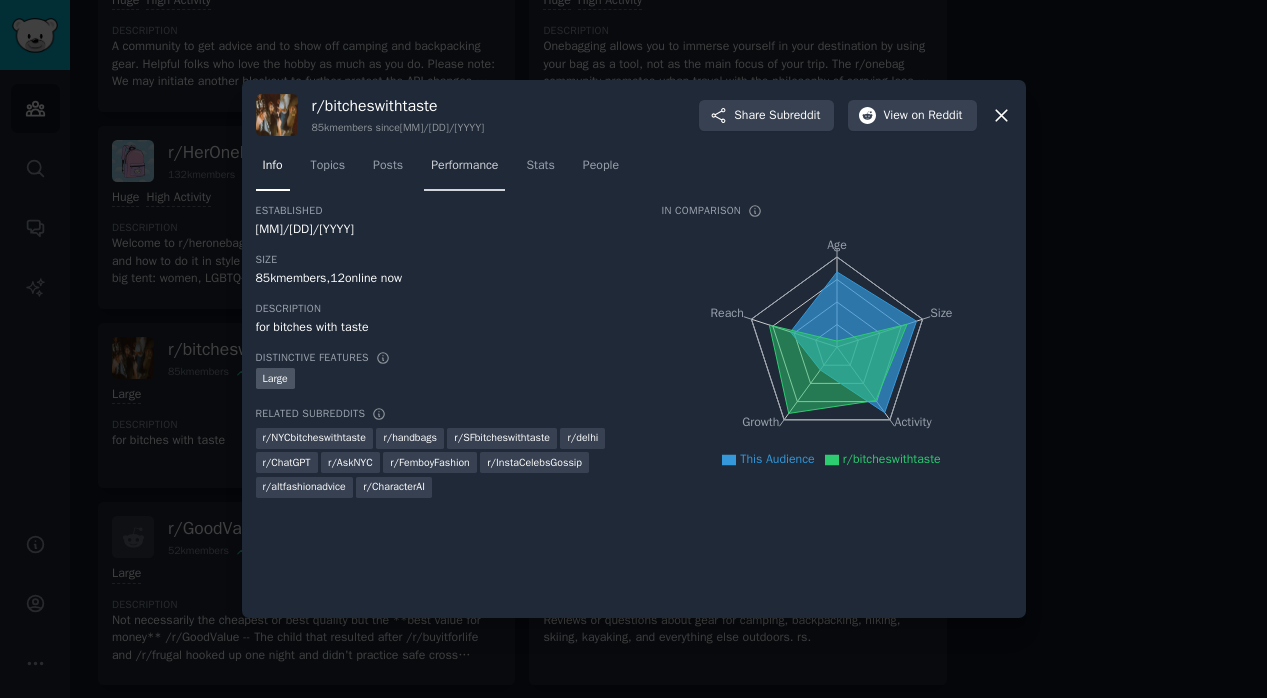 click on "Performance" at bounding box center (464, 166) 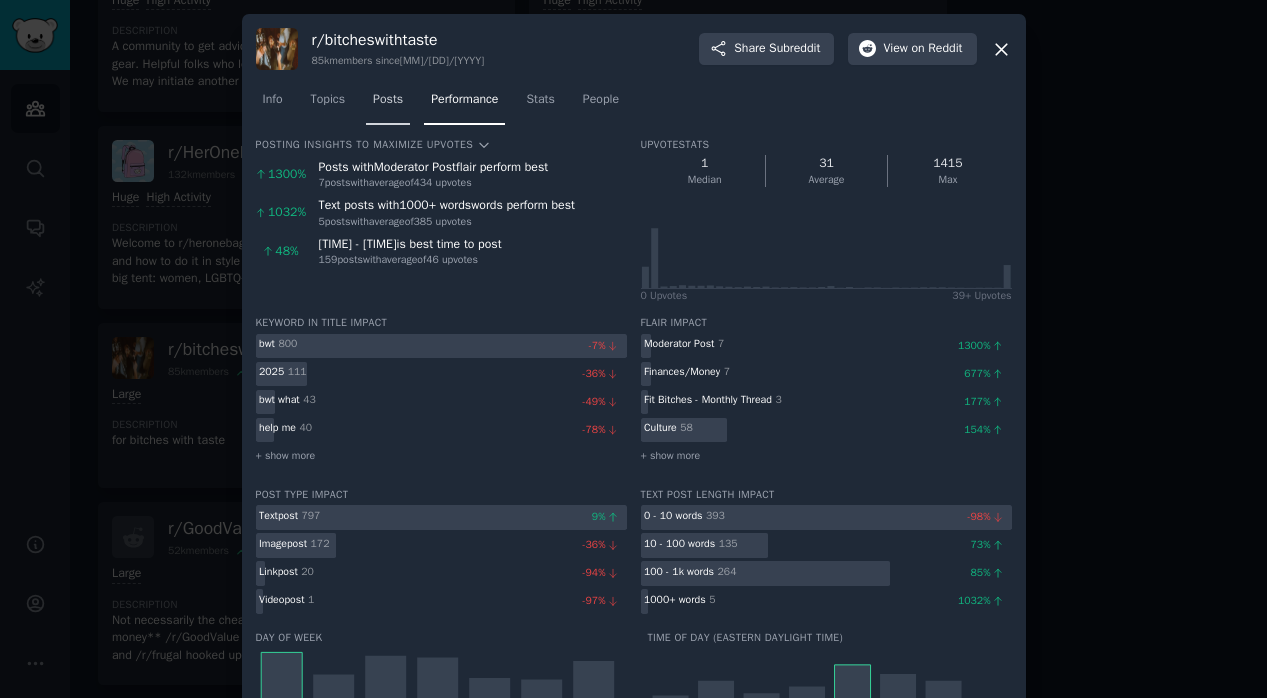 click on "Posts" at bounding box center [388, 104] 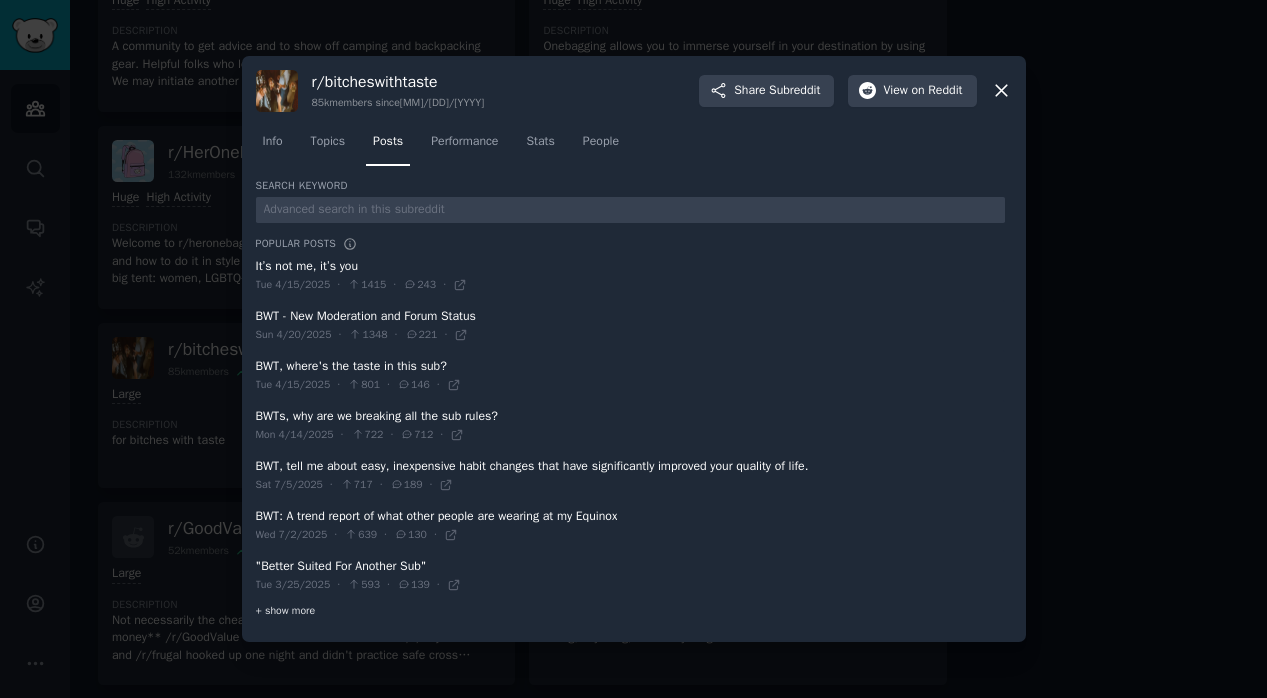 click on "+ show more" at bounding box center [286, 611] 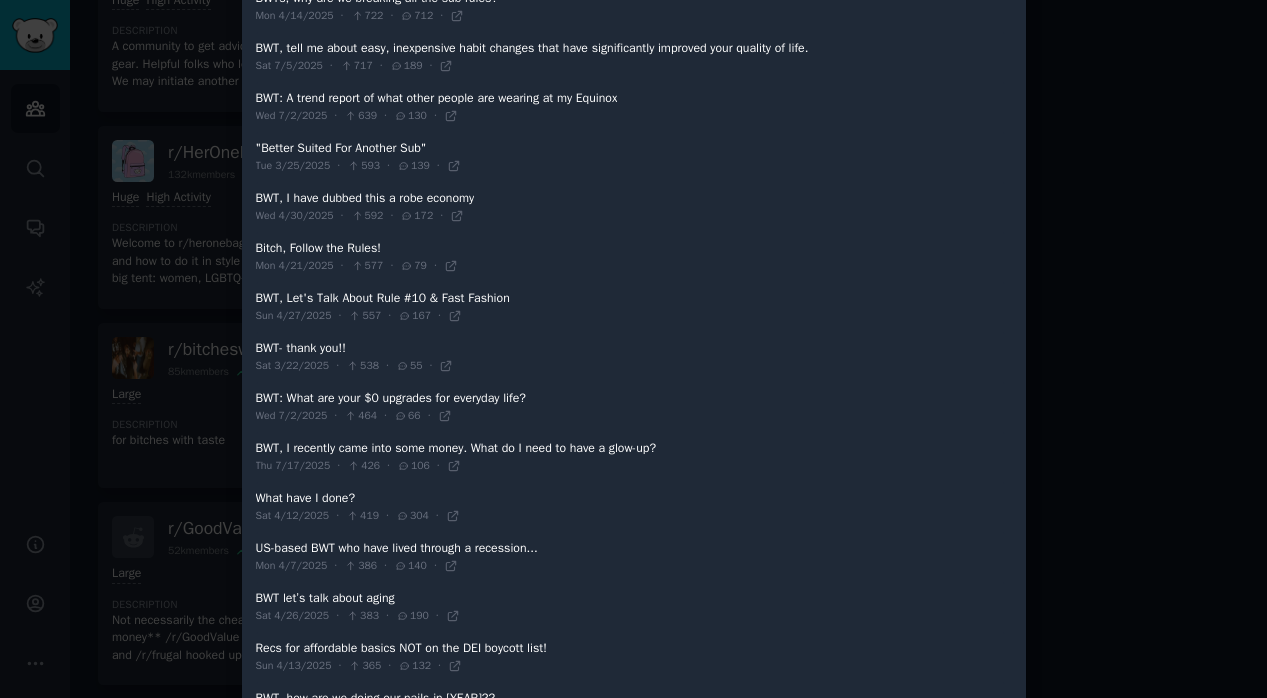 scroll, scrollTop: 379, scrollLeft: 0, axis: vertical 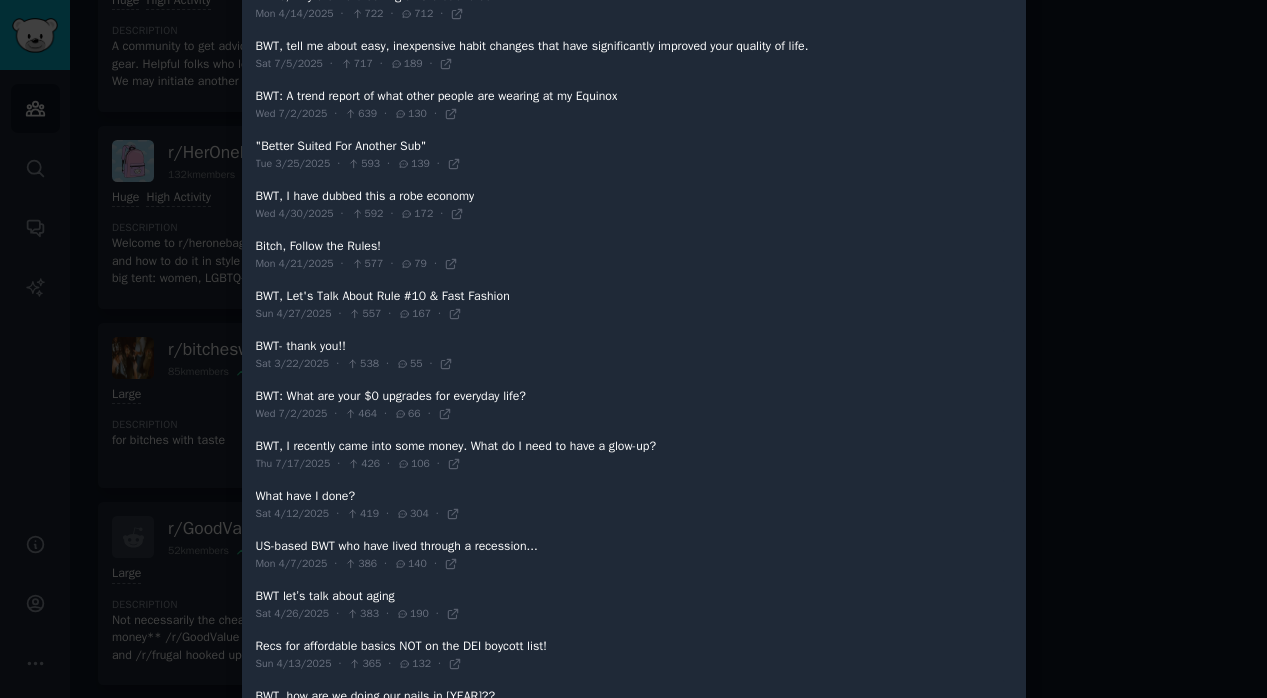 click at bounding box center [630, 405] 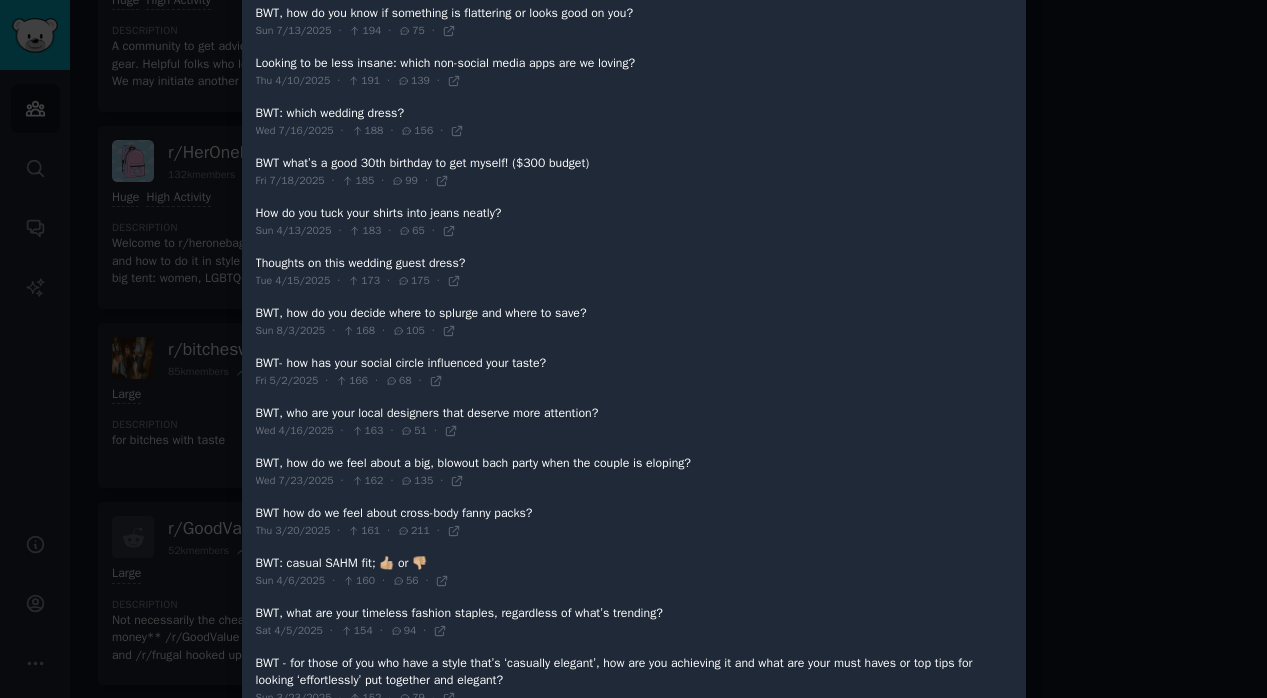 scroll, scrollTop: 1930, scrollLeft: 0, axis: vertical 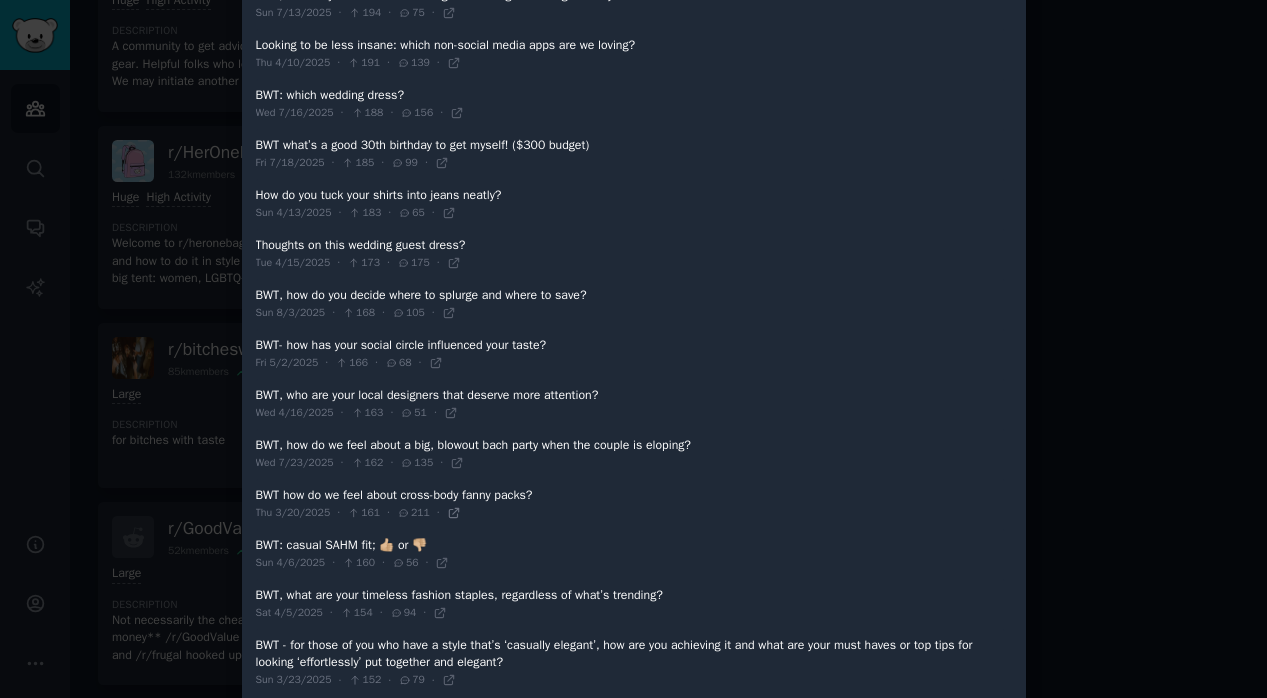 click 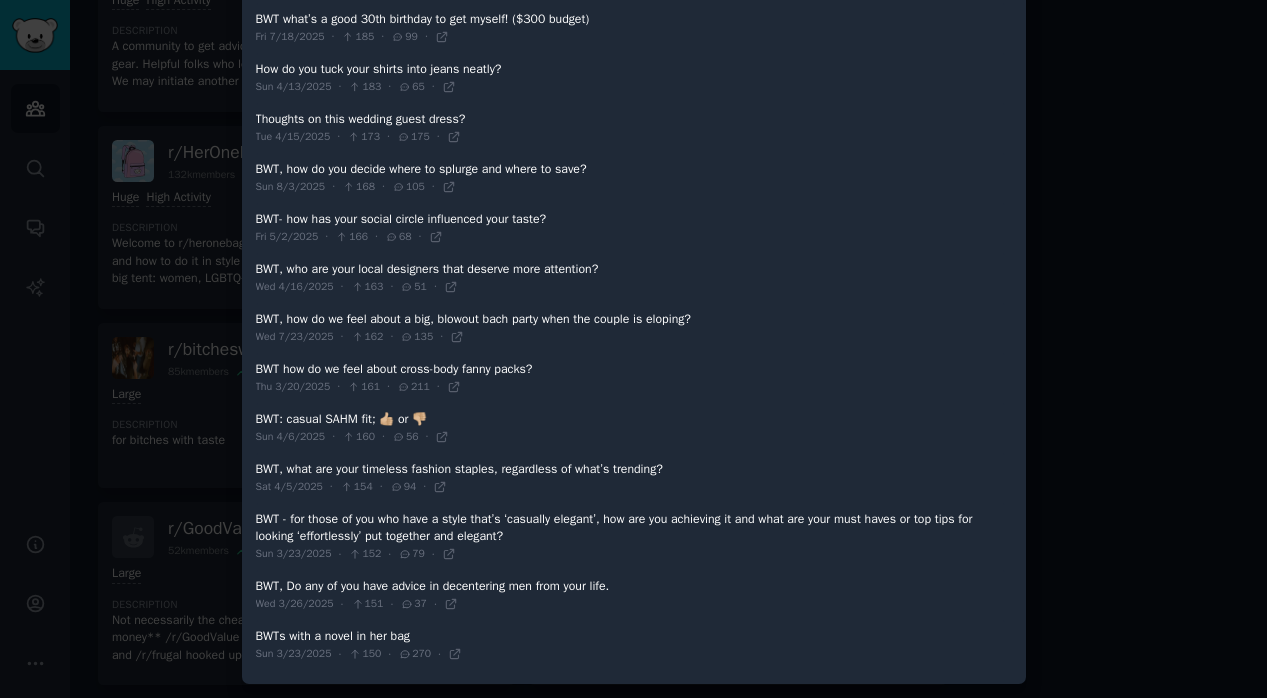 click at bounding box center [633, 349] 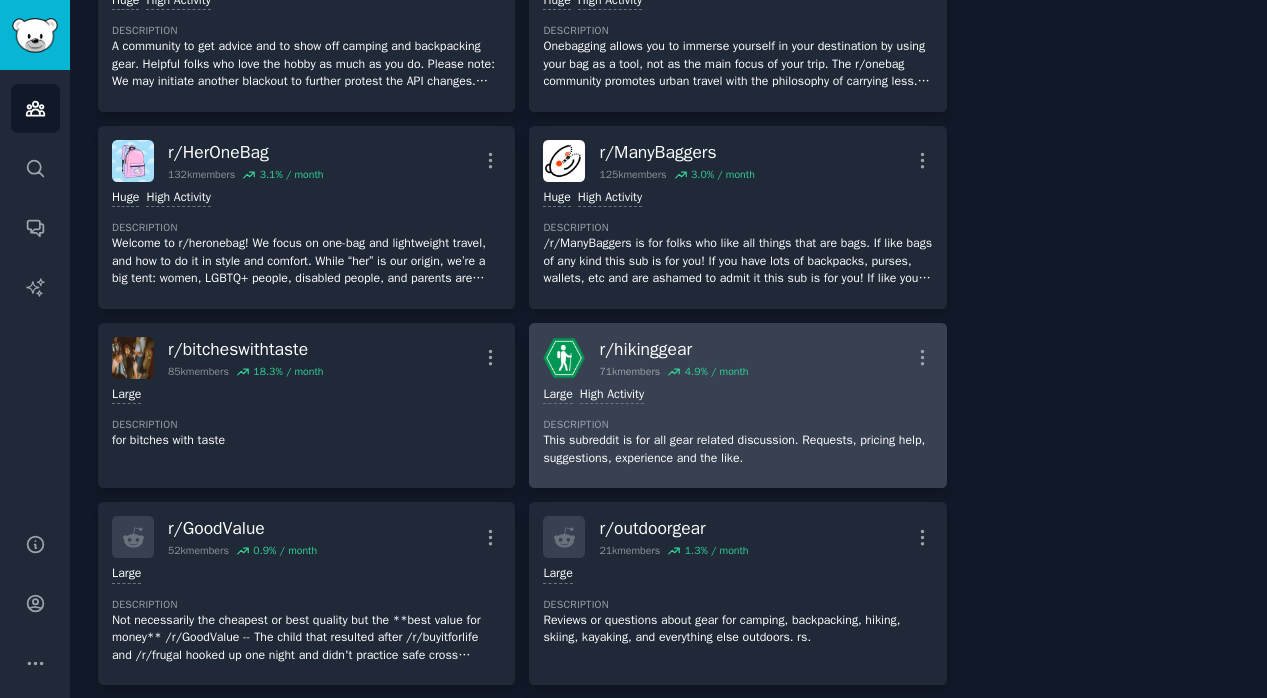 click on "Large High Activity" at bounding box center (737, 395) 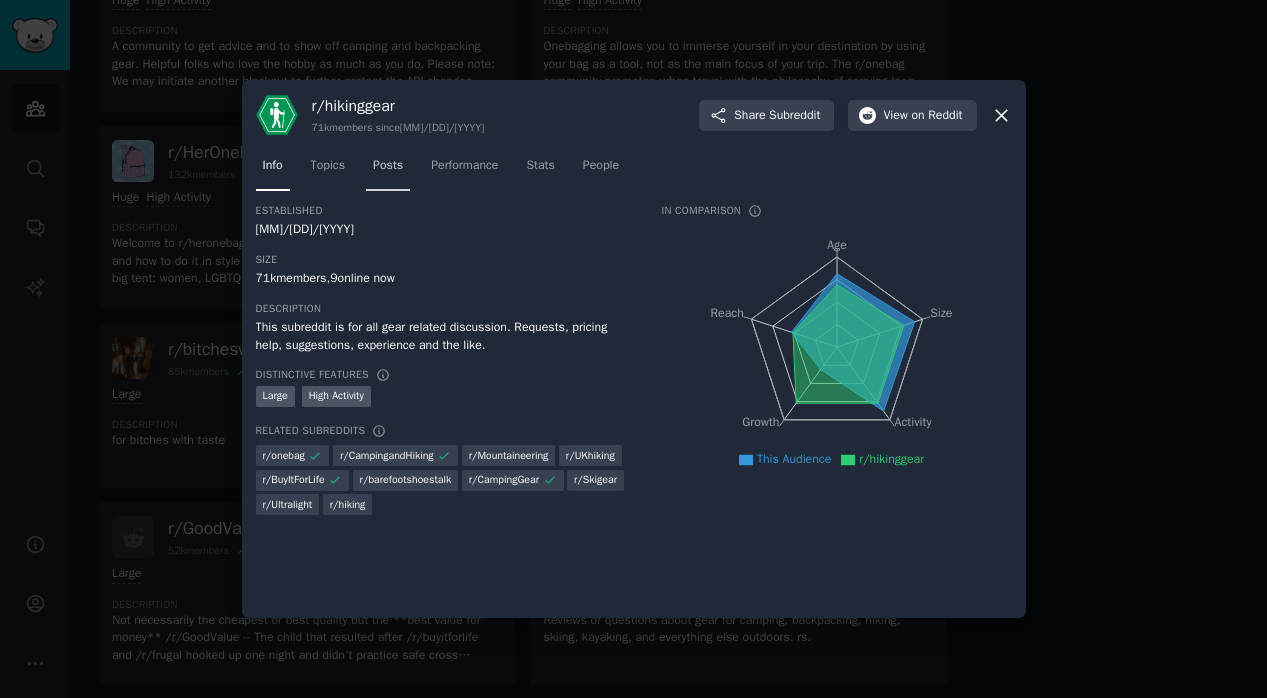 click on "Posts" at bounding box center [388, 166] 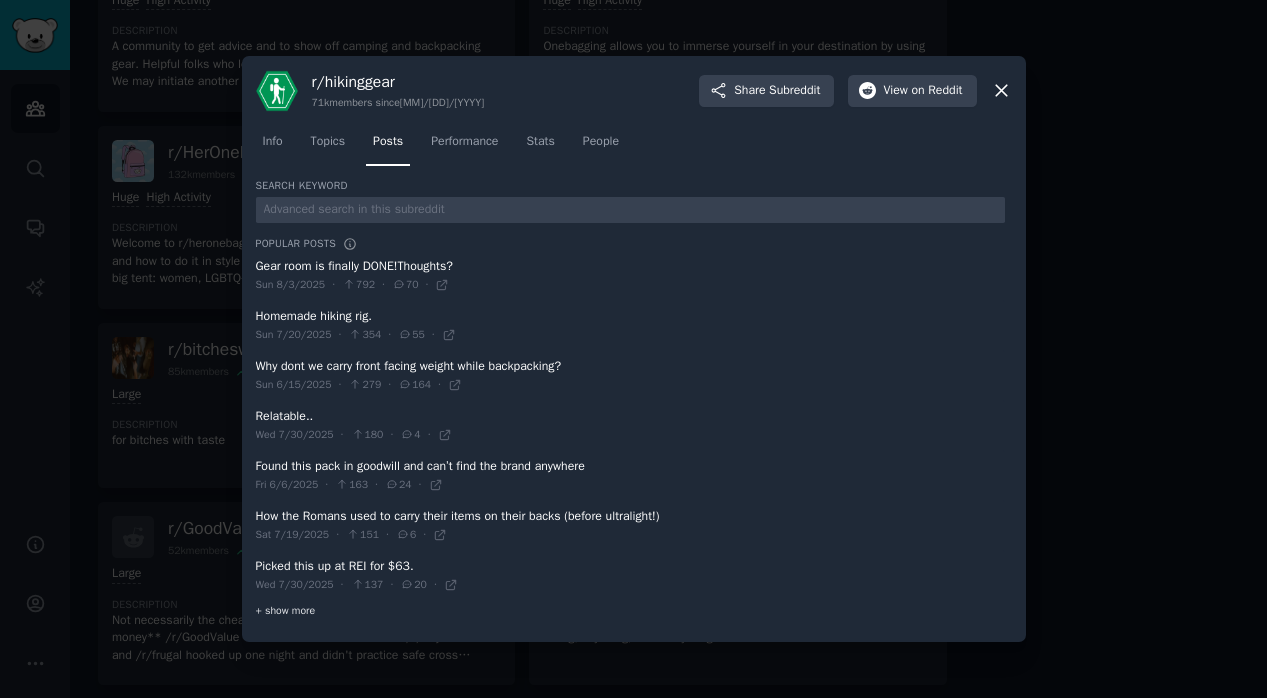 click on "+ show more" at bounding box center [286, 611] 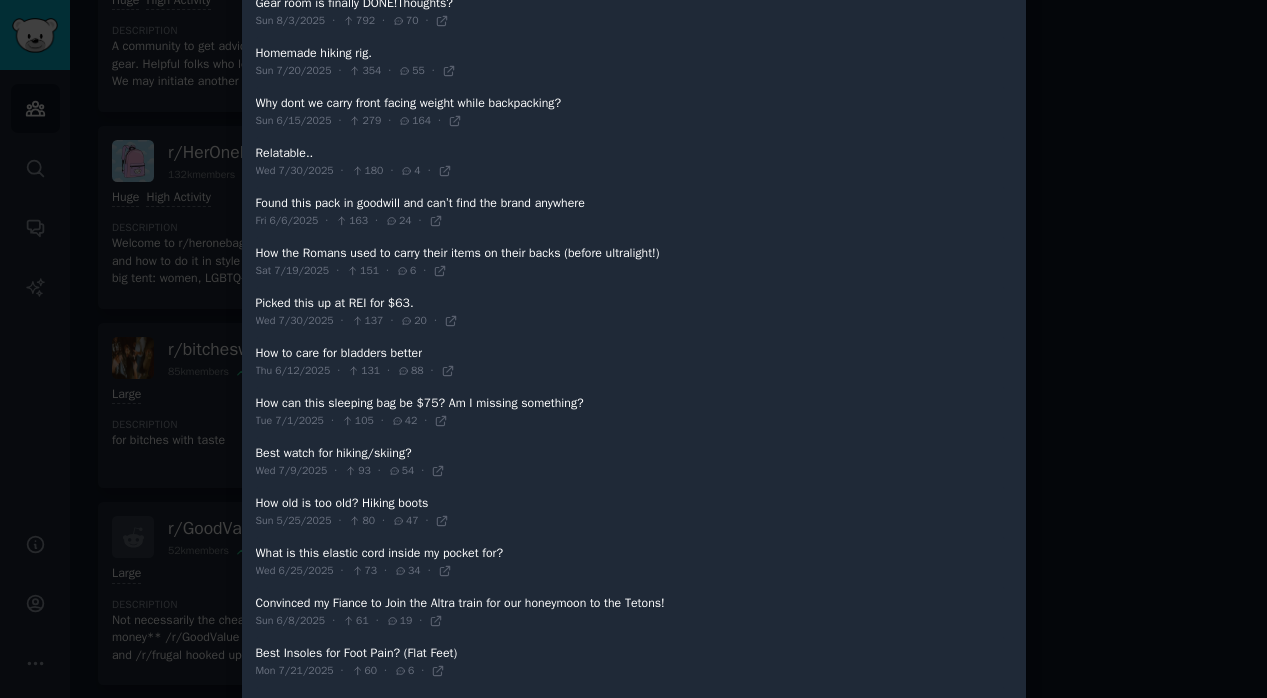scroll, scrollTop: 285, scrollLeft: 0, axis: vertical 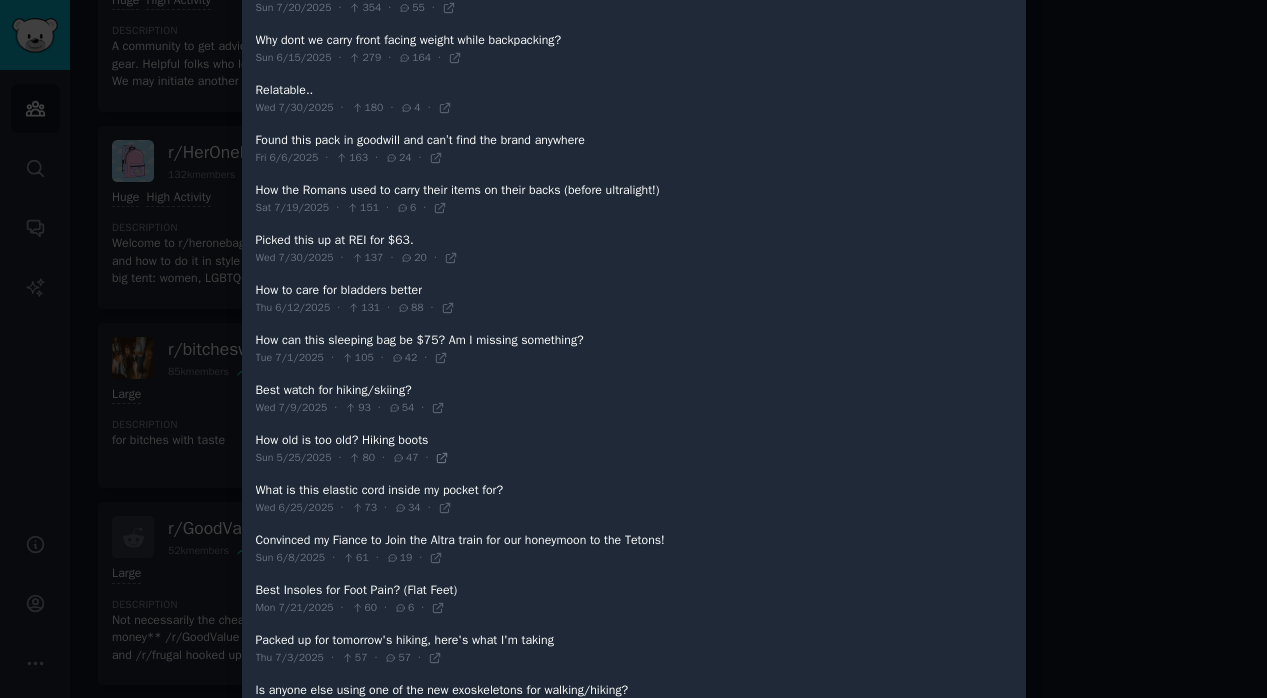 click 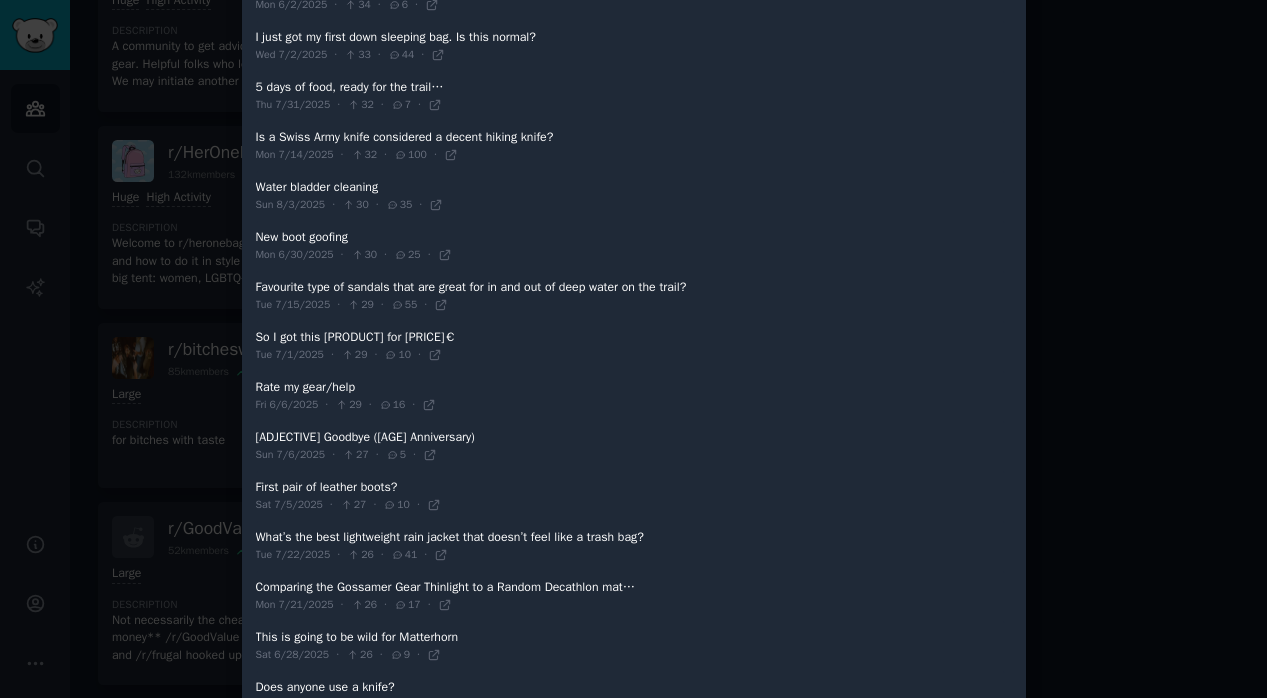 scroll, scrollTop: 1941, scrollLeft: 0, axis: vertical 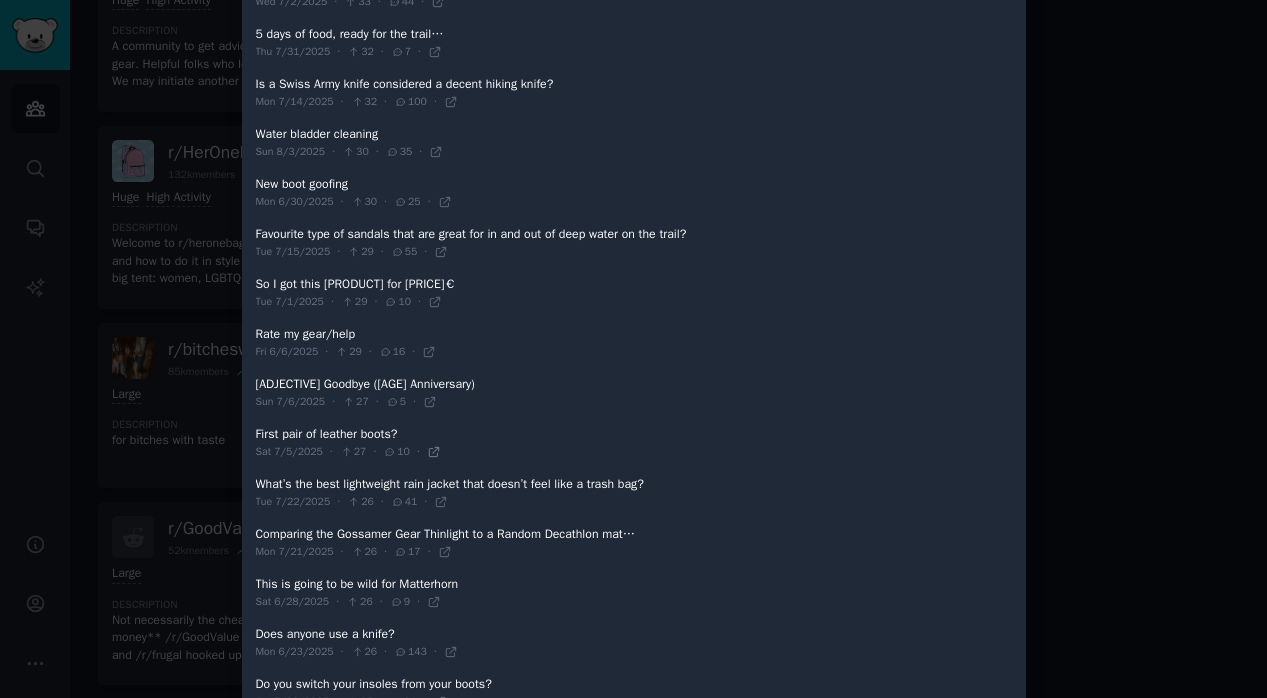 click 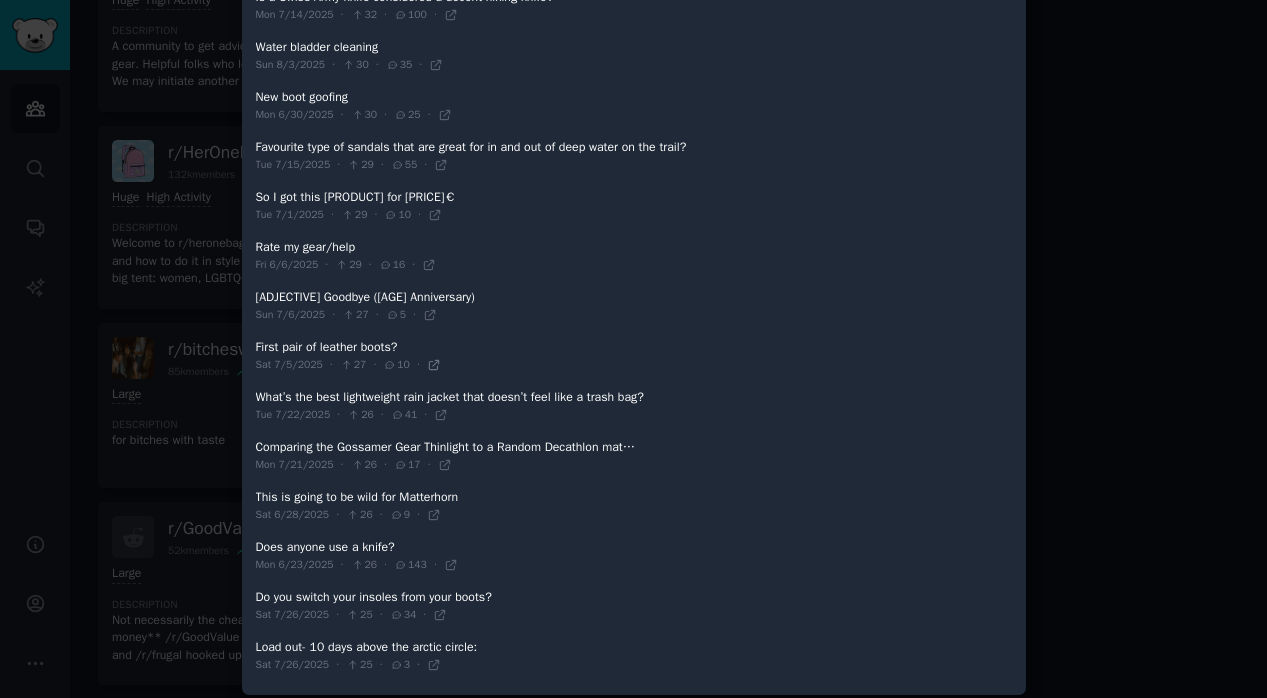 scroll, scrollTop: 2038, scrollLeft: 0, axis: vertical 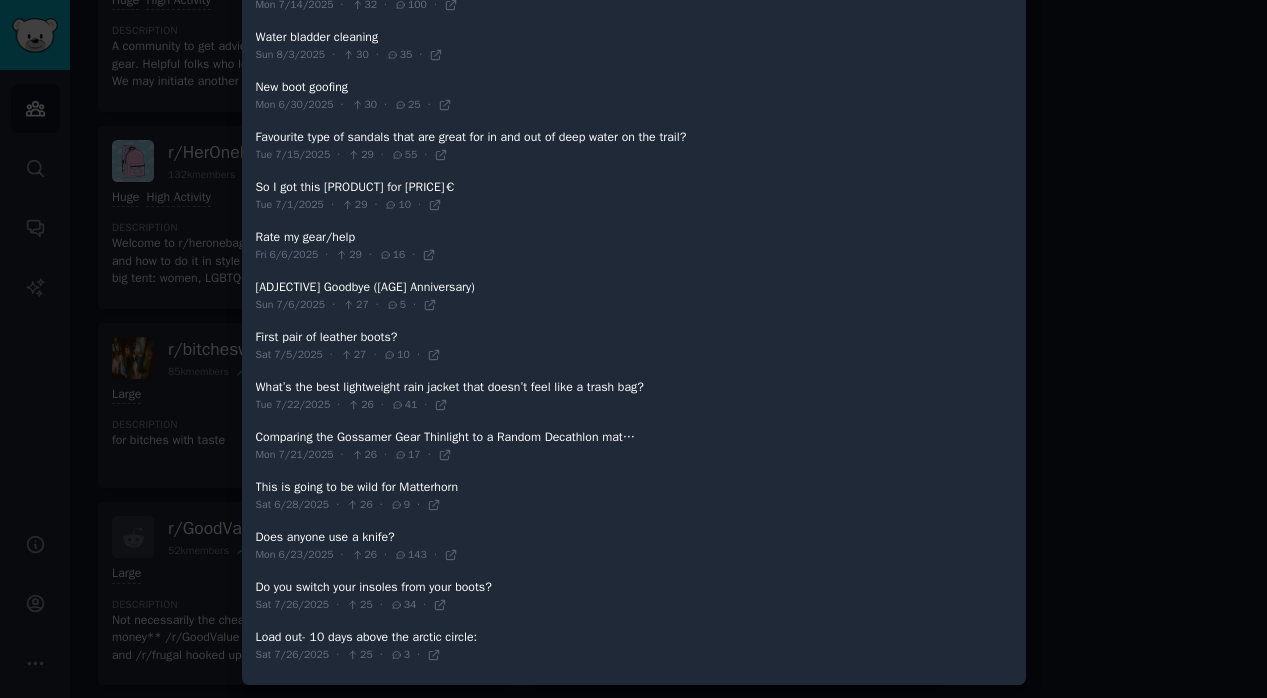 click at bounding box center [633, 349] 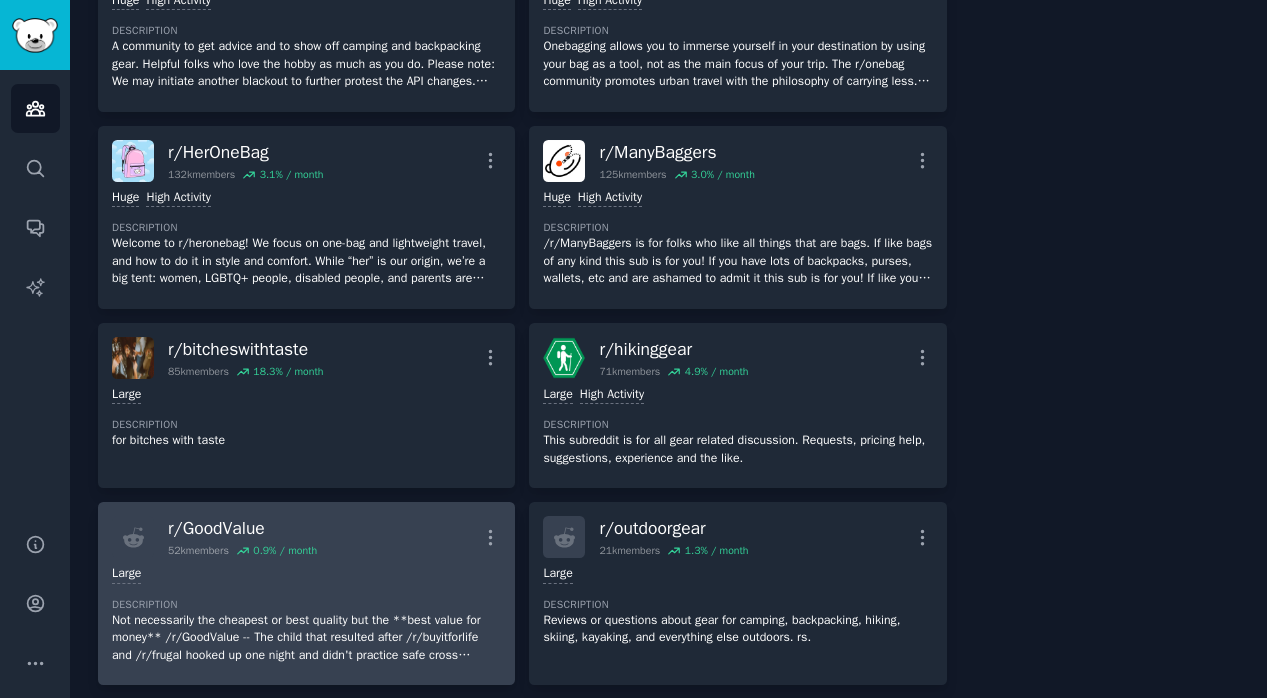 click on "r/ GoodValue 52k  members 0.9 % / month More" at bounding box center [306, 537] 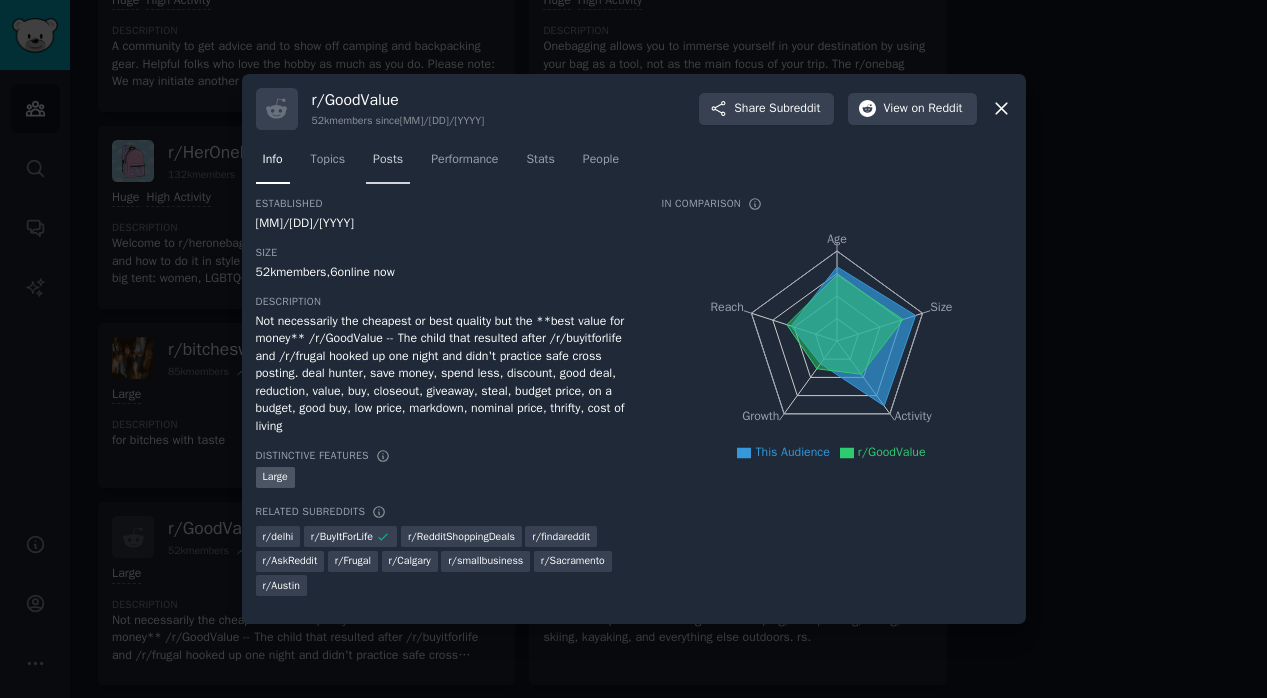 click on "Posts" at bounding box center (388, 160) 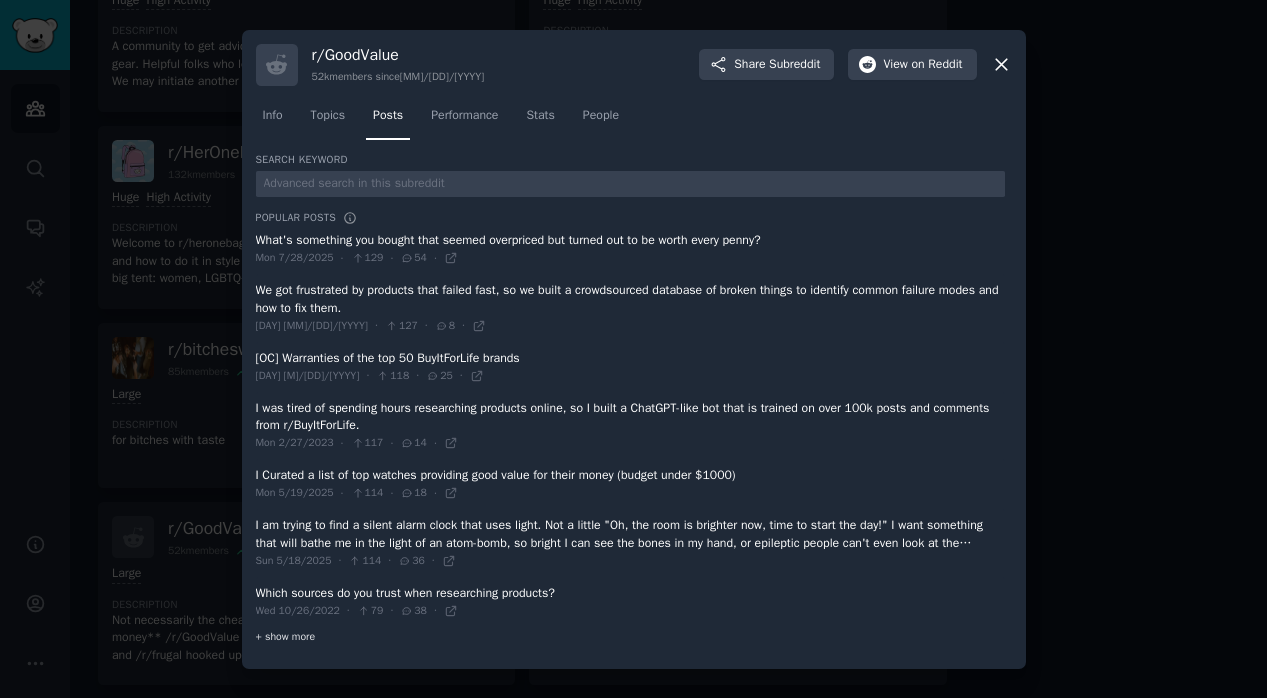 click on "+ show more" at bounding box center [286, 637] 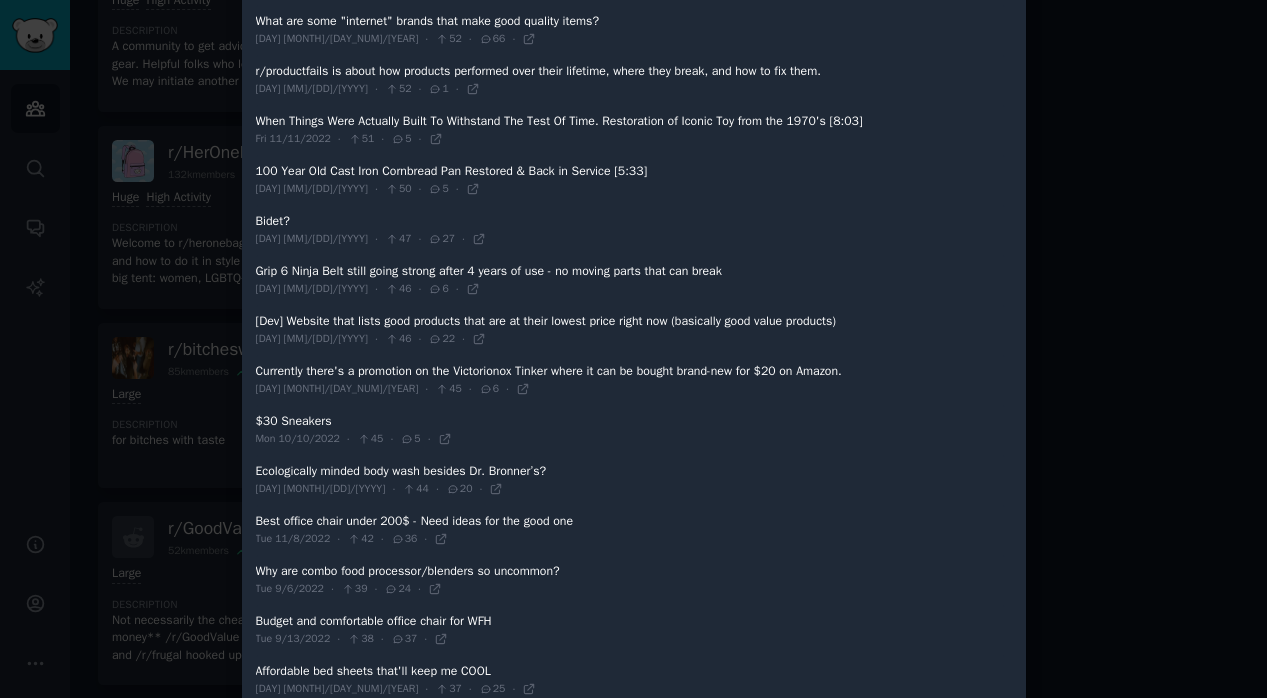 scroll, scrollTop: 1093, scrollLeft: 0, axis: vertical 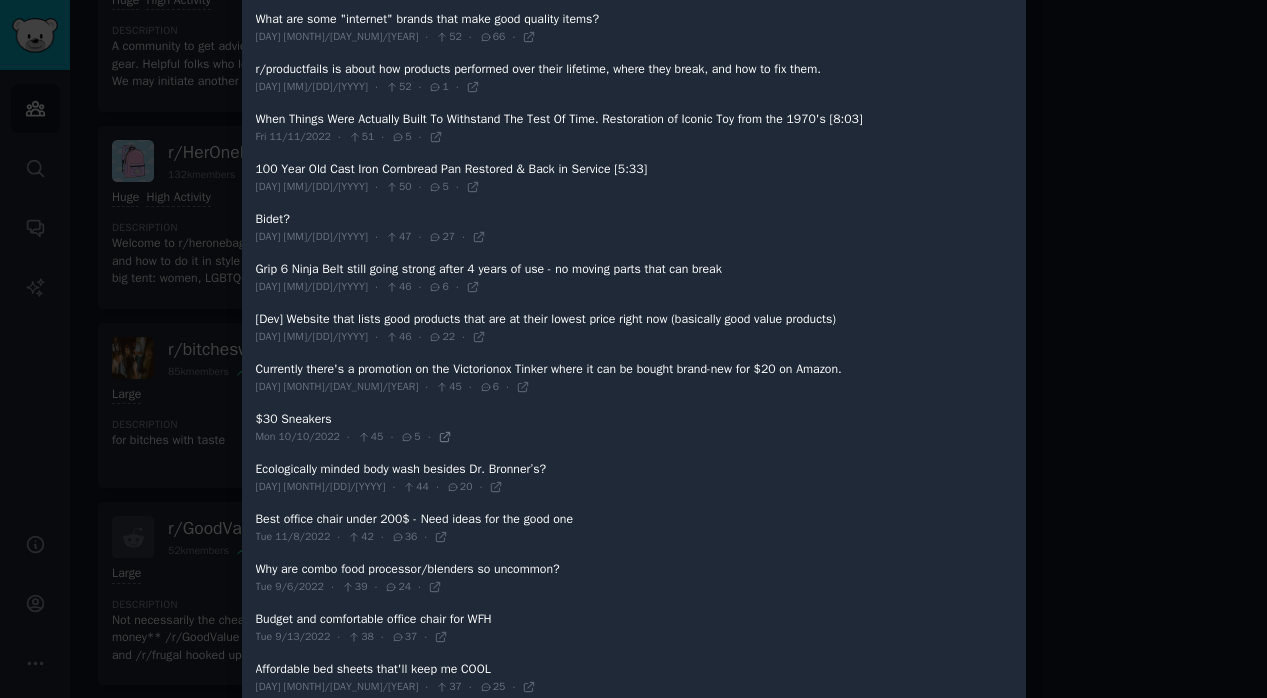 click 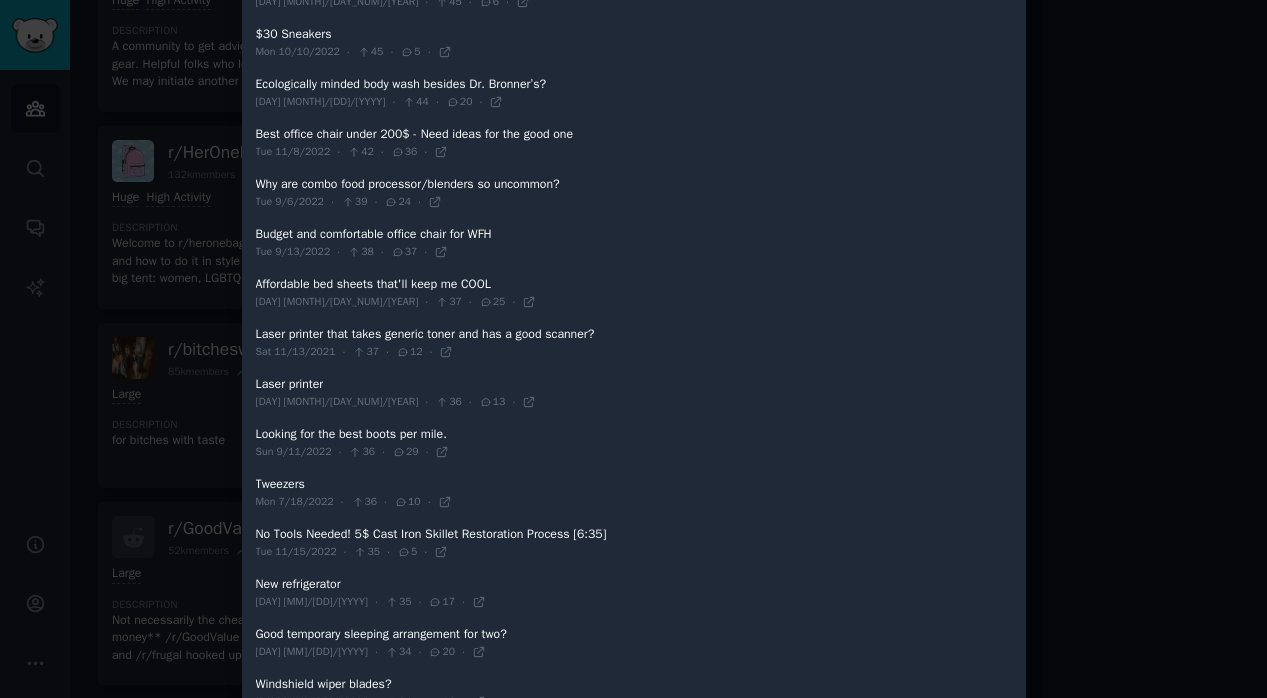 scroll, scrollTop: 1520, scrollLeft: 0, axis: vertical 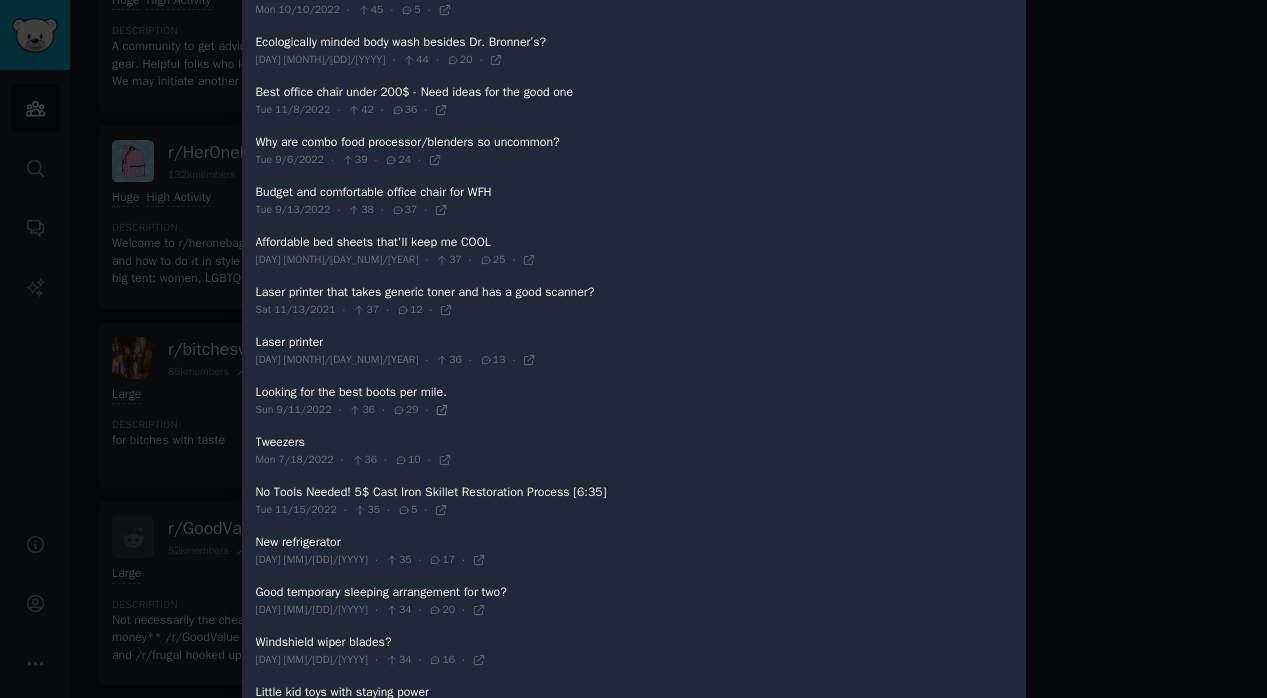click 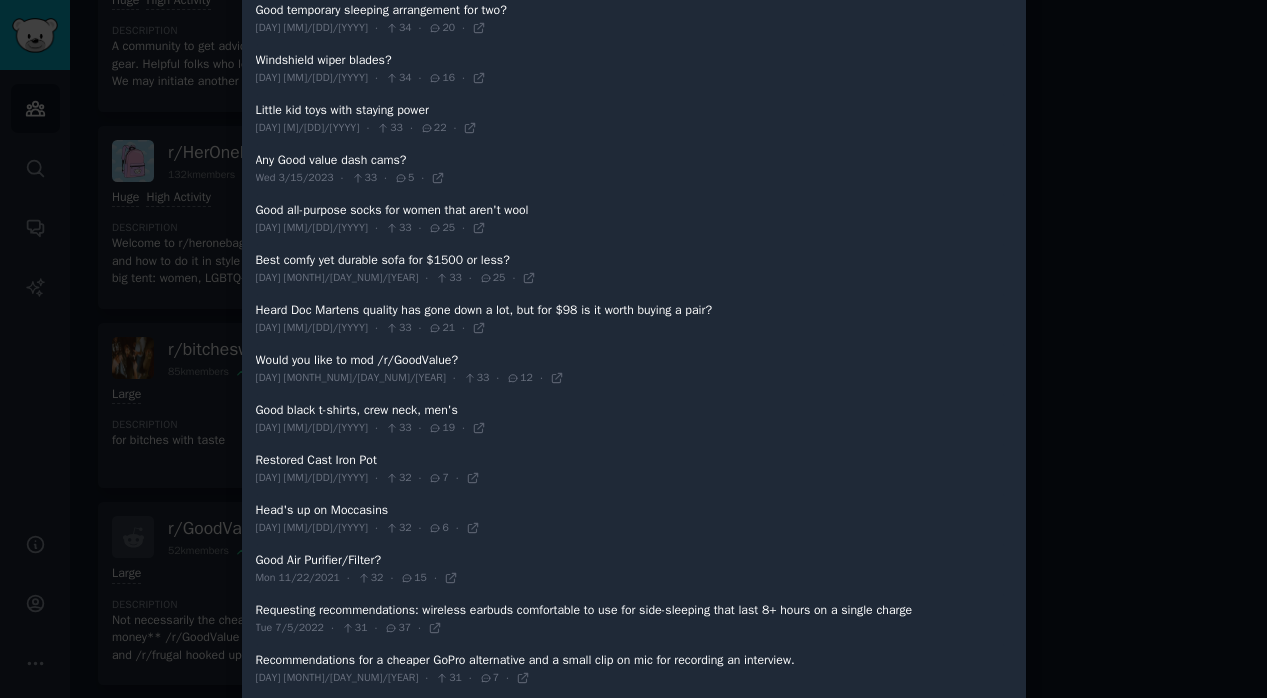 scroll, scrollTop: 2126, scrollLeft: 0, axis: vertical 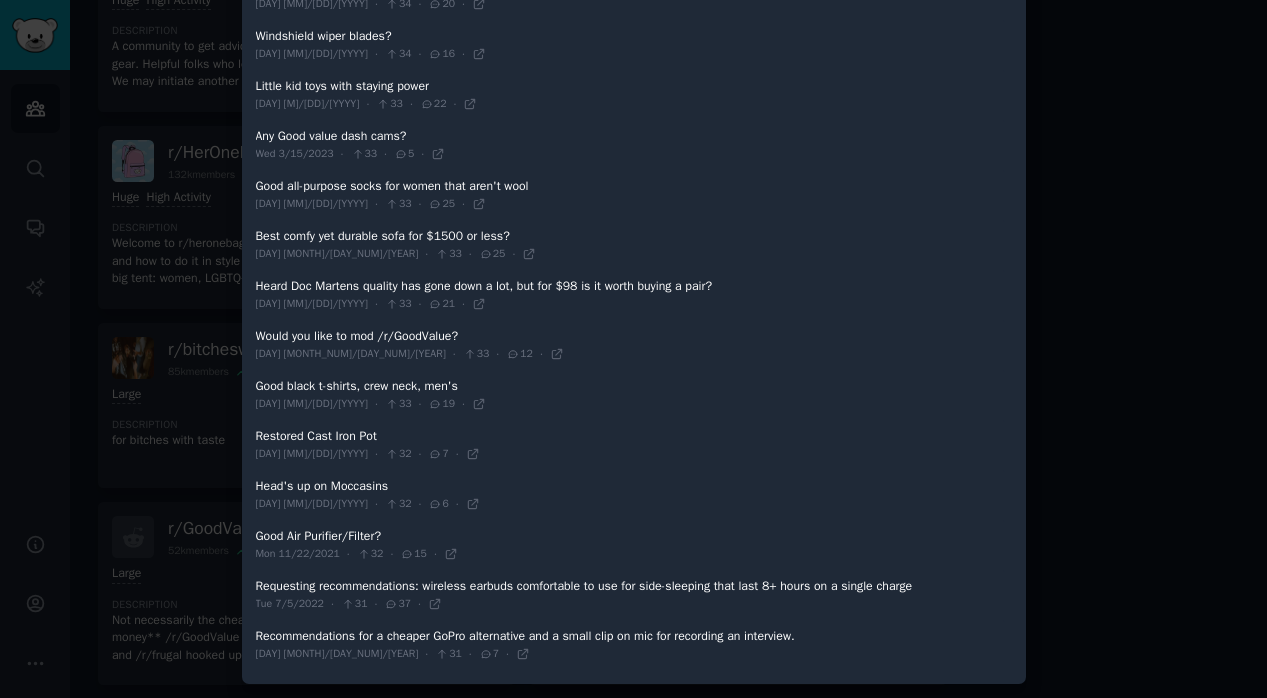 click at bounding box center [633, 349] 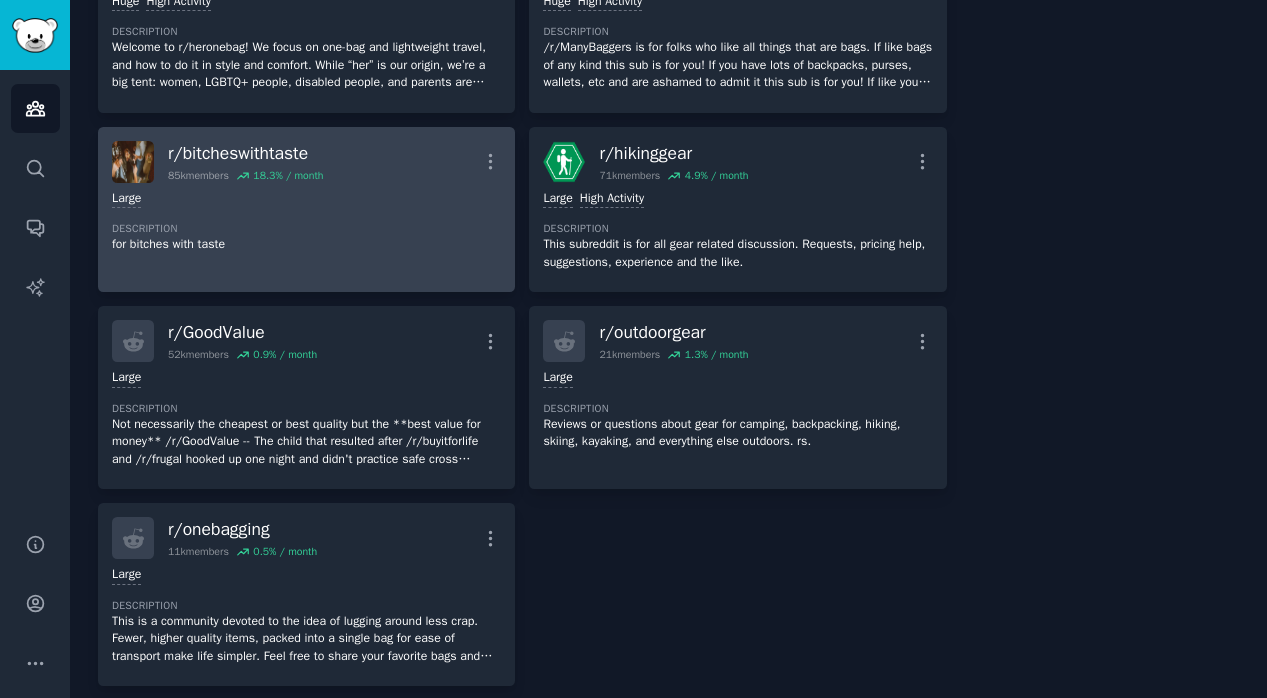 scroll, scrollTop: 1184, scrollLeft: 0, axis: vertical 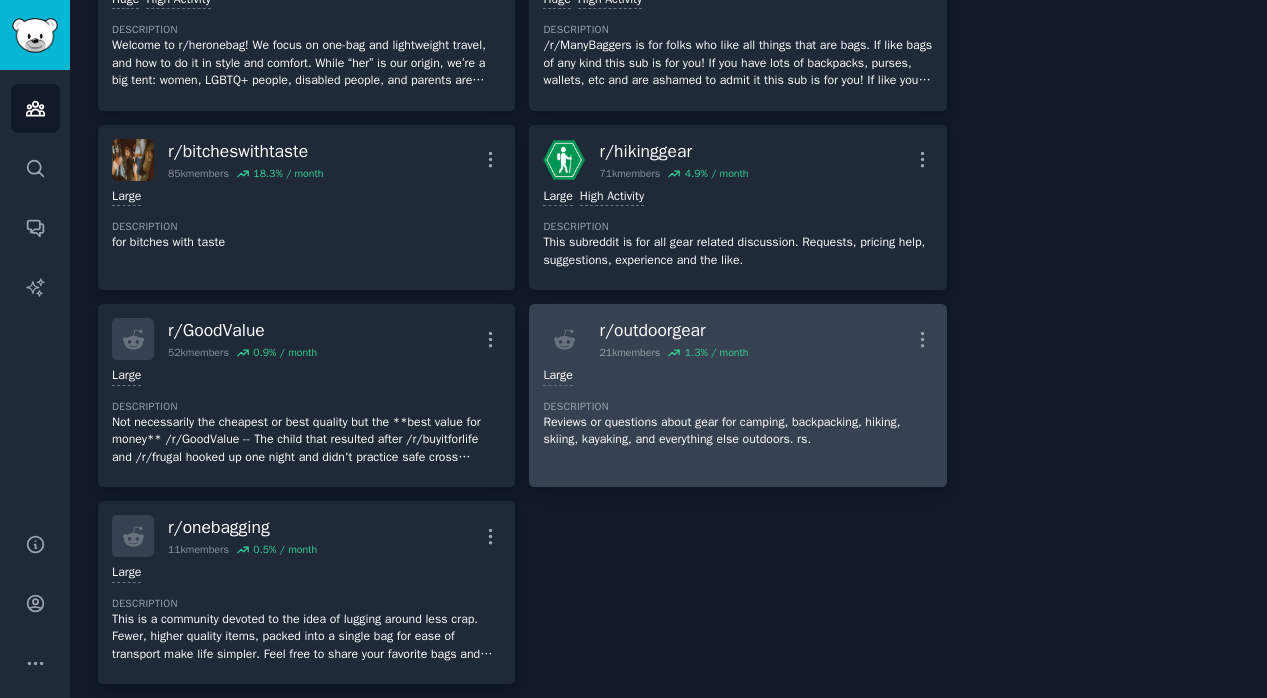 click on "Description" at bounding box center [737, 407] 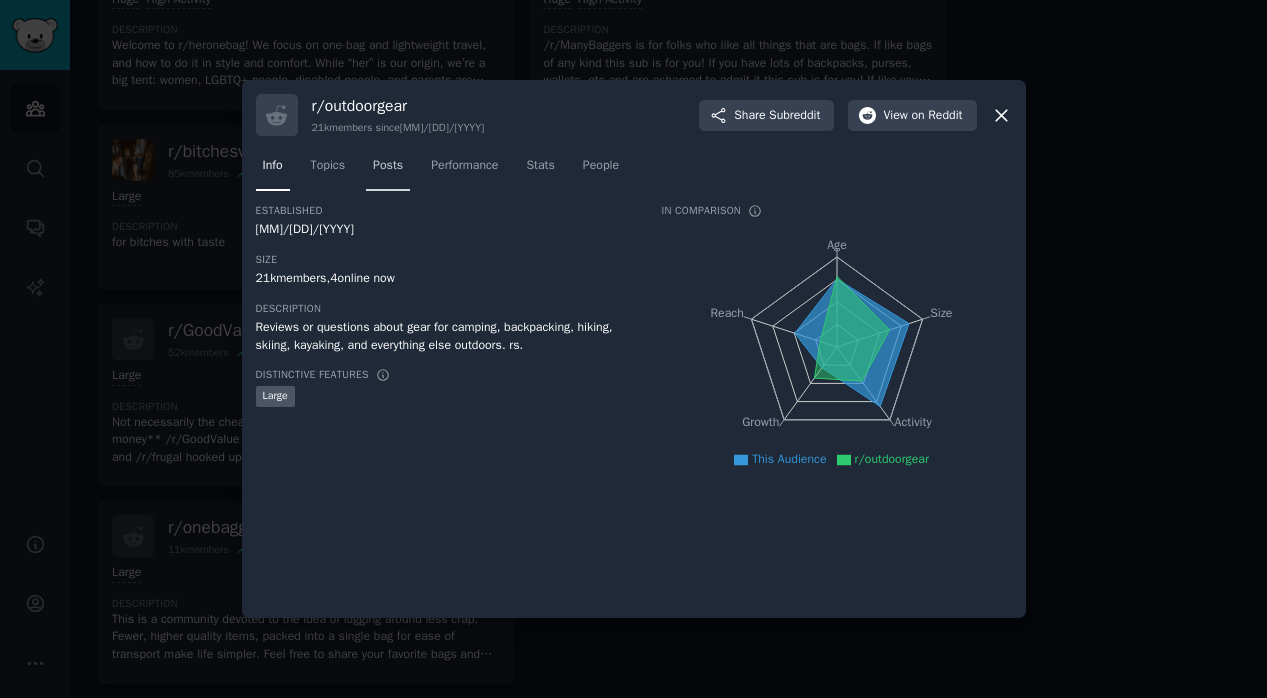 click on "Posts" at bounding box center (388, 166) 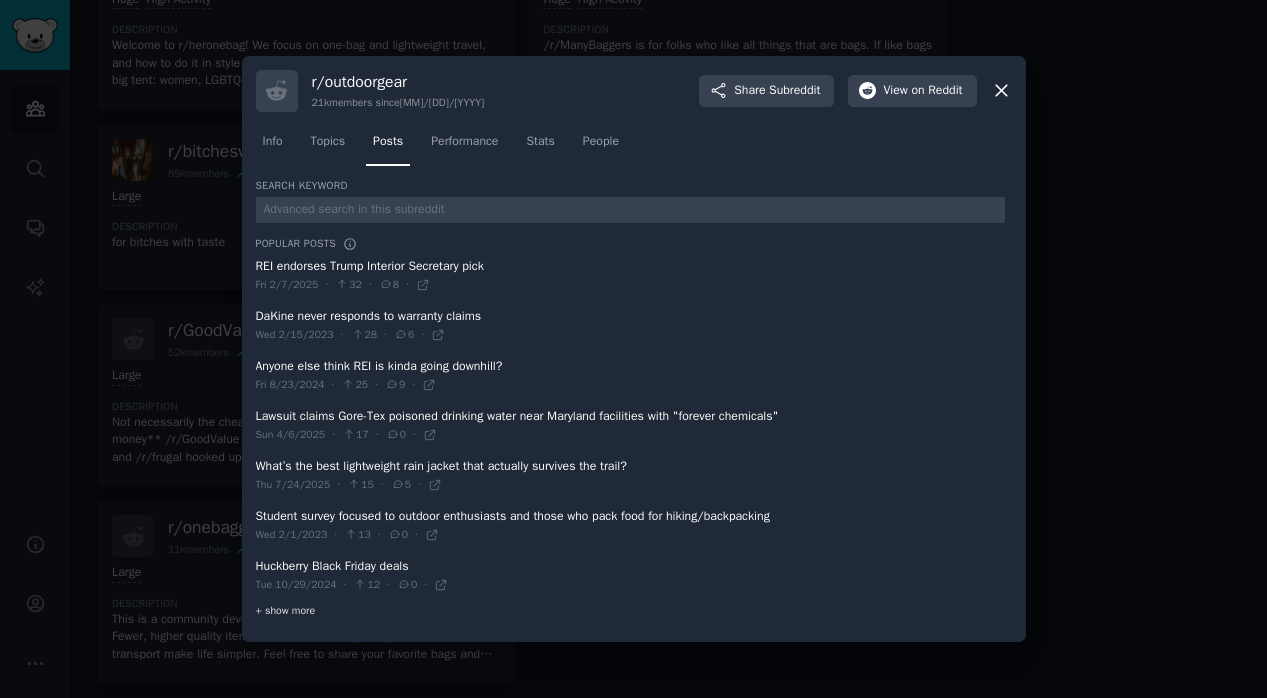 click on "+ show more" at bounding box center [286, 611] 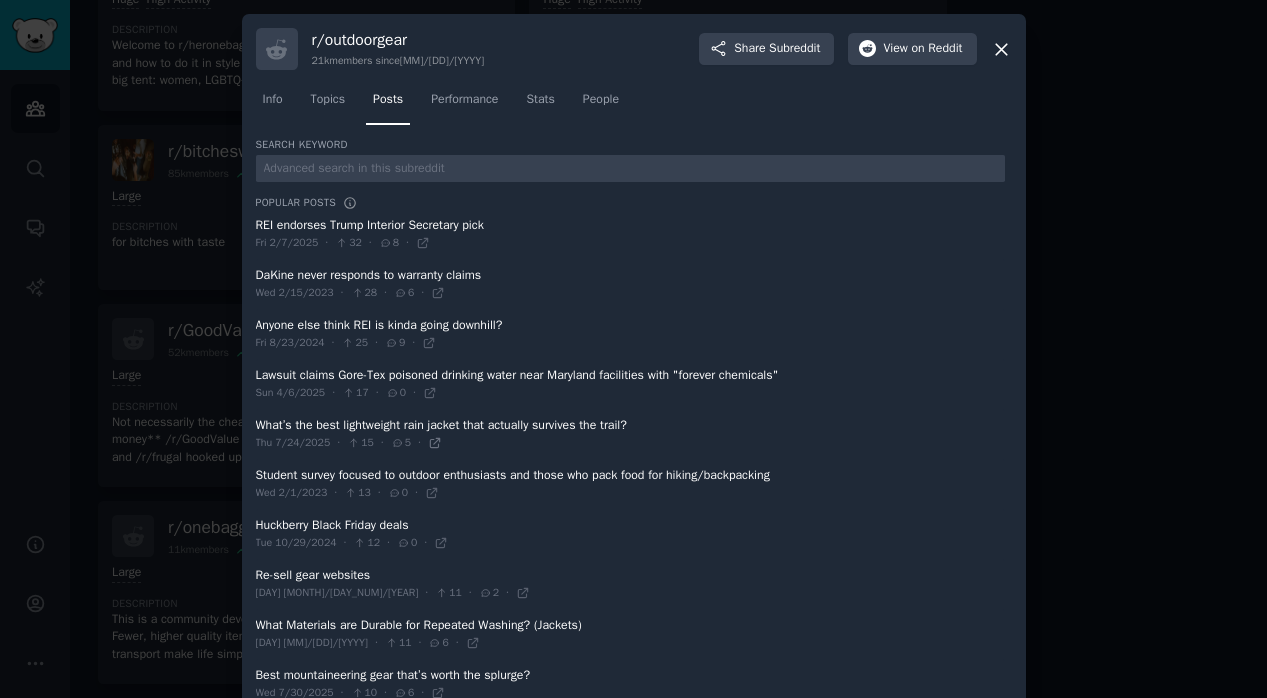 click 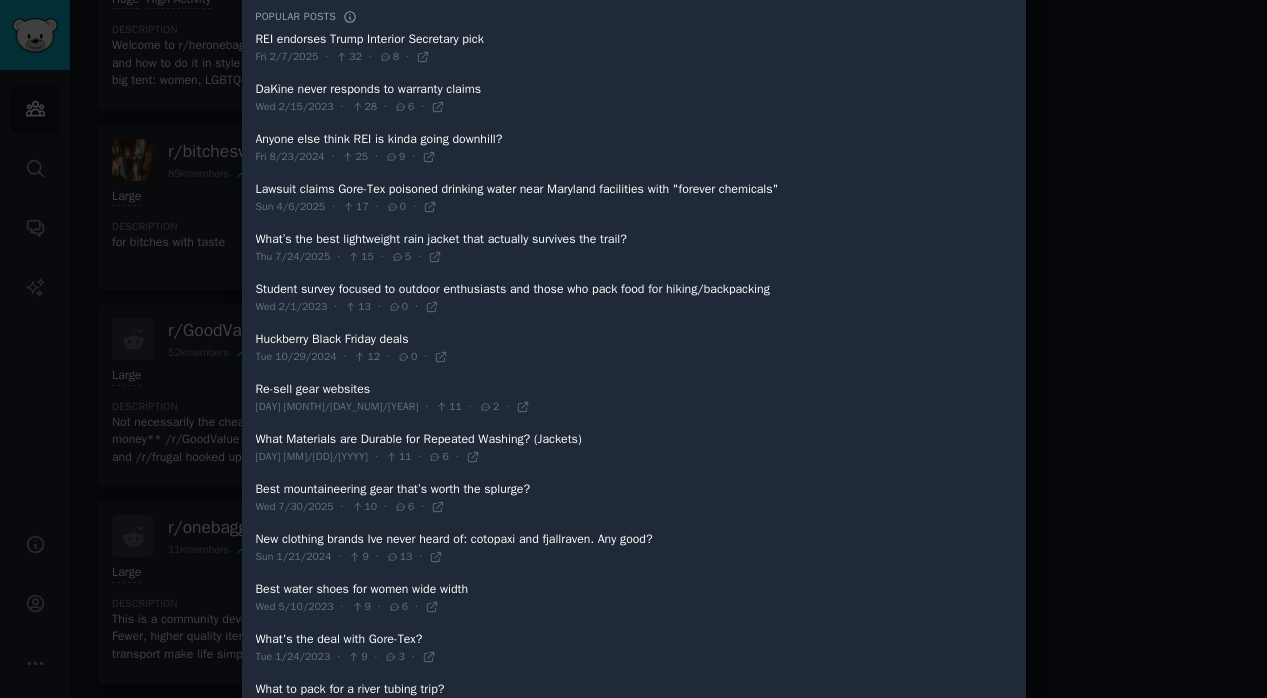 scroll, scrollTop: 195, scrollLeft: 0, axis: vertical 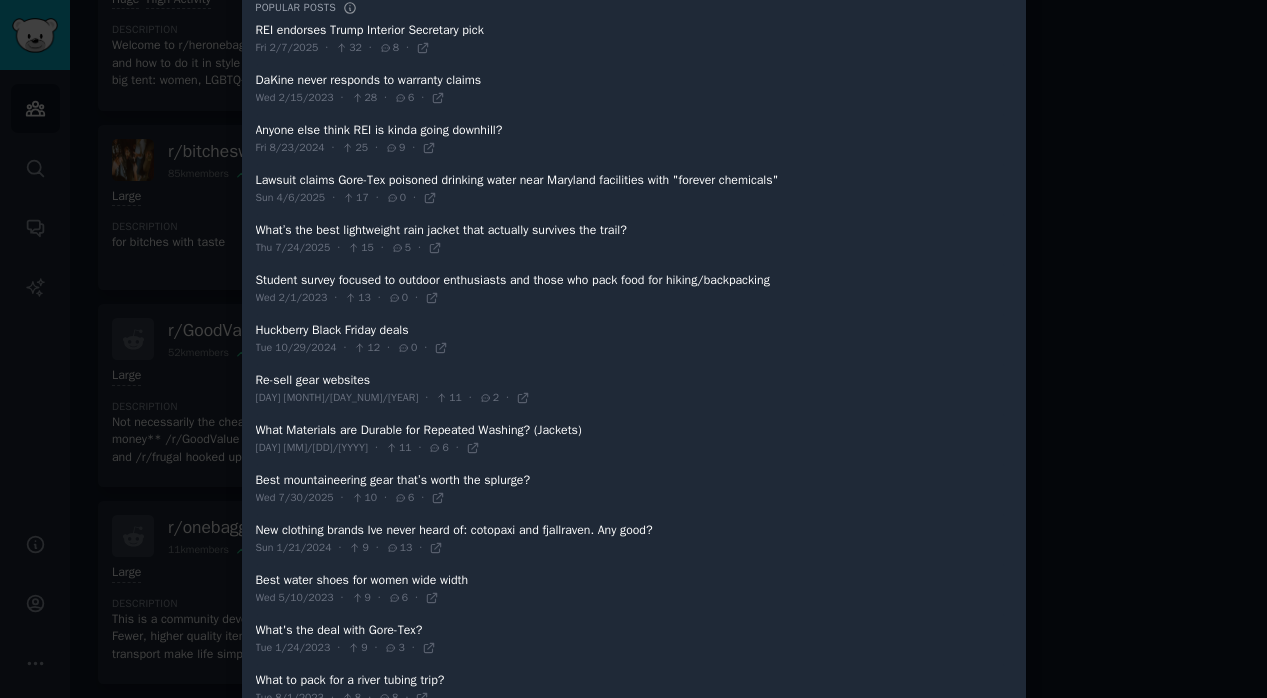 click 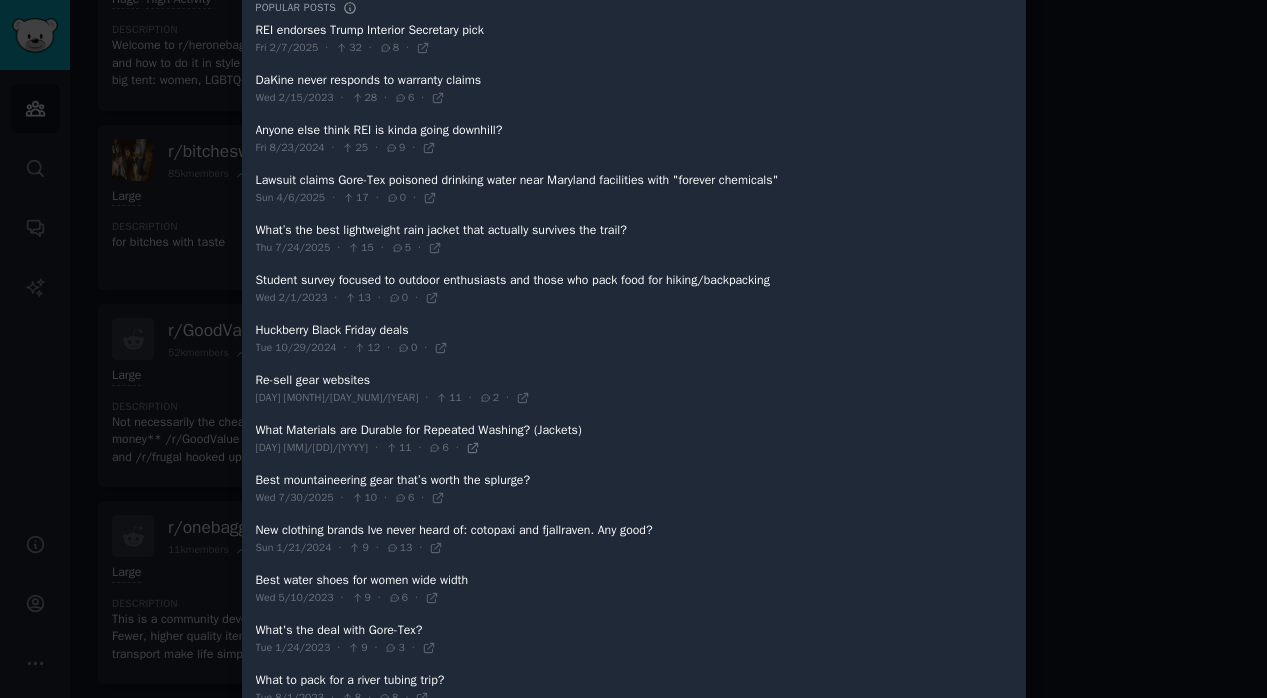 click 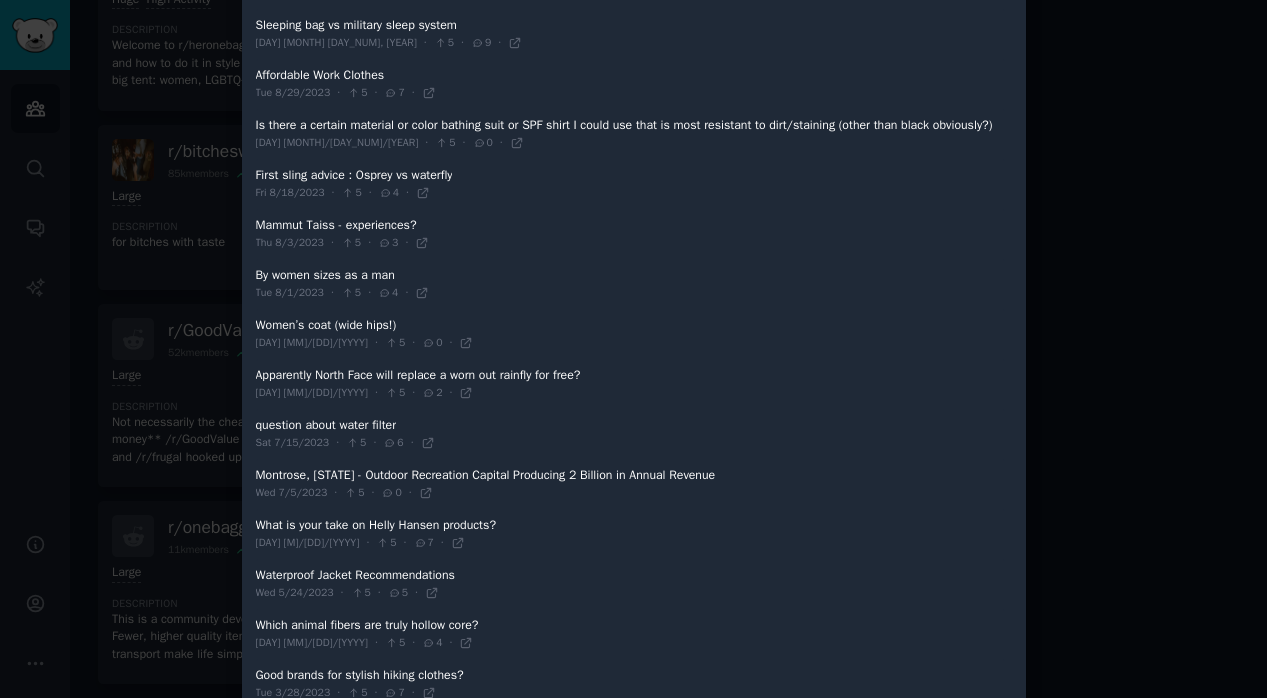 scroll, scrollTop: 2056, scrollLeft: 0, axis: vertical 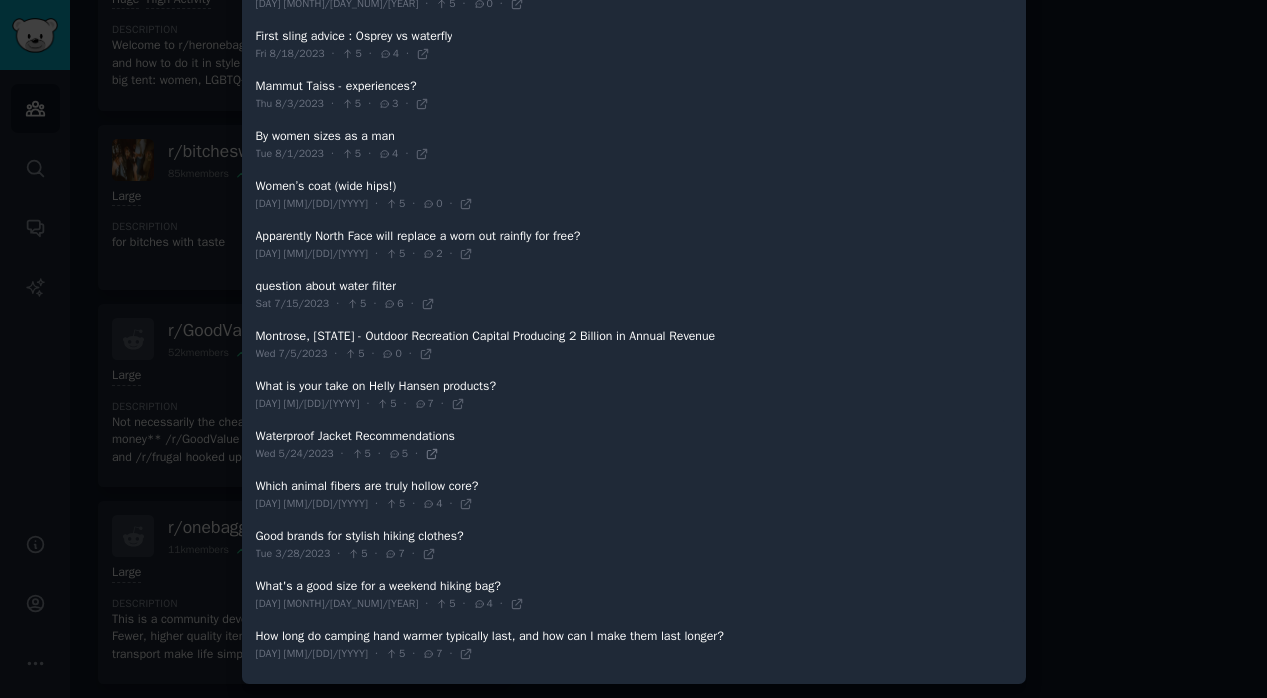 click 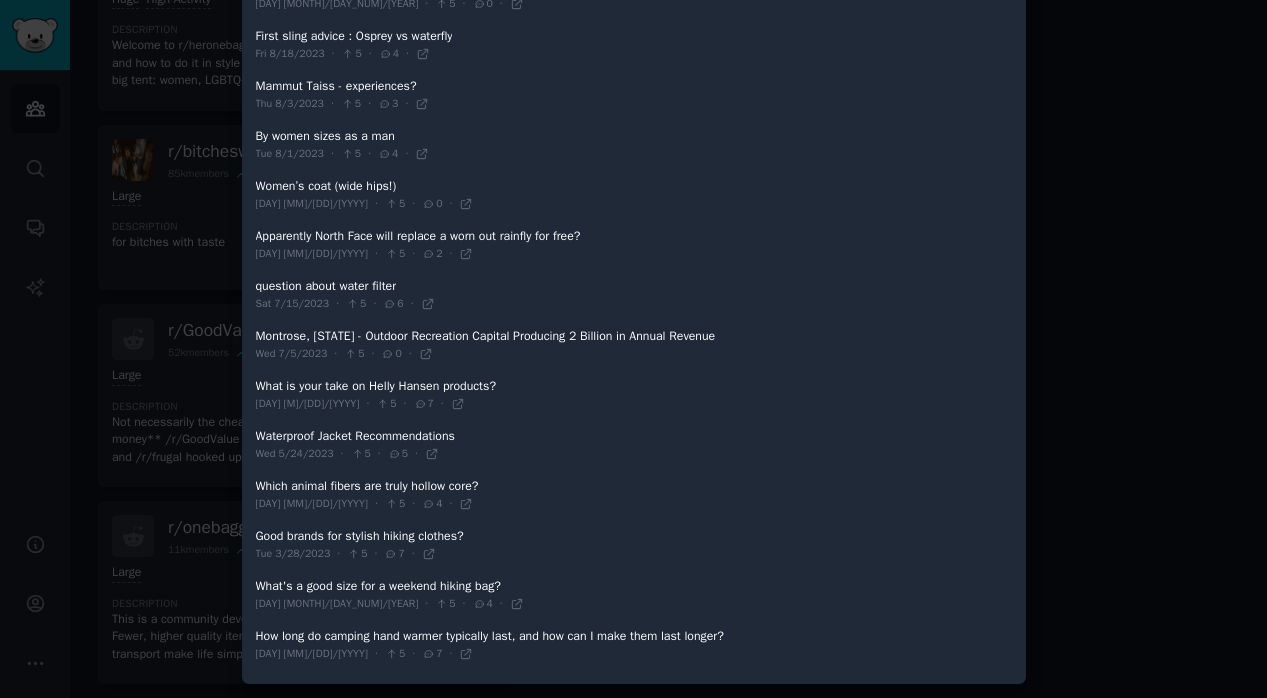 click at bounding box center (633, 349) 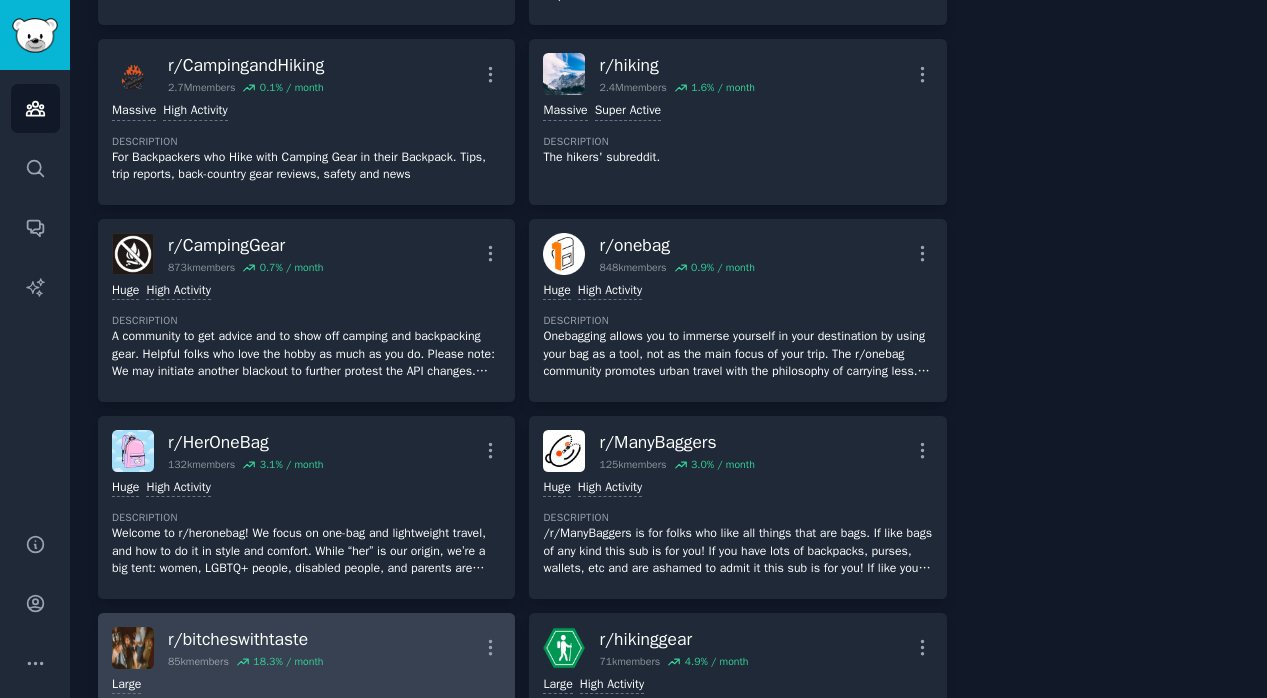scroll, scrollTop: 691, scrollLeft: 0, axis: vertical 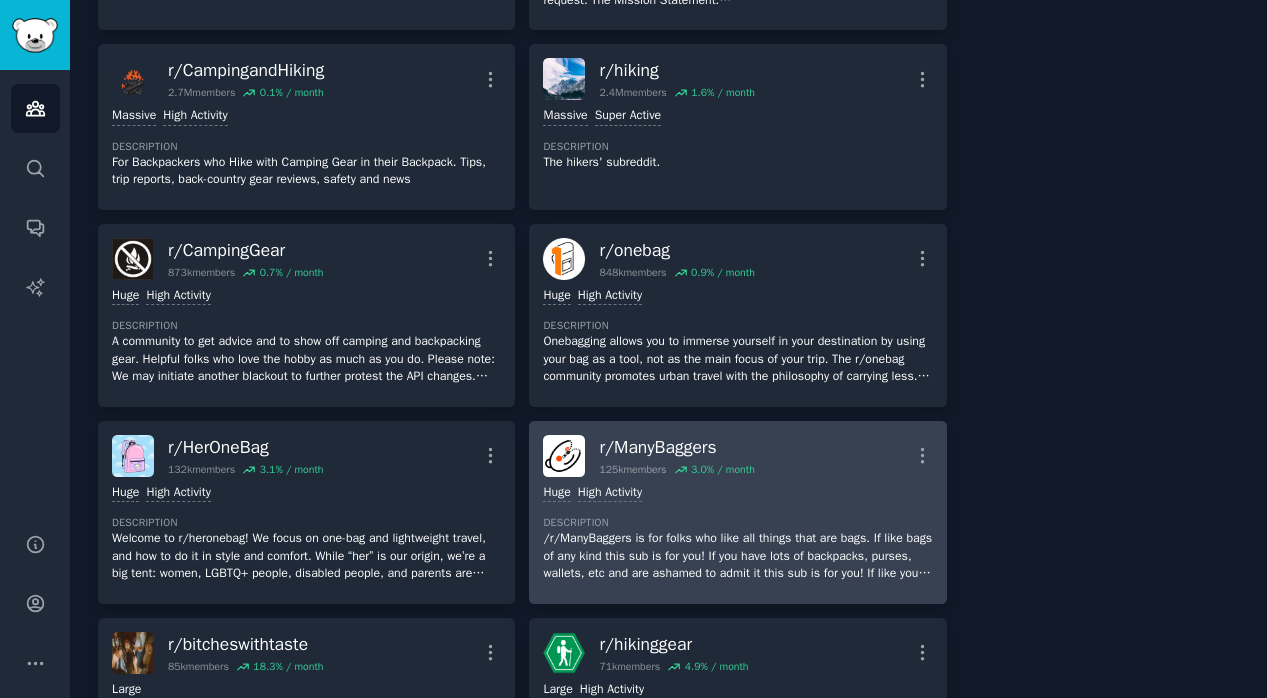 click on "/r/ManyBaggers is for folks who like all things that are bags. If like bags of any kind this sub is for you! If you have lots of backpacks, purses, wallets, etc and are ashamed to admit it this sub is for you! If like you to constantly talk about bag designs then this sub is for you!" at bounding box center (737, 556) 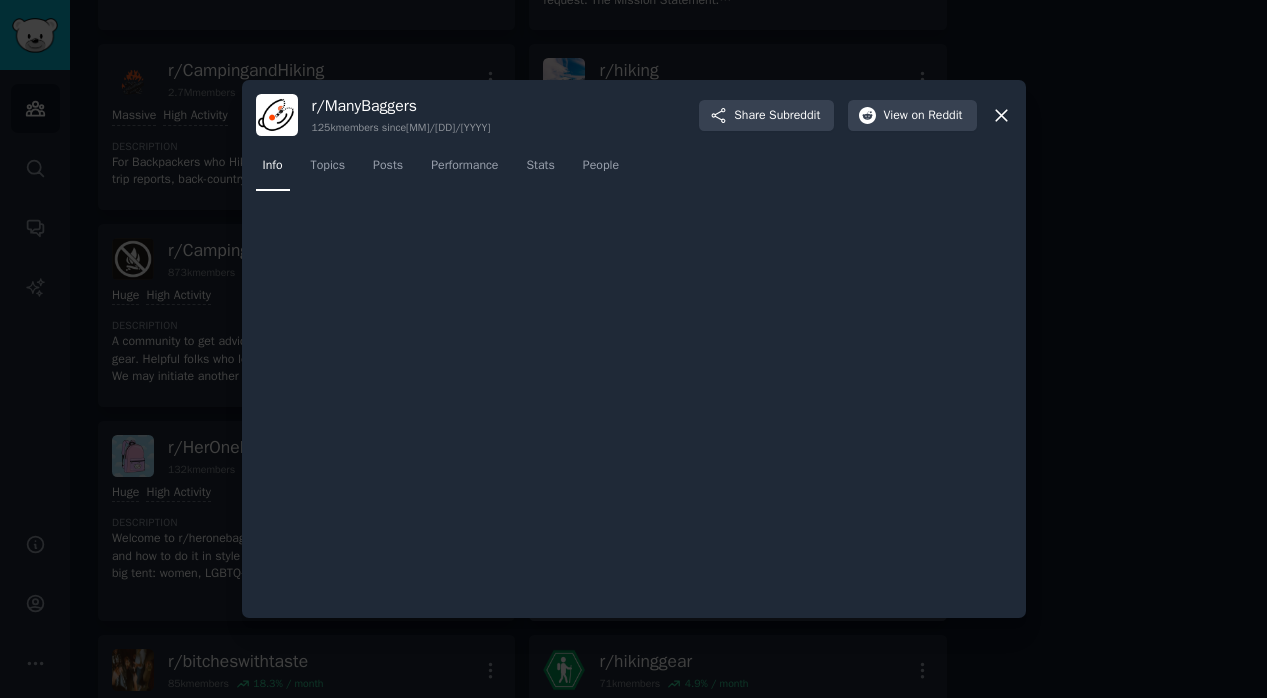 scroll, scrollTop: 726, scrollLeft: 0, axis: vertical 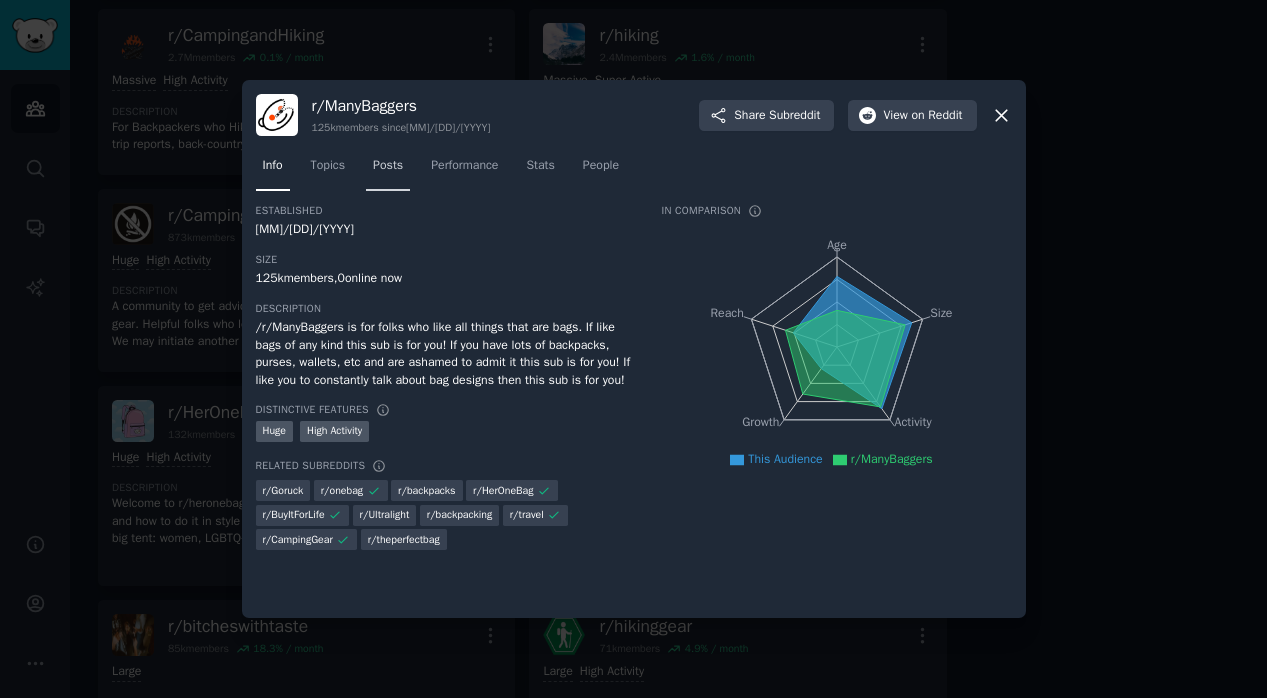 click on "Posts" at bounding box center (388, 166) 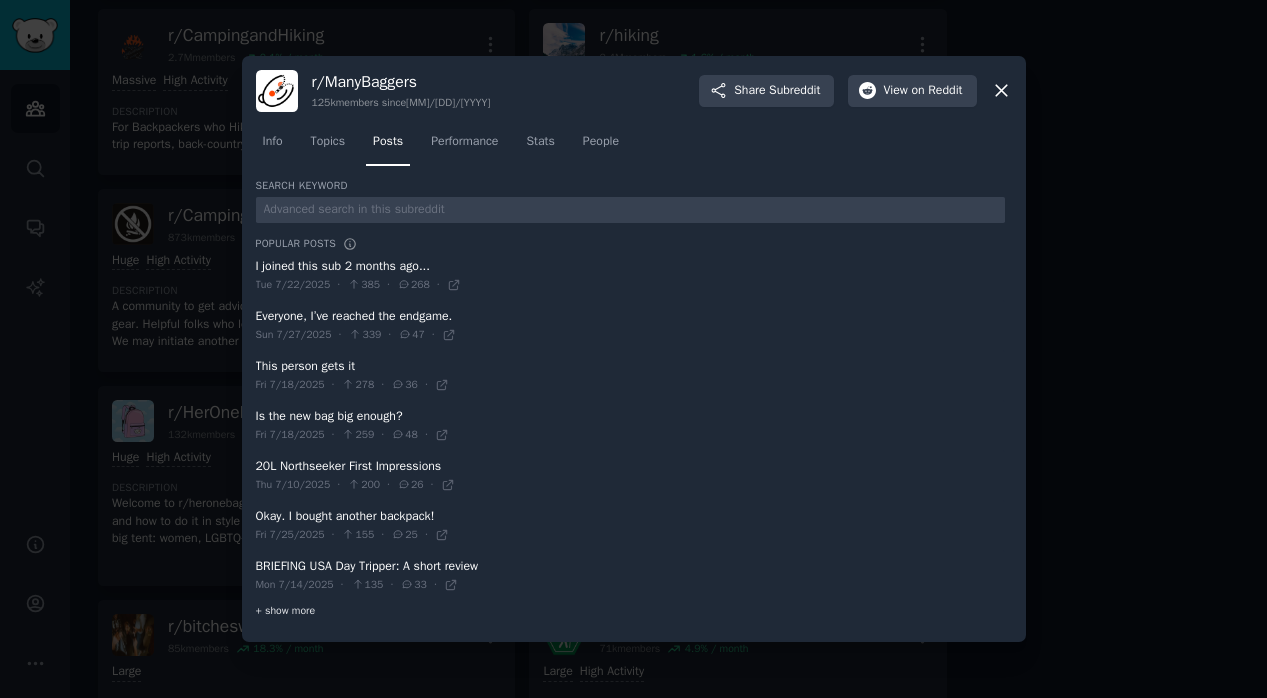 click on "+ show more" at bounding box center (286, 611) 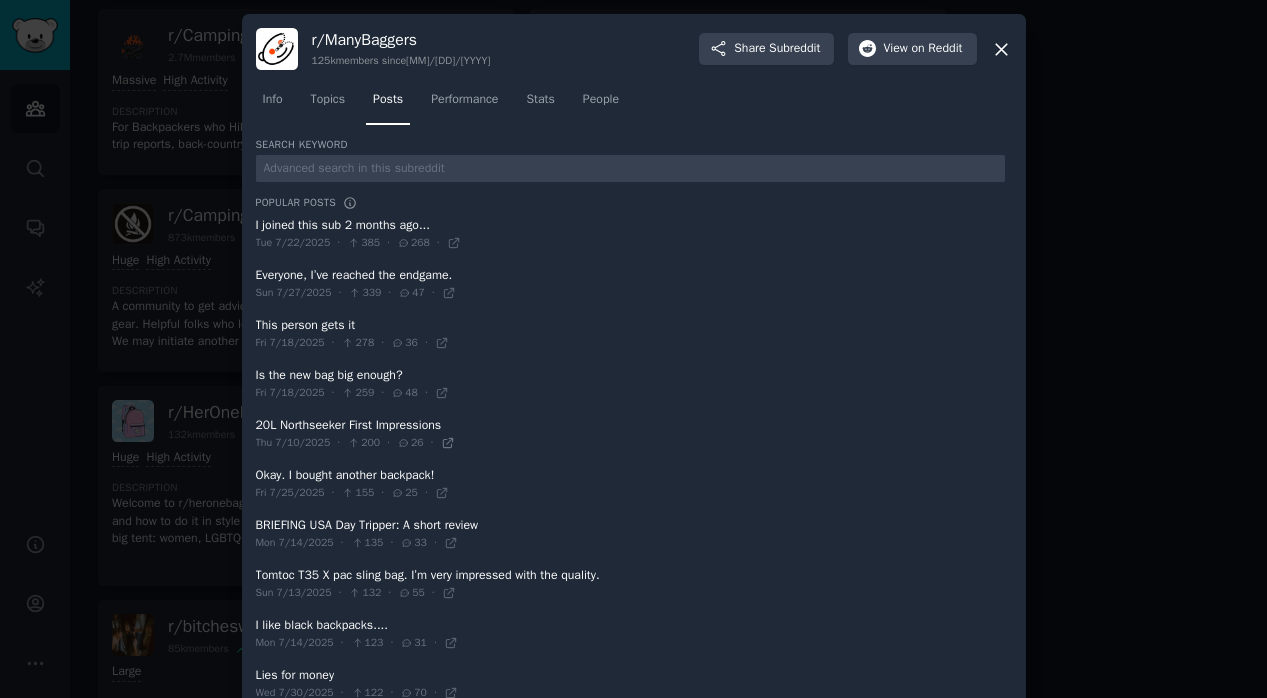 click 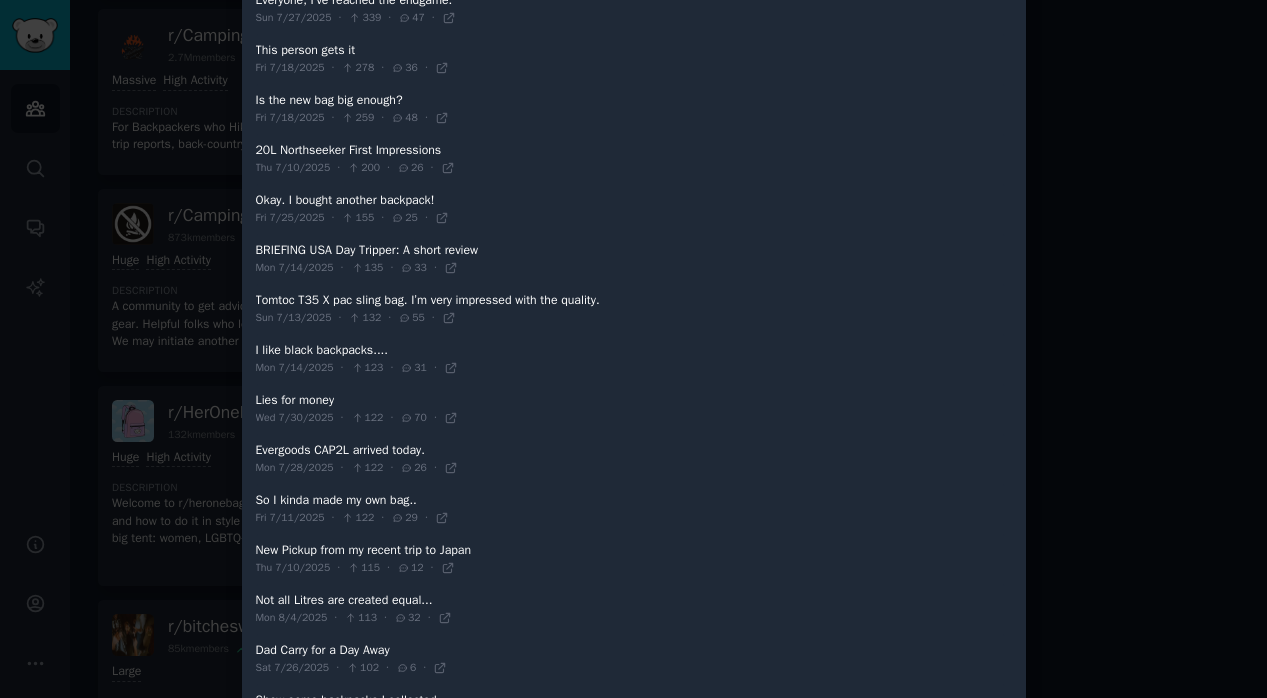 scroll, scrollTop: 276, scrollLeft: 0, axis: vertical 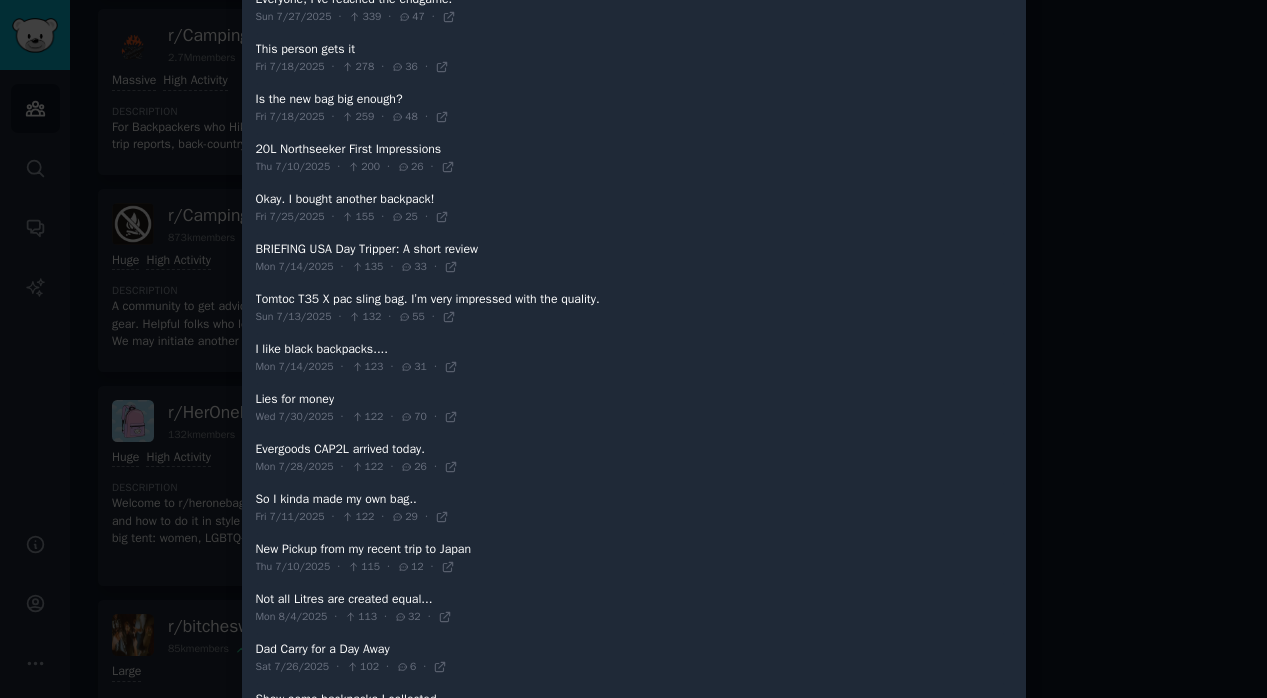click at bounding box center (633, 349) 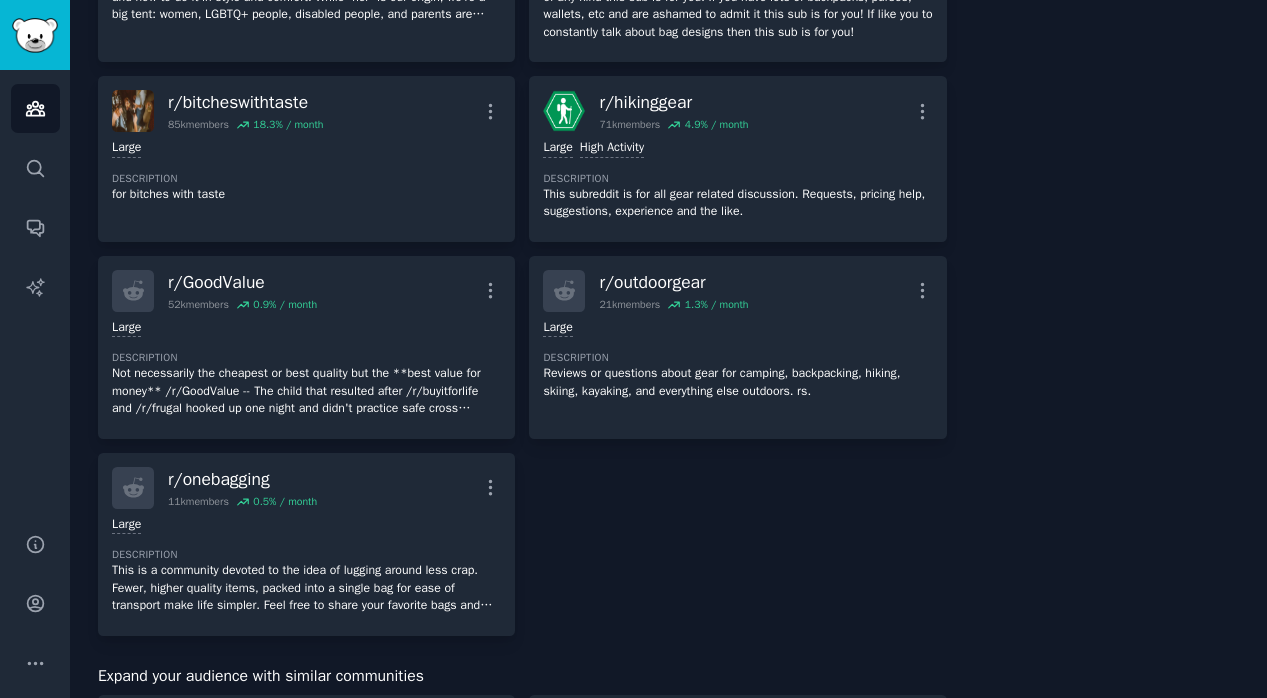 scroll, scrollTop: 1352, scrollLeft: 0, axis: vertical 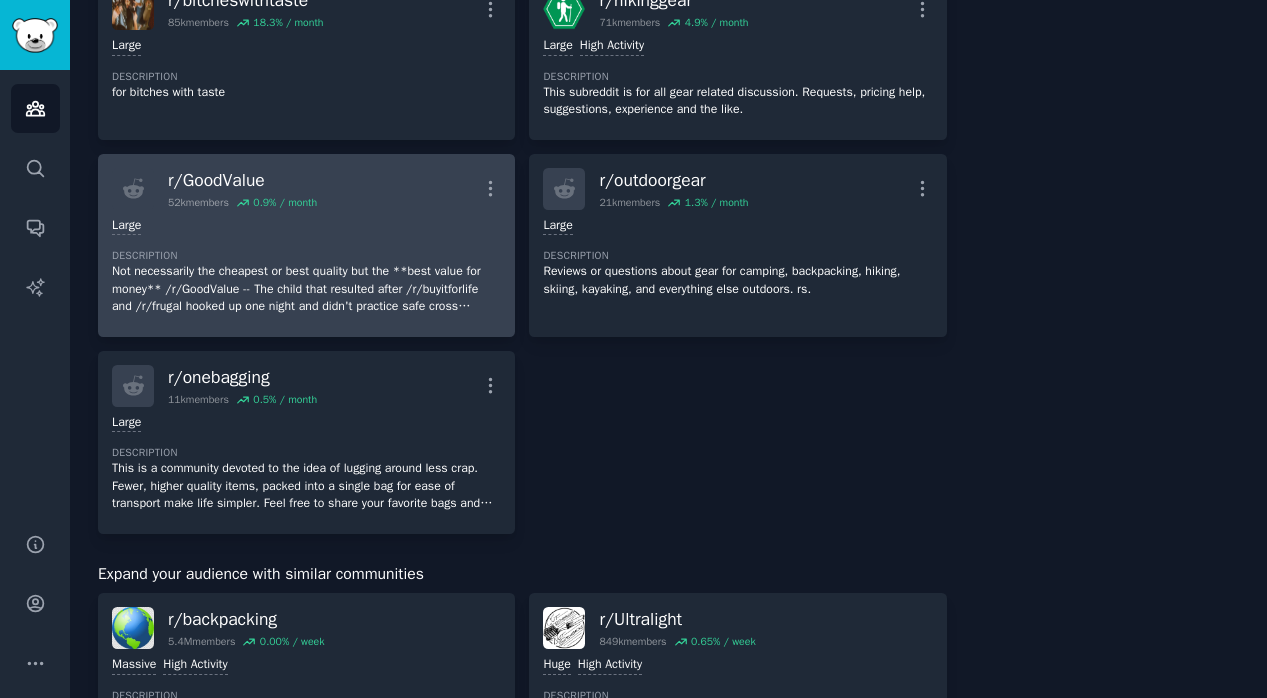click on "Description" at bounding box center (306, 256) 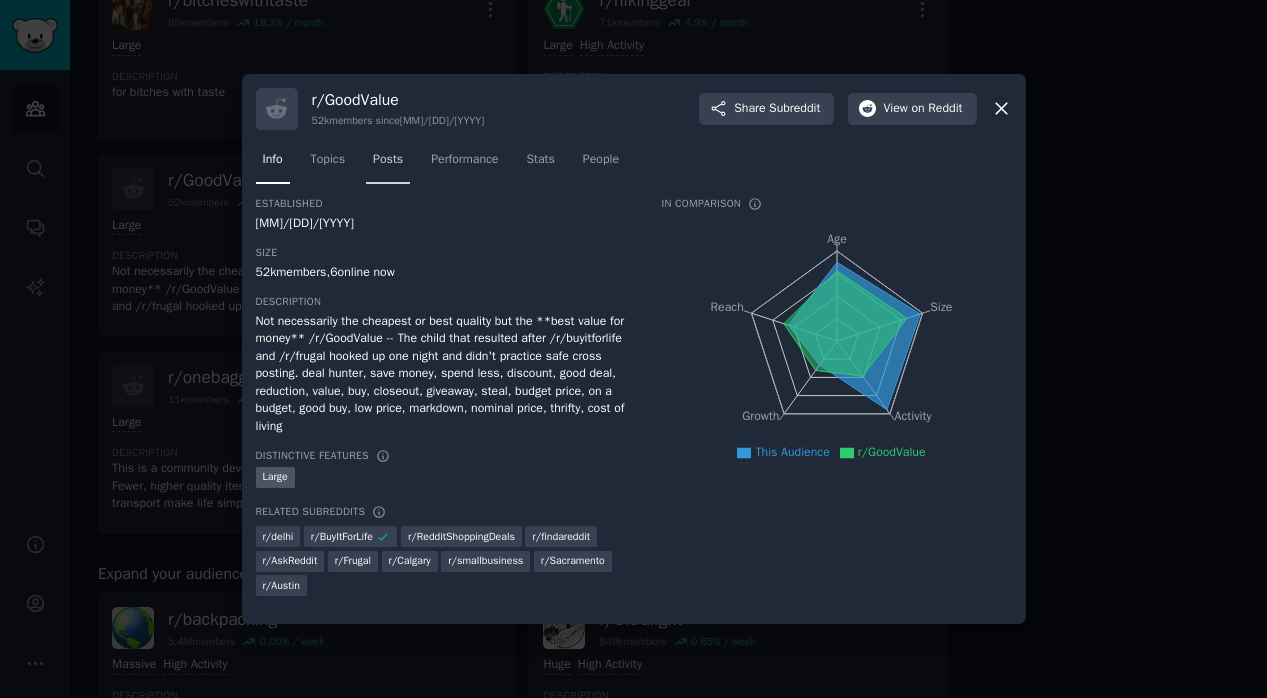 click on "Posts" at bounding box center (388, 160) 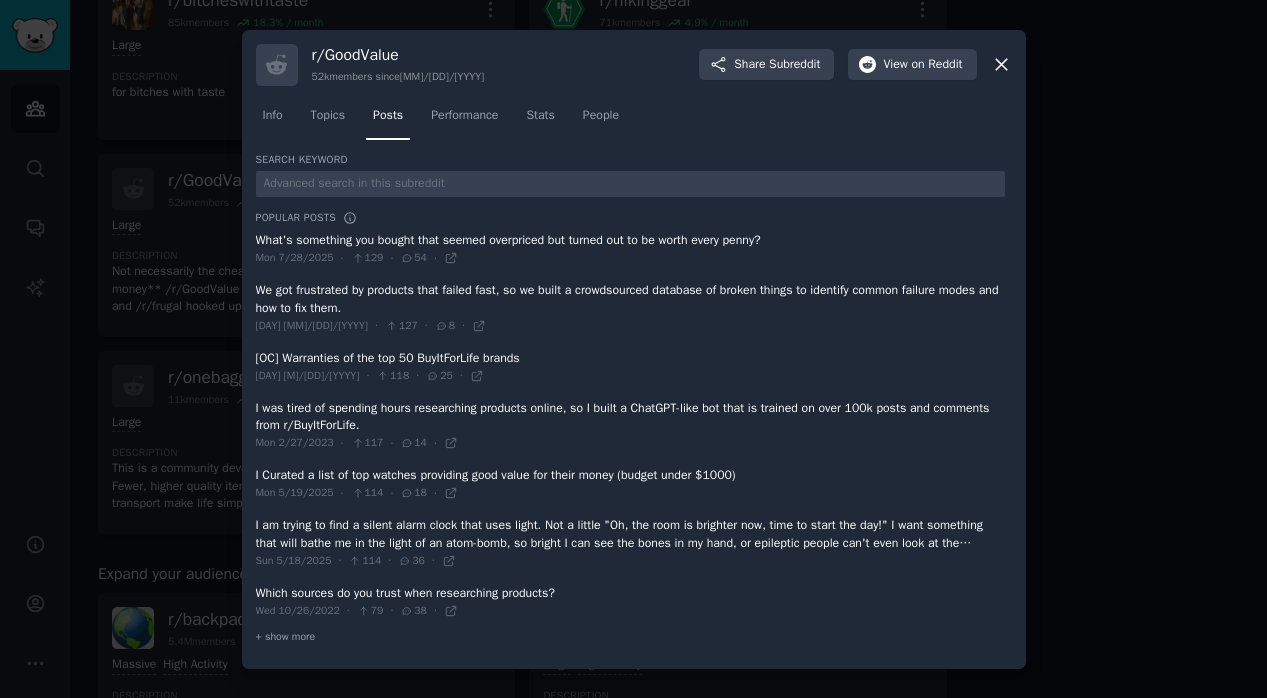 click at bounding box center (633, 349) 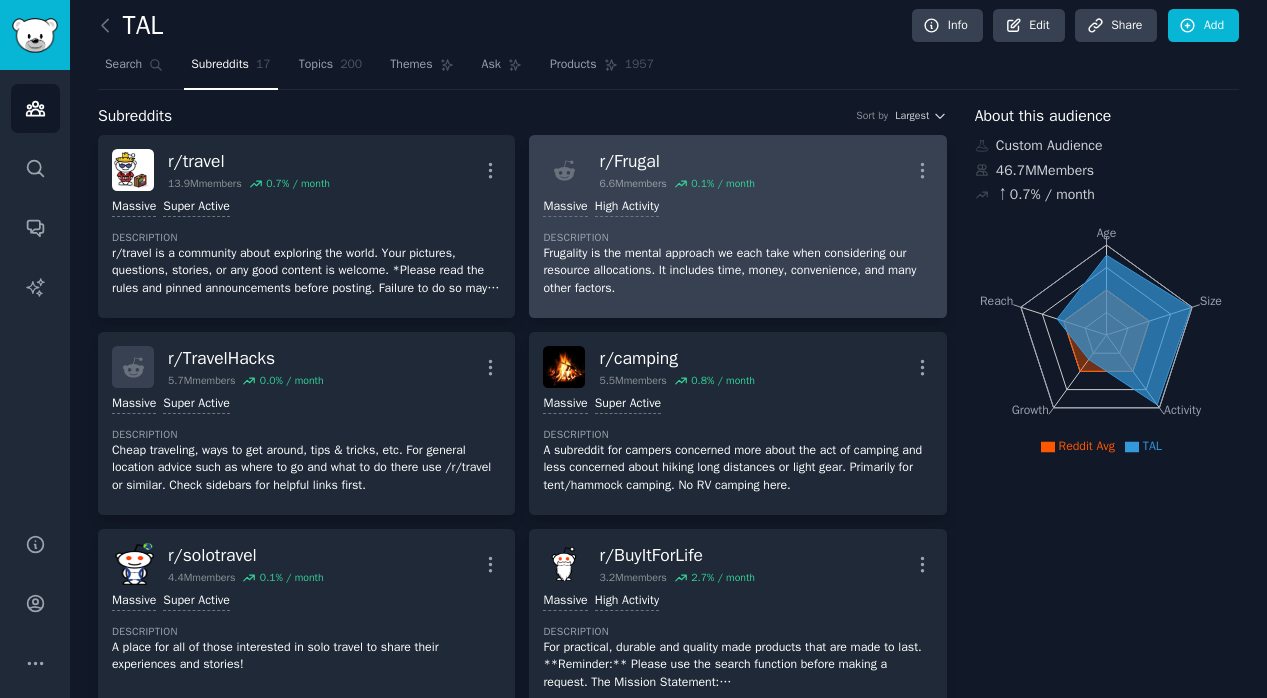 scroll, scrollTop: 0, scrollLeft: 0, axis: both 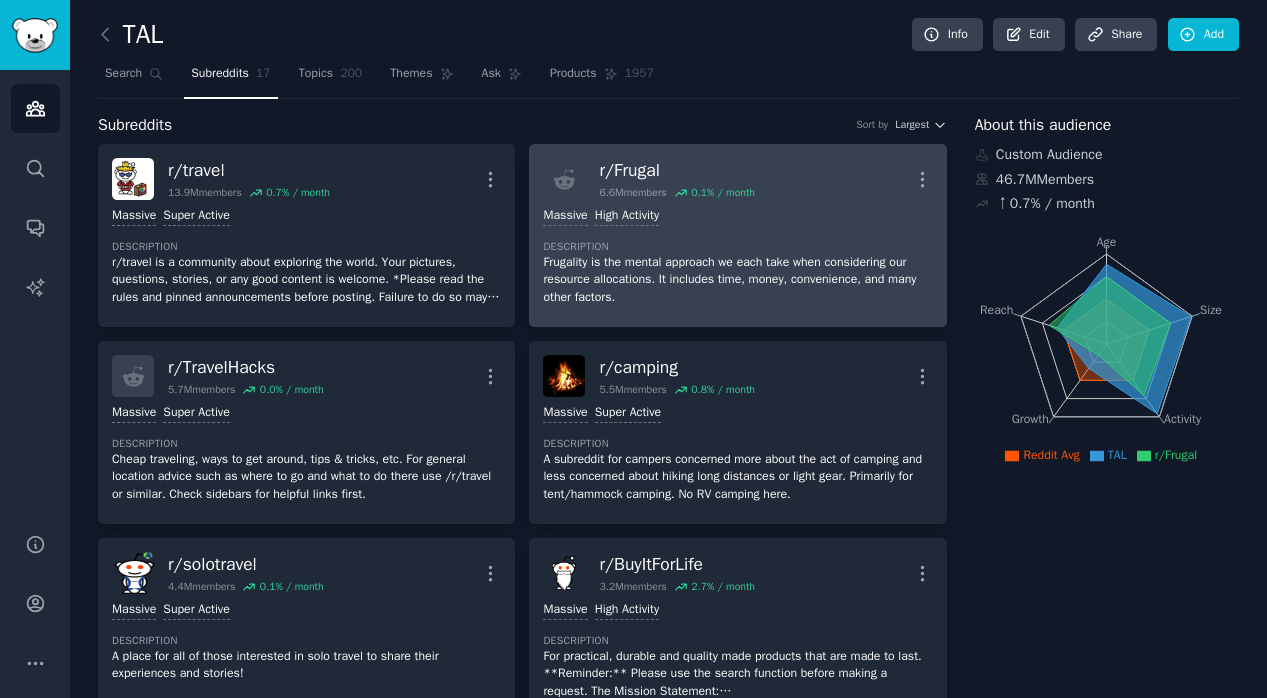 click on "Description" at bounding box center [737, 247] 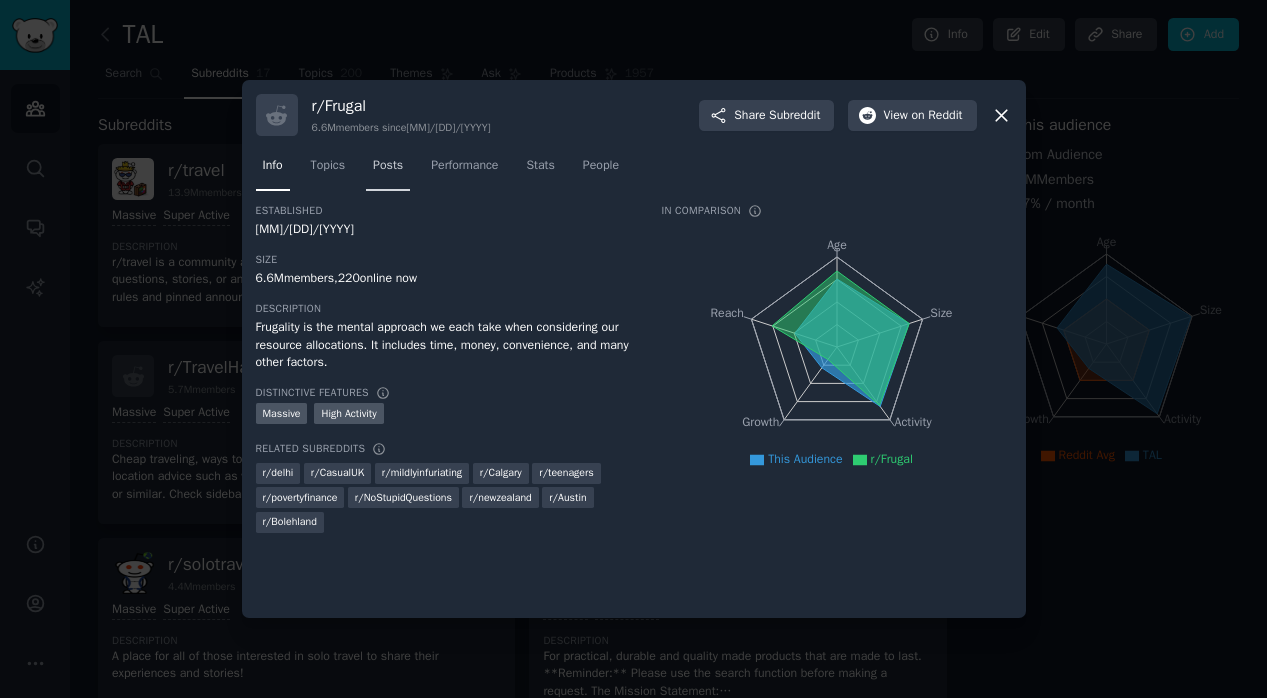 click on "Posts" at bounding box center [388, 166] 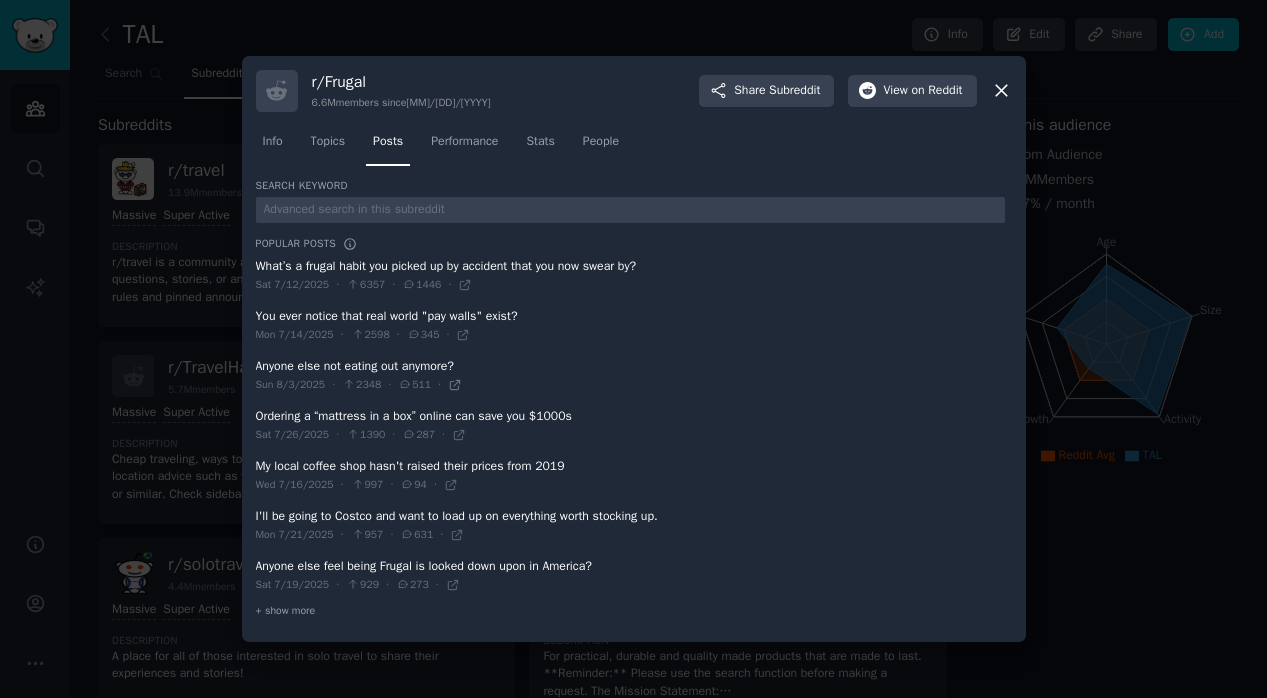 click 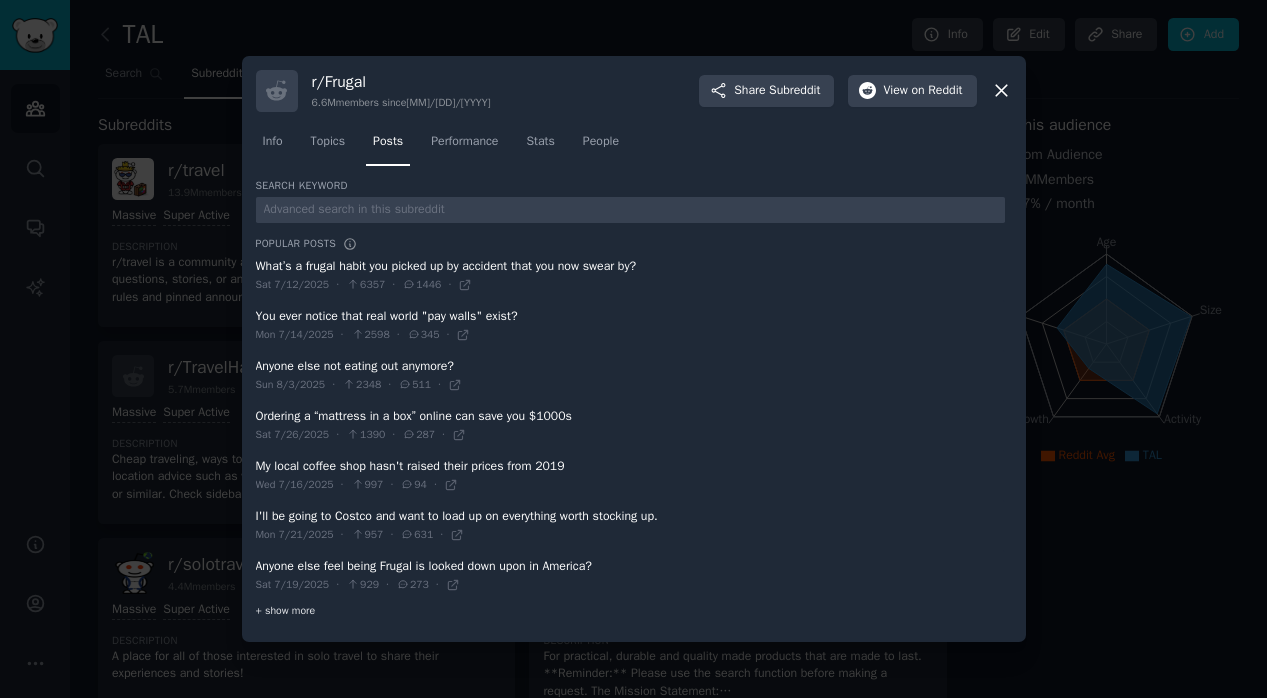 click on "+ show more" at bounding box center (286, 611) 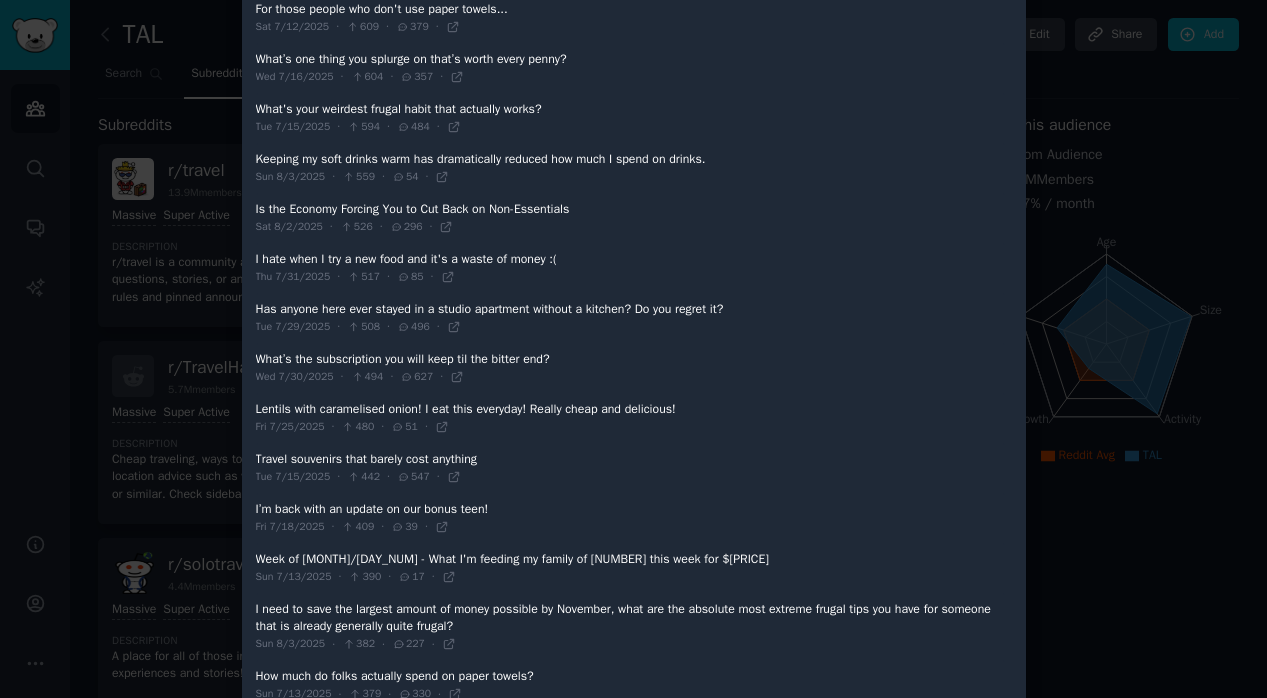 scroll, scrollTop: 968, scrollLeft: 0, axis: vertical 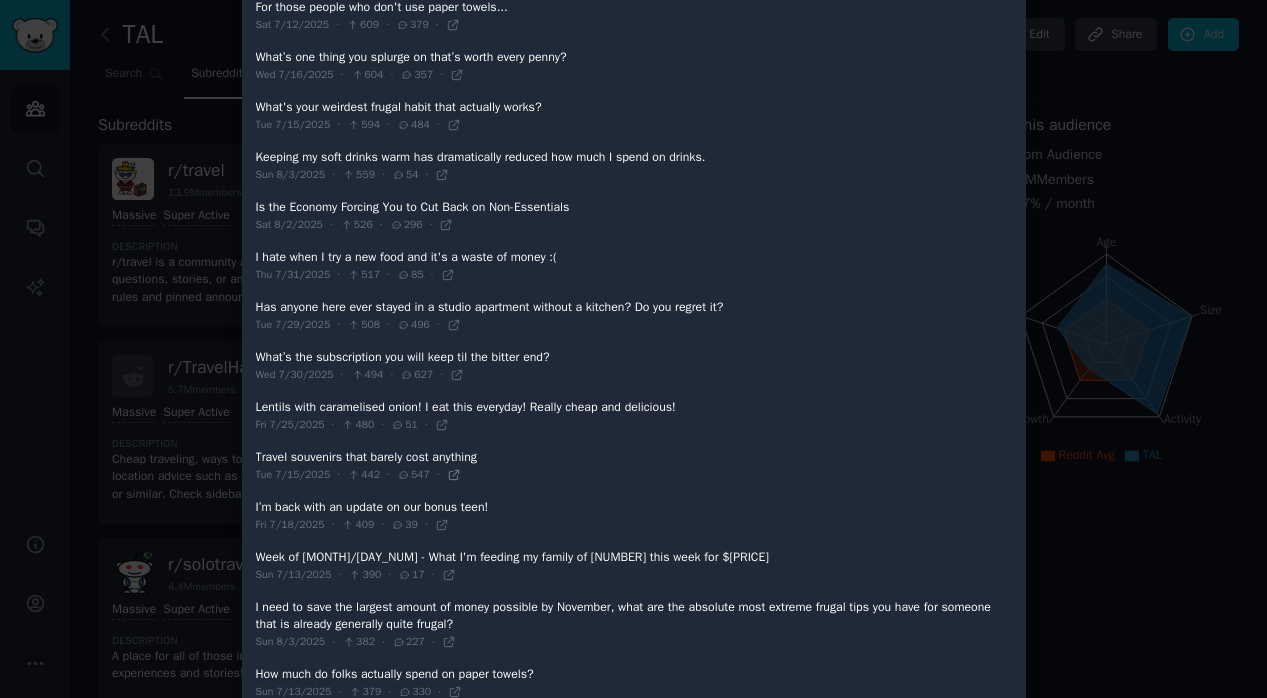 click 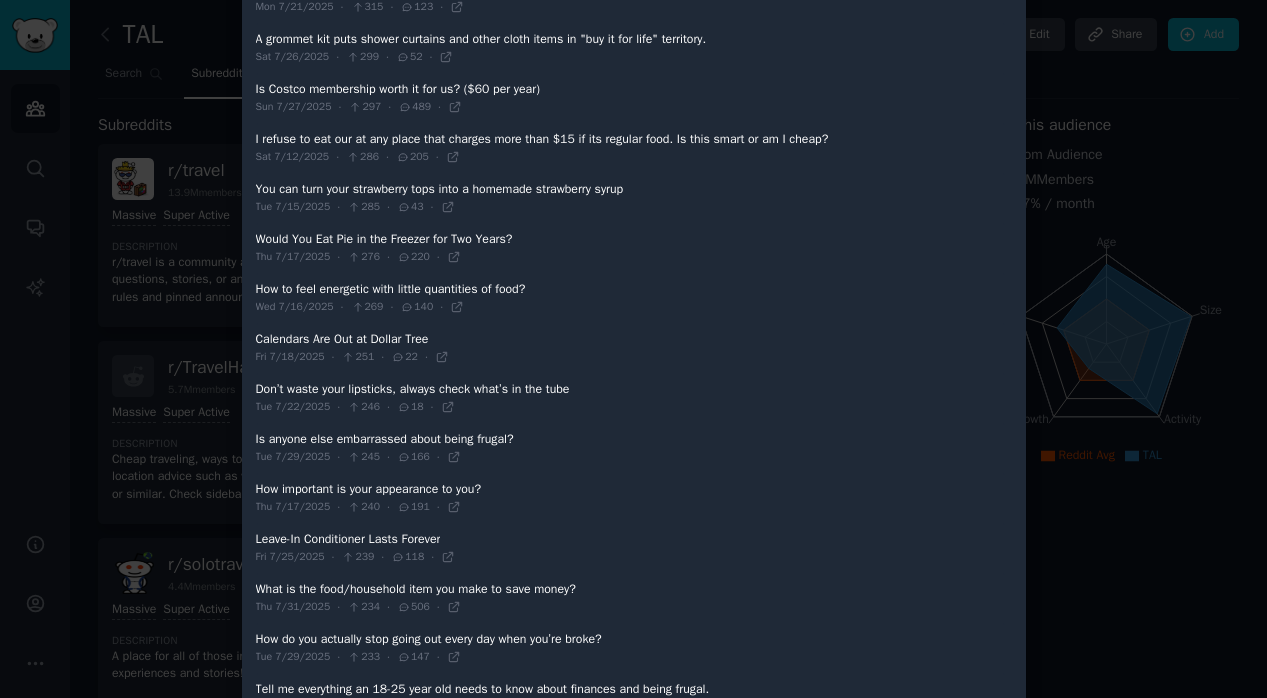 scroll, scrollTop: 2056, scrollLeft: 0, axis: vertical 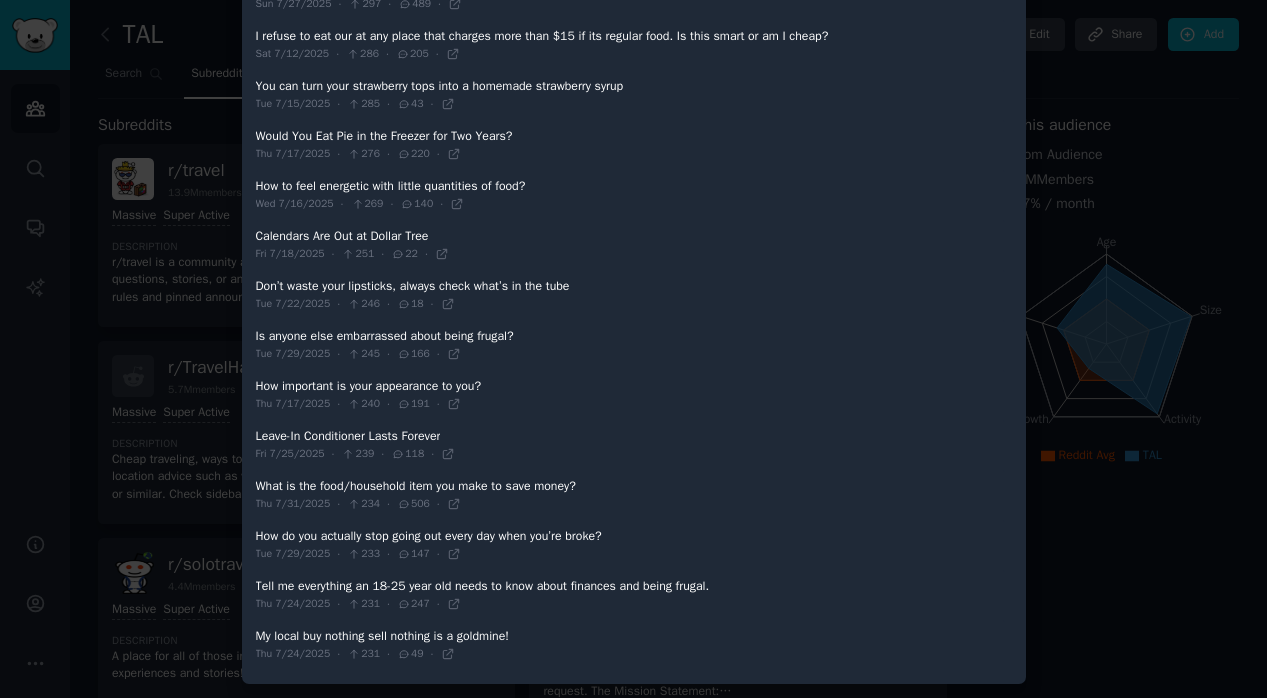 click at bounding box center (633, 349) 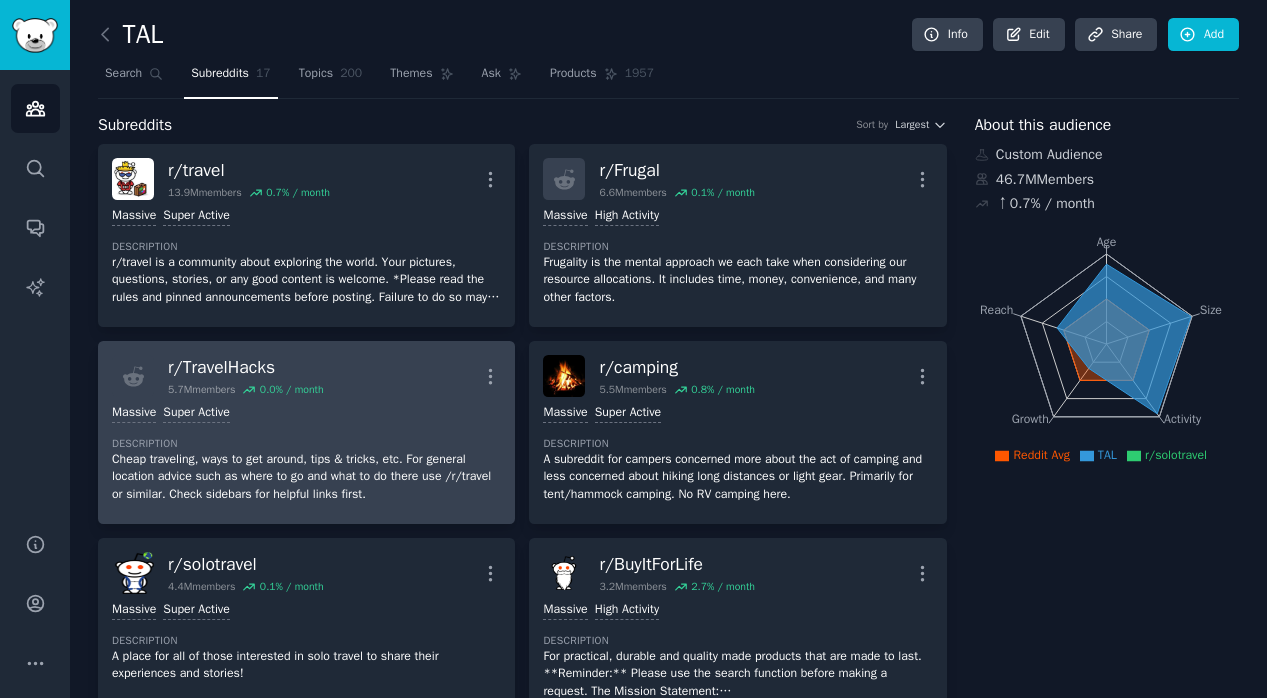 scroll, scrollTop: 126, scrollLeft: 0, axis: vertical 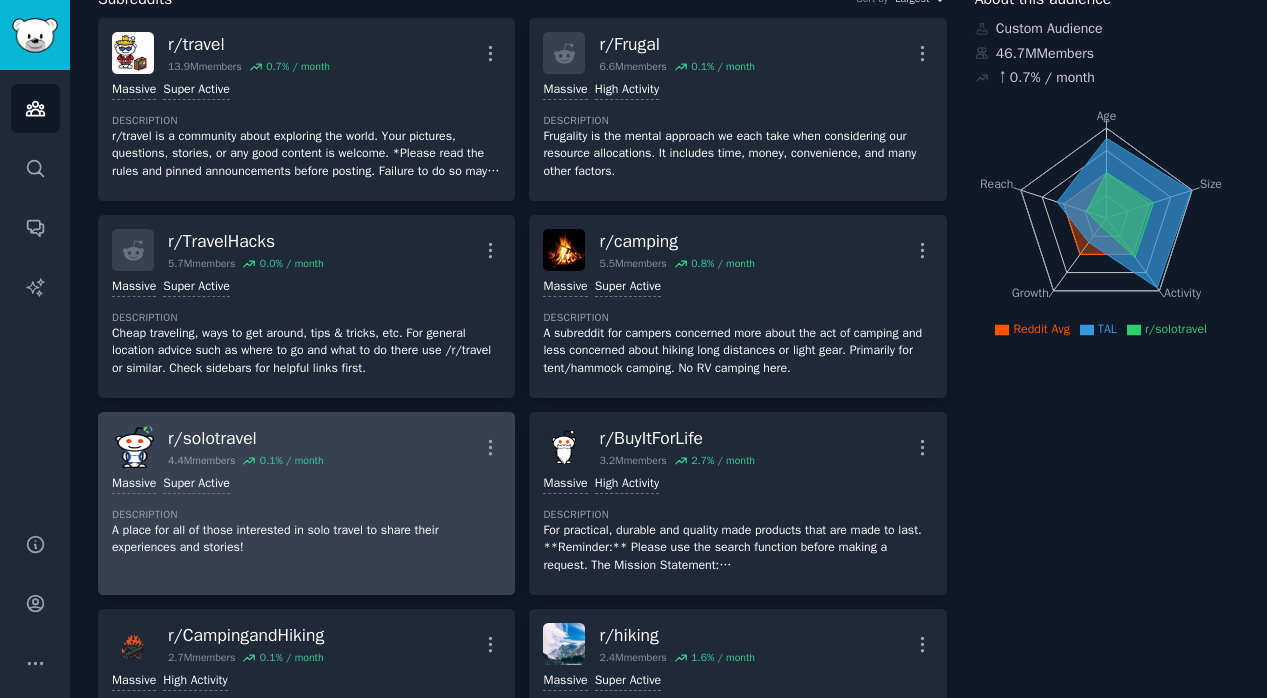 click on "r/ solotravel 4.4M  members 0.1 % / month More" at bounding box center (306, 447) 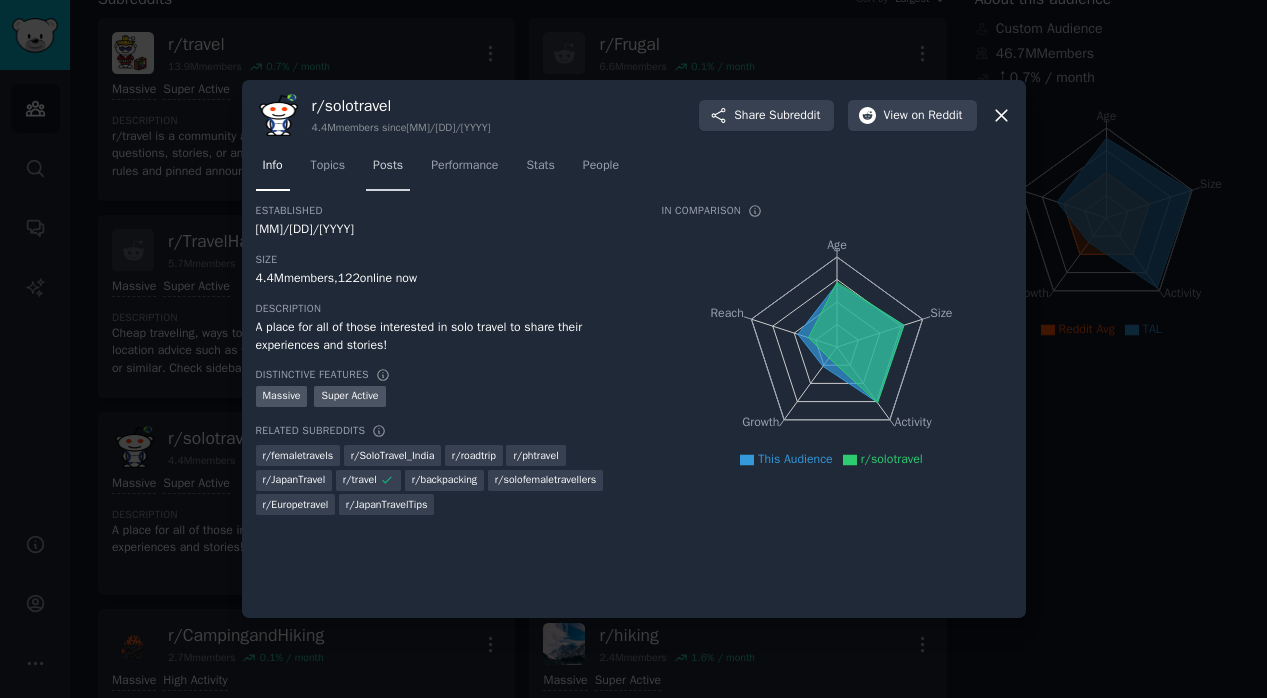 click on "Posts" at bounding box center [388, 170] 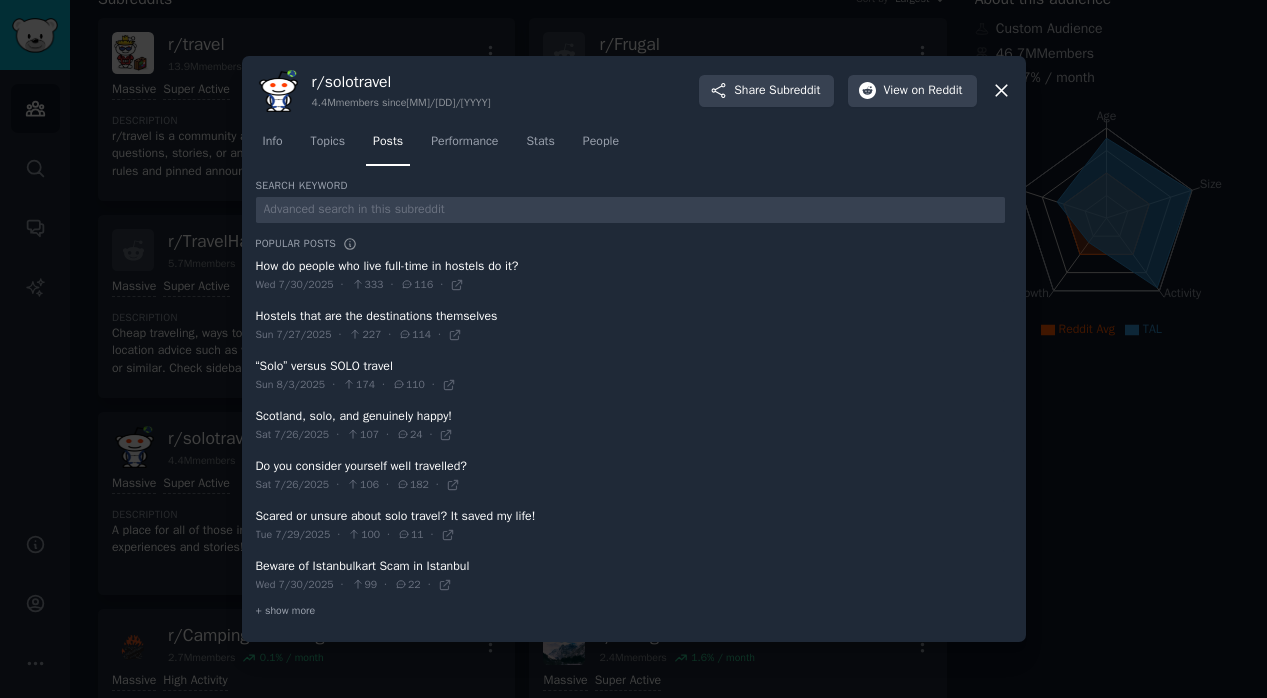 click at bounding box center [633, 349] 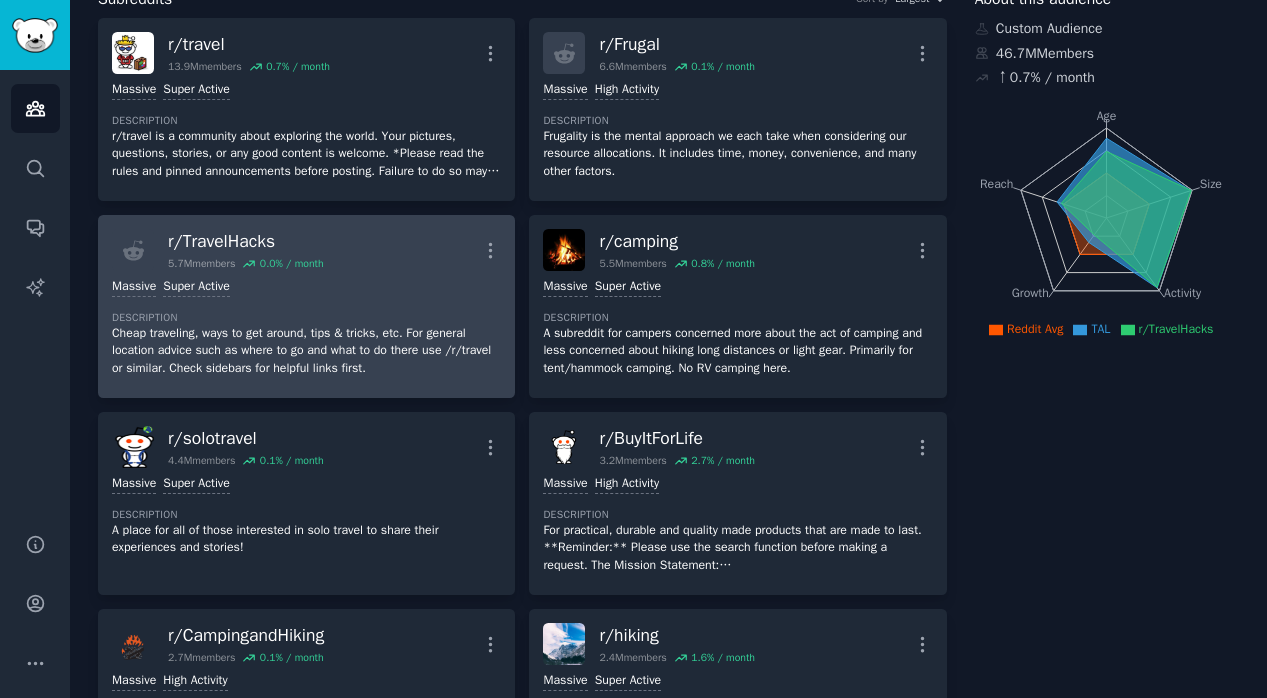 click on "Cheap traveling, ways to get around, tips & tricks, etc.
For general location advice such as where to go and what to do there use /r/travel or similar. Check sidebars for helpful links first." at bounding box center (306, 351) 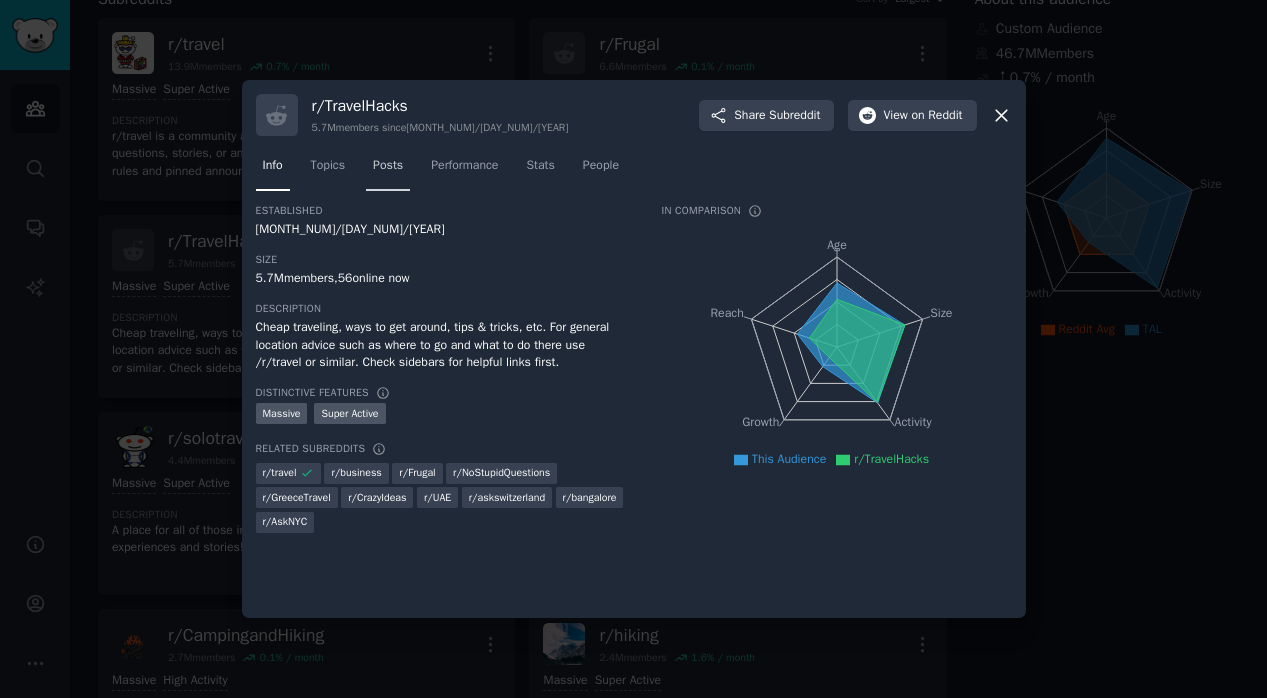 click on "Posts" at bounding box center (388, 166) 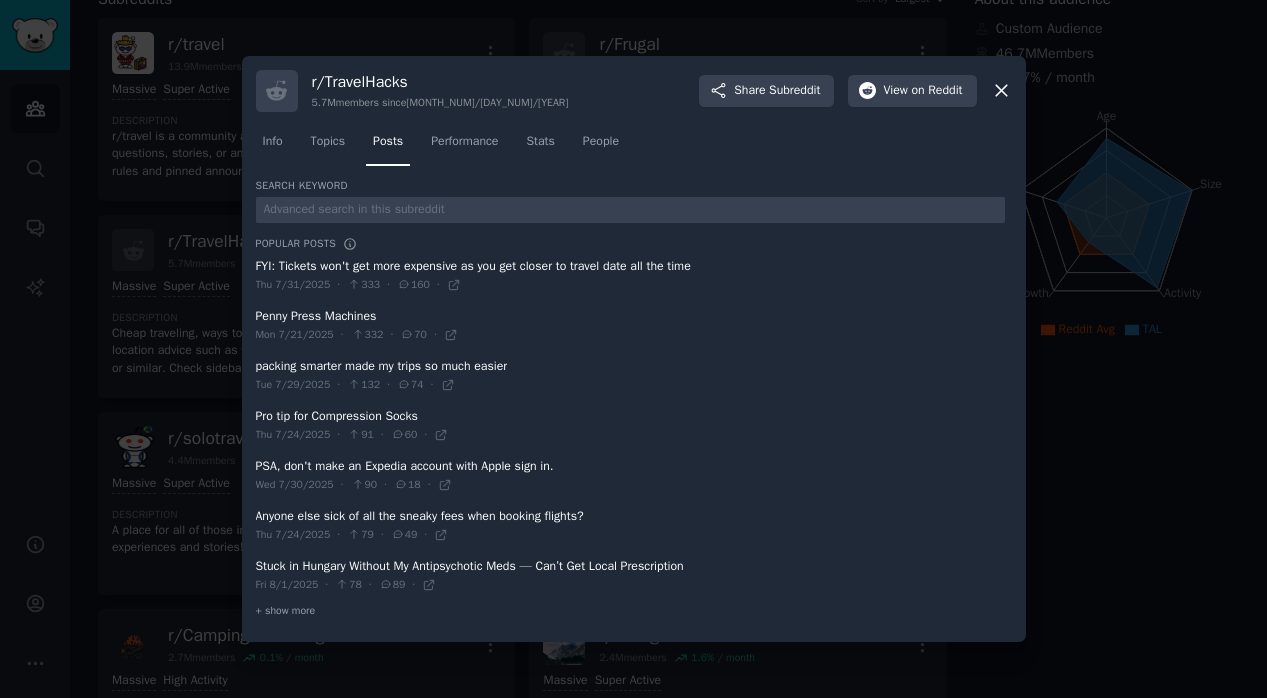click at bounding box center (633, 349) 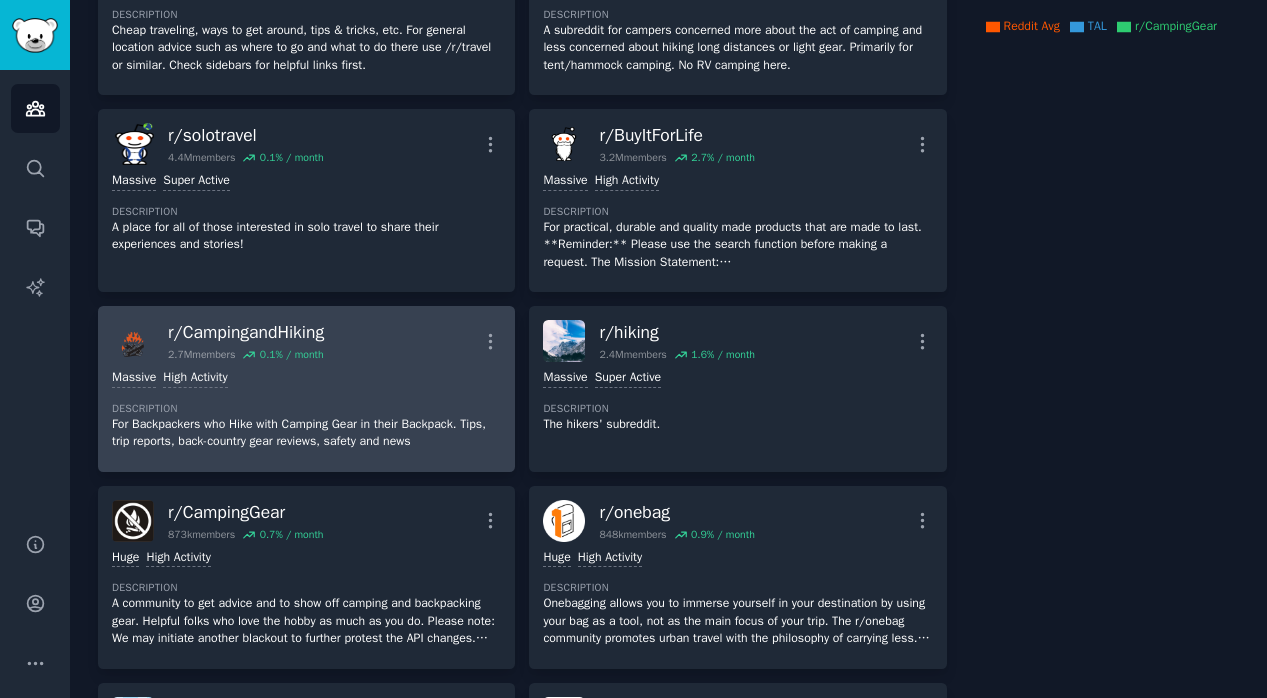 scroll, scrollTop: 619, scrollLeft: 0, axis: vertical 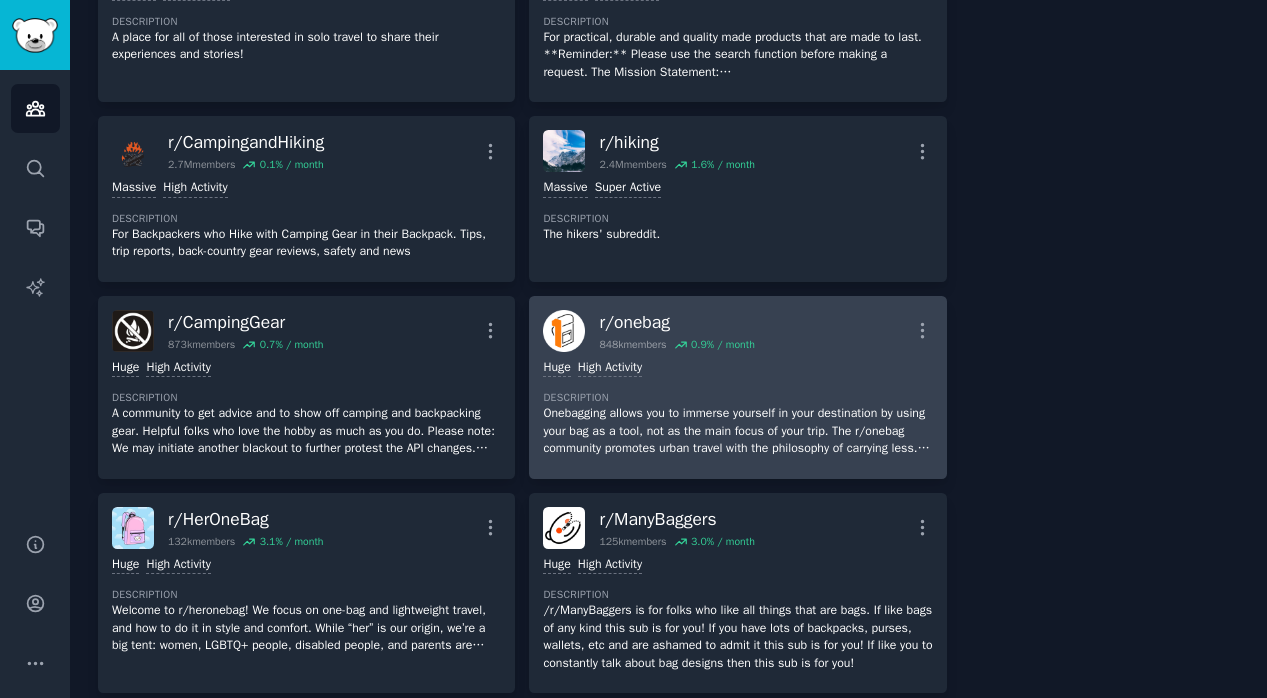 click on "Onebagging allows you to immerse yourself in your destination by using your bag as a tool, not as the main focus of your trip. The r/onebag community promotes urban travel with the philosophy of carrying less. By packing fewer items into a single bag, you simplify your travel experience and prioritize exploration over logistics." at bounding box center [737, 431] 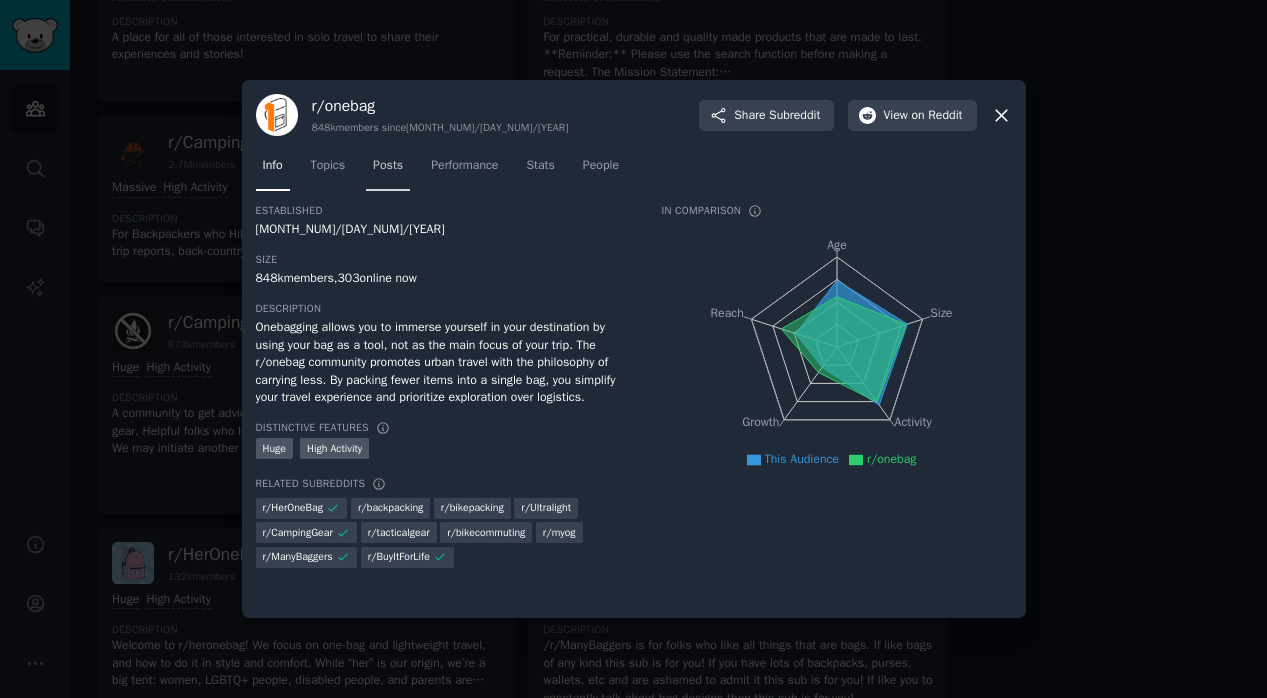 click on "Posts" at bounding box center [388, 166] 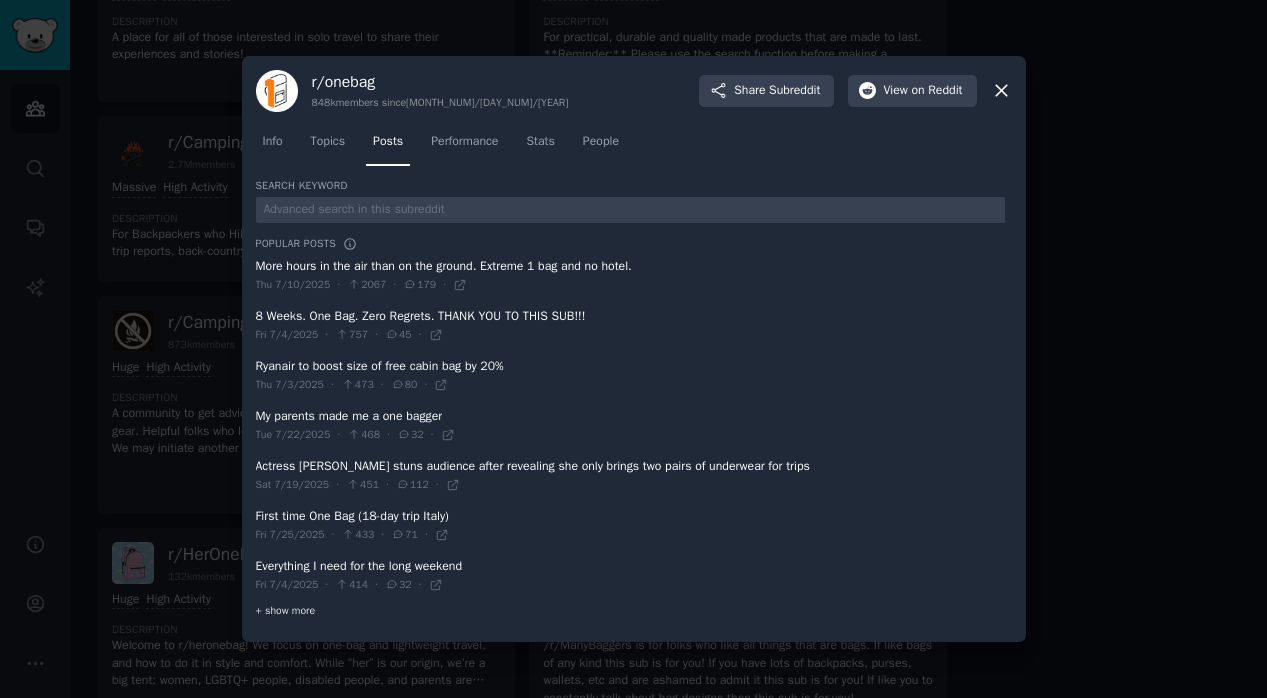 click on "+ show more" at bounding box center (286, 611) 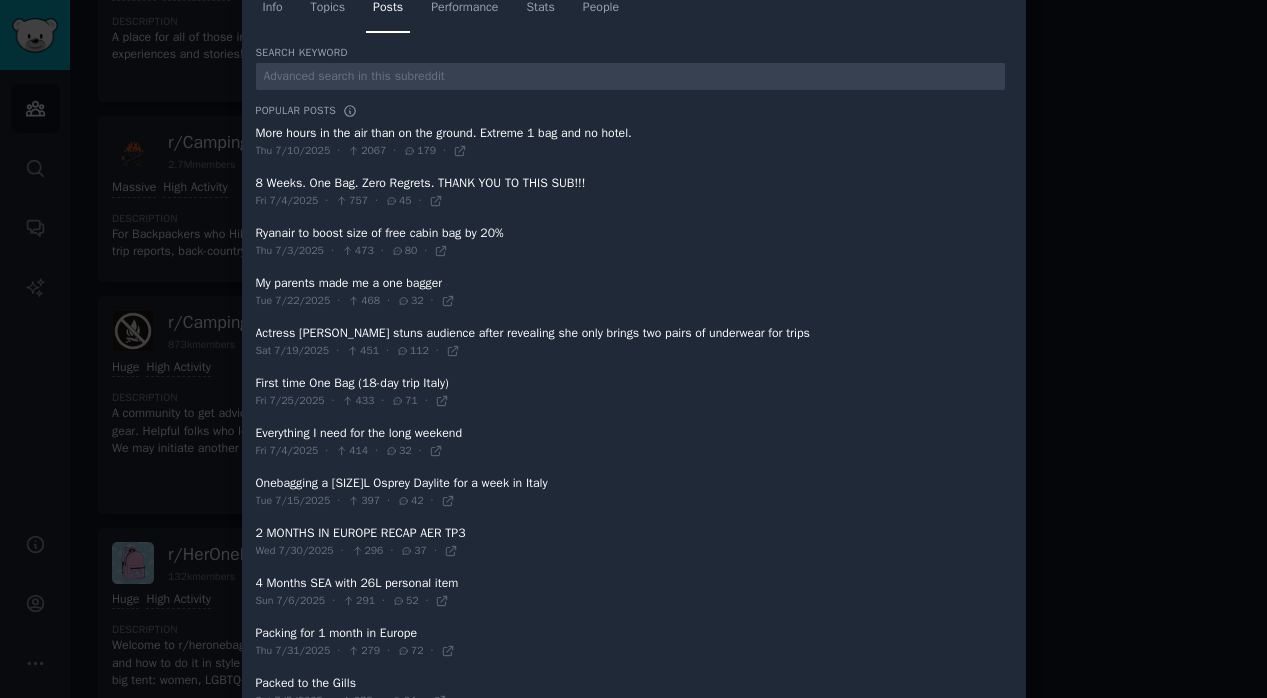 scroll, scrollTop: 105, scrollLeft: 0, axis: vertical 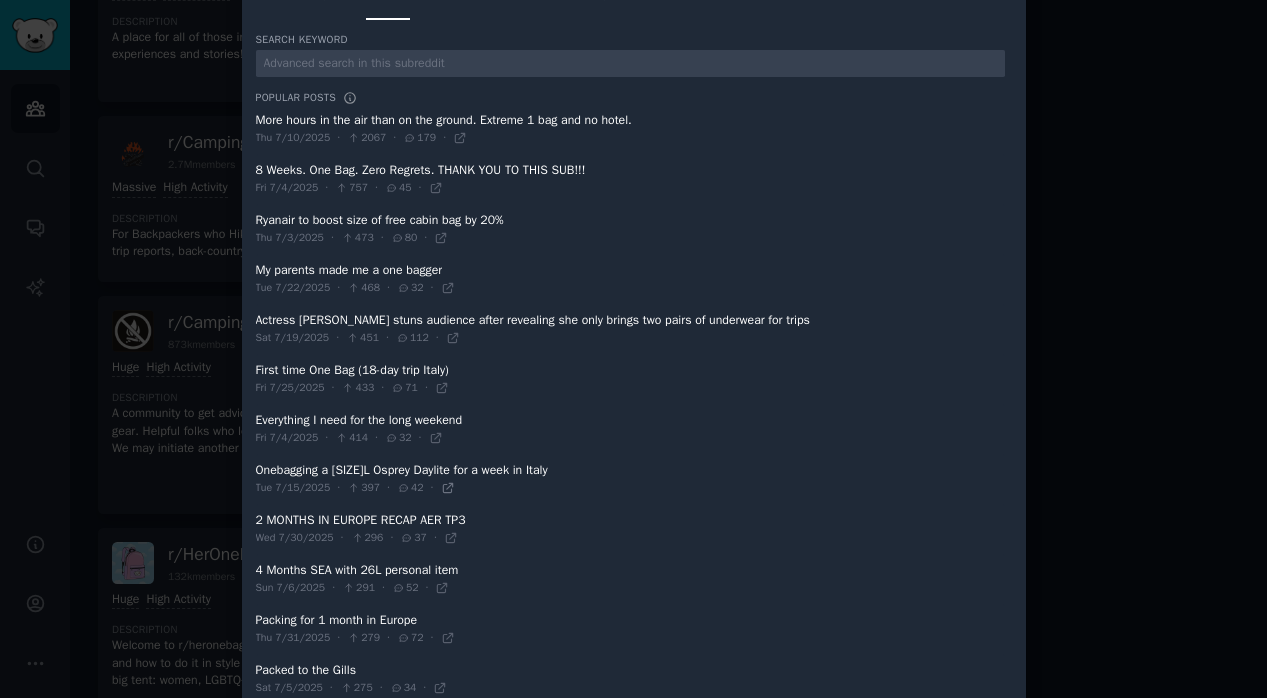 click 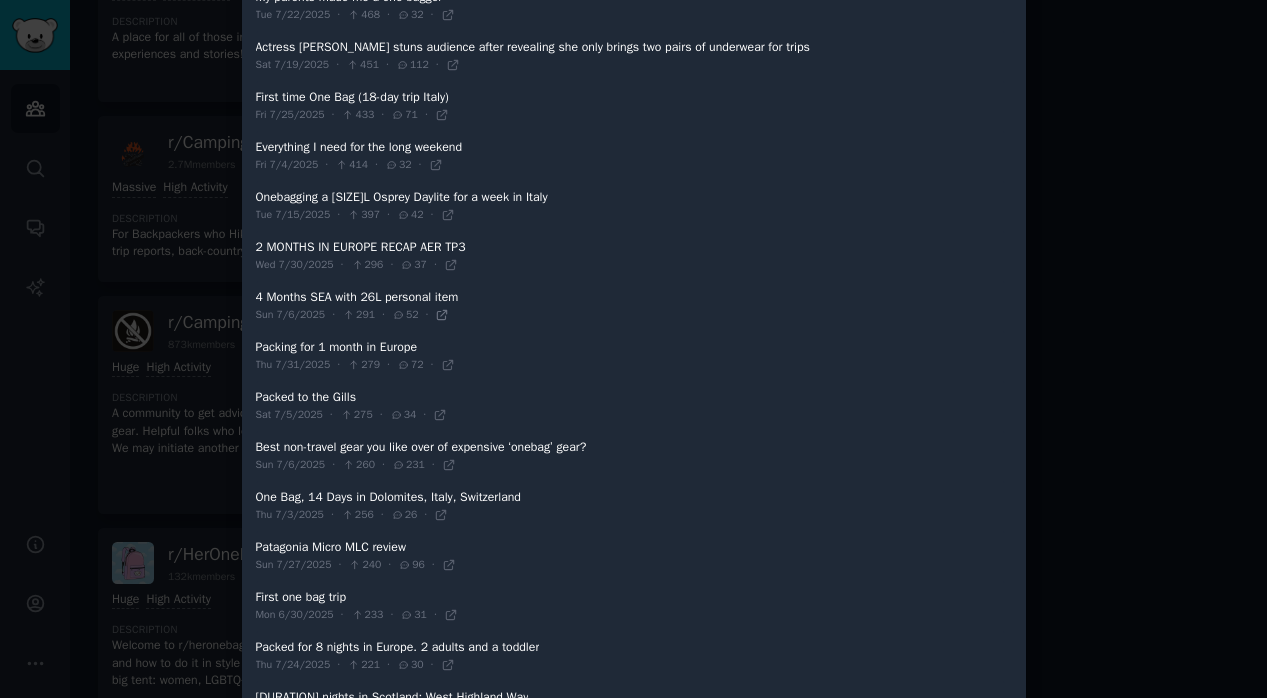 scroll, scrollTop: 387, scrollLeft: 0, axis: vertical 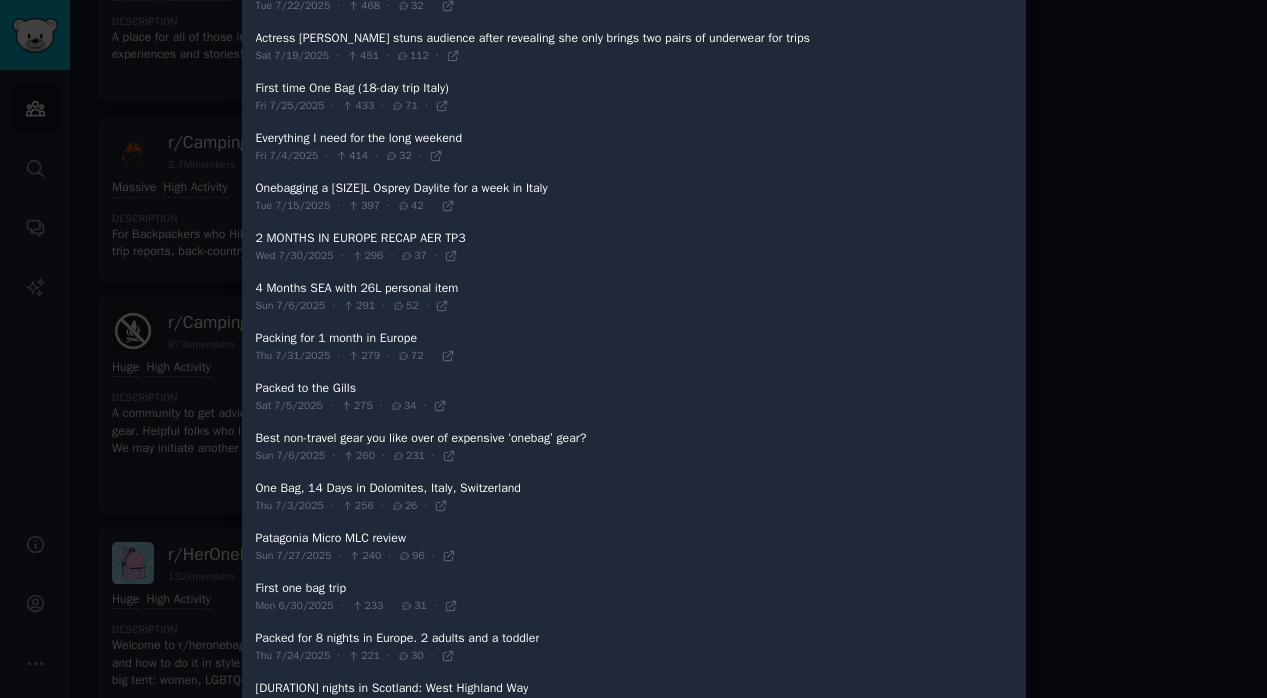 click at bounding box center [633, 349] 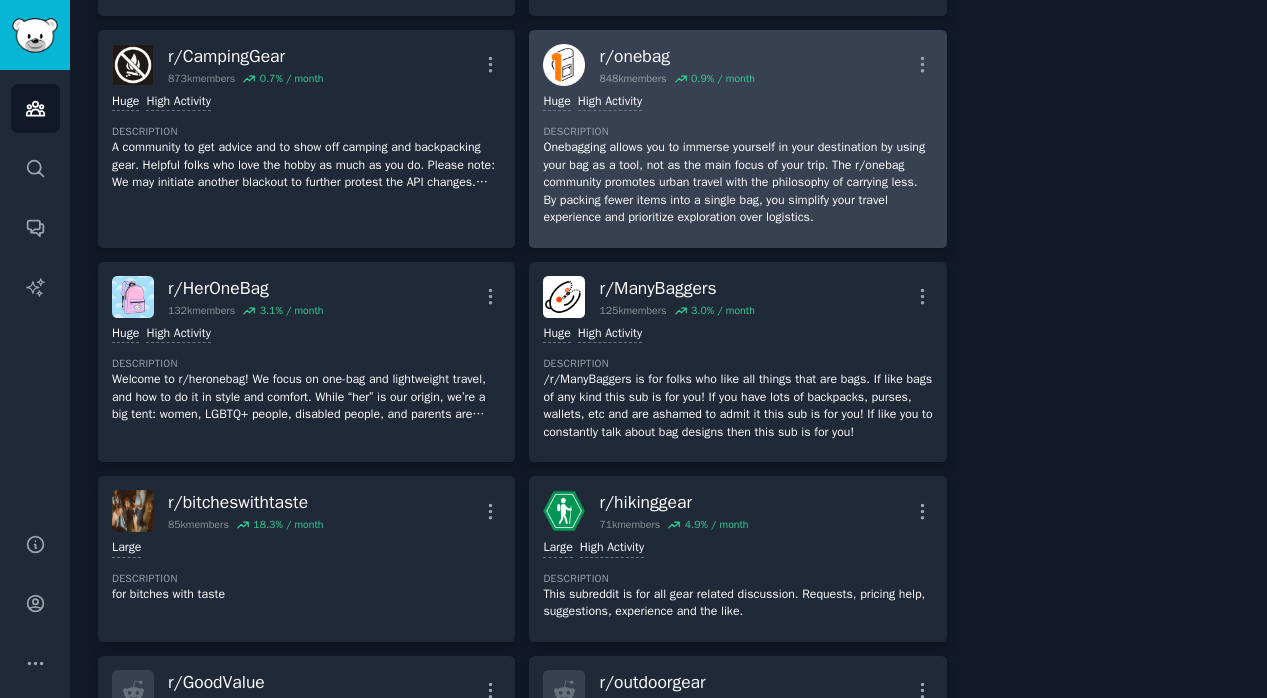scroll, scrollTop: 886, scrollLeft: 0, axis: vertical 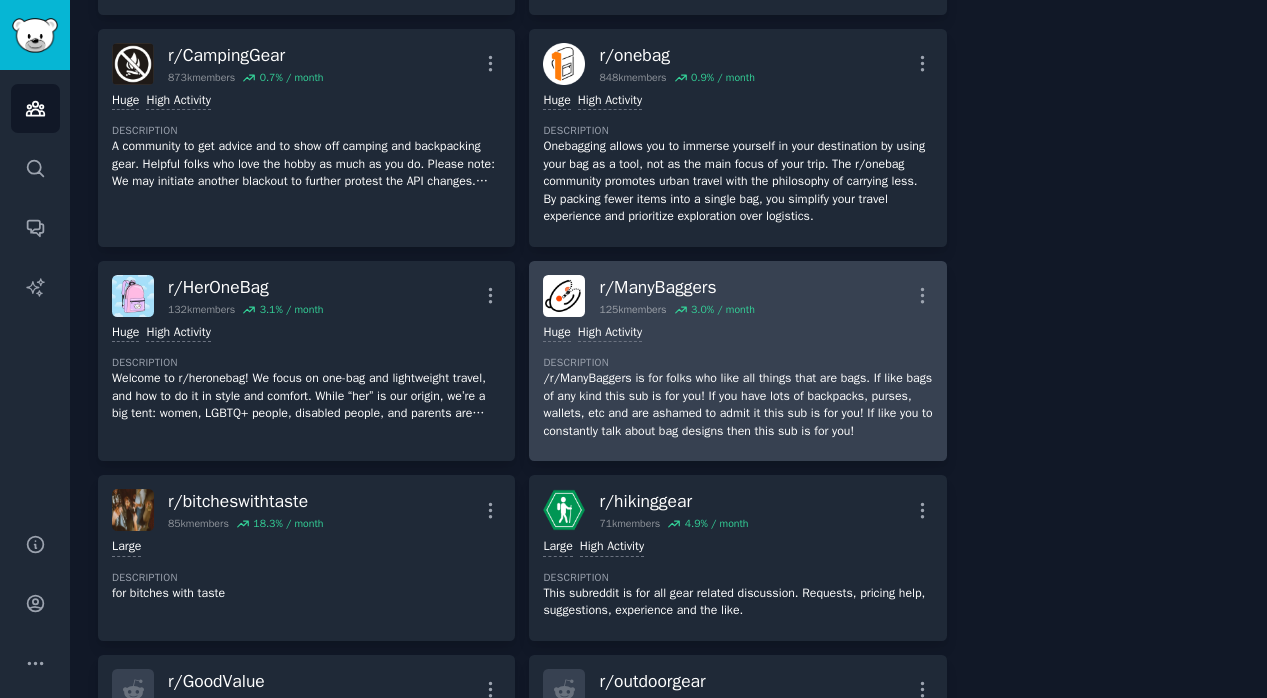 click on "100,000 - 1,000,000 members Huge High Activity Description /r/ManyBaggers is for folks who like all things that are bags. If like bags of any kind this sub is for you! If you have lots of backpacks, purses, wallets, etc and are ashamed to admit it this sub is for you! If like you to constantly talk about bag designs then this sub is for you!" at bounding box center (737, 382) 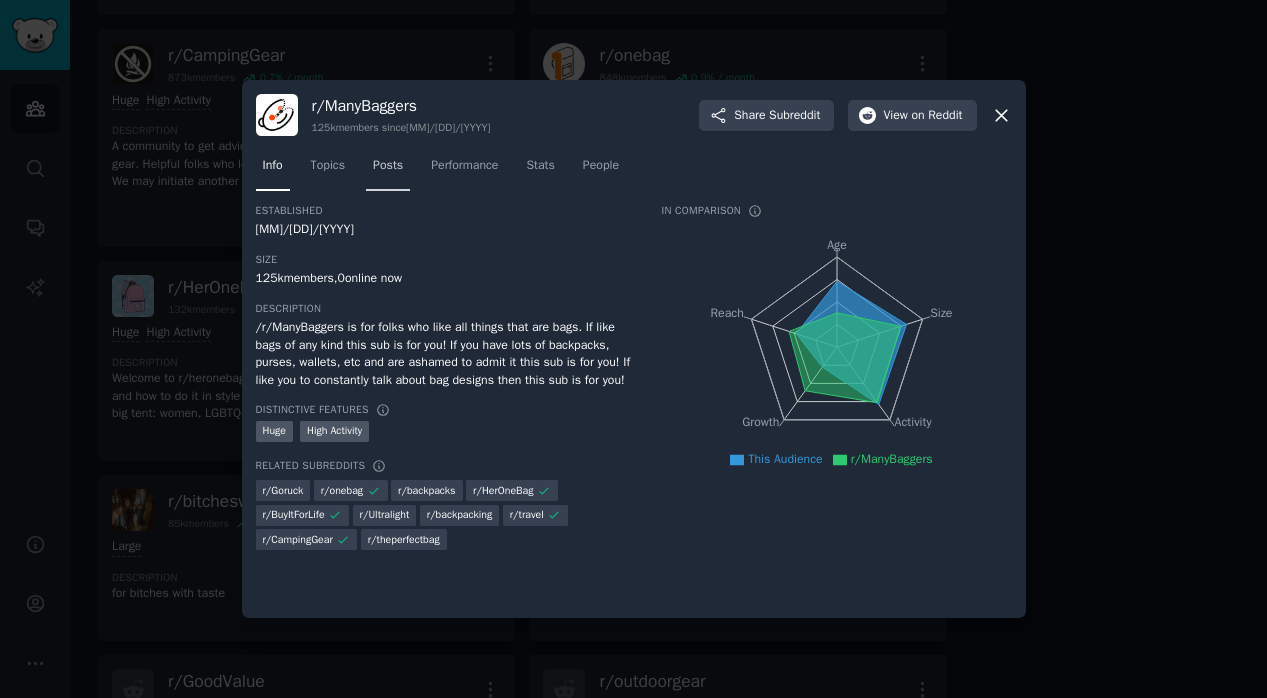 click on "Posts" at bounding box center [388, 166] 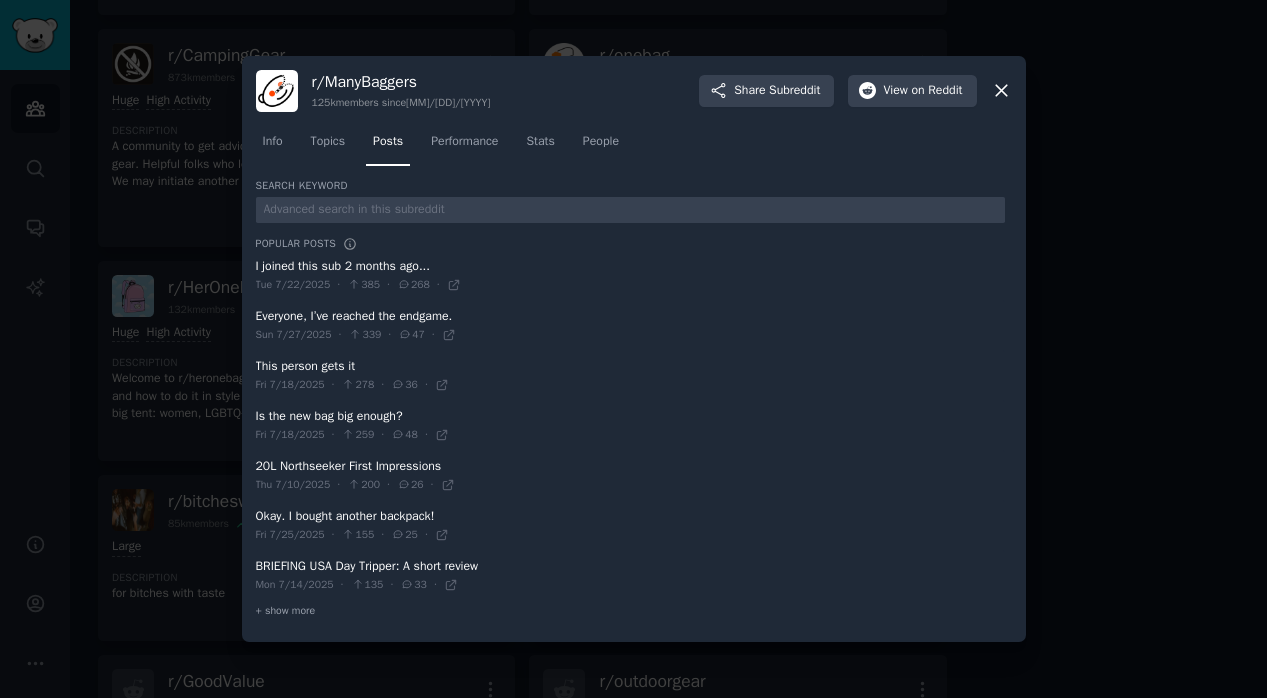 click at bounding box center (633, 349) 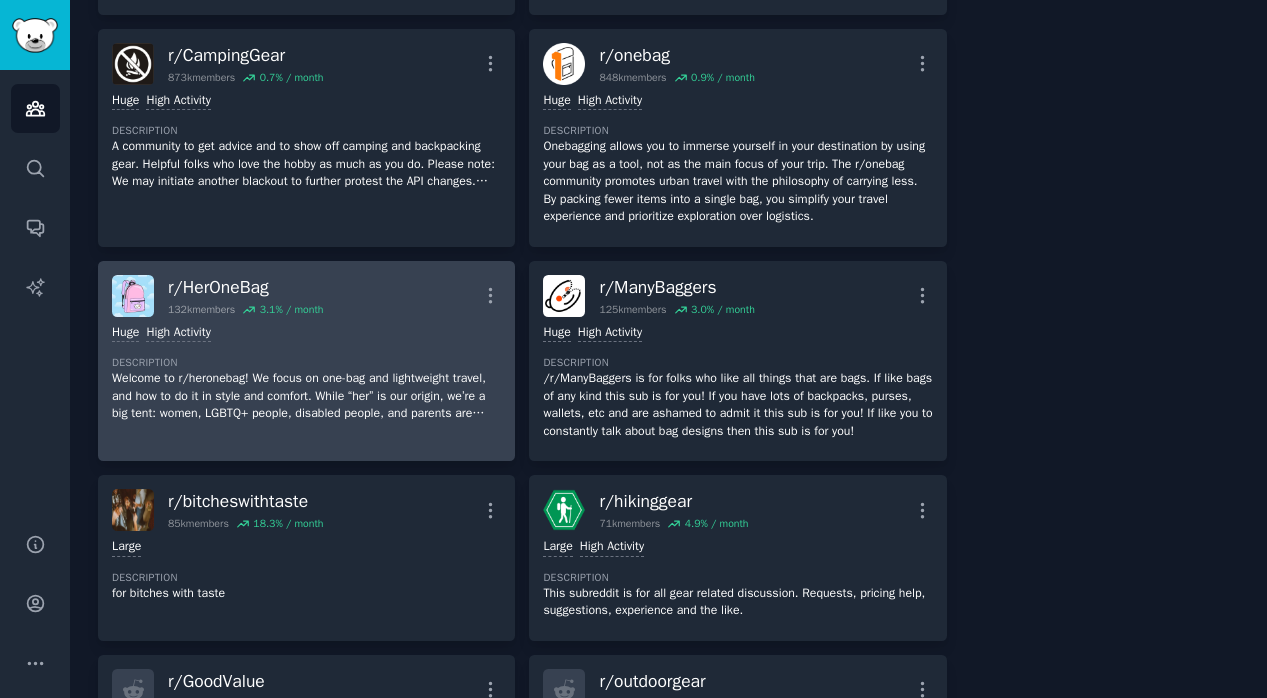 click on "Welcome to r/heronebag! We focus on one-bag and lightweight travel, and how to do it in style and comfort. While “her” is our origin, we’re a big tent: women, LGBTQ+ people, disabled people, and parents are central to our community. We value overlooked needs, like bringing skincare or extra comforts without judgment. Share your packing lists, gear reviews, and advice – let’s help each other travel lighter and smarter!" at bounding box center (306, 396) 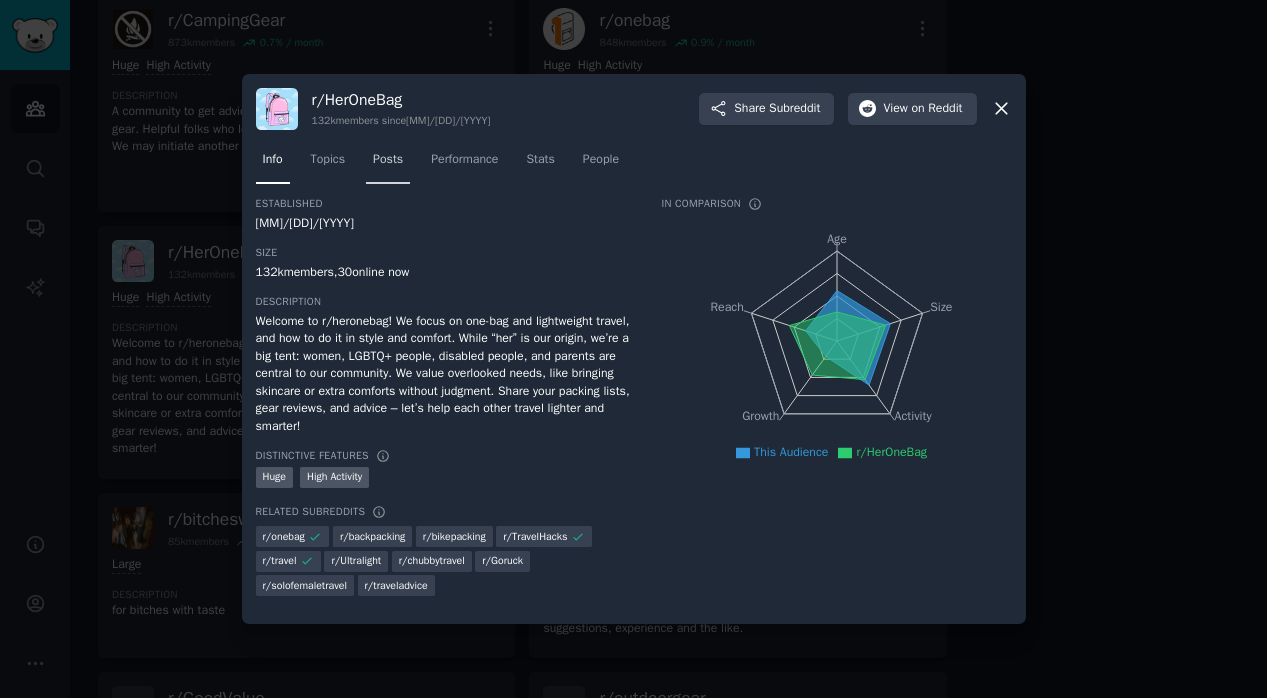 click on "Posts" at bounding box center (388, 160) 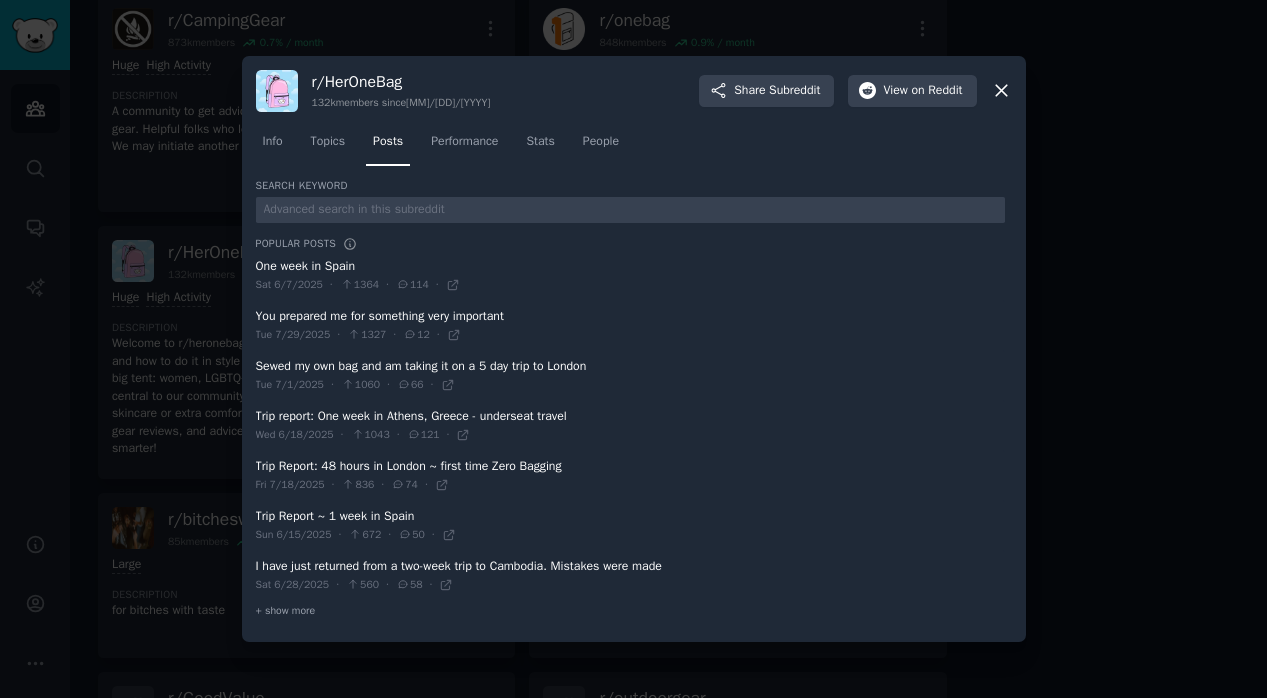click at bounding box center (633, 349) 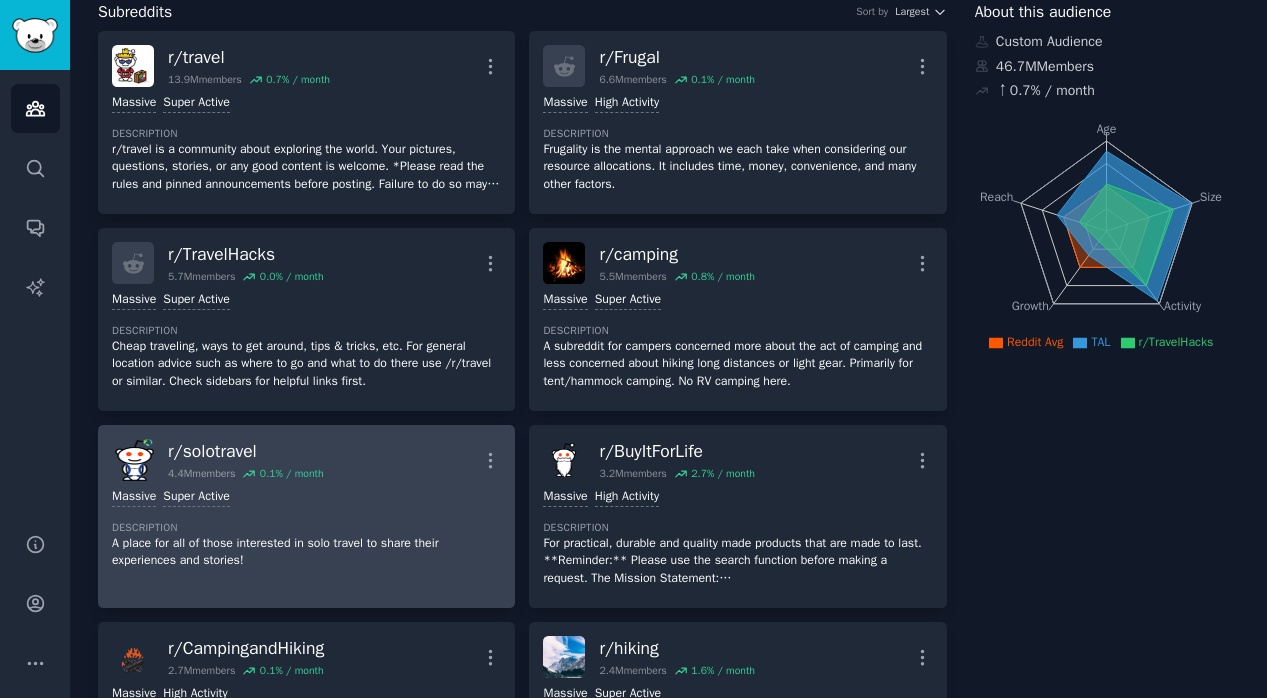 scroll, scrollTop: 0, scrollLeft: 0, axis: both 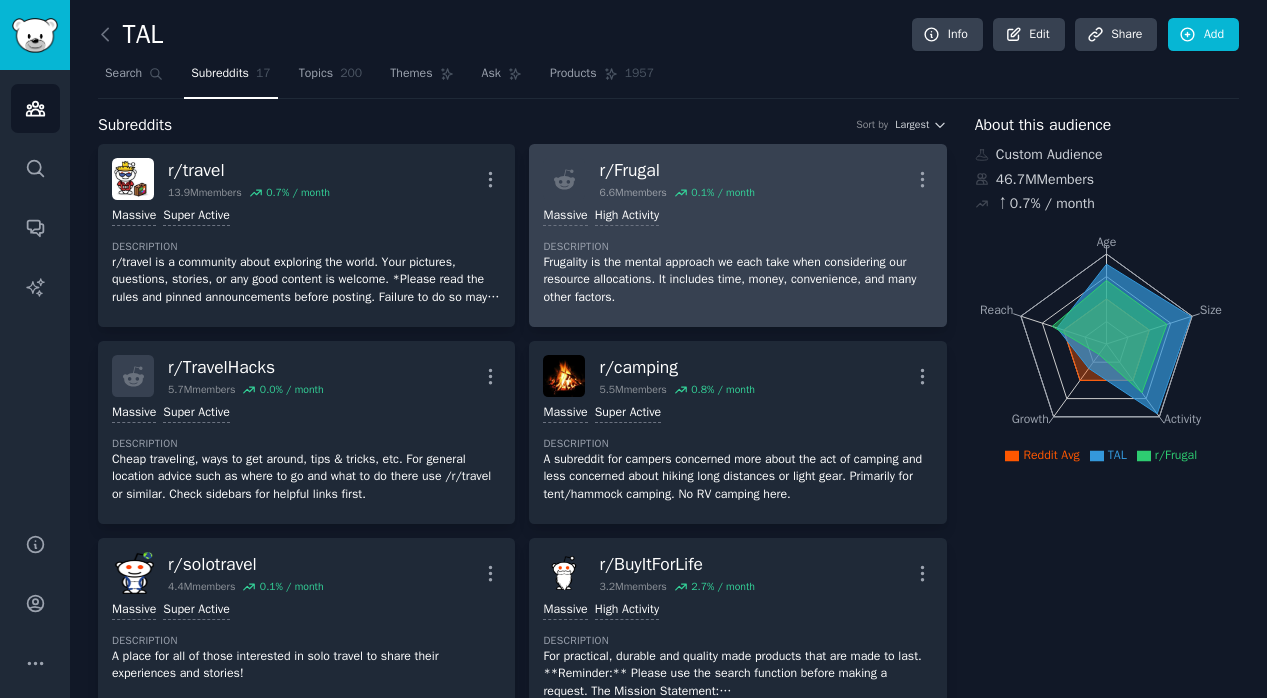 click on "r/ Frugal" at bounding box center (677, 170) 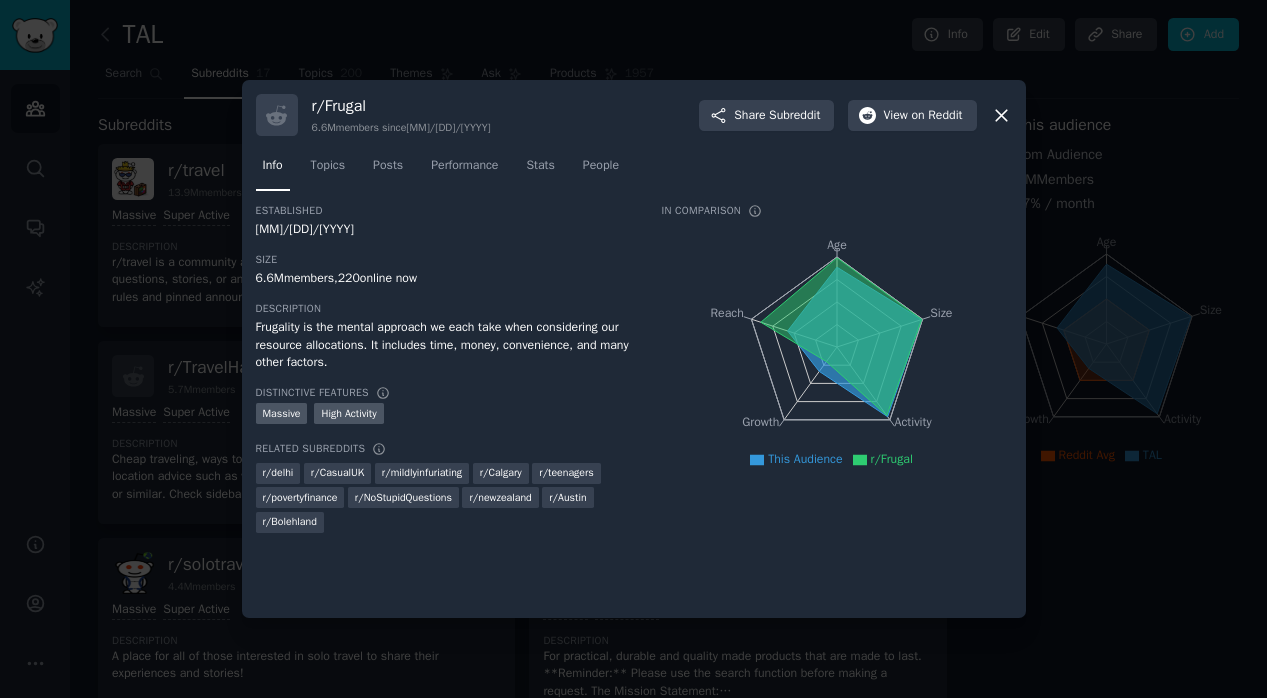 click at bounding box center [633, 349] 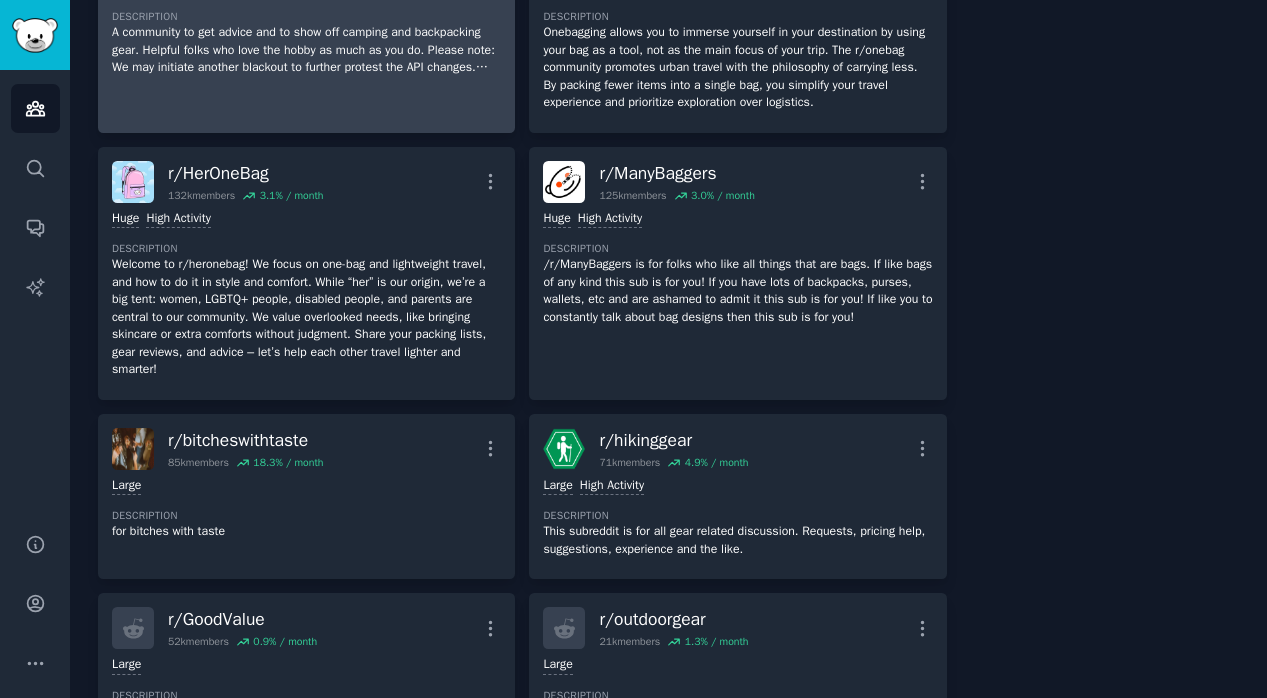 scroll, scrollTop: 888, scrollLeft: 0, axis: vertical 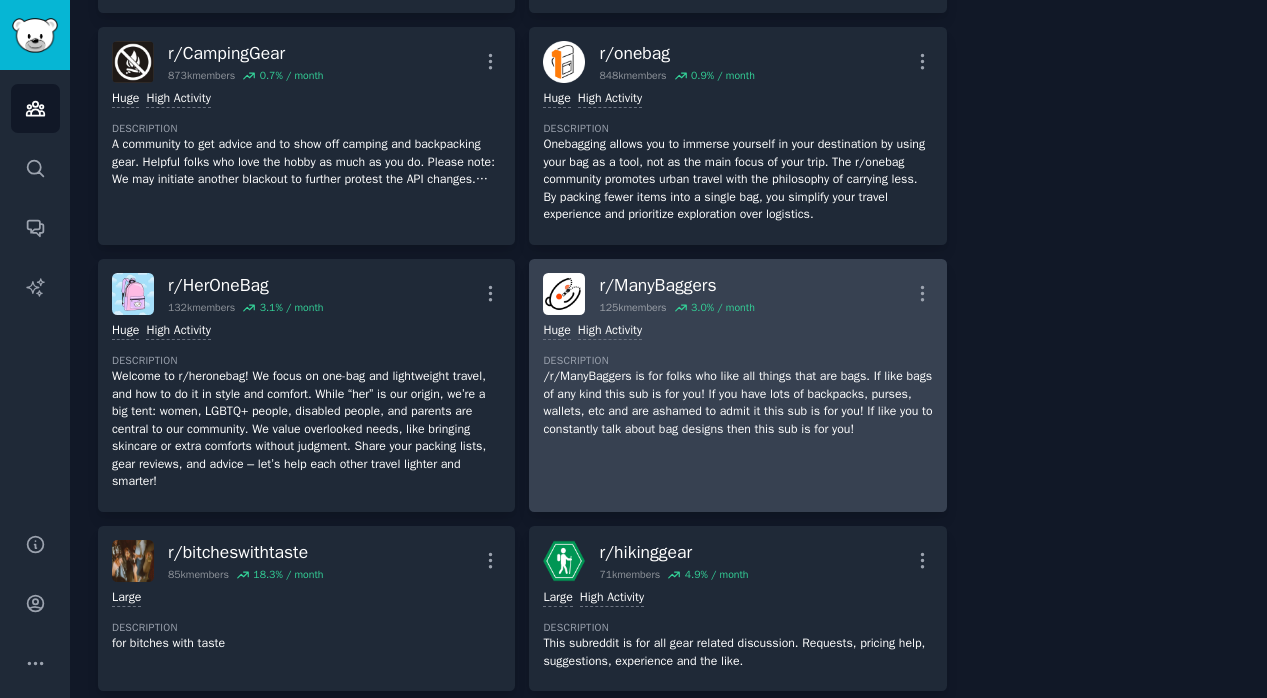 click on "/r/ManyBaggers is for folks who like all things that are bags. If like bags of any kind this sub is for you! If you have lots of backpacks, purses, wallets, etc and are ashamed to admit it this sub is for you! If like you to constantly talk about bag designs then this sub is for you!" at bounding box center [737, 403] 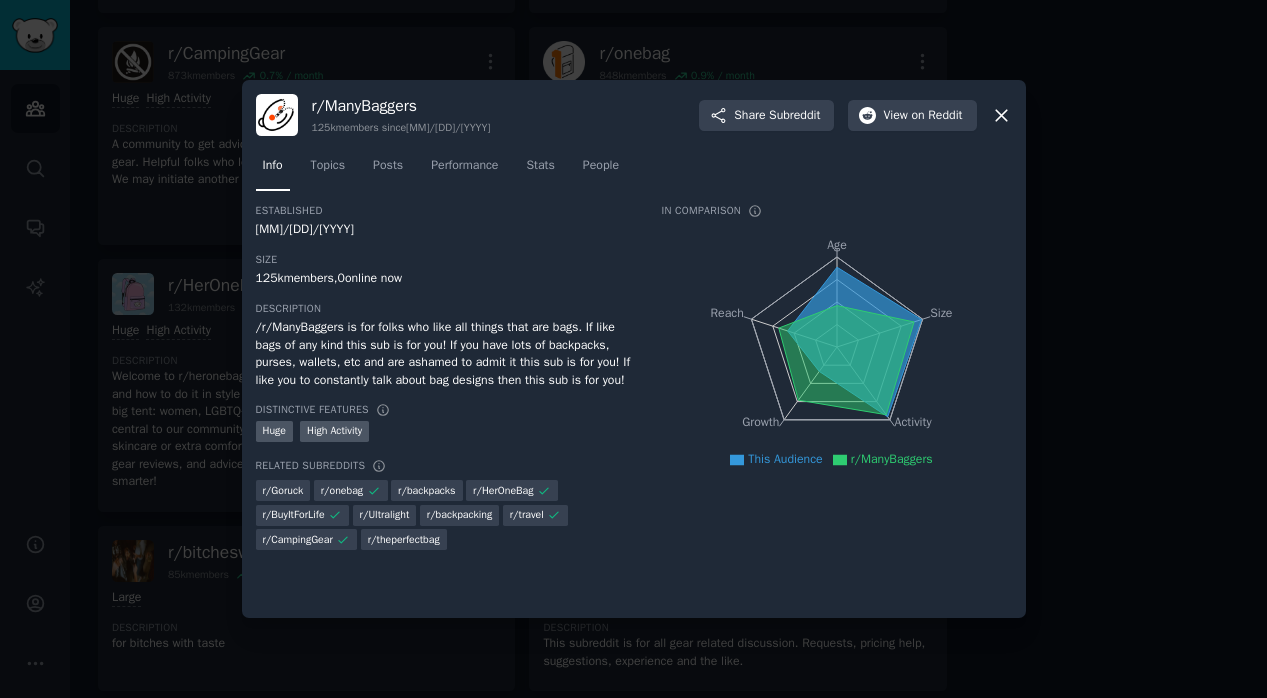 click on "r/ Ultralight" at bounding box center [385, 515] 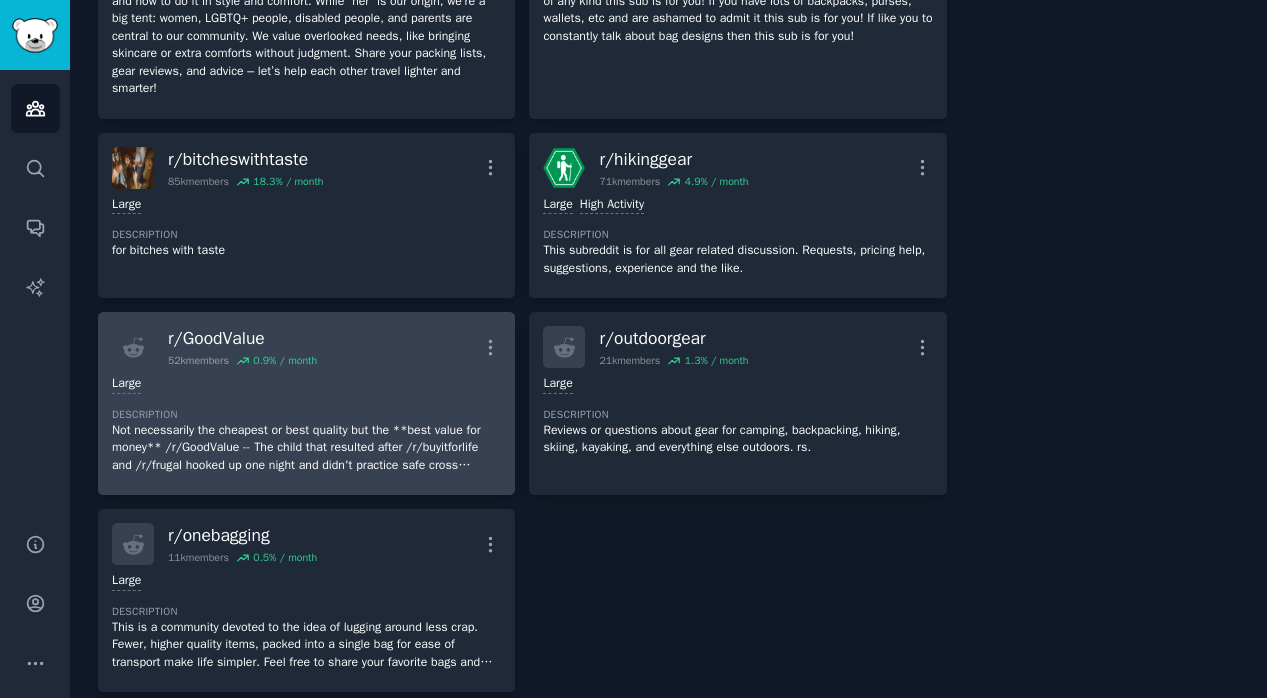 scroll, scrollTop: 1277, scrollLeft: 0, axis: vertical 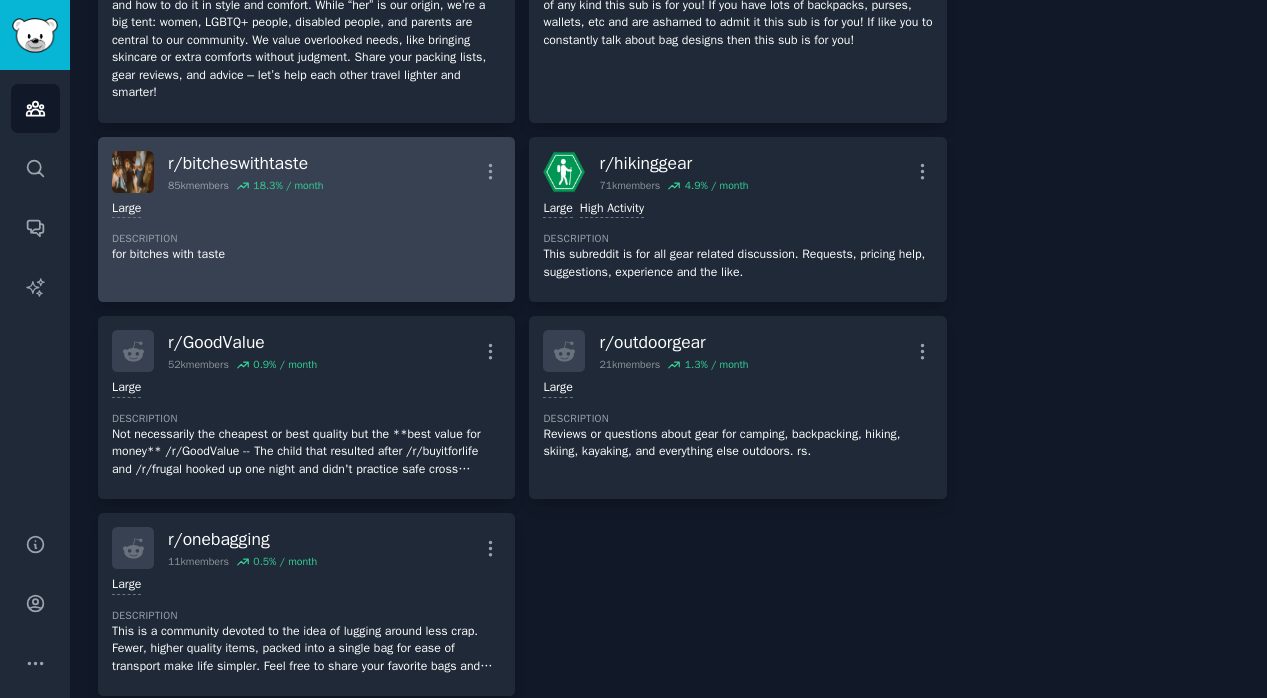 click on "Large Description for bitches with taste" at bounding box center [306, 232] 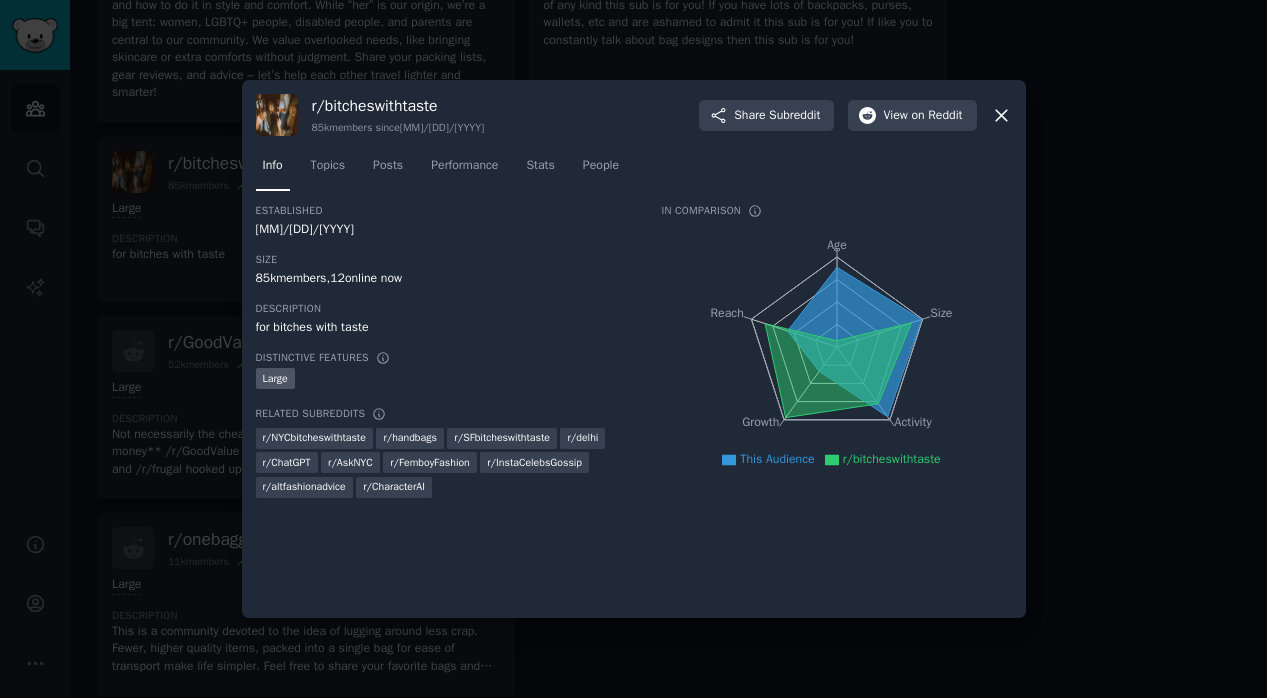click at bounding box center (633, 349) 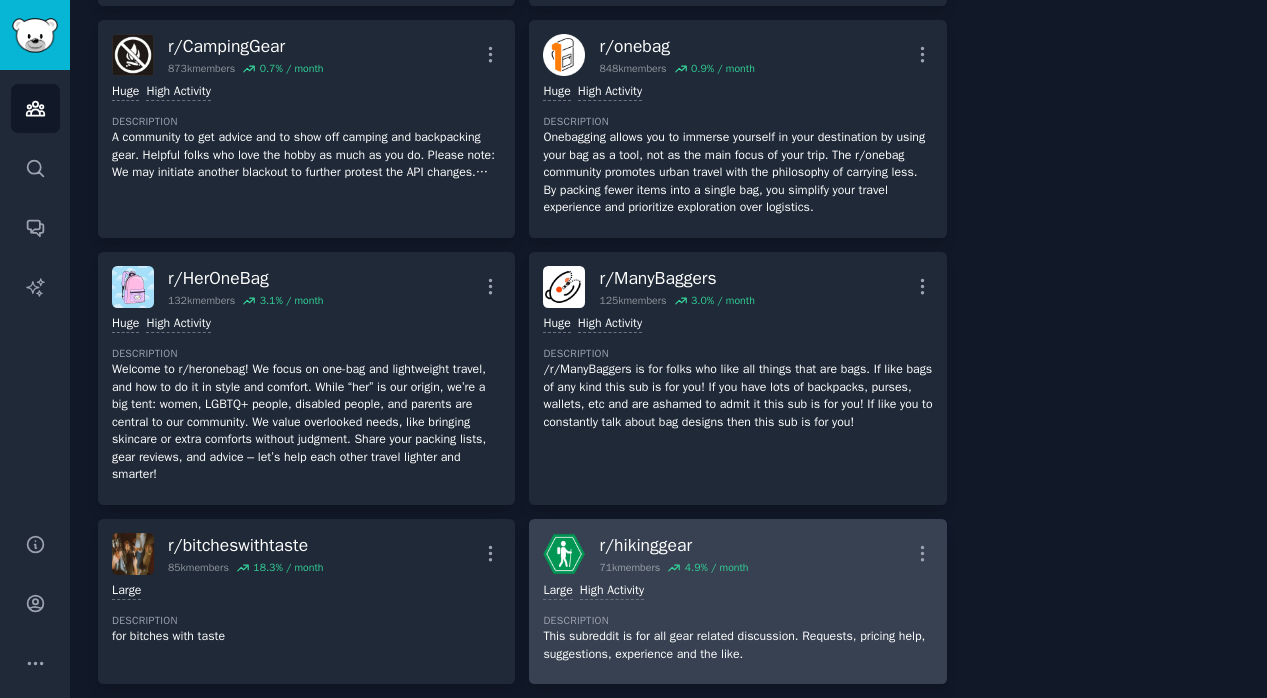 scroll, scrollTop: 0, scrollLeft: 0, axis: both 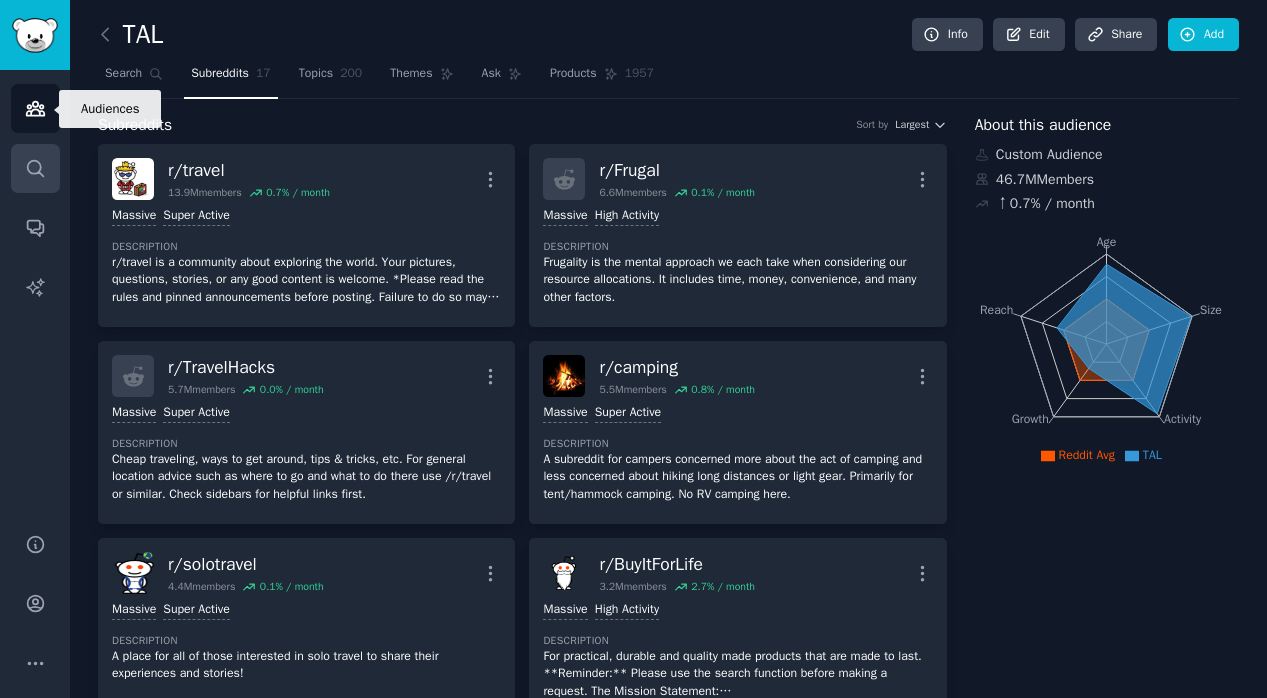 click on "Search" at bounding box center (35, 168) 